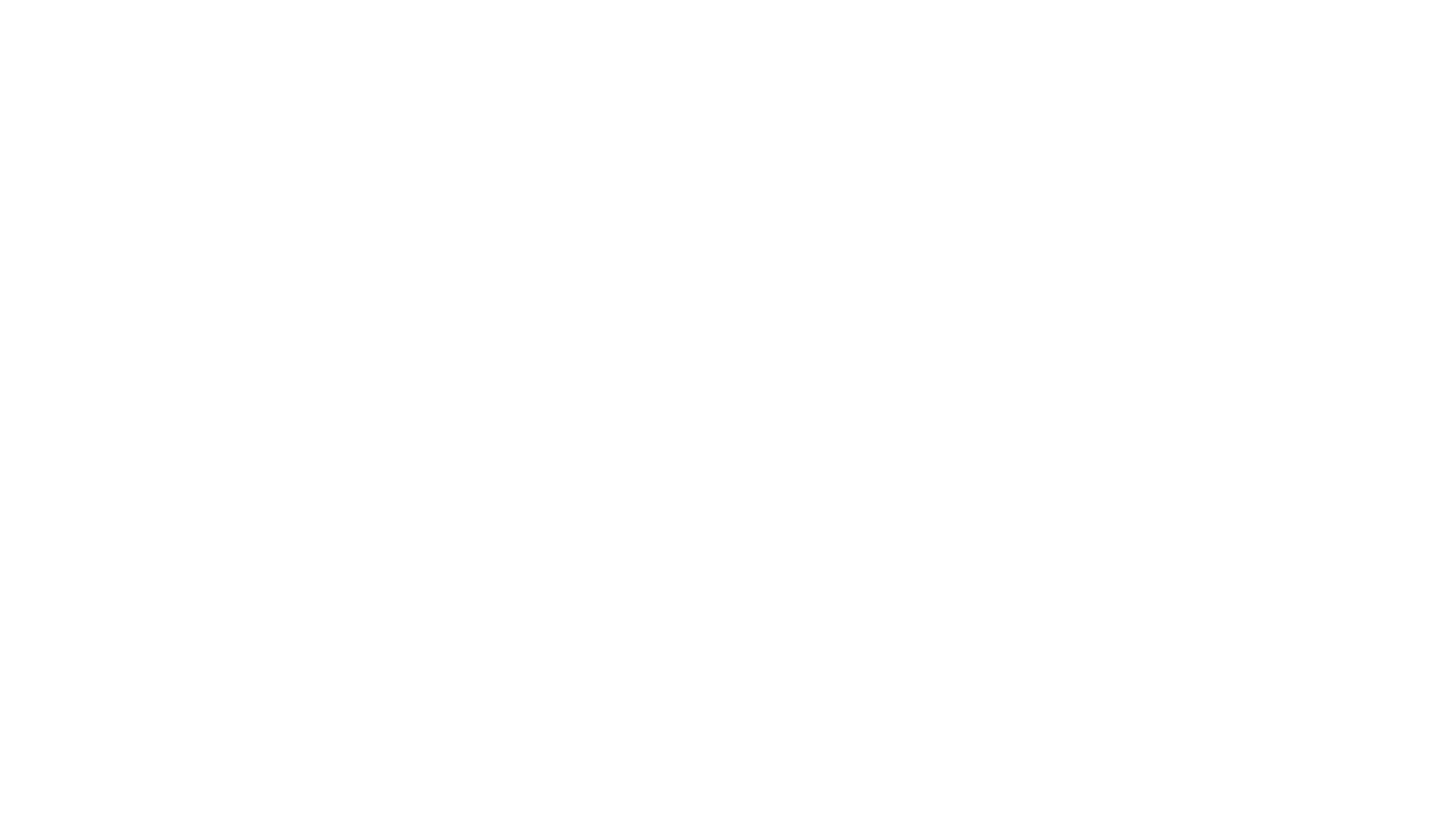 scroll, scrollTop: 0, scrollLeft: 0, axis: both 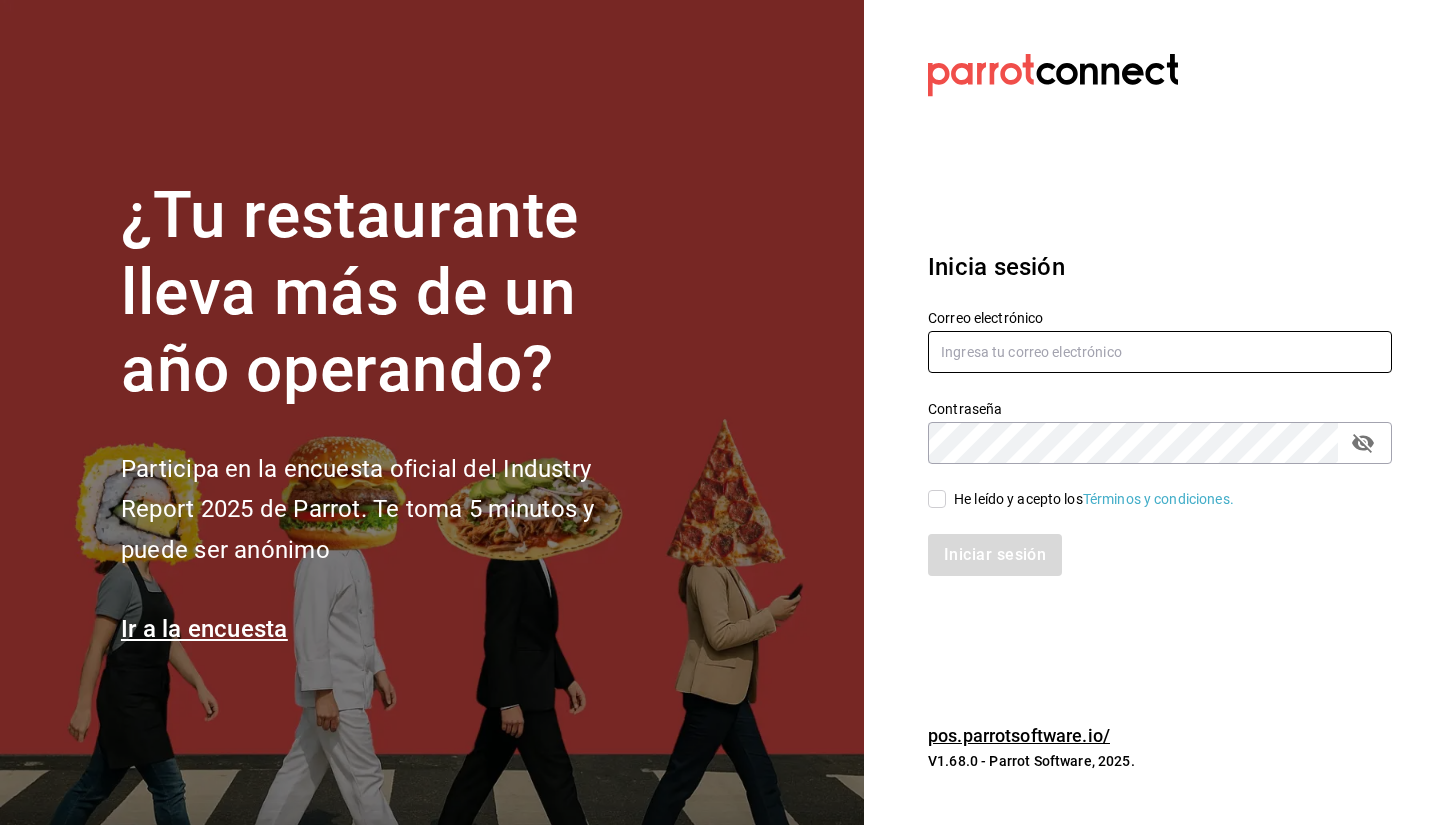 click at bounding box center (1160, 352) 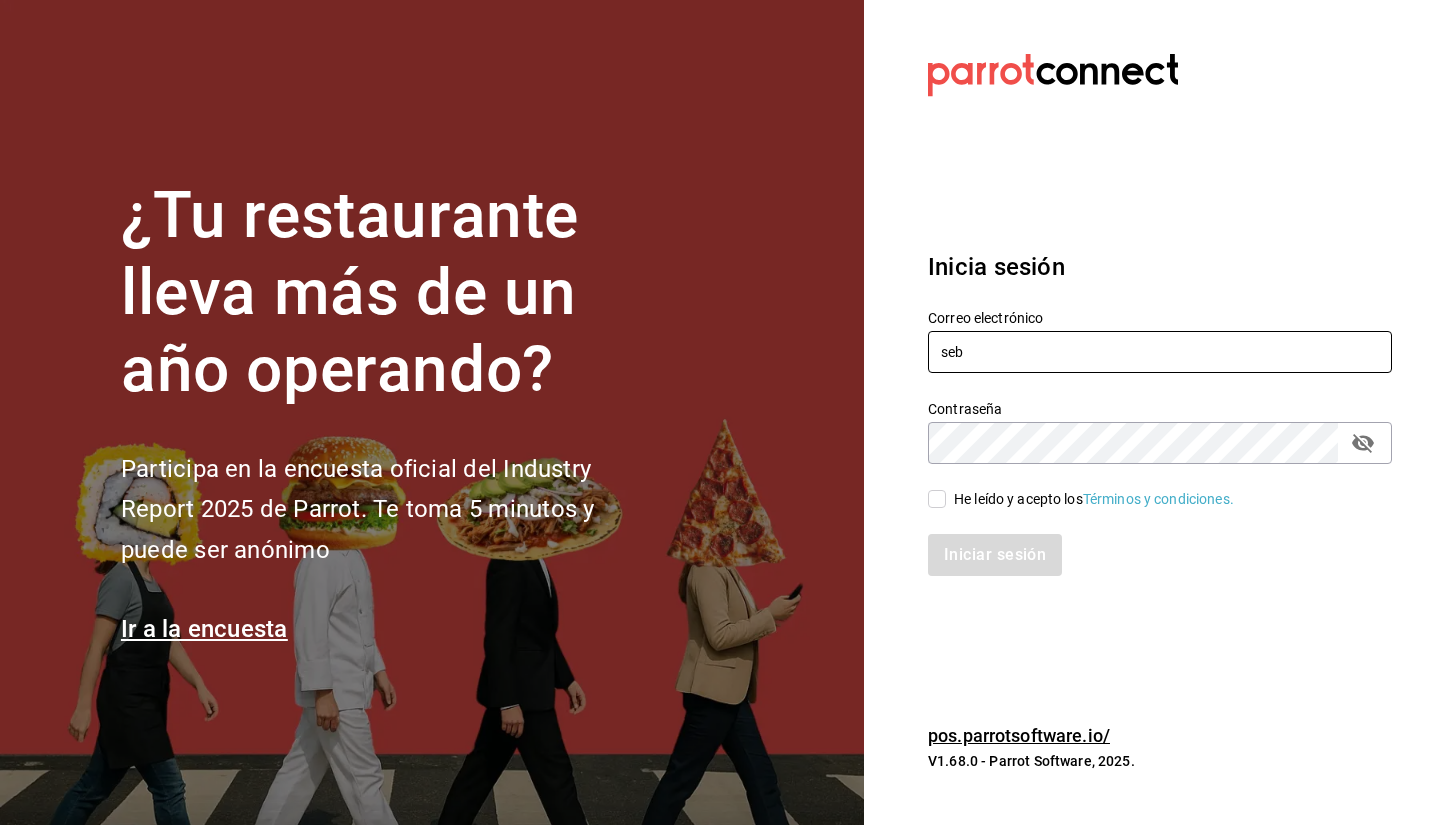 type on "sebaxvp.svp@gmail.com" 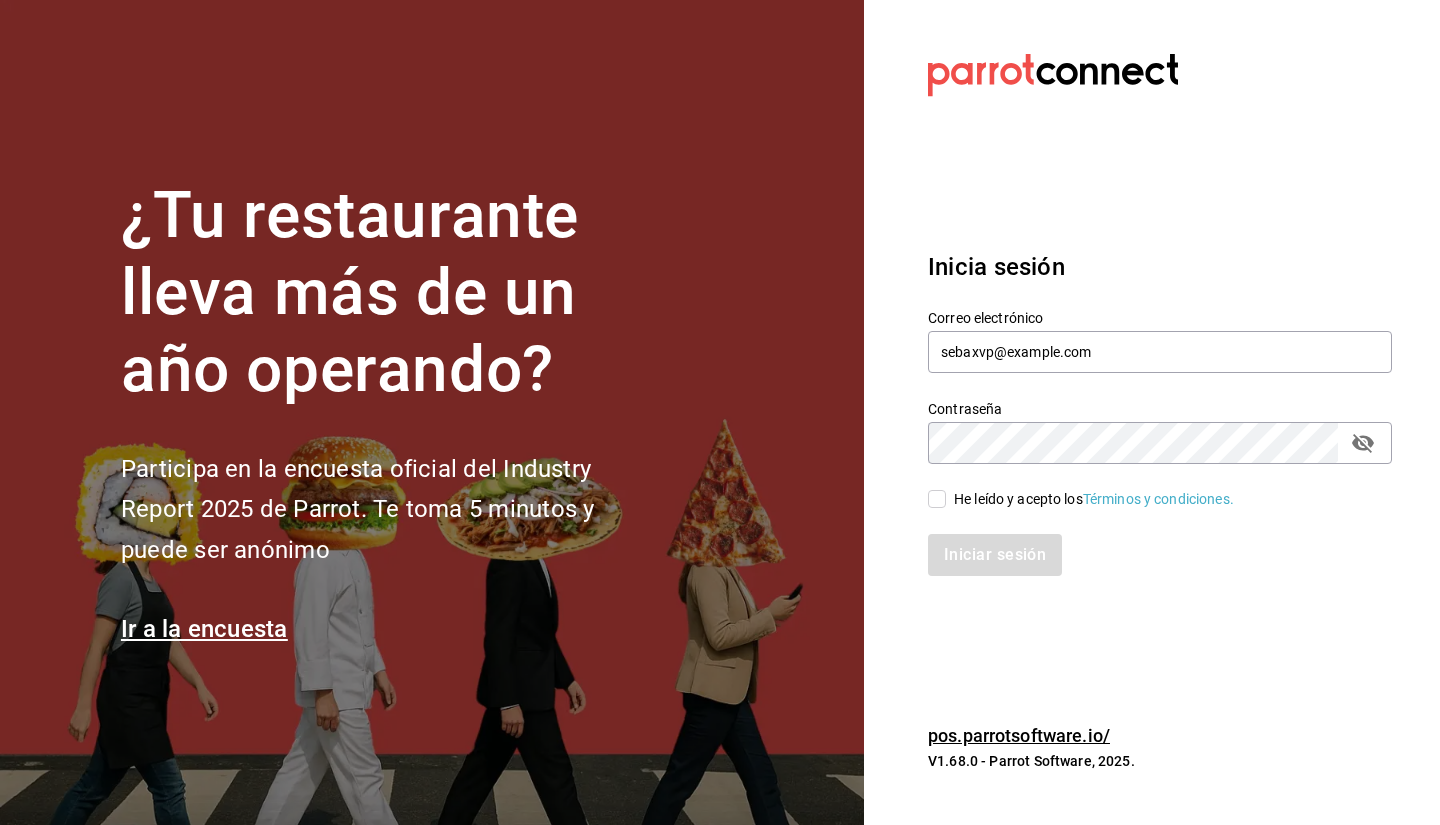 click on "He leído y acepto los  Términos y condiciones." at bounding box center (1094, 499) 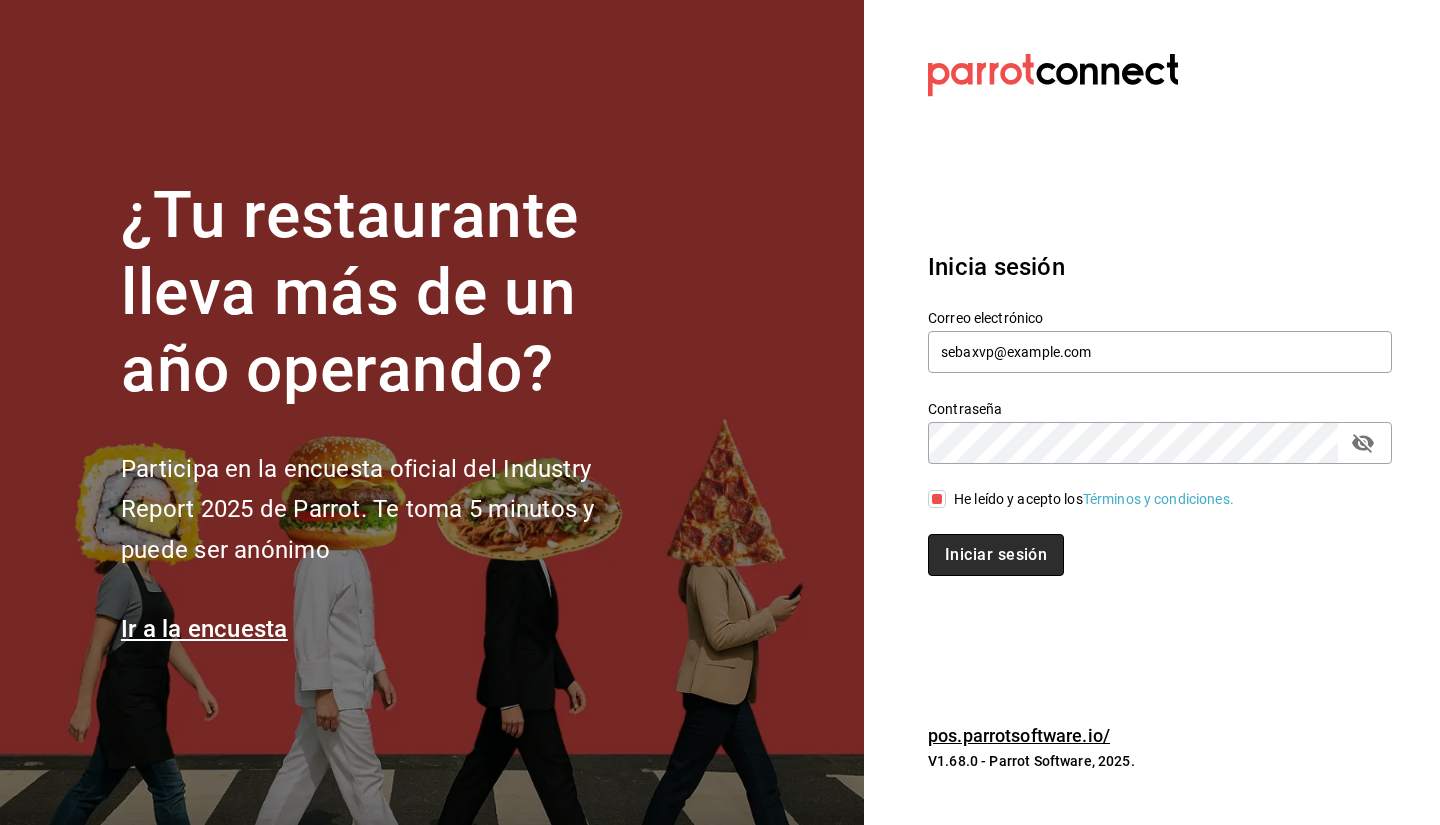 click on "Iniciar sesión" at bounding box center (996, 555) 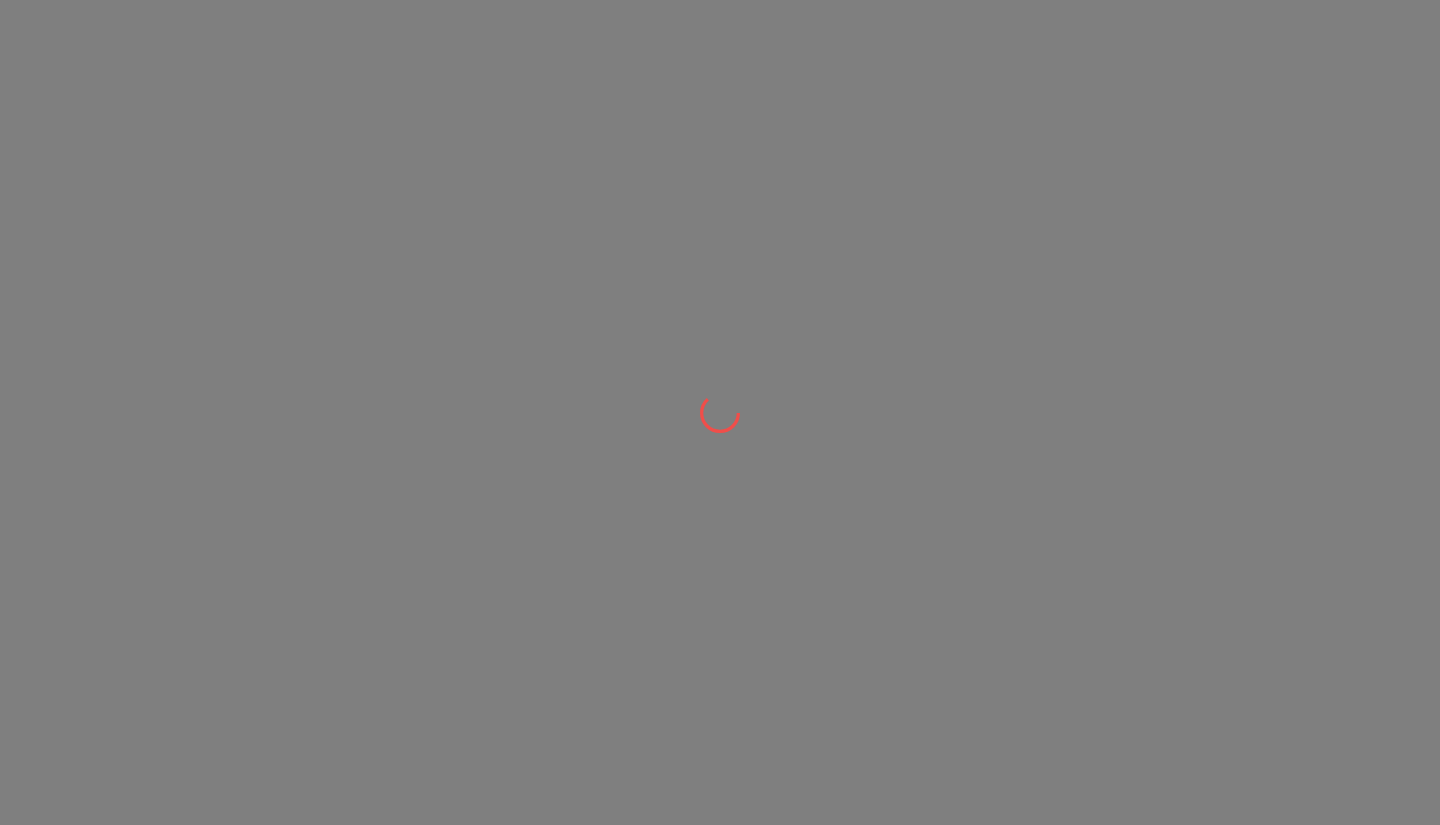 scroll, scrollTop: 0, scrollLeft: 0, axis: both 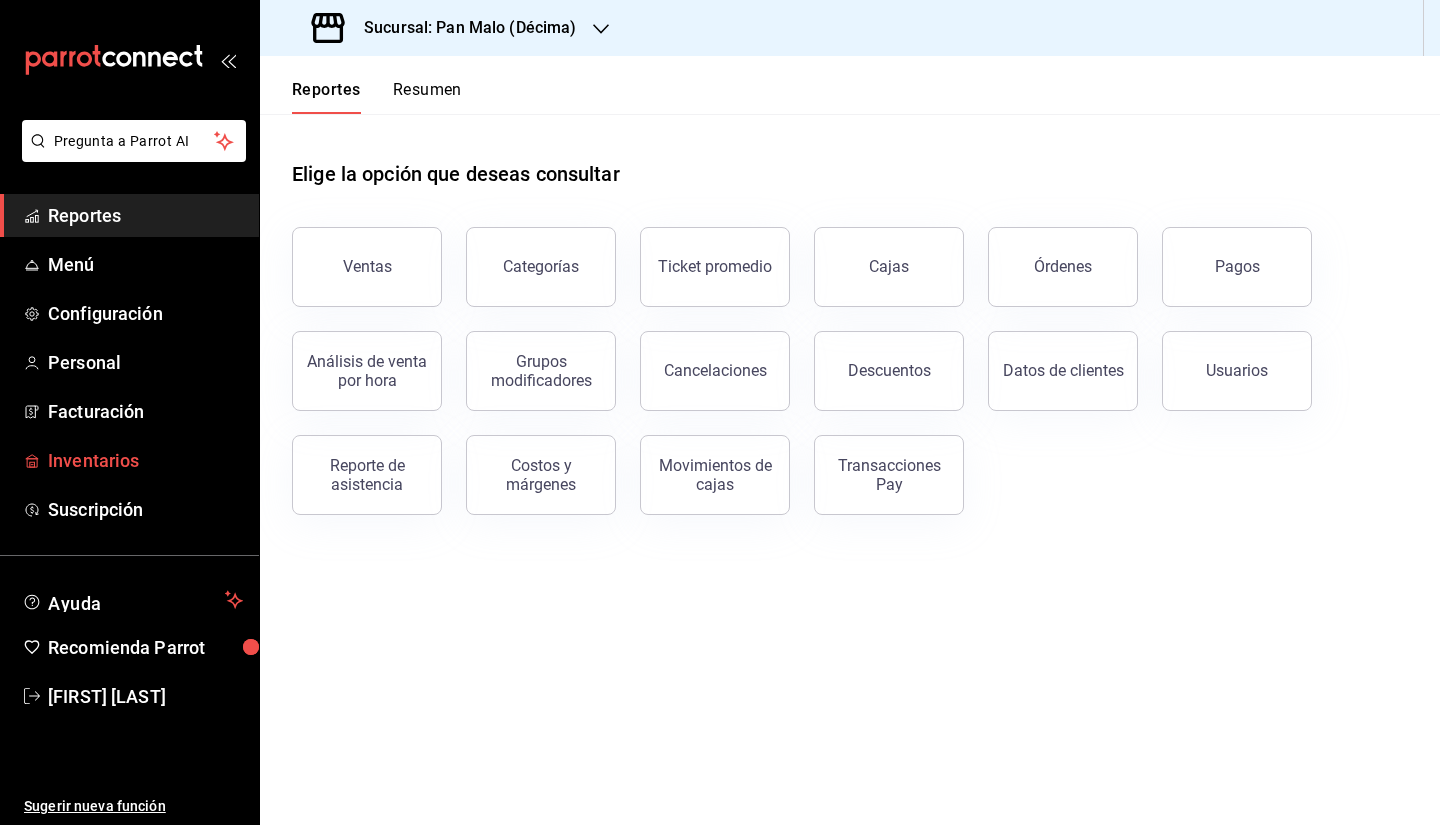 click on "Inventarios" at bounding box center (145, 460) 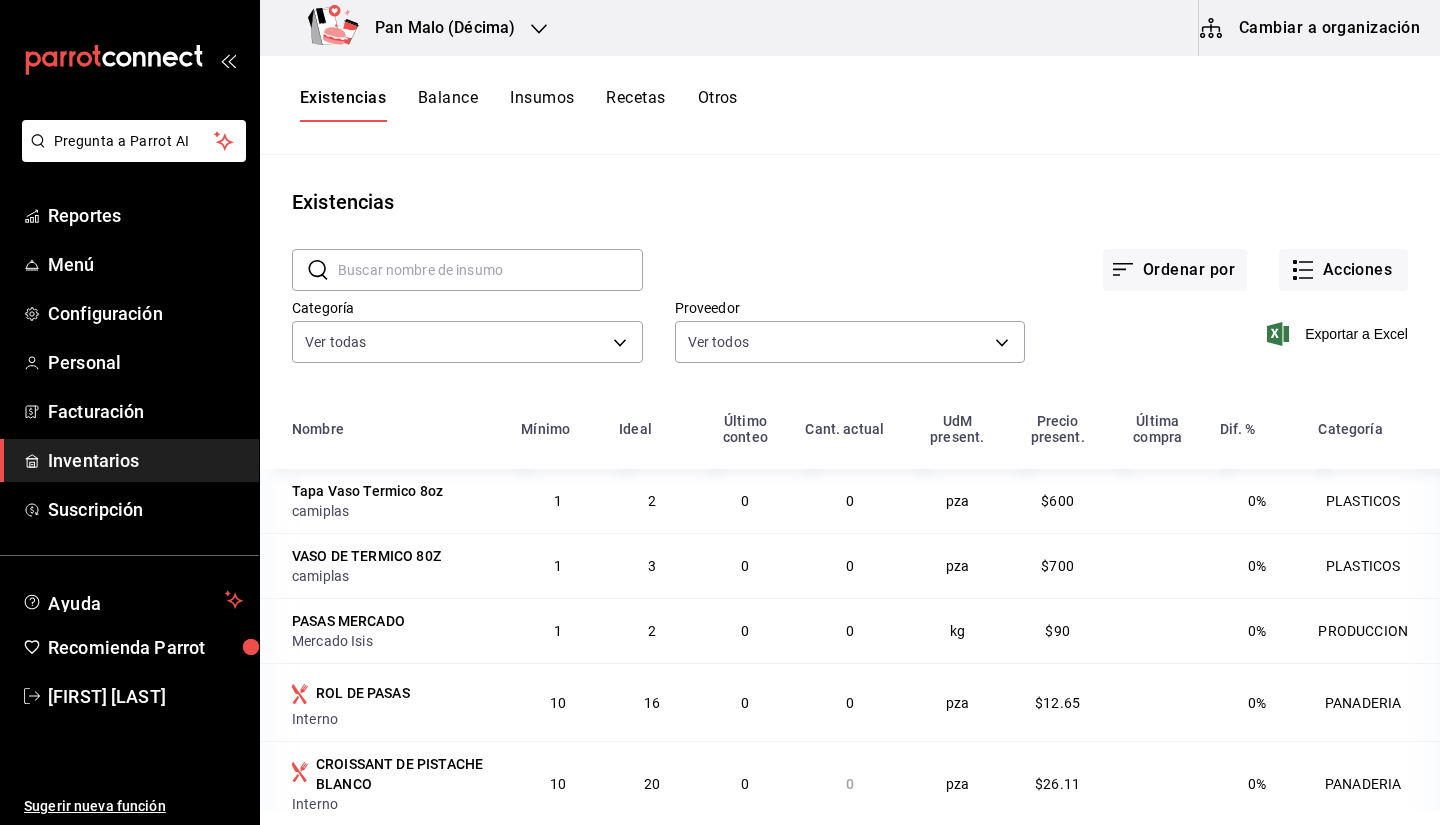 click on "Pan Malo (Décima)" at bounding box center [437, 28] 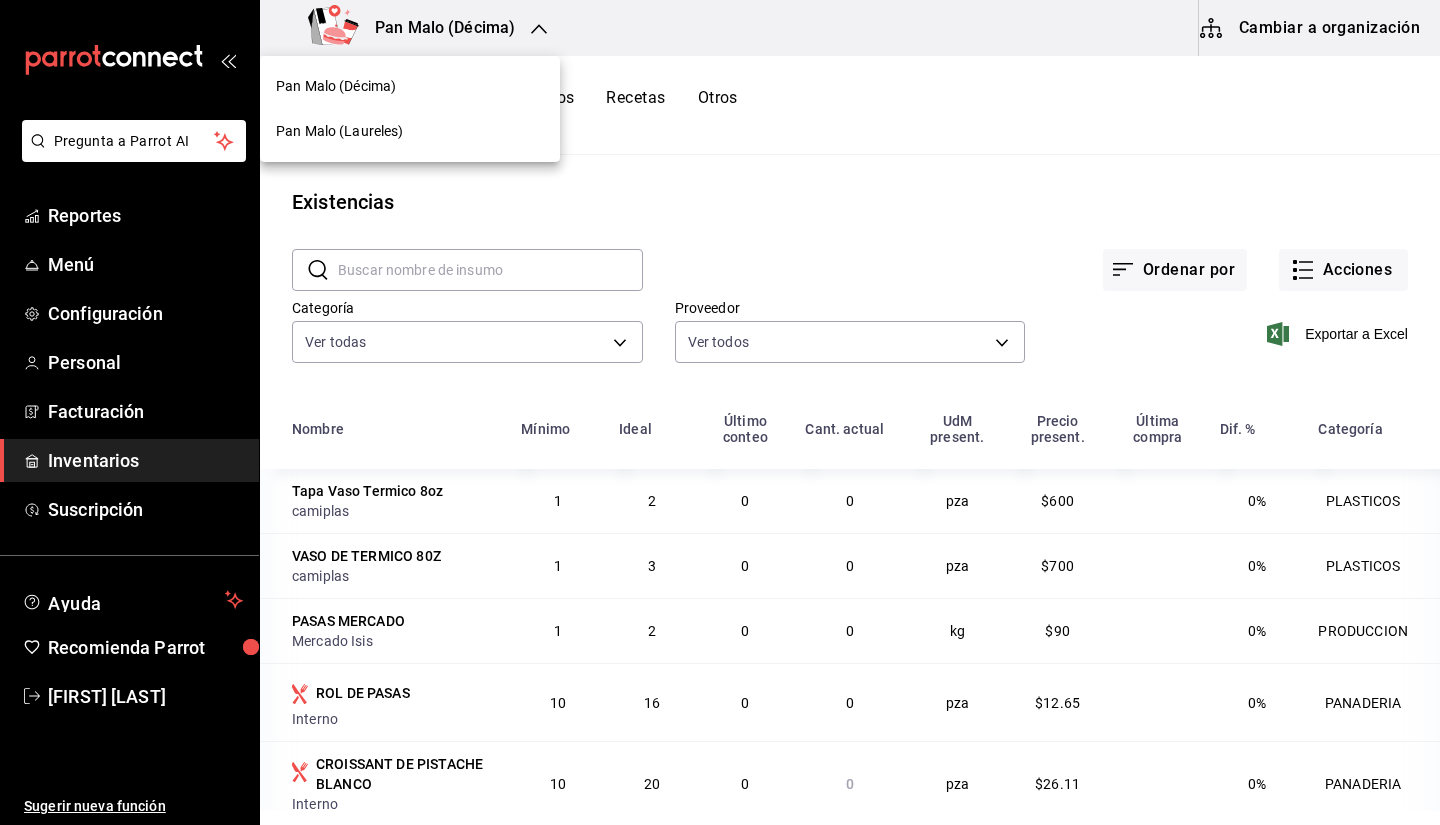 click on "Pan Malo (Laureles)" at bounding box center (340, 131) 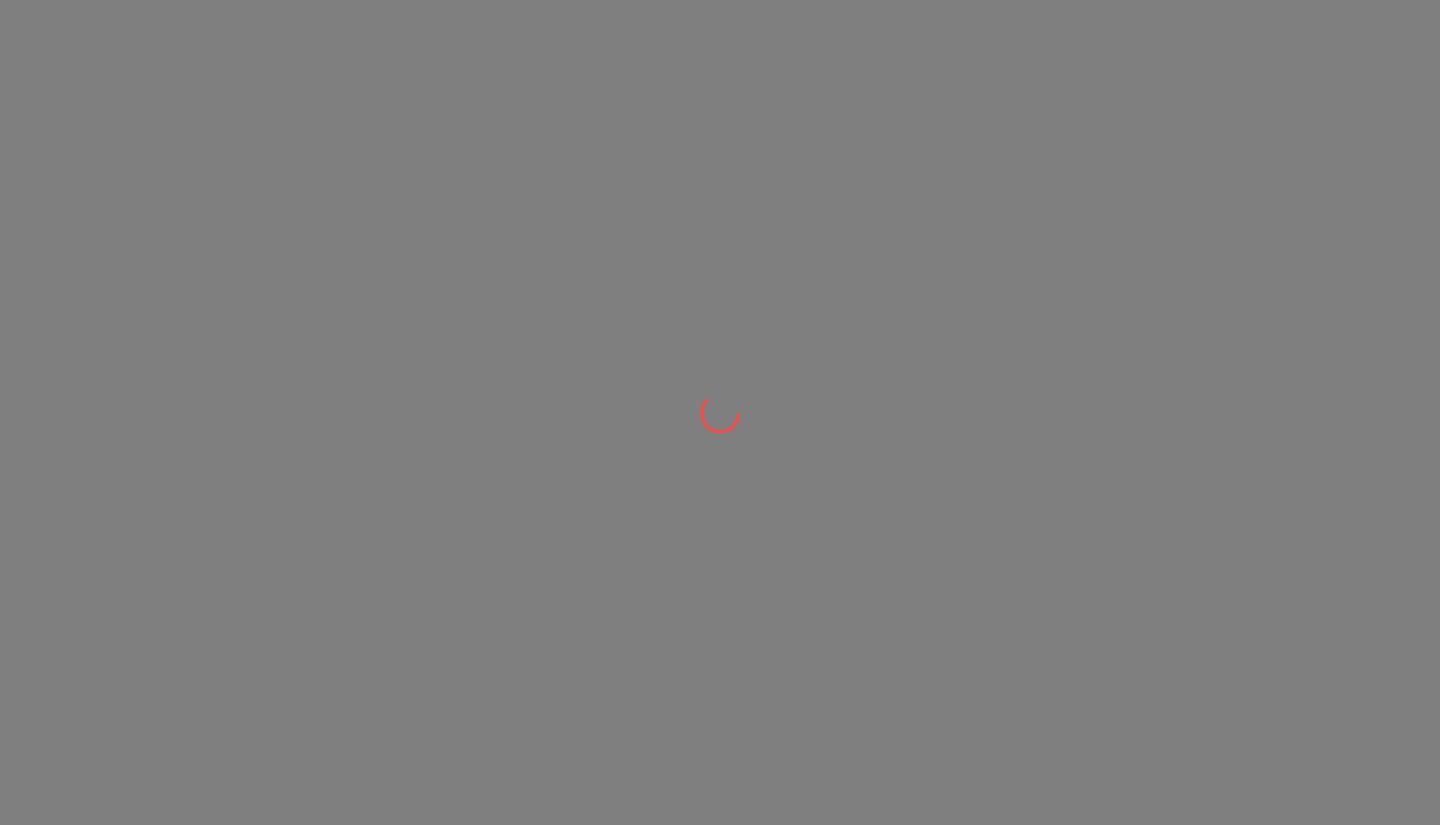 scroll, scrollTop: 0, scrollLeft: 0, axis: both 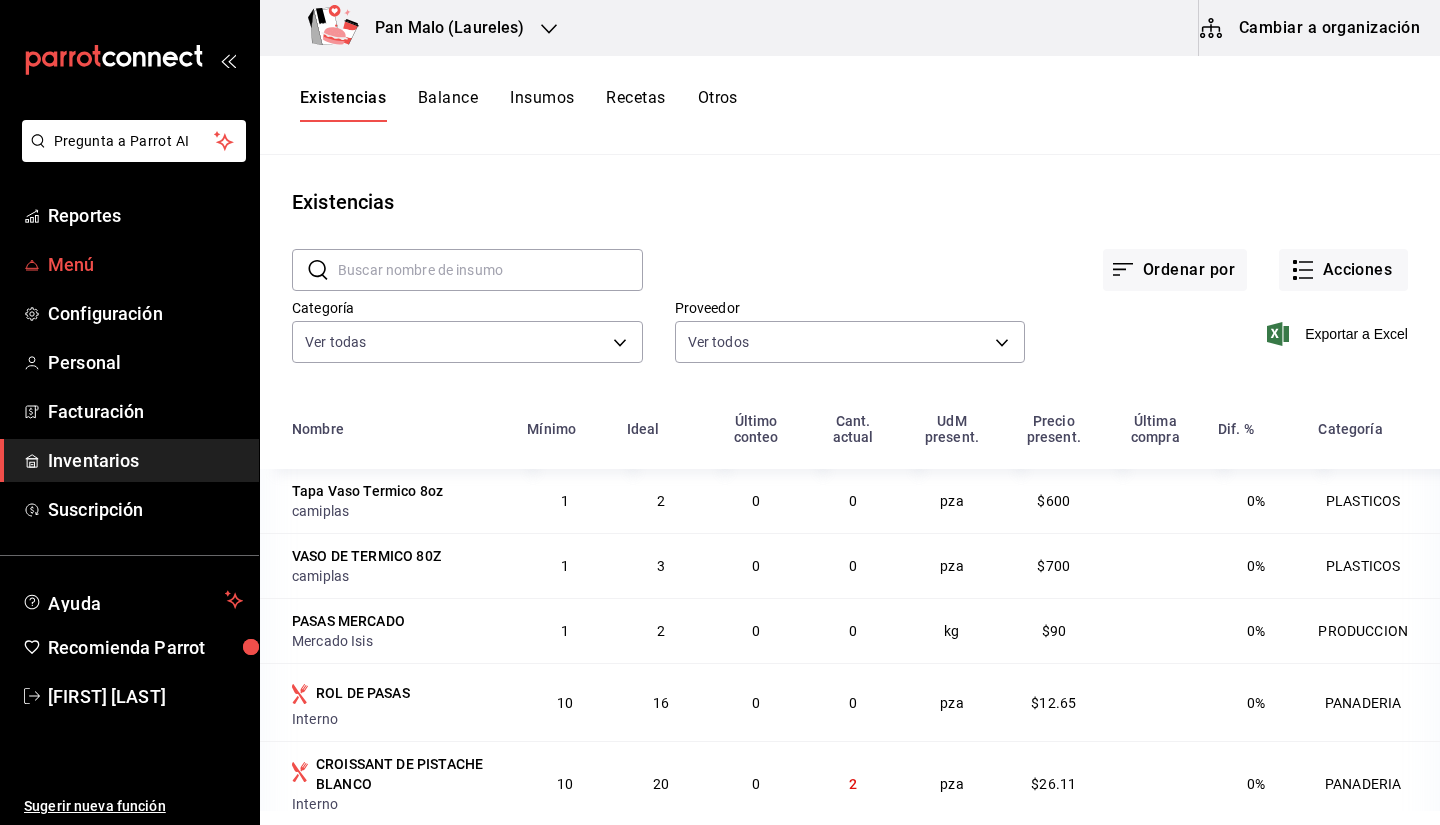 click on "Menú" at bounding box center [145, 264] 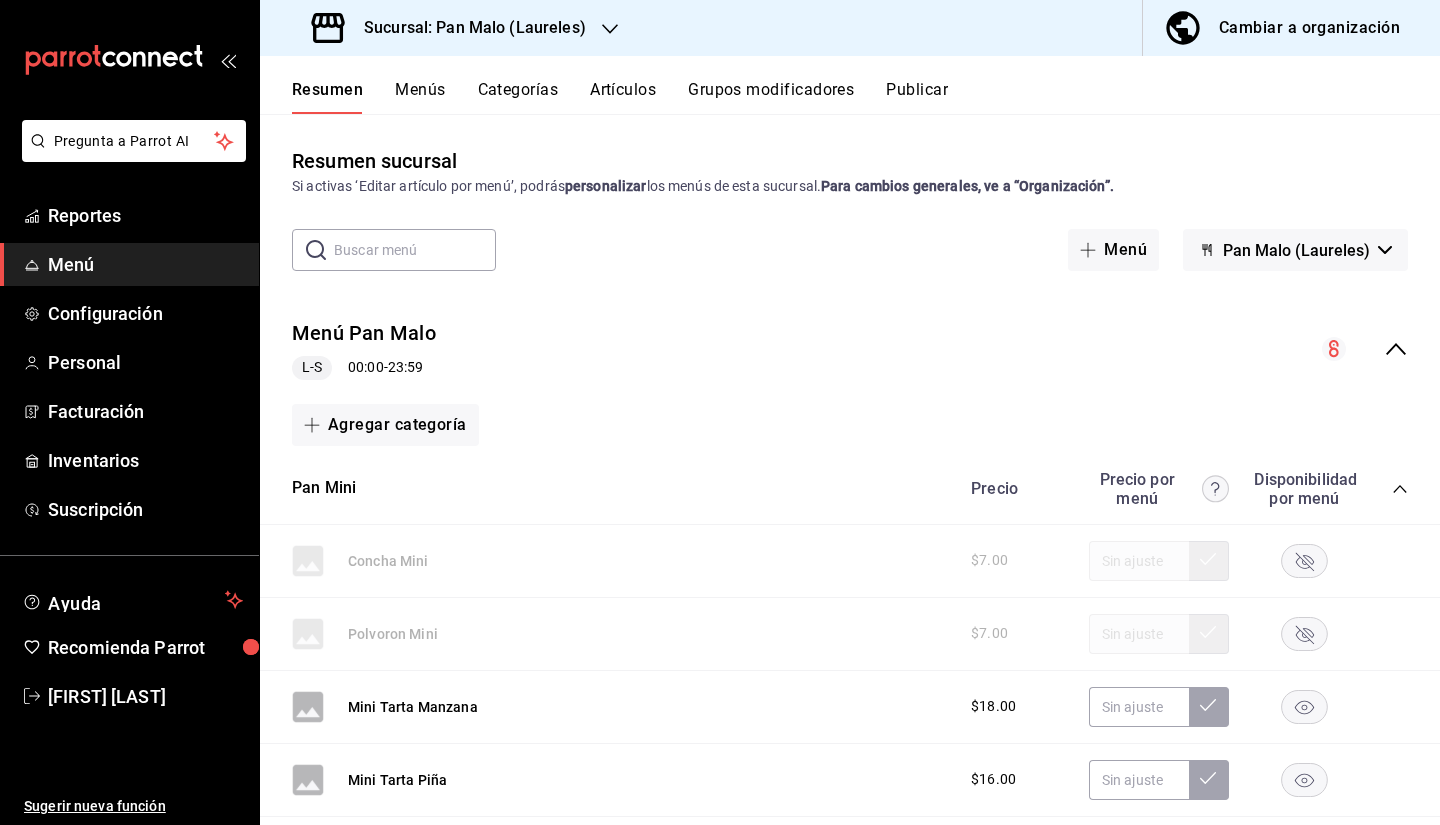 click on "Cambiar a organización" at bounding box center [1283, 28] 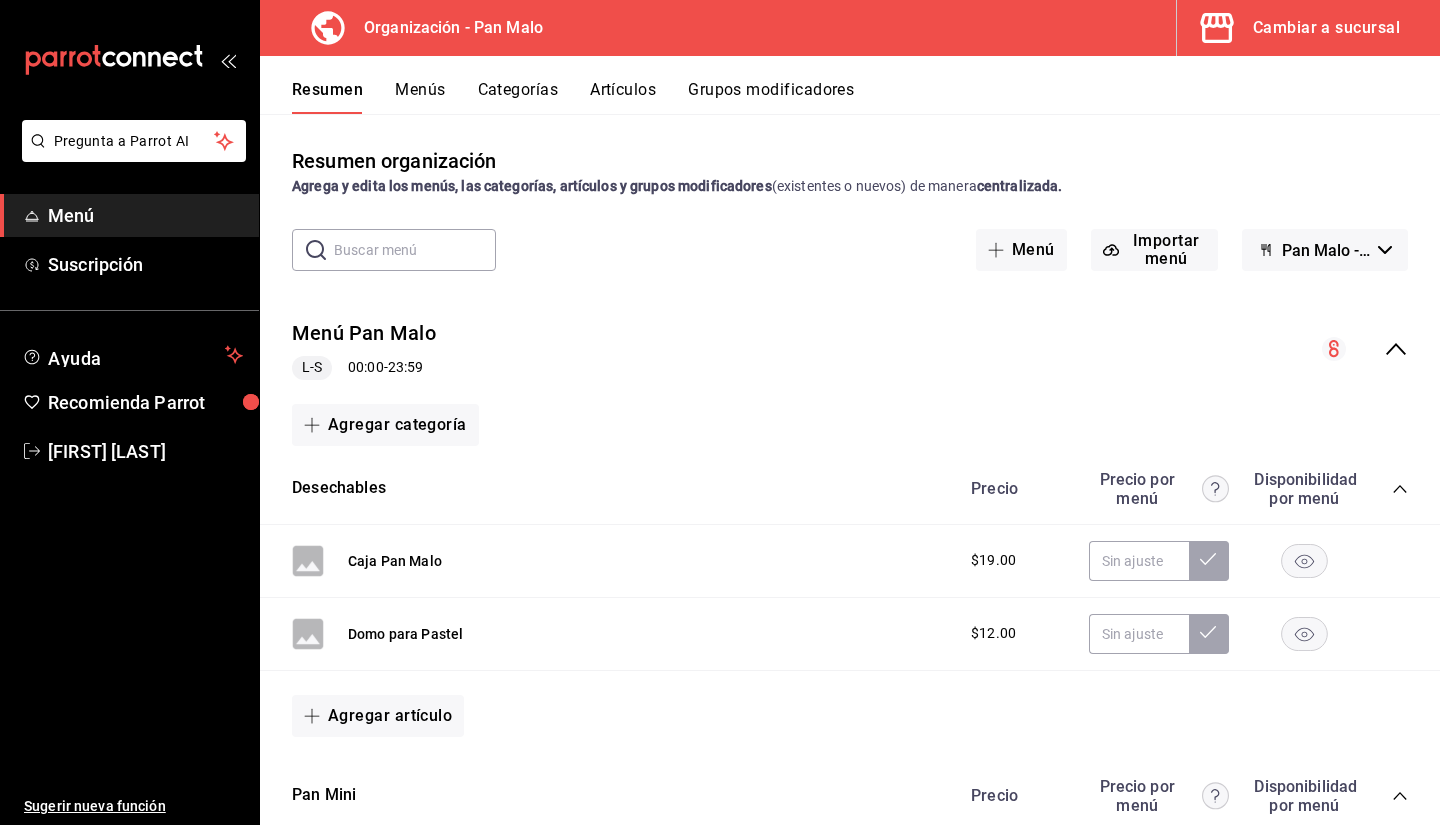 click on "Menús" at bounding box center [420, 97] 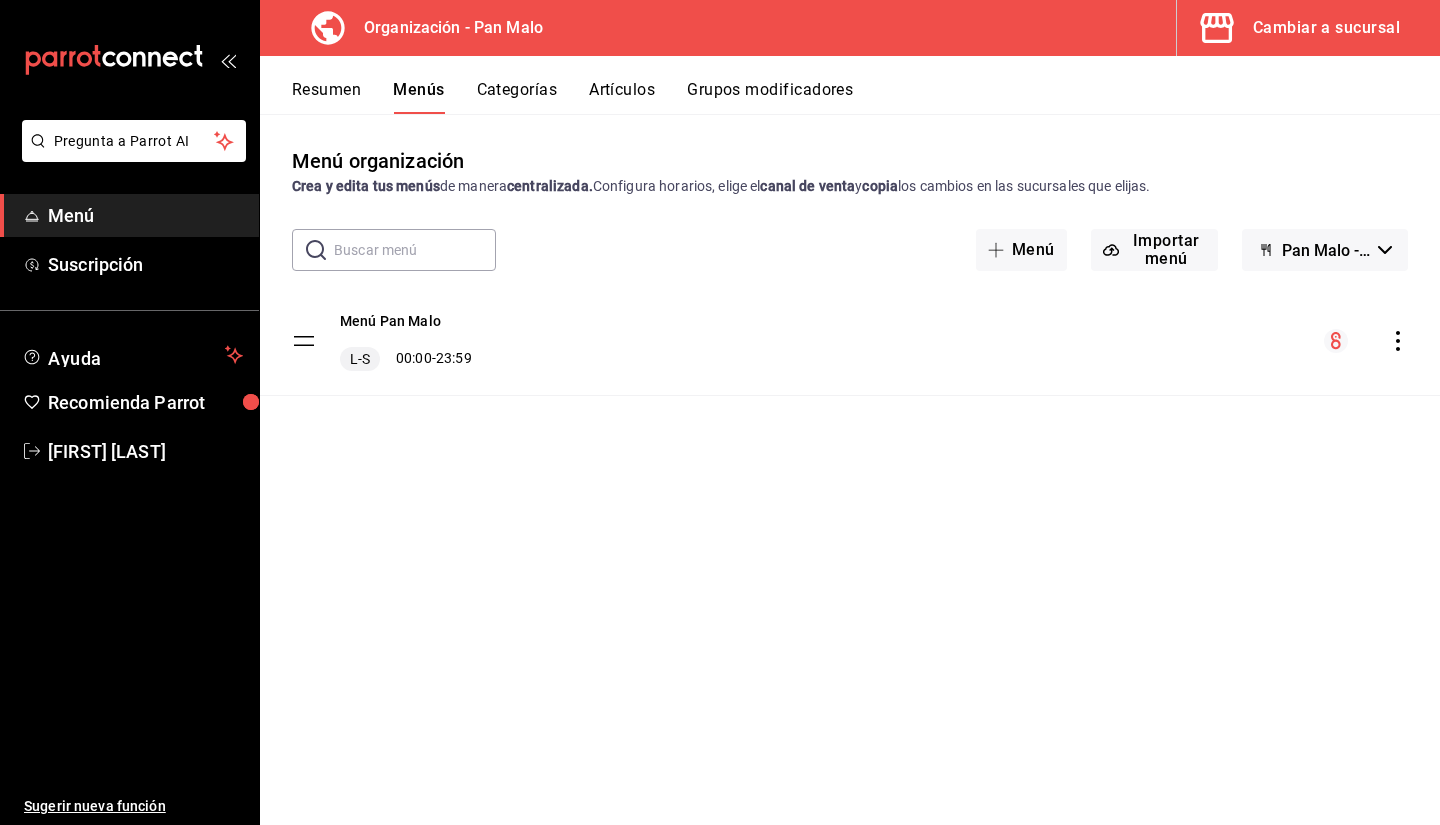click on "Pan Malo - Borrador" at bounding box center (1325, 250) 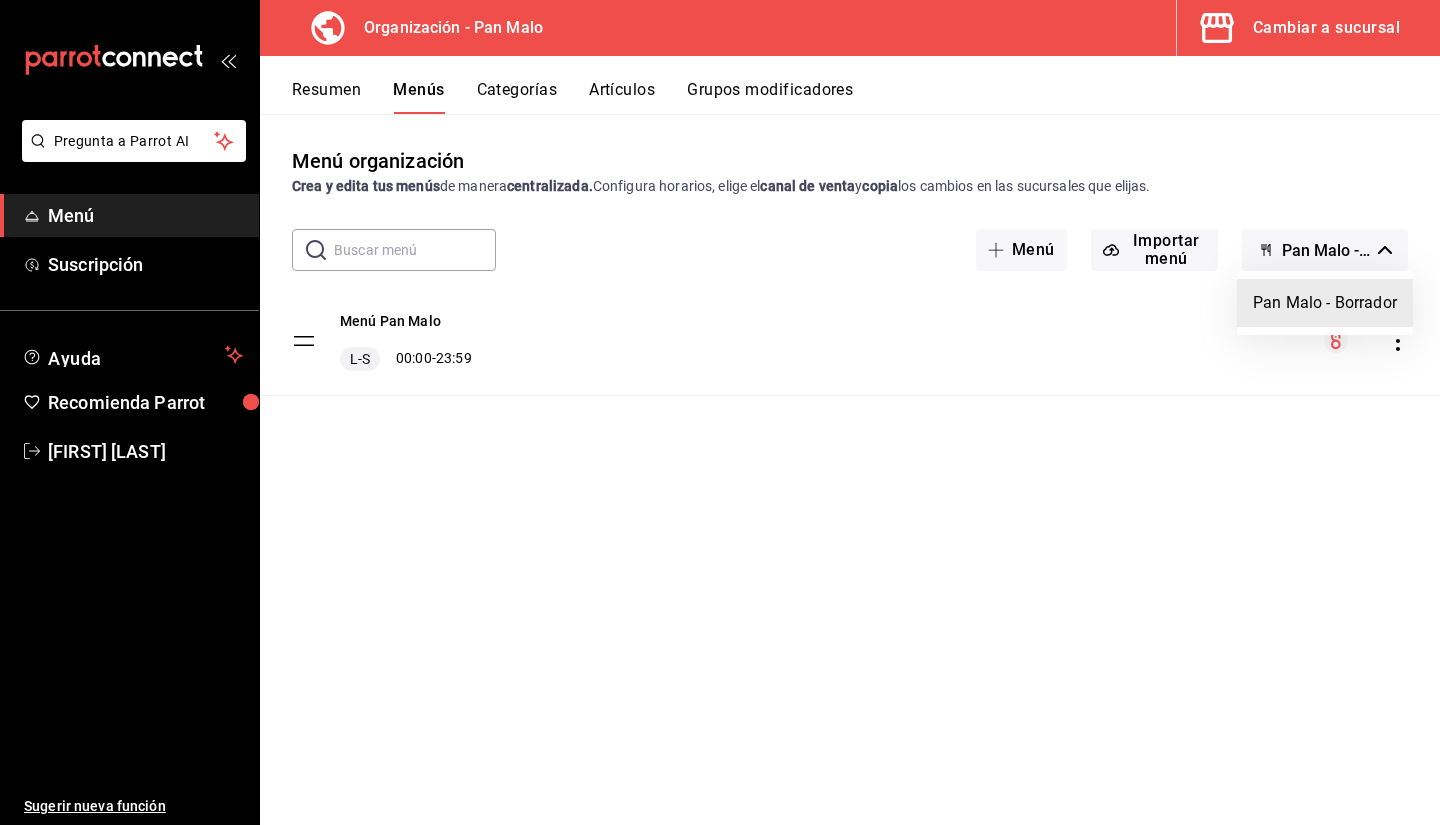 click at bounding box center (720, 412) 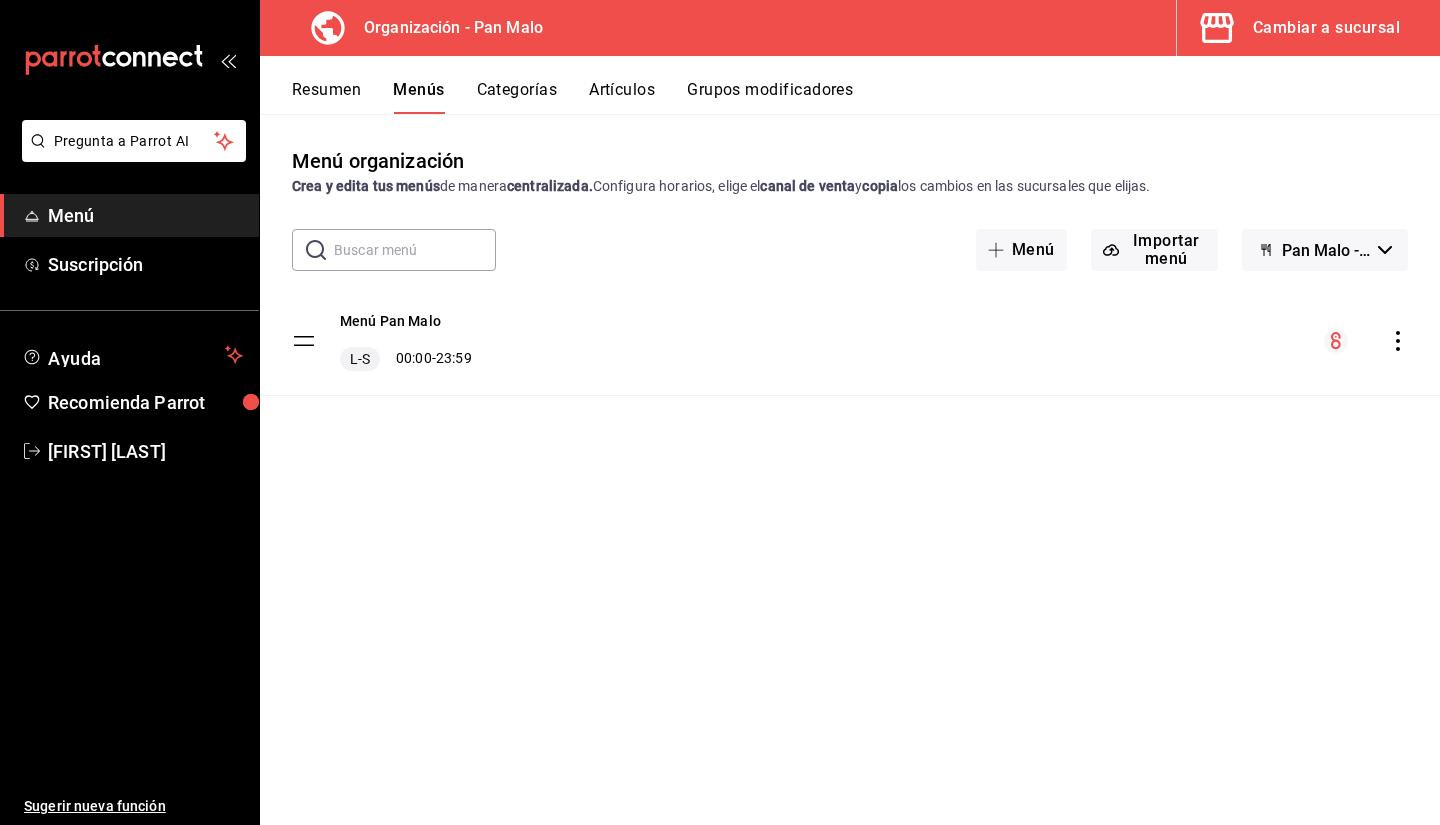 click at bounding box center (1366, 341) 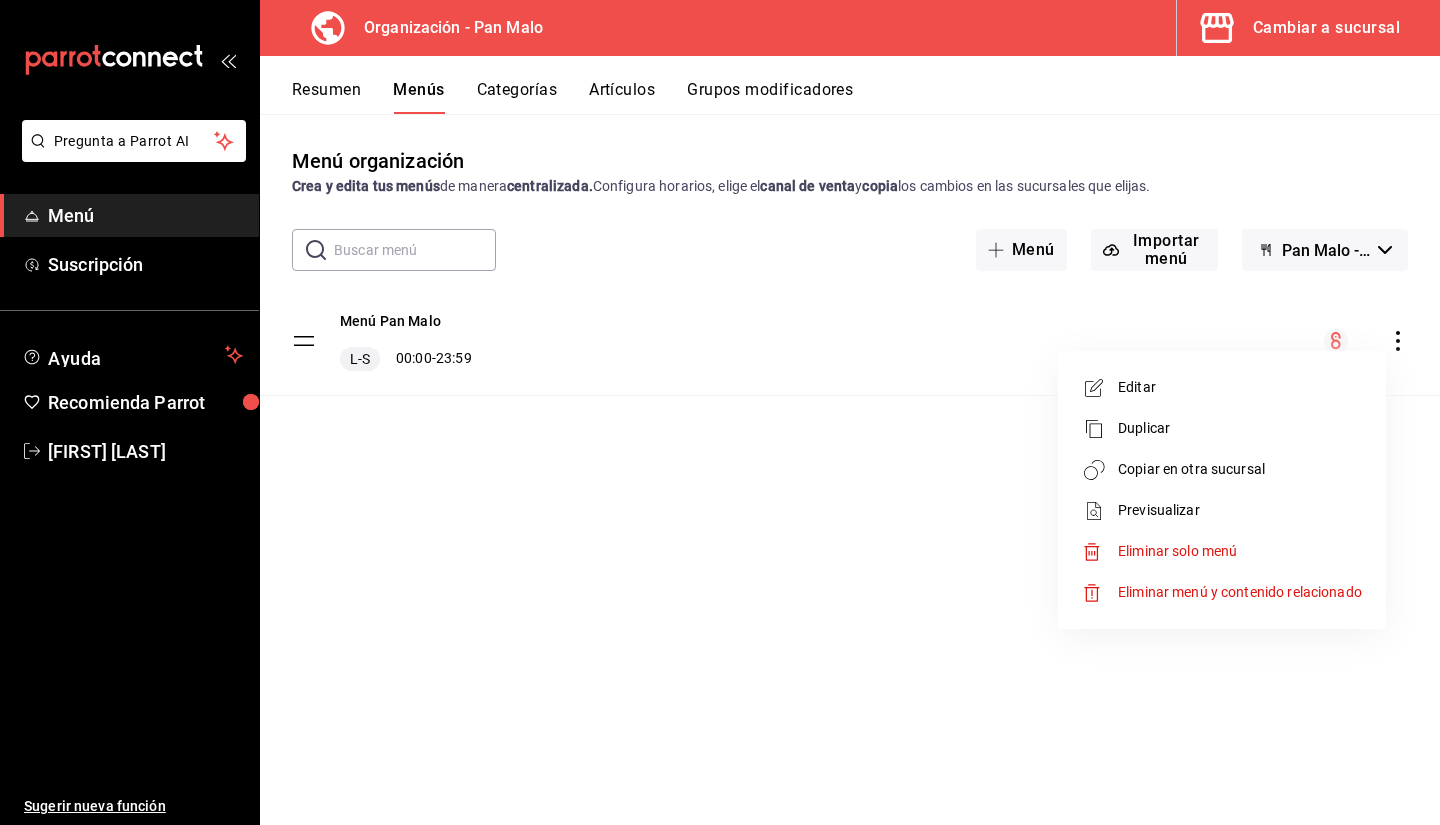 click on "Copiar en otra sucursal" at bounding box center [1222, 469] 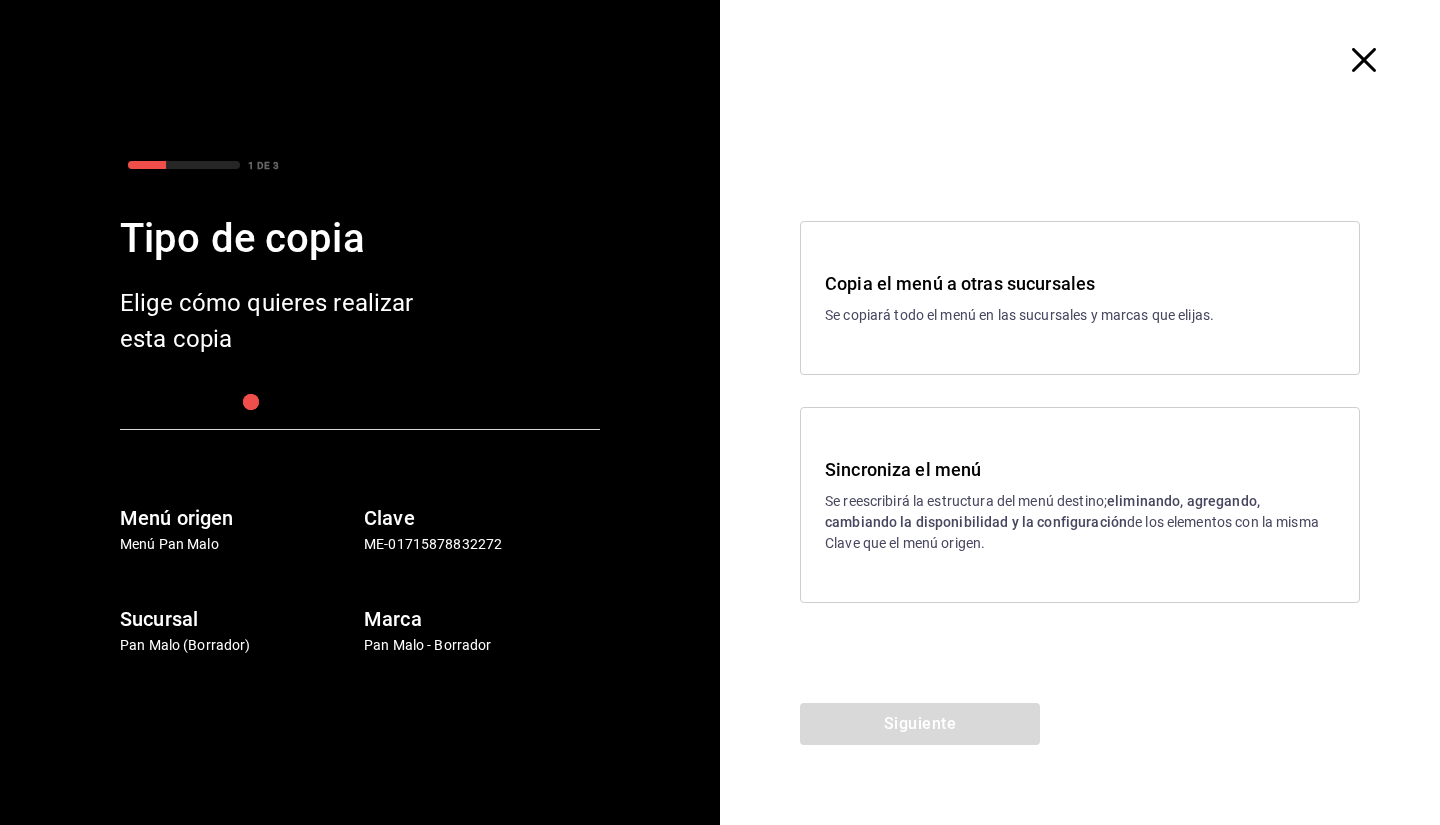 click 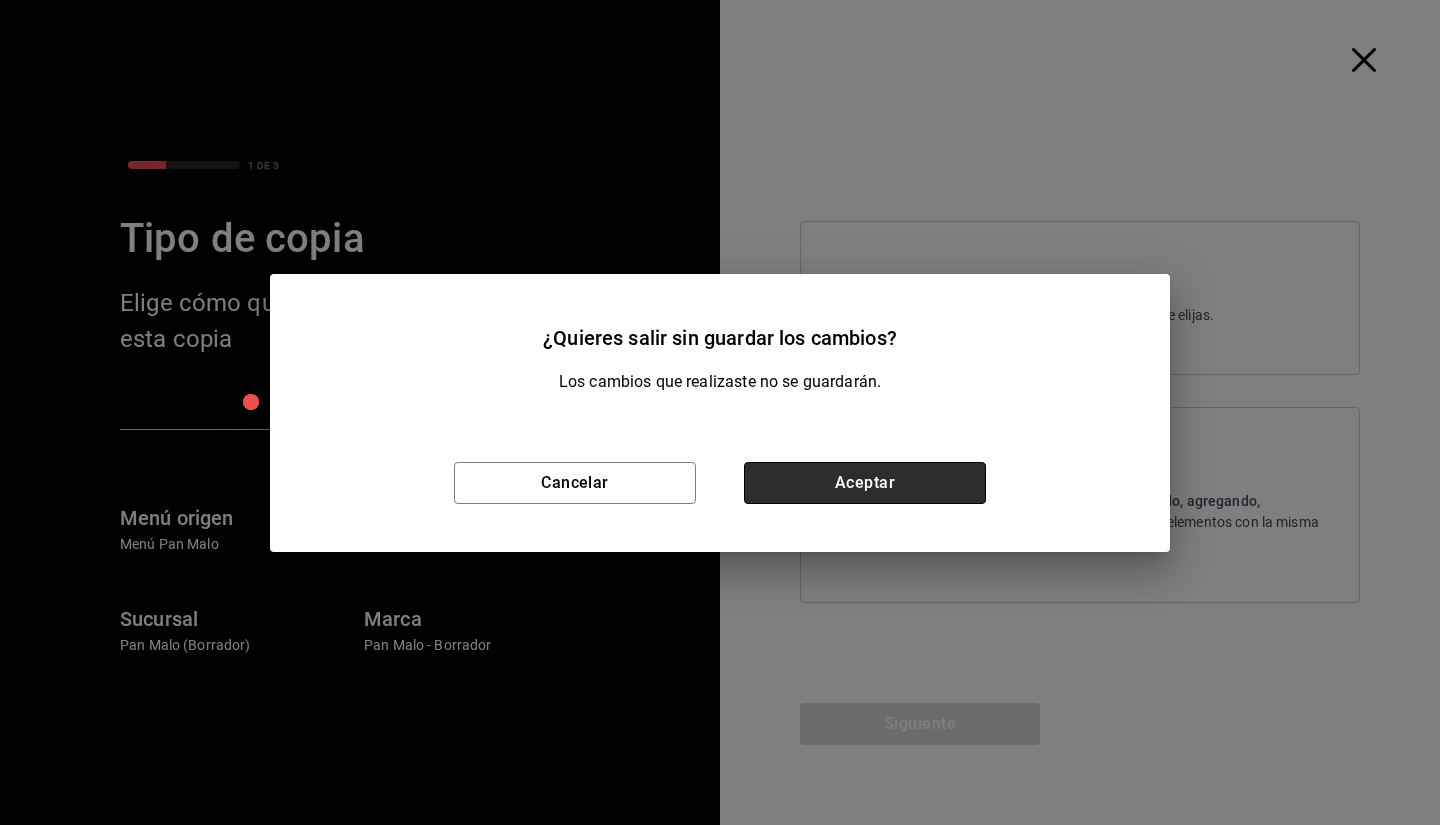 click on "Aceptar" at bounding box center (865, 483) 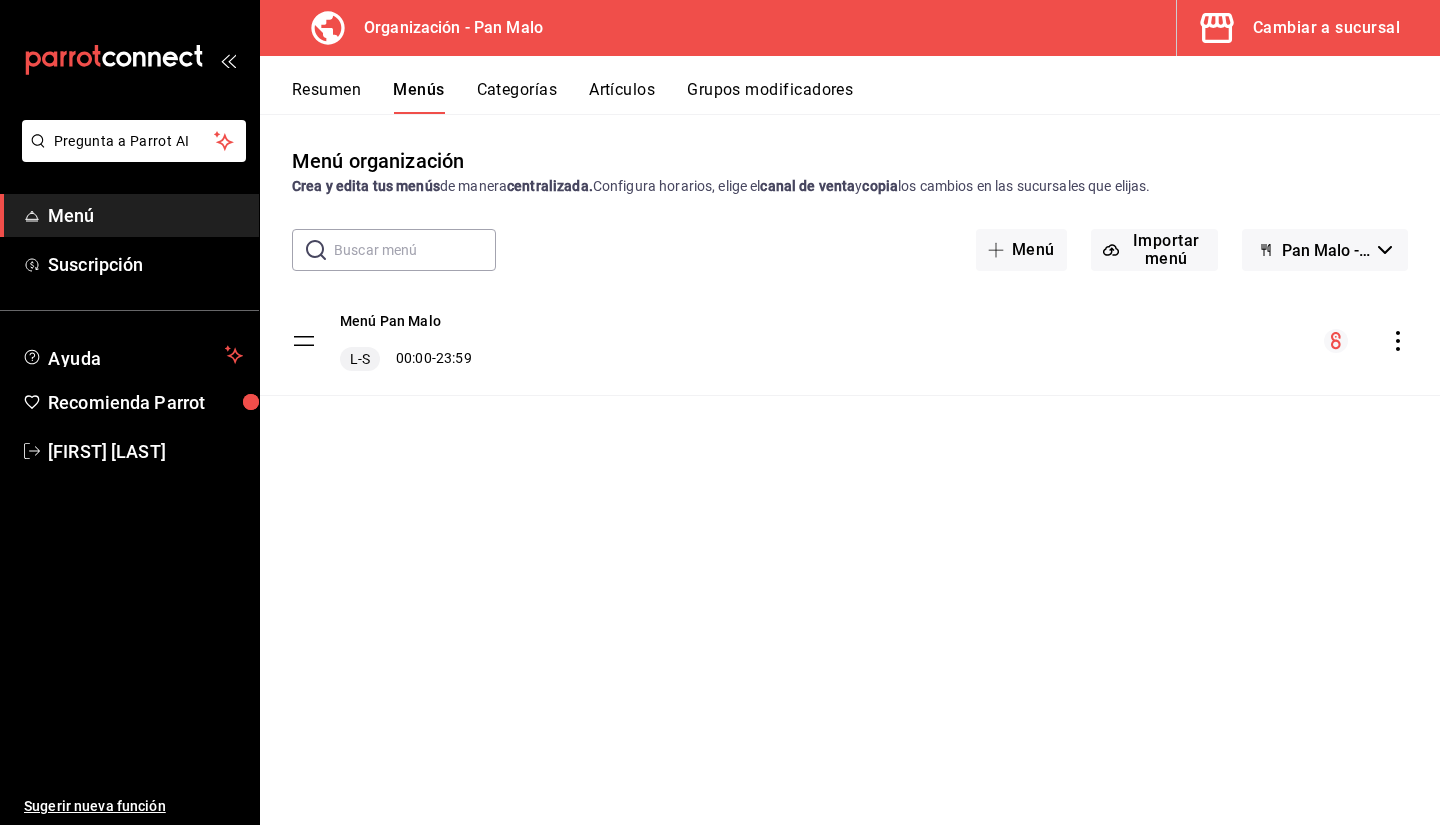click on "Cambiar a sucursal" at bounding box center [1326, 28] 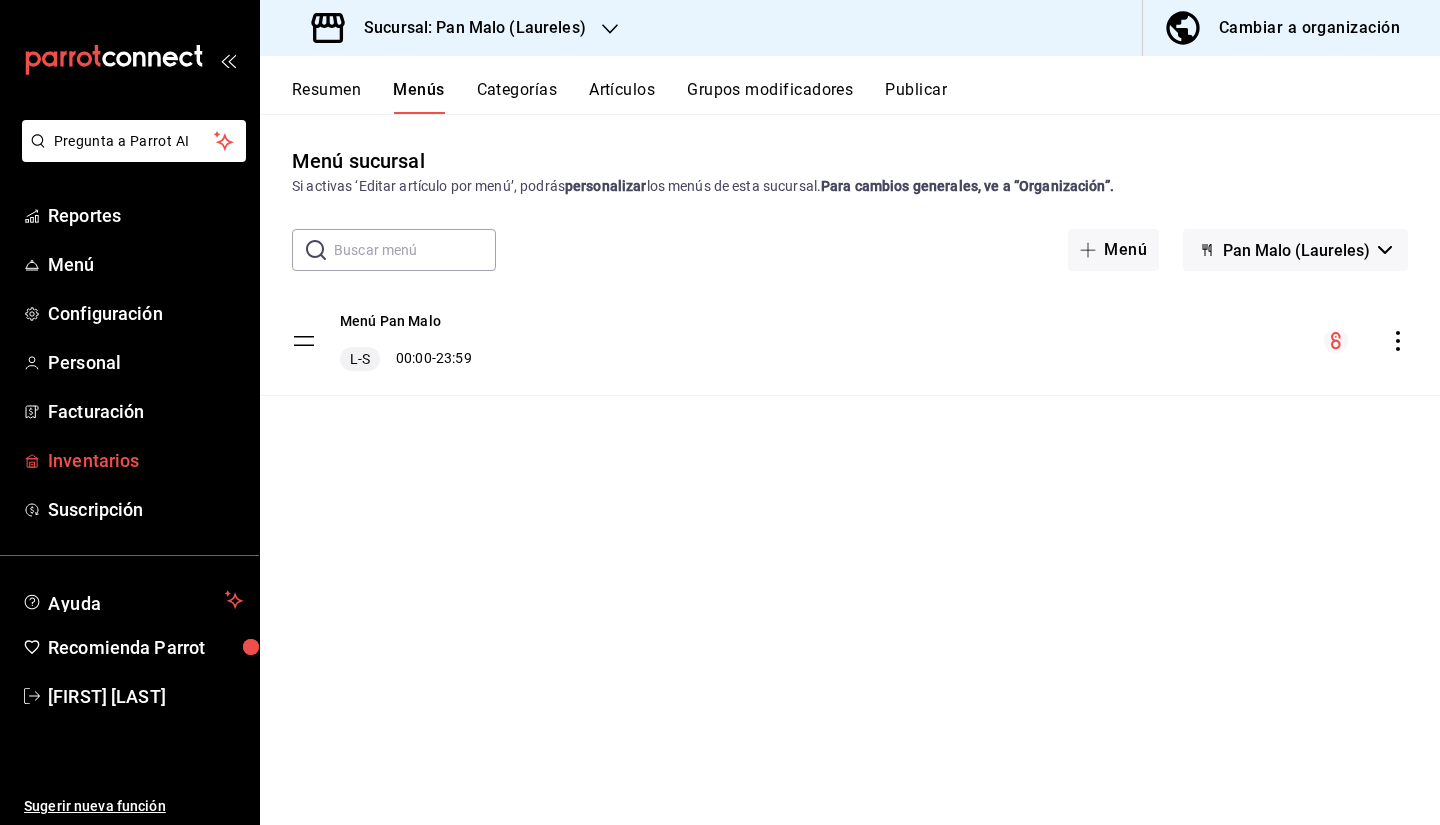 click on "Inventarios" at bounding box center [145, 460] 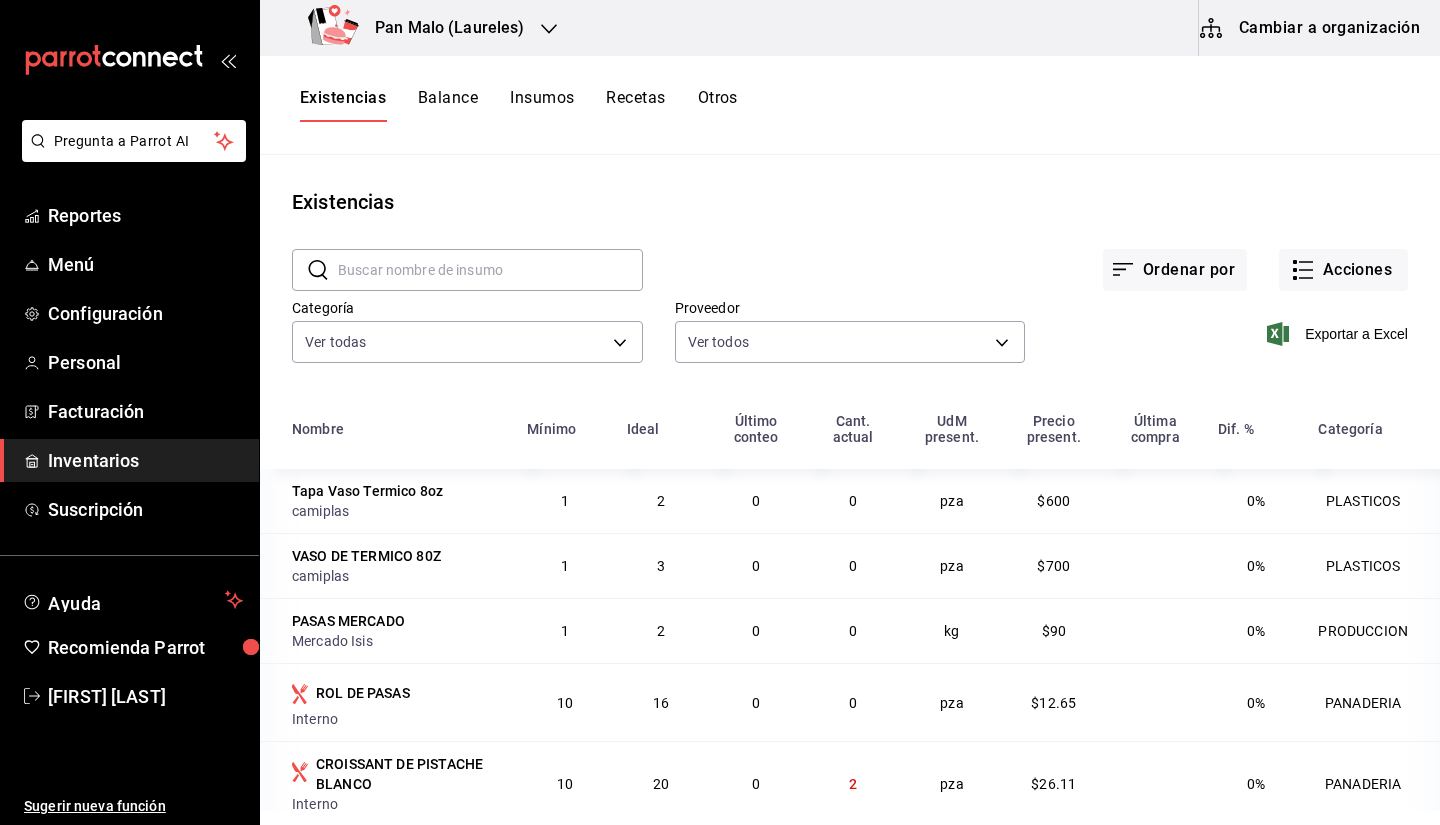 click on "Pan Malo (Laureles)" at bounding box center (420, 28) 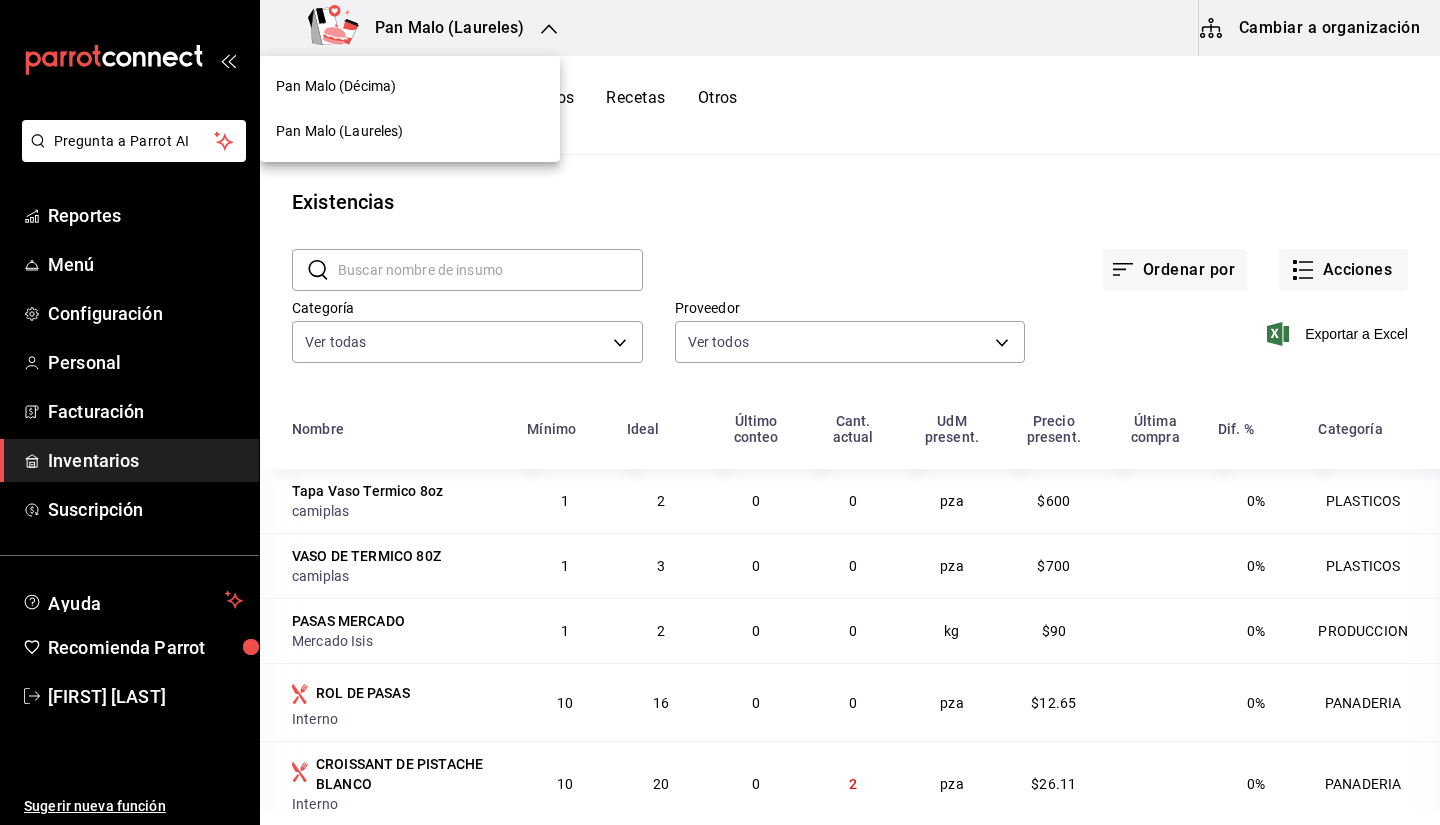 click on "Pan Malo (Décima)" at bounding box center [410, 86] 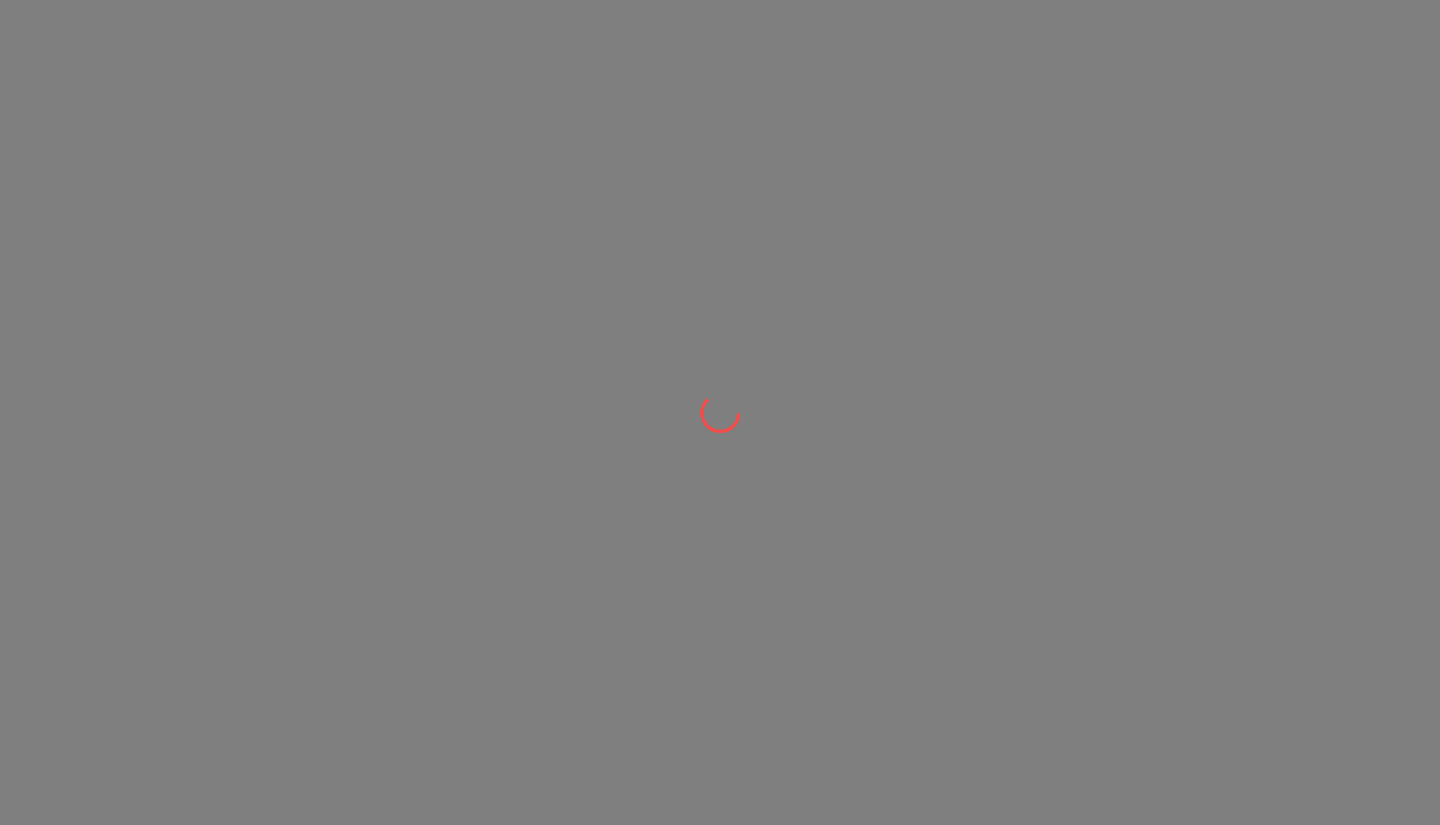 scroll, scrollTop: 0, scrollLeft: 0, axis: both 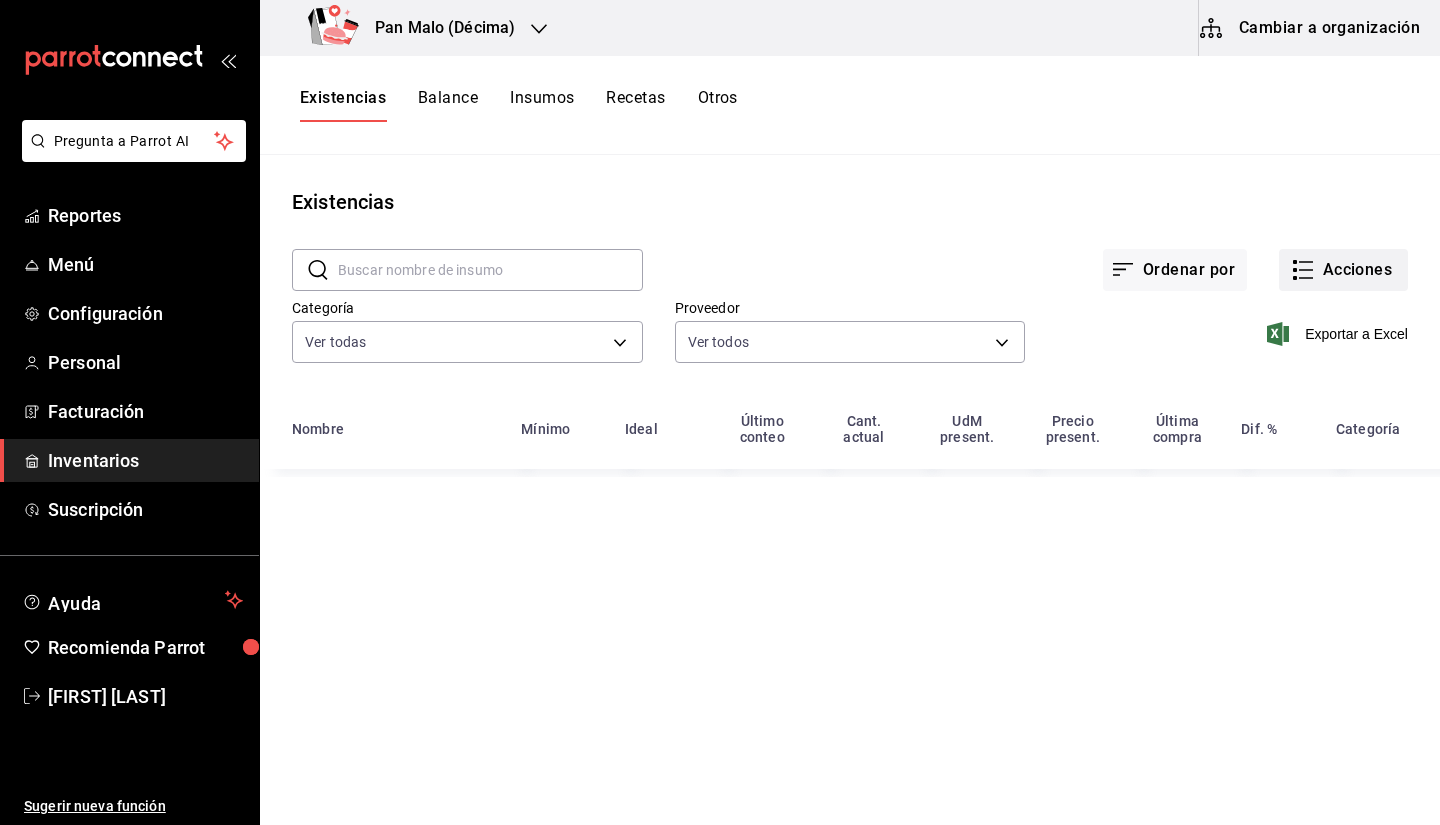 click on "Acciones" at bounding box center (1343, 270) 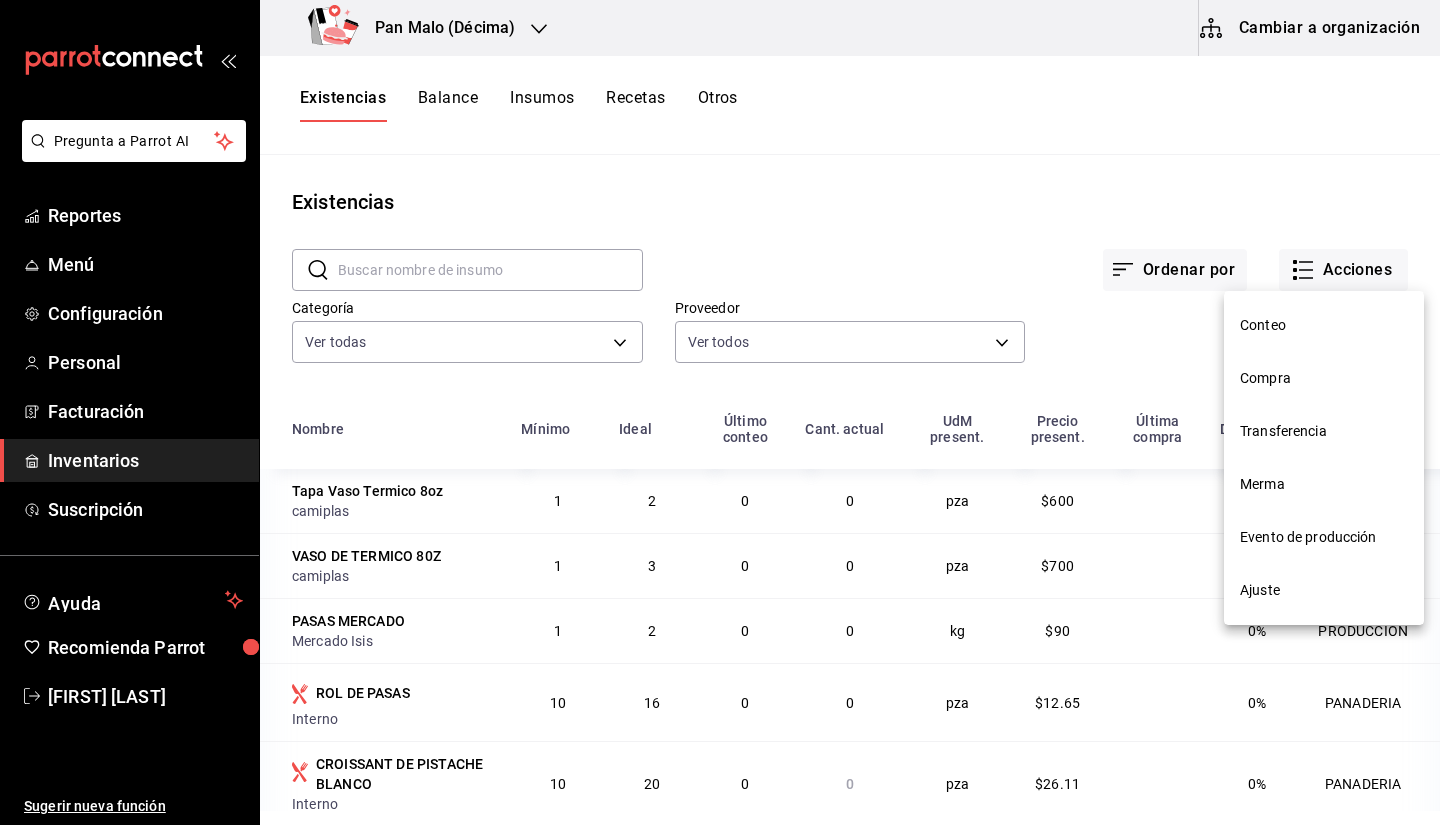 click on "Evento de producción" at bounding box center (1324, 537) 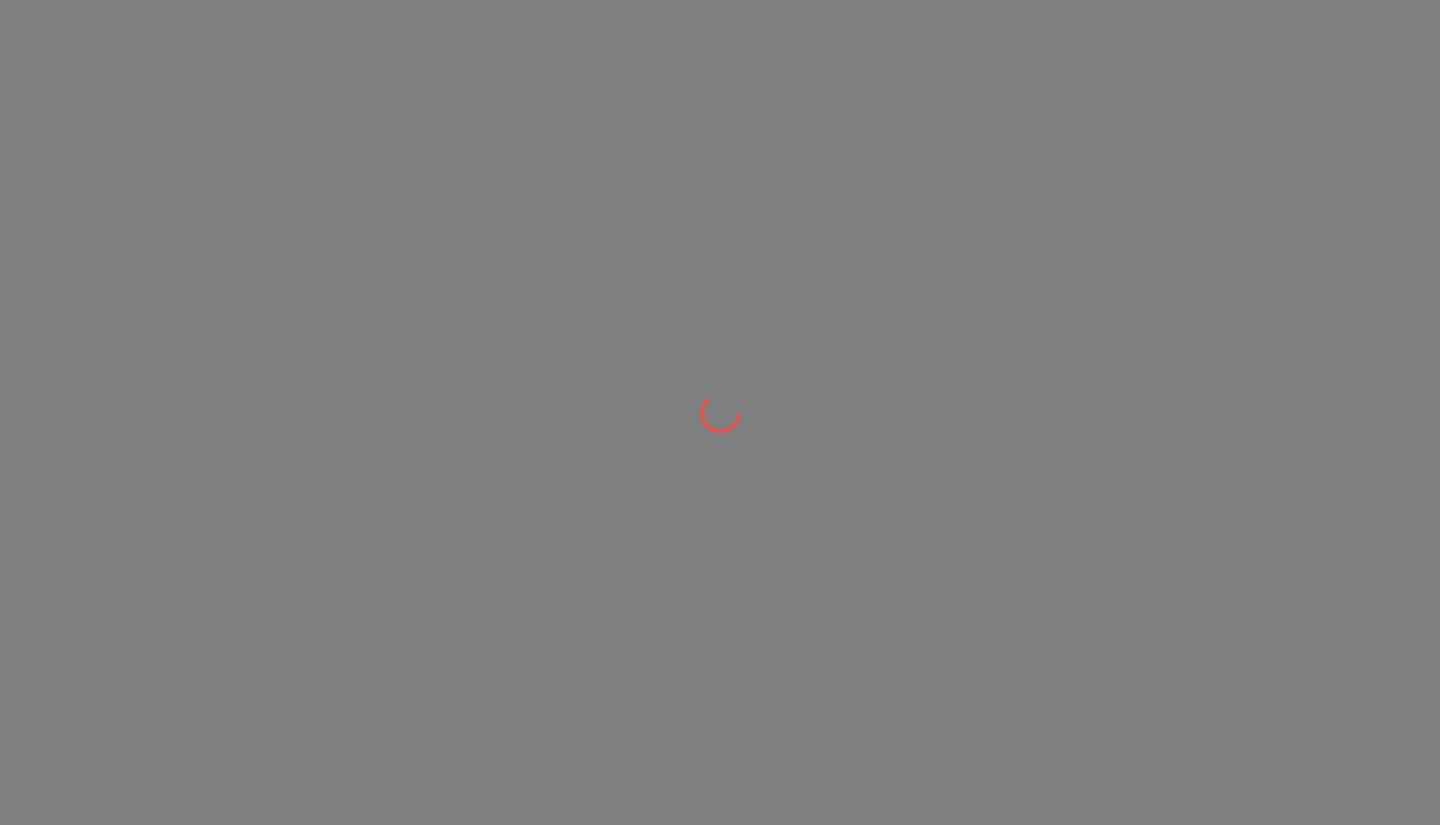 scroll, scrollTop: 0, scrollLeft: 0, axis: both 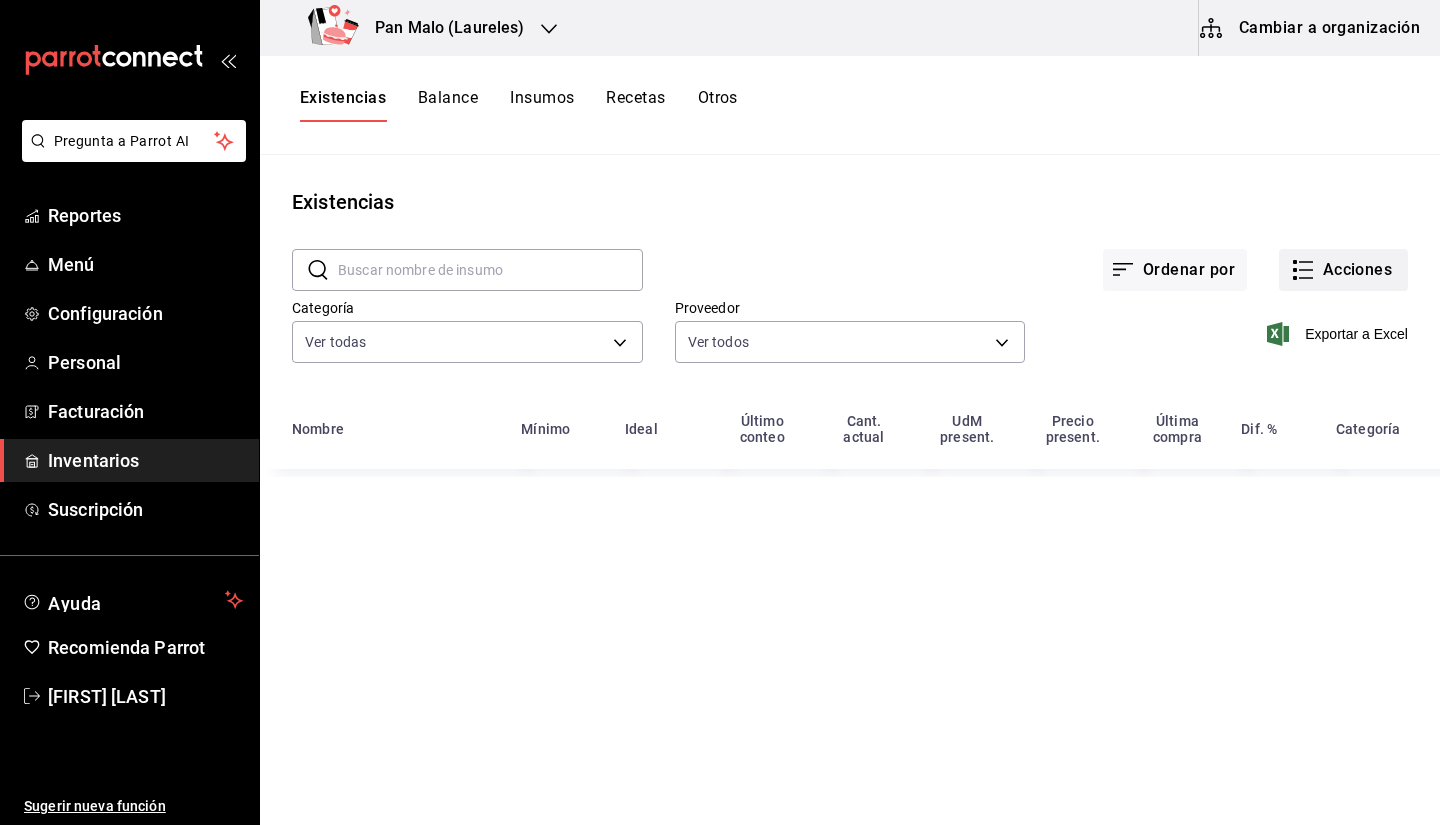 click on "Acciones" at bounding box center [1343, 270] 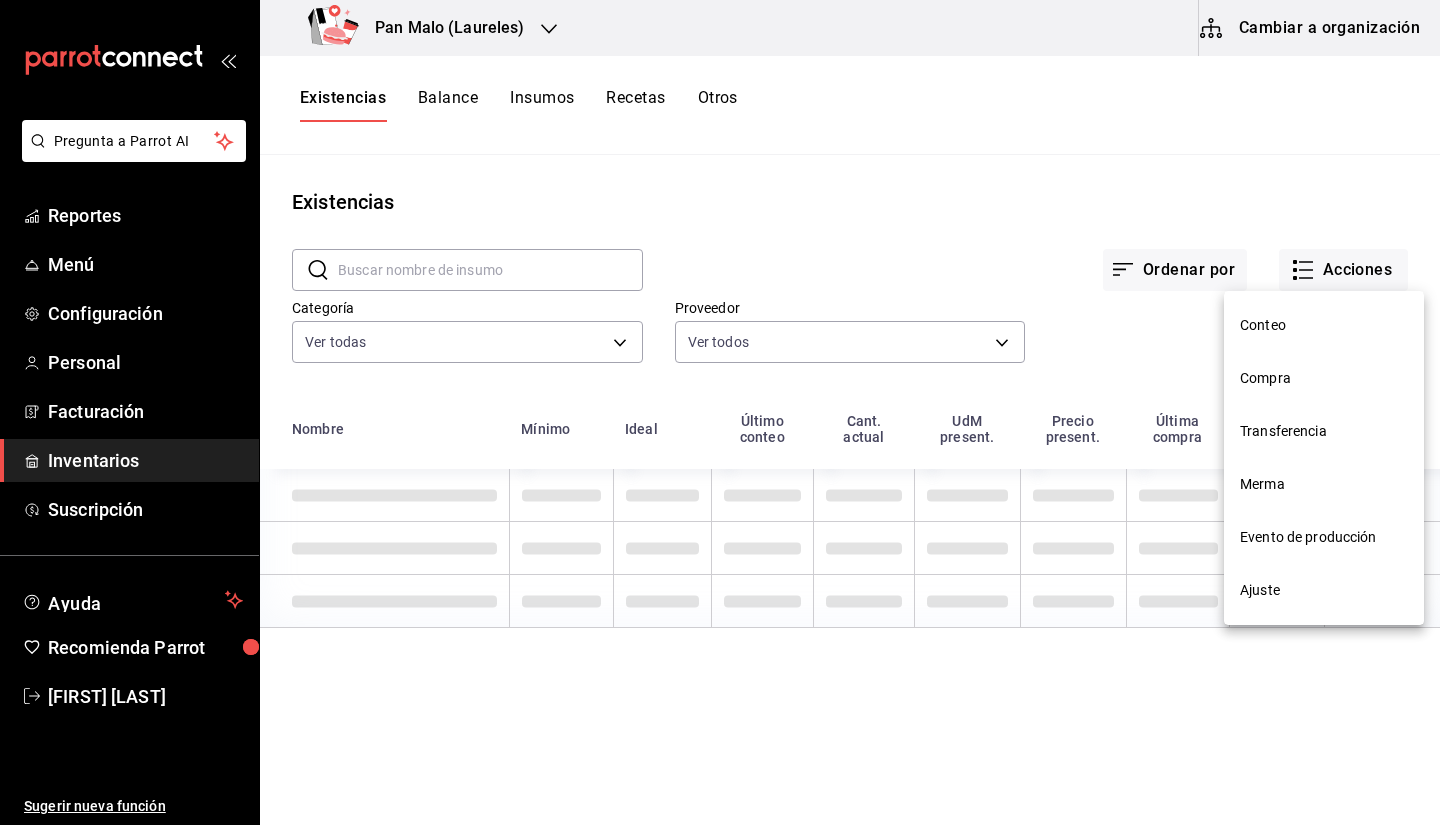 click on "Transferencia" at bounding box center (1324, 431) 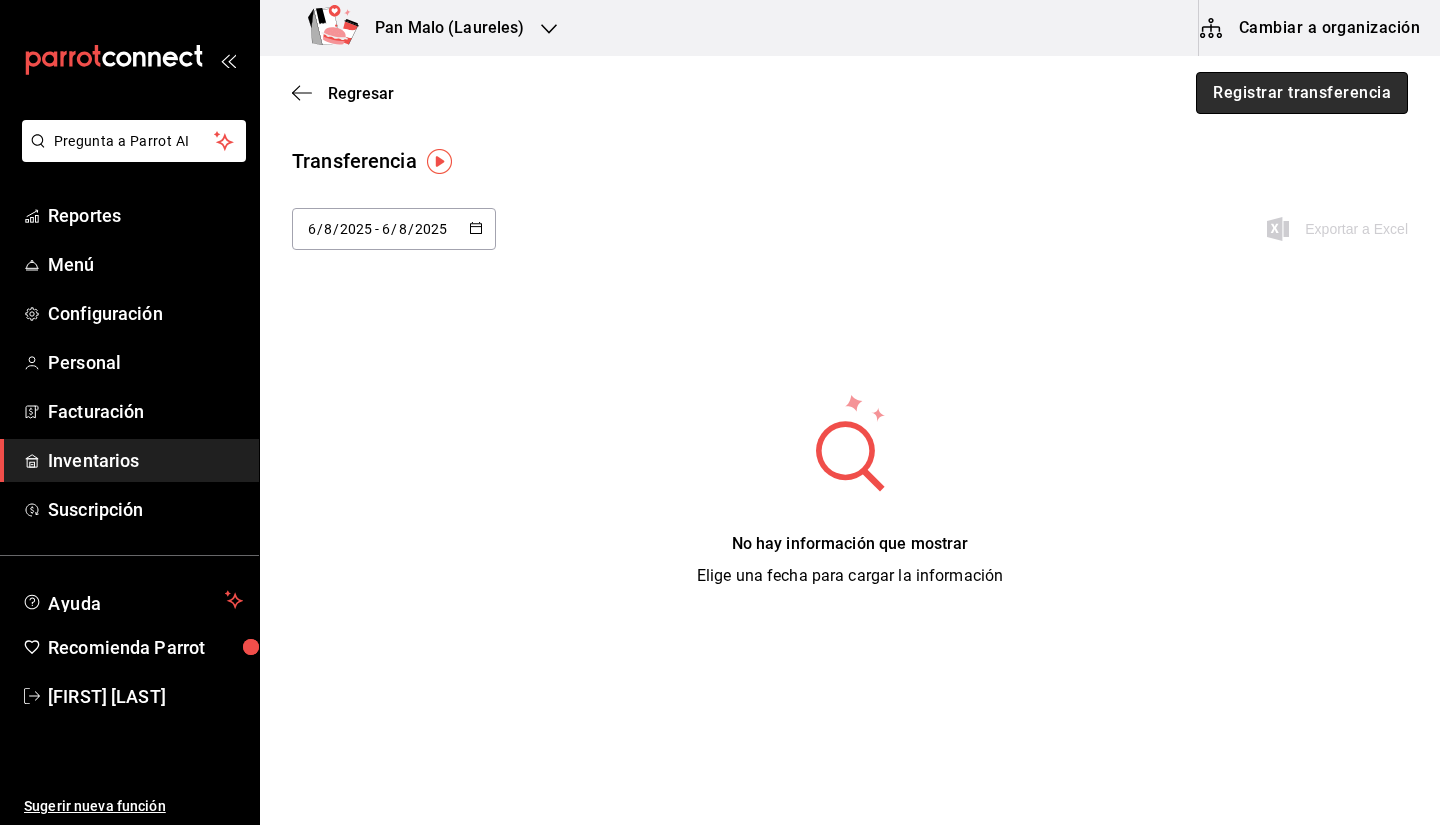click on "Registrar transferencia" at bounding box center [1302, 93] 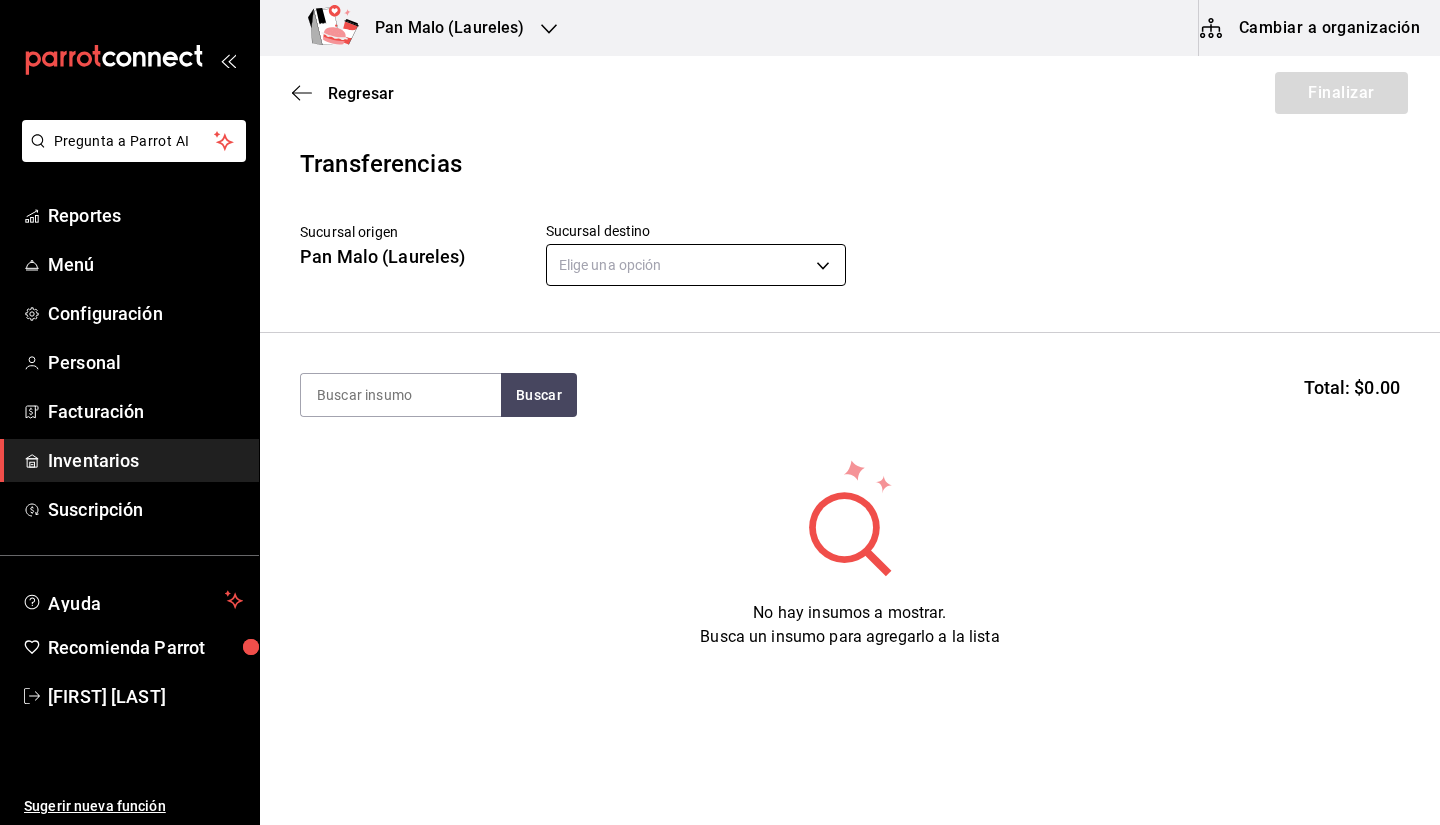 click on "Pregunta a Parrot AI Reportes   Menú   Configuración   Personal   Facturación   Inventarios   Suscripción   Ayuda Recomienda Parrot   [FIRST] [LAST]   Sugerir nueva función   Pan Malo (Laureles) Cambiar a organización Regresar Finalizar Transferencias Sucursal origen Pan Malo (Laureles) Sucursal destino Elige una opción default Buscar Total: $0.00 No hay insumos a mostrar. Busca un insumo para agregarlo a la lista Pregunta a Parrot AI Reportes   Menú   Configuración   Personal   Facturación   Inventarios   Suscripción   Ayuda Recomienda Parrot   [FIRST] [LAST]   Sugerir nueva función   GANA 1 MES GRATIS EN TU SUSCRIPCIÓN AQUÍ ¿Recuerdas cómo empezó tu restaurante?
Hoy puedes ayudar a un colega a tener el mismo cambio que tú viviste.
Recomienda Parrot directamente desde tu Portal Administrador.
Es fácil y rápido.
🎁 Por cada restaurante que se una, ganas 1 mes gratis. Ver video tutorial Ir a video Editar Eliminar Visitar centro de ayuda (81) 2046 6363 soporte@parrotsoftware.io" at bounding box center (720, 356) 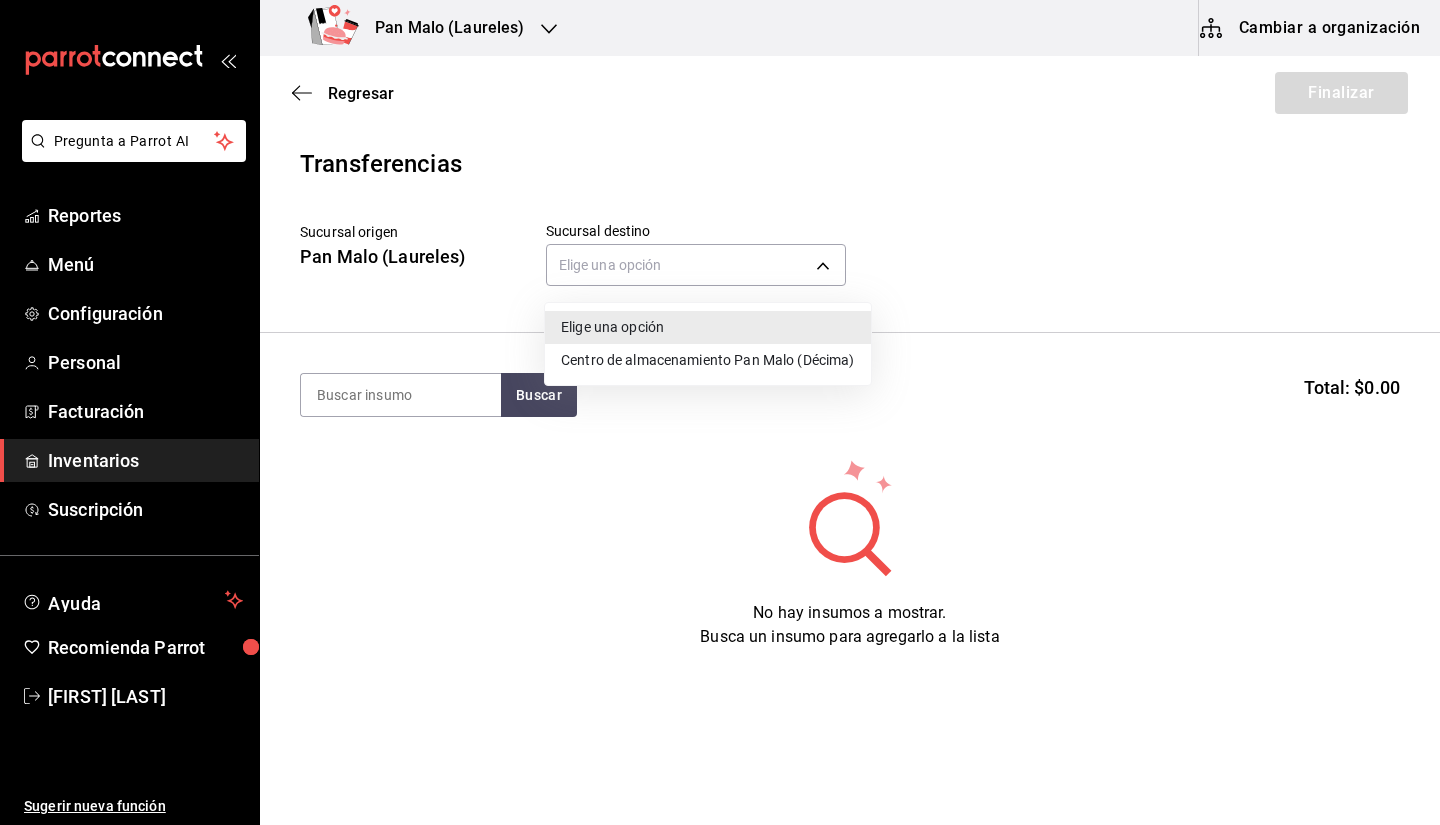click on "Centro de almacenamiento Pan Malo (Décima)" at bounding box center [708, 360] 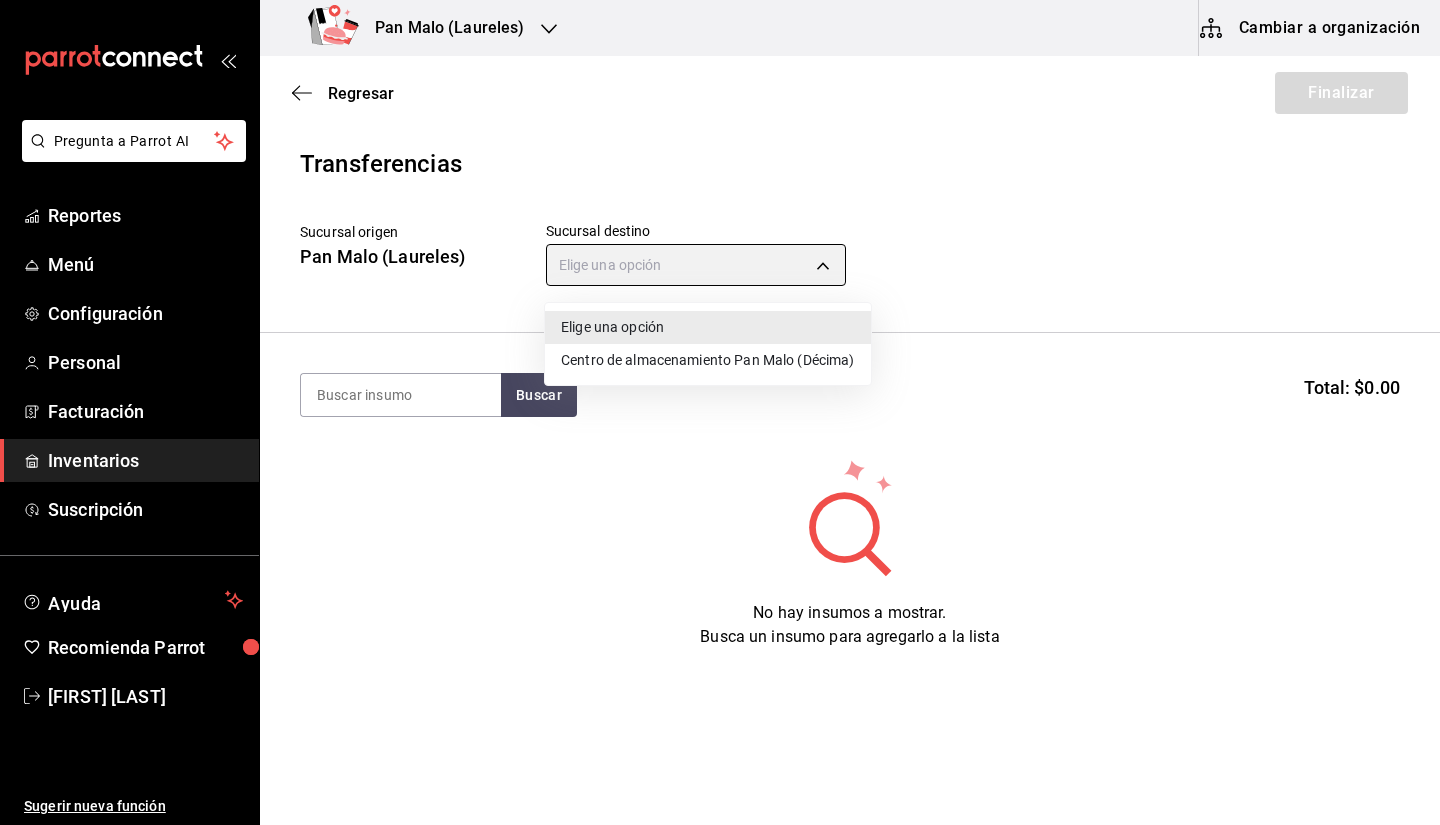 type on "9abab4d3-b7ec-41e7-98de-9fea929b679c" 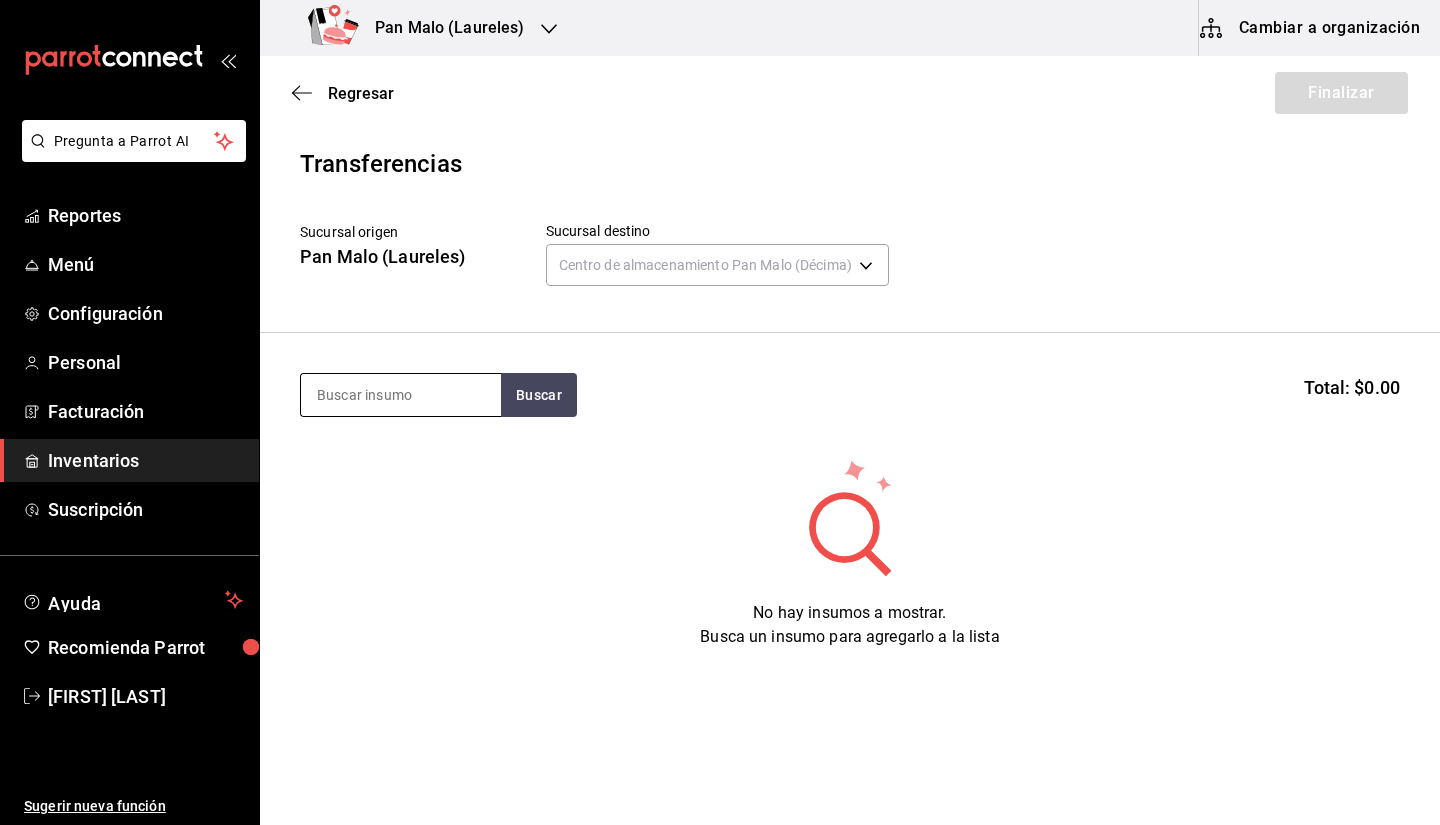 click at bounding box center [401, 395] 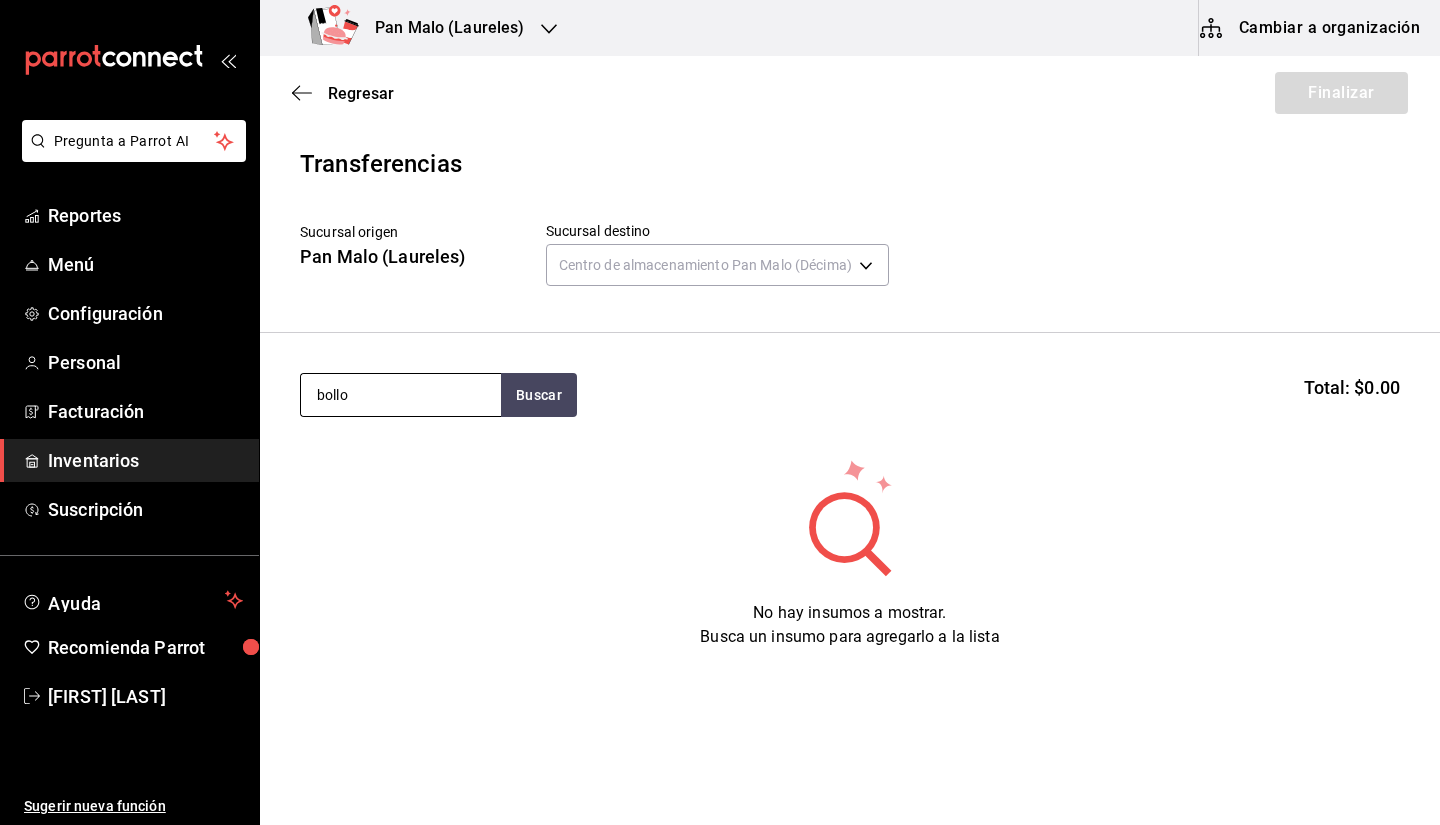 type on "bollo" 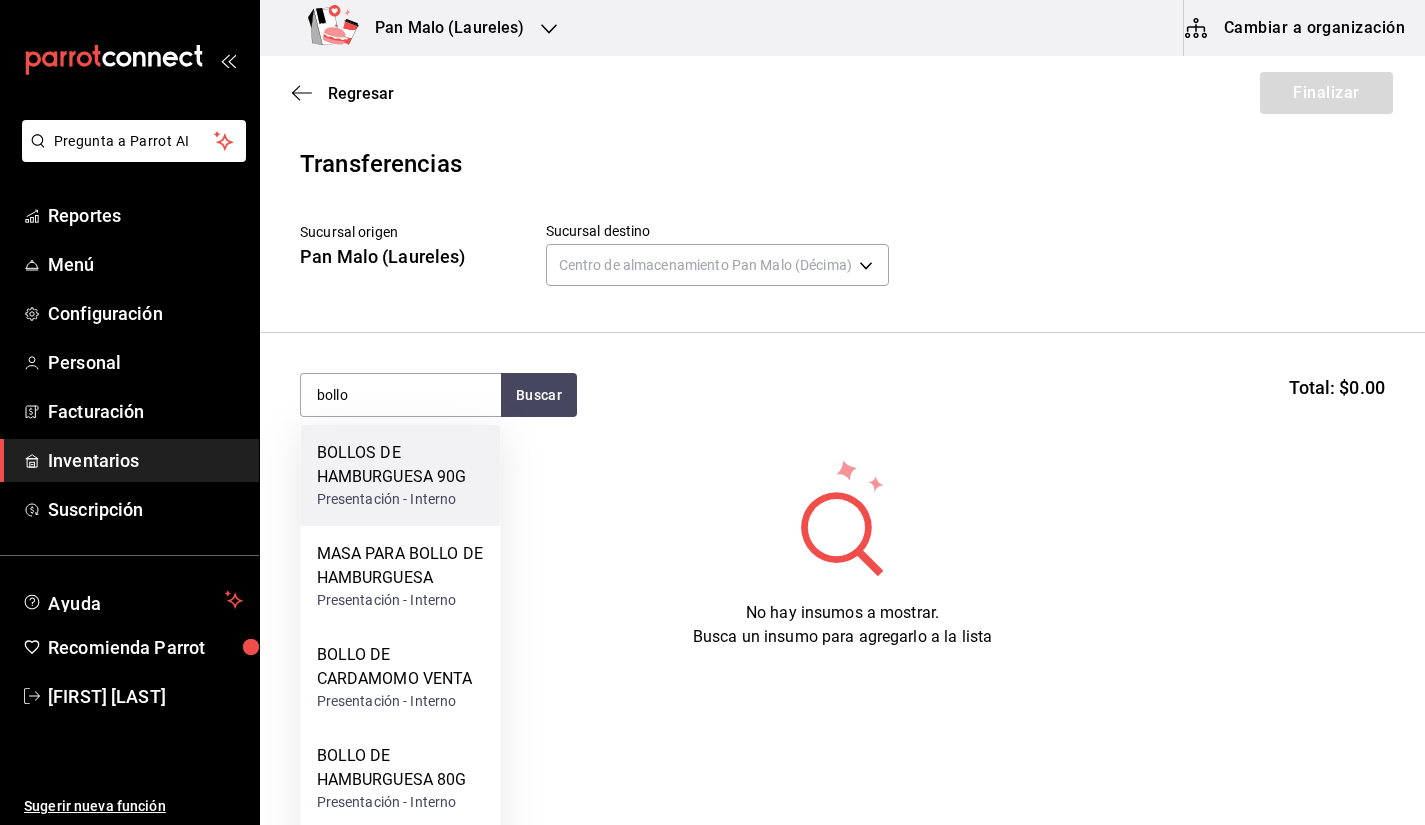 click on "BOLLOS DE HAMBURGUESA 90G" at bounding box center [401, 465] 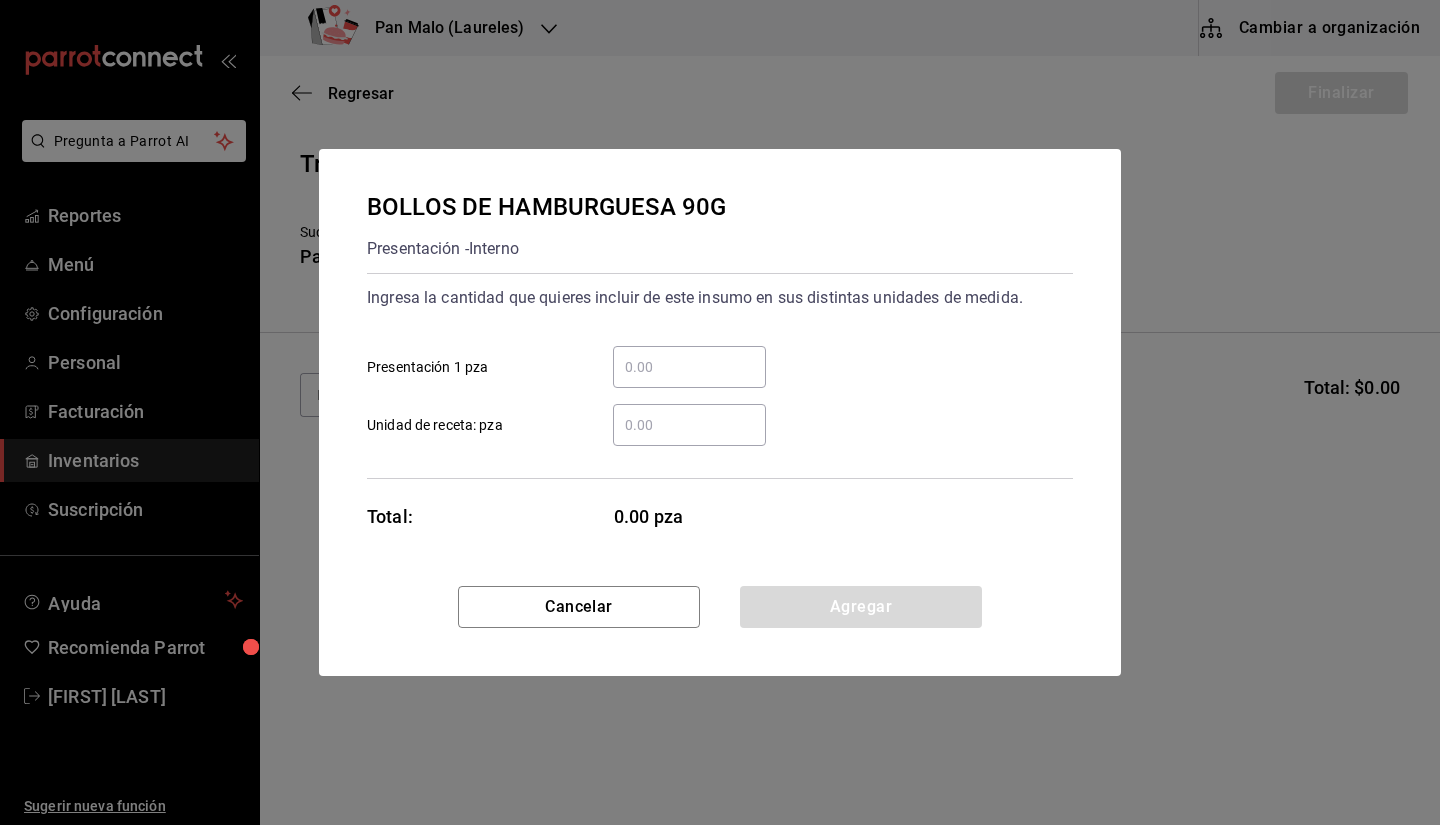 click on "​ Unidad de receta: pza" at bounding box center (712, 417) 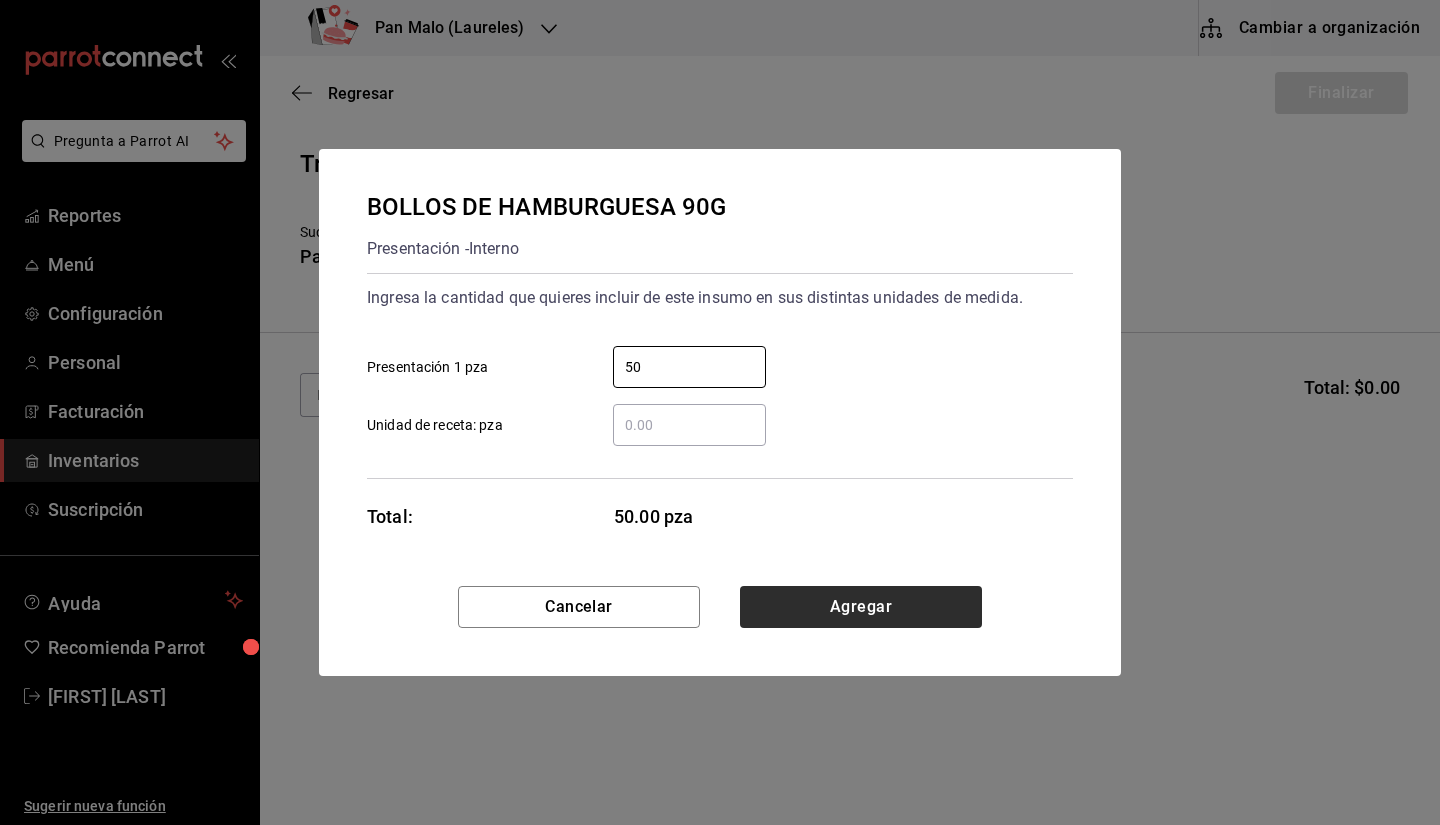 type on "50" 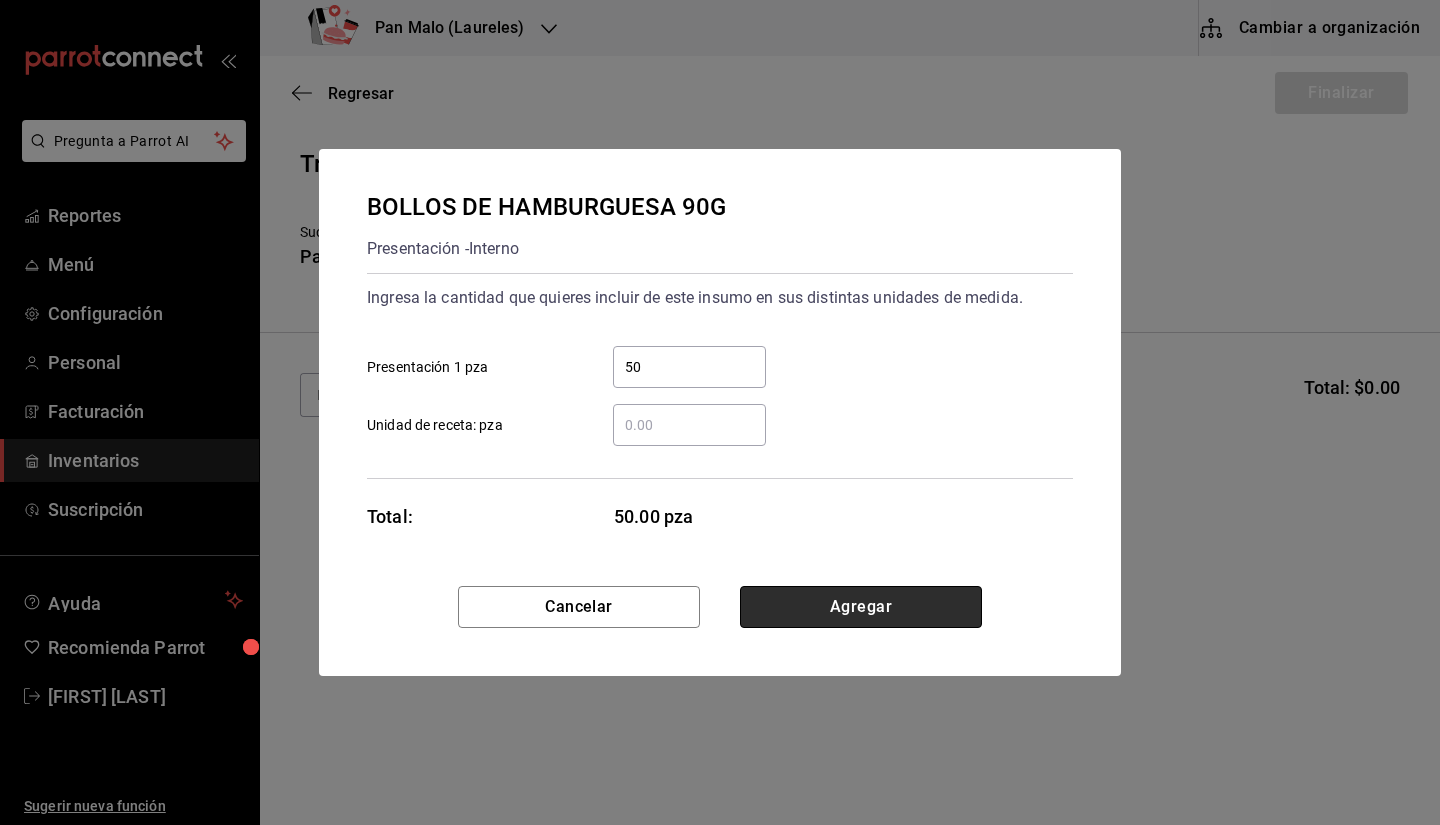 click on "Agregar" at bounding box center (861, 607) 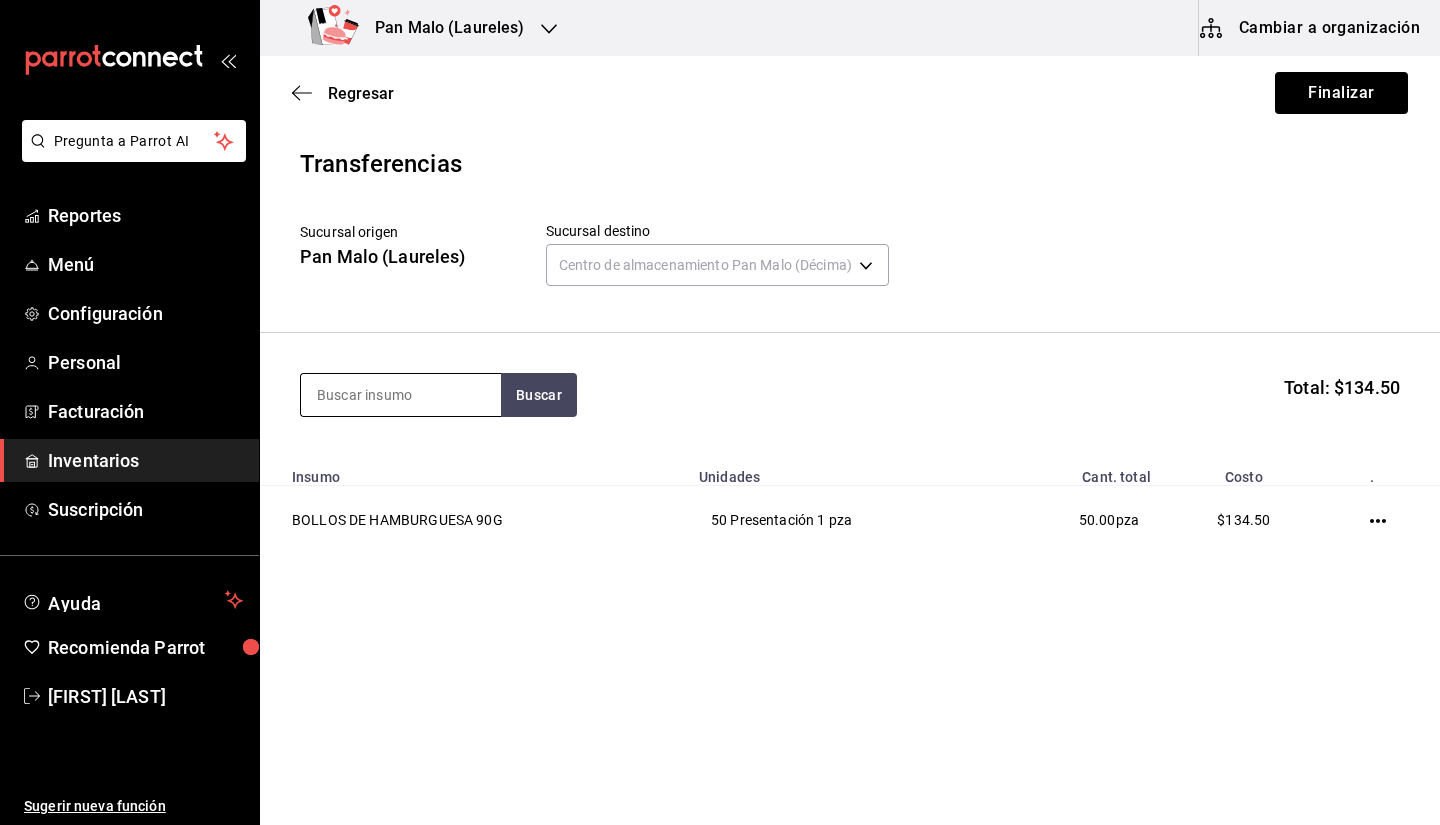 click at bounding box center (401, 395) 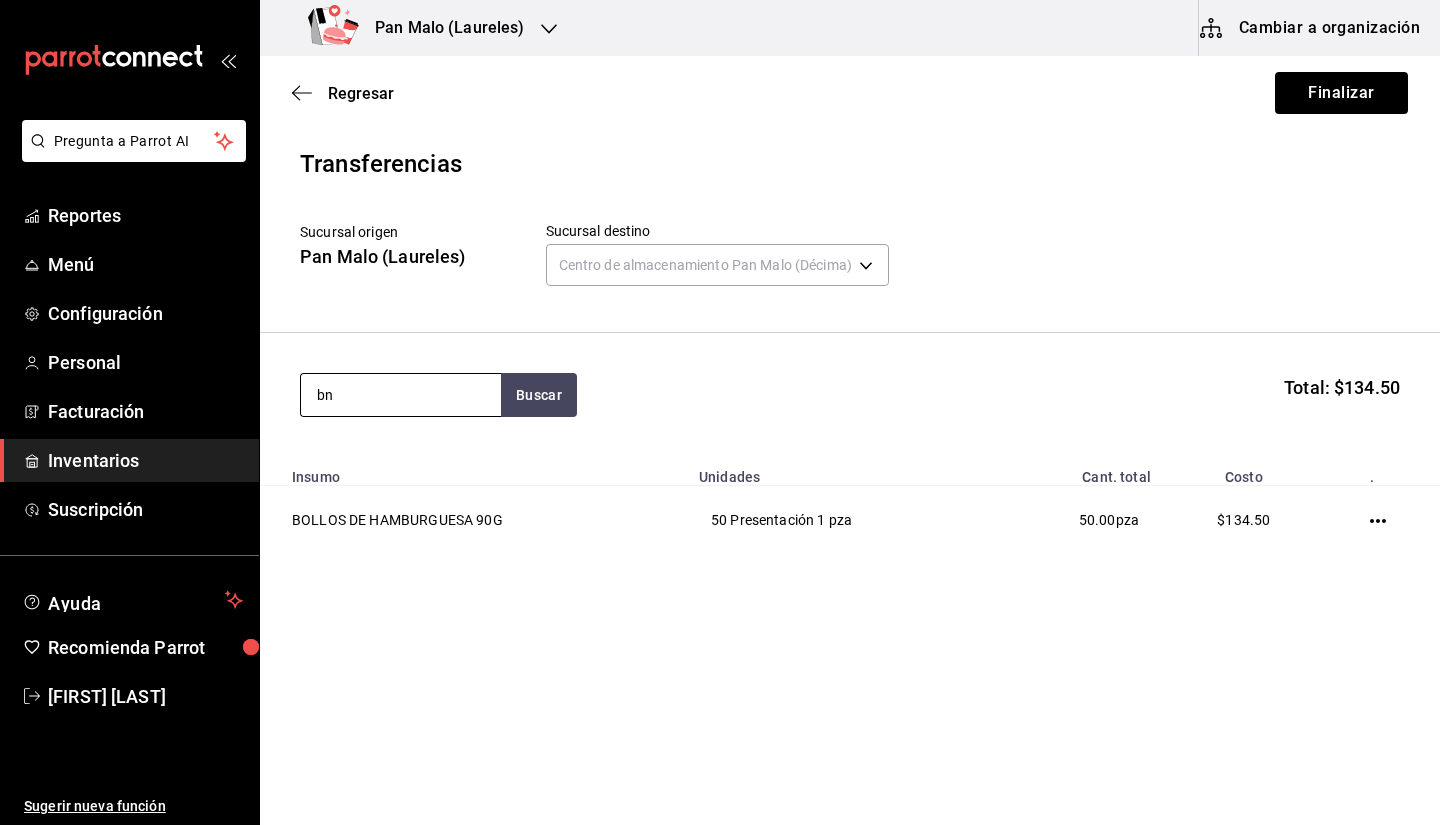 type on "b" 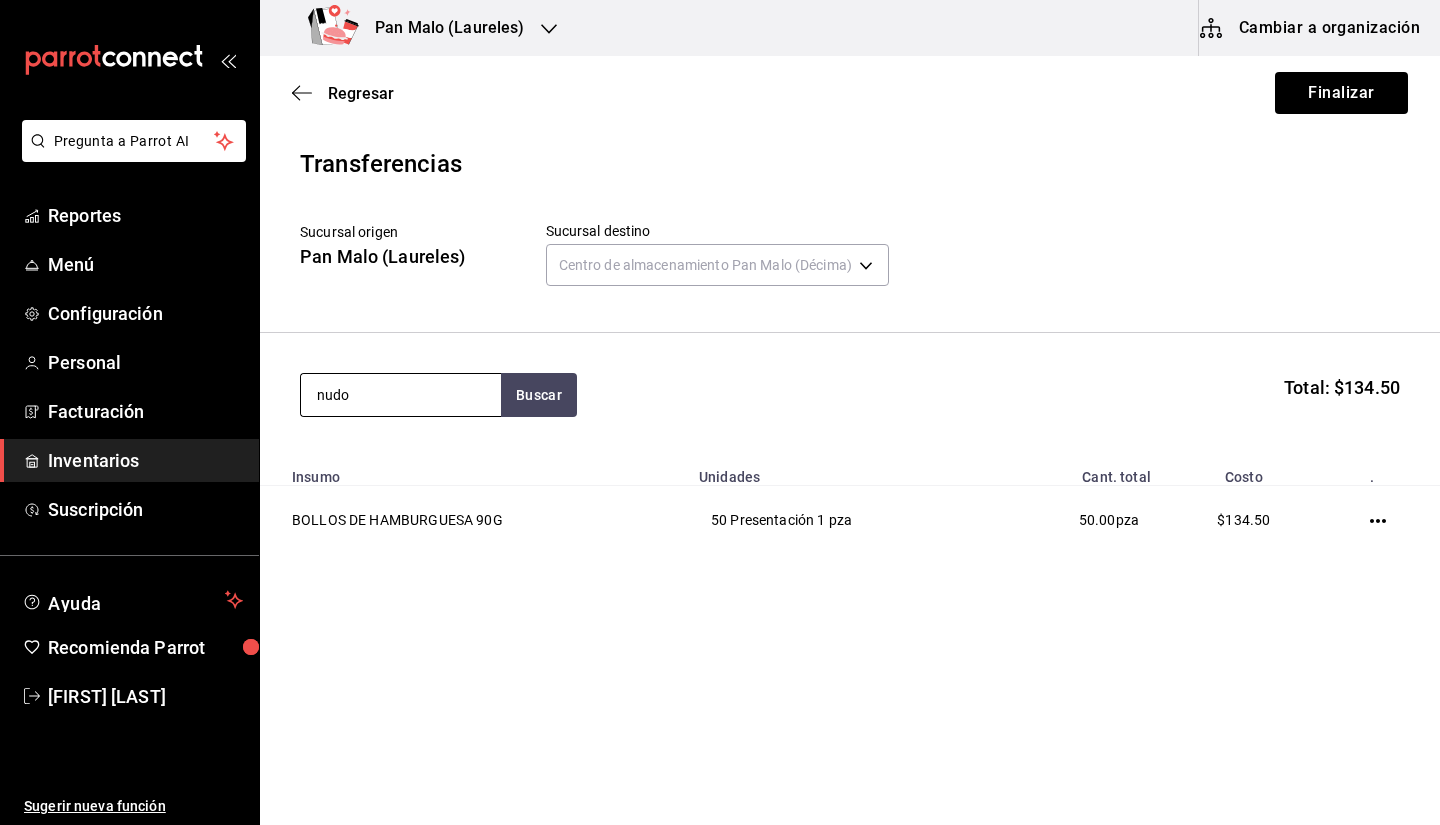 type on "nudo" 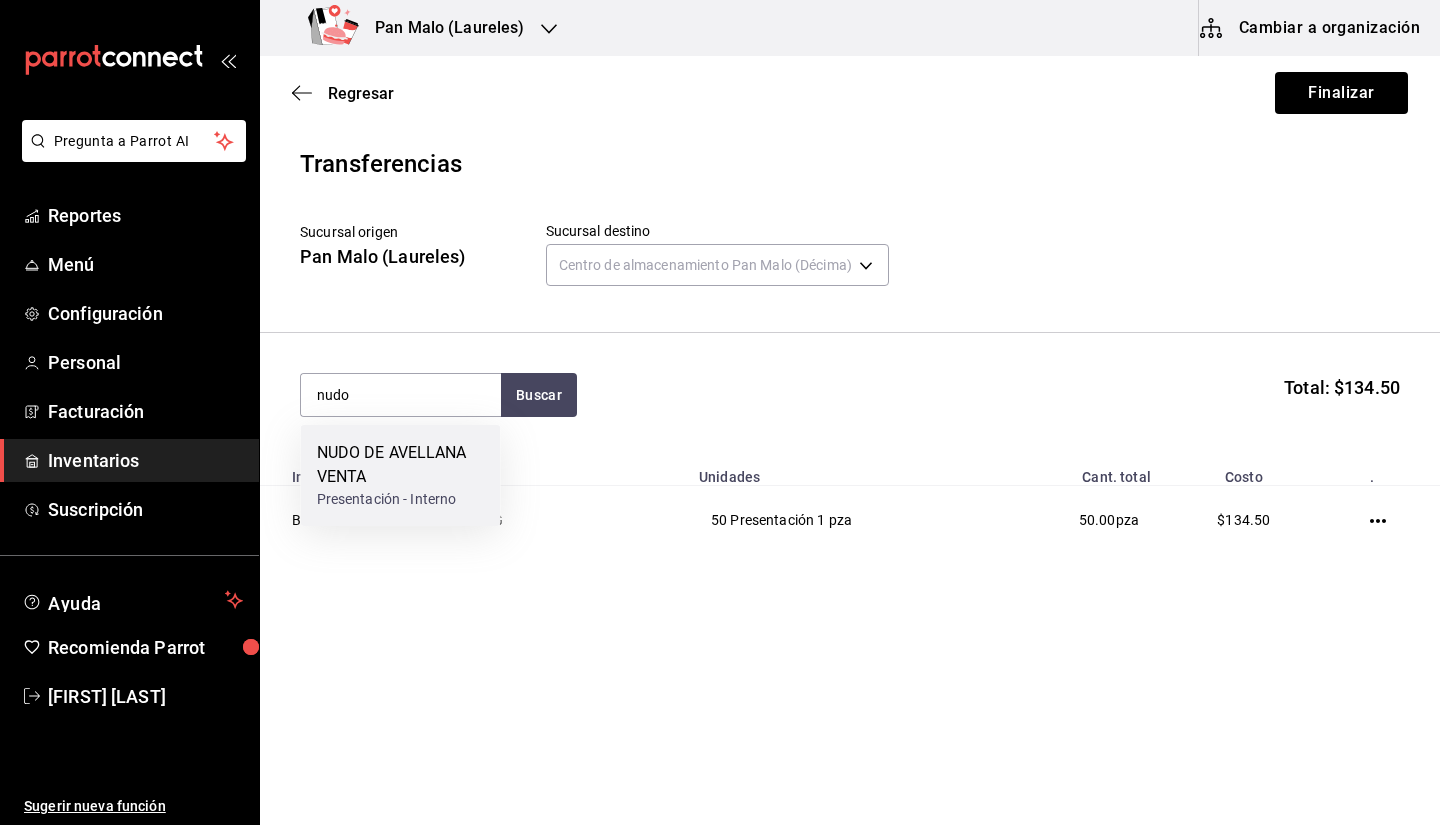 click on "NUDO DE AVELLANA VENTA" at bounding box center (401, 465) 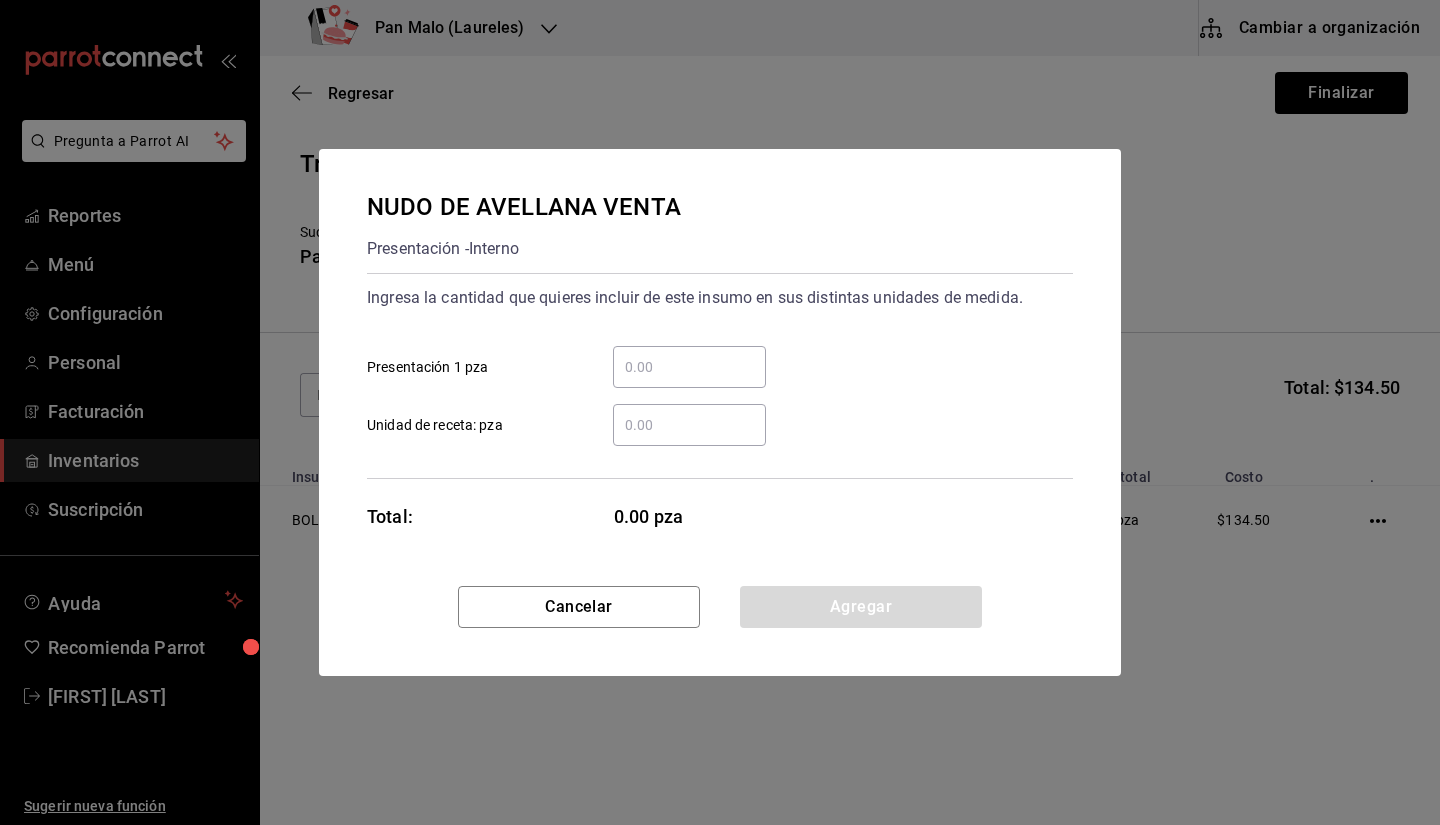 click on "​ Presentación 1 pza" at bounding box center [689, 367] 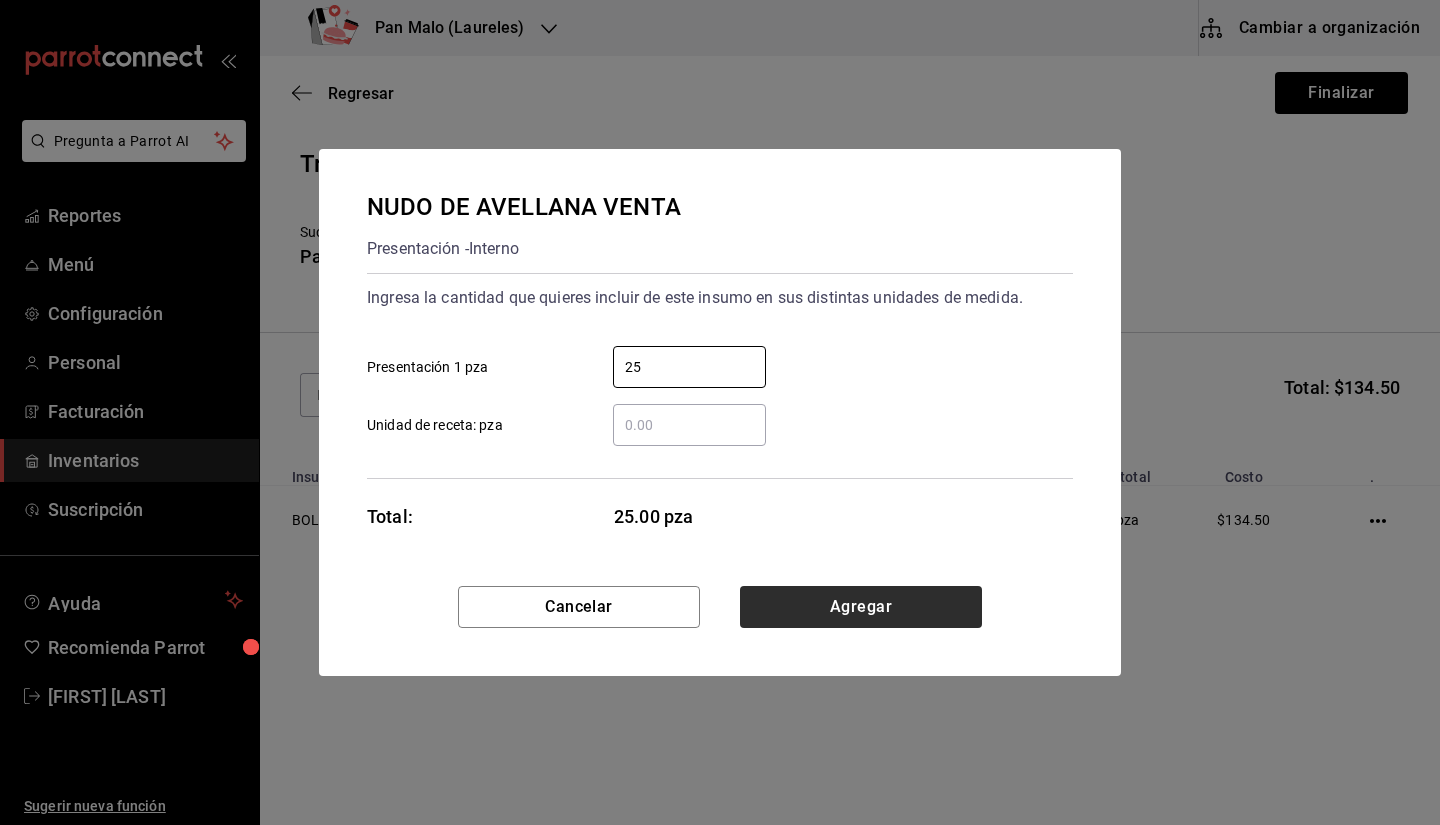 type on "25" 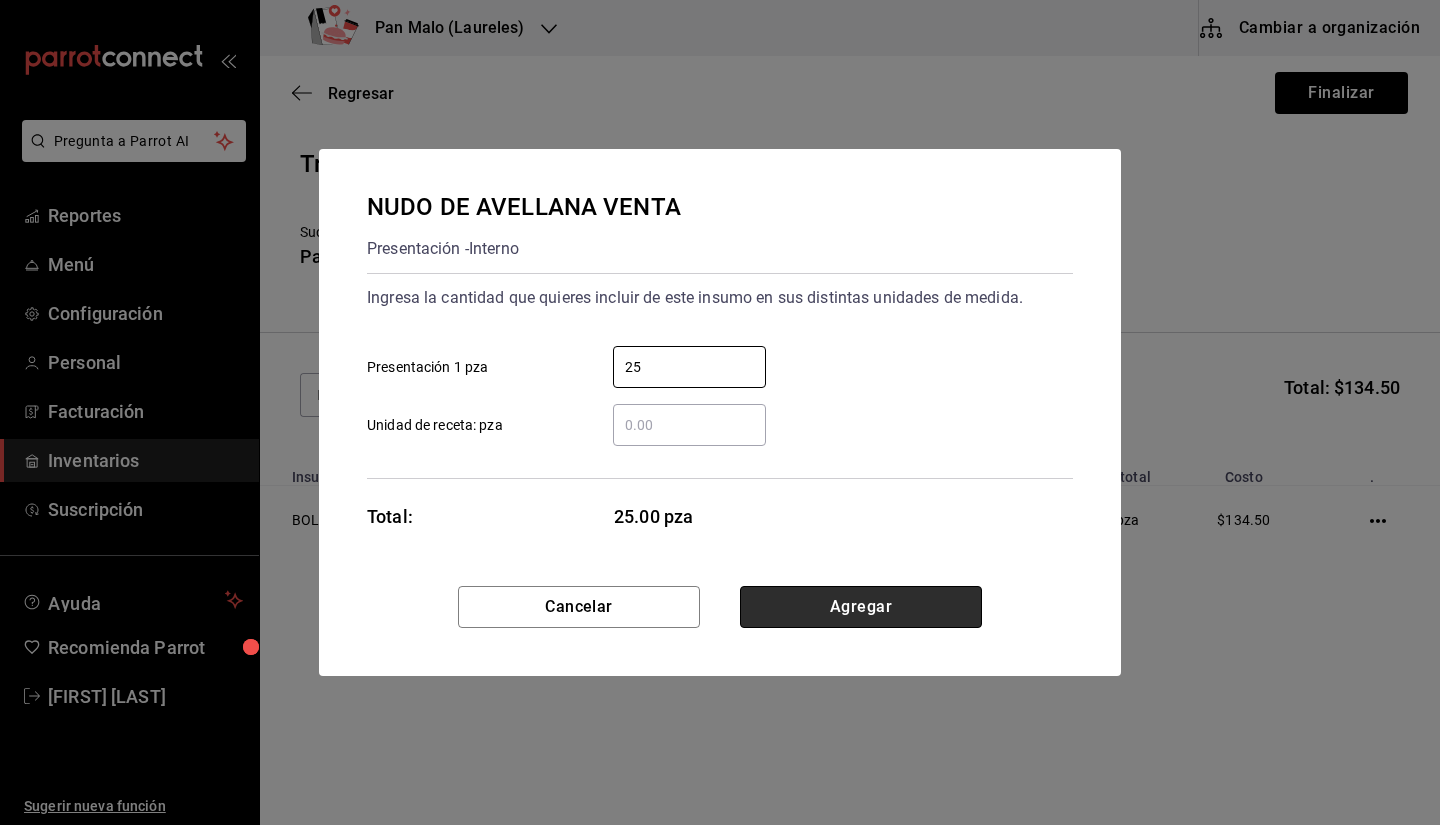 click on "Agregar" at bounding box center [861, 607] 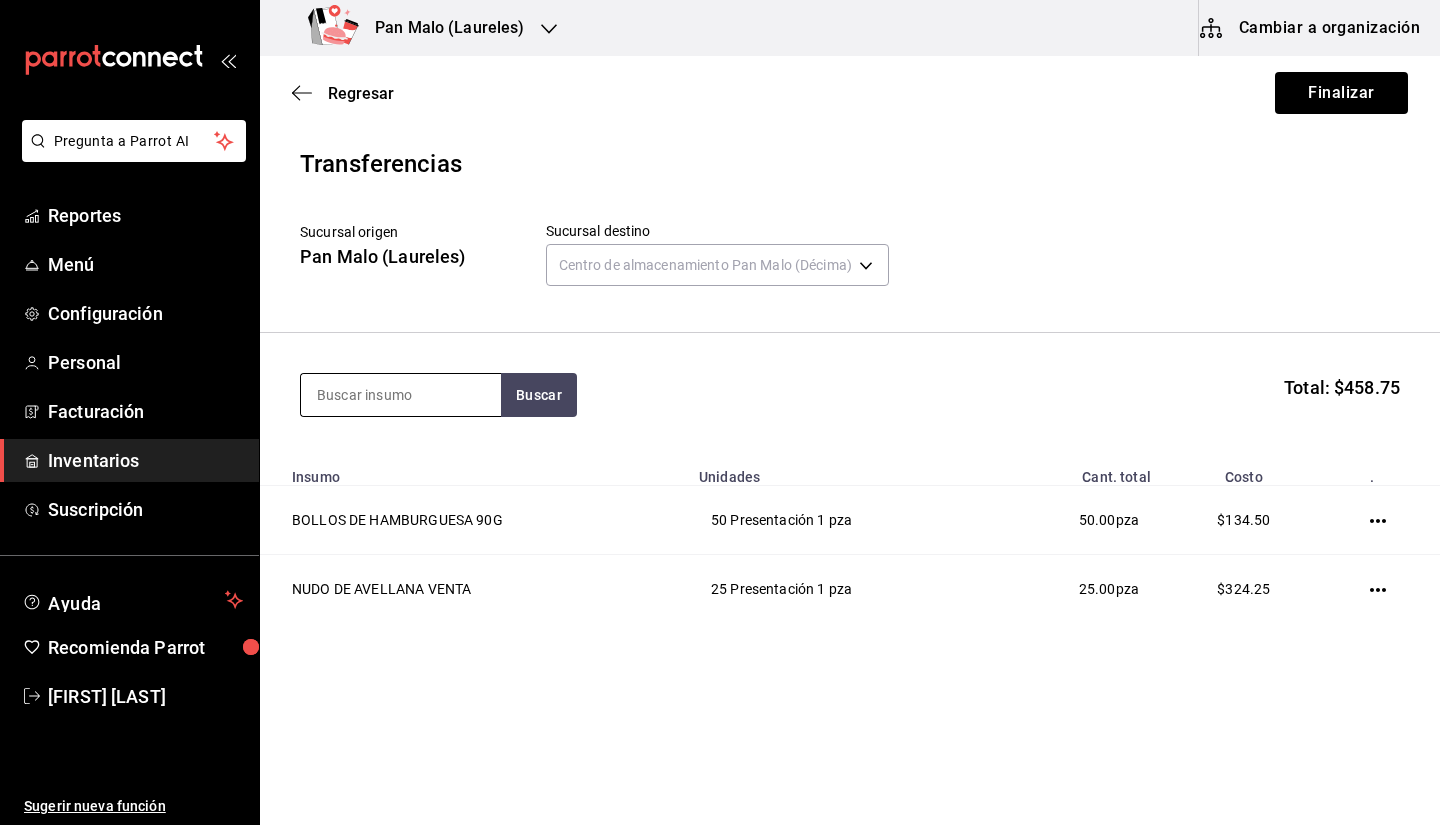 click at bounding box center [401, 395] 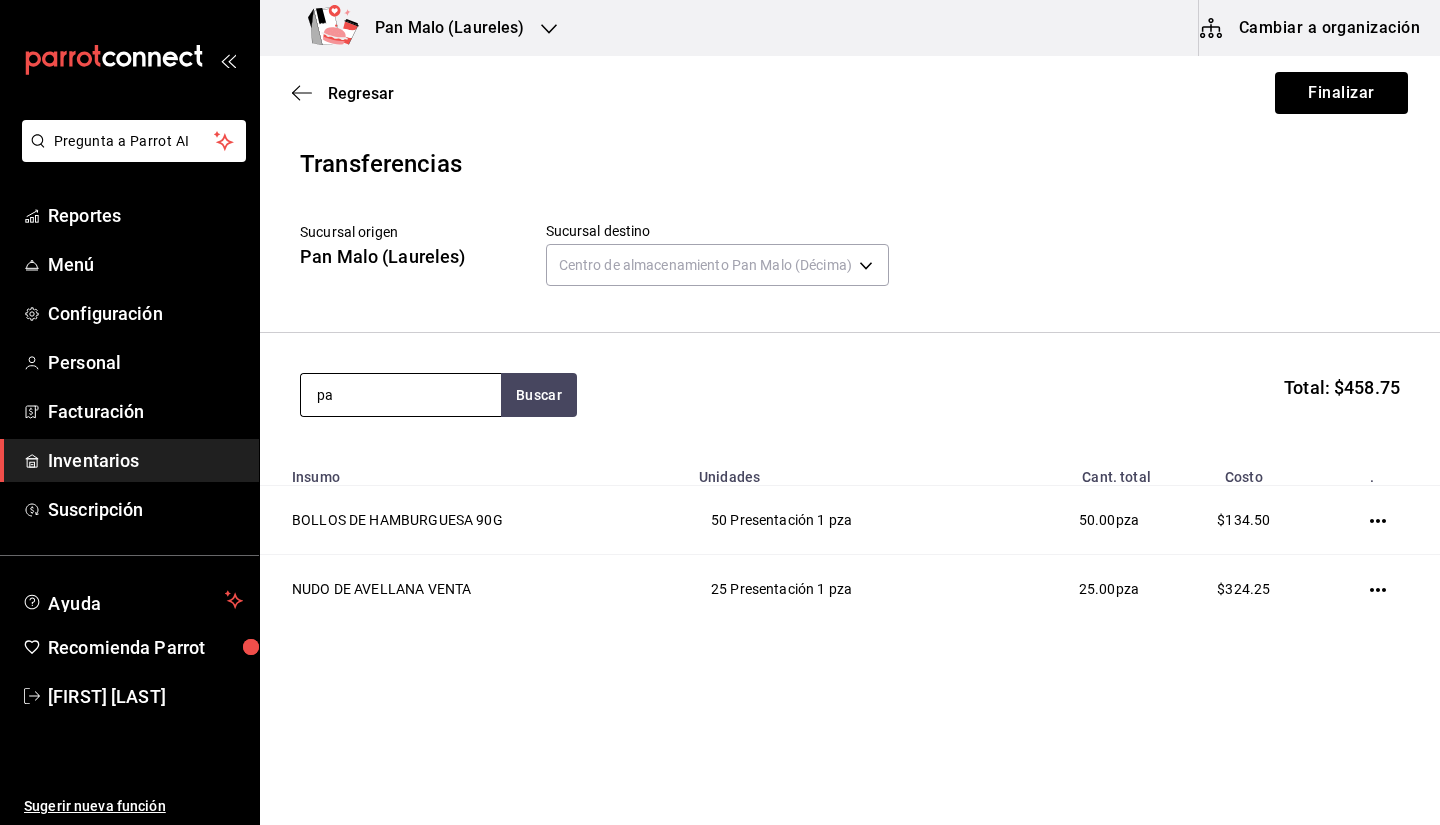 type on "p" 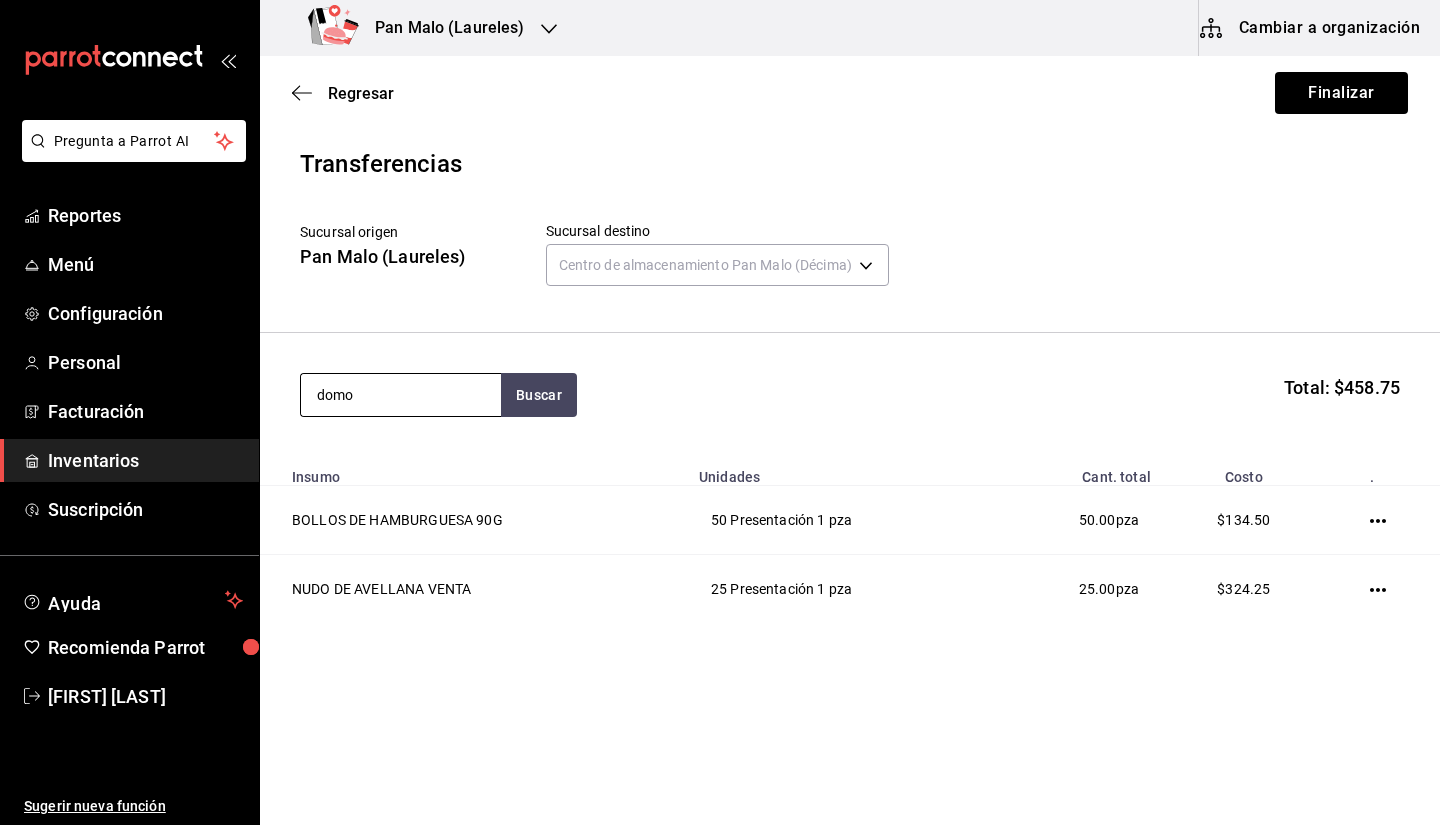 type on "domo" 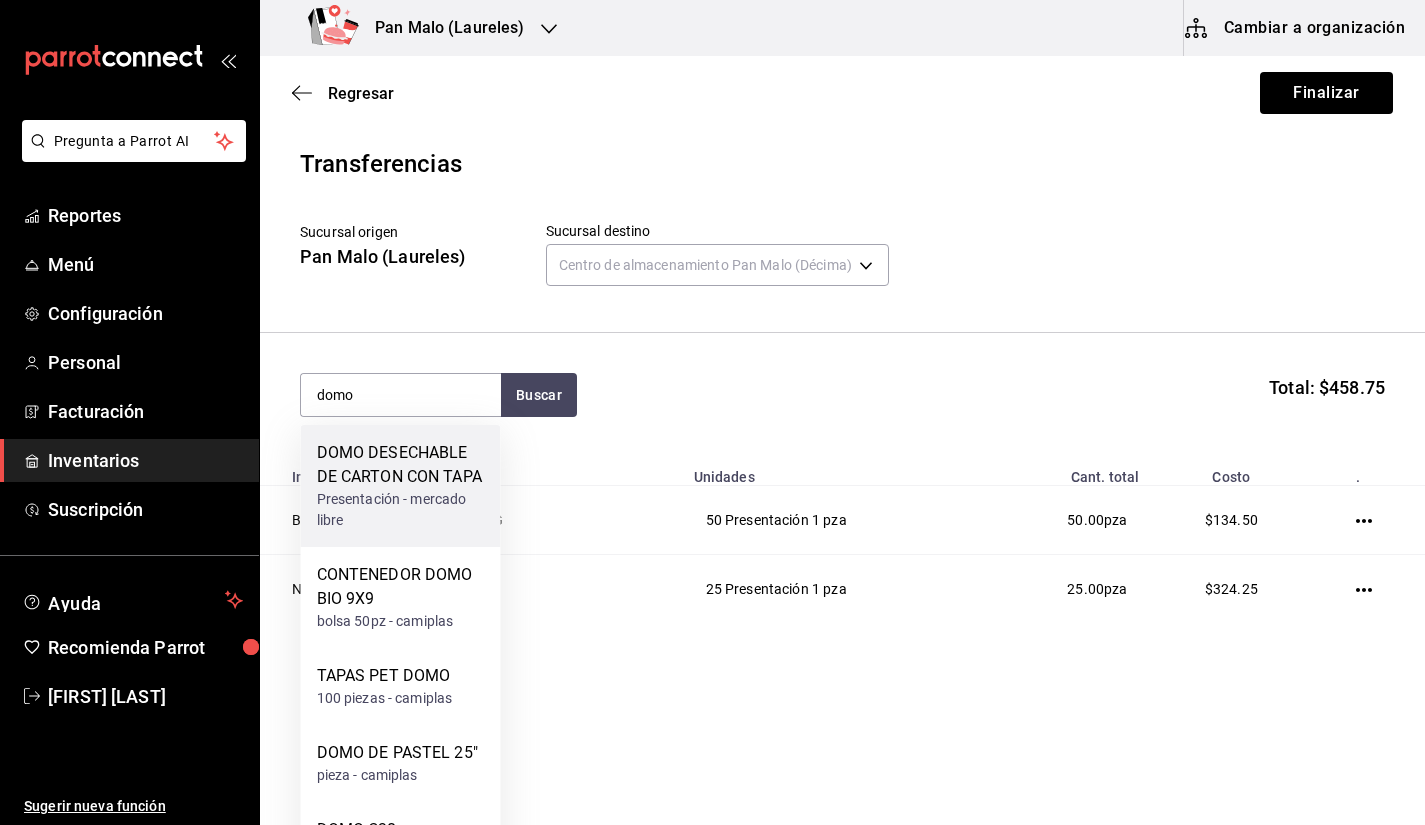 click on "DOMO DESECHABLE DE CARTON CON TAPA" at bounding box center [401, 465] 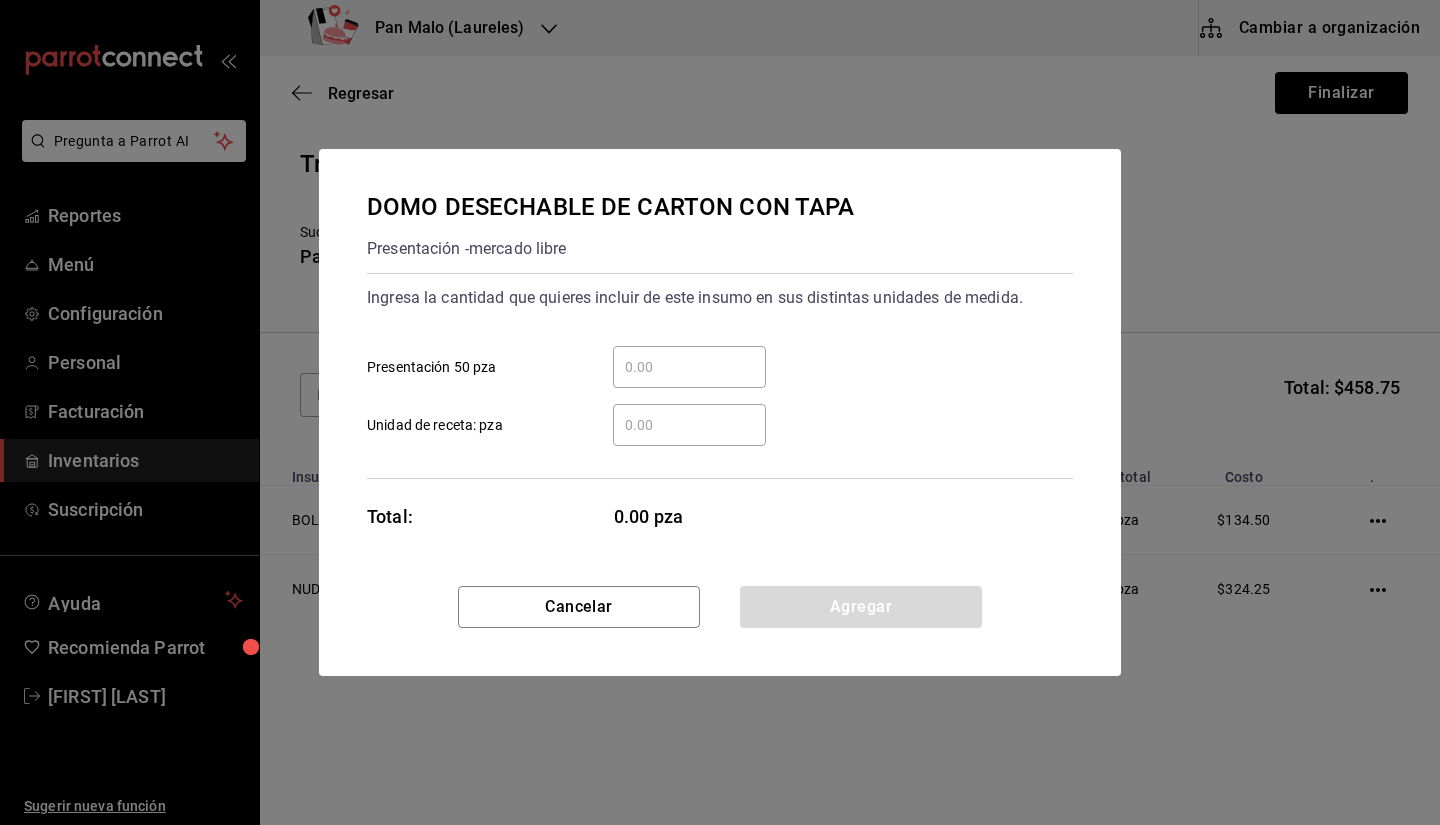 click on "​ Presentación 50 pza" at bounding box center (689, 367) 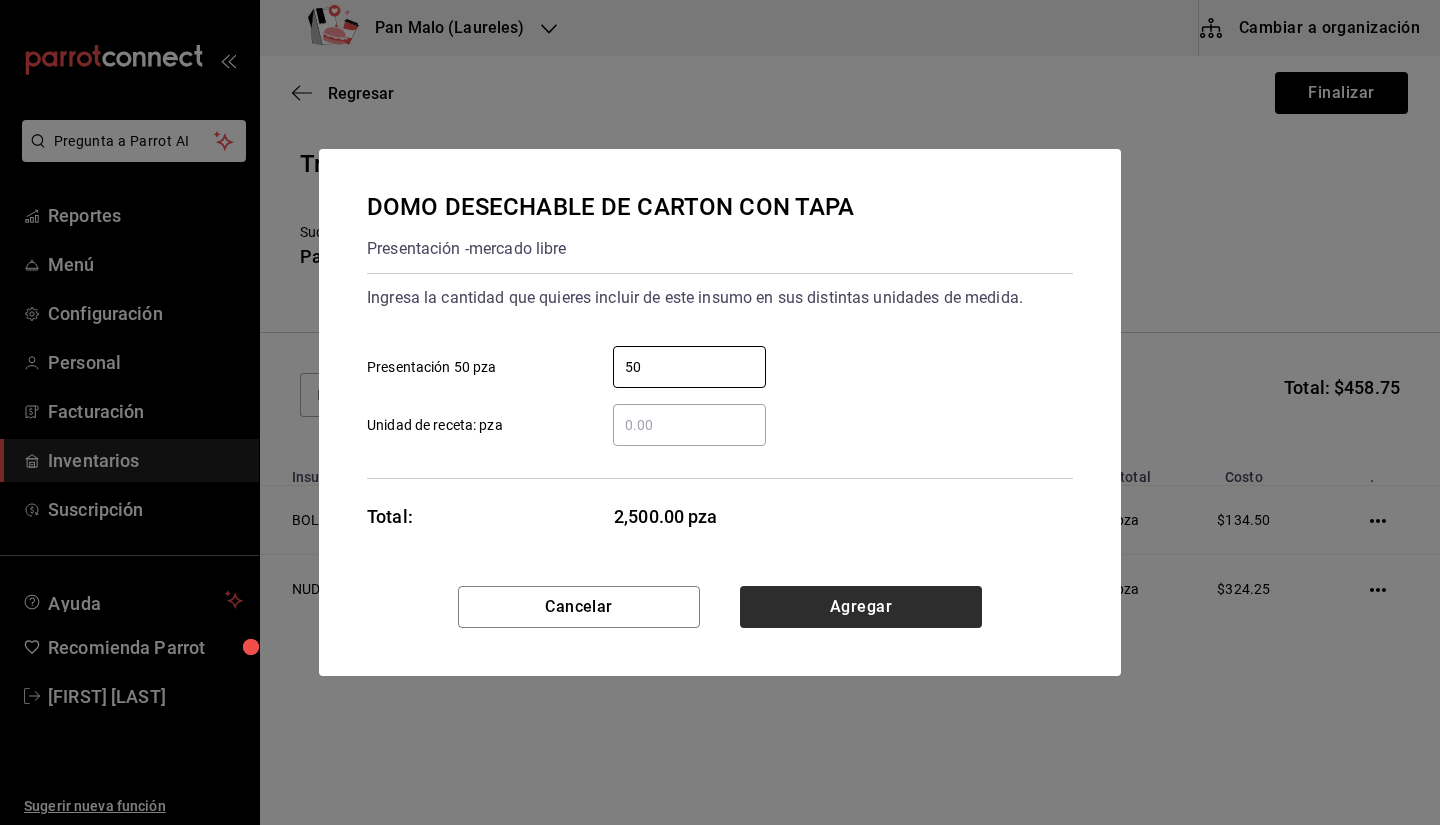 type on "50" 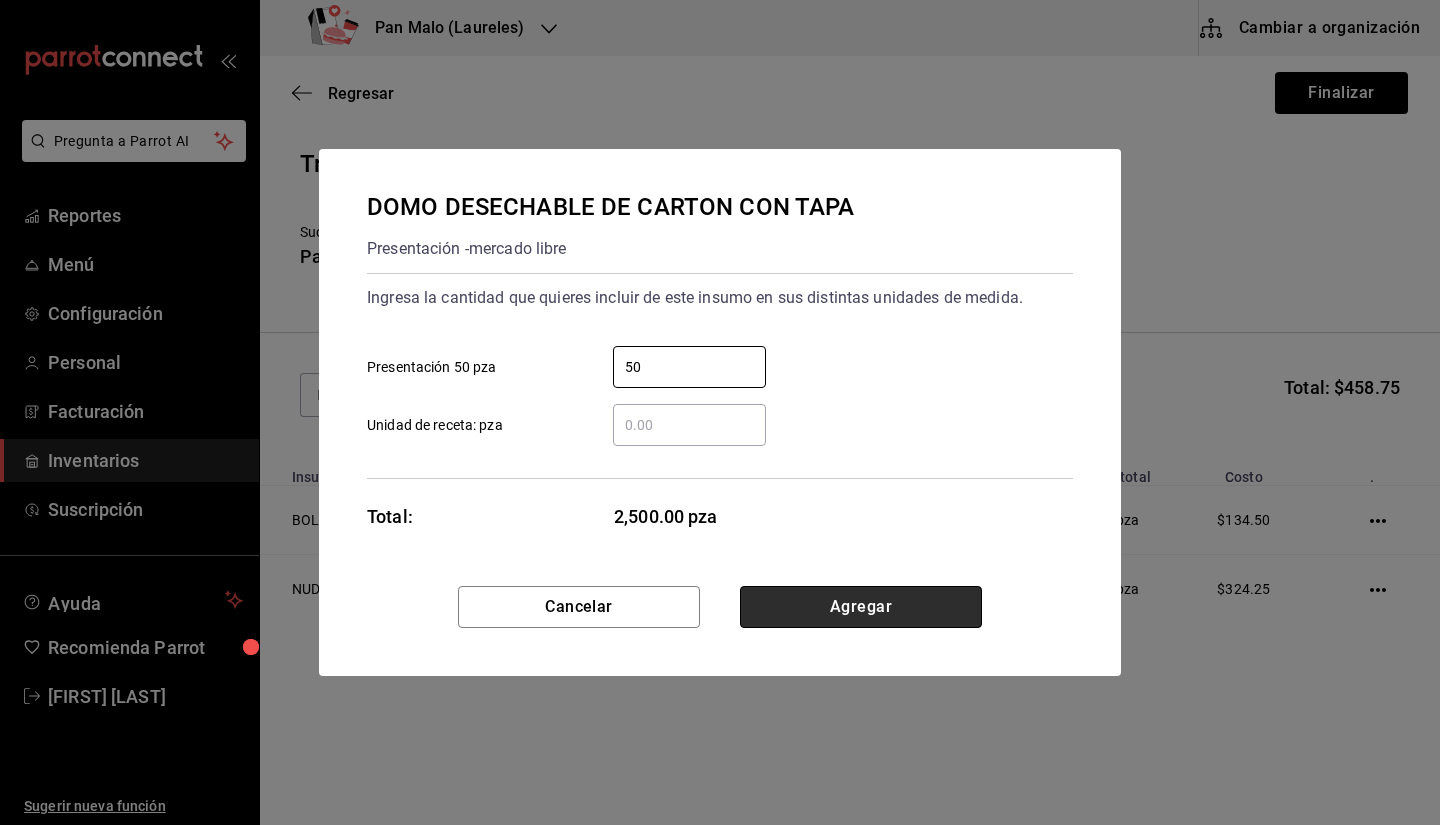 click on "Agregar" at bounding box center [861, 607] 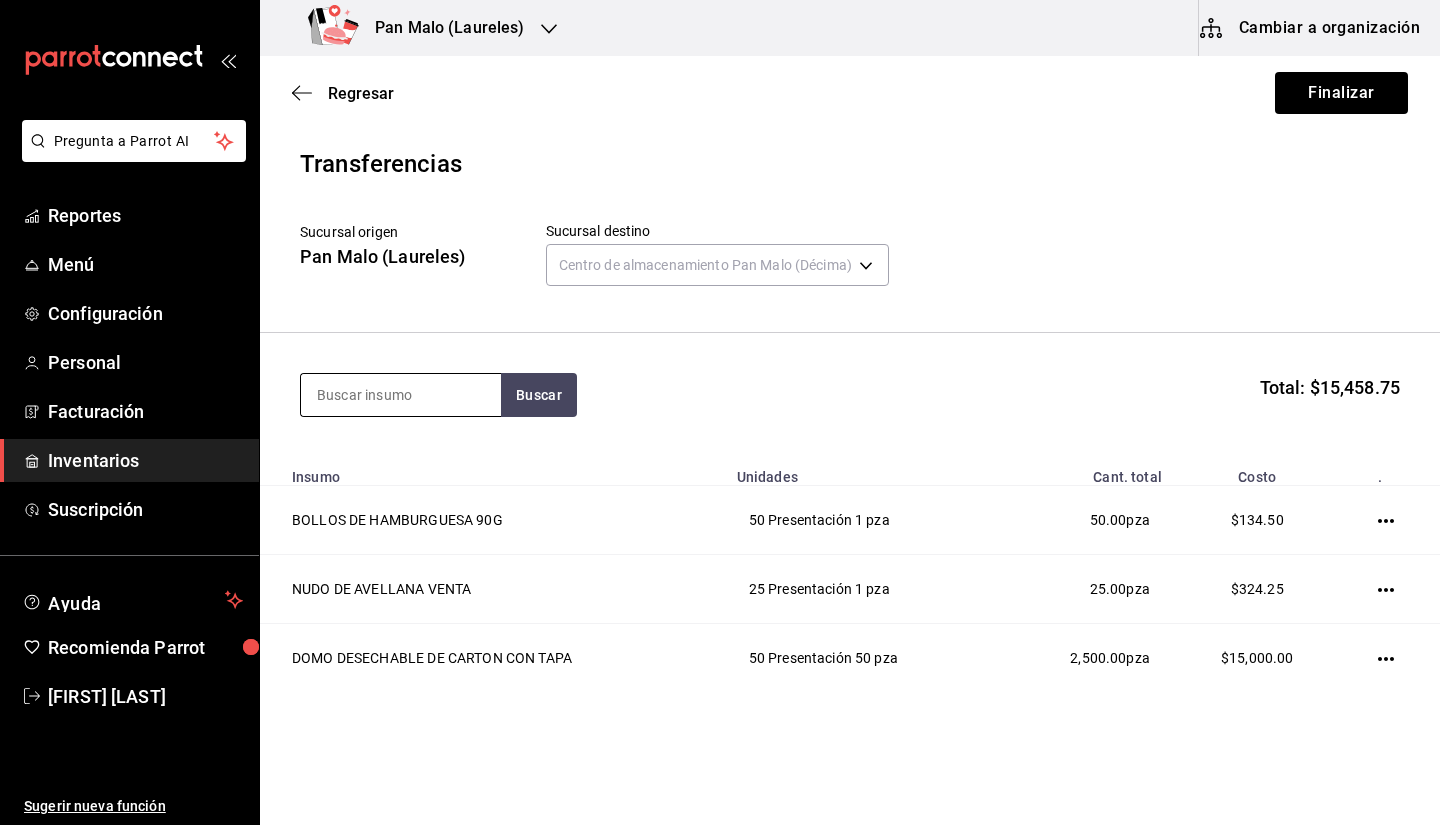 click at bounding box center (401, 395) 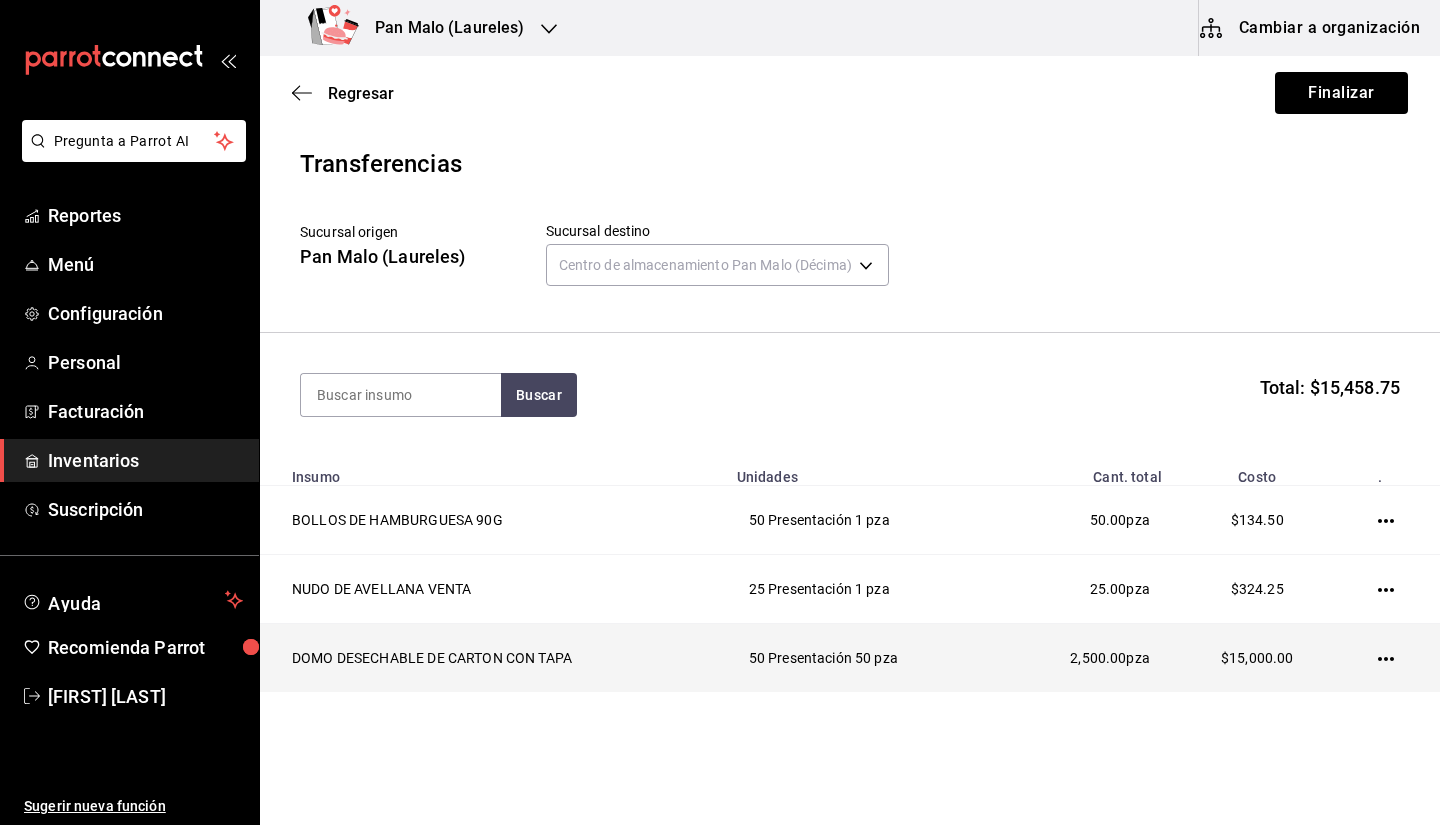 click 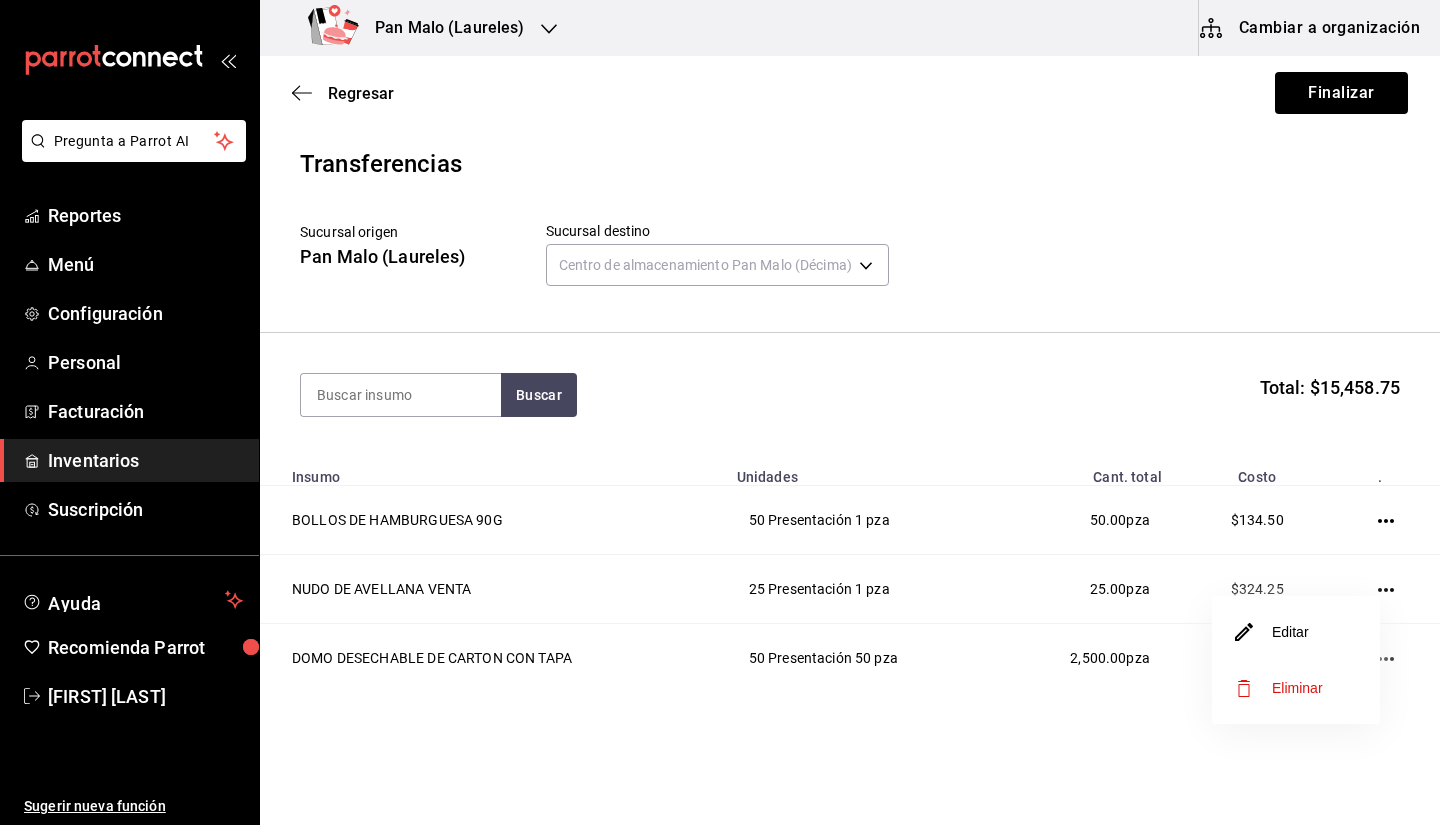 click on "Editar" at bounding box center (1296, 632) 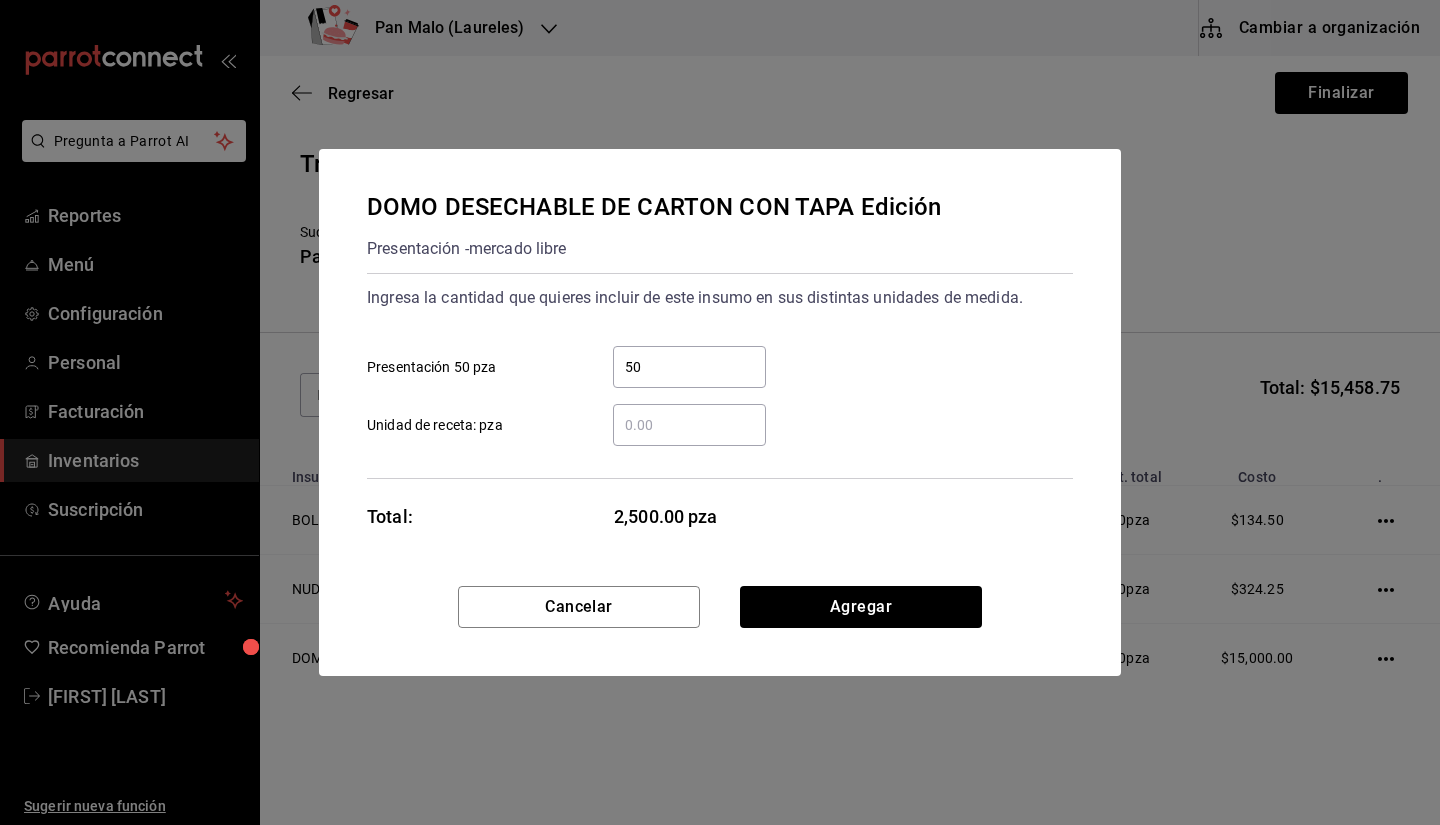 click on "50" at bounding box center (689, 367) 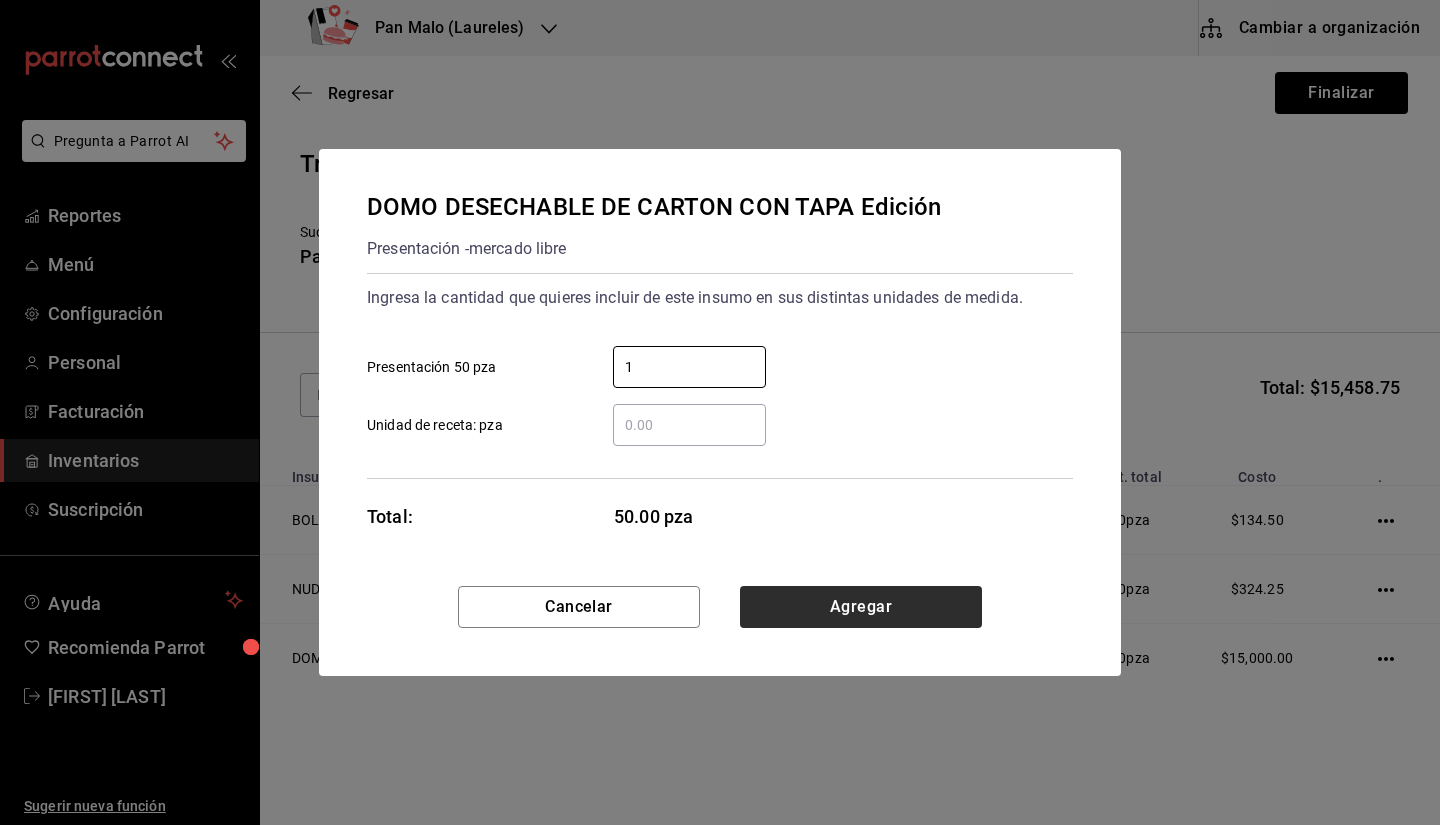 type on "1" 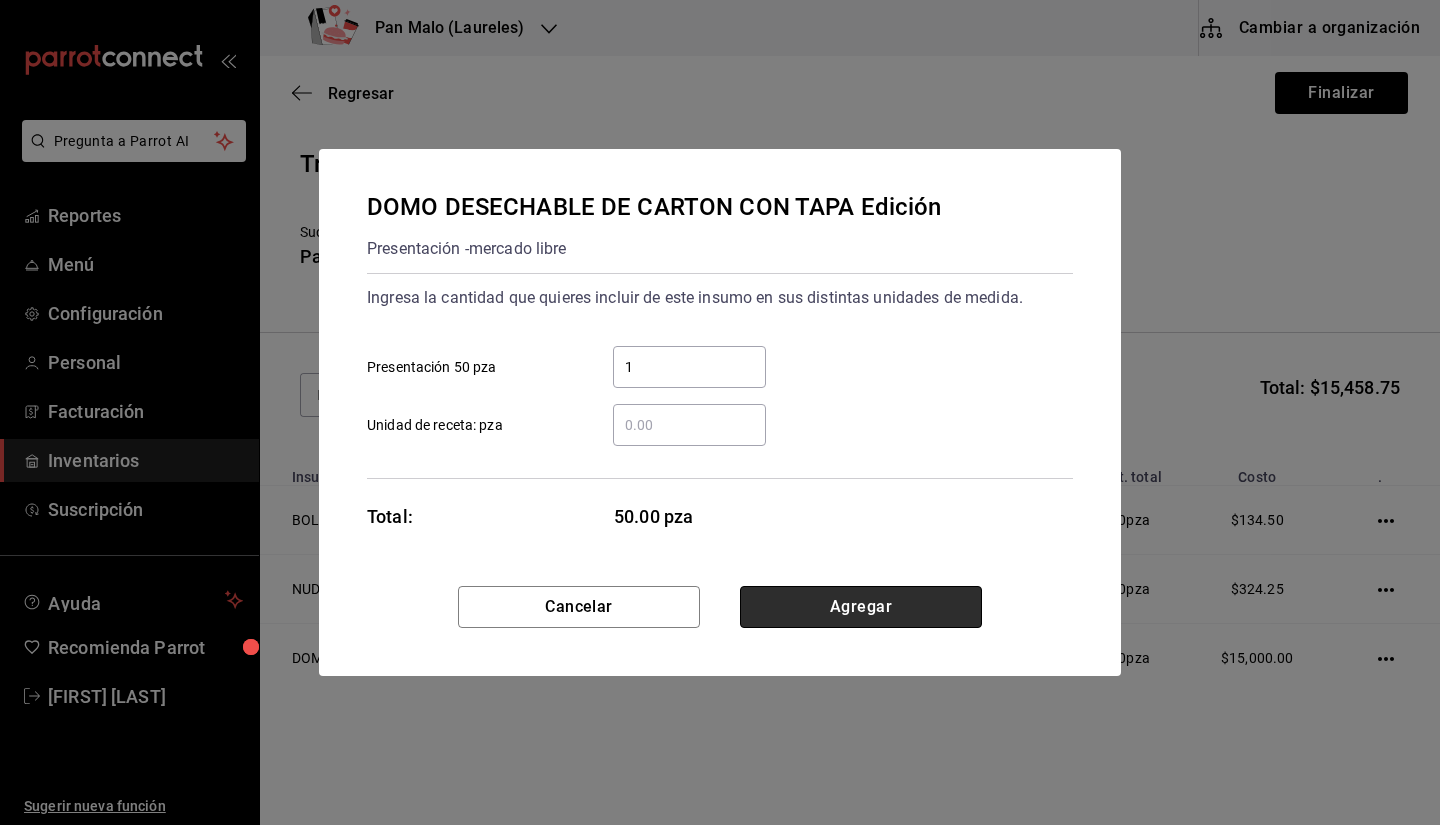 click on "Agregar" at bounding box center [861, 607] 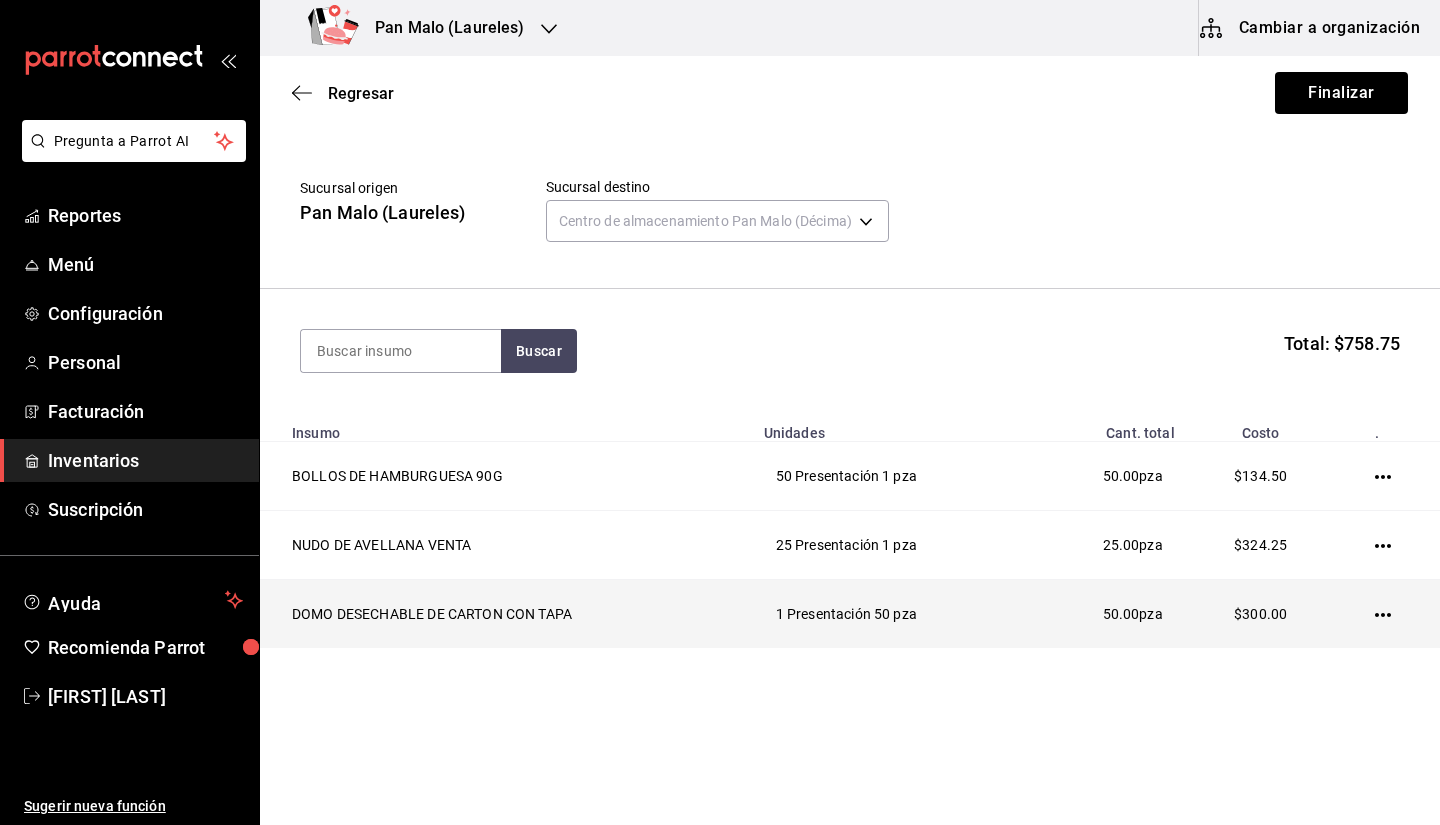 scroll, scrollTop: 0, scrollLeft: 0, axis: both 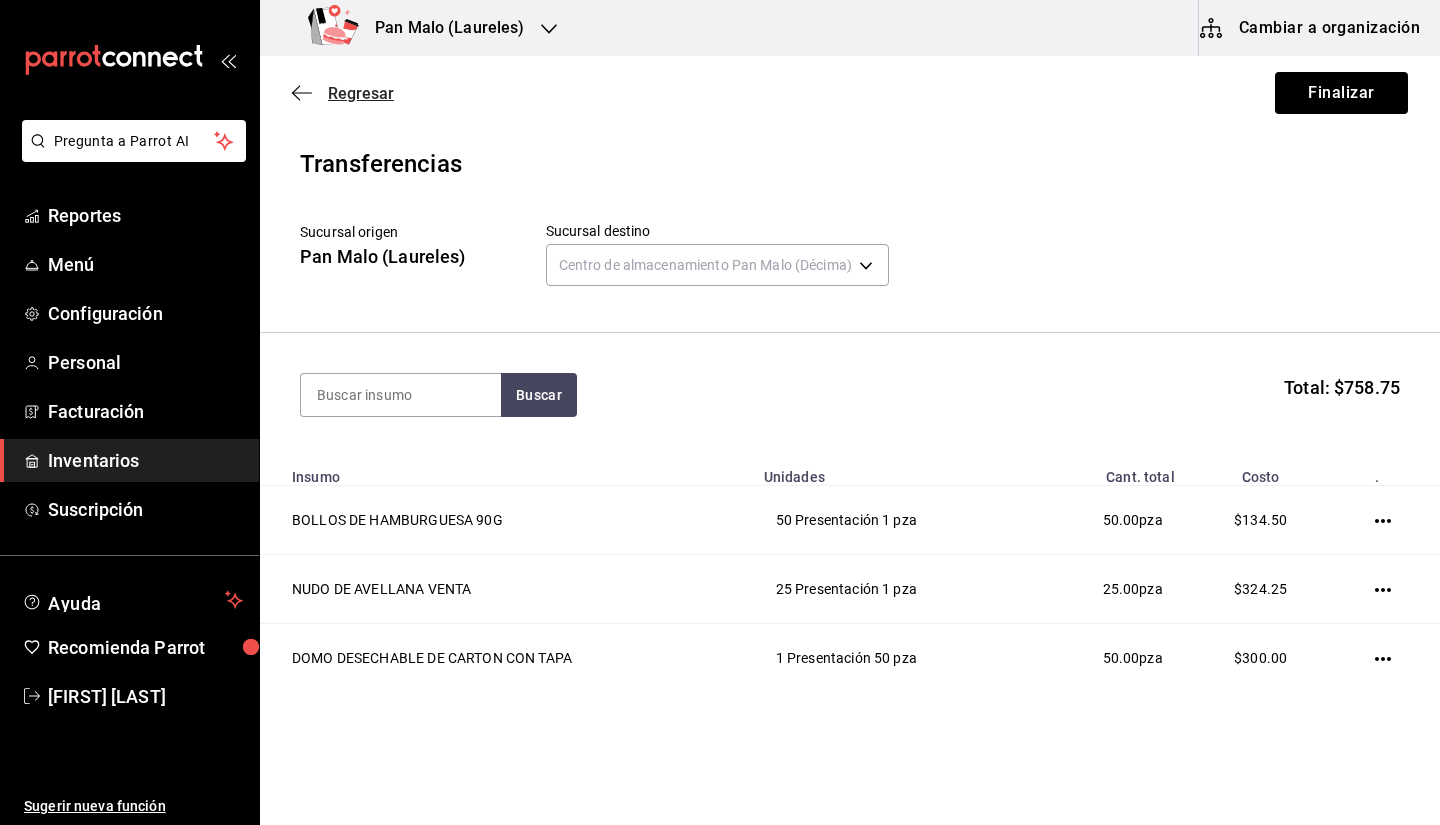 click 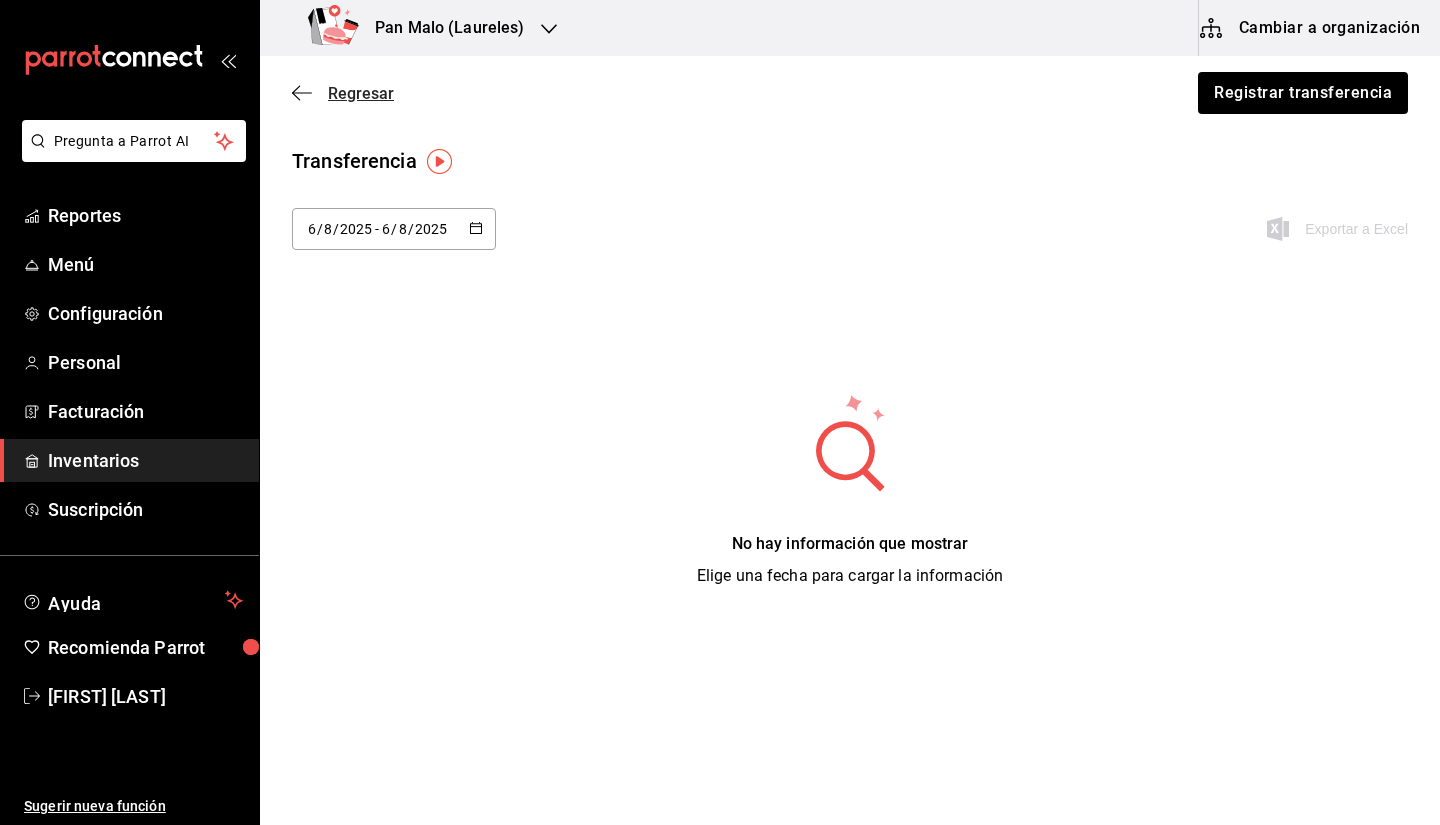 click on "Regresar" at bounding box center [361, 93] 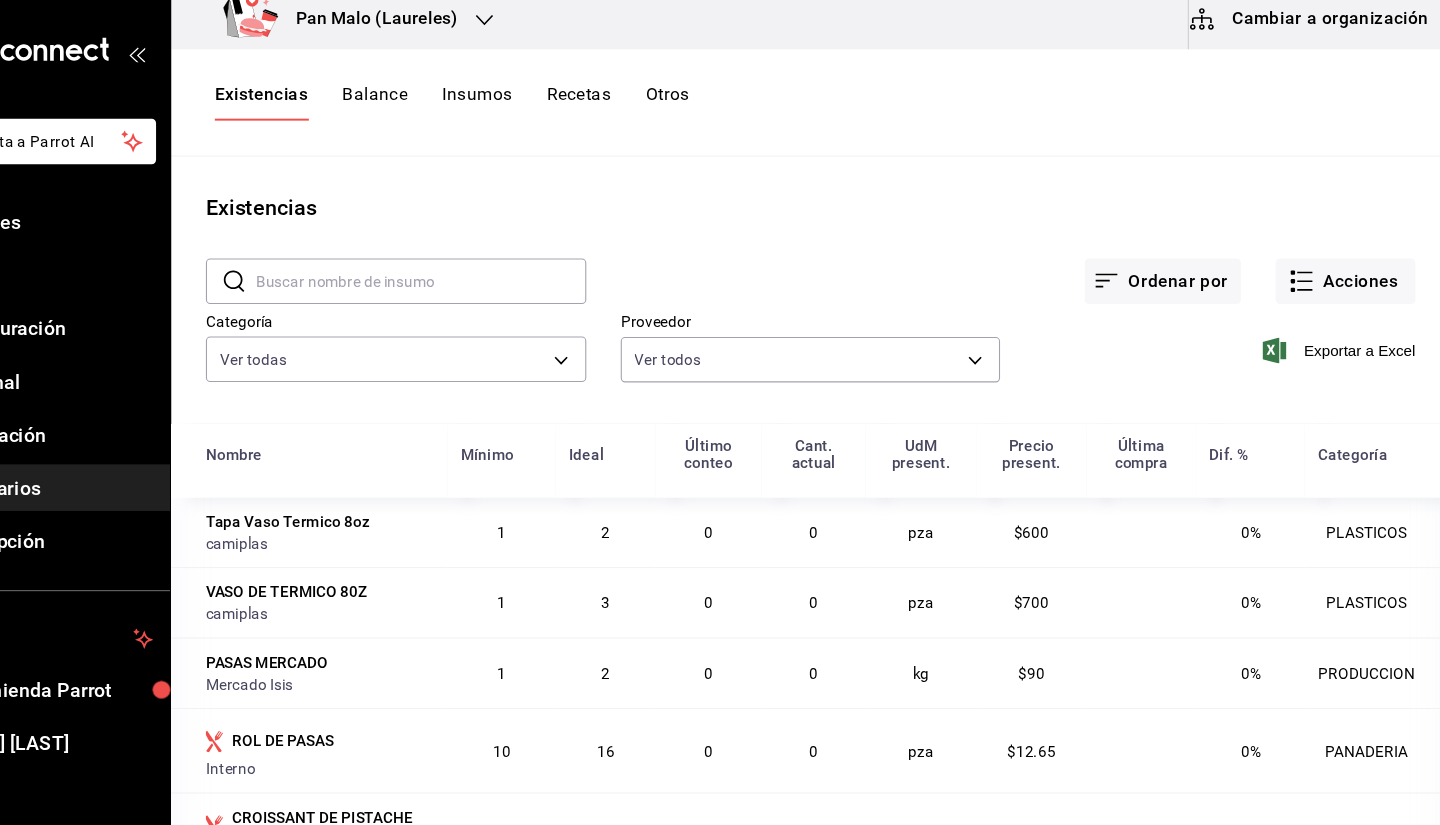 scroll, scrollTop: 2, scrollLeft: 0, axis: vertical 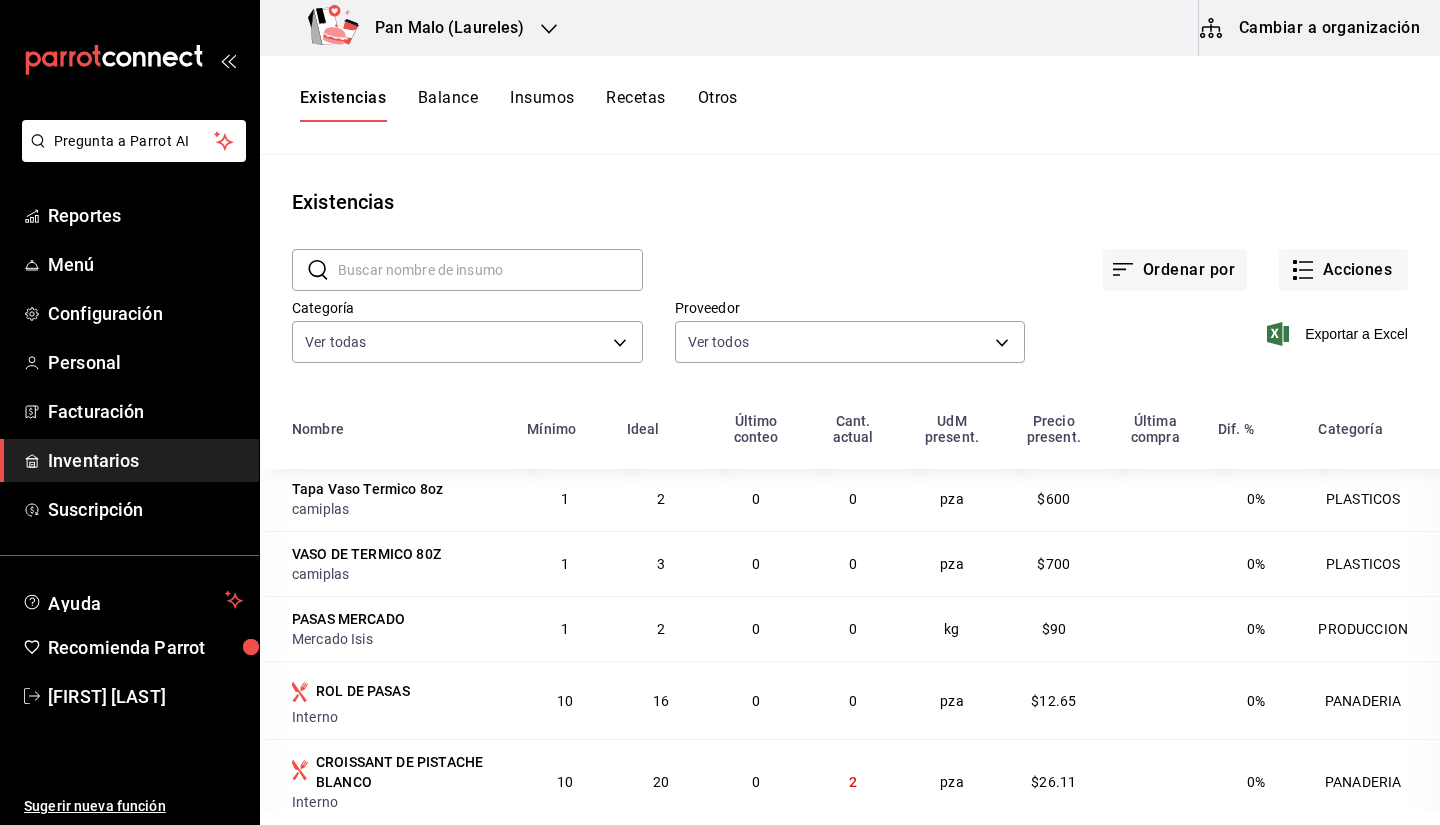 click on "Exportar a Excel" at bounding box center (1216, 318) 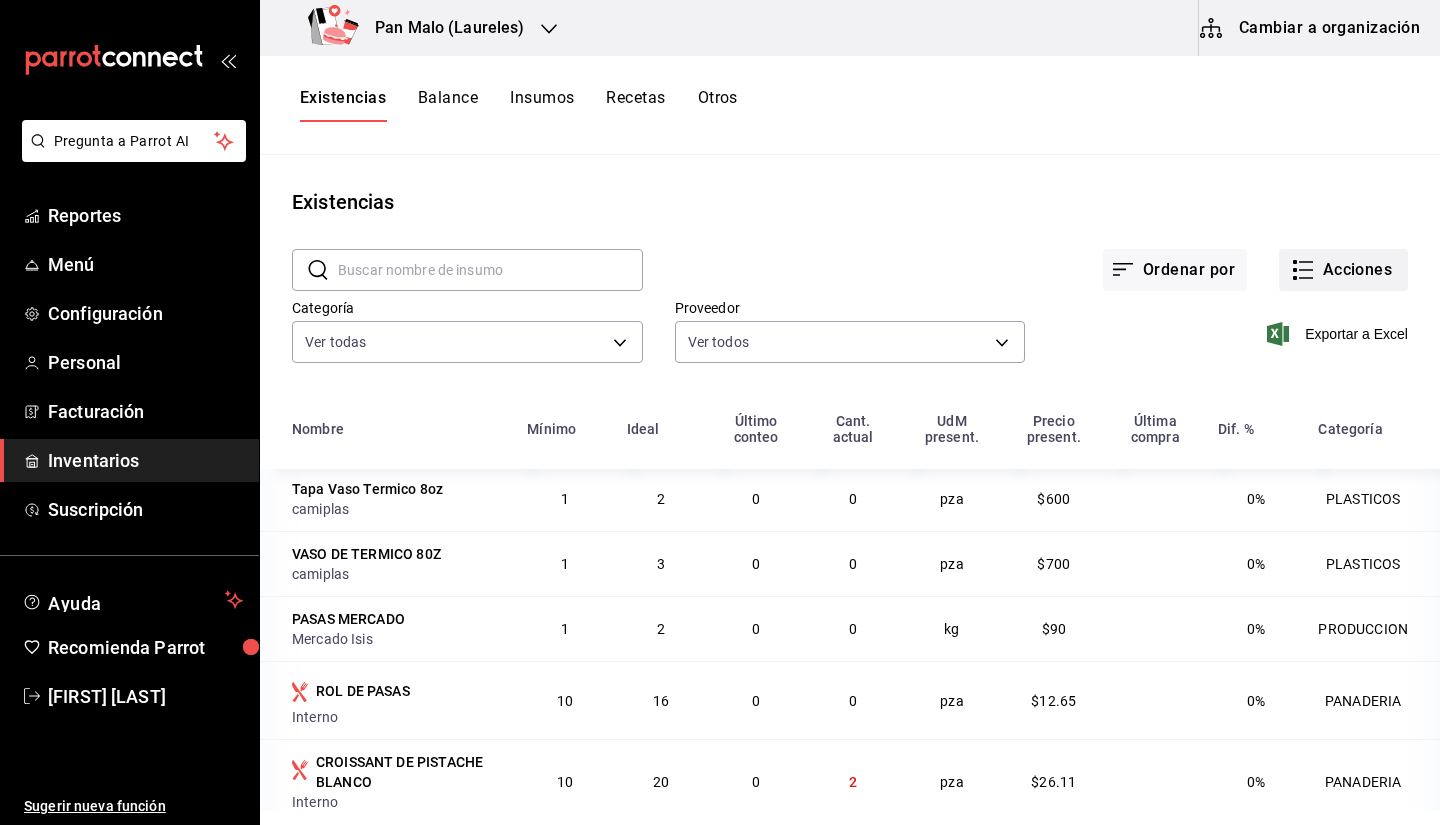click on "Acciones" at bounding box center [1343, 270] 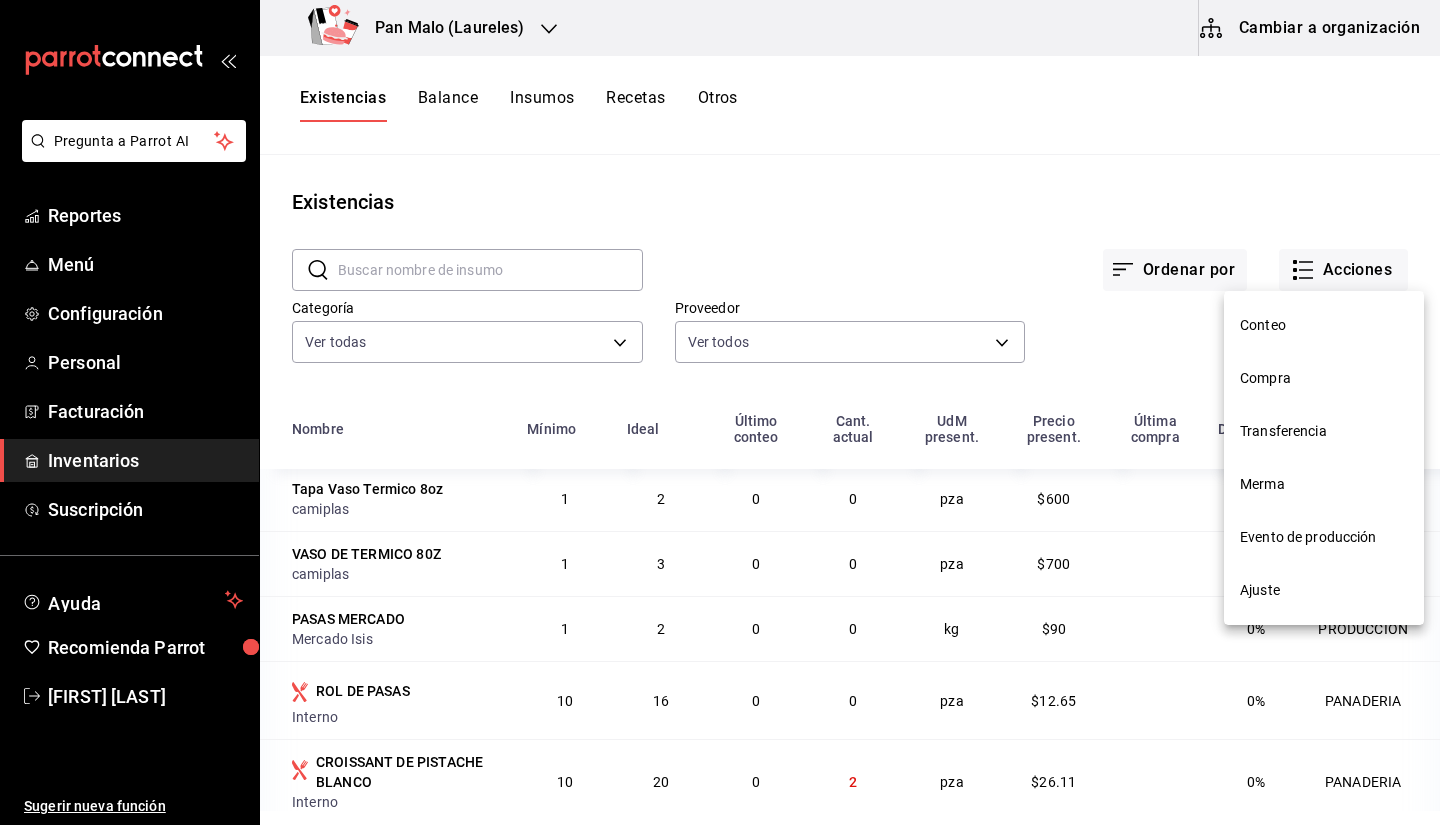 click at bounding box center (720, 412) 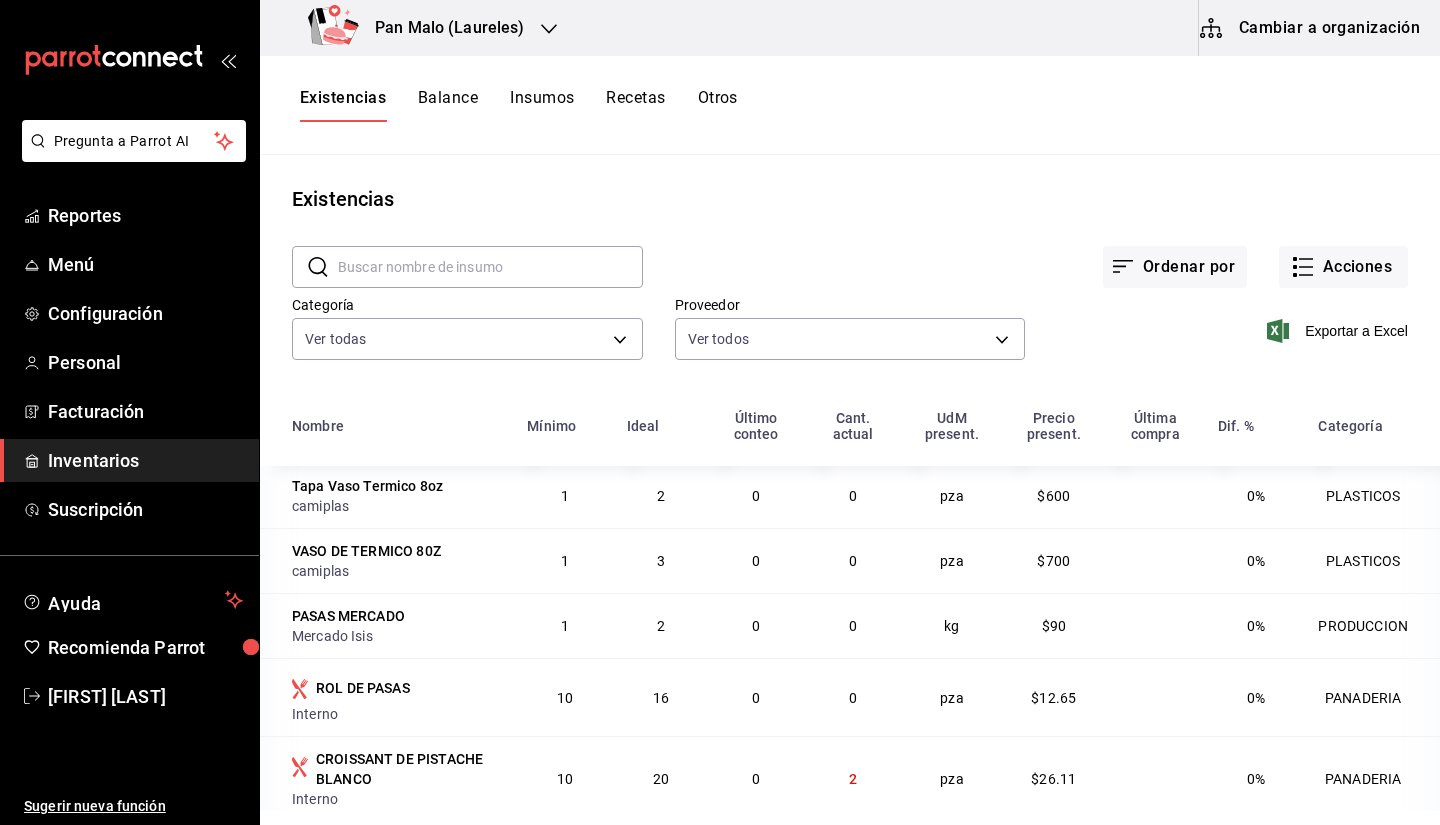 scroll, scrollTop: 0, scrollLeft: 0, axis: both 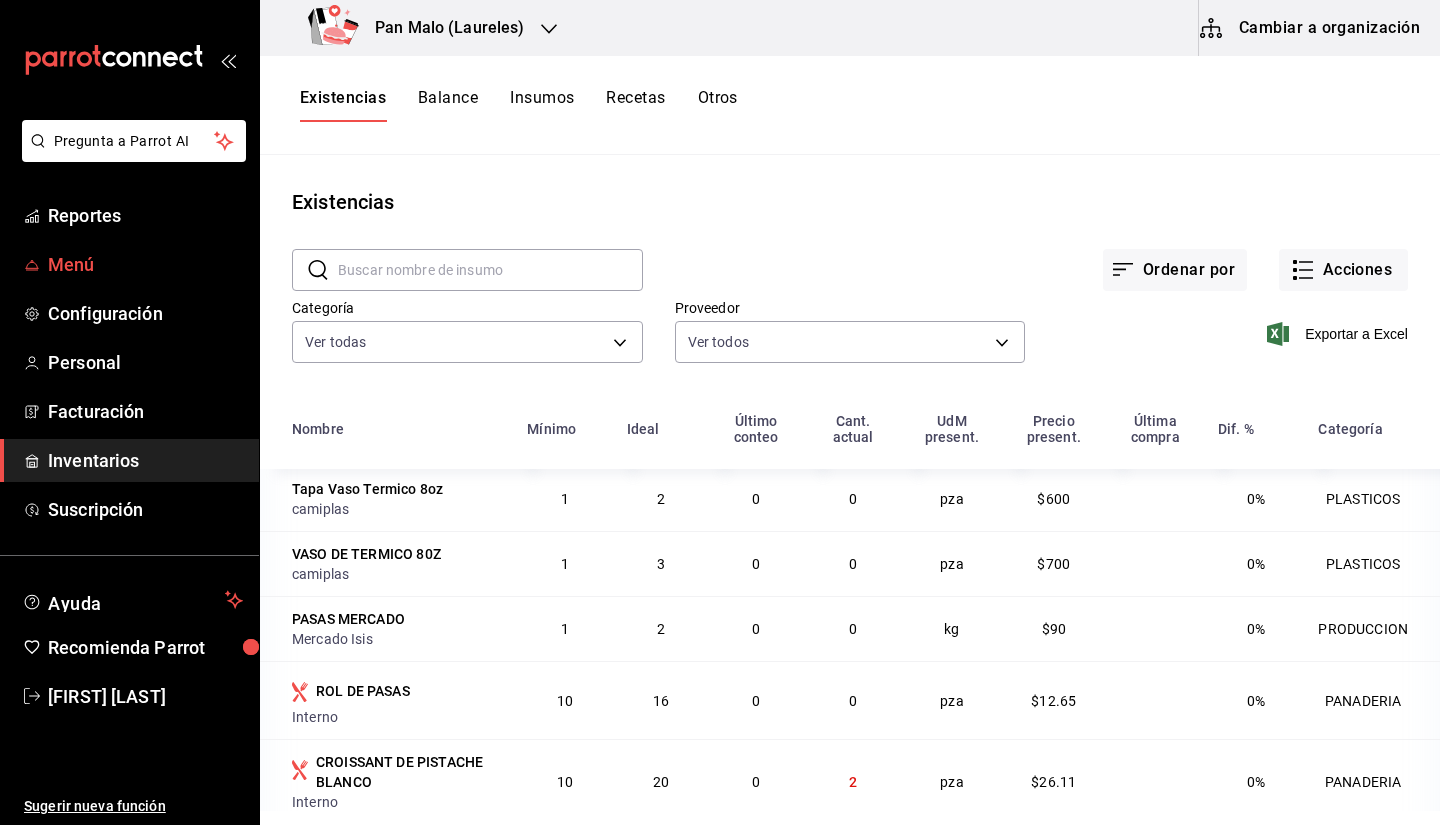 click on "Menú" at bounding box center (129, 264) 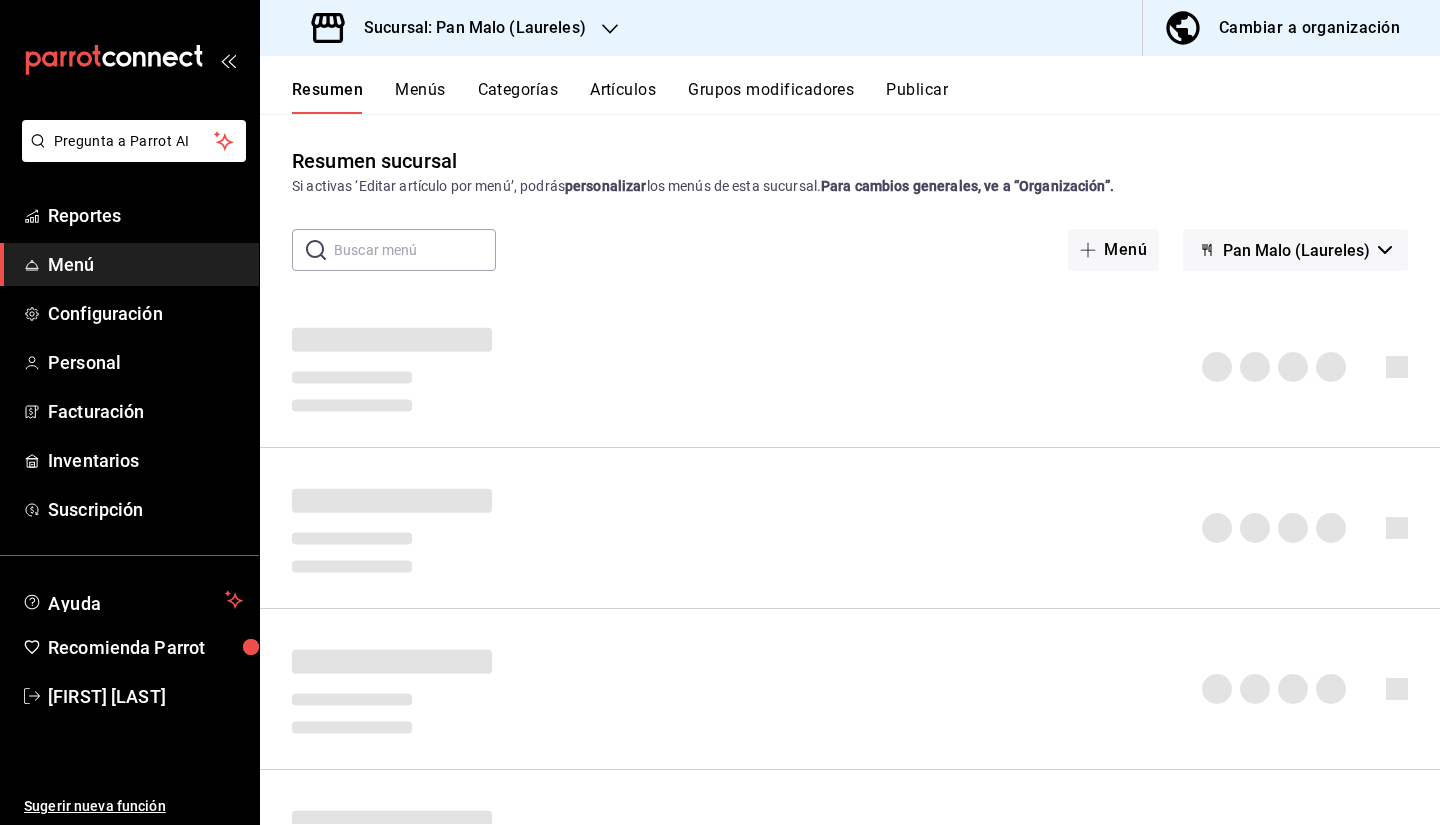 click on "Sucursal: Pan Malo (Laureles)" at bounding box center [451, 28] 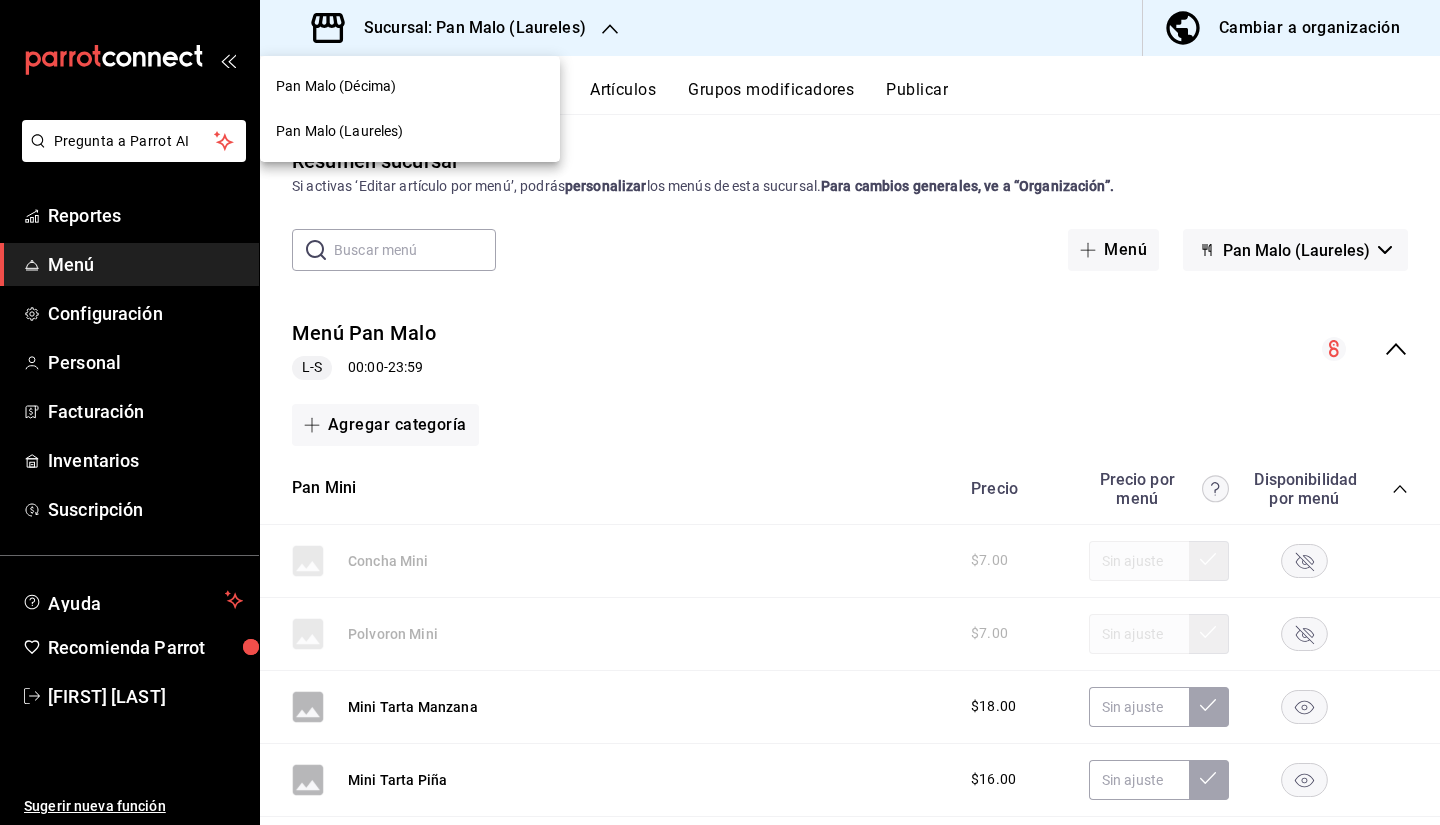 click at bounding box center [720, 412] 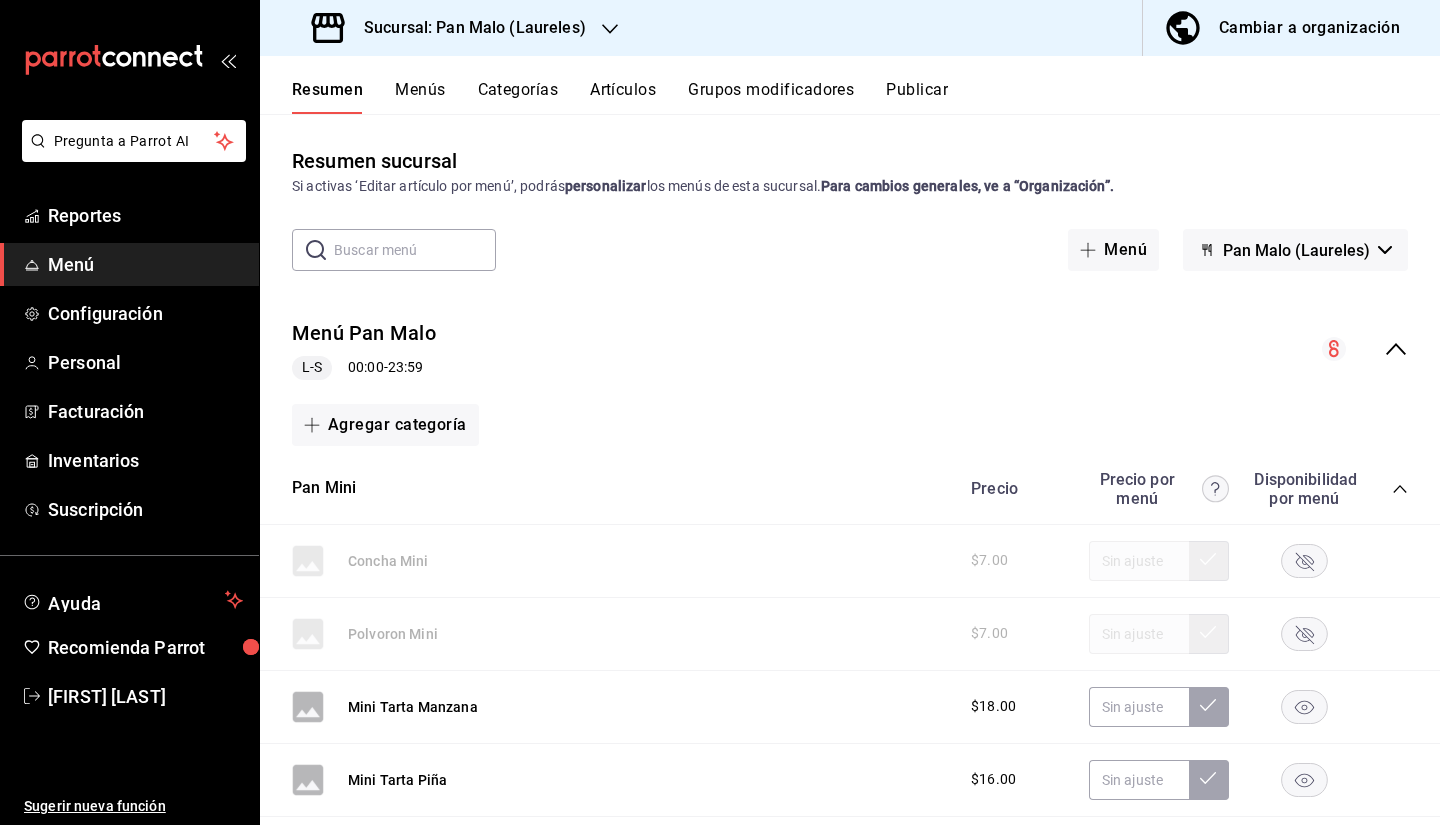 click on "Cambiar a organización" at bounding box center (1309, 28) 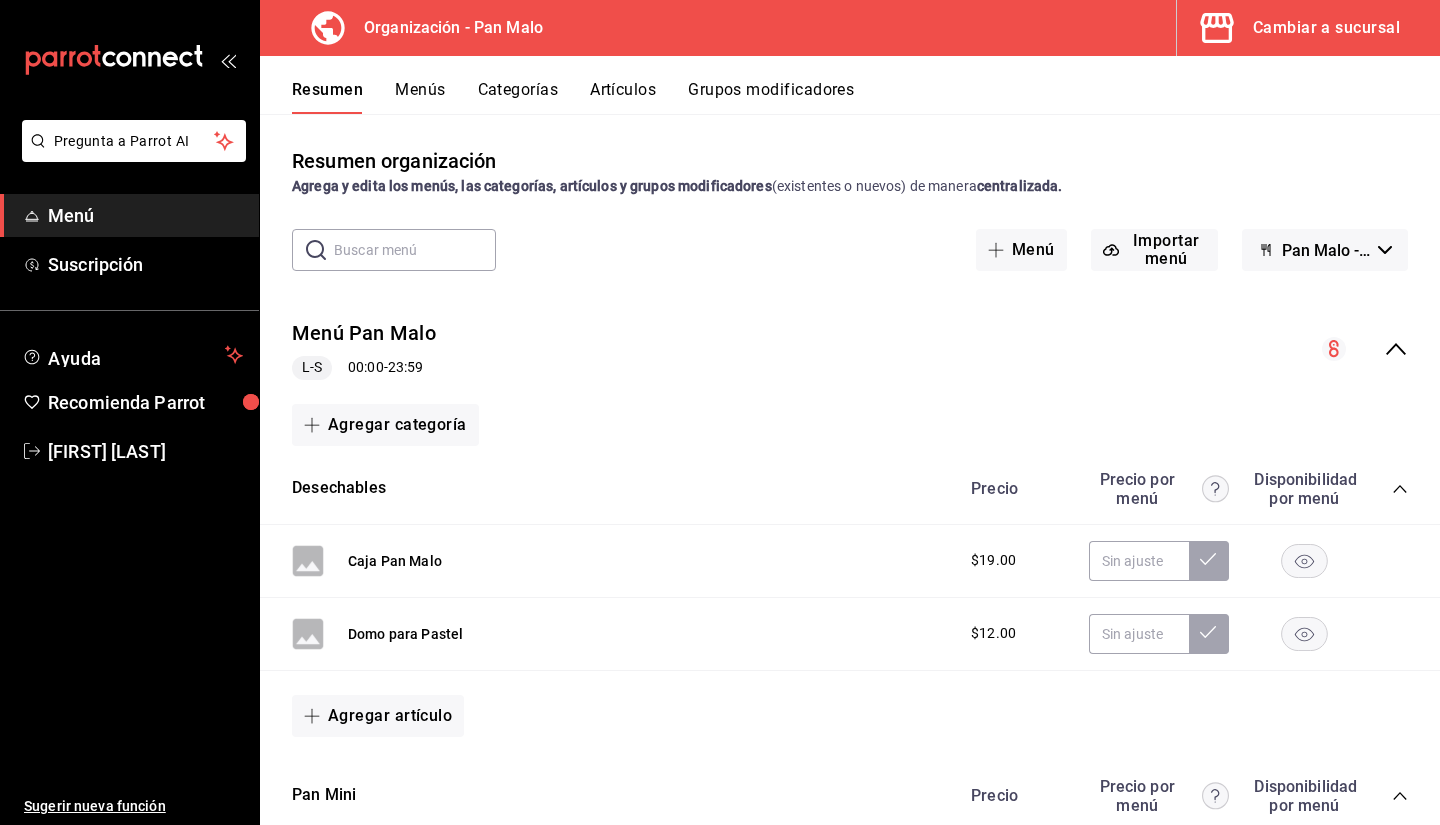 click on "Artículos" at bounding box center (623, 97) 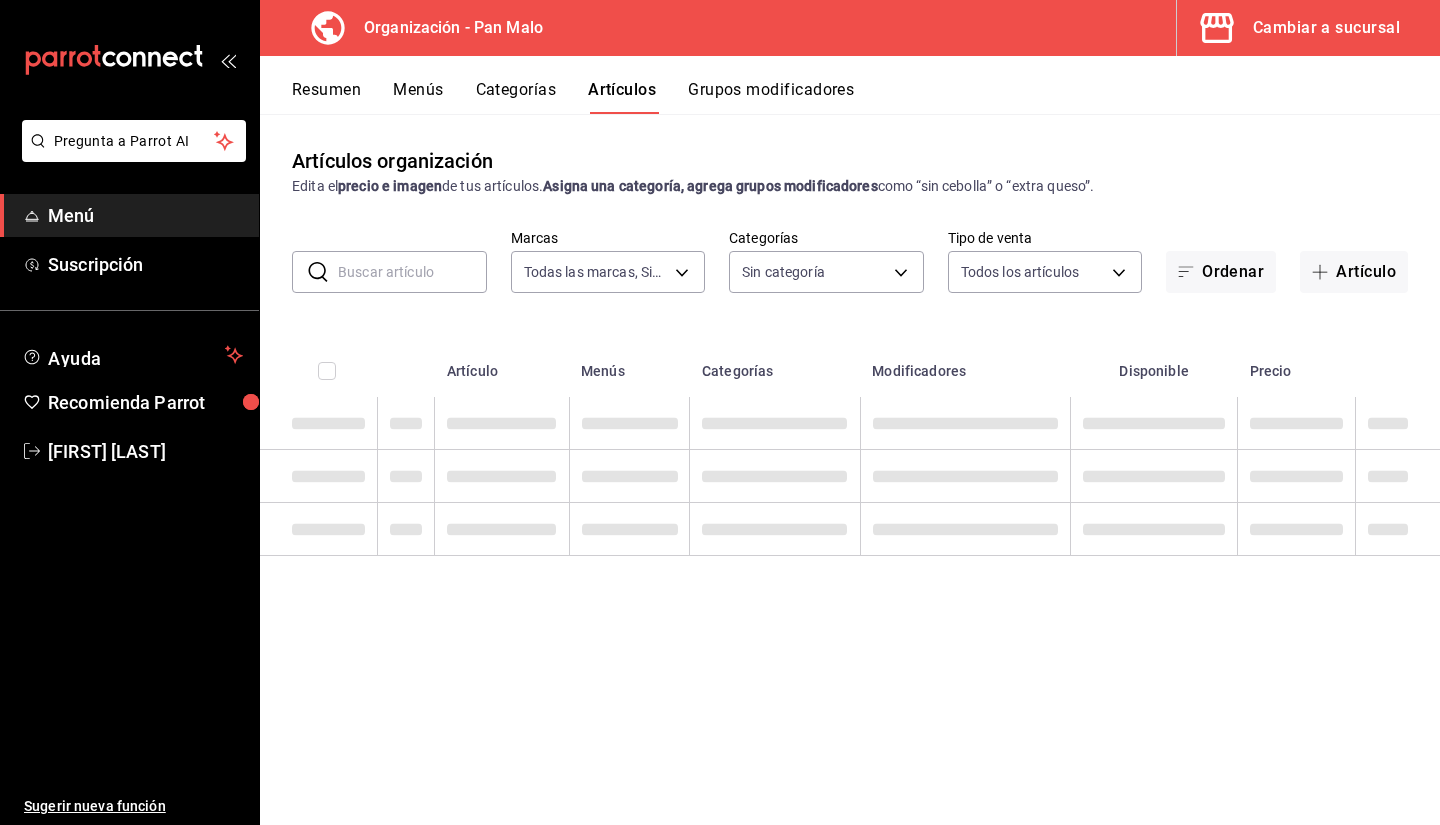 type on "fc172b80-d414-46c2-bed9-f4eeed86d775" 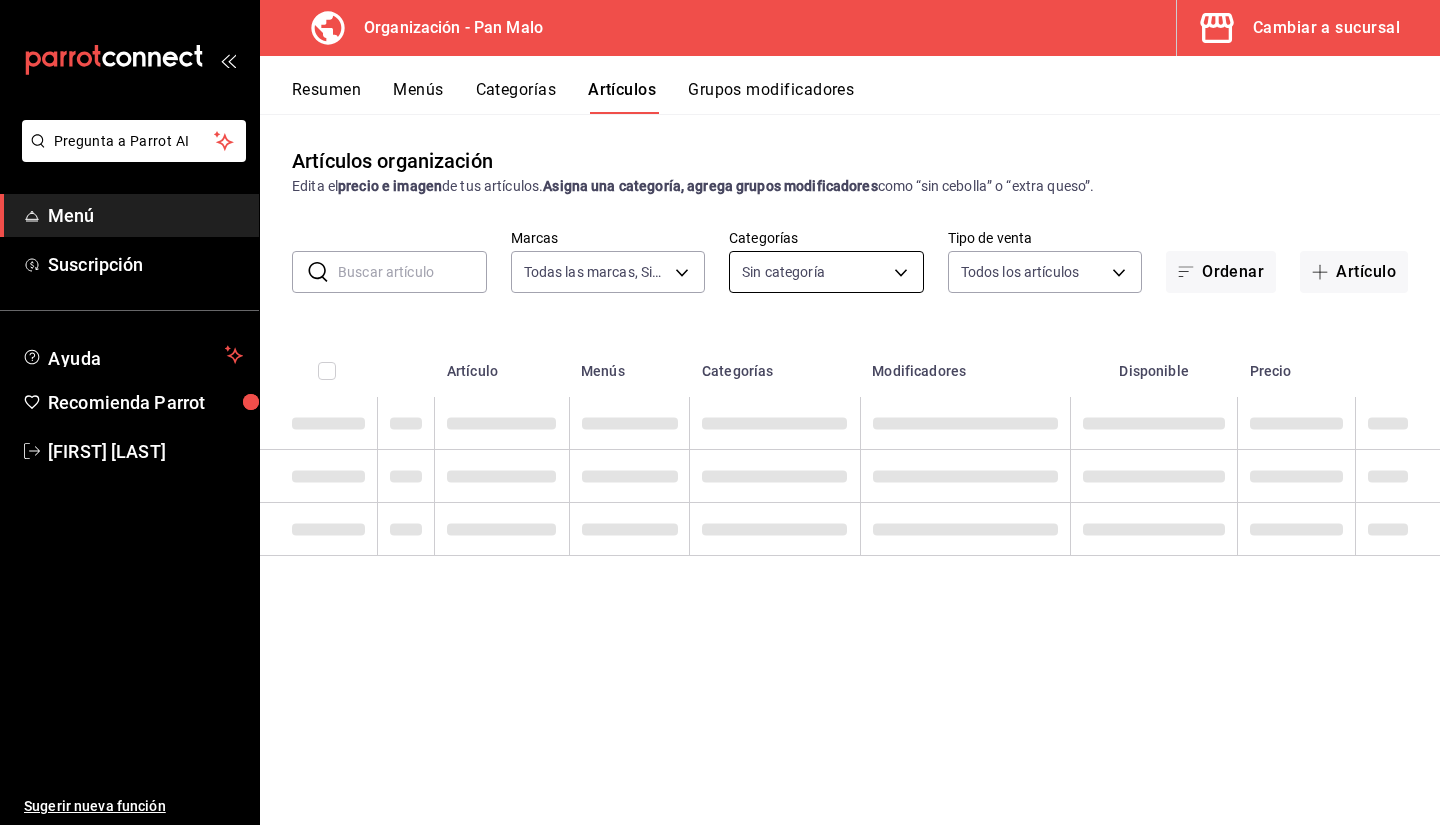 type on "51794acf-e1dd-4f38-9b3b-bc570c38acdf,faac991b-1219-45c2-92b9-09911293bcdb,947388ff-28a8-4840-aa7b-eef1acf3934f,7fc76fd3-c24e-4c3a-bb62-b23bd8f26fd0,027bbe94-294a-43cb-939c-74dd19f6c27b,a4e096dd-b245-44e6-9ee2-cf03f117a84a,a6598a7c-235b-4cef-8a18-6df16c96b242,7f498aaa-9386-4275-9ea1-e34c85aec59f,560614e0-c516-4409-bfe6-b4030ce68afa,a4eec615-11fe-4750-9ea8-37ea9f337fbb,fb50bbb3-21f0-4a14-88e2-38a4b9f51103,b6f47056-055e-4dca-aa93-4d40681e54b9,d4671957-878d-487b-b642-6f55f4a0de62,797f2384-79cf-4809-a6f1-9ce824af6267,c46e8d80-a0ef-423d-b3d7-36d6230263e3,19f2ec43-da01-470d-aeaa-ffc6c0c7d7b4,36916c2c-8f15-4735-ad22-c67f07407e9a,c624cd4e-7309-4d09-b04a-0df040d514c2,e60e274e-437c-4b5b-a8c1-19bfac904f57,882c4a4a-deed-4f39-a876-a58df8c654d6,9a557cc2-5400-4418-9acc-a6221b409af9,8fc4eea3-70e5-4260-aa09-55a83627158a,7d9a348f-c02b-4d94-b271-4c0069fa1a36" 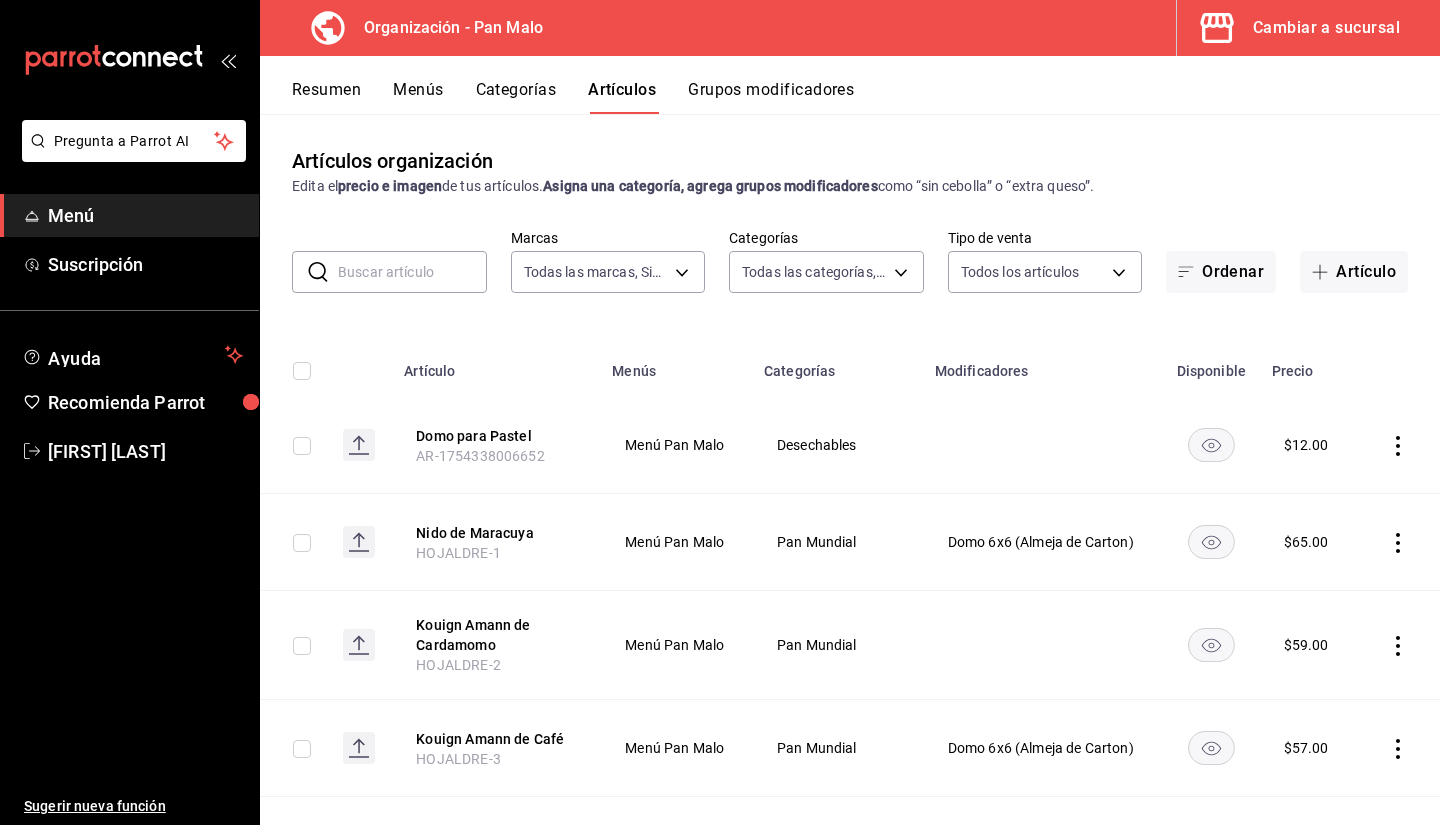 click on "Resumen Menús Categorías Artículos Grupos modificadores" at bounding box center [850, 85] 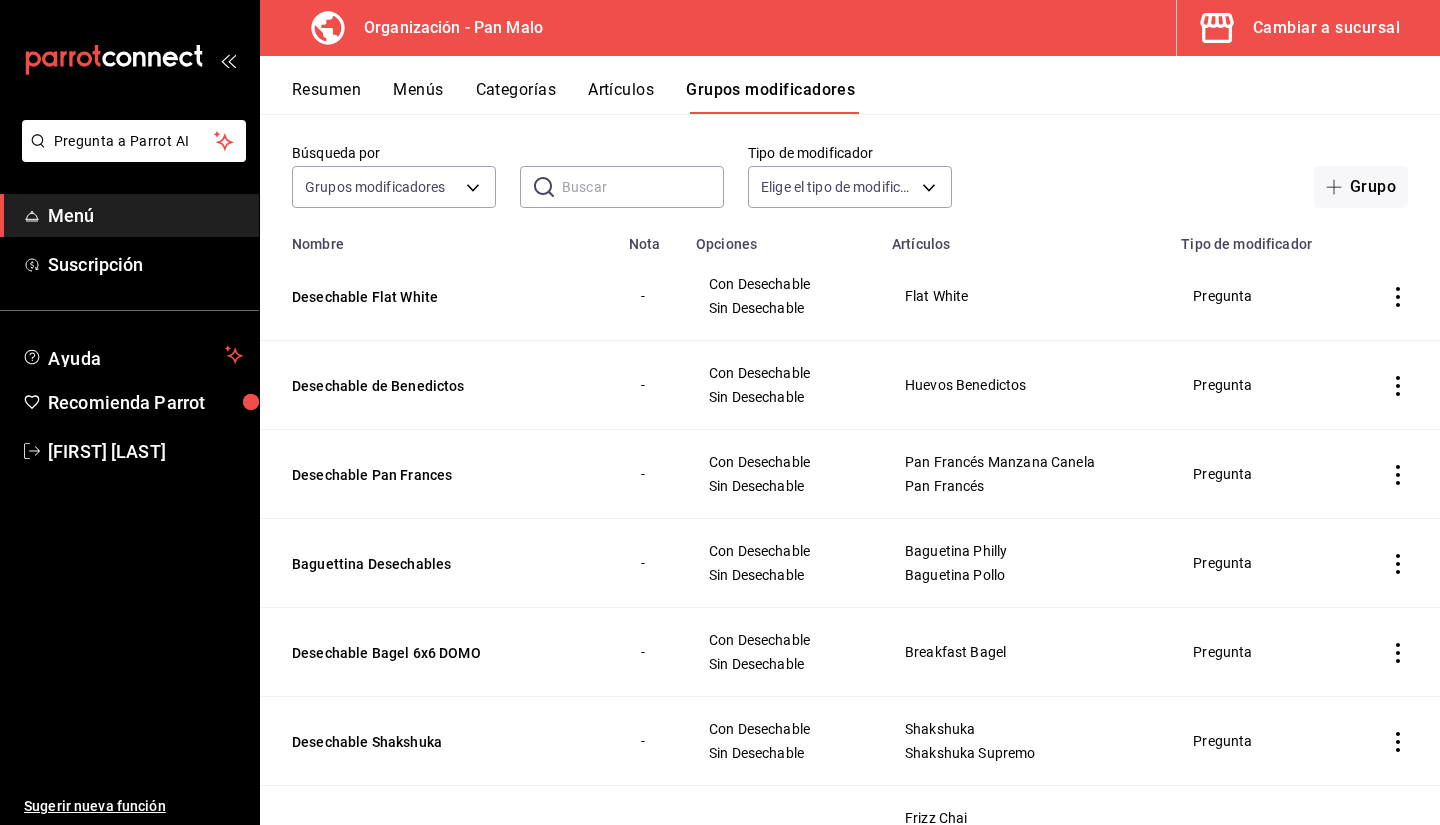 scroll, scrollTop: 89, scrollLeft: 0, axis: vertical 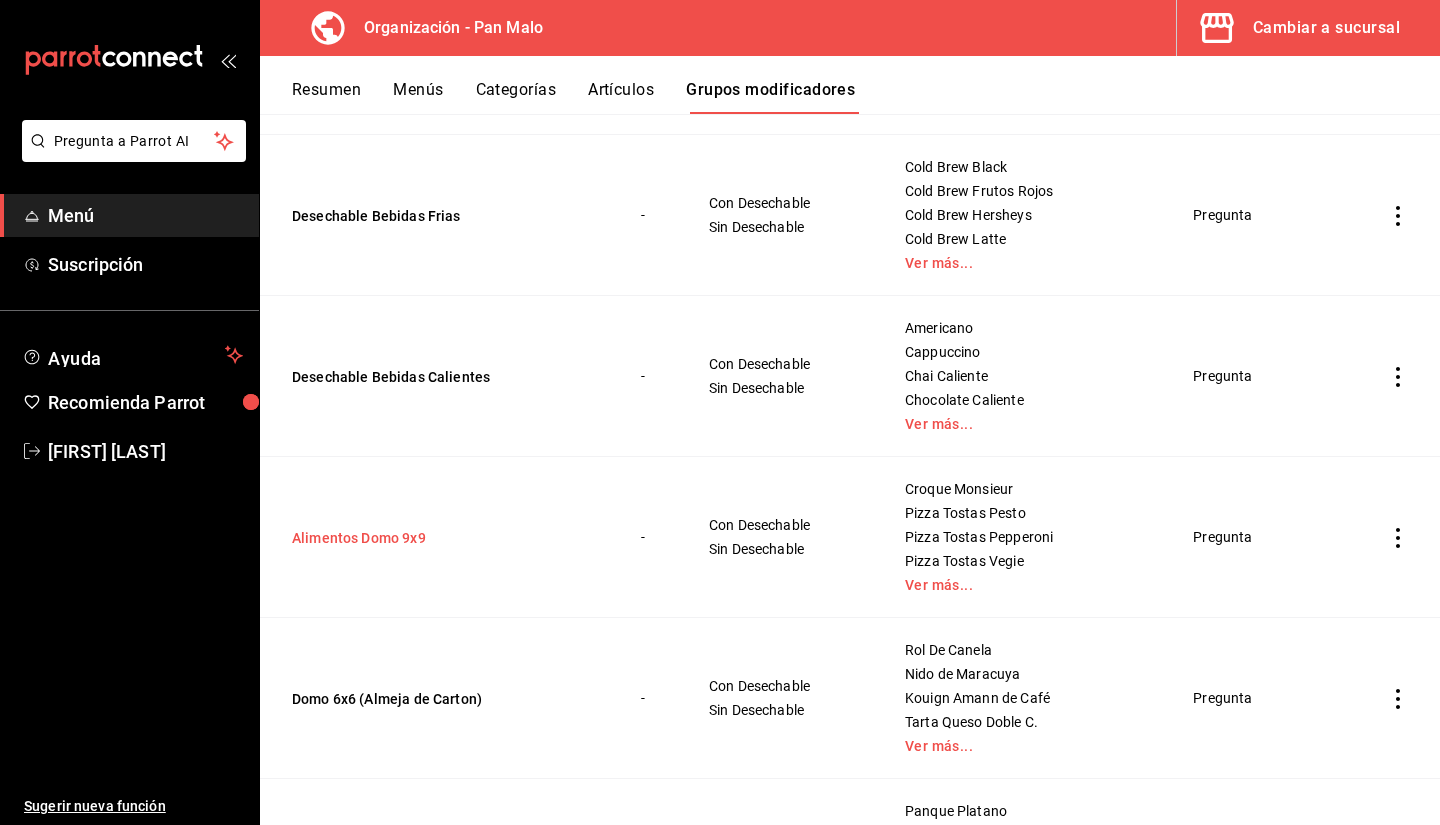 click on "Alimentos Domo 9x9" at bounding box center (412, 538) 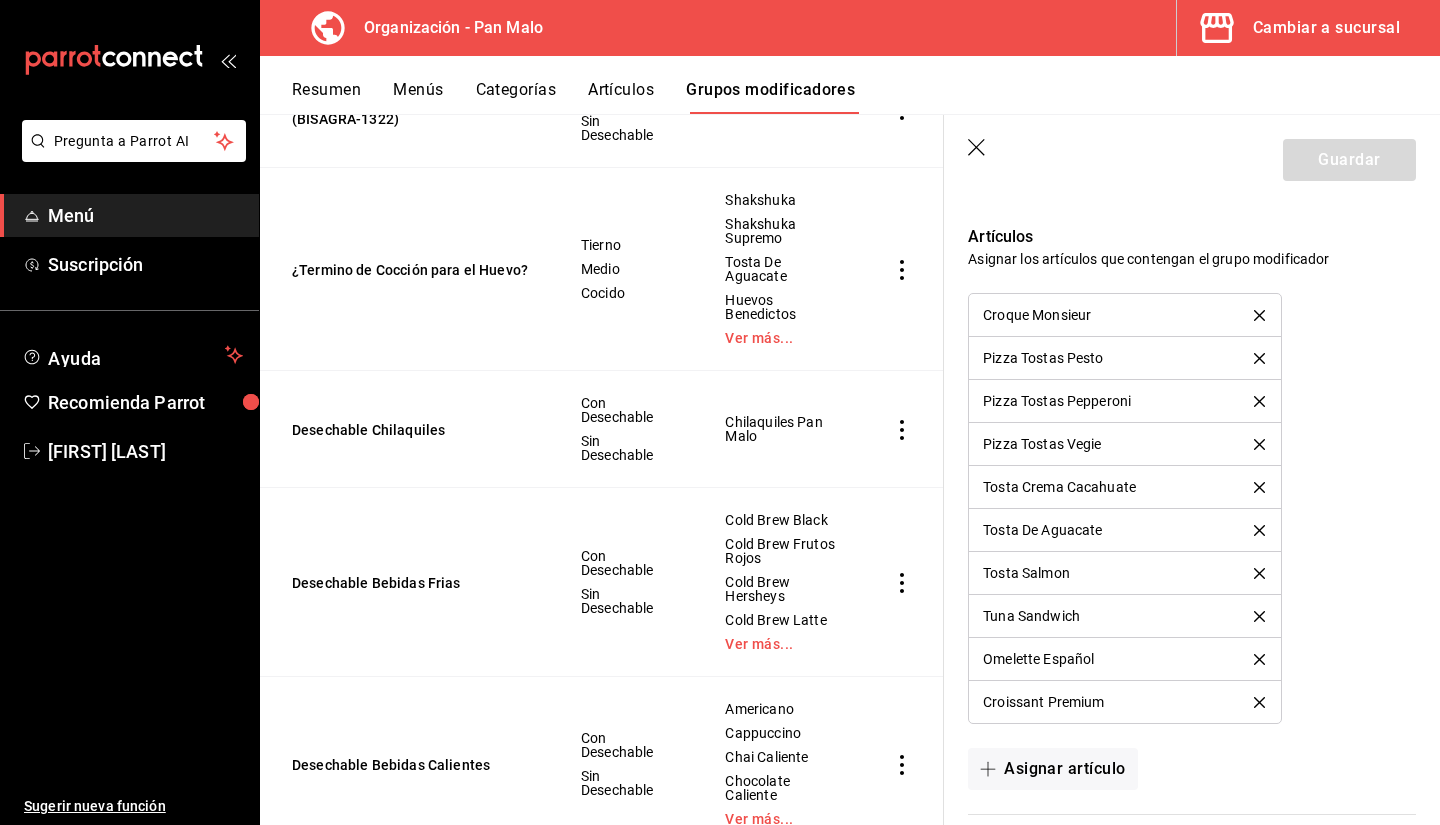 scroll, scrollTop: 1274, scrollLeft: 0, axis: vertical 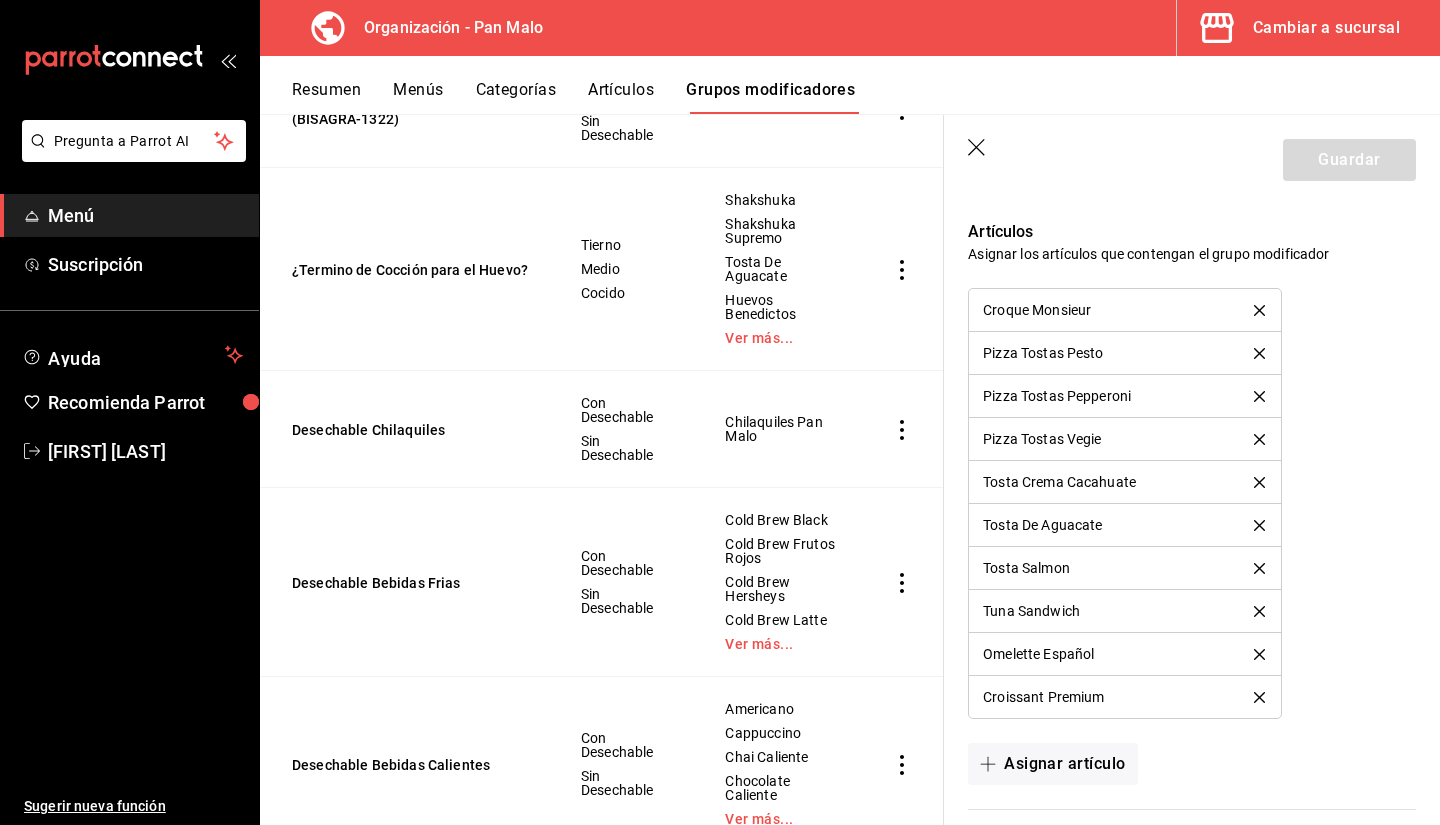 click 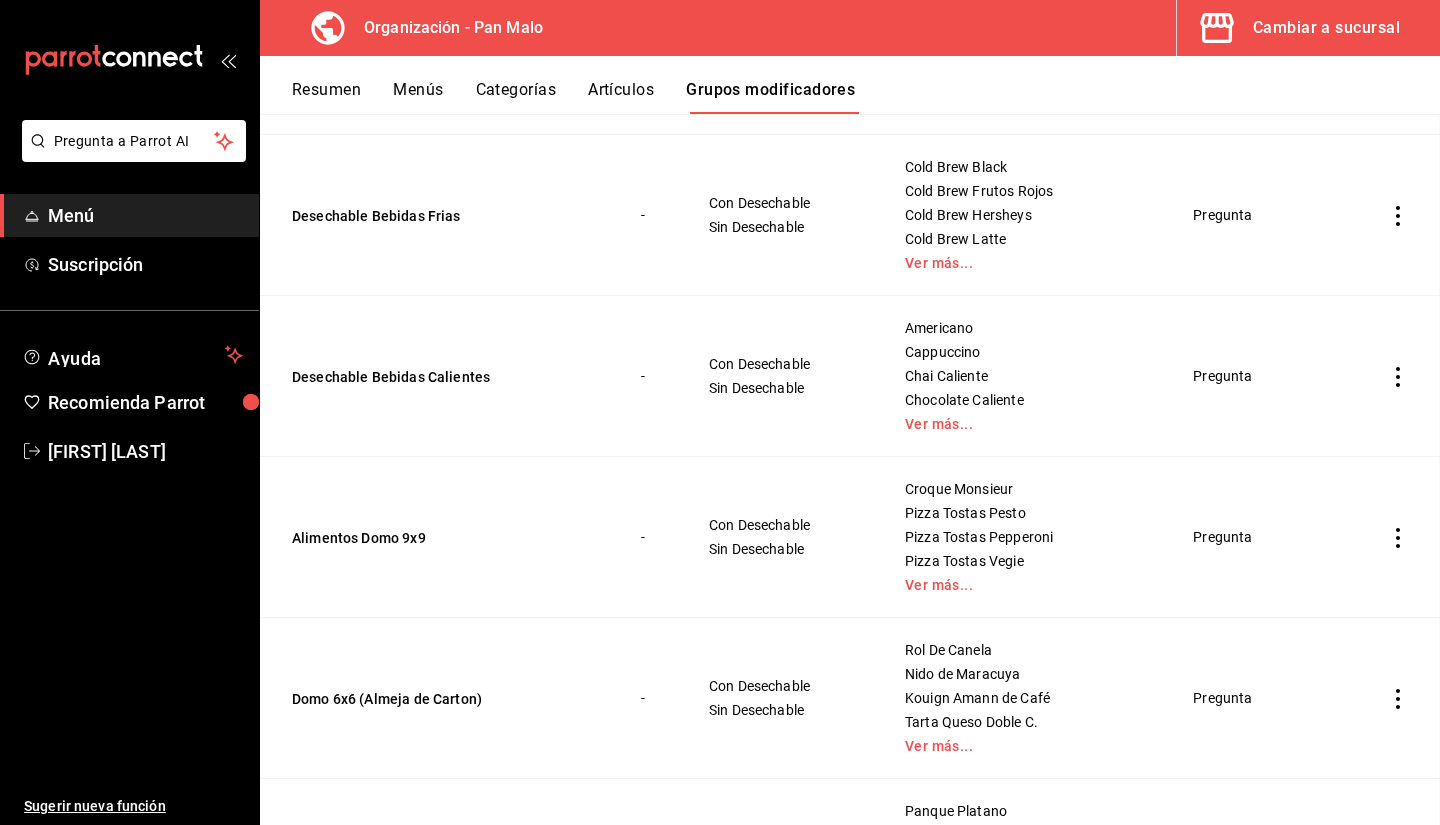 scroll, scrollTop: 0, scrollLeft: 0, axis: both 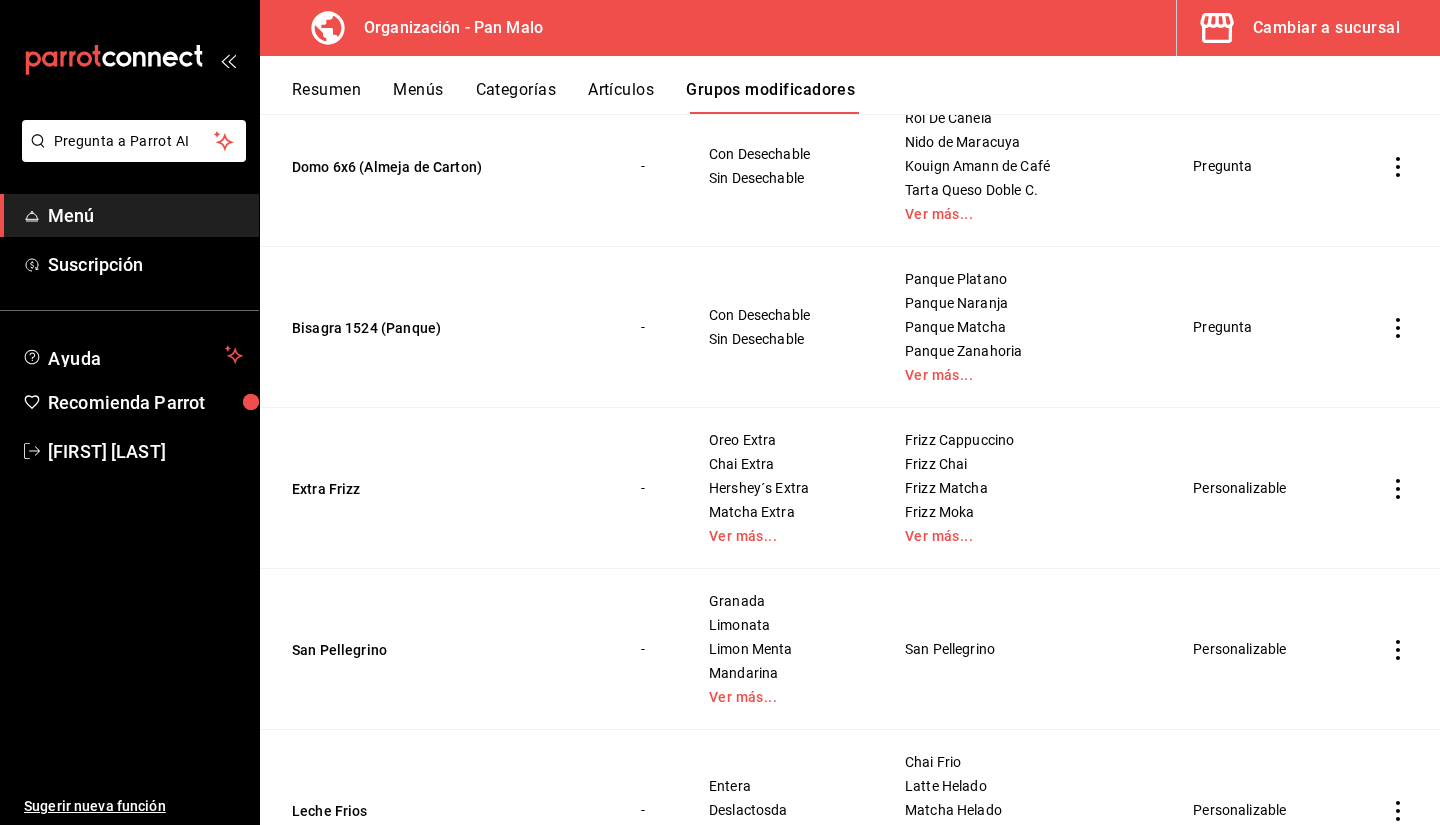 click on "Resumen" at bounding box center (326, 97) 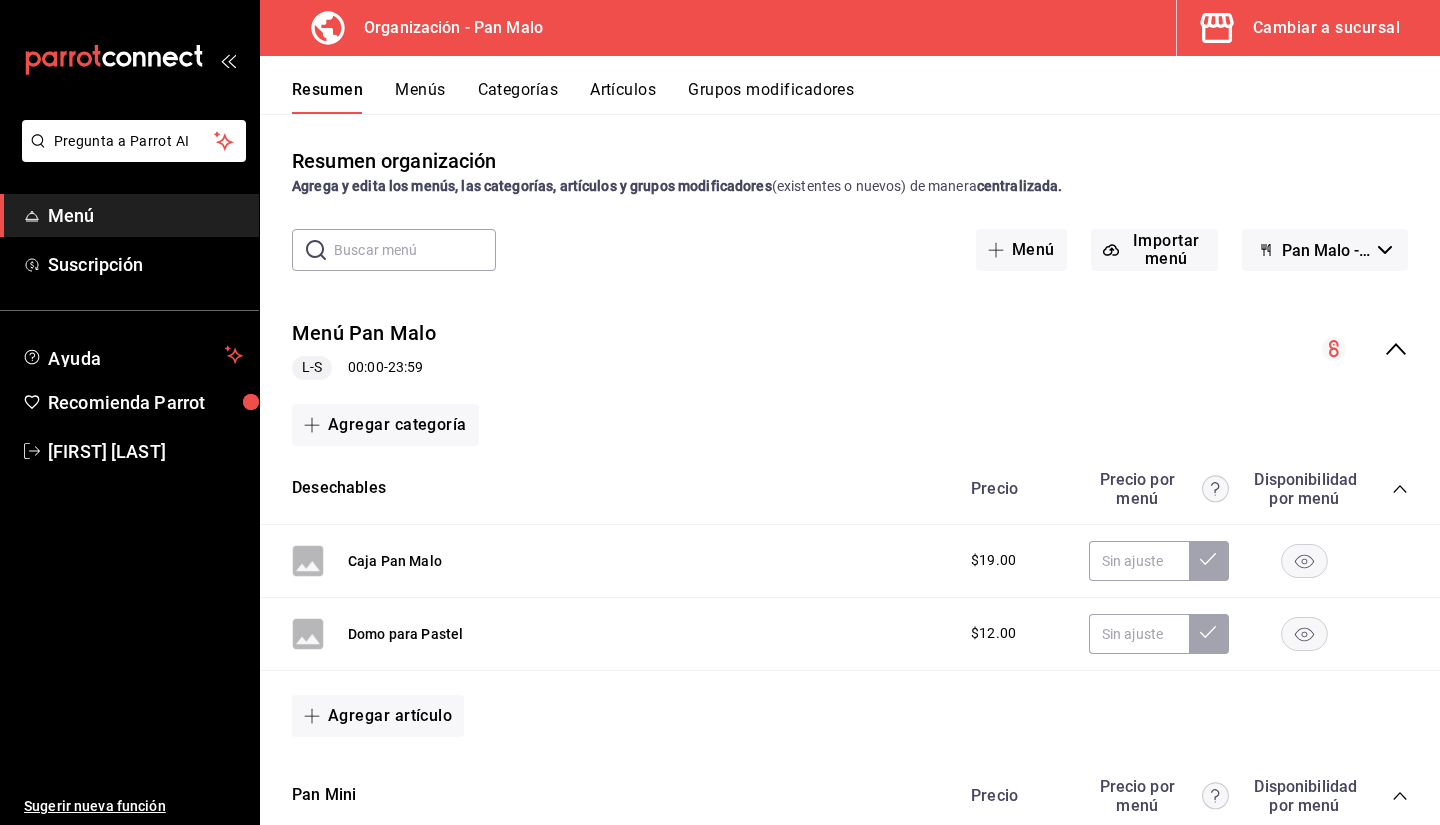 click on "Cambiar a sucursal" at bounding box center [1300, 28] 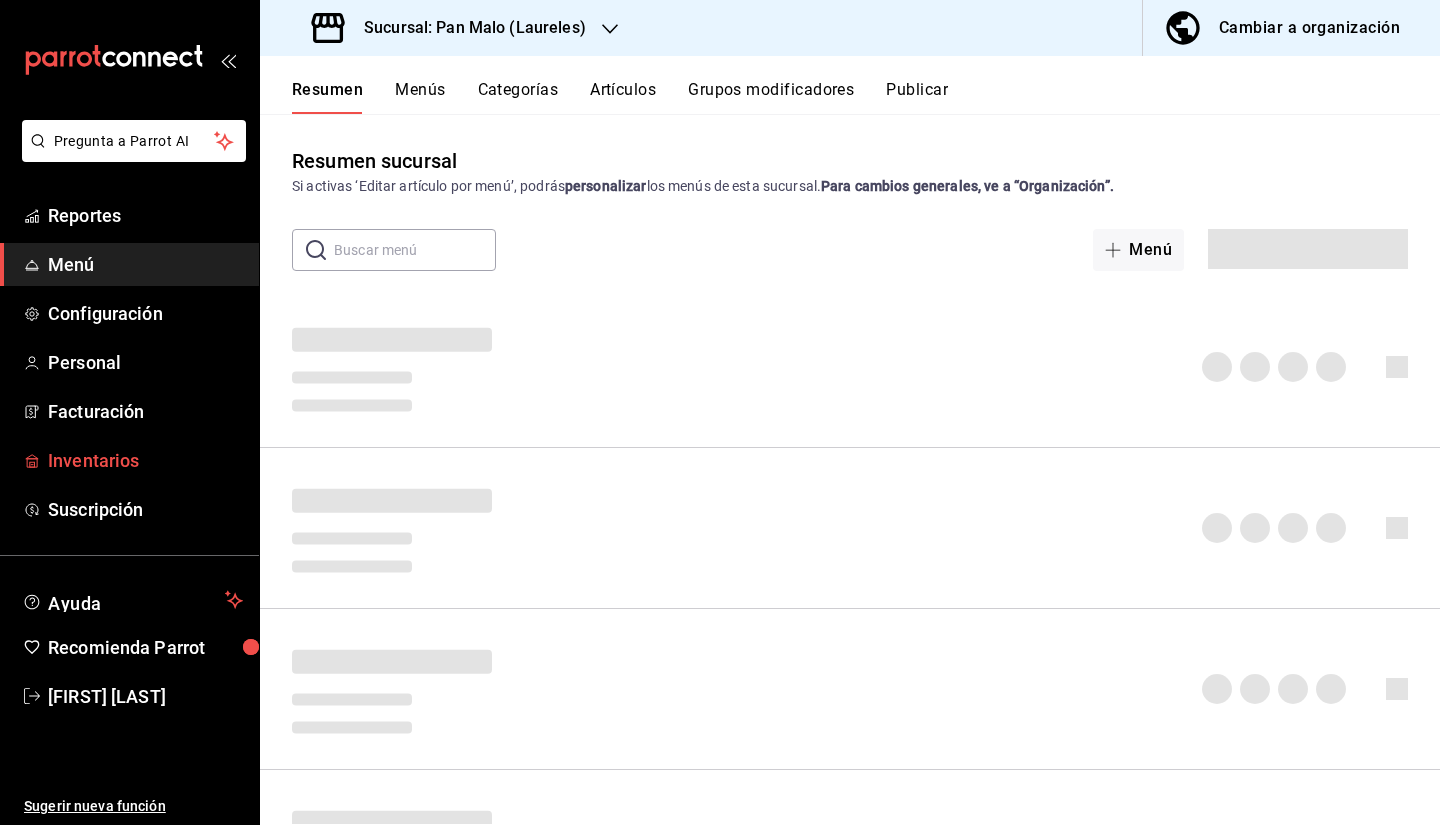 click on "Inventarios" at bounding box center [145, 460] 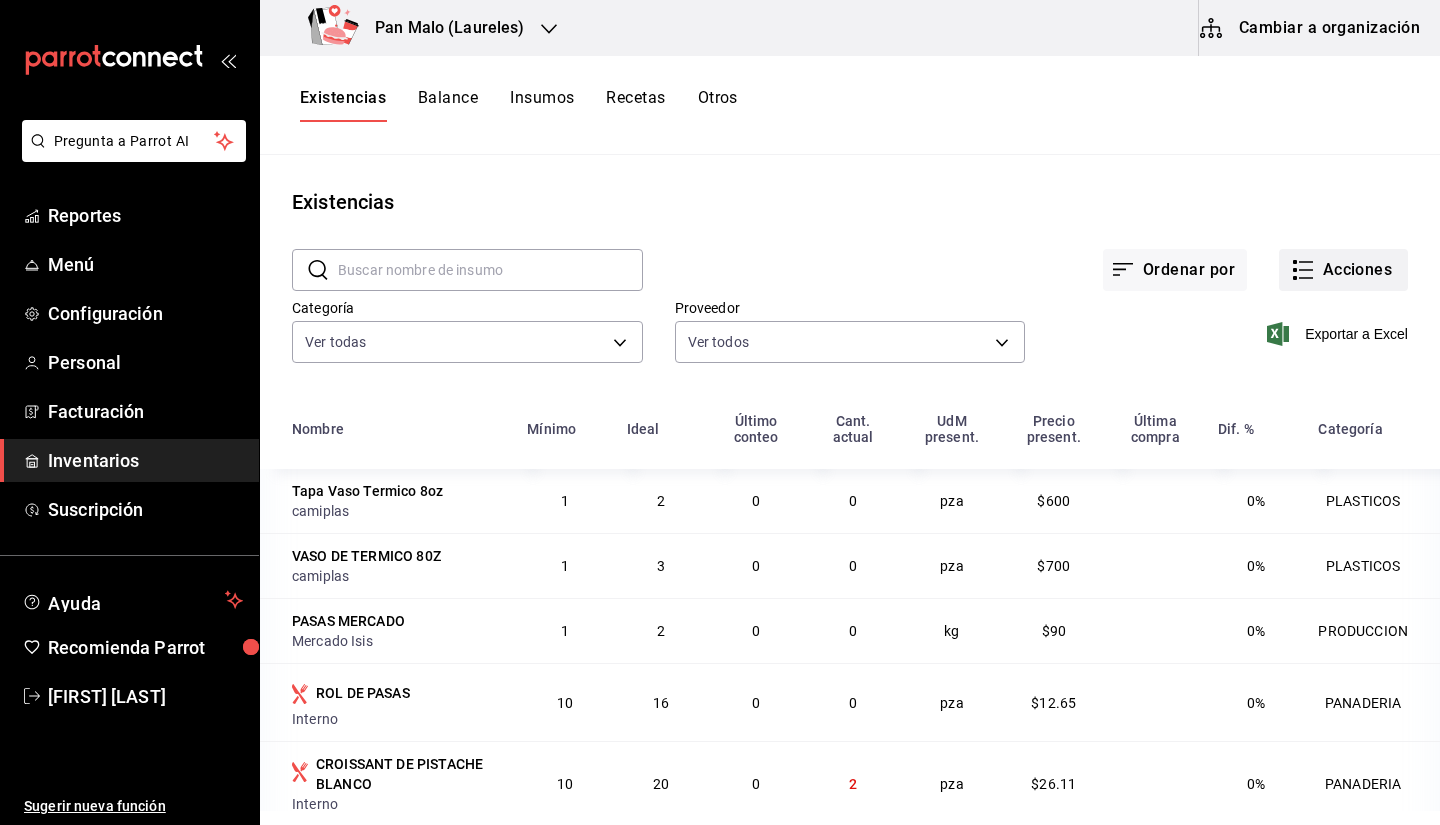 click on "Acciones" at bounding box center (1343, 270) 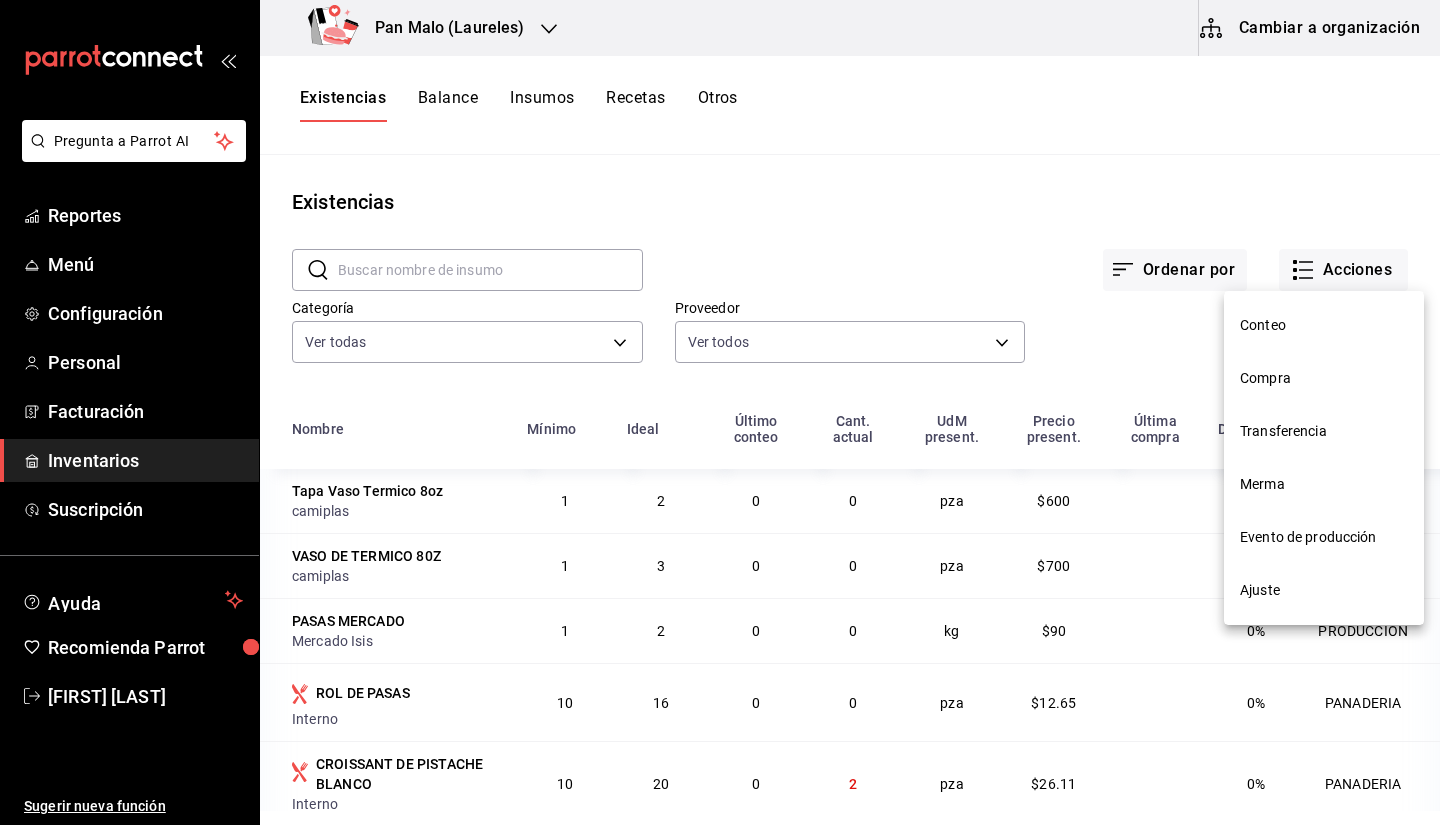 click at bounding box center (720, 412) 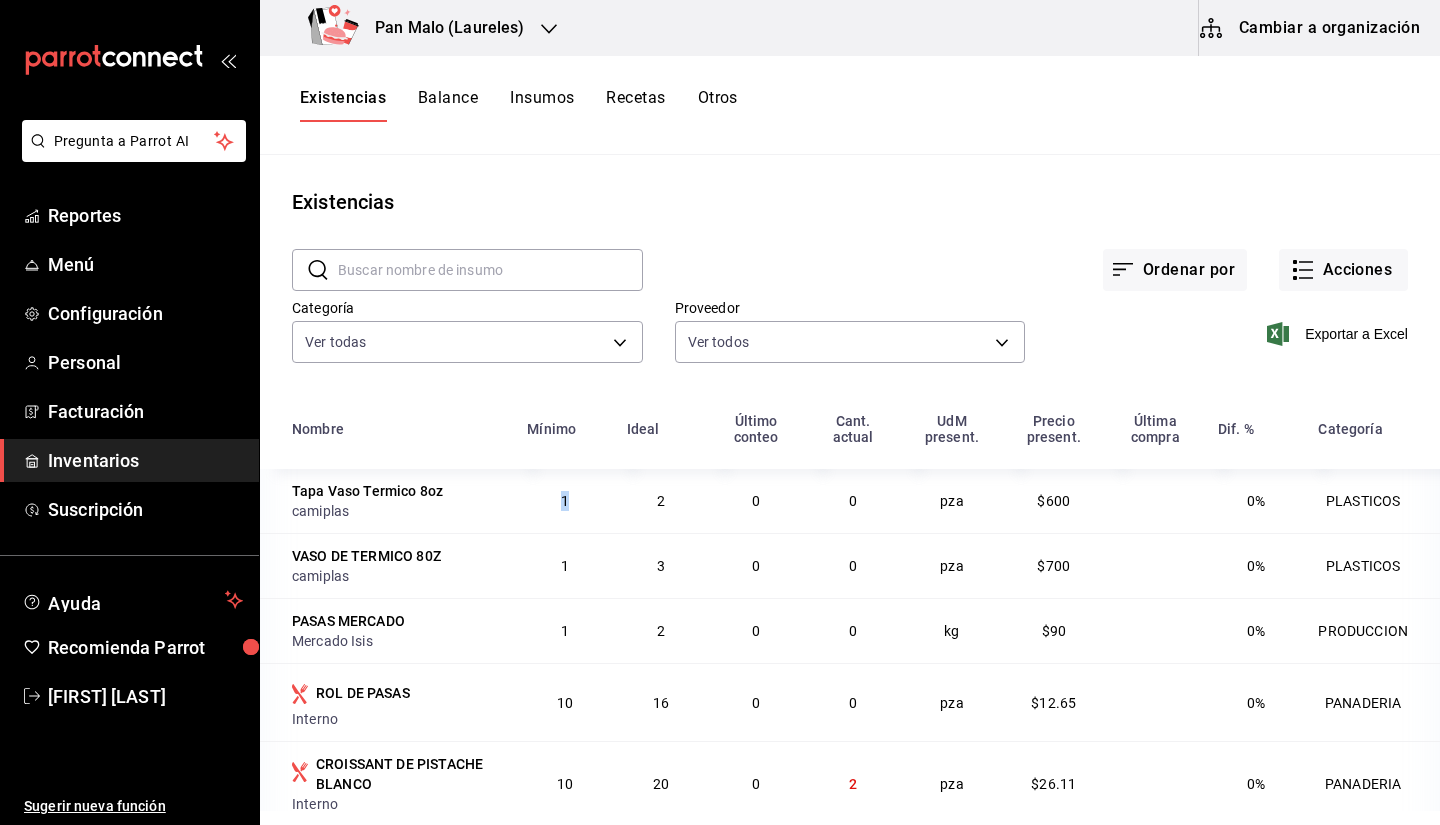 drag, startPoint x: 555, startPoint y: 494, endPoint x: 635, endPoint y: 499, distance: 80.1561 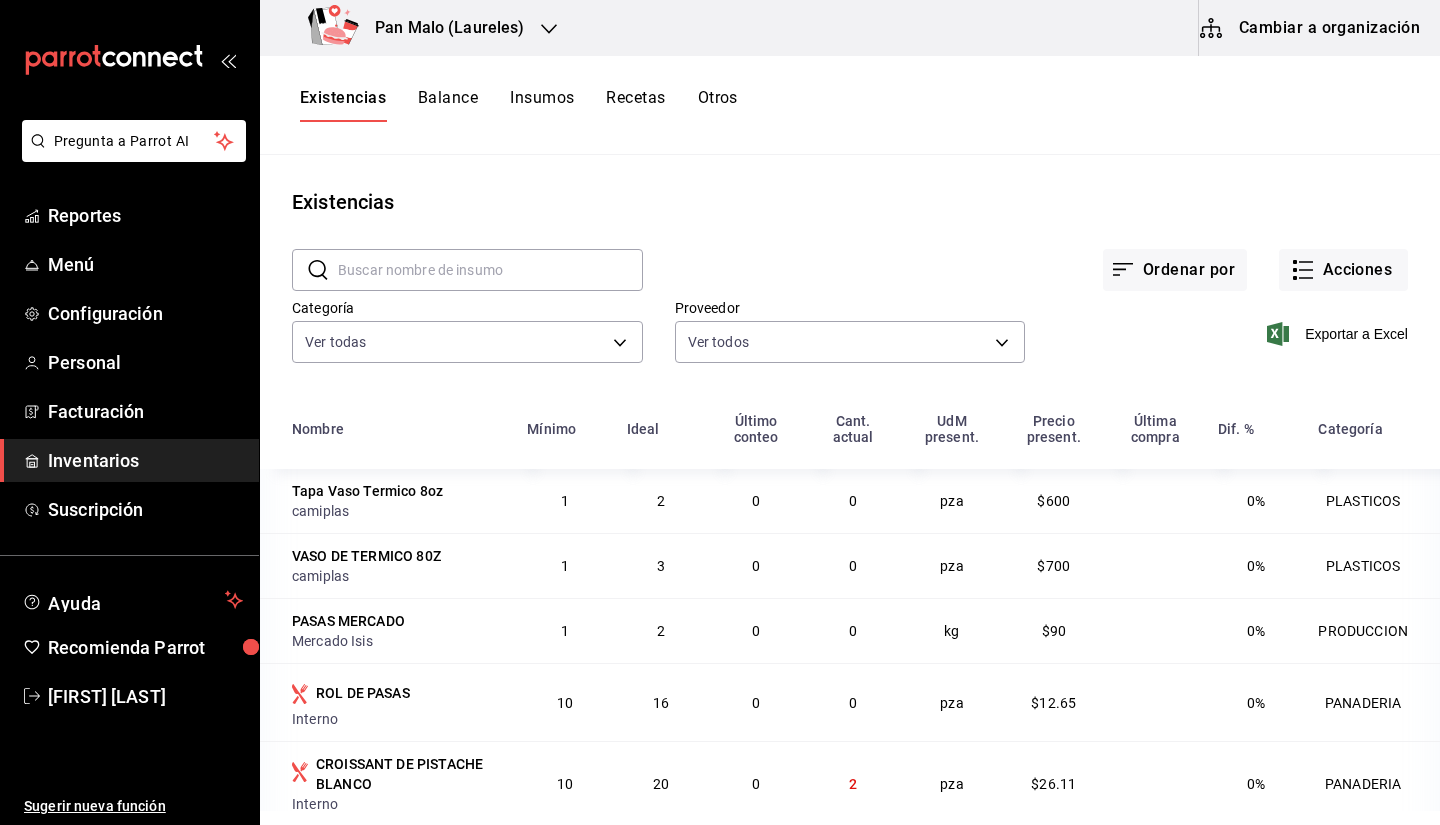 click on "2" at bounding box center (661, 501) 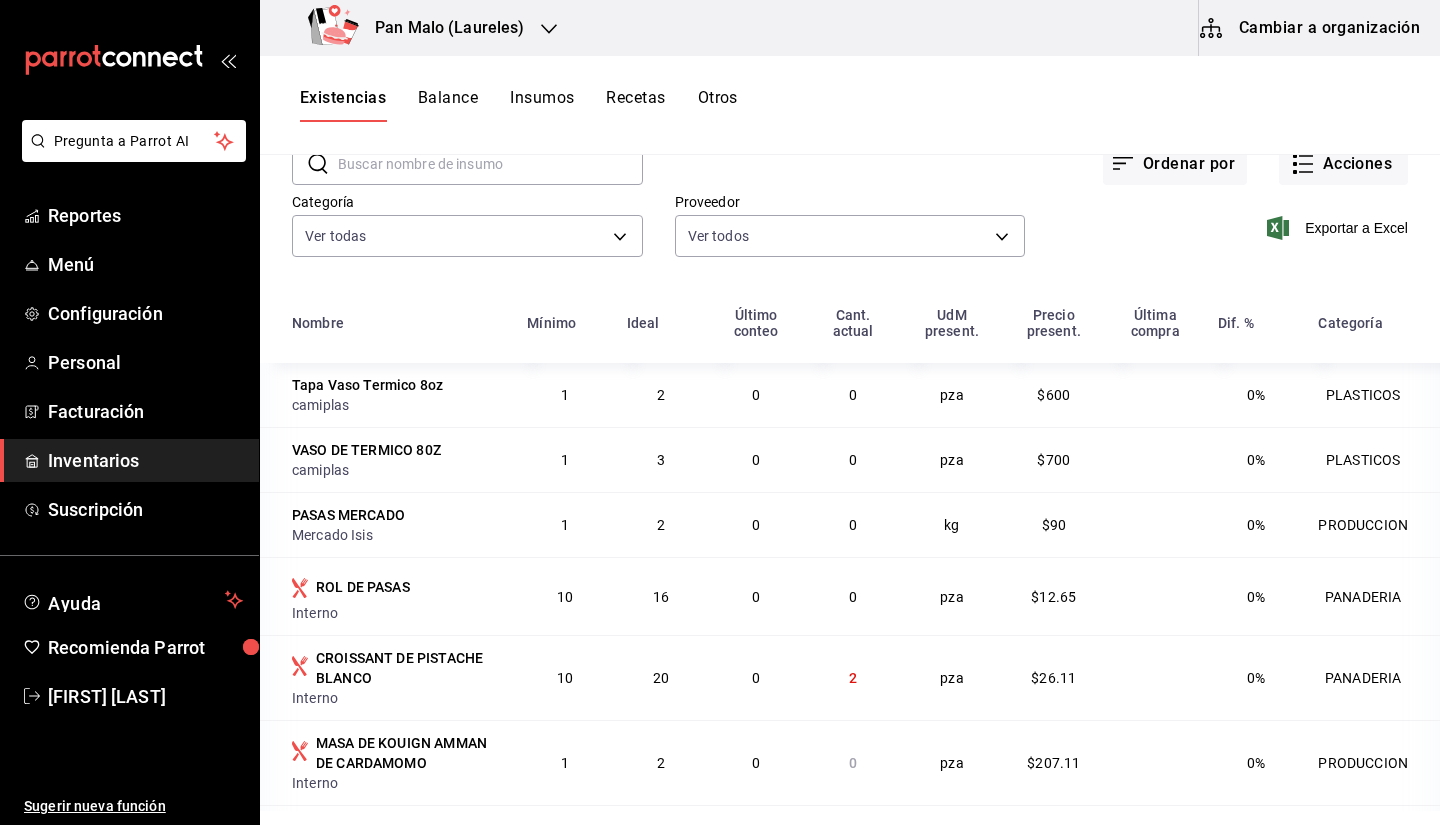 scroll, scrollTop: 152, scrollLeft: 0, axis: vertical 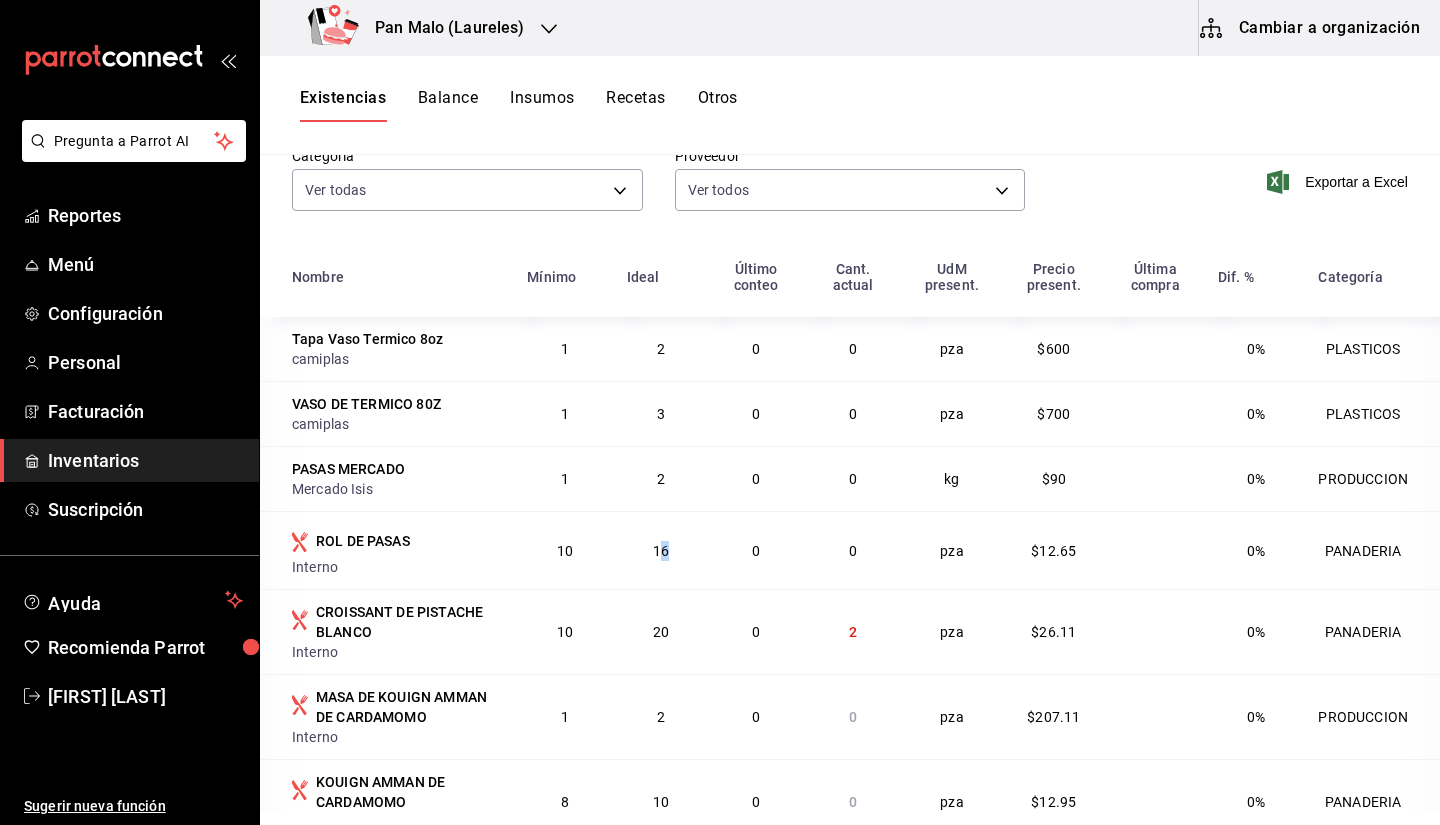 drag, startPoint x: 646, startPoint y: 553, endPoint x: 680, endPoint y: 563, distance: 35.44009 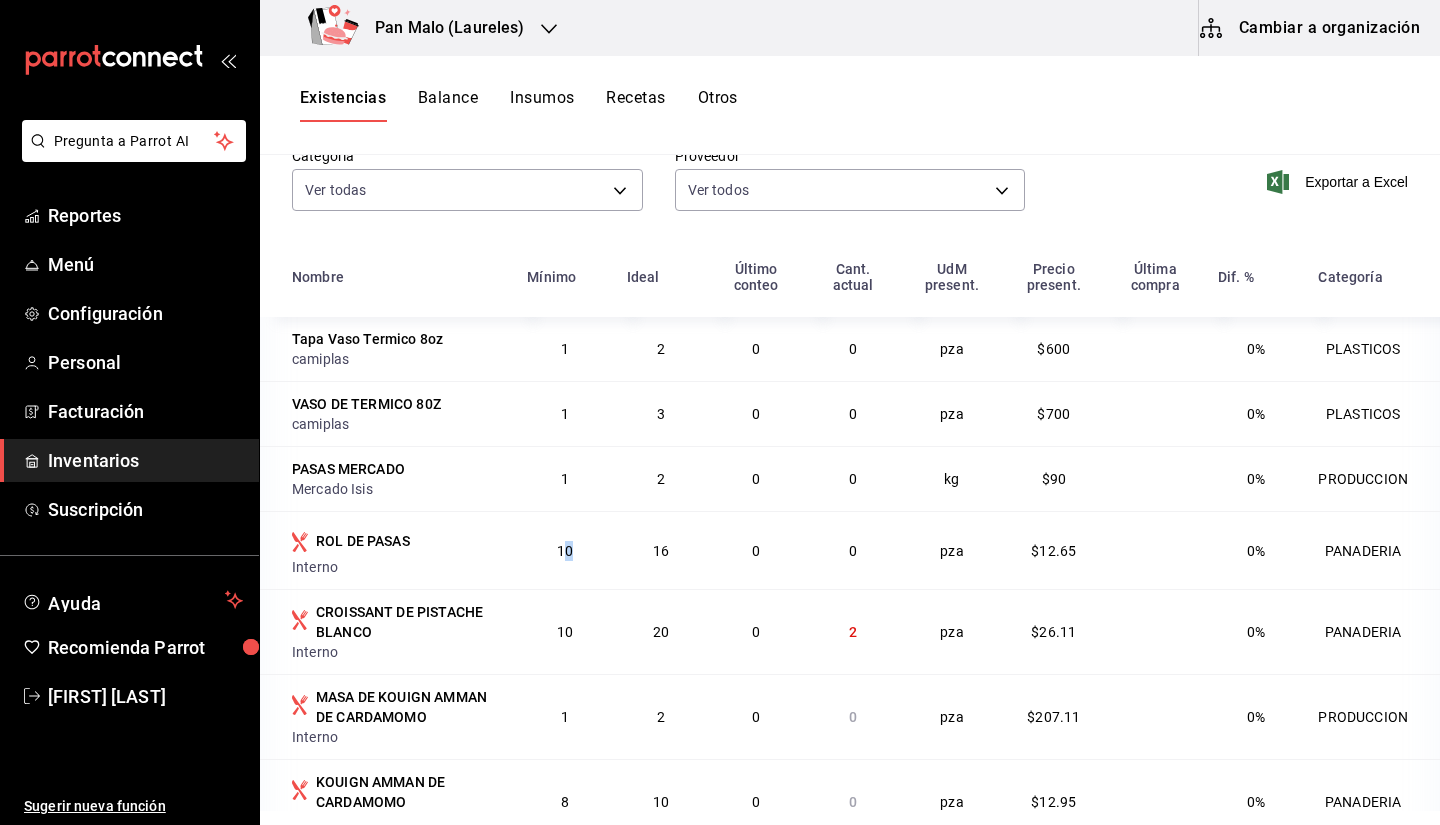 drag, startPoint x: 554, startPoint y: 557, endPoint x: 575, endPoint y: 556, distance: 21.023796 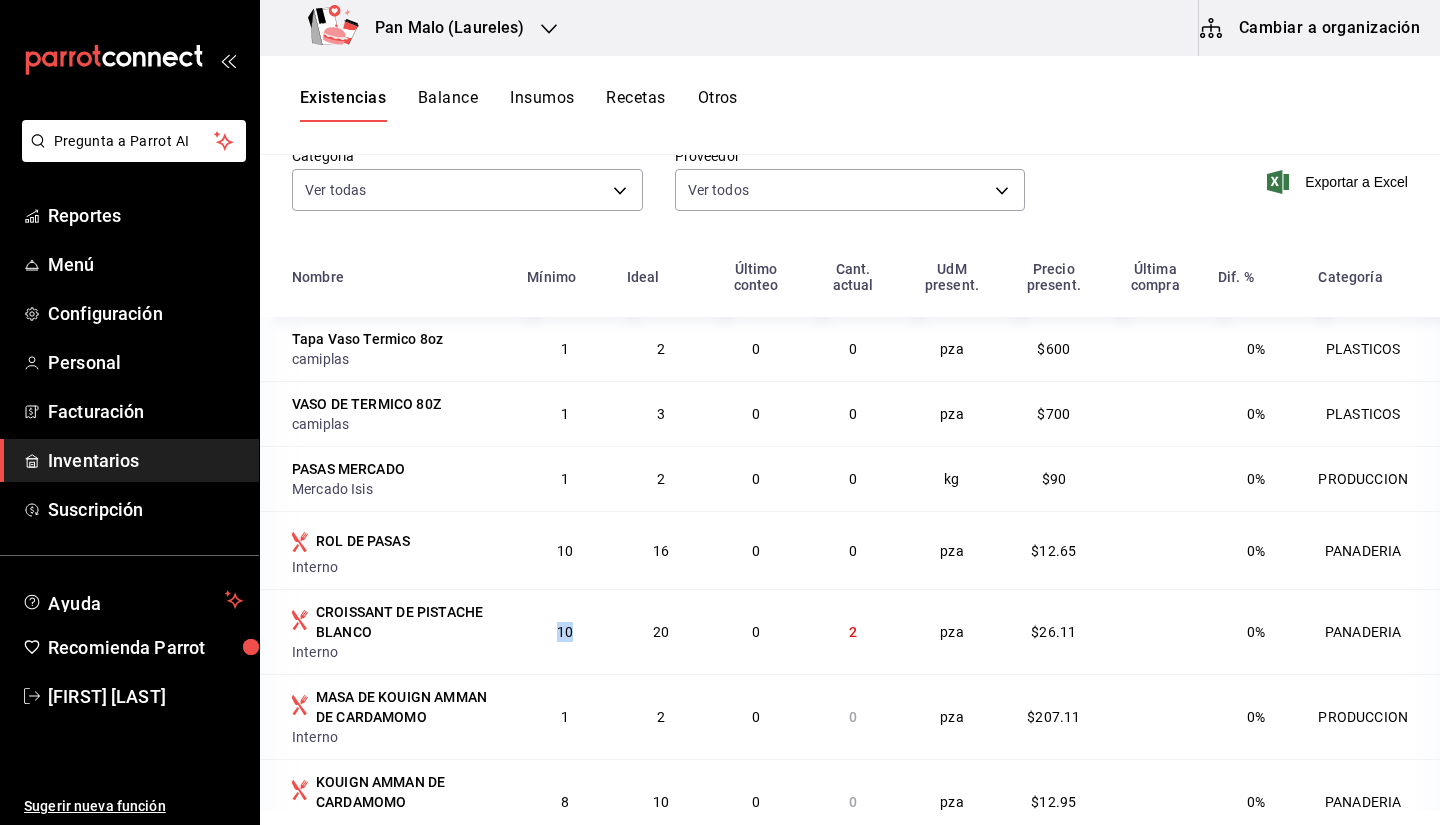 drag, startPoint x: 550, startPoint y: 633, endPoint x: 582, endPoint y: 633, distance: 32 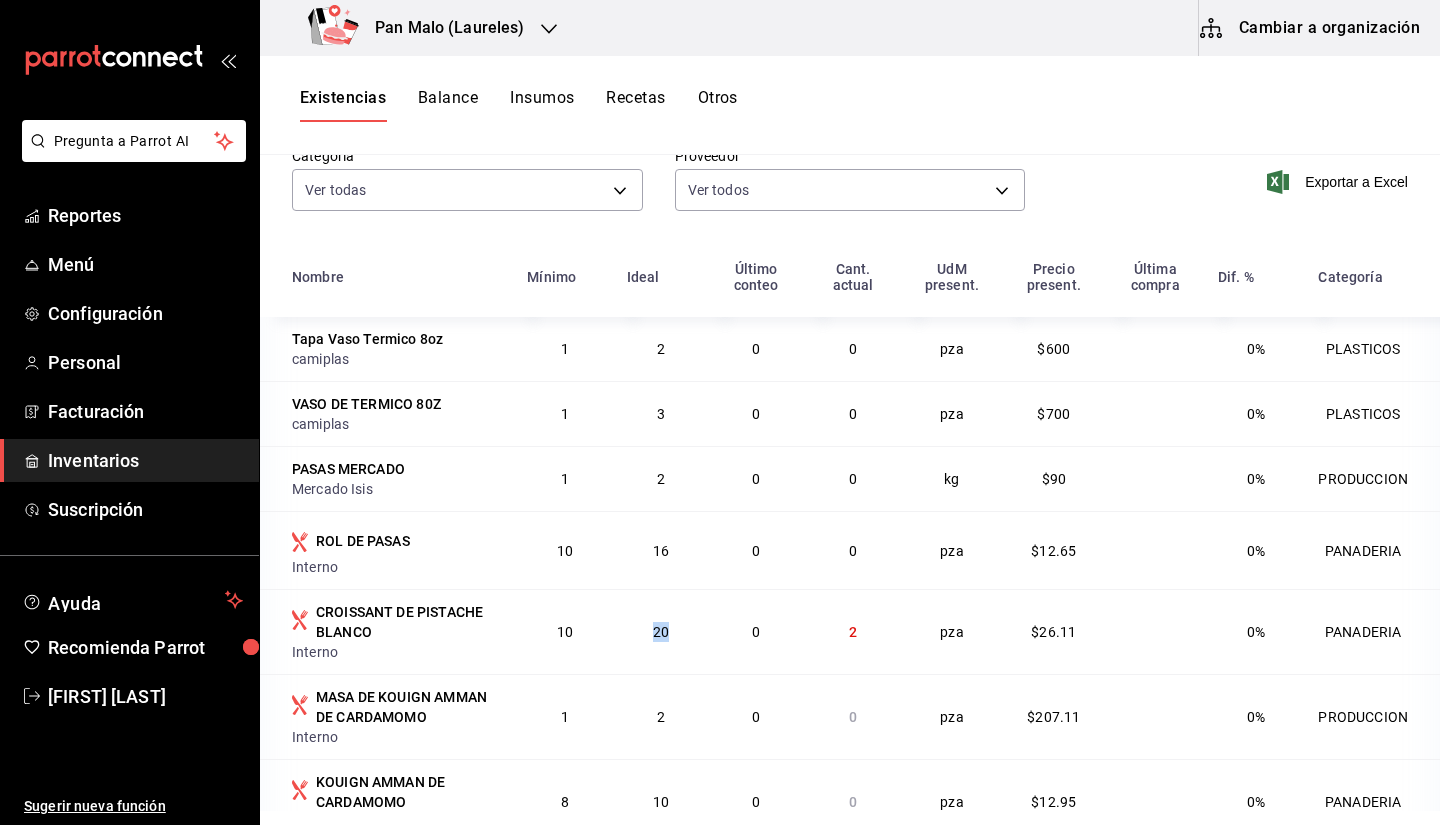 drag, startPoint x: 631, startPoint y: 627, endPoint x: 694, endPoint y: 635, distance: 63.505905 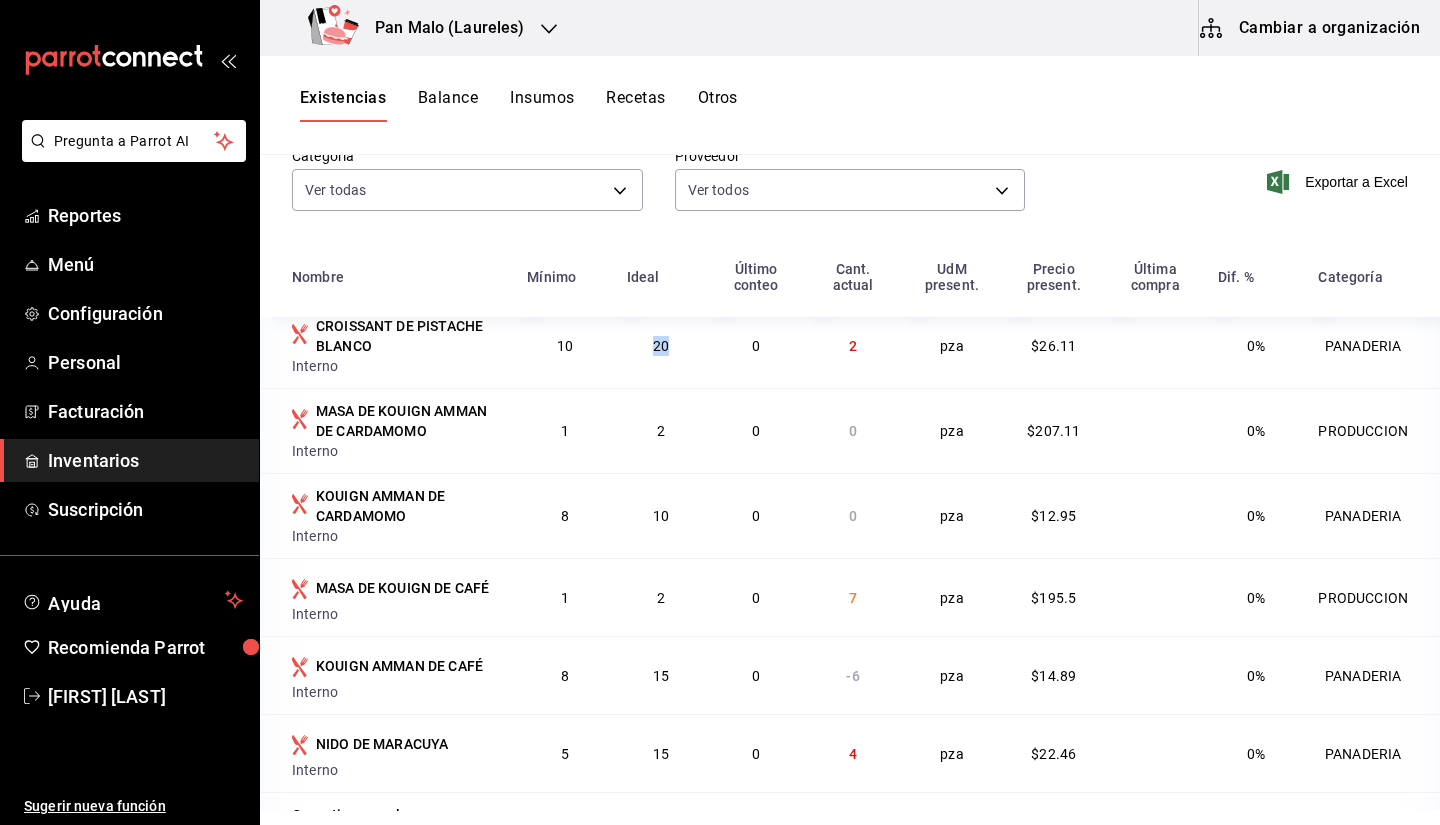 scroll, scrollTop: 314, scrollLeft: 0, axis: vertical 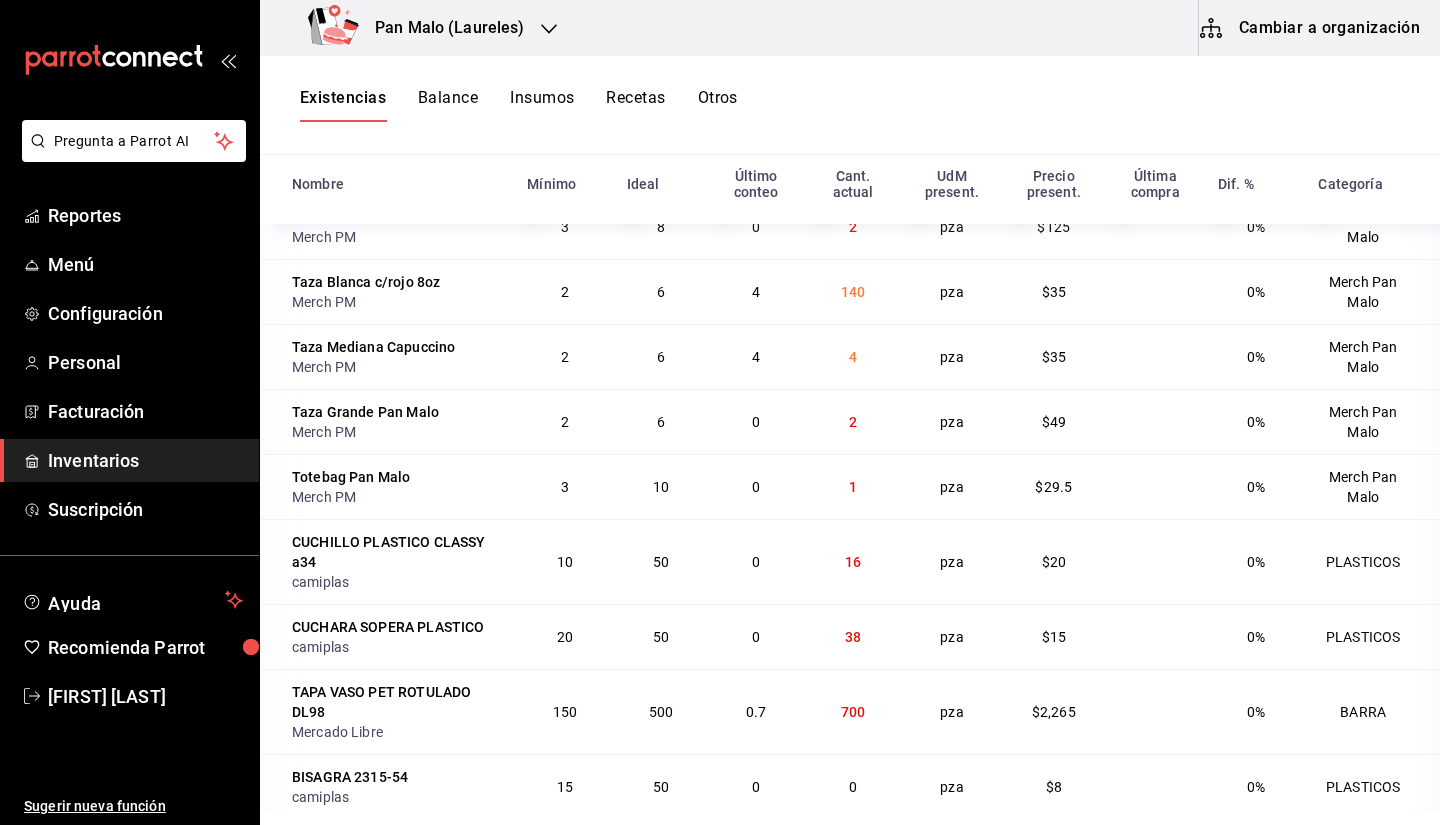 drag, startPoint x: 741, startPoint y: 517, endPoint x: 820, endPoint y: 532, distance: 80.411446 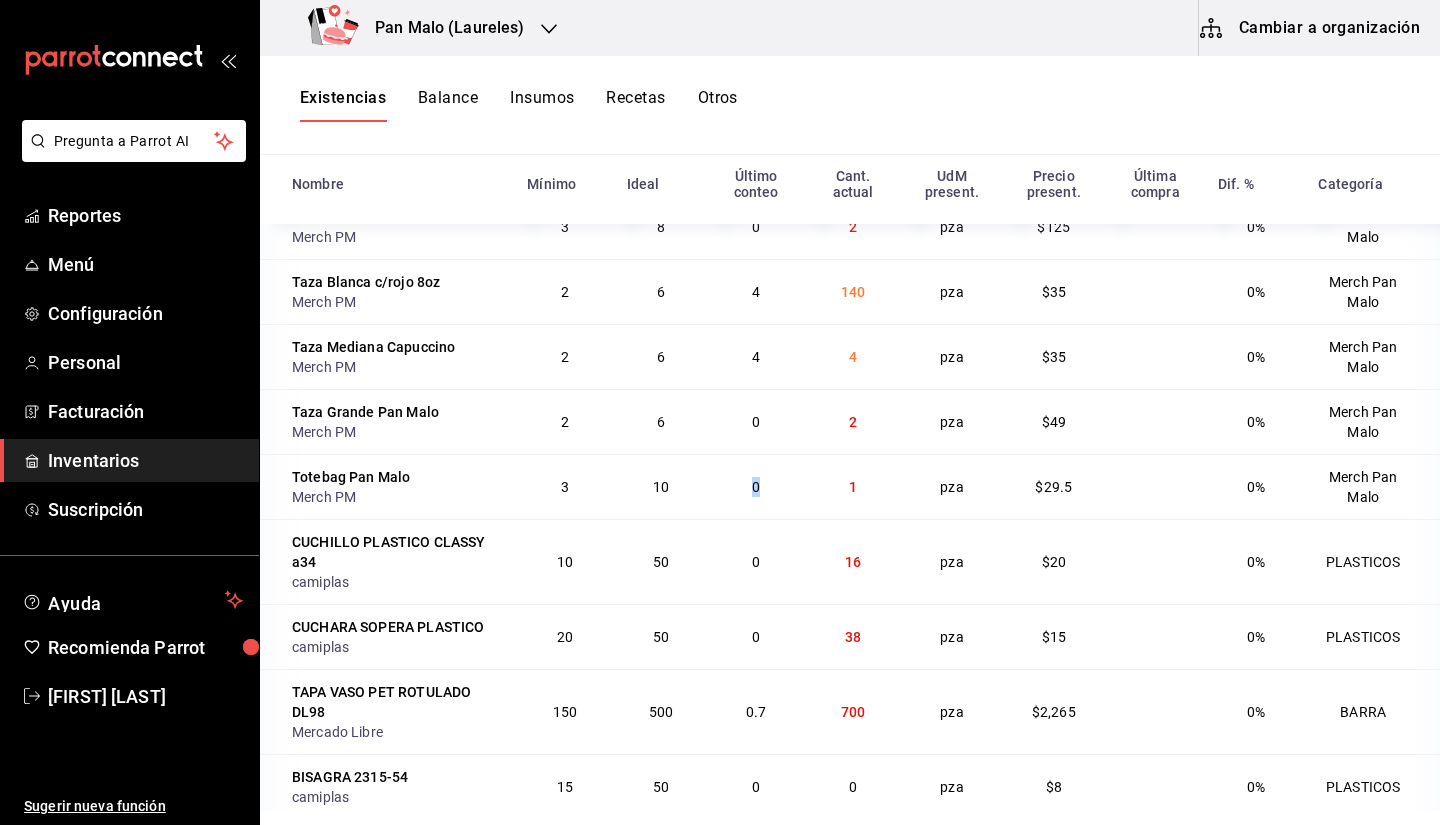 click on "1" at bounding box center (853, 486) 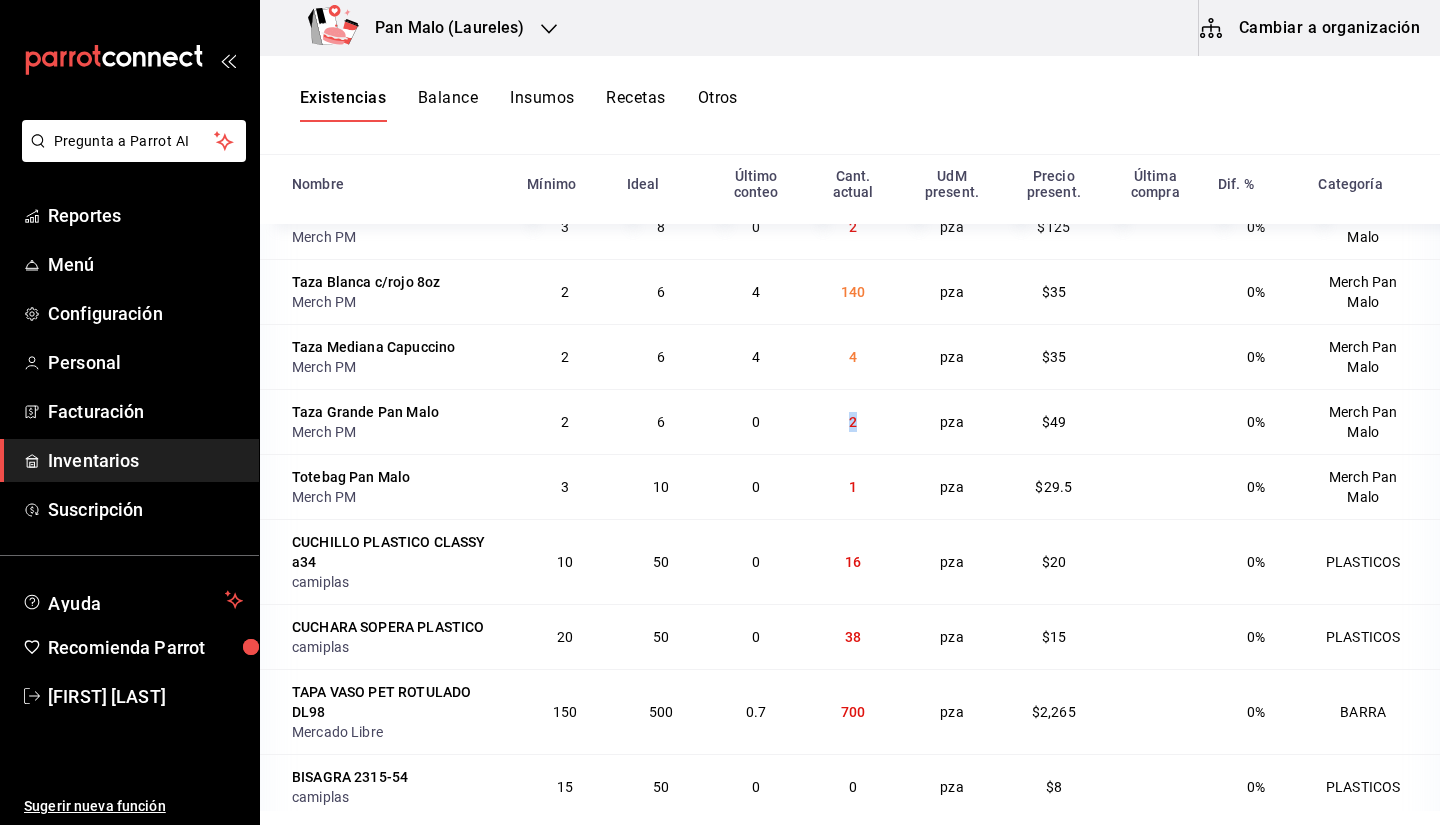 drag, startPoint x: 783, startPoint y: 435, endPoint x: 856, endPoint y: 455, distance: 75.690155 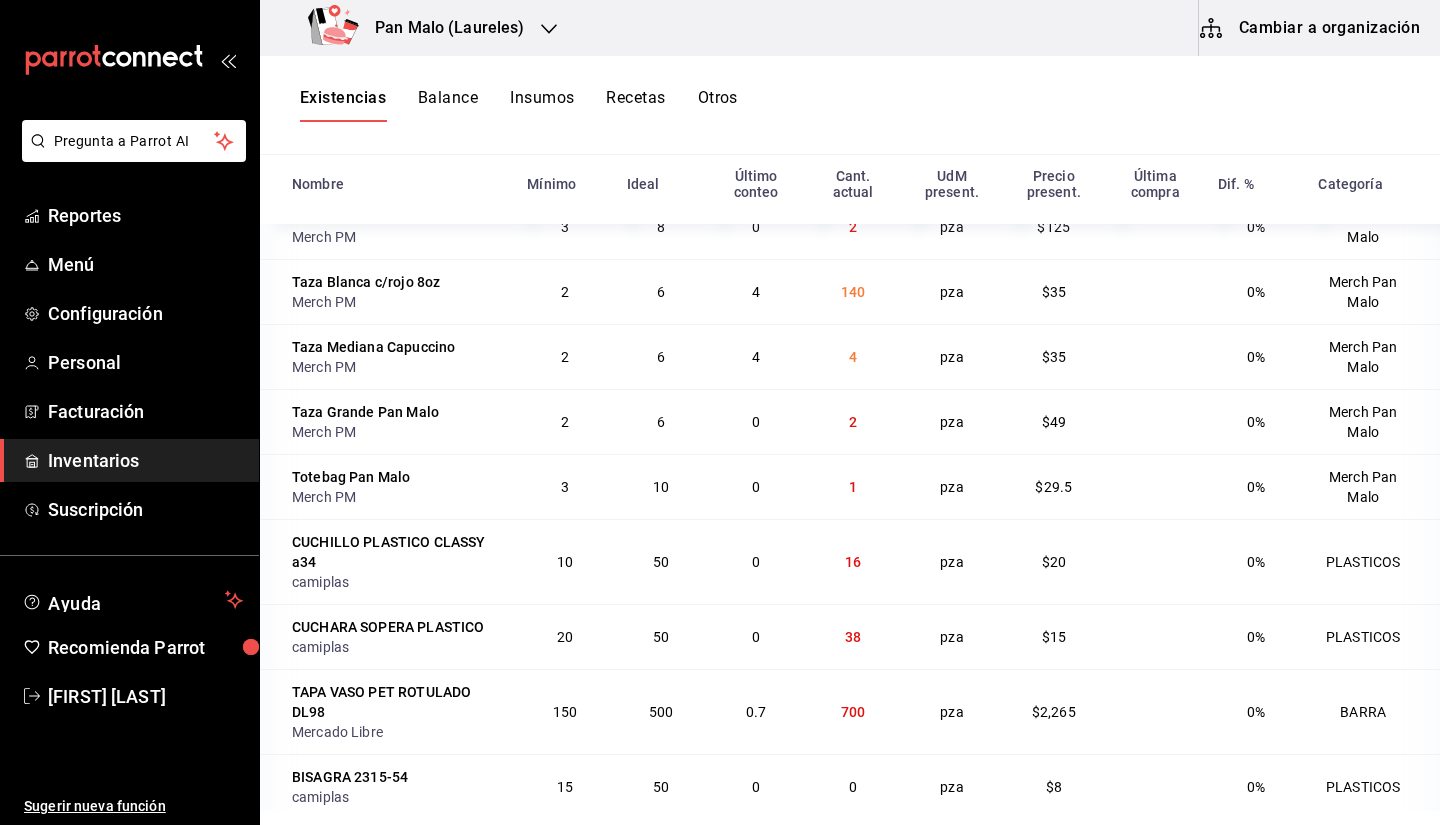 drag, startPoint x: 846, startPoint y: 370, endPoint x: 873, endPoint y: 373, distance: 27.166155 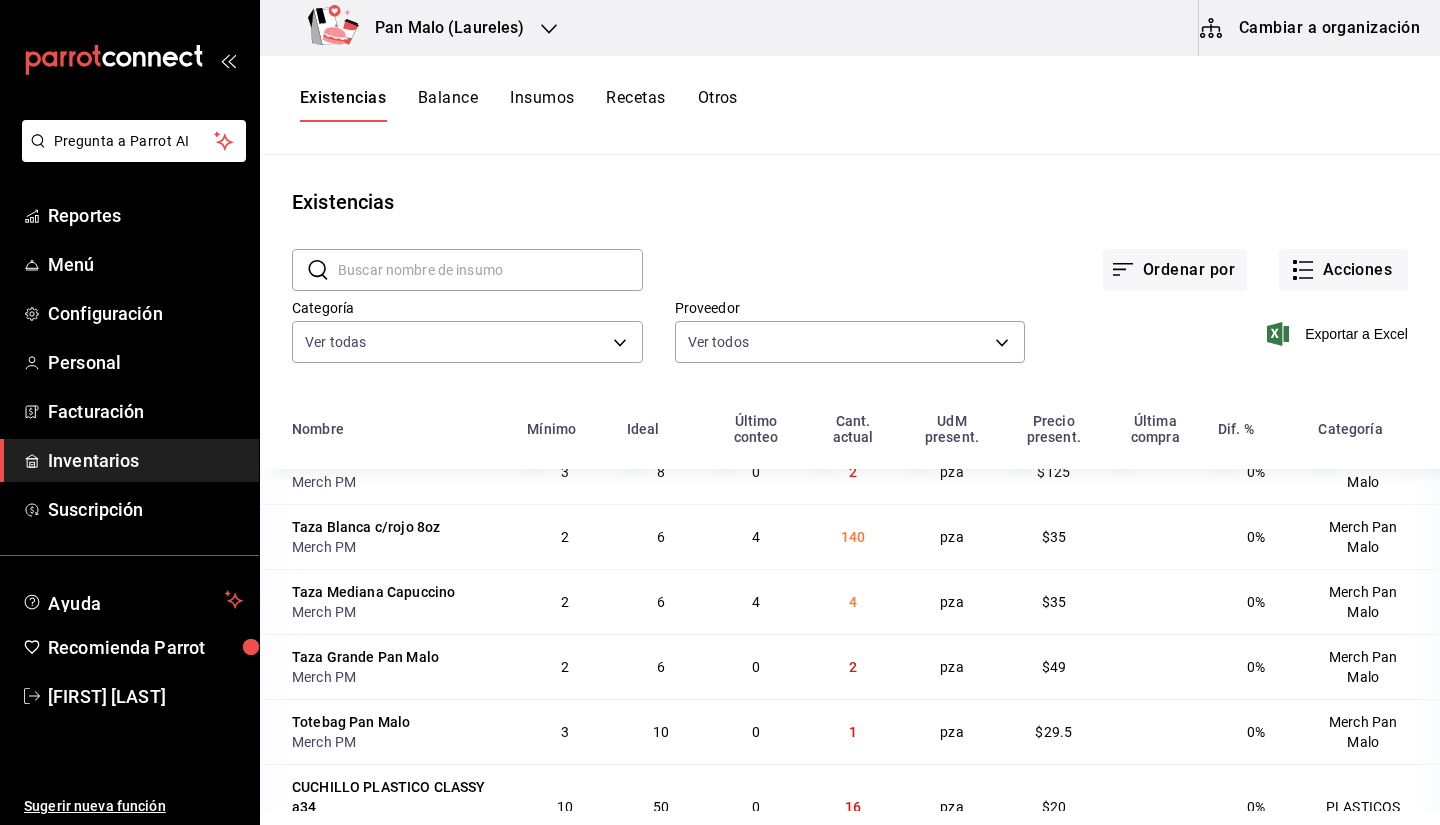scroll, scrollTop: 33, scrollLeft: 0, axis: vertical 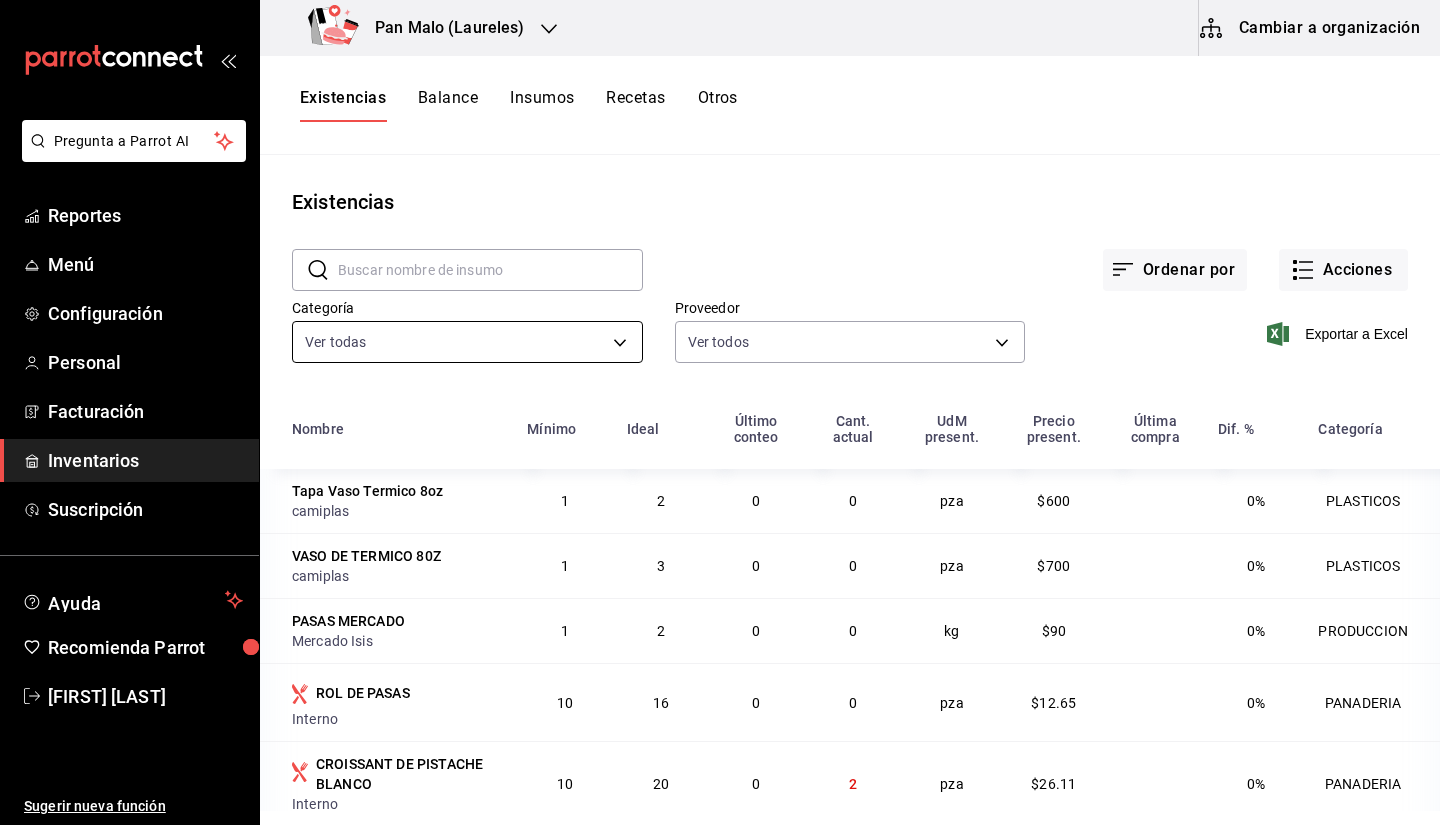click on "Pregunta a Parrot AI Reportes   Menú   Configuración   Personal   Facturación   Inventarios   Suscripción   Ayuda Recomienda Parrot   Sebastian Viadero   Sugerir nueva función   Pan Malo (Laureles) Cambiar a organización Existencias Balance Insumos Recetas Otros Existencias ​ ​ Ordenar por Acciones Categoría Ver todas 845d24ca-60dd-4e7e-b3c9-ca2702778d83,d258234b-eb86-4f23-b0af-7f39f8376d1d,b487d5ec-9a72-45d0-bbdf-ace0a58857df,b7fa4d3f-7896-4504-b4eb-29f52eb713d6,244b5d13-ccc3-40e0-adb2-1f470b7c2b02,5221ede4-7101-46e2-abe0-c56c9f57c453,97c4540b-fae9-4f1d-bf52-72ae5b7112b3,dfca19a1-d0af-4dd2-9161-d29e1e6480e6,845fc0d5-bafa-4929-a86e-e534cf7c03f2 Proveedor Ver todos Exportar a Excel Nombre Mínimo Ideal Último conteo Cant. actual UdM present. Precio present. Última compra Dif. % Categoría Tapa Vaso Termico 8oz camiplas 1 2 0 0 pza $600 0% PLASTICOS VASO DE TERMICO 80Z camiplas 1 3 0 0 pza $700 0% PLASTICOS PASAS MERCADO Mercado Isis 1 2 0 0 kg $90 0% PRODUCCION   ROL DE PASAS Interno 10 16 0 0 pza" at bounding box center [720, 405] 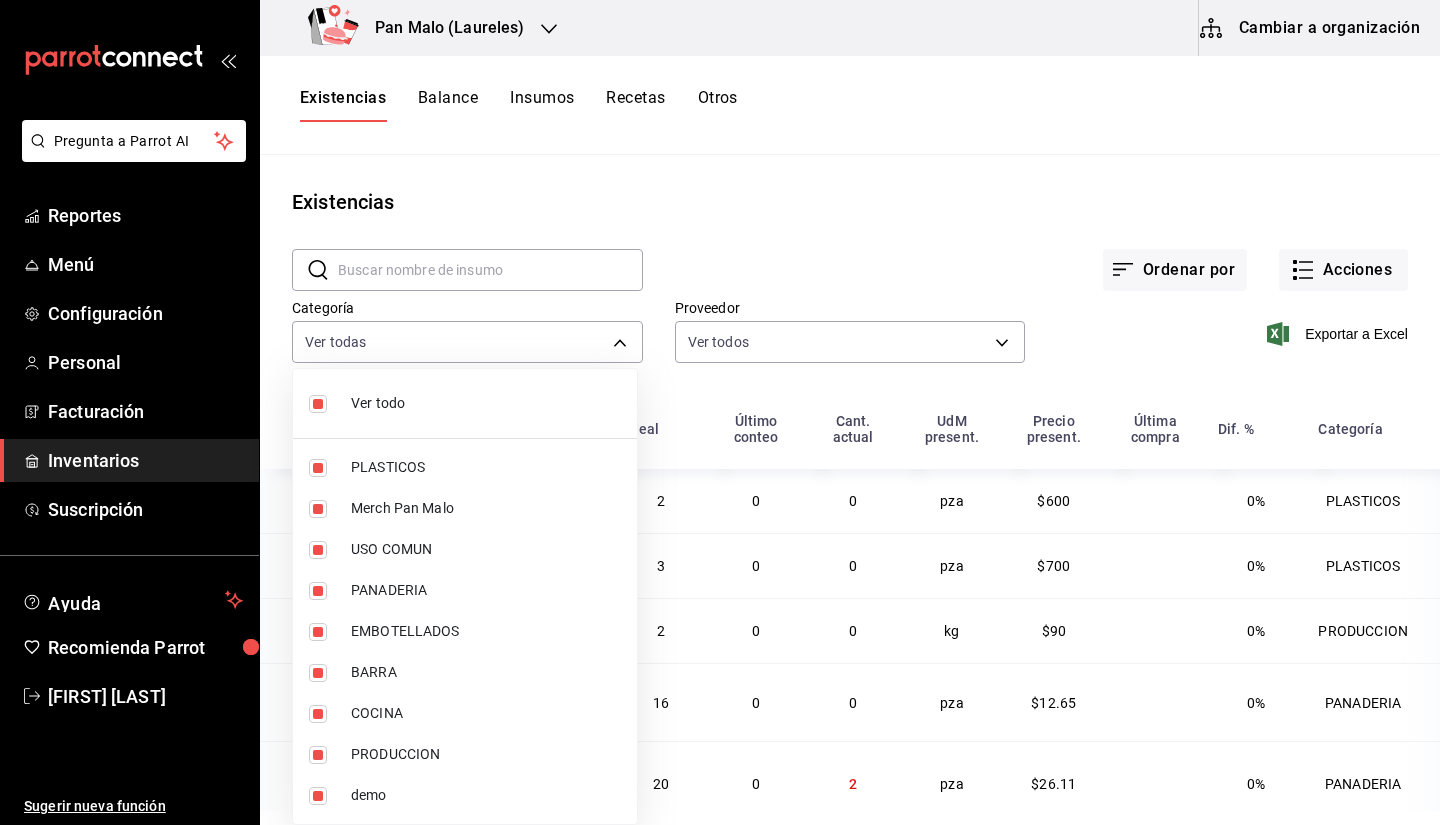 click on "Ver todo" at bounding box center [486, 403] 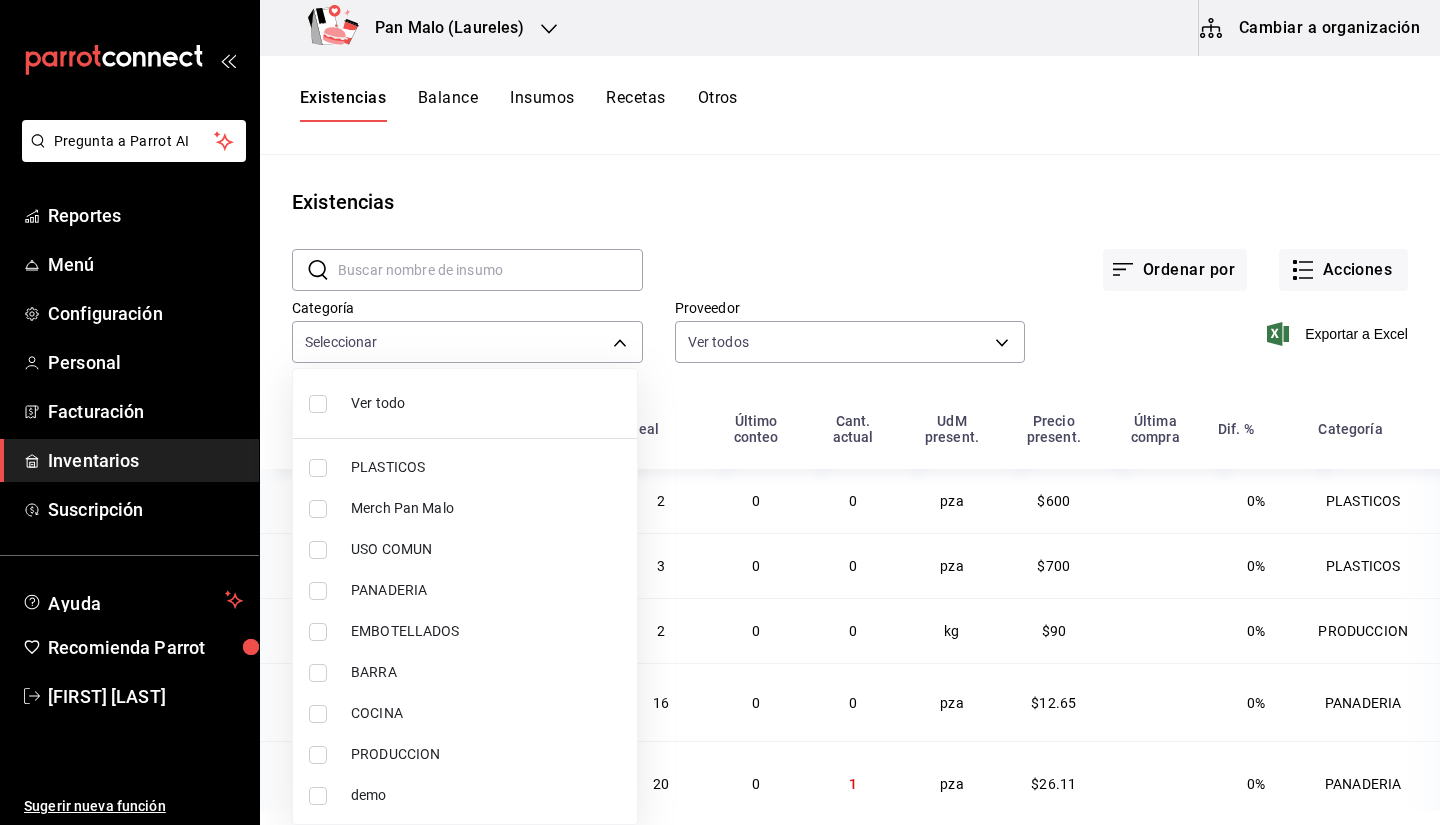 click on "PLASTICOS" at bounding box center [465, 467] 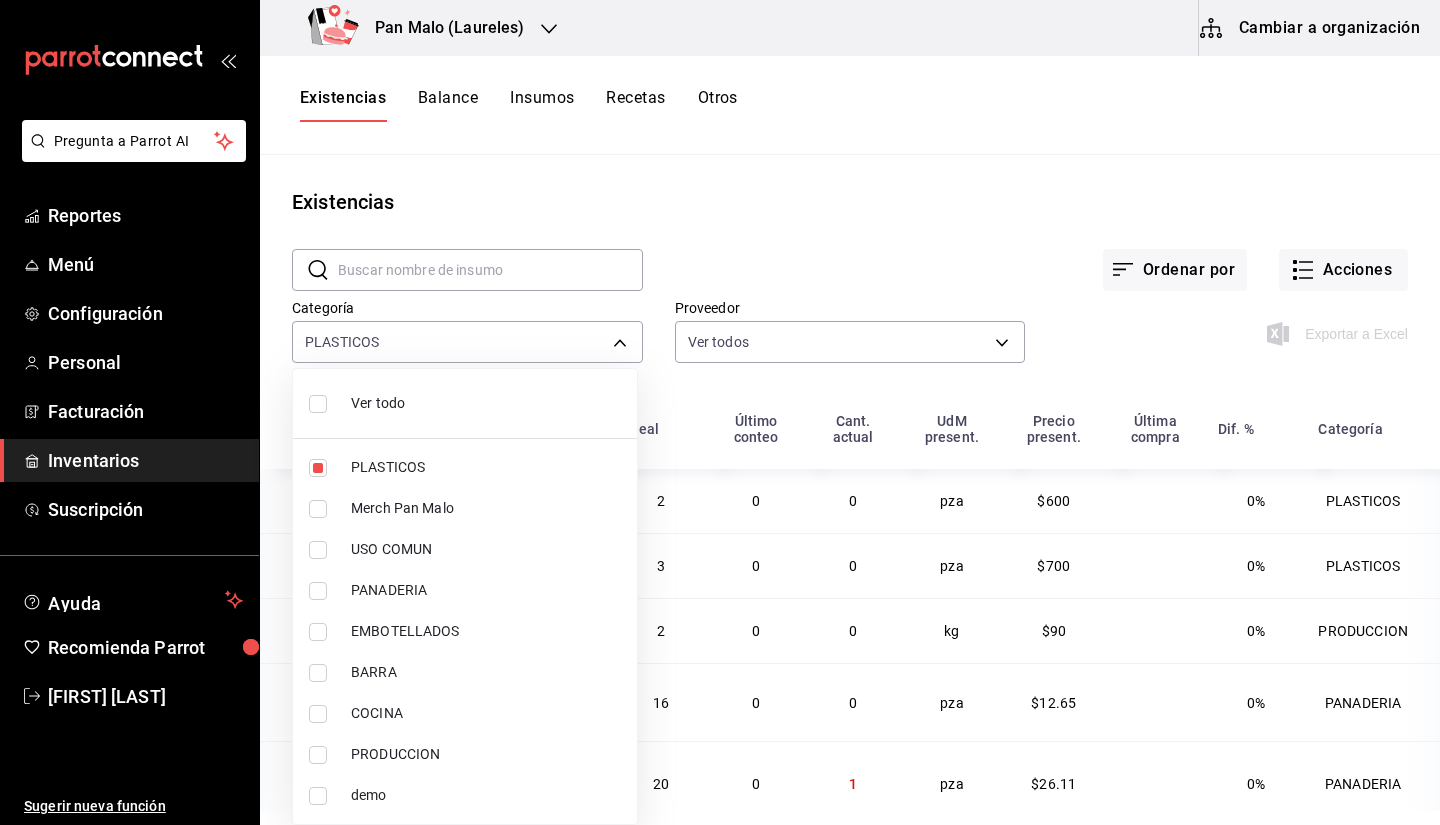 click at bounding box center (720, 412) 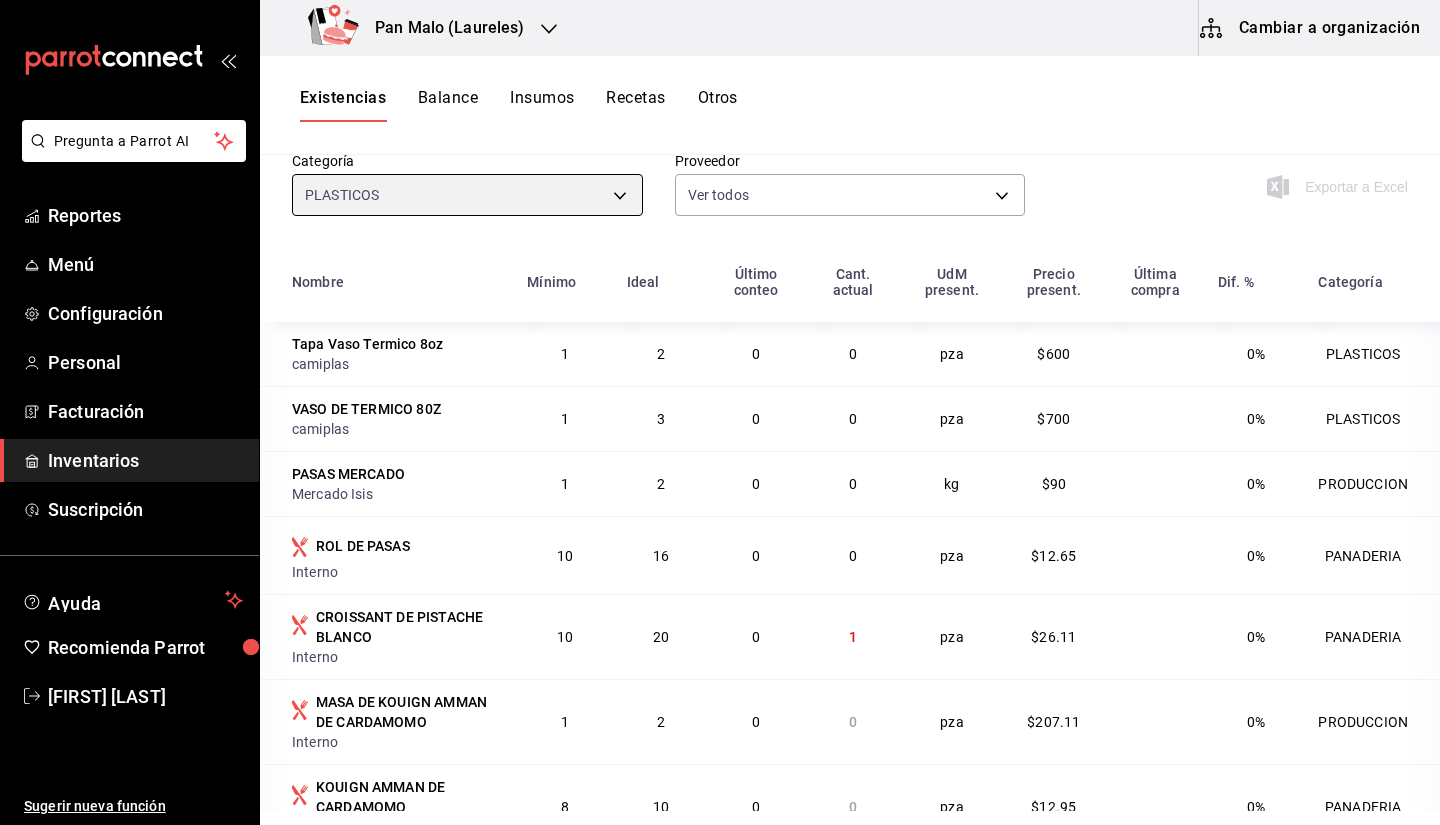 scroll, scrollTop: 245, scrollLeft: 0, axis: vertical 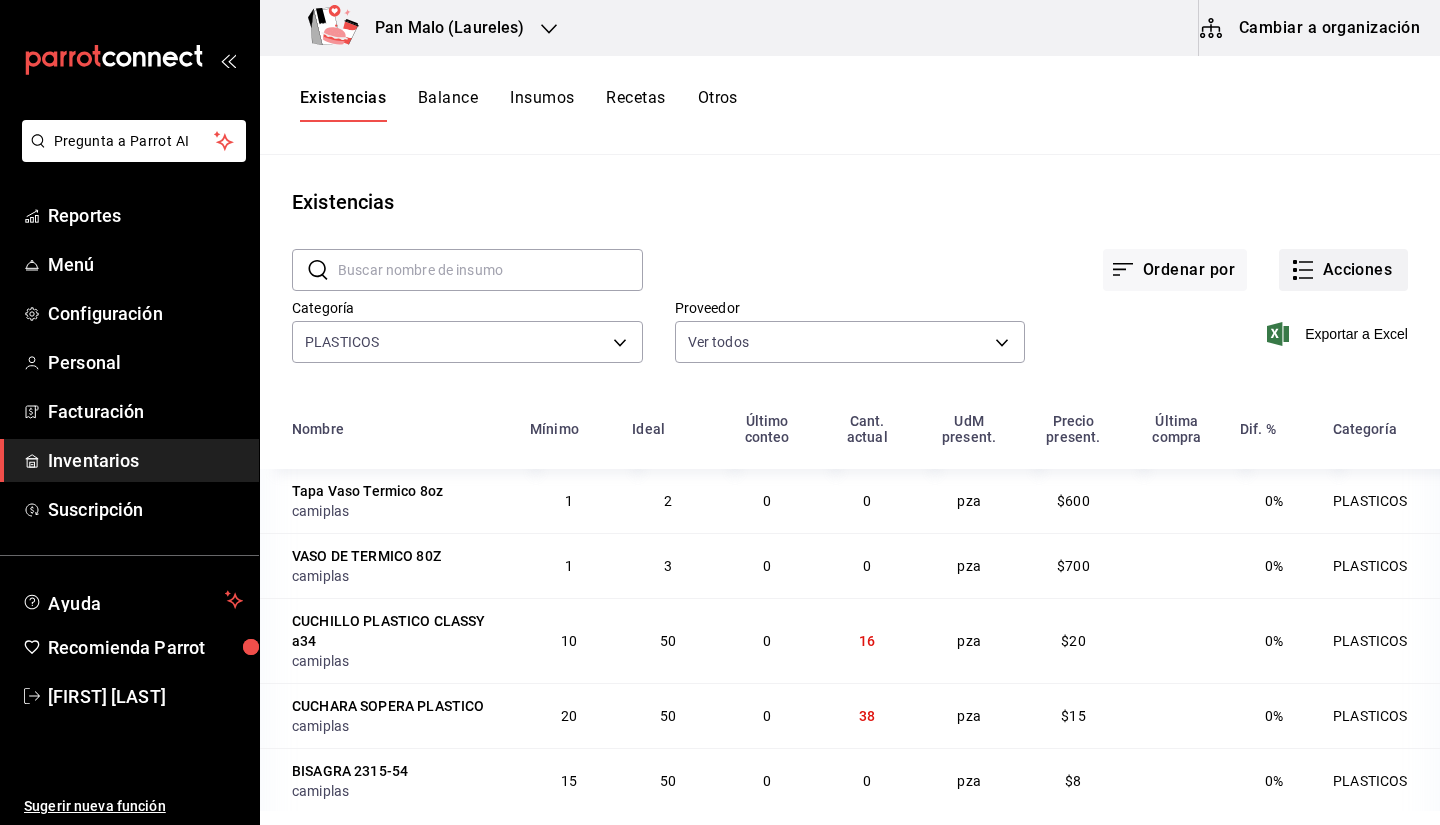 click on "Acciones" at bounding box center [1343, 270] 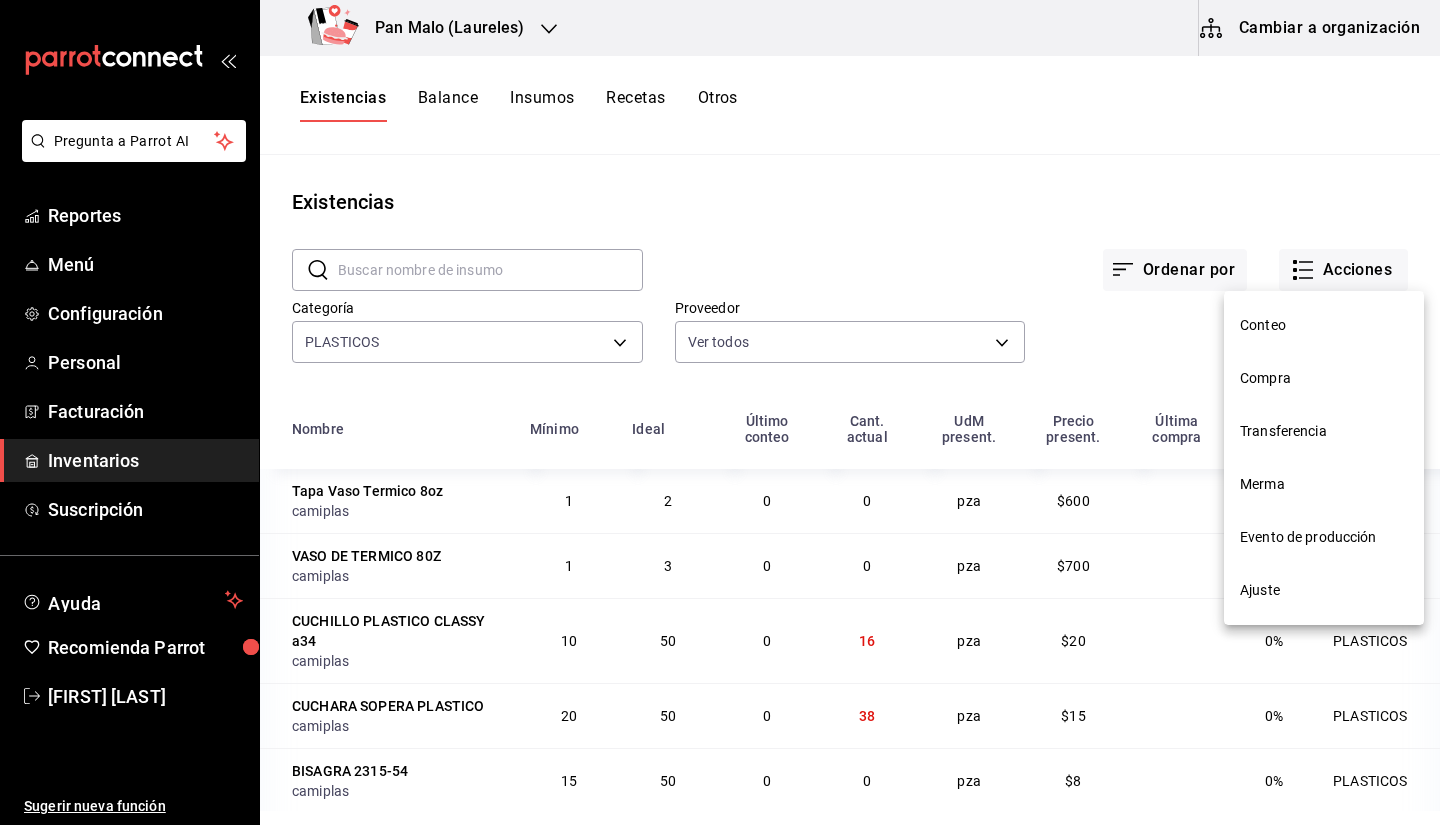 click on "Ajuste" at bounding box center (1324, 590) 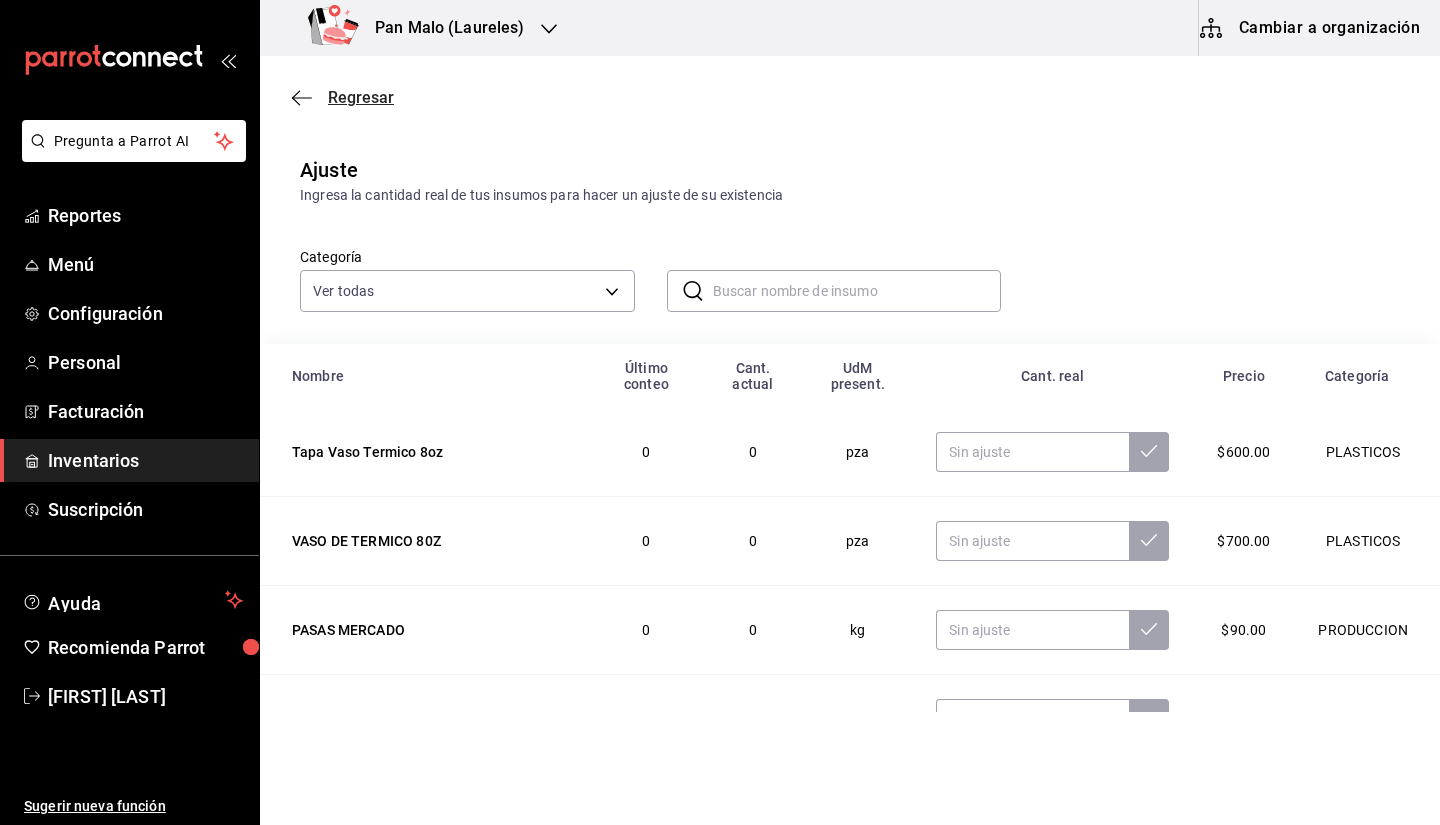 click 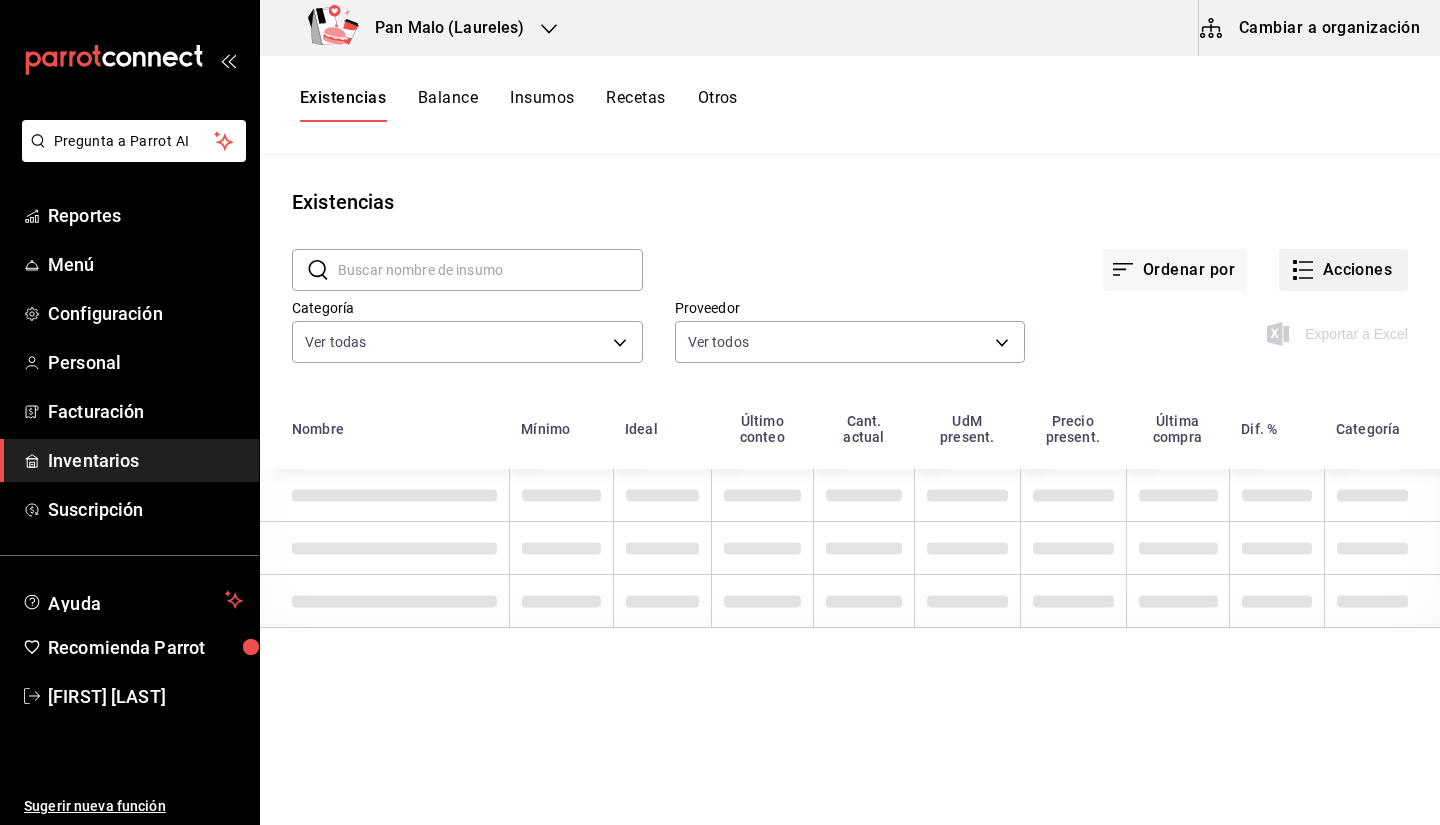 click on "Acciones" at bounding box center [1343, 270] 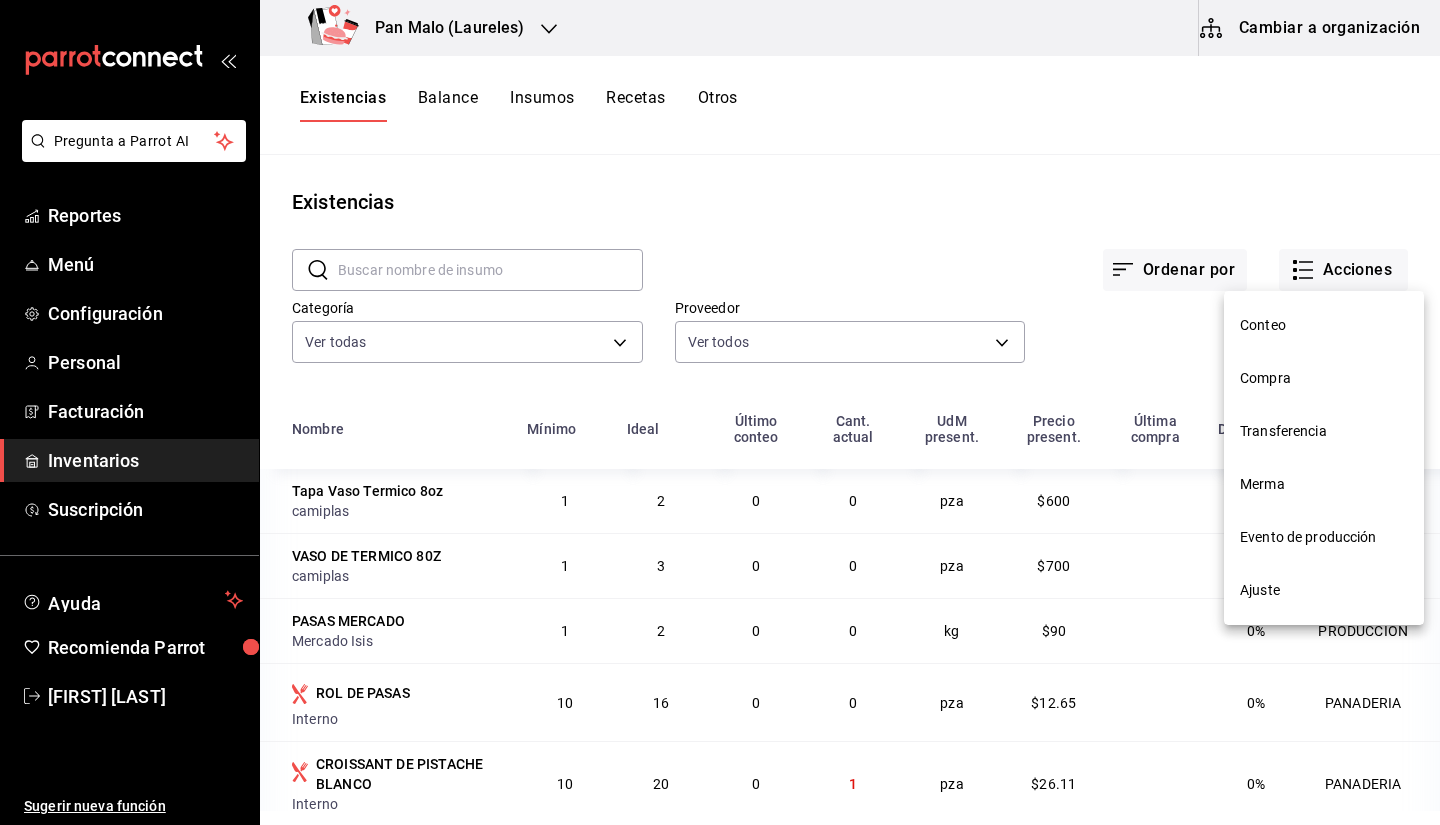 click on "Compra" at bounding box center [1324, 378] 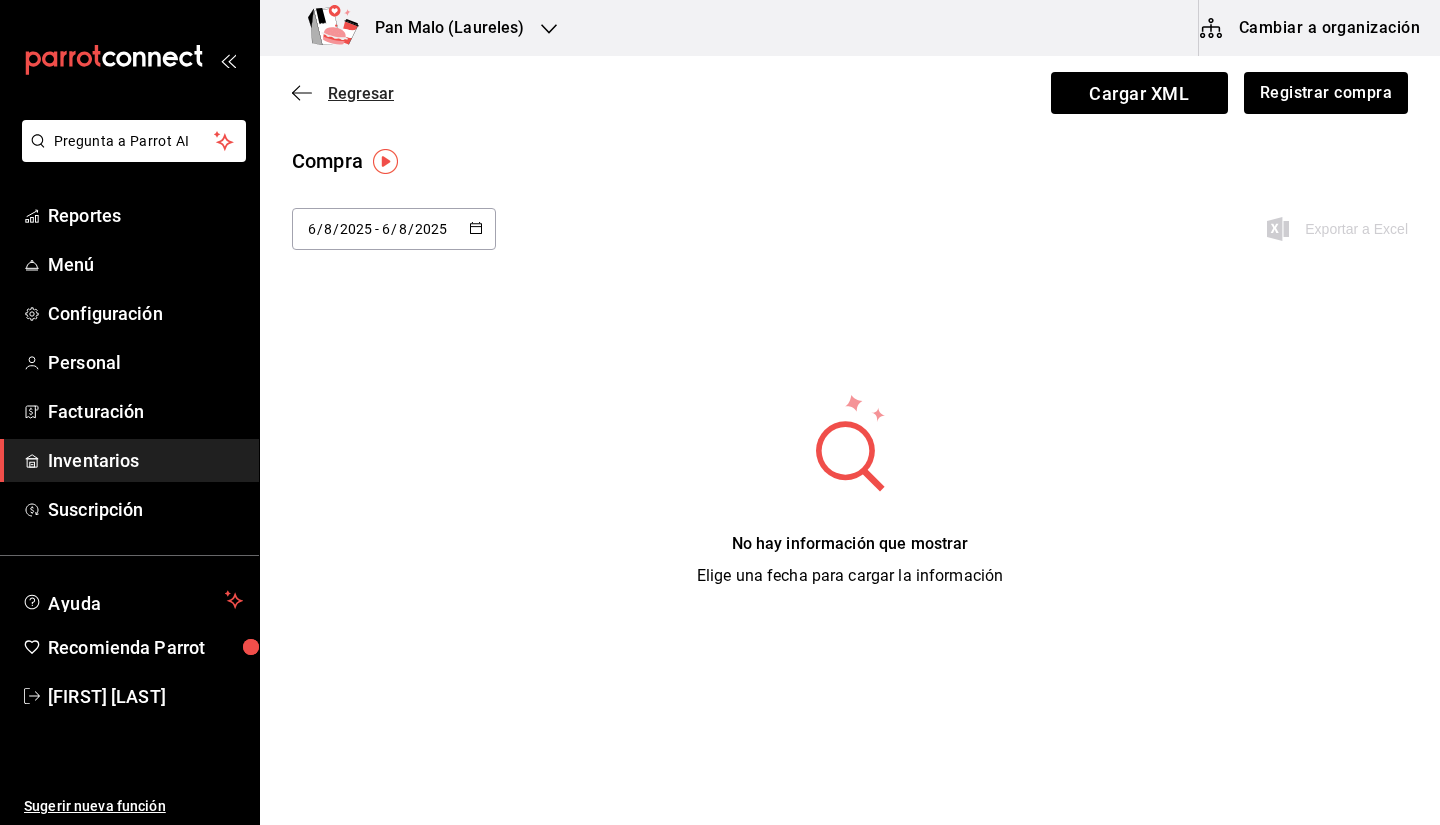 click 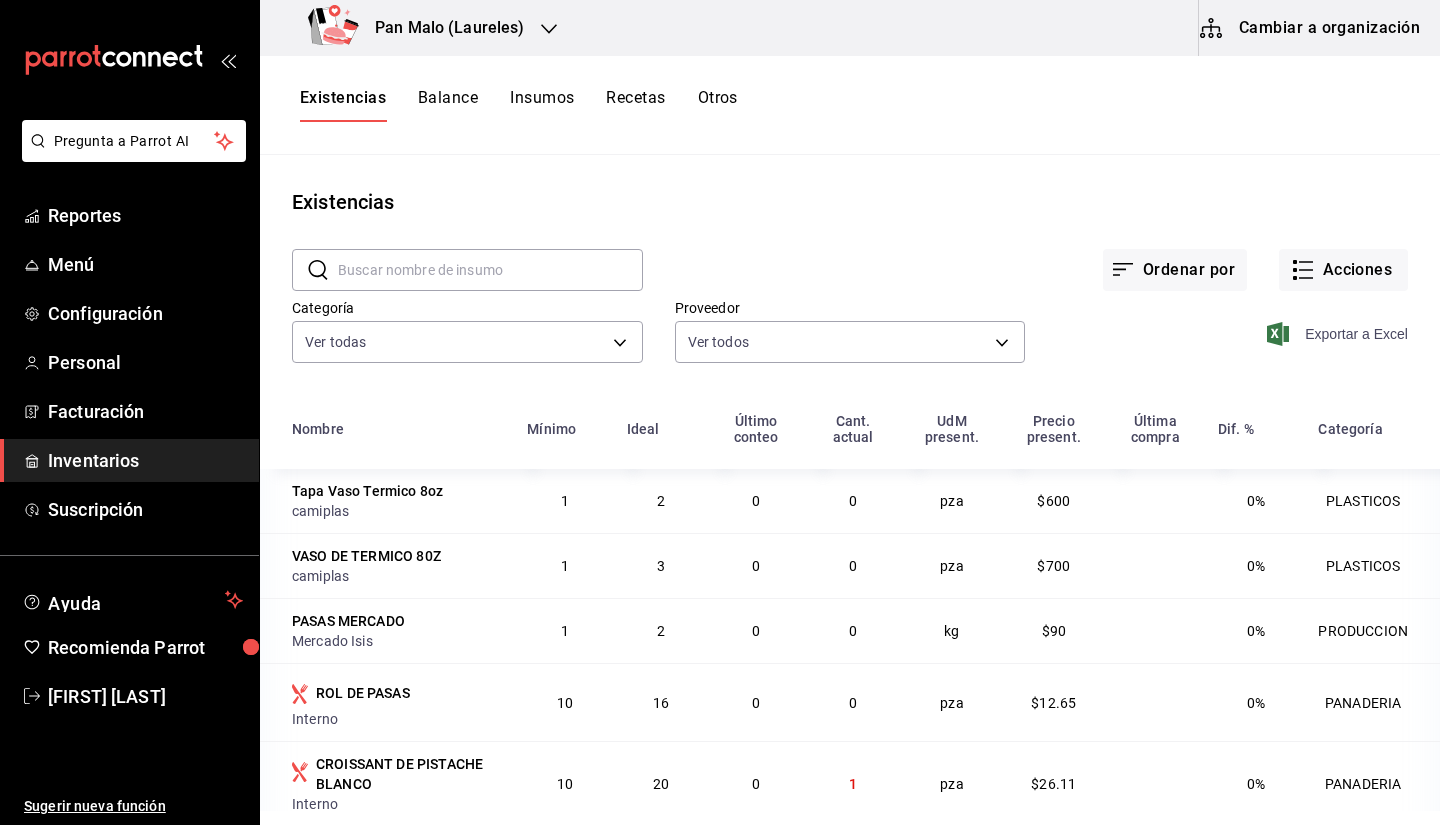 click on "Exportar a Excel" at bounding box center (1339, 334) 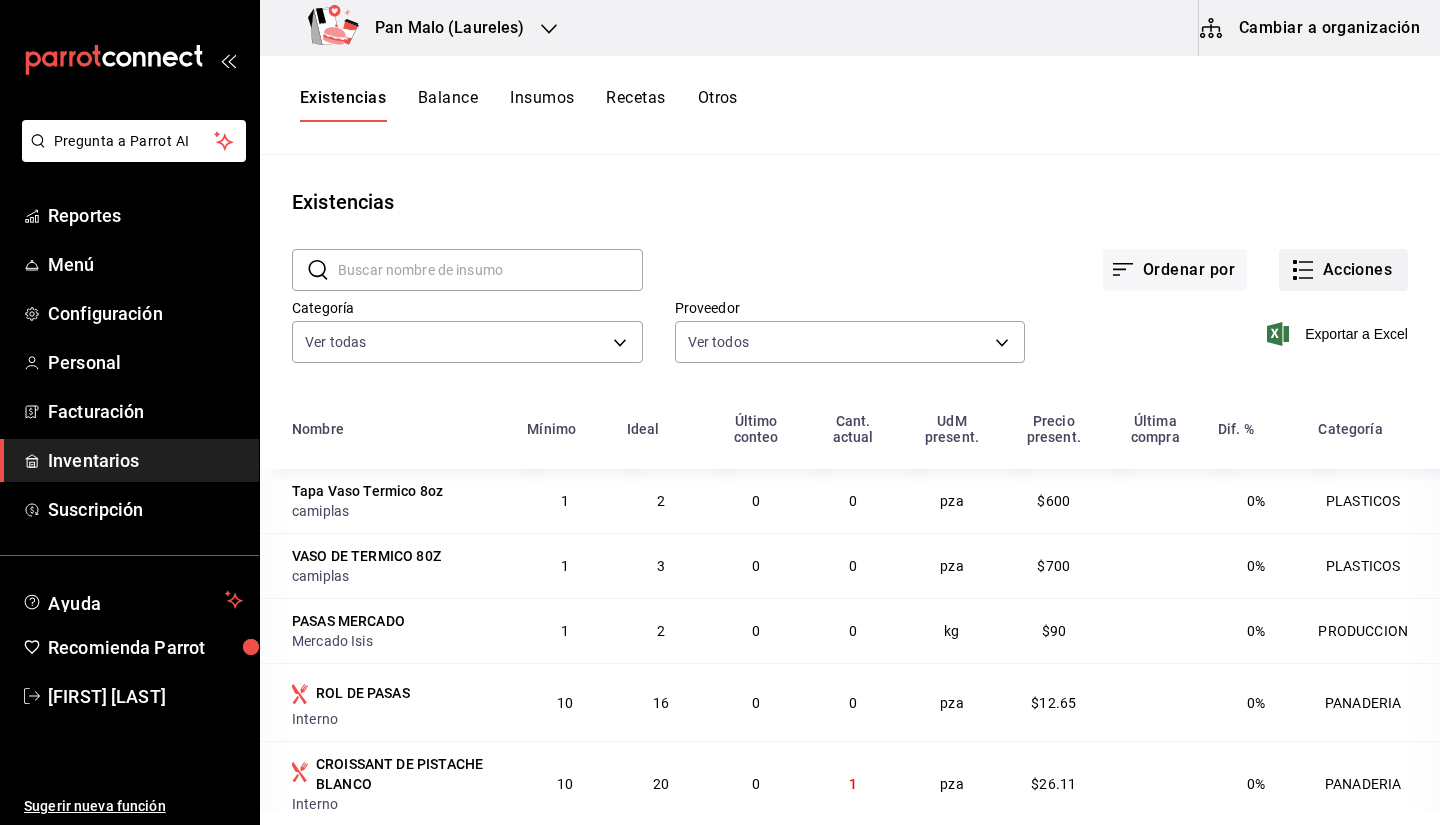 click on "Acciones" at bounding box center [1343, 270] 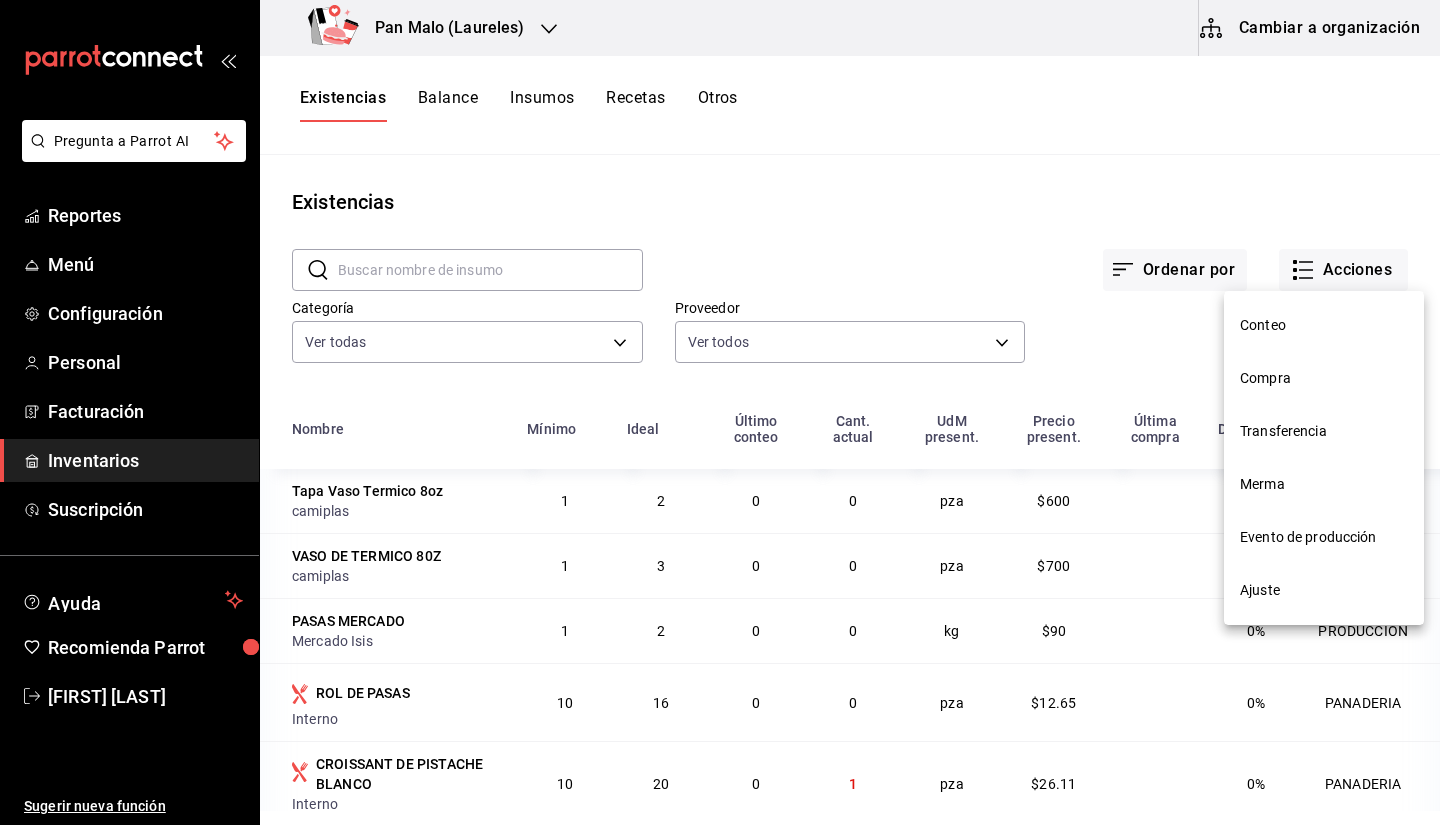 click at bounding box center (720, 412) 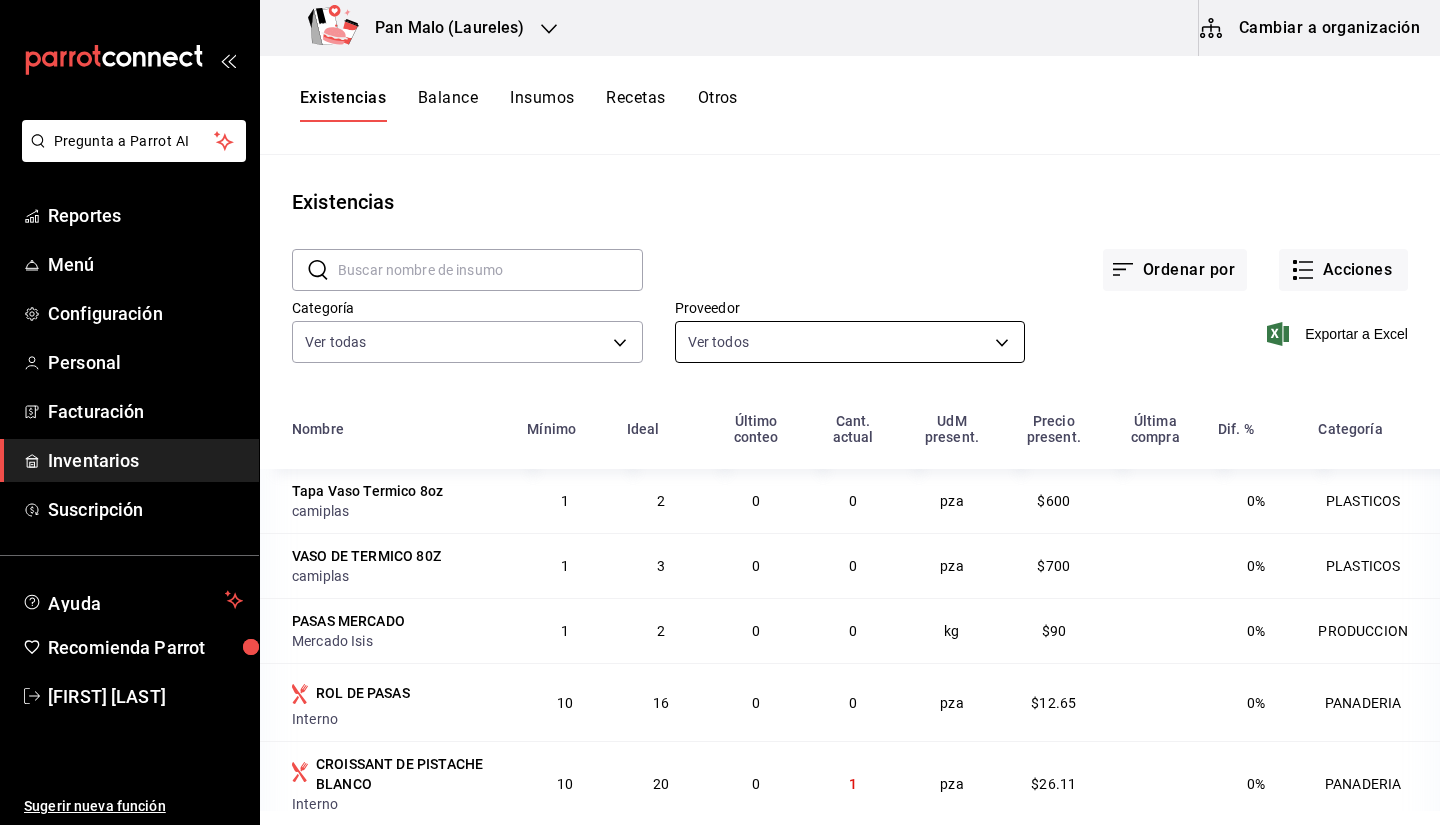 click on "Pregunta a Parrot AI Reportes   Menú   Configuración   Personal   Facturación   Inventarios   Suscripción   Ayuda Recomienda Parrot   Sebastian Viadero   Sugerir nueva función   Pan Malo (Laureles) Cambiar a organización Existencias Balance Insumos Recetas Otros Existencias ​ ​ Ordenar por Acciones Categoría Ver todas 845d24ca-60dd-4e7e-b3c9-ca2702778d83,d258234b-eb86-4f23-b0af-7f39f8376d1d,b487d5ec-9a72-45d0-bbdf-ace0a58857df,b7fa4d3f-7896-4504-b4eb-29f52eb713d6,244b5d13-ccc3-40e0-adb2-1f470b7c2b02,5221ede4-7101-46e2-abe0-c56c9f57c453,97c4540b-fae9-4f1d-bf52-72ae5b7112b3,dfca19a1-d0af-4dd2-9161-d29e1e6480e6,845fc0d5-bafa-4929-a86e-e534cf7c03f2 Proveedor Ver todos Exportar a Excel Nombre Mínimo Ideal Último conteo Cant. actual UdM present. Precio present. Última compra Dif. % Categoría Tapa Vaso Termico 8oz camiplas 1 2 0 0 pza $600 0% PLASTICOS VASO DE TERMICO 80Z camiplas 1 3 0 0 pza $700 0% PLASTICOS PASAS MERCADO Mercado Isis 1 2 0 0 kg $90 0% PRODUCCION   ROL DE PASAS Interno 10 16 0 0 pza" at bounding box center (720, 405) 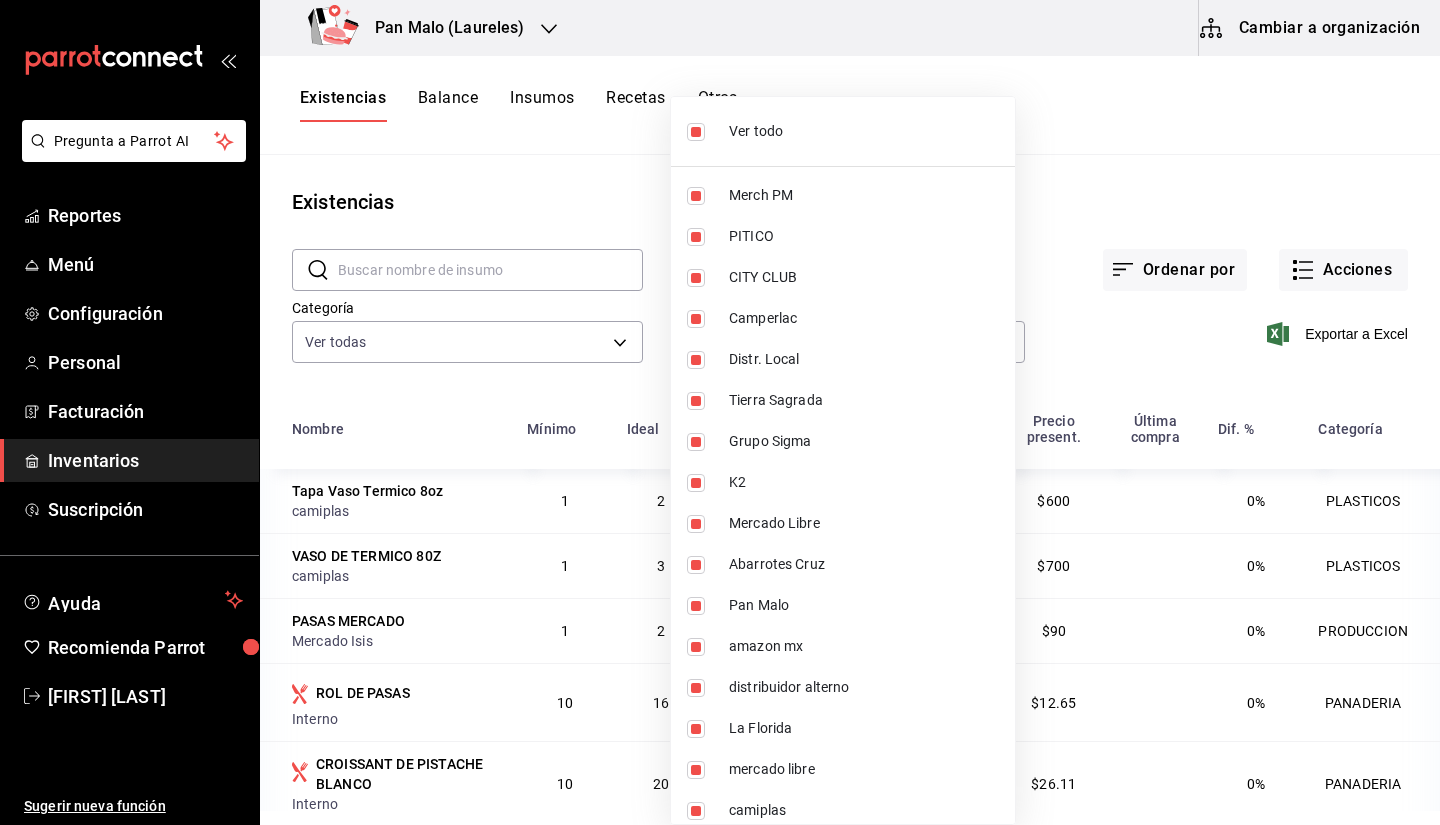 click on "Ver todo" at bounding box center [843, 131] 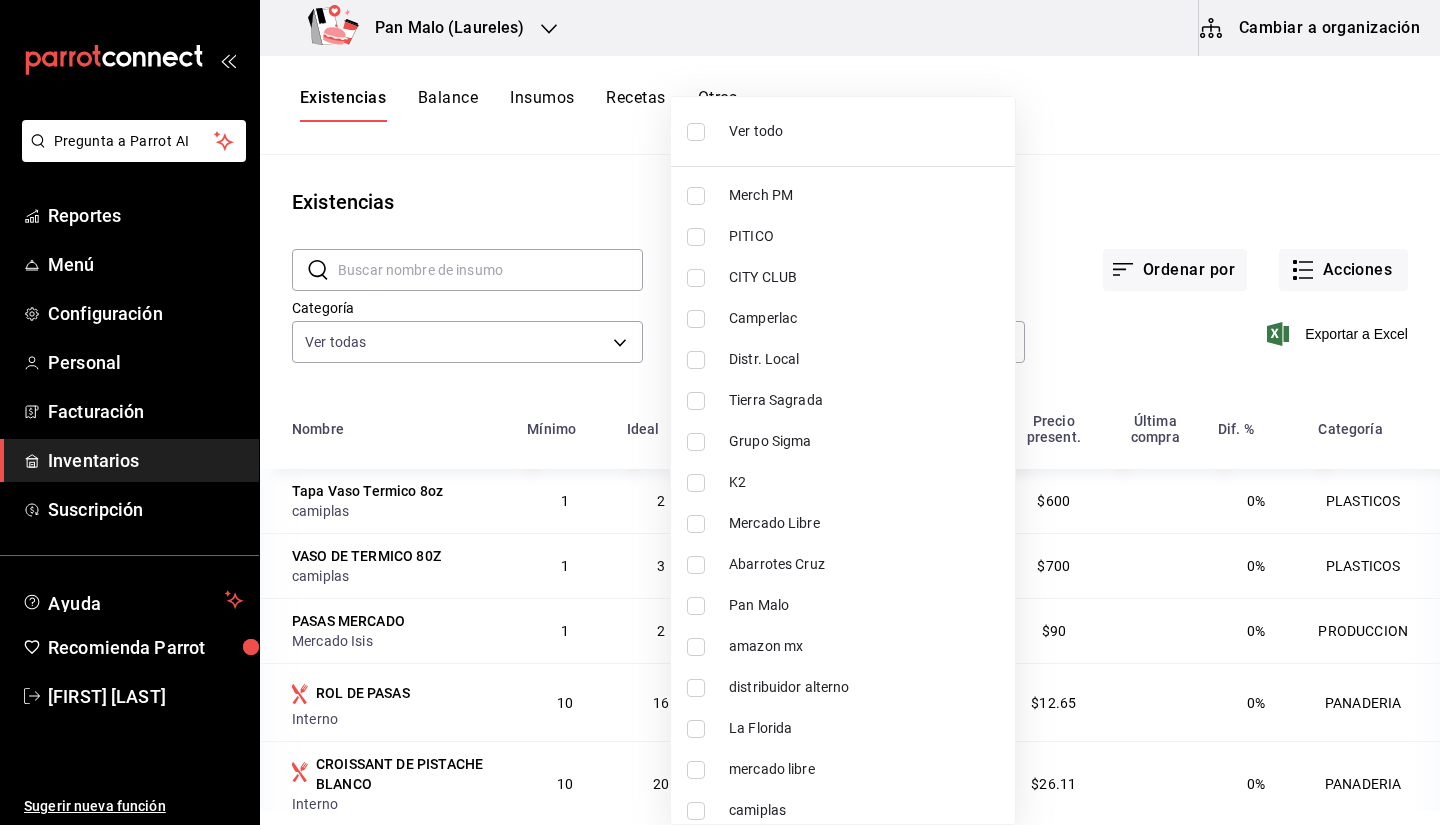 click on "Camperlac" at bounding box center (843, 318) 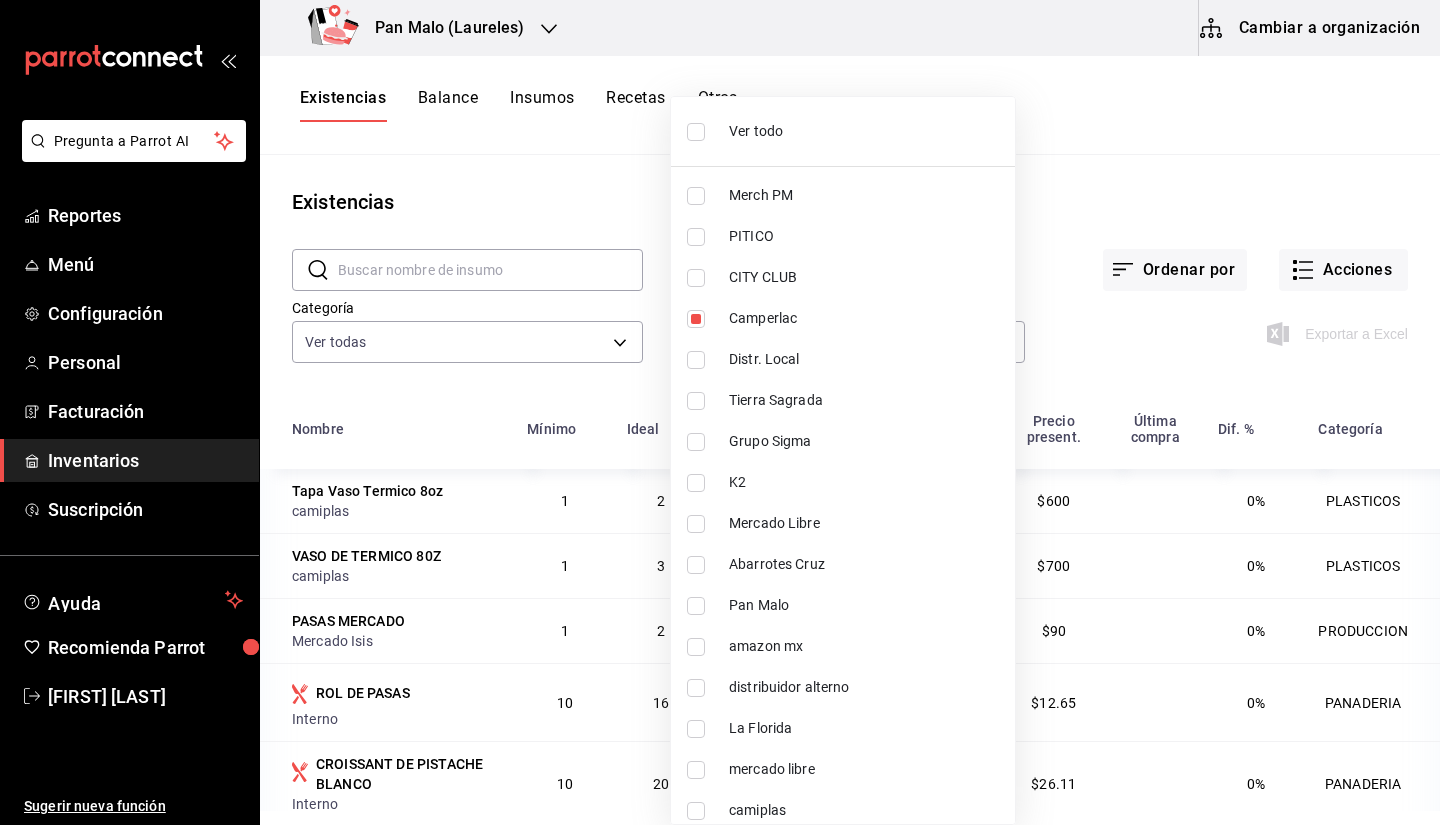click at bounding box center [720, 412] 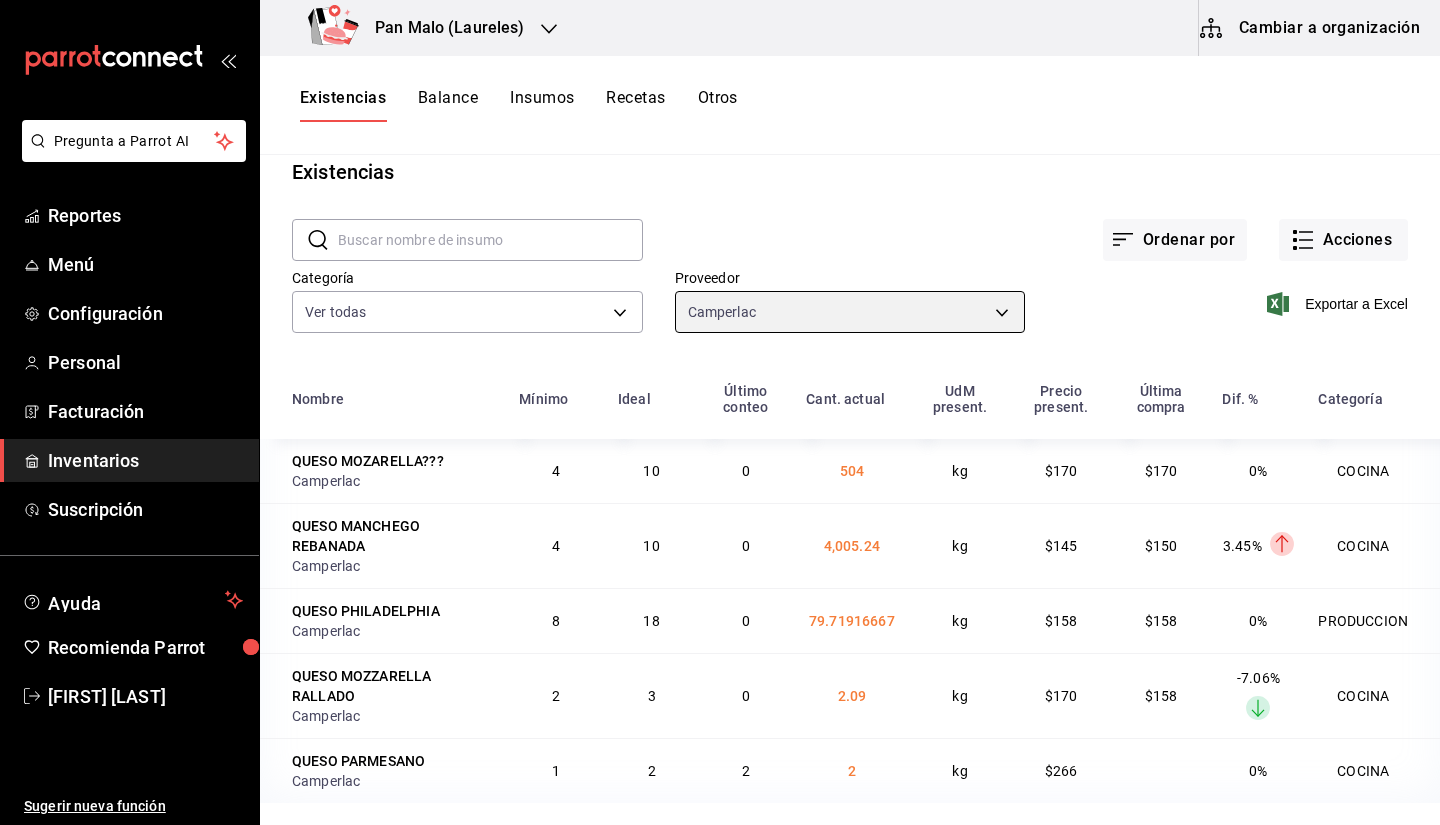 scroll, scrollTop: 13, scrollLeft: 0, axis: vertical 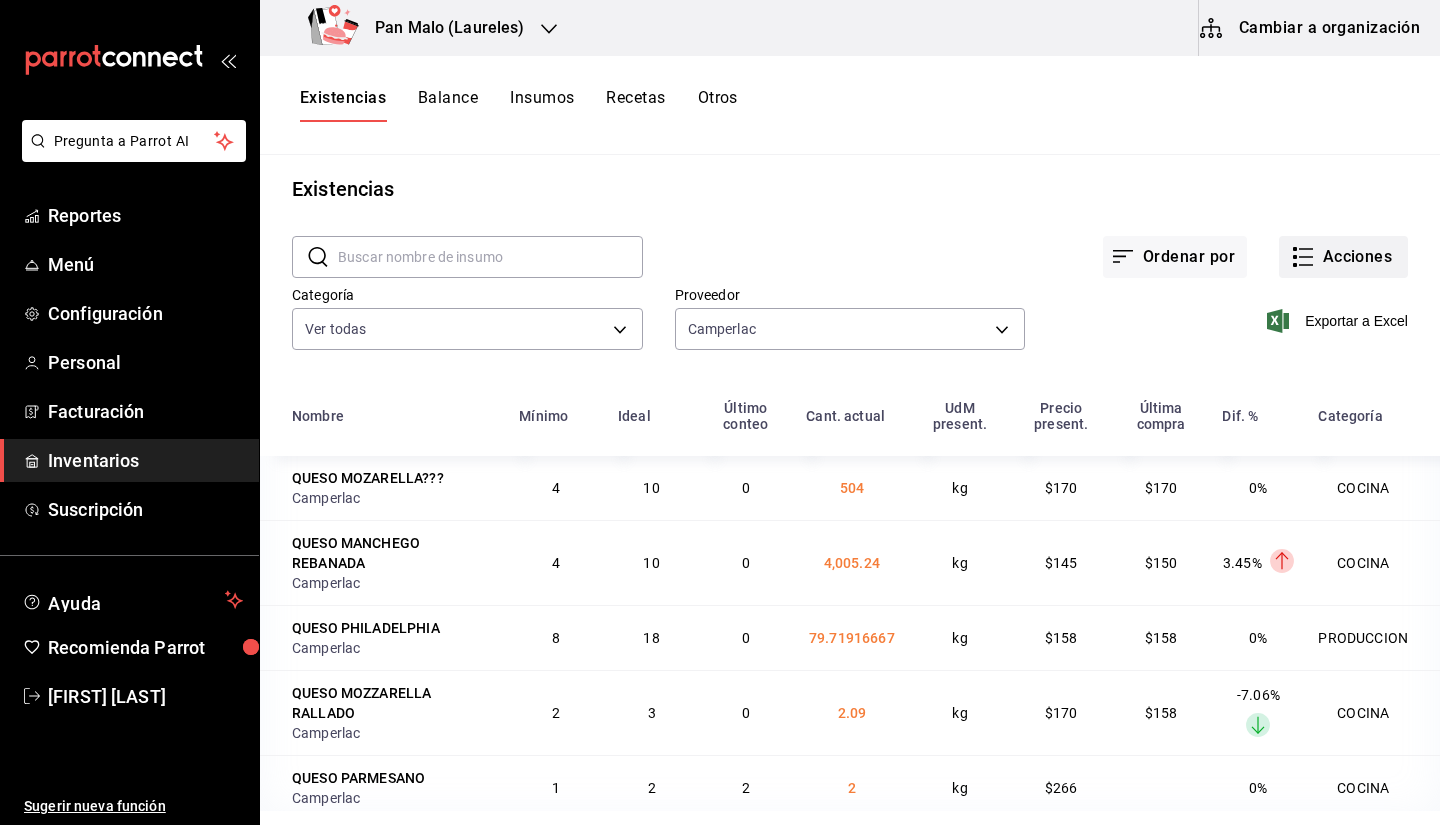 click on "Acciones" at bounding box center (1343, 257) 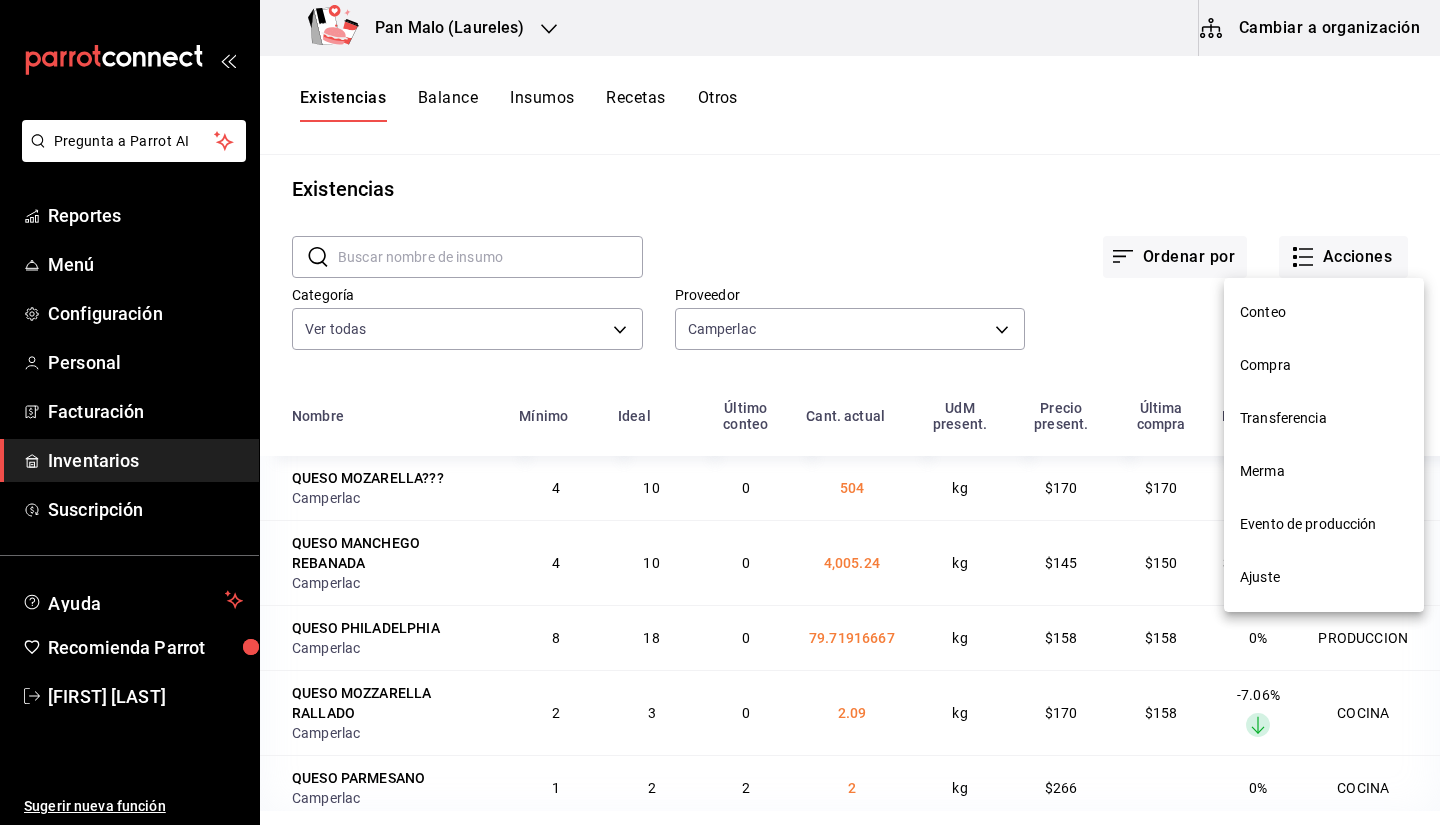 click at bounding box center (720, 412) 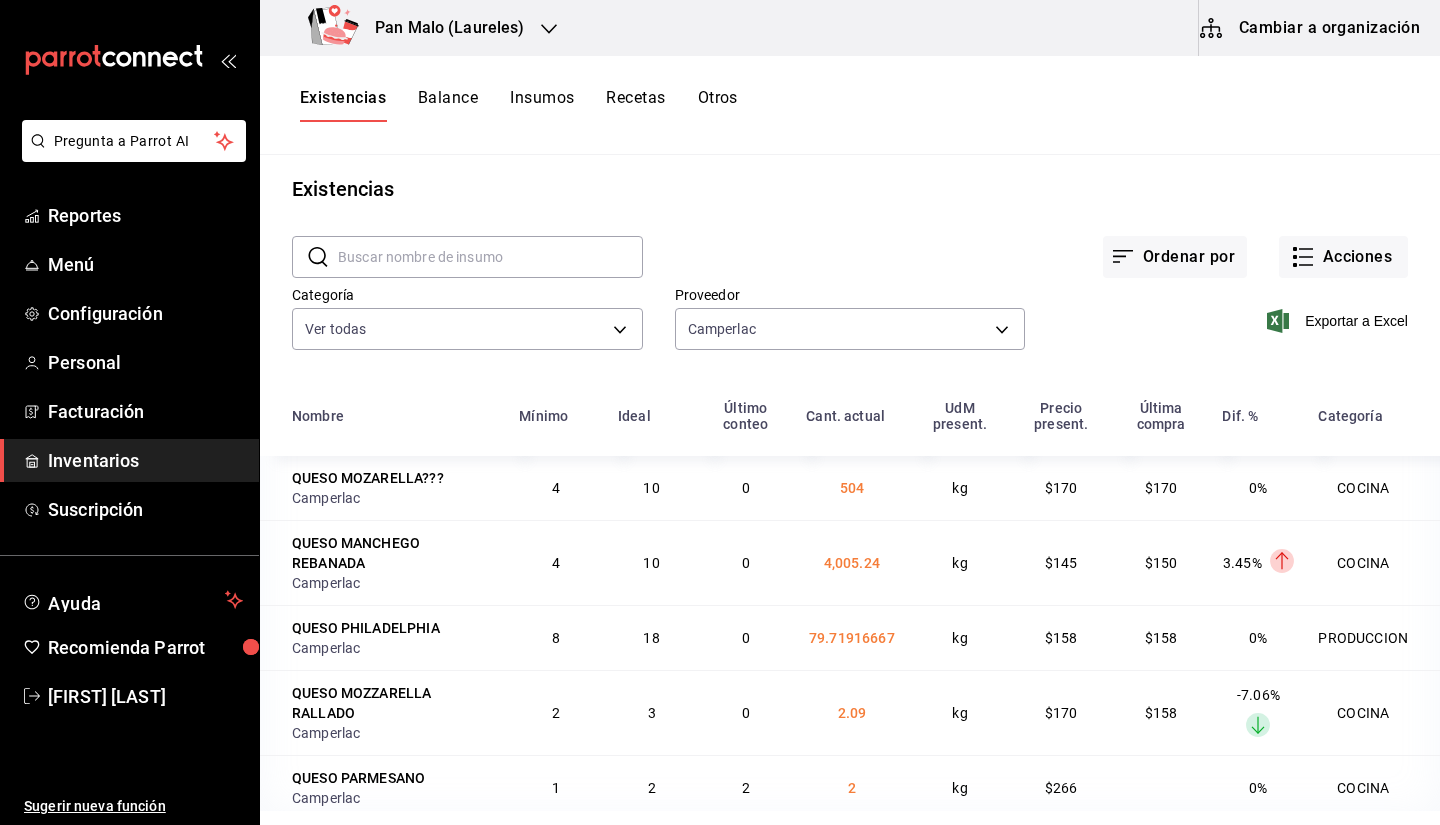 click on "Exportar a Excel" at bounding box center (1216, 305) 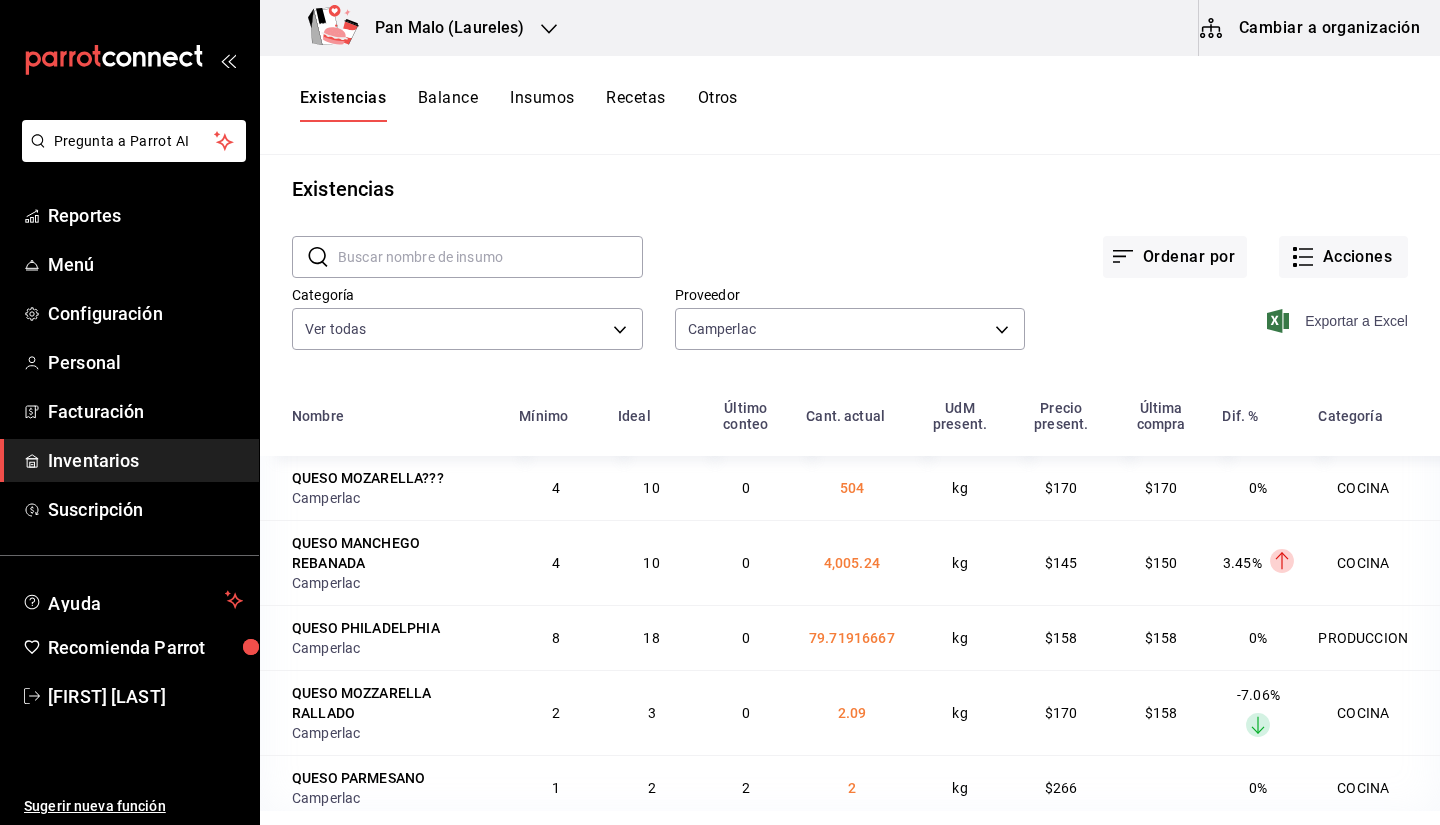 click on "Exportar a Excel" at bounding box center (1339, 321) 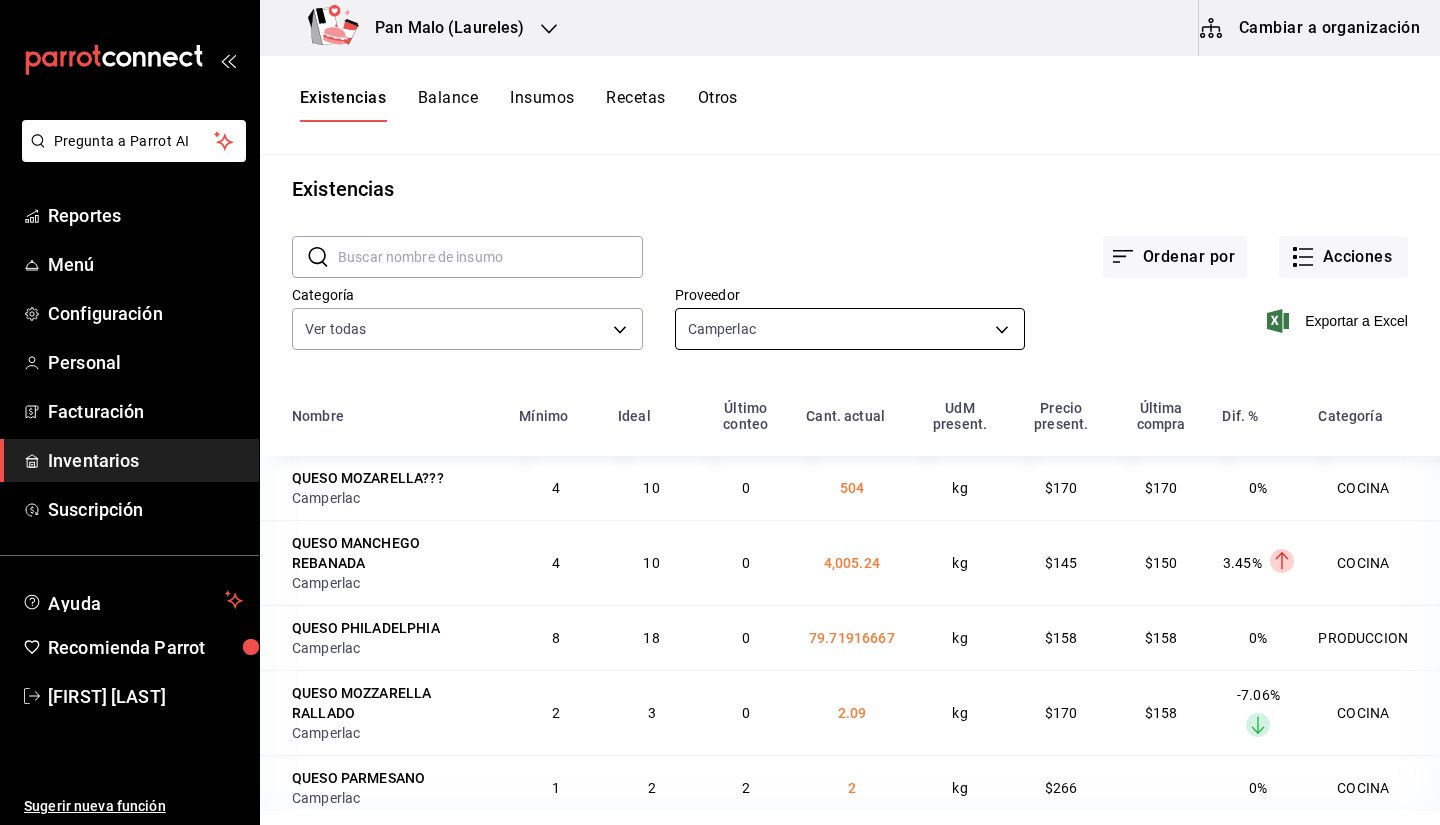 click on "Pregunta a Parrot AI Reportes   Menú   Configuración   Personal   Facturación   Inventarios   Suscripción   Ayuda Recomienda Parrot   Sebastian Viadero   Sugerir nueva función   Pan Malo (Laureles) Cambiar a organización Existencias Balance Insumos Recetas Otros Existencias ​ ​ Ordenar por Acciones Categoría Ver todas 845d24ca-60dd-4e7e-b3c9-ca2702778d83,d258234b-eb86-4f23-b0af-7f39f8376d1d,b487d5ec-9a72-45d0-bbdf-ace0a58857df,b7fa4d3f-7896-4504-b4eb-29f52eb713d6,244b5d13-ccc3-40e0-adb2-1f470b7c2b02,5221ede4-7101-46e2-abe0-c56c9f57c453,97c4540b-fae9-4f1d-bf52-72ae5b7112b3,dfca19a1-d0af-4dd2-9161-d29e1e6480e6,845fc0d5-bafa-4929-a86e-e534cf7c03f2 Proveedor Camperlac d85ba3cd-9ecd-400e-b61d-50564ee6ee8e Exportar a Excel Nombre Mínimo Ideal Último conteo Cant. actual UdM present. Precio present. Última compra Dif. % Categoría QUESO MOZARELLA??? Camperlac 4 10 0 504 kg $170 $170 0% COCINA QUESO MANCHEGO REBANADA Camperlac 4 10 0 4,005.24 kg $145 $150 3.45% Layer 1 COCINA QUESO PHILADELPHIA  8 18 0 2" at bounding box center [720, 405] 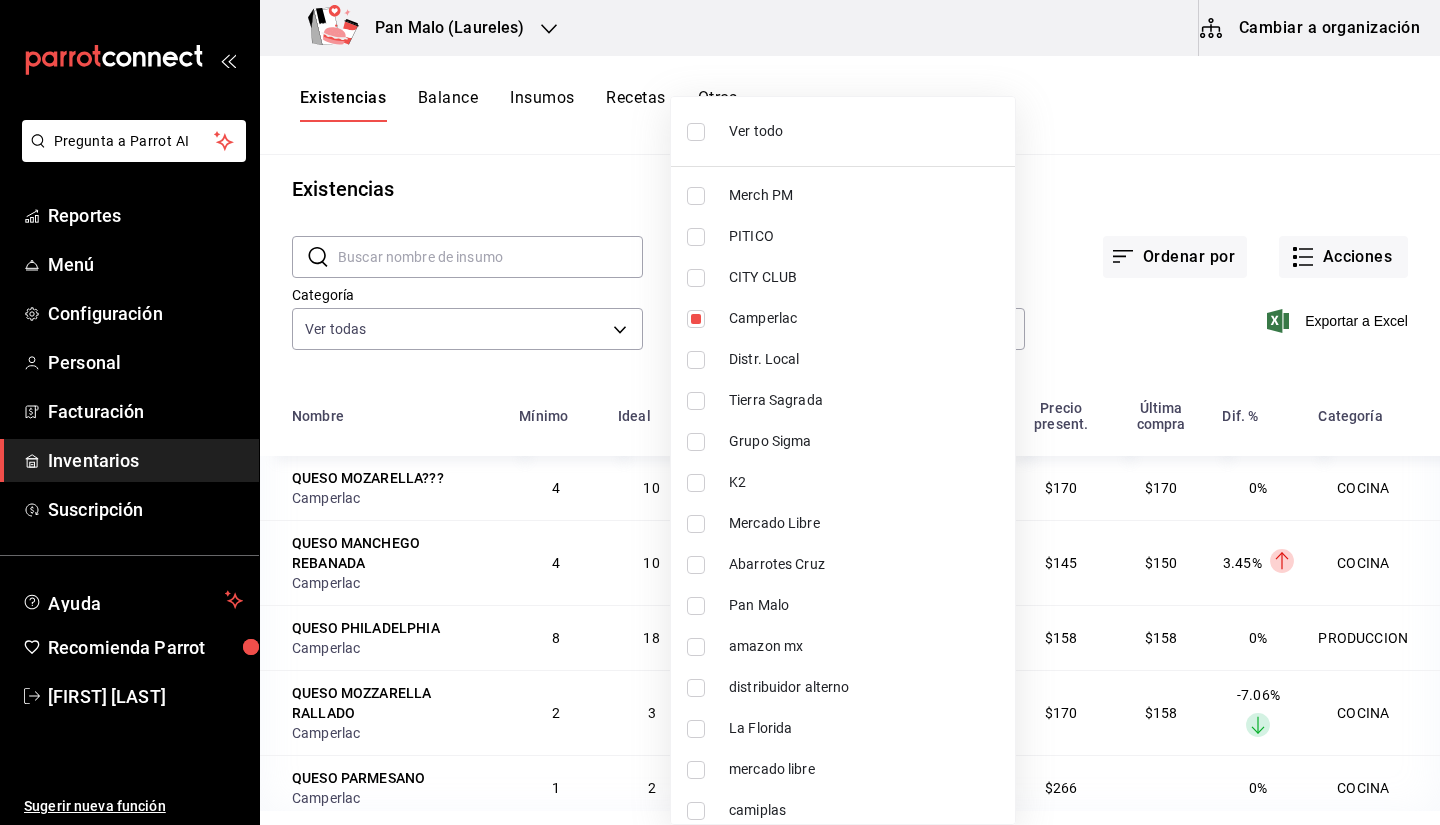 click at bounding box center (720, 412) 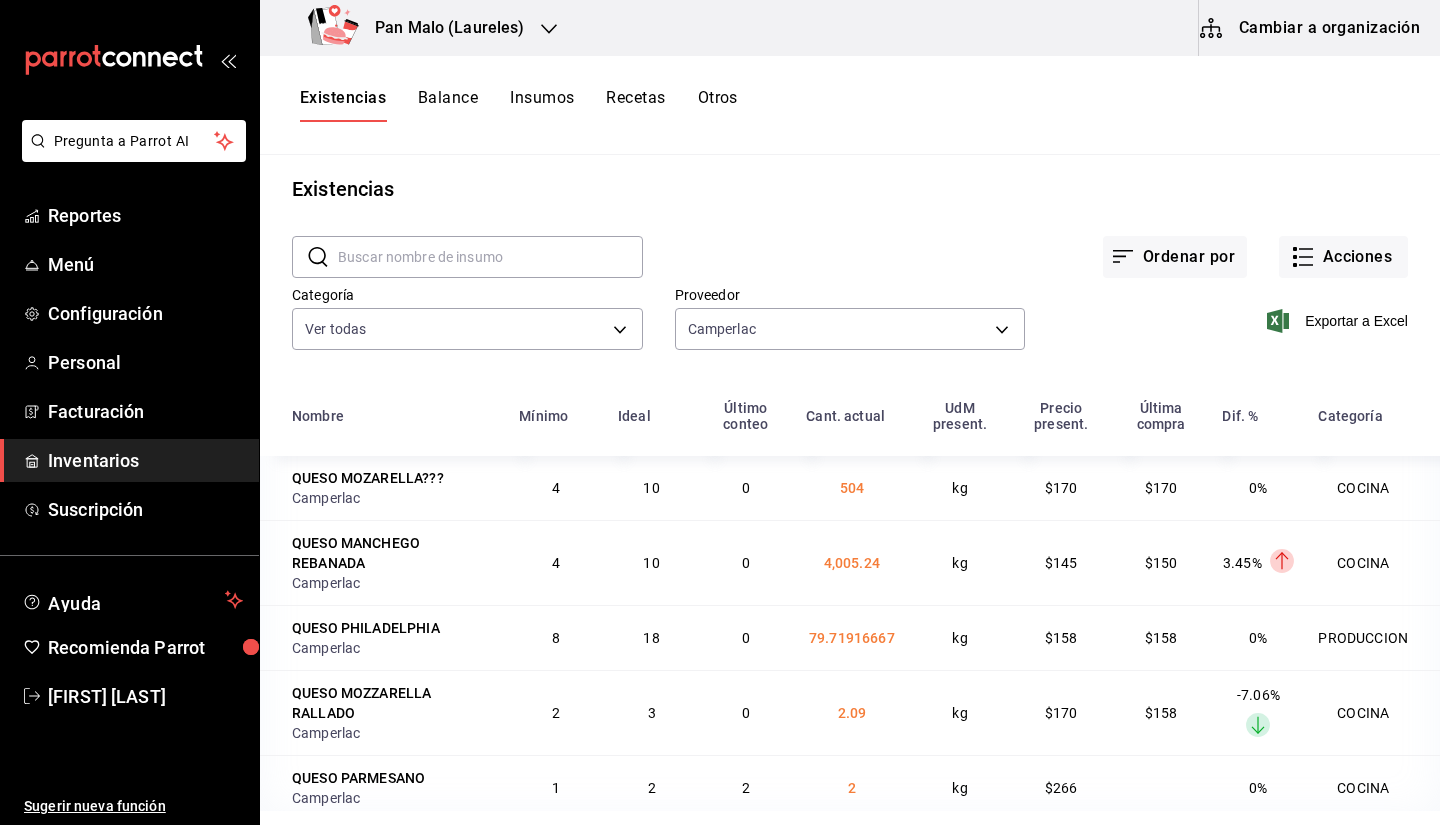 click on "Ordenar por" at bounding box center [1175, 257] 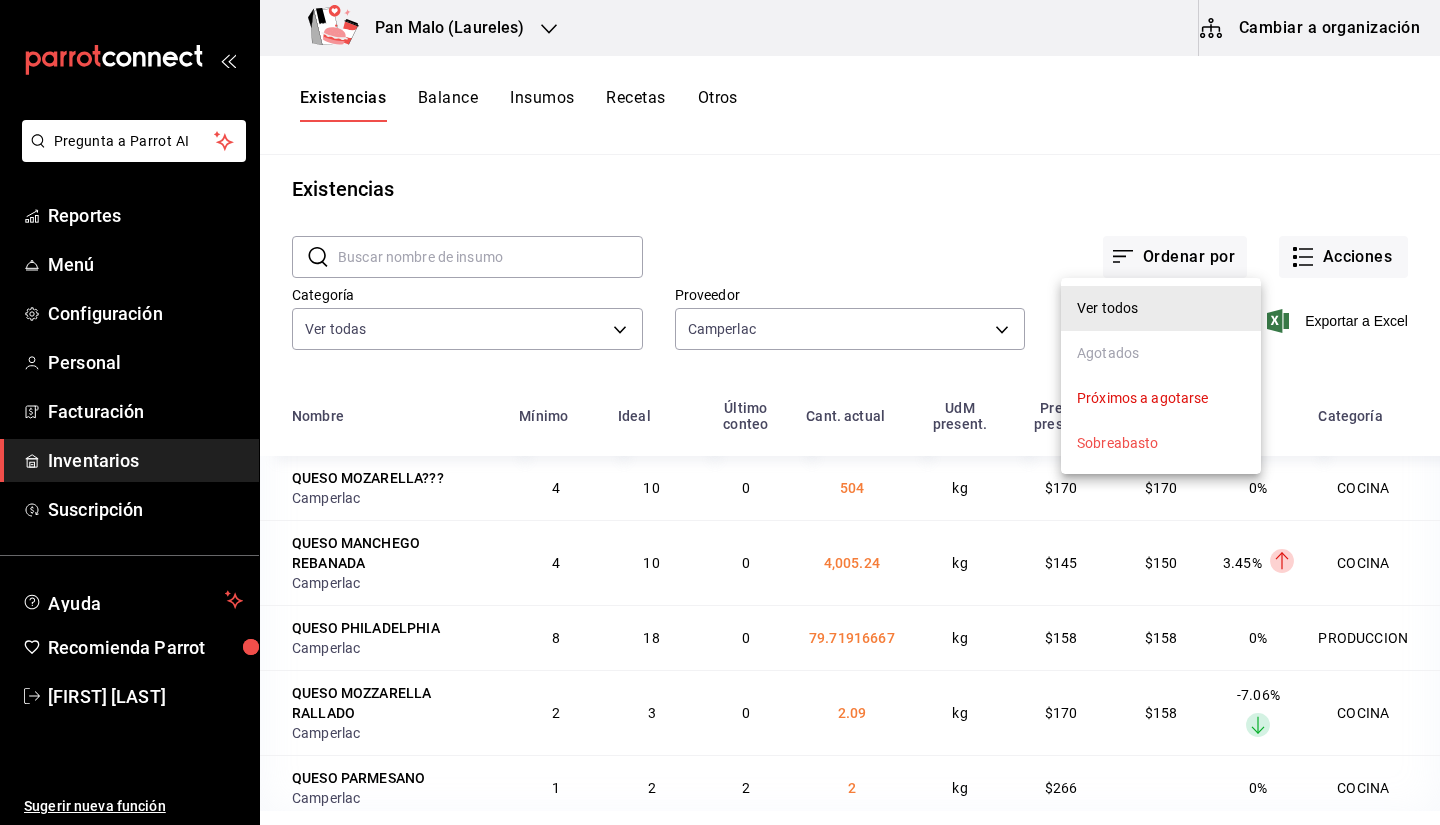 click at bounding box center (720, 412) 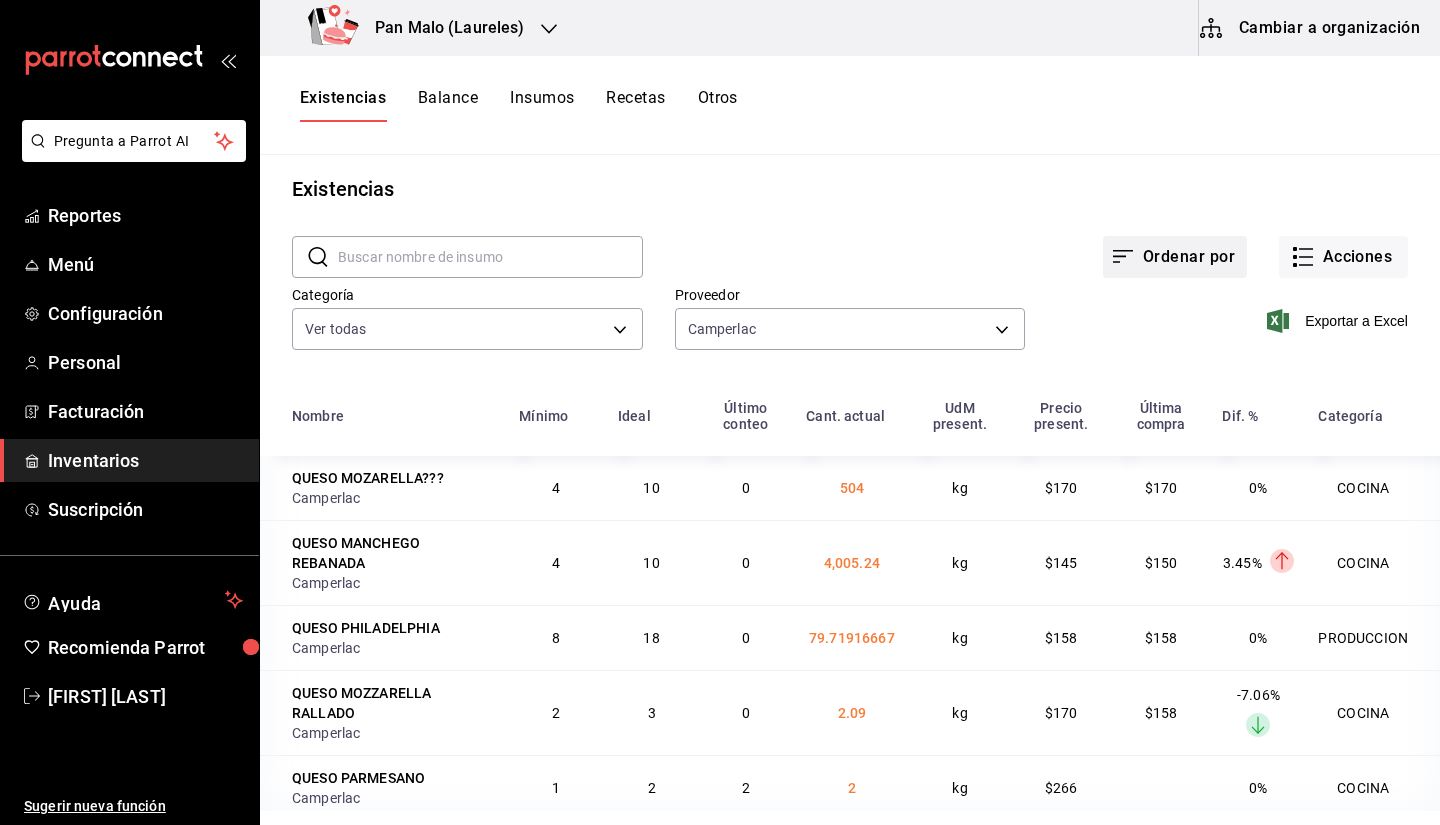 click 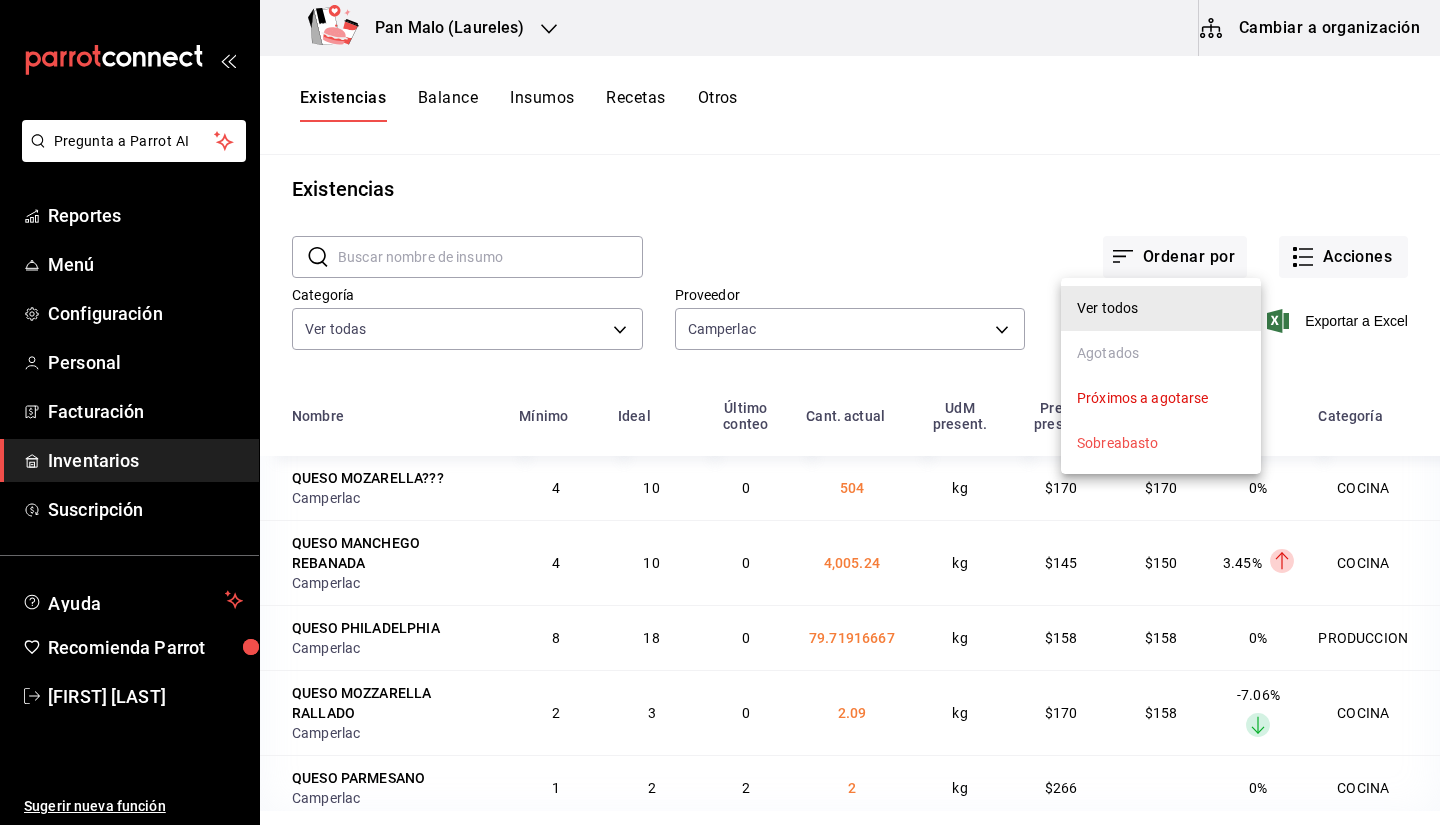 click on "Próximos a agotarse" at bounding box center [1143, 398] 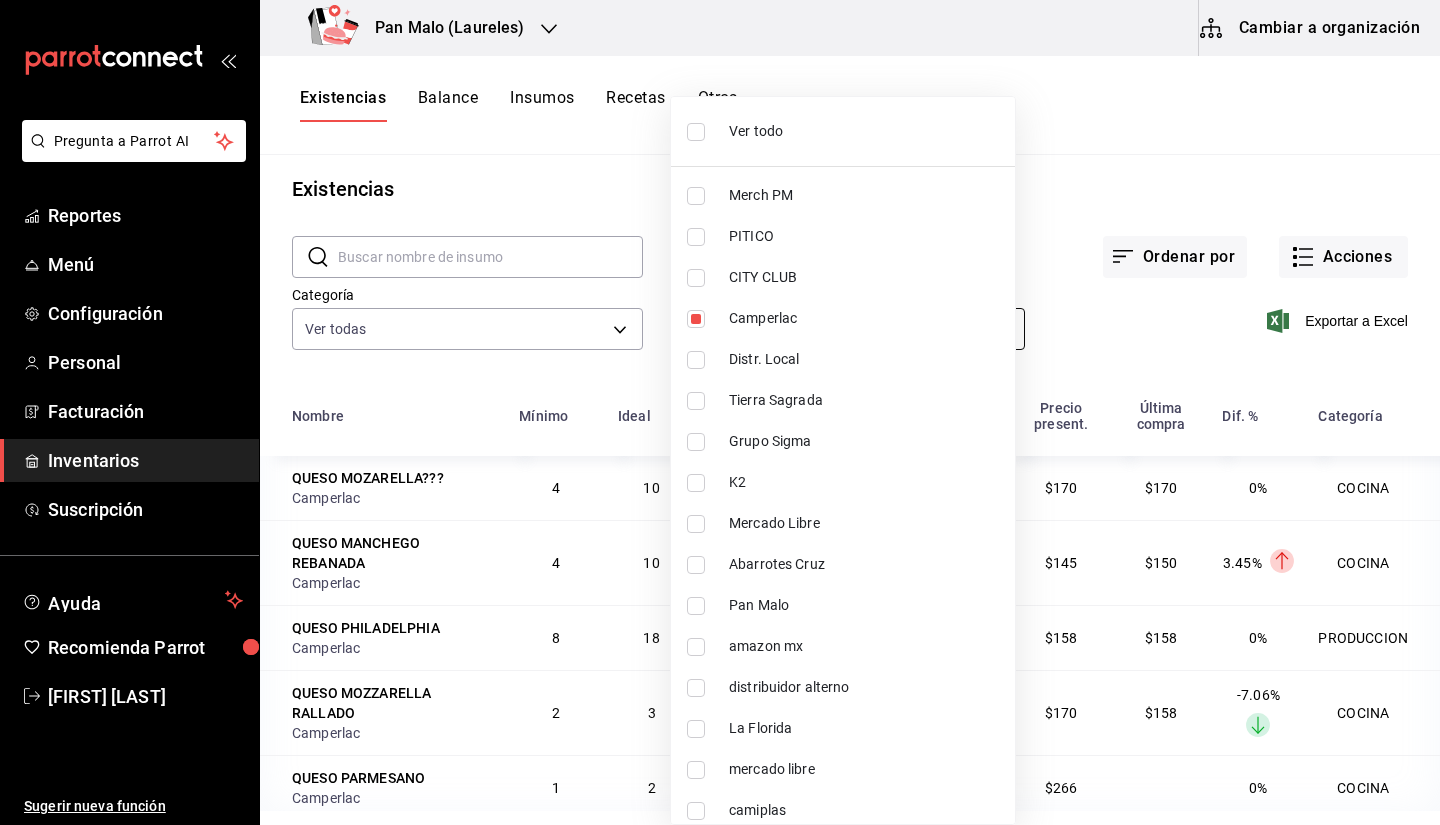 click on "Pregunta a Parrot AI Reportes   Menú   Configuración   Personal   Facturación   Inventarios   Suscripción   Ayuda Recomienda Parrot   Sebastian Viadero   Sugerir nueva función   Pan Malo (Laureles) Cambiar a organización Existencias Balance Insumos Recetas Otros Existencias ​ ​ Ordenar por Acciones Categoría Ver todas 845d24ca-60dd-4e7e-b3c9-ca2702778d83,d258234b-eb86-4f23-b0af-7f39f8376d1d,b487d5ec-9a72-45d0-bbdf-ace0a58857df,b7fa4d3f-7896-4504-b4eb-29f52eb713d6,244b5d13-ccc3-40e0-adb2-1f470b7c2b02,5221ede4-7101-46e2-abe0-c56c9f57c453,97c4540b-fae9-4f1d-bf52-72ae5b7112b3,dfca19a1-d0af-4dd2-9161-d29e1e6480e6,845fc0d5-bafa-4929-a86e-e534cf7c03f2 Proveedor Camperlac d85ba3cd-9ecd-400e-b61d-50564ee6ee8e Exportar a Excel Nombre Mínimo Ideal Último conteo Cant. actual UdM present. Precio present. Última compra Dif. % Categoría QUESO MOZARELLA??? Camperlac 4 10 0 504 kg $170 $170 0% COCINA QUESO MANCHEGO REBANADA Camperlac 4 10 0 4,005.24 kg $145 $150 3.45% Layer 1 COCINA QUESO PHILADELPHIA  8 18 0 2" at bounding box center (720, 405) 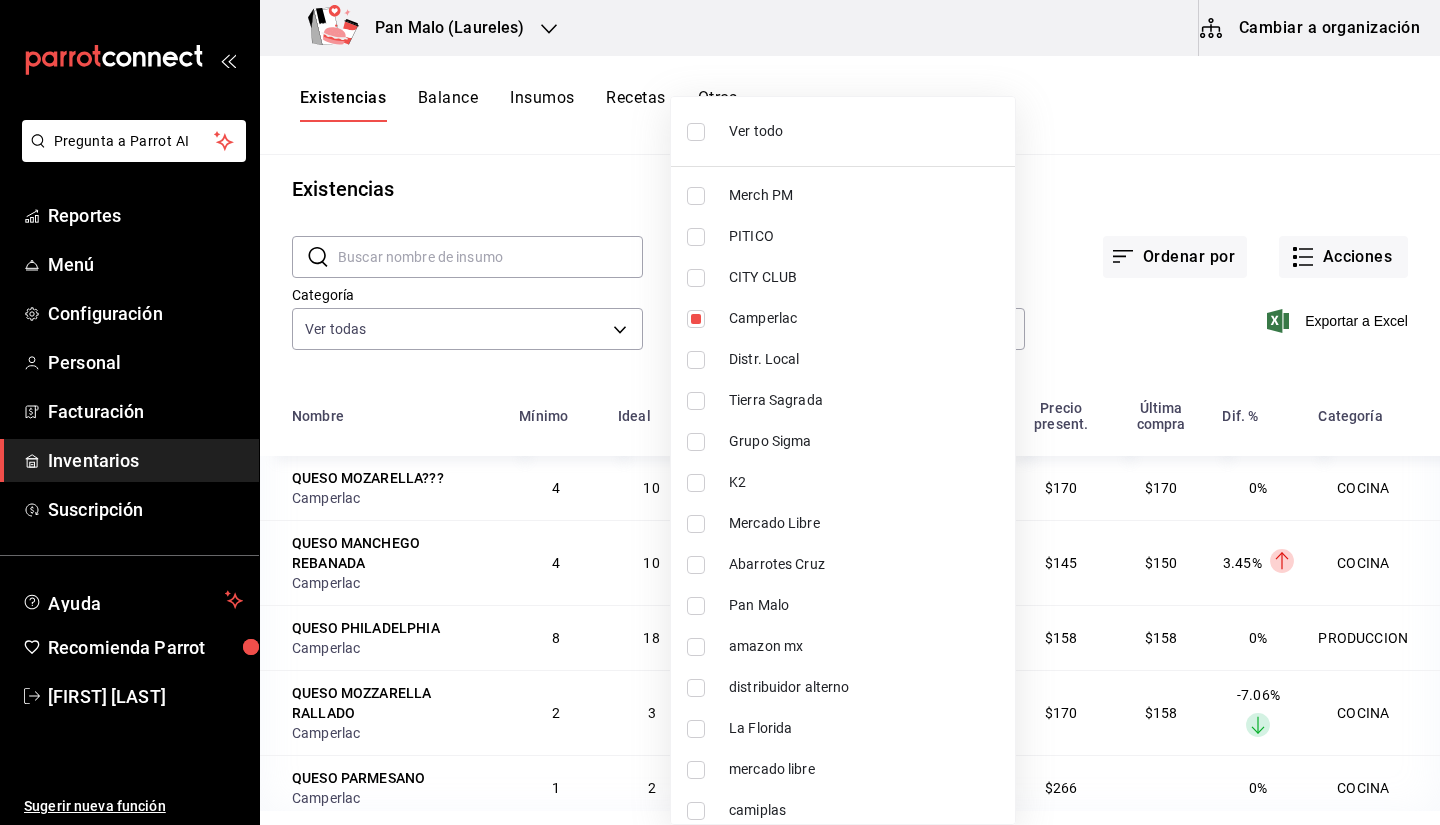 click at bounding box center [720, 412] 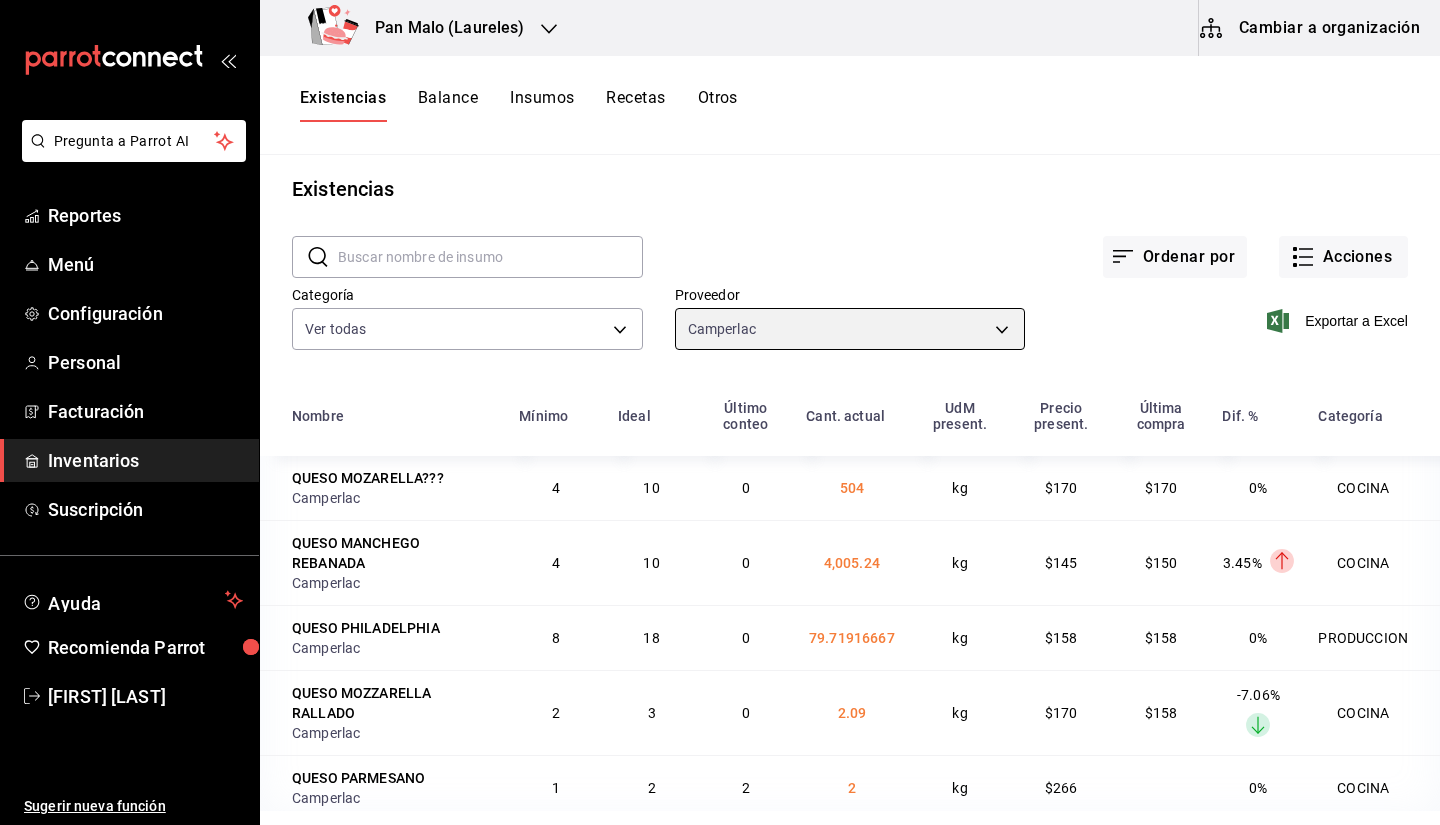 scroll, scrollTop: 32, scrollLeft: 0, axis: vertical 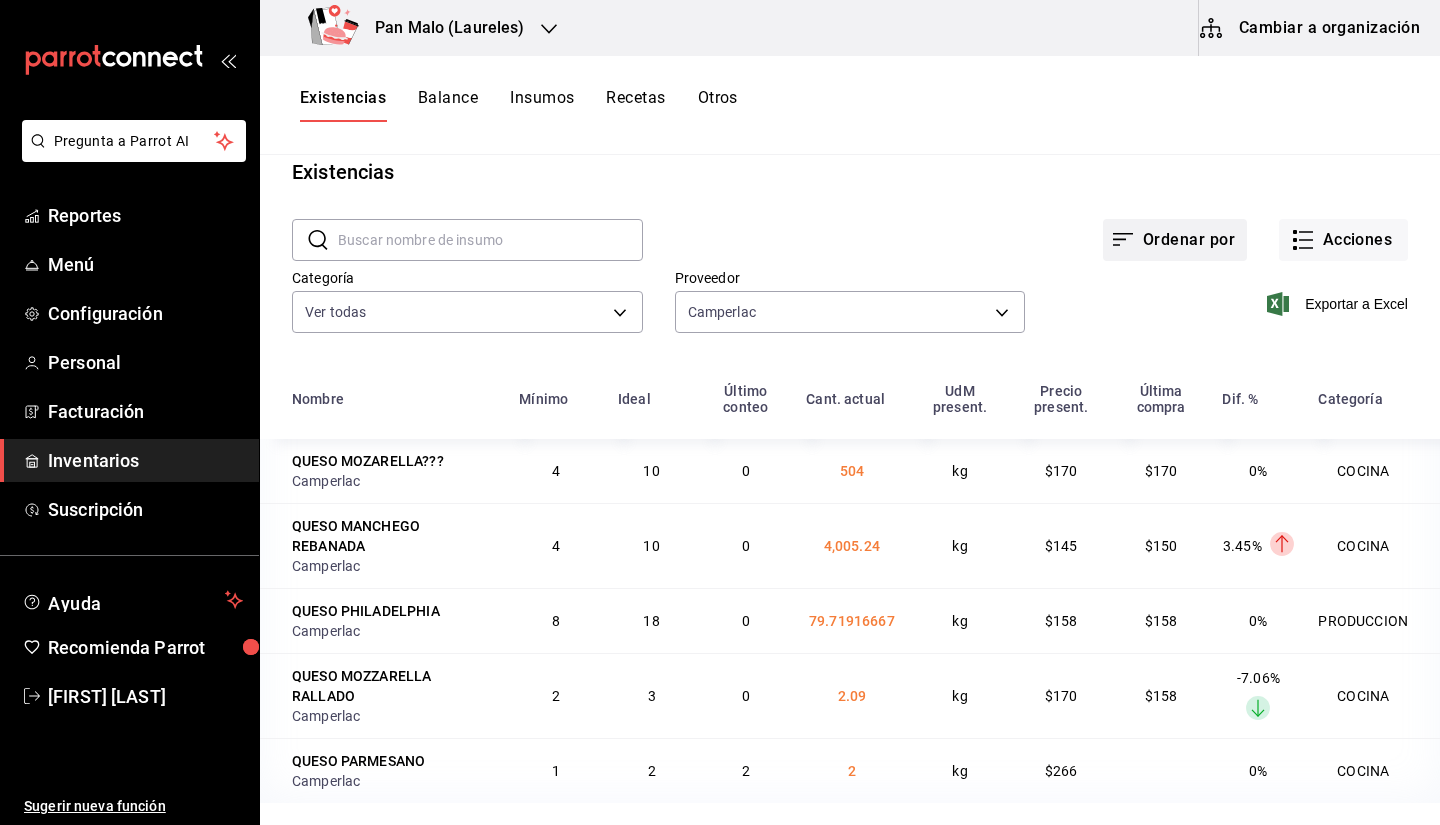 click on "Ordenar por" at bounding box center [1175, 240] 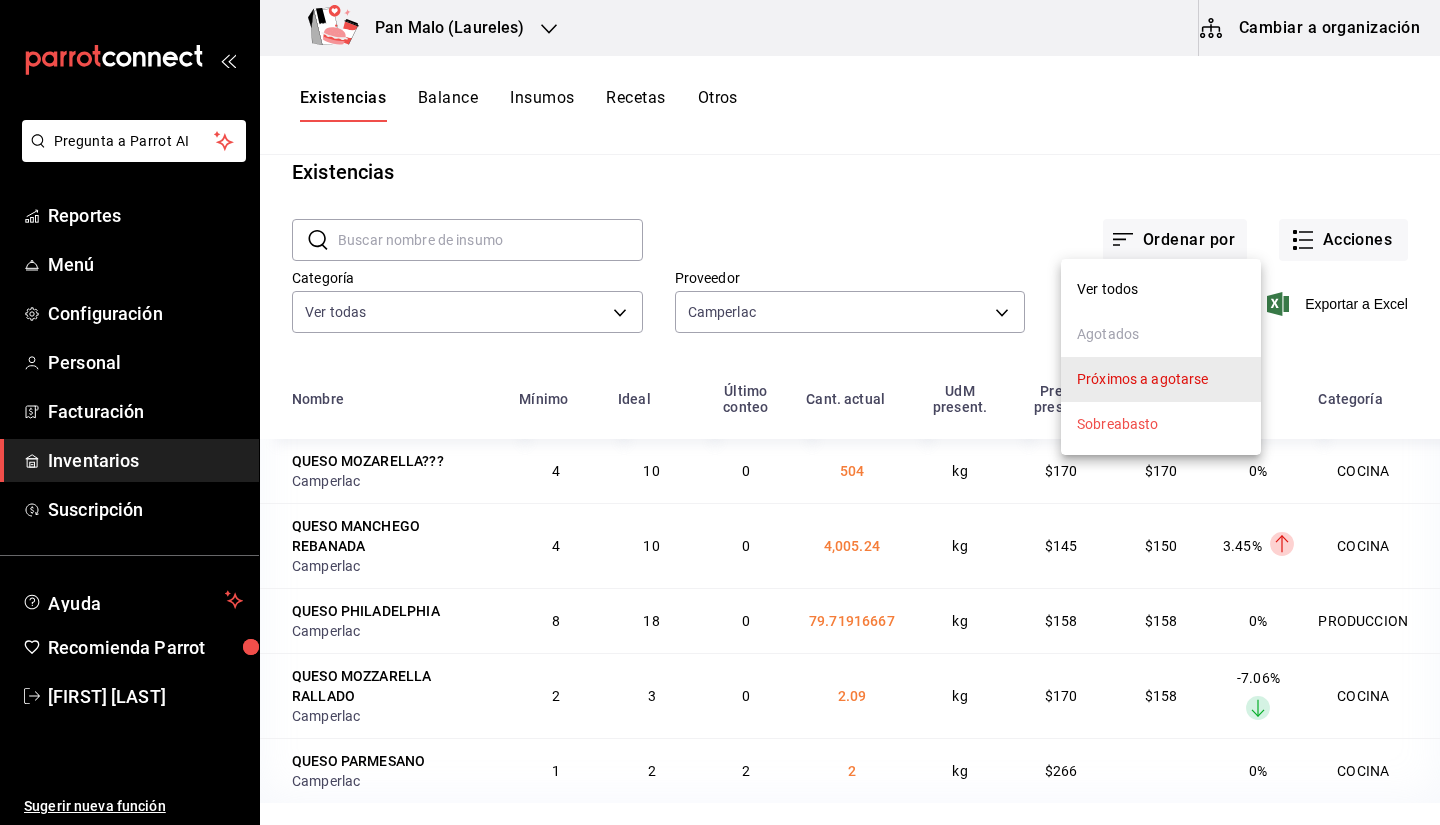 click on "Ver todos" at bounding box center [1107, 289] 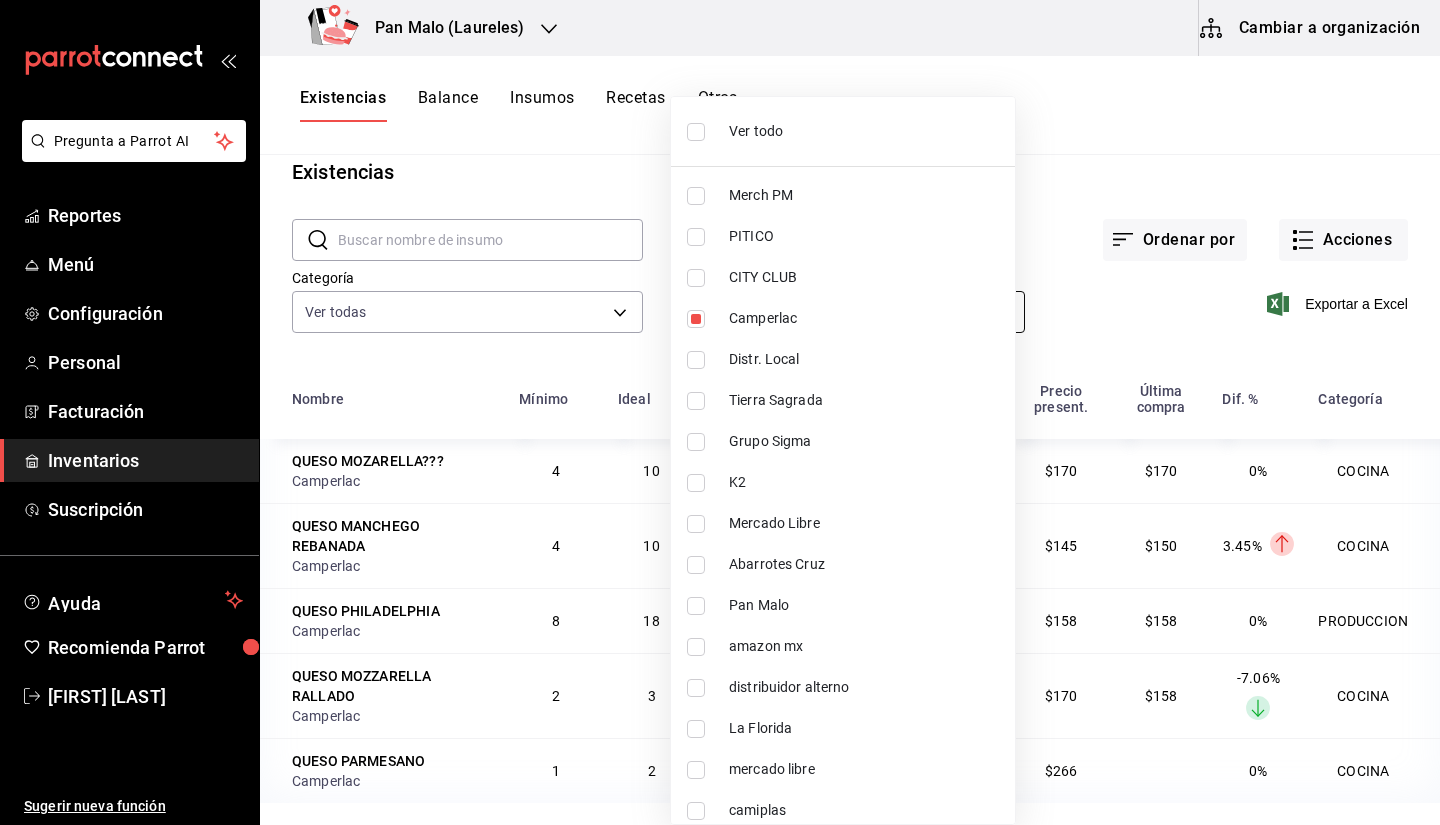 click on "Pregunta a Parrot AI Reportes   Menú   Configuración   Personal   Facturación   Inventarios   Suscripción   Ayuda Recomienda Parrot   Sebastian Viadero   Sugerir nueva función   Pan Malo (Laureles) Cambiar a organización Existencias Balance Insumos Recetas Otros Existencias ​ ​ Ordenar por Acciones Categoría Ver todas 845d24ca-60dd-4e7e-b3c9-ca2702778d83,d258234b-eb86-4f23-b0af-7f39f8376d1d,b487d5ec-9a72-45d0-bbdf-ace0a58857df,b7fa4d3f-7896-4504-b4eb-29f52eb713d6,244b5d13-ccc3-40e0-adb2-1f470b7c2b02,5221ede4-7101-46e2-abe0-c56c9f57c453,97c4540b-fae9-4f1d-bf52-72ae5b7112b3,dfca19a1-d0af-4dd2-9161-d29e1e6480e6,845fc0d5-bafa-4929-a86e-e534cf7c03f2 Proveedor Camperlac d85ba3cd-9ecd-400e-b61d-50564ee6ee8e Exportar a Excel Nombre Mínimo Ideal Último conteo Cant. actual UdM present. Precio present. Última compra Dif. % Categoría QUESO MOZARELLA??? Camperlac 4 10 0 504 kg $170 $170 0% COCINA QUESO MANCHEGO REBANADA Camperlac 4 10 0 4,005.24 kg $145 $150 3.45% Layer 1 COCINA QUESO PHILADELPHIA  8 18 0 2" at bounding box center (720, 405) 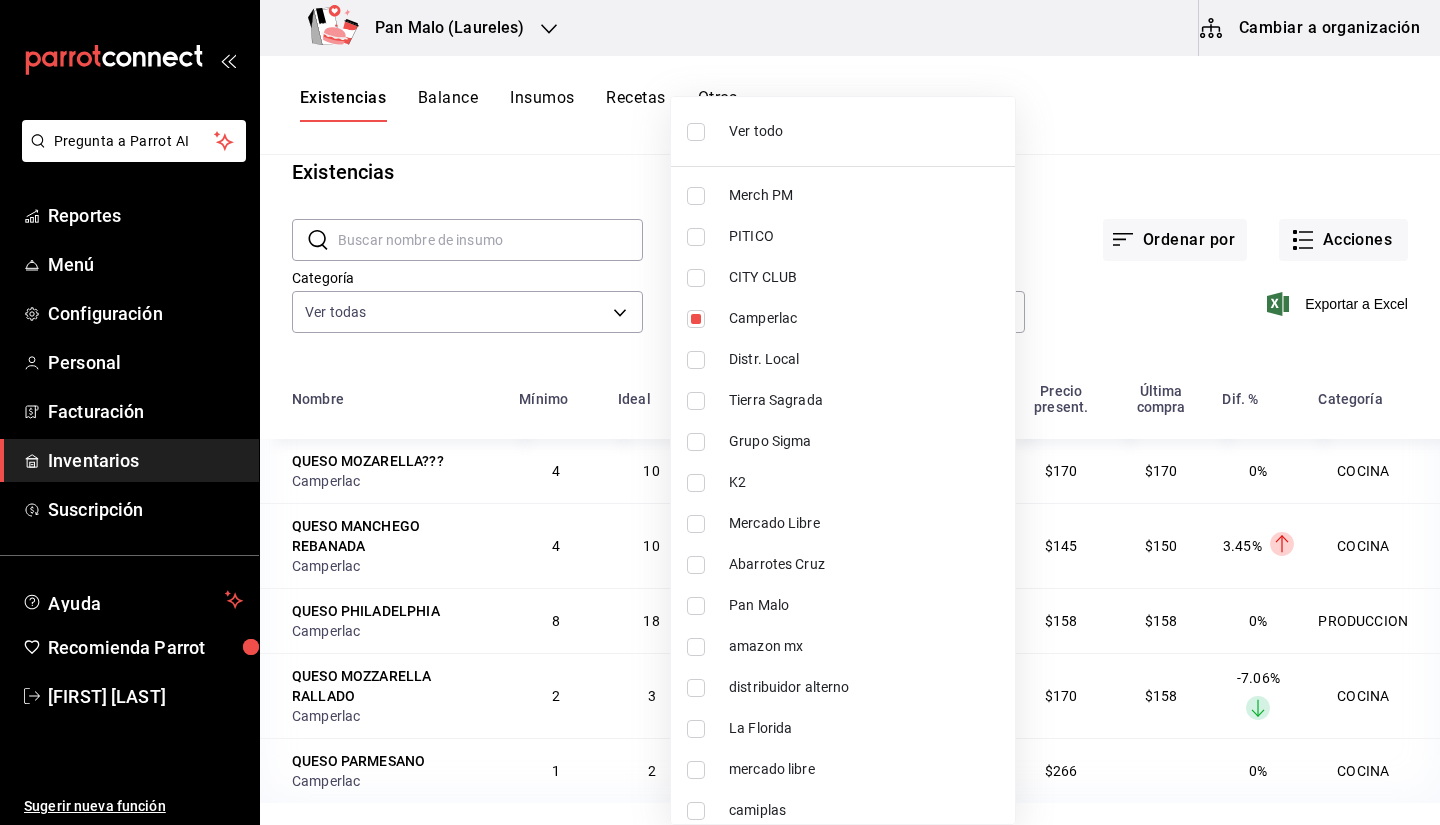 click on "Ver todo" at bounding box center [843, 131] 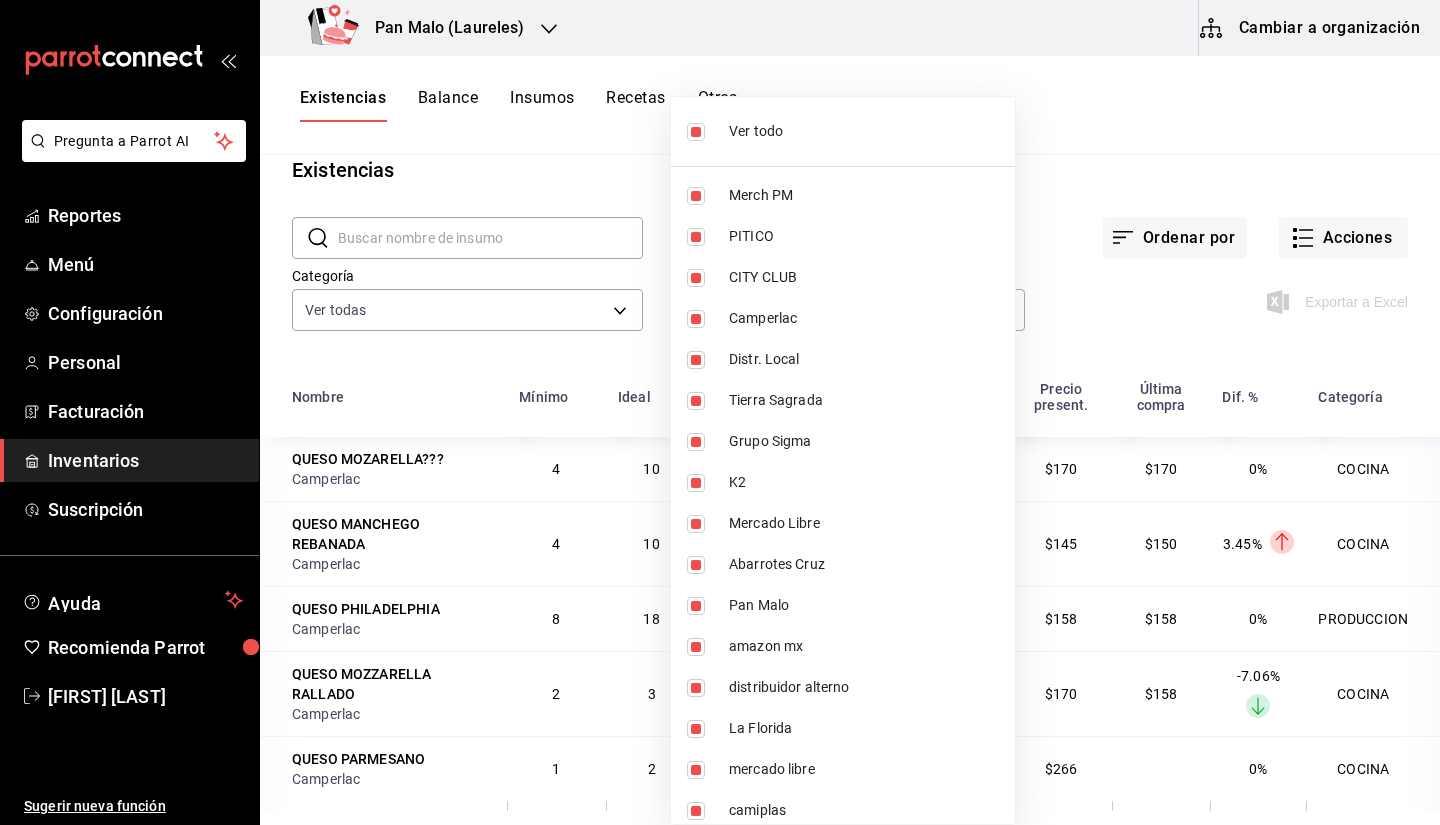 click at bounding box center [720, 412] 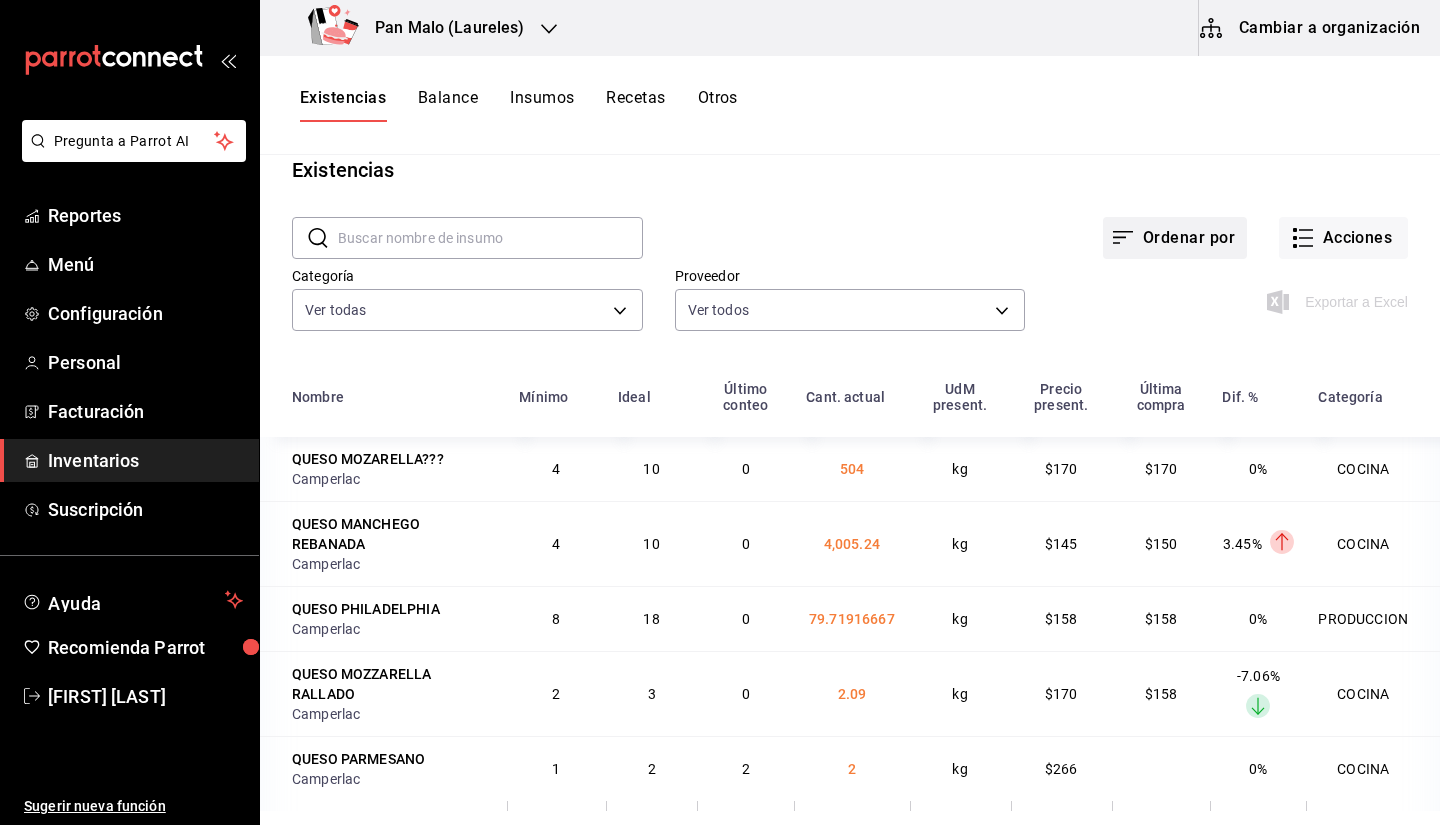 click on "Ordenar por" at bounding box center (1175, 238) 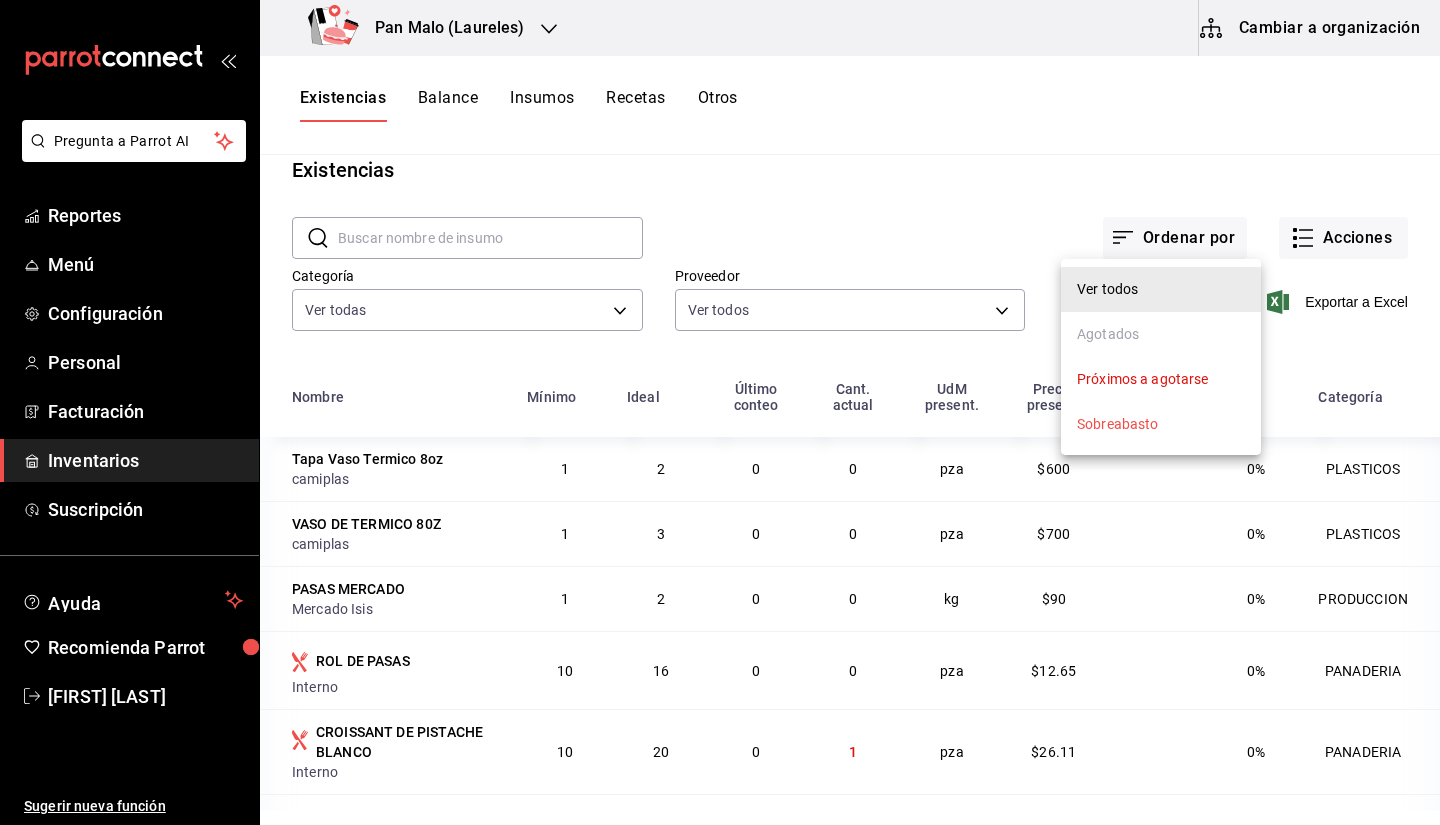 click on "Ver todos Agotados Próximos a agotarse Sobreabasto" at bounding box center (1161, 357) 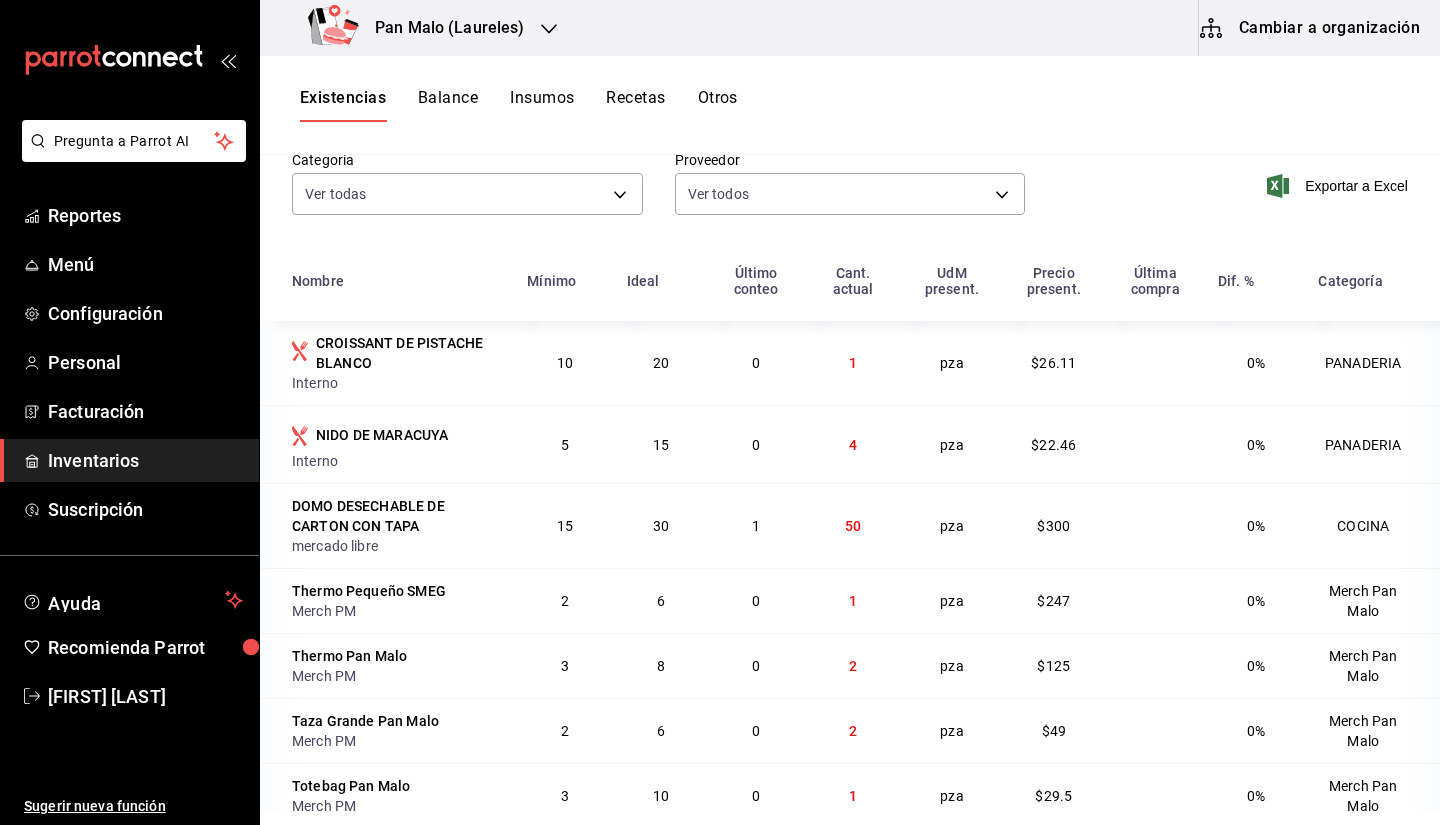 scroll, scrollTop: 142, scrollLeft: 0, axis: vertical 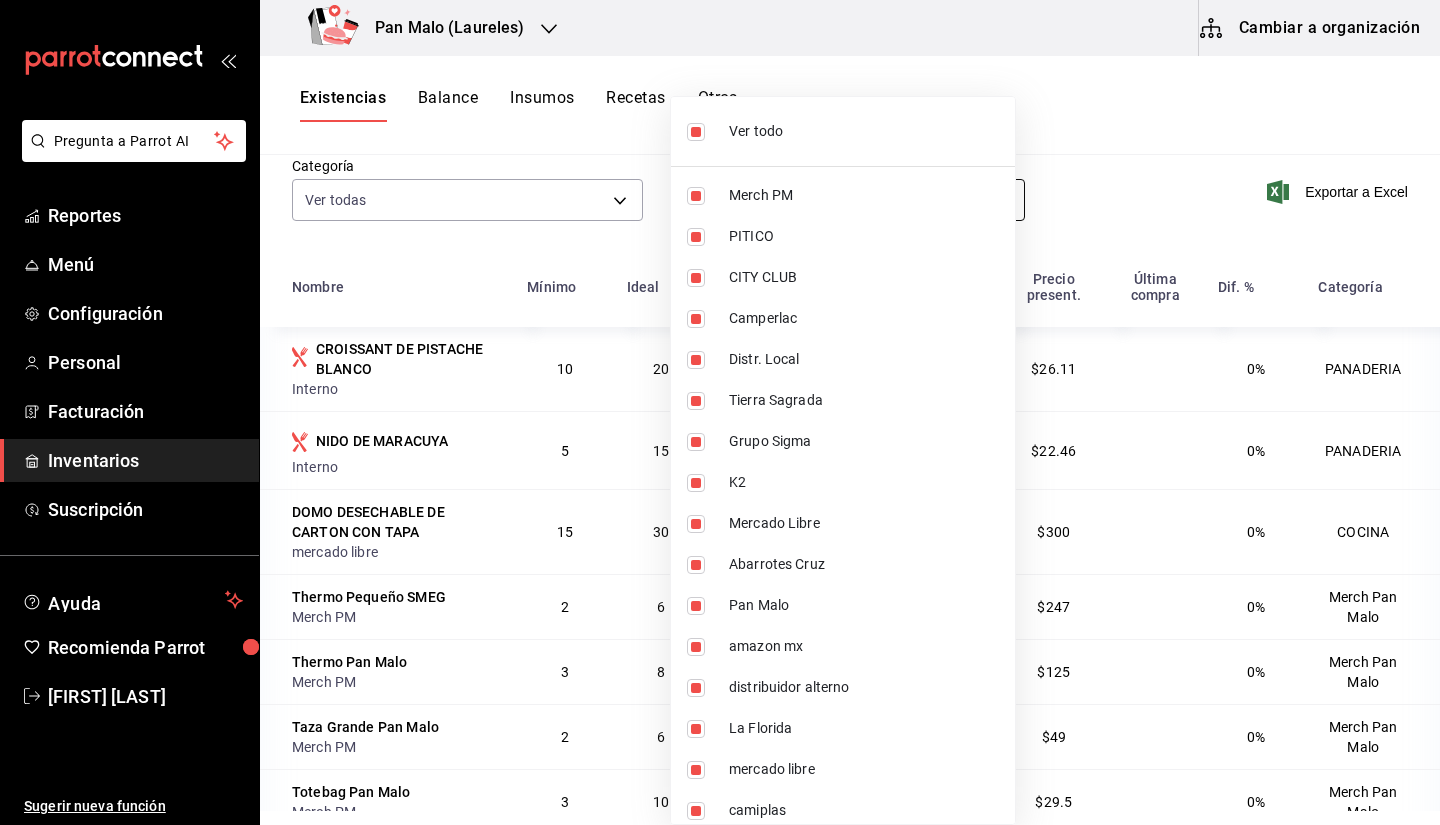 click on "Pregunta a Parrot AI Reportes   Menú   Configuración   Personal   Facturación   Inventarios   Suscripción   Ayuda Recomienda Parrot   Sebastian Viadero   Sugerir nueva función   Pan Malo (Laureles) Cambiar a organización Existencias Balance Insumos Recetas Otros Existencias ​ ​ Ordenar por Acciones Categoría Ver todas 845d24ca-60dd-4e7e-b3c9-ca2702778d83,d258234b-eb86-4f23-b0af-7f39f8376d1d,b487d5ec-9a72-45d0-bbdf-ace0a58857df,b7fa4d3f-7896-4504-b4eb-29f52eb713d6,244b5d13-ccc3-40e0-adb2-1f470b7c2b02,5221ede4-7101-46e2-abe0-c56c9f57c453,97c4540b-fae9-4f1d-bf52-72ae5b7112b3,dfca19a1-d0af-4dd2-9161-d29e1e6480e6,845fc0d5-bafa-4929-a86e-e534cf7c03f2 Proveedor Ver todos Exportar a Excel Nombre Mínimo Ideal Último conteo Cant. actual UdM present. Precio present. Última compra Dif. % Categoría   CROISSANT DE PISTACHE BLANCO Interno 10 20 0 1 pza $26.11 0% PANADERIA   NIDO DE MARACUYA Interno 5 15 0 4 pza $22.46 0% PANADERIA DOMO DESECHABLE DE CARTON CON TAPA mercado libre 15 30 1 50 pza $300 0% COCINA" at bounding box center [720, 405] 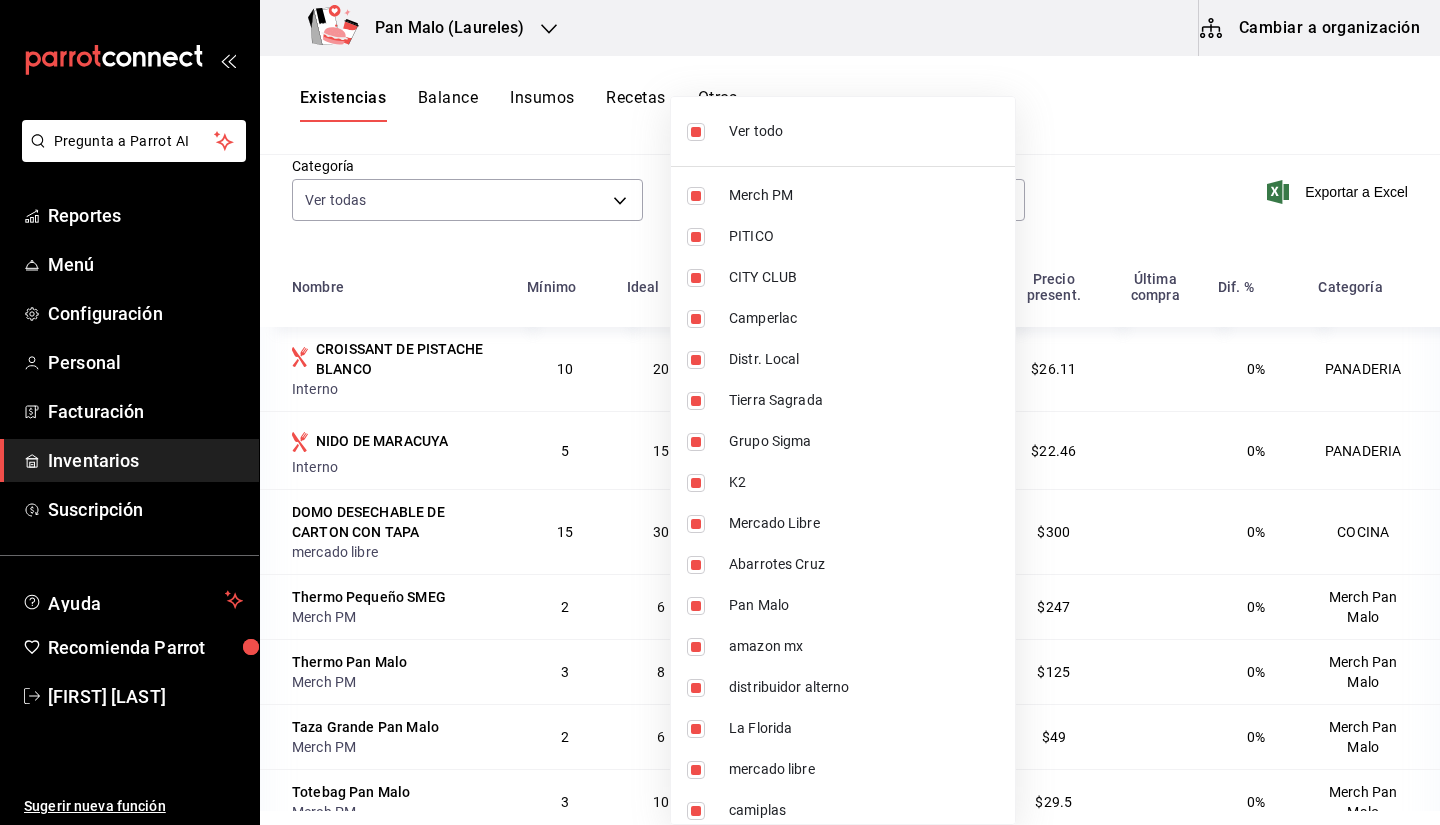 click at bounding box center (720, 412) 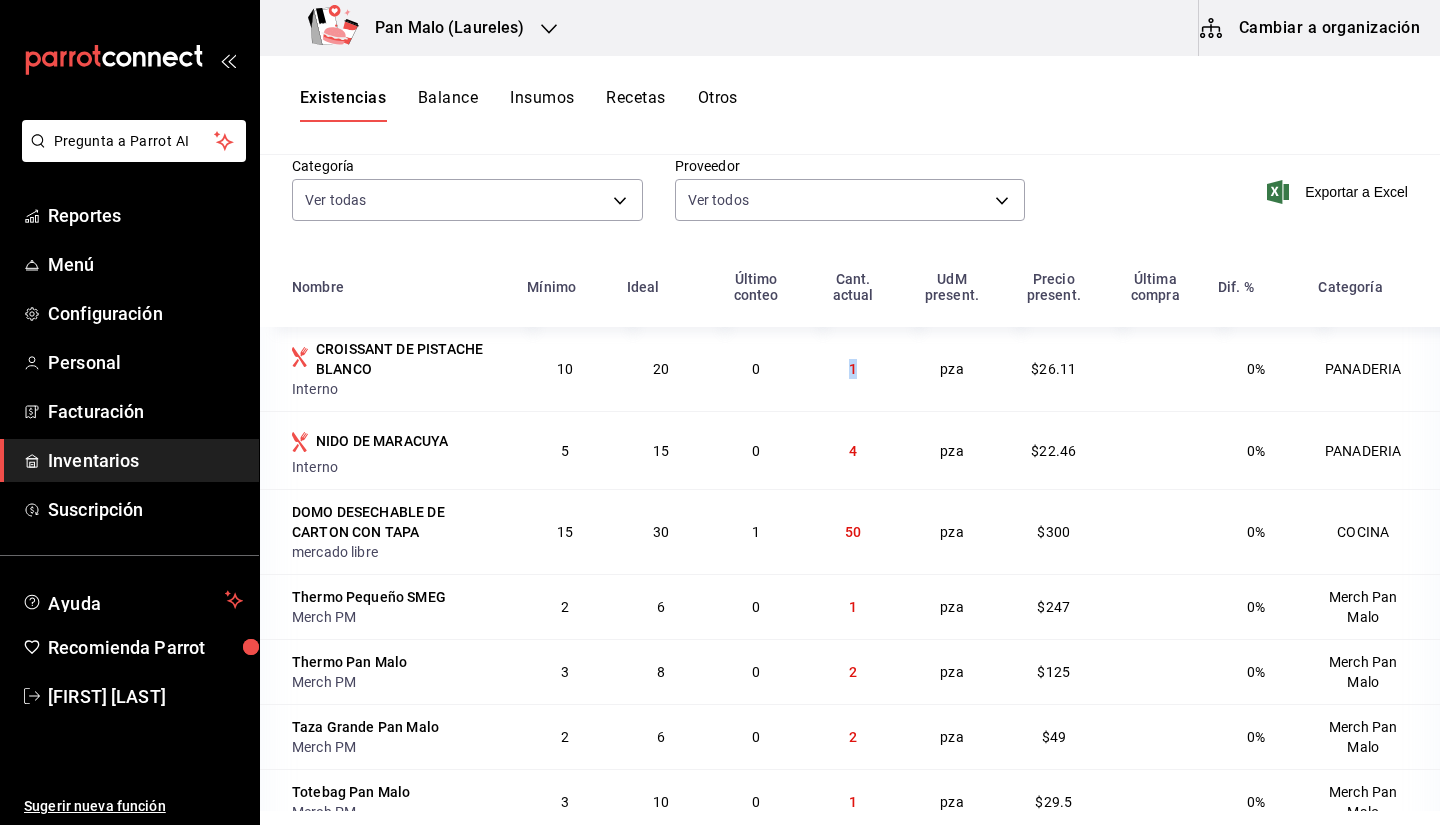 drag, startPoint x: 817, startPoint y: 367, endPoint x: 878, endPoint y: 378, distance: 61.983868 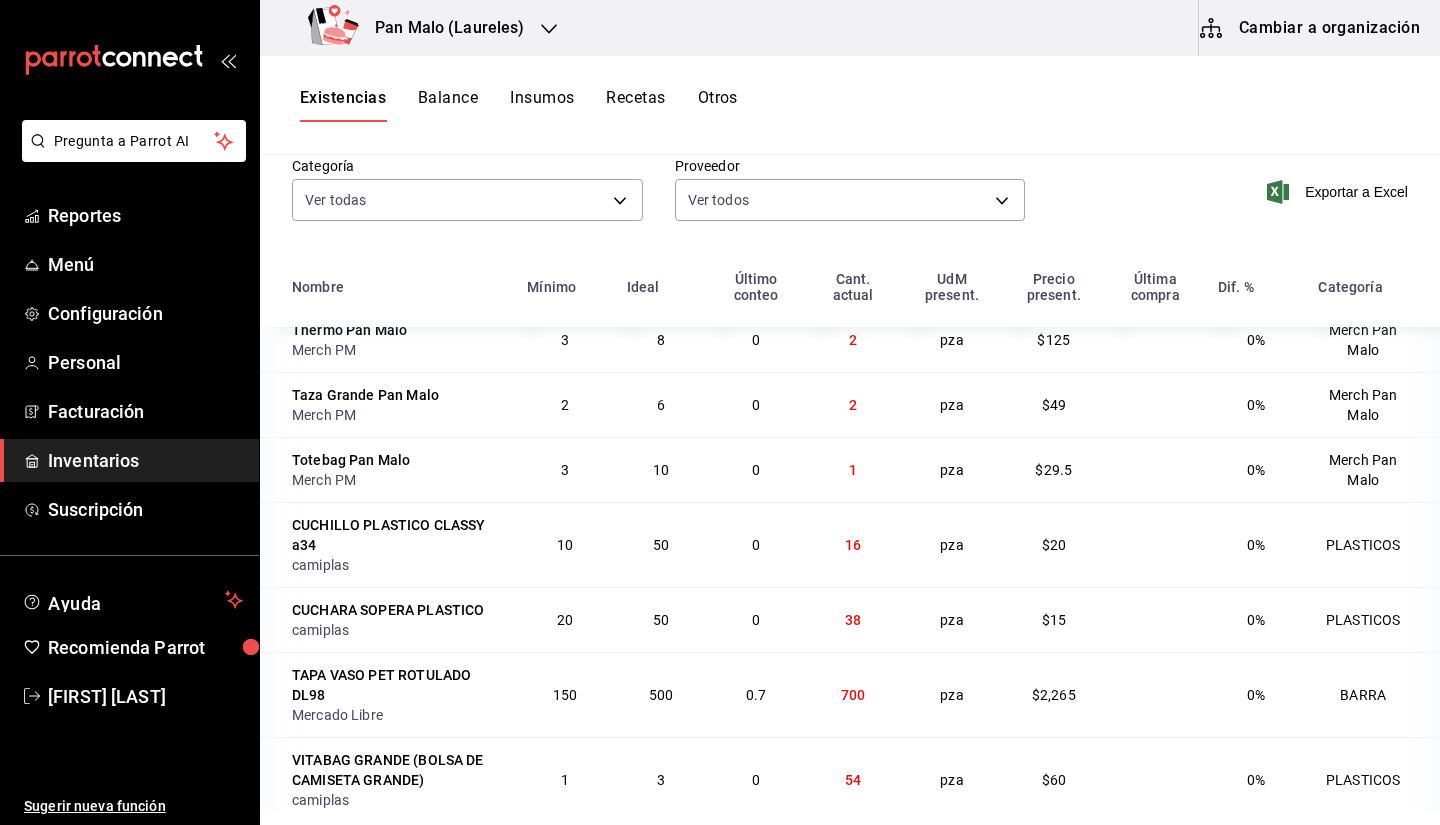 scroll, scrollTop: 314, scrollLeft: 0, axis: vertical 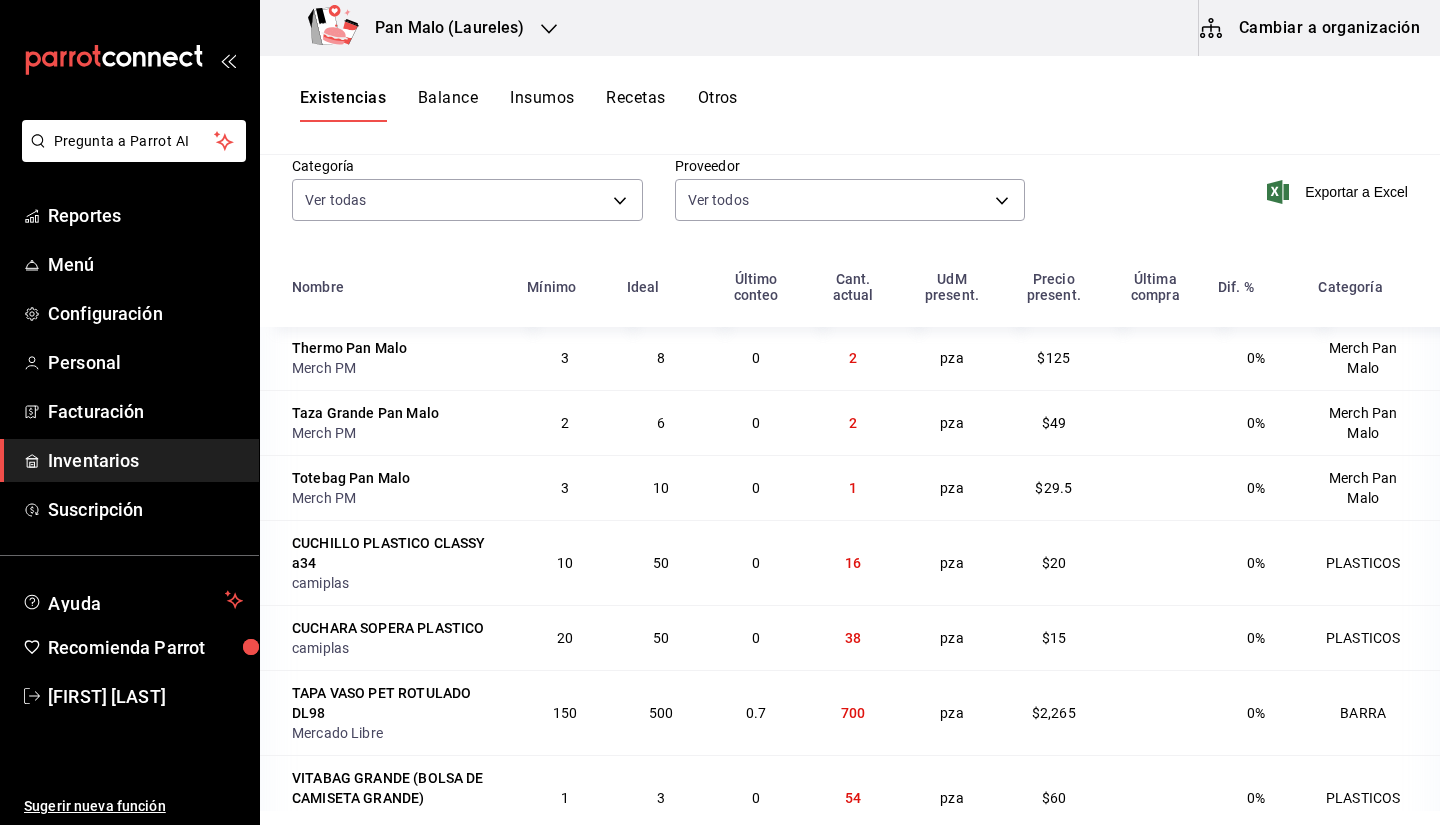 click on "Taza Grande Pan Malo Merch PM" at bounding box center [387, 422] 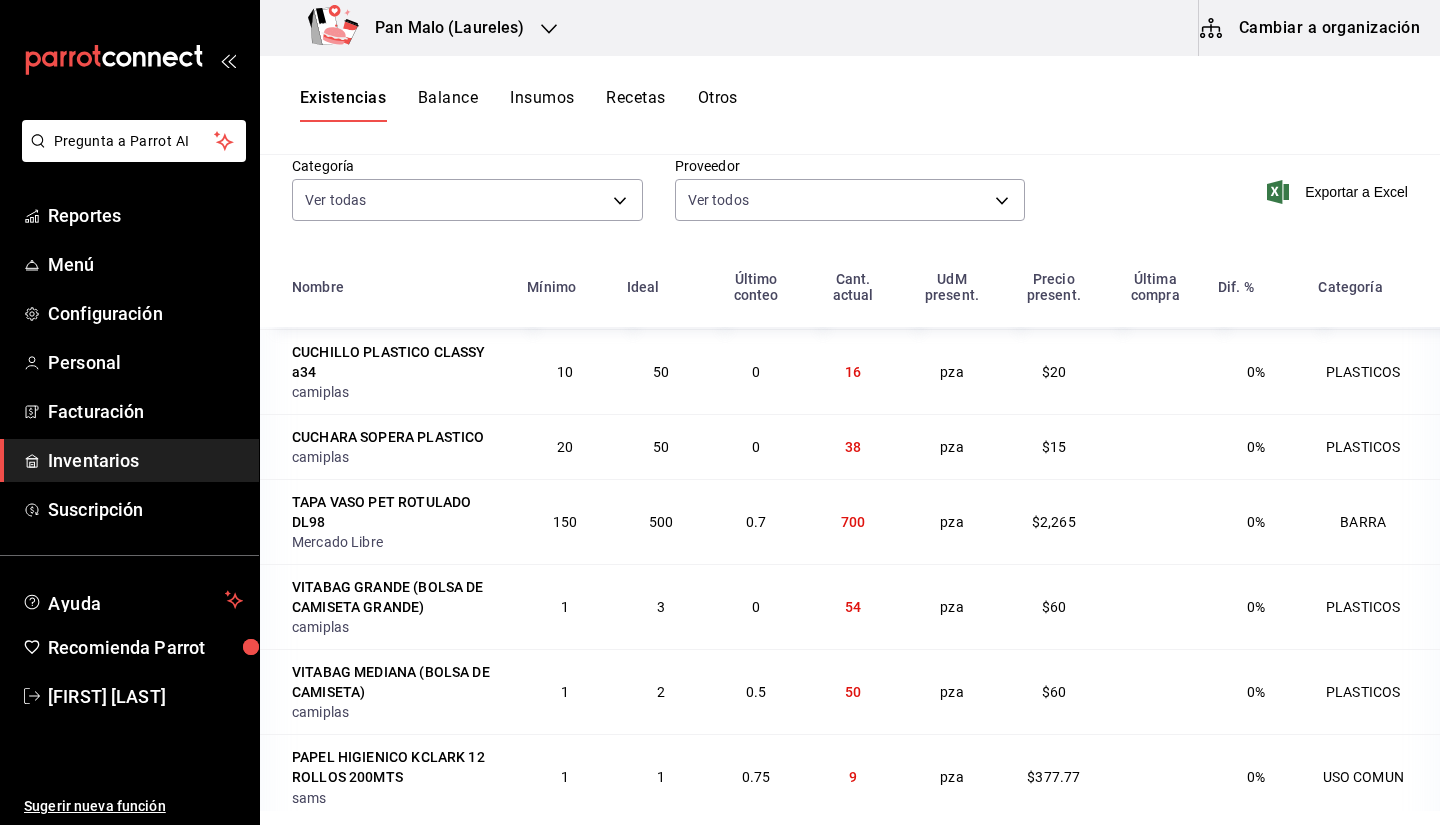 scroll, scrollTop: 0, scrollLeft: 0, axis: both 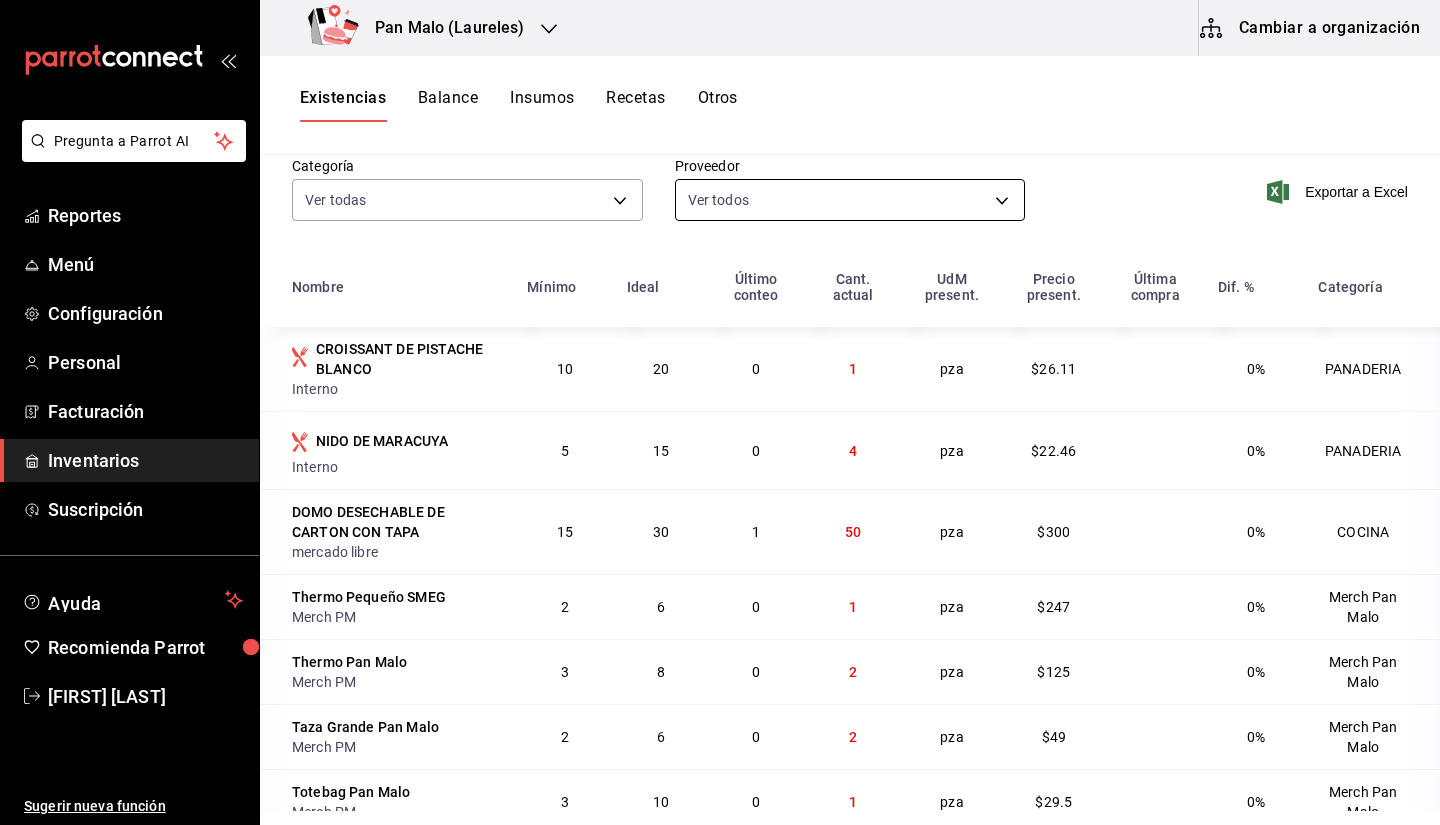 click on "Pregunta a Parrot AI Reportes   Menú   Configuración   Personal   Facturación   Inventarios   Suscripción   Ayuda Recomienda Parrot   Sebastian Viadero   Sugerir nueva función   Pan Malo (Laureles) Cambiar a organización Existencias Balance Insumos Recetas Otros Existencias ​ ​ Ordenar por Acciones Categoría Ver todas 845d24ca-60dd-4e7e-b3c9-ca2702778d83,d258234b-eb86-4f23-b0af-7f39f8376d1d,b487d5ec-9a72-45d0-bbdf-ace0a58857df,b7fa4d3f-7896-4504-b4eb-29f52eb713d6,244b5d13-ccc3-40e0-adb2-1f470b7c2b02,5221ede4-7101-46e2-abe0-c56c9f57c453,97c4540b-fae9-4f1d-bf52-72ae5b7112b3,dfca19a1-d0af-4dd2-9161-d29e1e6480e6,845fc0d5-bafa-4929-a86e-e534cf7c03f2 Proveedor Ver todos Exportar a Excel Nombre Mínimo Ideal Último conteo Cant. actual UdM present. Precio present. Última compra Dif. % Categoría   CROISSANT DE PISTACHE BLANCO Interno 10 20 0 1 pza $26.11 0% PANADERIA   NIDO DE MARACUYA Interno 5 15 0 4 pza $22.46 0% PANADERIA DOMO DESECHABLE DE CARTON CON TAPA mercado libre 15 30 1 50 pza $300 0% COCINA" at bounding box center [720, 405] 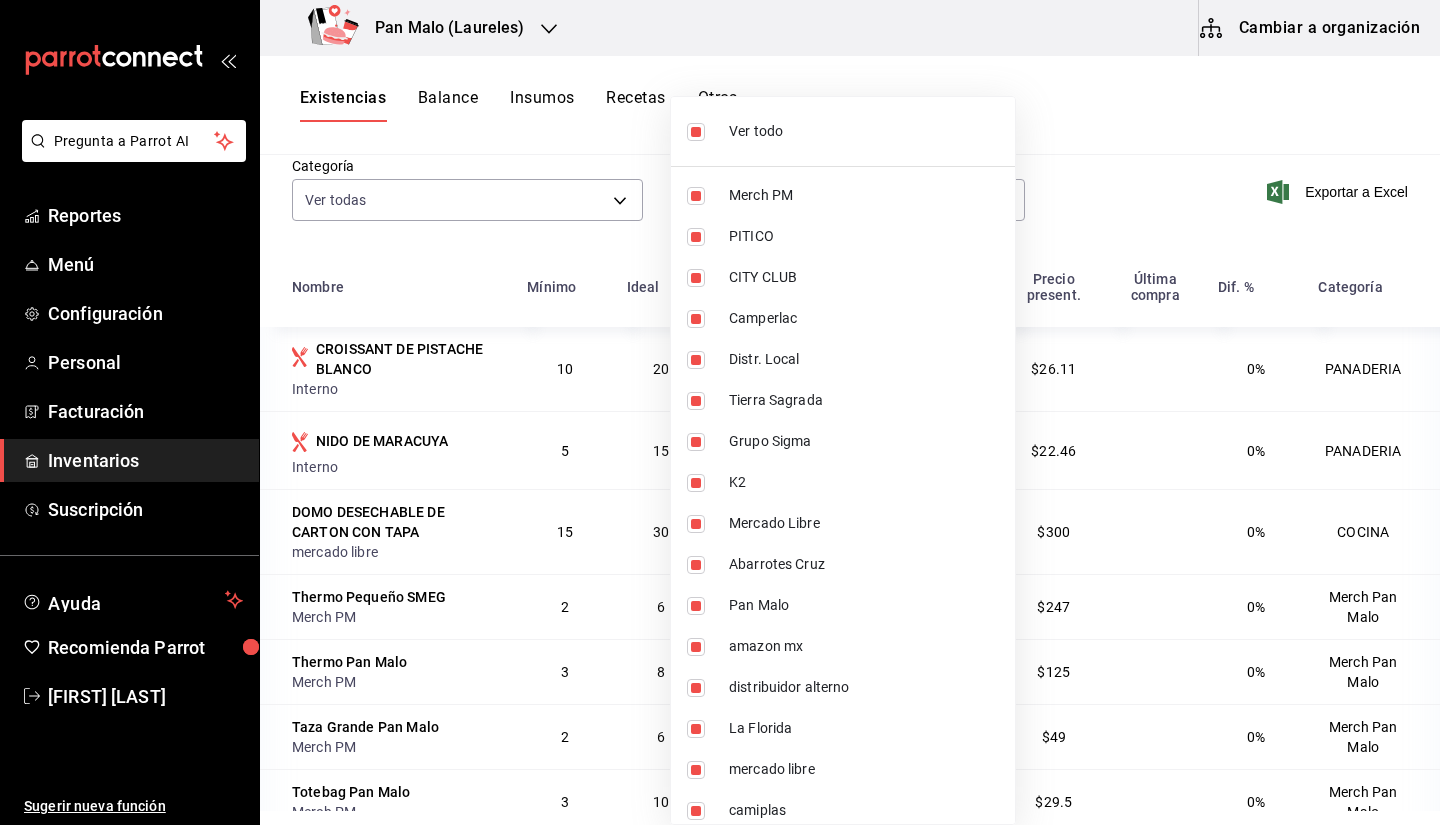 click on "Merch PM" at bounding box center [864, 195] 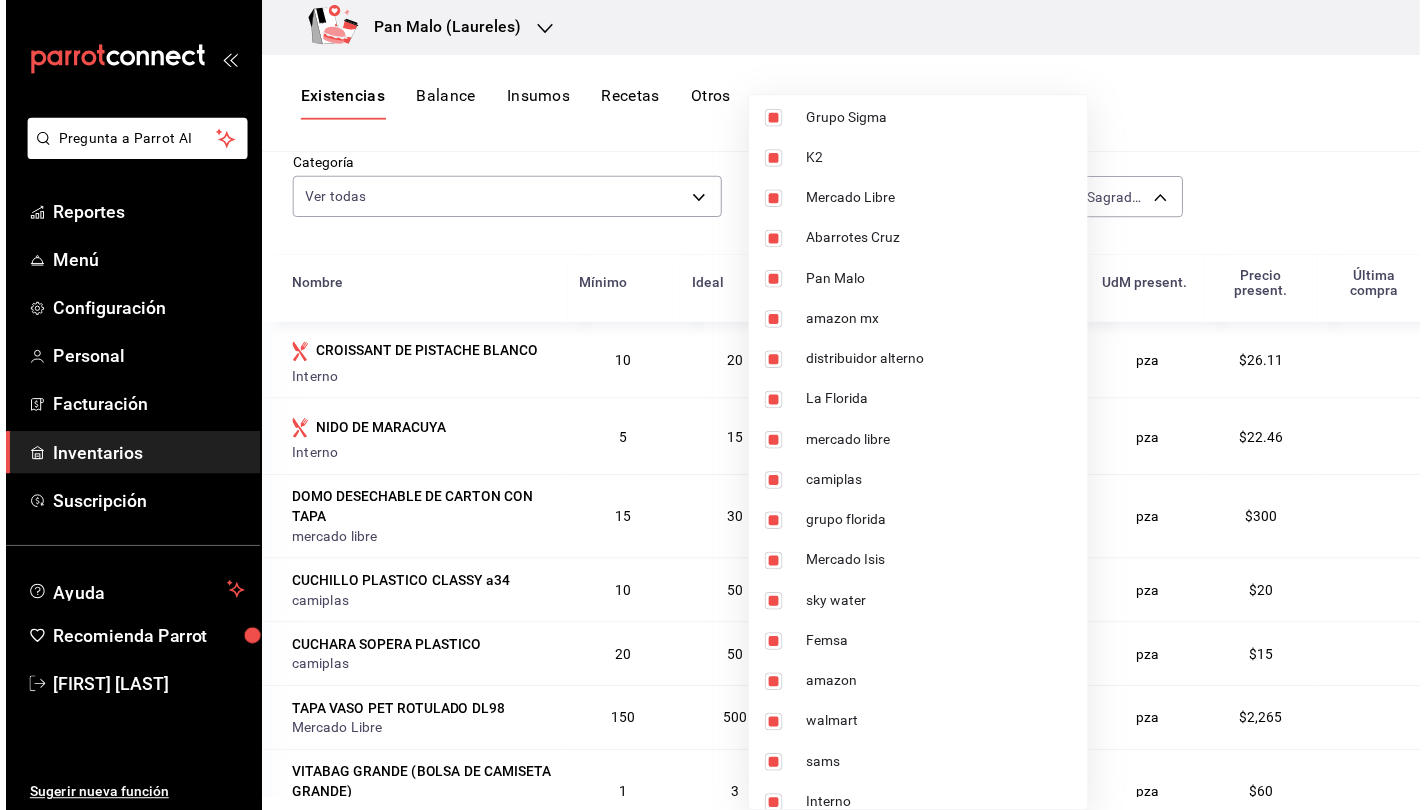 scroll, scrollTop: 343, scrollLeft: 0, axis: vertical 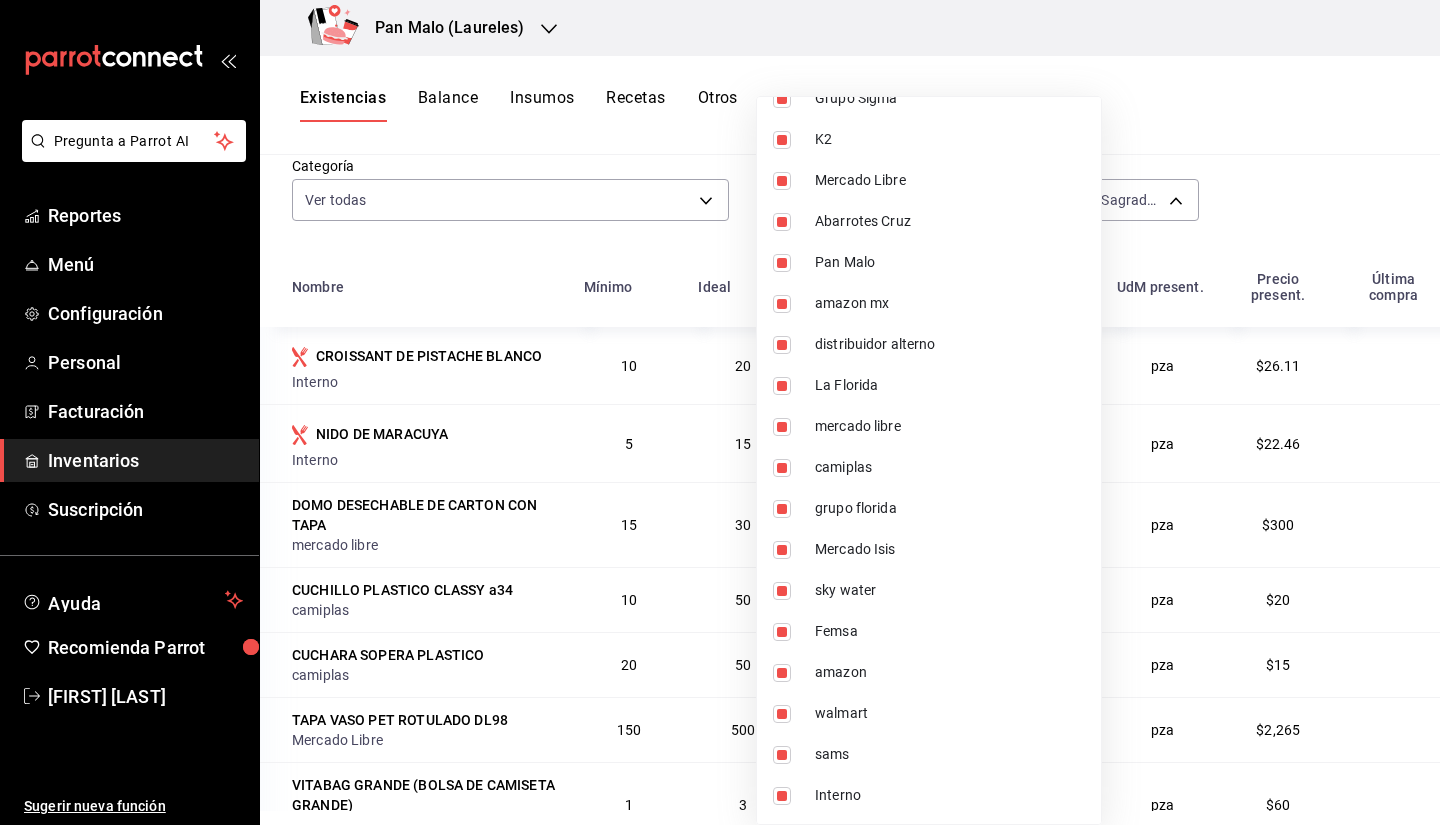 click on "Interno" at bounding box center [950, 795] 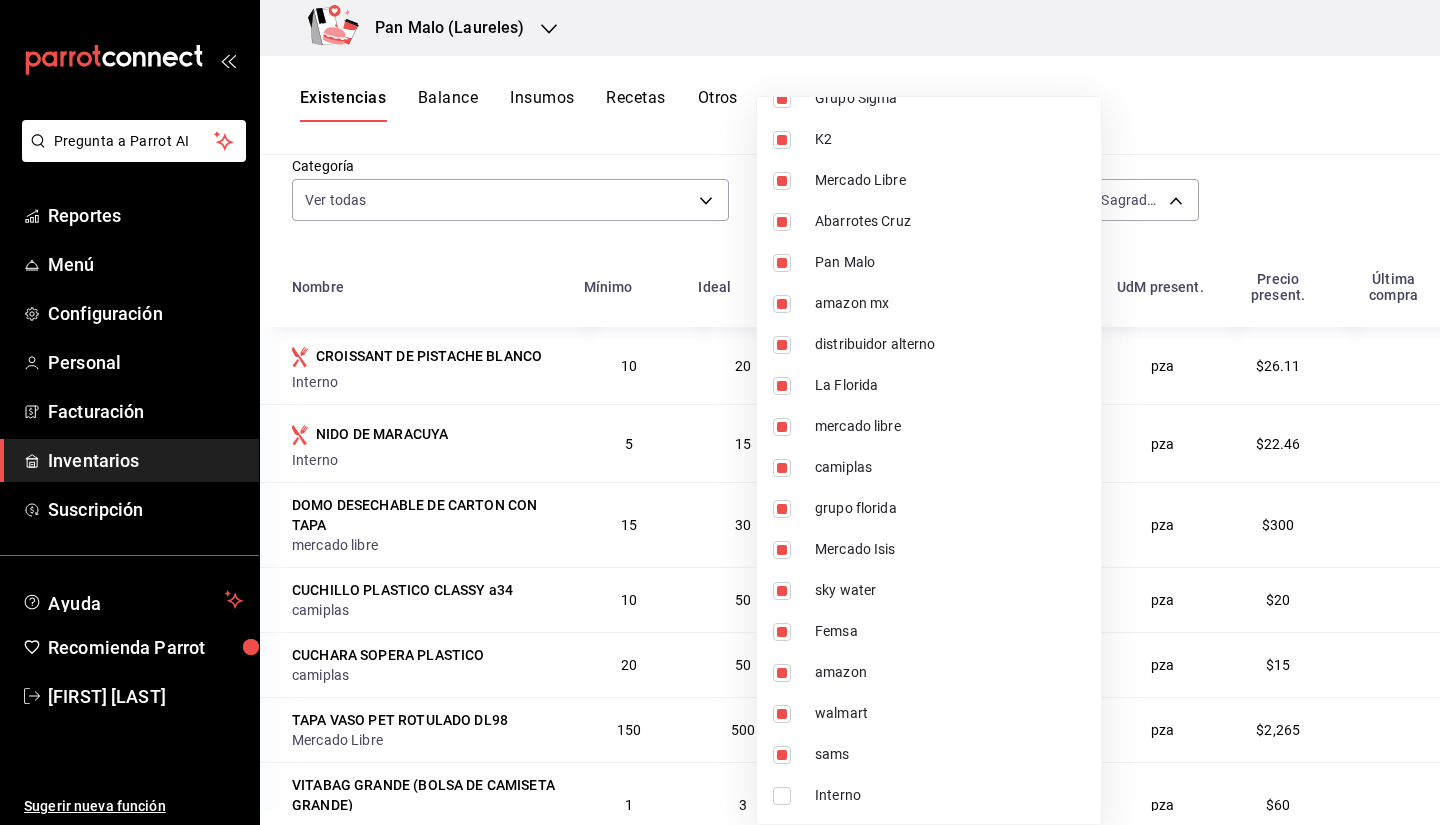 click on "camiplas" at bounding box center [950, 467] 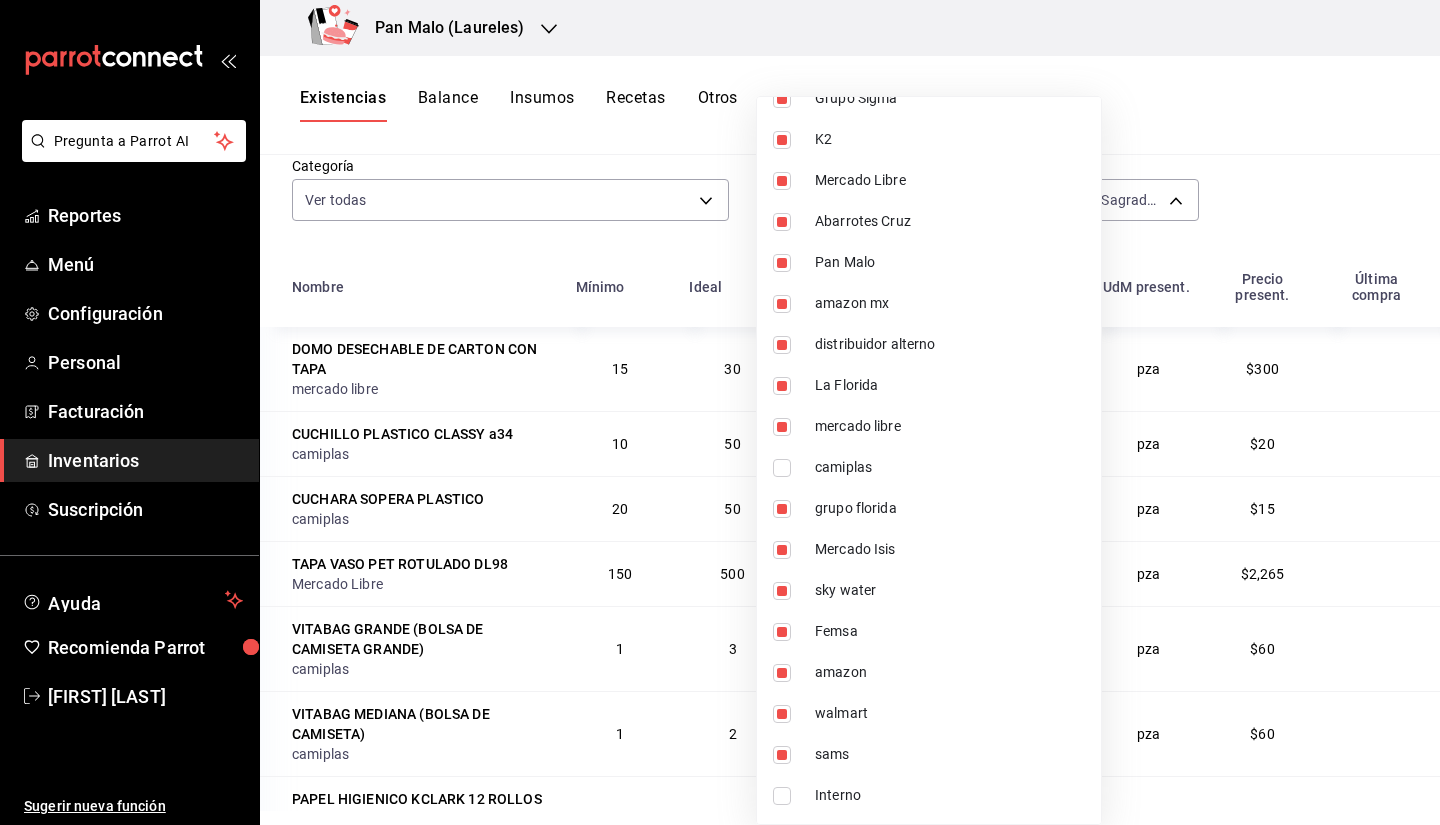 type on "40f0ed46-a491-4019-b2ad-94e6773055b1,82ef63eb-817e-4166-93aa-9c7bcb1e8b07,d85ba3cd-9ecd-400e-b61d-50564ee6ee8e,e4bb31fb-8d9b-468f-93a7-67e598b2ea2f,b1625572-25b1-41f5-a67d-48b06f9789f7,8f81ebe1-45b3-42c3-afac-65fa33287308,5d4a506c-29c0-47da-a140-0ad6bfdc4d5f,7989fe5a-54f7-4c94-8f5a-cf28a3606b6d,7b391052-05b9-4709-86fd-f586bcdffb43,1b338937-f6c4-41ff-b9f6-08ed5ba596a2,5d62ca4c-629d-4ca4-b617-40afada3bf40,3eaf502b-bb24-4481-bbee-bde4b15cca62,daab91eb-c20c-429f-ba10-399b7096123f,bd9cdce5-51e2-471c-a57b-b4baab646469,35f5d814-04dd-40b2-b51c-400a1c2d161f,9682bada-e18d-4fbf-9ecb-c91b81603bff,4e6fddc3-4cee-49d4-8c11-b5b7a366ba4d,dfa34982-91ca-44c3-8f2c-caf8ee46daaa,22a15c0c-584b-481a-be0f-79ef147d521c,308522c8-0057-4993-8dd7-5f75c49b9ee7,a354c14f-b523-4790-b00e-6b1458811c44" 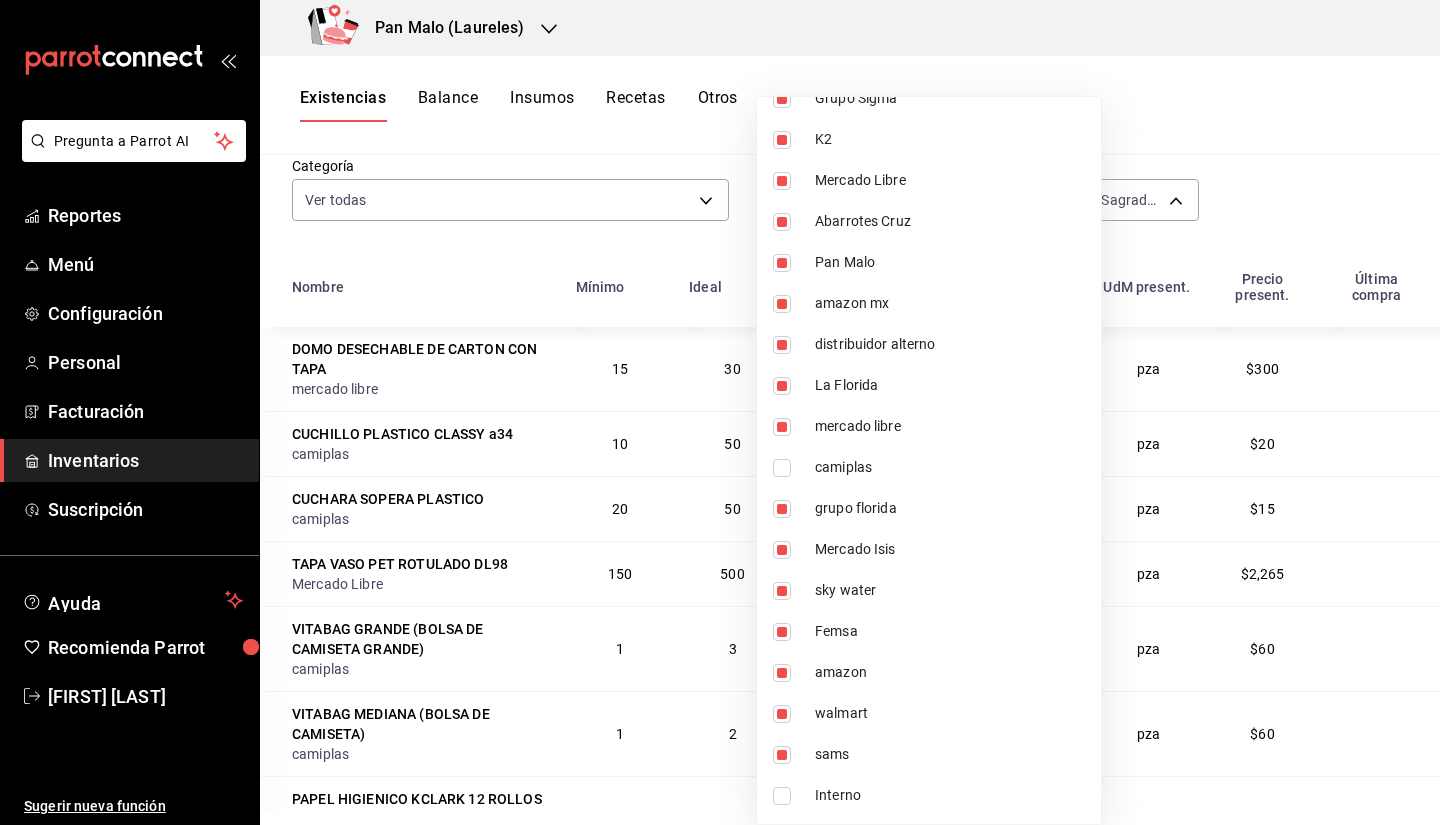 click at bounding box center (720, 412) 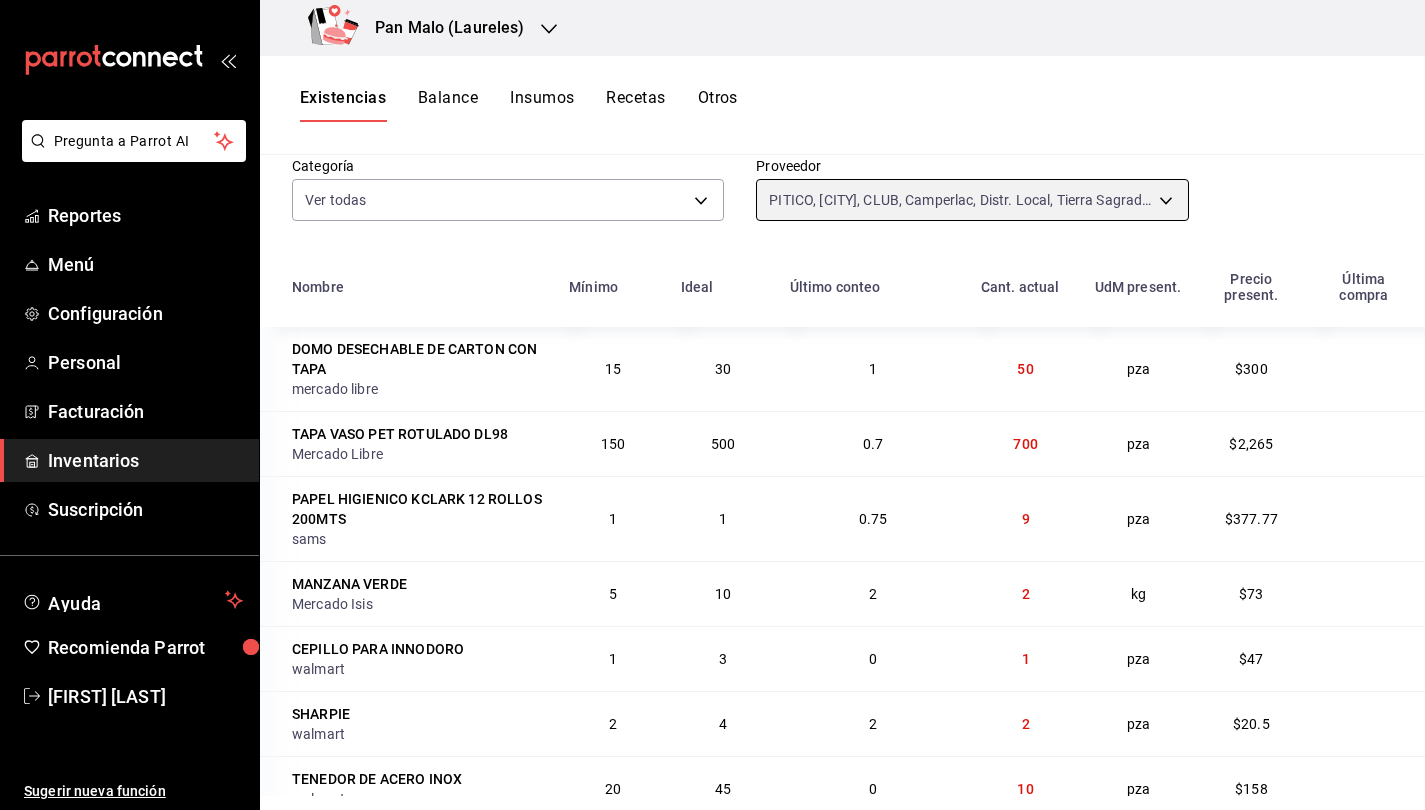 scroll, scrollTop: 1, scrollLeft: 0, axis: vertical 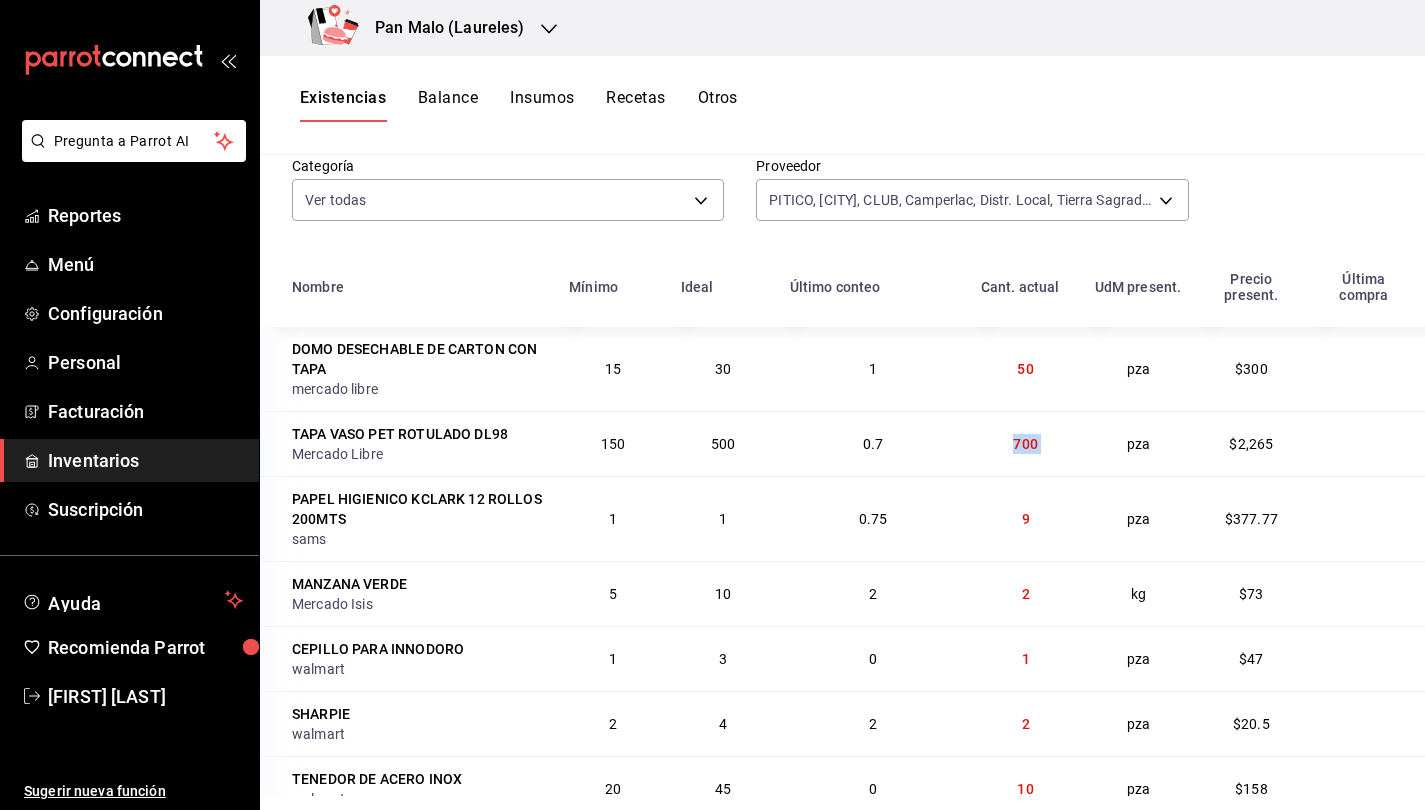 drag, startPoint x: 996, startPoint y: 446, endPoint x: 1078, endPoint y: 465, distance: 84.17244 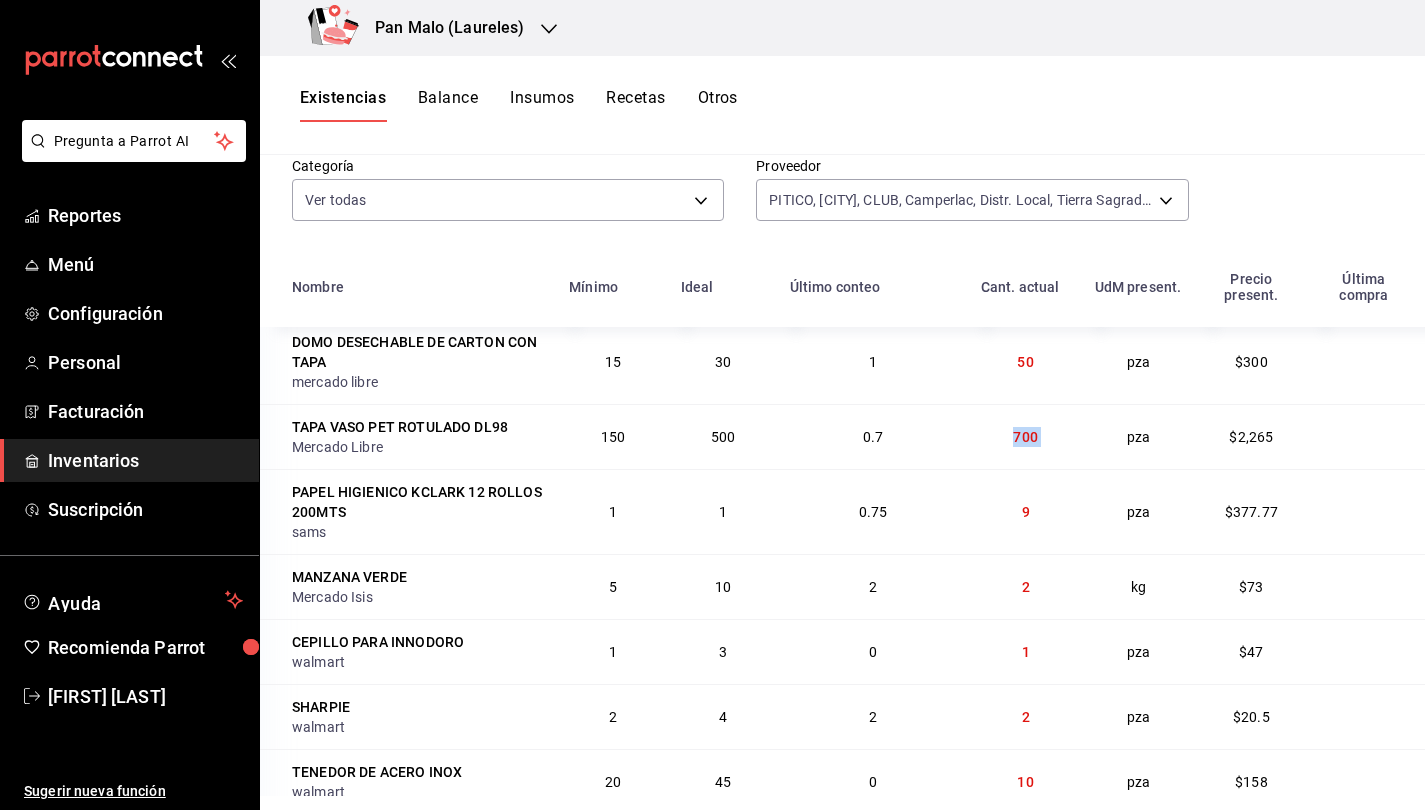 scroll, scrollTop: 5, scrollLeft: 0, axis: vertical 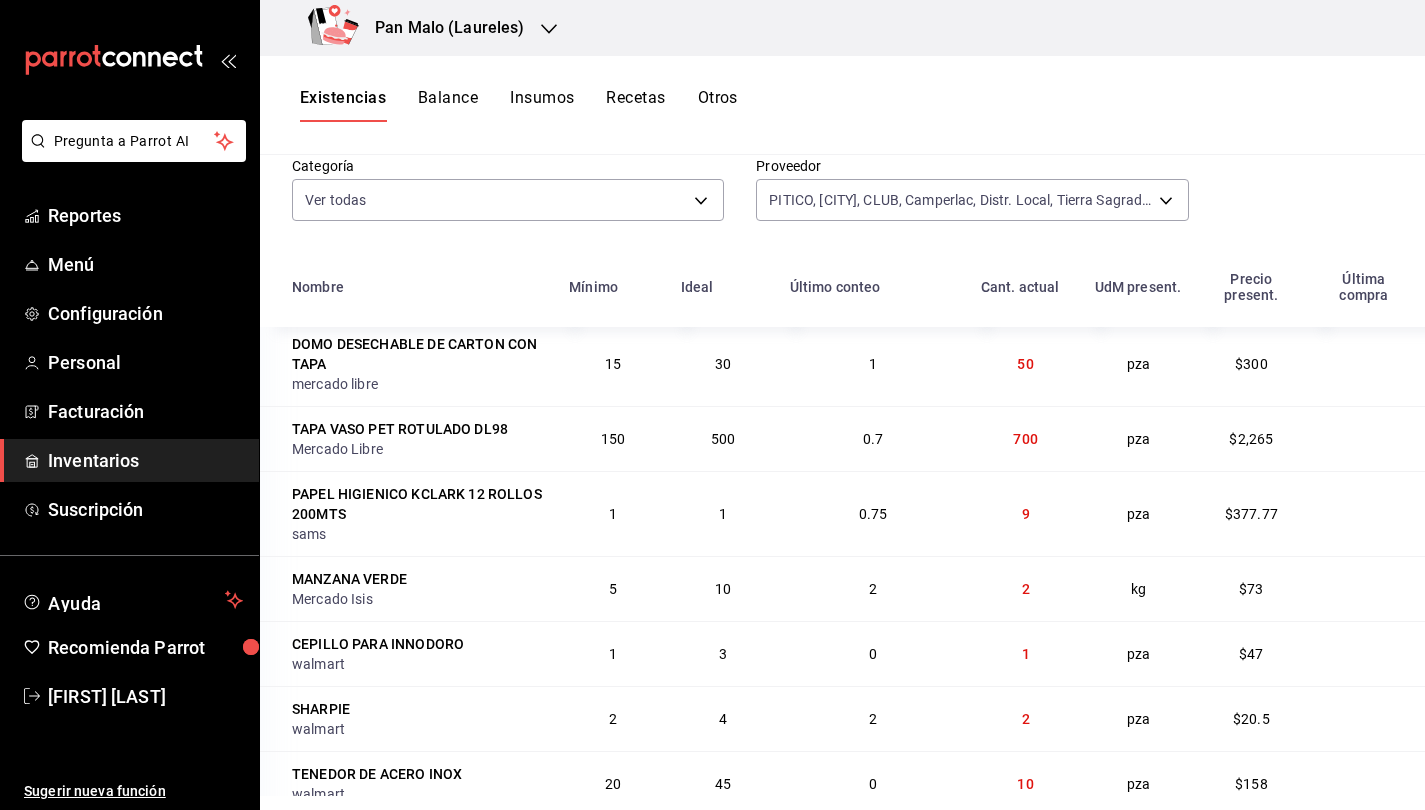 click on "9" at bounding box center [1026, 513] 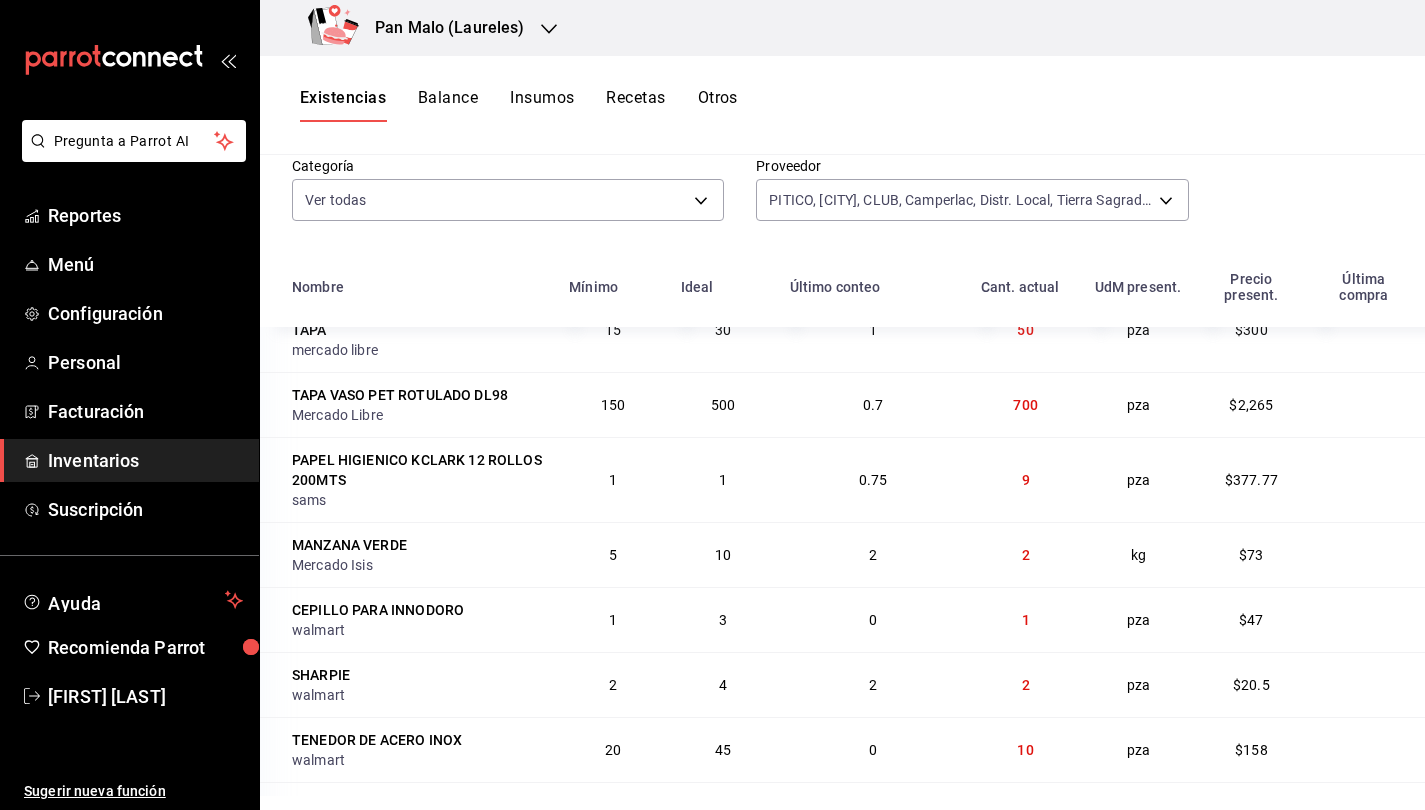 scroll, scrollTop: 0, scrollLeft: 0, axis: both 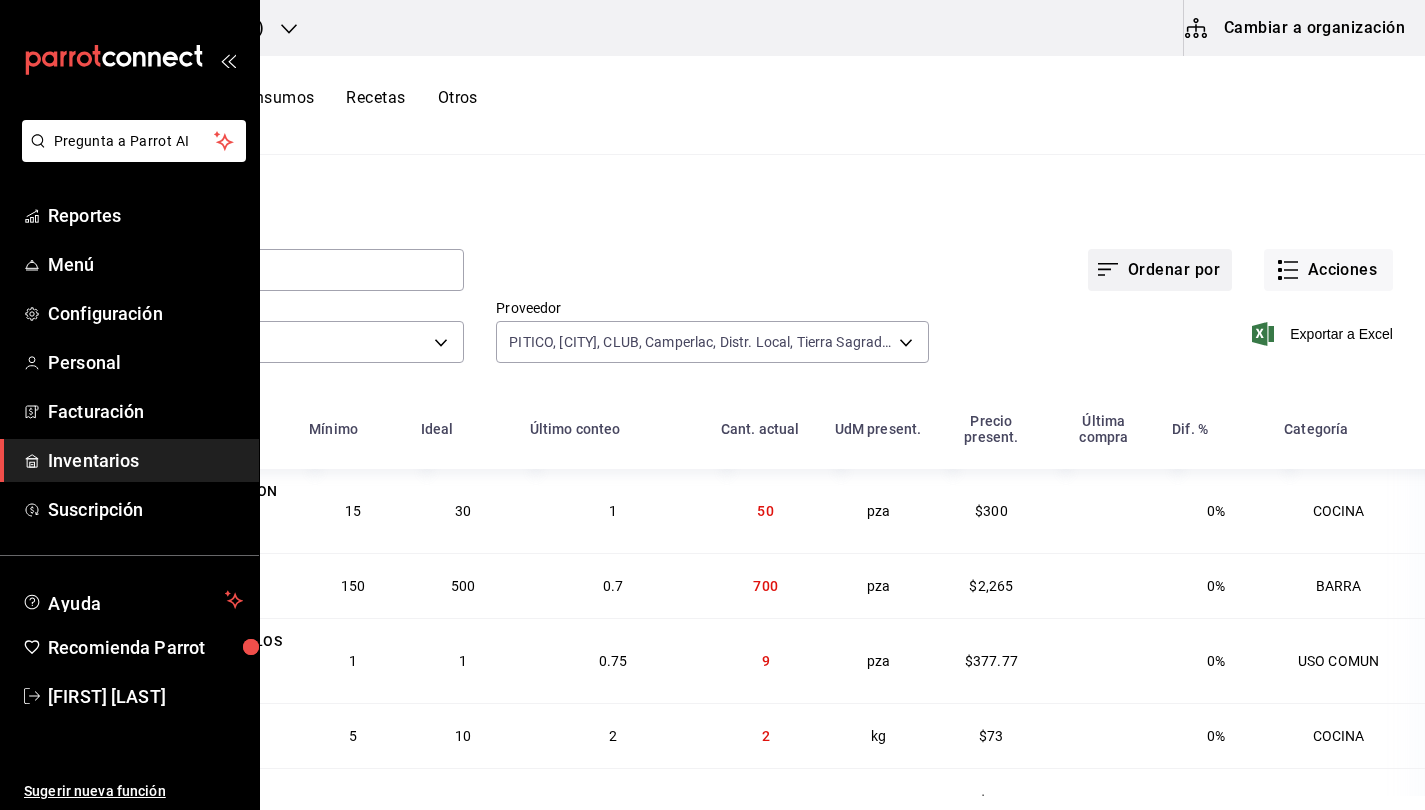 click on "Ordenar por" at bounding box center (1160, 270) 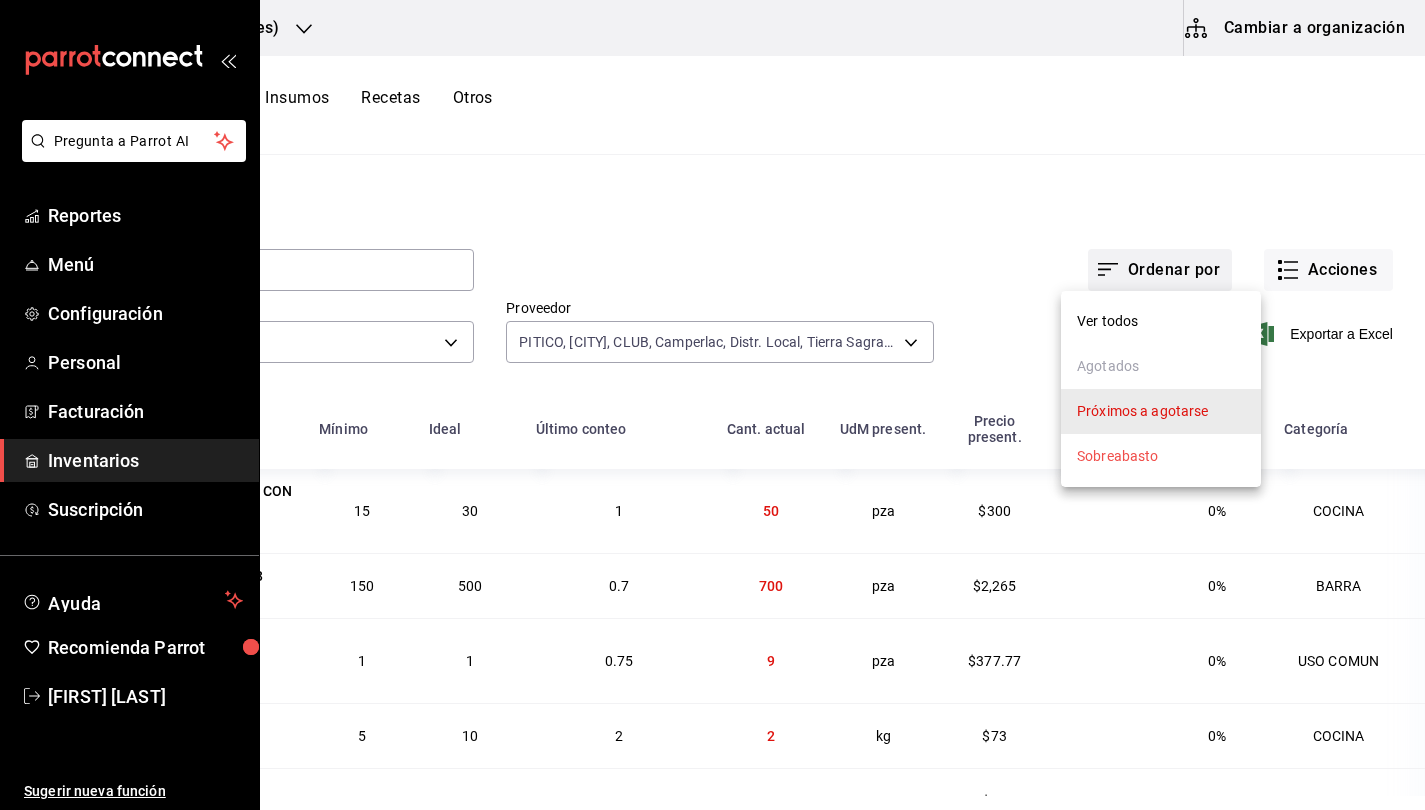 scroll, scrollTop: 0, scrollLeft: 245, axis: horizontal 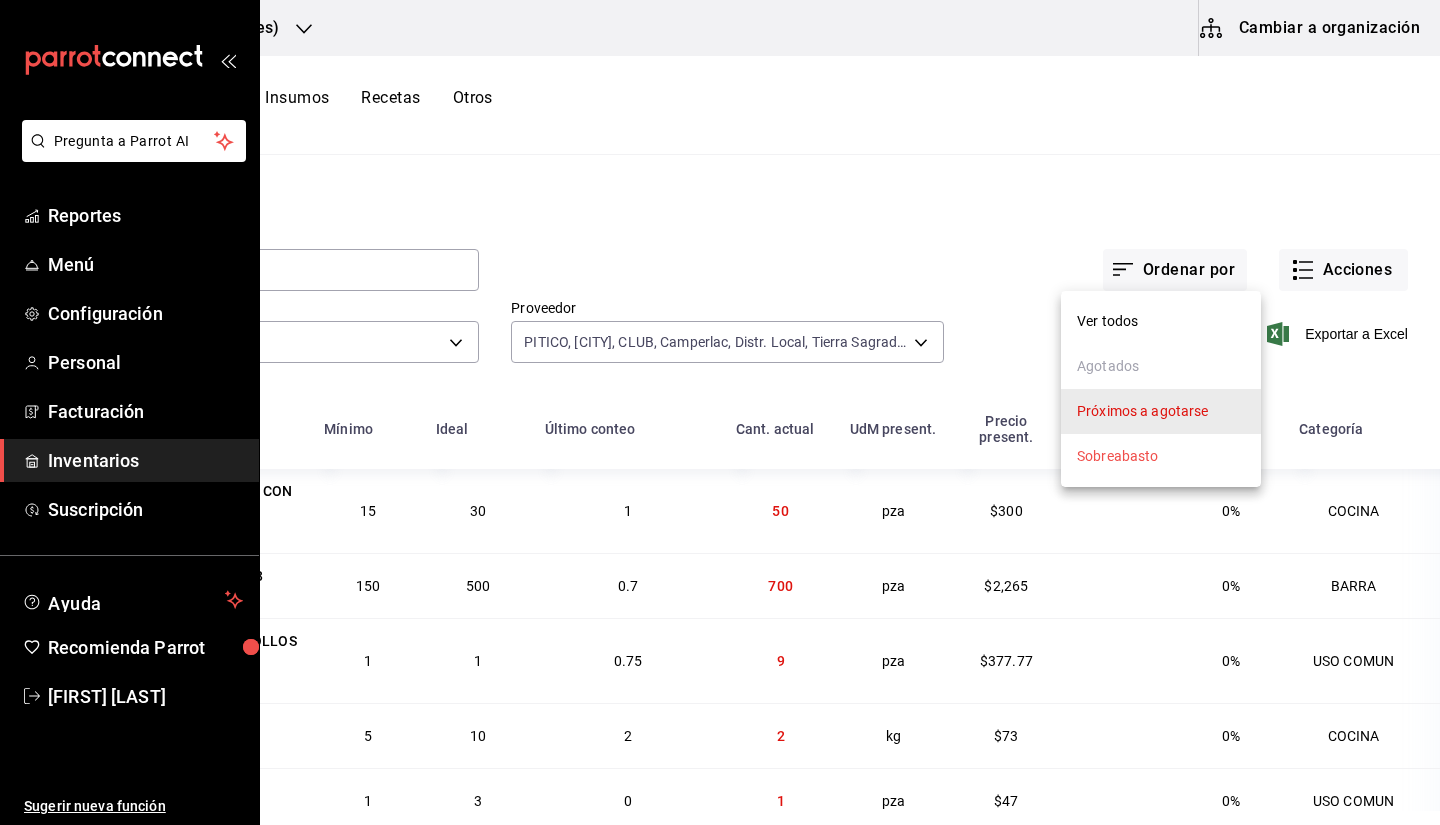 click on "Próximos a agotarse" at bounding box center (1161, 411) 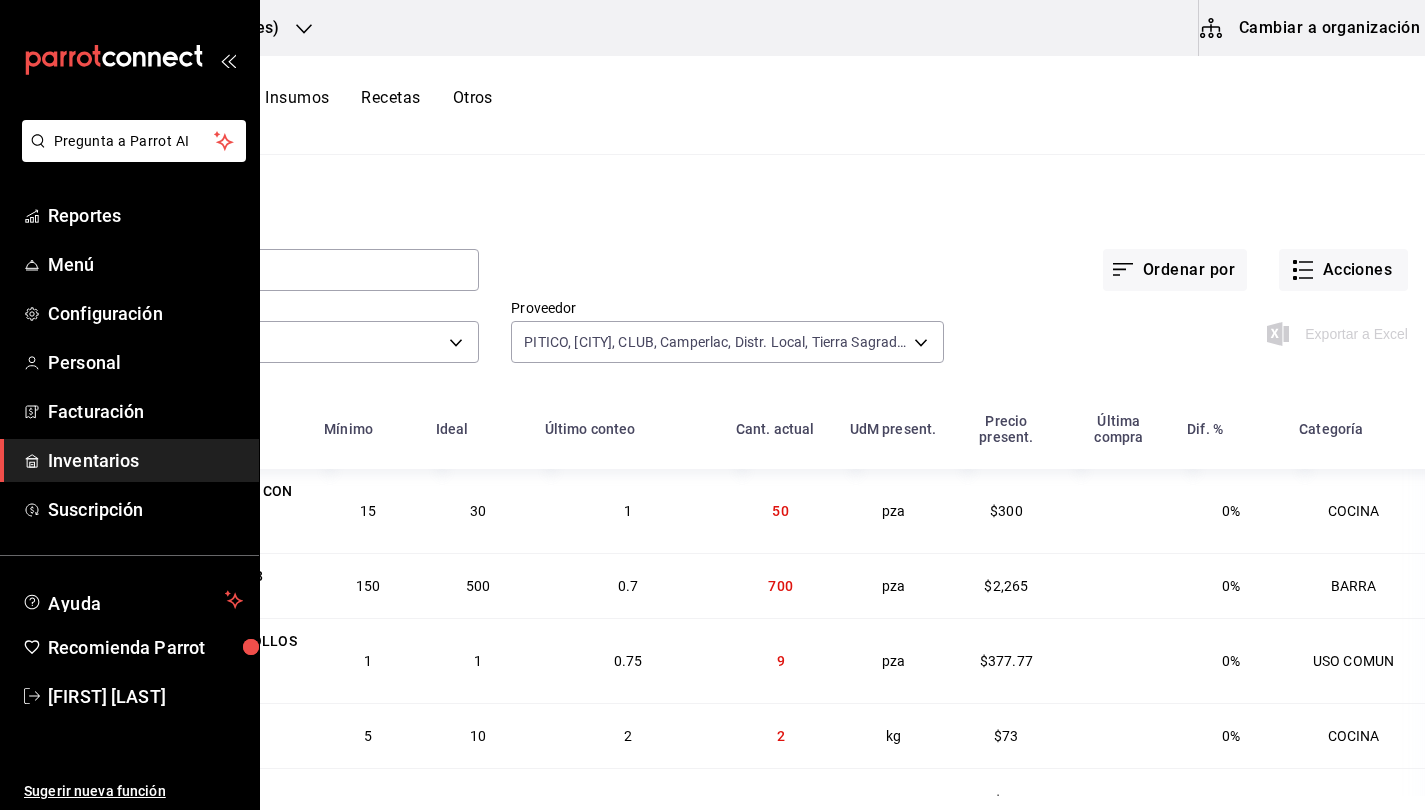 click on "Ordenar por" at bounding box center [1175, 270] 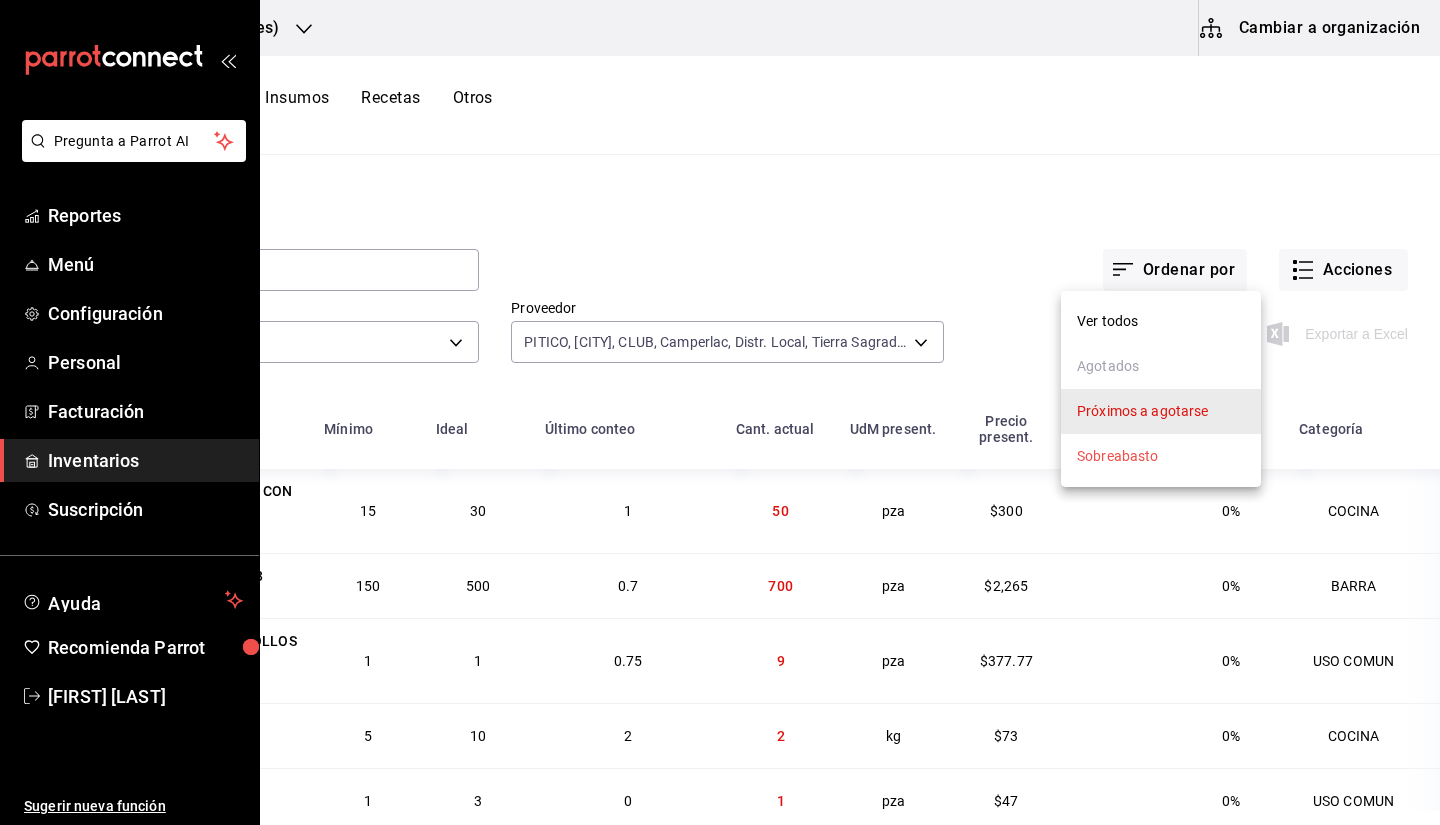 click on "Próximos a agotarse" at bounding box center (1143, 411) 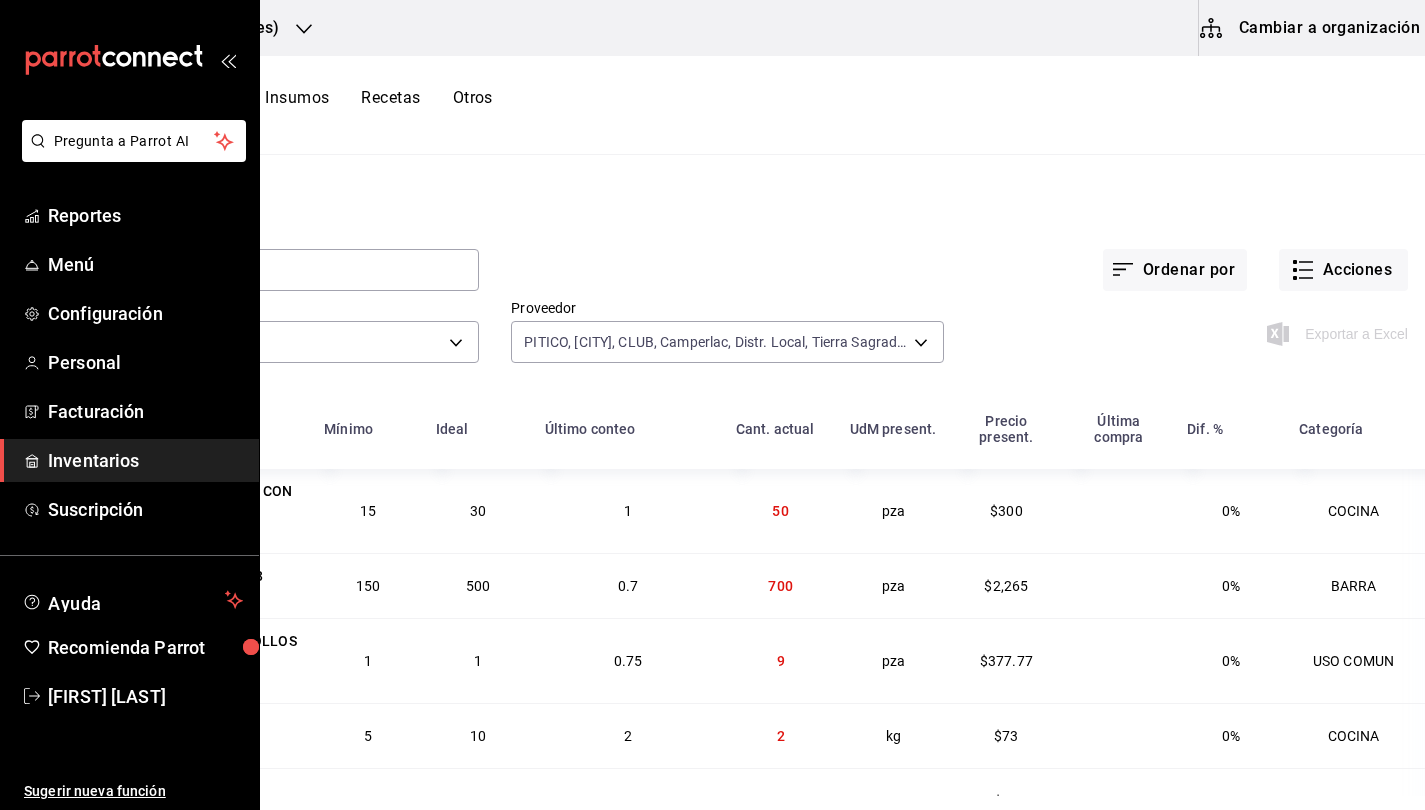 click on "Ordenar por" at bounding box center [1175, 270] 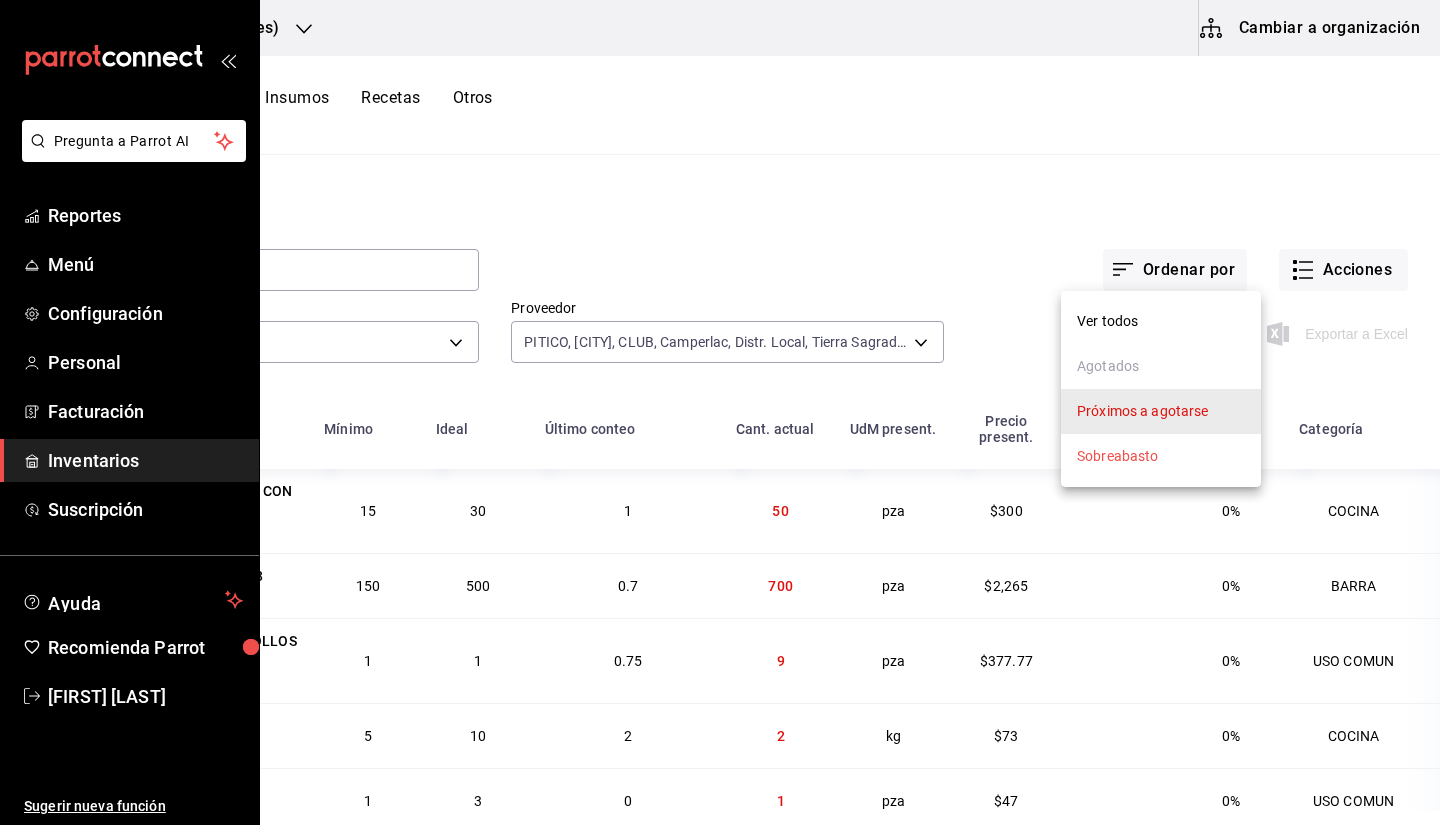click on "Sobreabasto" at bounding box center [1161, 456] 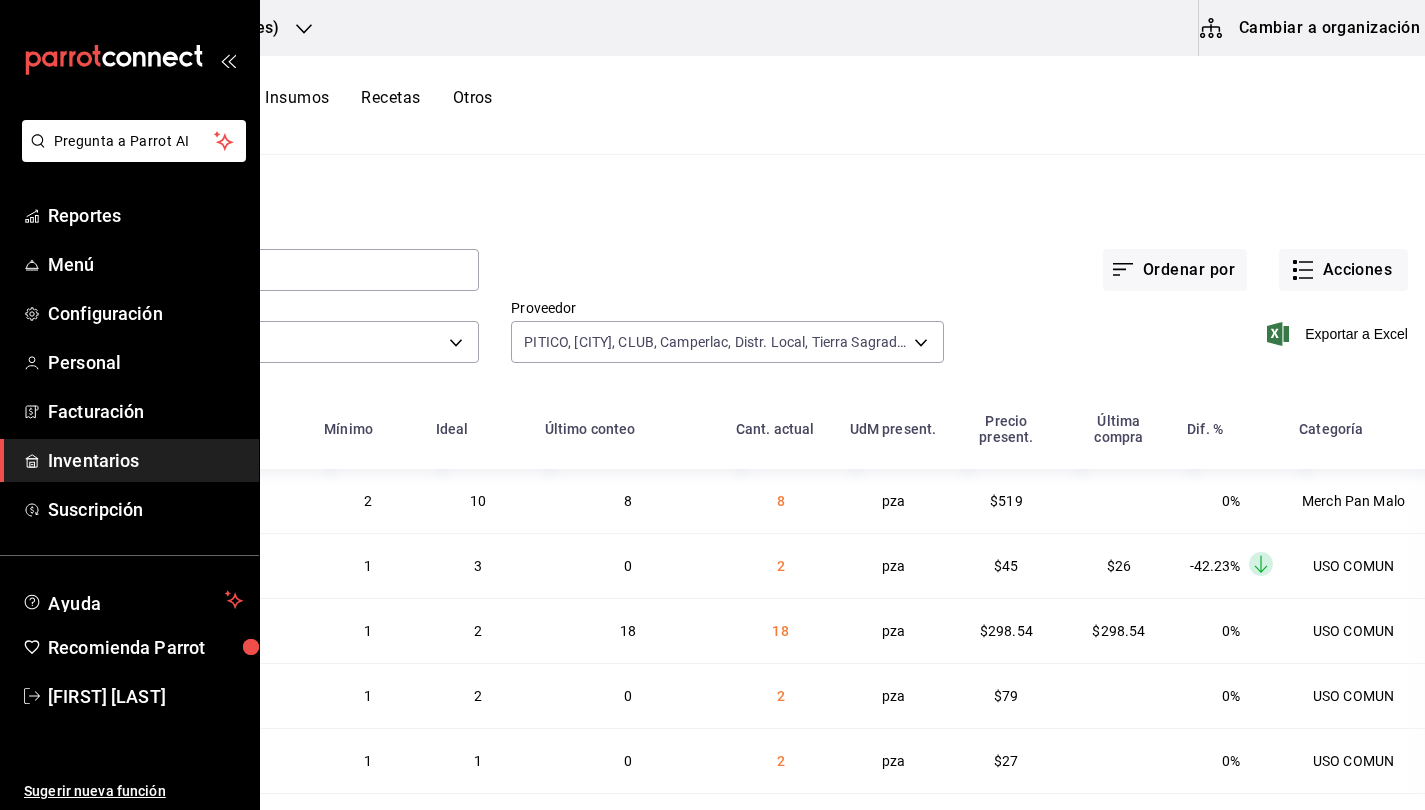 scroll, scrollTop: 0, scrollLeft: 188, axis: horizontal 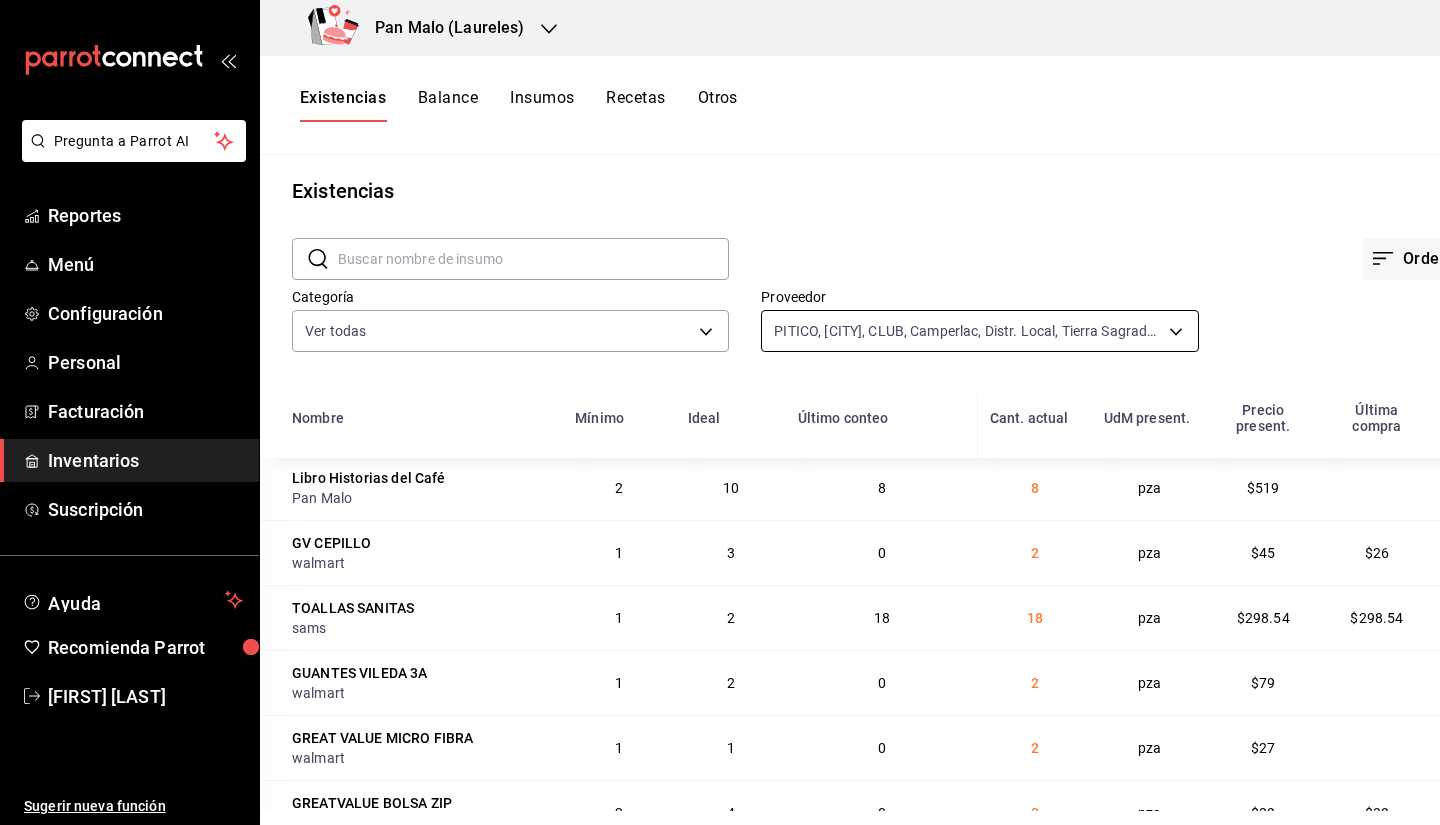 click on "Pregunta a Parrot AI Reportes   Menú   Configuración   Personal   Facturación   Inventarios   Suscripción   Ayuda Recomienda Parrot   Sebastian Viadero   Sugerir nueva función   Pan Malo (Laureles) Cambiar a organización Existencias Balance Insumos Recetas Otros Existencias ​ ​ Ordenar por Acciones Categoría Ver todas 845d24ca-60dd-4e7e-b3c9-ca2702778d83,d258234b-eb86-4f23-b0af-7f39f8376d1d,b487d5ec-9a72-45d0-bbdf-ace0a58857df,b7fa4d3f-7896-4504-b4eb-29f52eb713d6,244b5d13-ccc3-40e0-adb2-1f470b7c2b02,5221ede4-7101-46e2-abe0-c56c9f57c453,97c4540b-fae9-4f1d-bf52-72ae5b7112b3,dfca19a1-d0af-4dd2-9161-d29e1e6480e6,845fc0d5-bafa-4929-a86e-e534cf7c03f2 Proveedor PITICO, CITY CLUB, Camperlac, Distr. Local, Tierra Sagrada, Grupo Sigma, K2, Mercado Libre, Abarrotes Cruz, Pan Malo, amazon mx, distribuidor alterno, La Florida, mercado libre, grupo florida, Mercado Isis, sky water, Femsa, amazon, walmart, sams Exportar a Excel Nombre Mínimo Ideal Último conteo Cant. actual UdM present. Precio present. Dif. % 2" at bounding box center (720, 405) 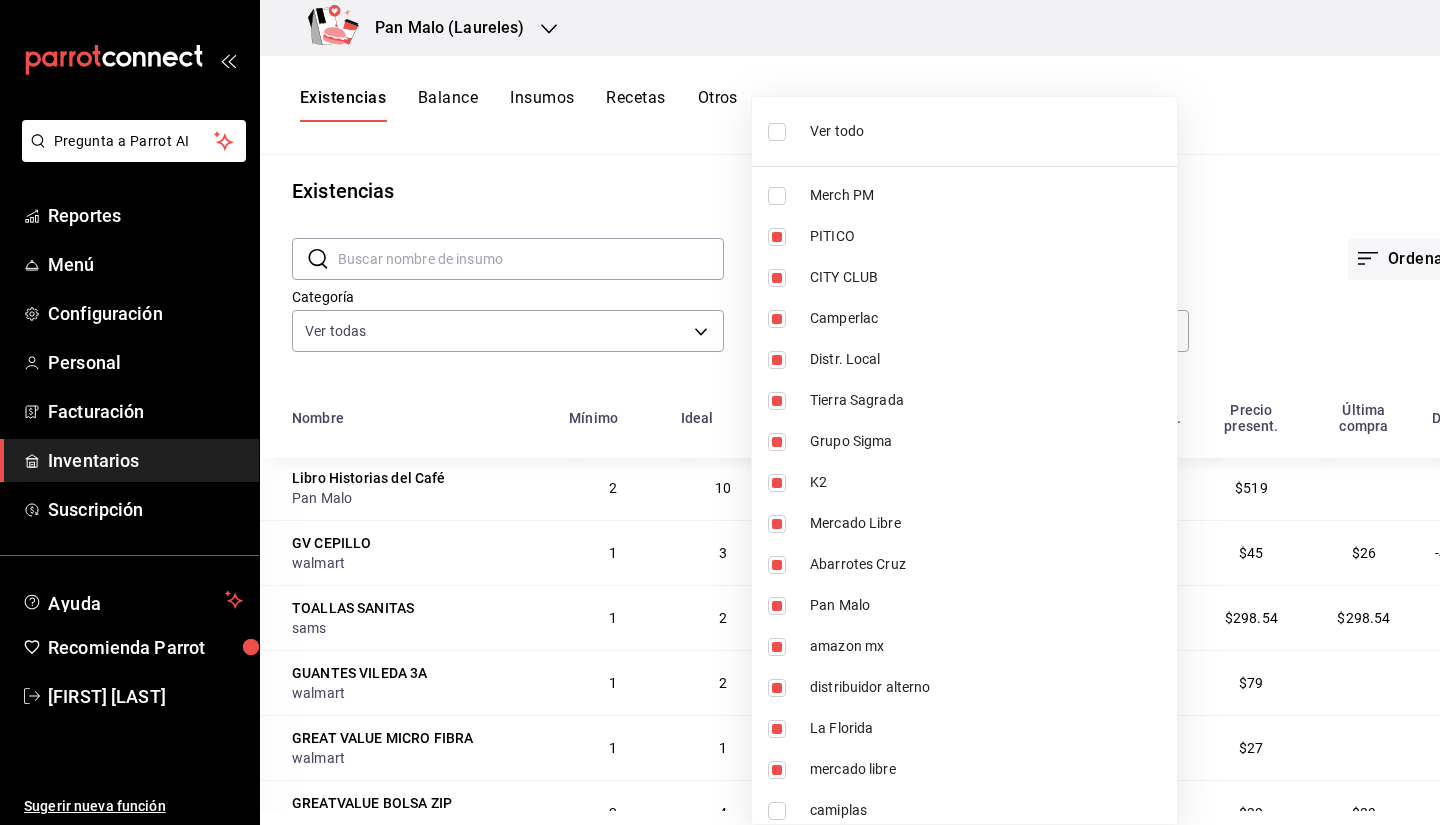 click at bounding box center [720, 412] 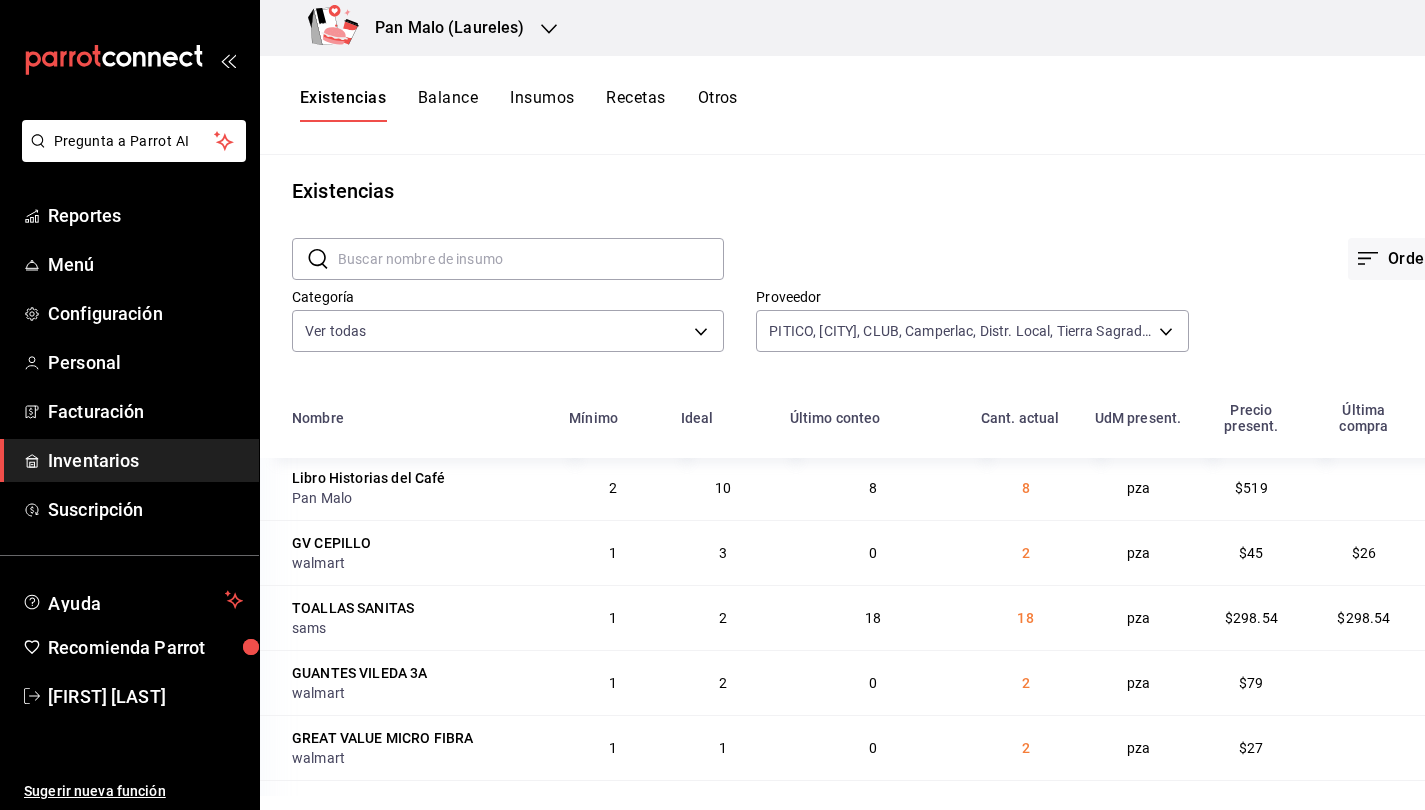 click 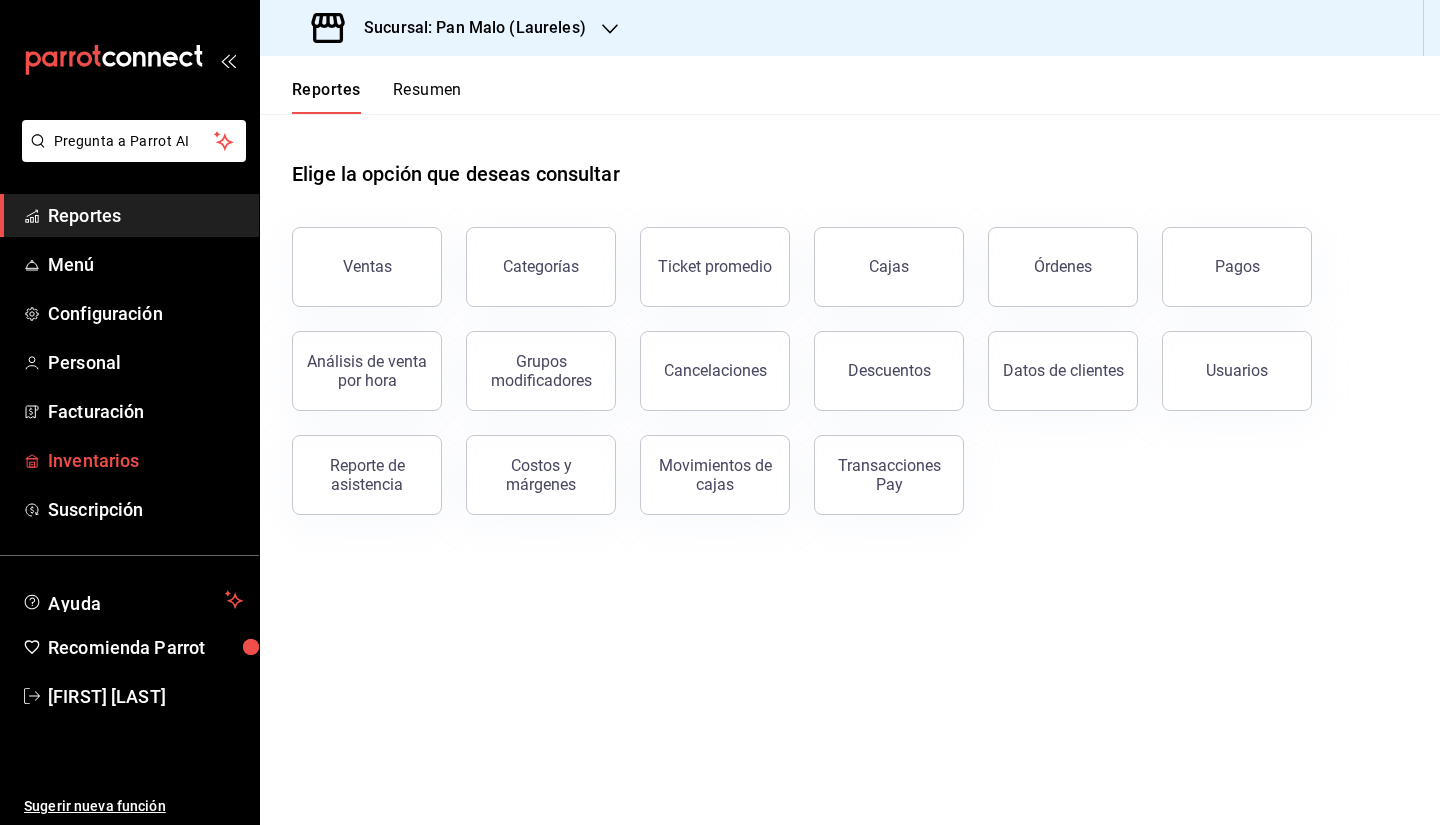 click on "Inventarios" at bounding box center (145, 460) 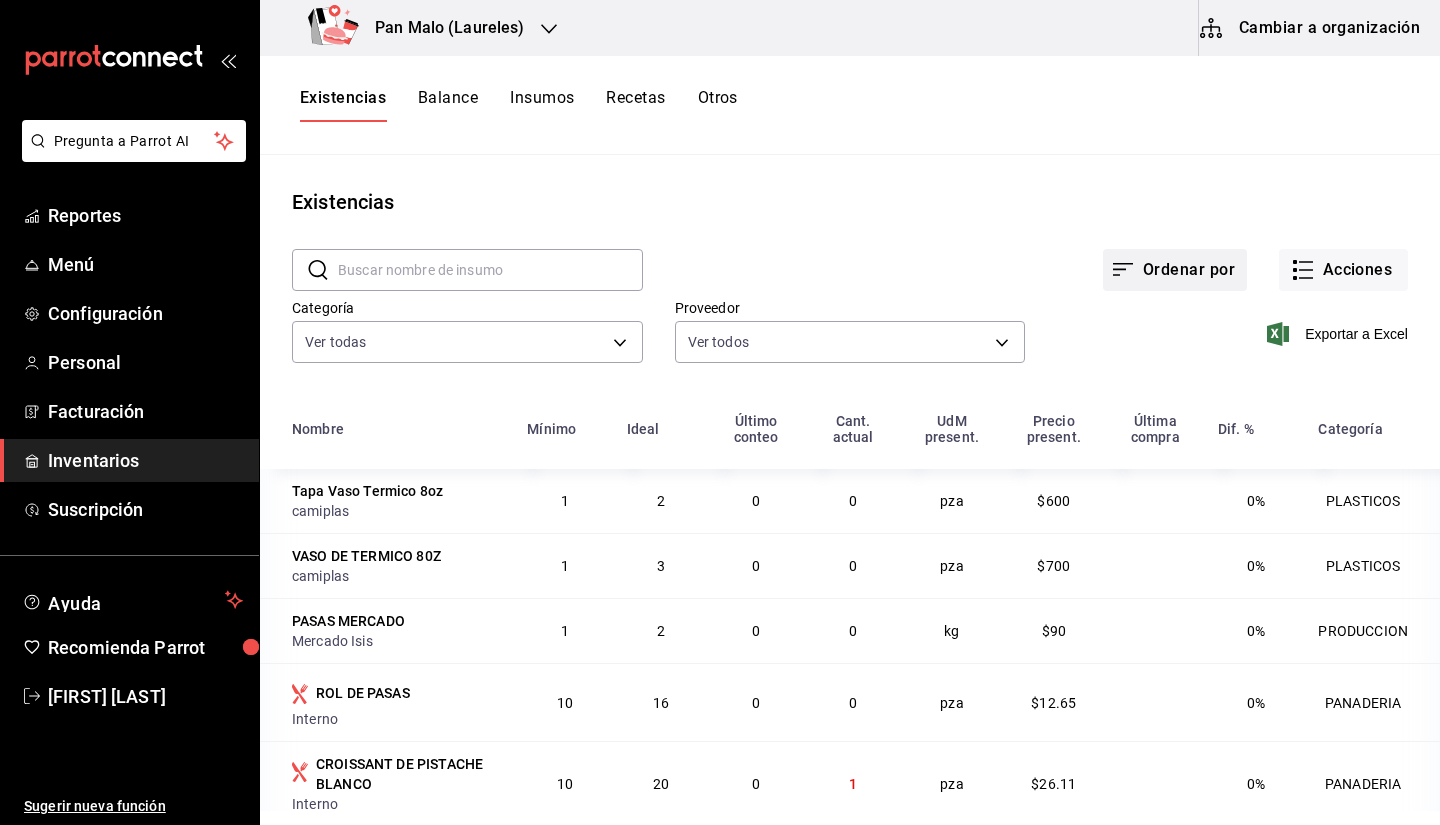 scroll, scrollTop: 2, scrollLeft: 0, axis: vertical 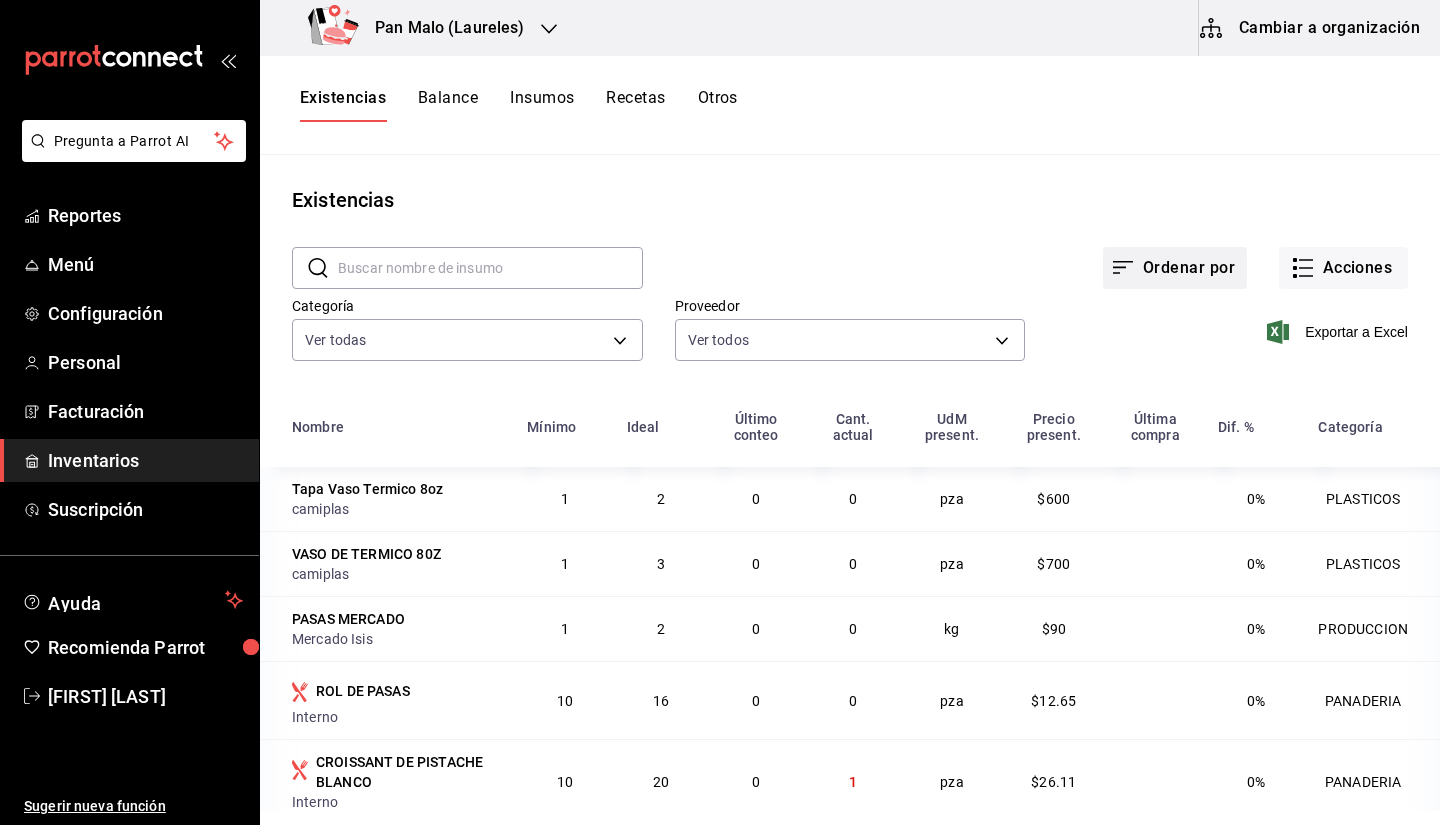 click on "Exportar a Excel" at bounding box center [1216, 316] 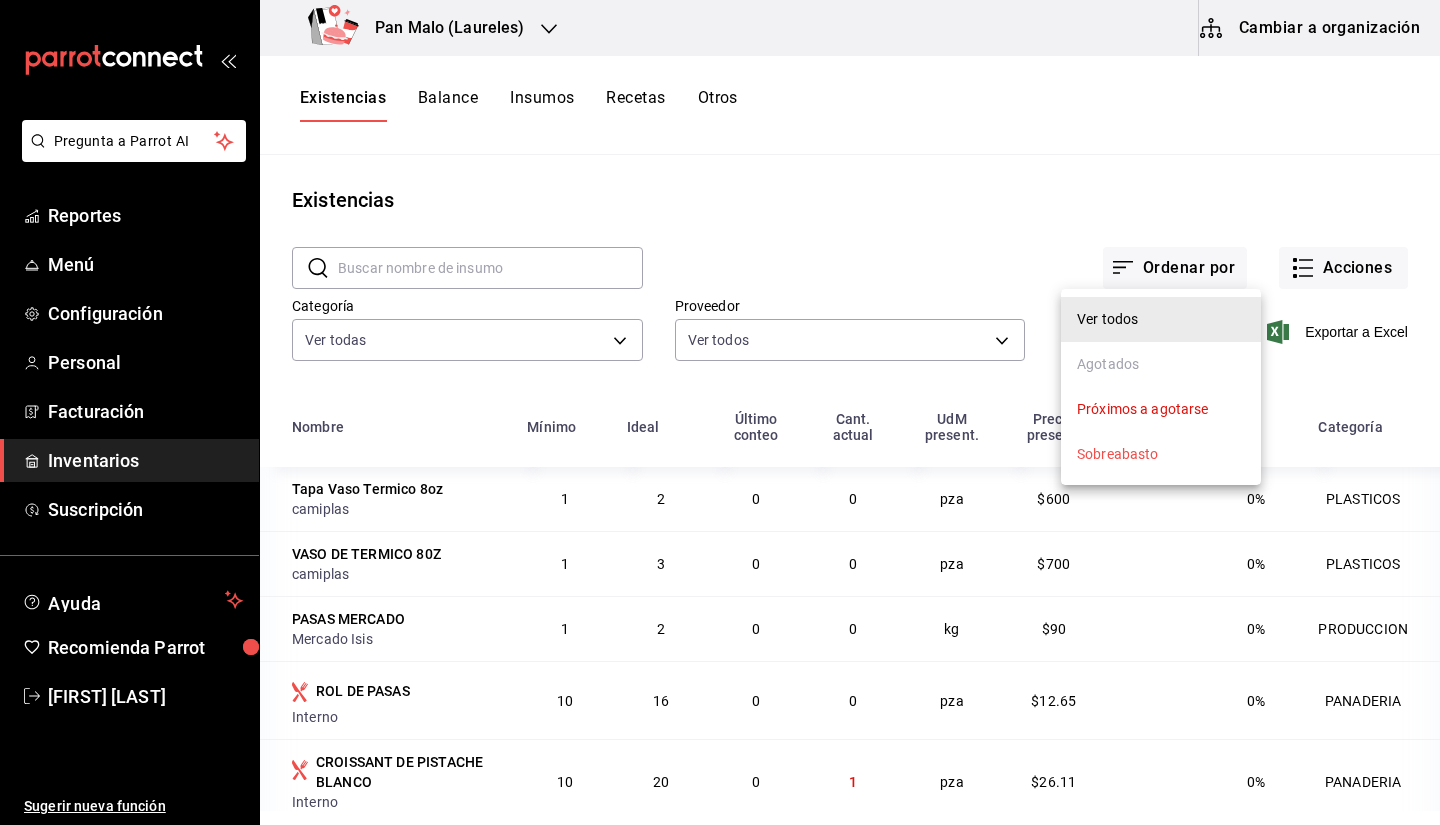 click on "Próximos a agotarse" at bounding box center (1161, 409) 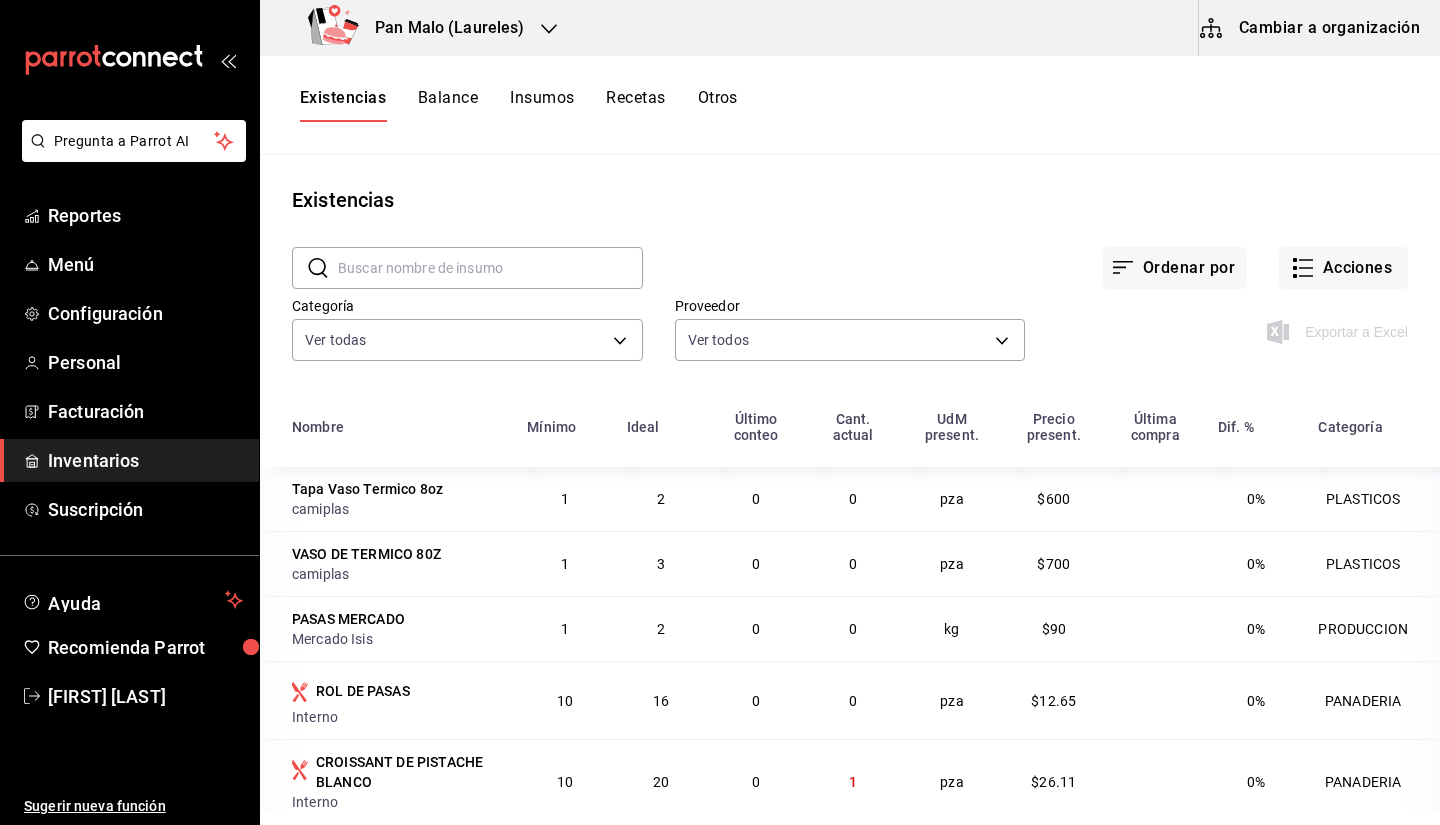 click on "Ver todos Agotados Próximos a agotarse Sobreabasto" at bounding box center (720, 412) 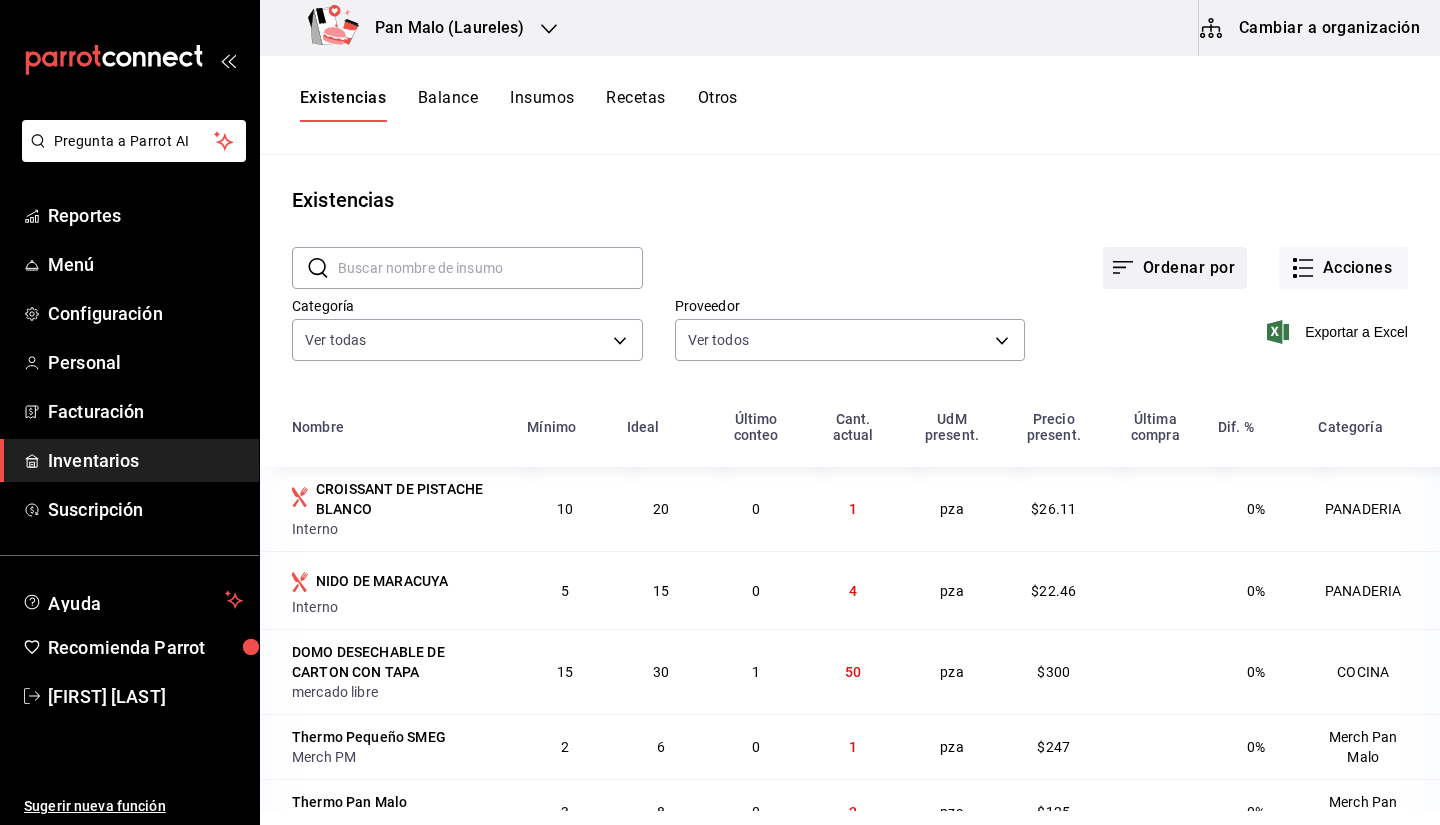 click on "Ordenar por" at bounding box center (1175, 268) 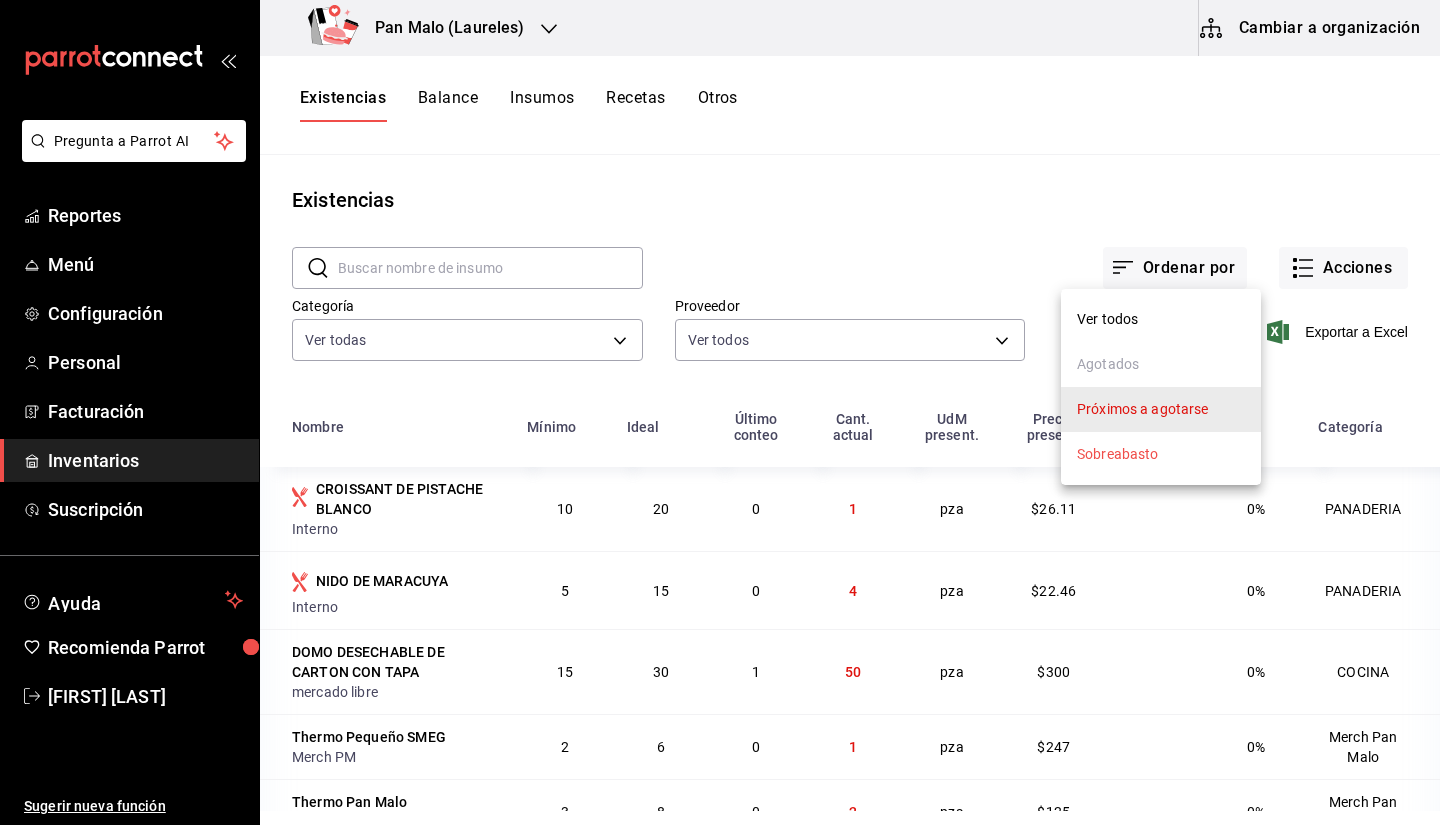 click on "Próximos a agotarse" at bounding box center [1143, 409] 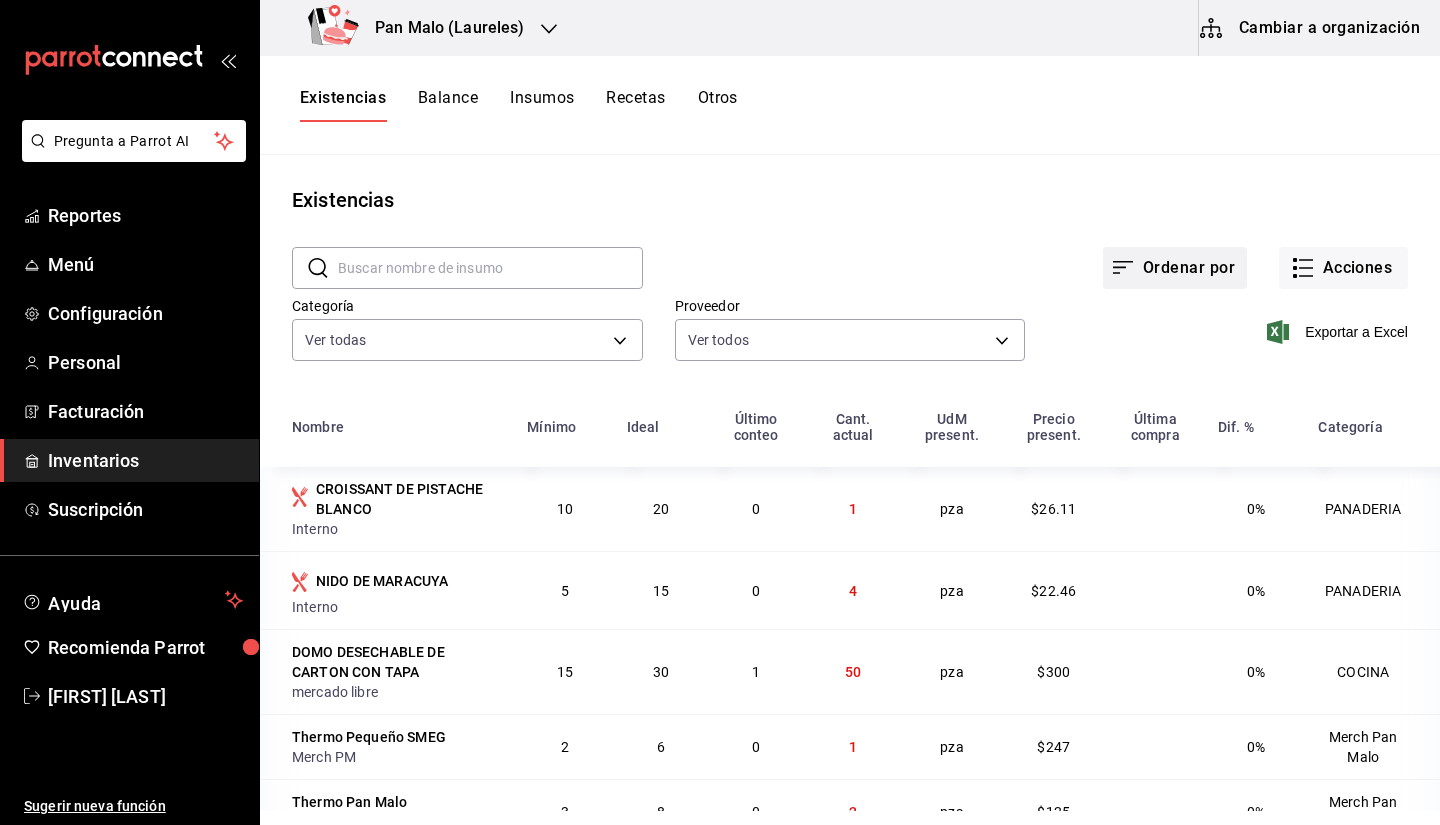click on "Ordenar por" at bounding box center (1175, 268) 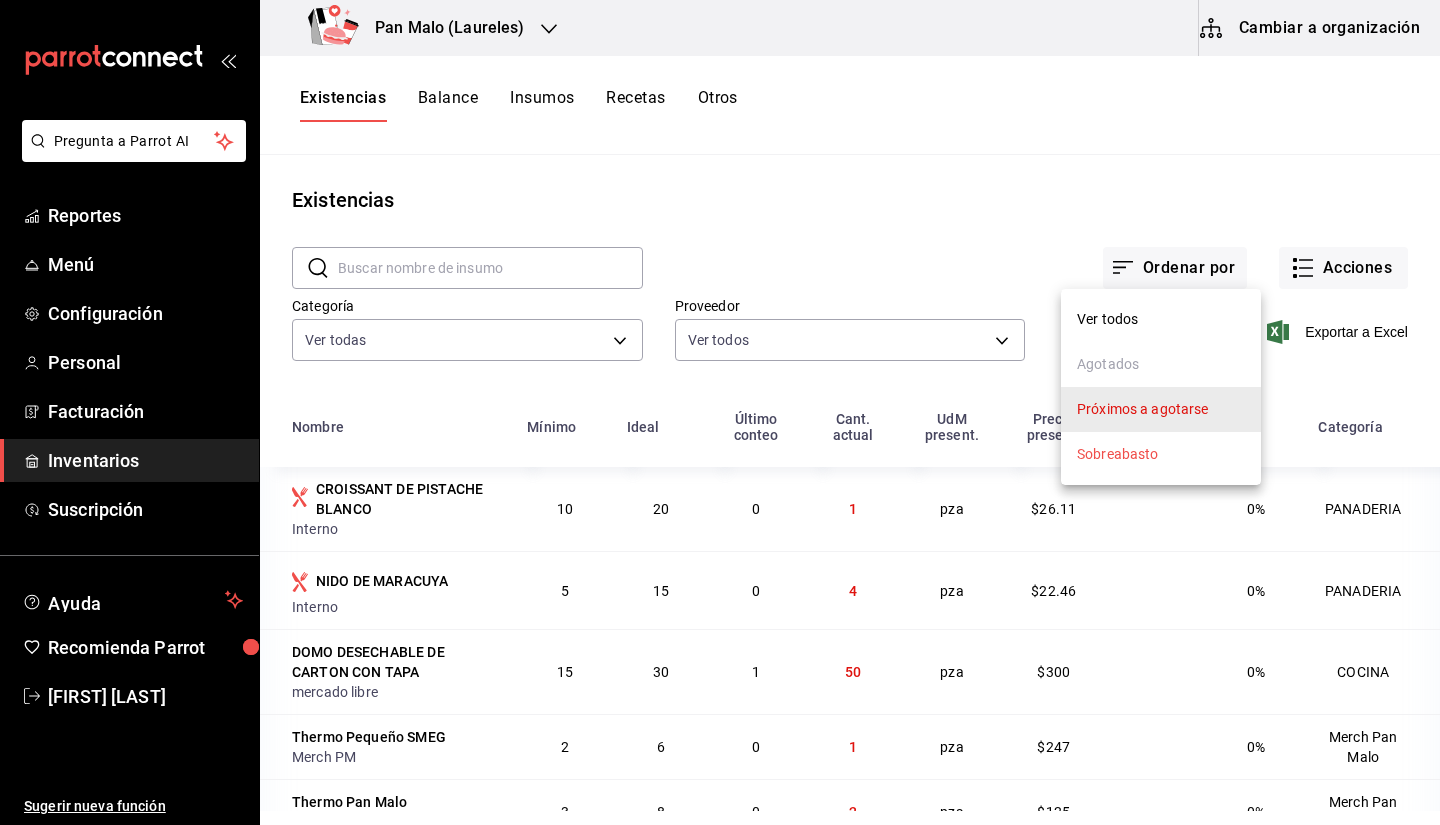 drag, startPoint x: 1439, startPoint y: 347, endPoint x: 1437, endPoint y: 512, distance: 165.01212 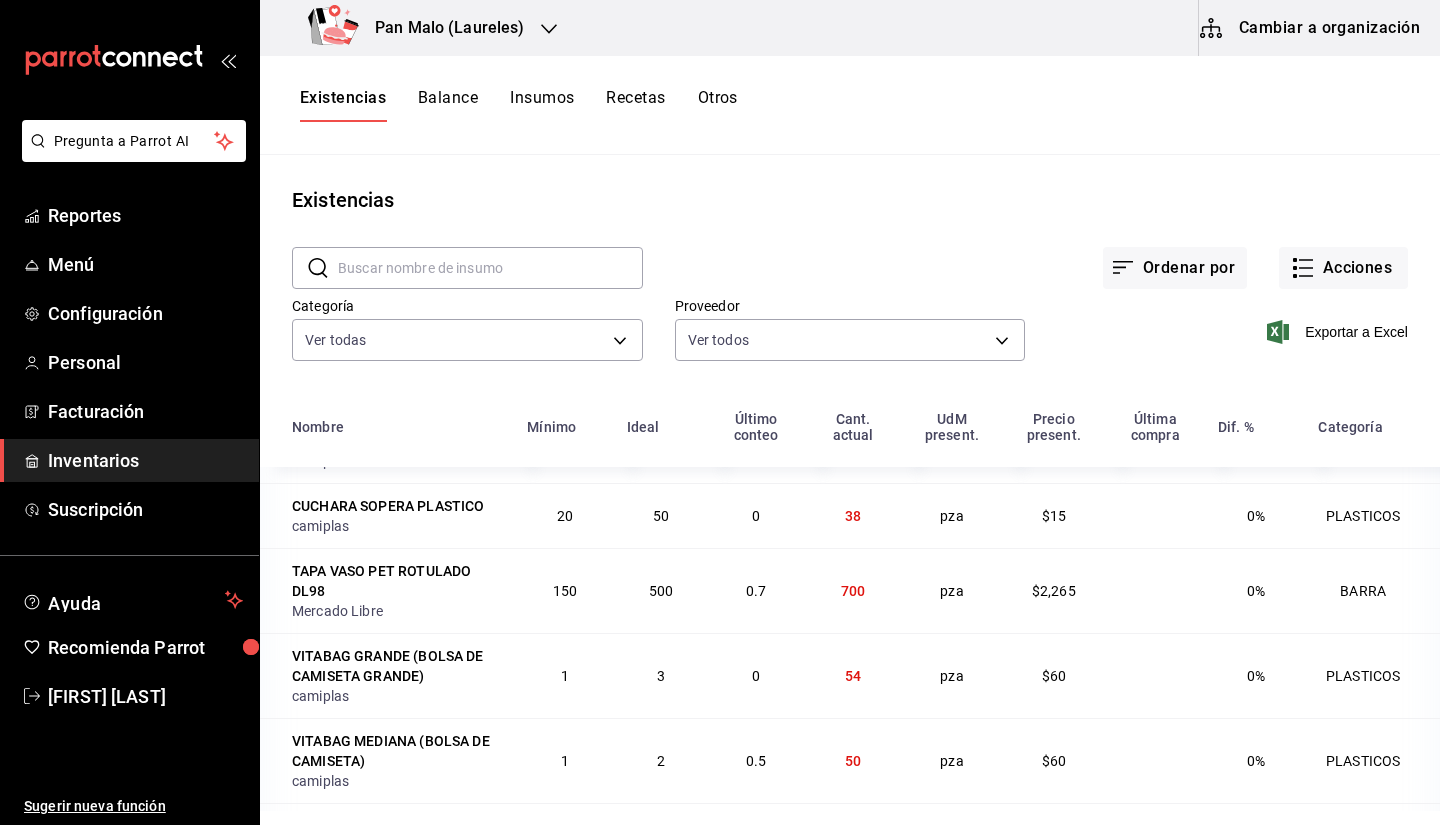 scroll, scrollTop: 585, scrollLeft: 0, axis: vertical 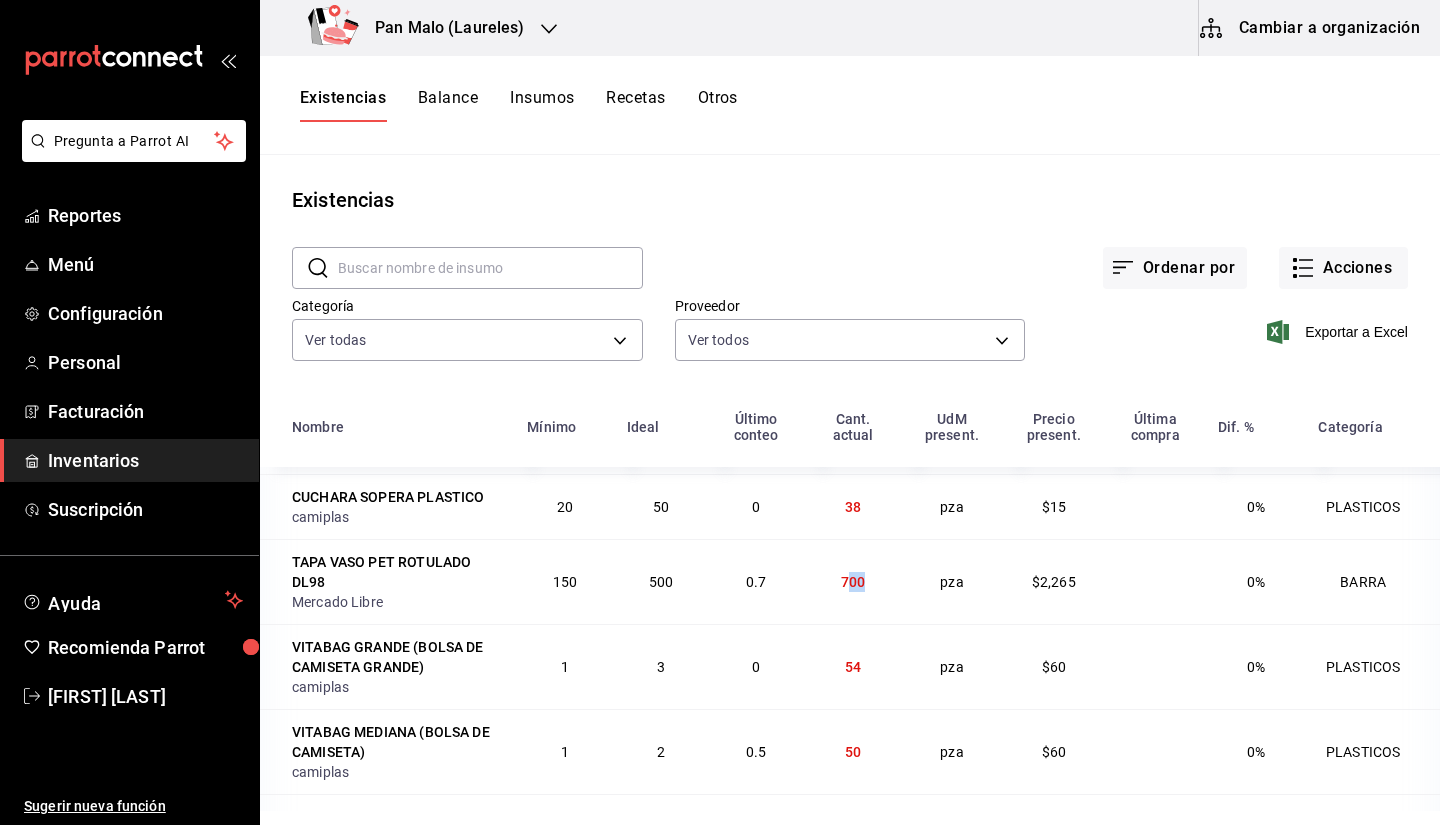 drag, startPoint x: 832, startPoint y: 594, endPoint x: 850, endPoint y: 582, distance: 21.633308 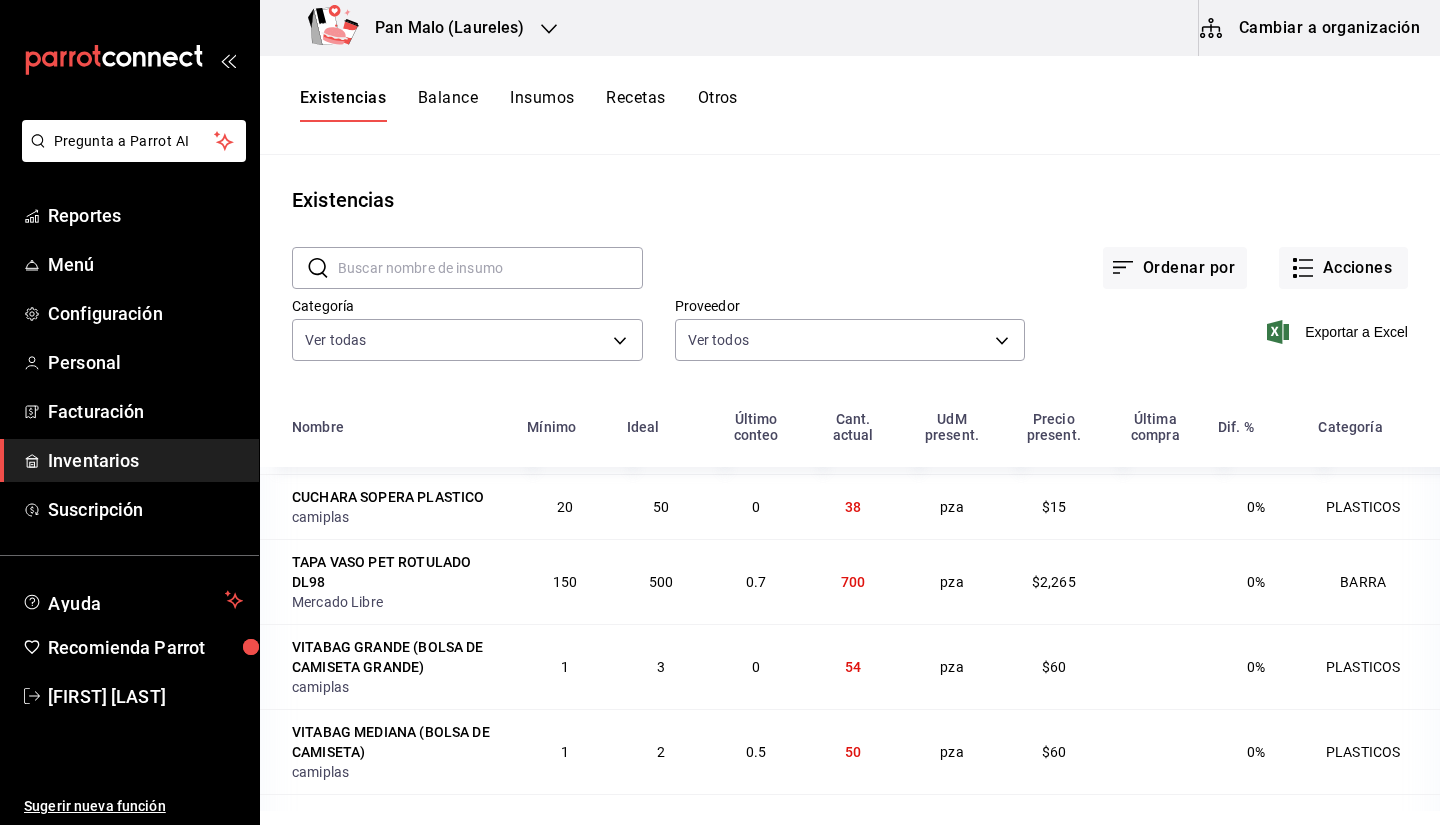 click on "0.7" at bounding box center [756, 581] 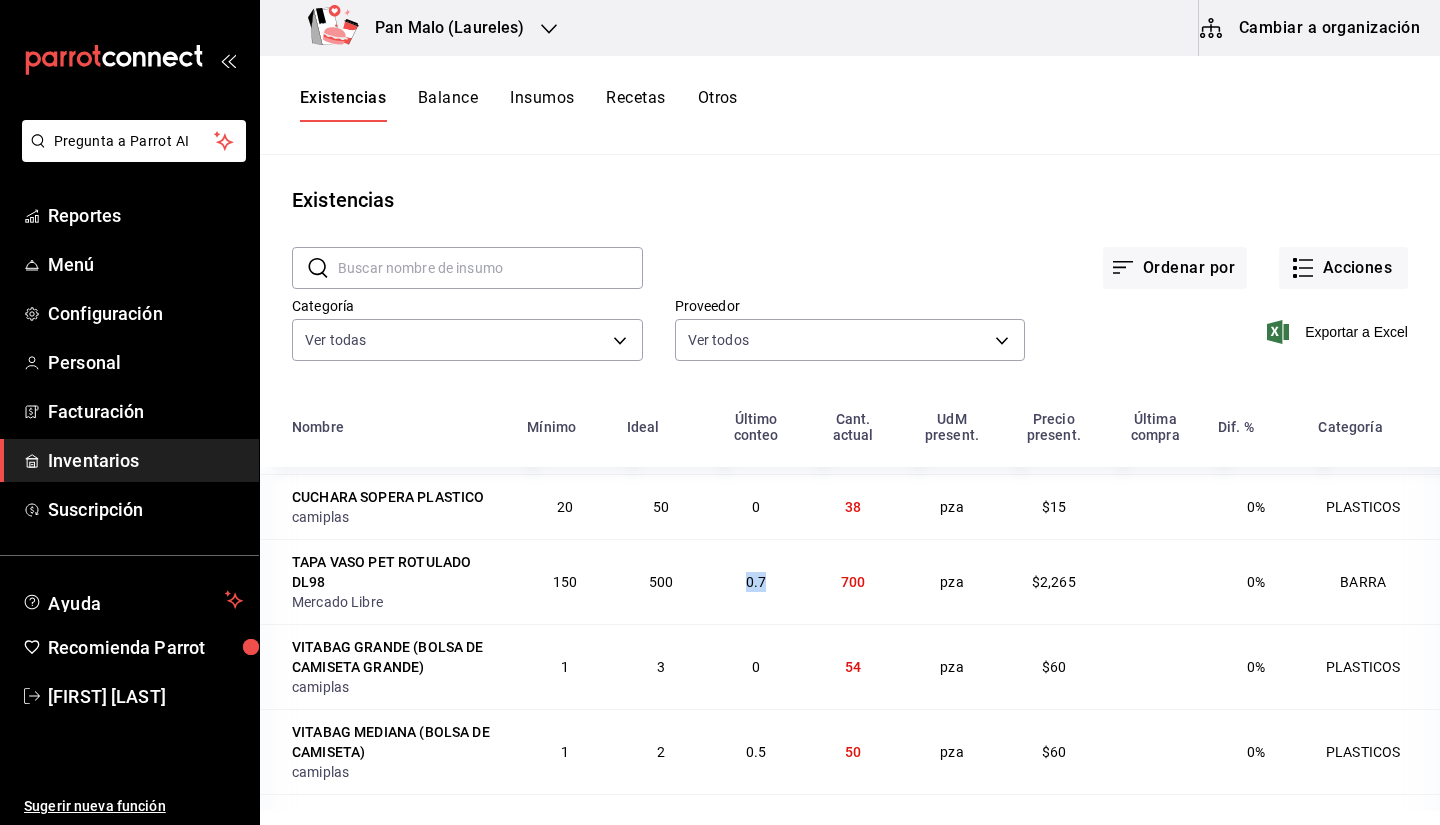 drag, startPoint x: 725, startPoint y: 591, endPoint x: 788, endPoint y: 600, distance: 63.63961 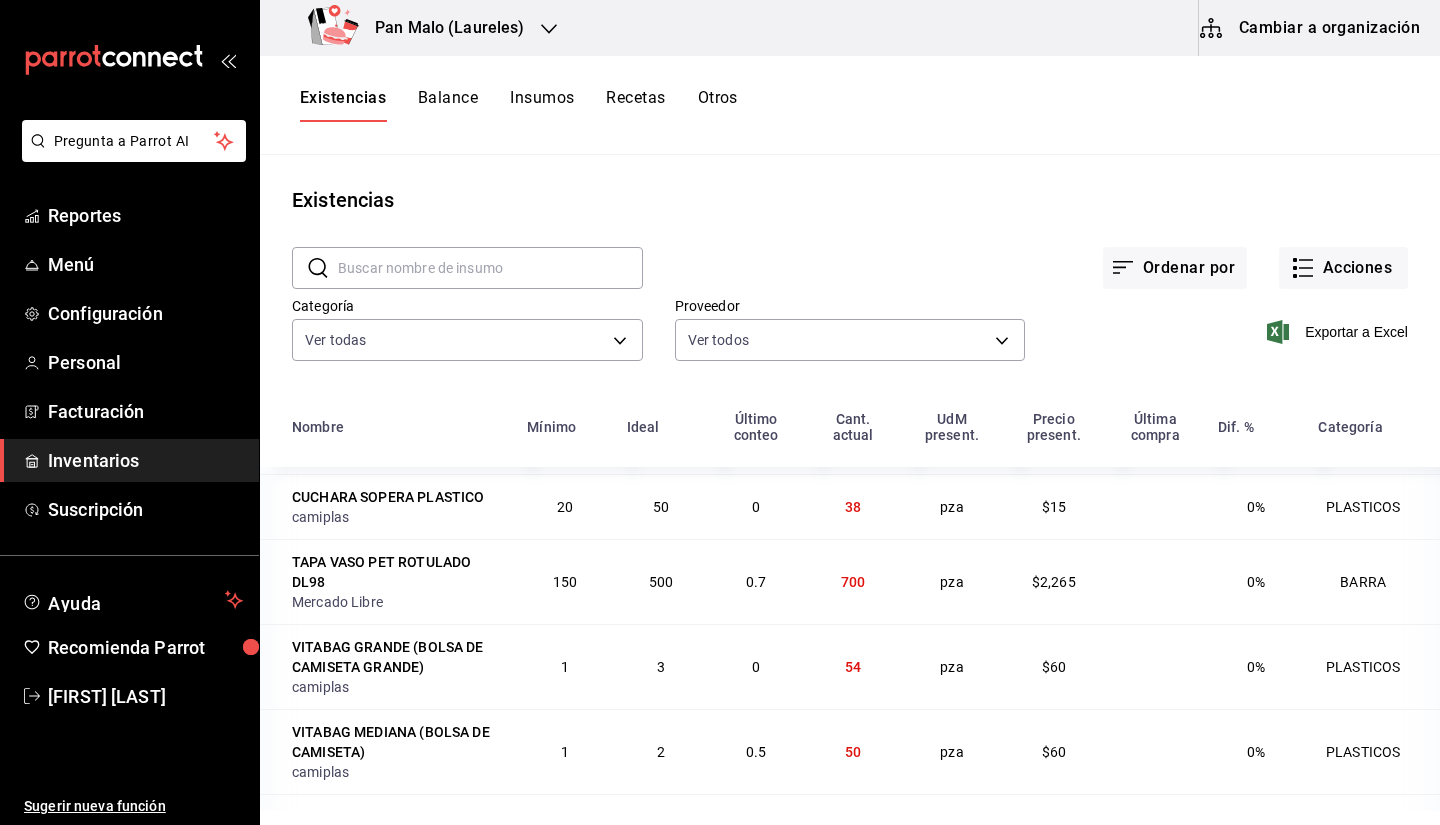 click on "0" at bounding box center [756, 666] 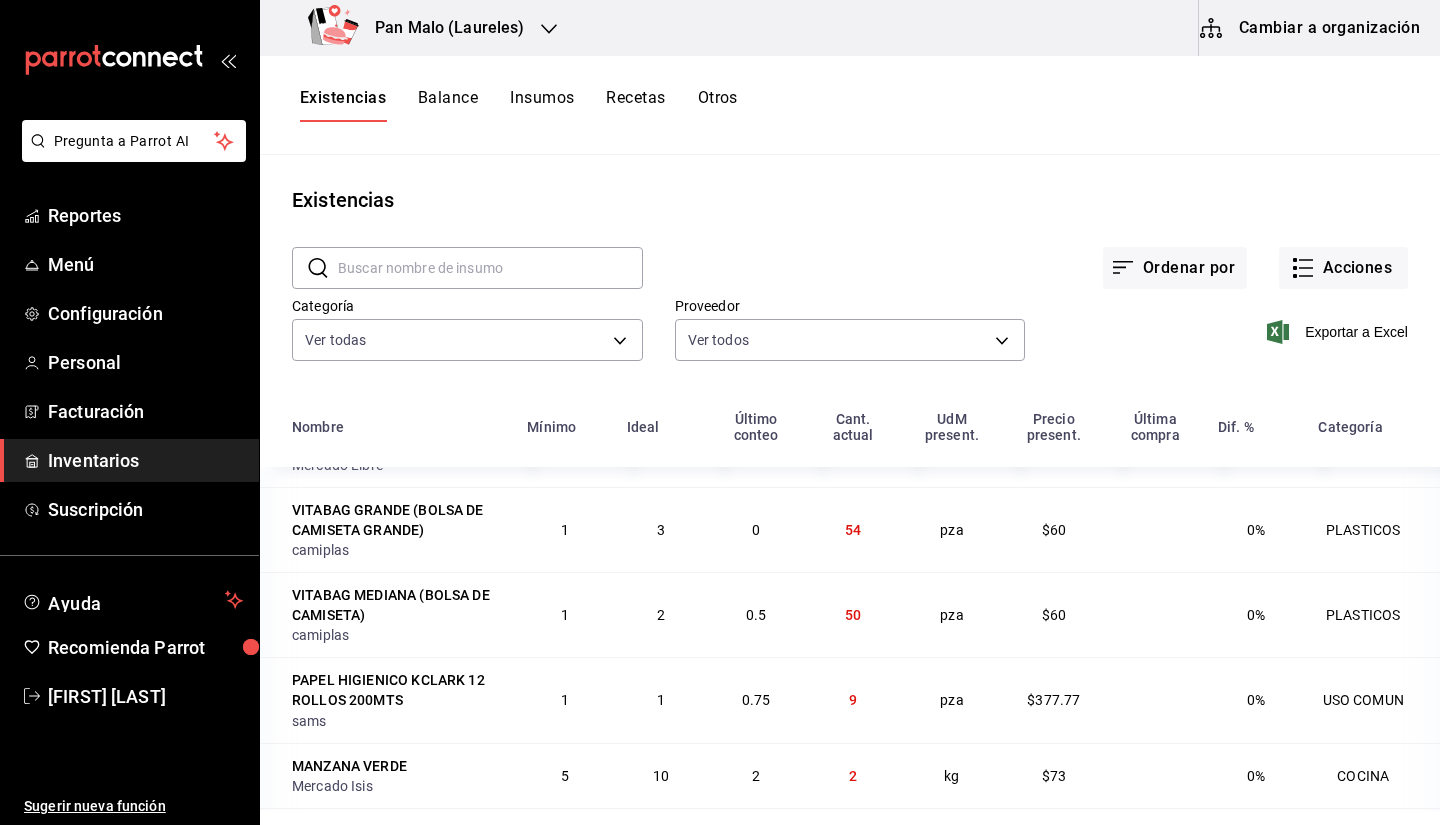 scroll, scrollTop: 700, scrollLeft: 0, axis: vertical 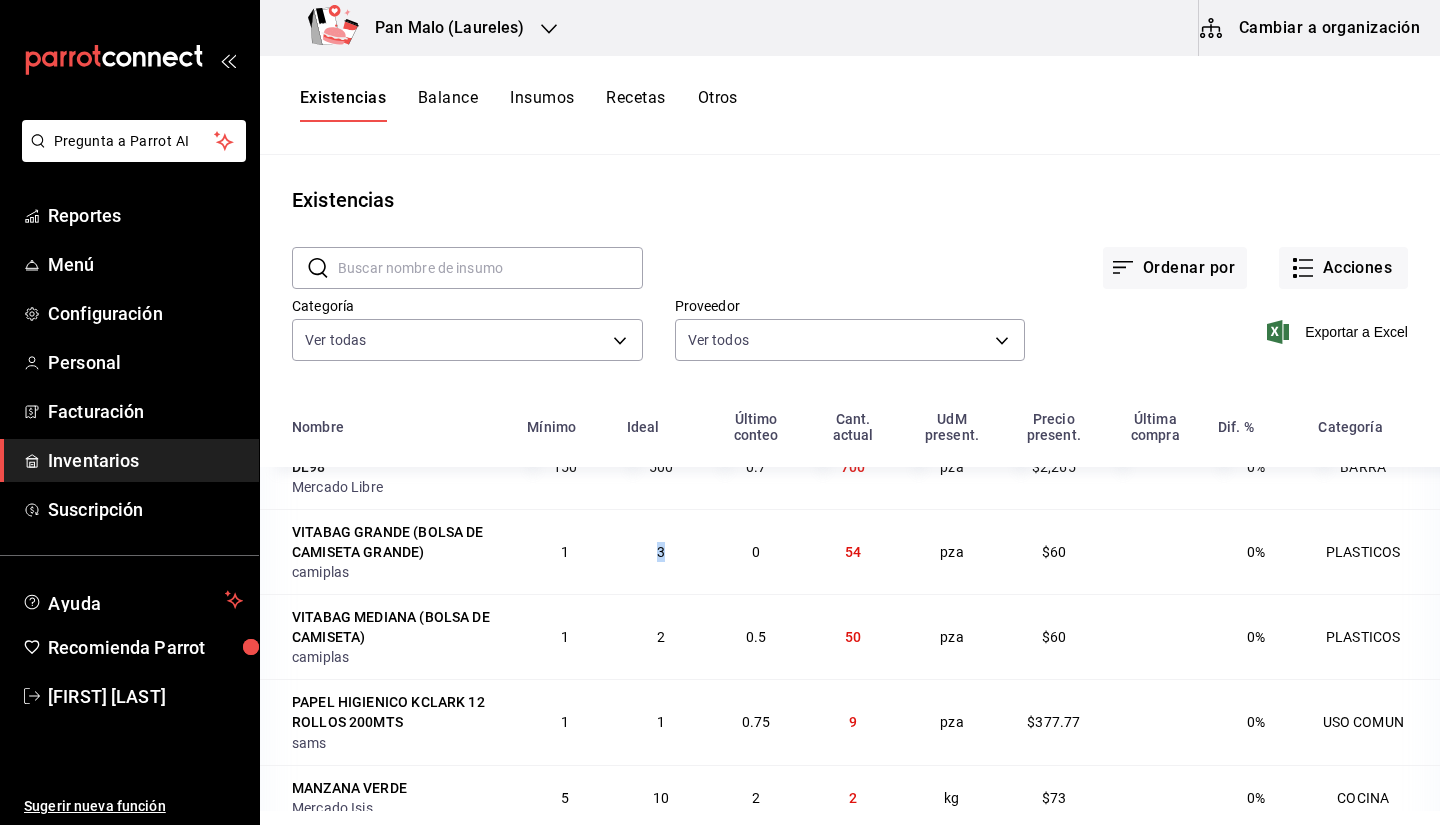 drag, startPoint x: 564, startPoint y: 555, endPoint x: 652, endPoint y: 566, distance: 88.68484 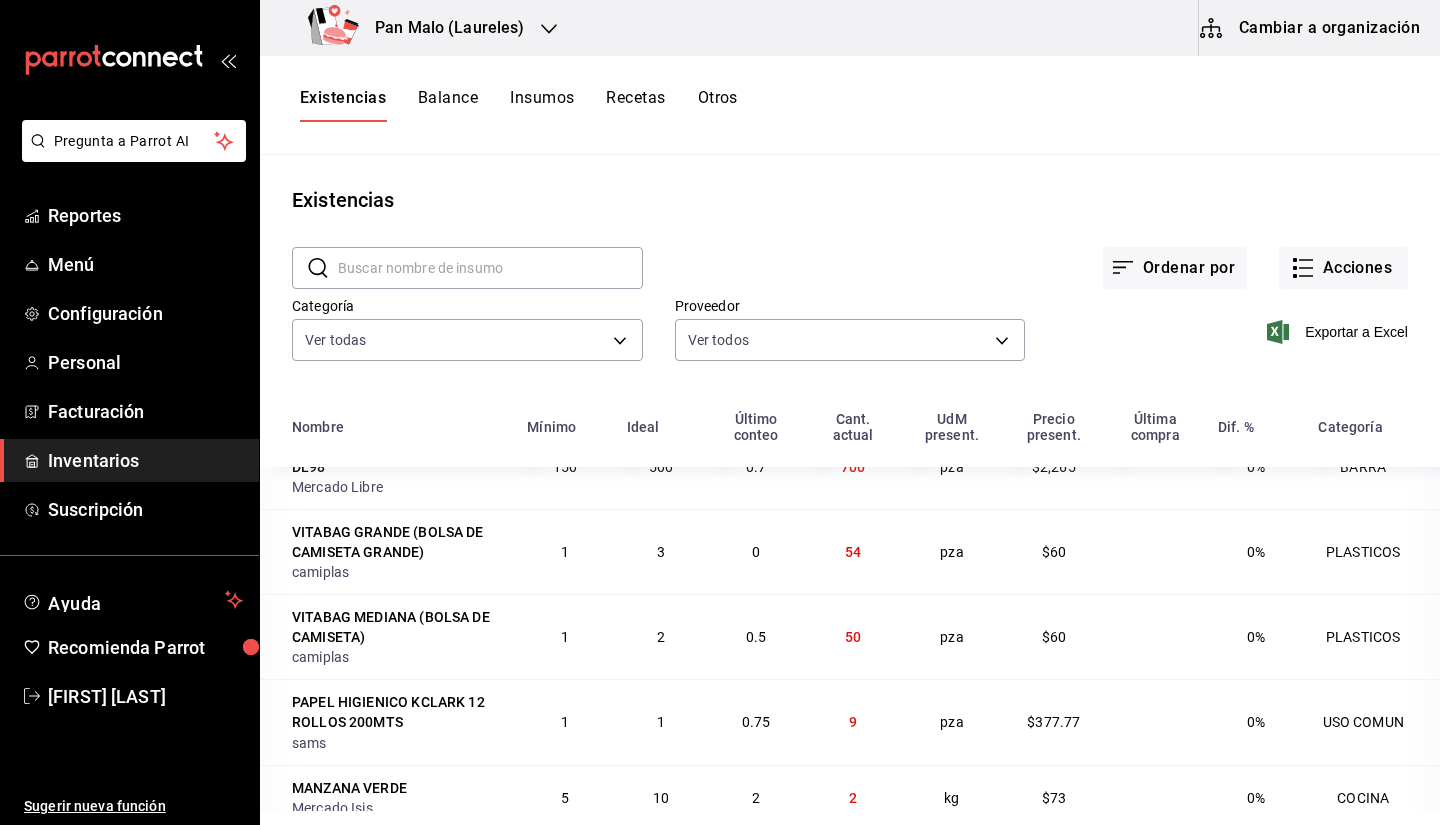 drag, startPoint x: 644, startPoint y: 539, endPoint x: 668, endPoint y: 578, distance: 45.79301 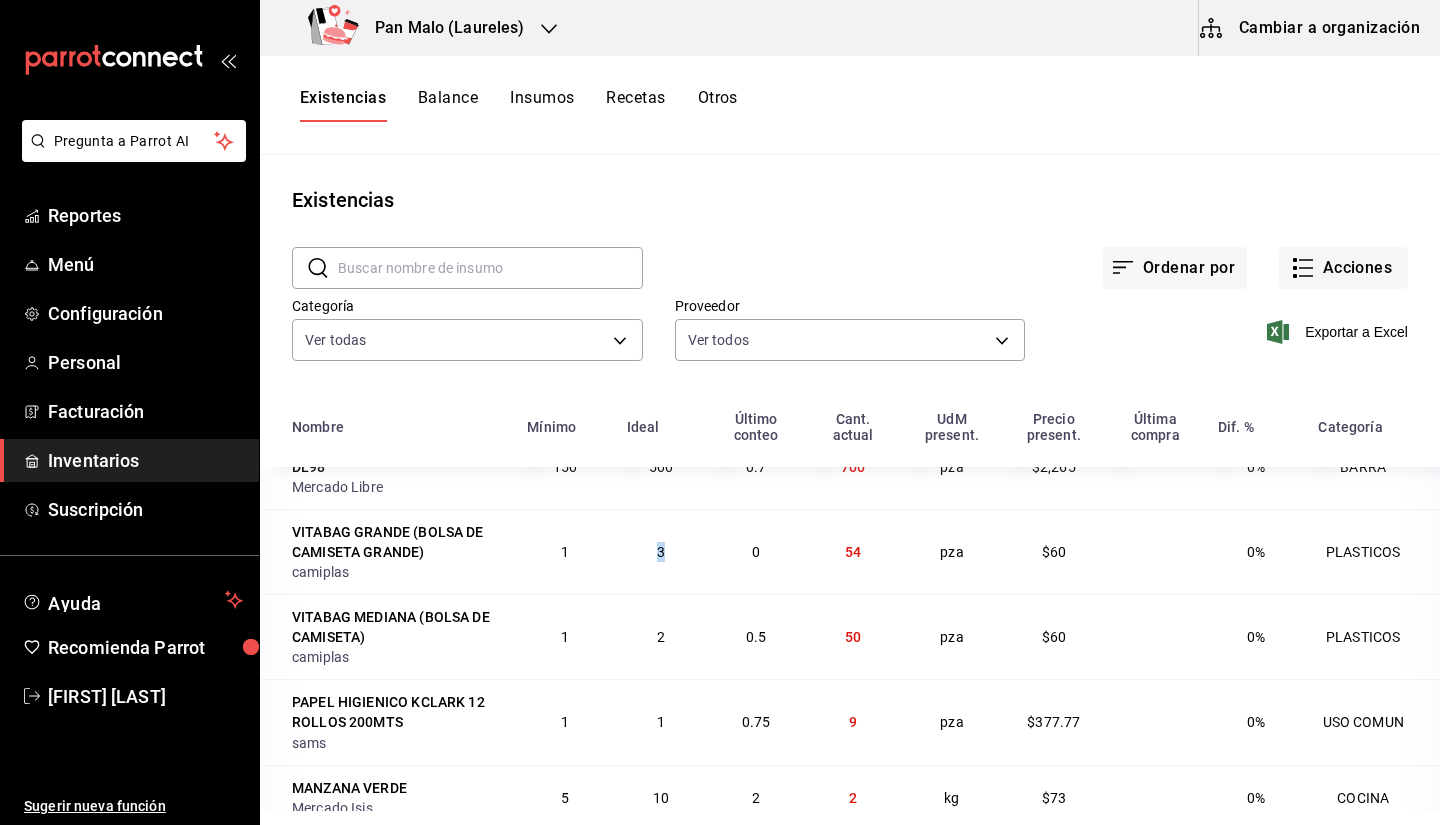 click on "3" at bounding box center [661, 552] 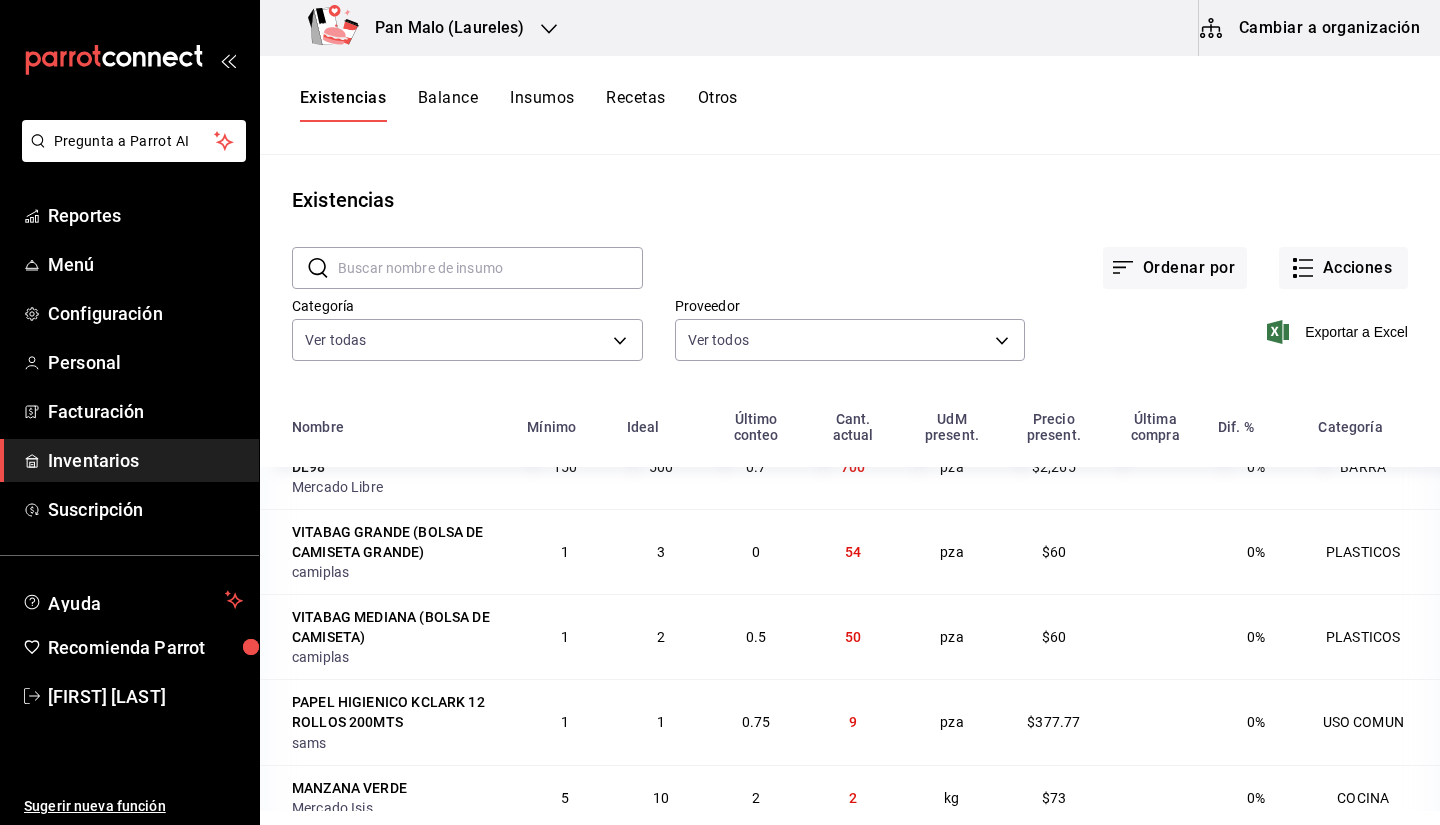 click on "3" at bounding box center (661, 551) 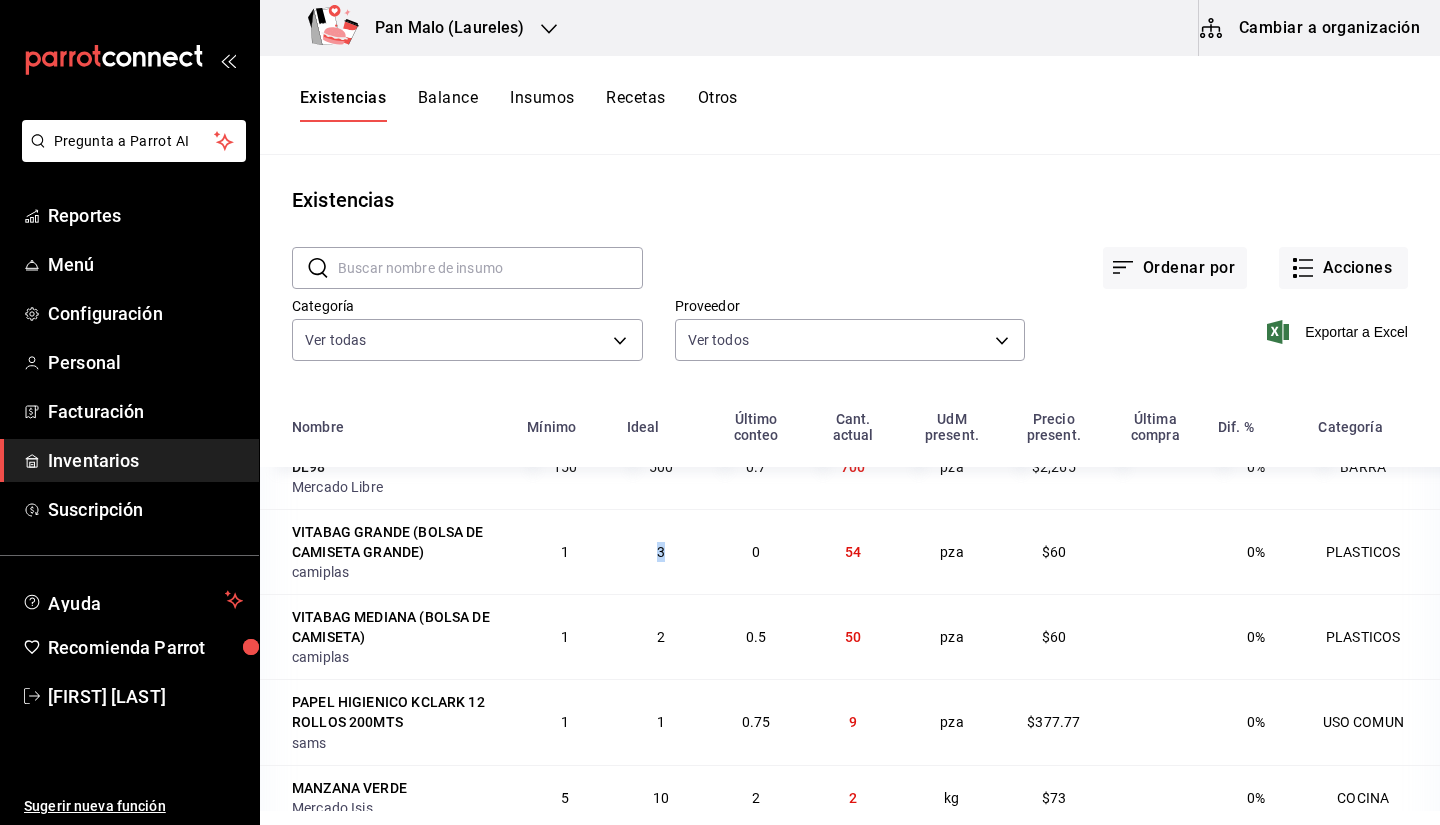 drag, startPoint x: 632, startPoint y: 548, endPoint x: 692, endPoint y: 537, distance: 61 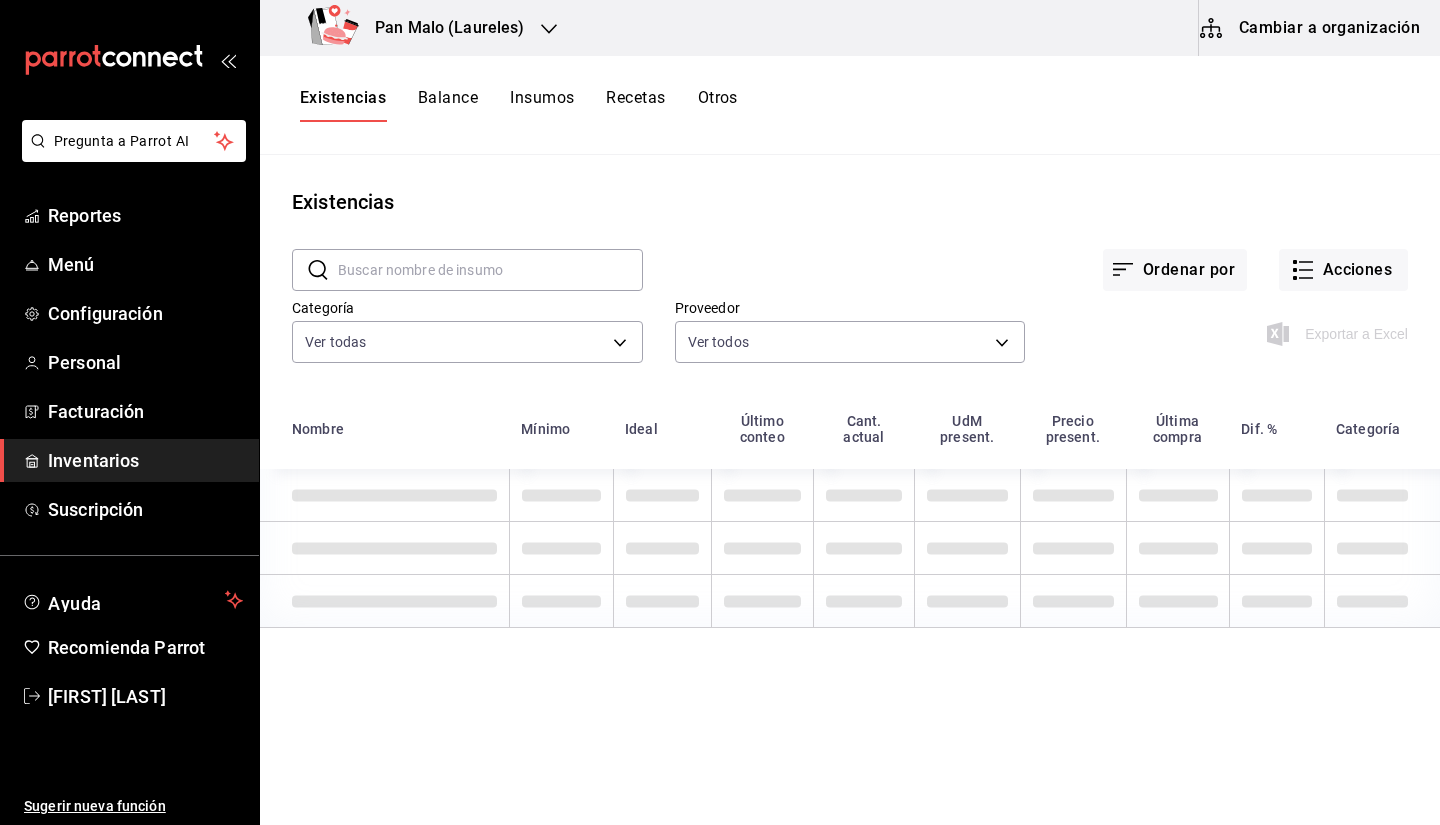 click at bounding box center (490, 270) 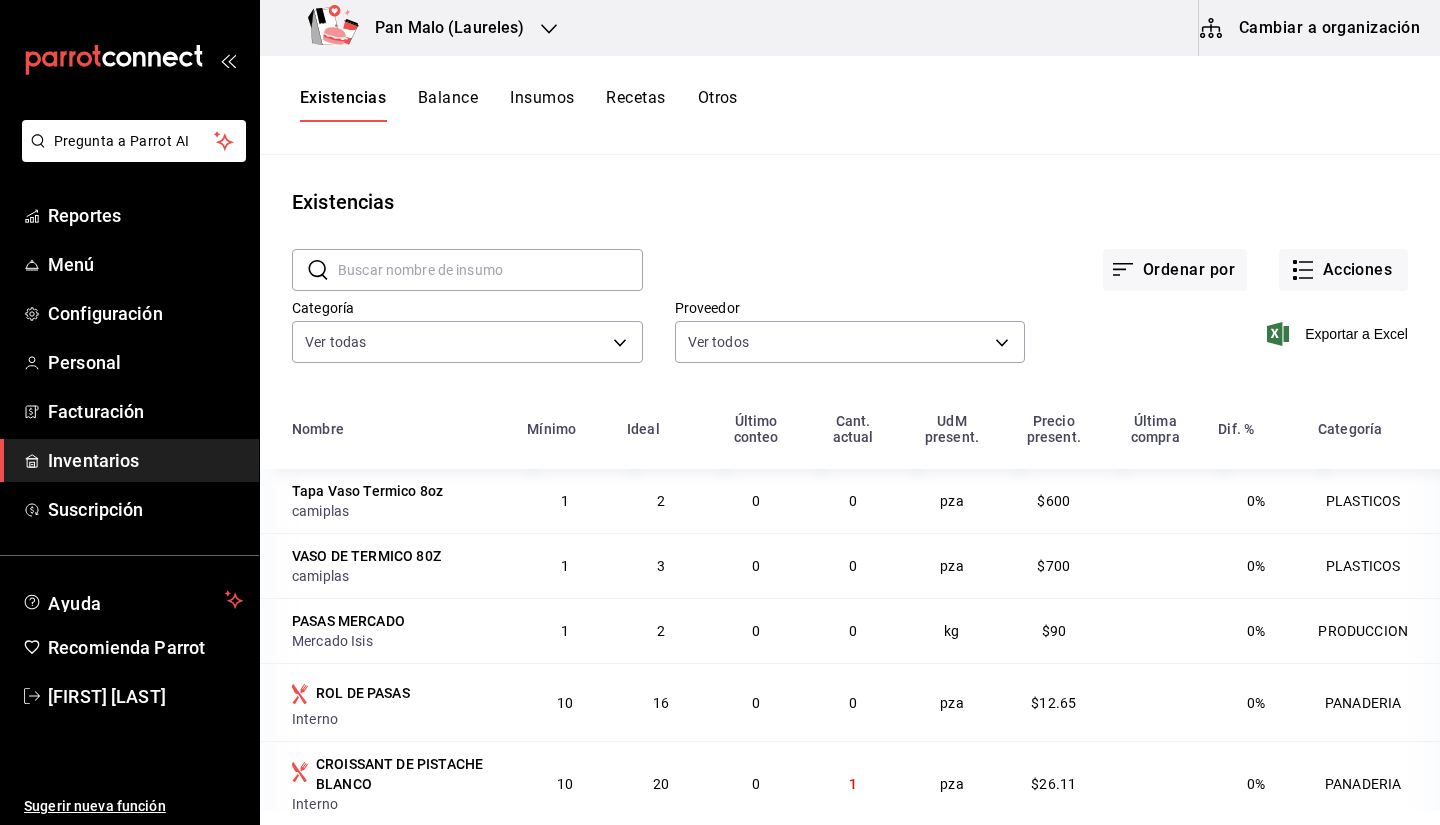 scroll, scrollTop: 0, scrollLeft: 0, axis: both 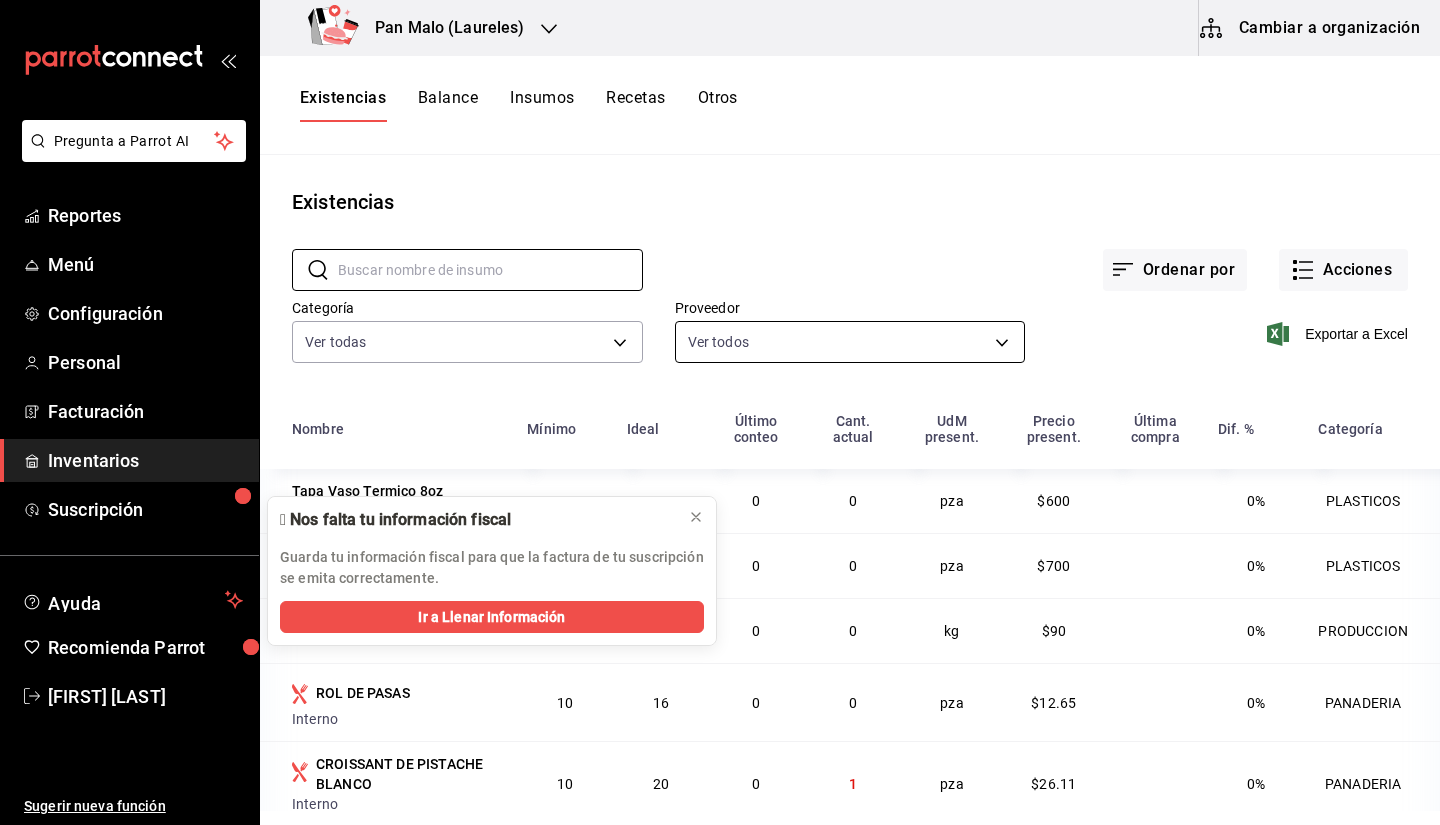 click on "Pregunta a Parrot AI Reportes   Menú   Configuración   Personal   Facturación   Inventarios   Suscripción   Ayuda Recomienda Parrot   [FIRST] [LAST]   Sugerir nueva función   Pan Malo (Laureles) Cambiar a organización Existencias Balance Insumos Recetas Otros Existencias ​ ​ Ordenar por Acciones Categoría Ver todas [UUID],[UUID],[UUID],[UUID],[UUID],[UUID],[UUID],[UUID],[UUID] Proveedor Camperlac [UUID] Exportar a Excel Nombre Mínimo Ideal Último conteo Cant. actual UdM present. Precio present. Última compra Dif. % Categoría Tapa Vaso Termico 8oz camiplas 1 2 0 0 pza $600 0% PLASTICOS VASO DE TERMICO 80Z camiplas 1 3 0 0 pza $700 0% PLASTICOS PASAS MERCADO Mercado Isis 1 2 0 0 kg $90 0% PRODUCCION   ROL DE PASAS Interno 10 16 0 0 pza" at bounding box center (720, 405) 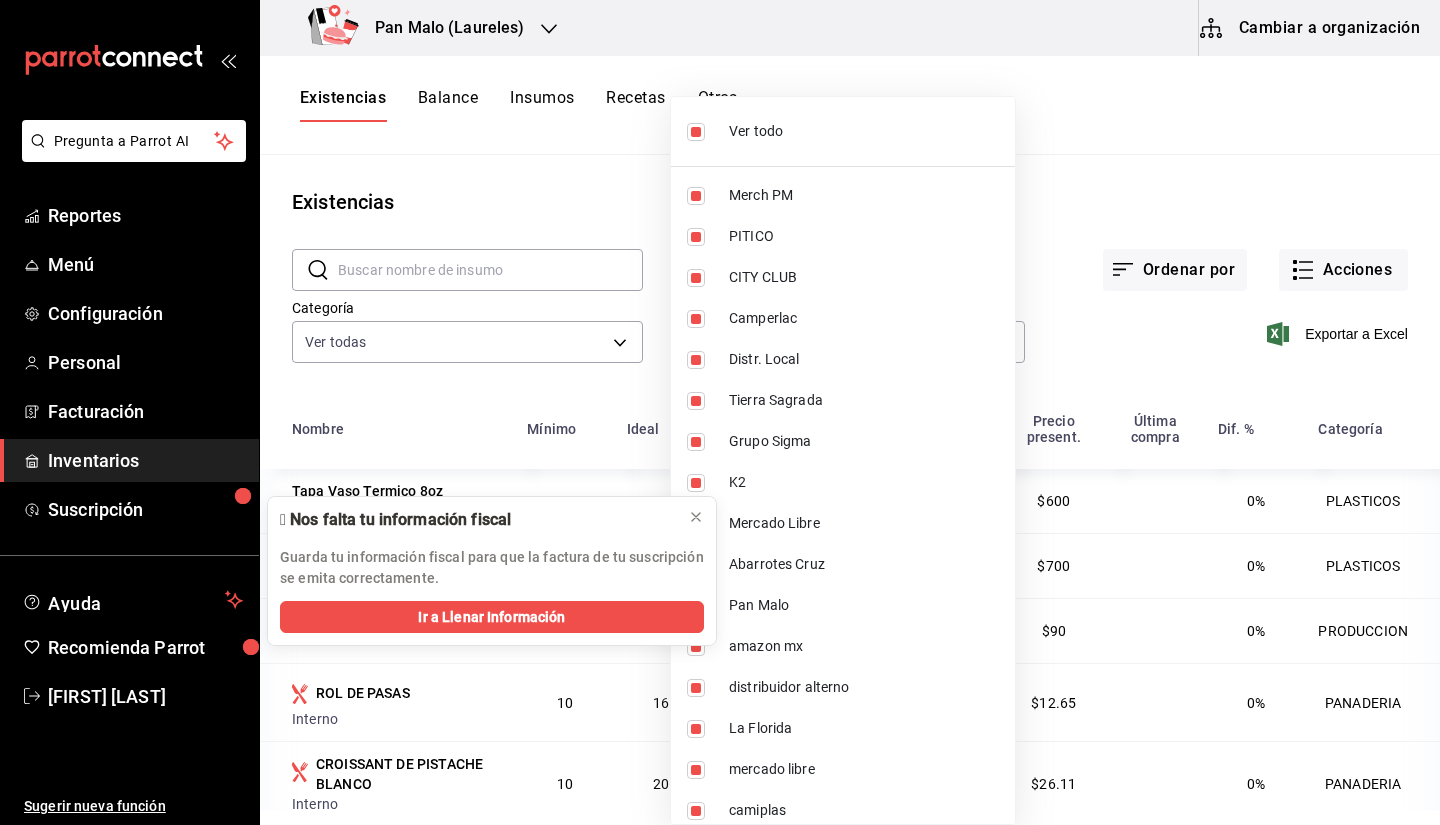 click on "Ver todo" at bounding box center (864, 131) 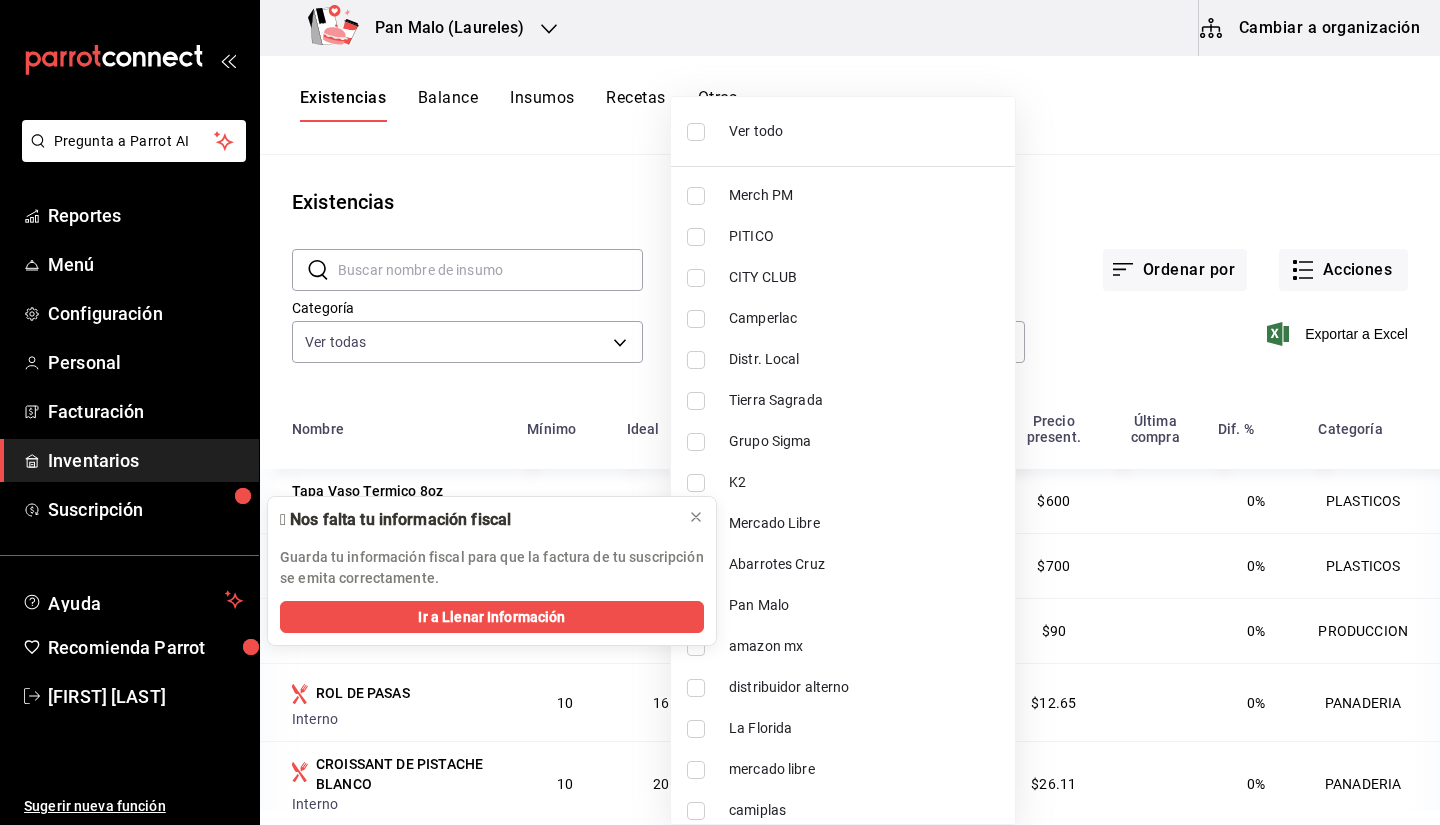 click on "camiplas" at bounding box center (843, 810) 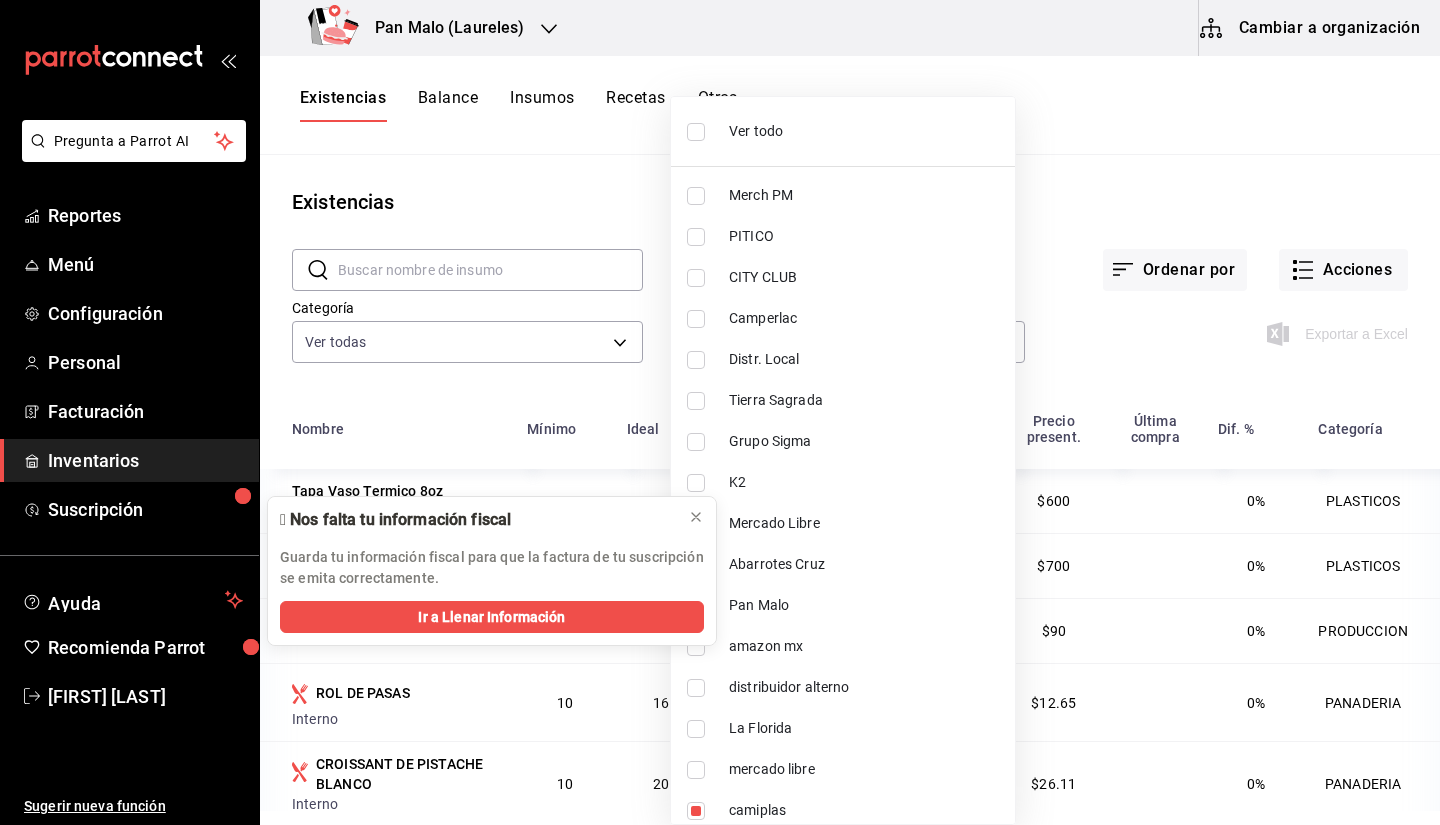 click at bounding box center (720, 412) 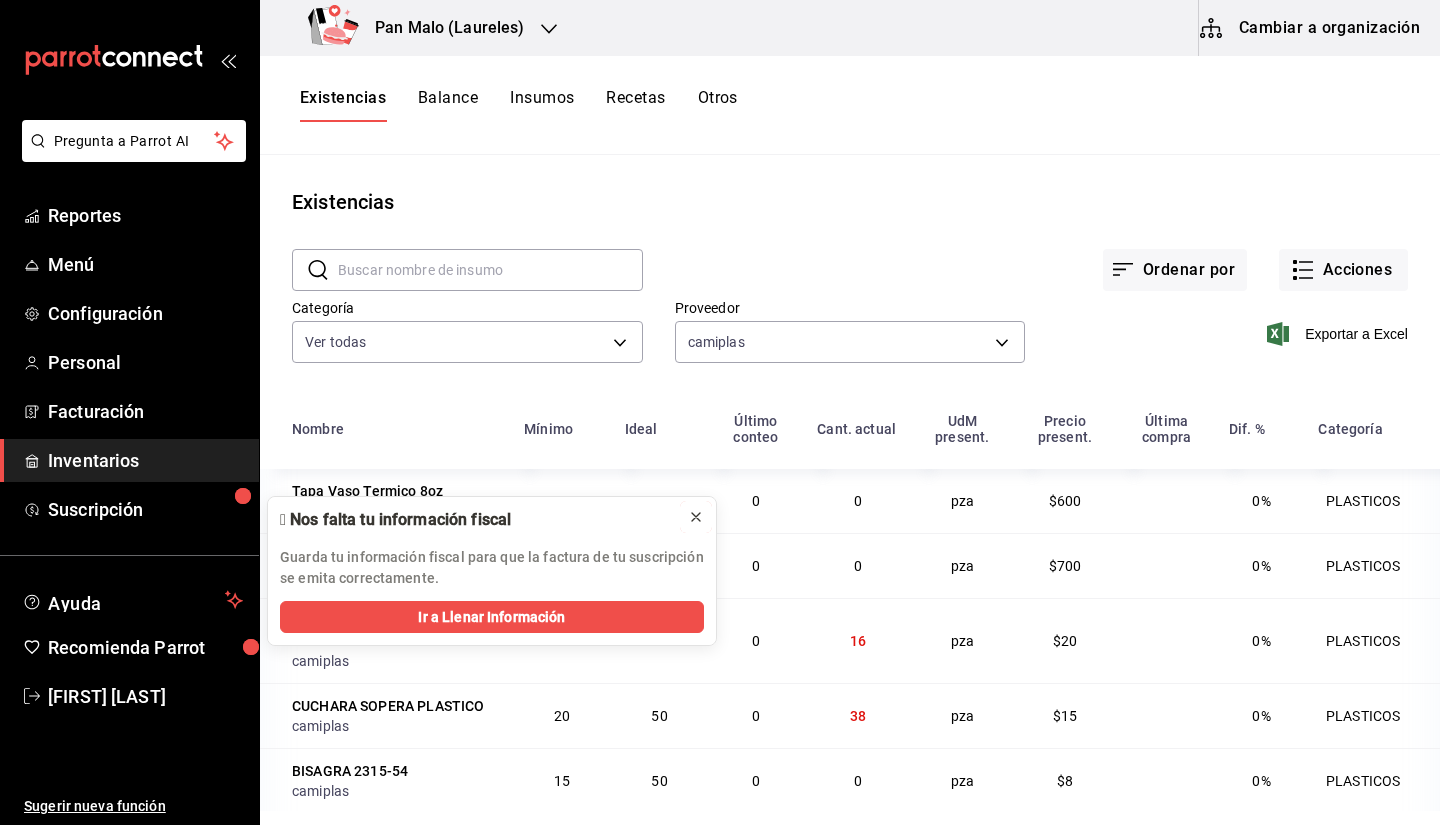 click 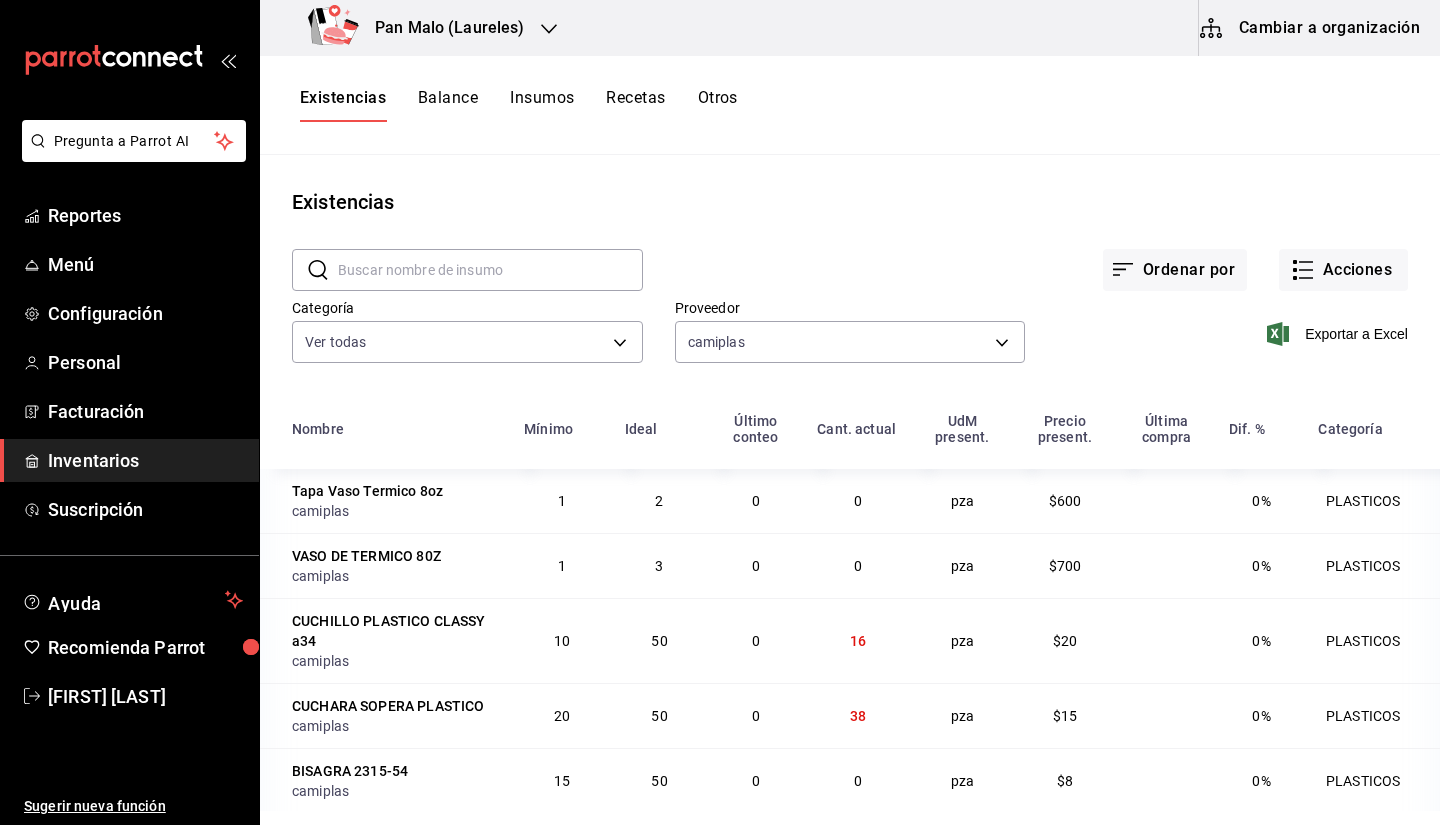 scroll, scrollTop: 245, scrollLeft: 0, axis: vertical 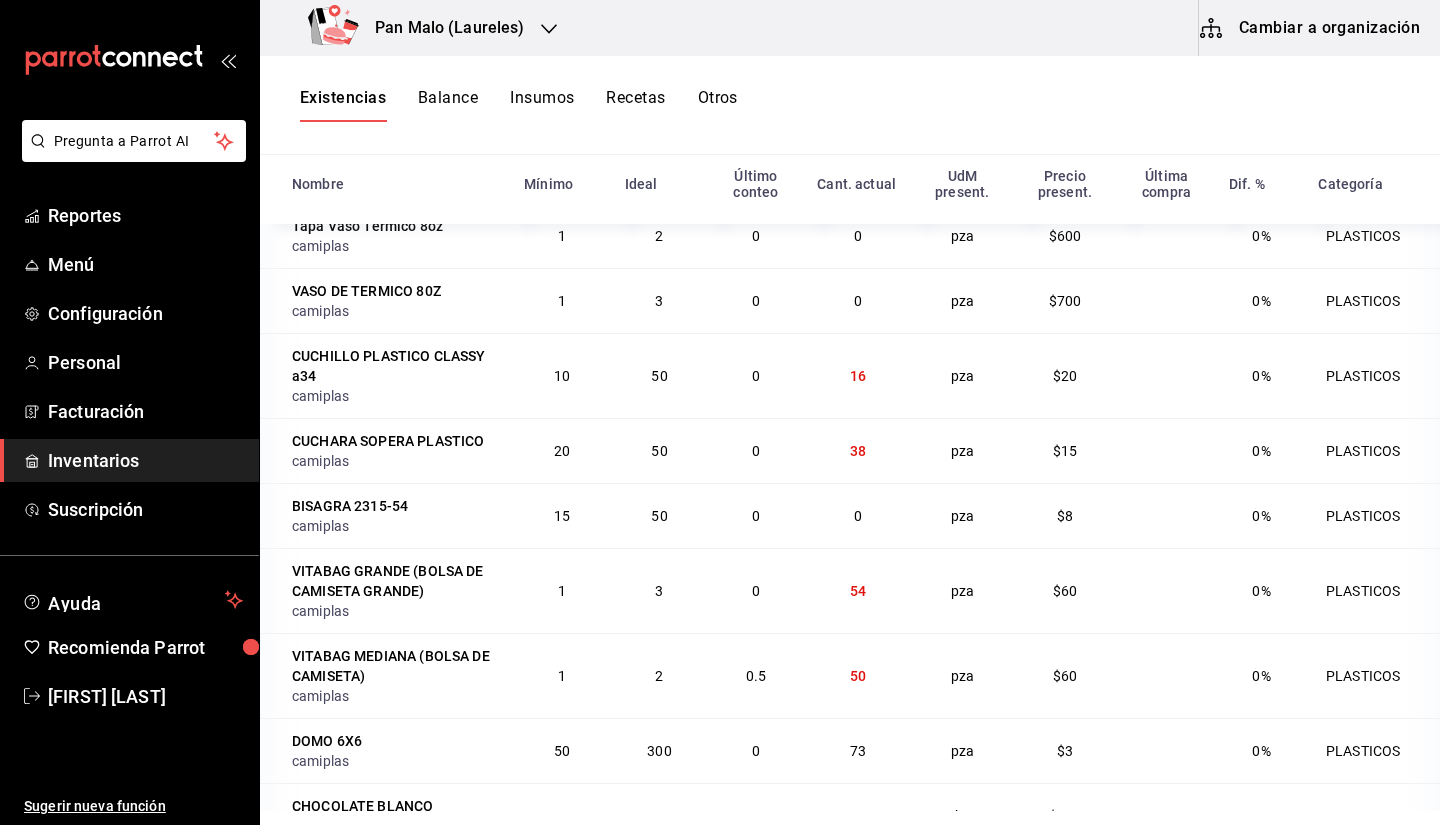 click on "VITABAG GRANDE (BOLSA DE CAMISETA GRANDE)" at bounding box center [396, 581] 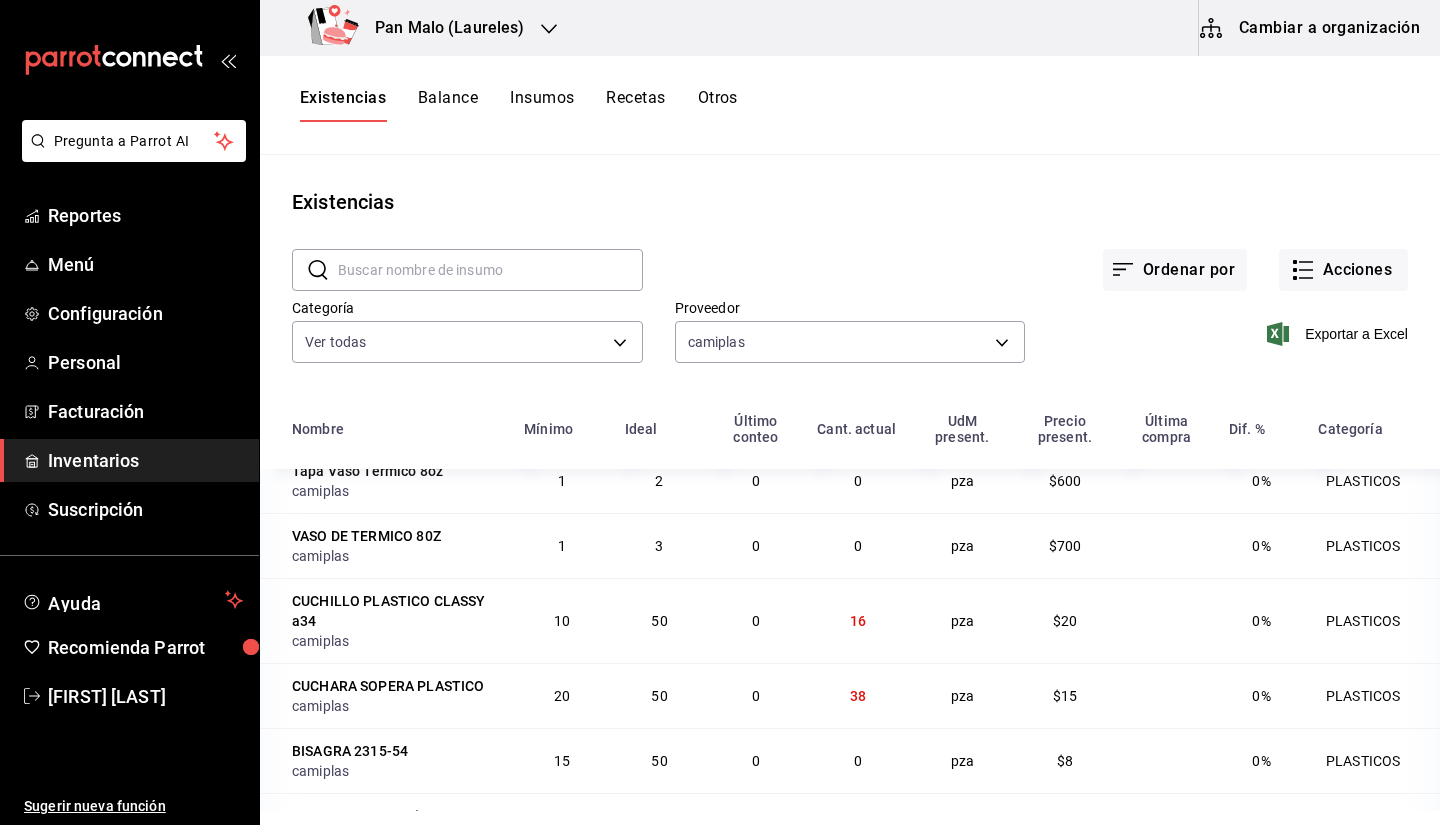 click on "Cambiar a organización" at bounding box center [1311, 28] 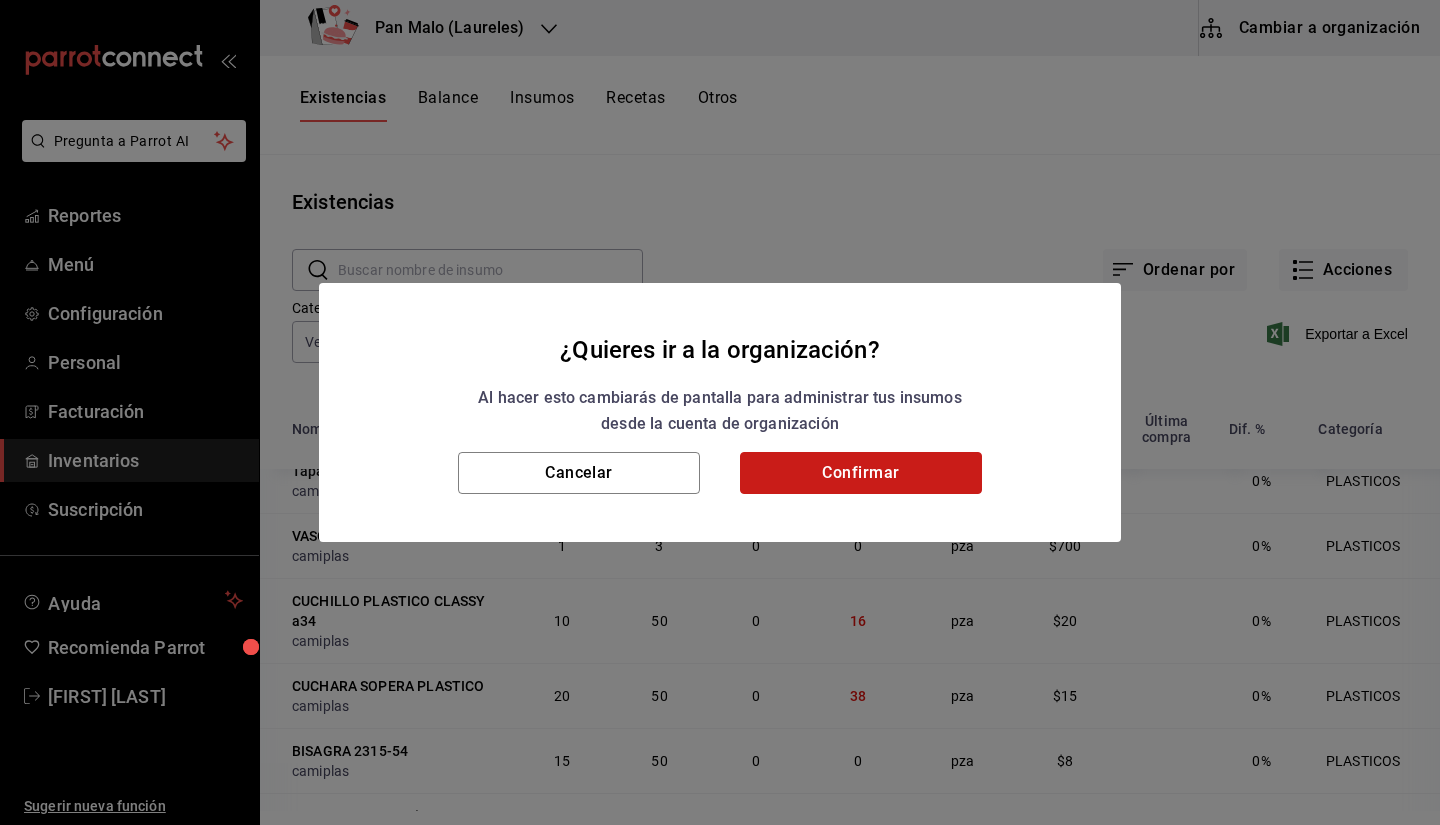 click on "Confirmar" at bounding box center (861, 473) 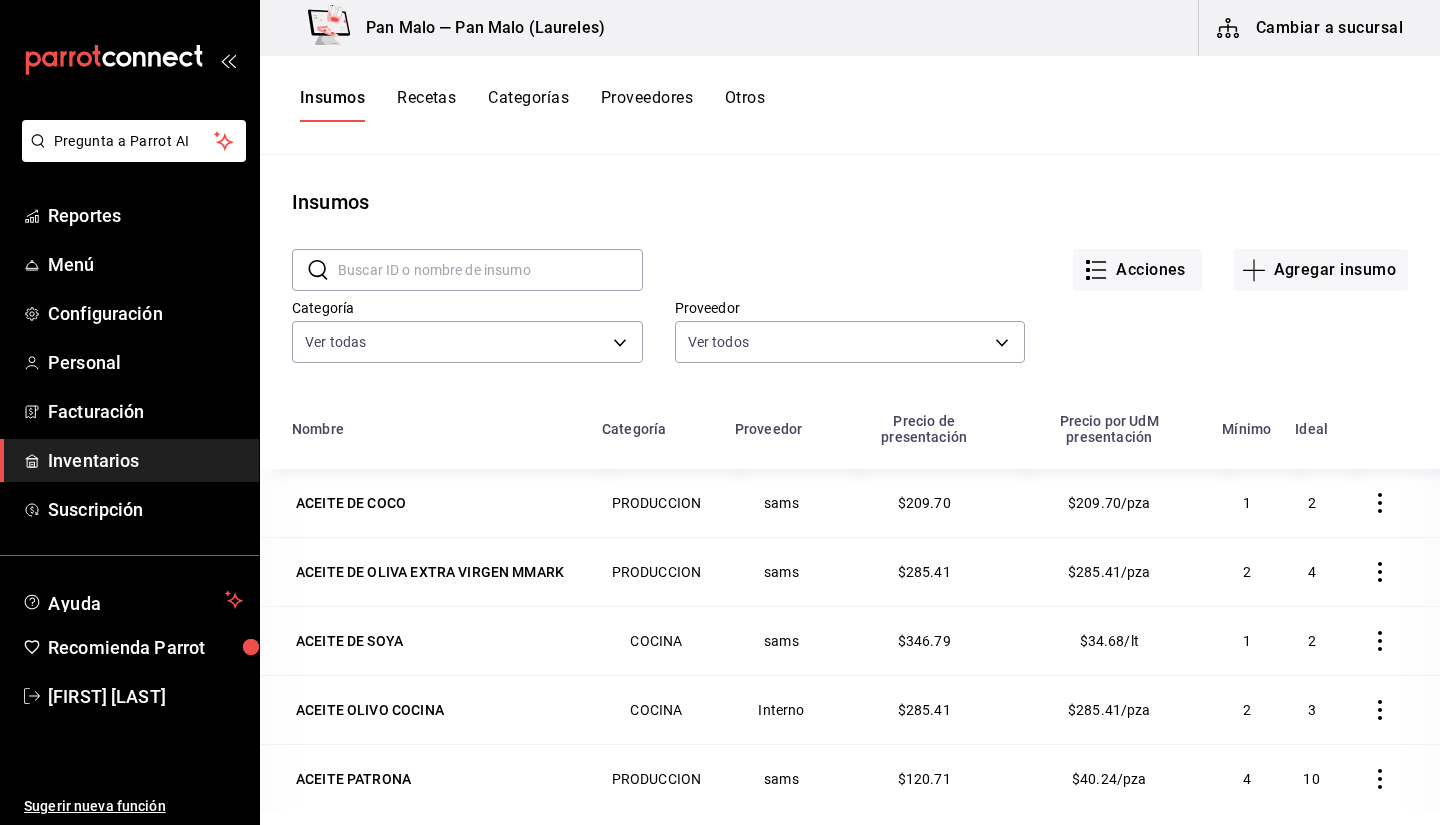scroll, scrollTop: 117, scrollLeft: 0, axis: vertical 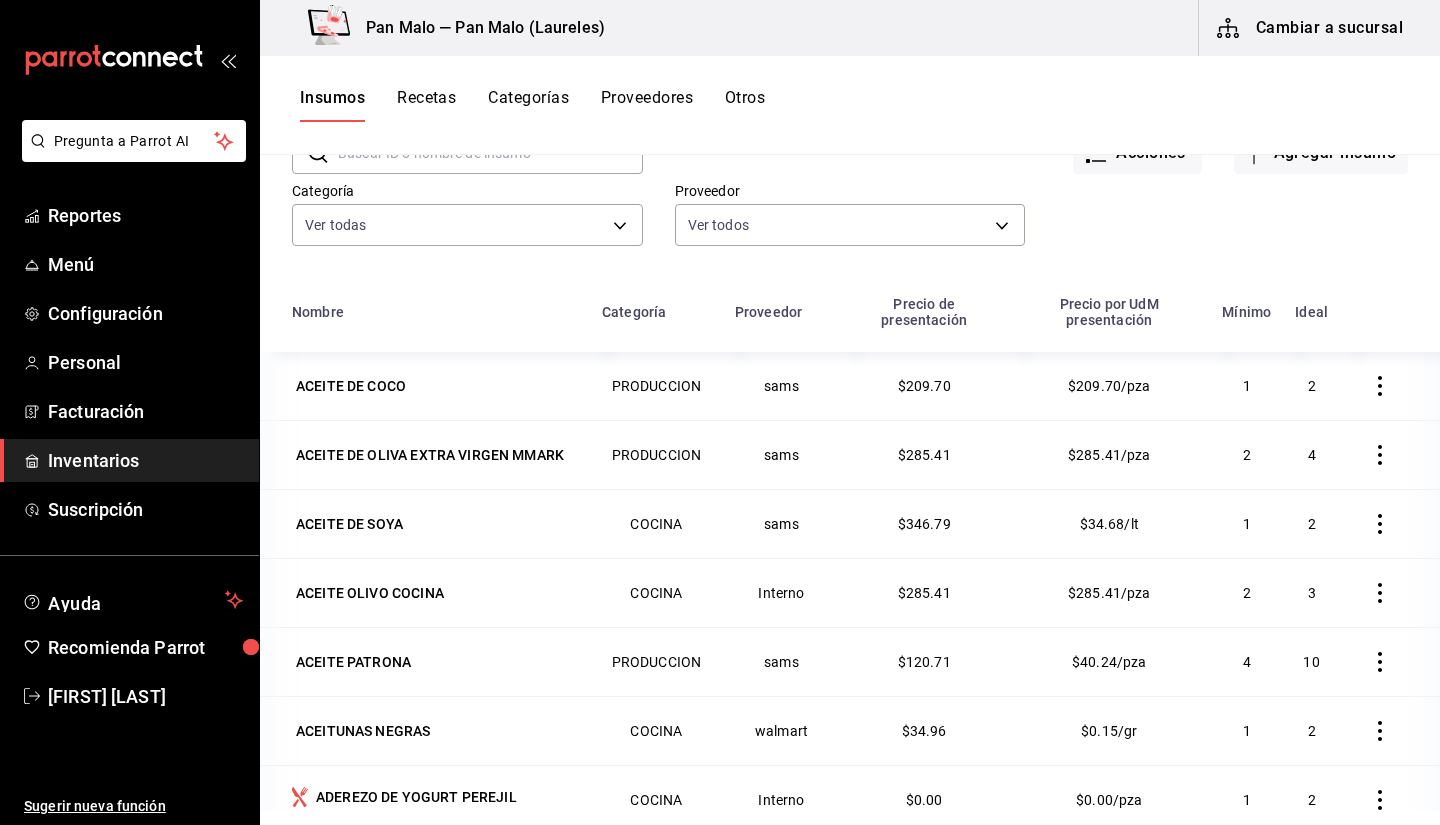 click on "Proveedor Ver todos 62d2566f-a3bd-4000-8dc1-406bdbf1afd5,40f0ed46-a491-4019-b2ad-94e6773055b1,82ef63eb-817e-4166-93aa-9c7bcb1e8b07,d85ba3cd-9ecd-400e-b61d-50564ee6ee8e,e4bb31fb-8d9b-468f-93a7-67e598b2ea2f,b1625572-25b1-41f5-a67d-48b06f9789f7,8f81ebe1-45b3-42c3-afac-65fa33287308,5d4a506c-29c0-47da-a140-0ad6bfdc4d5f,7989fe5a-54f7-4c94-8f5a-cf28a3606b6d,7b391052-05b9-4709-86fd-f586bcdffb43,1b338937-f6c4-41ff-b9f6-08ed5ba596a2,5d62ca4c-629d-4ca4-b617-40afada3bf40,3eaf502b-bb24-4481-bbee-bde4b15cca62,daab91eb-c20c-429f-ba10-399b7096123f,bd9cdce5-51e2-471c-a57b-b4baab646469,7b8896bb-6492-4595-be19-67d068d1168f,35f5d814-04dd-40b2-b51c-400a1c2d161f,9682bada-e18d-4fbf-9ecb-c91b81603bff,4e6fddc3-4cee-49d4-8c11-b5b7a366ba4d,dfa34982-91ca-44c3-8f2c-caf8ee46daaa,22a15c0c-584b-481a-be0f-79ef147d521c,308522c8-0057-4993-8dd7-5f75c49b9ee7,a354c14f-b523-4790-b00e-6b1458811c44,735e762a-c091-4a0f-acf6-cb8cdc652d1e" at bounding box center (850, 217) 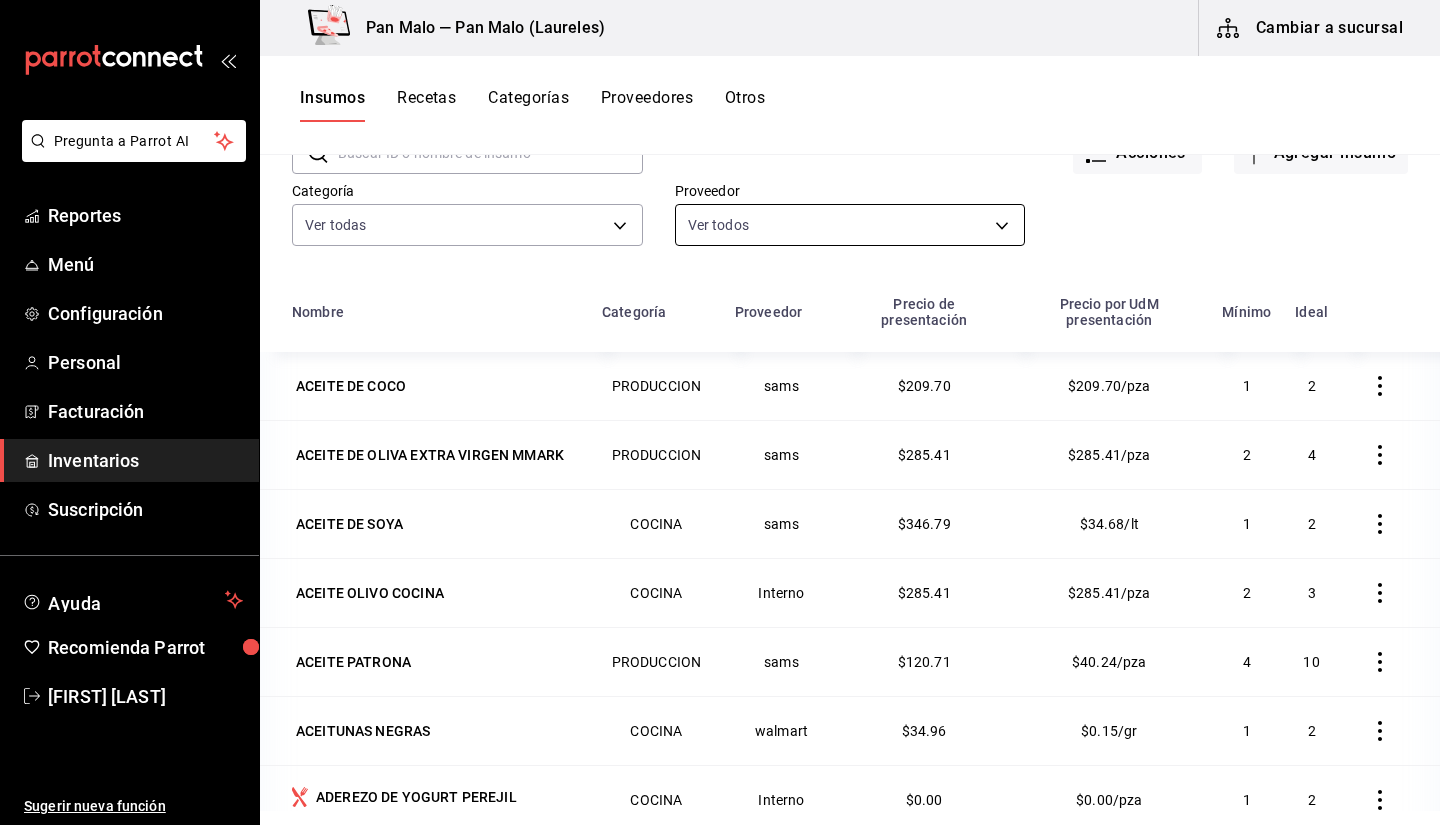 click on "Pregunta a Parrot AI Reportes   Menú   Configuración   Personal   Facturación   Inventarios   Suscripción   Ayuda Recomienda Parrot   Sebastian Viadero   Sugerir nueva función   Pan Malo — Pan Malo (Laureles) Cambiar a sucursal Insumos Recetas Categorías Proveedores Otros Insumos ​ ​ Acciones Agregar insumo Categoría Ver todas 845d24ca-60dd-4e7e-b3c9-ca2702778d83,d258234b-eb86-4f23-b0af-7f39f8376d1d,b487d5ec-9a72-45d0-bbdf-ace0a58857df,b7fa4d3f-7896-4504-b4eb-29f52eb713d6,244b5d13-ccc3-40e0-adb2-1f470b7c2b02,5221ede4-7101-46e2-abe0-c56c9f57c453,97c4540b-fae9-4f1d-bf52-72ae5b7112b3,dfca19a1-d0af-4dd2-9161-d29e1e6480e6,845fc0d5-bafa-4929-a86e-e534cf7c03f2 Proveedor Ver todos Nombre Categoría Proveedor Precio de presentación Precio por UdM presentación Mínimo Ideal ACEITE DE COCO PRODUCCION sams $209.70 $209.70/pza 1 2 ACEITE DE OLIVA EXTRA VIRGEN MMARK PRODUCCION sams $285.41 $285.41/pza 2 4 ACEITE DE SOYA COCINA sams $346.79 $34.68/lt 1 2 ACEITE OLIVO COCINA COCINA Interno $285.41 $285.41/pza" at bounding box center [720, 405] 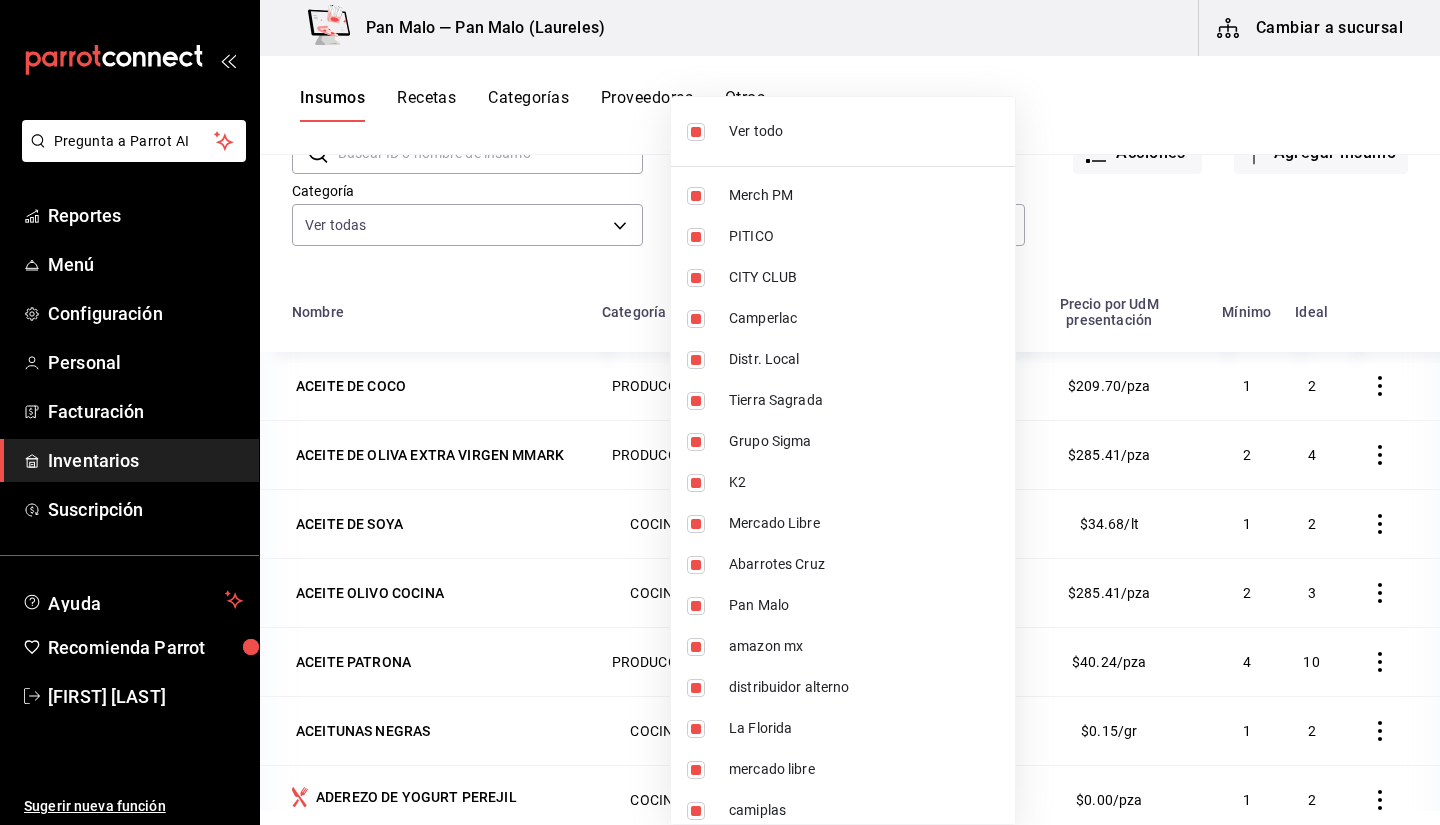 click on "Ver todo" at bounding box center [864, 131] 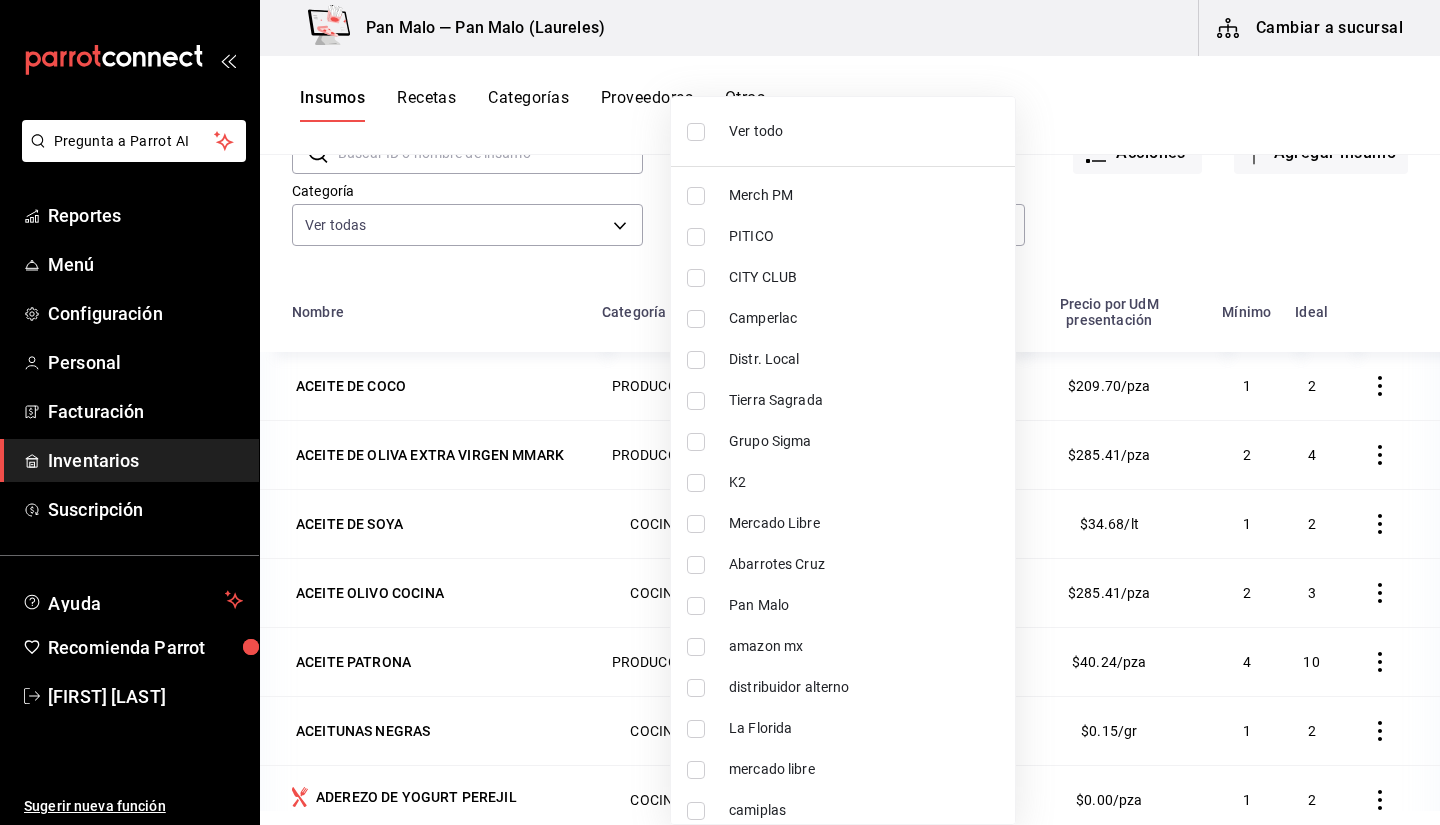click on "camiplas" at bounding box center (864, 810) 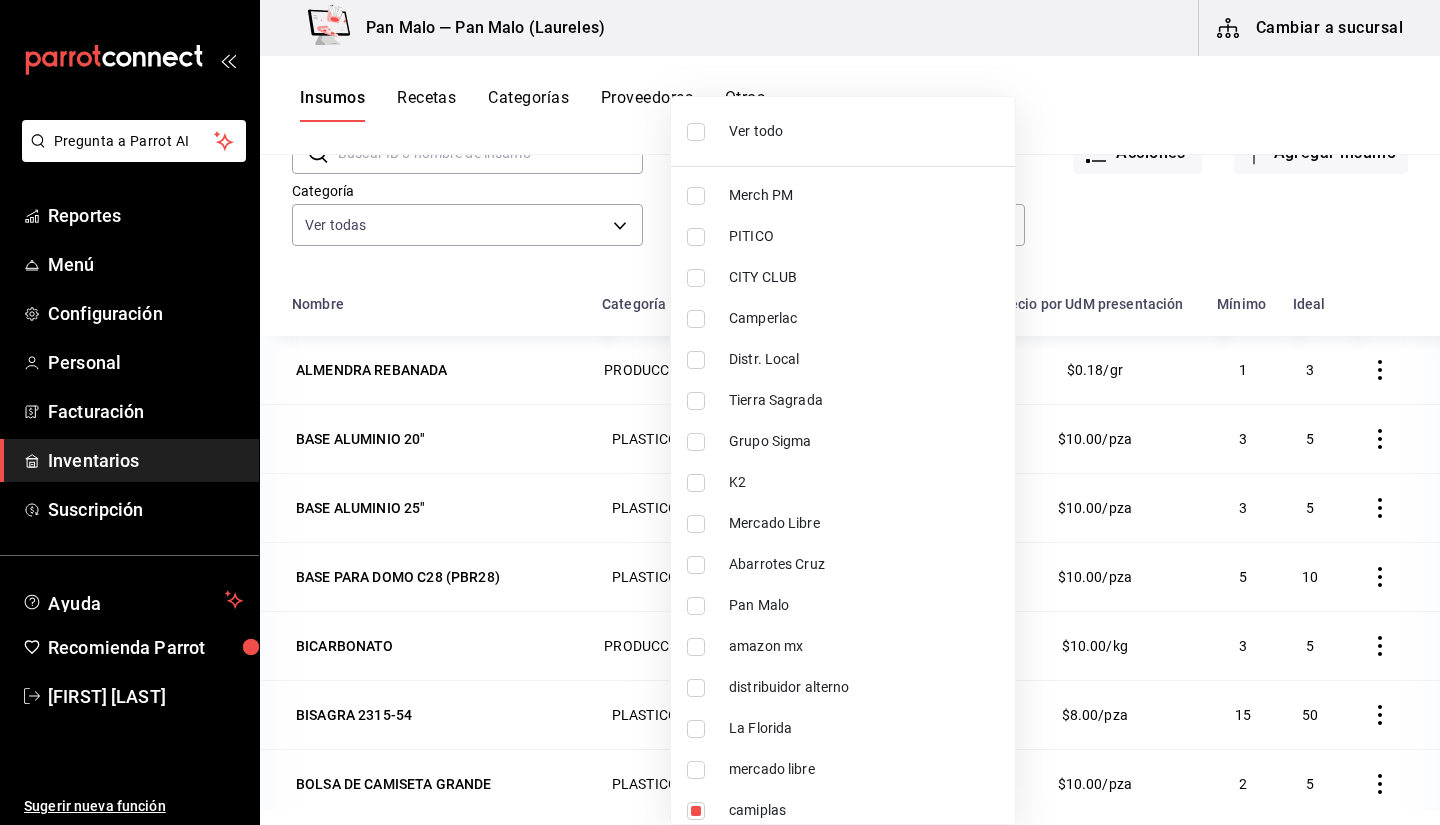 drag, startPoint x: 1439, startPoint y: 320, endPoint x: 1436, endPoint y: 402, distance: 82.05486 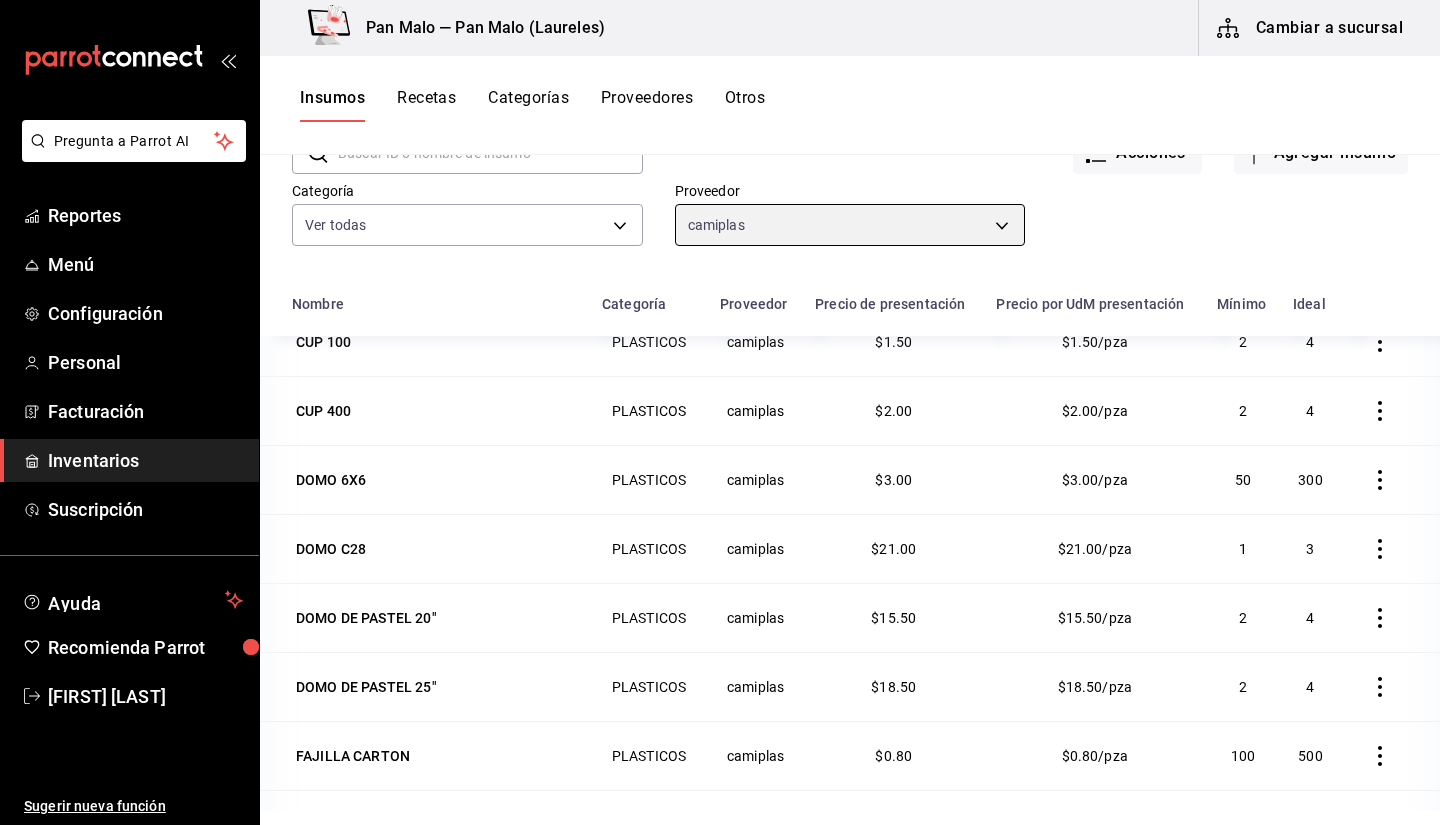 scroll, scrollTop: 1488, scrollLeft: 0, axis: vertical 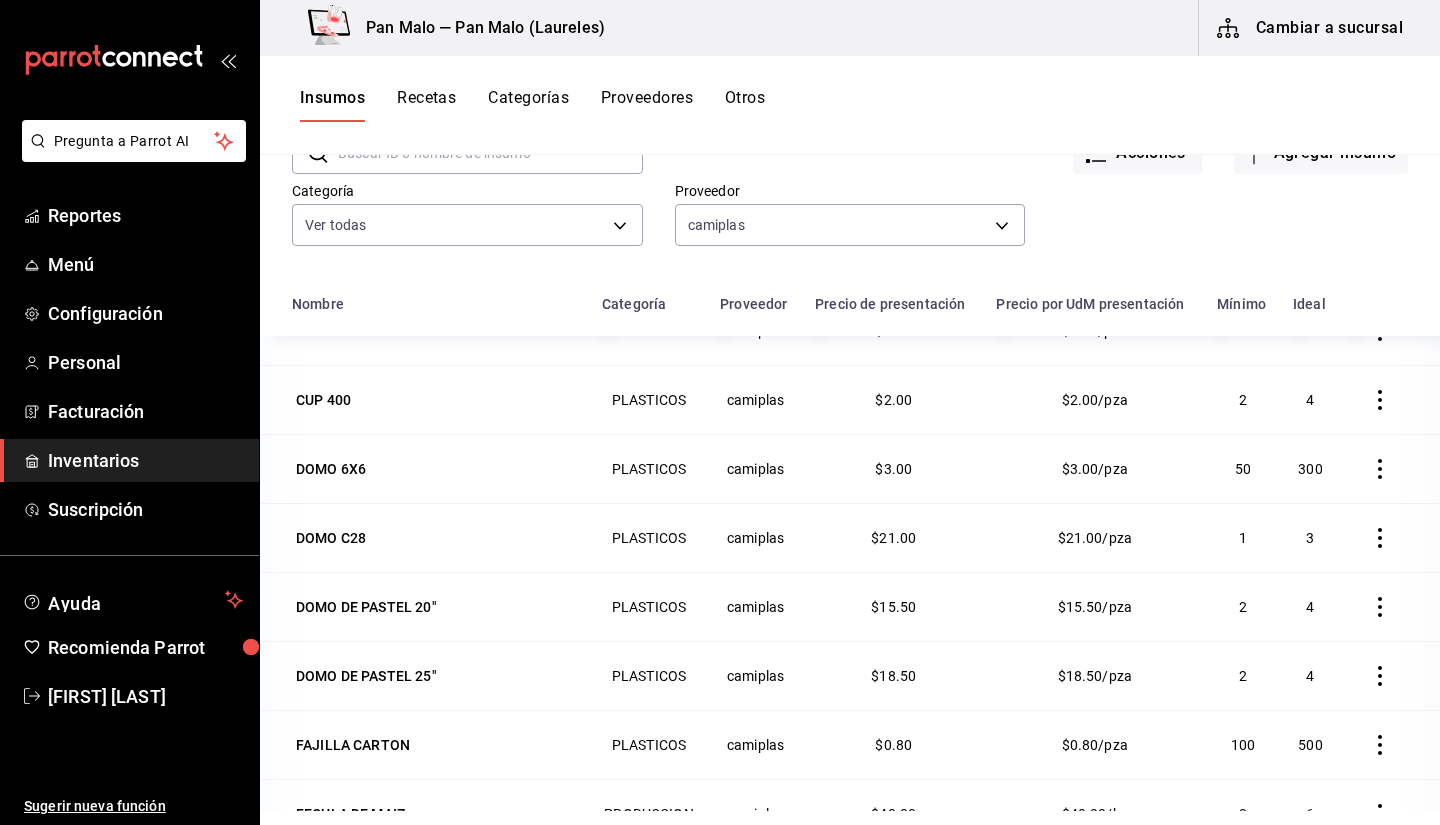 click at bounding box center [490, 153] 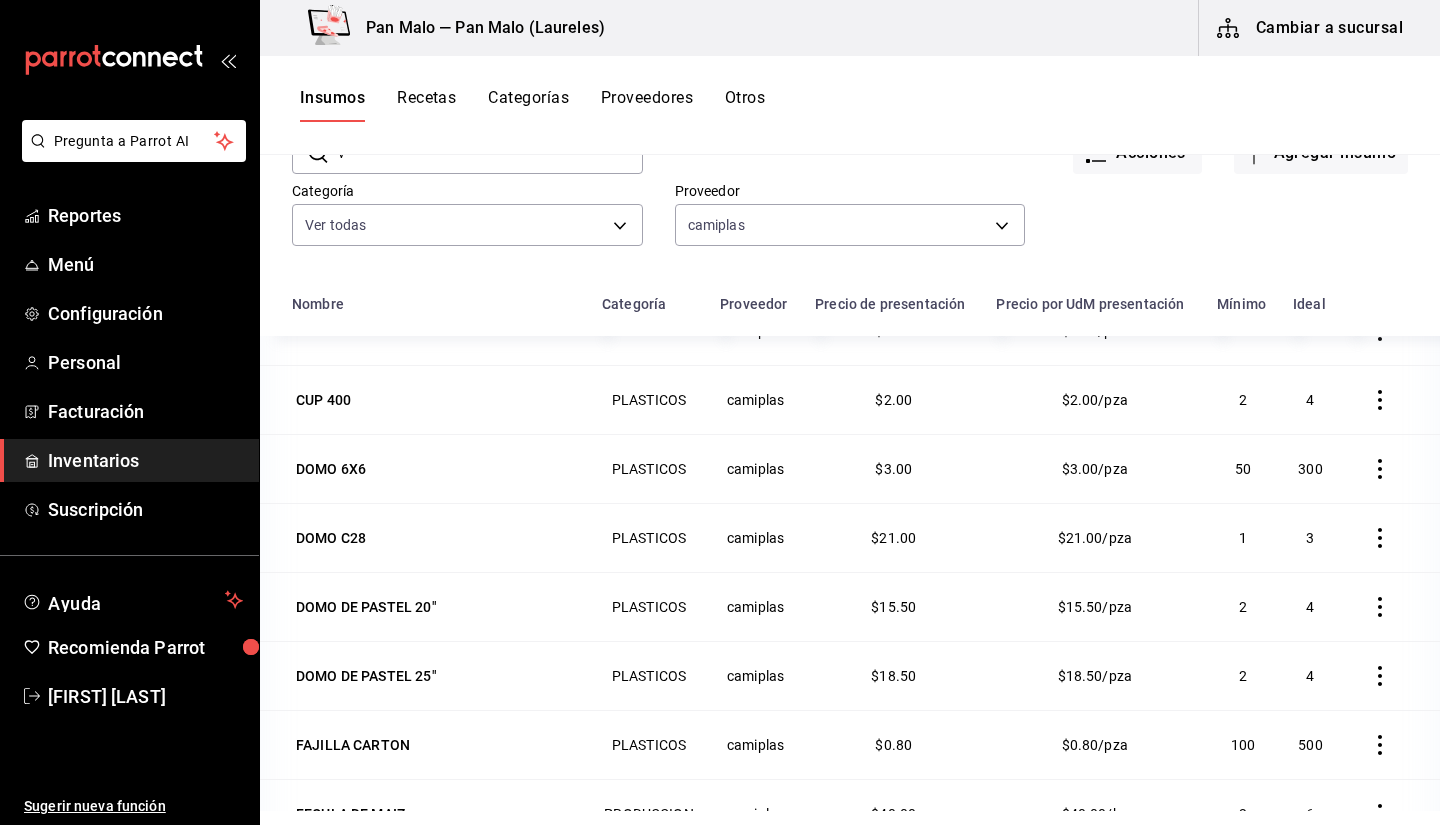 scroll, scrollTop: 106, scrollLeft: 0, axis: vertical 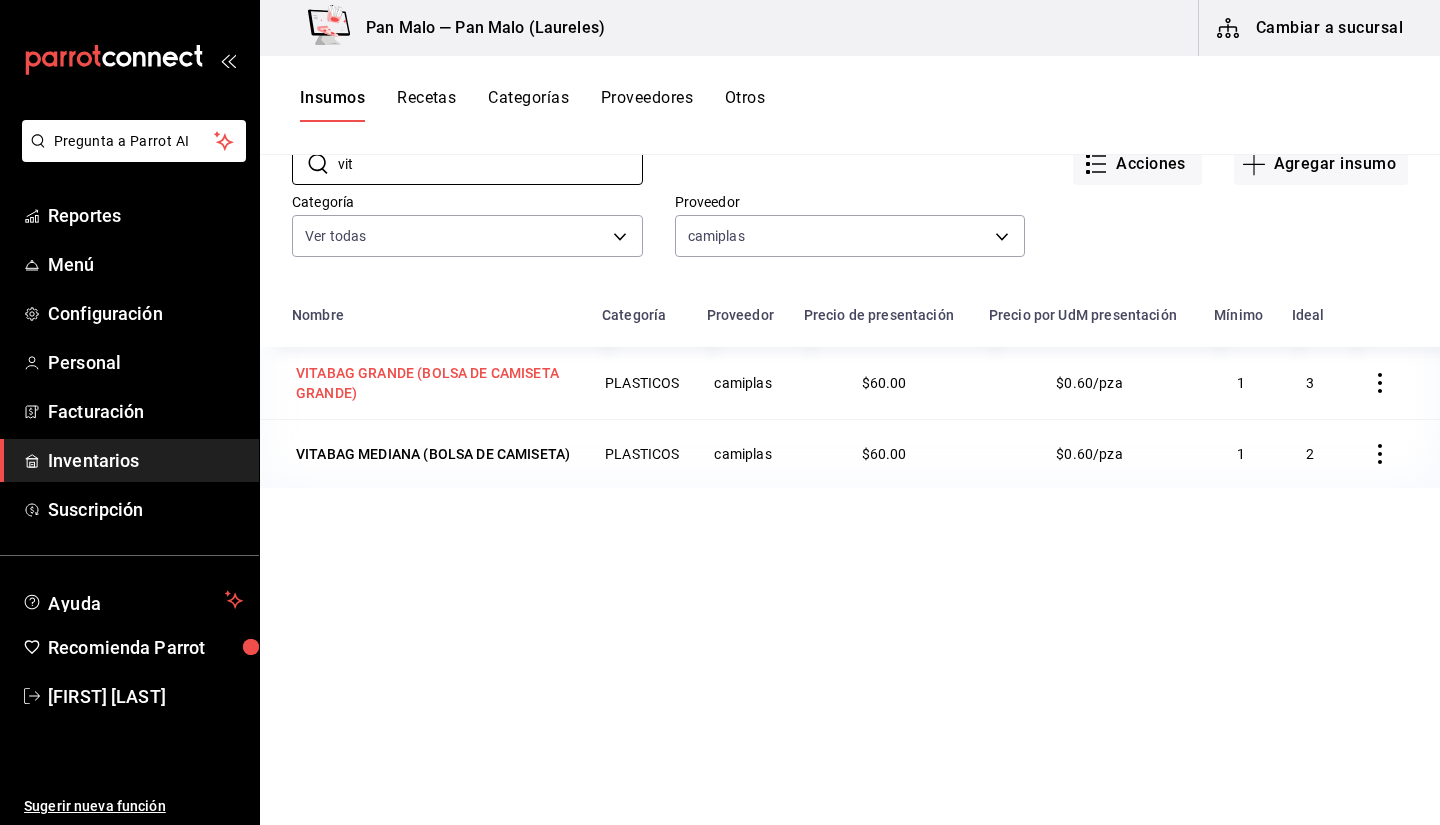 type on "vit" 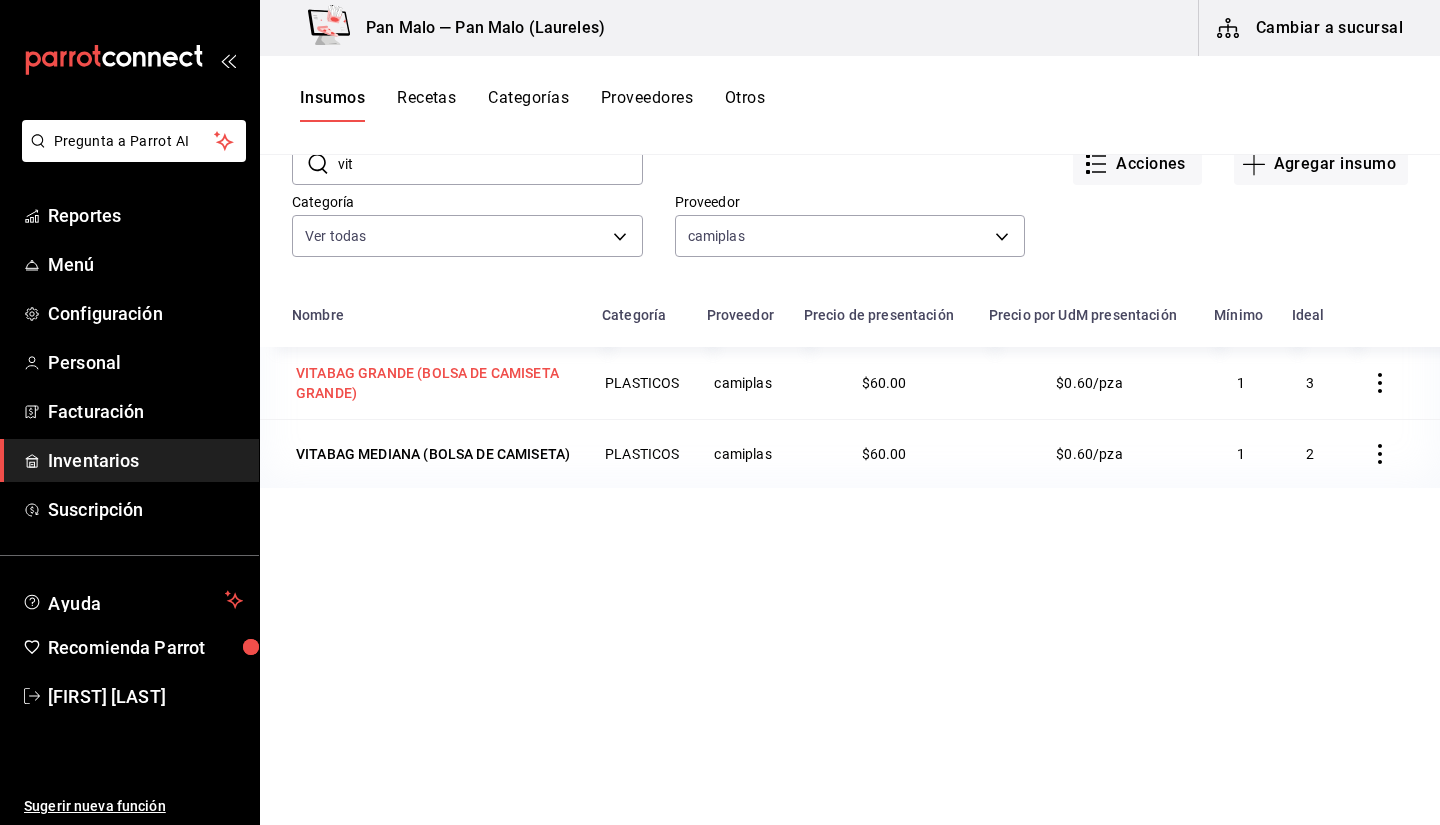 click on "VITABAG GRANDE (BOLSA DE CAMISETA GRANDE)" at bounding box center [435, 383] 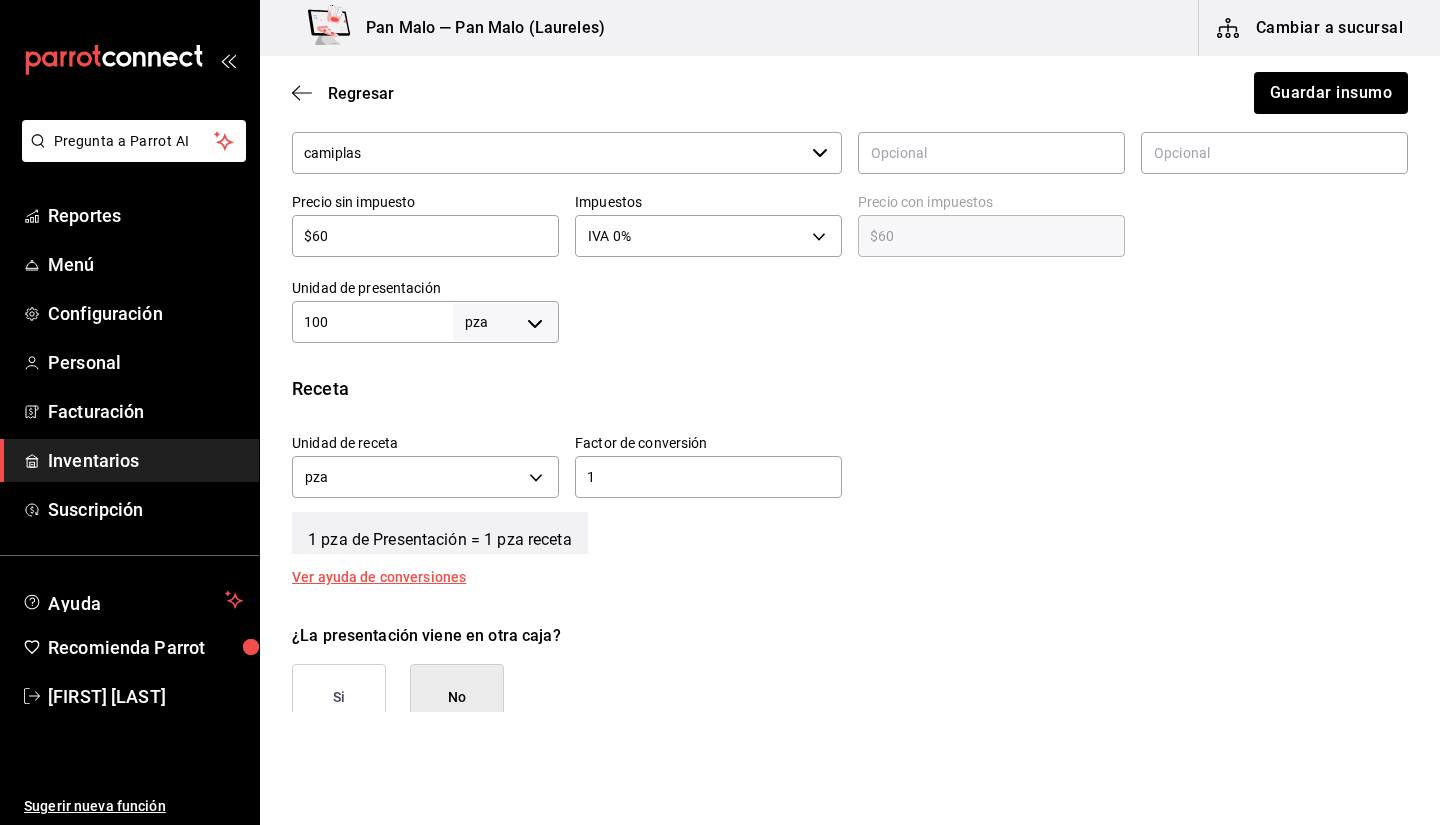 scroll, scrollTop: 493, scrollLeft: 0, axis: vertical 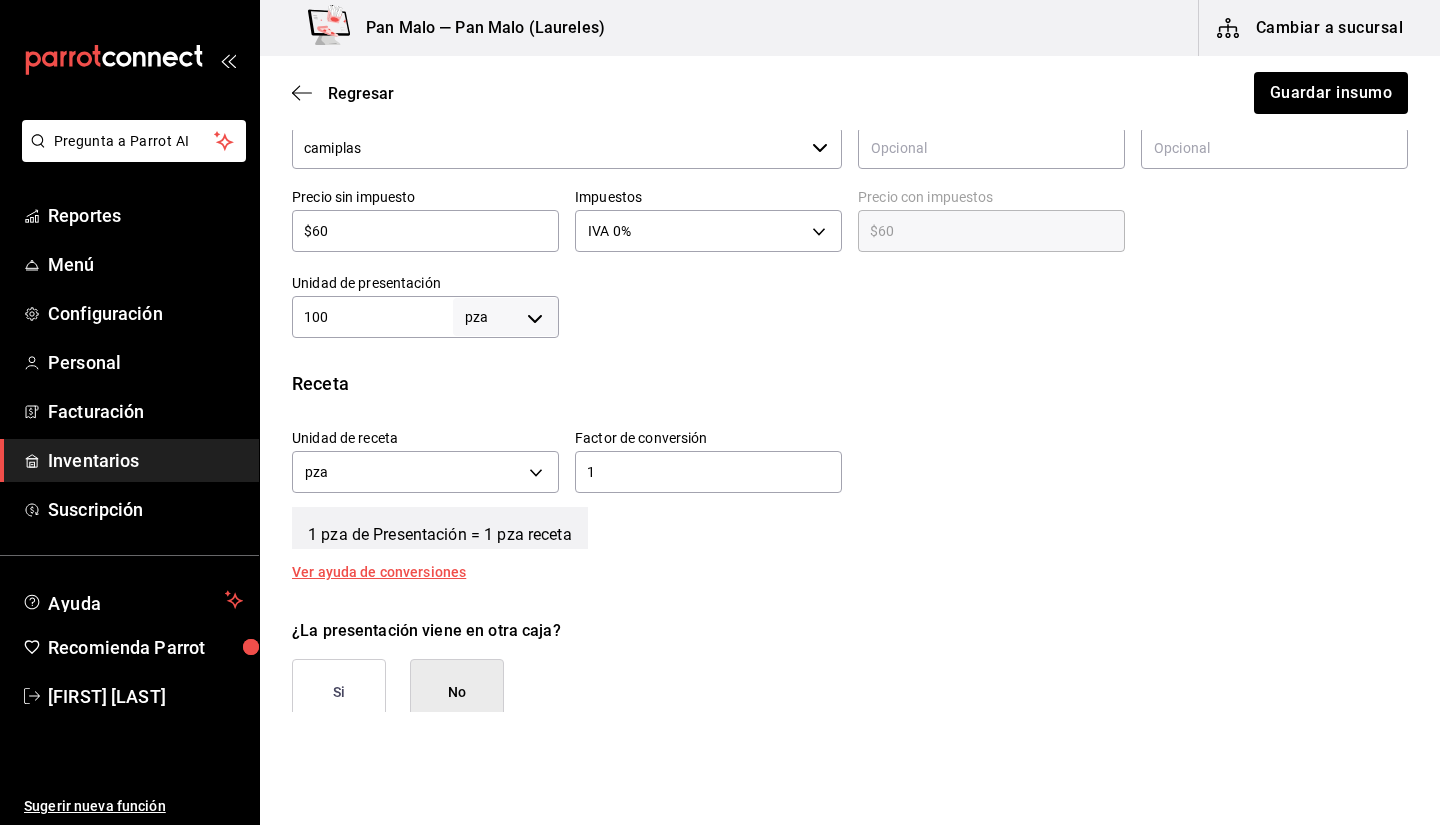 click on "Pregunta a Parrot AI Reportes   Menú   Configuración   Personal   Facturación   Inventarios   Suscripción   Ayuda Recomienda Parrot   Sebastian Viadero   Sugerir nueva función   Pan Malo — Pan Malo (Laureles) Cambiar a sucursal Regresar Guardar insumo Insumo IN-1752333326555 Nombre VITABAG GRANDE (BOLSA DE CAMISETA GRANDE) Categoría de inventario PLASTICOS ​ Mínimo 1 ​ Ideal 3 ​ Insumo de producción Este insumo se produce con una receta de producción Presentación Proveedor camiplas ​ Cód. de producto/Descripción Nombre de presentación Precio sin impuesto $60 ​ Impuestos IVA 0% IVA_0 Precio con impuestos $60 ​ Unidad de presentación 100 pza UNIT ​ Receta Unidad de receta pza UNIT Factor de conversión 1 ​ 1 pza de Presentación = 1 pza receta Ver ayuda de conversiones ¿La presentación  viene en otra caja? Si No Unidades de conteo pza Presentaciones (100 pza) ; Pregunta a Parrot AI Reportes   Menú   Configuración   Personal   Facturación   Inventarios   Suscripción   Ayuda" at bounding box center [720, 356] 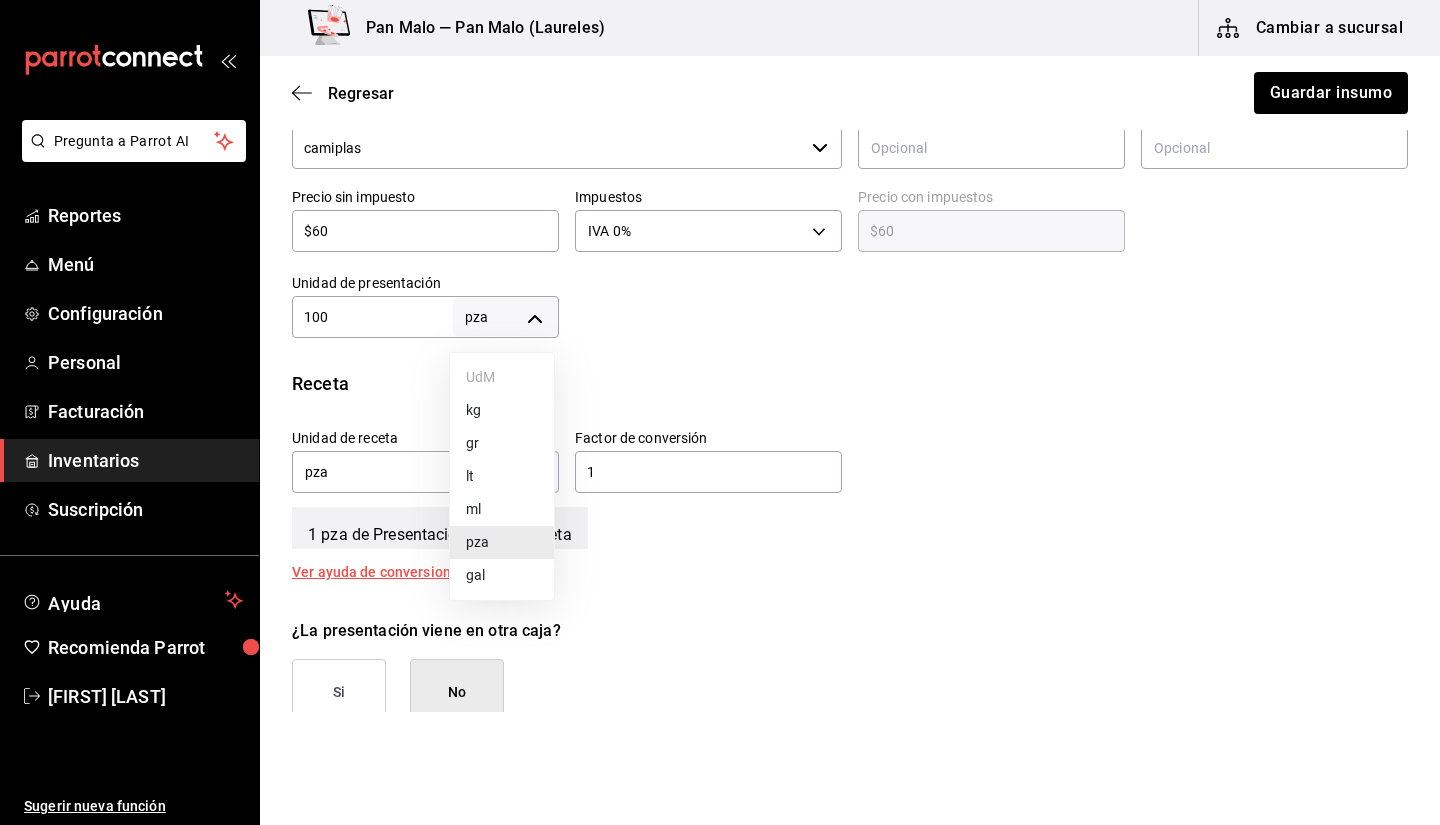 click at bounding box center [720, 412] 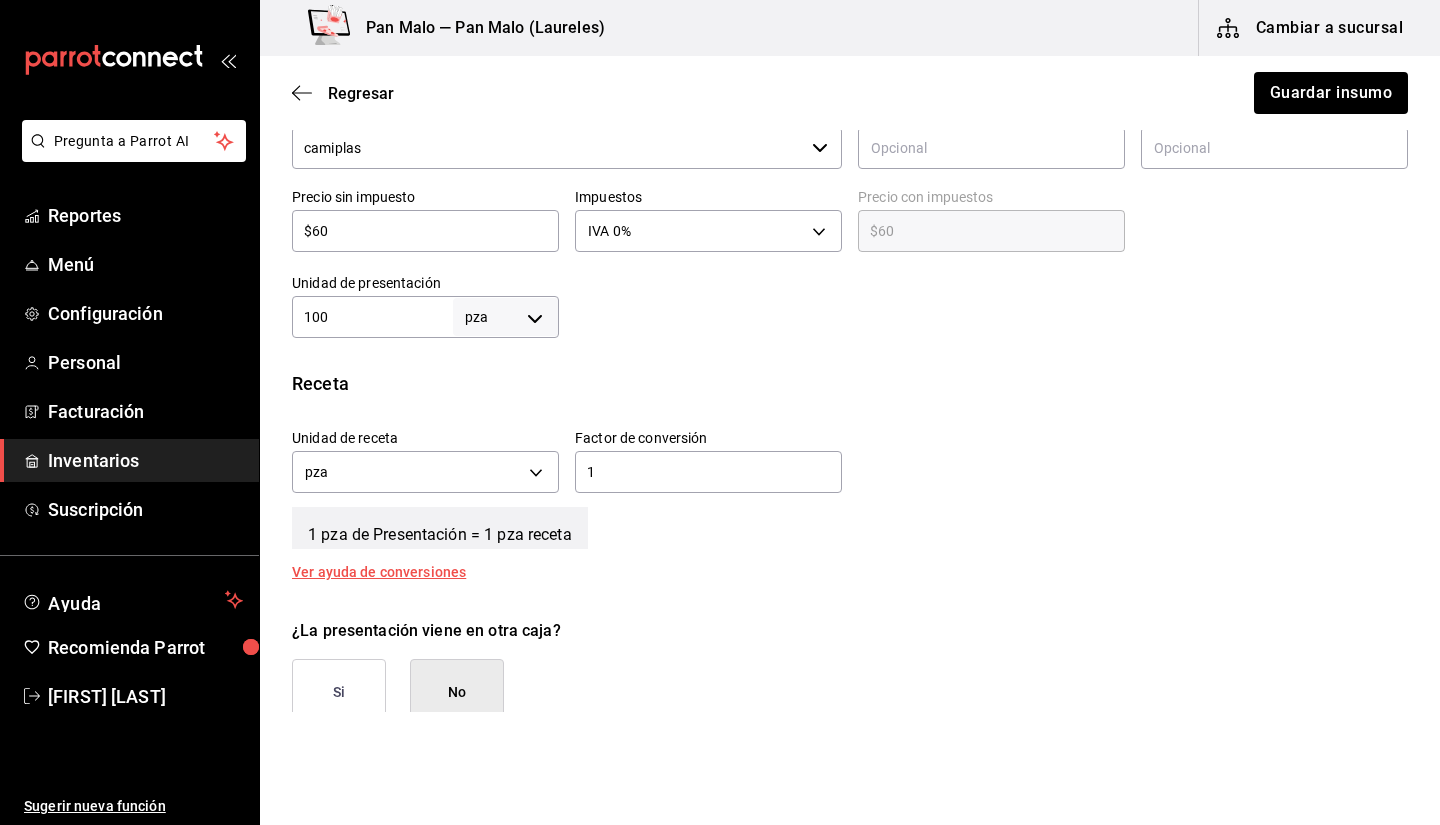 click on "100" at bounding box center [372, 317] 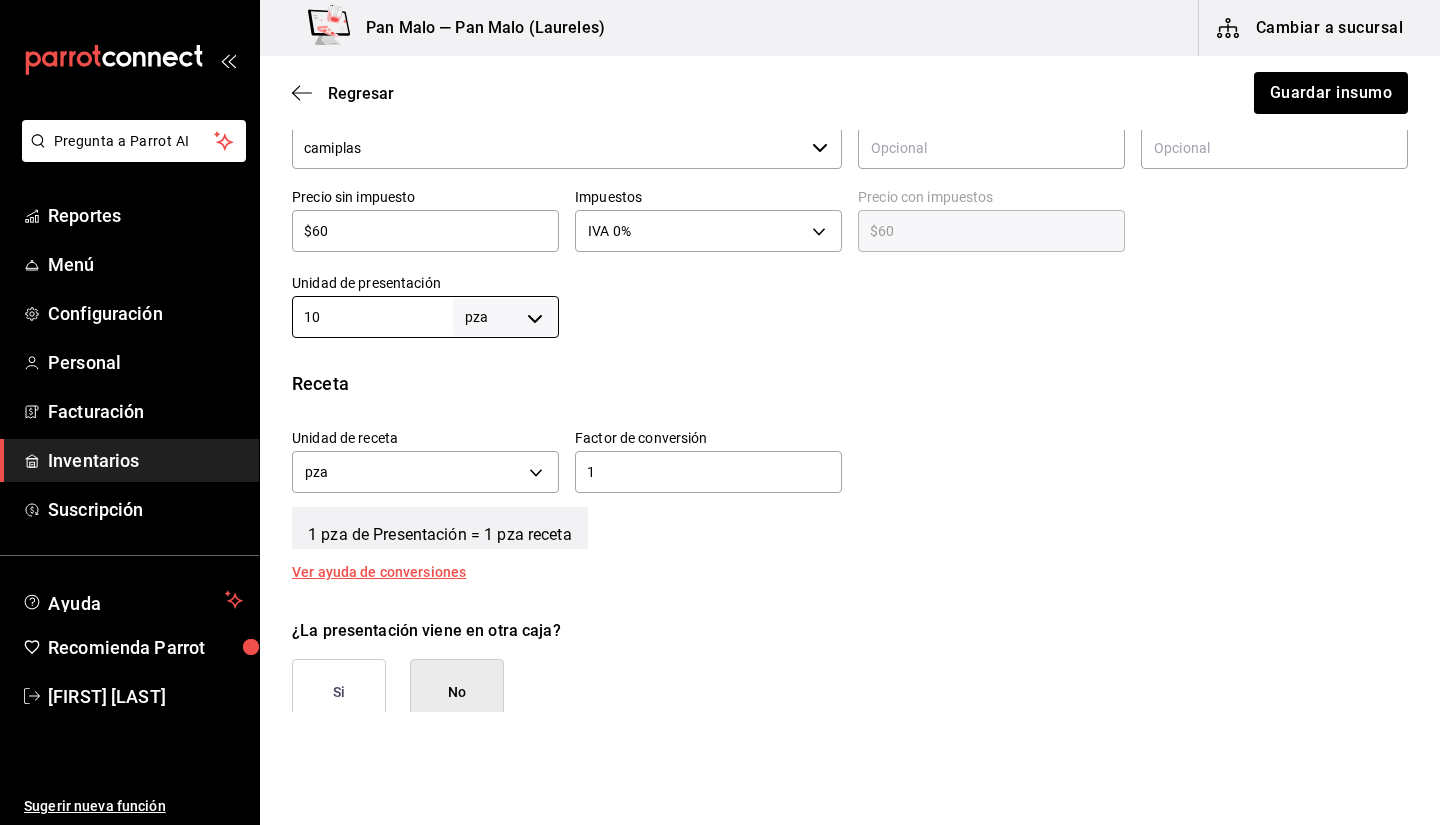 type on "1" 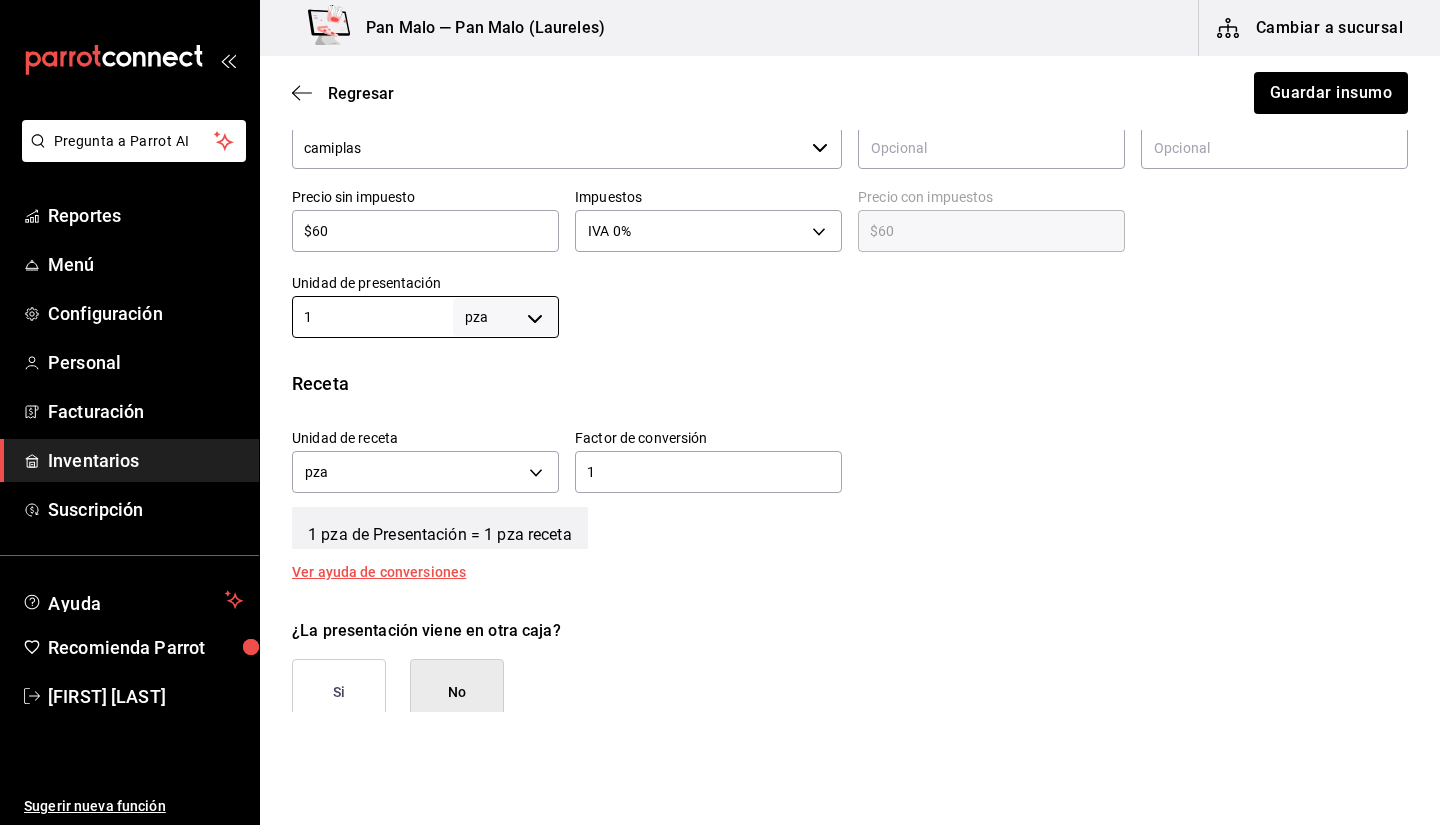 type on "1" 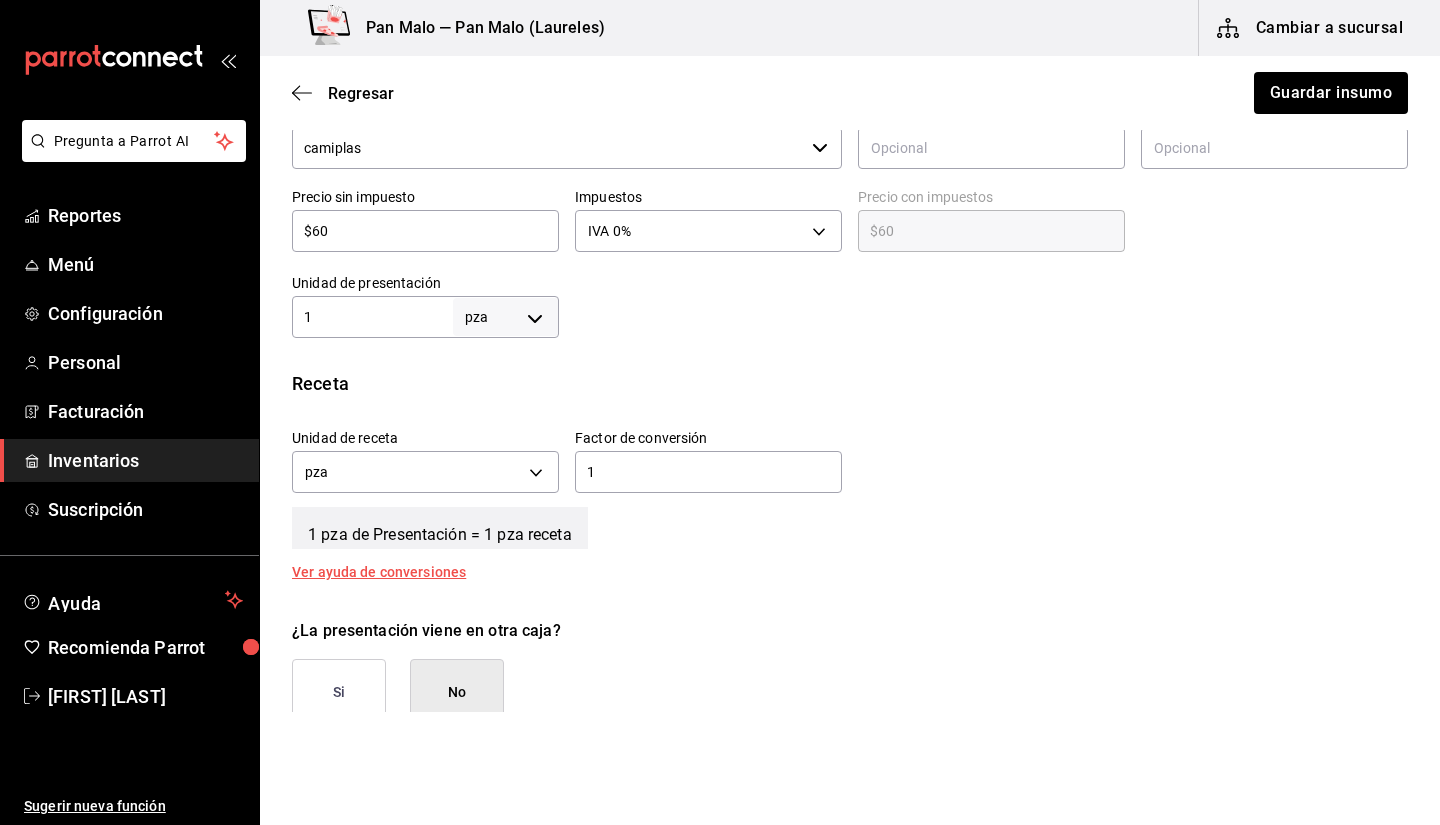 click on "1" at bounding box center (708, 472) 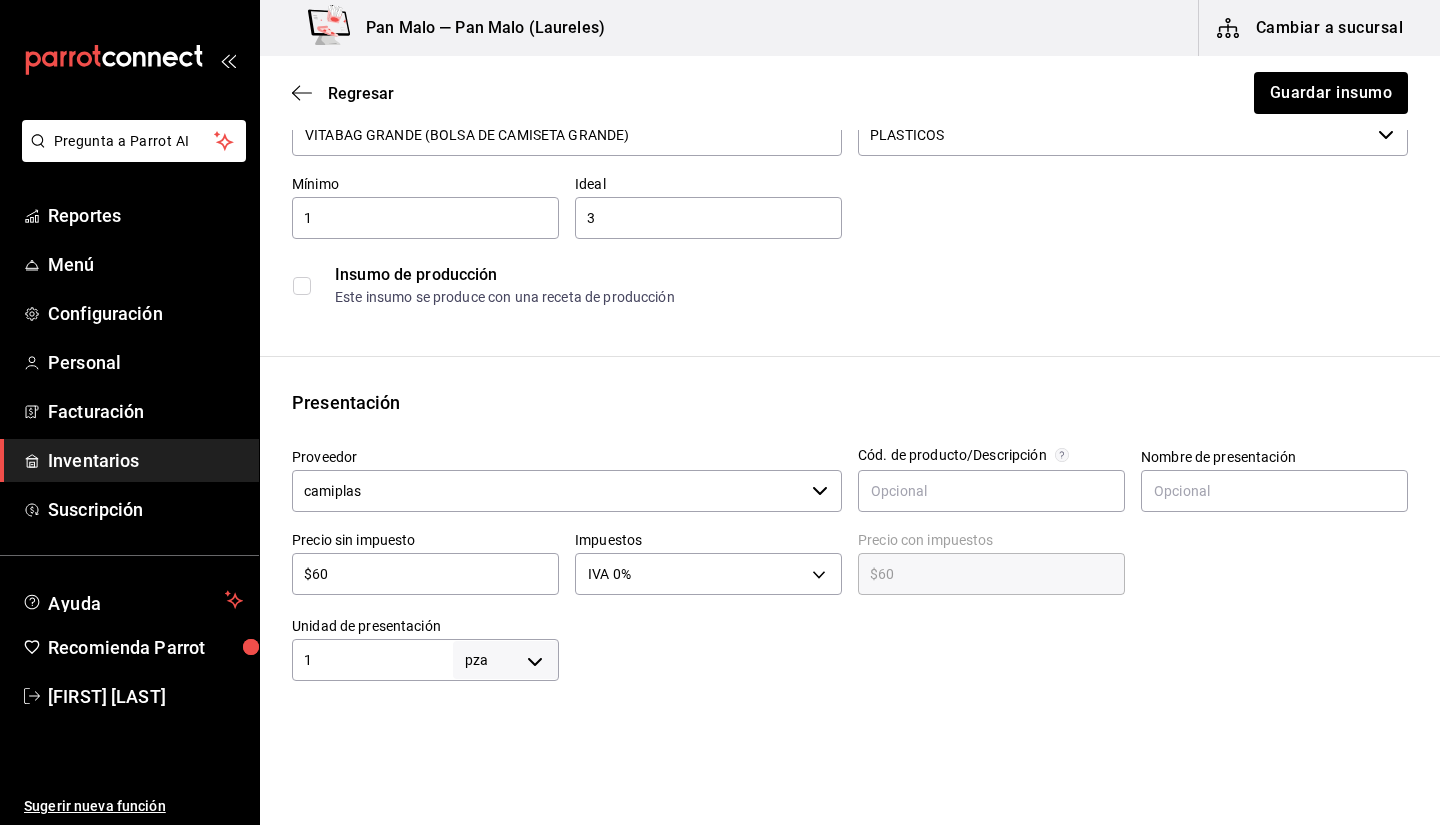 scroll, scrollTop: 149, scrollLeft: 0, axis: vertical 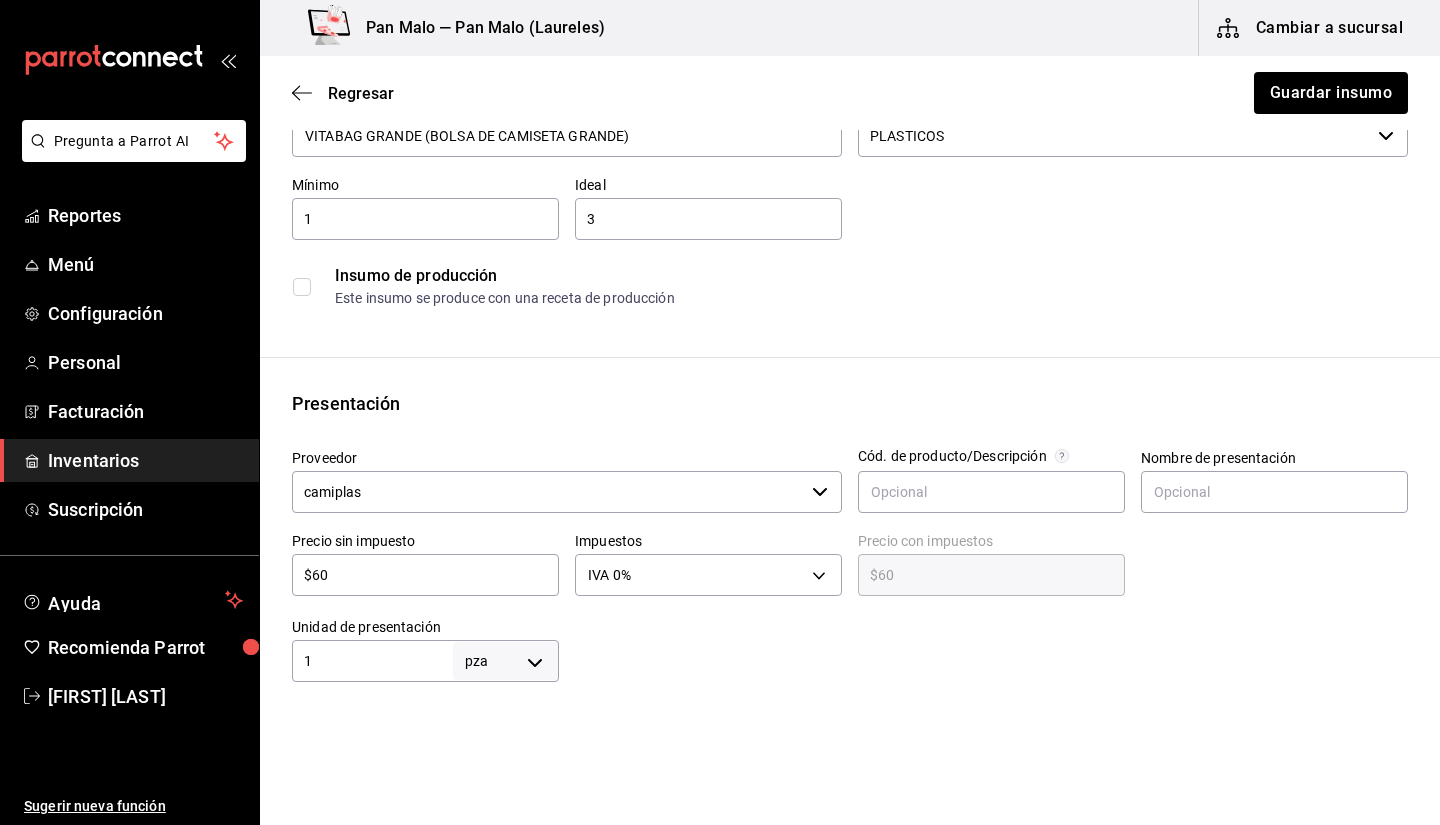 type on "100" 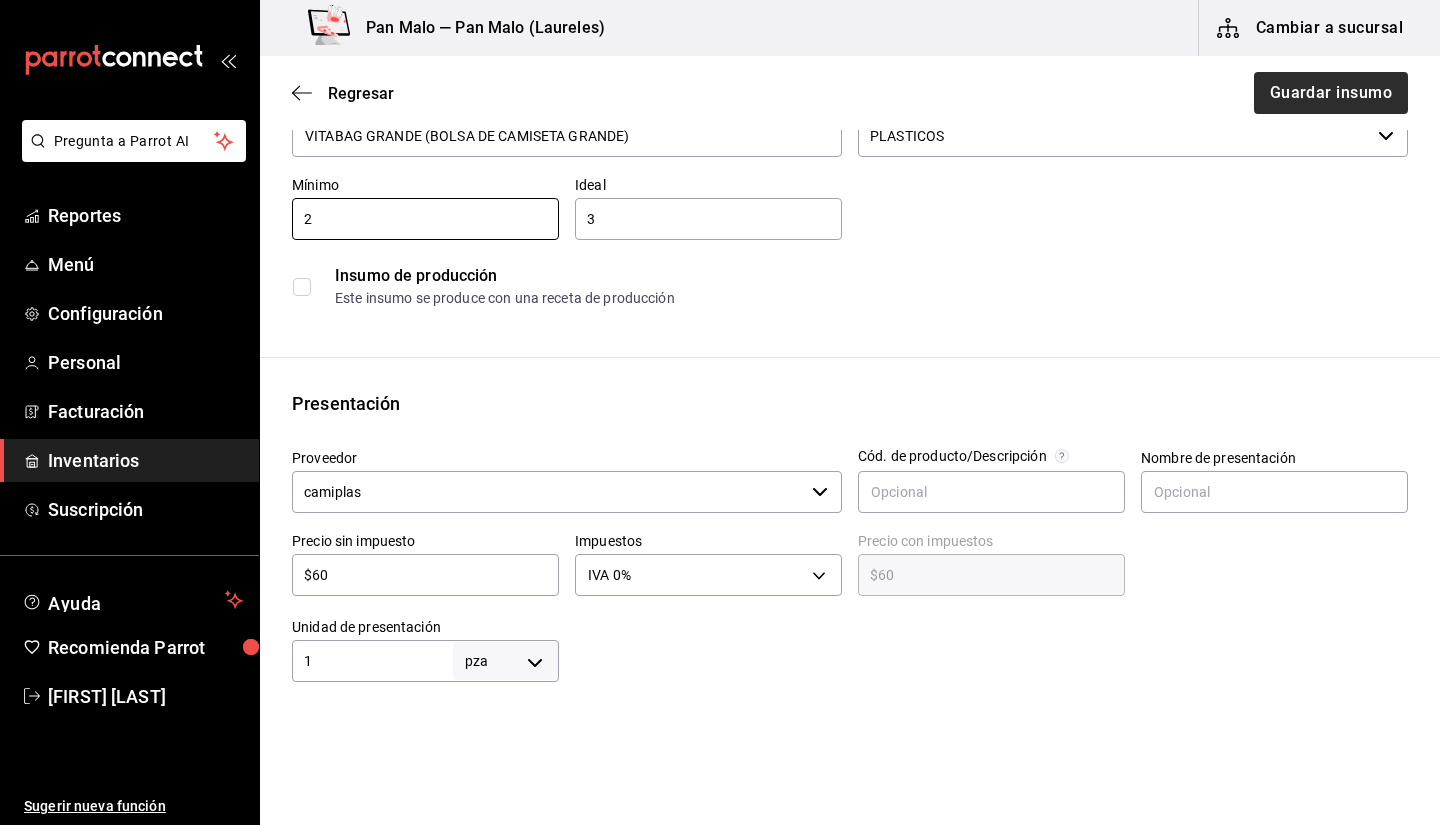 type on "2" 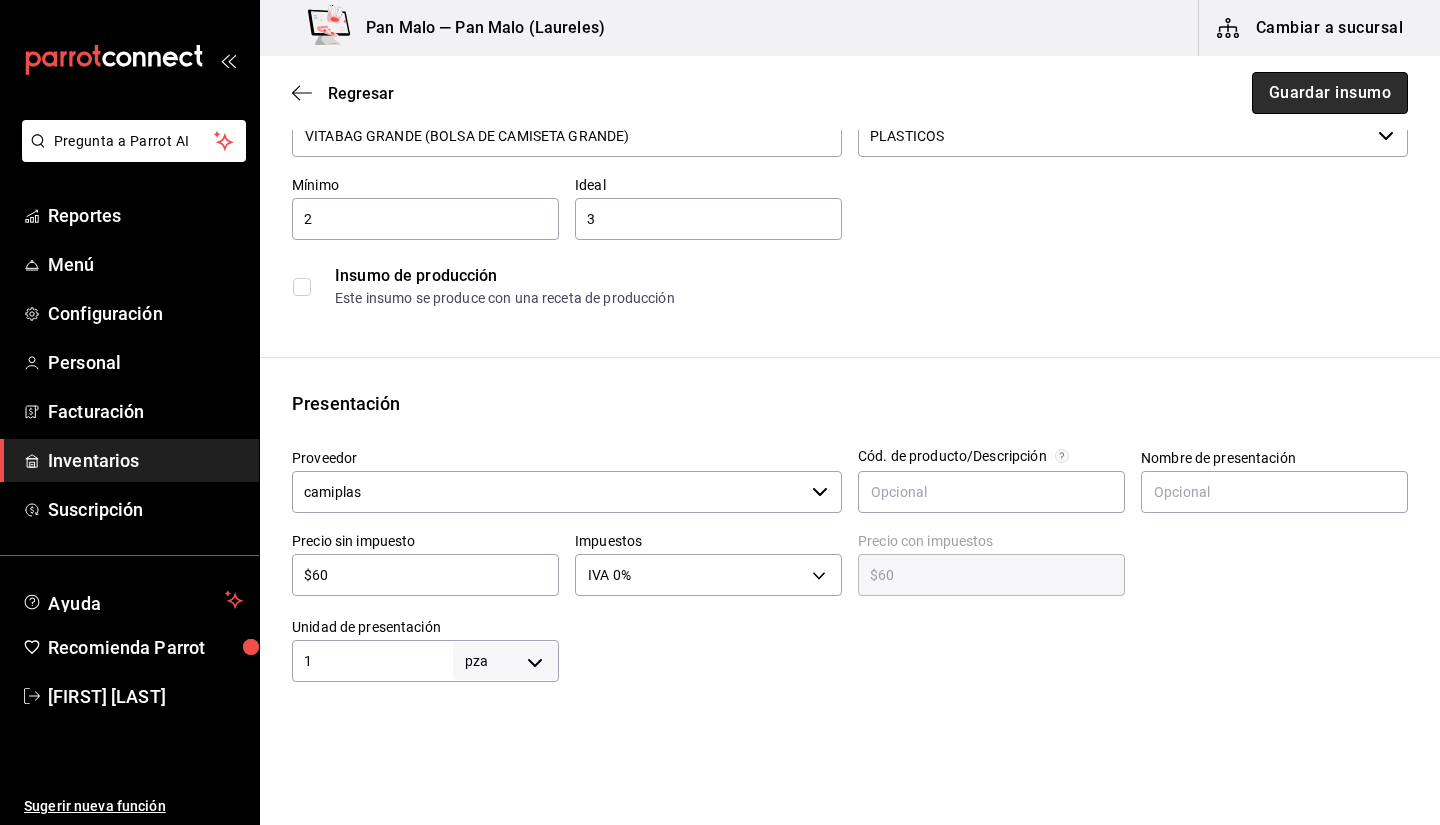 click on "Guardar insumo" at bounding box center (1330, 93) 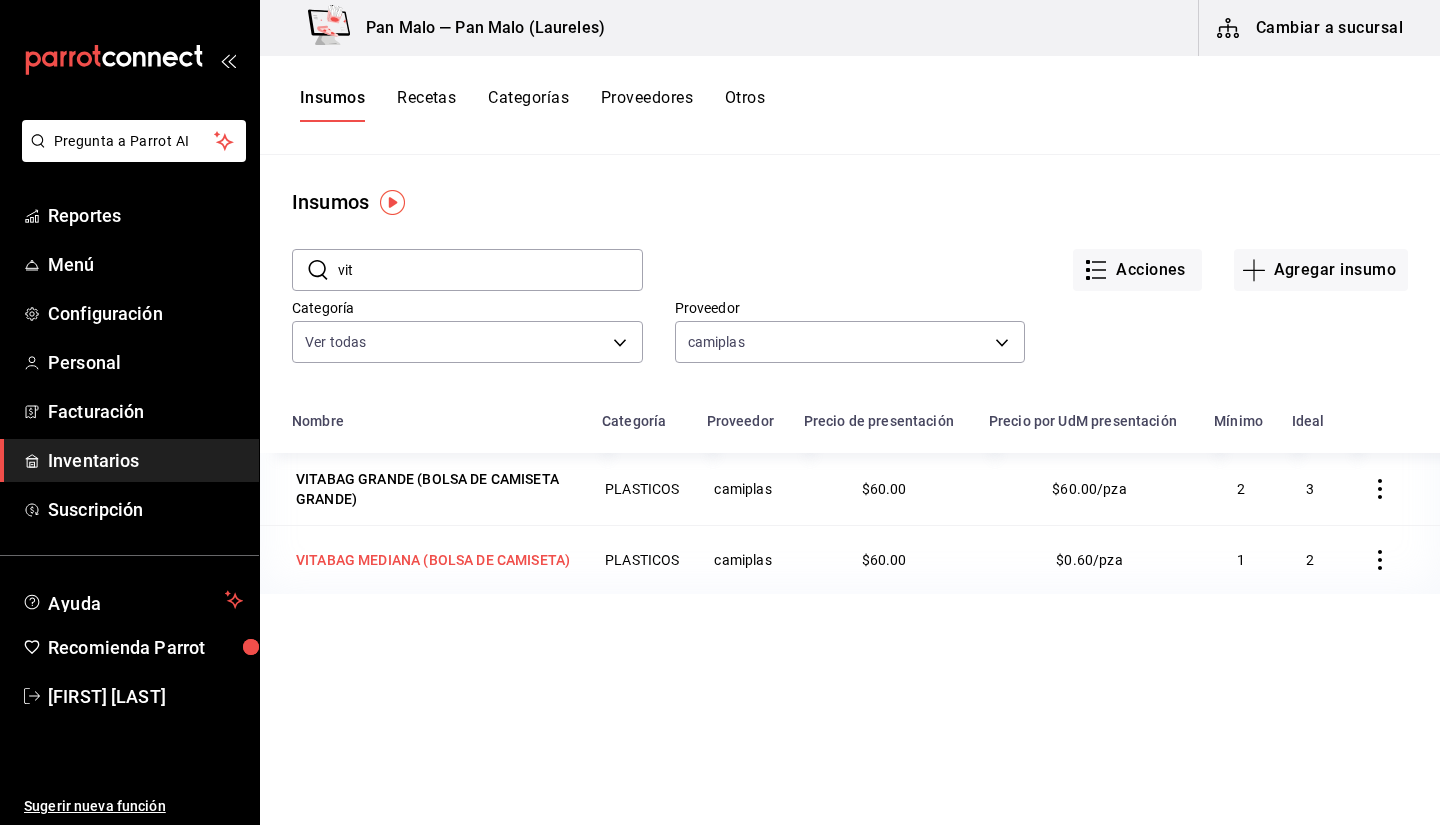 click on "VITABAG MEDIANA (BOLSA DE CAMISETA)" at bounding box center (425, 559) 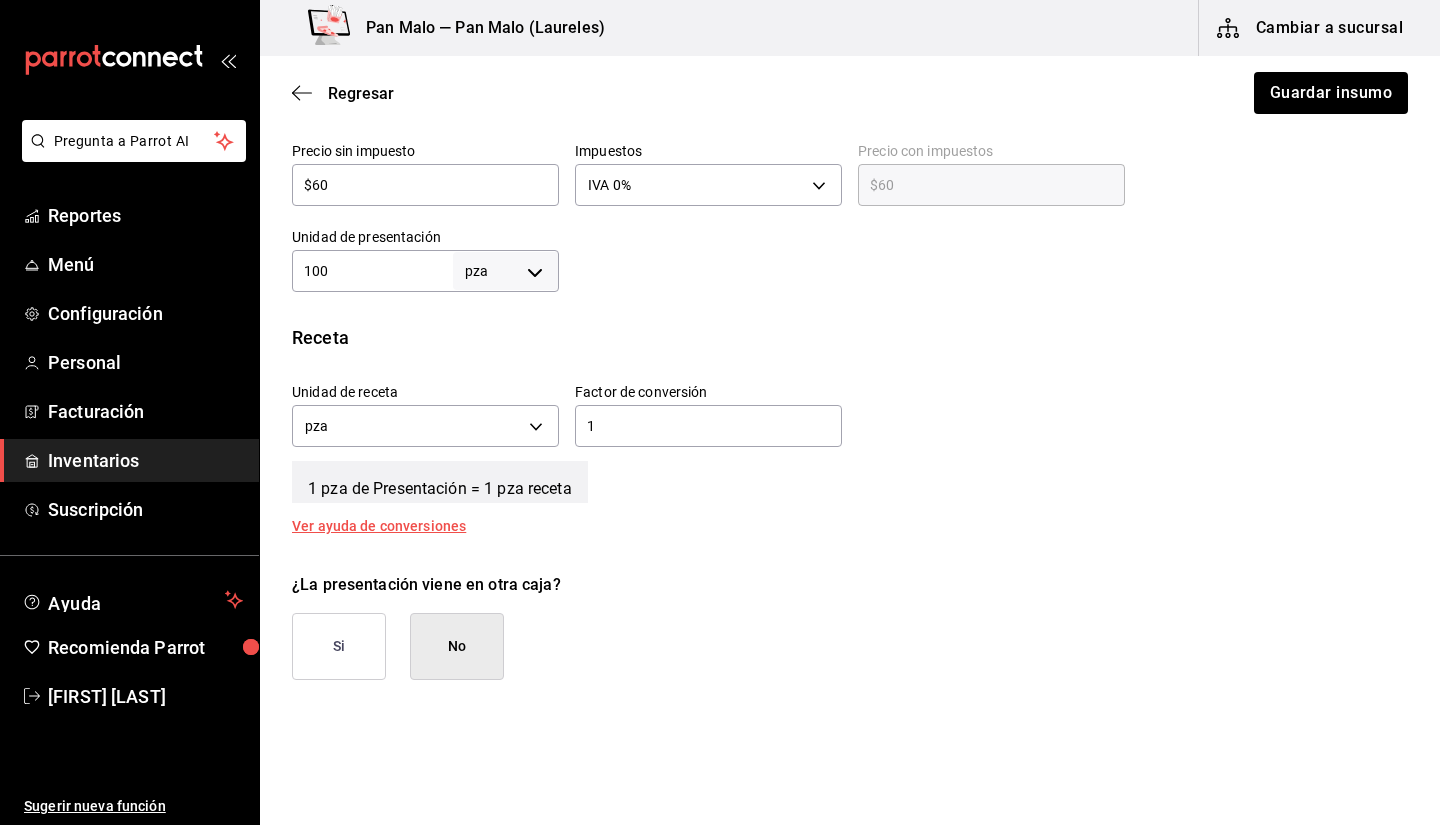 scroll, scrollTop: 543, scrollLeft: 0, axis: vertical 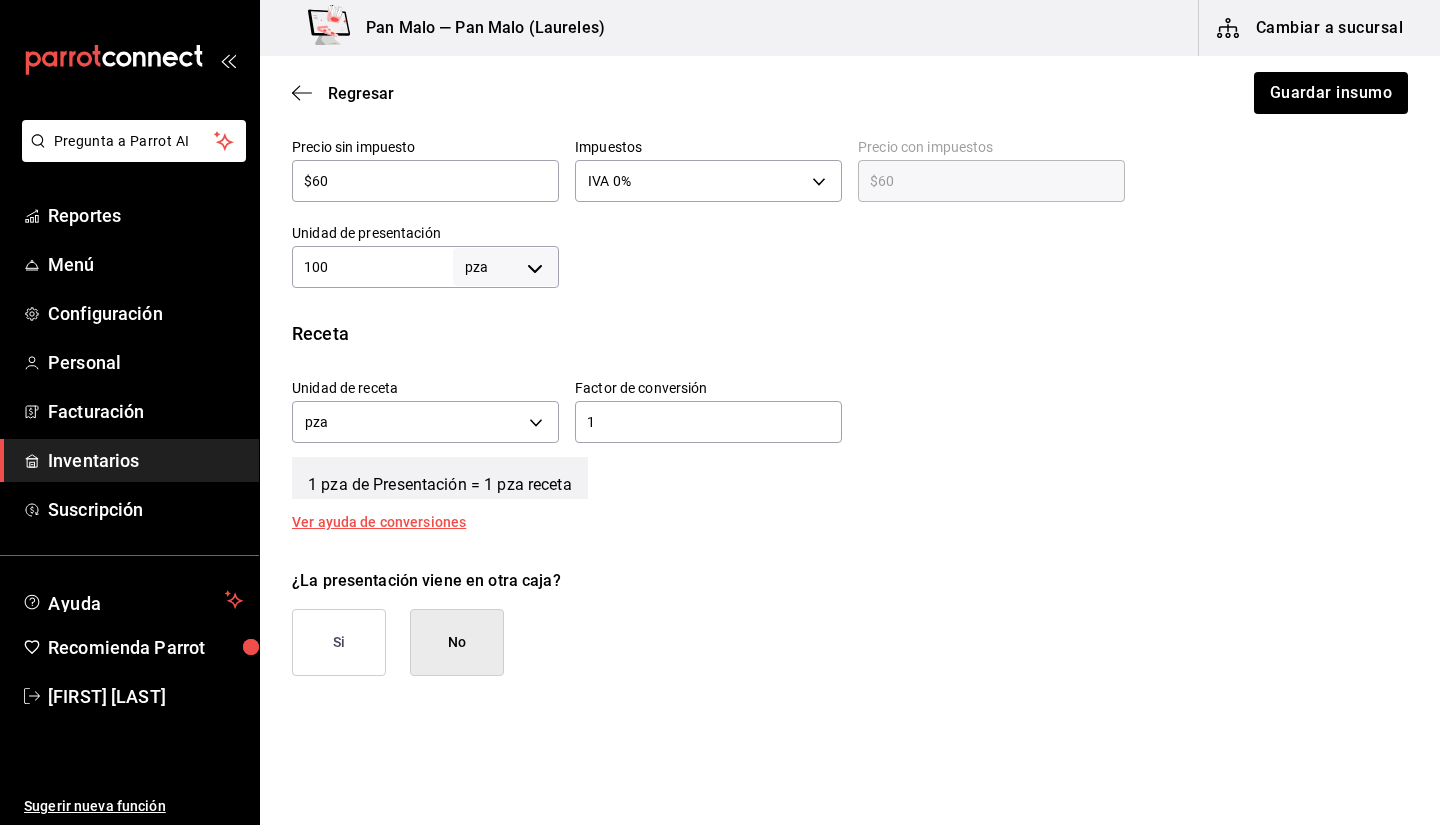click on "100" at bounding box center (372, 267) 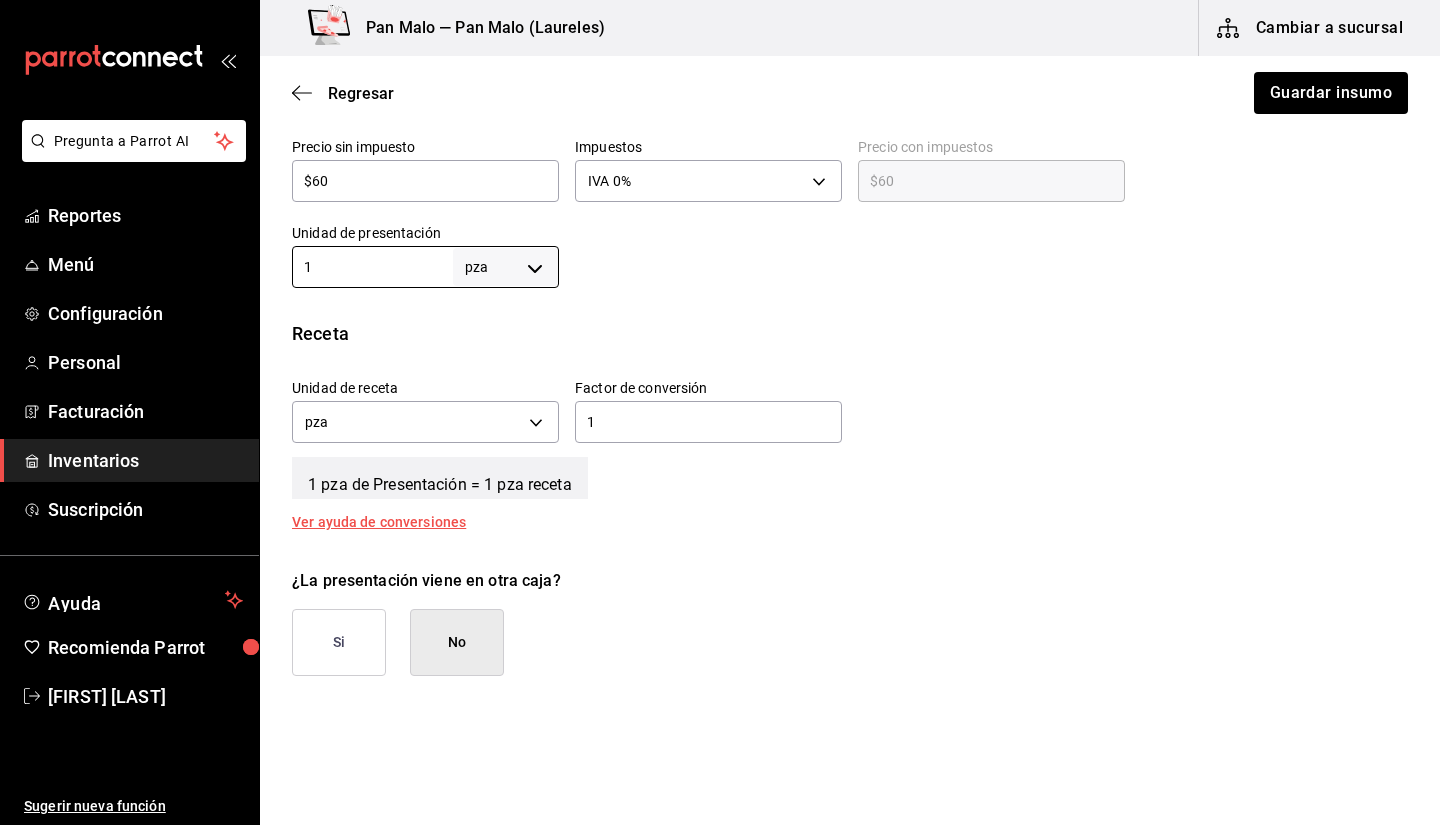 type on "1" 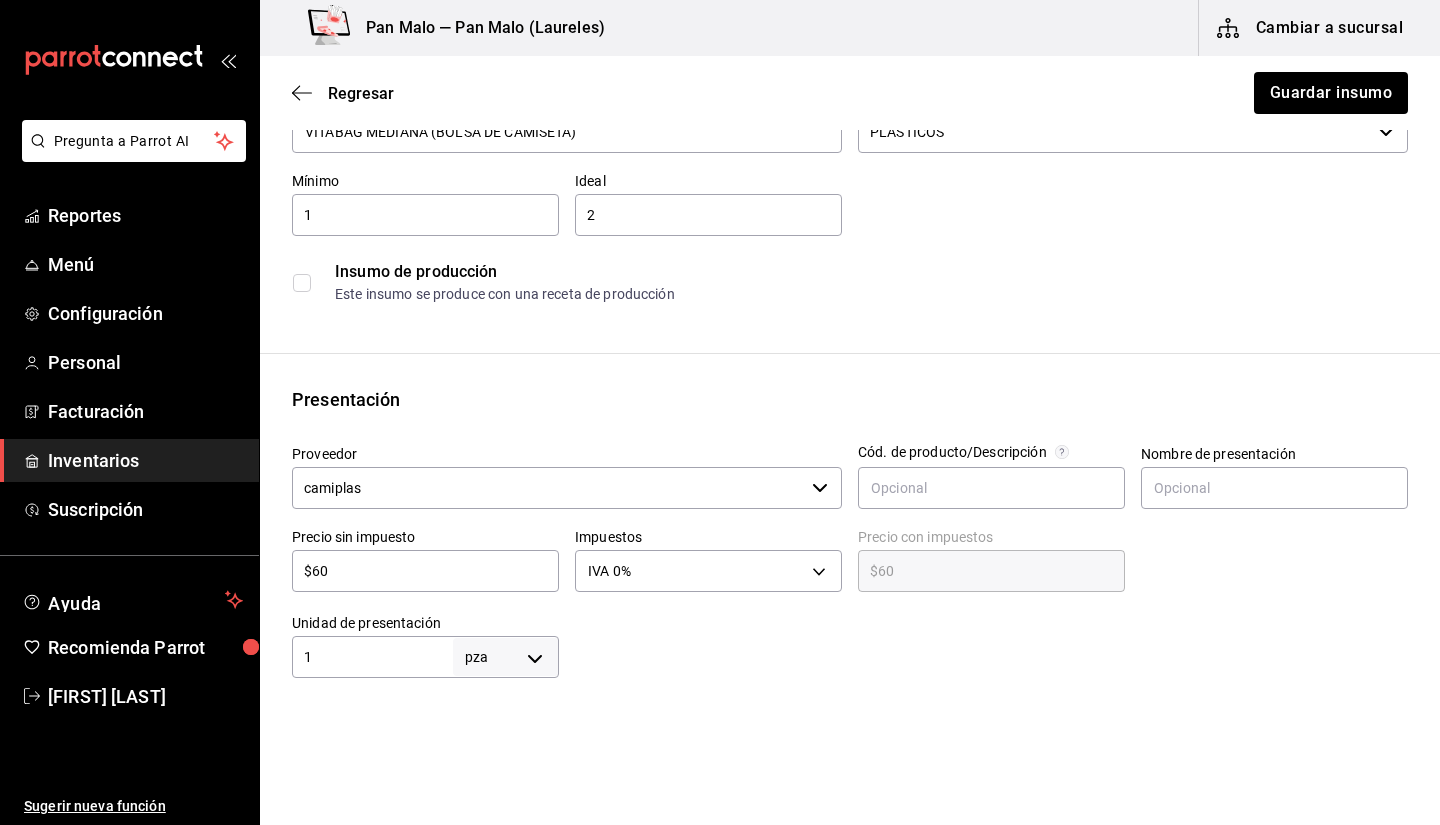 scroll, scrollTop: 98, scrollLeft: 0, axis: vertical 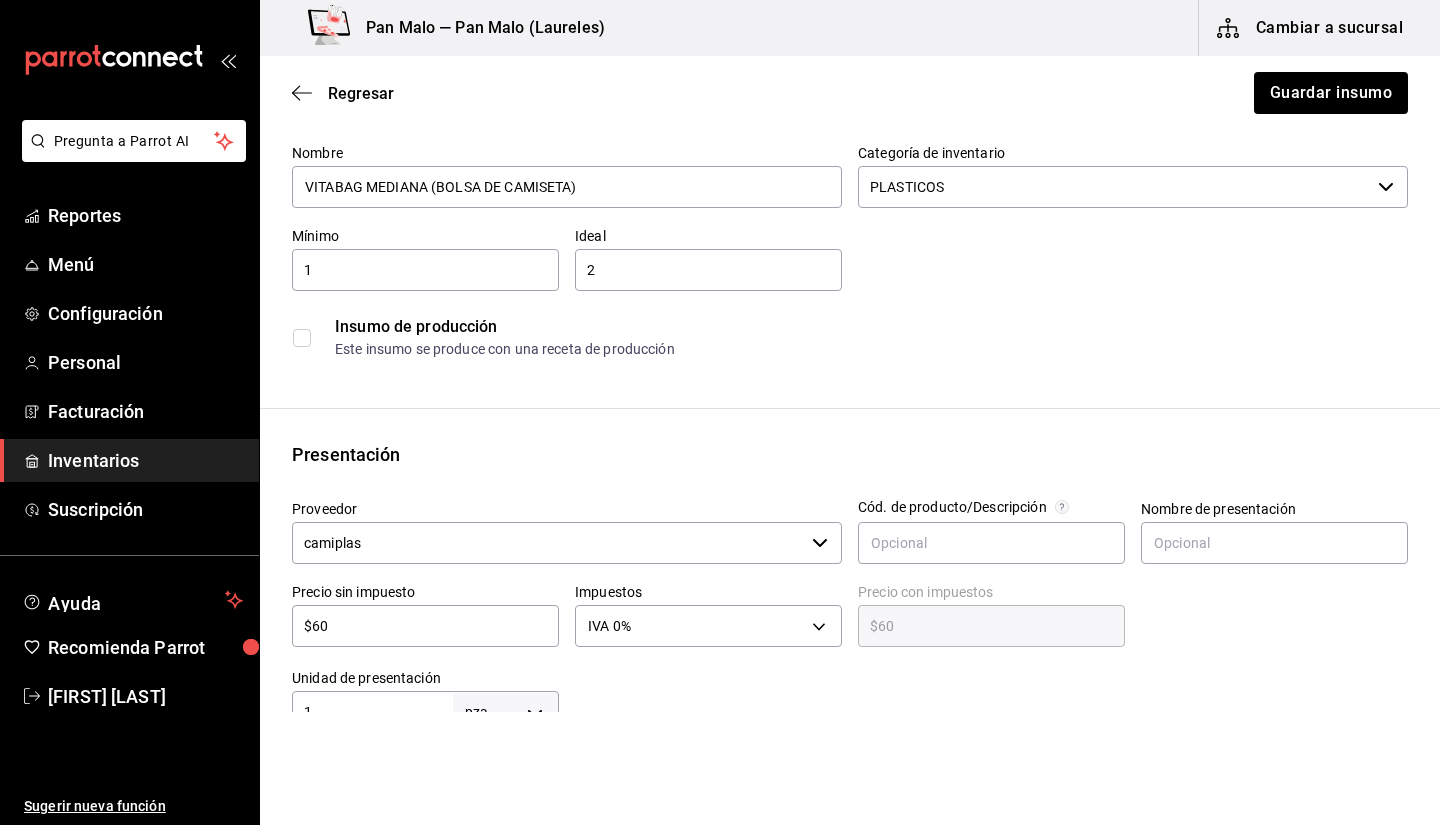 type on "100" 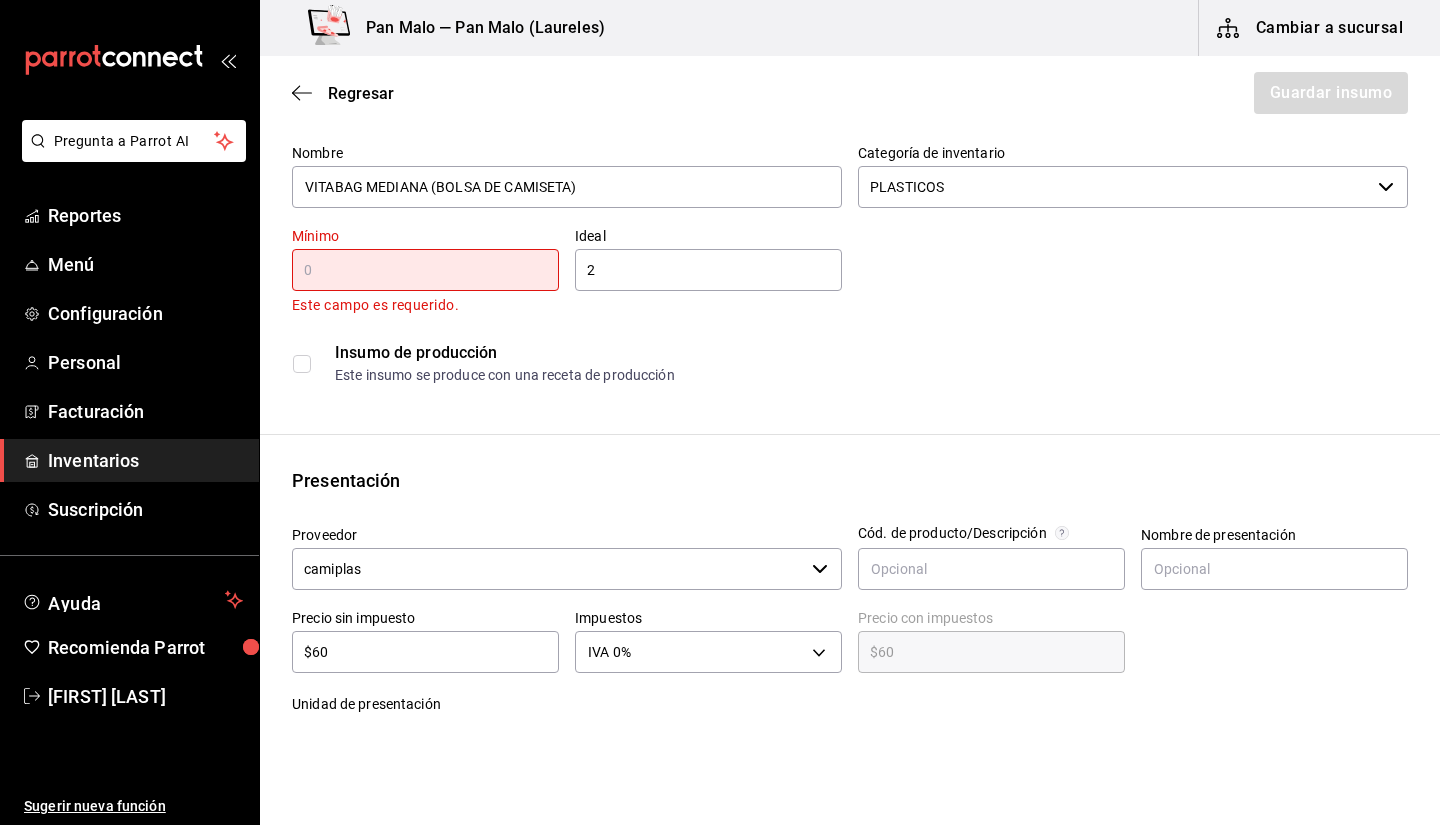 type on "1" 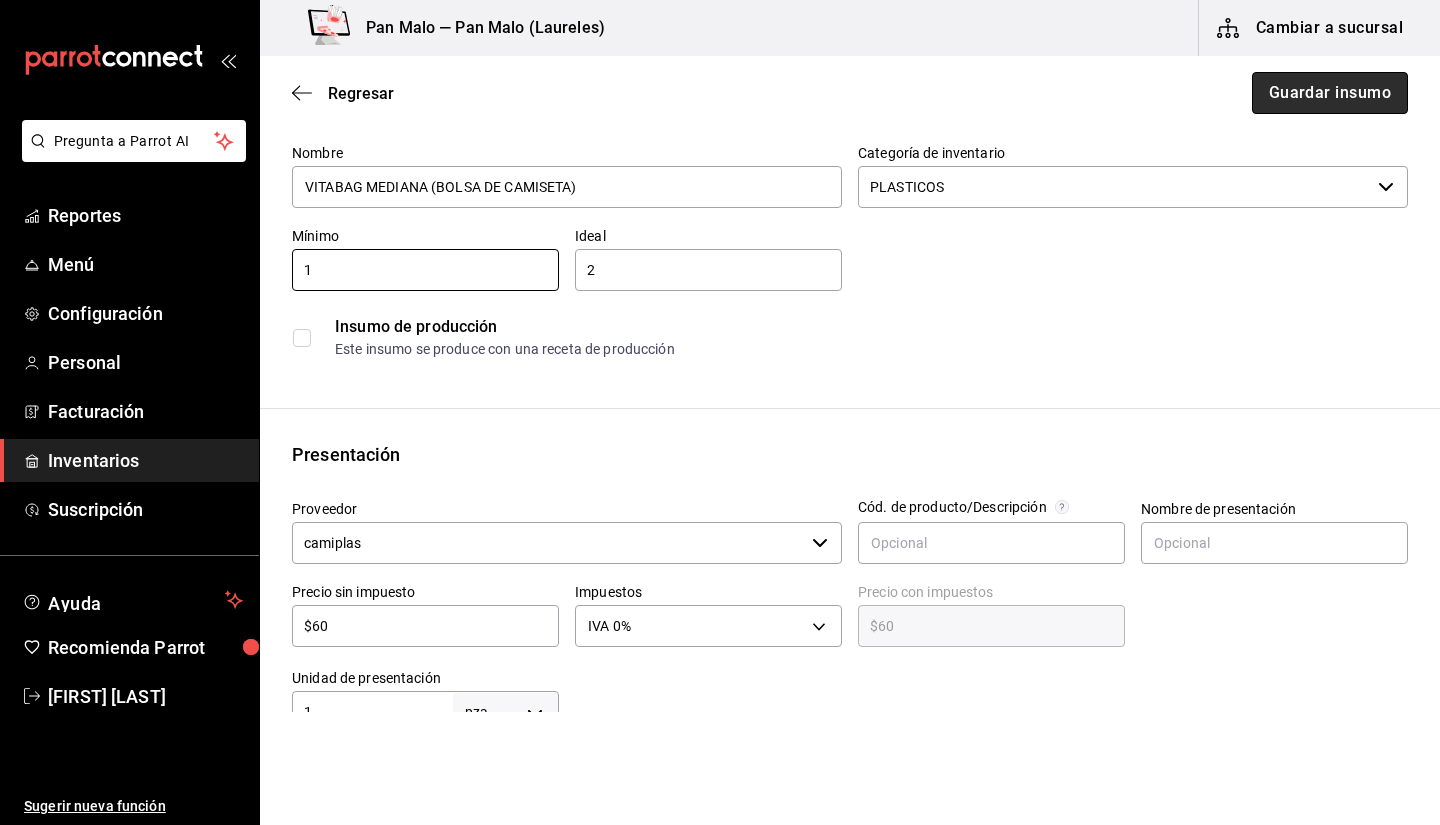 click on "Guardar insumo" at bounding box center (1330, 93) 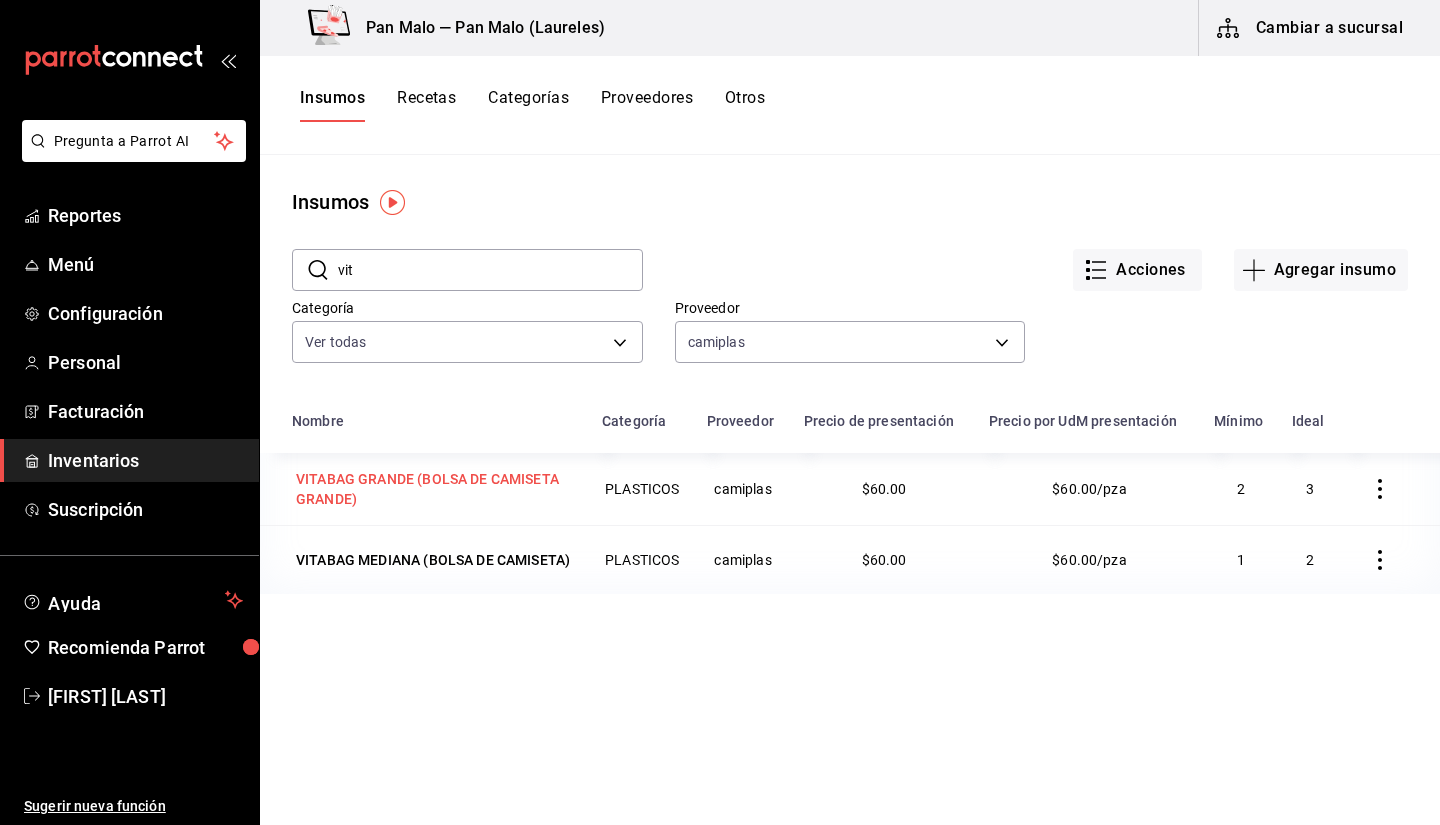 click on "VITABAG GRANDE (BOLSA DE CAMISETA GRANDE)" at bounding box center (435, 489) 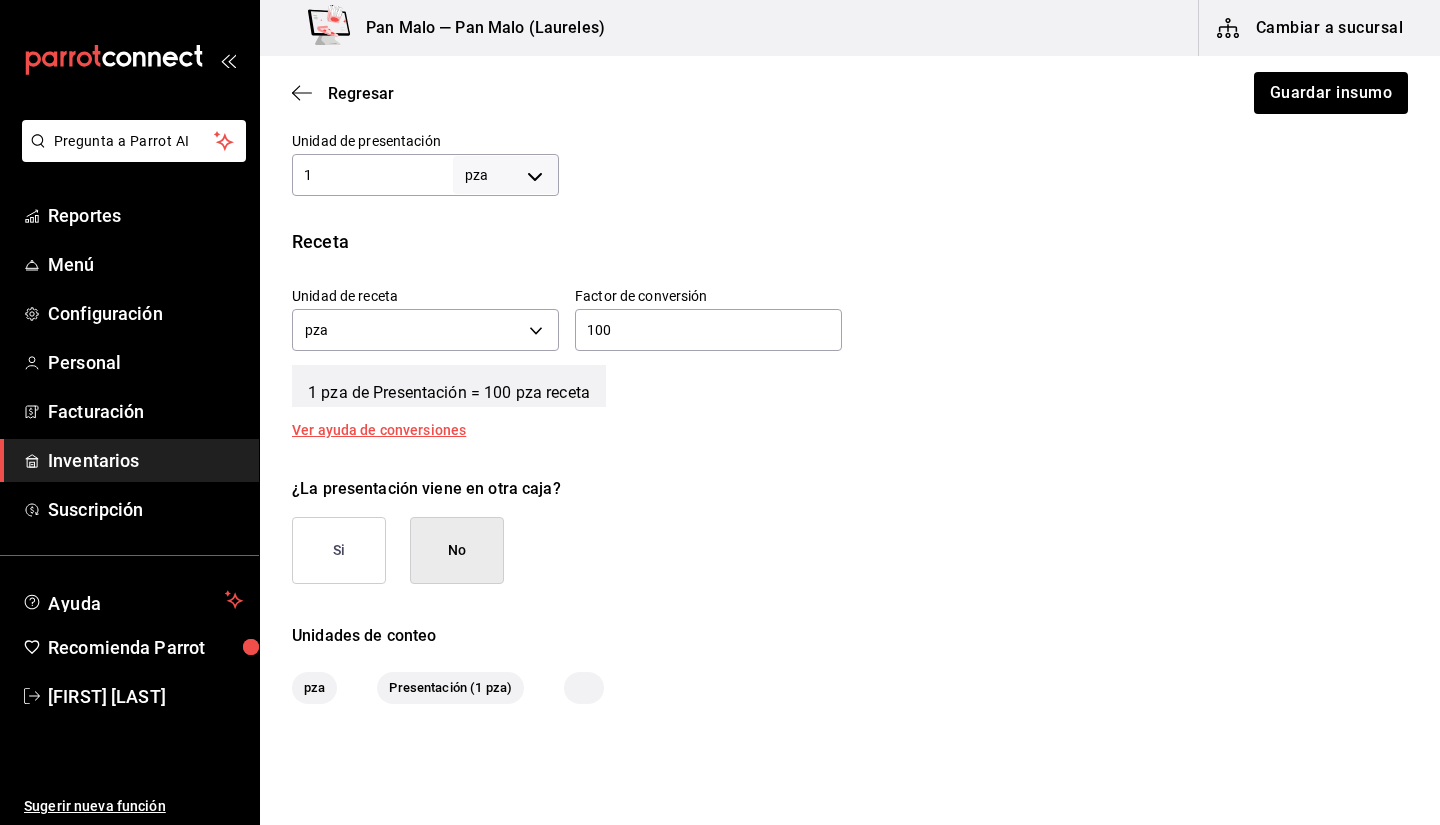 scroll, scrollTop: 743, scrollLeft: 0, axis: vertical 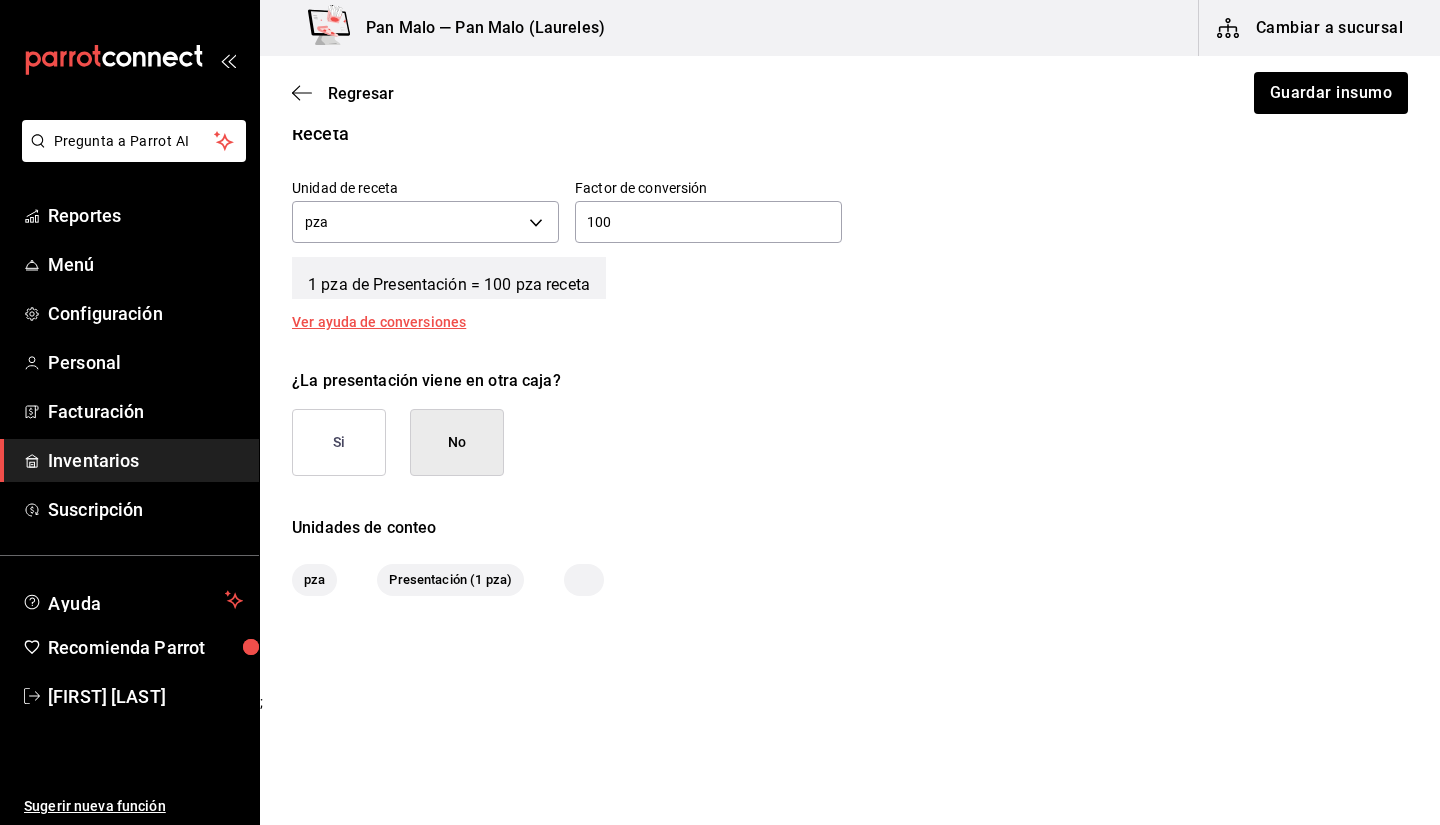 click on "Si" at bounding box center [339, 442] 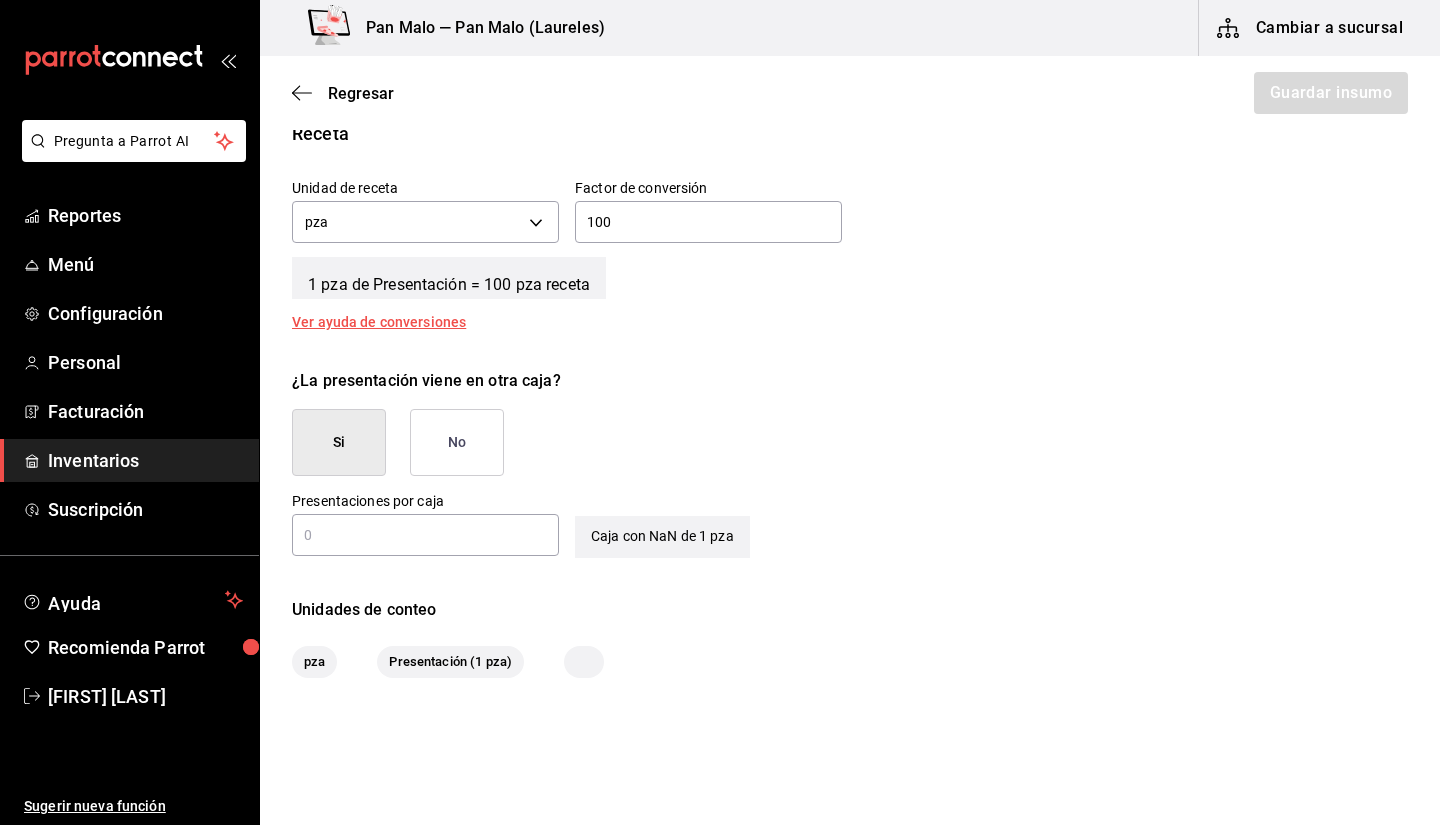 click at bounding box center (425, 535) 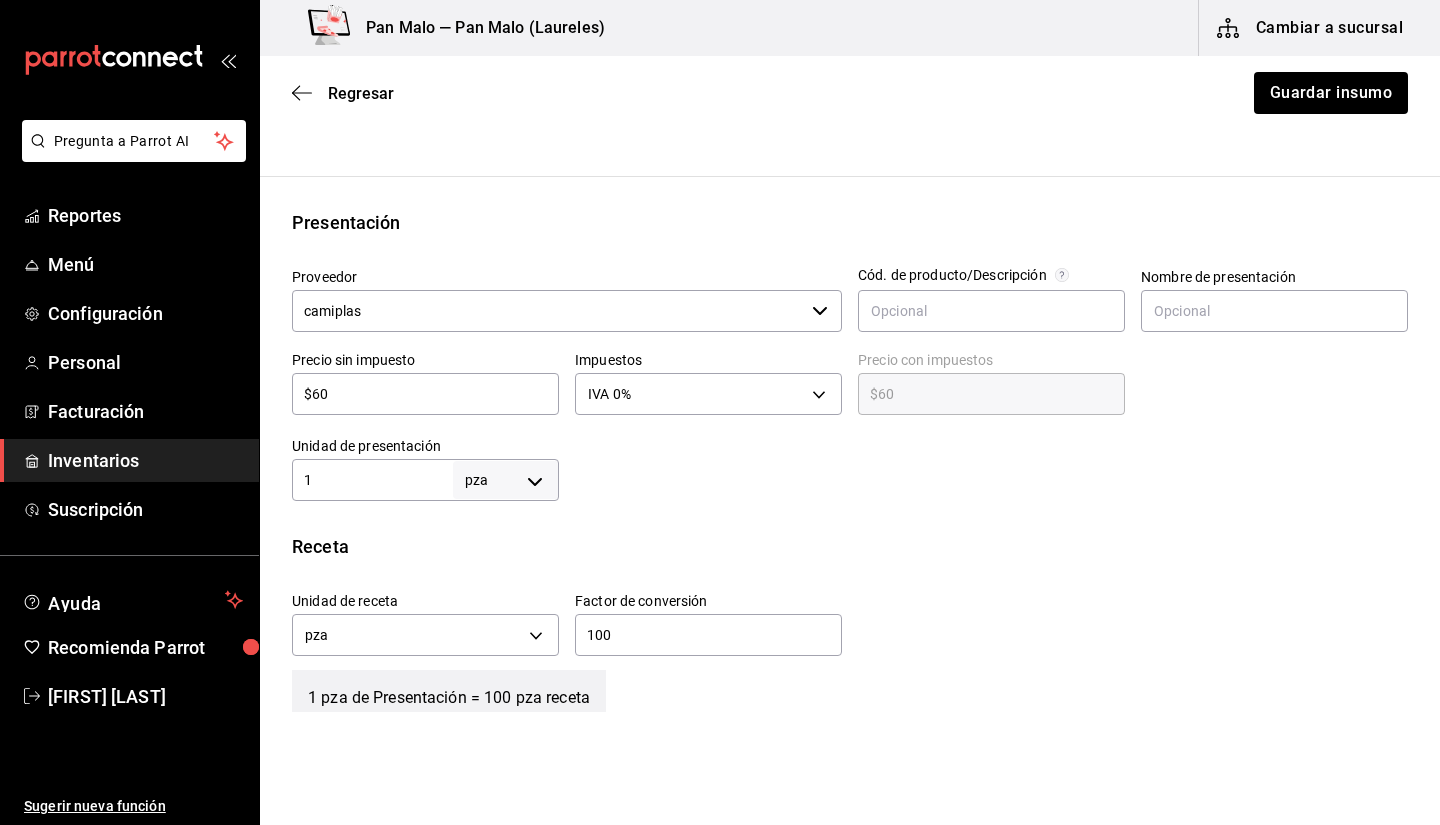 scroll, scrollTop: 328, scrollLeft: 0, axis: vertical 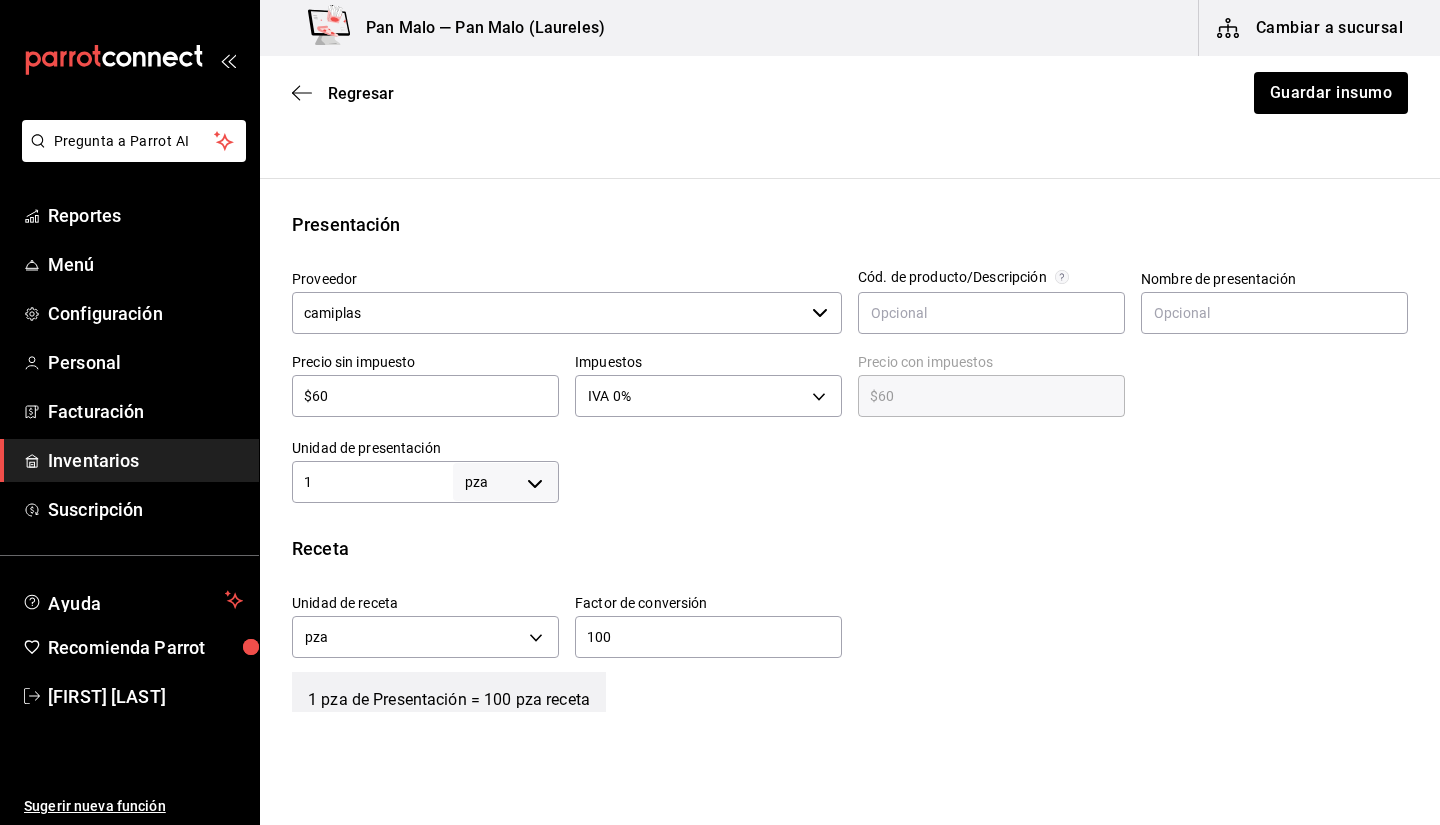 type on "1" 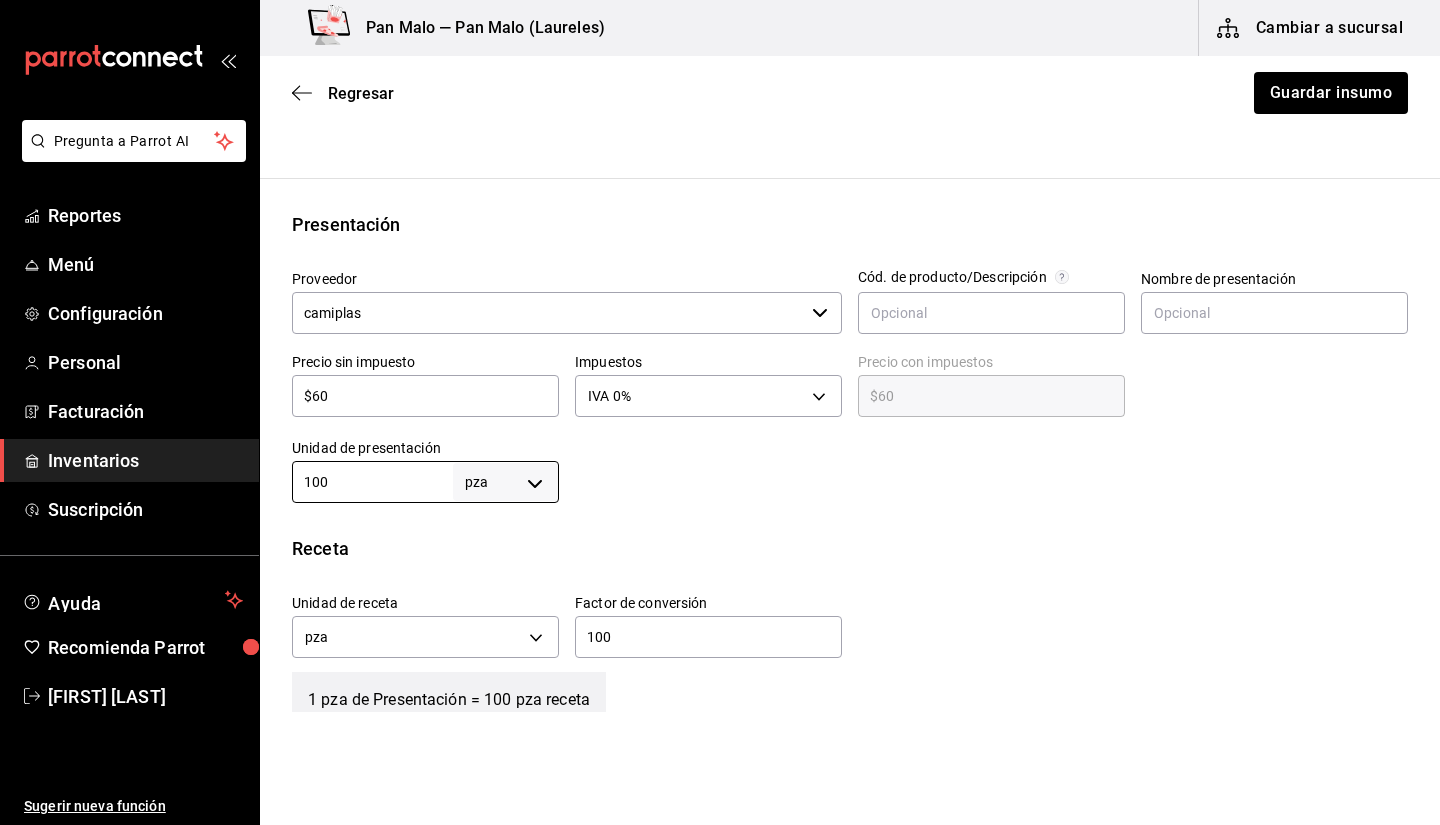 type on "100" 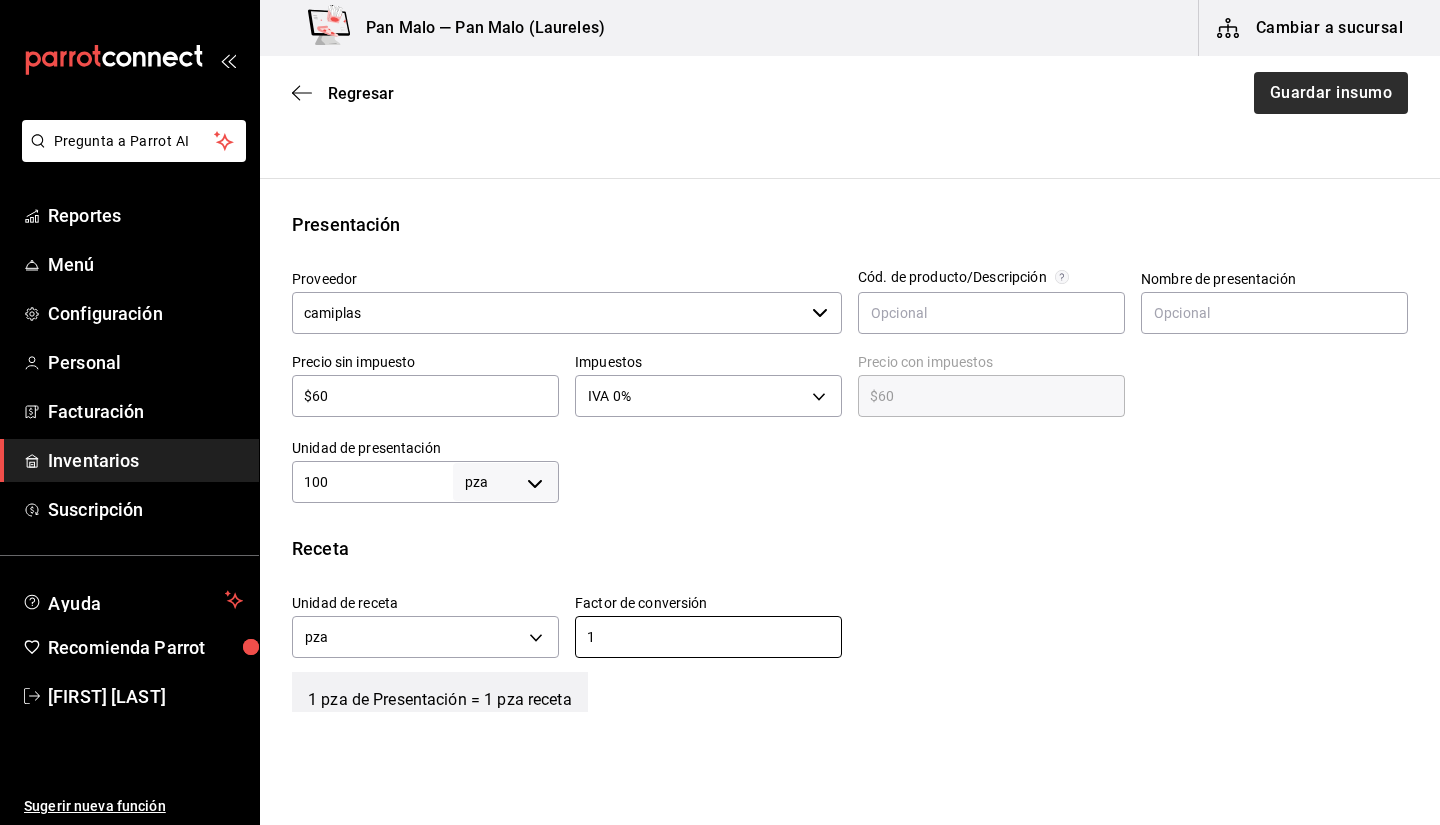 type on "1" 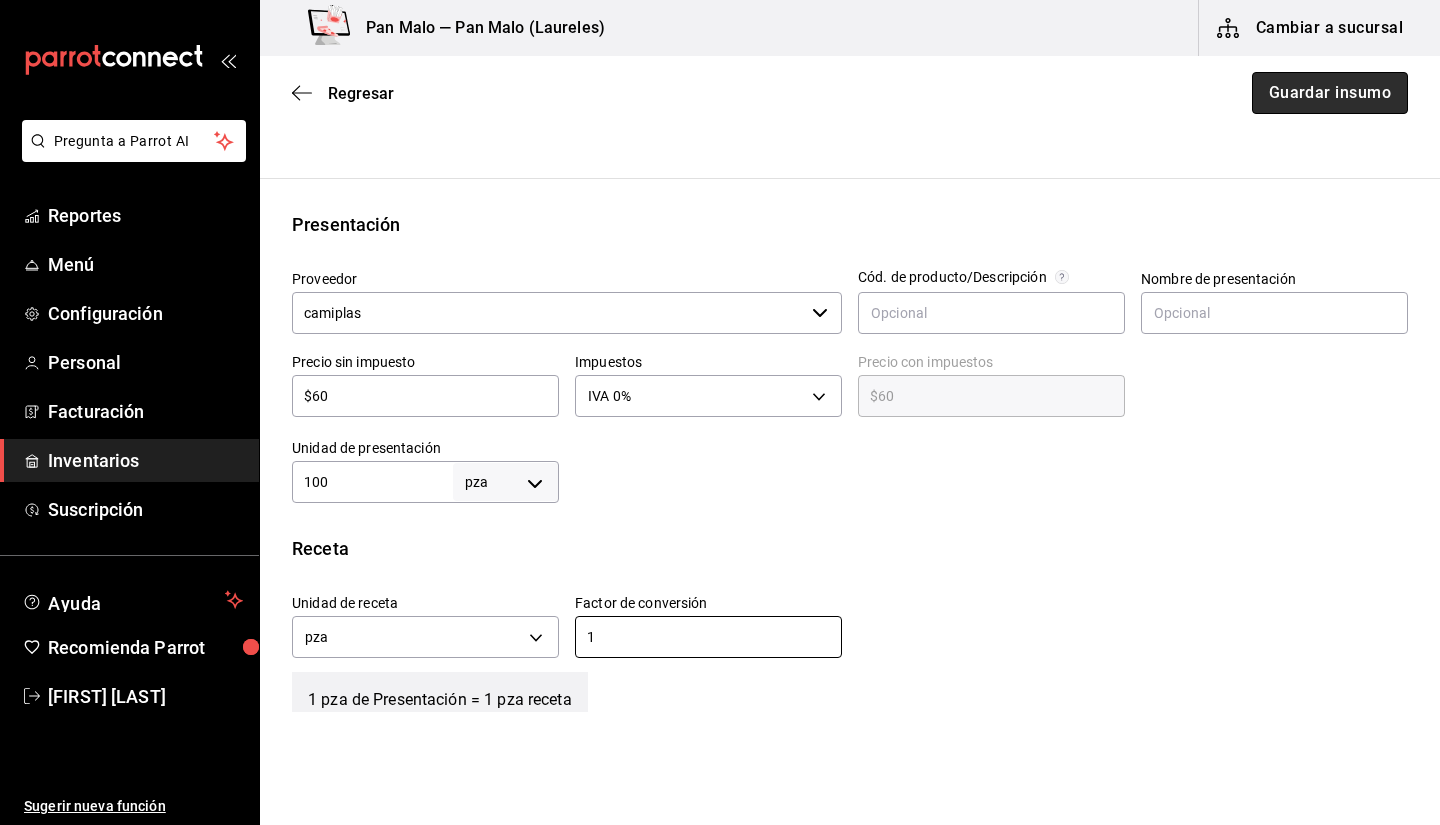 click on "Guardar insumo" at bounding box center [1330, 93] 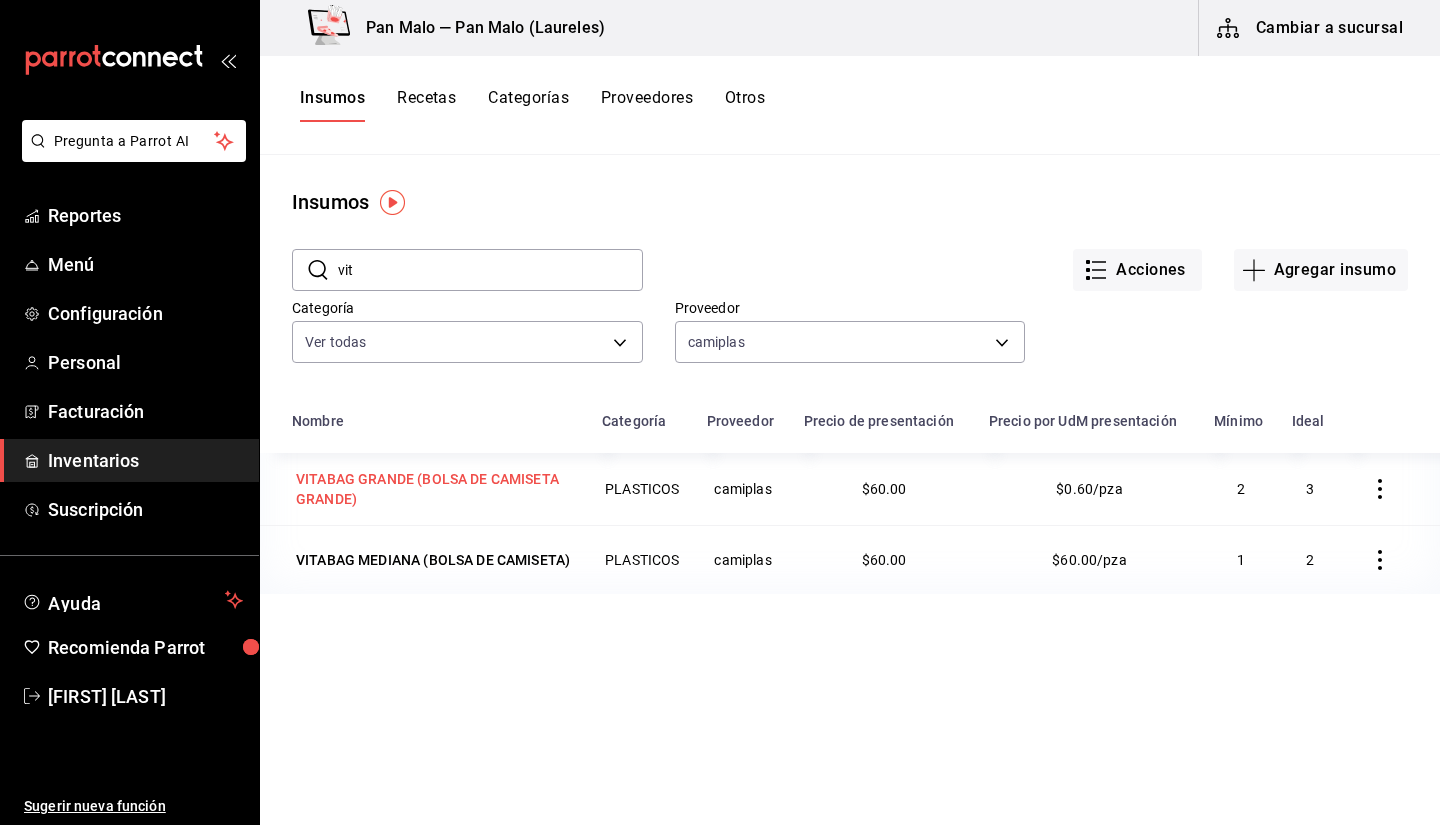 click on "VITABAG GRANDE (BOLSA DE CAMISETA GRANDE)" at bounding box center [435, 489] 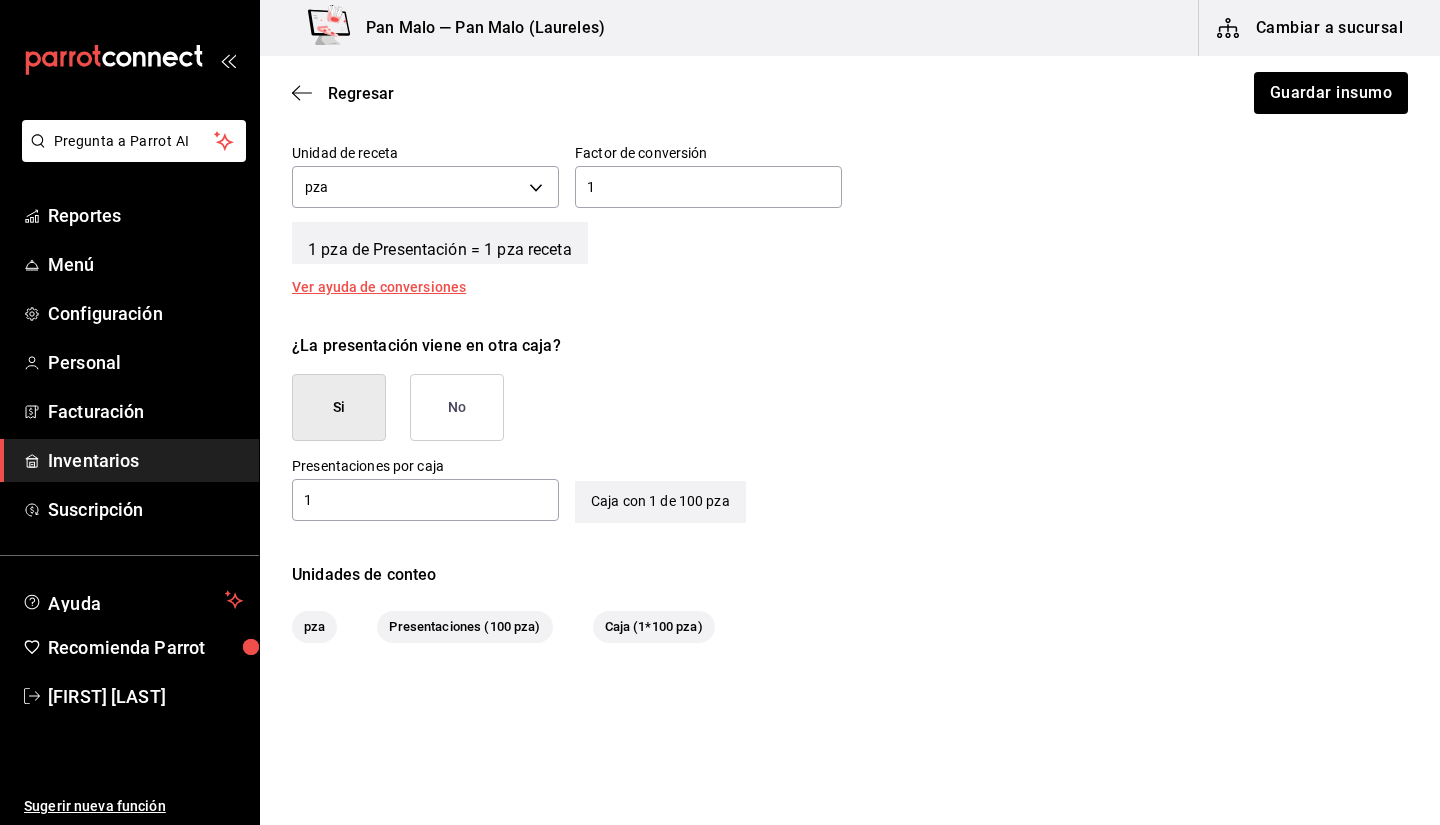 scroll, scrollTop: 780, scrollLeft: 0, axis: vertical 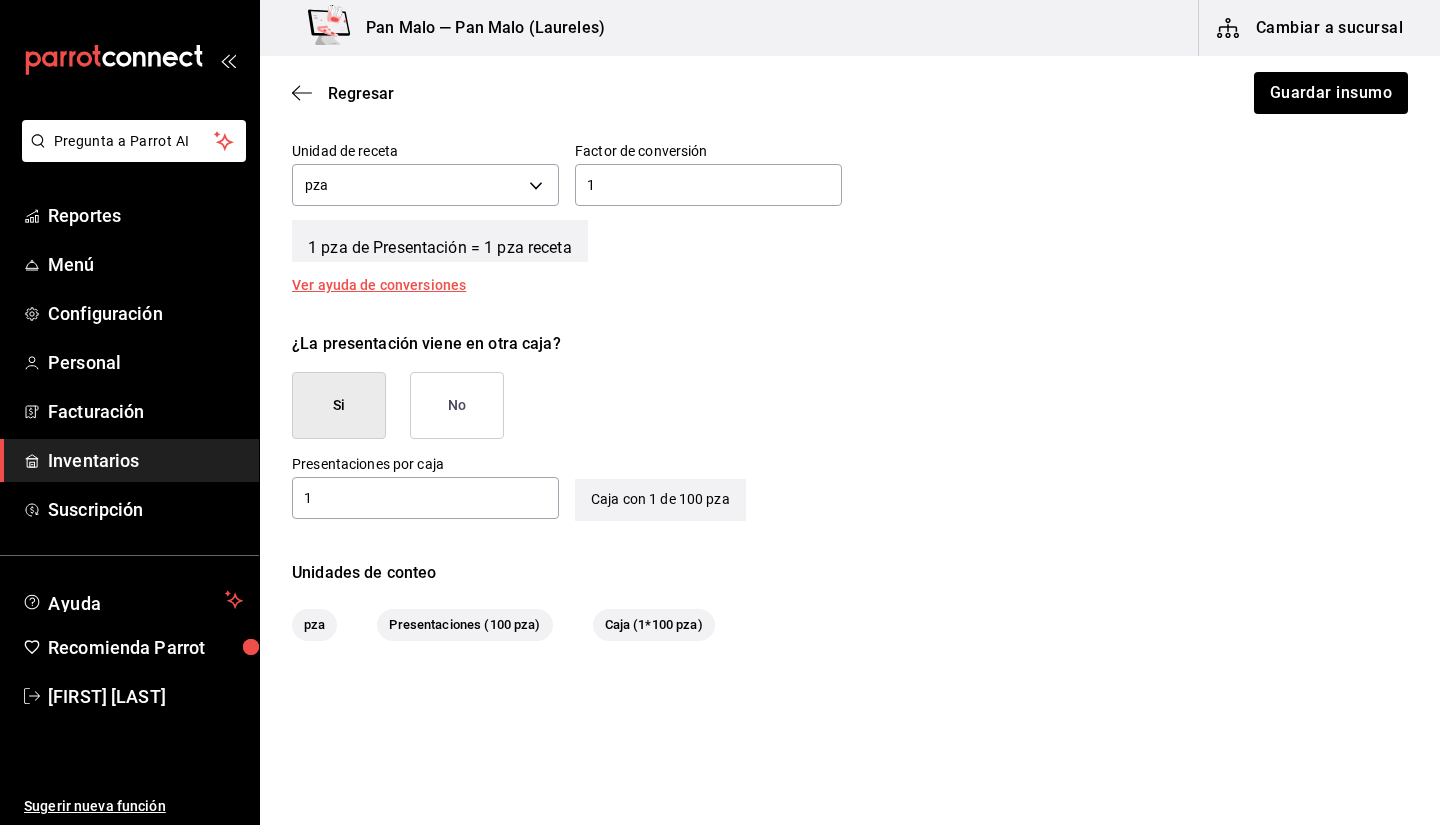 click on "1" at bounding box center [425, 498] 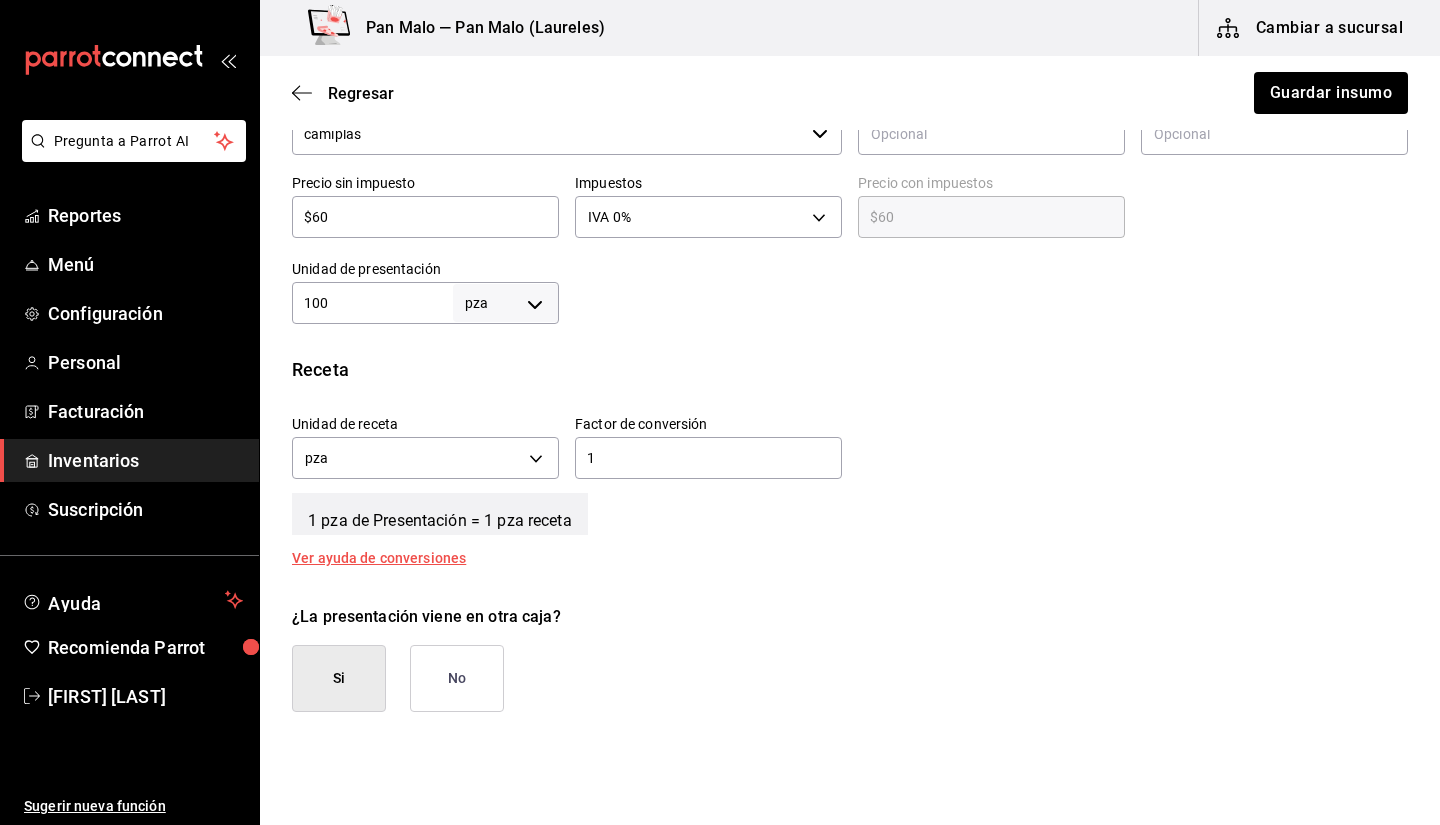 scroll, scrollTop: 440, scrollLeft: 0, axis: vertical 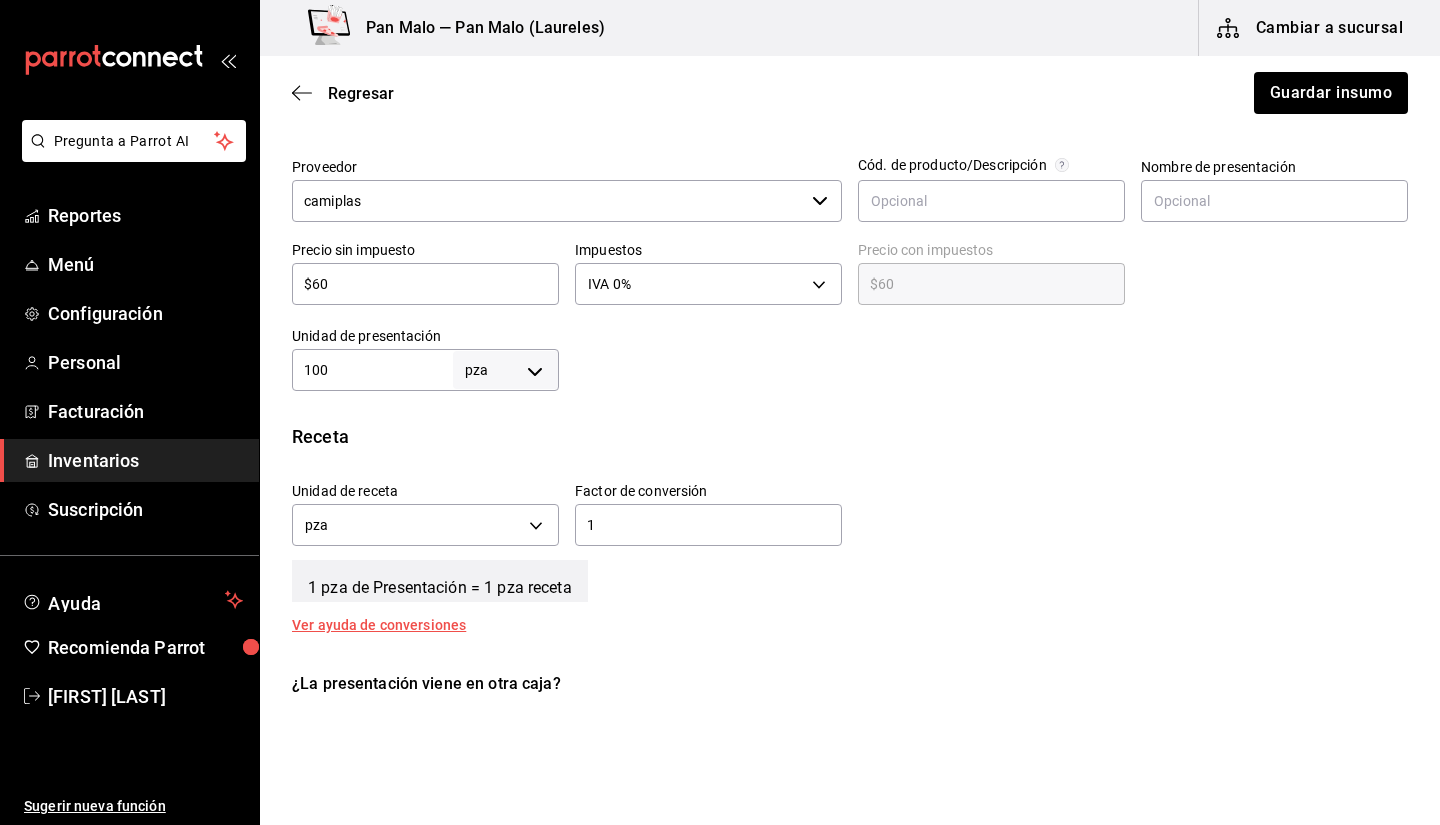 click on "1" at bounding box center [708, 525] 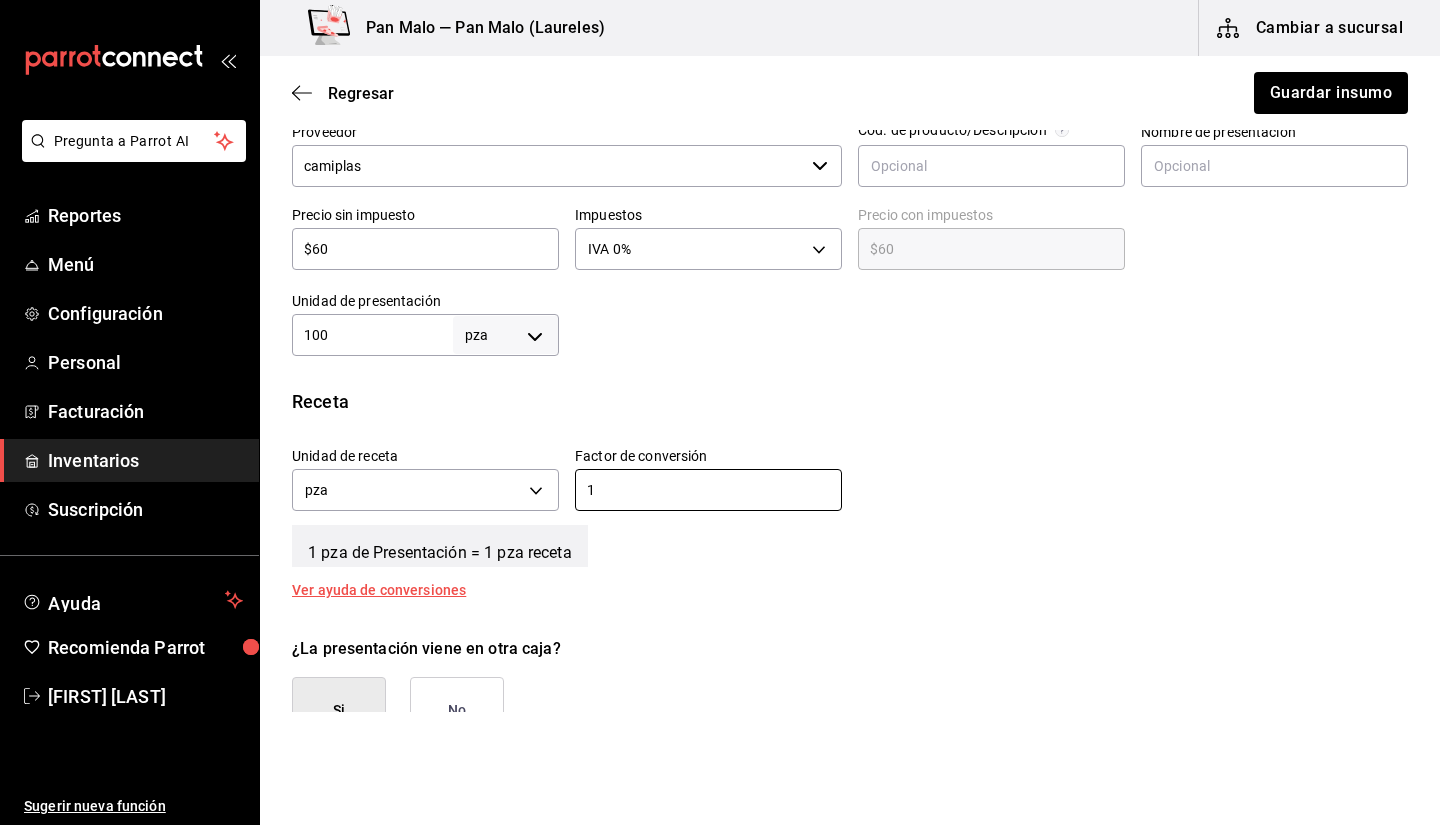 scroll, scrollTop: 477, scrollLeft: 0, axis: vertical 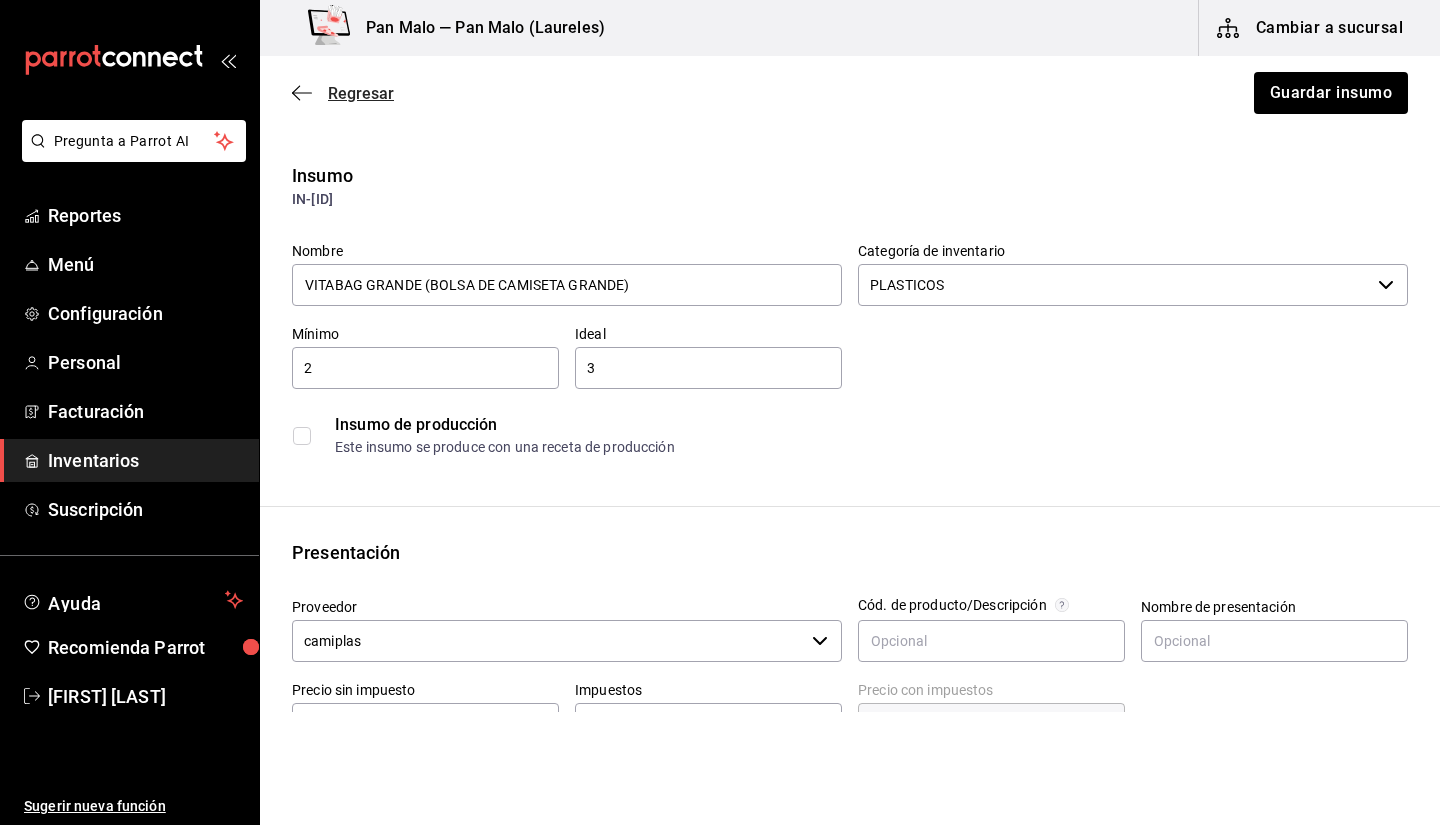 click on "Regresar" at bounding box center [343, 93] 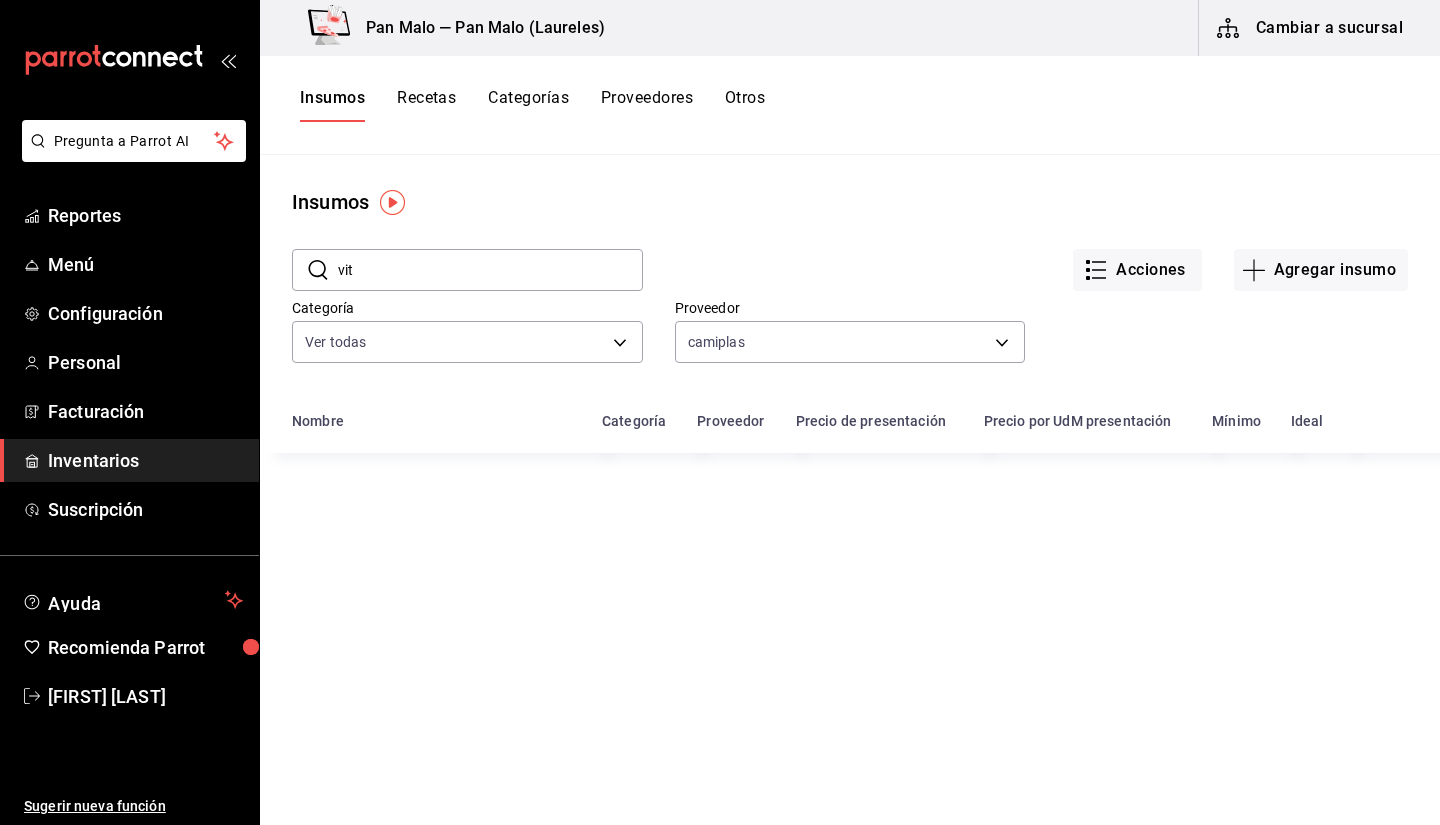 click on "​ vit ​" at bounding box center [451, 254] 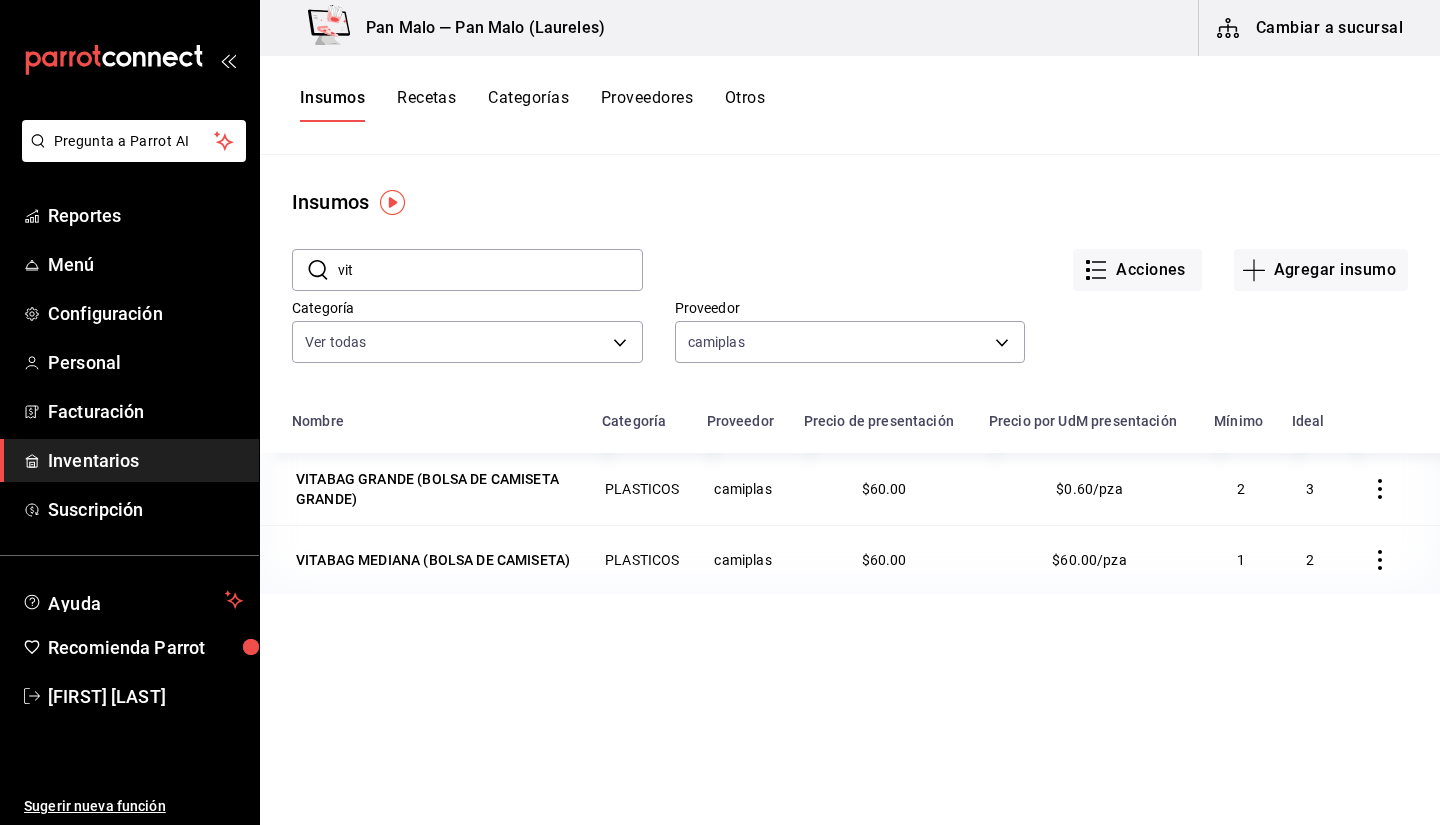 click on "vit" at bounding box center [490, 270] 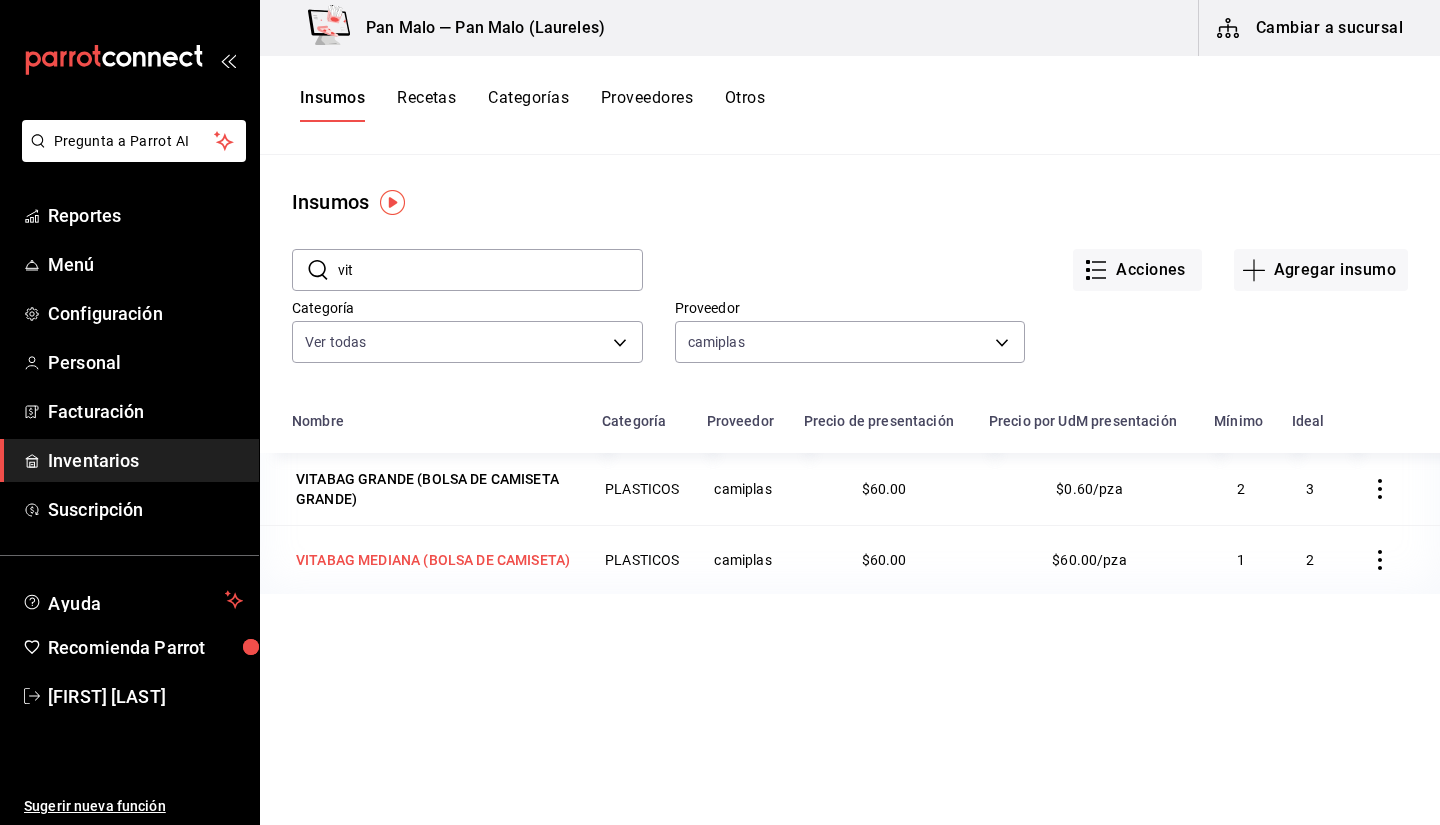 click on "VITABAG MEDIANA (BOLSA DE CAMISETA)" at bounding box center (433, 560) 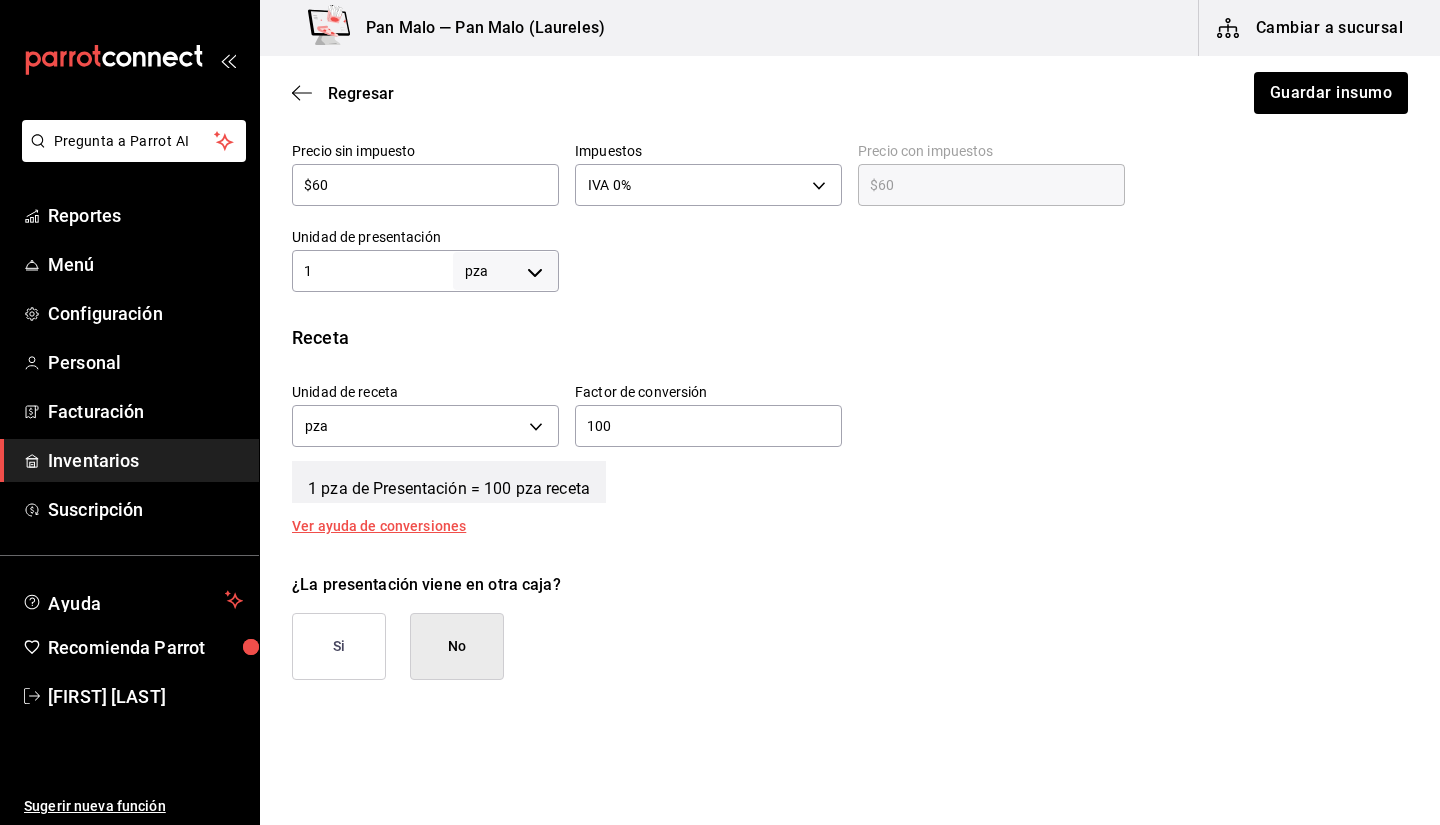 scroll, scrollTop: 537, scrollLeft: 0, axis: vertical 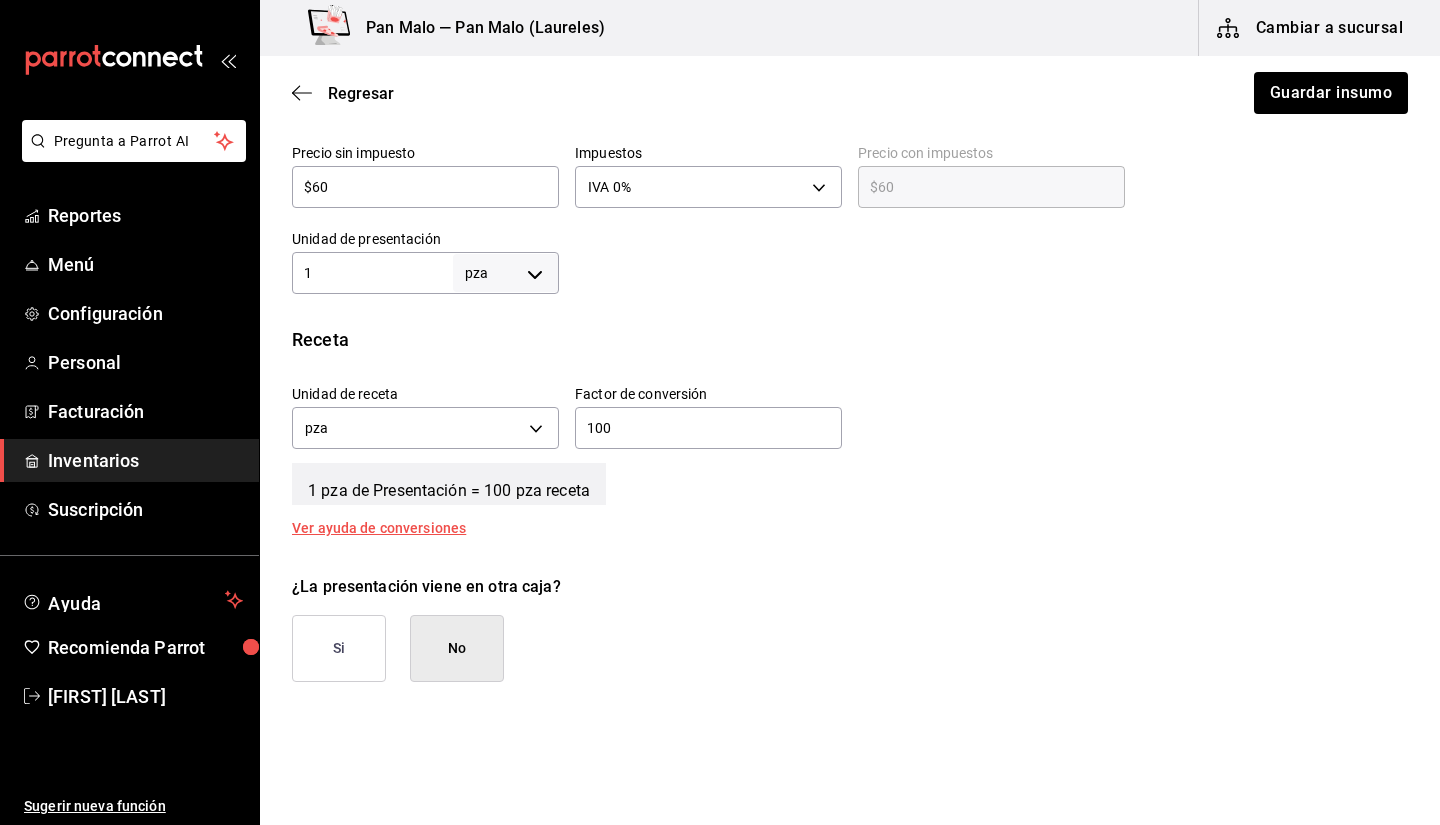 click on "100 ​" at bounding box center (708, 428) 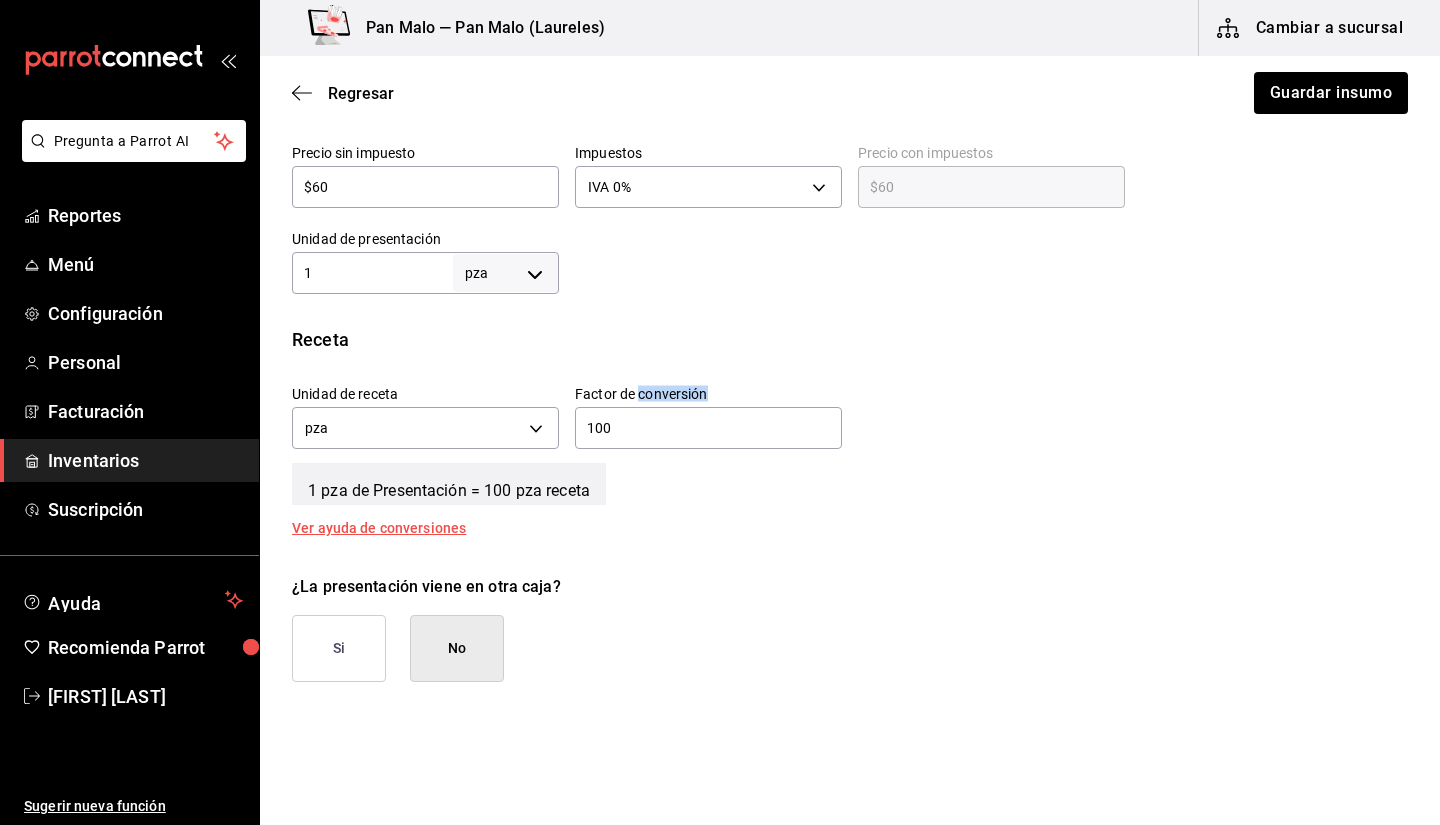 click on "100 ​" at bounding box center (708, 428) 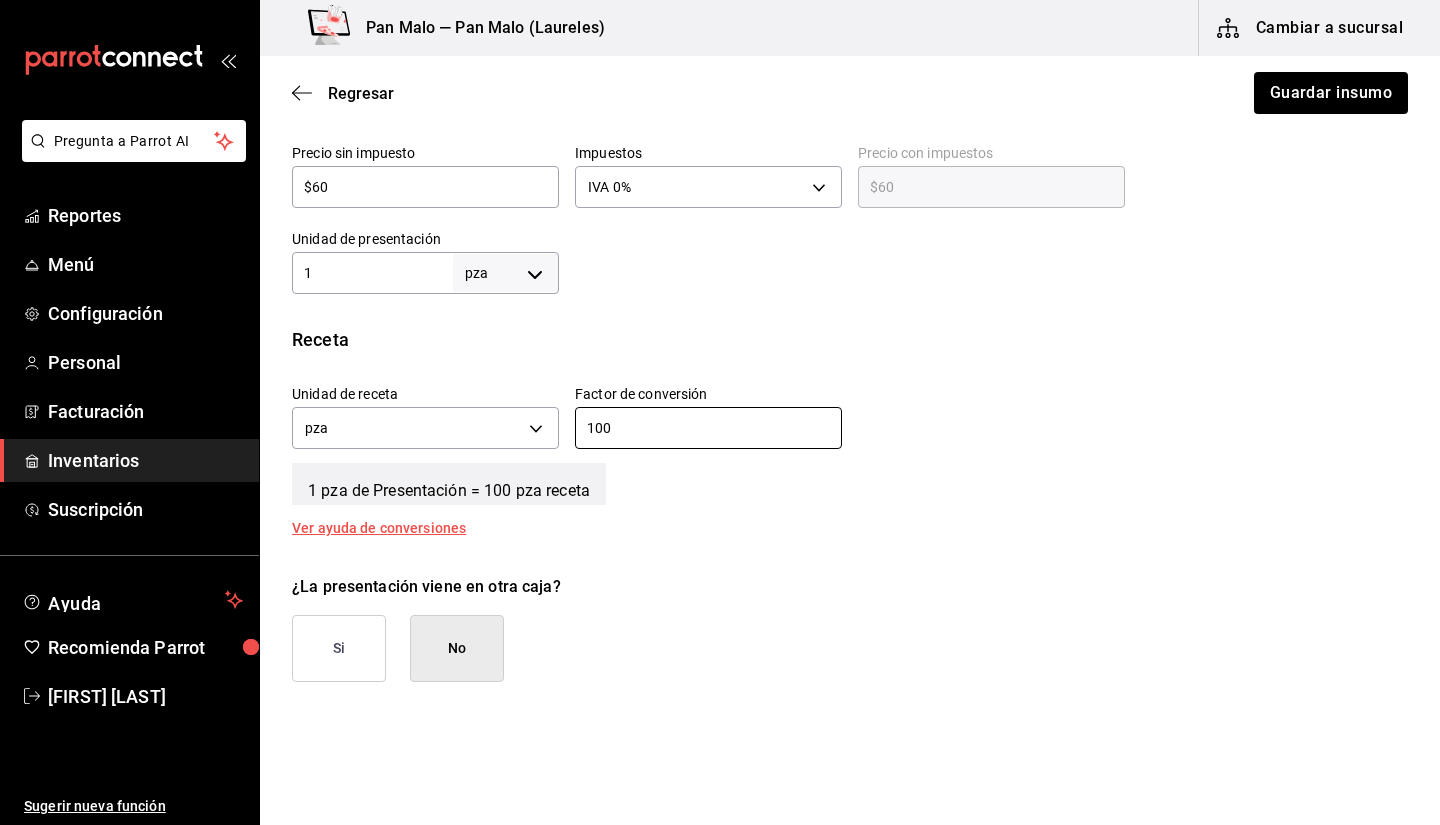 scroll, scrollTop: 529, scrollLeft: 0, axis: vertical 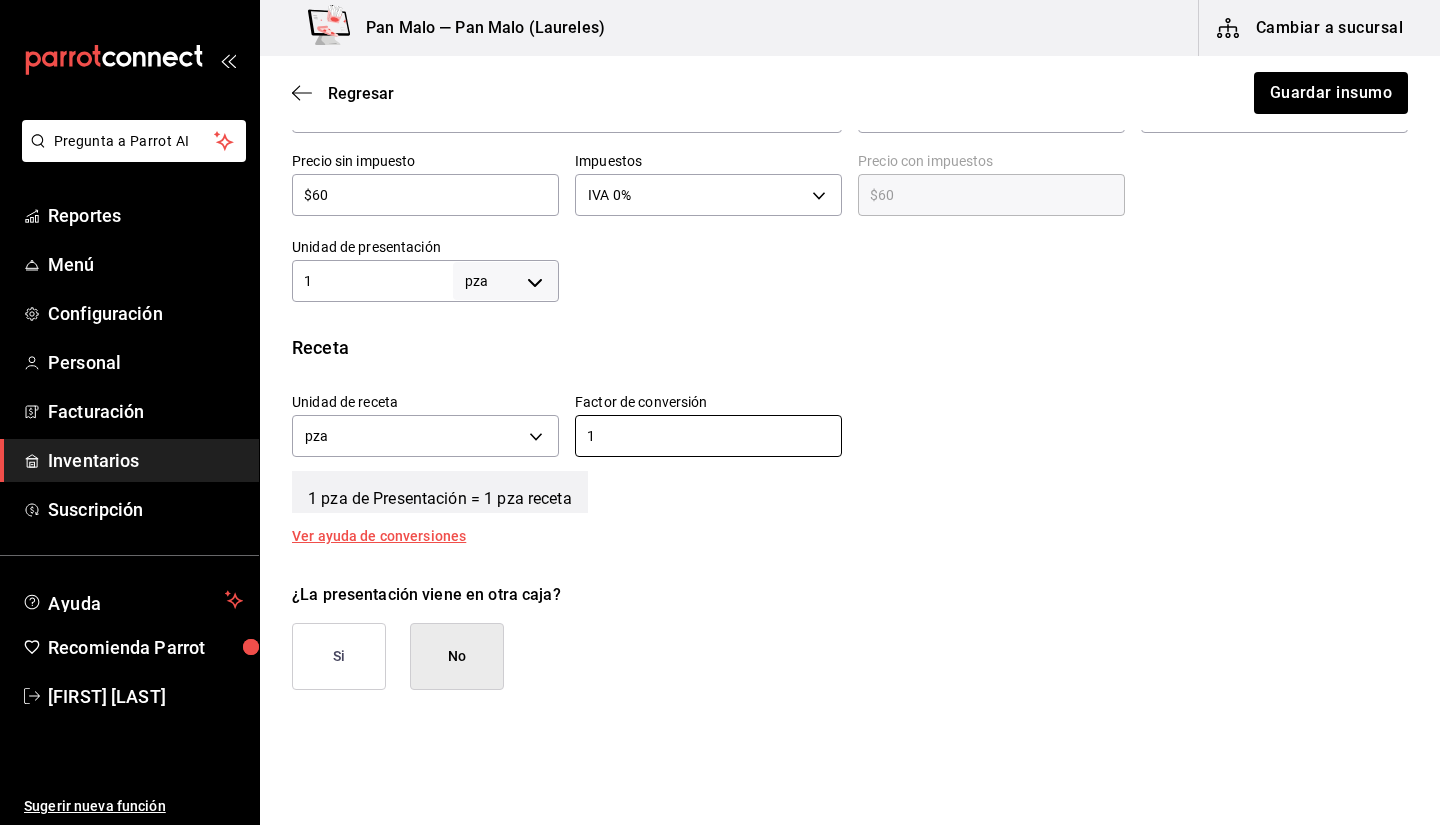 type on "1" 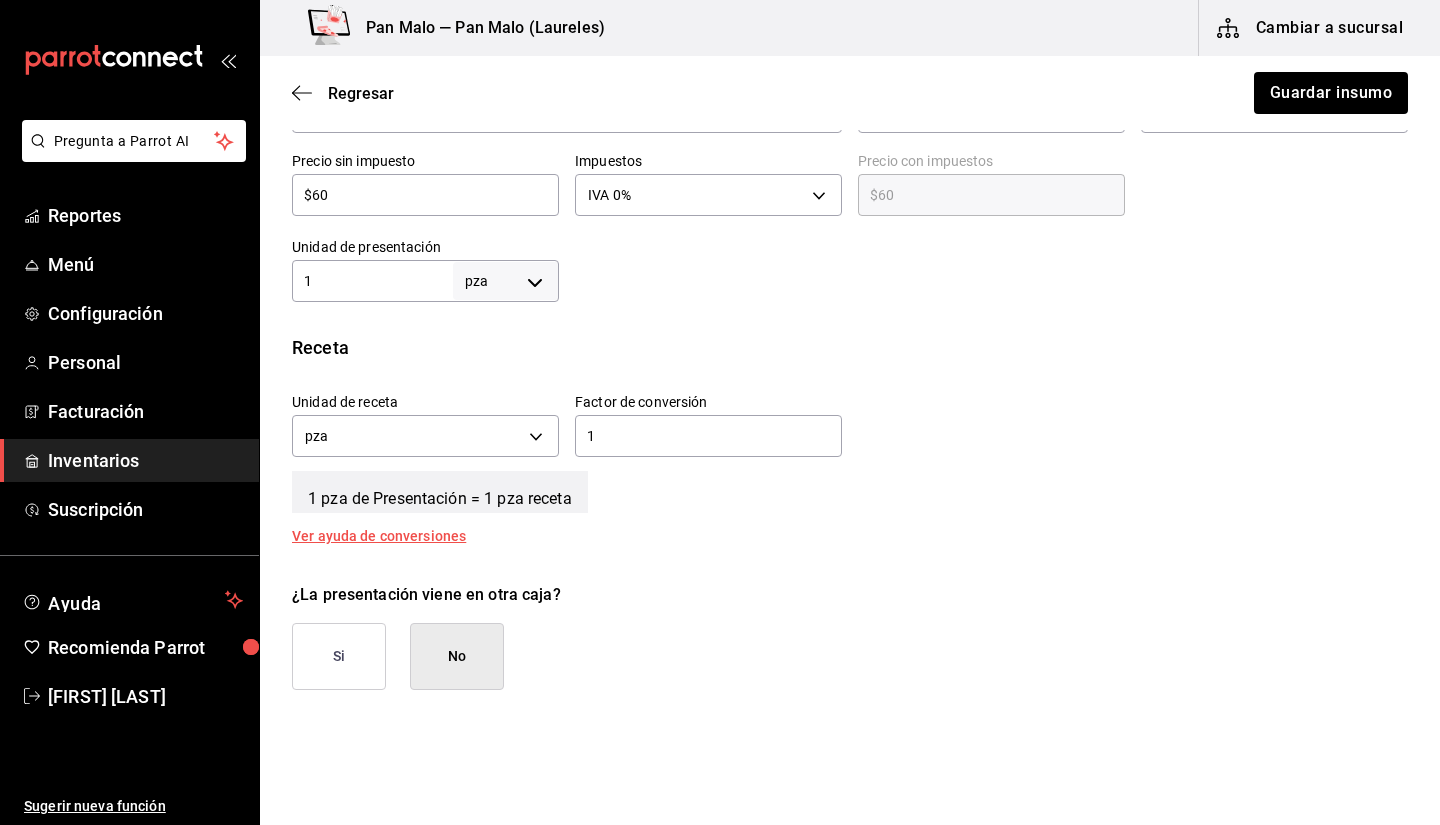 drag, startPoint x: 352, startPoint y: 270, endPoint x: 365, endPoint y: 280, distance: 16.40122 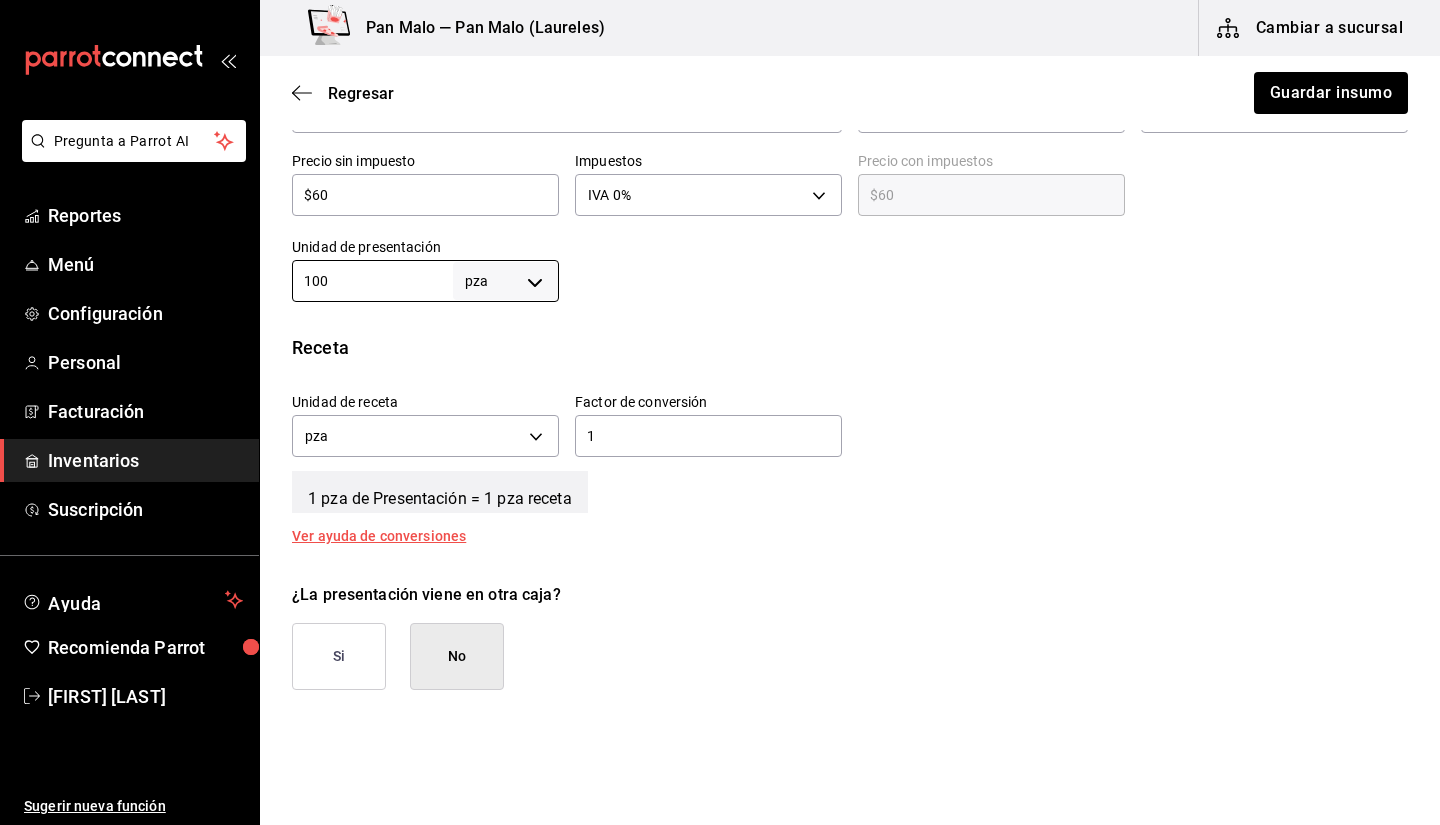type on "100" 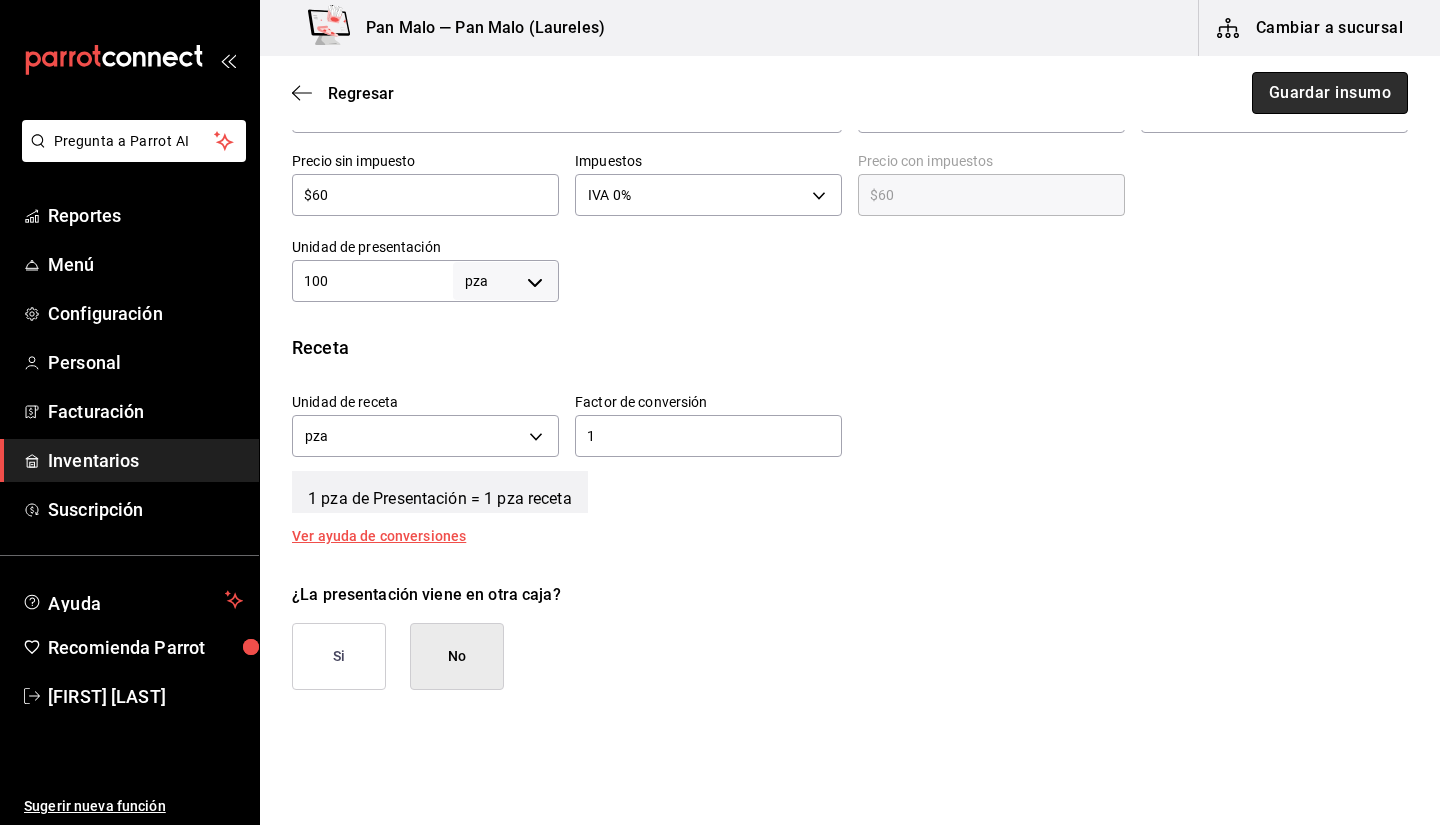 click on "Guardar insumo" at bounding box center (1330, 93) 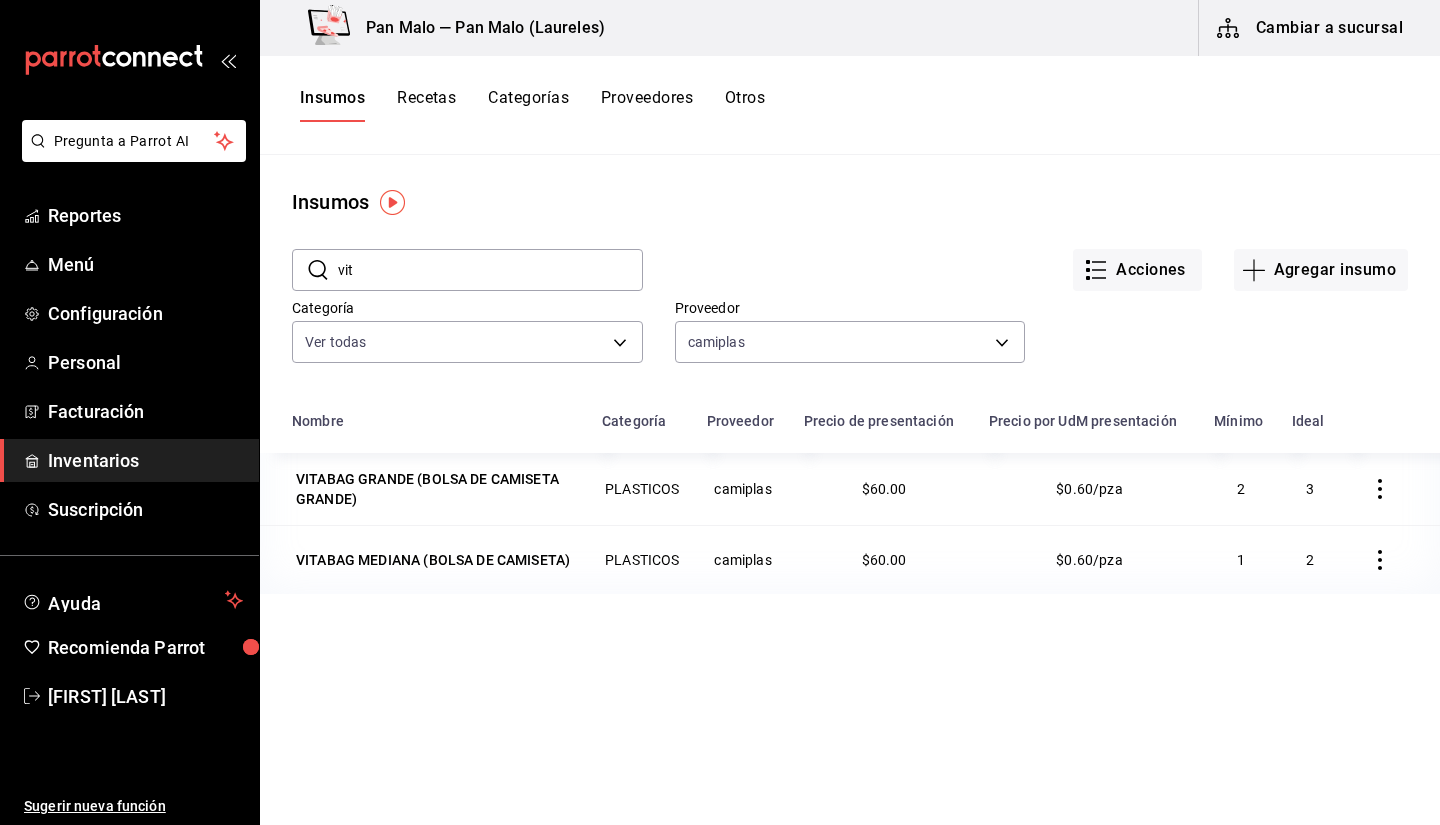 click on "Acciones Agregar insumo" at bounding box center [1025, 254] 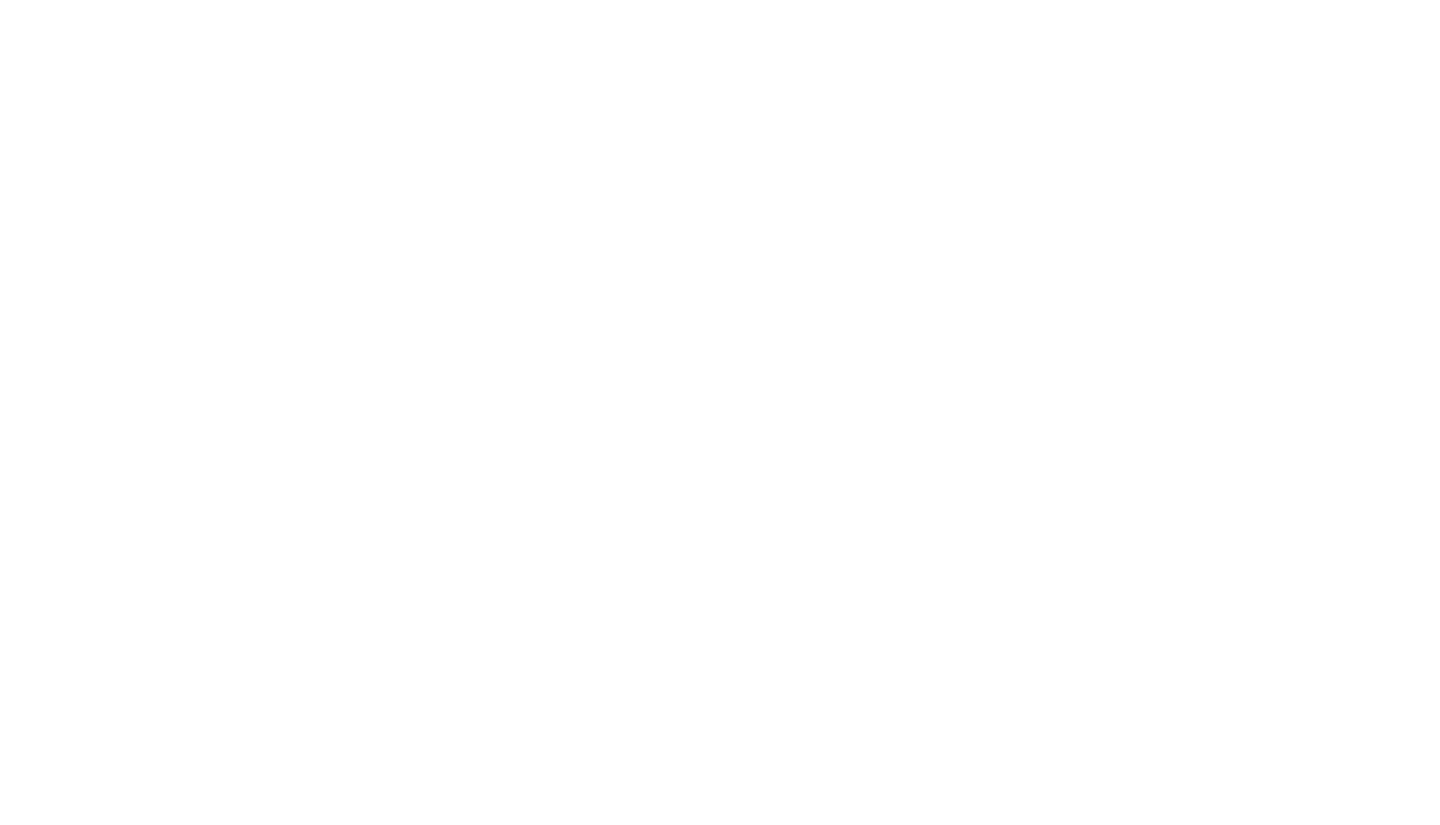 scroll, scrollTop: 0, scrollLeft: 0, axis: both 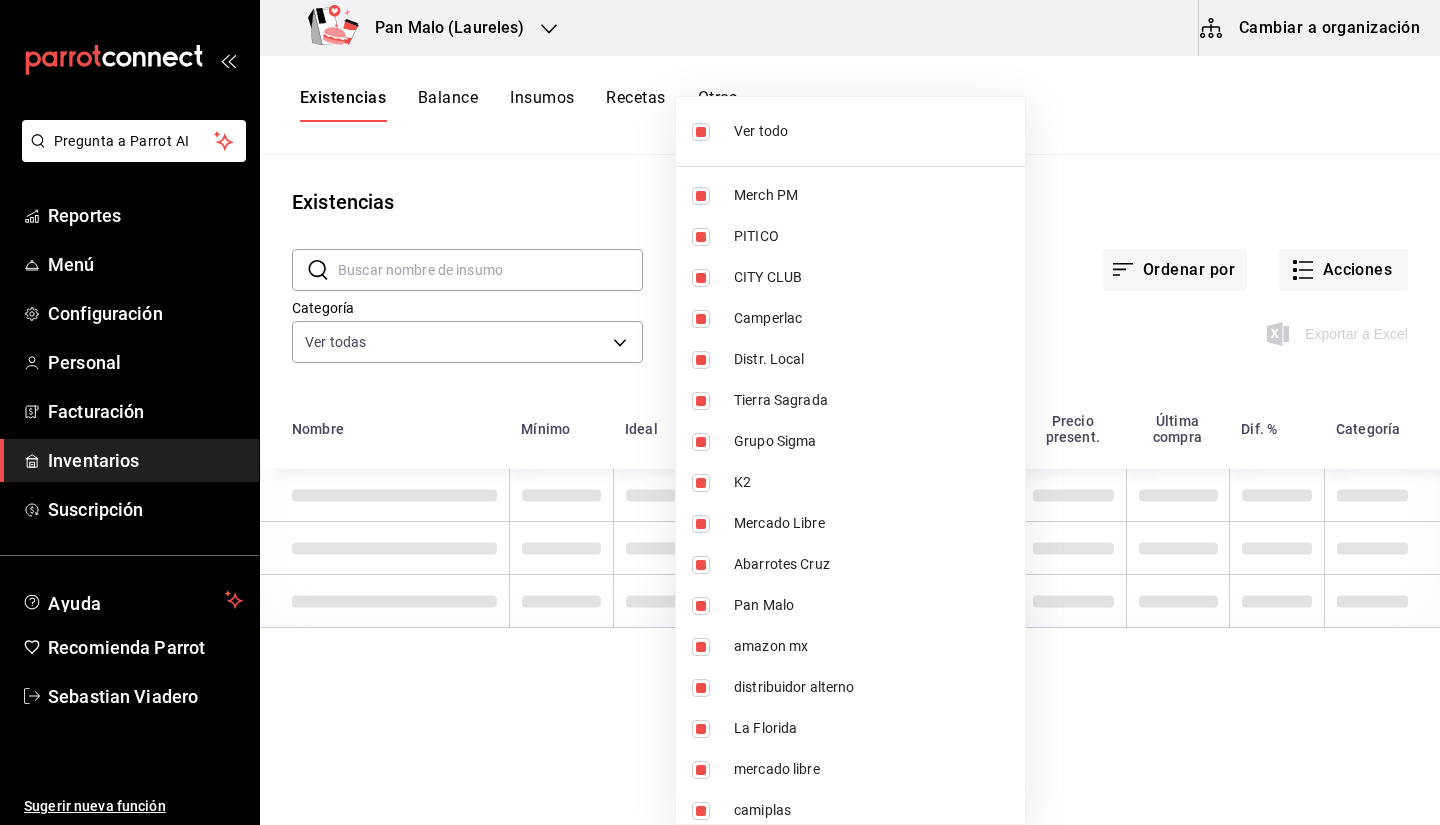 click on "Pregunta a Parrot AI Reportes   Menú   Configuración   Personal   Facturación   Inventarios   Suscripción   Ayuda Recomienda Parrot   Sebastian Viadero   Sugerir nueva función   Pan Malo (Laureles) Cambiar a organización Existencias Balance Insumos Recetas Otros Existencias ​ ​ Ordenar por Acciones Categoría Ver todas 845d24ca-60dd-4e7e-b3c9-ca2702778d83,d258234b-eb86-4f23-b0af-7f39f8376d1d,b487d5ec-9a72-45d0-bbdf-ace0a58857df,b7fa4d3f-7896-4504-b4eb-29f52eb713d6,244b5d13-ccc3-40e0-adb2-1f470b7c2b02,5221ede4-7101-46e2-abe0-c56c9f57c453,97c4540b-fae9-4f1d-bf52-72ae5b7112b3,dfca19a1-d0af-4dd2-9161-d29e1e6480e6,845fc0d5-bafa-4929-a86e-e534cf7c03f2 Proveedor Ver todos Exportar a Excel Nombre Mínimo Ideal Último conteo Cant. actual UdM present. Precio present. Última compra Dif. % Categoría Pregunta a Parrot AI Reportes   Menú   Configuración   Personal   Facturación   Inventarios   Suscripción   Ayuda Recomienda Parrot   Sebastian Viadero   Sugerir nueva función   Visitar centro de ayuda K2" at bounding box center (720, 405) 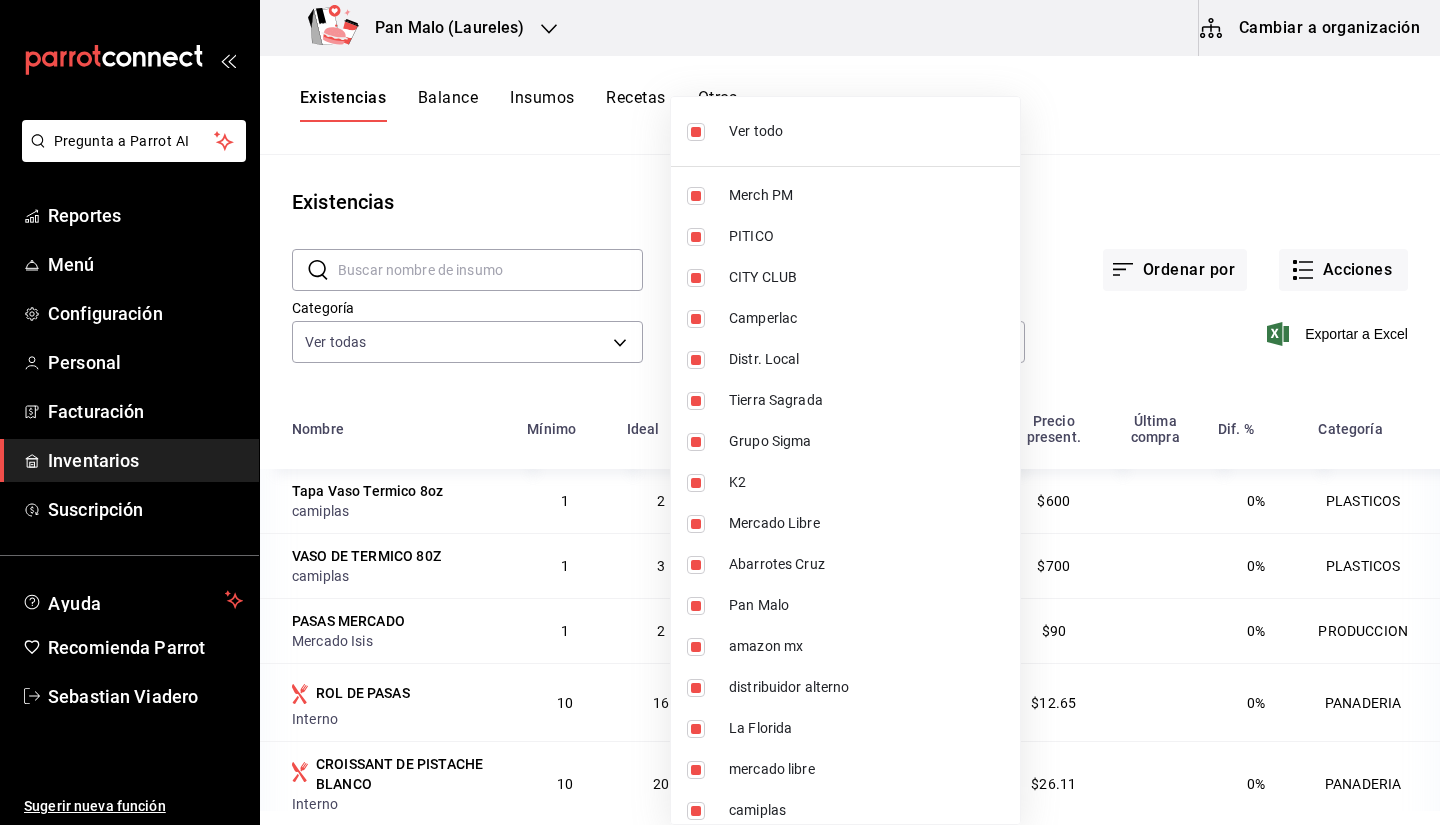 click on "Ver todo" at bounding box center [866, 131] 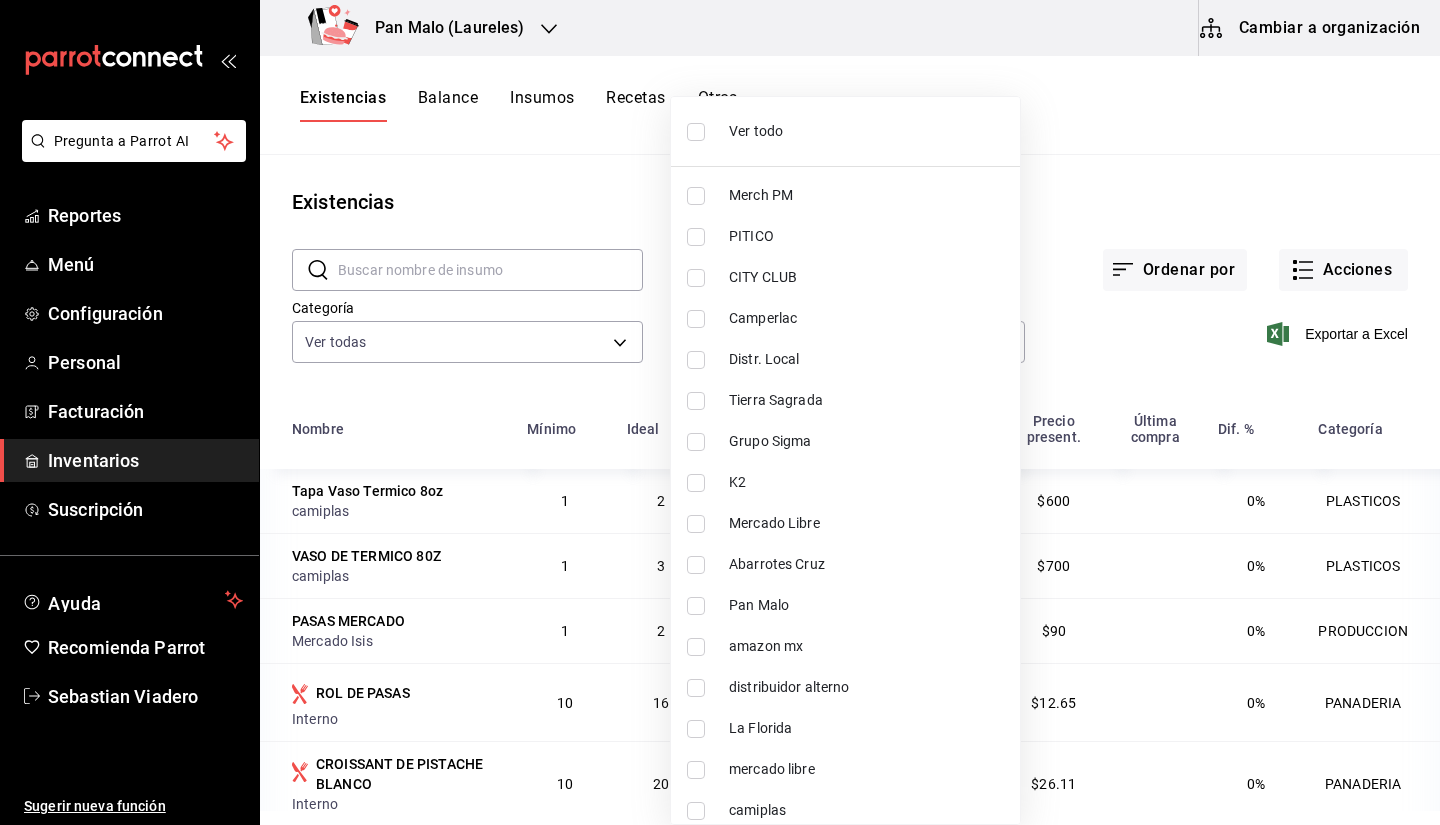 click on "camiplas" at bounding box center (866, 810) 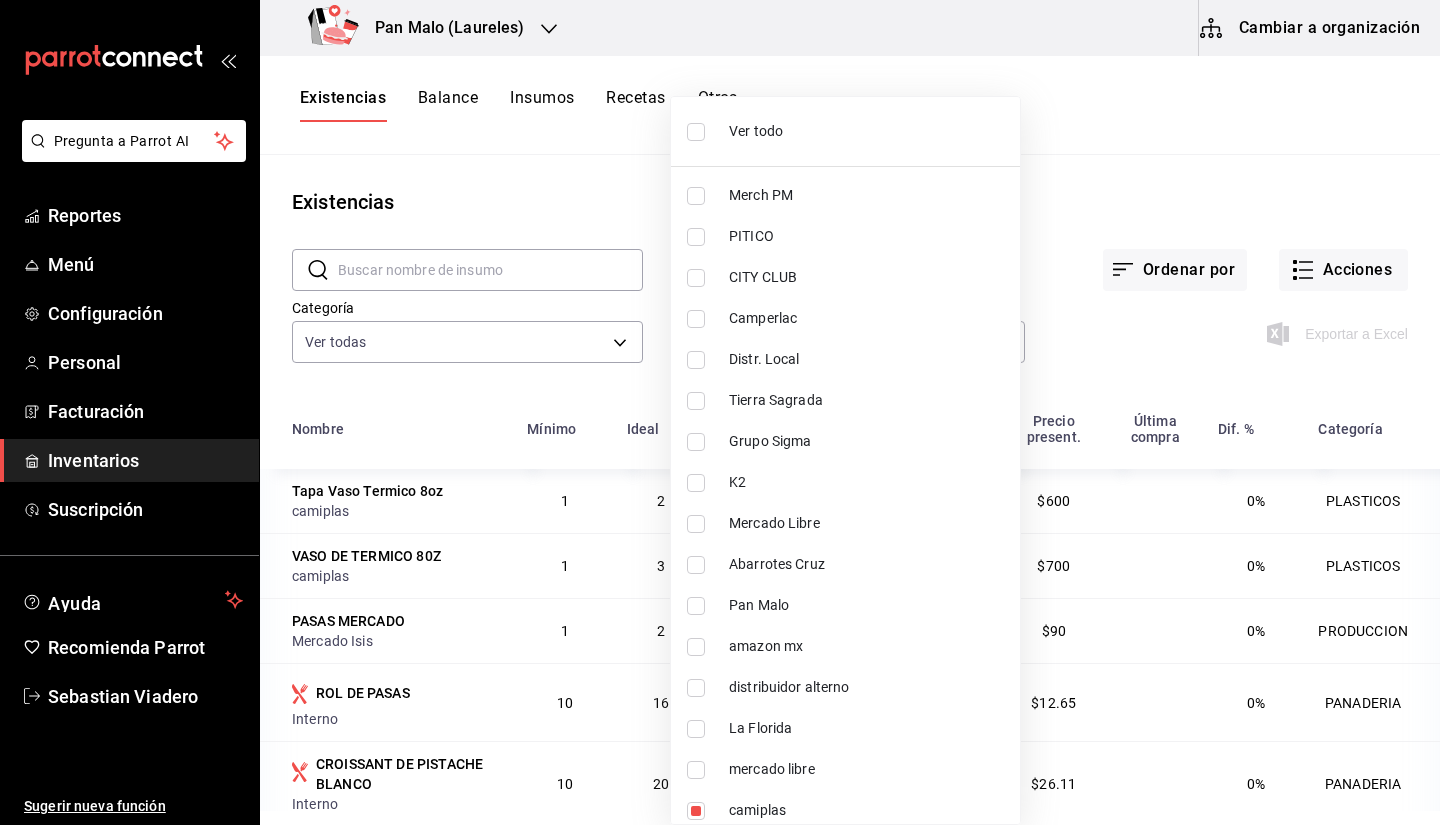 click at bounding box center (720, 412) 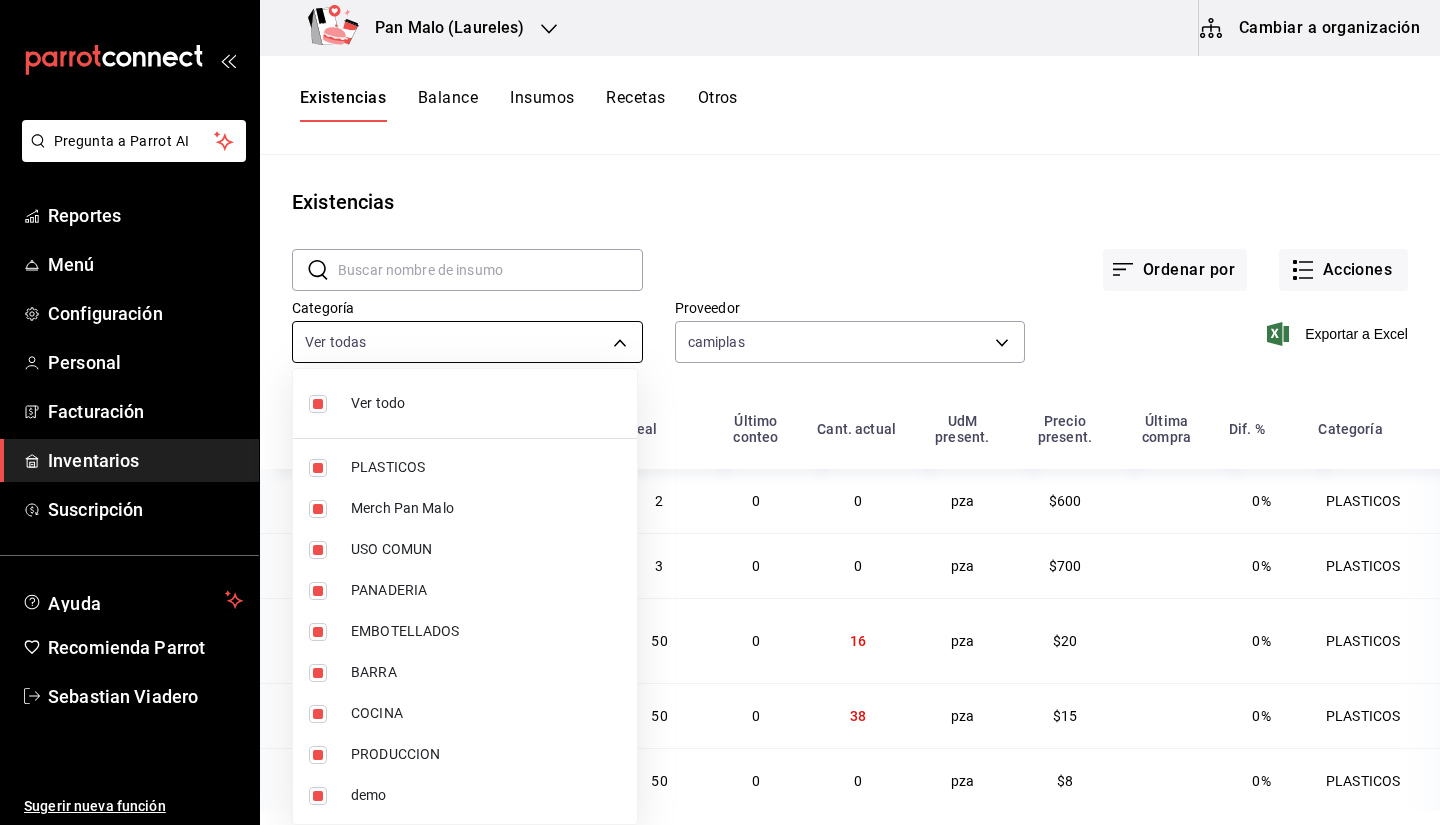 click on "Pregunta a Parrot AI Reportes   Menú   Configuración   Personal   Facturación   Inventarios   Suscripción   Ayuda Recomienda Parrot   [FIRST] [LAST]   Sugerir nueva función   Pan Malo (Laureles) Cambiar a organización Existencias Balance Insumos Recetas Otros Existencias ​ ​ Ordenar por Acciones Categoría Ver todas [UUID],[UUID],[UUID],[UUID],[UUID],[UUID],[UUID],[UUID],[UUID],[UUID] Proveedor camiplas [UUID] Exportar a Excel Nombre Mínimo Ideal Último conteo Cant. actual UdM present. Precio present. Última compra Dif. % Categoría Tapa Vaso Termico 8oz camiplas 1 2 0 0 pza $600 0% PLASTICOS VASO DE TERMICO 80Z camiplas 1 3 0 0 pza $700 0% PLASTICOS CUCHILLO PLASTICO CLASSY a34 camiplas 10 50 0 16 pza $20" at bounding box center (720, 405) 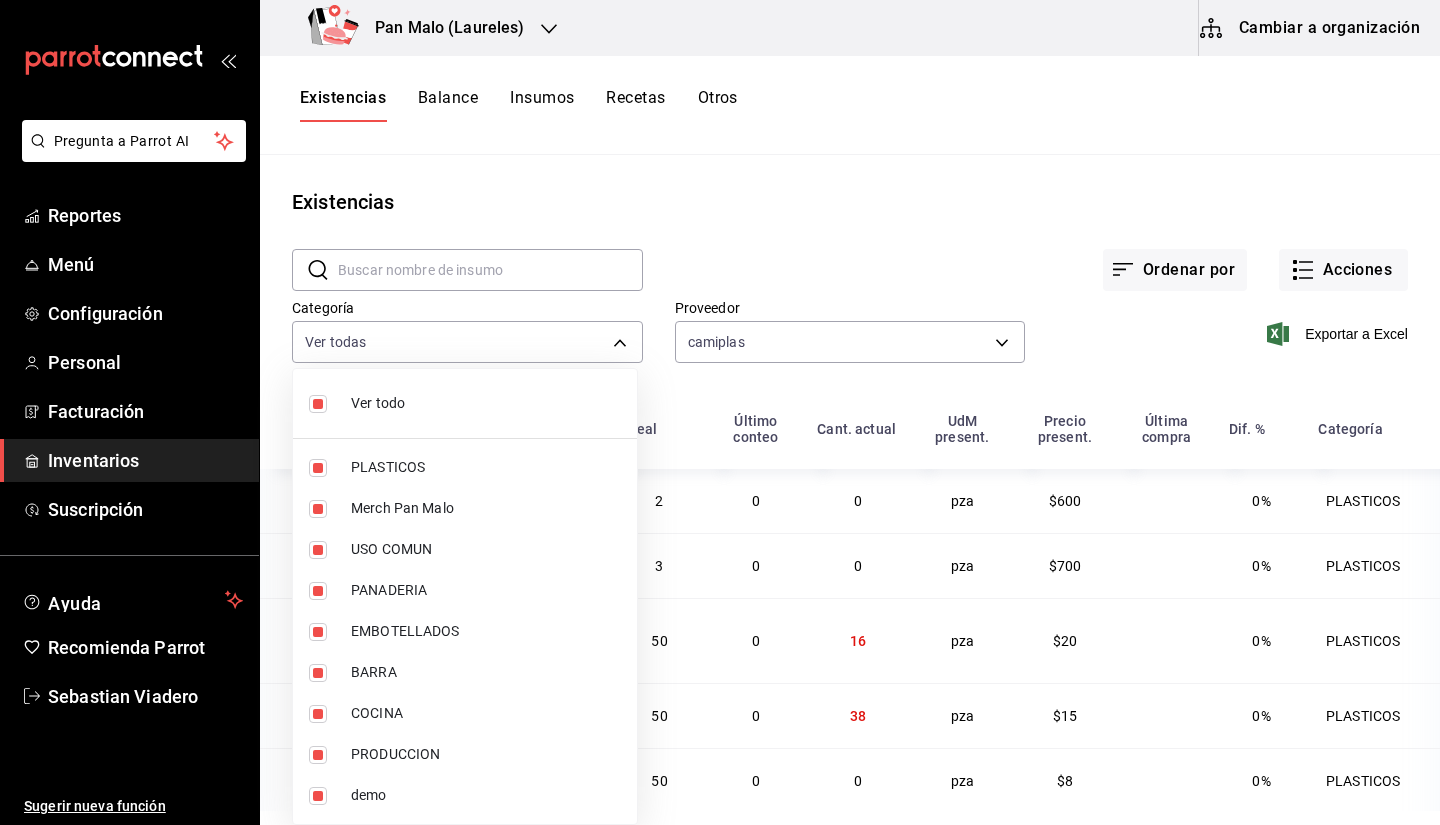 click on "Ver todo" at bounding box center [486, 403] 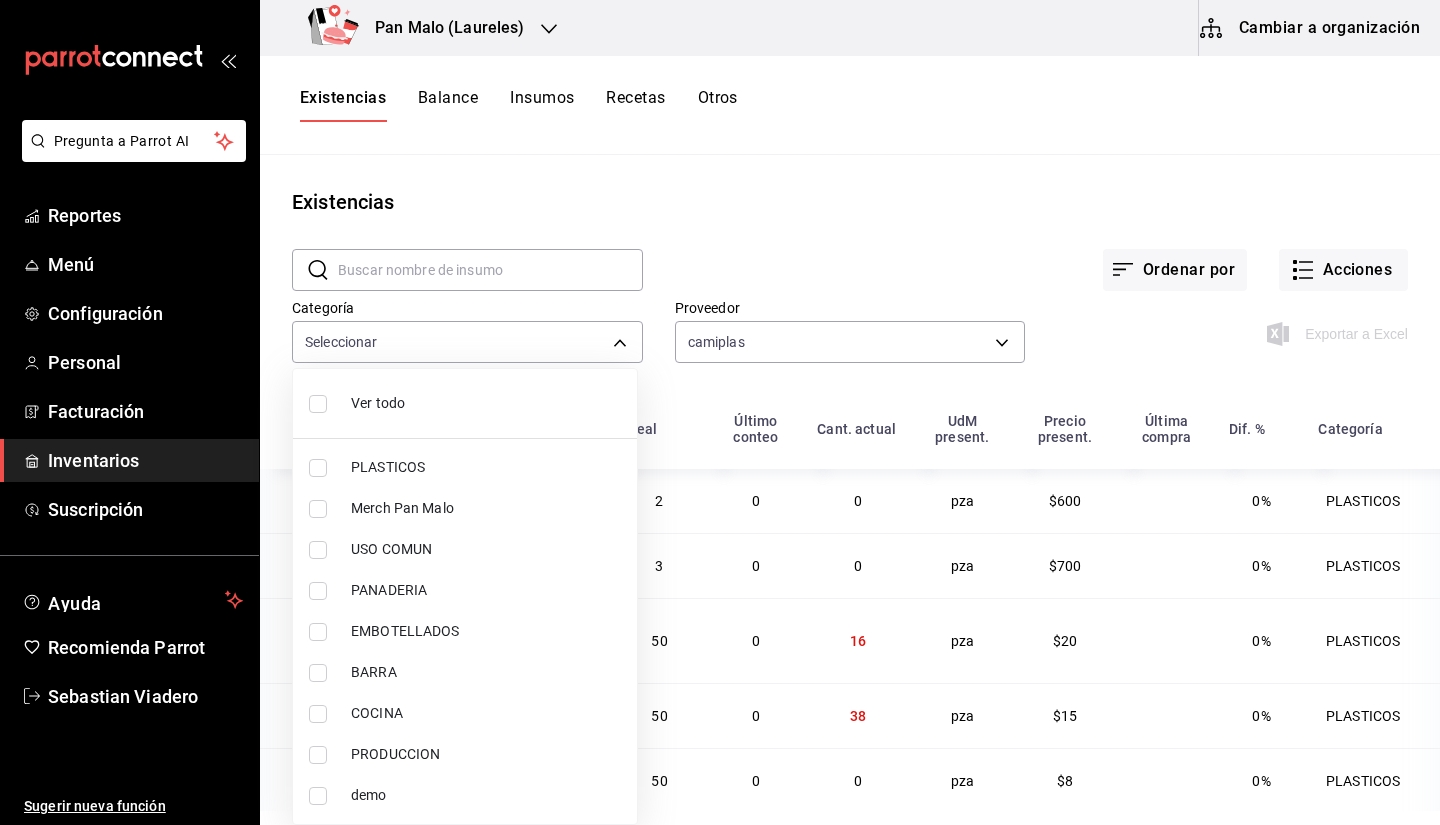 click at bounding box center [720, 412] 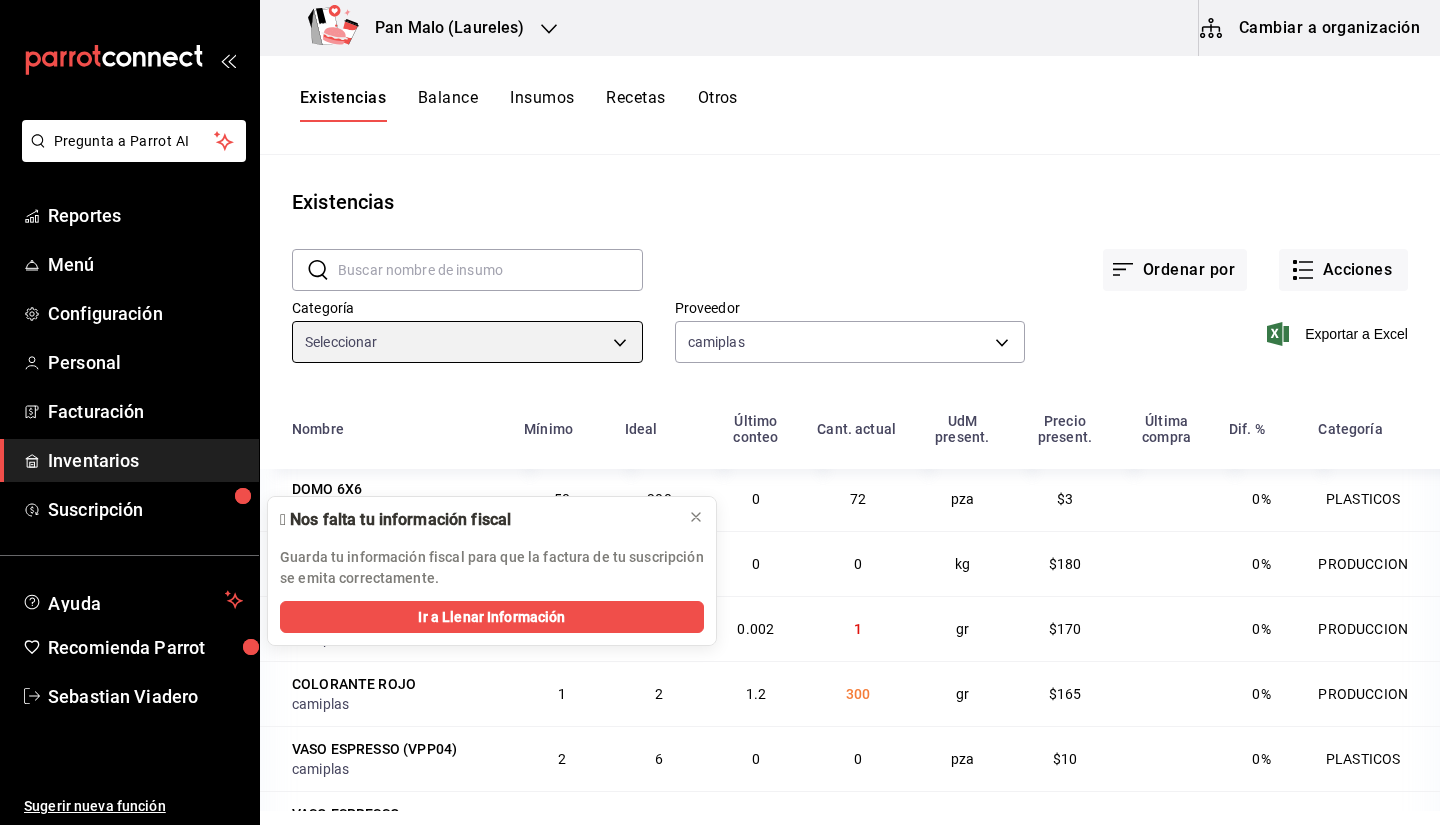 scroll, scrollTop: 600, scrollLeft: 0, axis: vertical 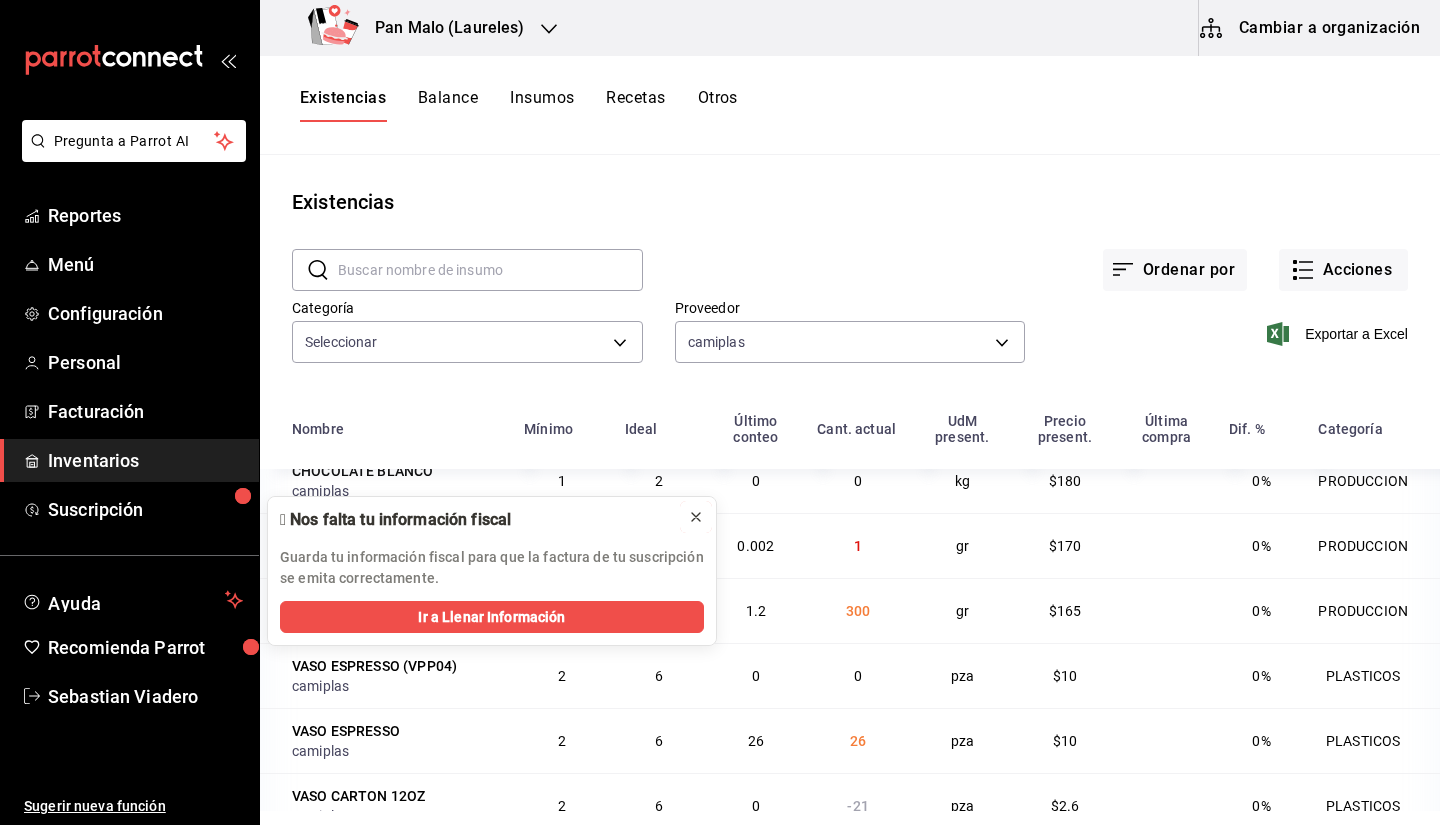 click at bounding box center [696, 517] 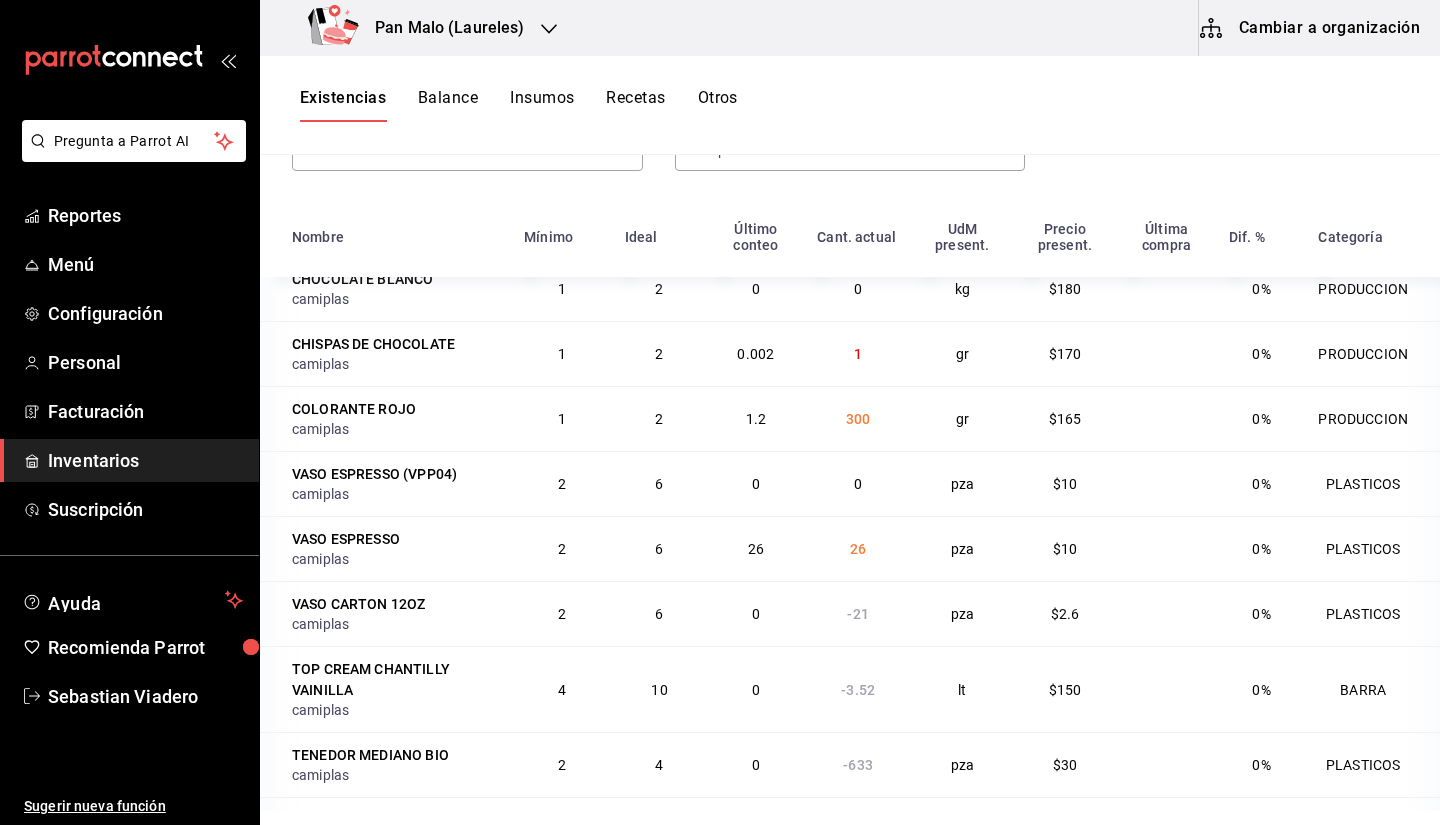 scroll, scrollTop: 245, scrollLeft: 0, axis: vertical 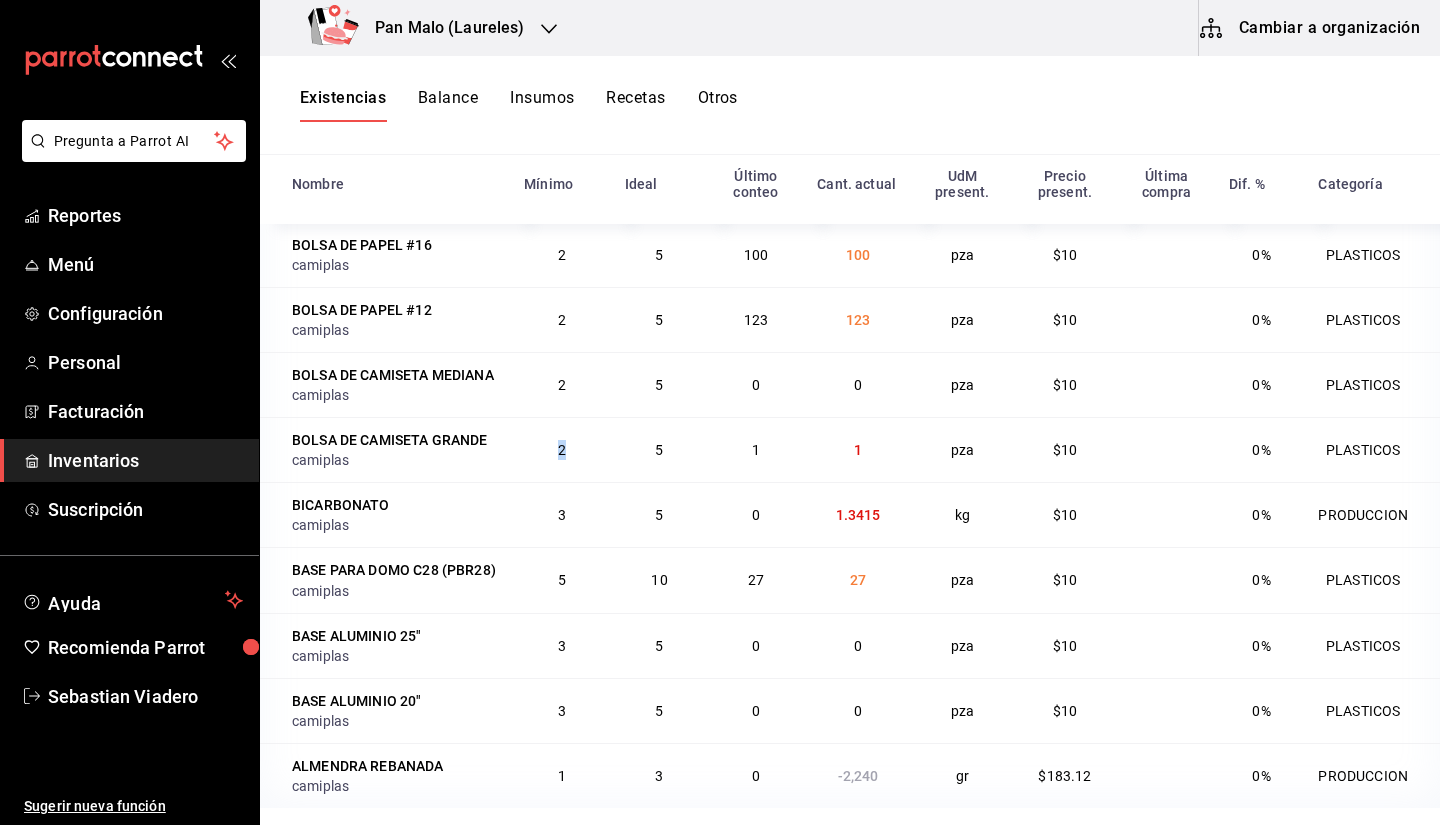 drag, startPoint x: 548, startPoint y: 506, endPoint x: 656, endPoint y: 508, distance: 108.01852 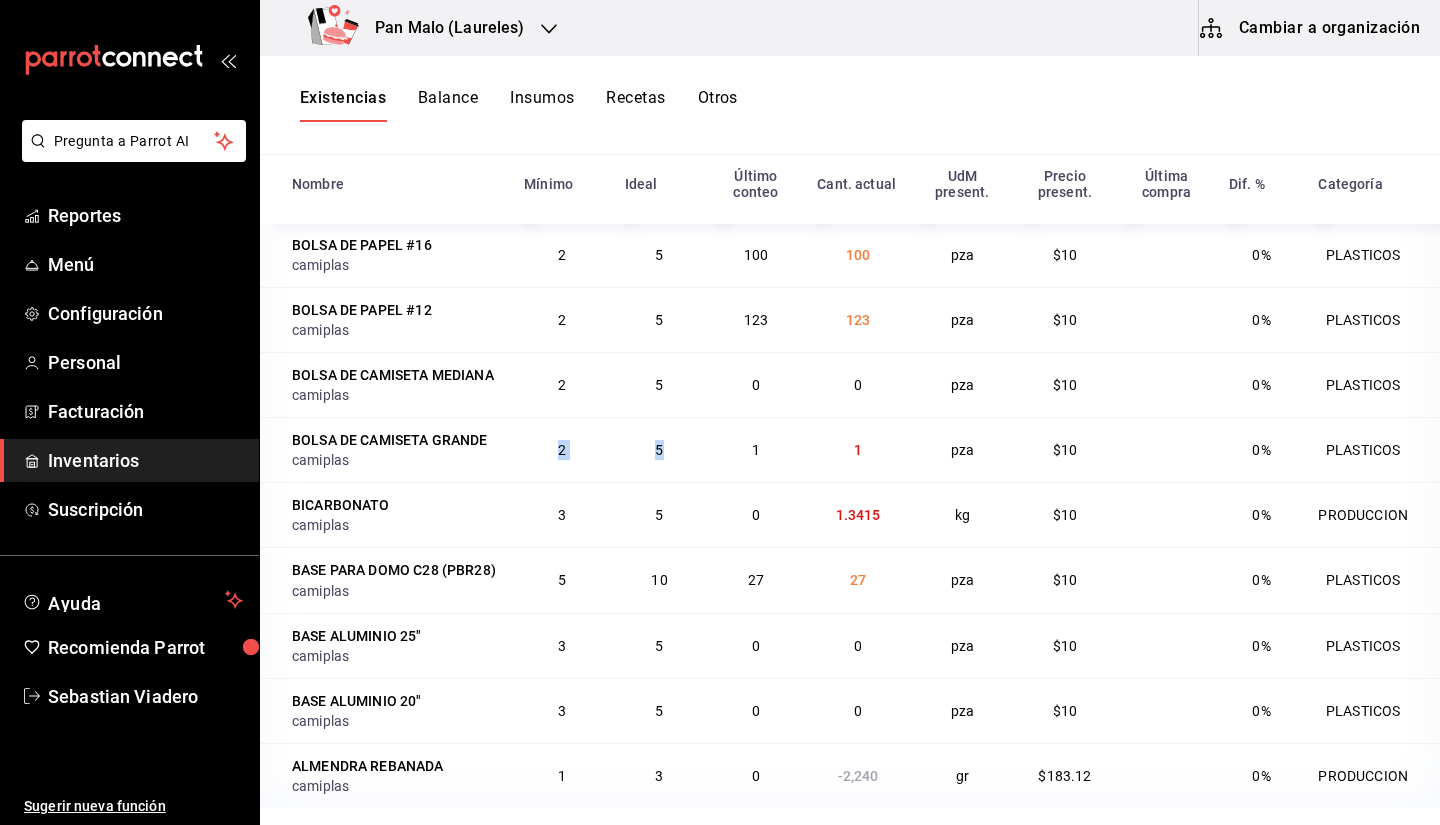 click on "5" at bounding box center (660, 449) 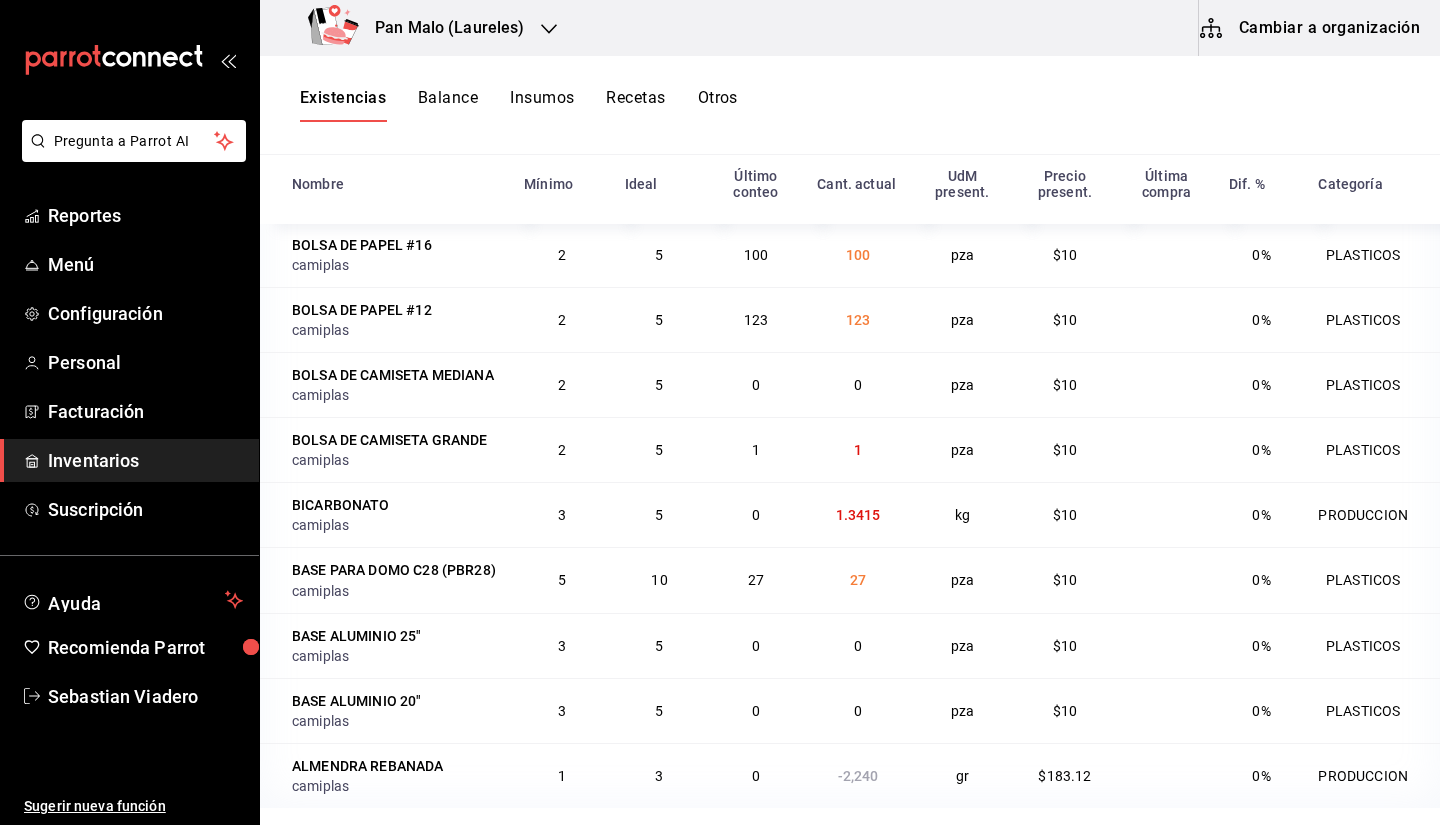 drag, startPoint x: 845, startPoint y: 496, endPoint x: 915, endPoint y: 508, distance: 71.021126 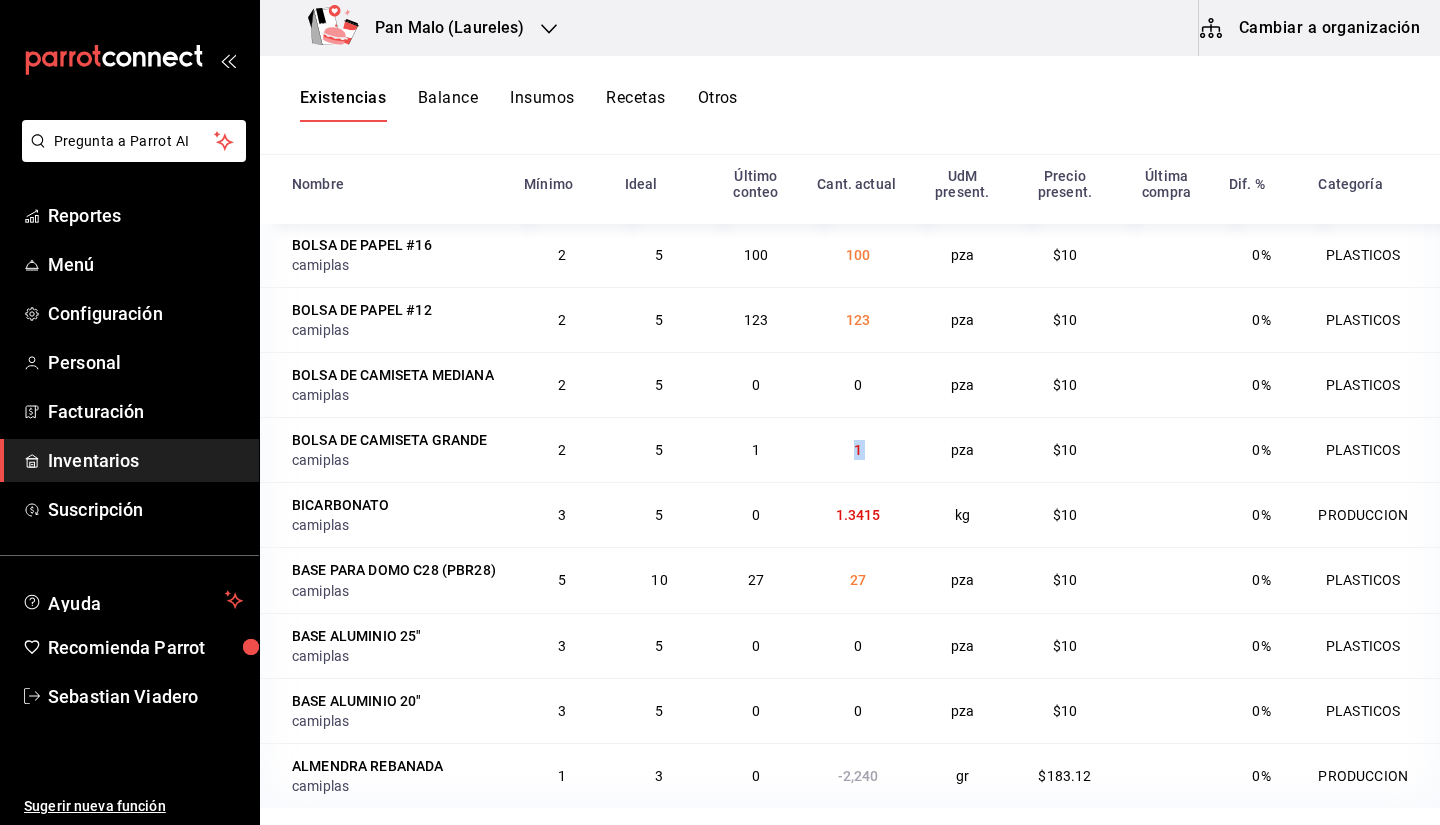 drag, startPoint x: 840, startPoint y: 489, endPoint x: 932, endPoint y: 511, distance: 94.59387 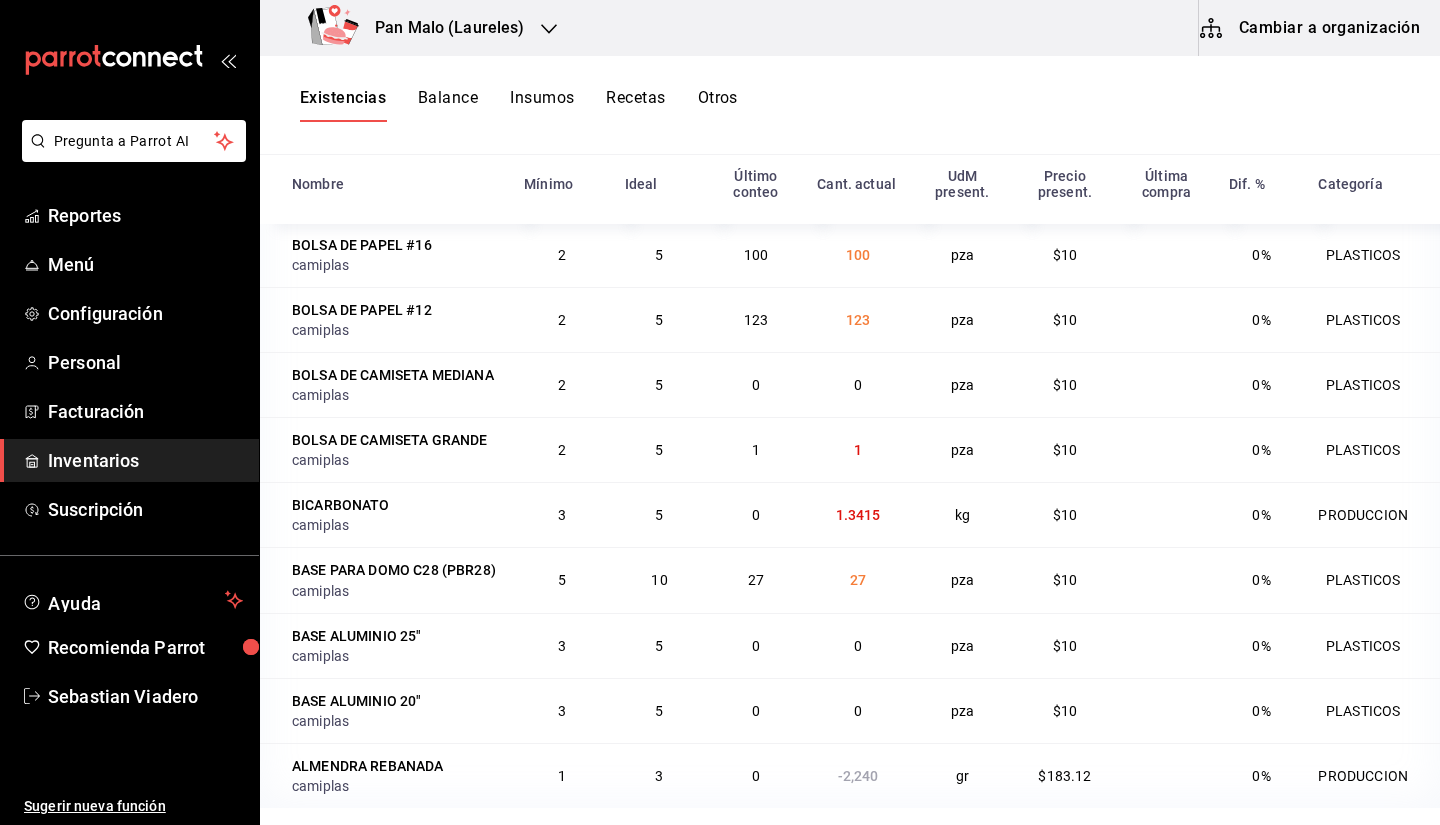 scroll, scrollTop: 0, scrollLeft: 0, axis: both 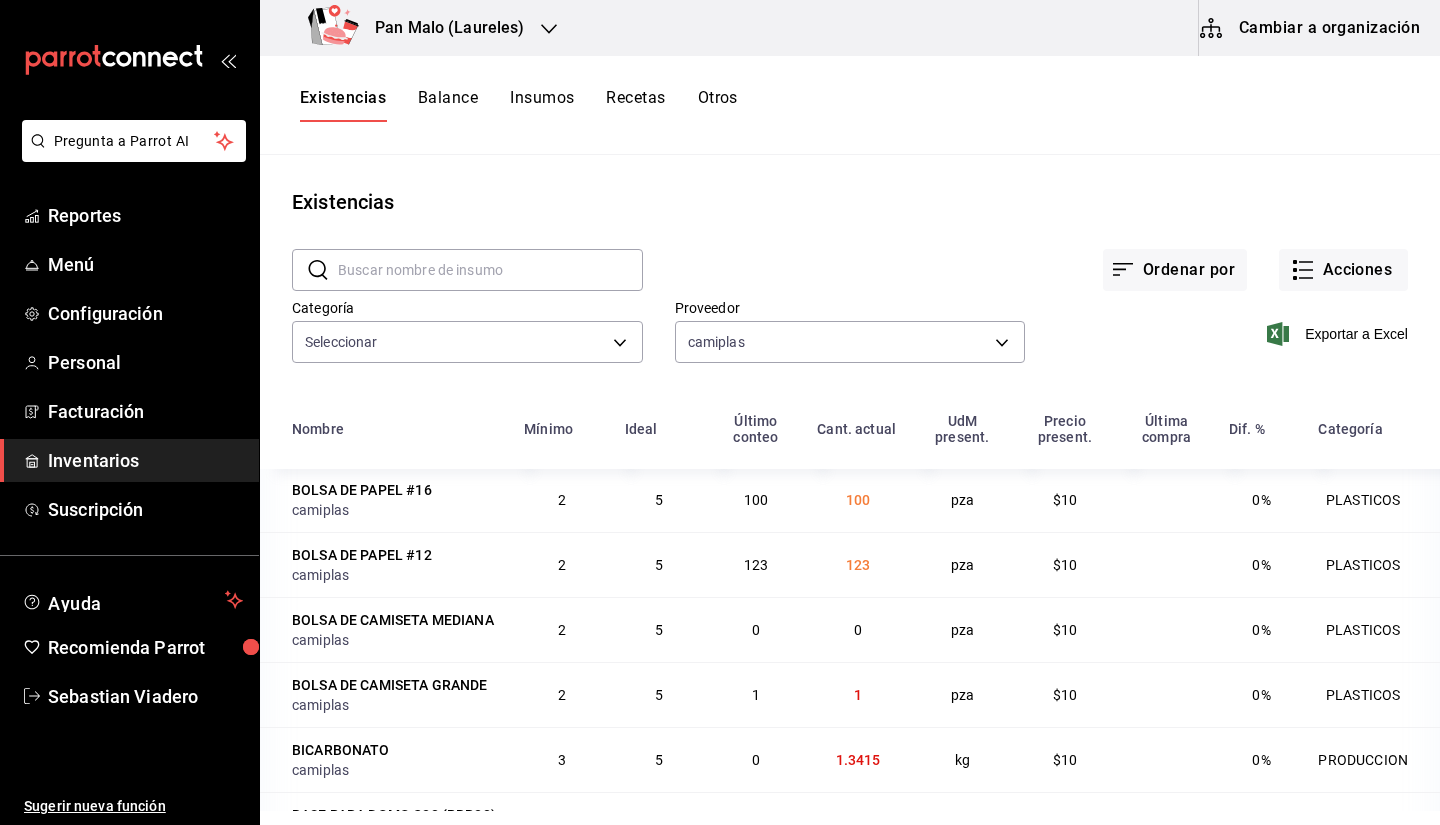 click at bounding box center (490, 270) 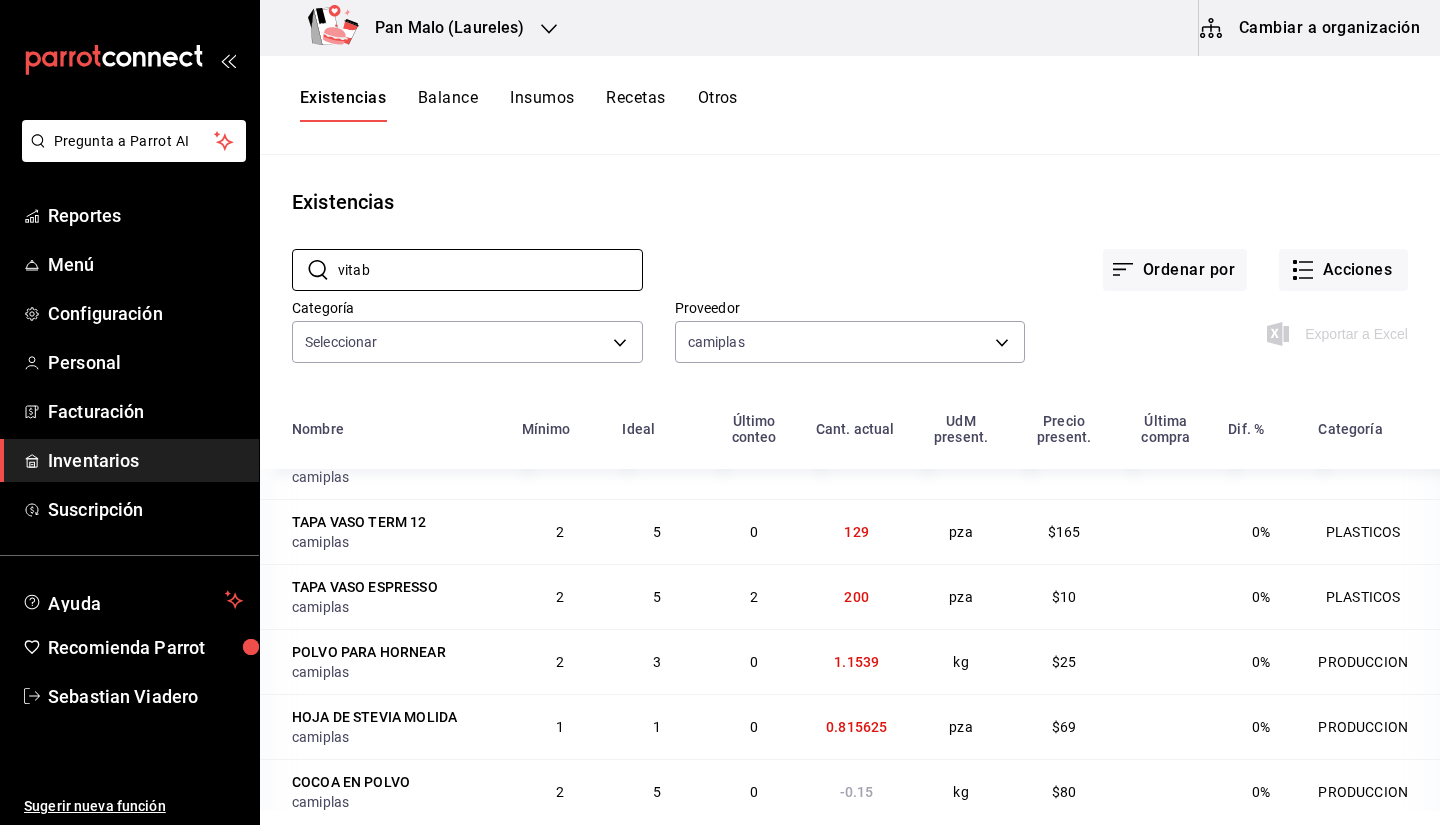 scroll, scrollTop: 0, scrollLeft: 0, axis: both 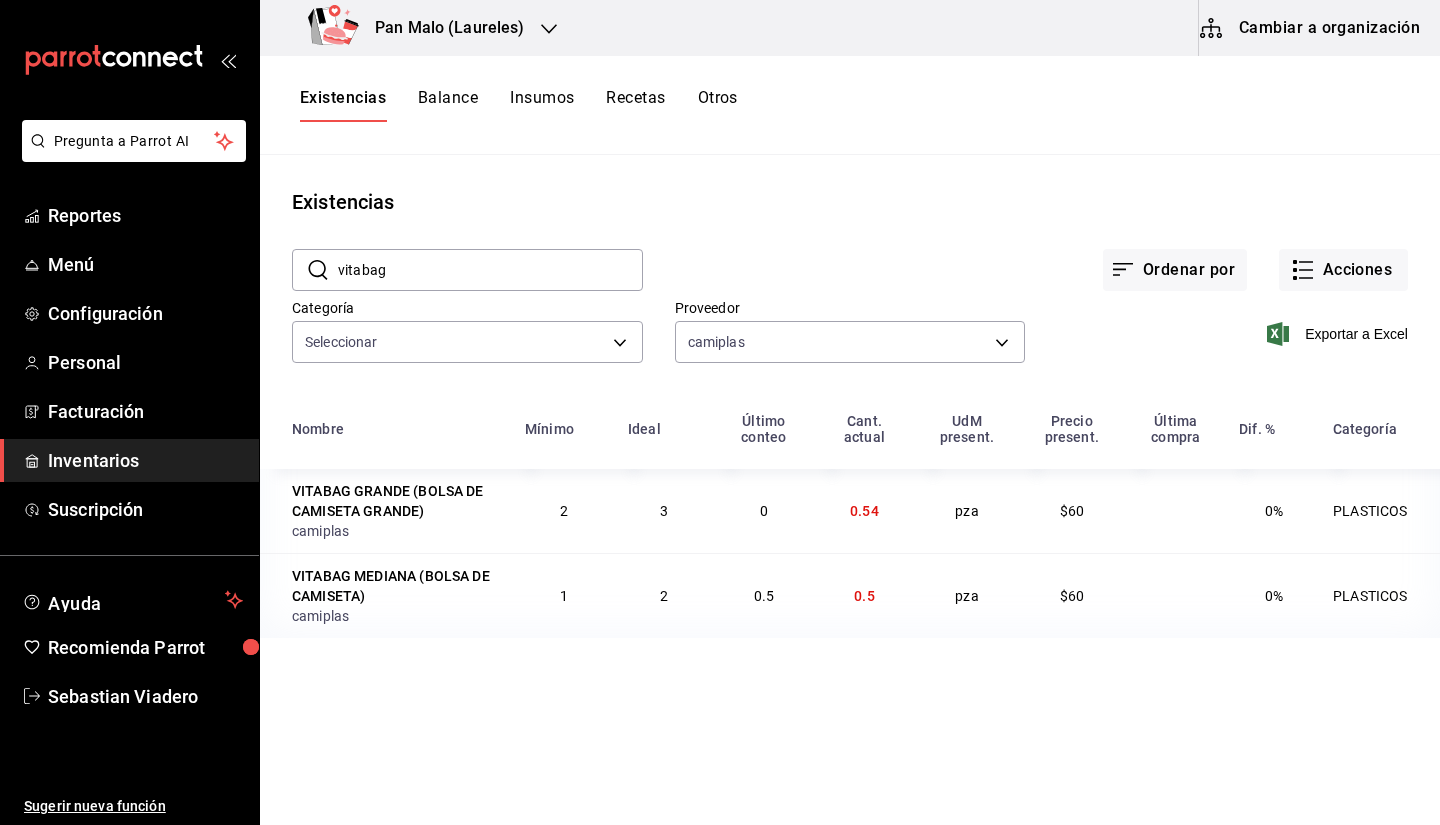 click on "vitabag" at bounding box center [490, 270] 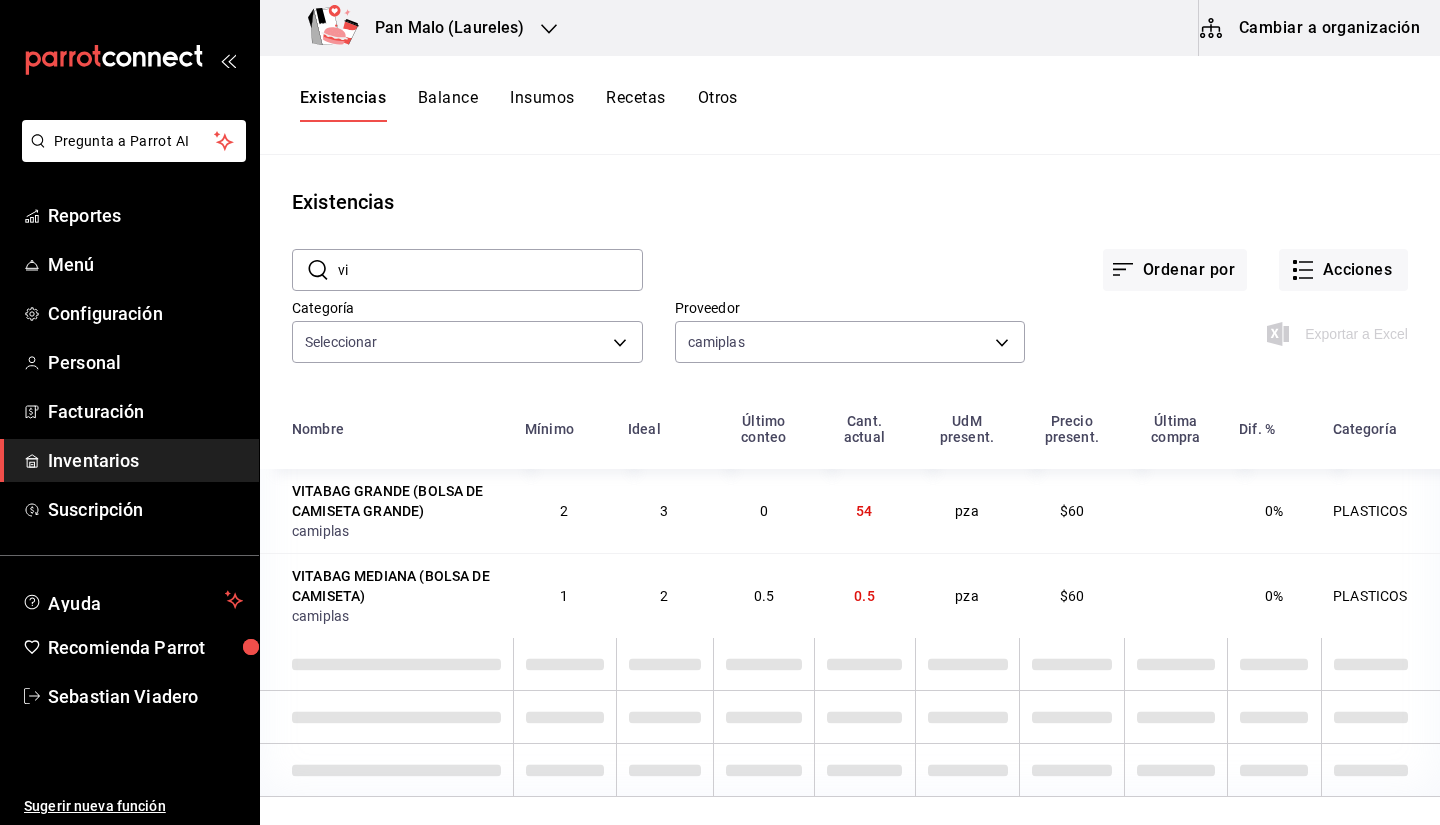 type on "v" 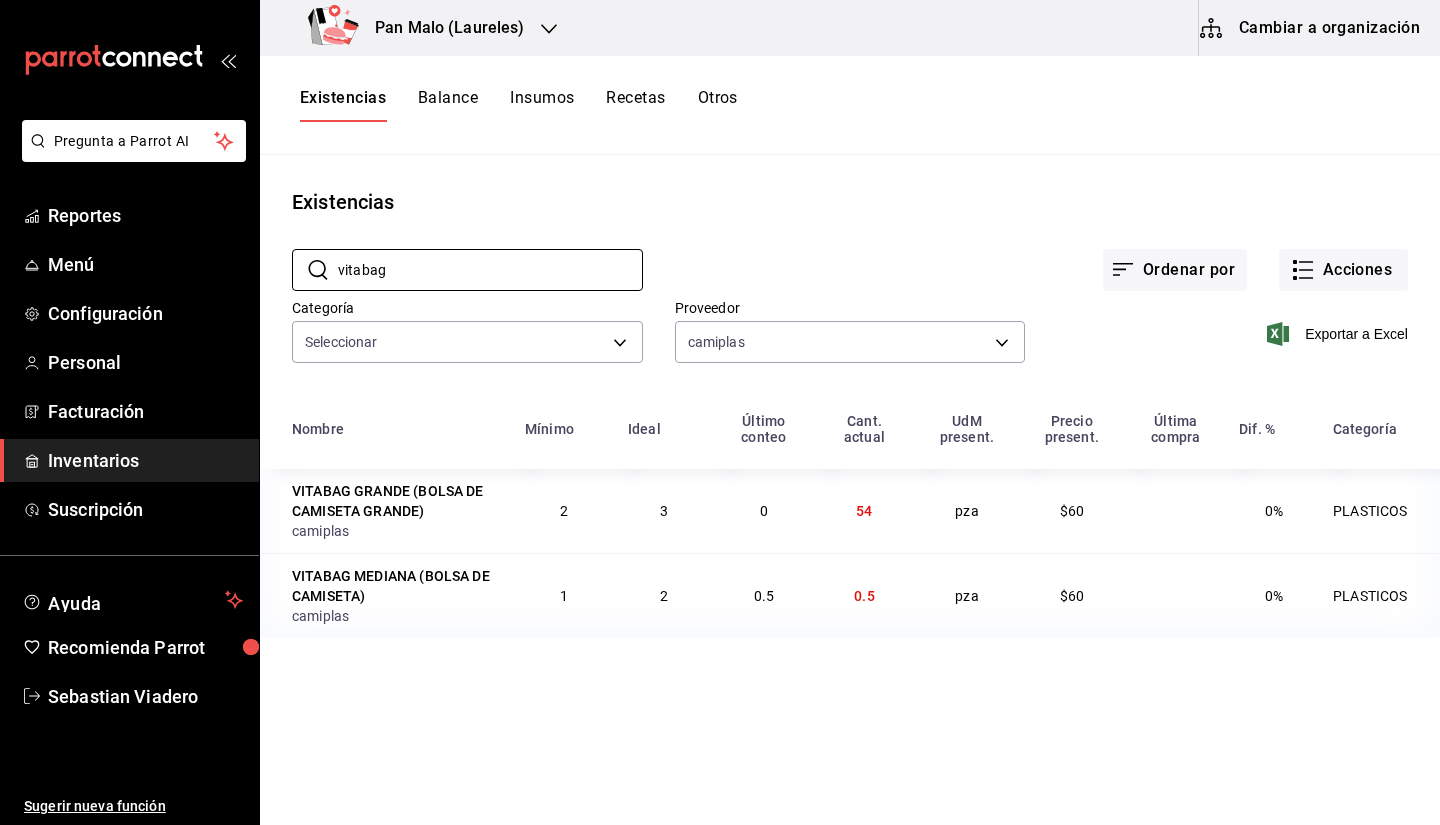 click on "Exportar a Excel" at bounding box center [1216, 318] 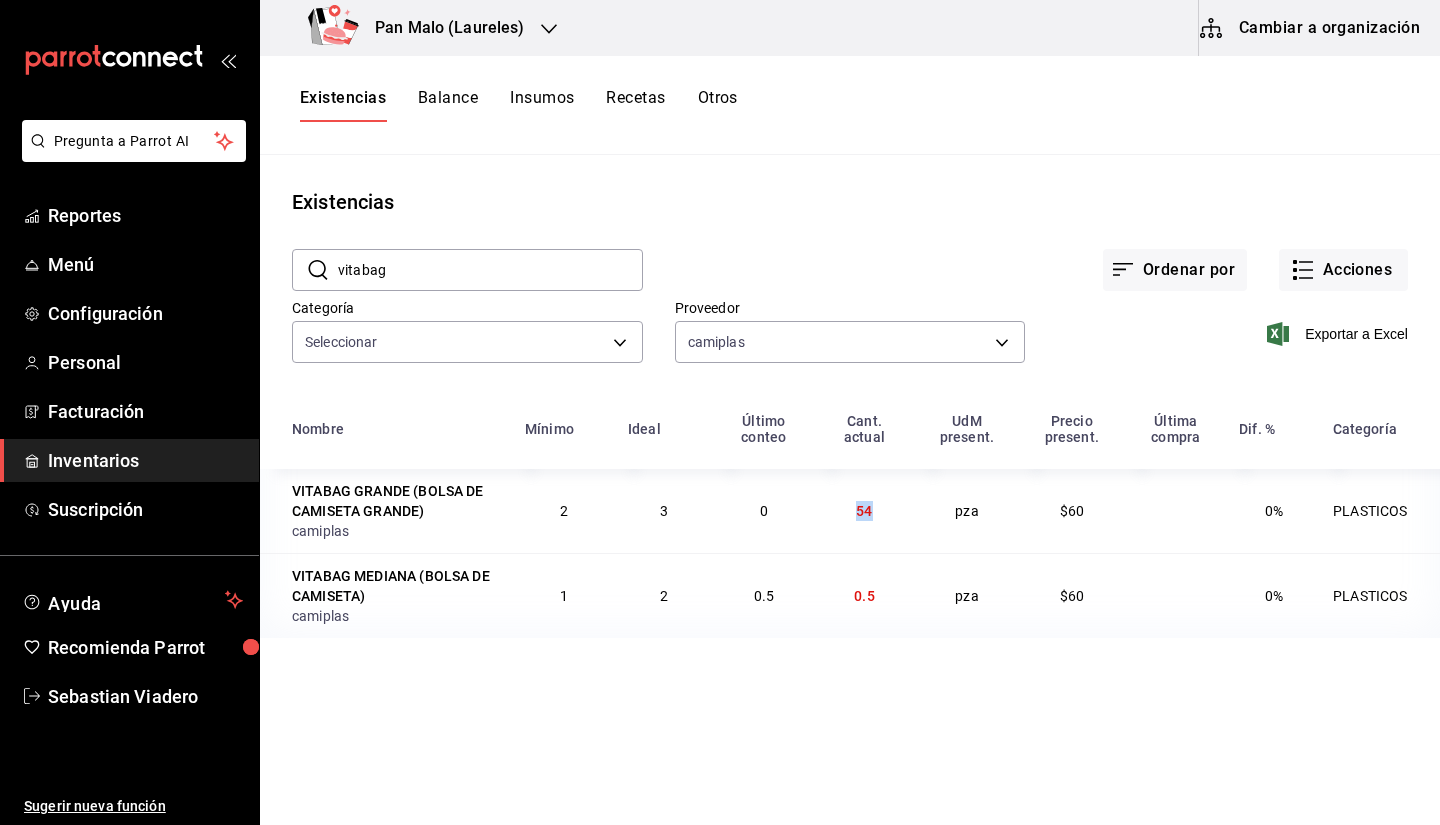 drag, startPoint x: 851, startPoint y: 518, endPoint x: 902, endPoint y: 508, distance: 51.971146 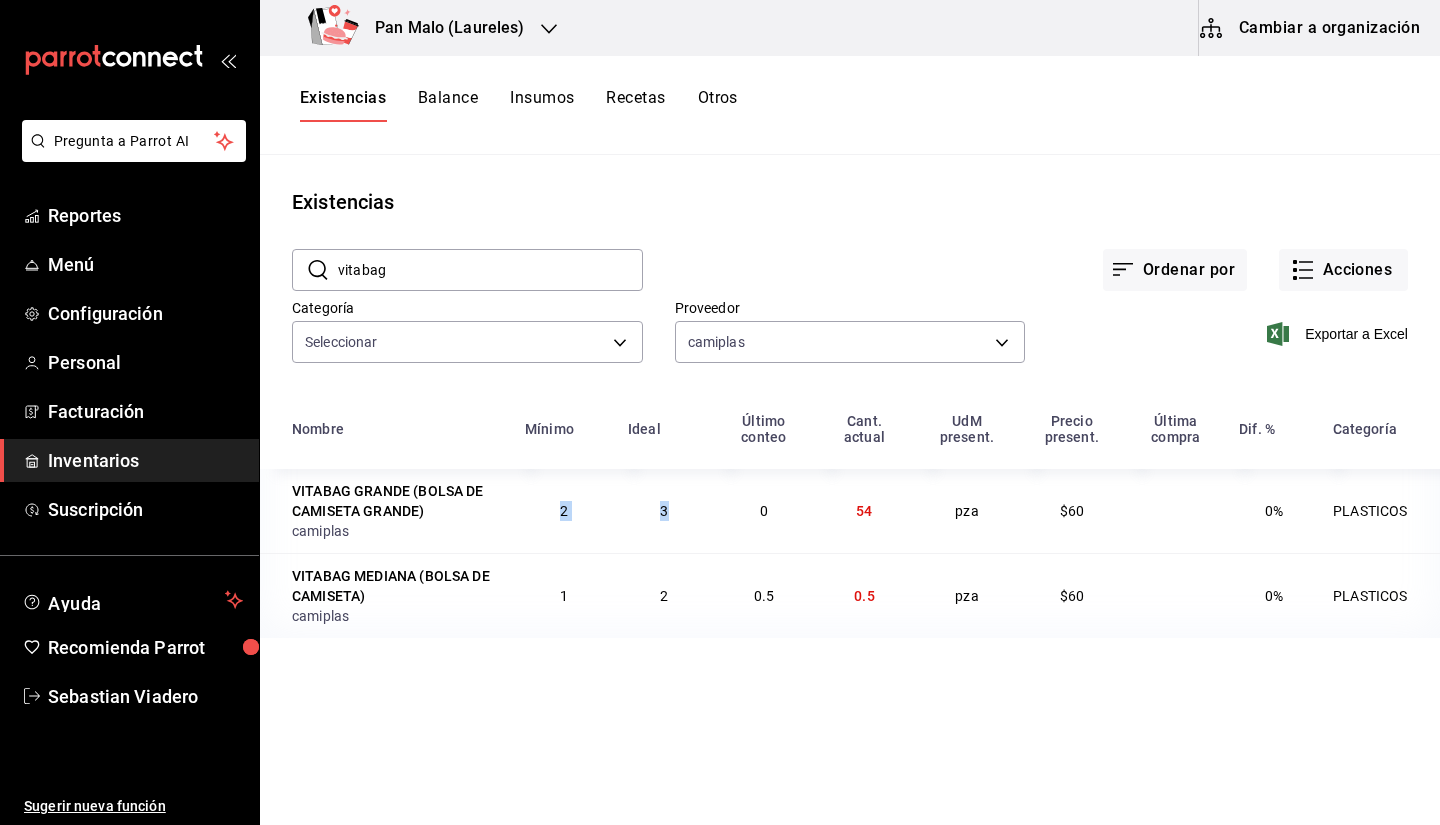 drag, startPoint x: 555, startPoint y: 499, endPoint x: 729, endPoint y: 522, distance: 175.51353 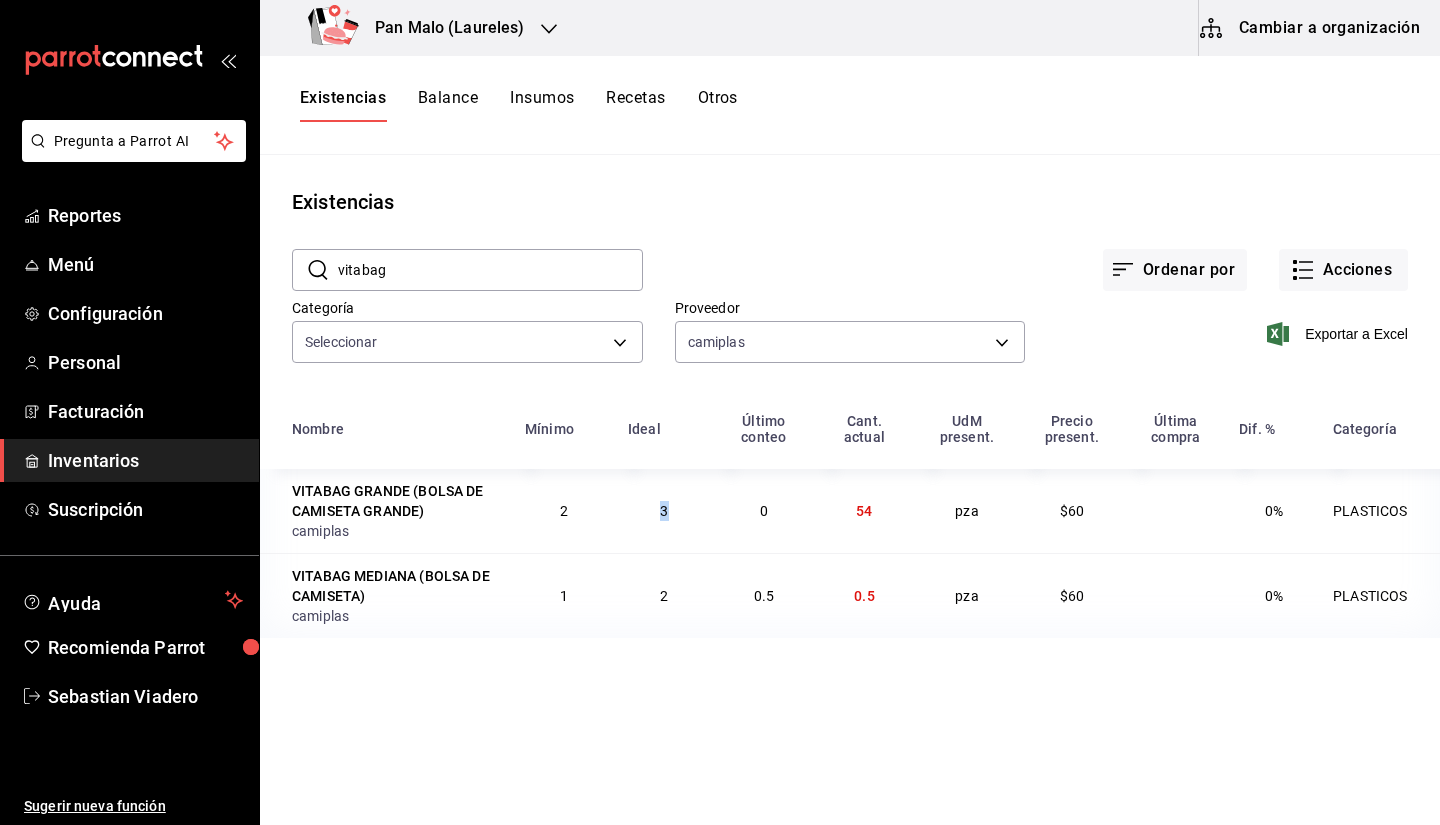 drag, startPoint x: 632, startPoint y: 520, endPoint x: 717, endPoint y: 524, distance: 85.09406 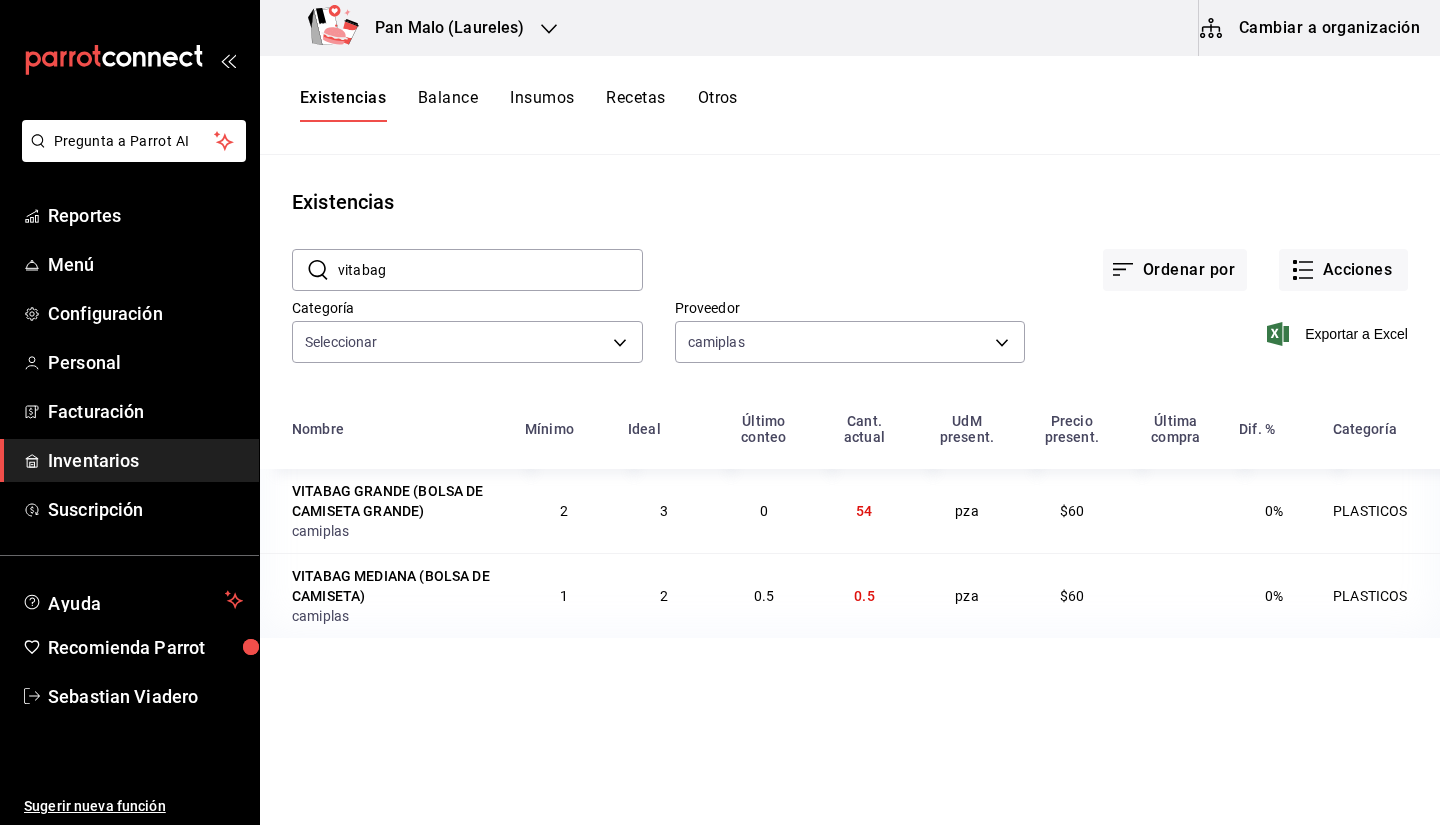 click on "54" at bounding box center [864, 511] 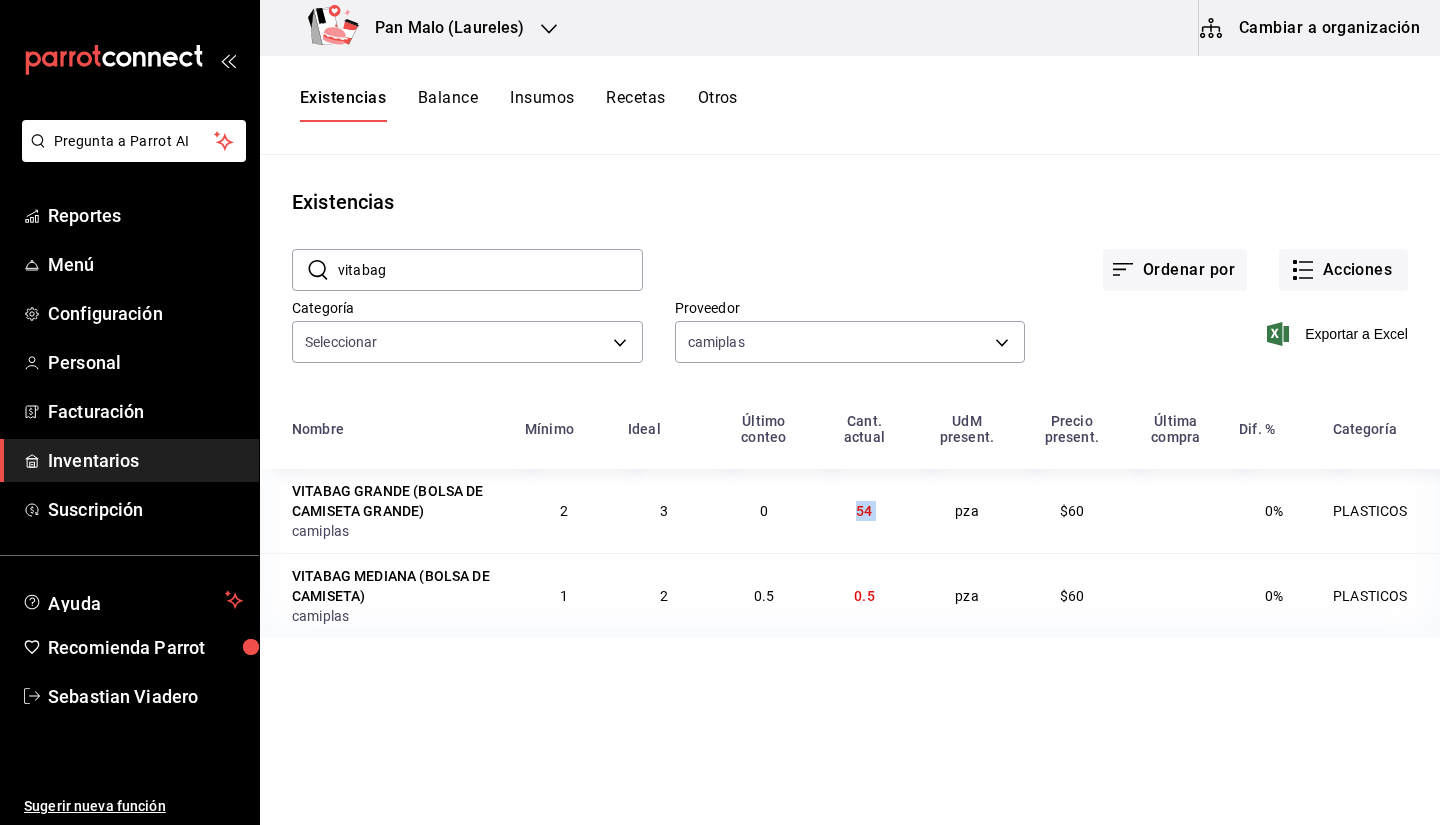 drag, startPoint x: 845, startPoint y: 503, endPoint x: 958, endPoint y: 515, distance: 113.63538 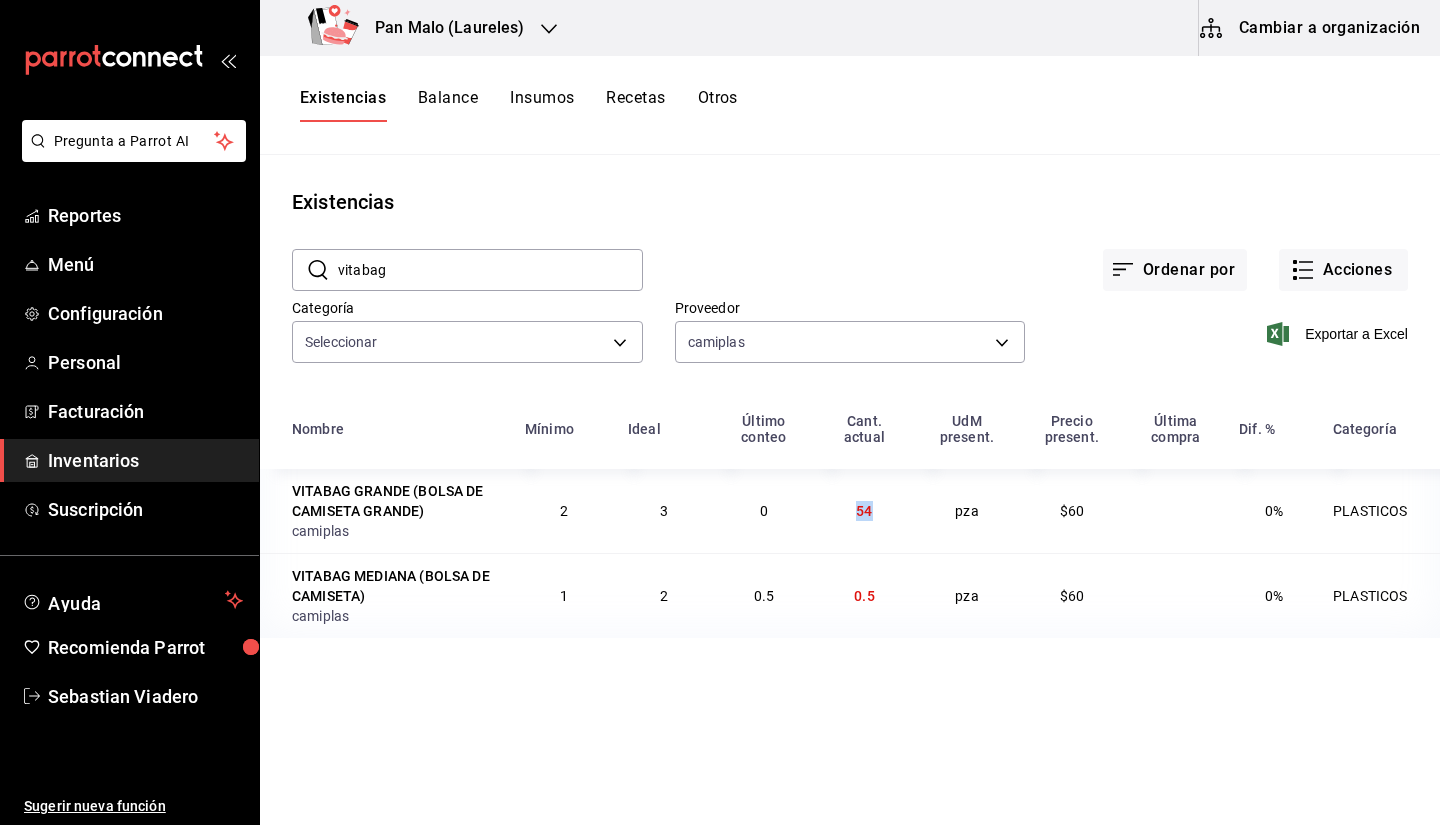 drag, startPoint x: 854, startPoint y: 519, endPoint x: 895, endPoint y: 519, distance: 41 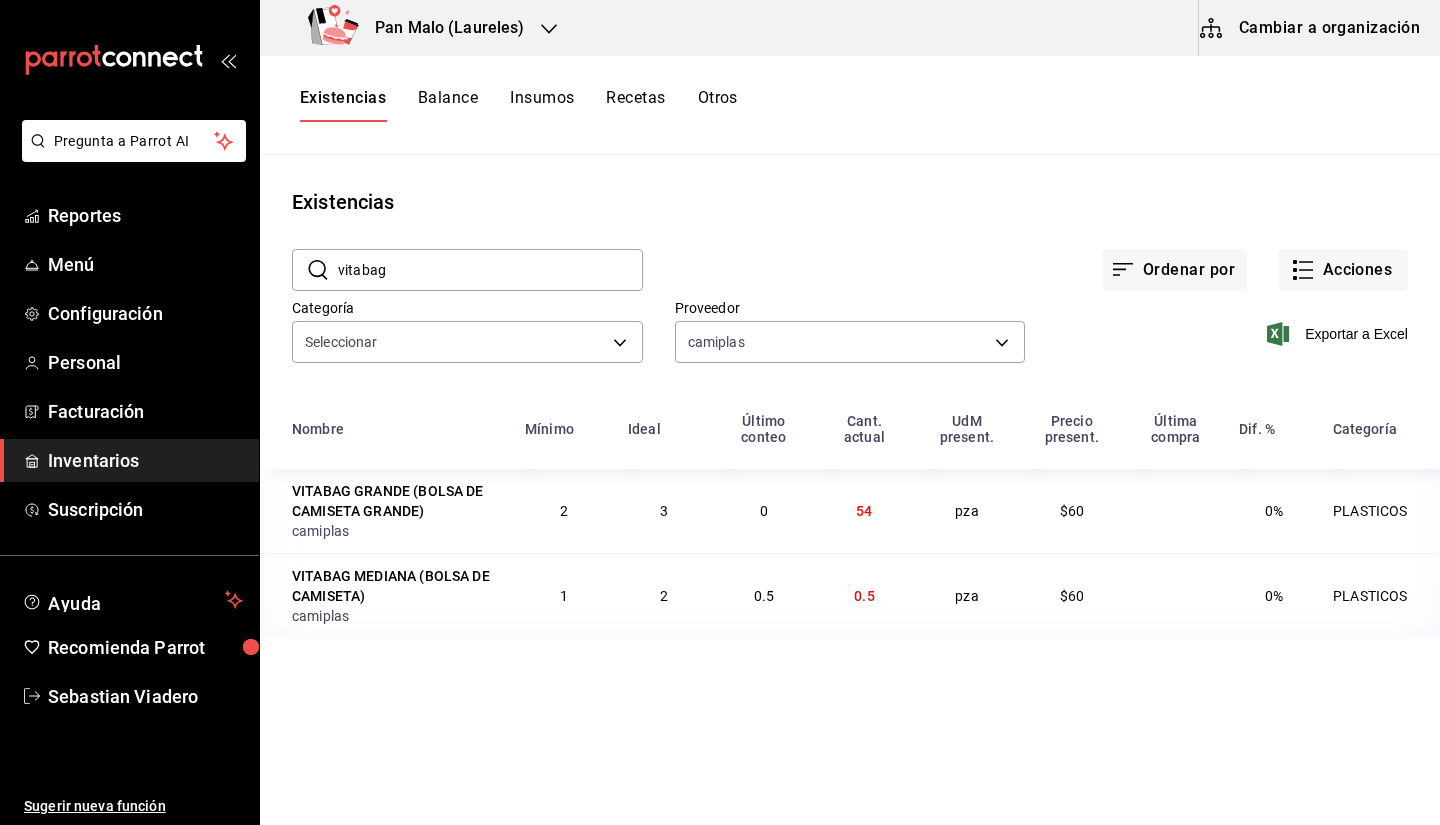 click on "pza" at bounding box center [967, 595] 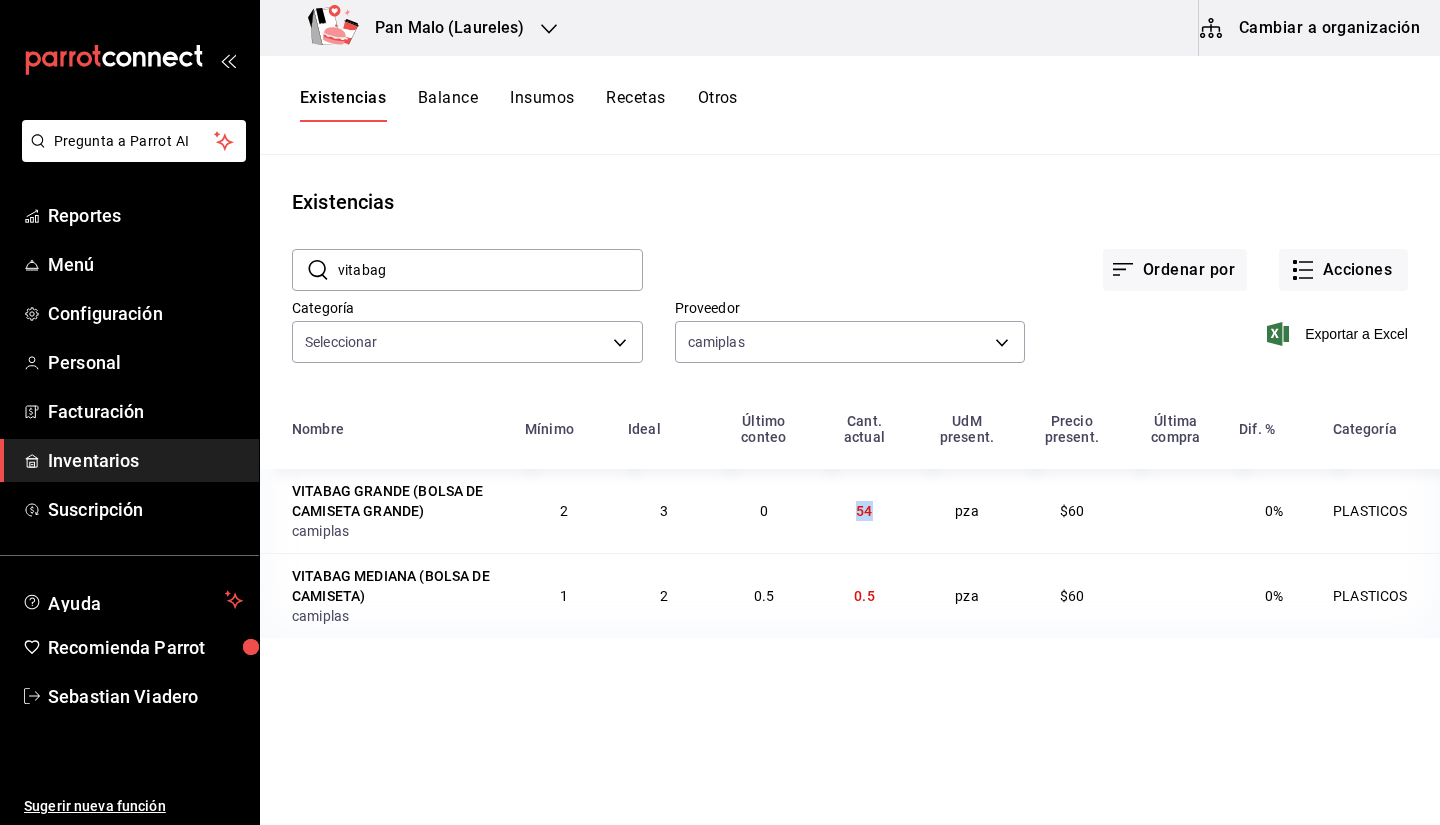 drag, startPoint x: 825, startPoint y: 505, endPoint x: 901, endPoint y: 540, distance: 83.67198 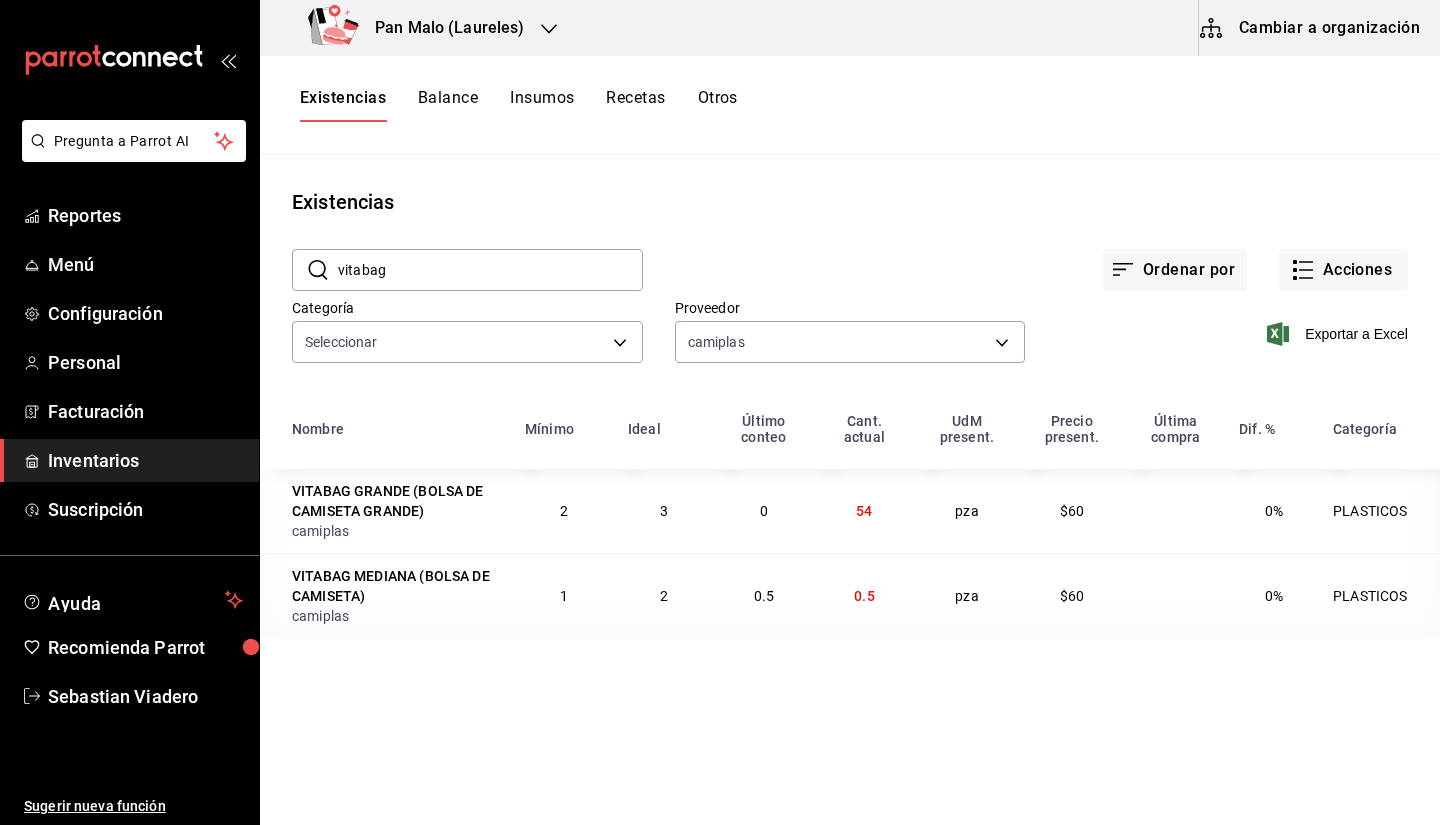 click on "pza" at bounding box center [967, 595] 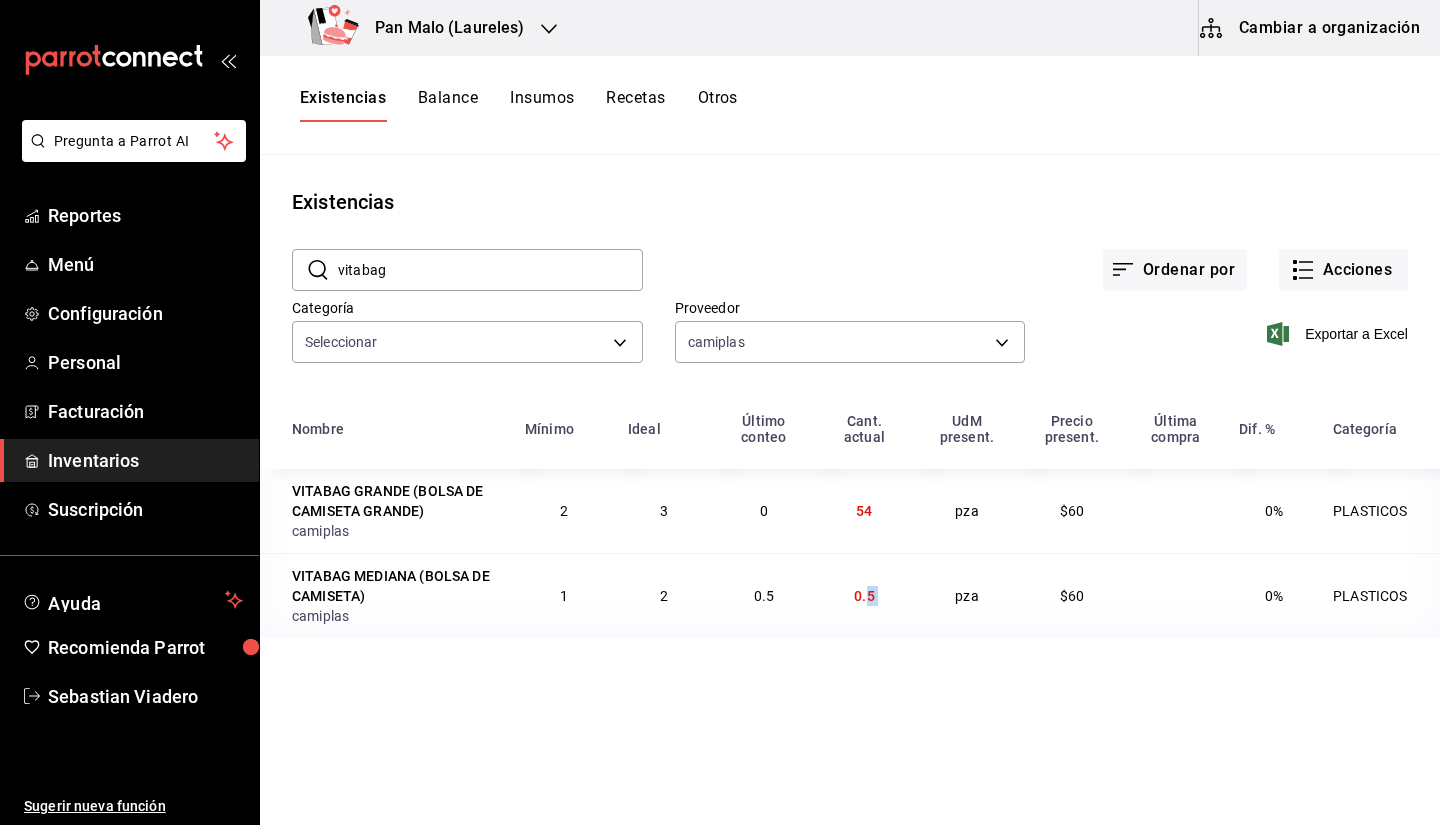 drag, startPoint x: 865, startPoint y: 599, endPoint x: 947, endPoint y: 617, distance: 83.95237 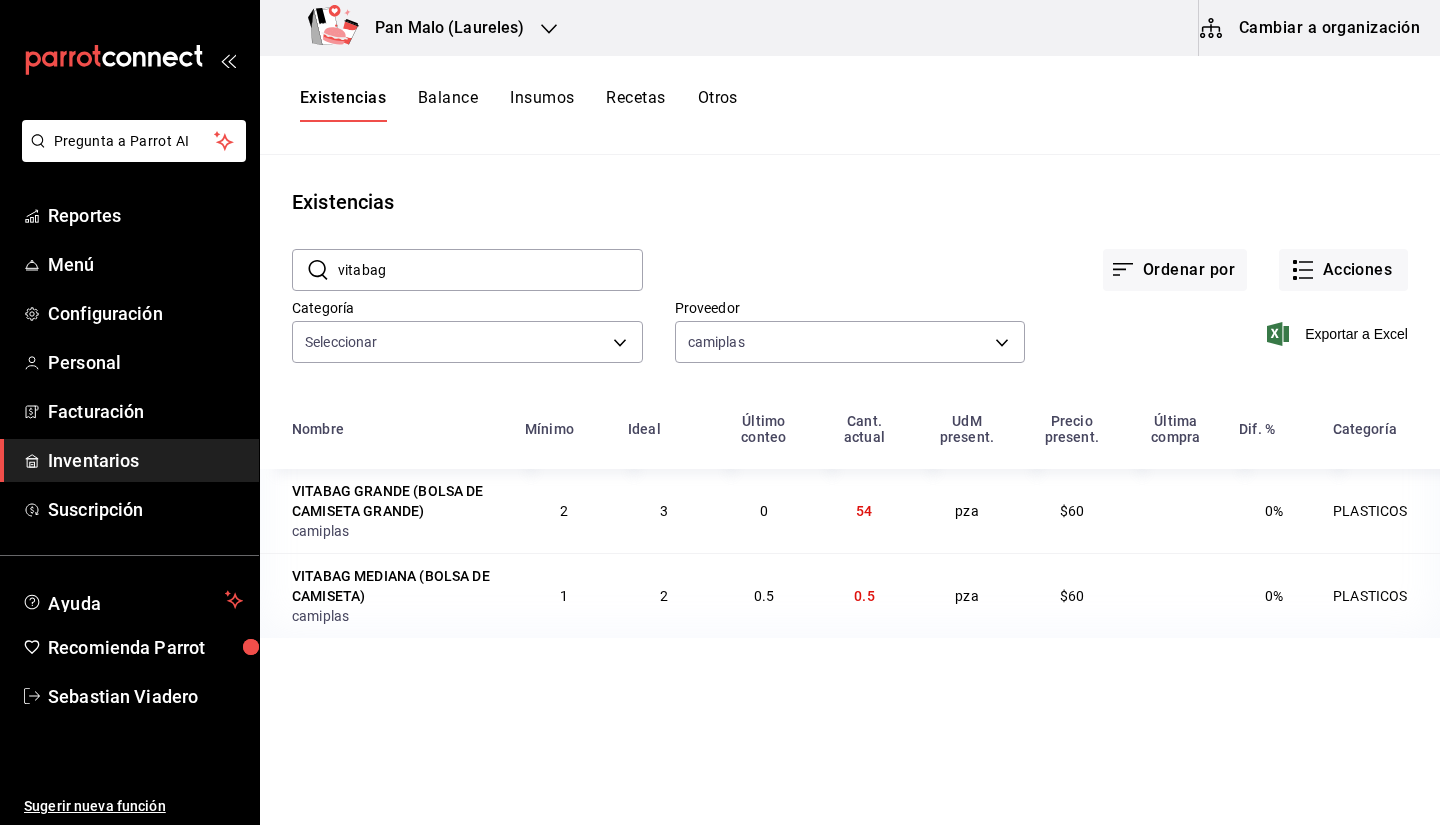 click on "vitabag" at bounding box center [490, 270] 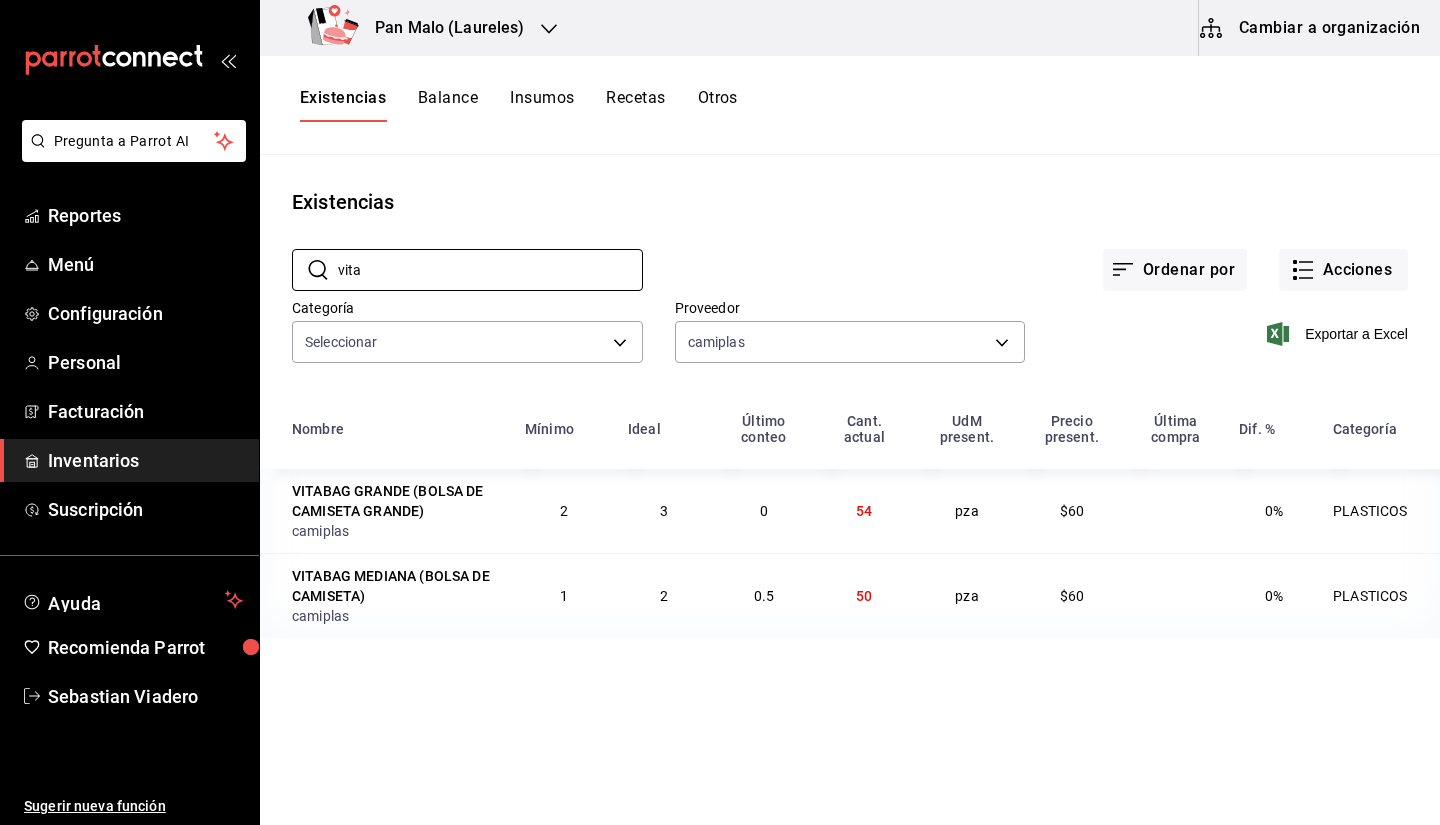 type on "vita" 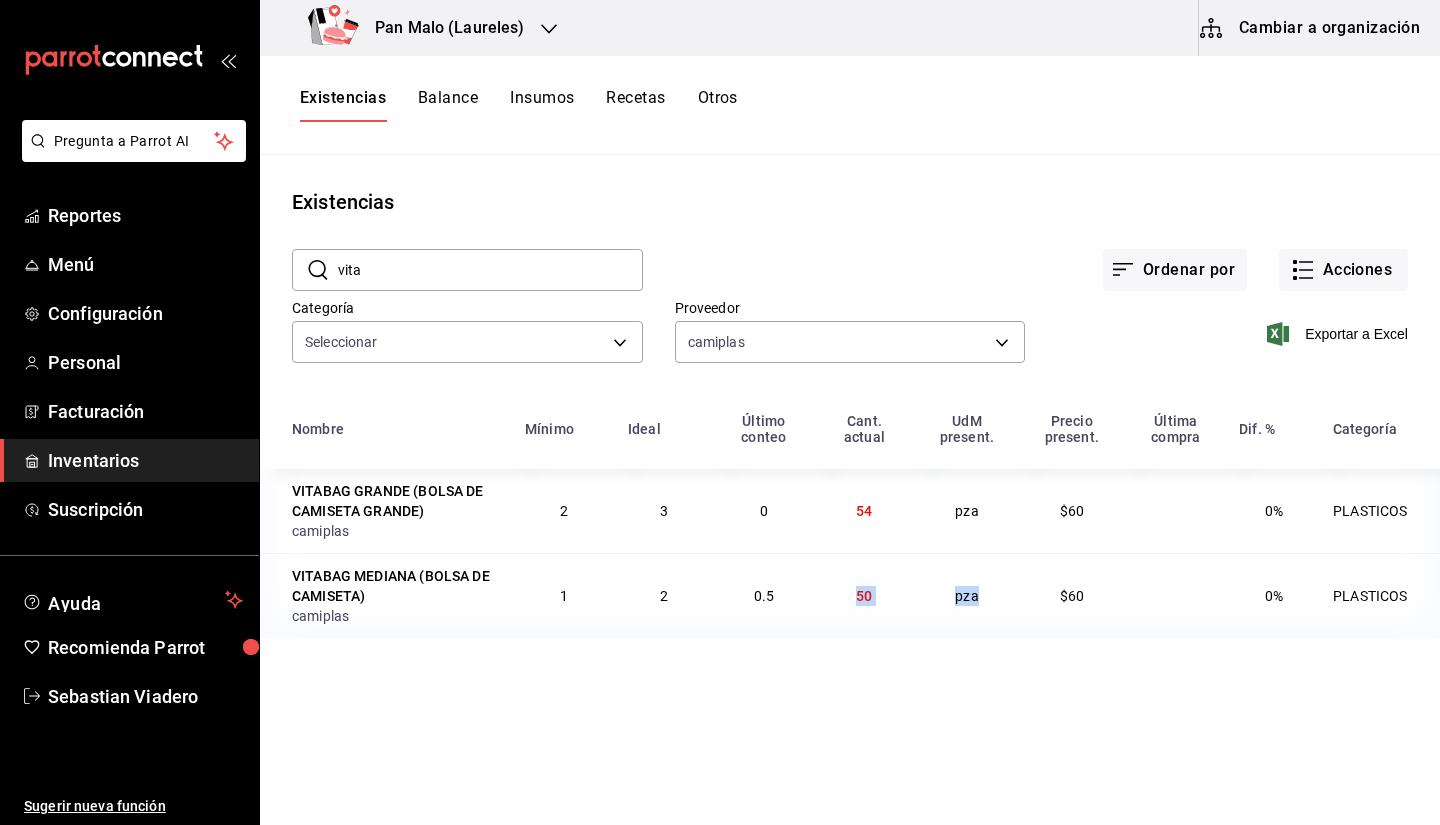 drag, startPoint x: 900, startPoint y: 599, endPoint x: 997, endPoint y: 588, distance: 97.62172 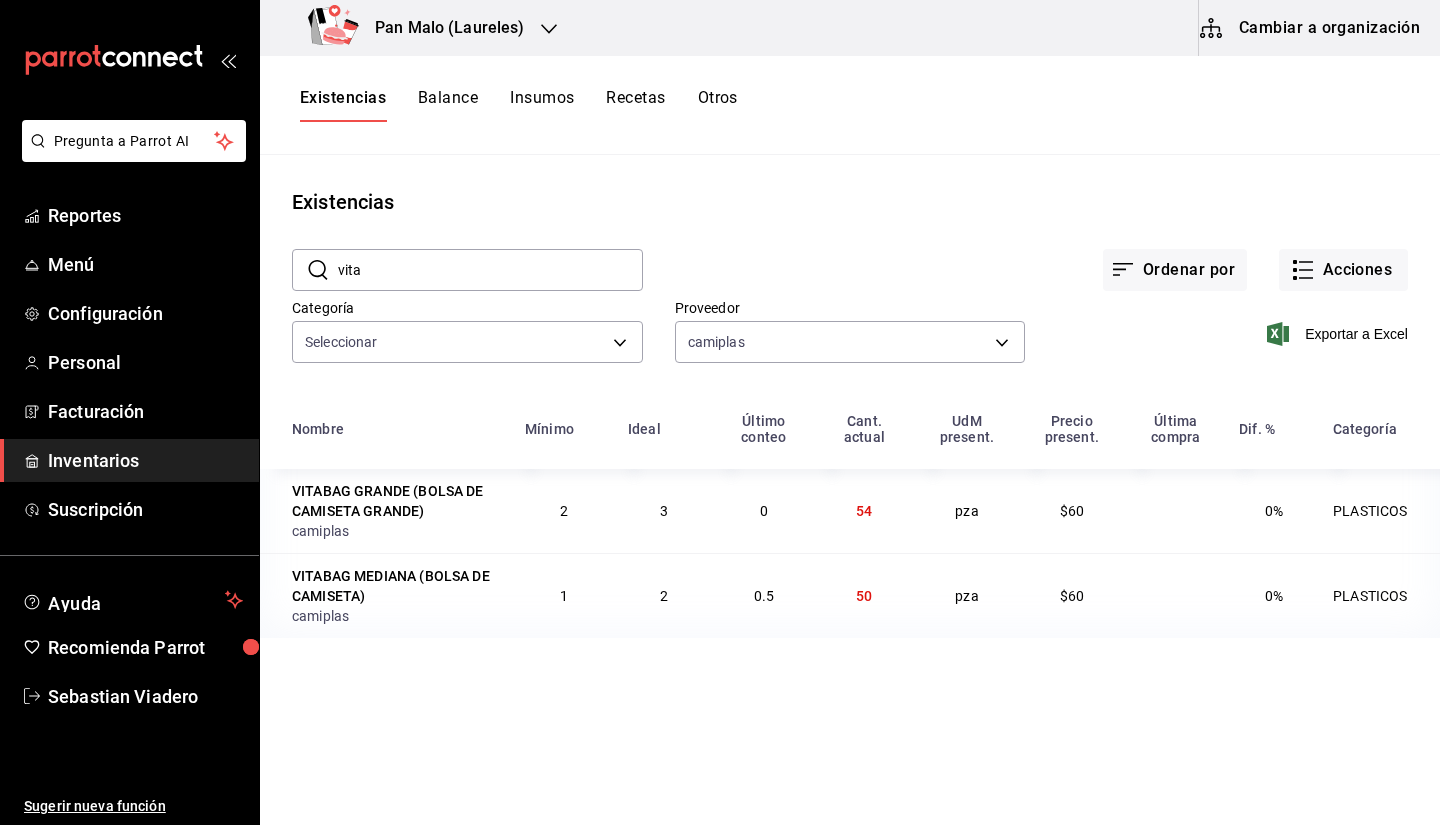 click on "Existencias ​ vita ​ Ordenar por Acciones Categoría Seleccionar Proveedor camiplas 7b8896bb-6492-4595-be19-67d068d1168f Exportar a Excel Nombre Mínimo Ideal Último conteo Cant. actual UdM present. Precio present. Última compra Dif. % Categoría VITABAG GRANDE (BOLSA DE CAMISETA GRANDE) camiplas 2 3 0 54 pza $60 0% PLASTICOS VITABAG MEDIANA (BOLSA DE CAMISETA) camiplas 1 2 0.5 50 pza $60 0% PLASTICOS" at bounding box center (850, 483) 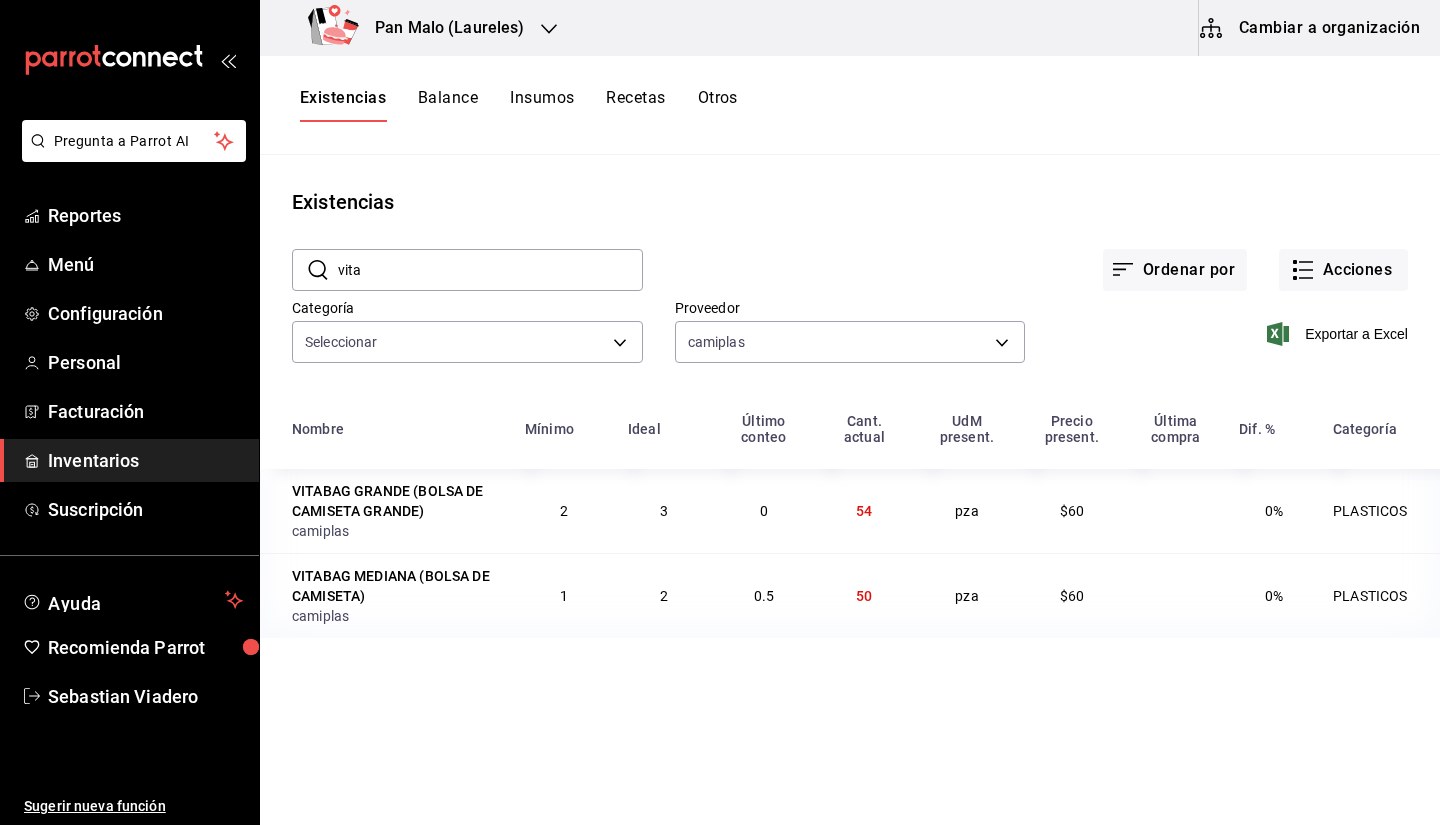 click on "vita" at bounding box center [490, 270] 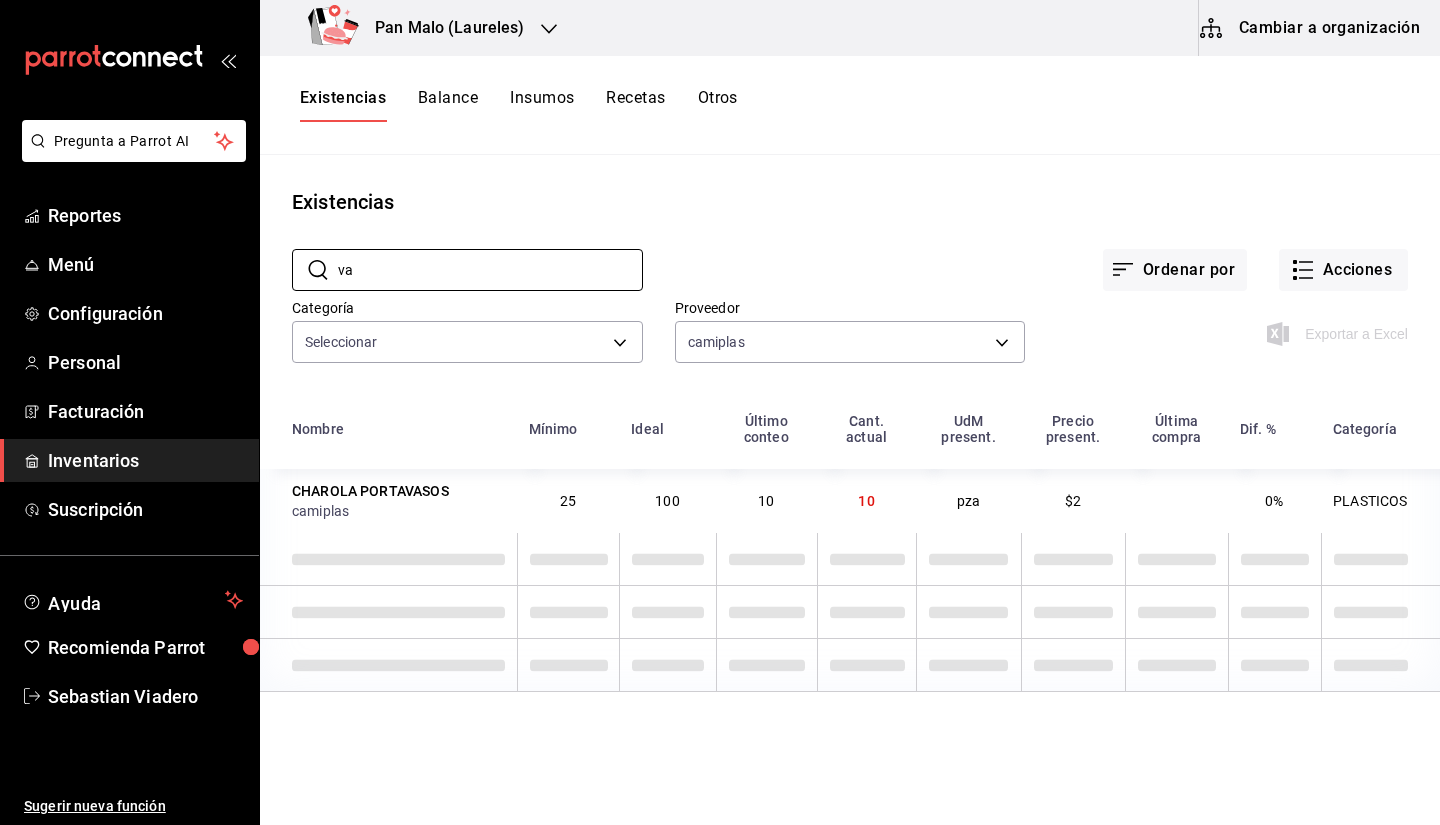 type on "v" 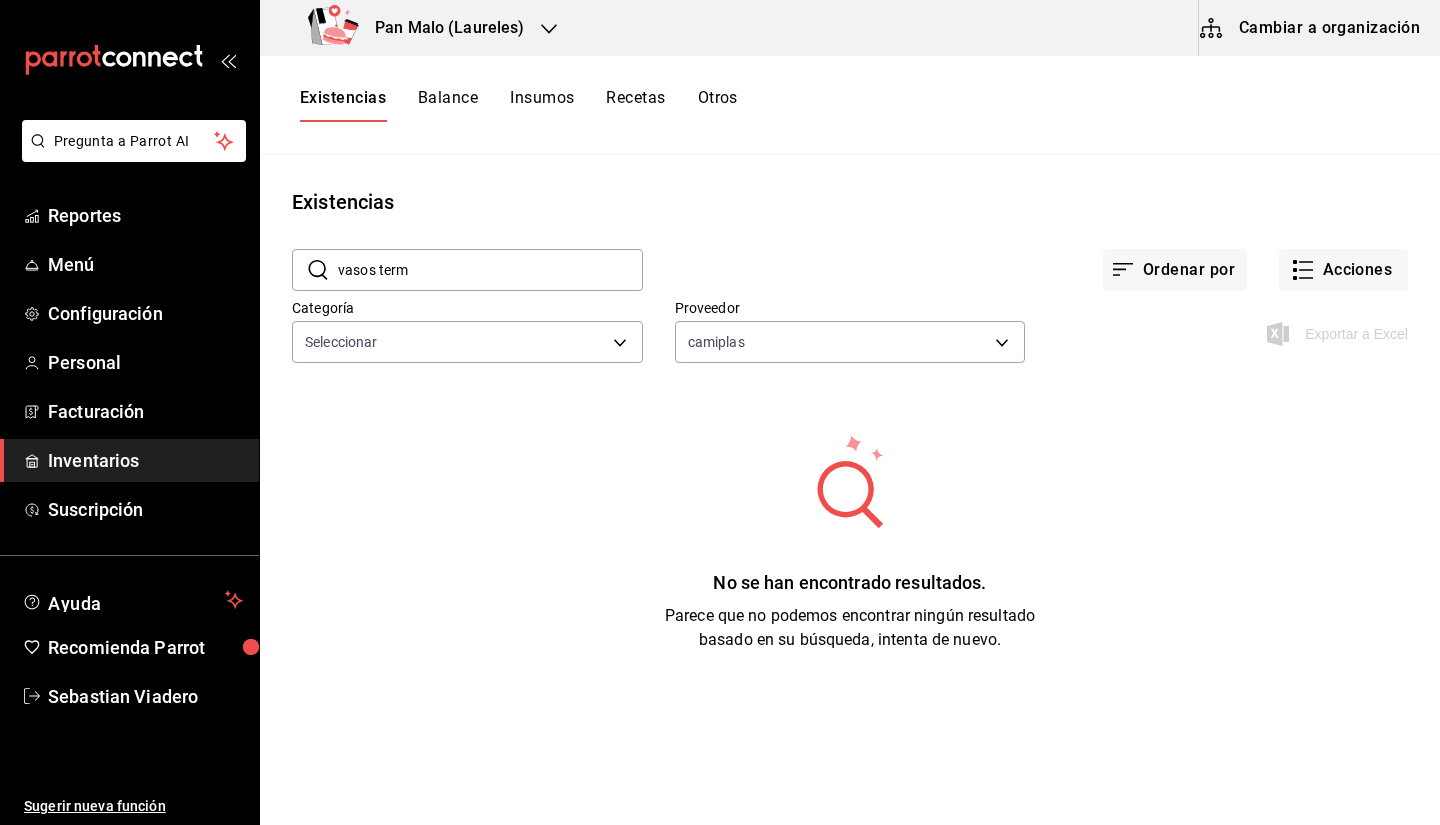 click on "vasos term" at bounding box center [490, 270] 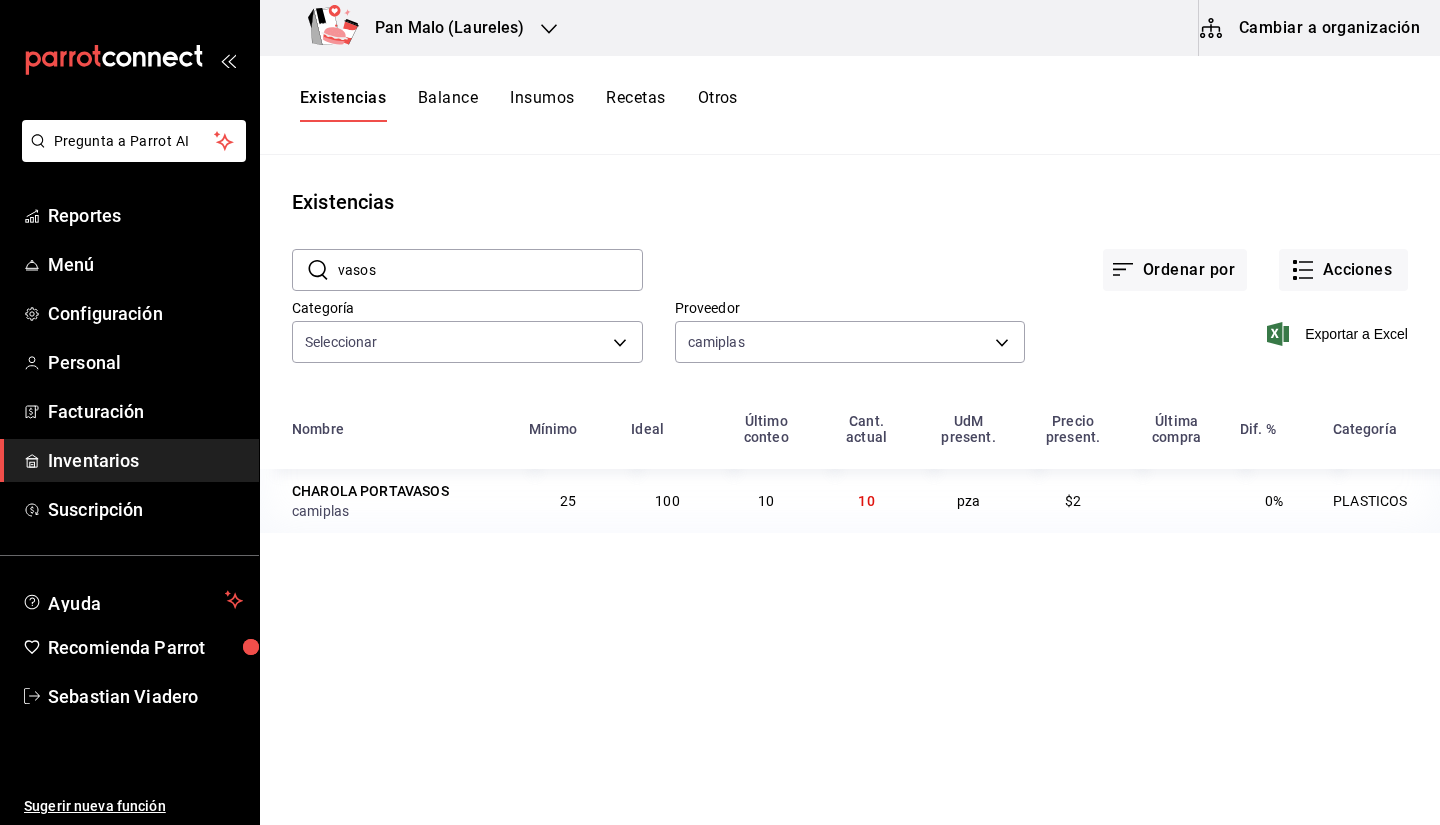 click on "​ vasos ​ Ordenar por Acciones Categoría Seleccionar Proveedor camiplas 7b8896bb-6492-4595-be19-67d068d1168f Exportar a Excel" at bounding box center (850, 309) 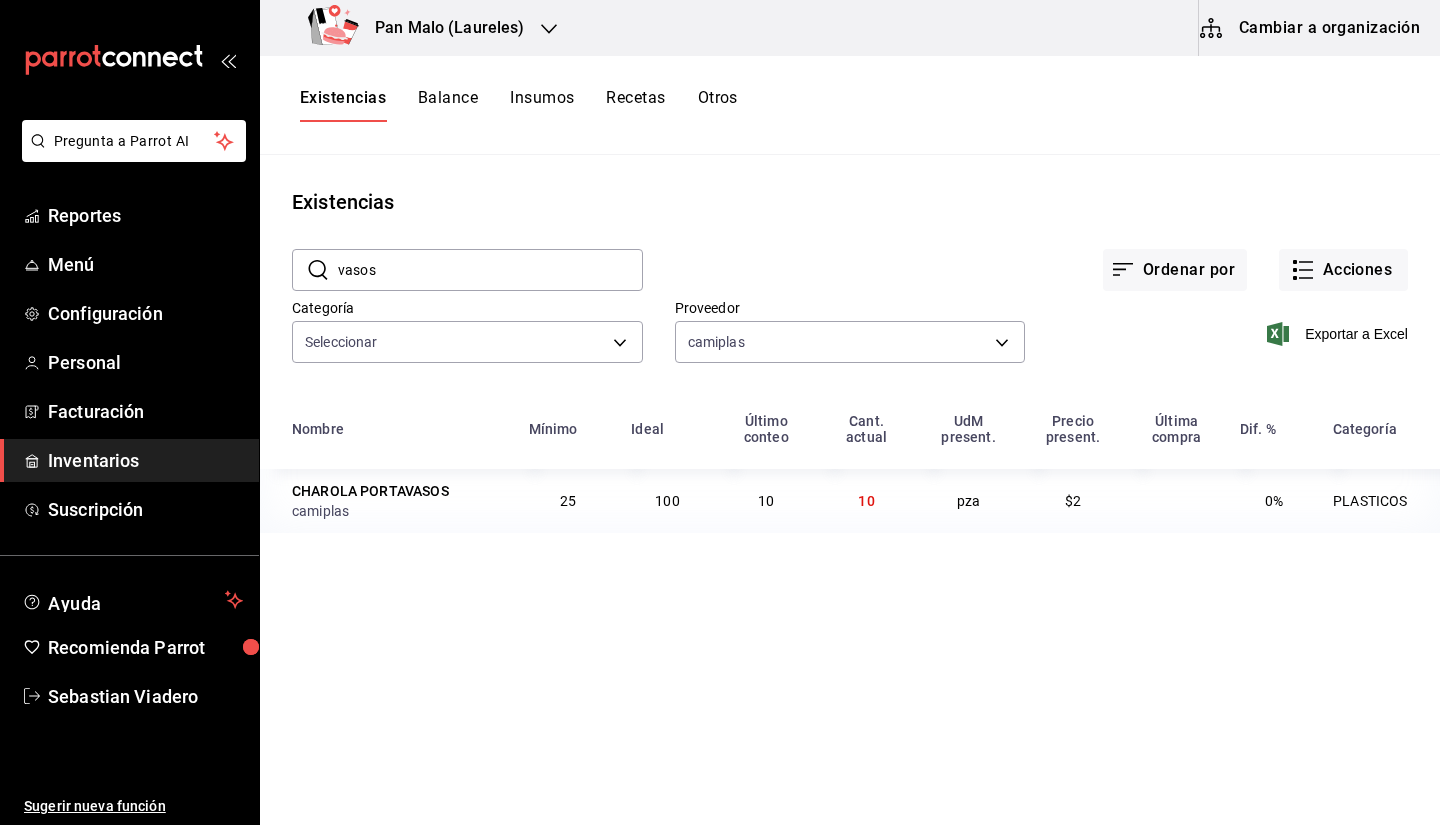 click on "​ vasos ​" at bounding box center [451, 254] 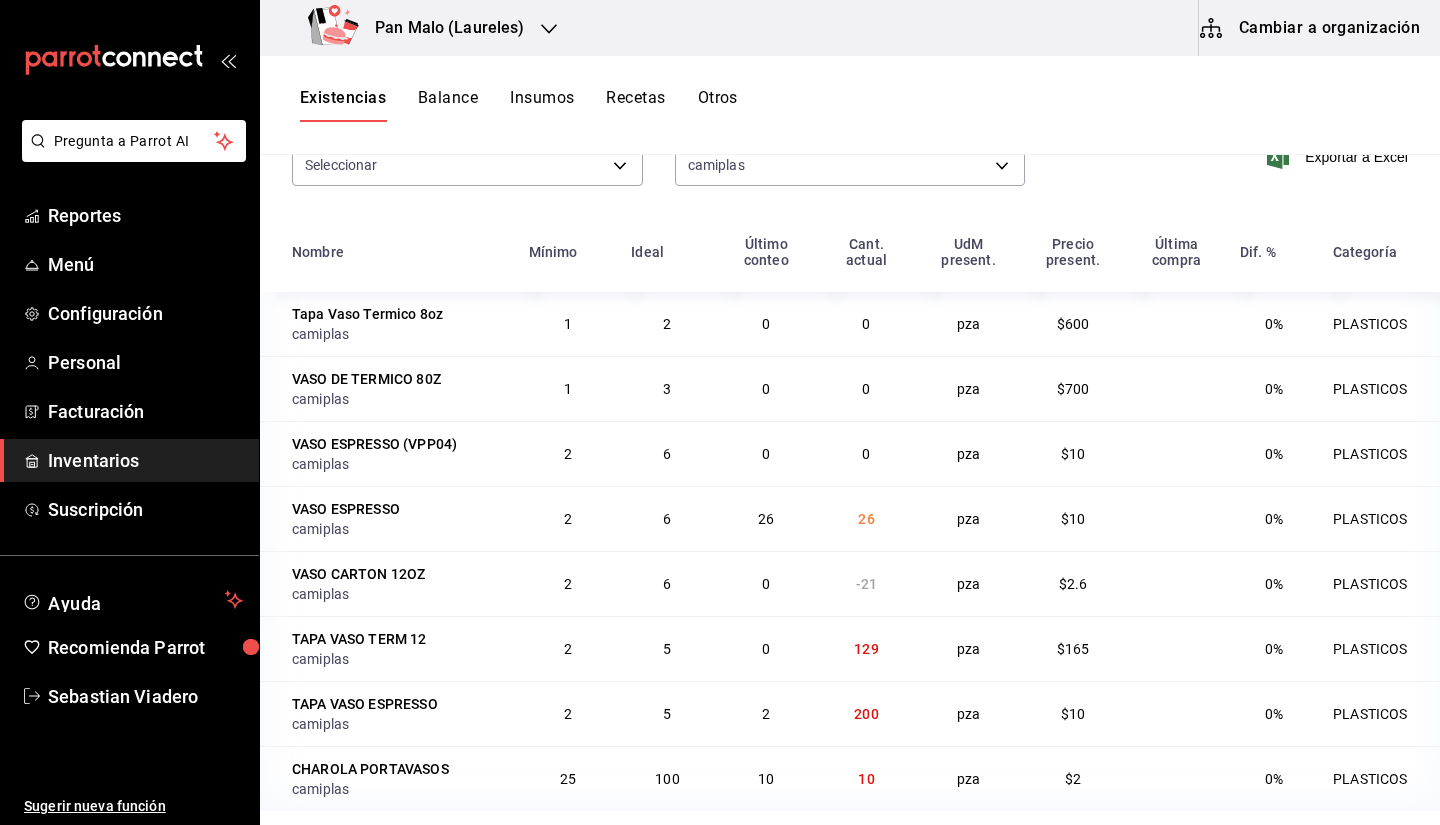 scroll, scrollTop: 187, scrollLeft: 0, axis: vertical 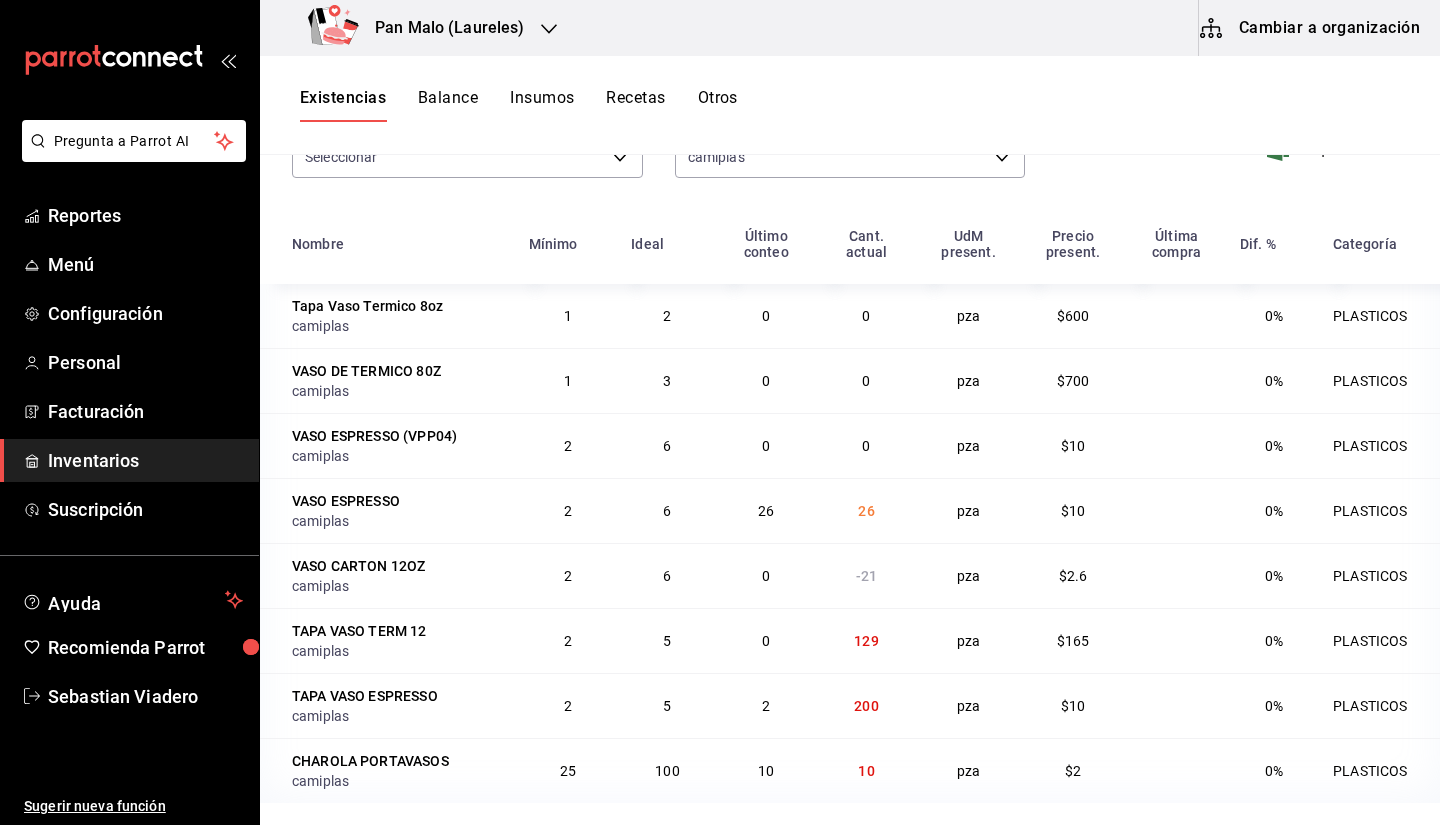 click on "26" at bounding box center (867, 510) 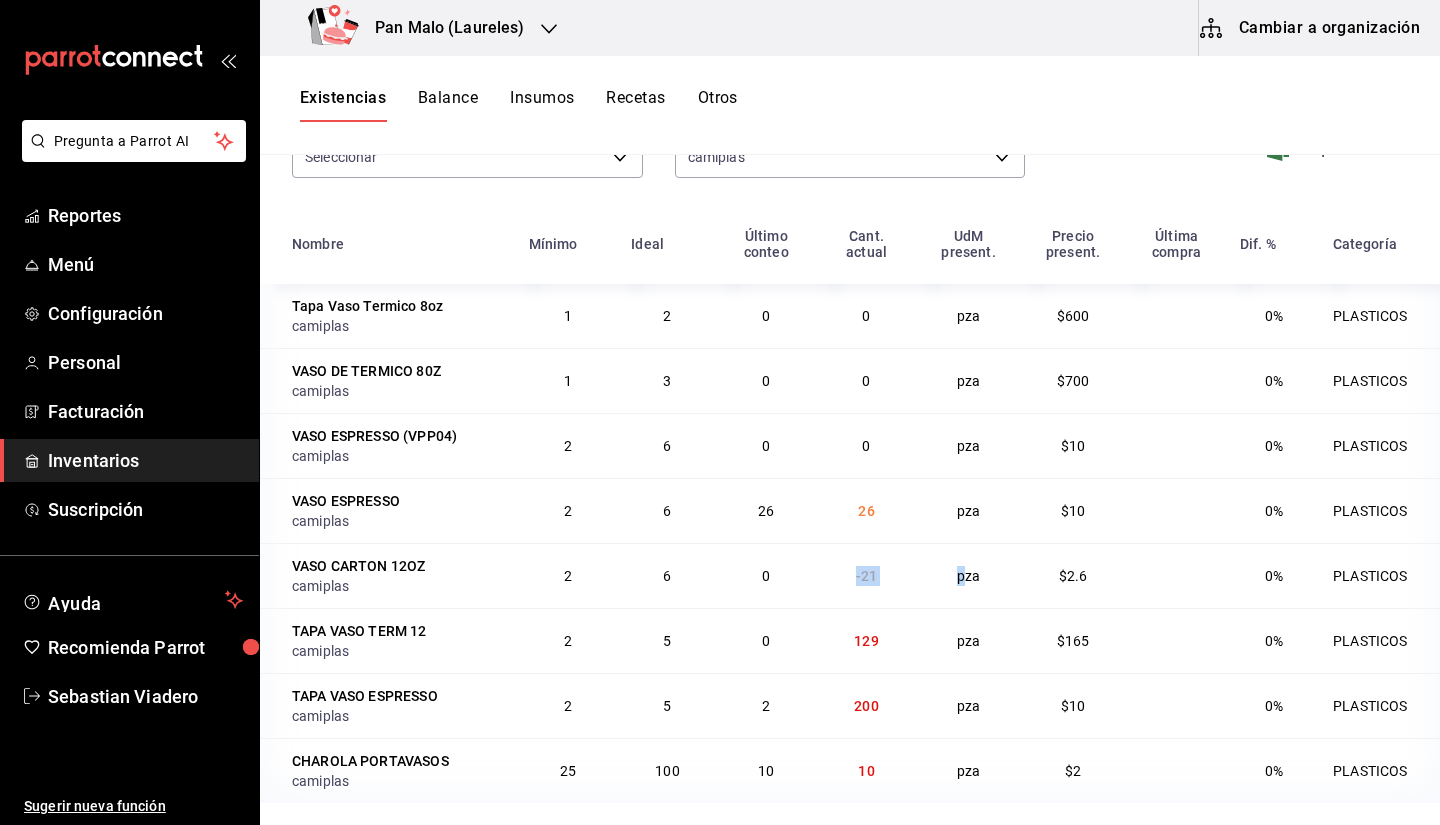 drag, startPoint x: 832, startPoint y: 580, endPoint x: 956, endPoint y: 574, distance: 124.14507 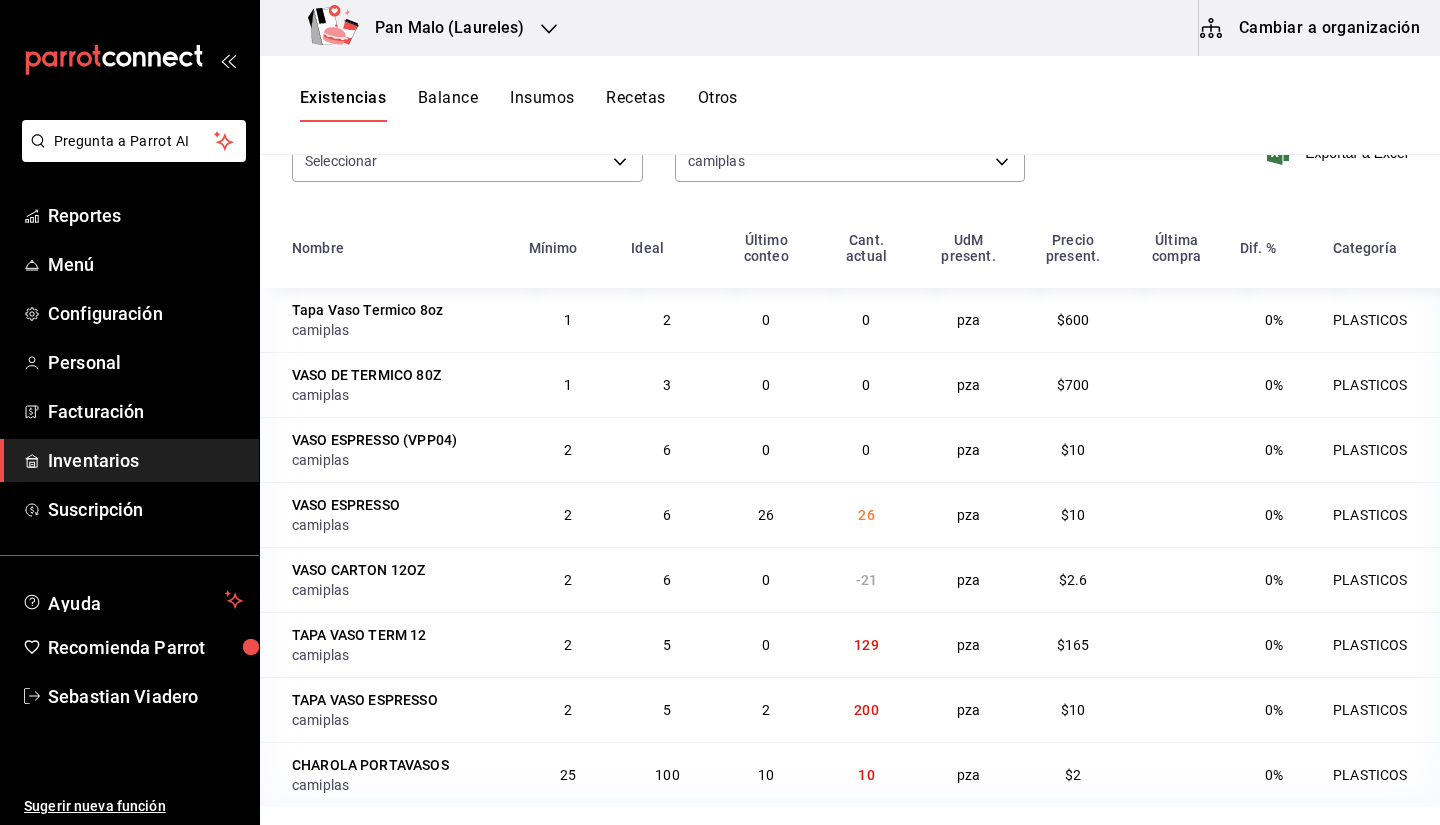 scroll, scrollTop: 187, scrollLeft: 0, axis: vertical 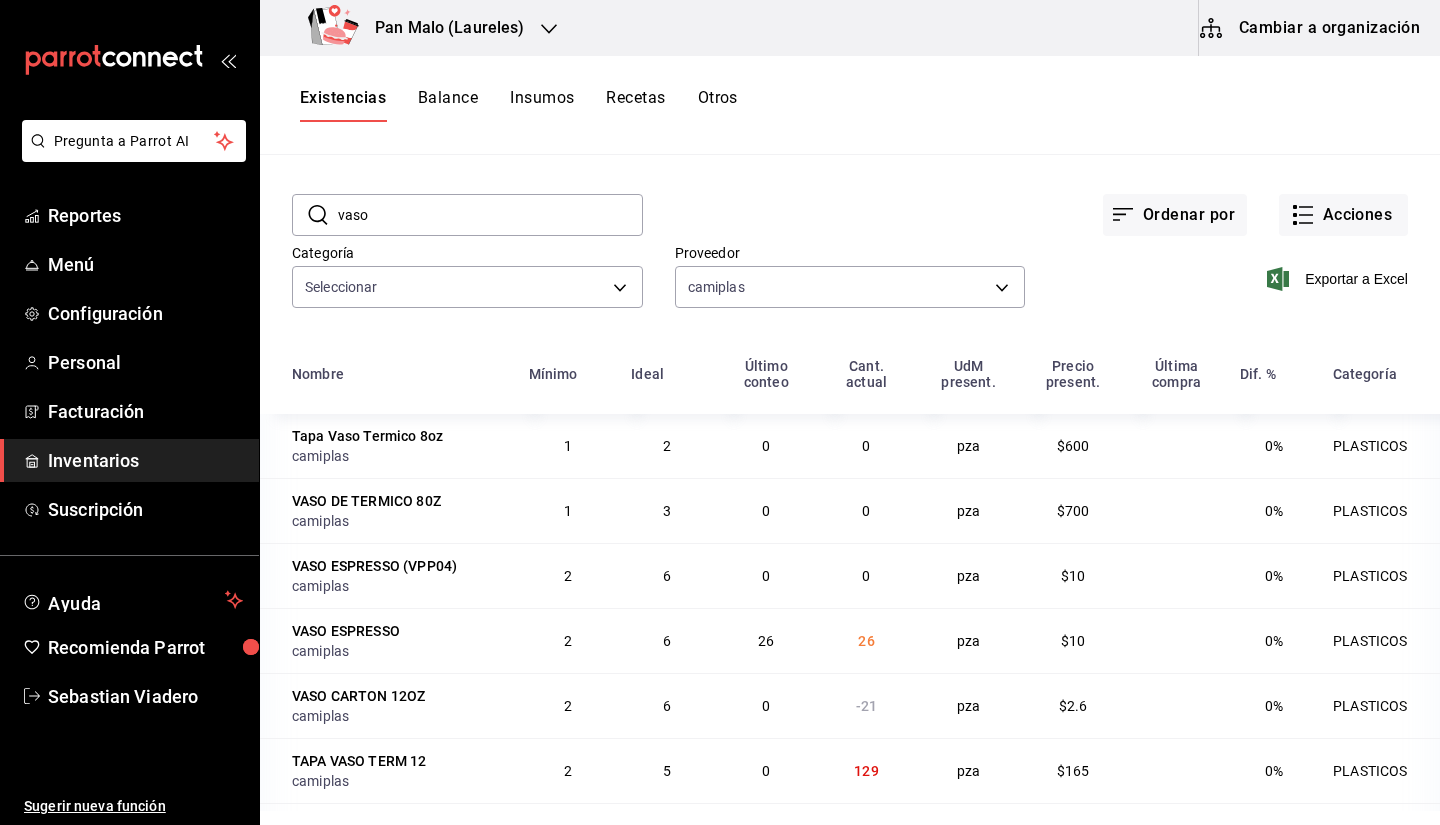 click on "Seleccionar" at bounding box center (467, 283) 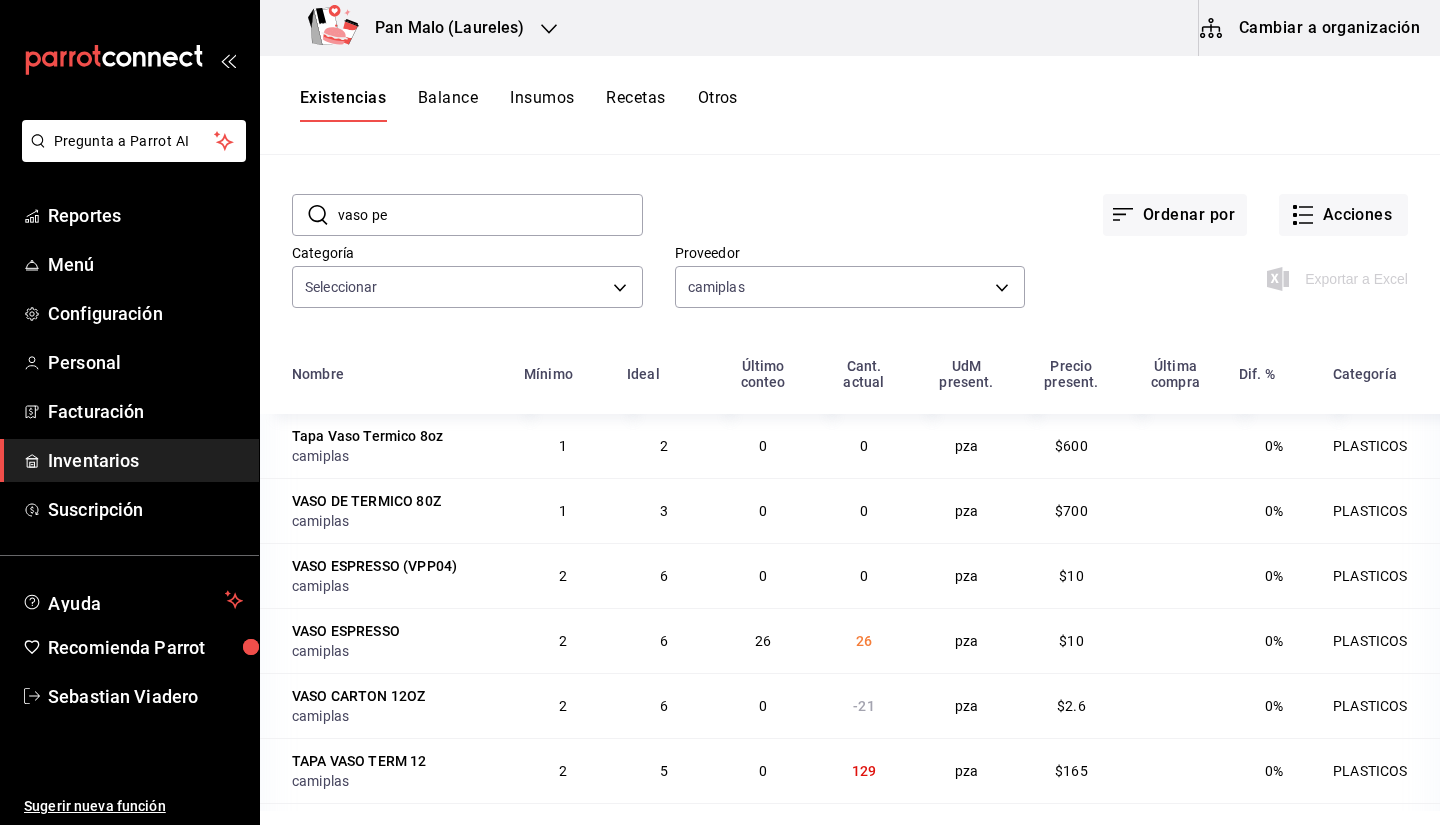 scroll, scrollTop: 0, scrollLeft: 0, axis: both 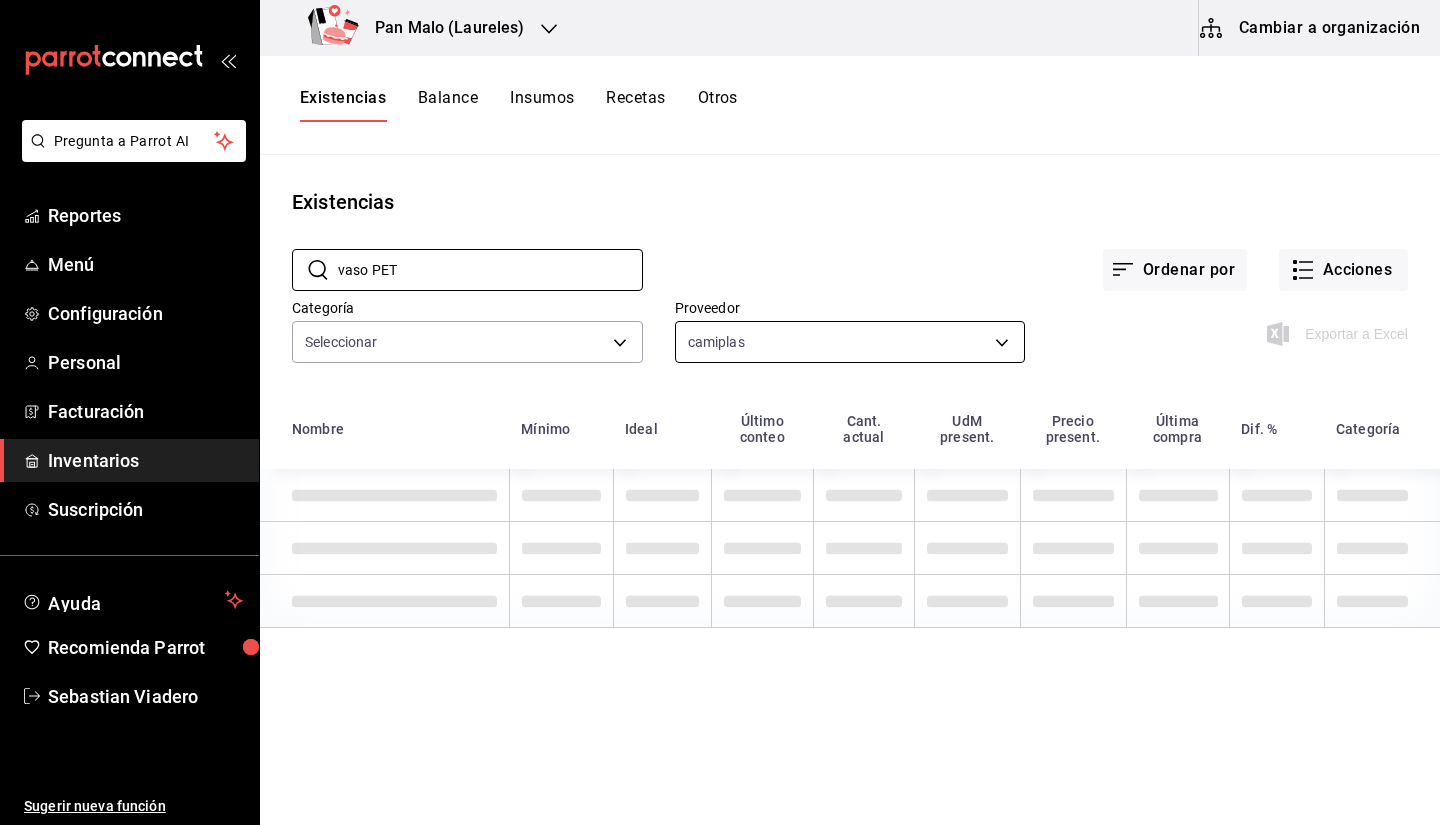 type on "vaso PET" 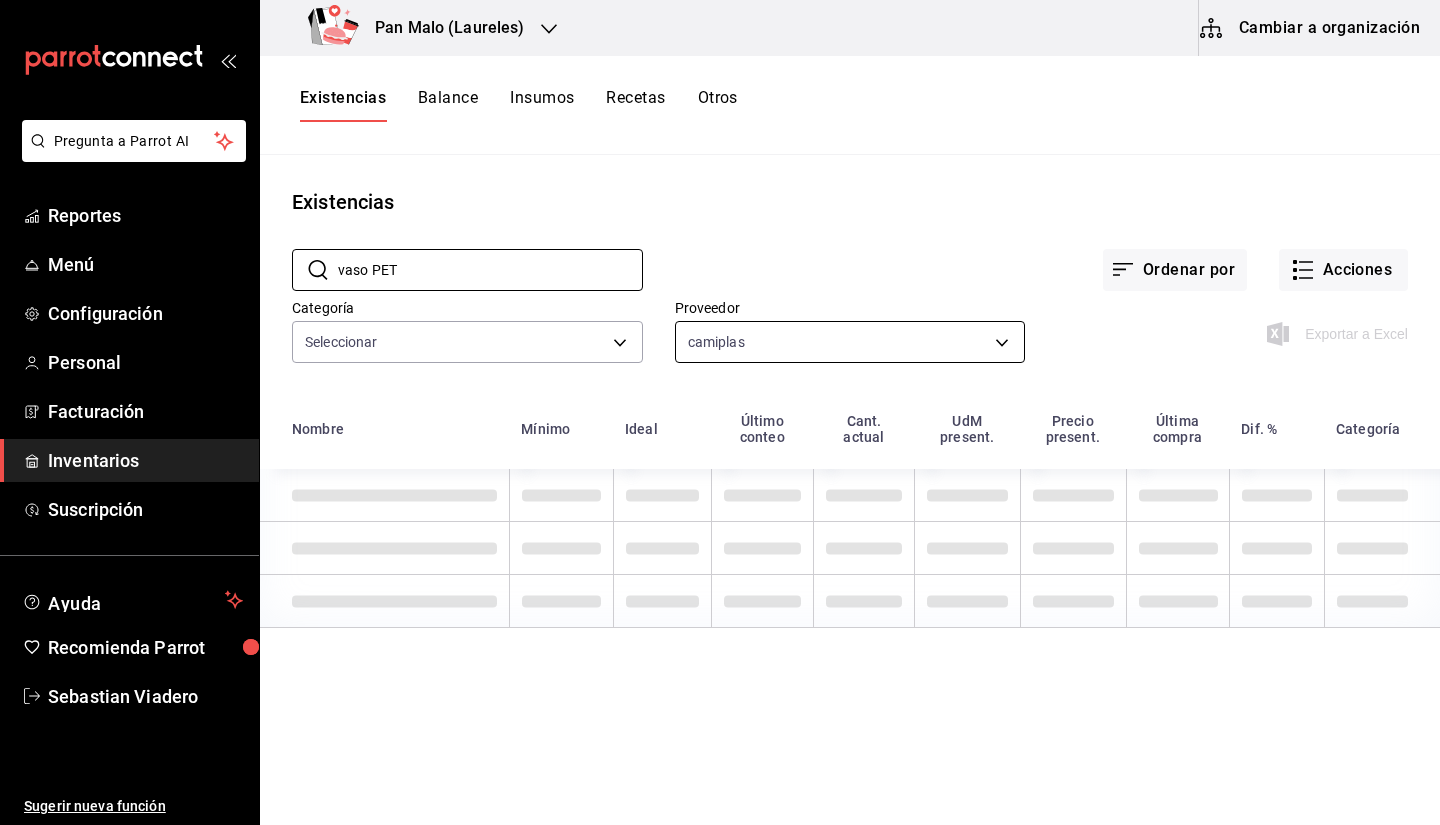 click on "Pregunta a Parrot AI Reportes   Menú   Configuración   Personal   Facturación   Inventarios   Suscripción   Ayuda Recomienda Parrot   [FIRST] [LAST]   Sugerir nueva función   Pan Malo (Laureles) Cambiar a organización Existencias Balance Insumos Recetas Otros Existencias ​ vaso PET ​ Ordenar por Acciones Categoría Seleccionar Proveedor camiplas [UUID] Exportar a Excel Nombre Mínimo Ideal Último conteo Cant. actual UdM present. Precio present. Última compra Dif. % Categoría Pregunta a Parrot AI Reportes   Menú   Configuración   Personal   Facturación   Inventarios   Suscripción   Ayuda Recomienda Parrot   [FIRST] [LAST]   Sugerir nueva función   GANA 1 MES GRATIS EN TU SUSCRIPCIÓN AQUÍ ¿Recuerdas cómo empezó tu restaurante?
Hoy puedes ayudar a un colega a tener el mismo cambio que tú viviste.
Recomienda Parrot directamente desde tu Portal Administrador.
Es fácil y rápido.
🎁 Por cada restaurante que se una, ganas 1 mes gratis. ([PHONE])" at bounding box center (720, 405) 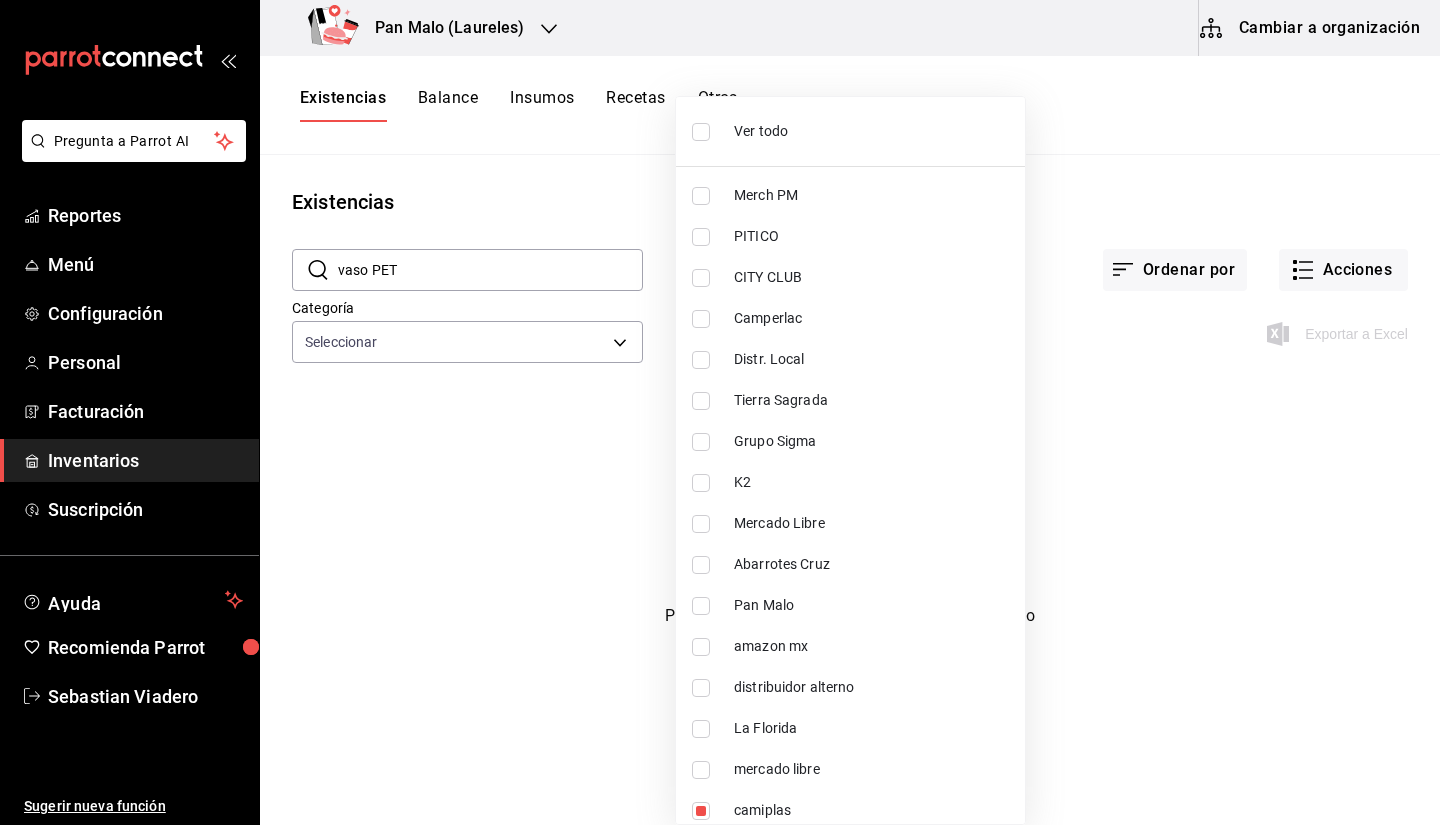 click at bounding box center [720, 412] 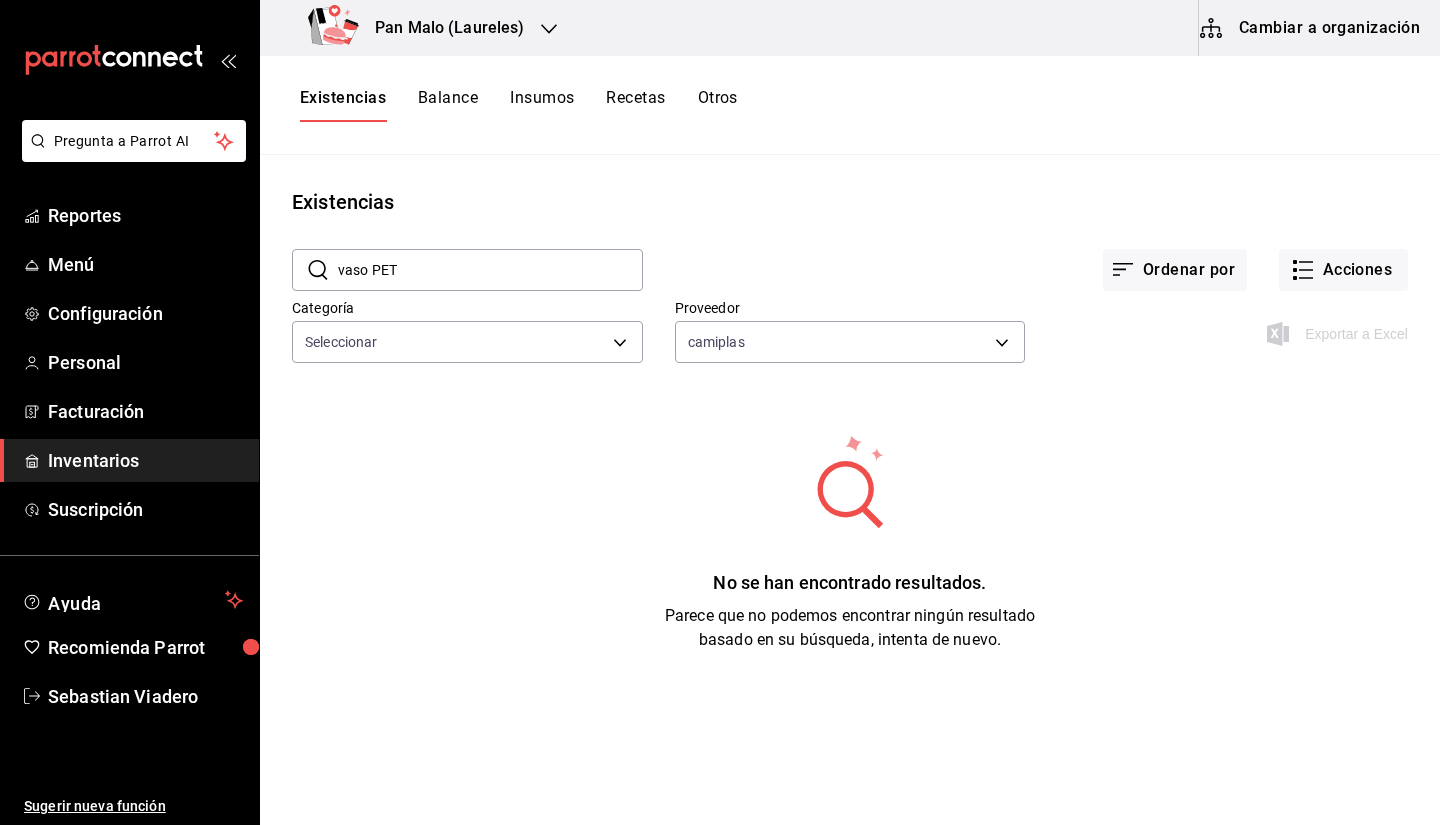 click on "vaso PET" at bounding box center (490, 270) 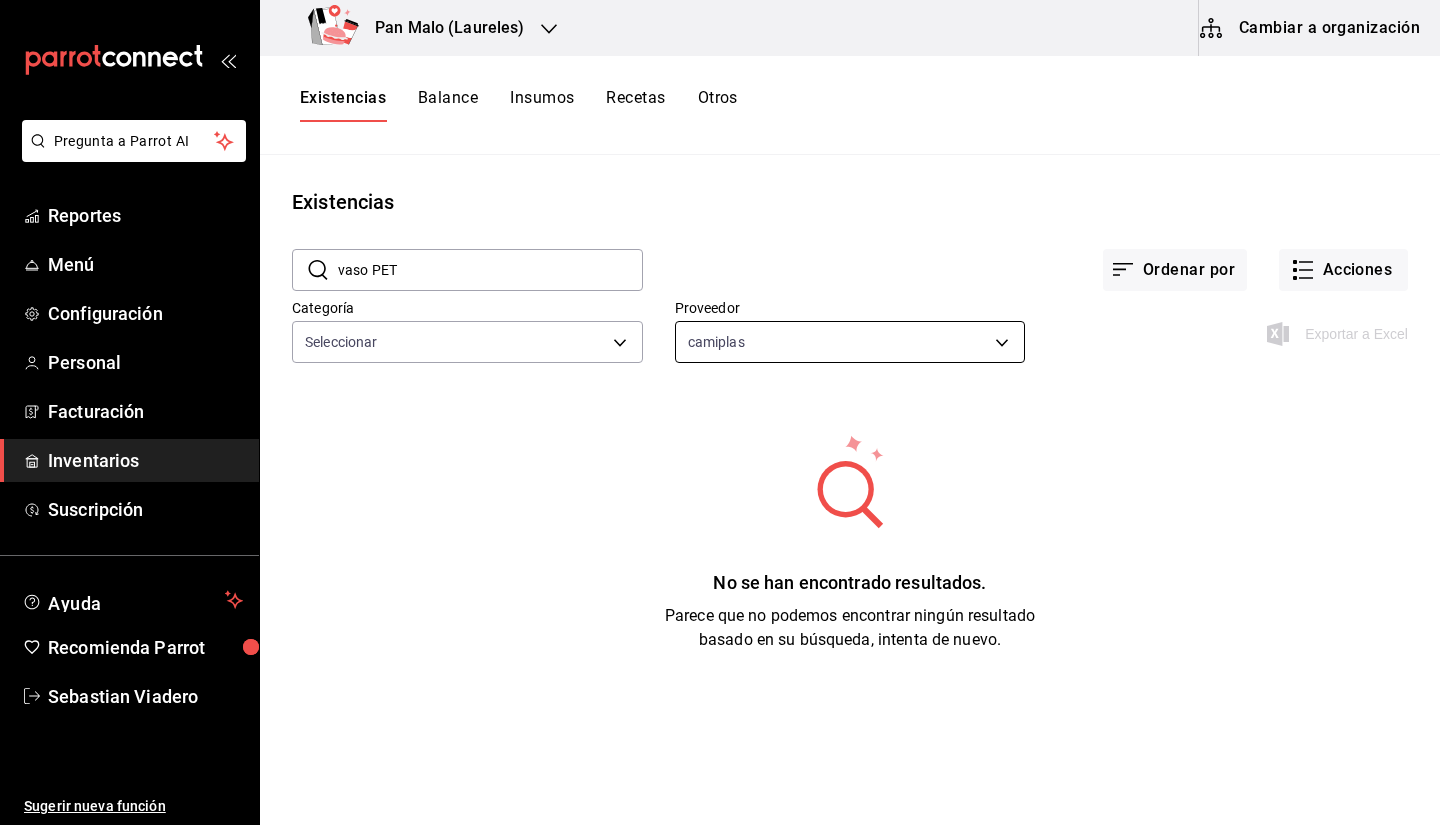 click on "Pregunta a Parrot AI Reportes   Menú   Configuración   Personal   Facturación   Inventarios   Suscripción   Ayuda Recomienda Parrot   [FIRST] [LAST]   Sugerir nueva función   Pan Malo (Laureles) Cambiar a organización Existencias Balance Insumos Recetas Otros Existencias ​ vaso PET ​ Ordenar por Acciones Categoría Seleccionar Proveedor camiplas [UUID] Exportar a Excel No se han encontrado resultados. Parece que no podemos encontrar ningún resultado basado en su búsqueda, intenta de nuevo. Pregunta a Parrot AI Reportes   Menú   Configuración   Personal   Facturación   Inventarios   Suscripción   Ayuda Recomienda Parrot   [FIRST] [LAST]   Sugerir nueva función   GANA 1 MES GRATIS EN TU SUSCRIPCIÓN AQUÍ ¿Recuerdas cómo empezó tu restaurante?
Hoy puedes ayudar a un colega a tener el mismo cambio que tú viviste.
Recomienda Parrot directamente desde tu Portal Administrador.
Es fácil y rápido.
🎁 Por cada restaurante que se una, ganas 1 mes gratis." at bounding box center [720, 405] 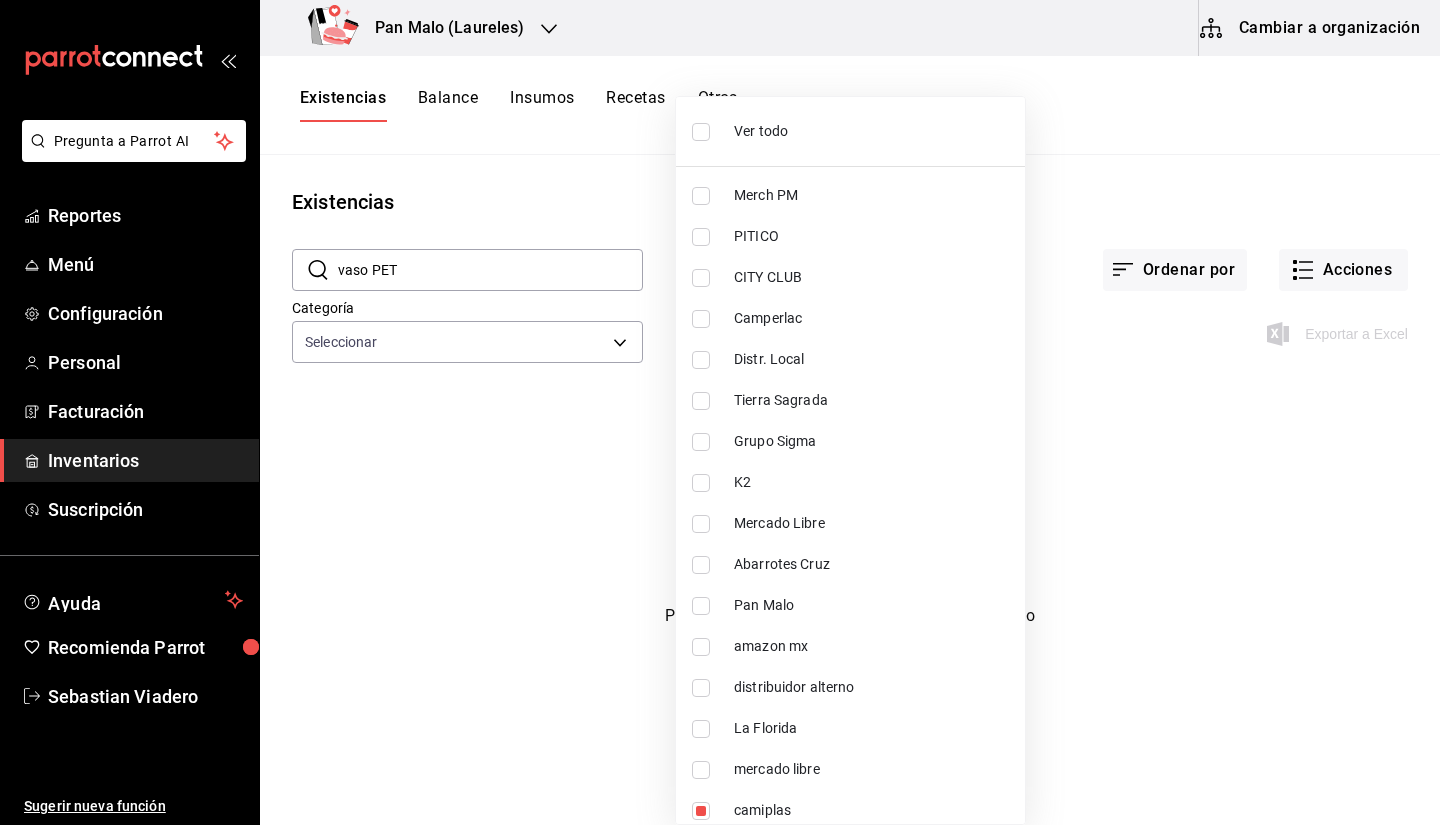 click on "Ver todo" at bounding box center (871, 131) 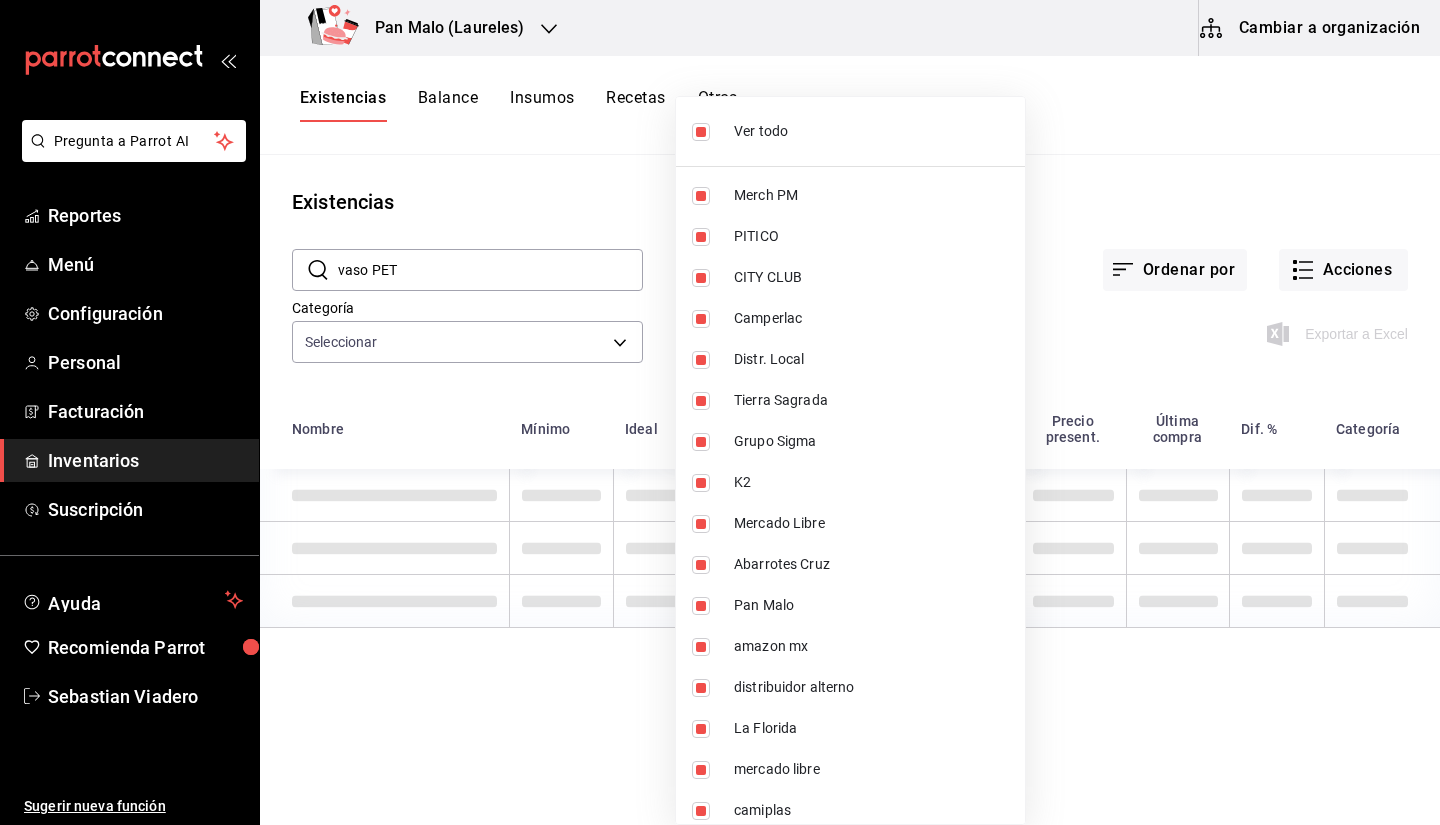 click on "Ver todo" at bounding box center [871, 131] 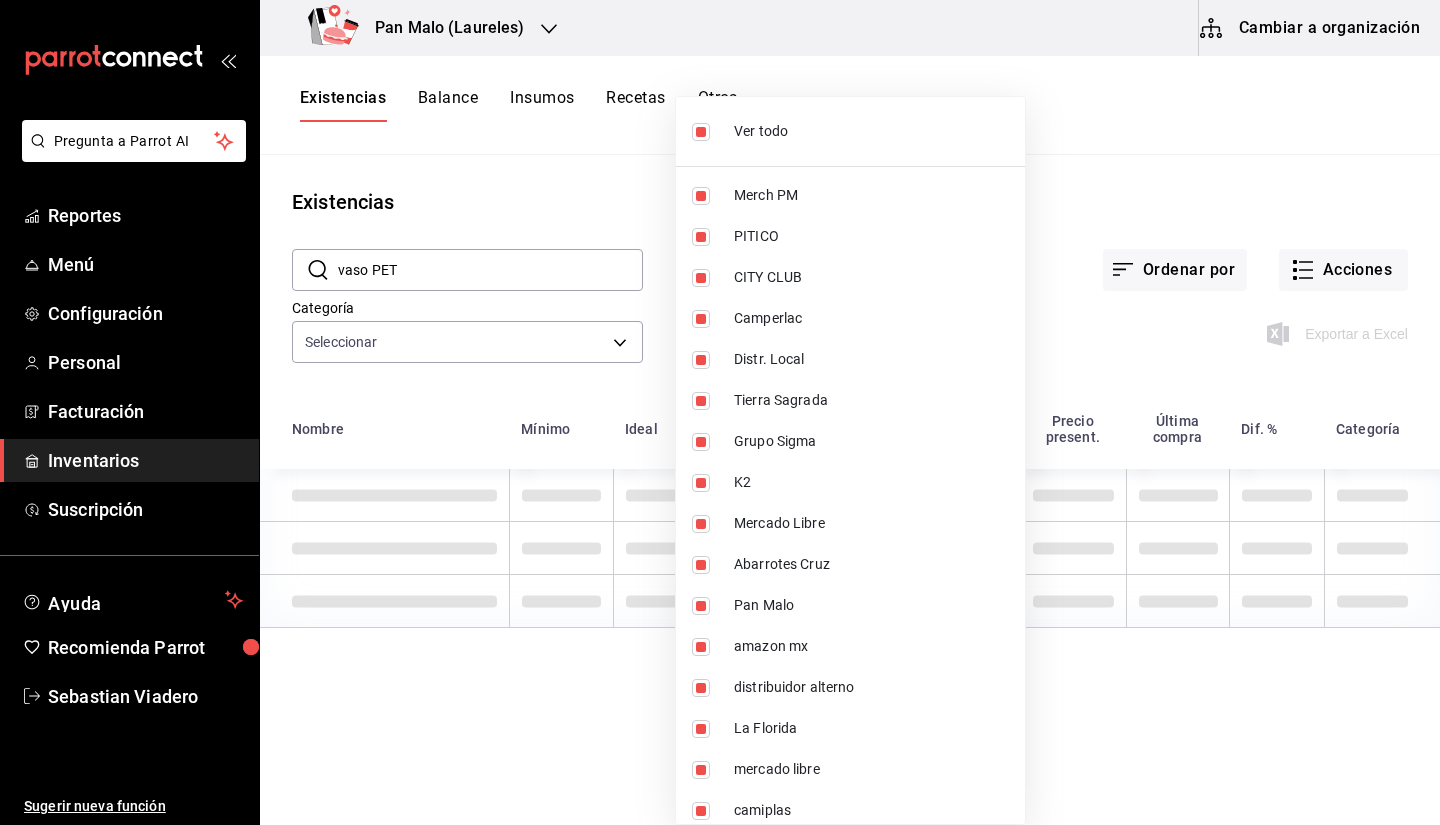 type 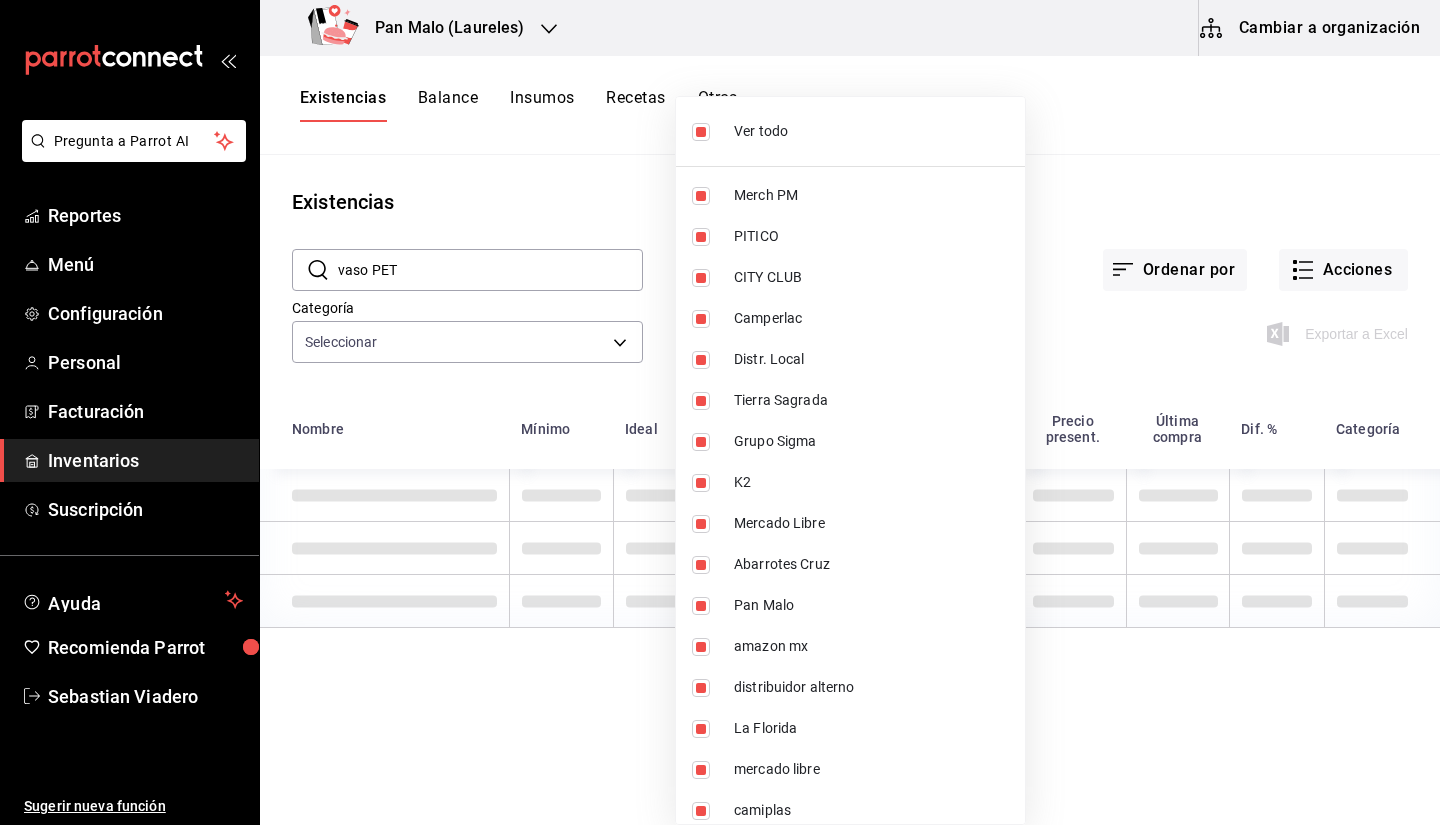 checkbox on "false" 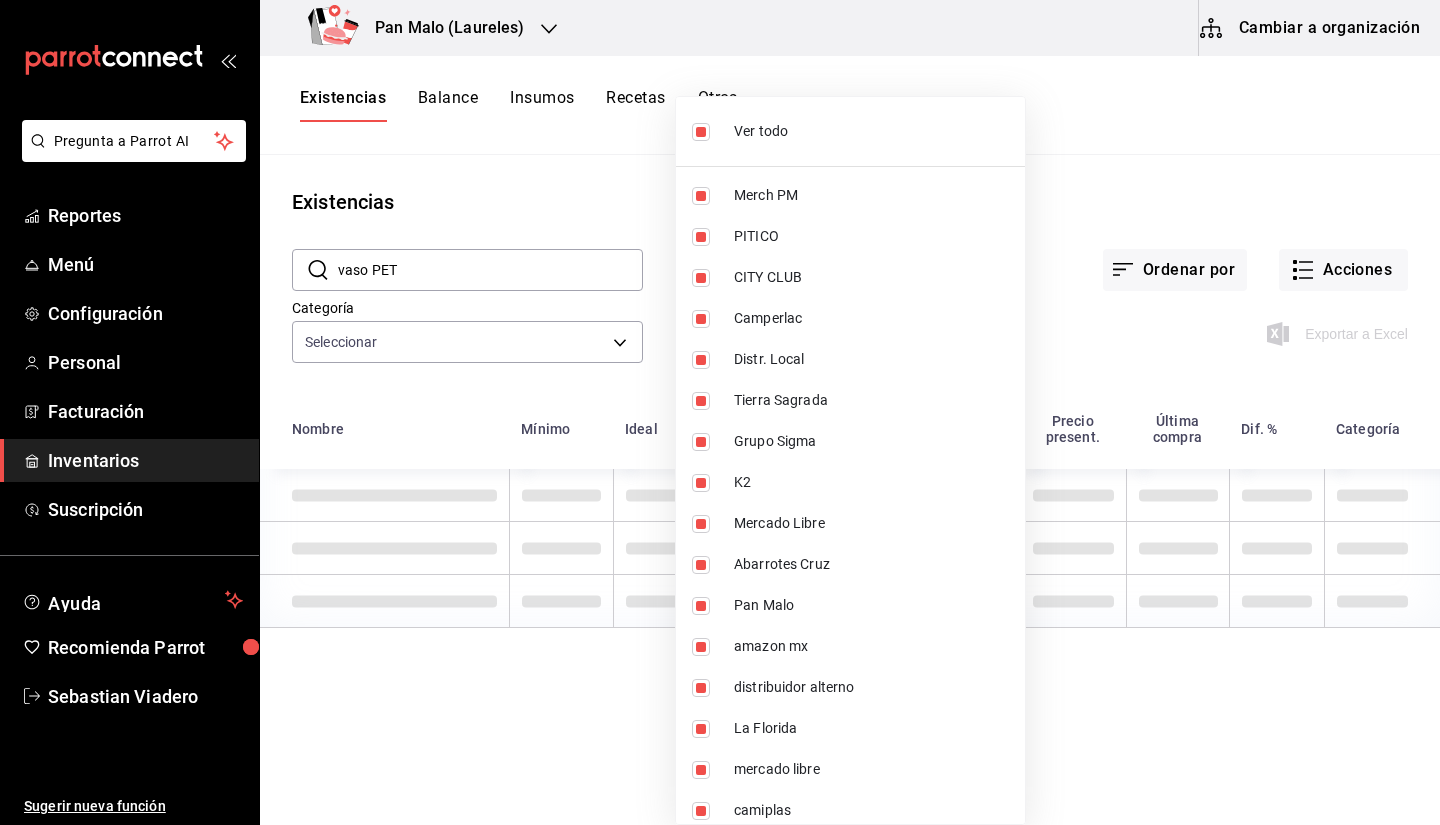 checkbox on "false" 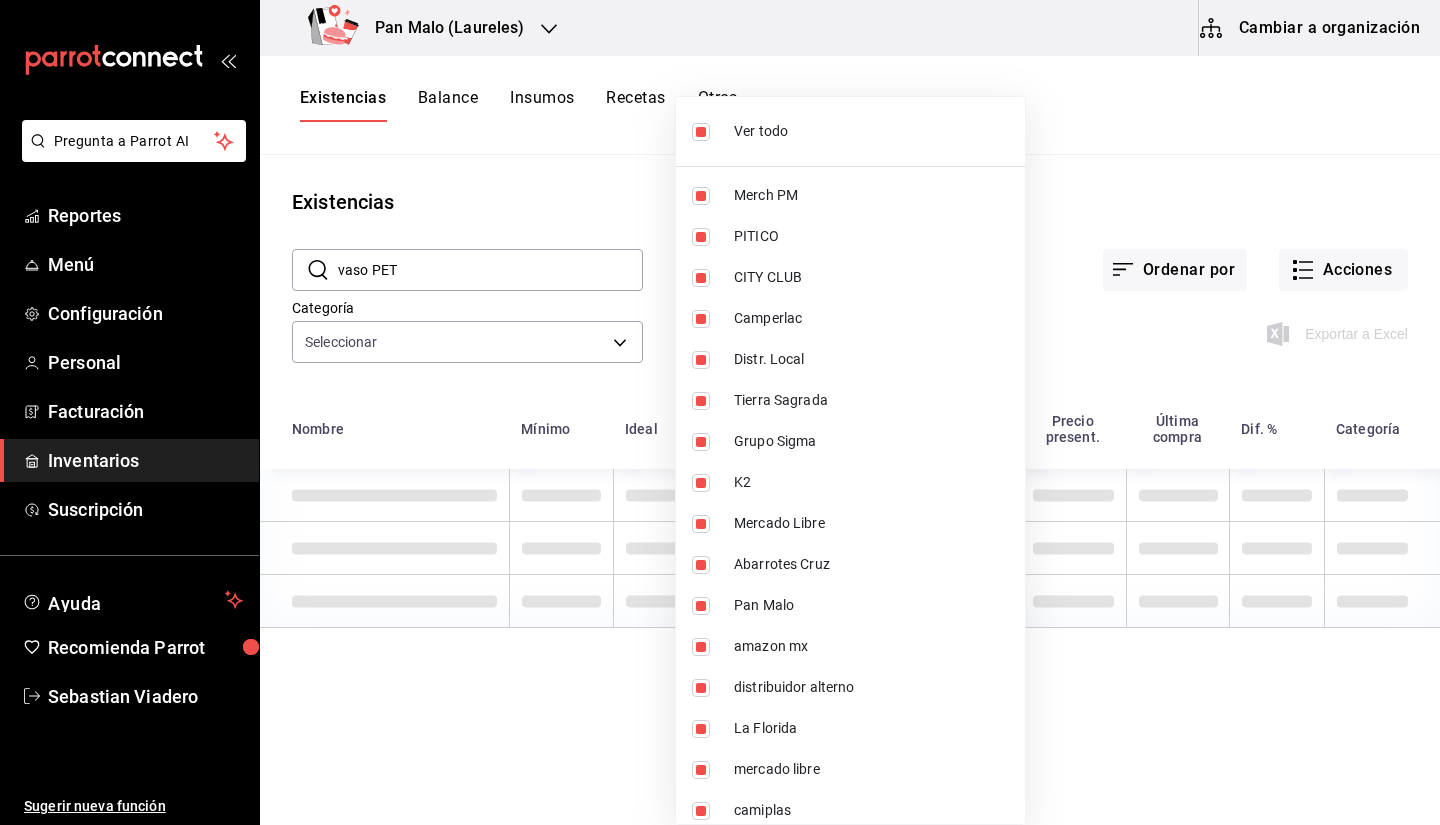 checkbox on "false" 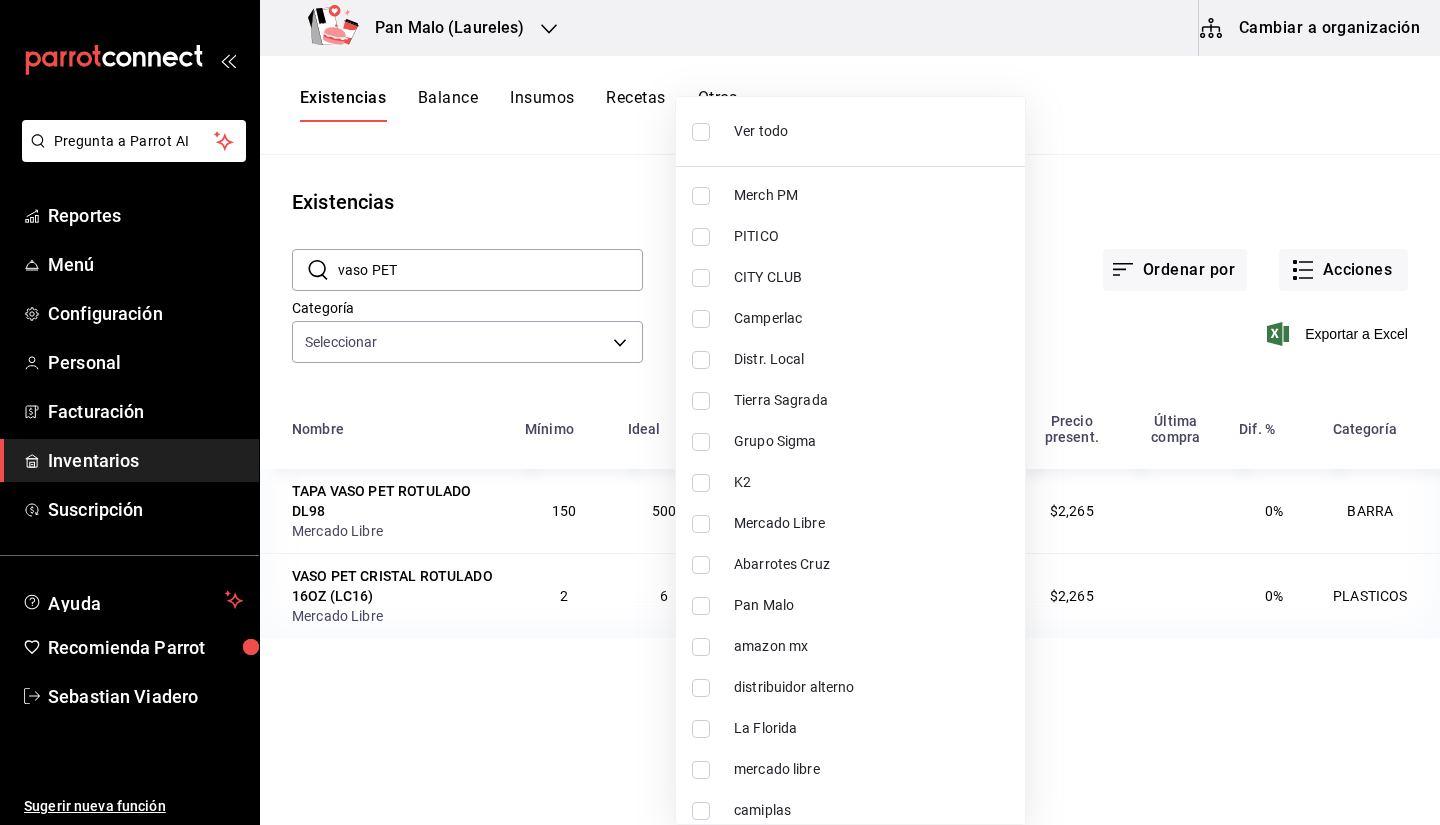 click on "mercado libre" at bounding box center [871, 769] 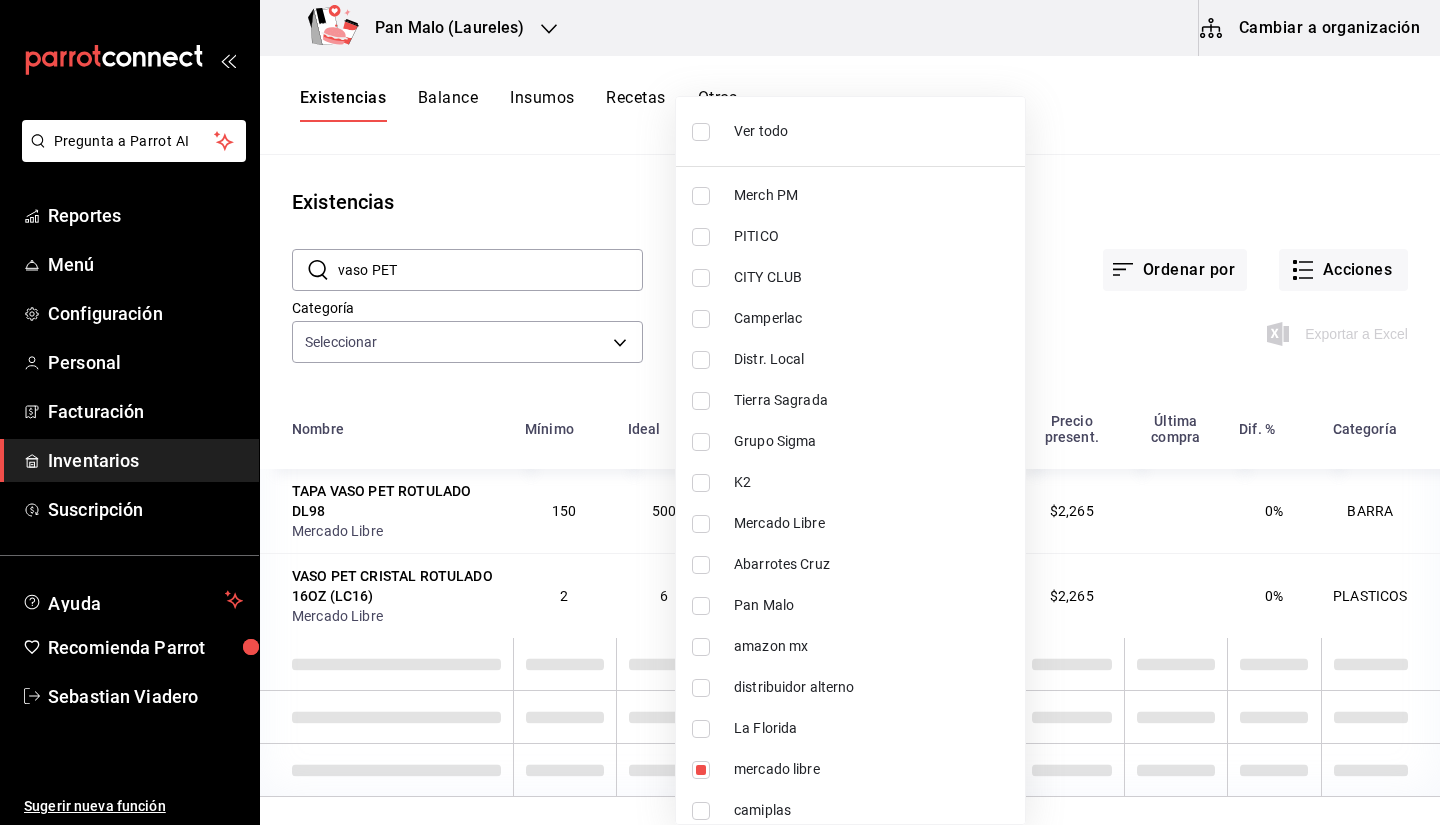 click at bounding box center [720, 412] 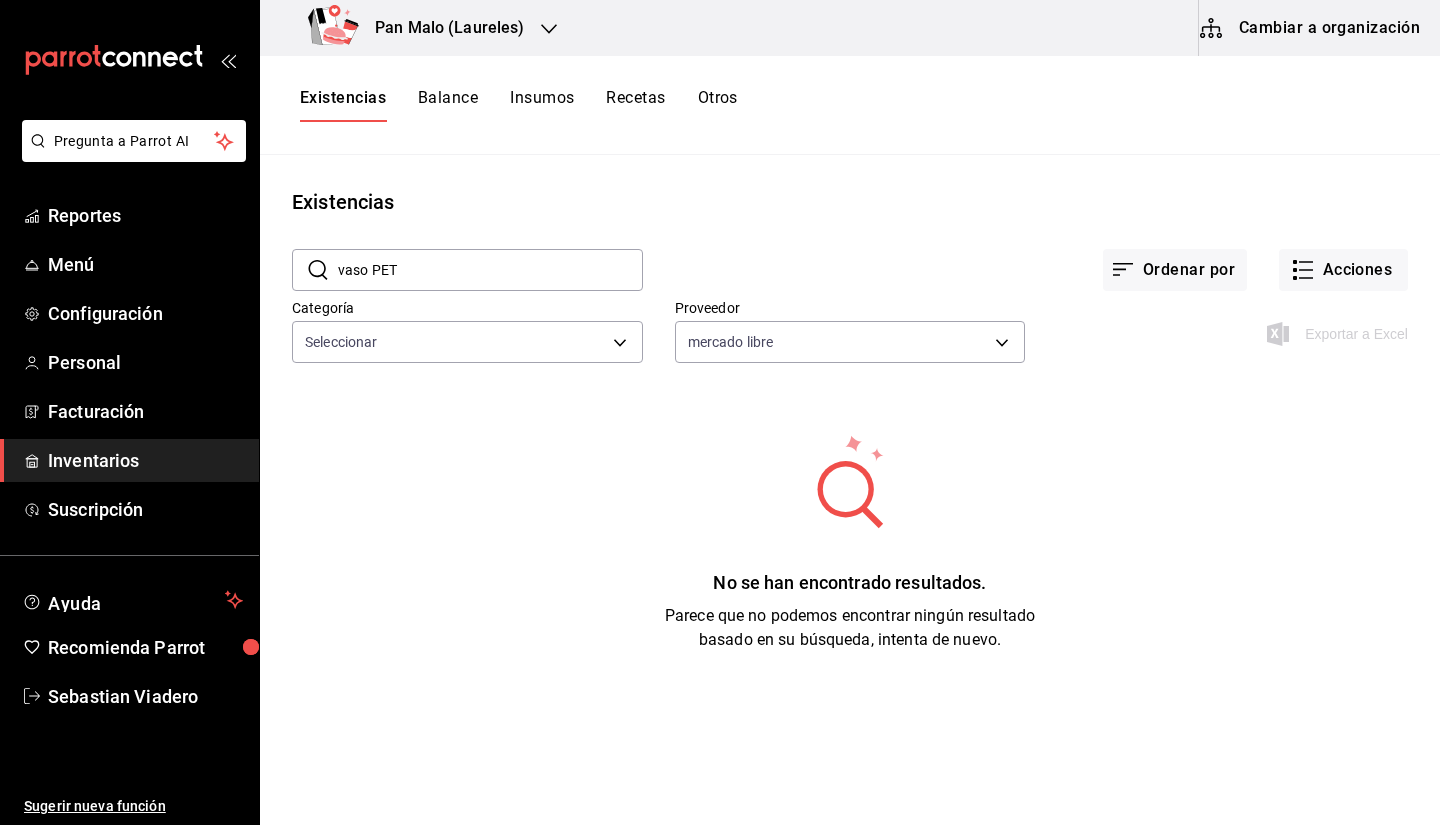 click on "vaso PET" at bounding box center [490, 270] 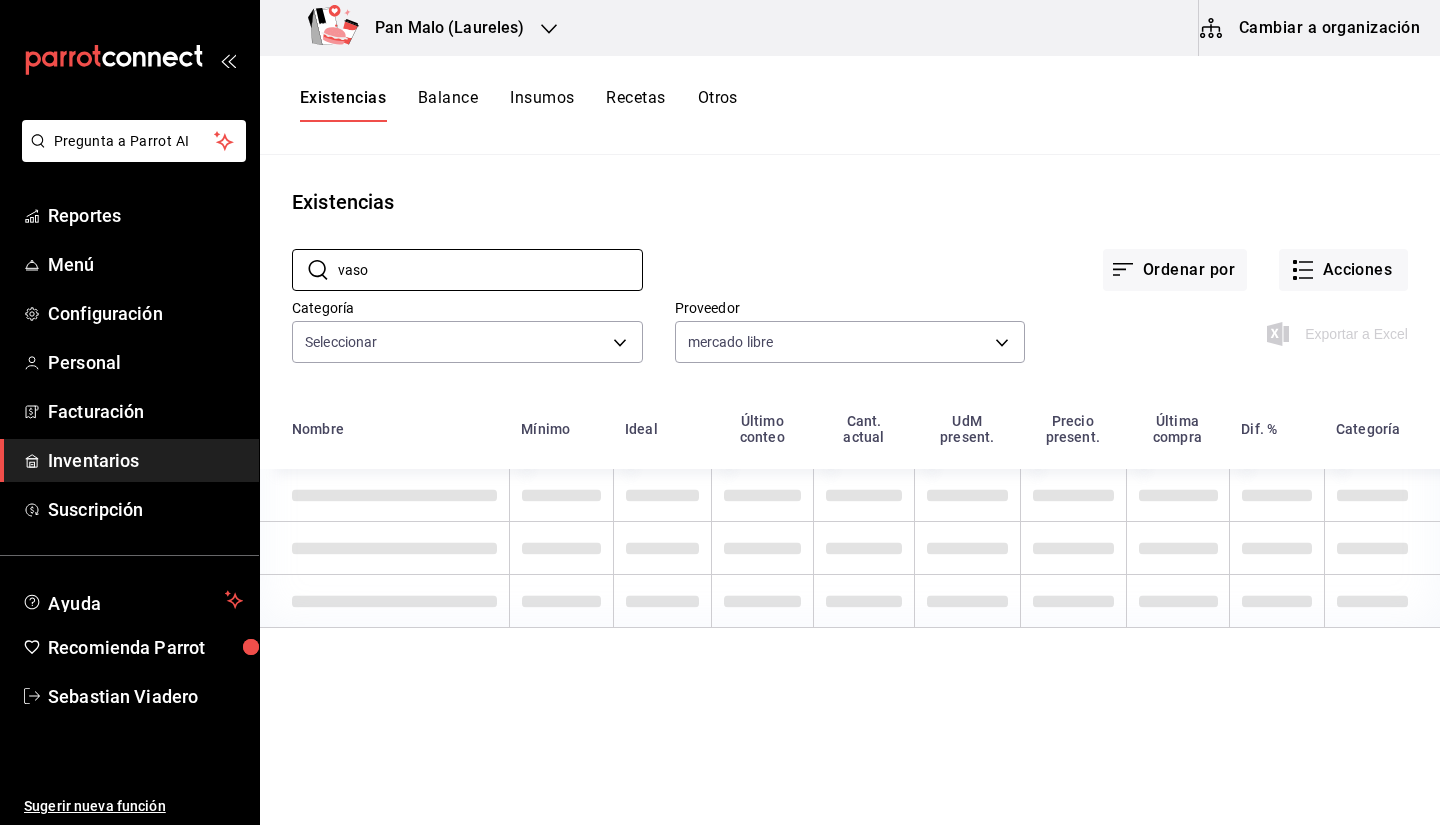 type on "vaso" 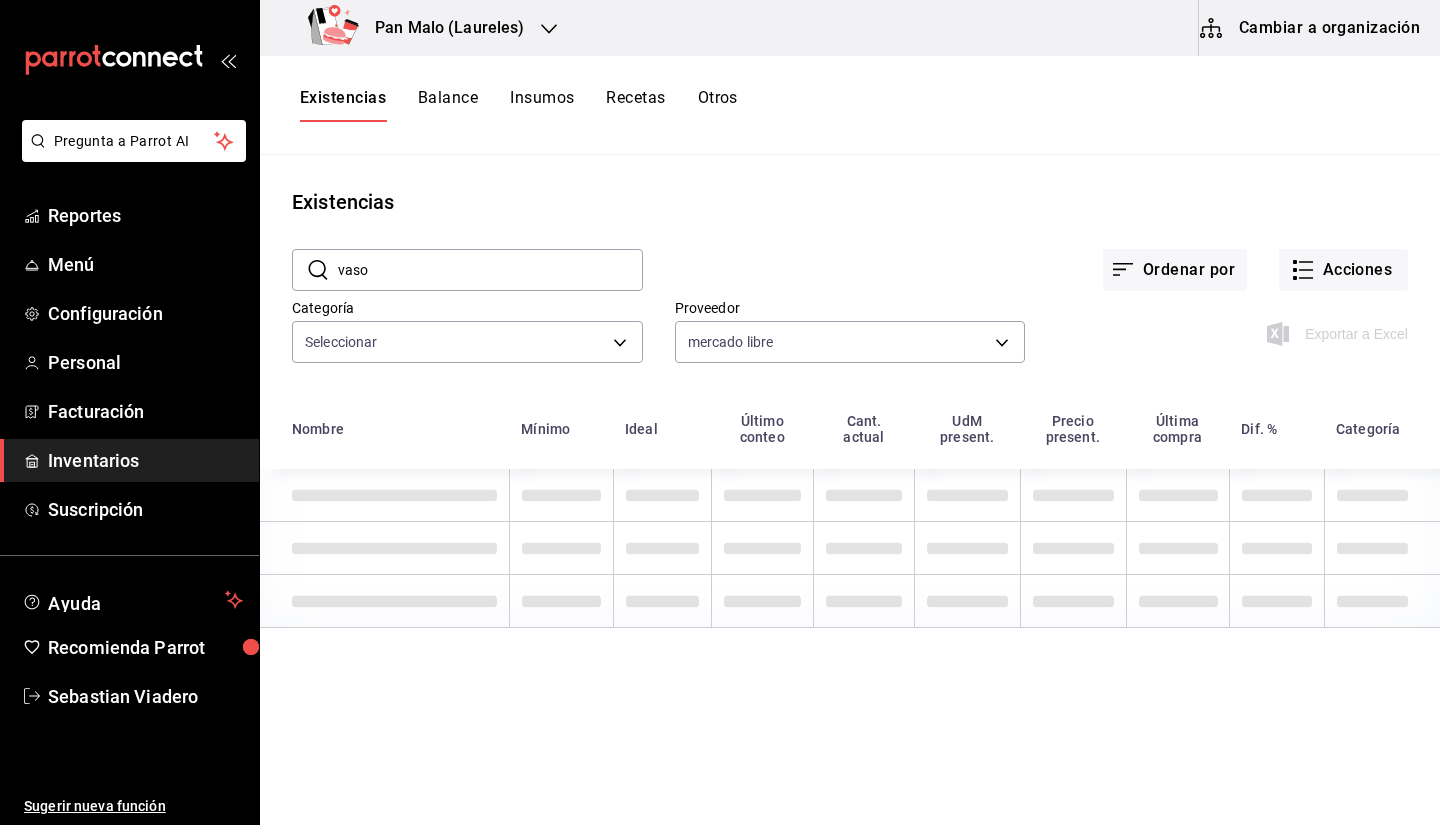 click on "Categoría Seleccionar" at bounding box center [451, 318] 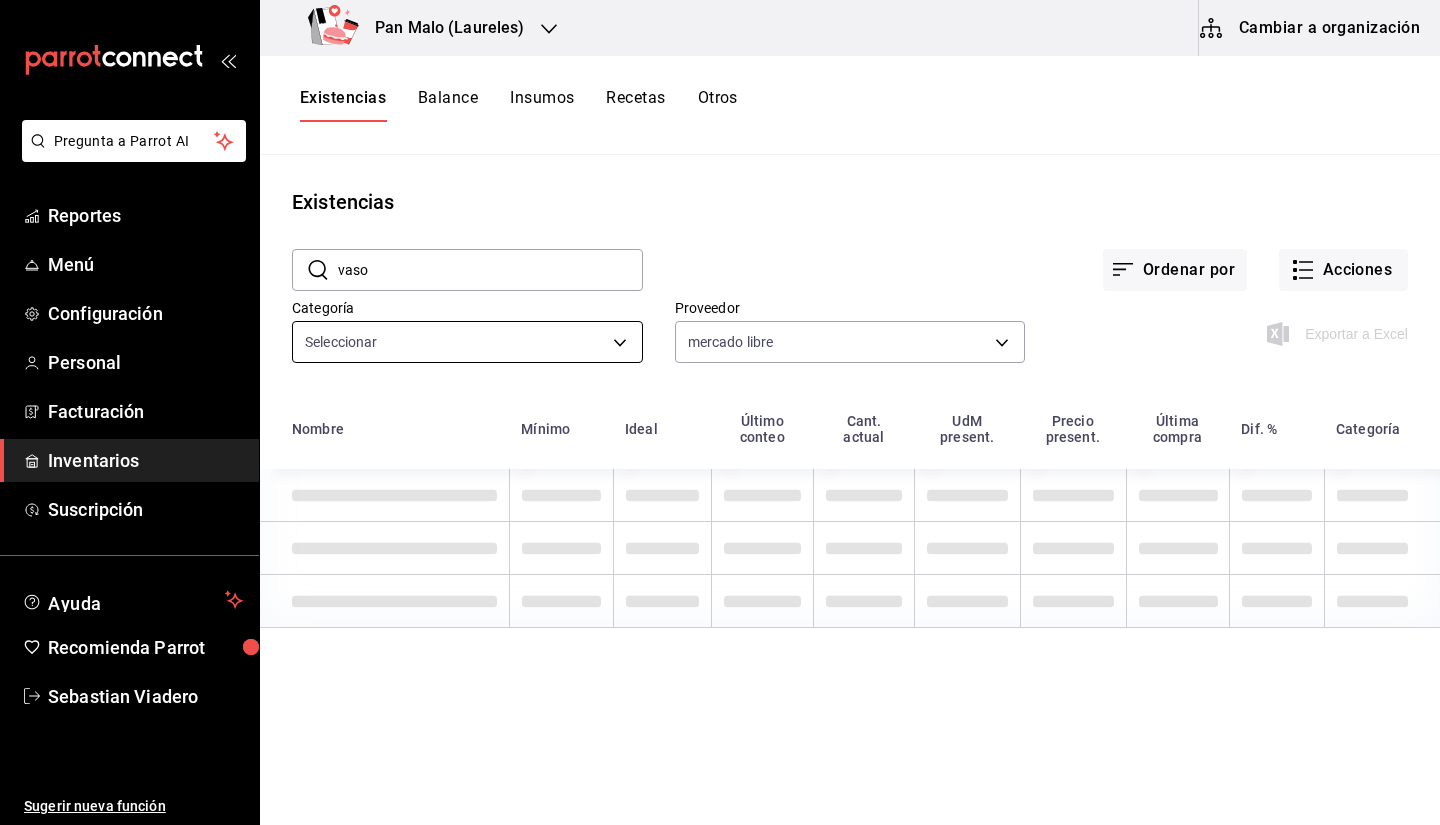 click on "Pregunta a Parrot AI Reportes   Menú   Configuración   Personal   Facturación   Inventarios   Suscripción   Ayuda Recomienda Parrot   Sebastian Viadero   Sugerir nueva función   Pan Malo (Laureles) Cambiar a organización Existencias Balance Insumos Recetas Otros Existencias ​ vaso ​ Ordenar por Acciones Categoría Seleccionar Proveedor mercado libre bd9cdce5-51e2-471c-a57b-b4baab646469 Exportar a Excel Nombre Mínimo Ideal Último conteo Cant. actual UdM present. Precio present. Última compra Dif. % Categoría Pregunta a Parrot AI Reportes   Menú   Configuración   Personal   Facturación   Inventarios   Suscripción   Ayuda Recomienda Parrot   Sebastian Viadero   Sugerir nueva función   GANA 1 MES GRATIS EN TU SUSCRIPCIÓN AQUÍ ¿Recuerdas cómo empezó tu restaurante?
Hoy puedes ayudar a un colega a tener el mismo cambio que tú viviste.
Recomienda Parrot directamente desde tu Portal Administrador.
Es fácil y rápido.
🎁 Por cada restaurante que se una, ganas 1 mes gratis. (81) 2046 6363" at bounding box center (720, 405) 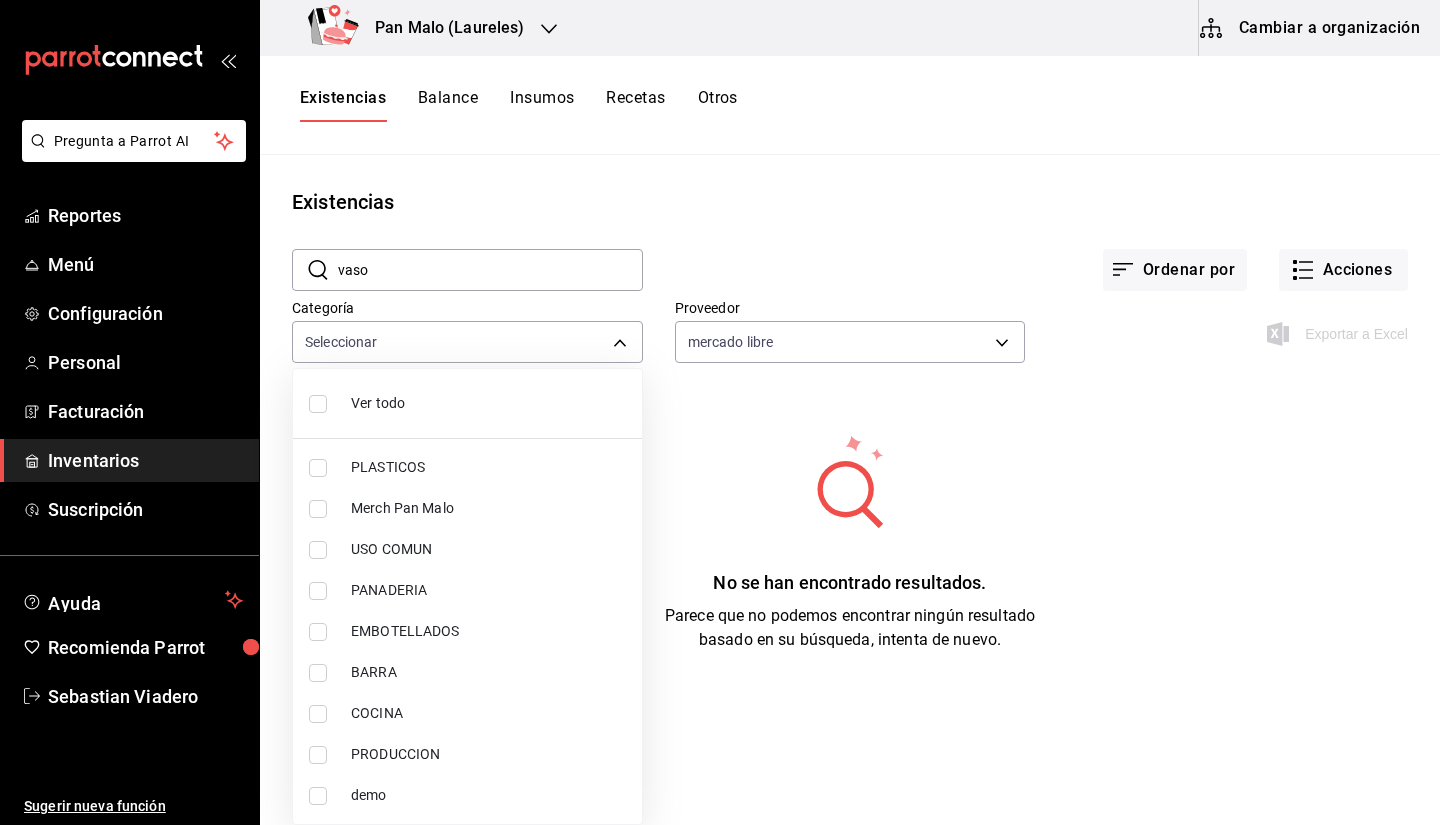 click on "PLASTICOS" at bounding box center (488, 467) 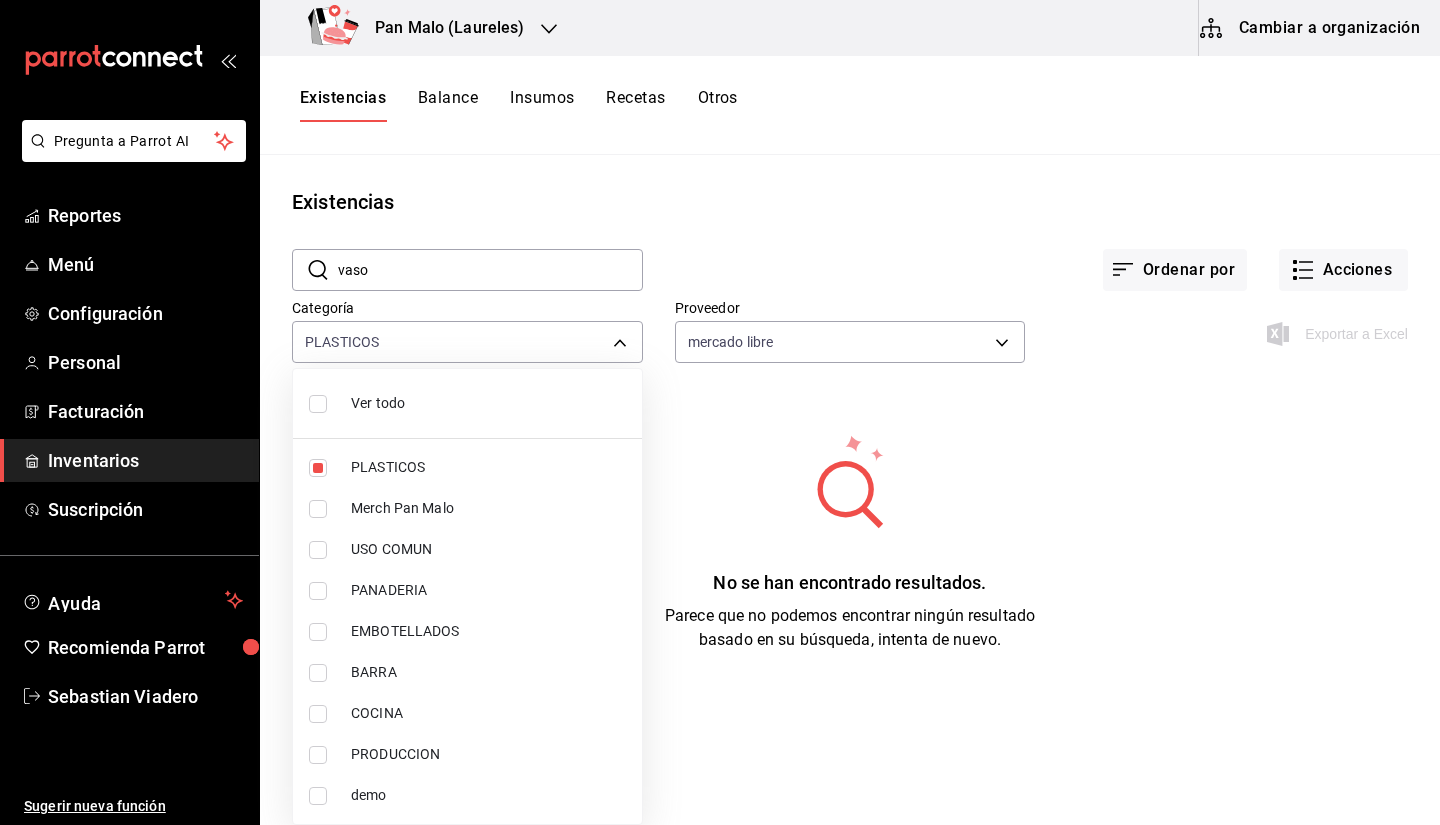 drag, startPoint x: 795, startPoint y: 326, endPoint x: 781, endPoint y: 337, distance: 17.804493 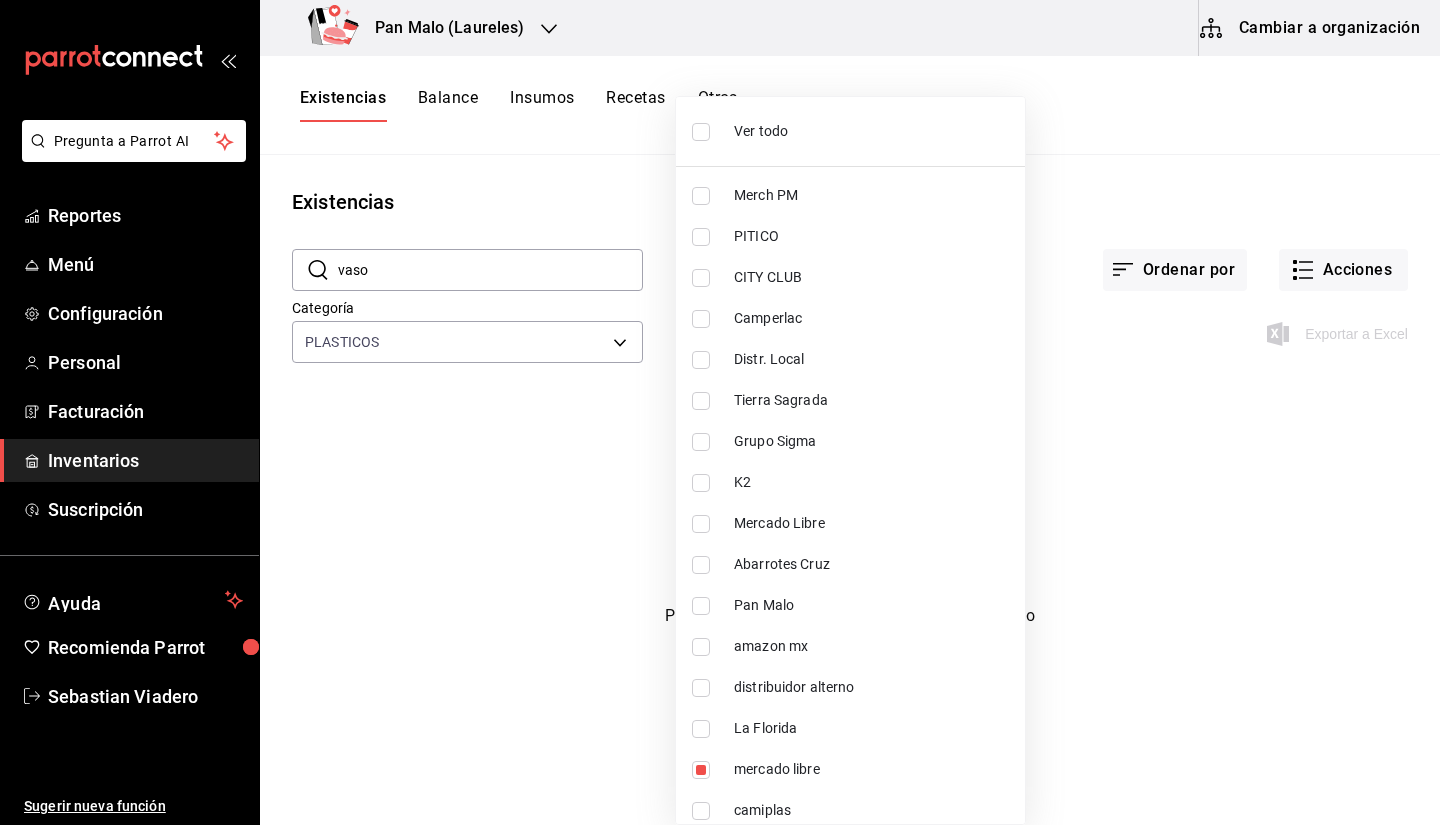 click on "Pregunta a Parrot AI Reportes   Menú   Configuración   Personal   Facturación   Inventarios   Suscripción   Ayuda Recomienda Parrot   Sebastian Viadero   Sugerir nueva función   Pan Malo (Laureles) Cambiar a organización Existencias Balance Insumos Recetas Otros Existencias ​ vaso ​ Ordenar por Acciones Categoría PLASTICOS 845d24ca-60dd-4e7e-b3c9-ca2702778d83 Proveedor mercado libre bd9cdce5-51e2-471c-a57b-b4baab646469 Exportar a Excel No se han encontrado resultados. Parece que no podemos encontrar ningún resultado basado en su búsqueda, intenta de nuevo. Pregunta a Parrot AI Reportes   Menú   Configuración   Personal   Facturación   Inventarios   Suscripción   Ayuda Recomienda Parrot   Sebastian Viadero   Sugerir nueva función   GANA 1 MES GRATIS EN TU SUSCRIPCIÓN AQUÍ Visitar centro de ayuda (81) 2046 6363 soporte@parrotsoftware.io Visitar centro de ayuda (81) 2046 6363 soporte@parrotsoftware.io Ver todo Merch PM PITICO CITY CLUB Camperlac Distr. Local Tierra Sagrada Grupo Sigma K2 sams" at bounding box center [720, 405] 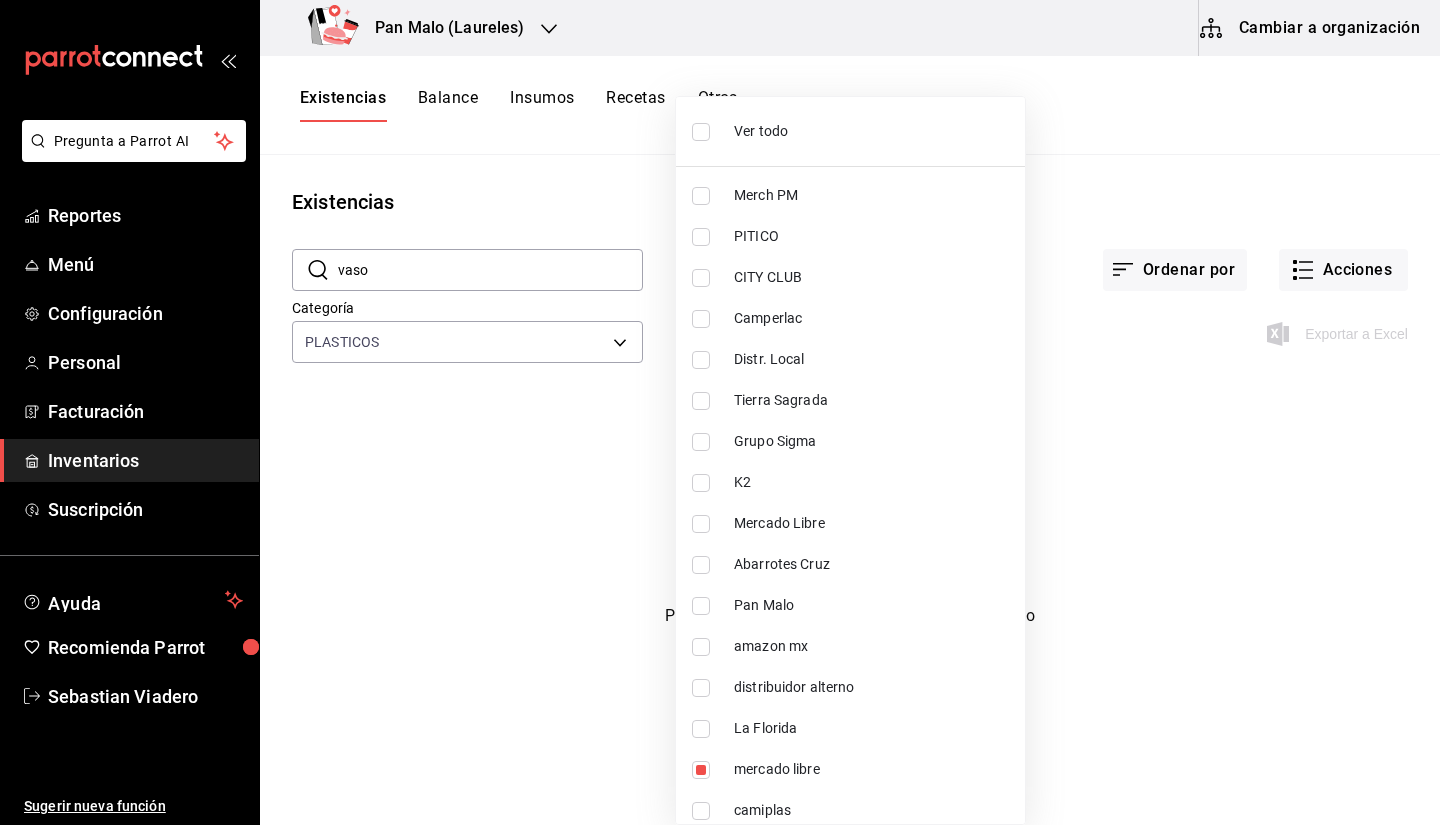 click on "Ver todo" at bounding box center [850, 131] 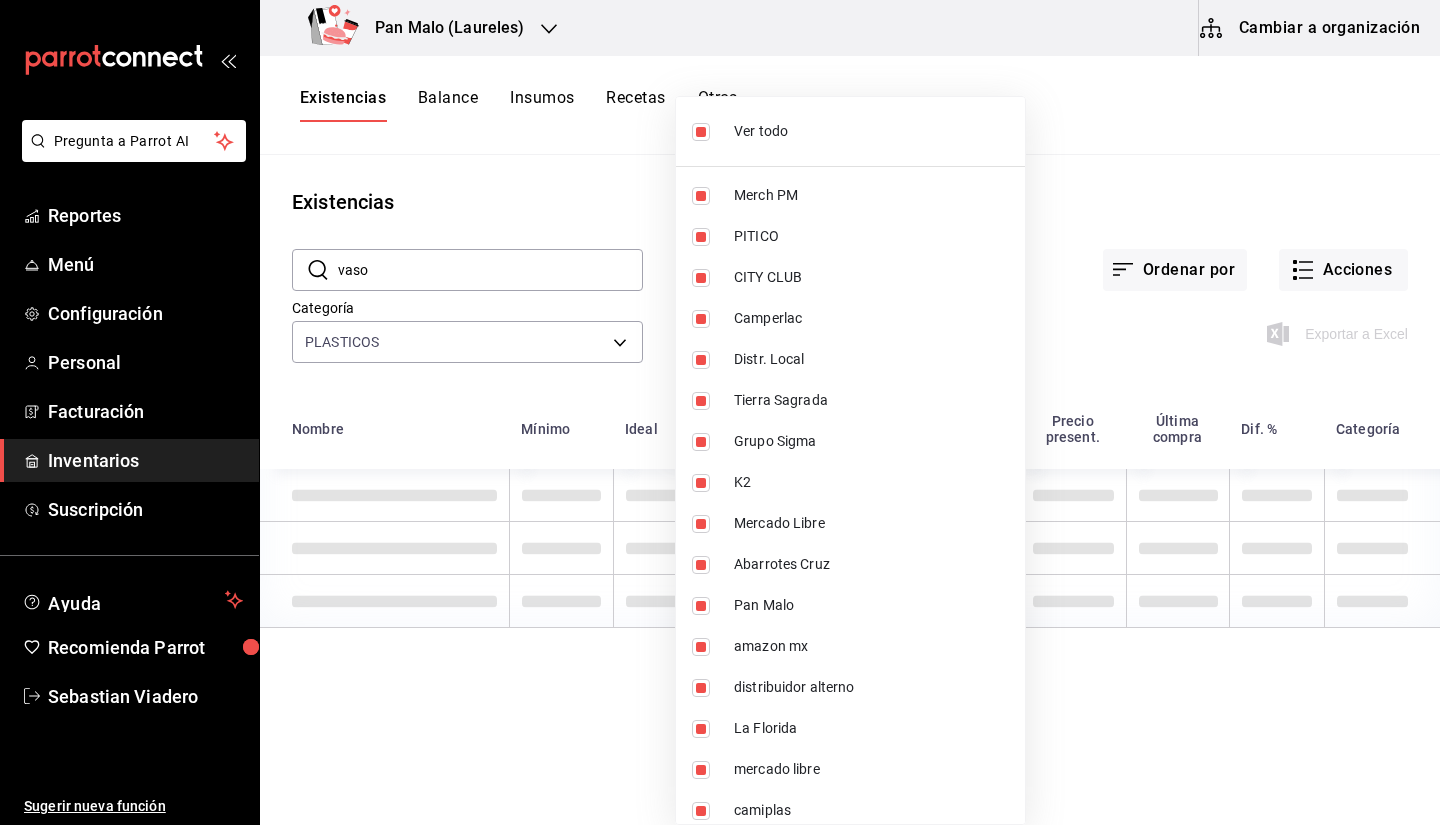 click at bounding box center [720, 412] 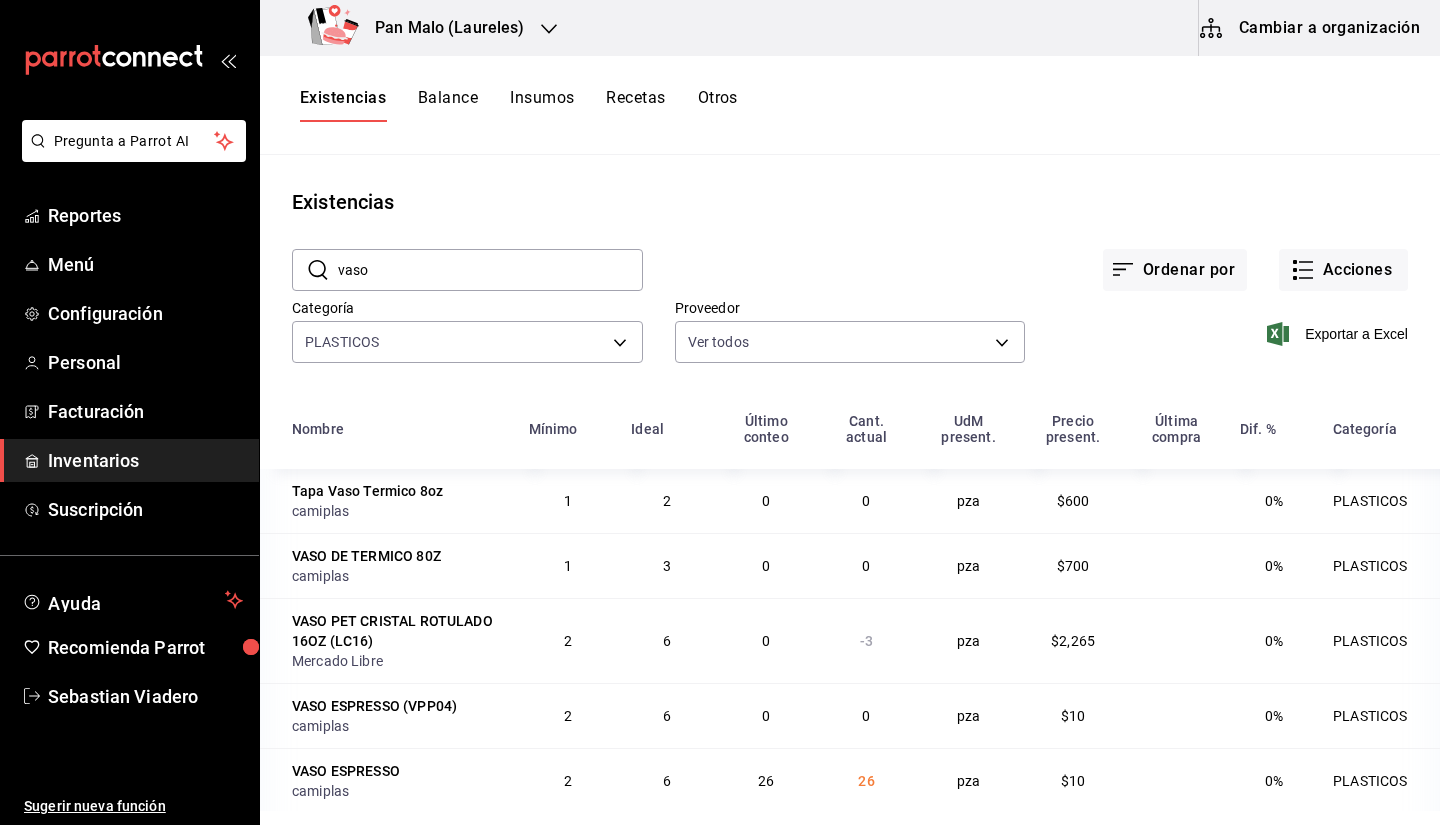 click on "vaso" at bounding box center [490, 270] 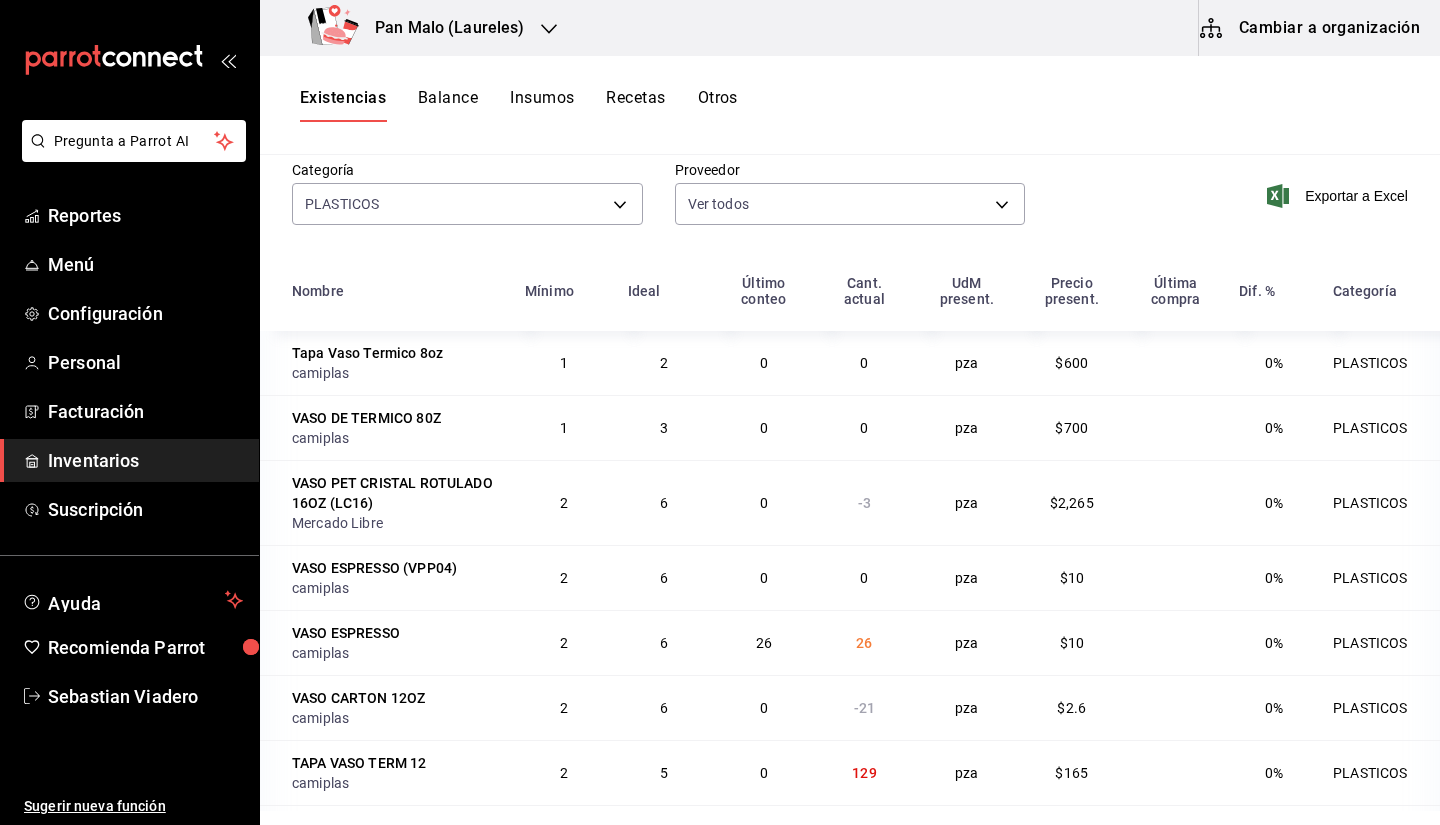 scroll, scrollTop: 142, scrollLeft: 0, axis: vertical 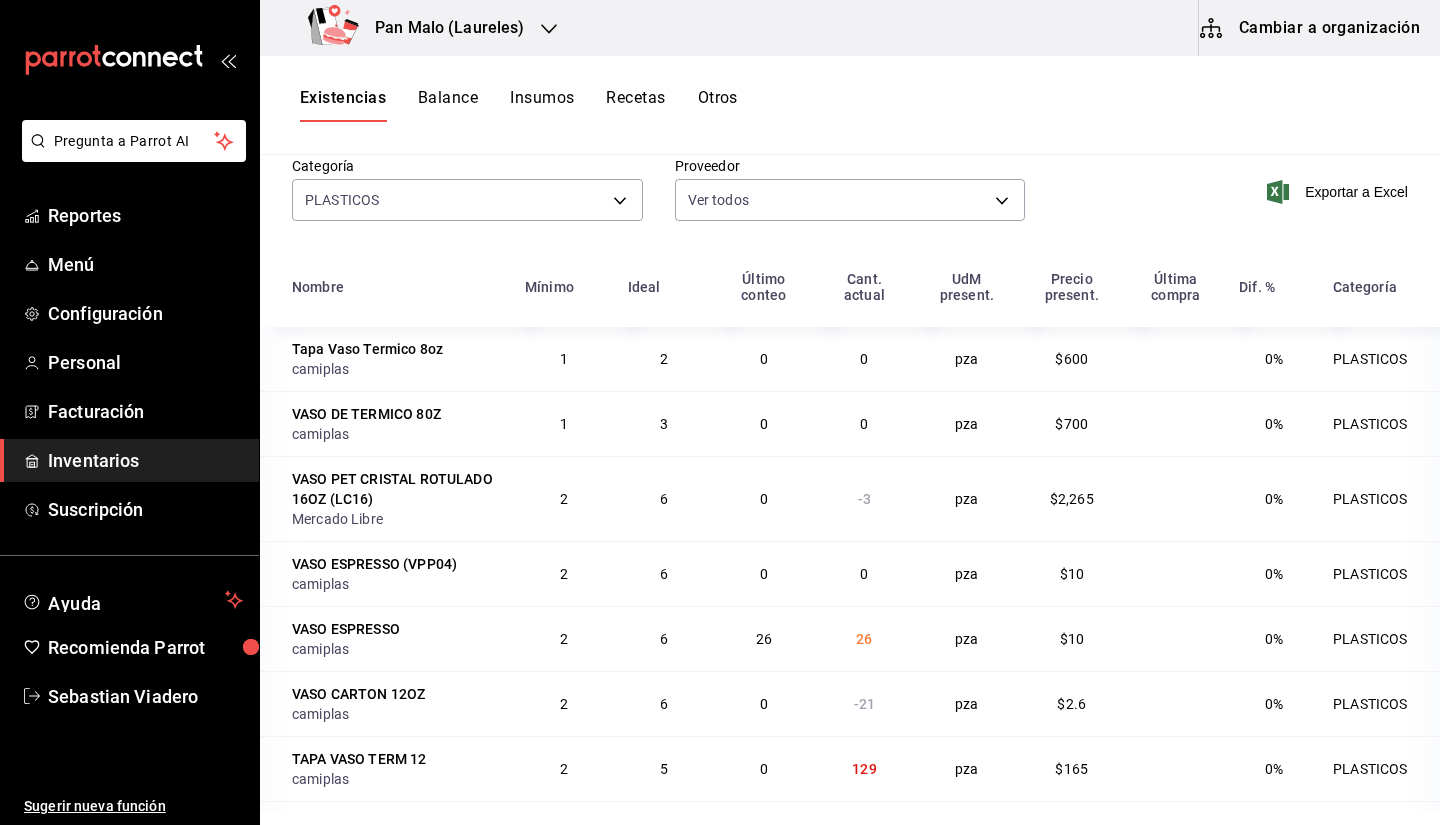type on "vaso pet" 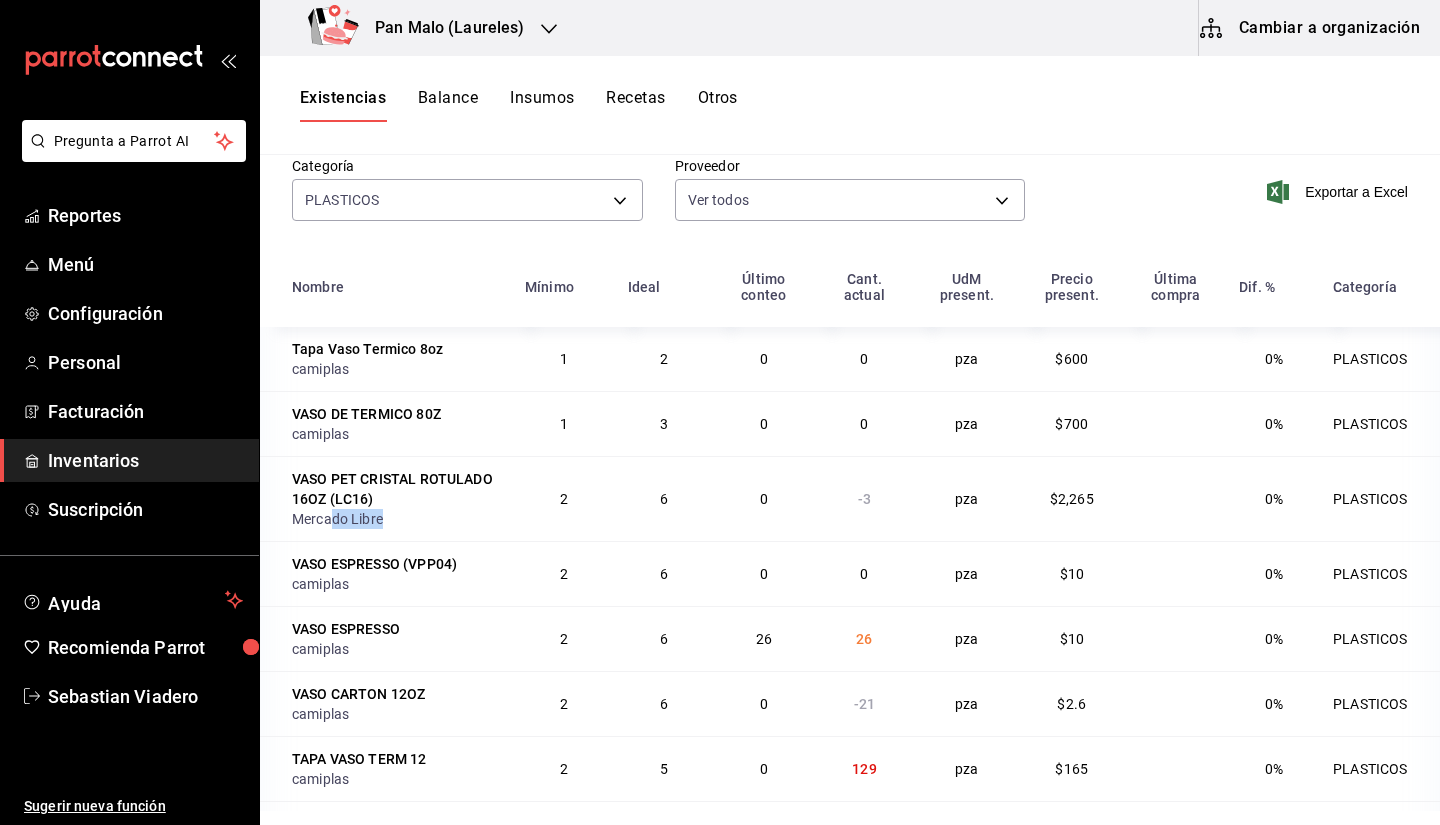 drag, startPoint x: 331, startPoint y: 534, endPoint x: 504, endPoint y: 515, distance: 174.04022 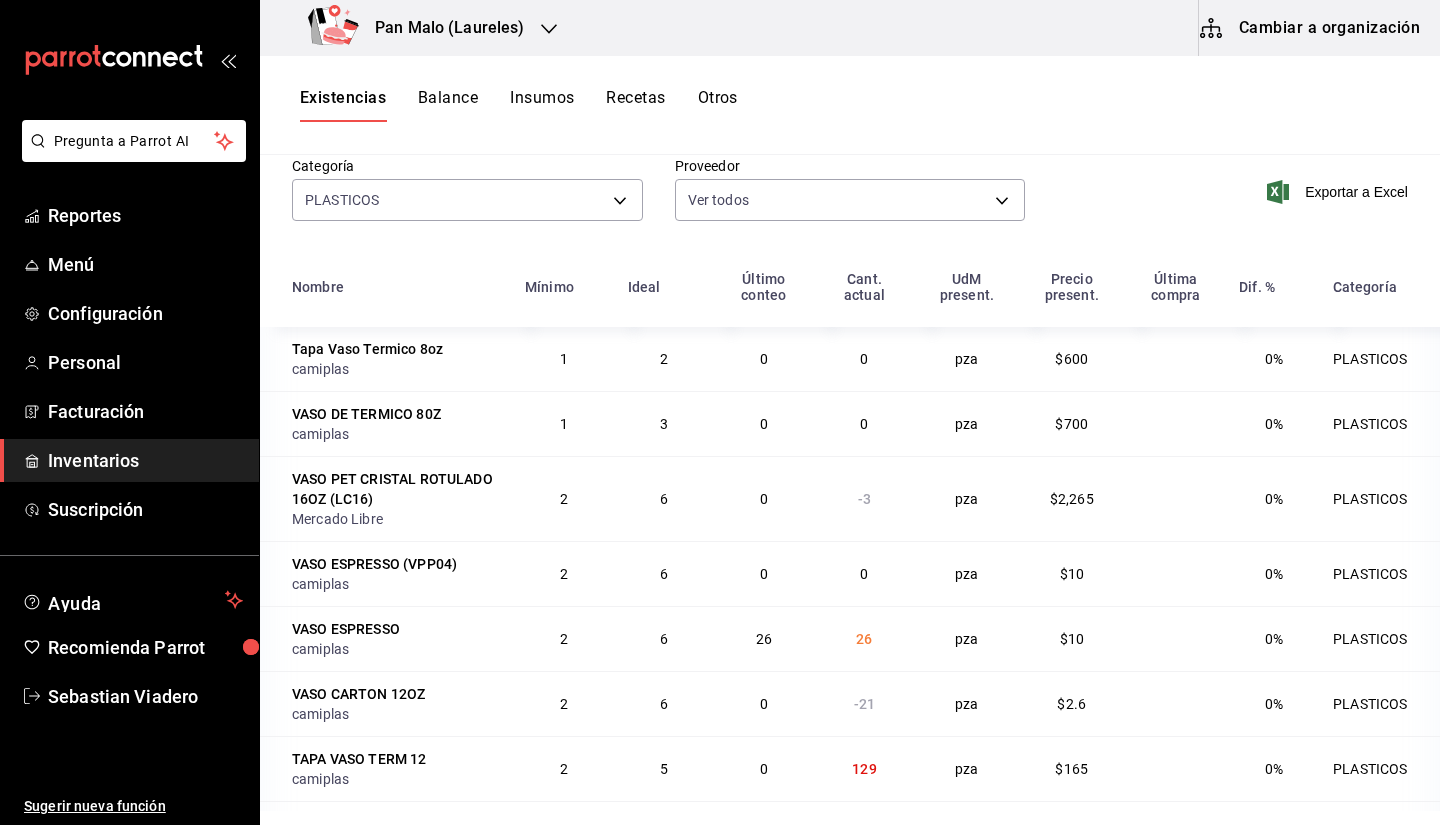click on "VASO PET CRISTAL ROTULADO 16OZ (LC16)" at bounding box center (396, 489) 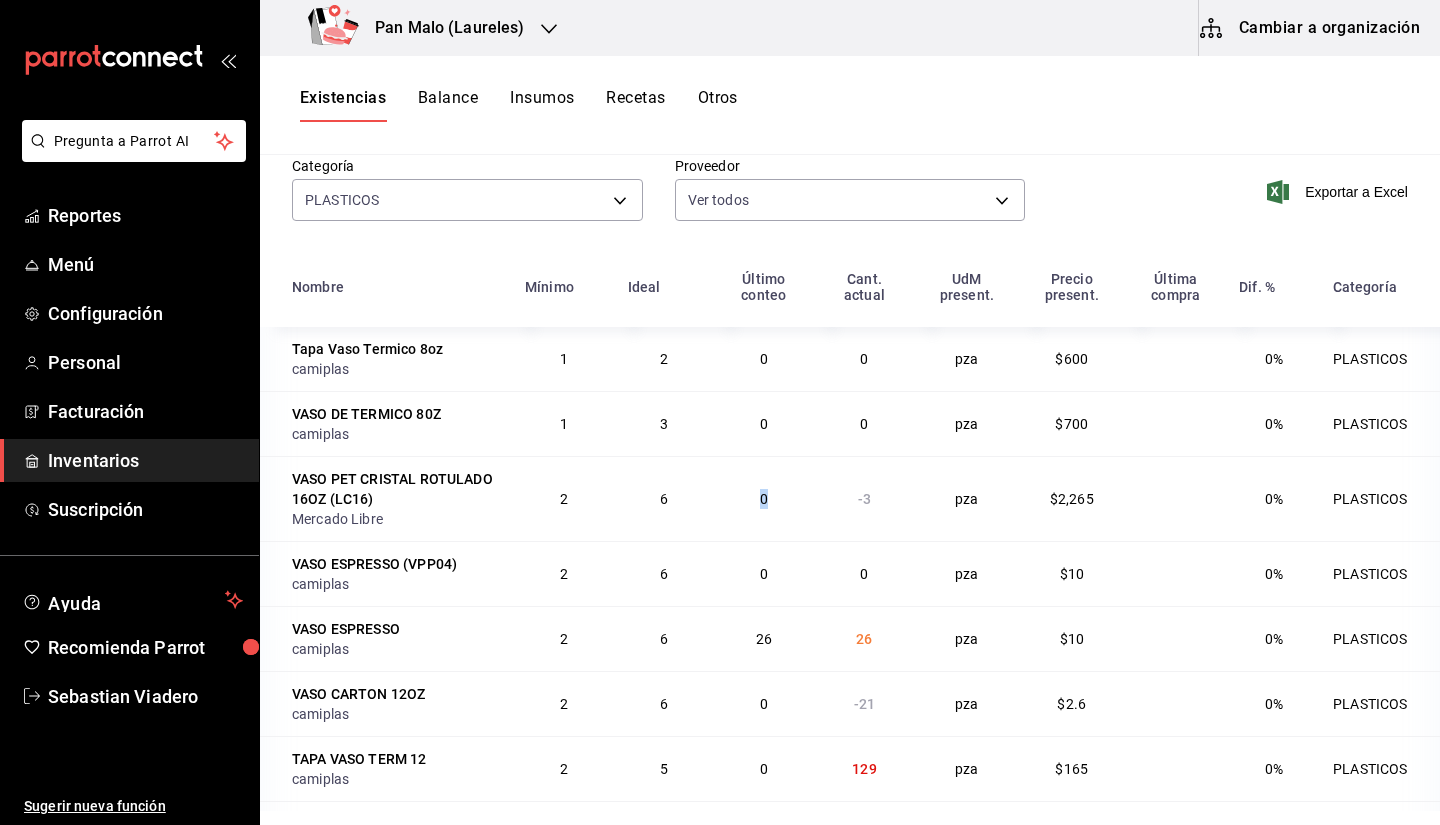drag, startPoint x: 720, startPoint y: 470, endPoint x: 776, endPoint y: 483, distance: 57.48913 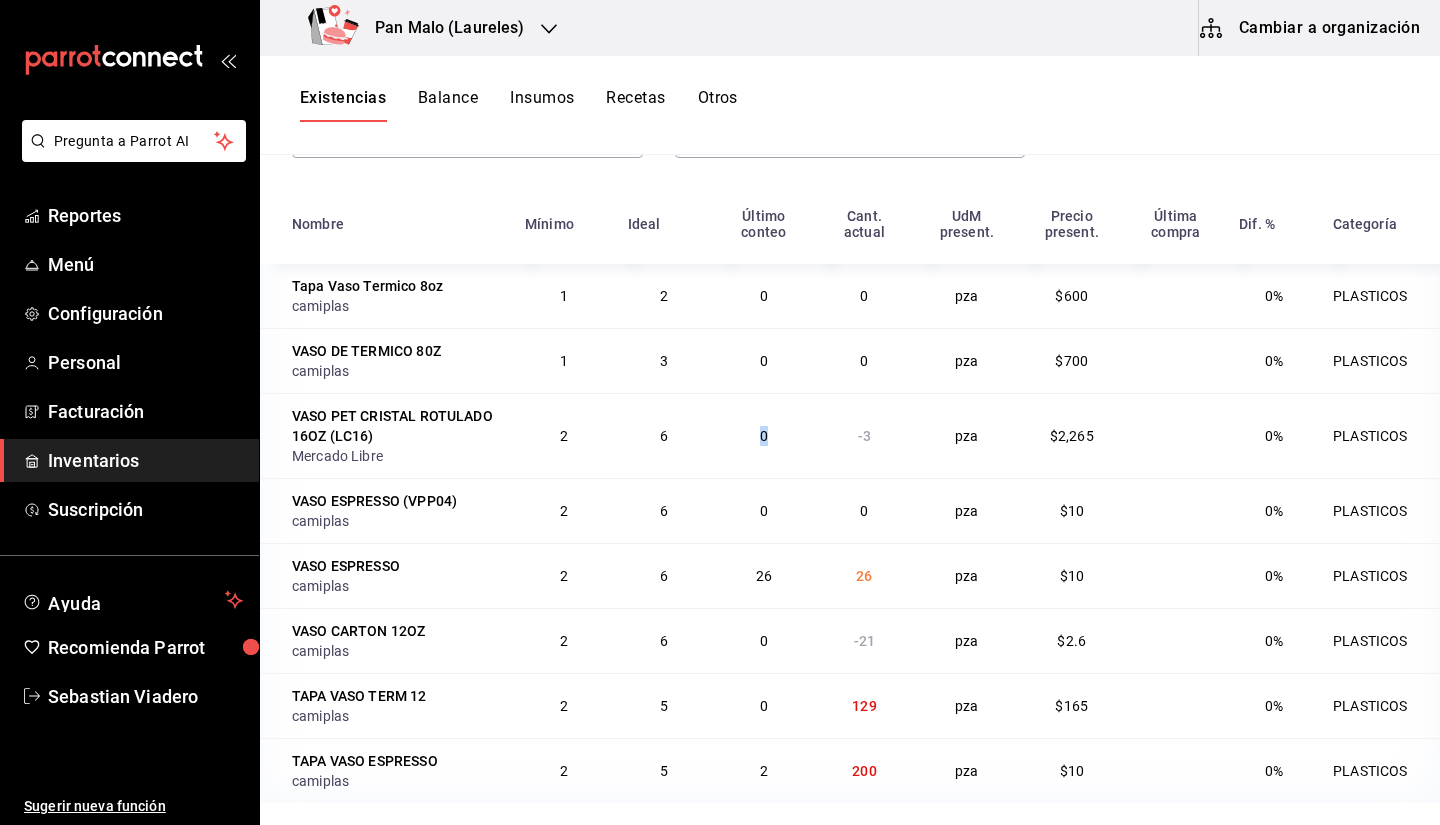 scroll, scrollTop: 0, scrollLeft: 0, axis: both 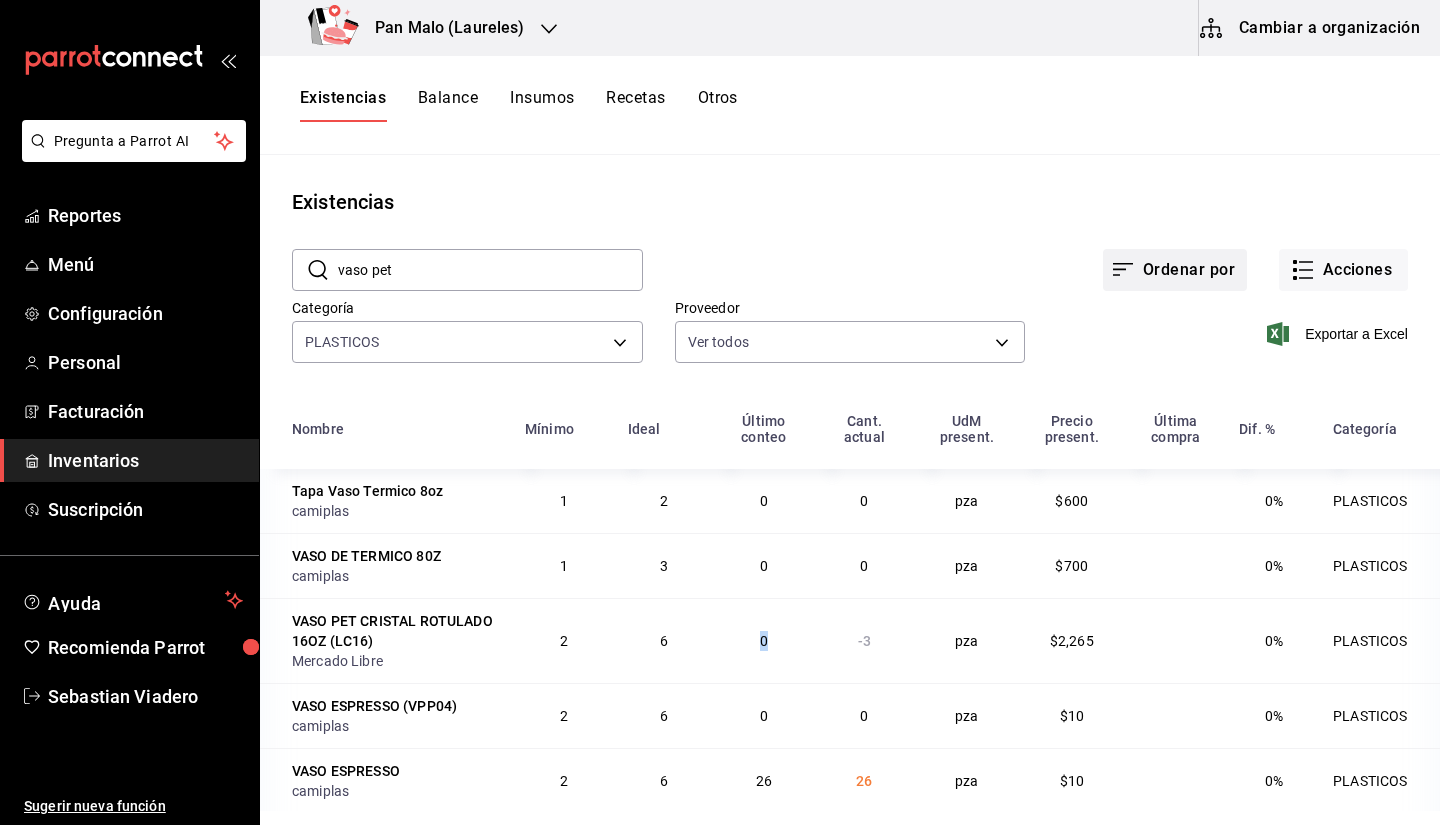 click on "Ordenar por" at bounding box center [1175, 270] 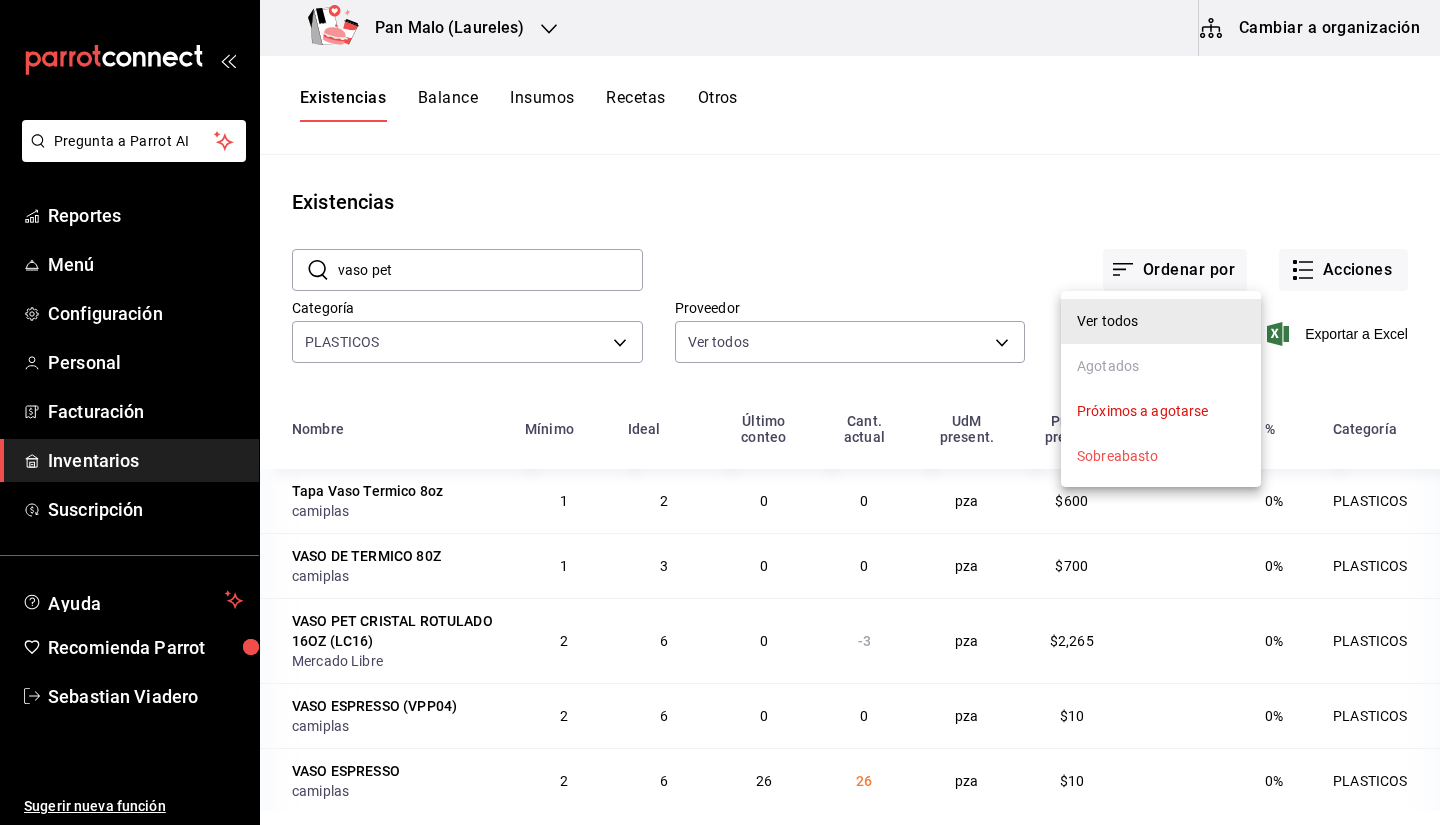 click at bounding box center (720, 412) 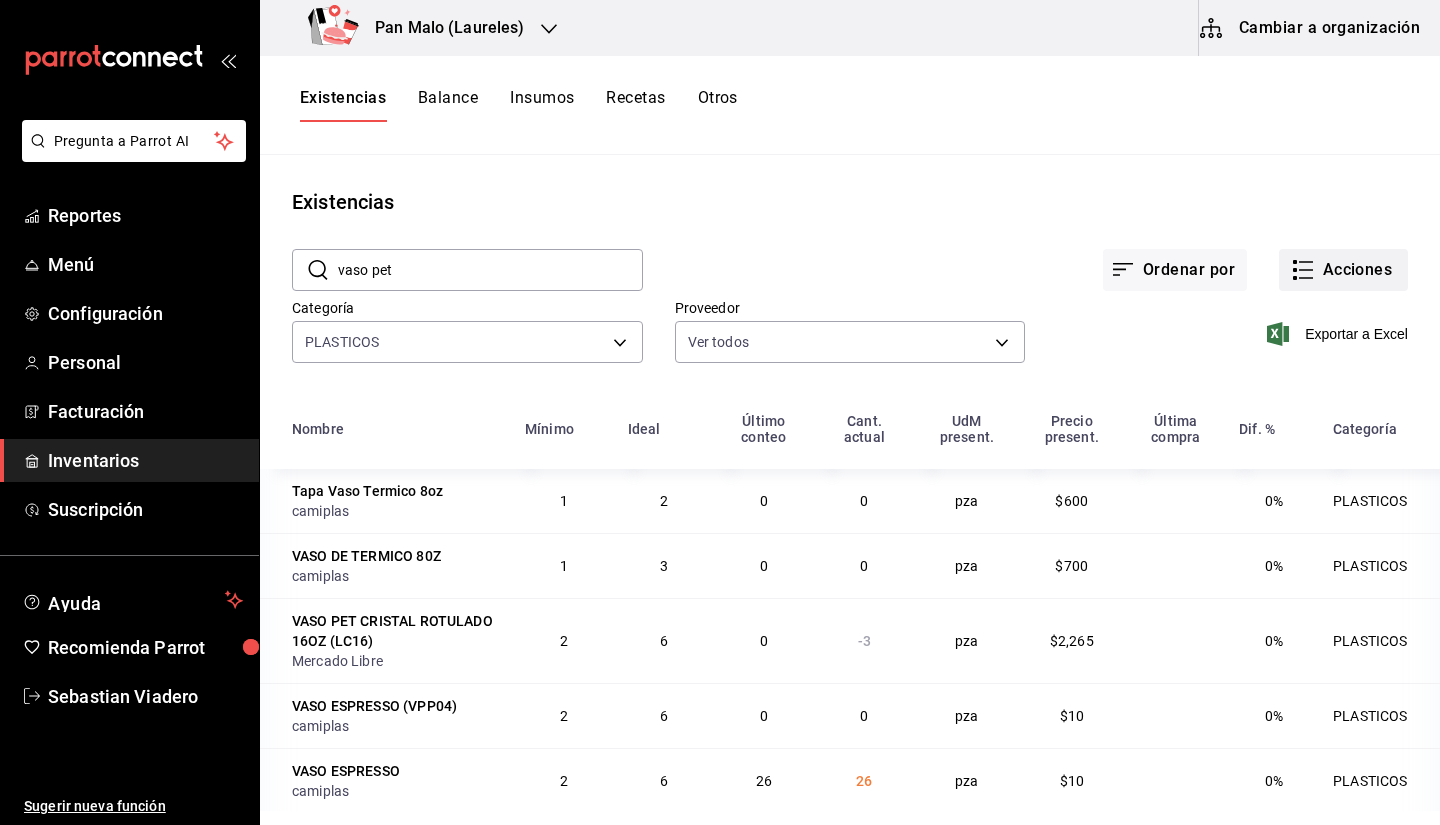 click on "Acciones" at bounding box center [1343, 270] 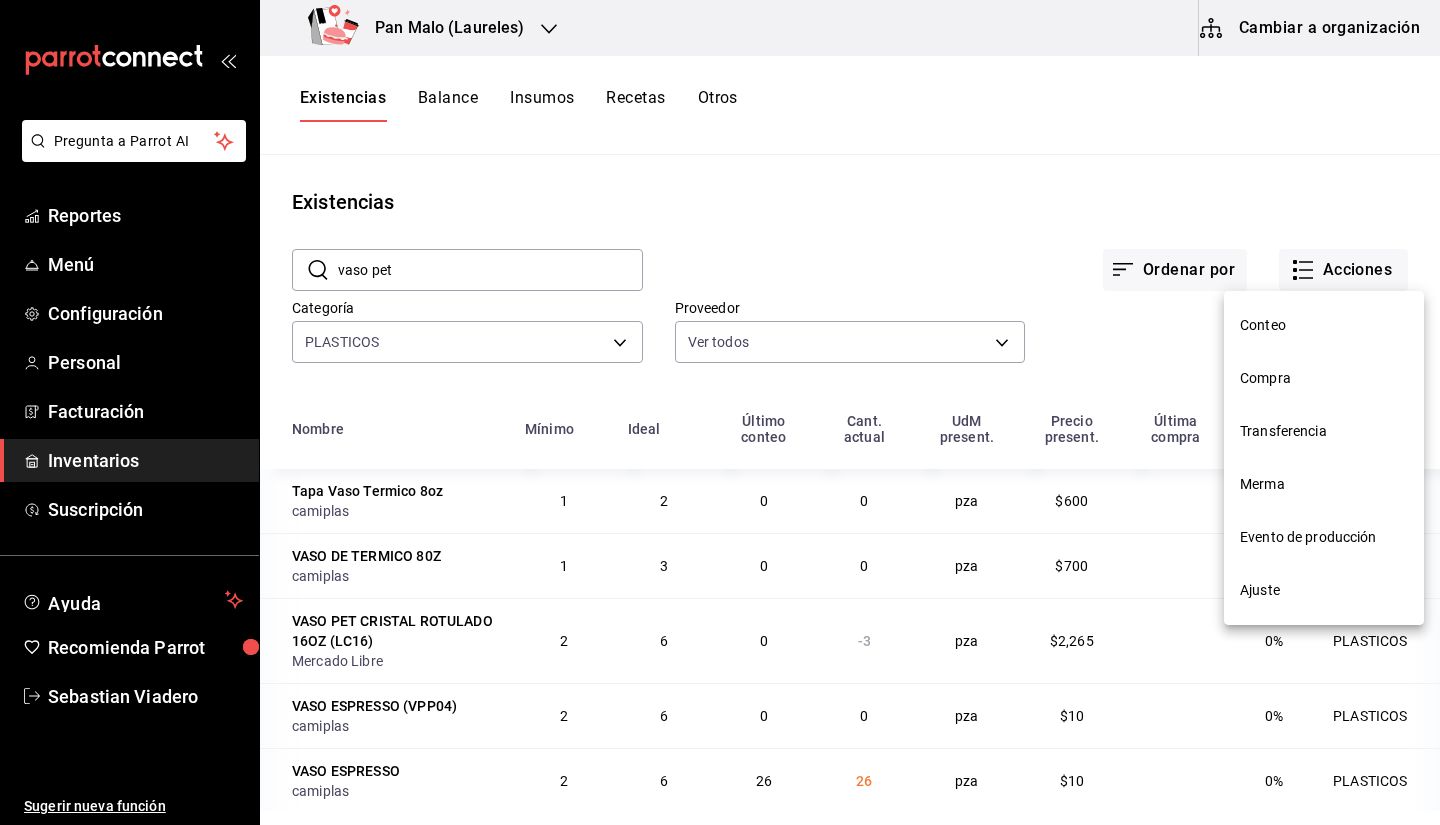 click on "Evento de producción" at bounding box center [1324, 537] 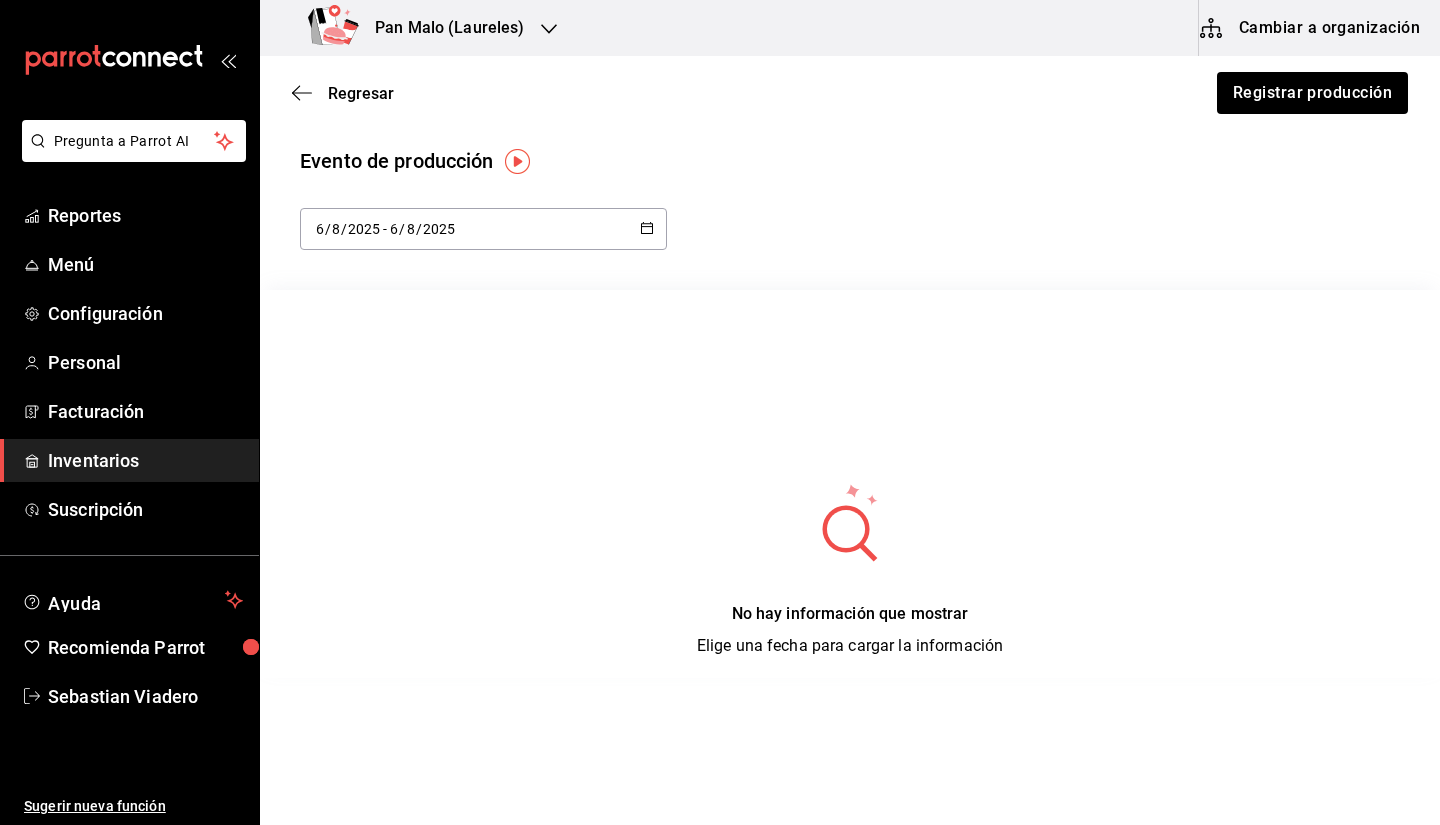 click on "Regresar Registrar producción" at bounding box center [850, 93] 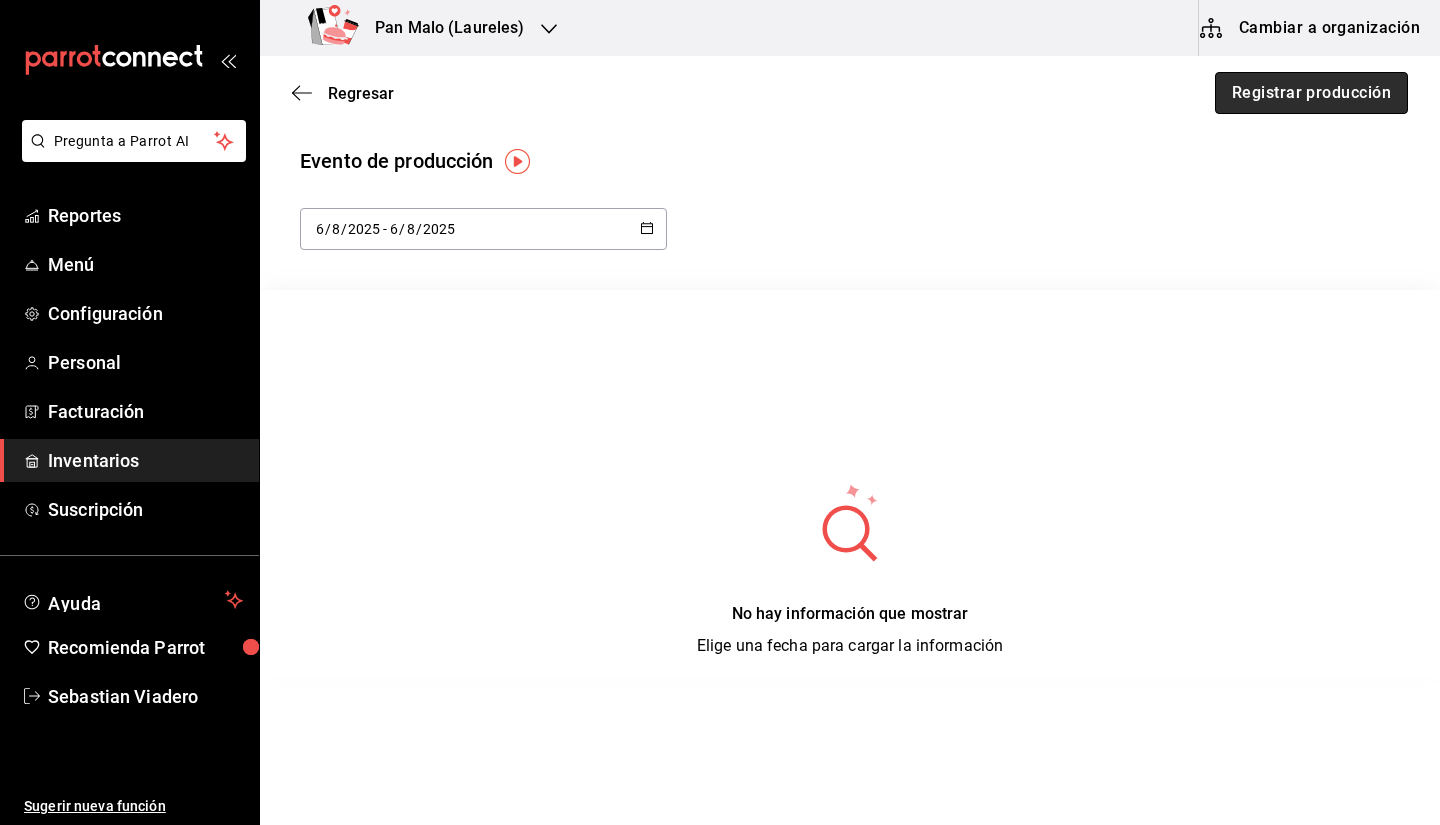 click on "Registrar producción" at bounding box center [1311, 93] 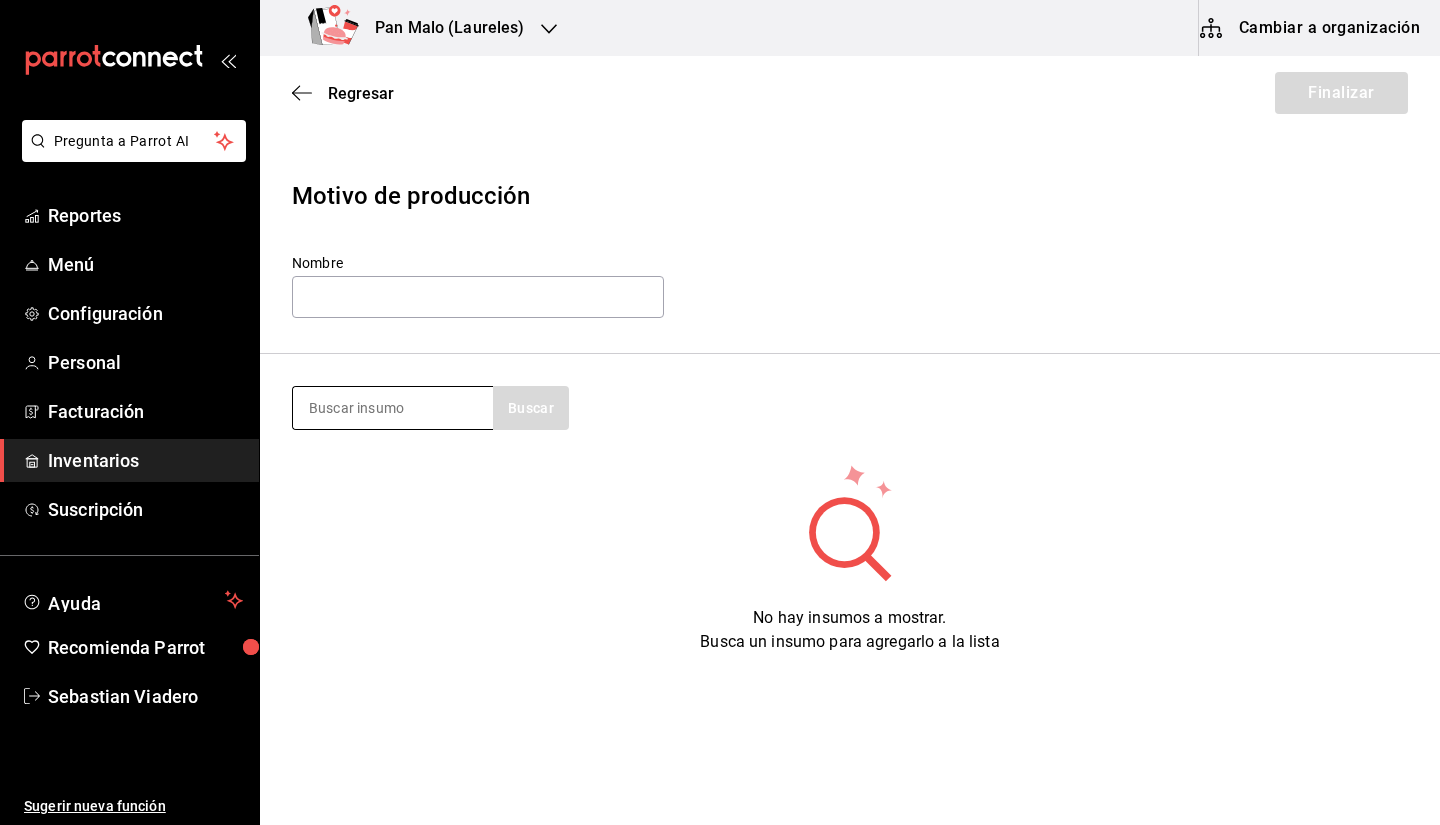 click at bounding box center [393, 408] 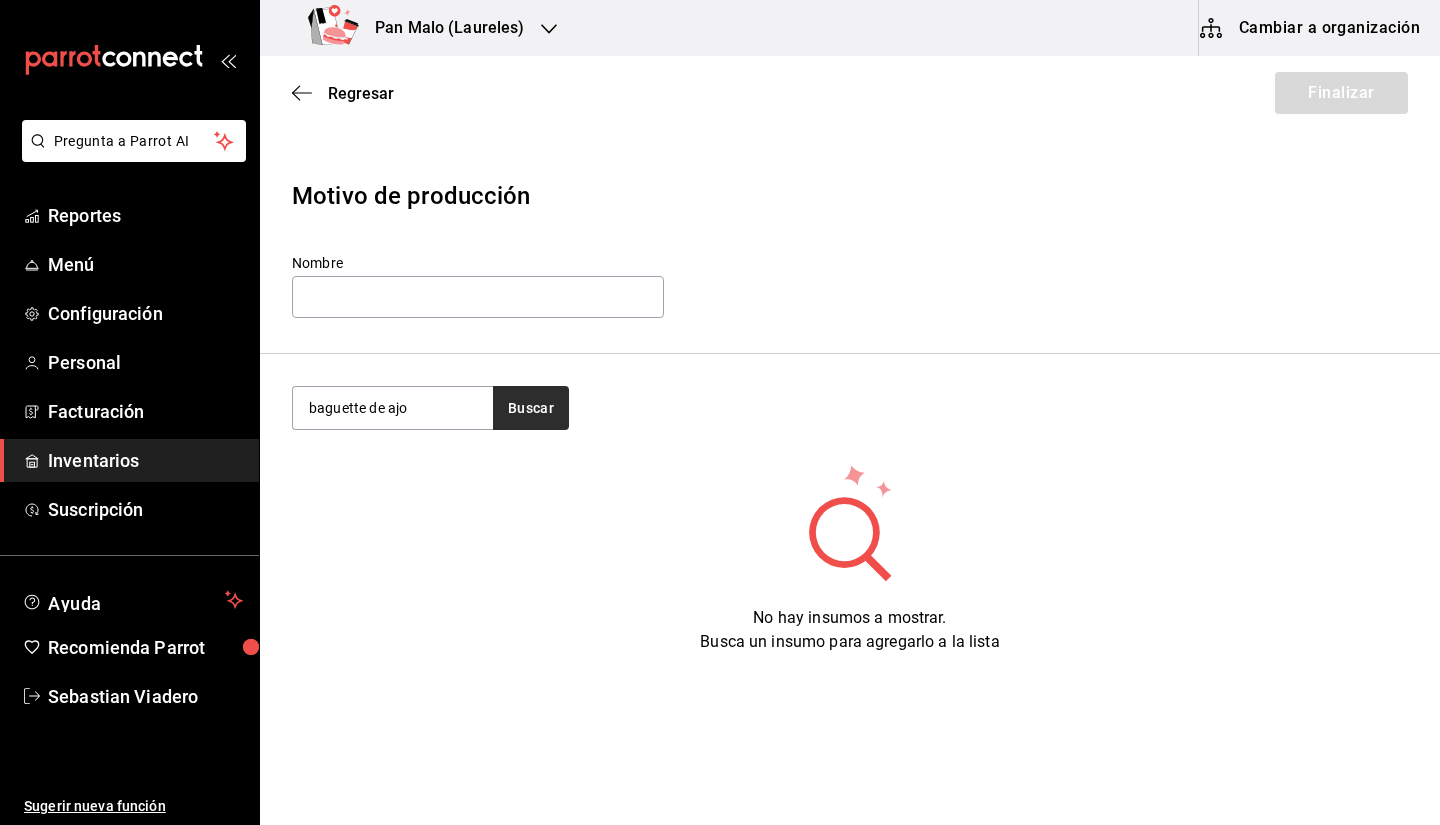 type on "baguette de ajo" 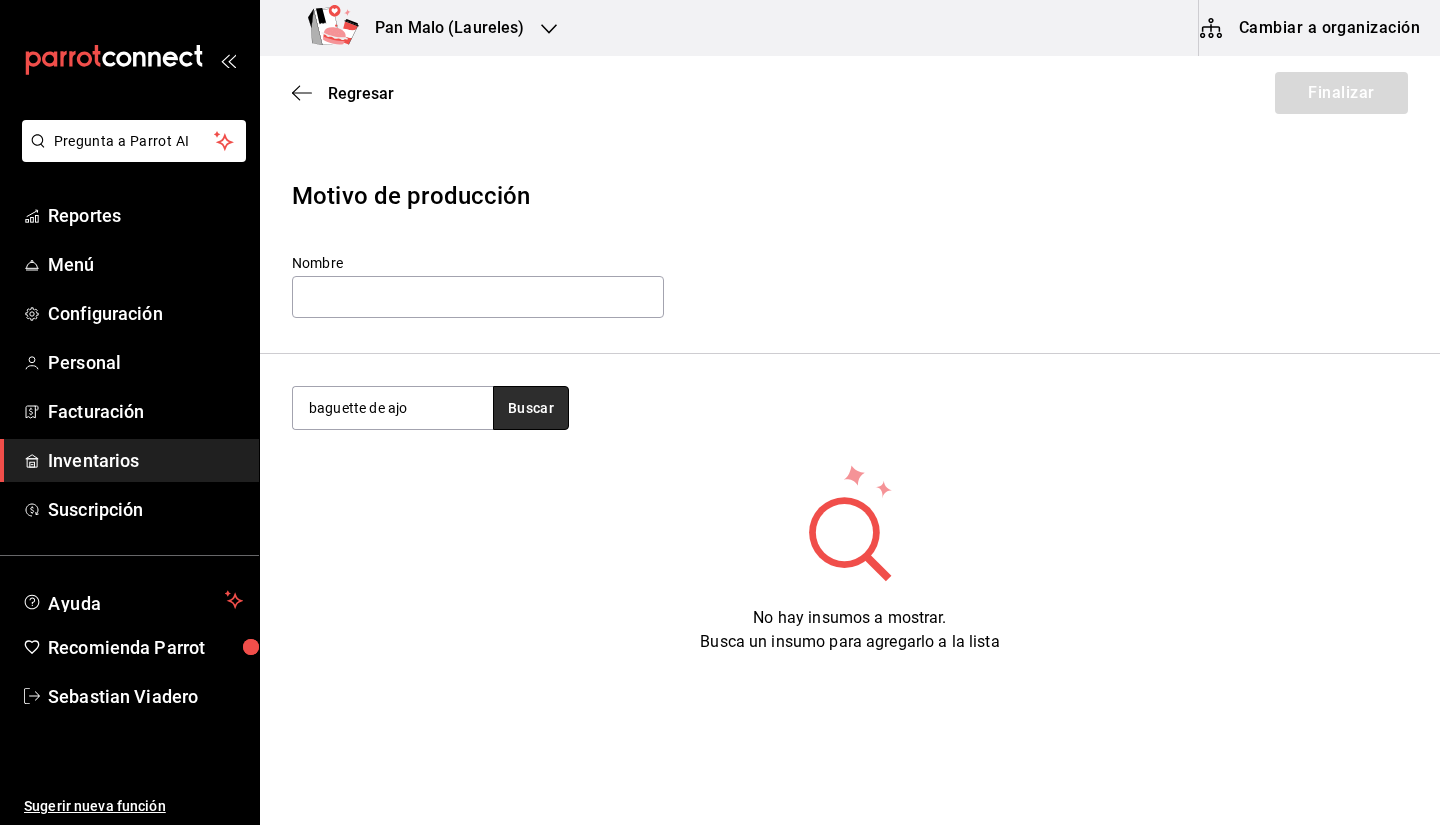 click on "Buscar" at bounding box center [531, 408] 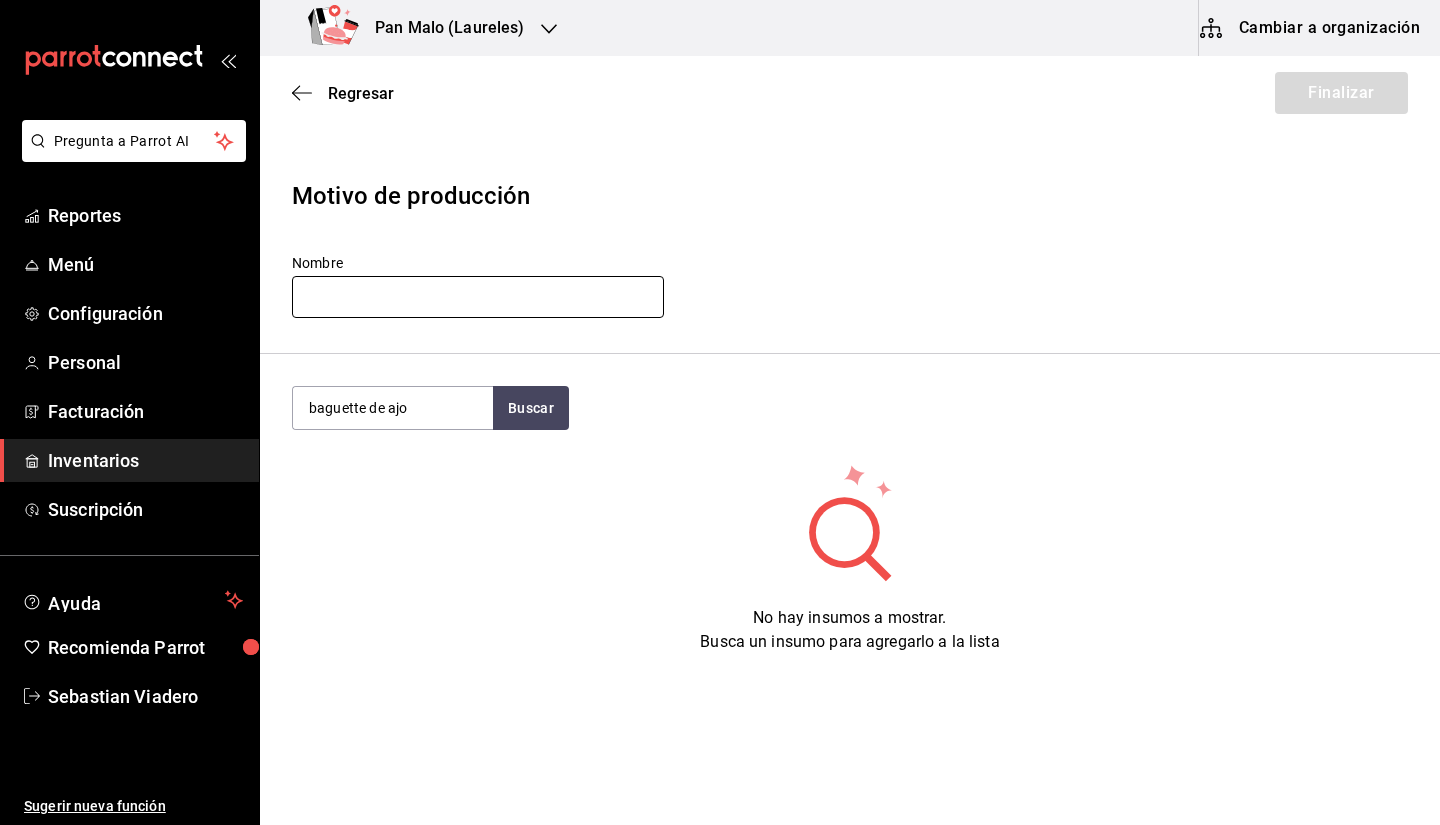 click at bounding box center (478, 297) 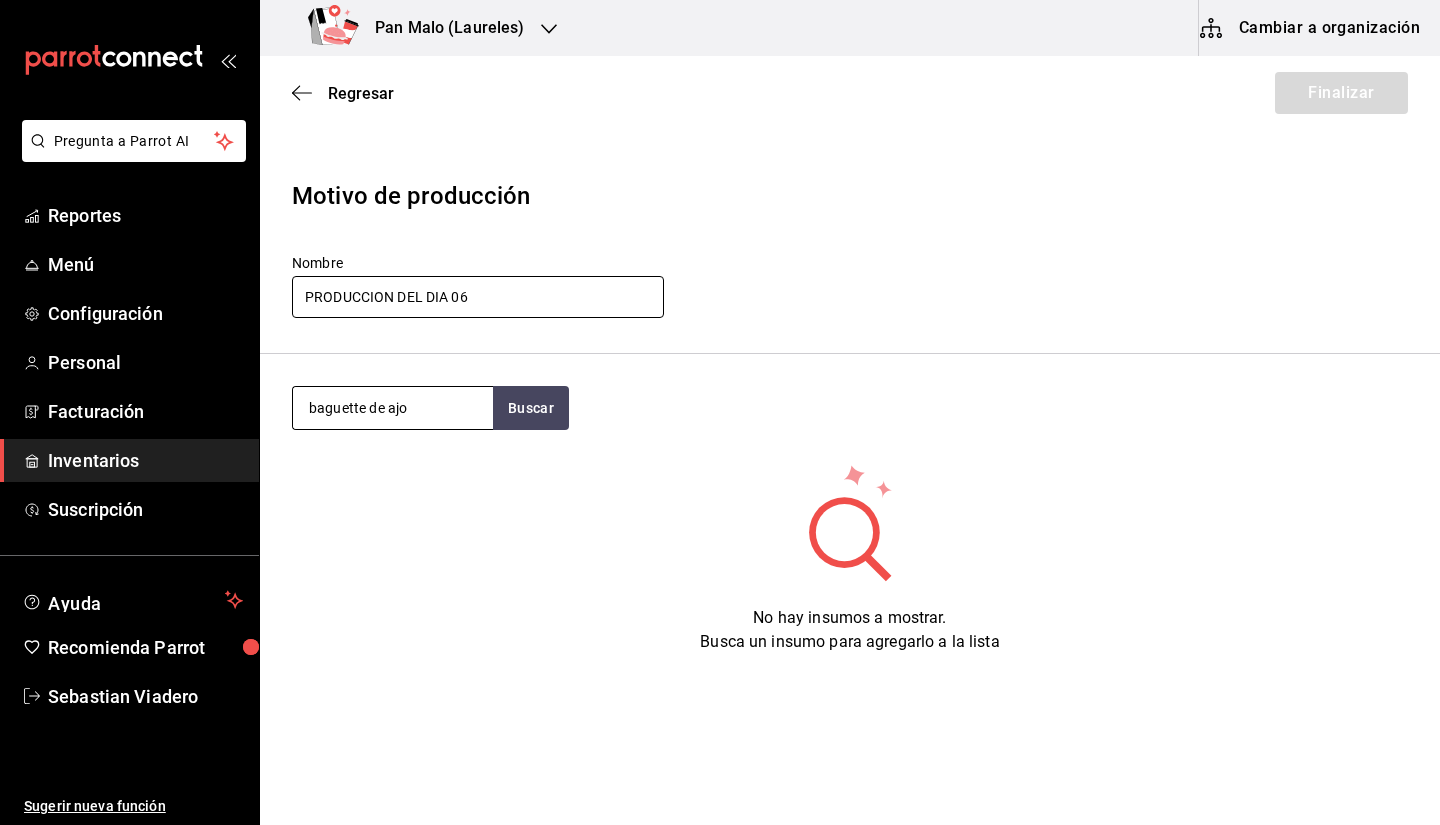 type on "PRODUCCION DEL DIA 06" 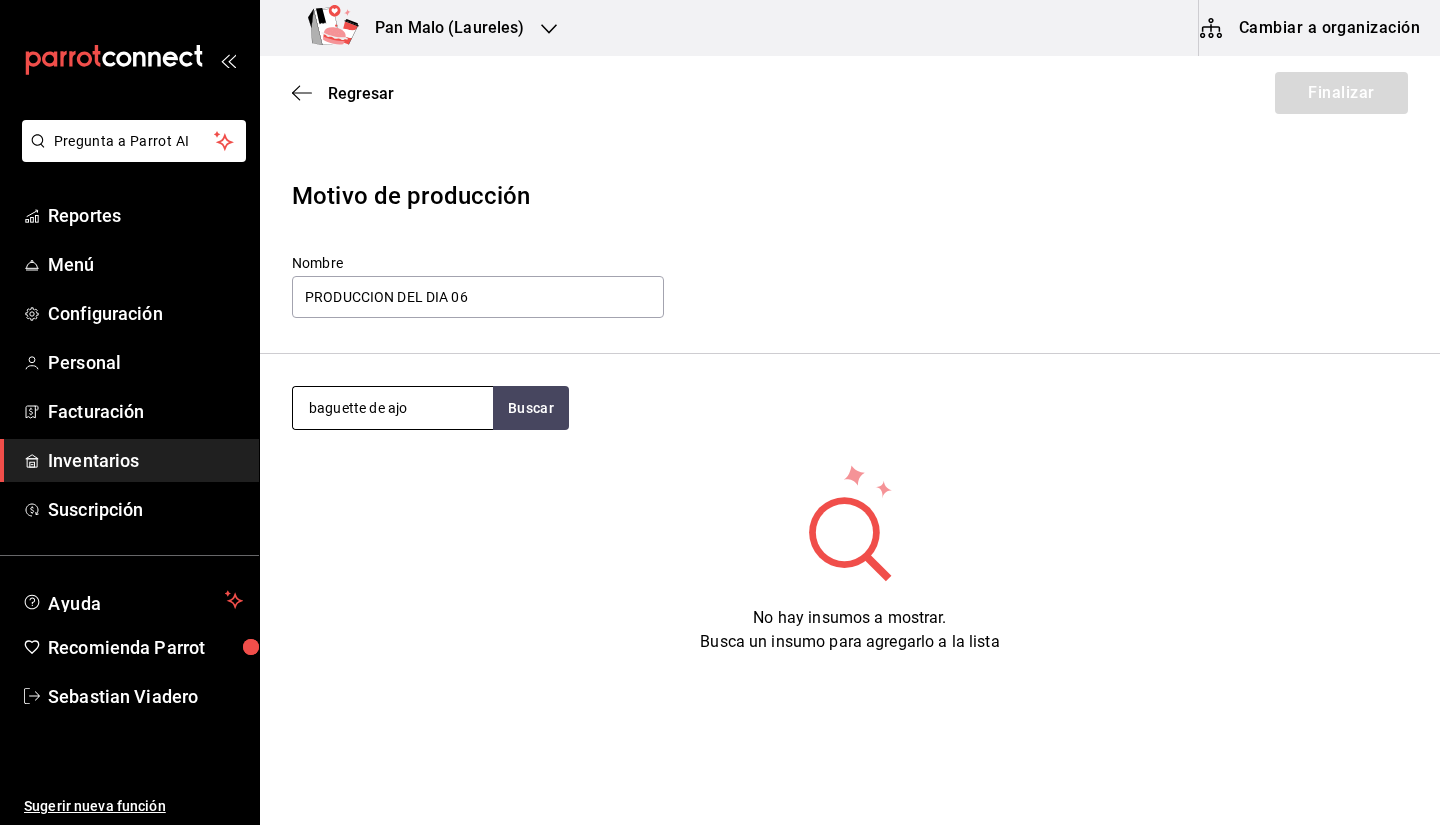 click on "baguette de ajo" at bounding box center (393, 408) 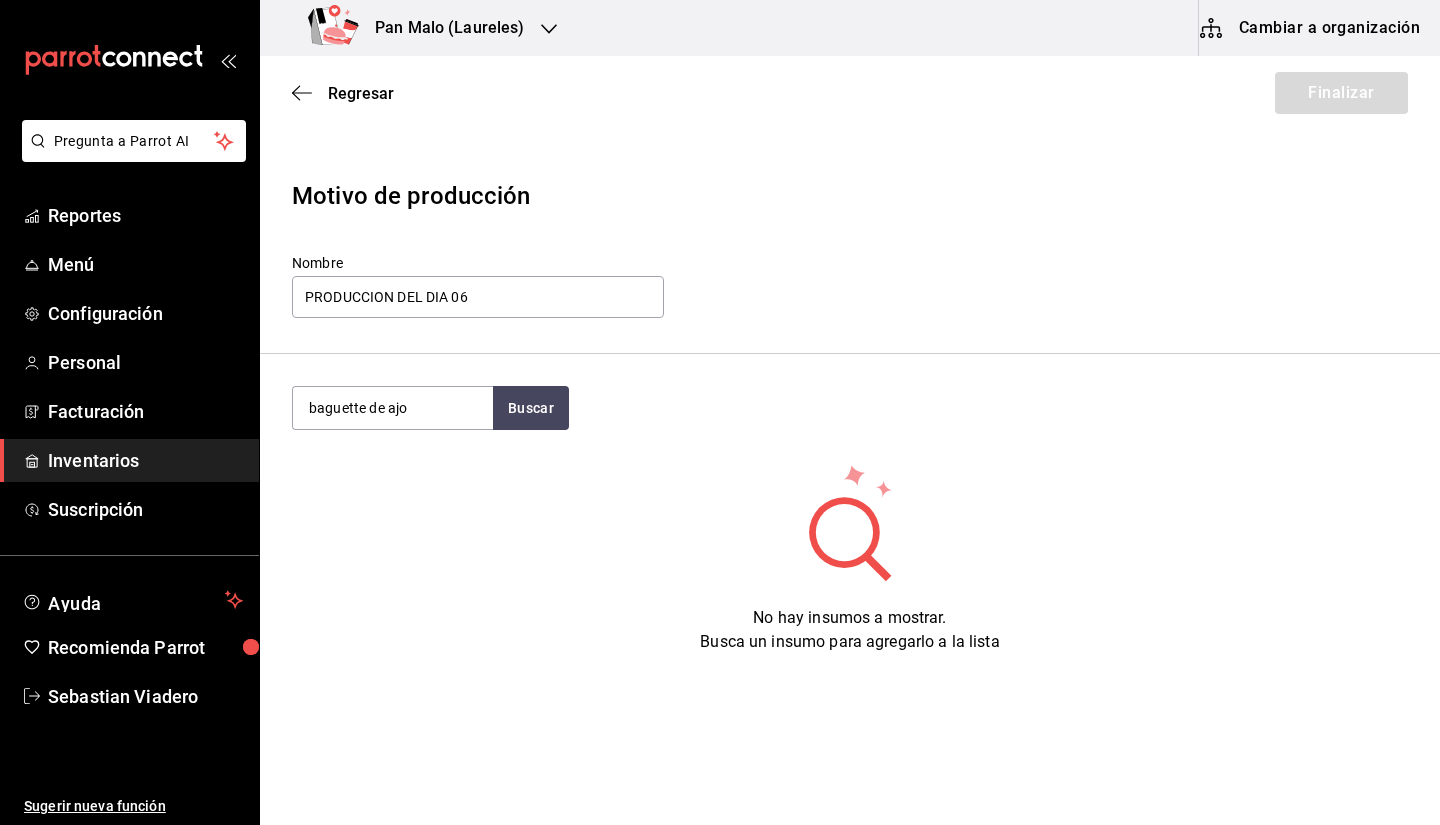 click on "baguette de ajo Buscar" at bounding box center [850, 408] 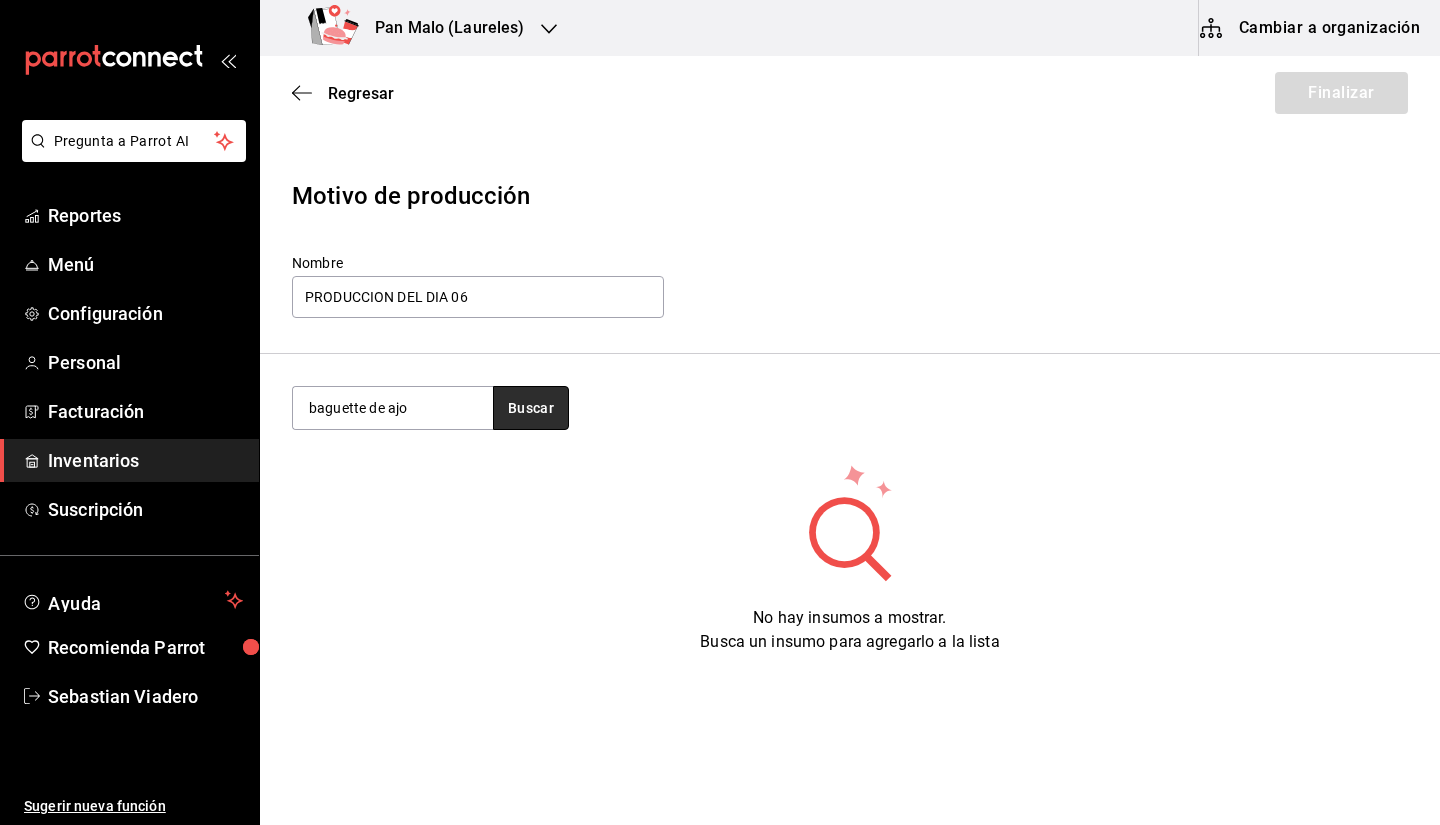 click on "Buscar" at bounding box center (531, 408) 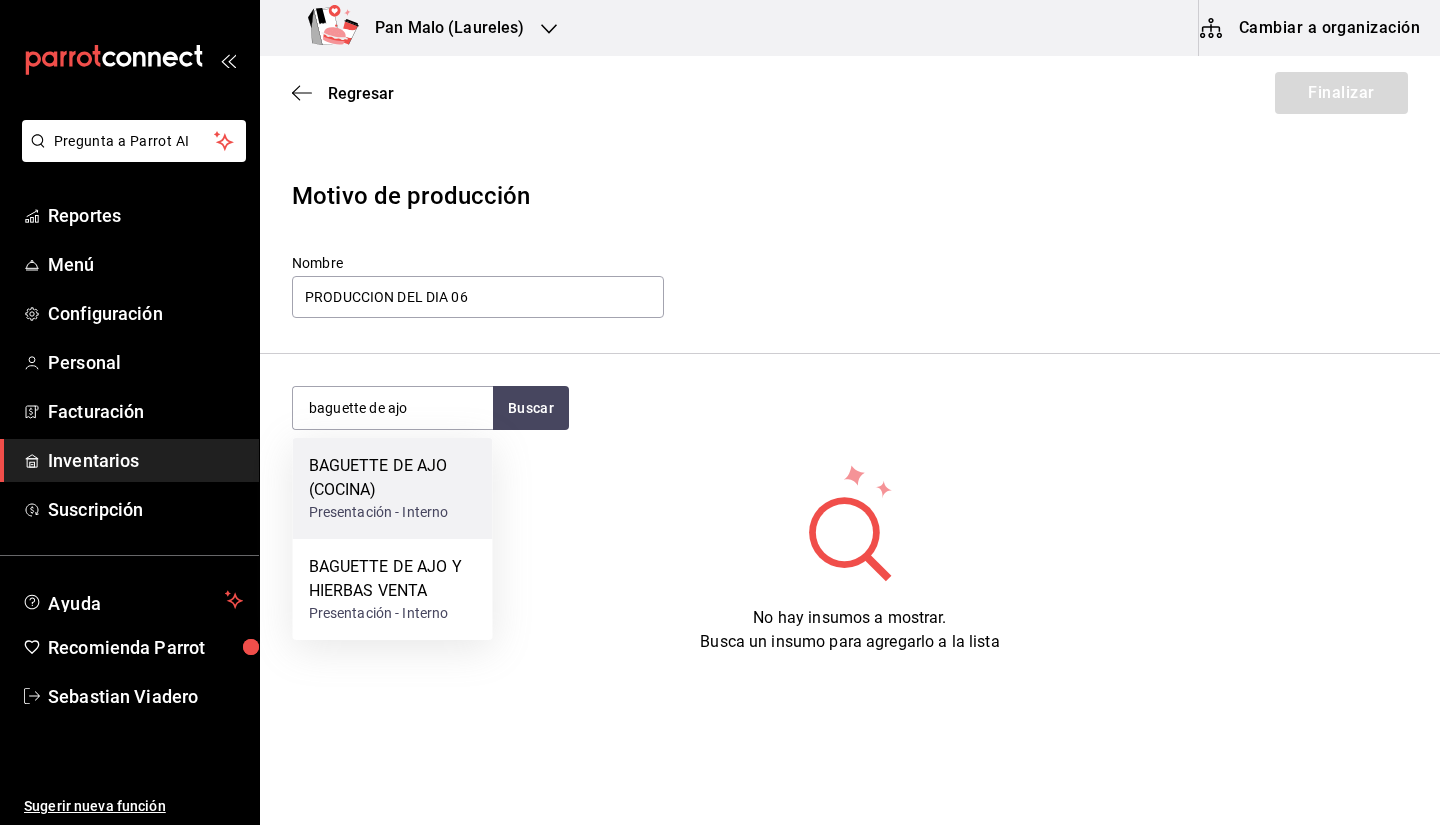 click on "BAGUETTE DE AJO (COCINA)" at bounding box center (393, 478) 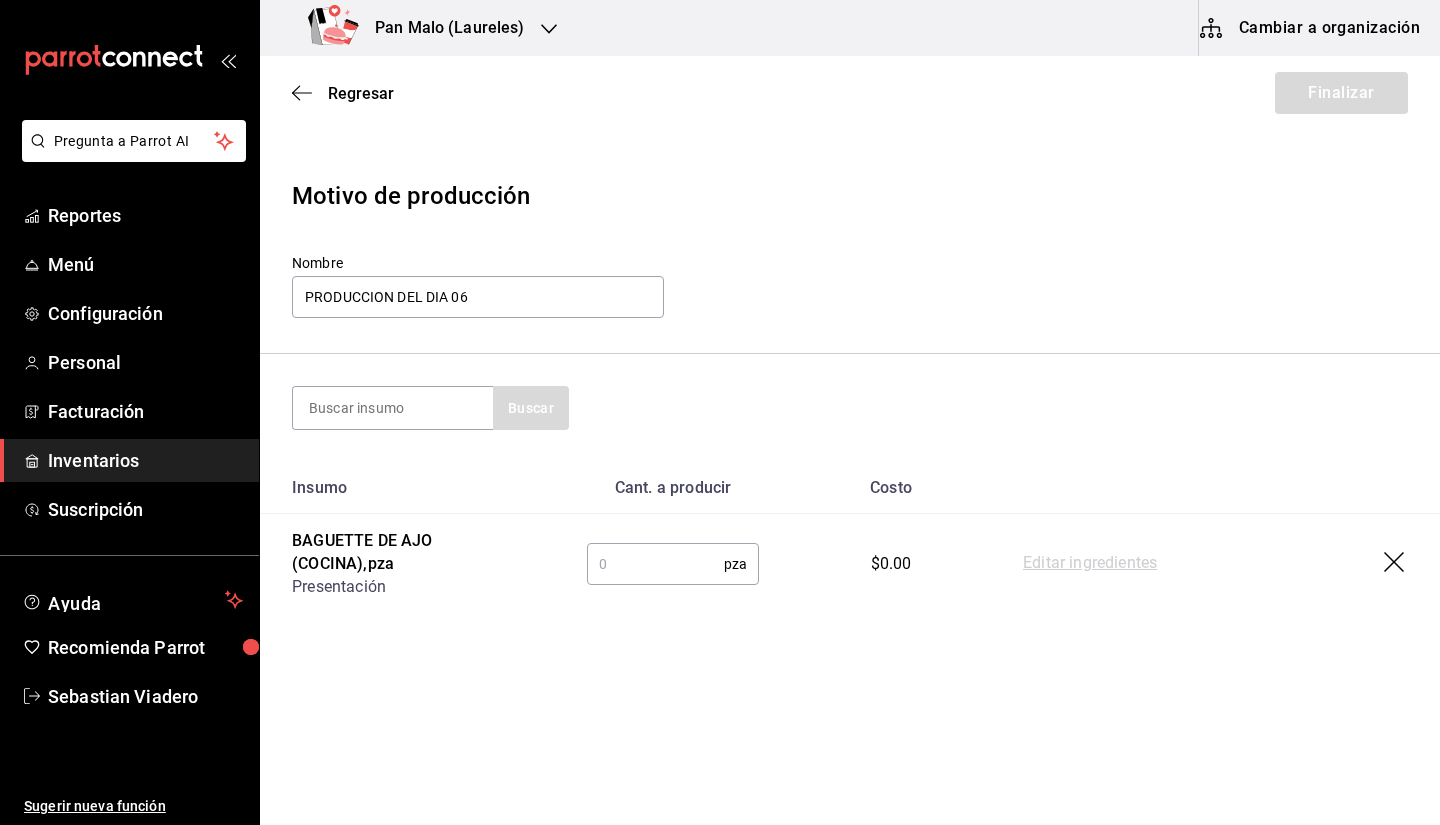 click at bounding box center [655, 564] 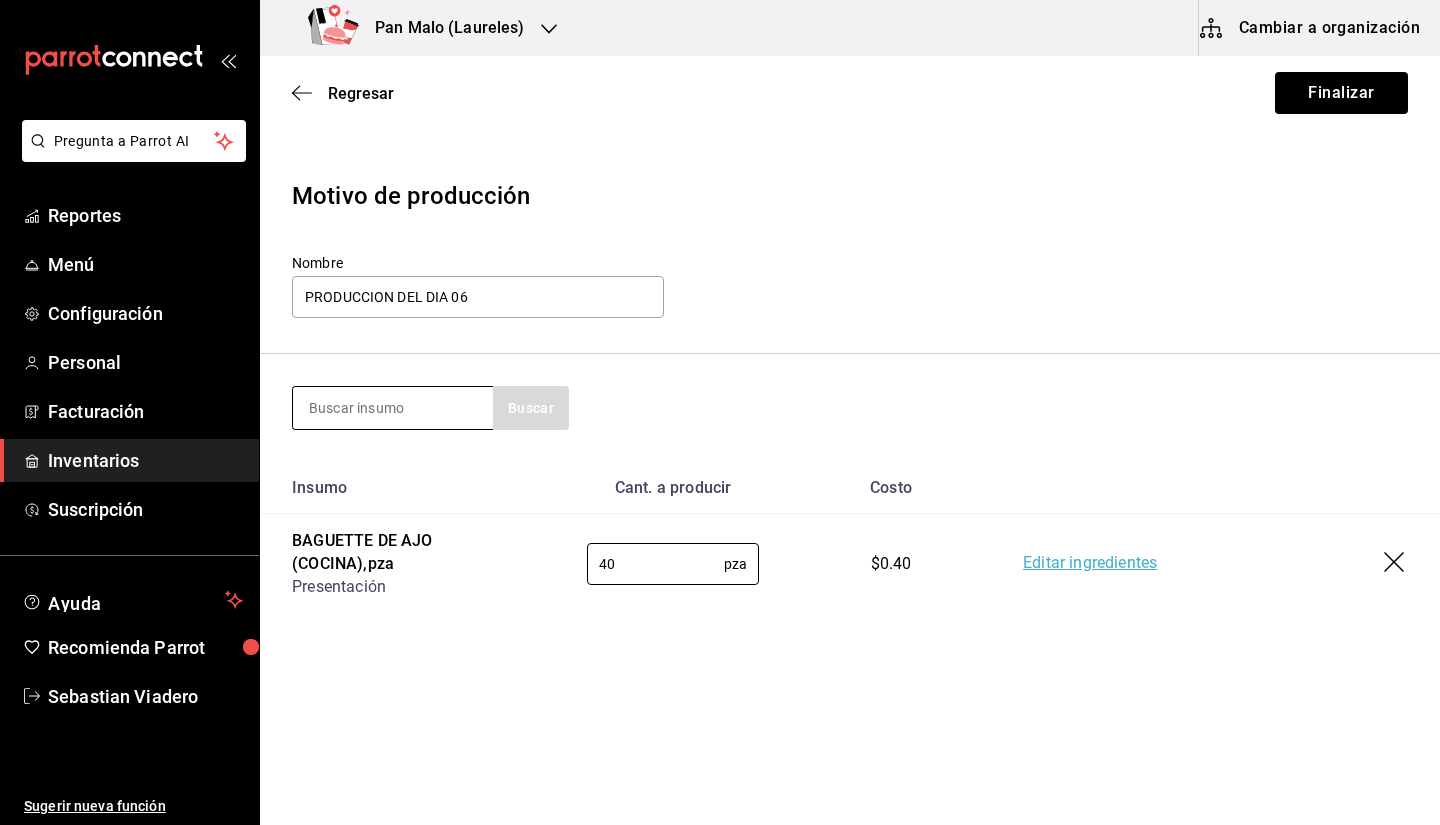 type on "40" 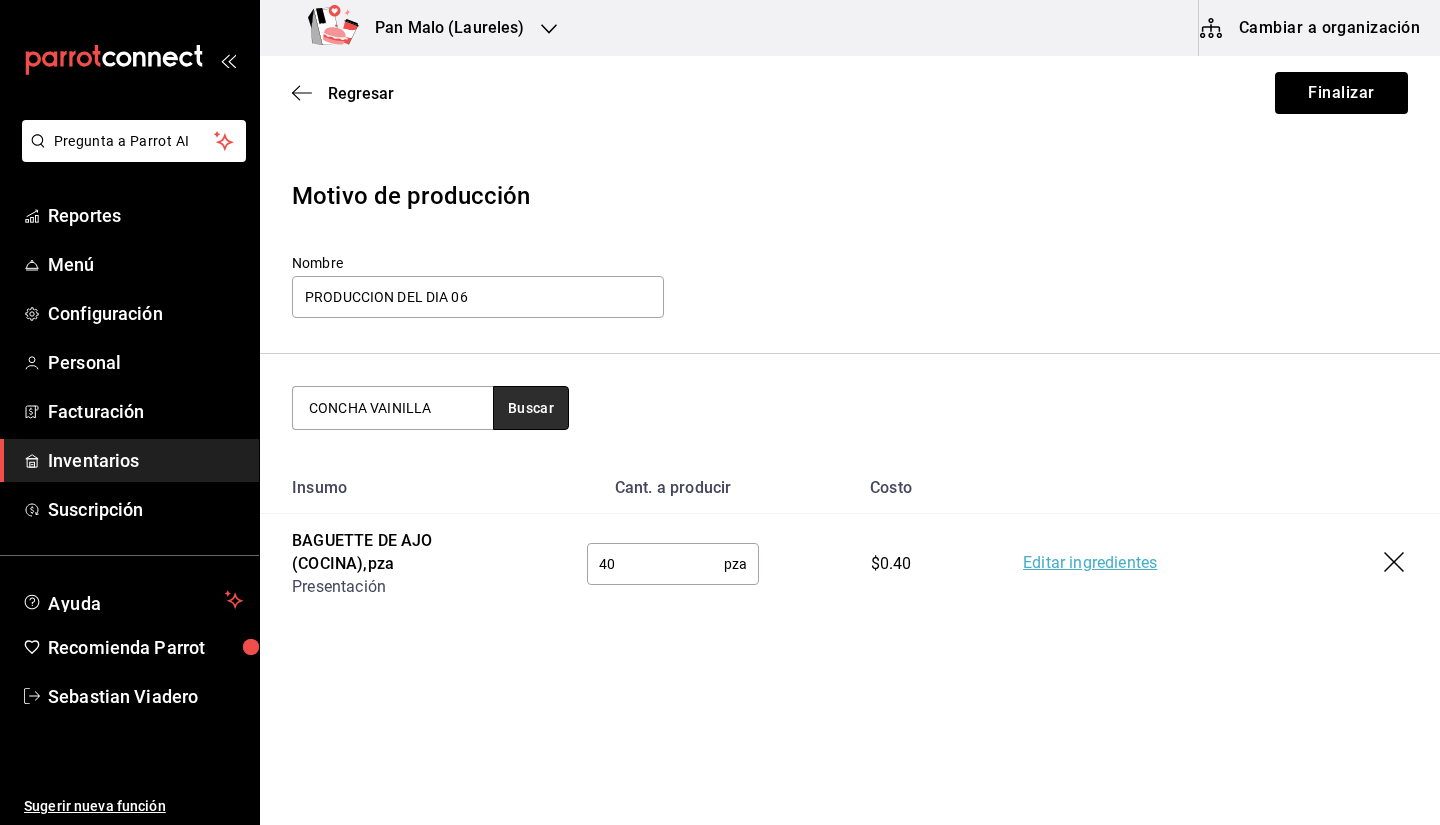 click on "Buscar" at bounding box center [531, 408] 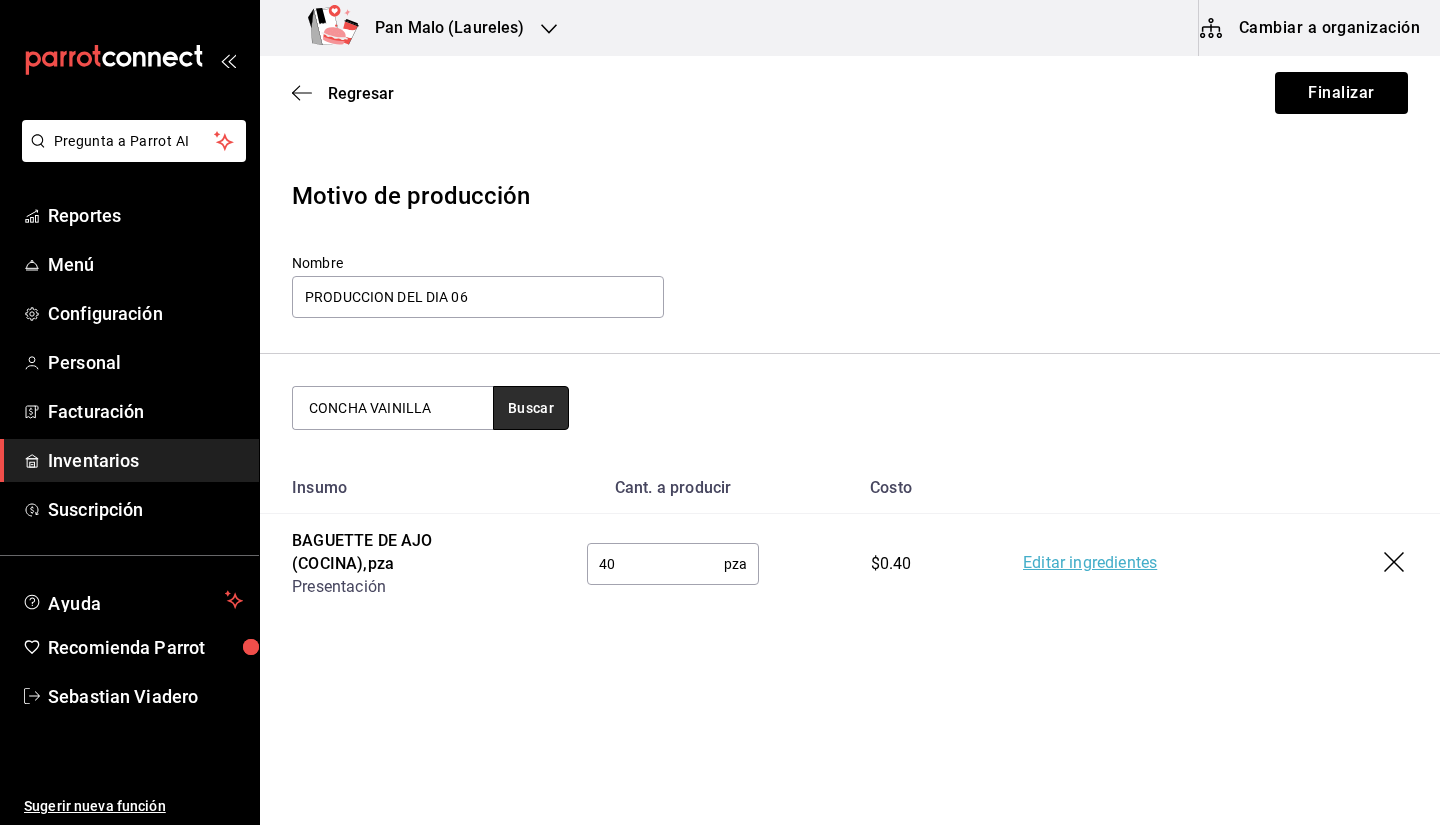 click on "Buscar" at bounding box center [531, 408] 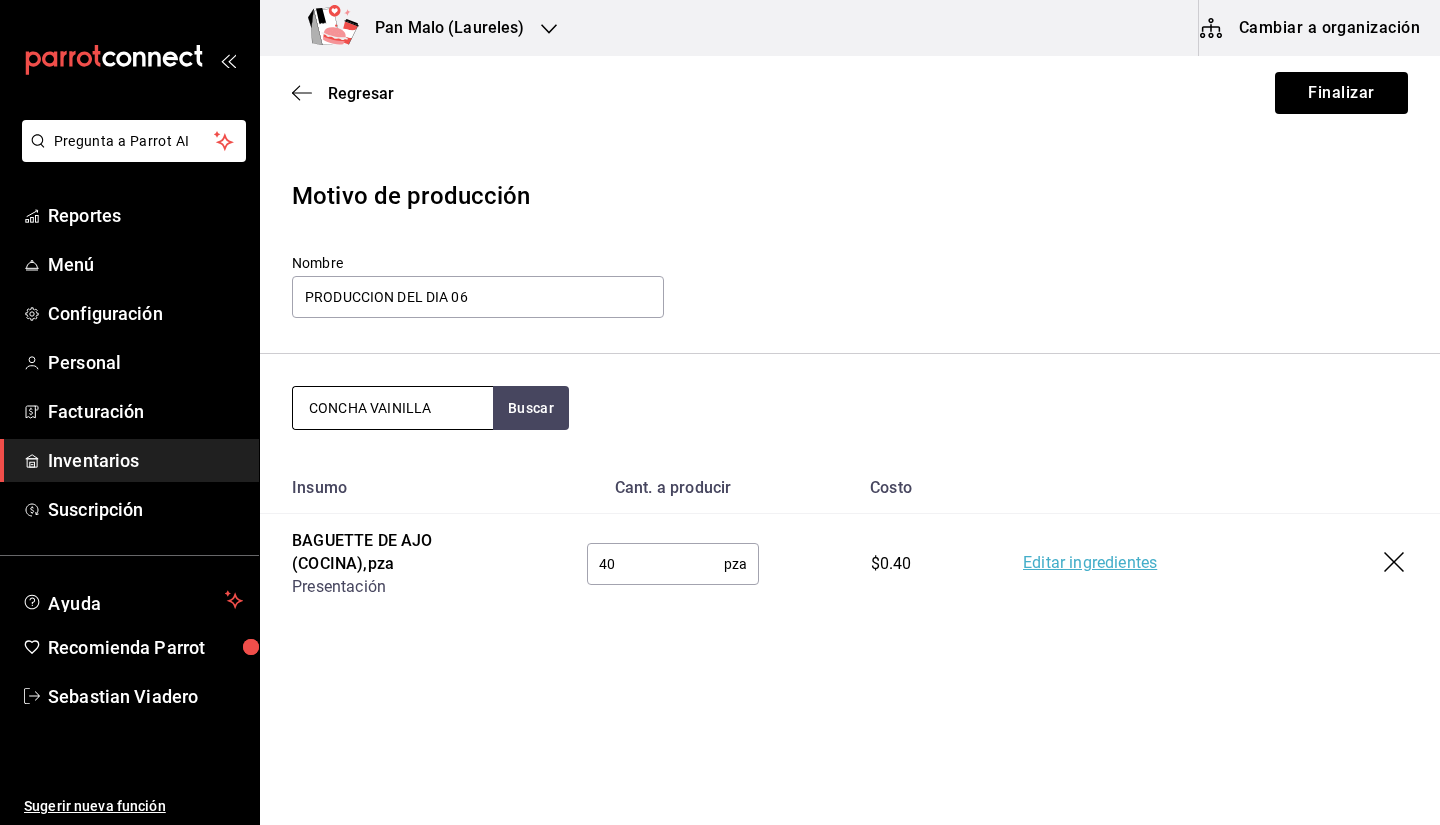 click on "CONCHA VAINILLA" at bounding box center (393, 408) 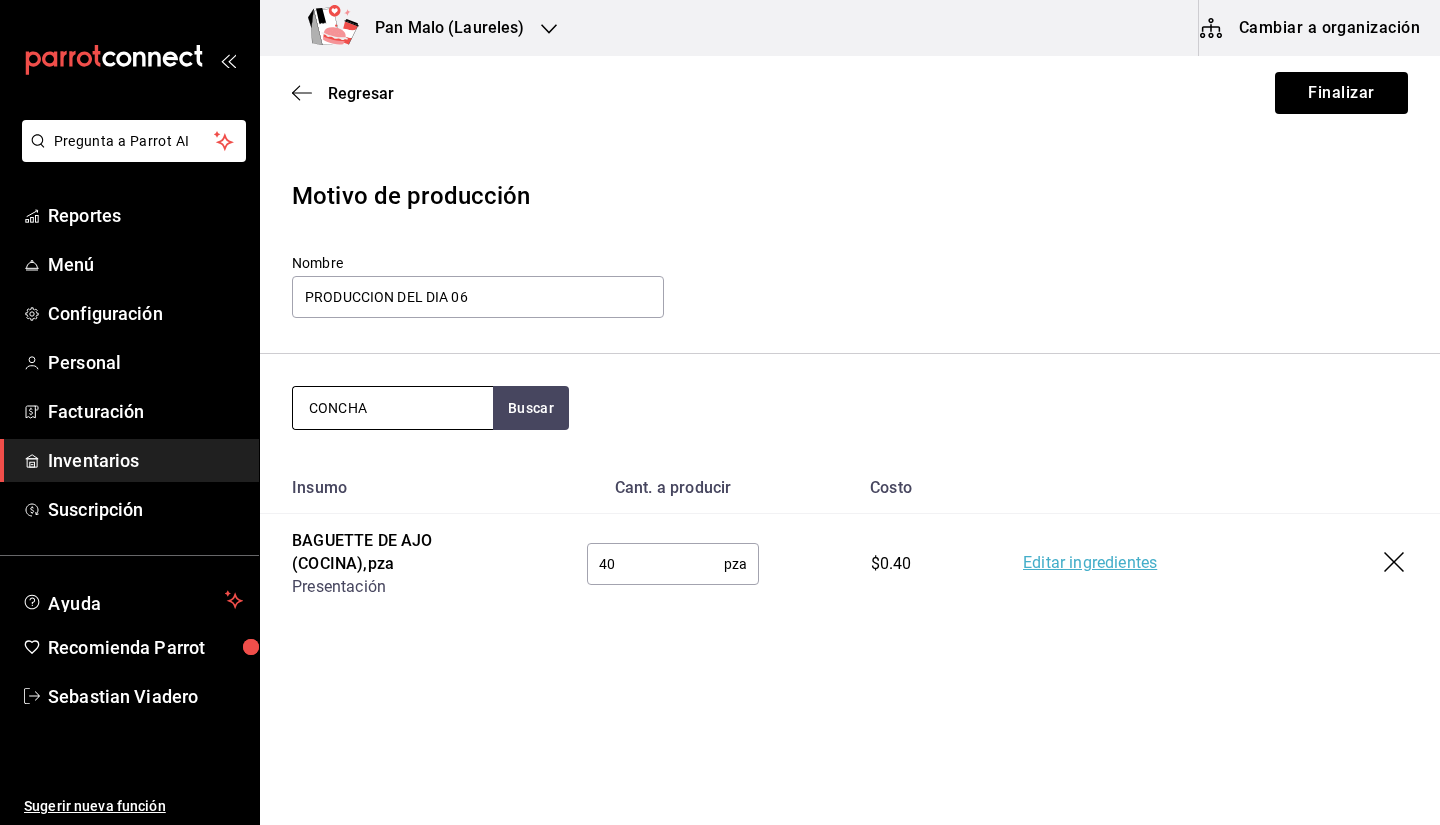type on "CONCHA" 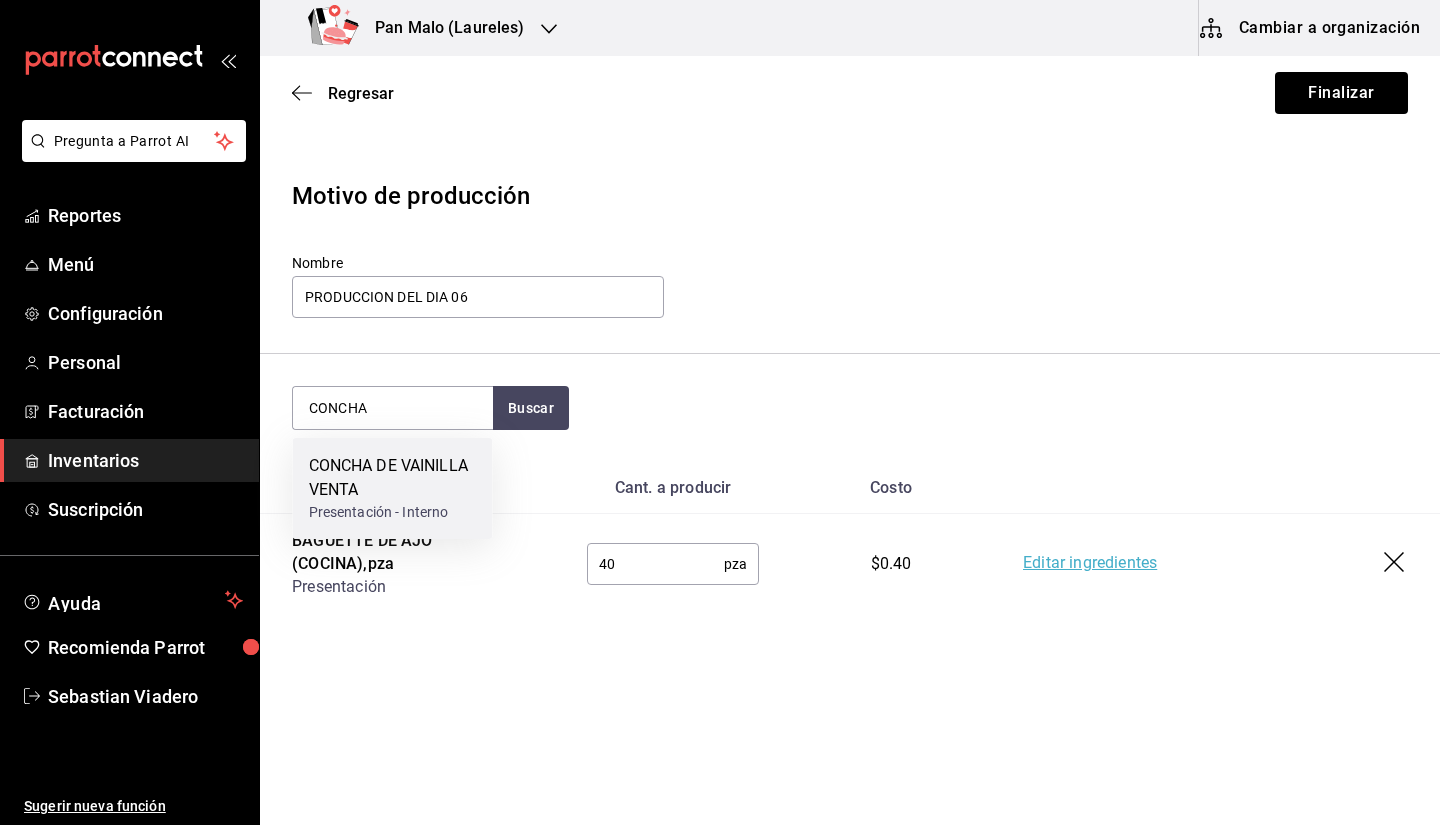 click on "CONCHA DE VAINILLA VENTA" at bounding box center [393, 478] 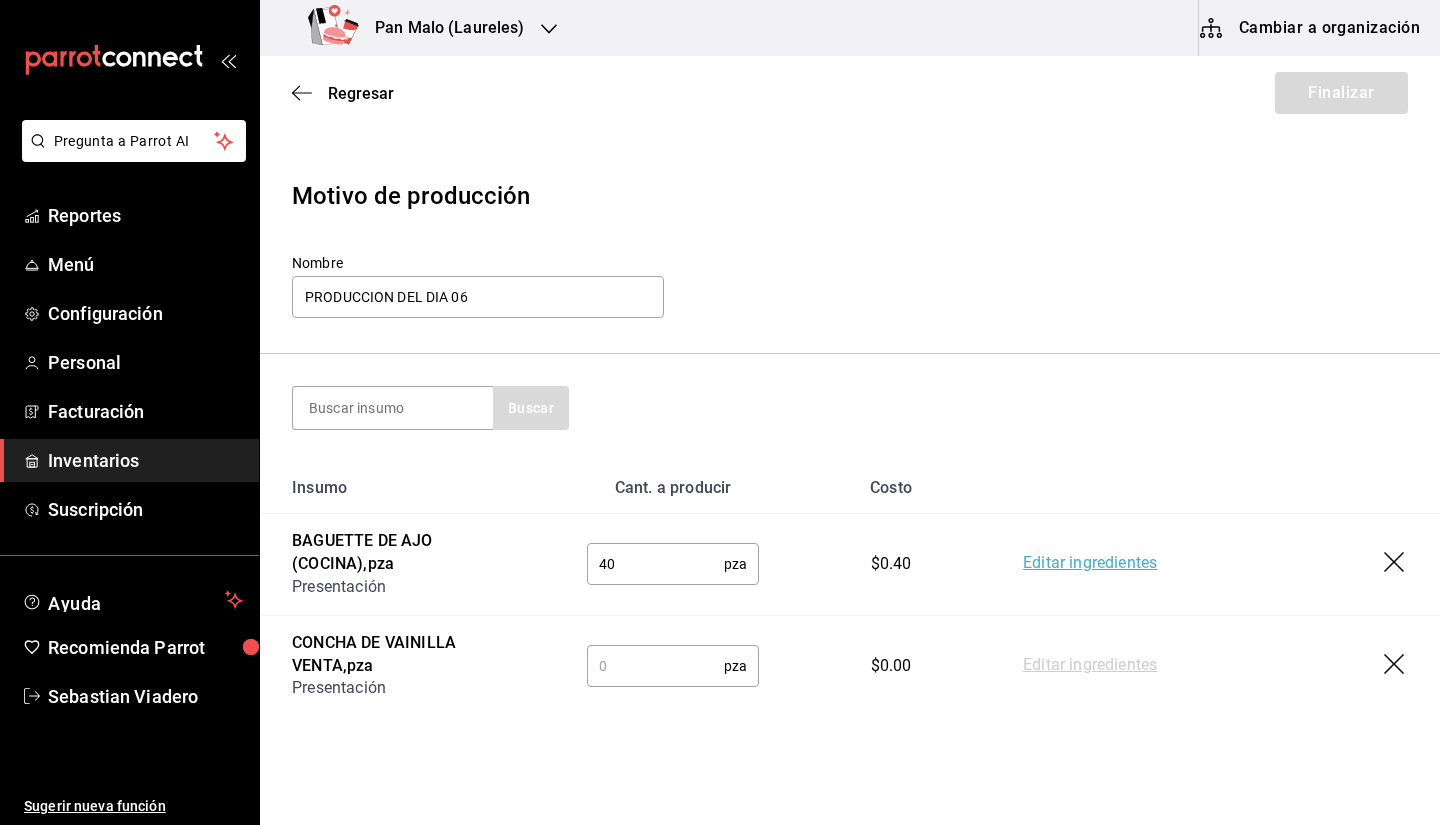 click at bounding box center [655, 666] 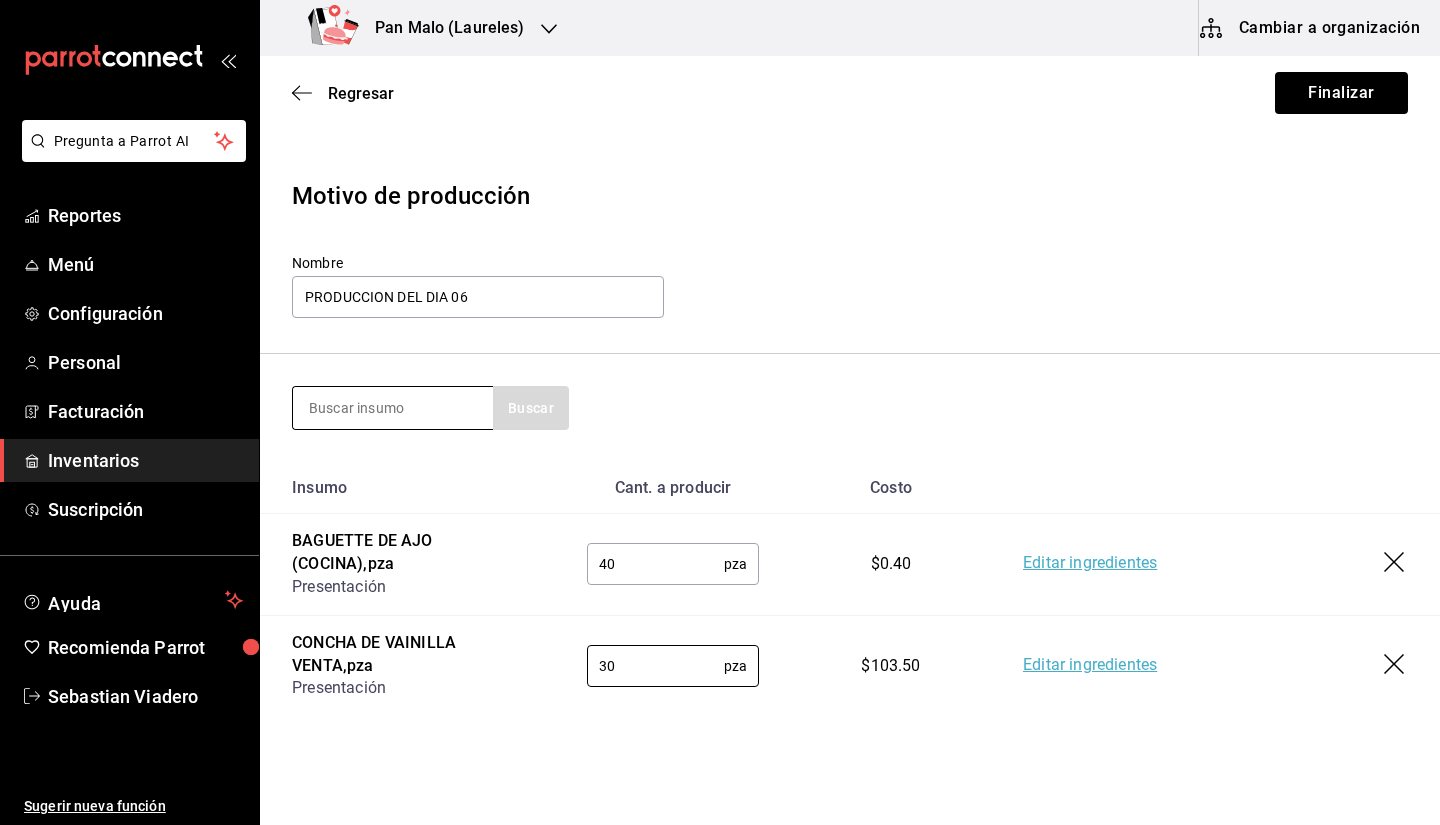 type on "30" 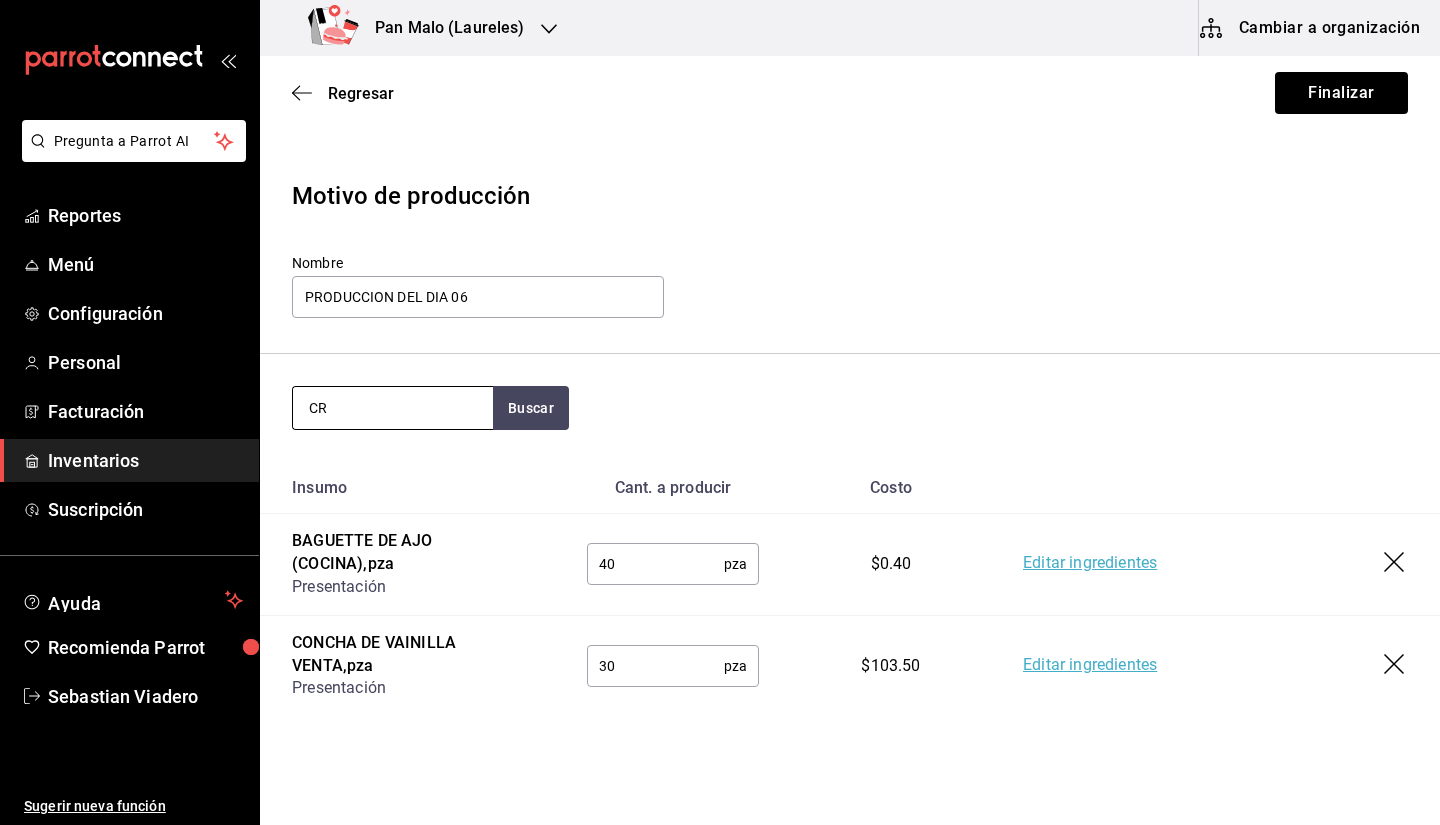 type on "C" 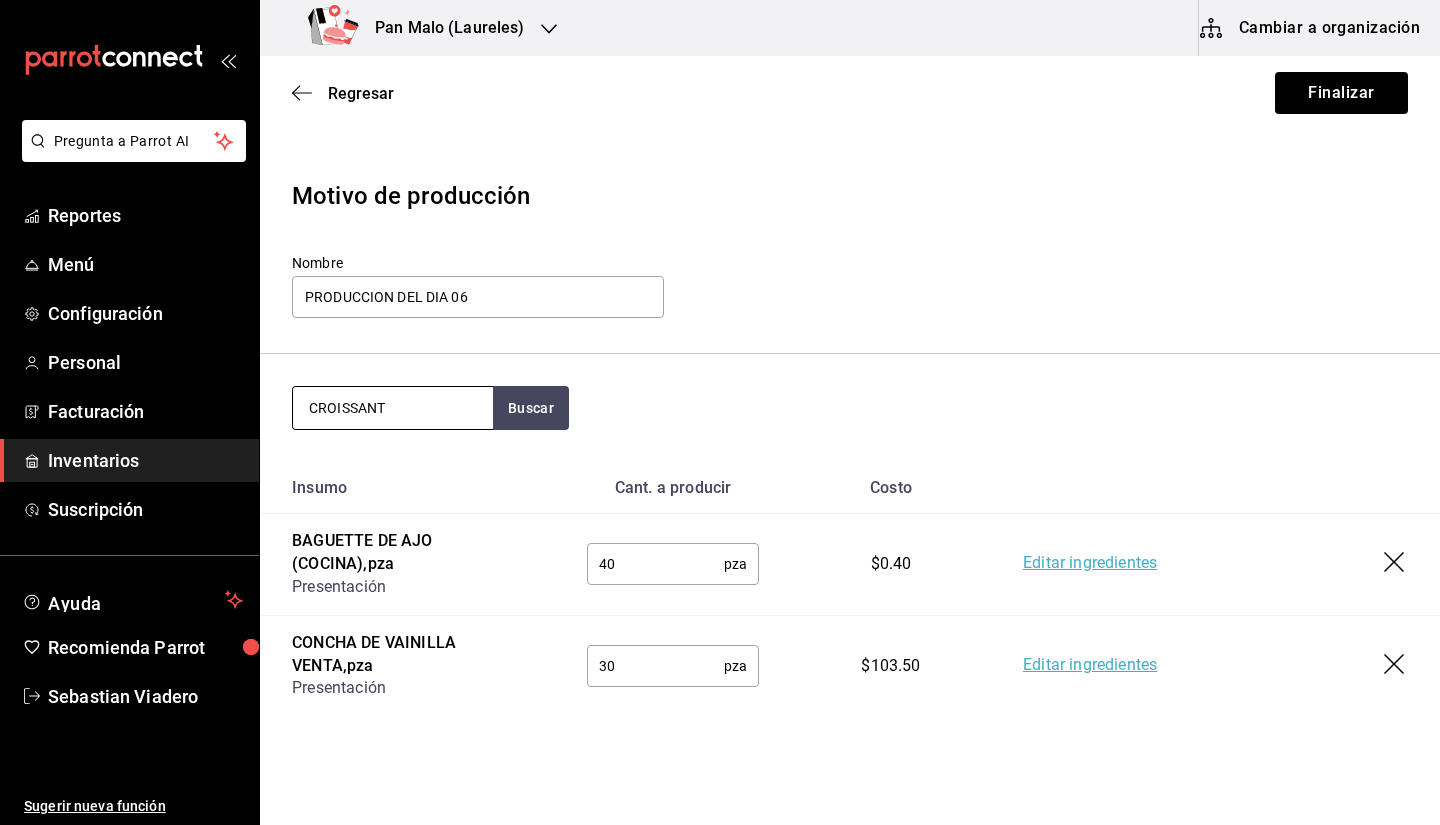 type on "CROISSANT" 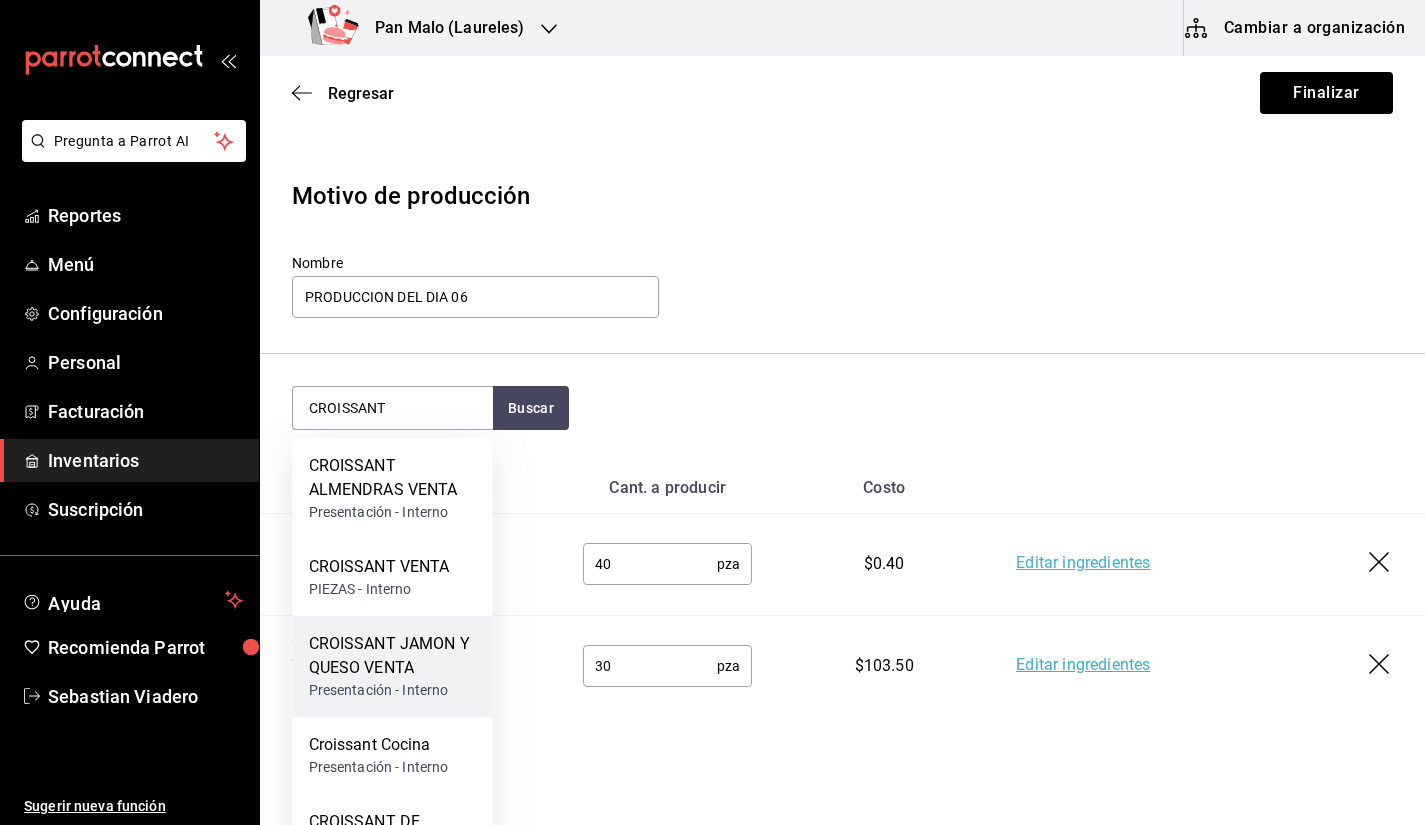click on "CROISSANT JAMON Y QUESO VENTA" at bounding box center [393, 656] 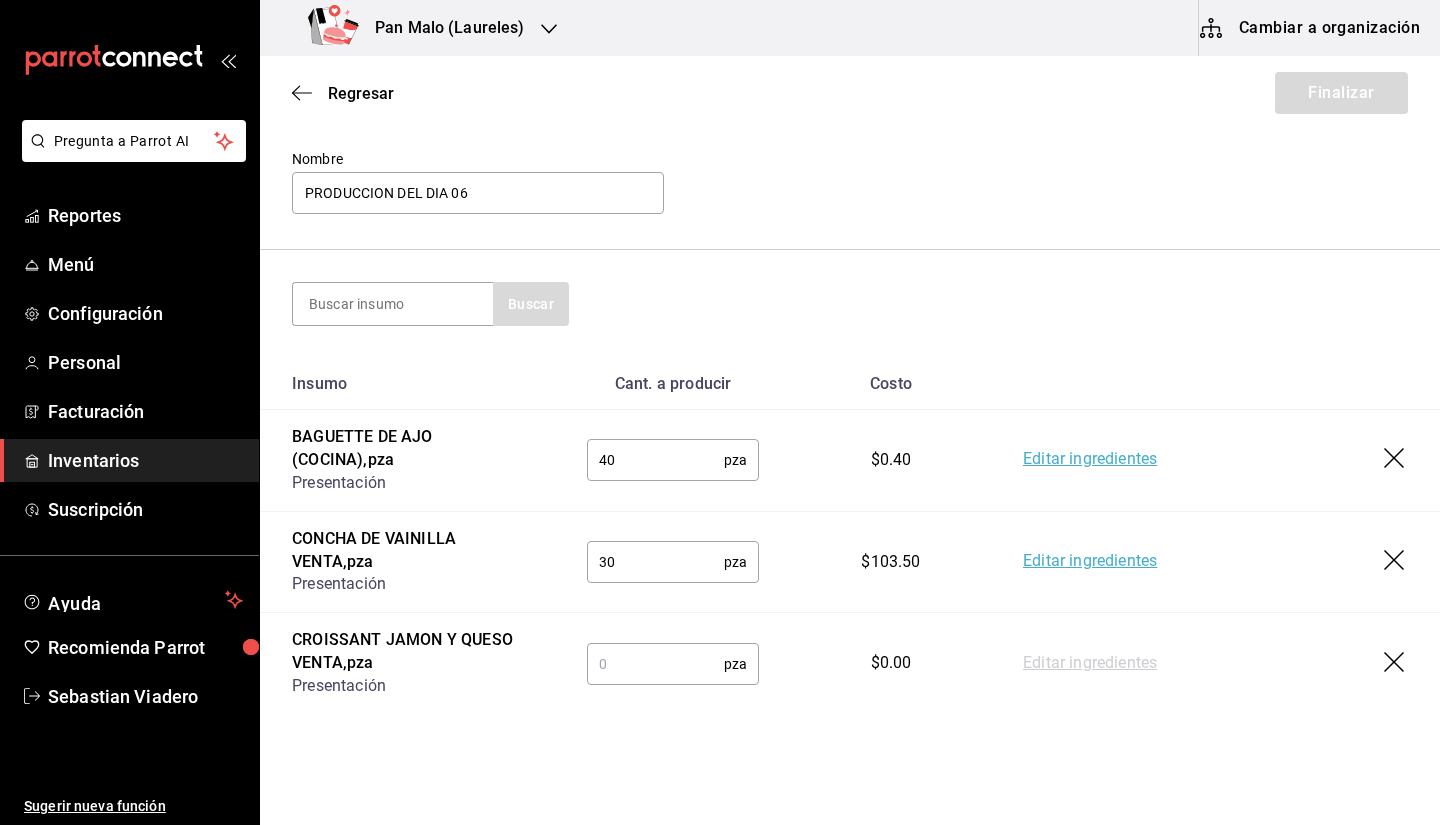 scroll, scrollTop: 154, scrollLeft: 0, axis: vertical 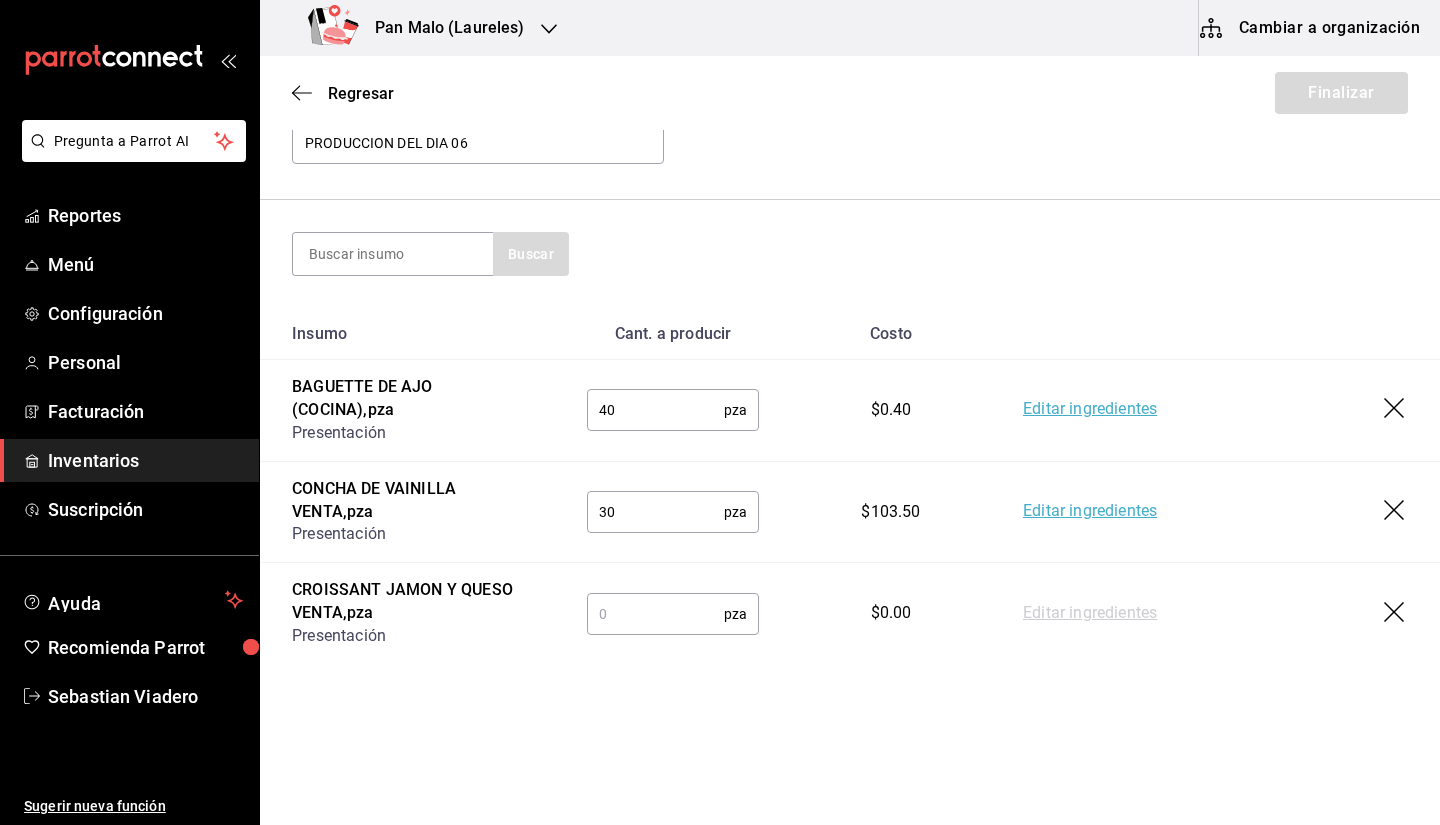 click at bounding box center (655, 614) 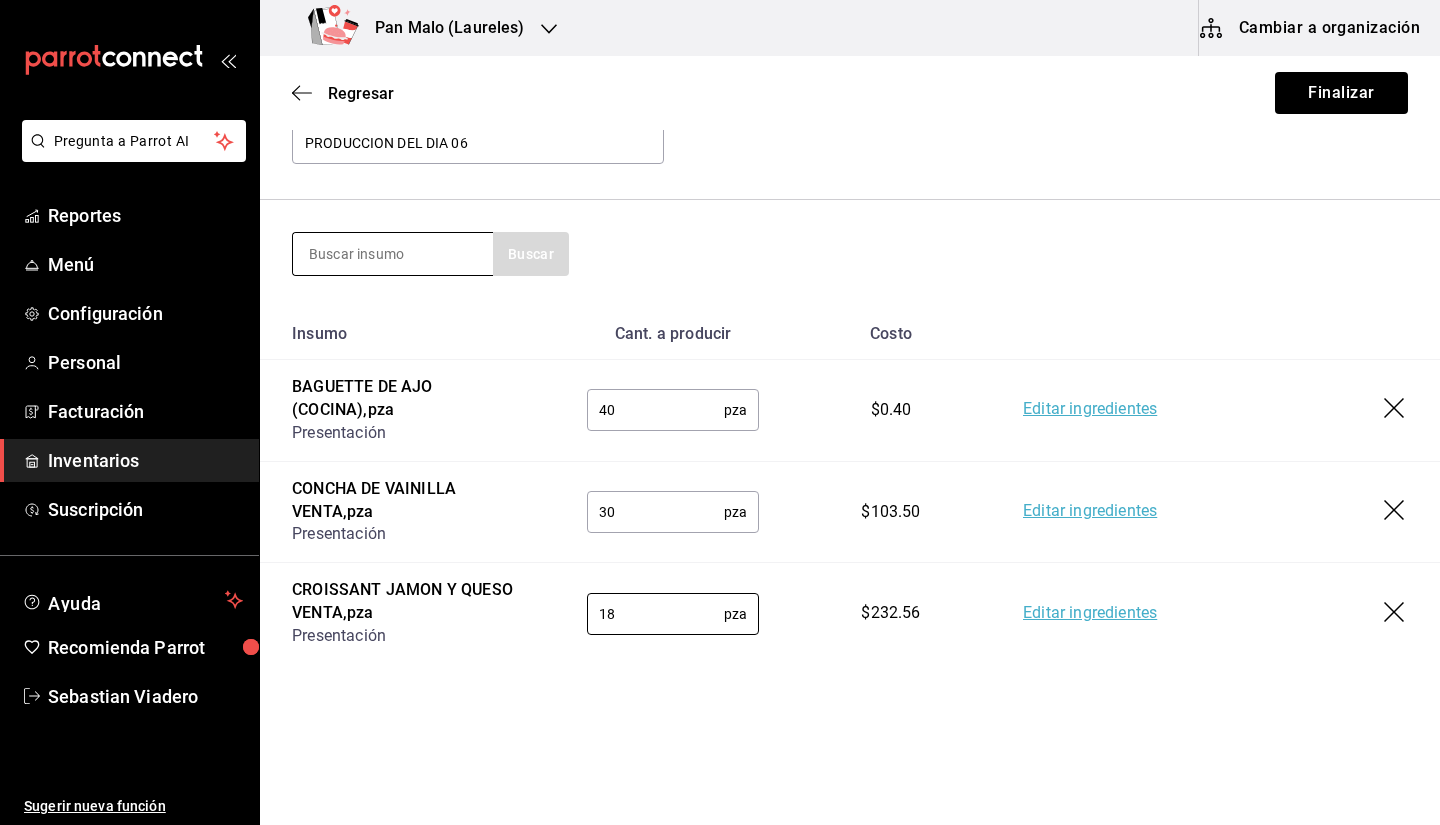 type on "18" 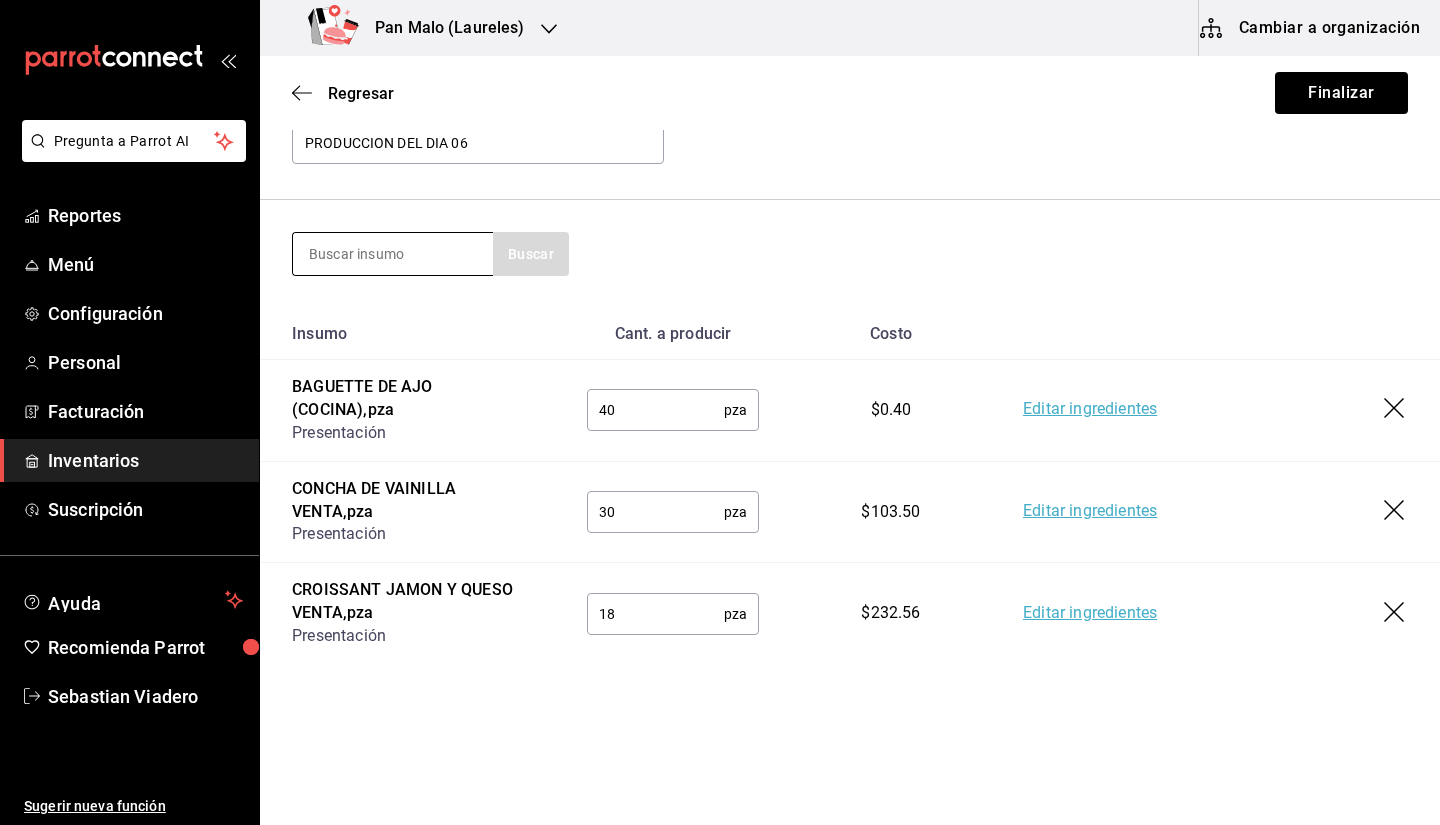 type on "M" 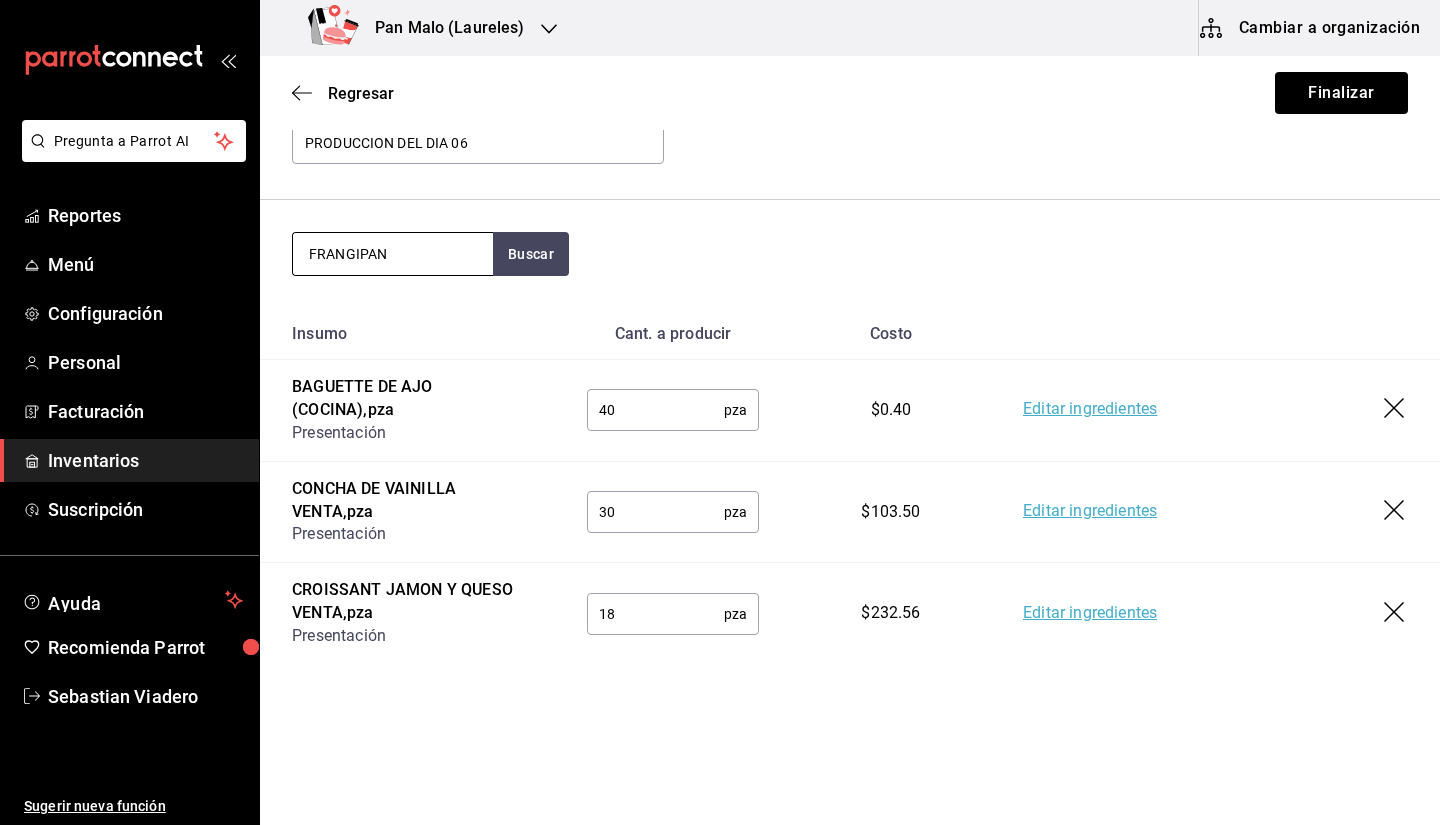 type on "FRANGIPAN" 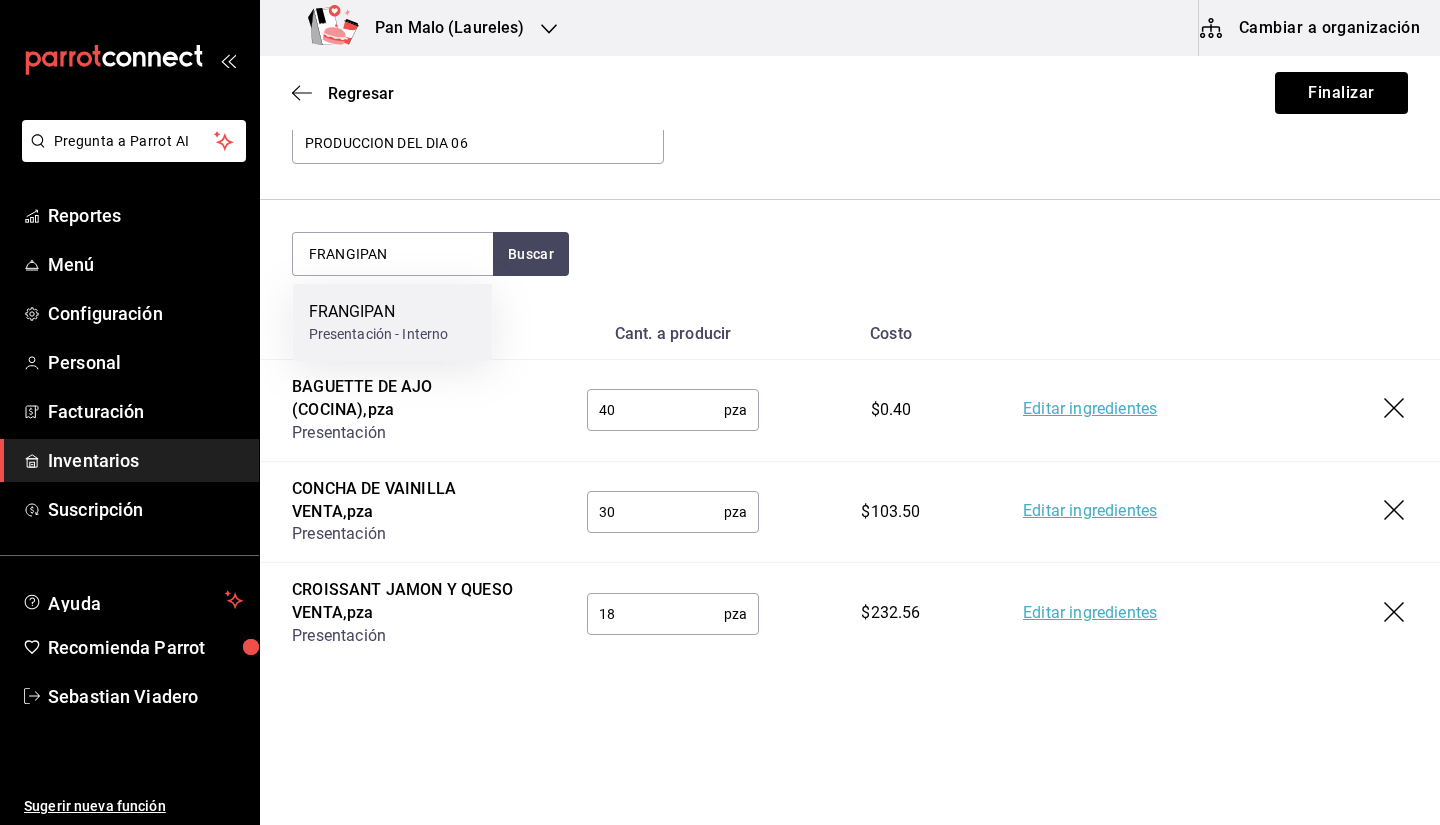 click on "FRANGIPAN" at bounding box center [379, 312] 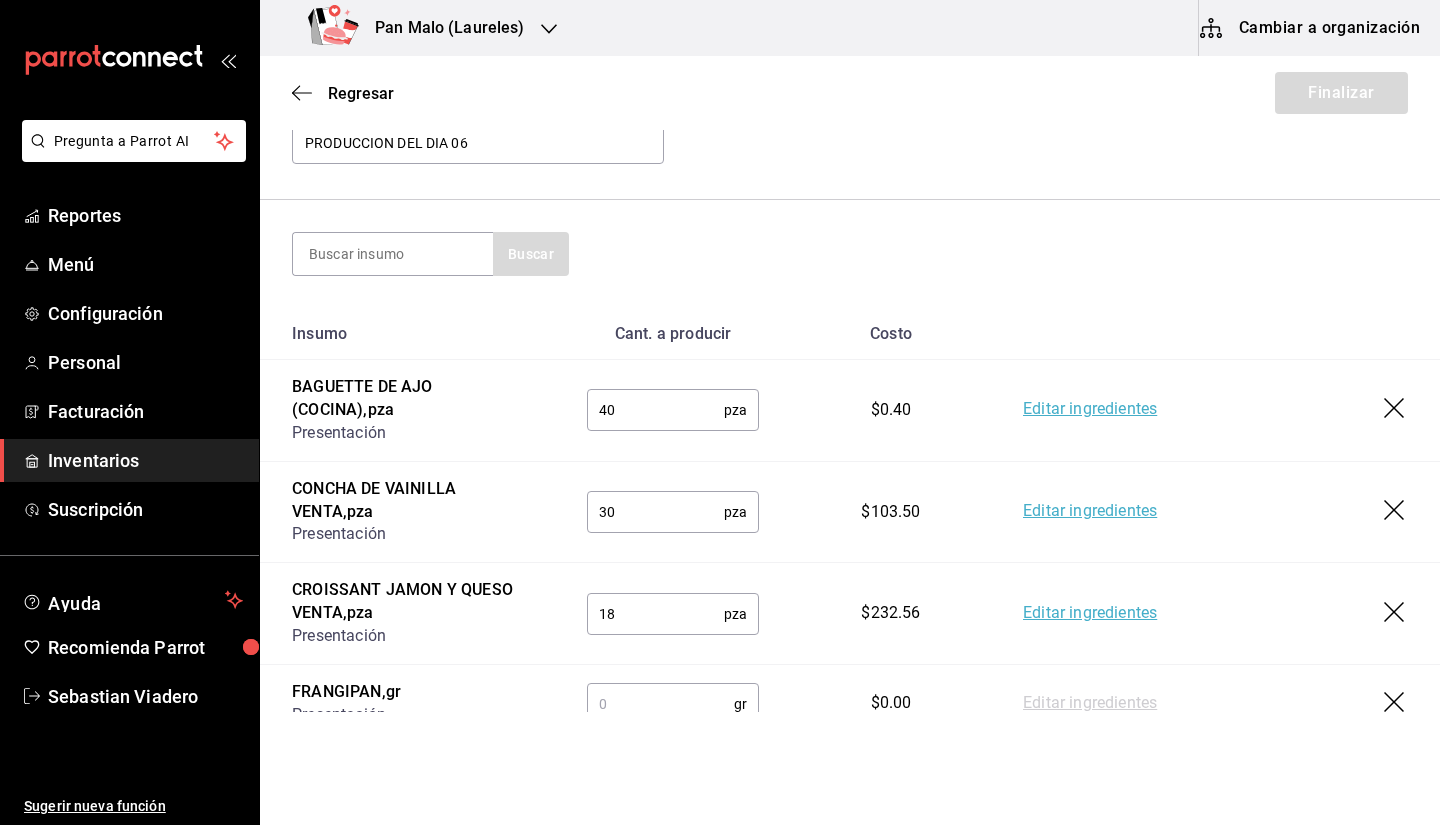 scroll, scrollTop: 232, scrollLeft: 0, axis: vertical 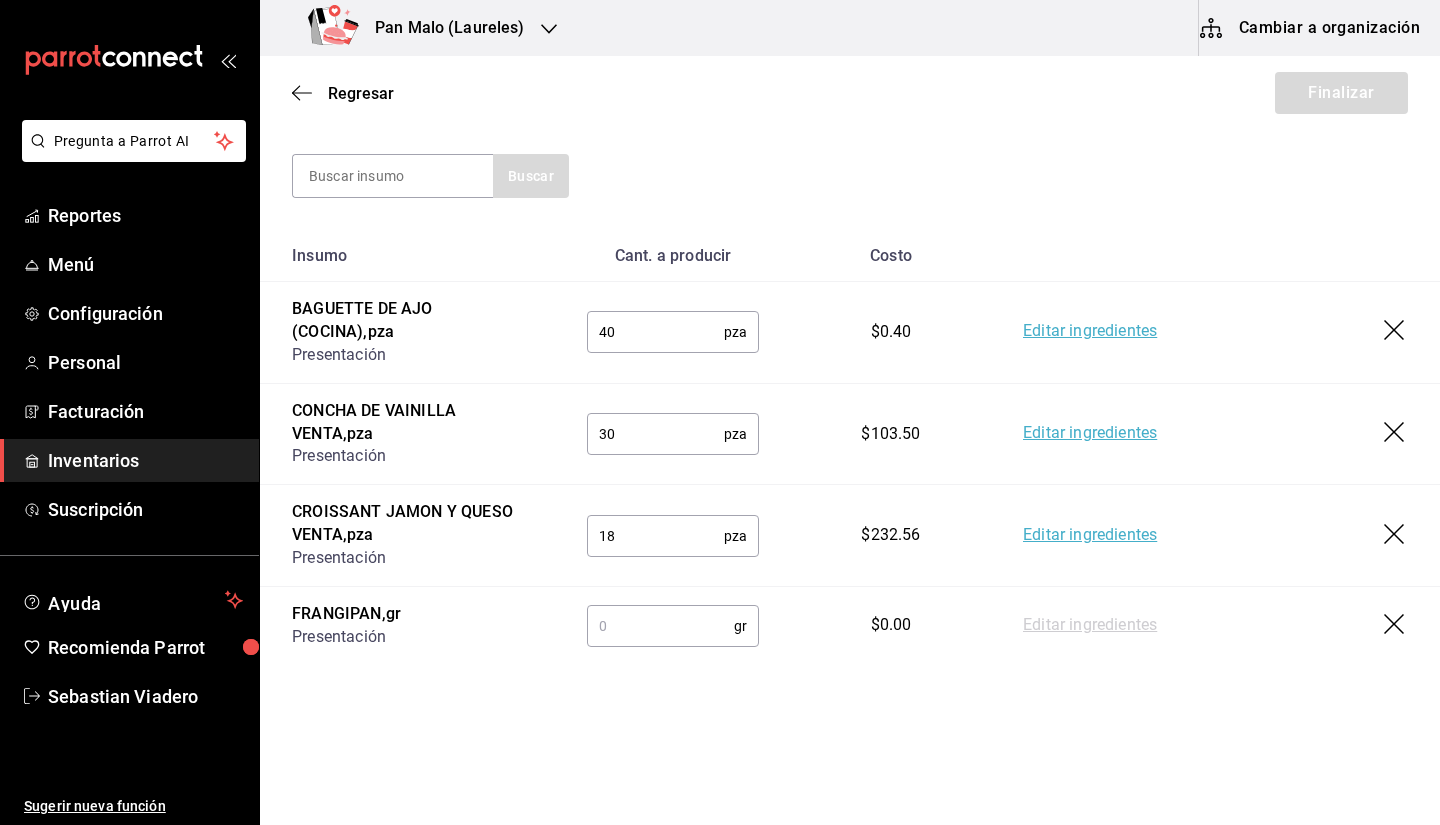click on "Editar ingredientes" at bounding box center (1215, 625) 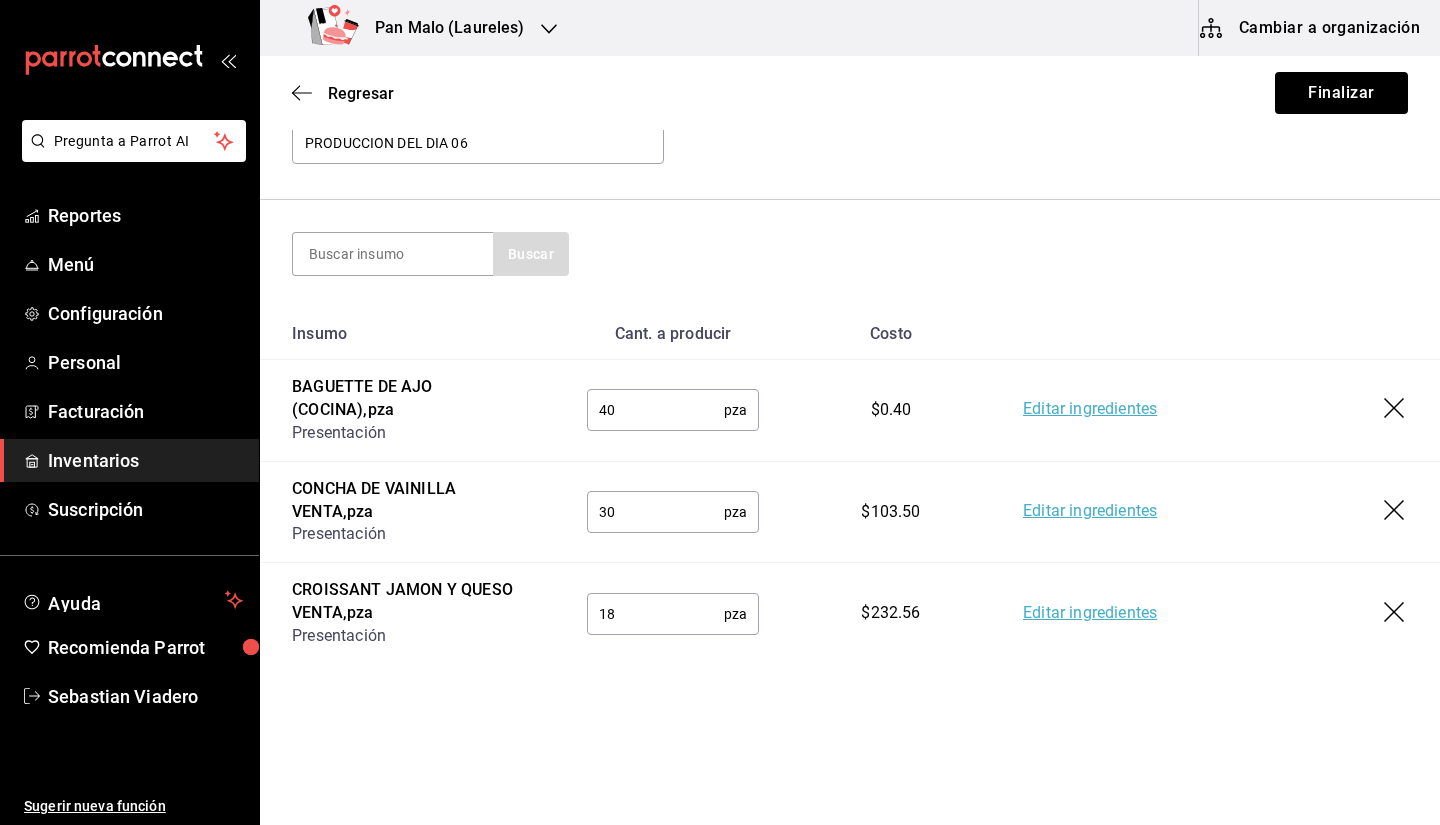 scroll, scrollTop: 154, scrollLeft: 0, axis: vertical 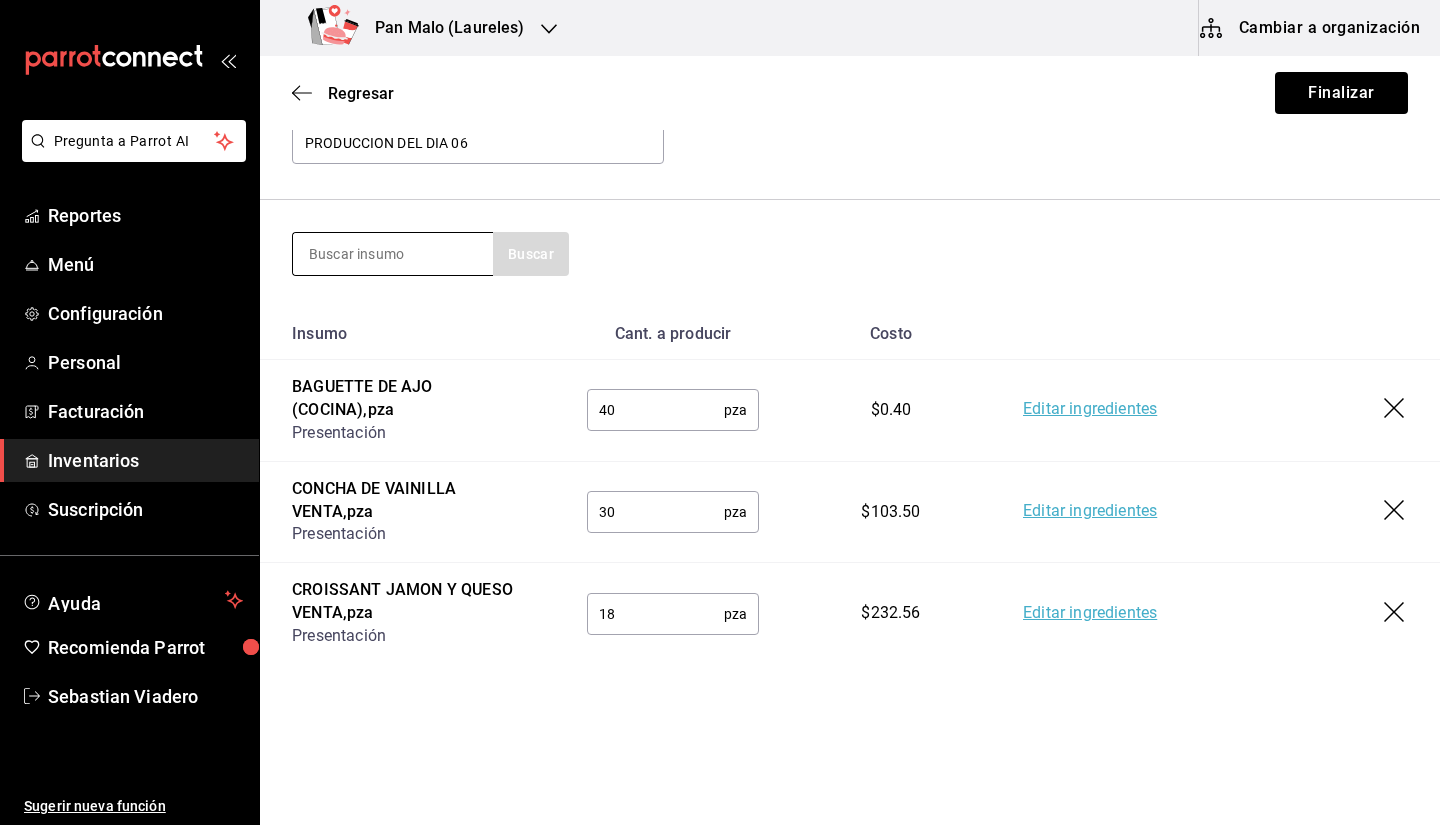 click at bounding box center [393, 254] 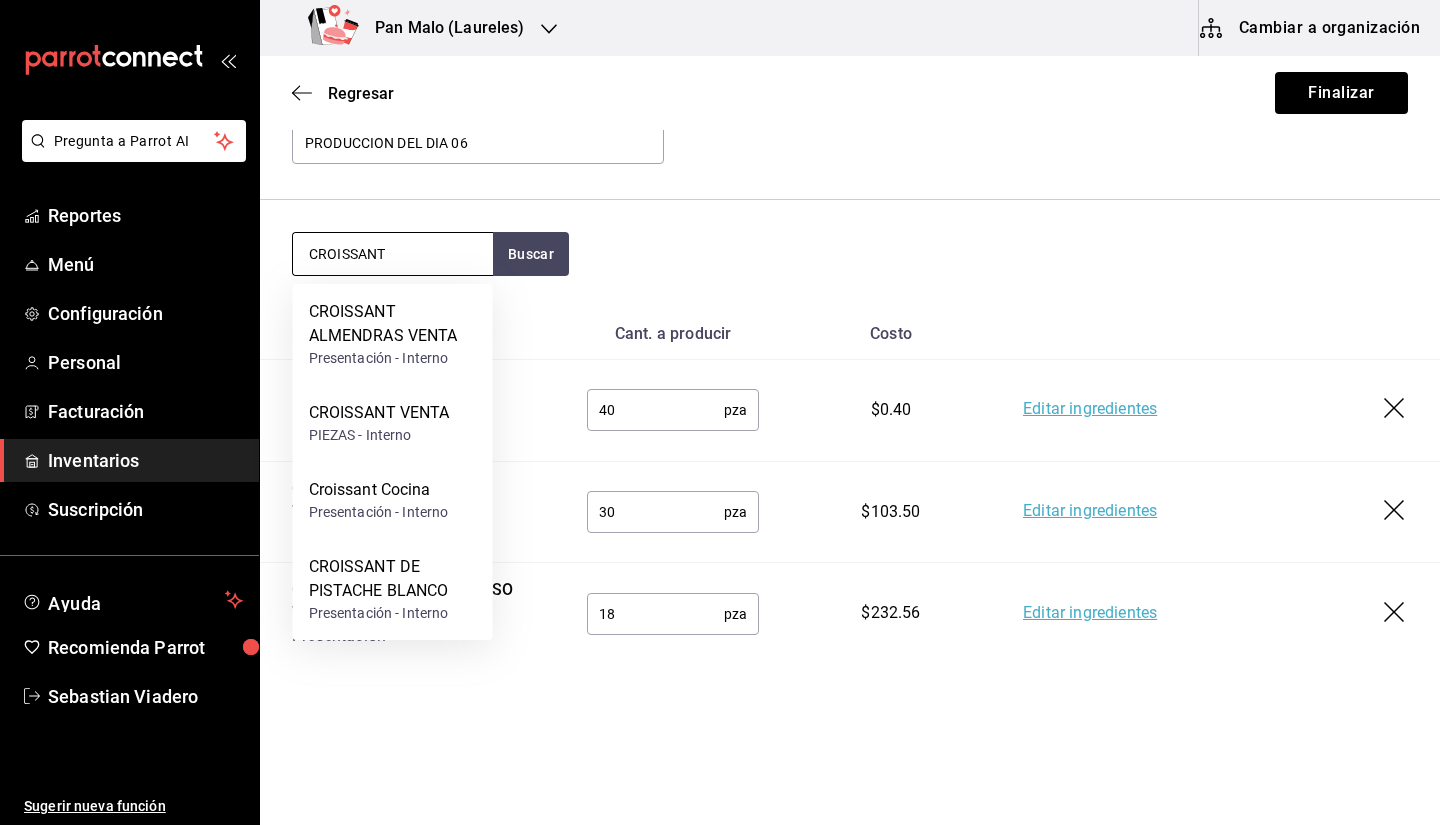 type on "CROISSANT" 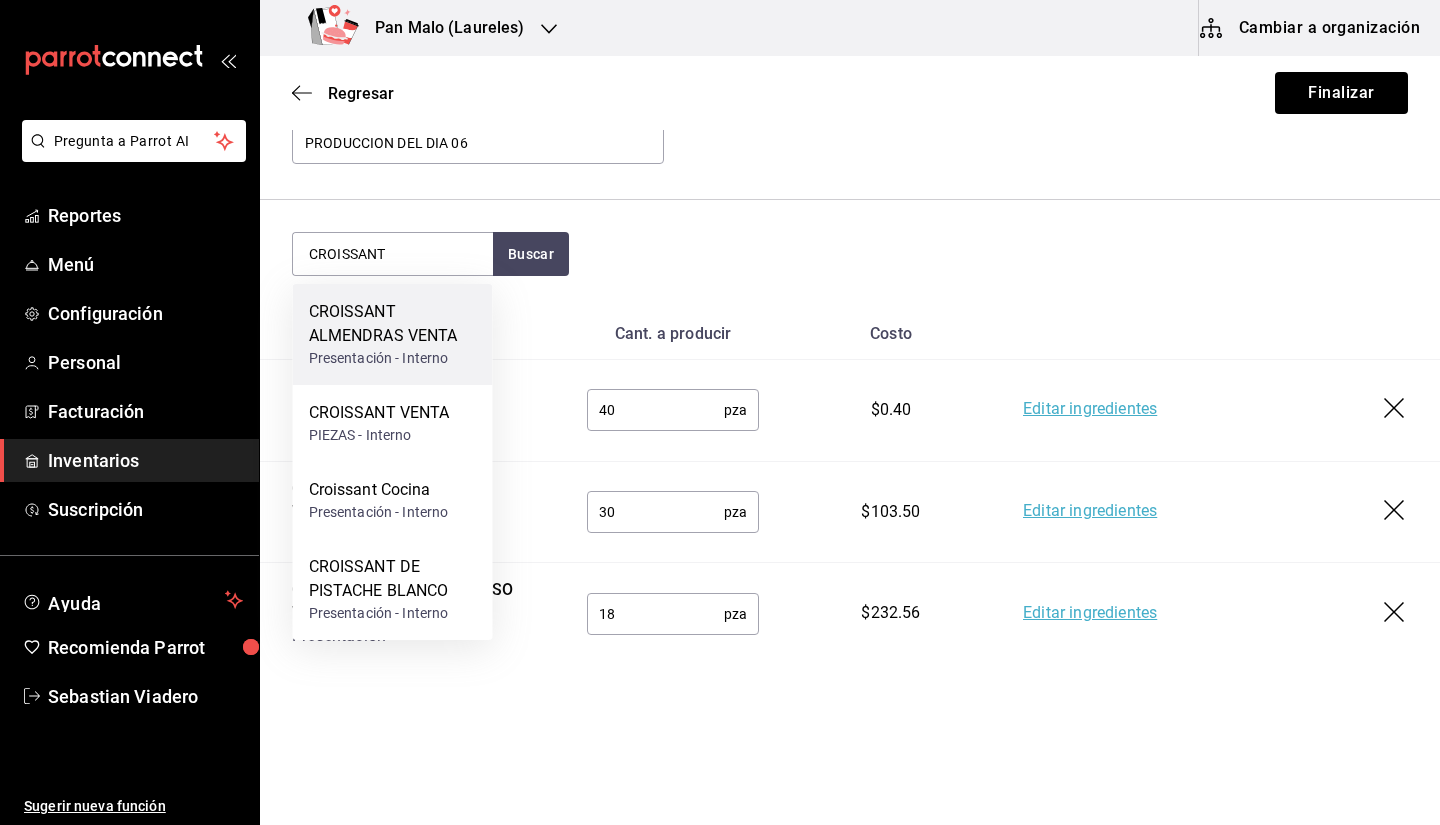 click on "Presentación - Interno" at bounding box center [393, 358] 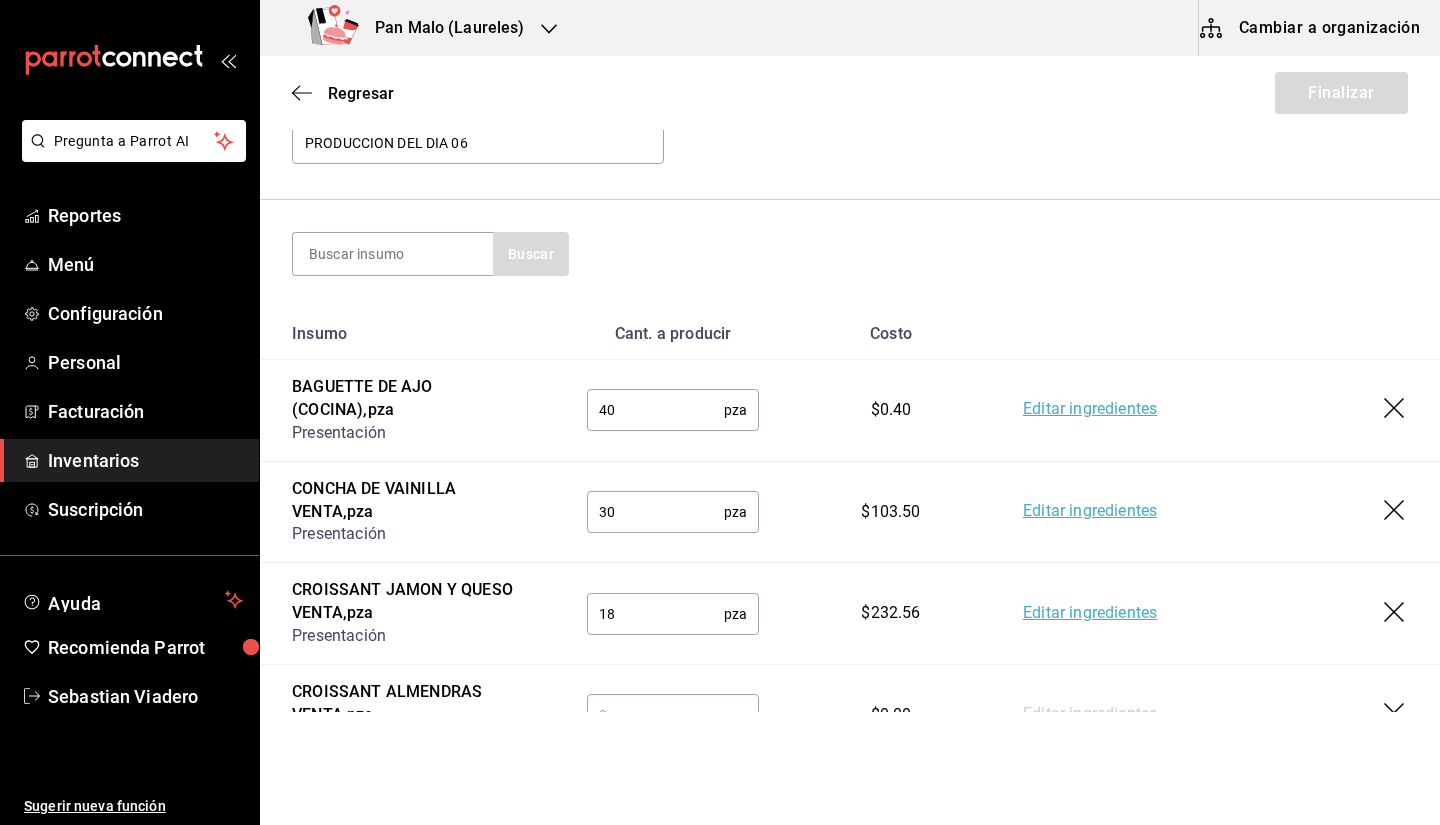 scroll, scrollTop: 255, scrollLeft: 0, axis: vertical 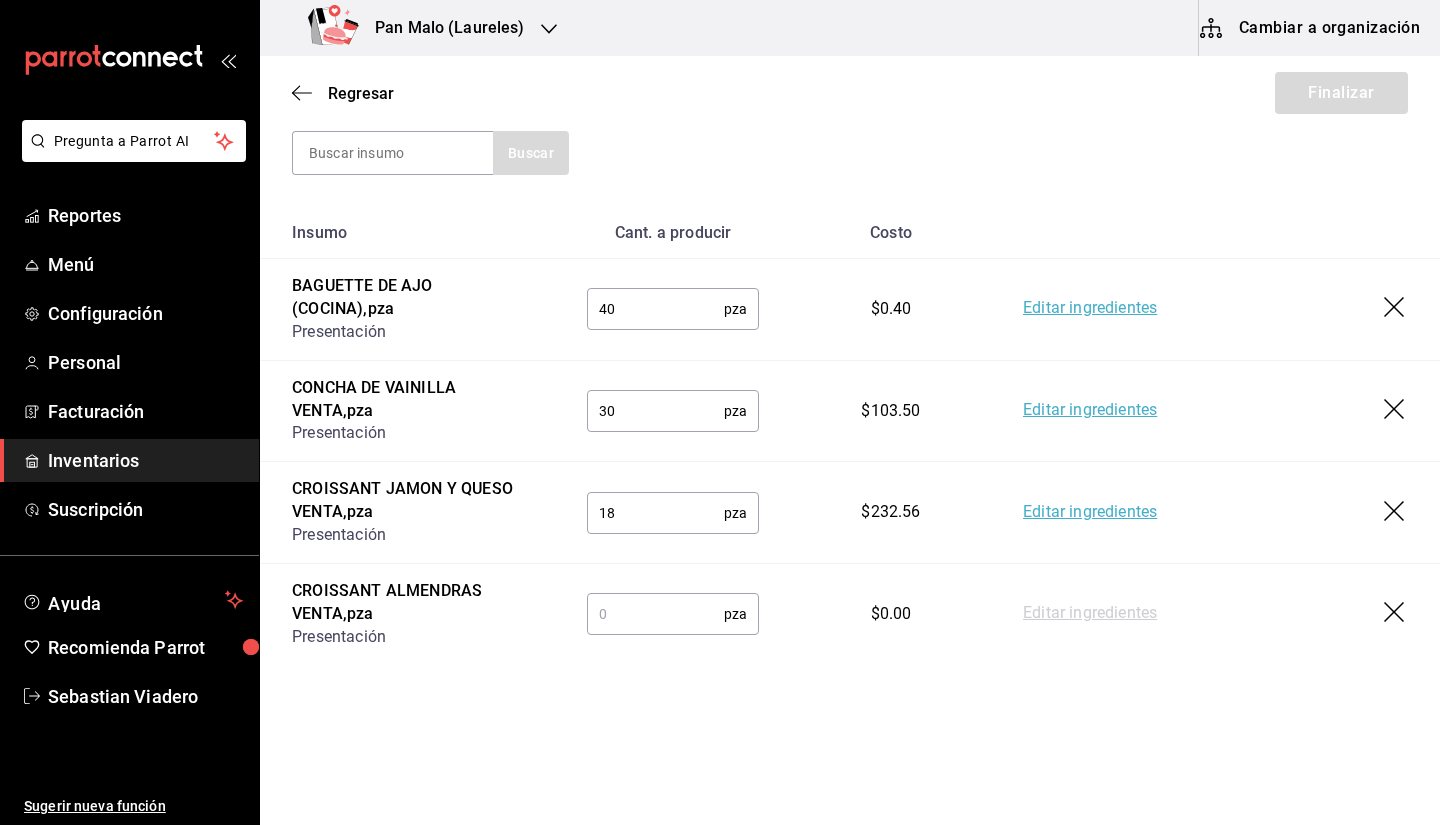click at bounding box center (655, 614) 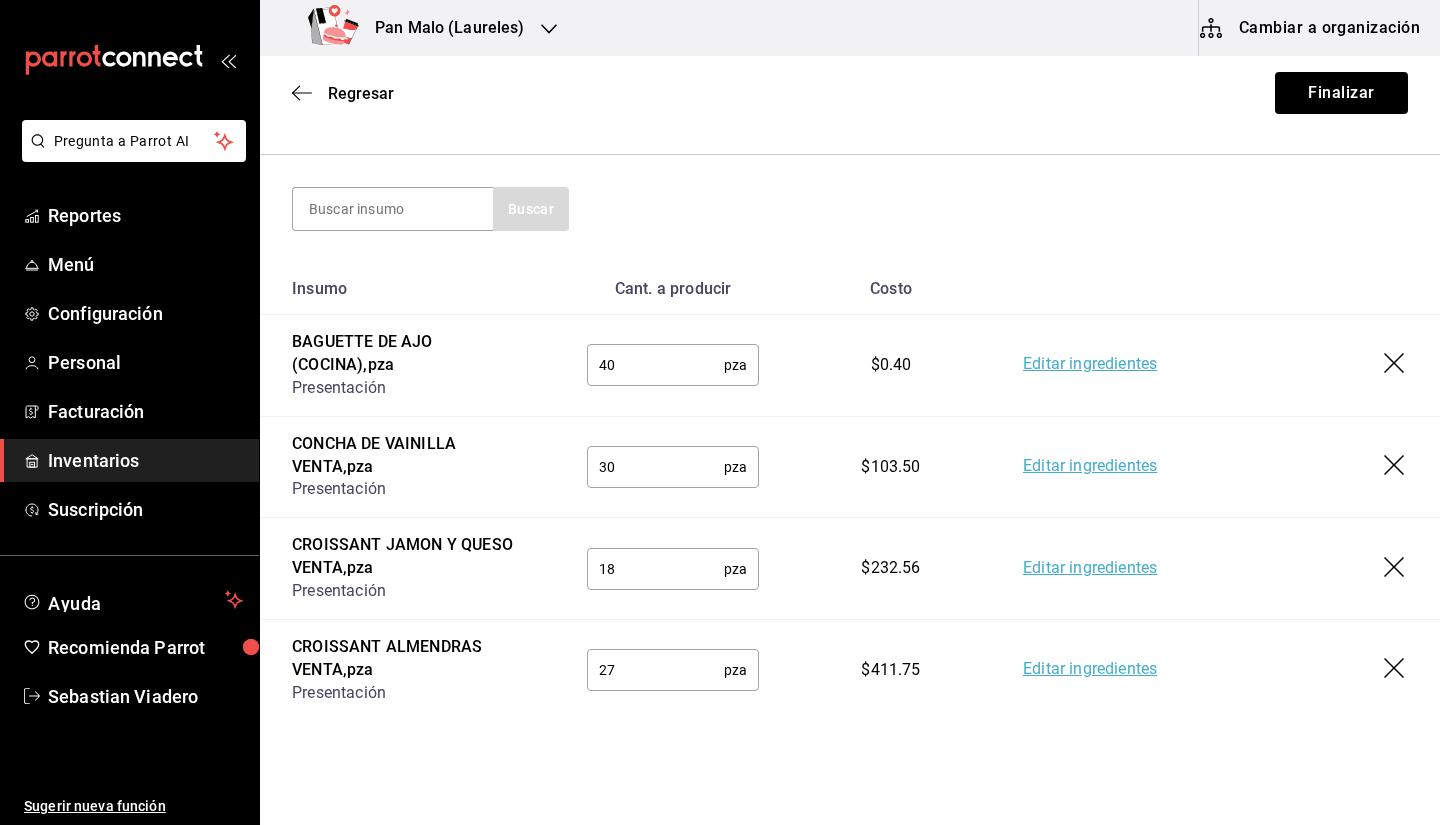 scroll, scrollTop: 185, scrollLeft: 0, axis: vertical 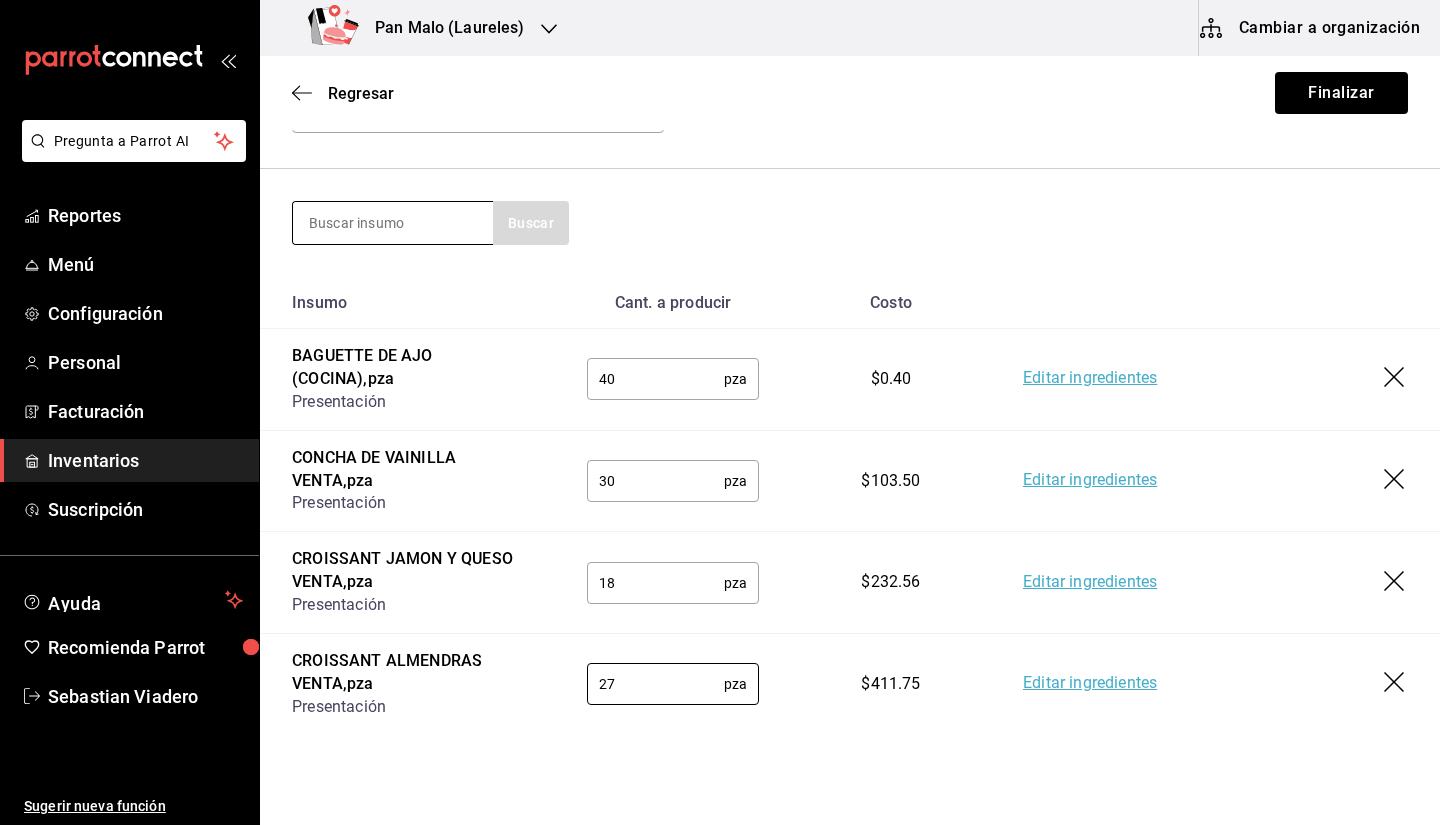 type on "27" 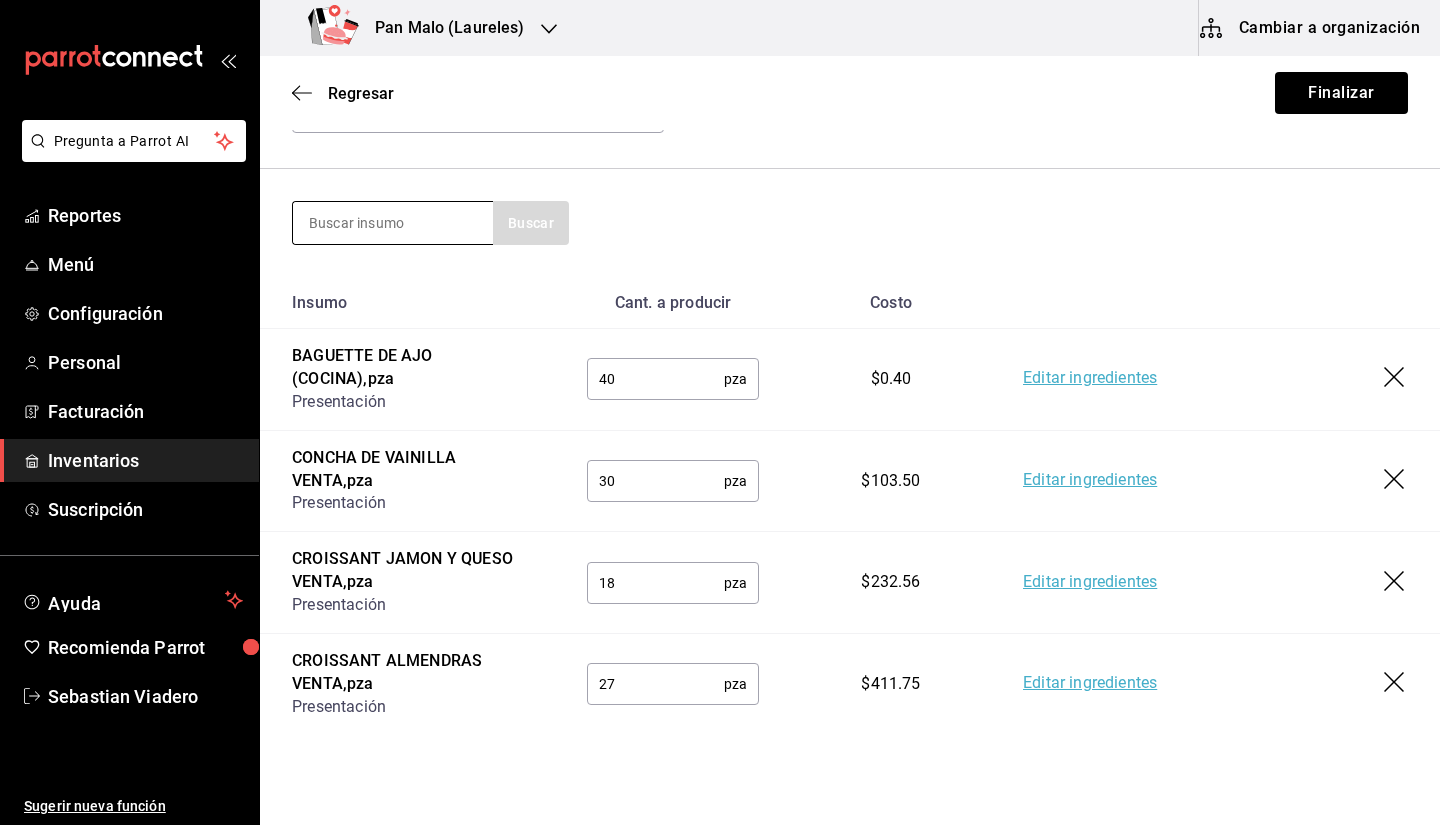 click at bounding box center [393, 223] 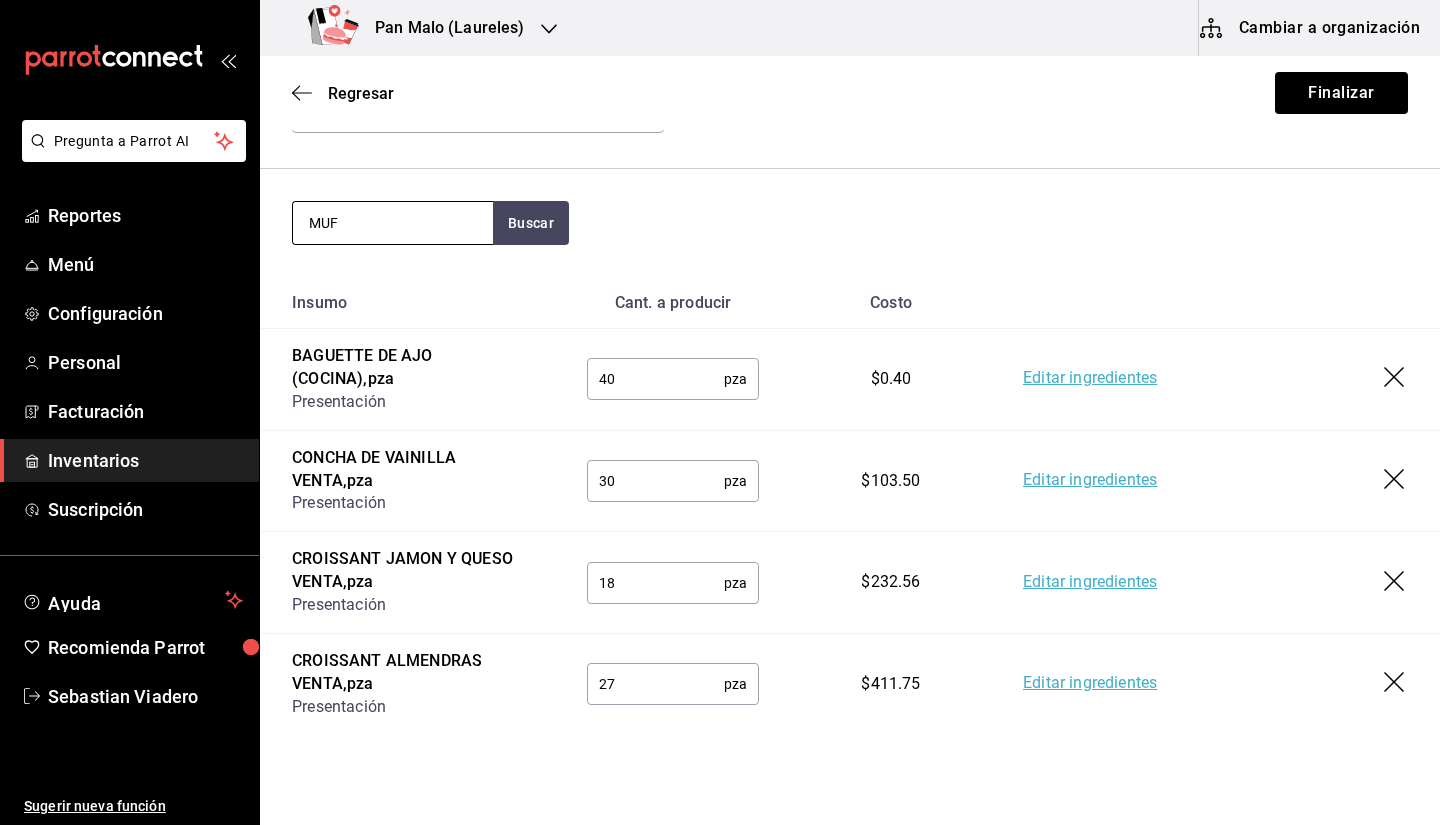 type on "MUF" 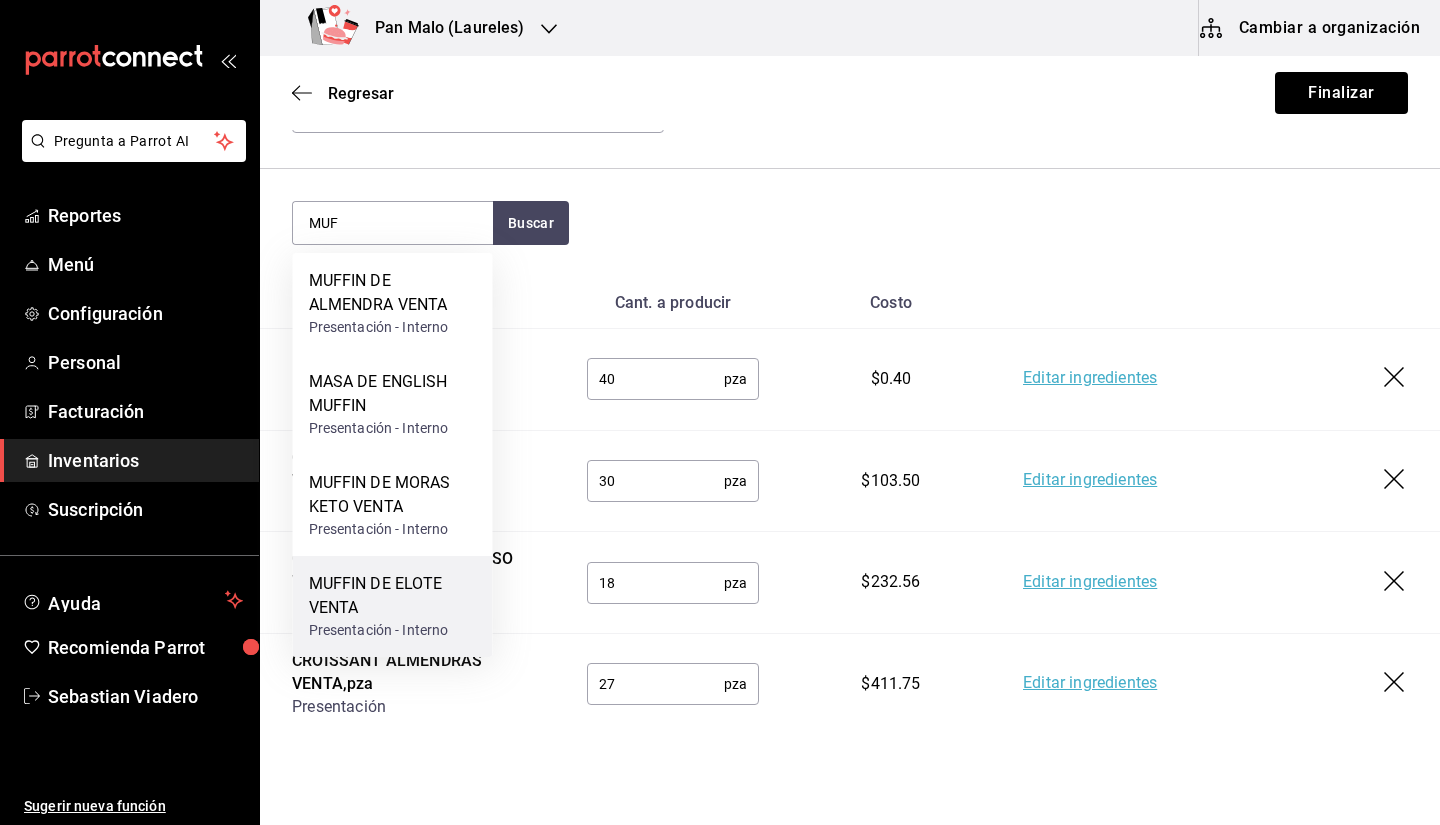 click on "MUFFIN DE ELOTE VENTA" at bounding box center (393, 596) 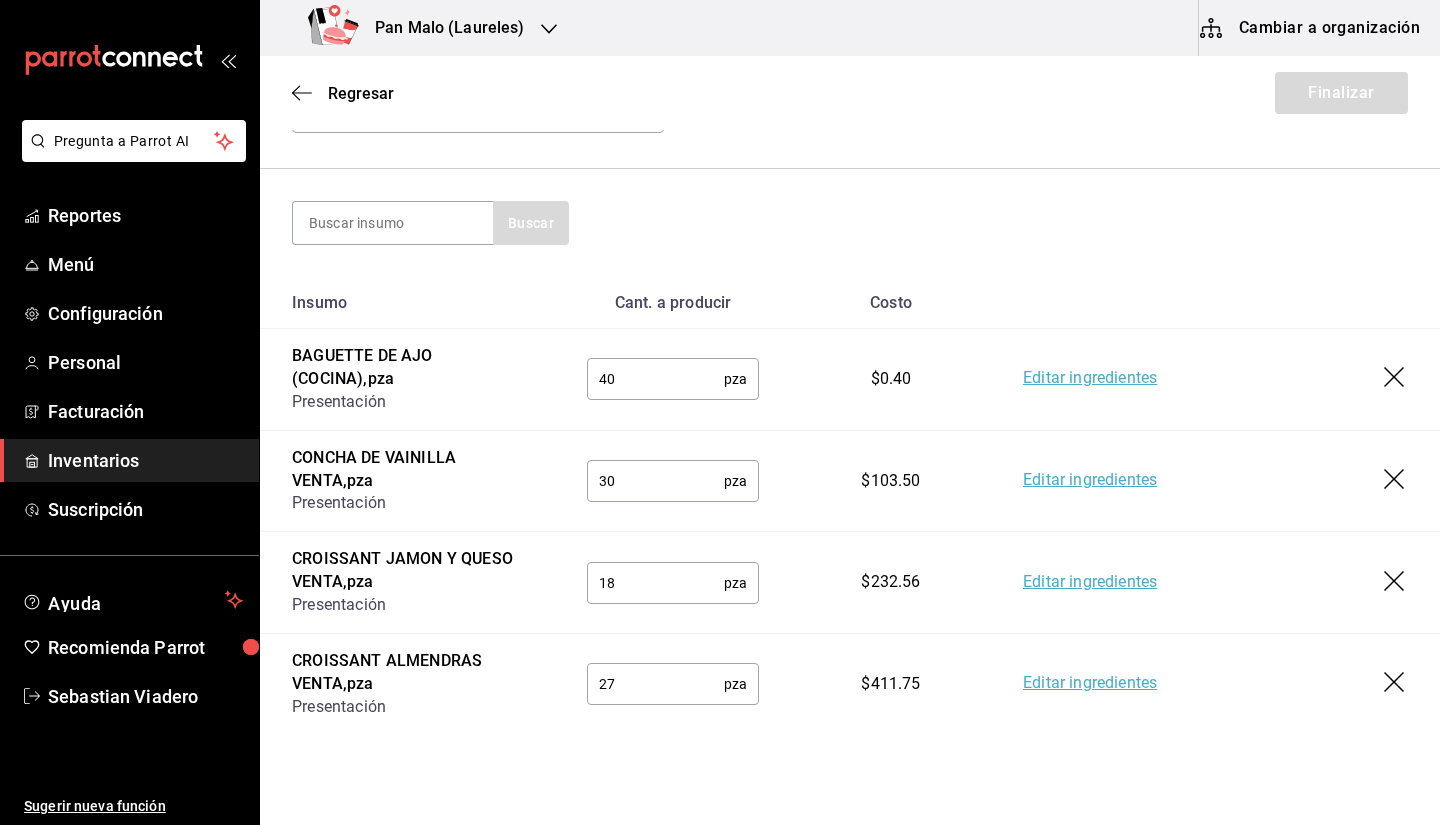 scroll, scrollTop: 334, scrollLeft: 0, axis: vertical 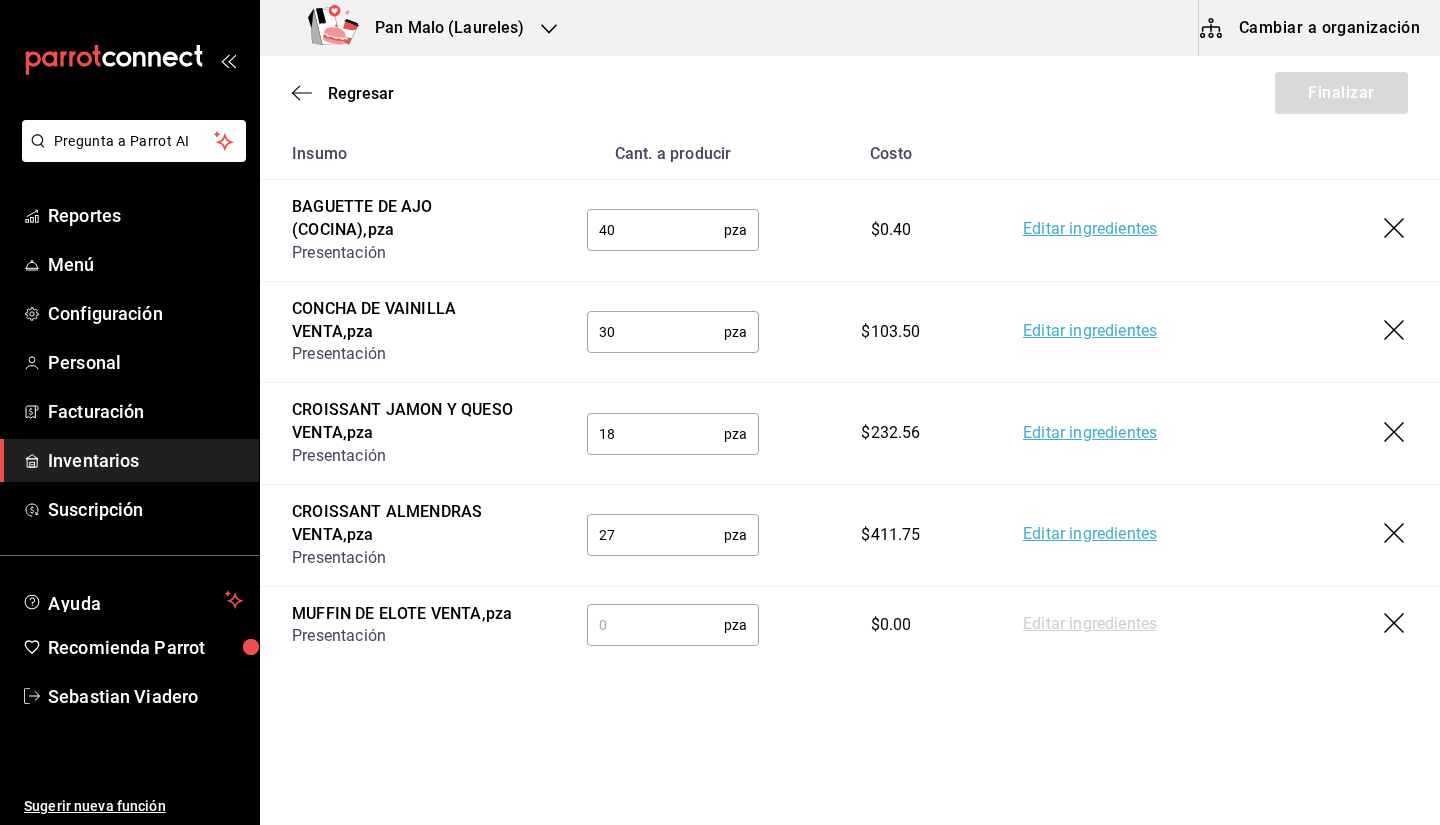 click at bounding box center (655, 625) 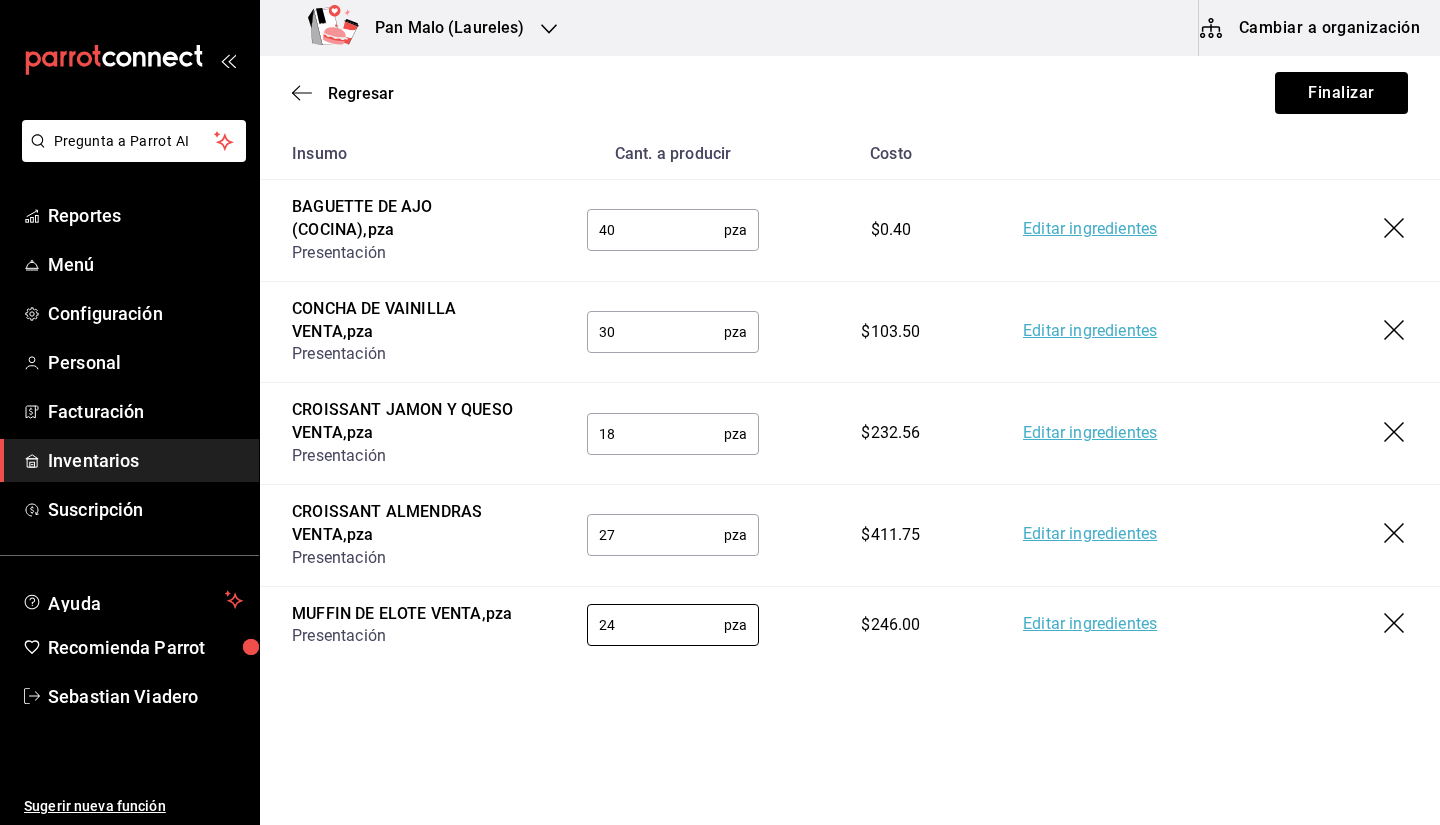 scroll, scrollTop: 290, scrollLeft: 0, axis: vertical 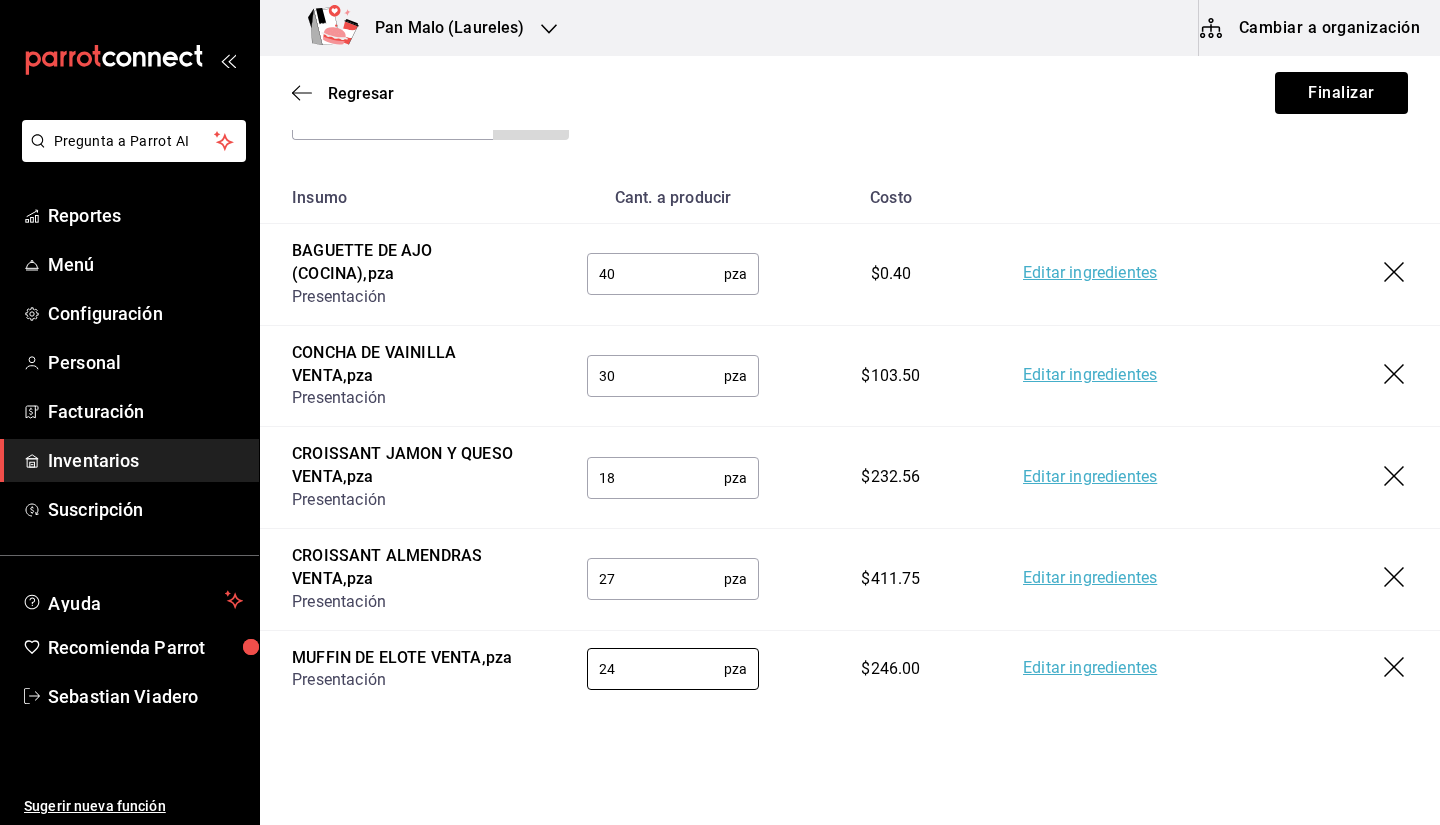 type on "24" 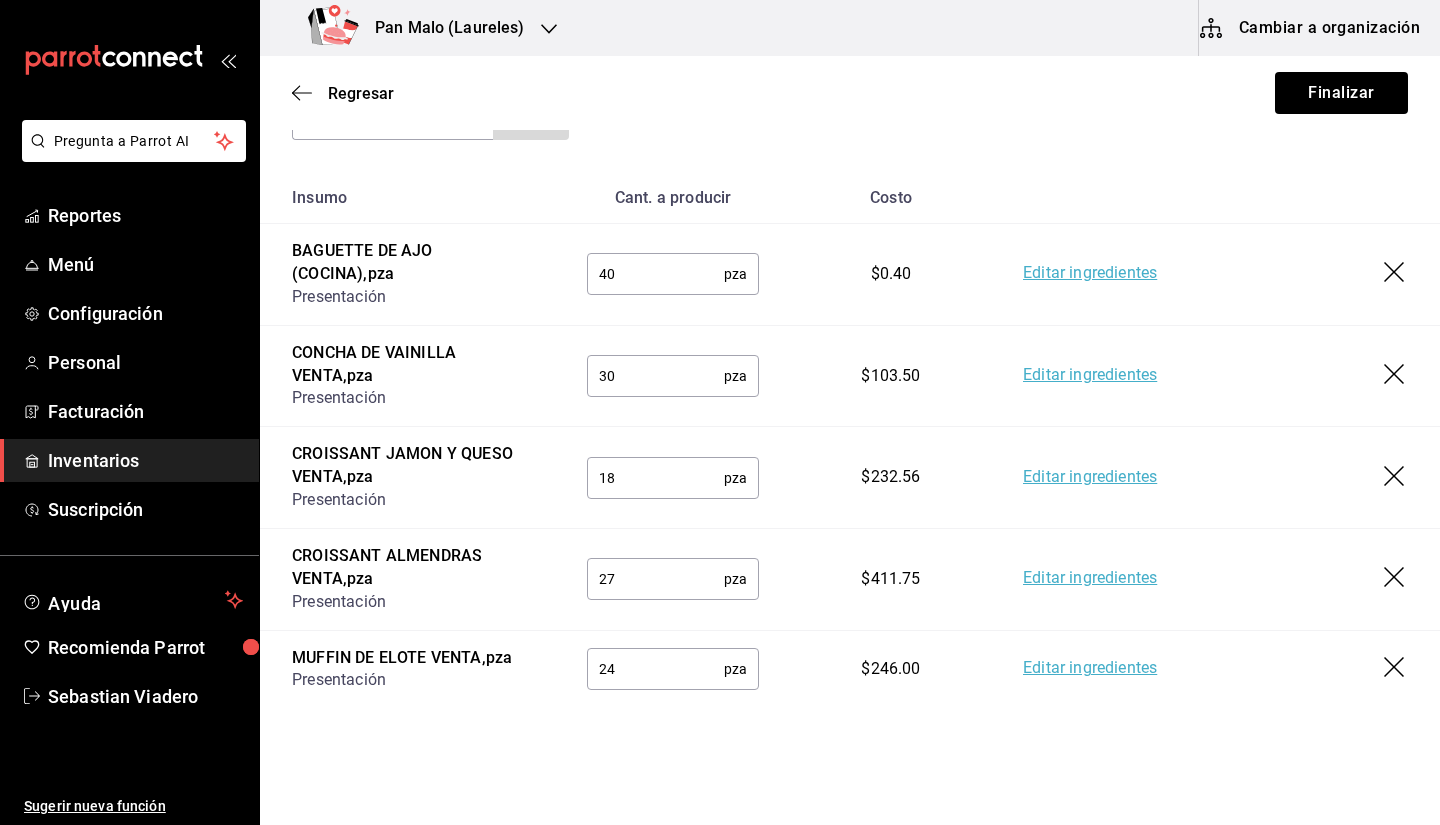 click on "Editar ingredientes" at bounding box center [1090, 274] 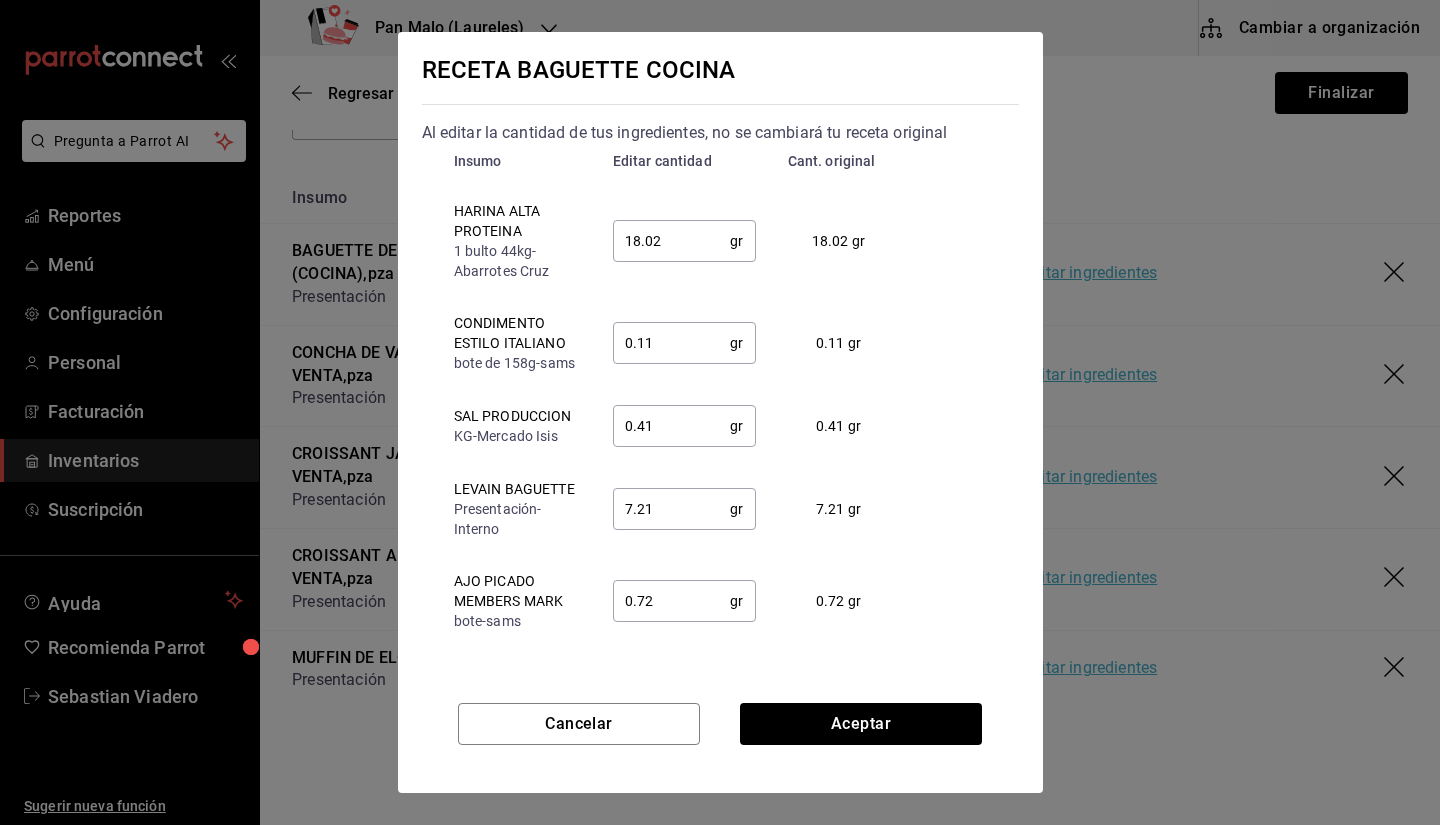 scroll, scrollTop: 0, scrollLeft: 0, axis: both 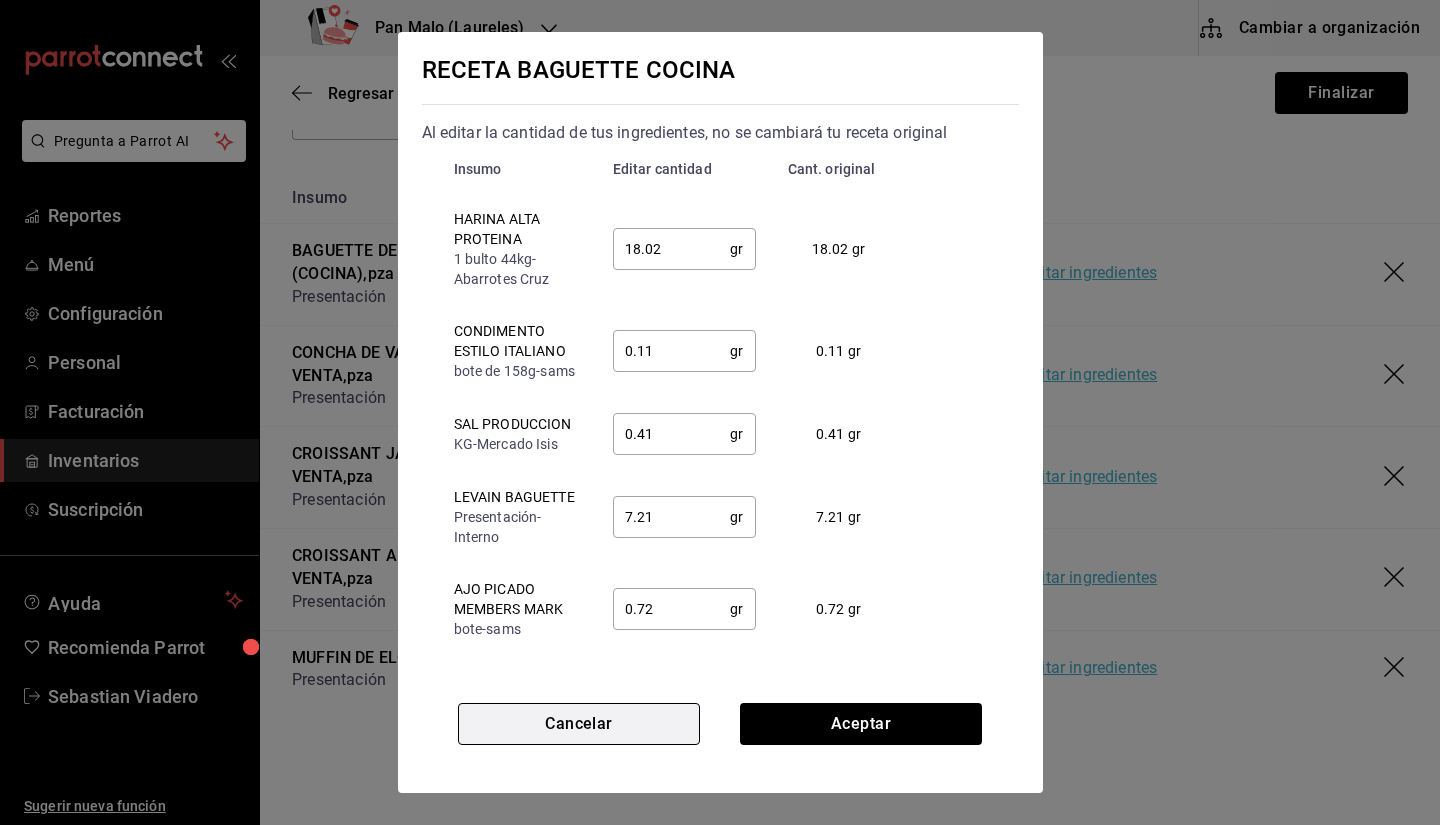 click on "Cancelar" at bounding box center [579, 724] 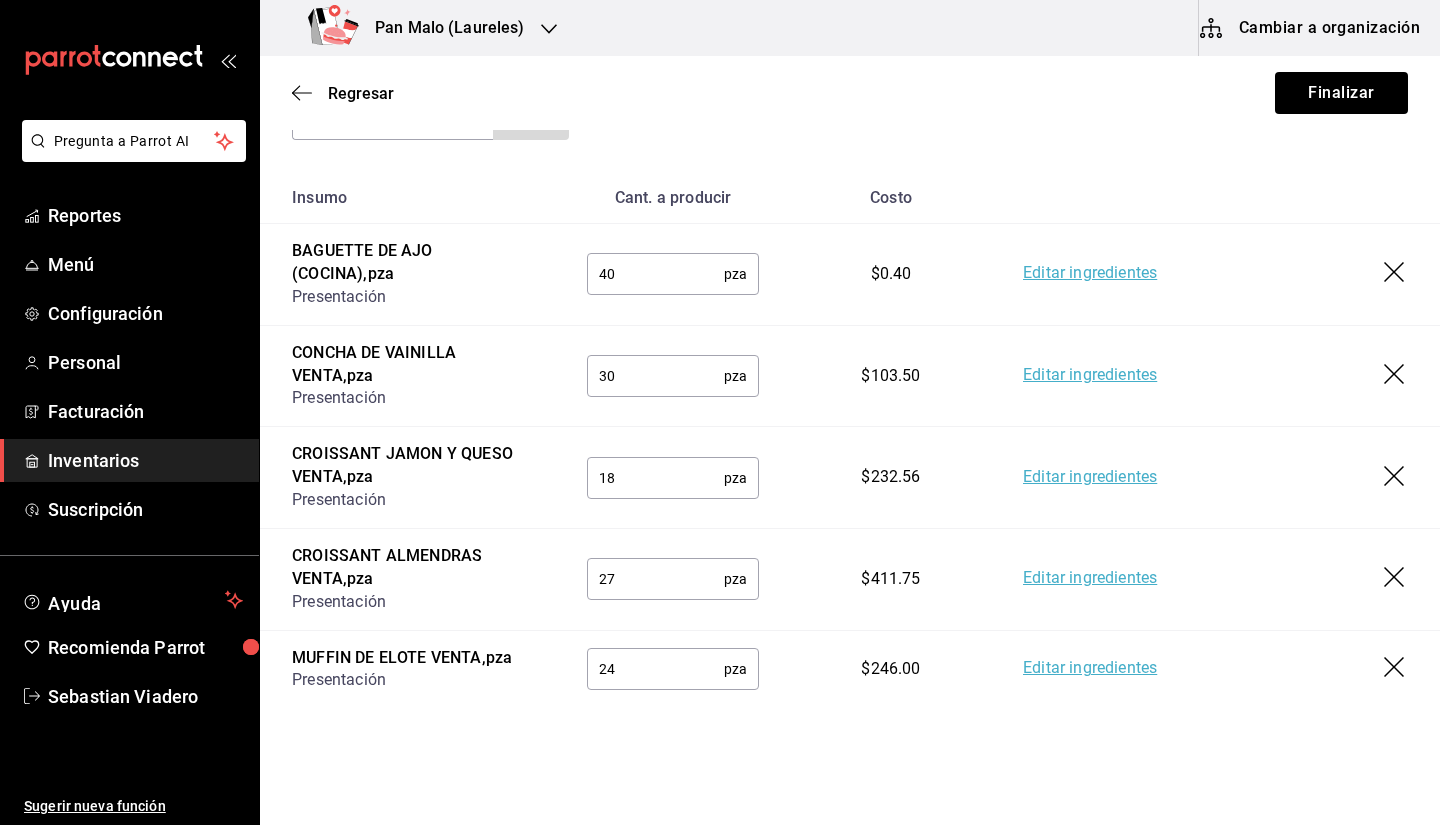 click on "40" at bounding box center [655, 274] 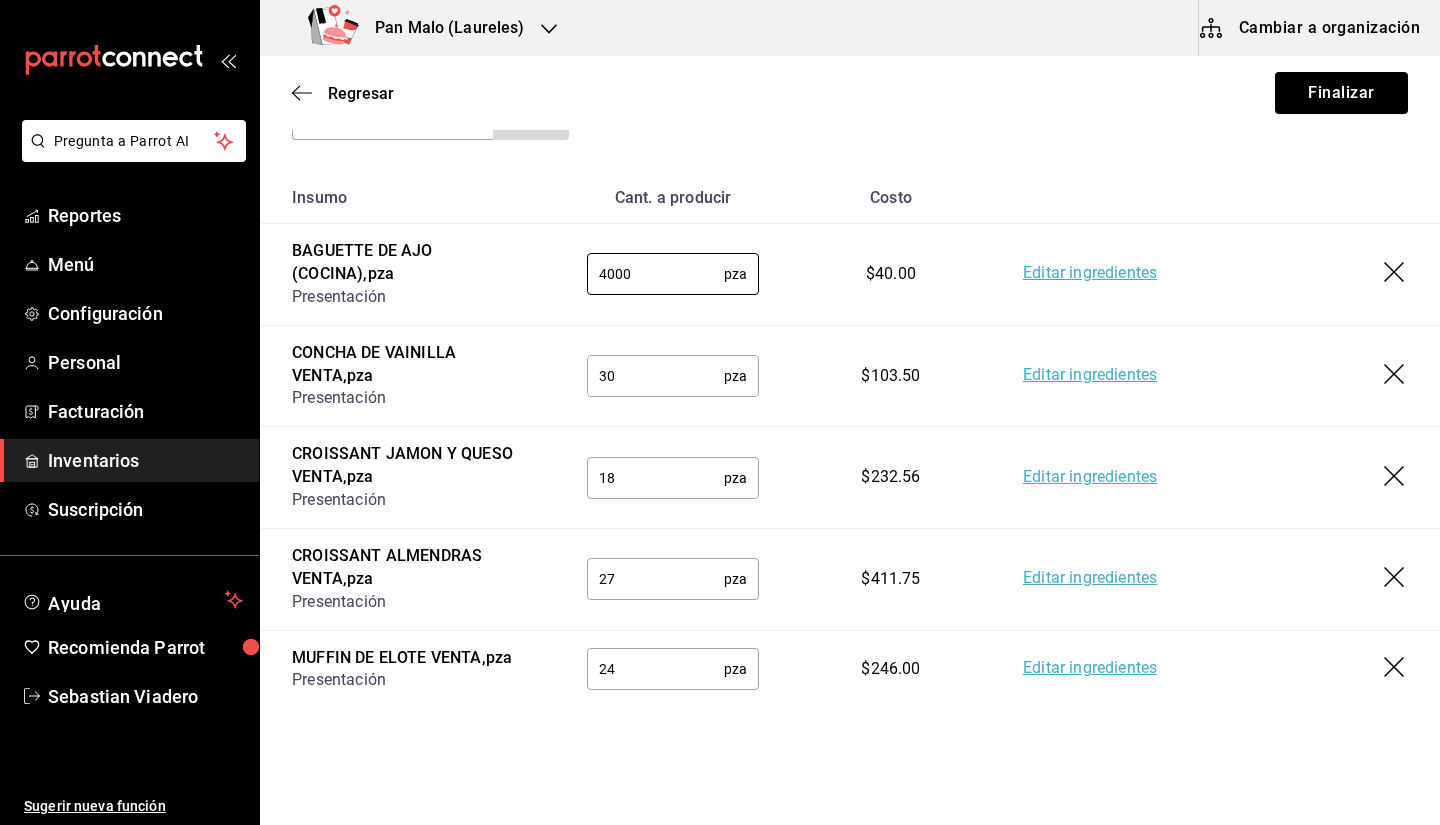 click on "Editar ingredientes" at bounding box center (1215, 275) 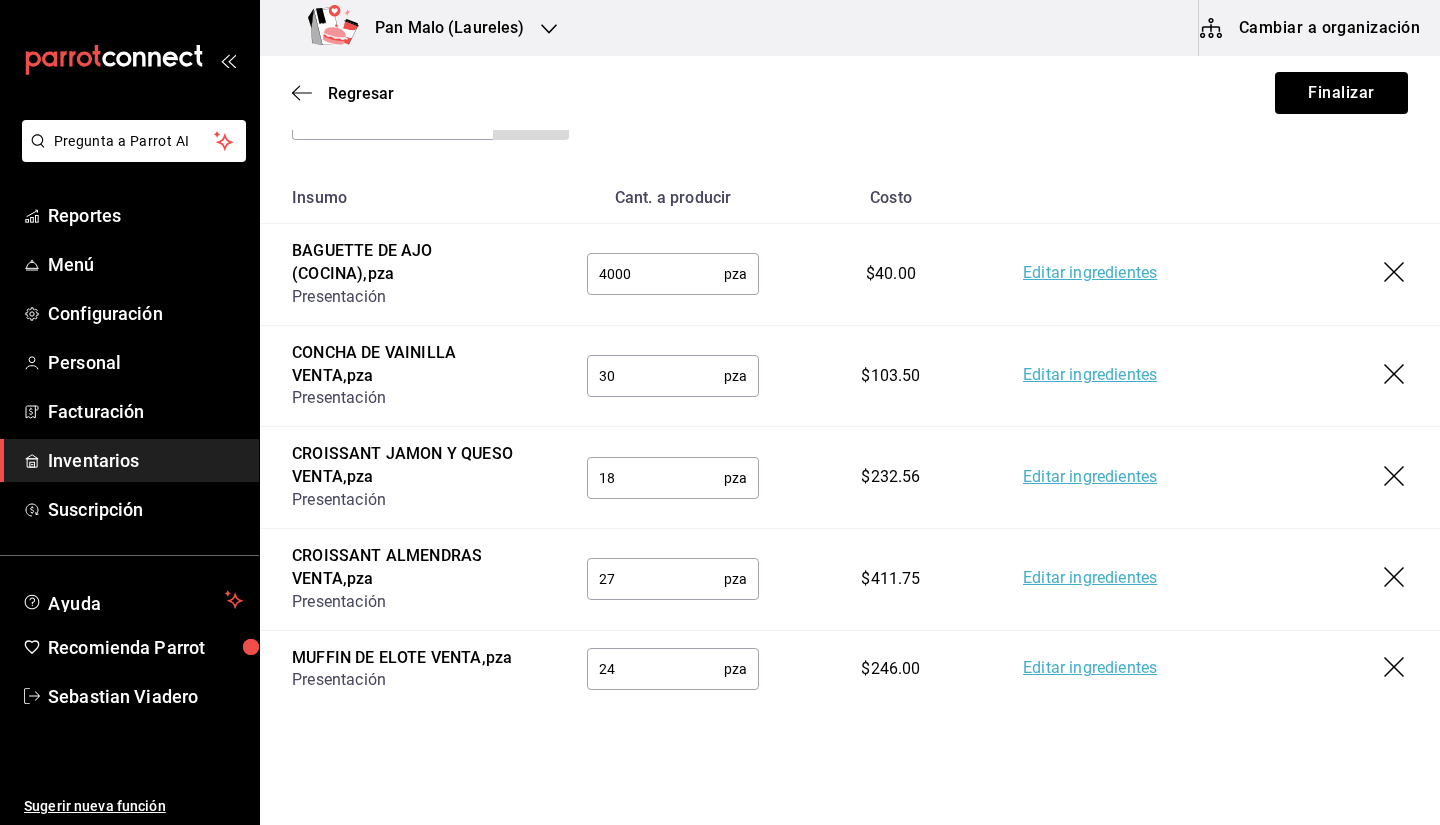 click on "Editar ingredientes" at bounding box center (1090, 274) 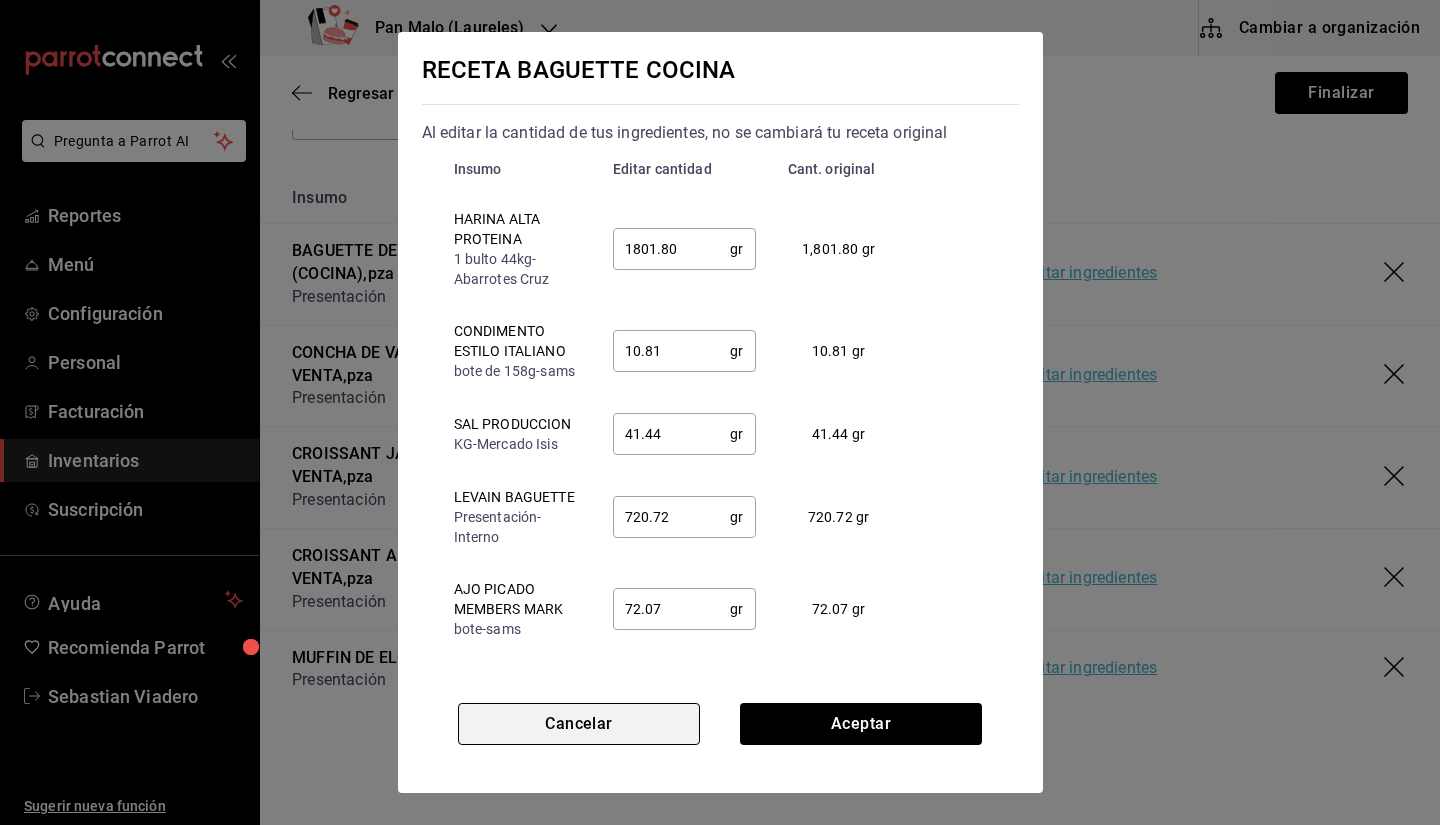 click on "Cancelar" at bounding box center (579, 724) 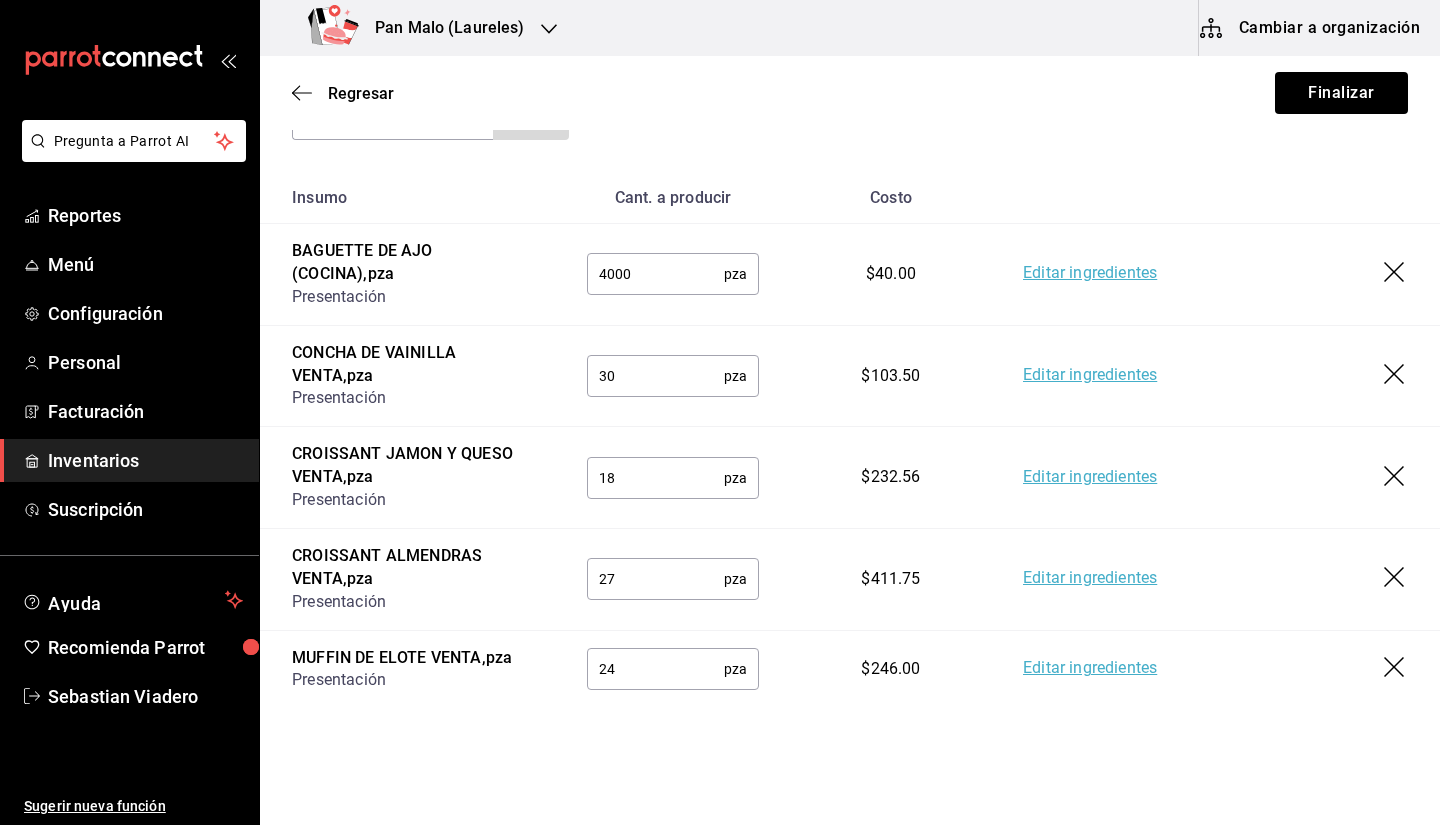 click on "4000" at bounding box center [655, 274] 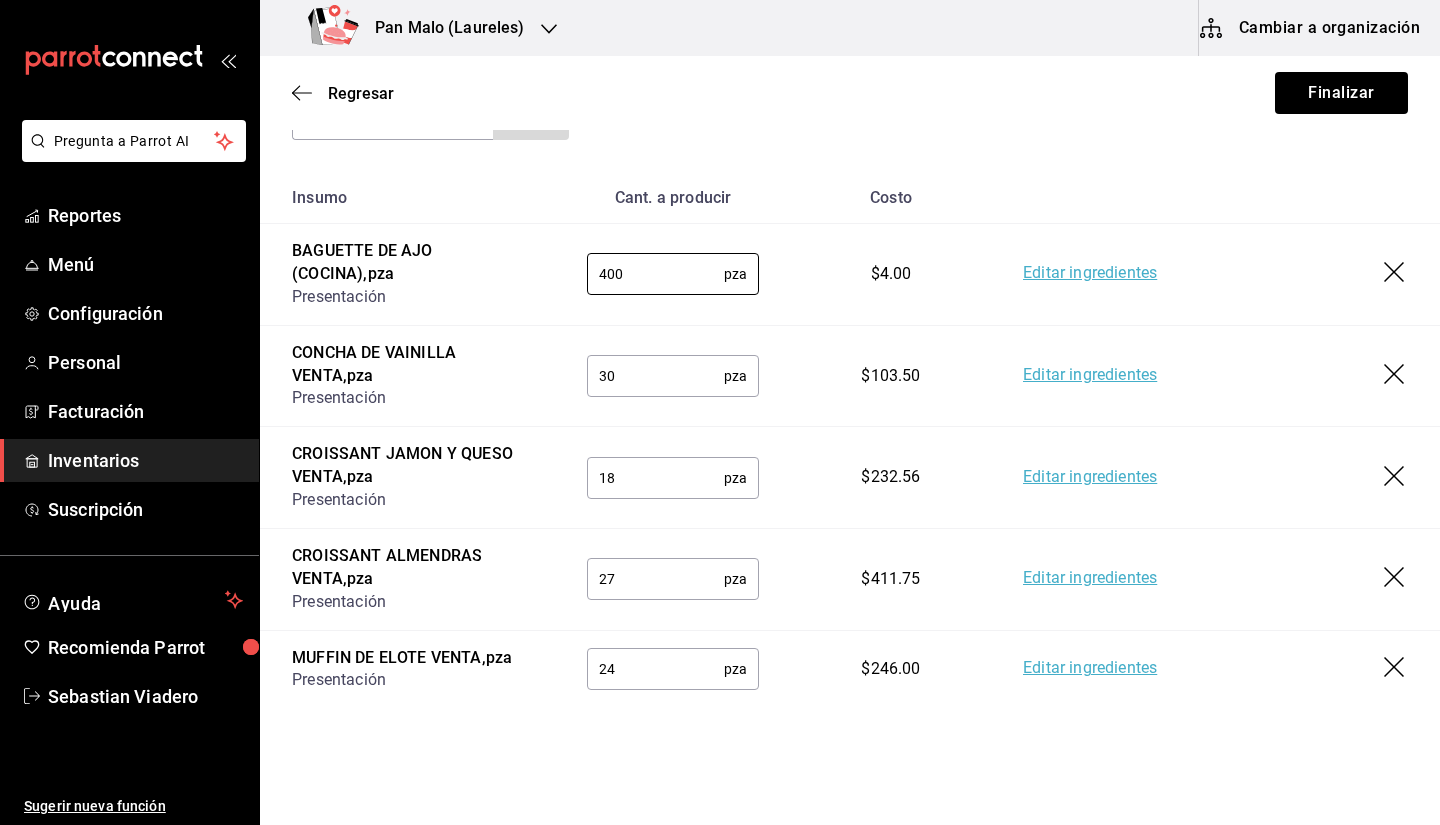 type on "400" 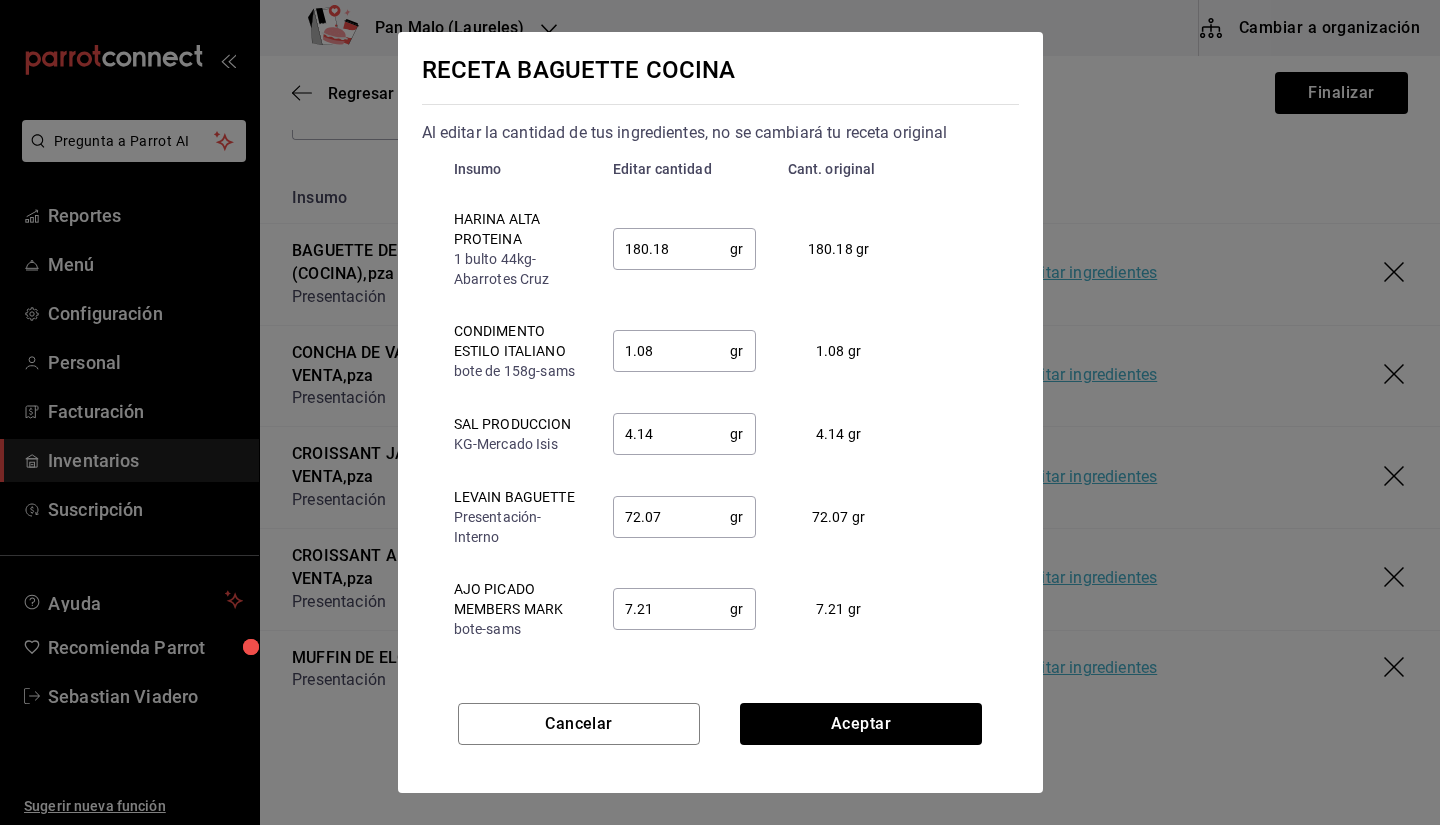 click on "RECETA BAGUETTE COCINA Al editar la cantidad de tus ingredientes, no se cambiará tu receta original Insumo Editar cantidad Cant. original HARINA ALTA PROTEINA 1 bulto 44kg  -  Abarrotes Cruz 180.18 gr ​ 180.18 gr CONDIMENTO ESTILO ITALIANO bote de 158g  -  sams 1.08 gr ​ 1.08 gr SAL PRODUCCION KG  -  Mercado Isis 4.14 gr ​ 4.14 gr LEVAIN BAGUETTE Presentación  -  Interno 72.07 gr ​ 72.07 gr AJO PICADO MEMBERS MARK bote  -  sams 7.21 gr ​ 7.21 gr AGUA GARRAFON 1 garrfon 20000ml  -  sky water 90.09 ml ​ 90.09 ml FERMENTO MASA MADRE BAGUETTE Presentación  -  Interno 72.07 gr ​ 72.07 gr Cancelar Aceptar" at bounding box center (720, 412) 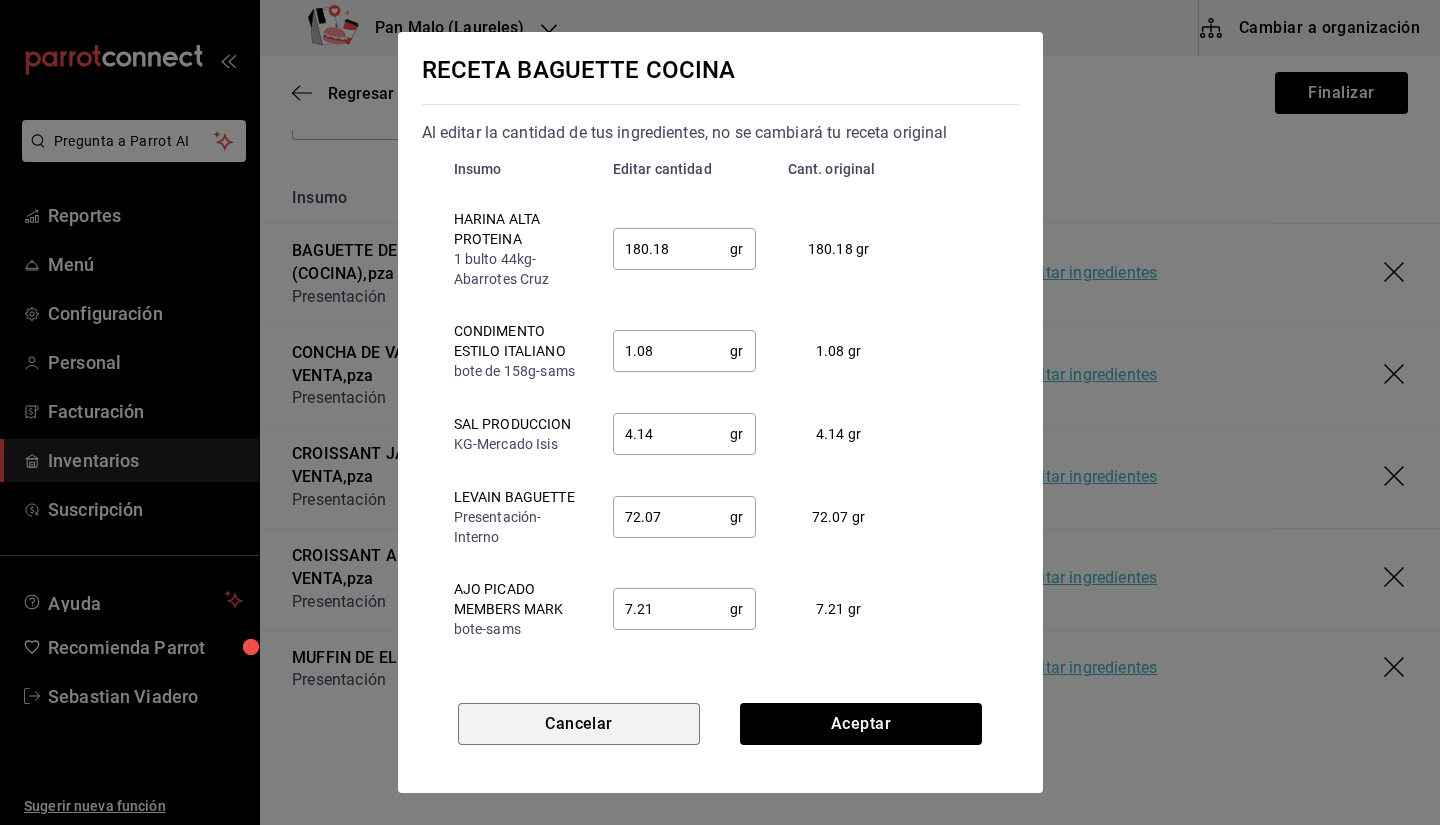 click on "Cancelar" at bounding box center (579, 724) 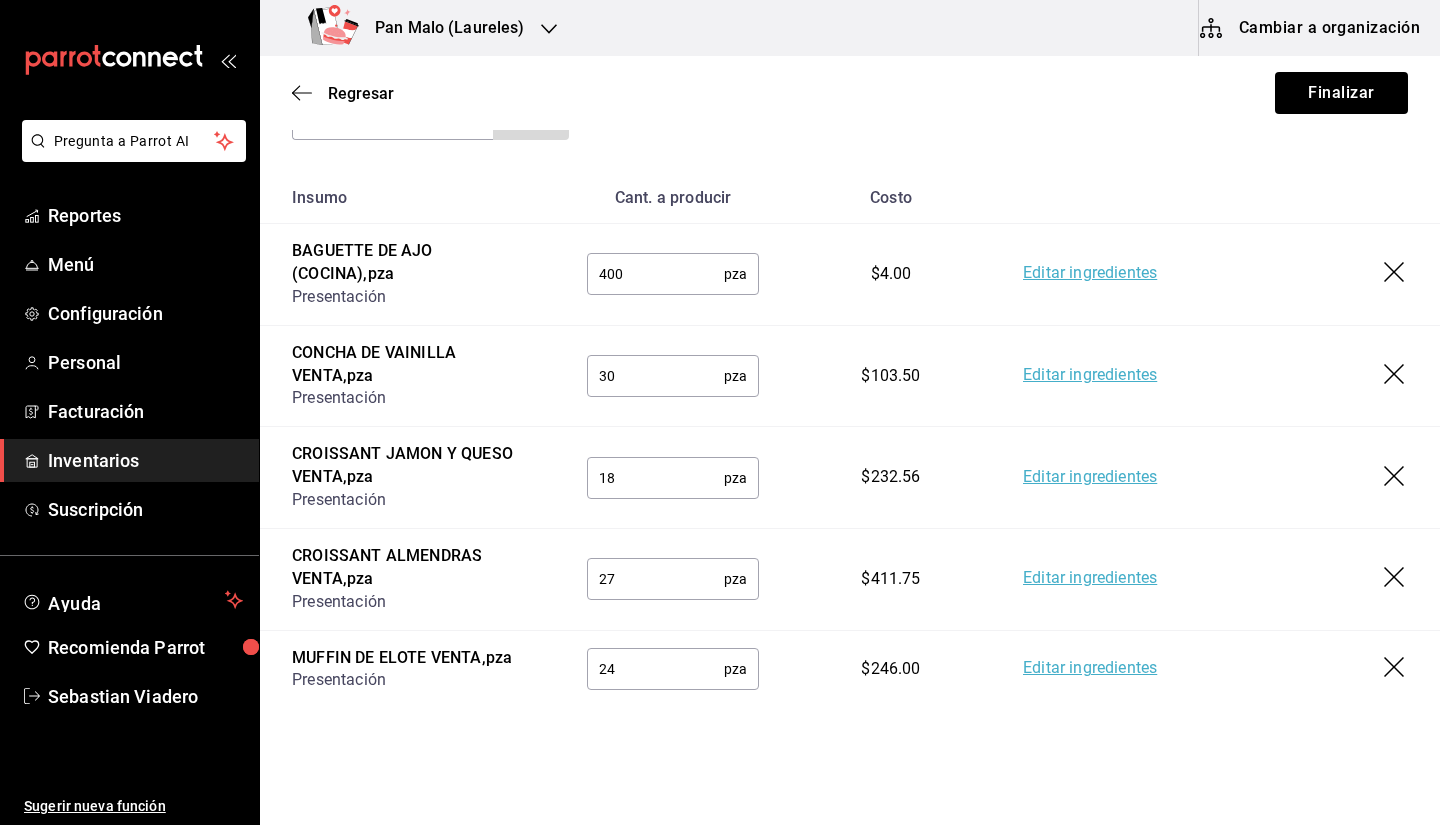 click 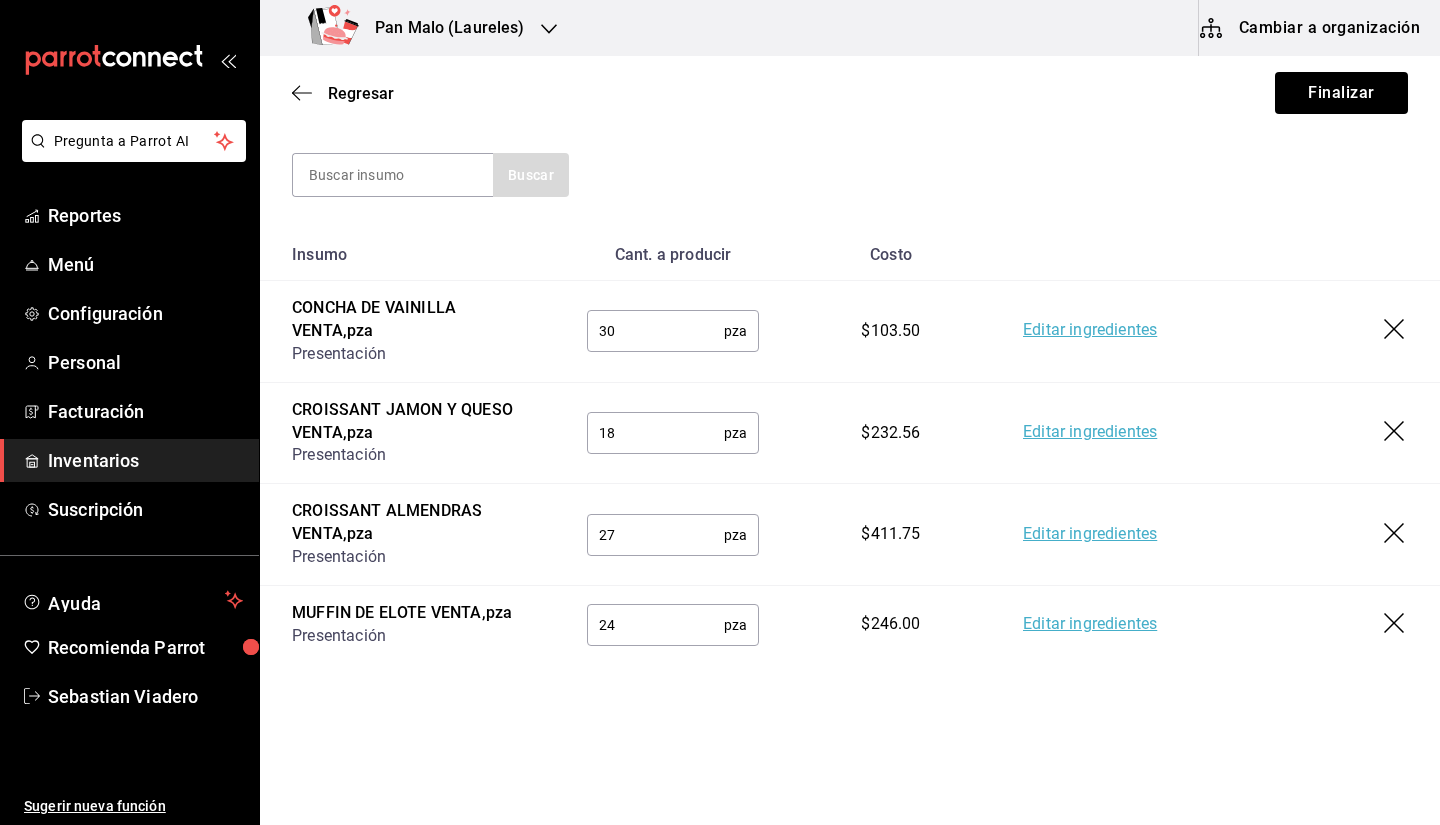 scroll, scrollTop: 232, scrollLeft: 0, axis: vertical 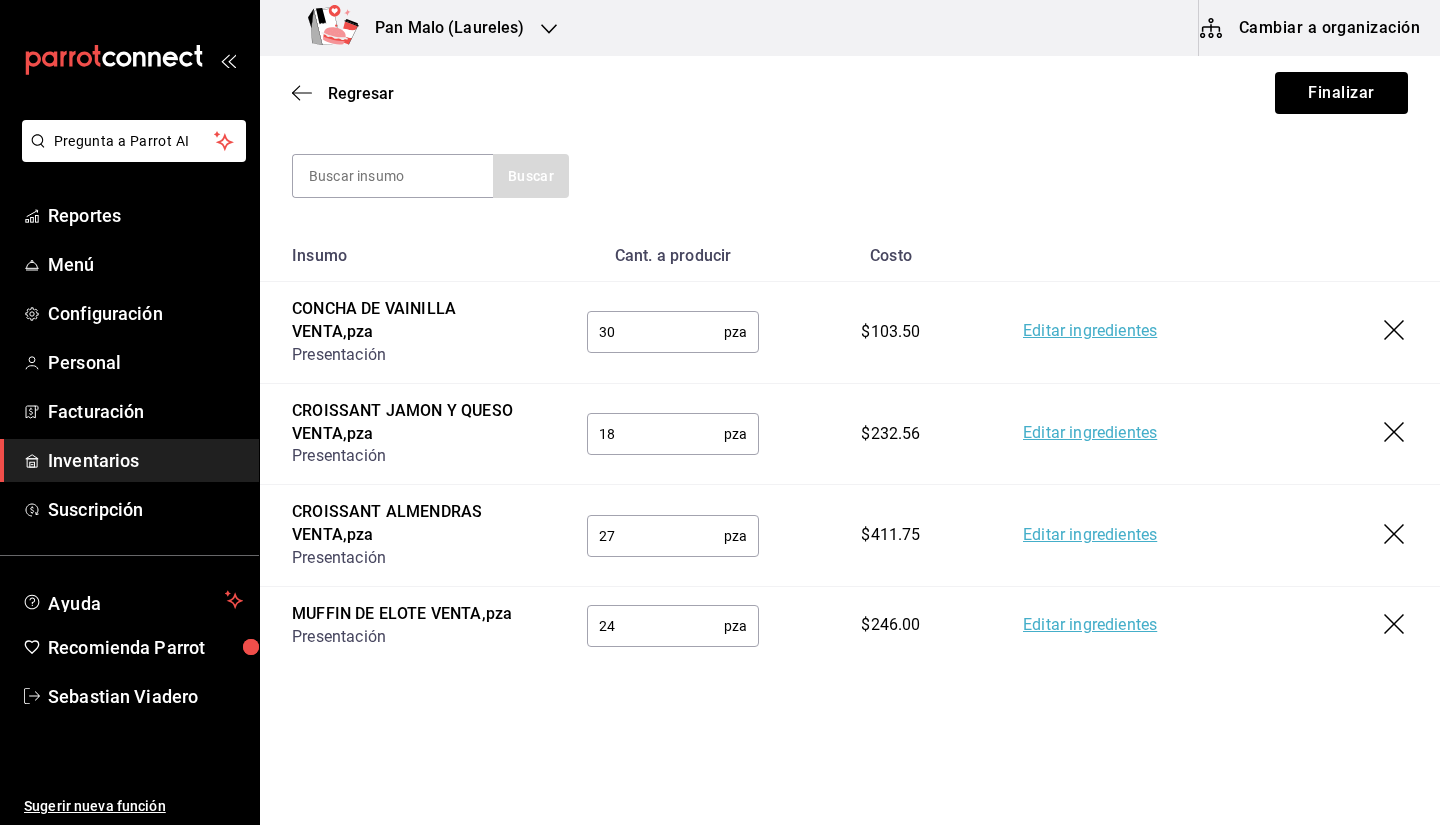click on "Editar ingredientes" at bounding box center [1215, 333] 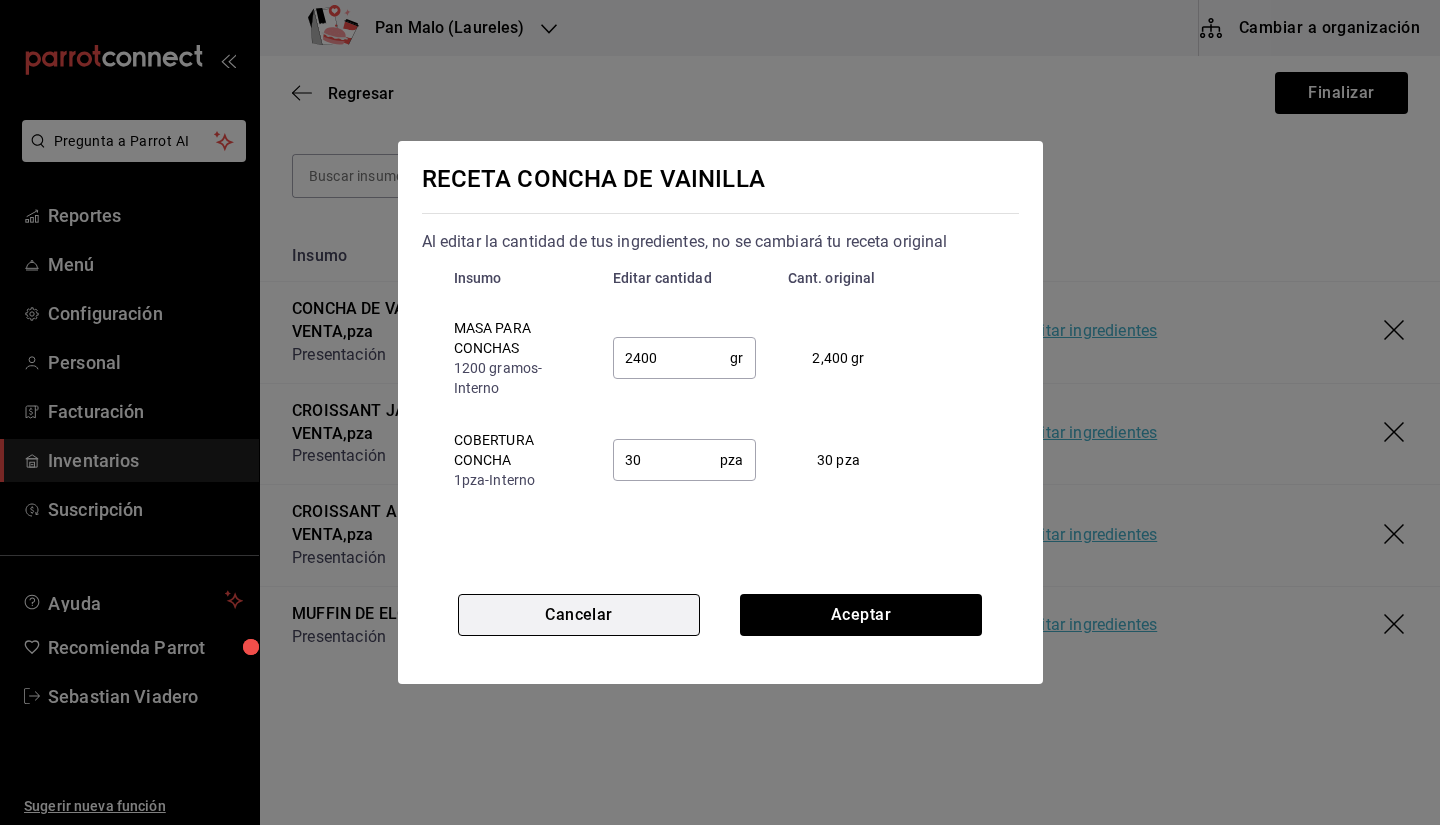 click on "Cancelar" at bounding box center (579, 615) 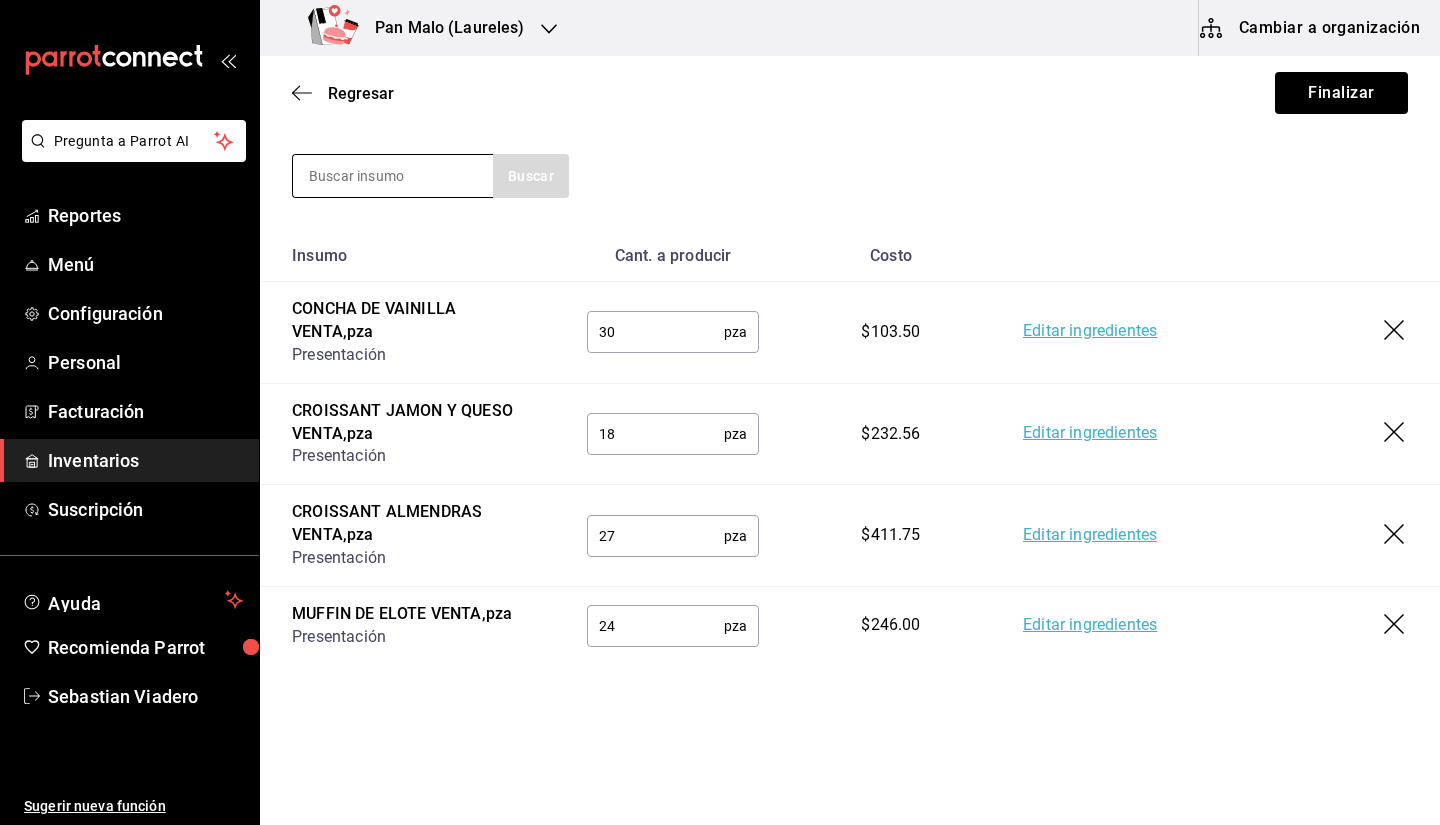 click at bounding box center [393, 176] 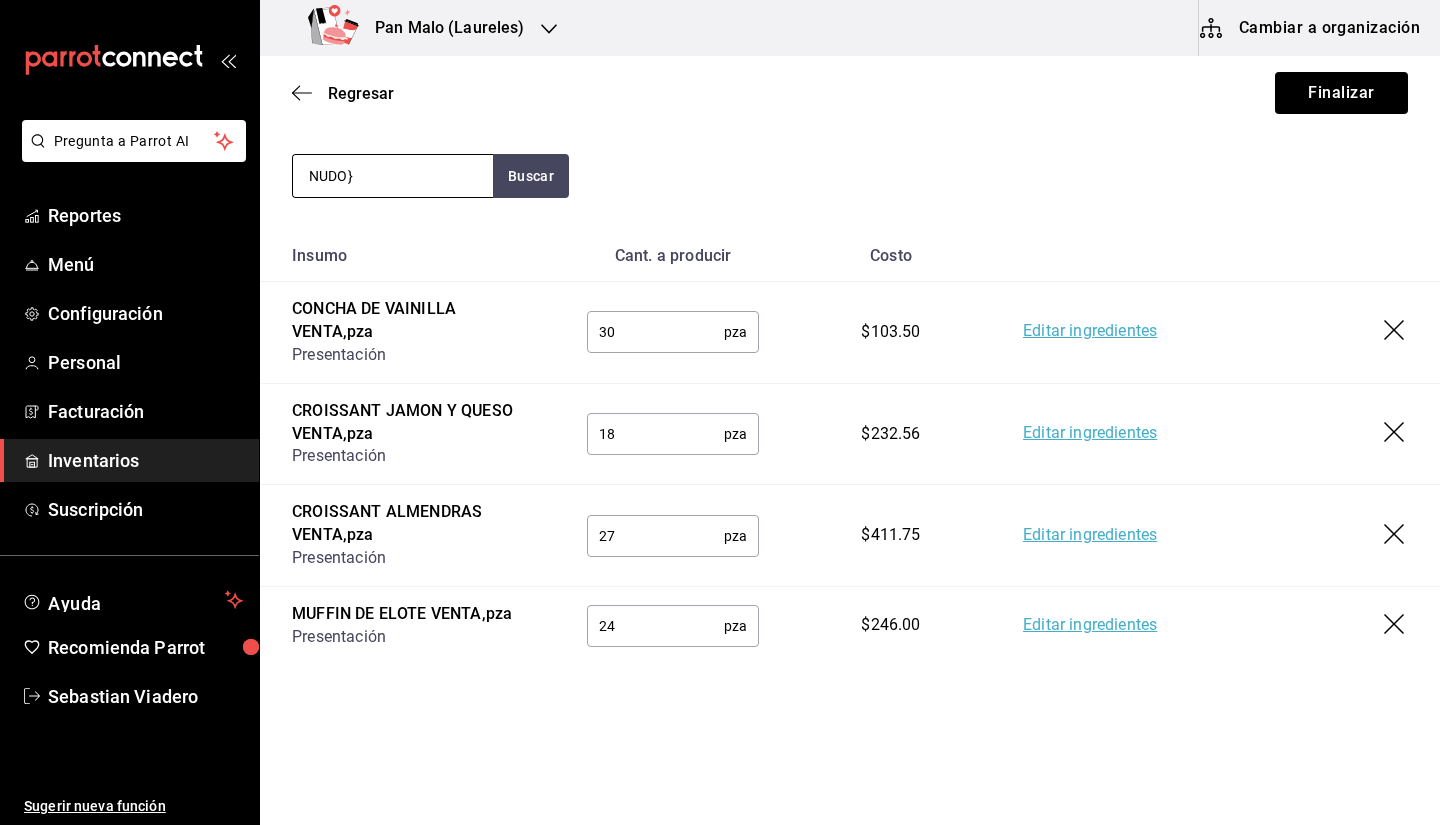 type on "NUDO" 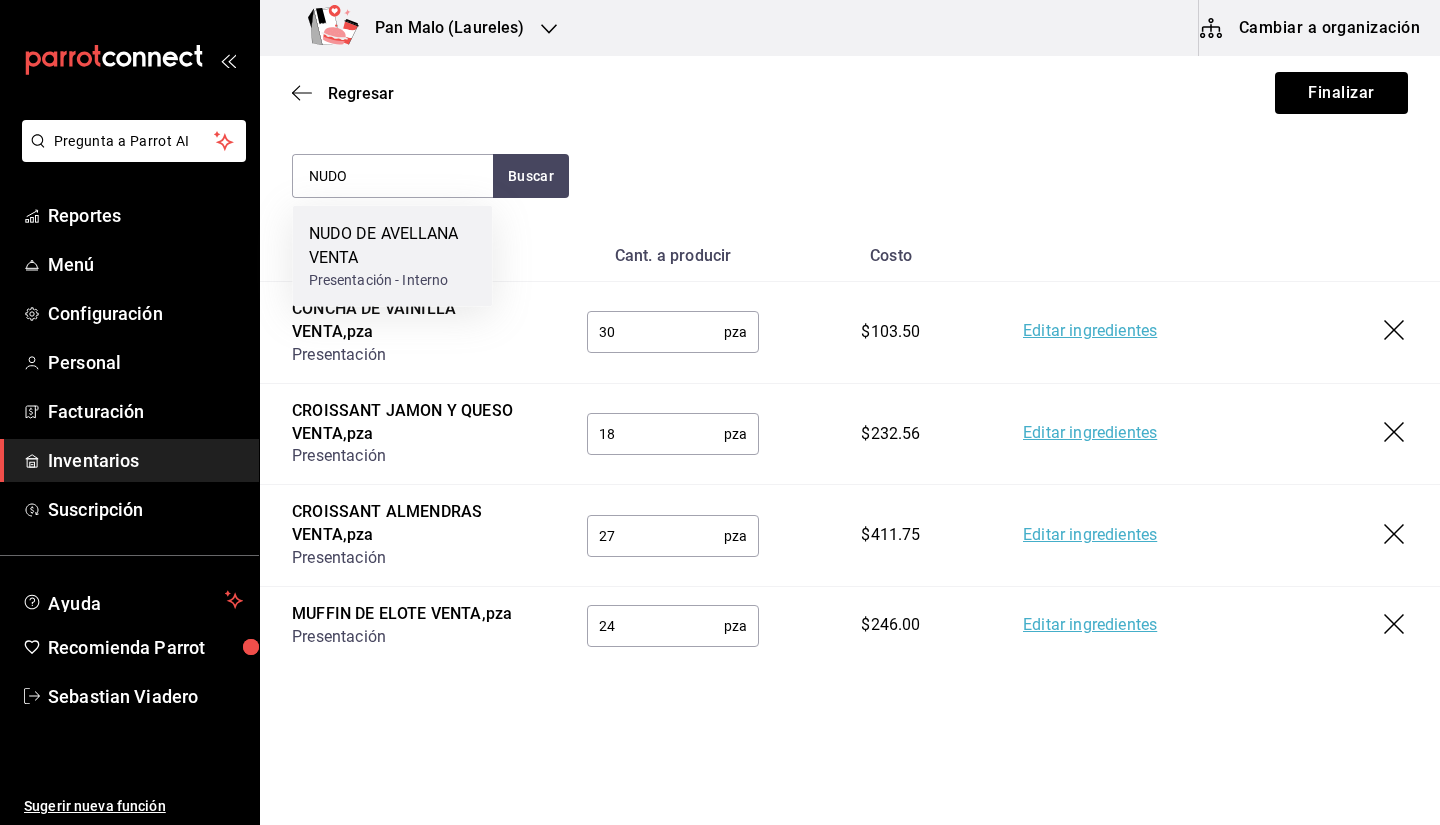 click on "Presentación - Interno" at bounding box center [393, 280] 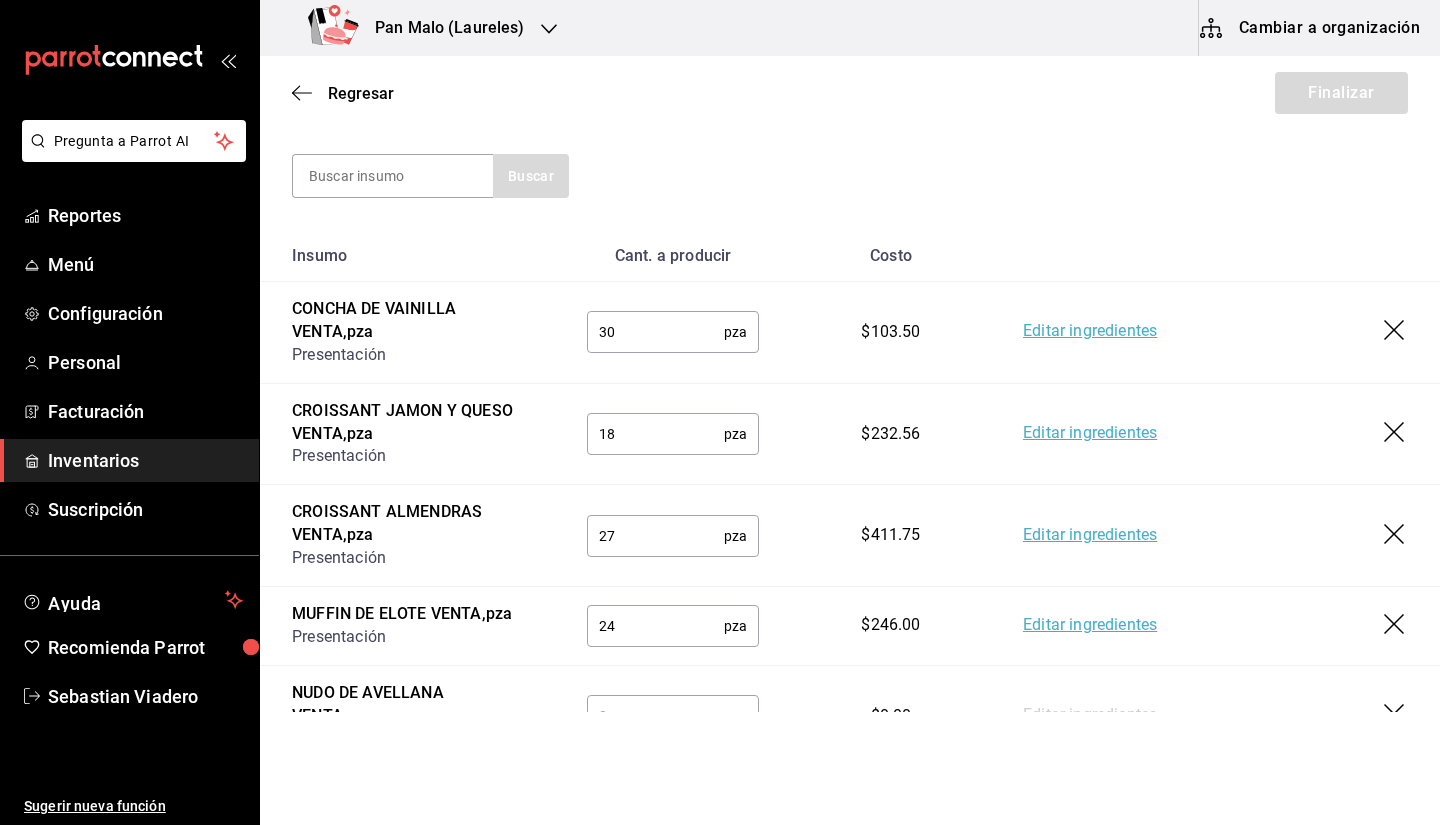 scroll, scrollTop: 334, scrollLeft: 0, axis: vertical 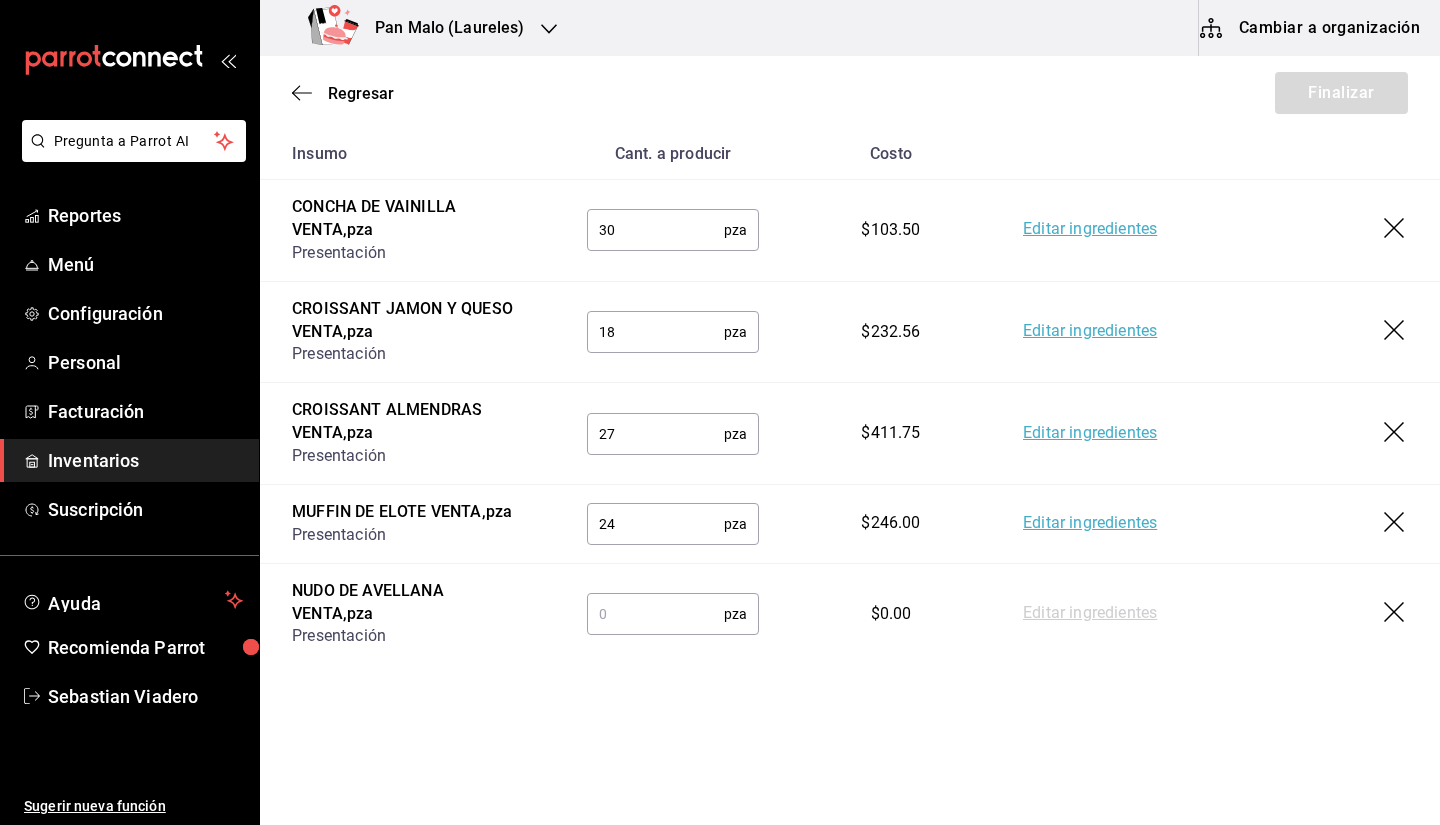 click at bounding box center (655, 614) 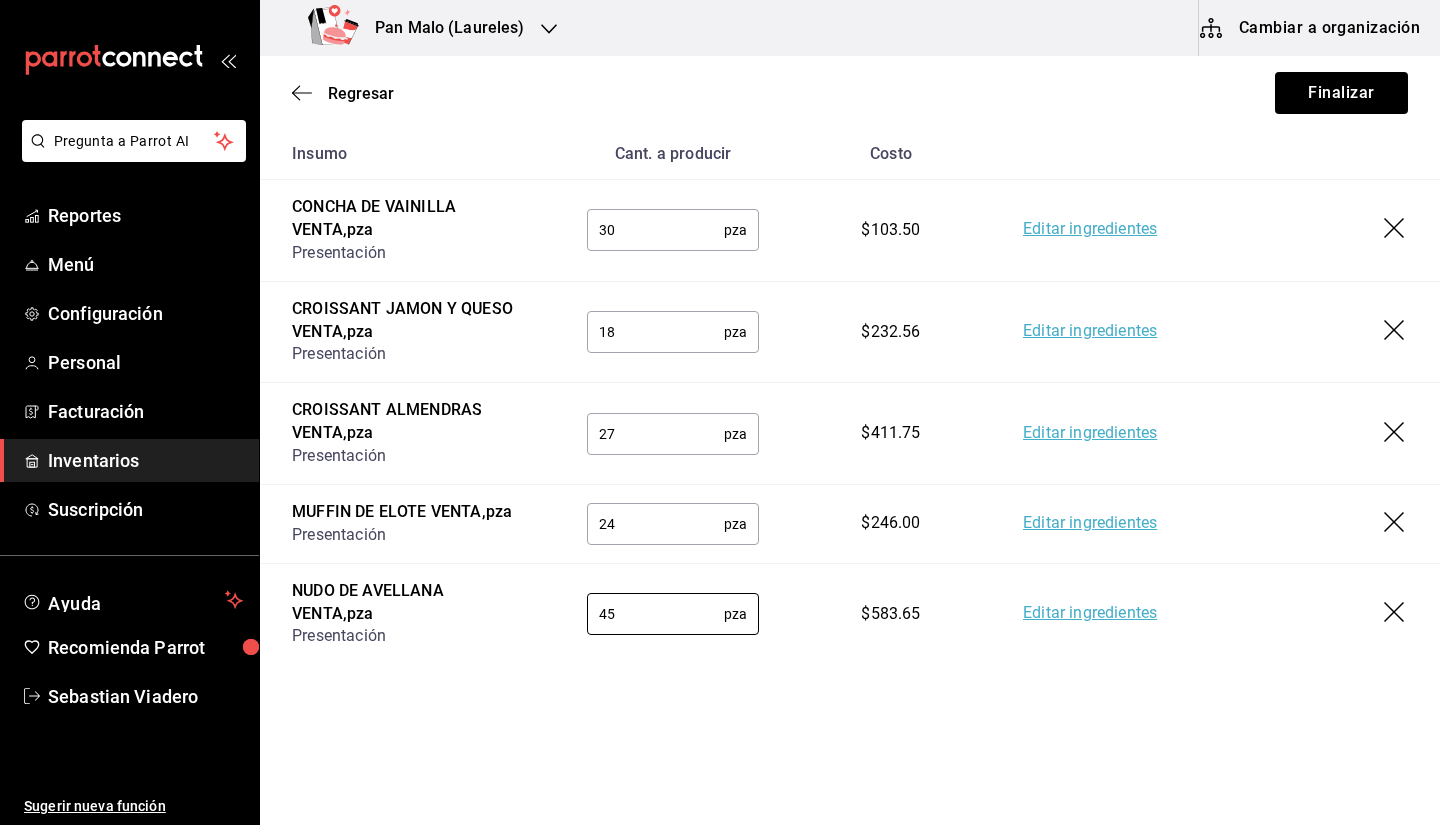 type on "45" 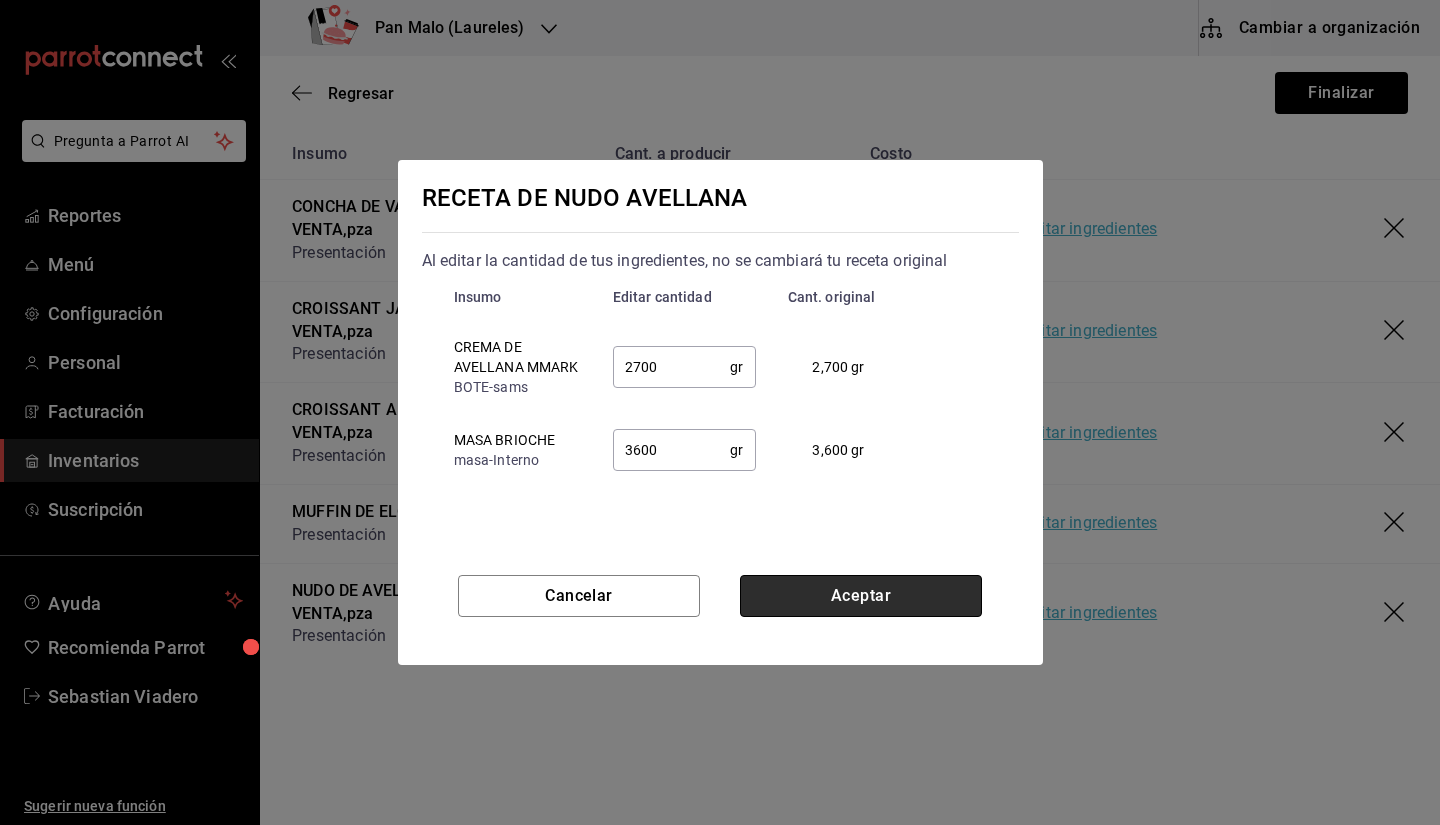 click on "Aceptar" at bounding box center (861, 596) 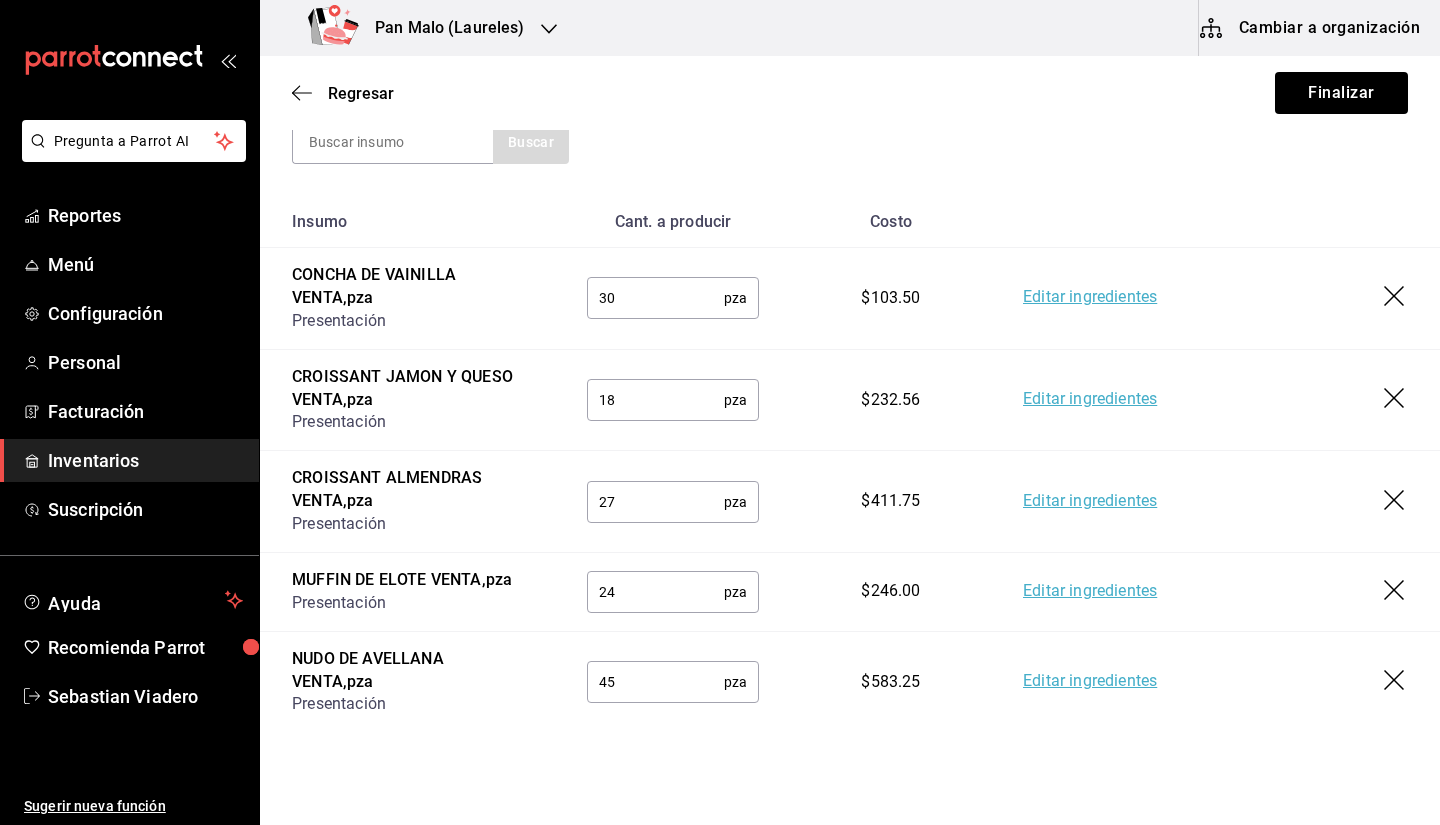 scroll, scrollTop: 334, scrollLeft: 0, axis: vertical 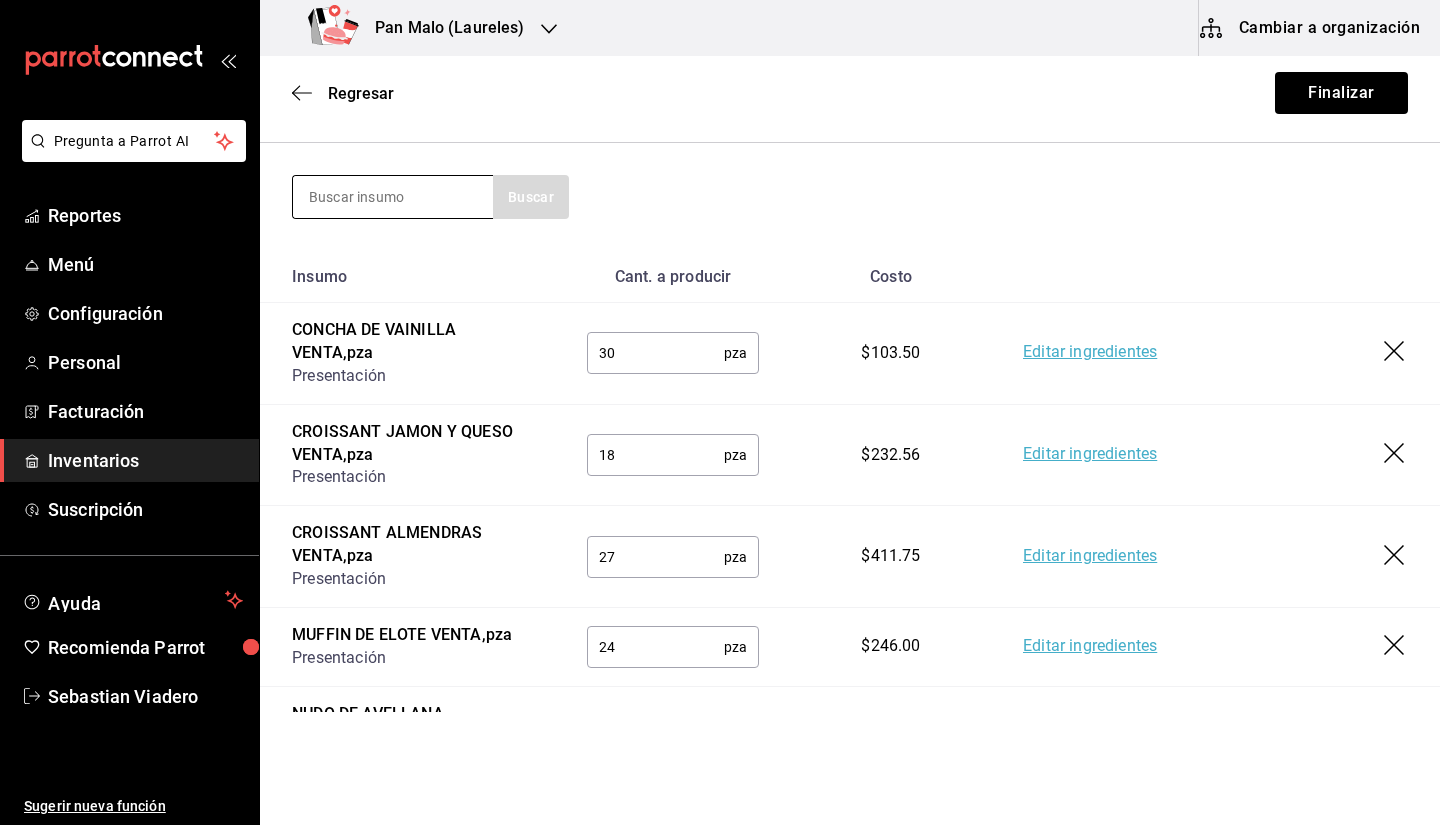 click at bounding box center [393, 197] 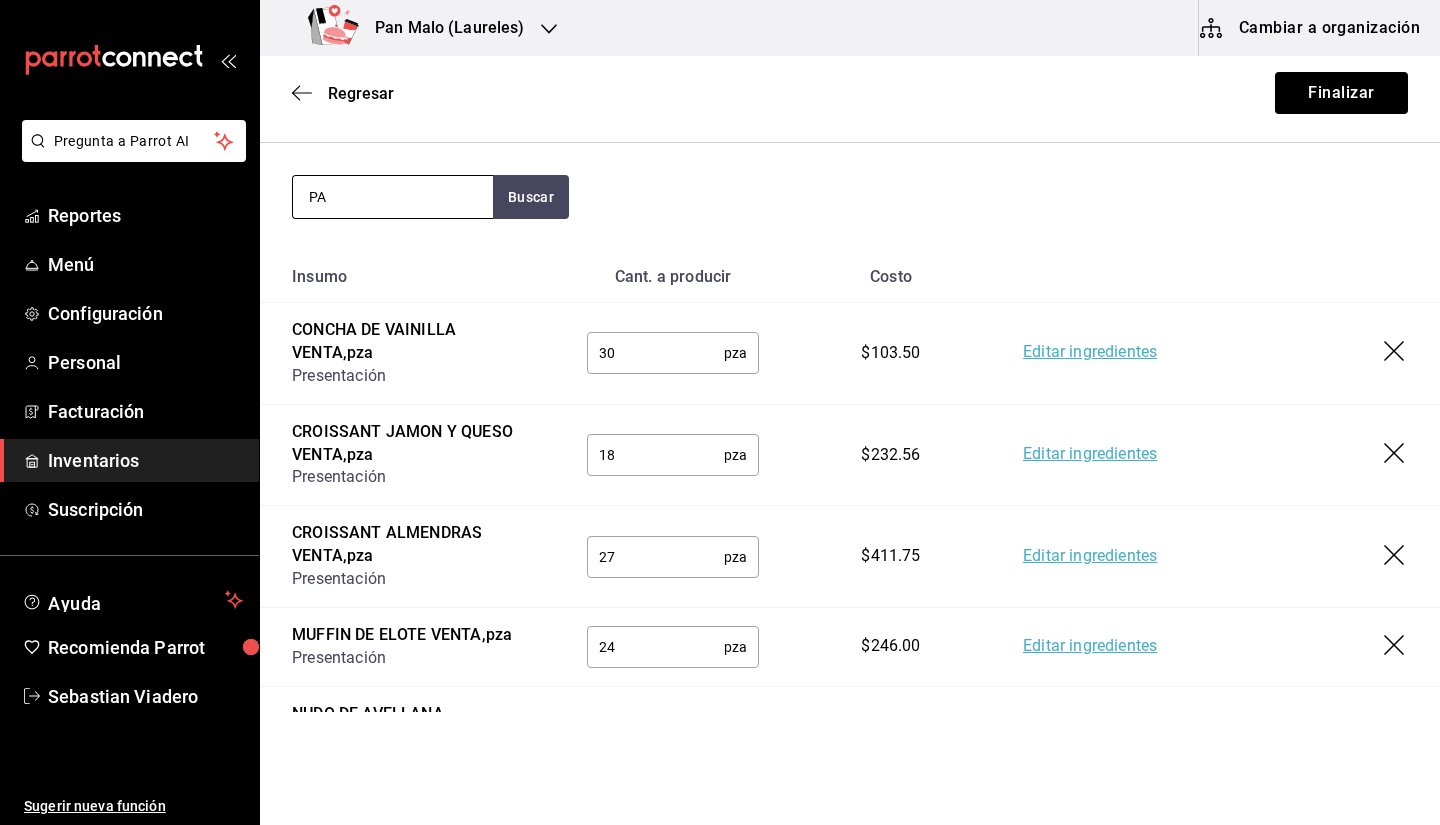 type on "P" 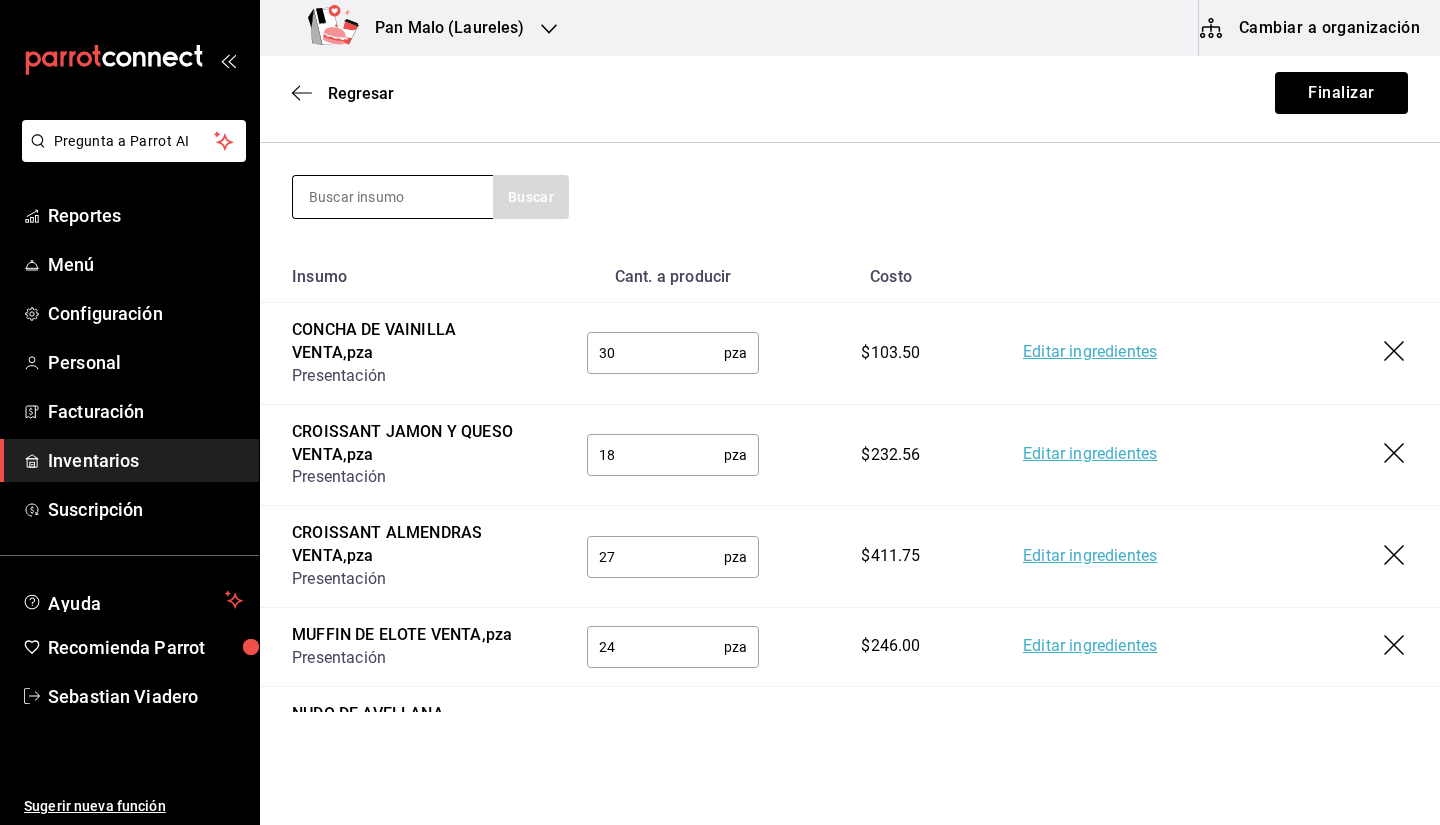 type on "P" 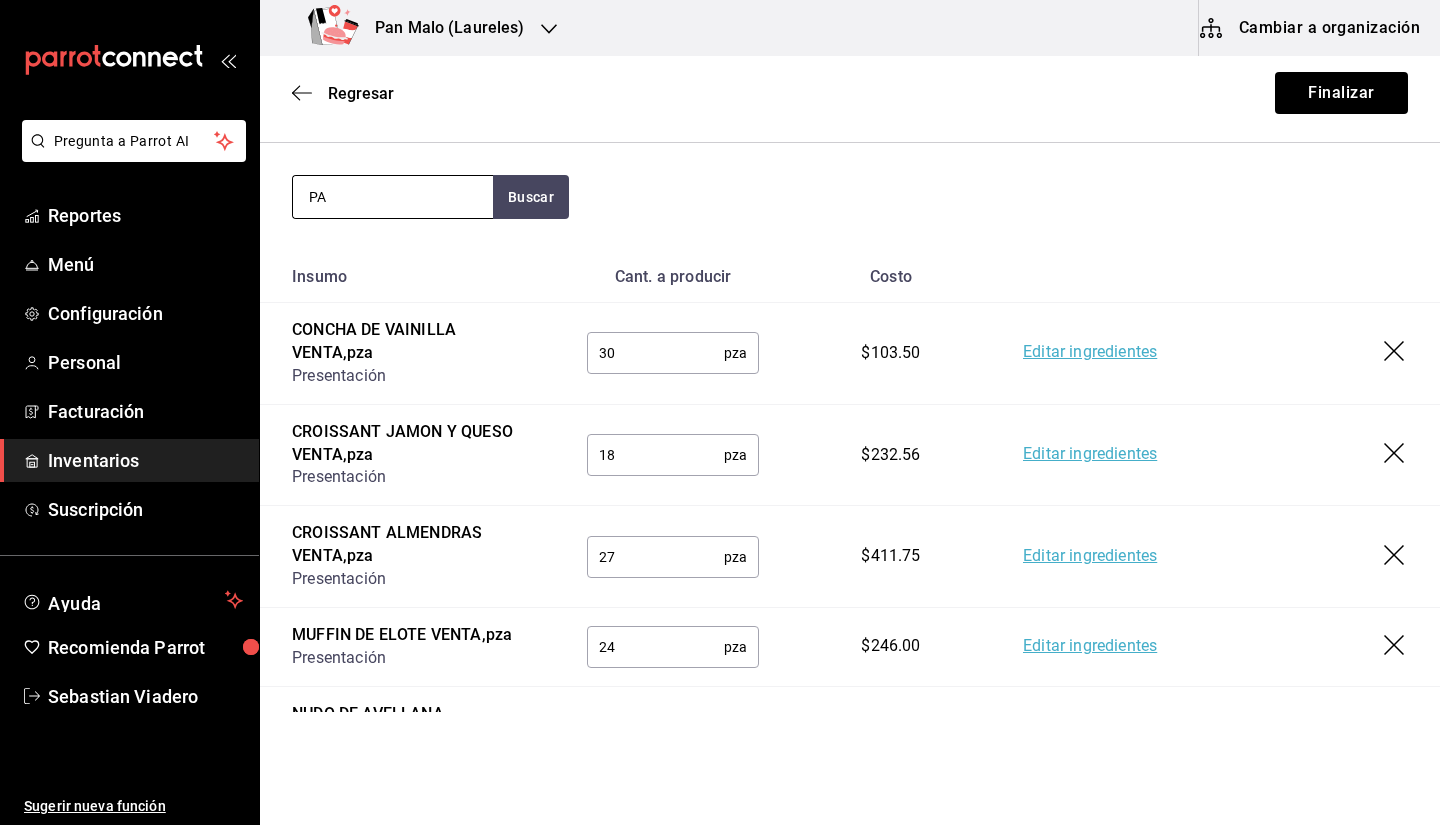 type on "P" 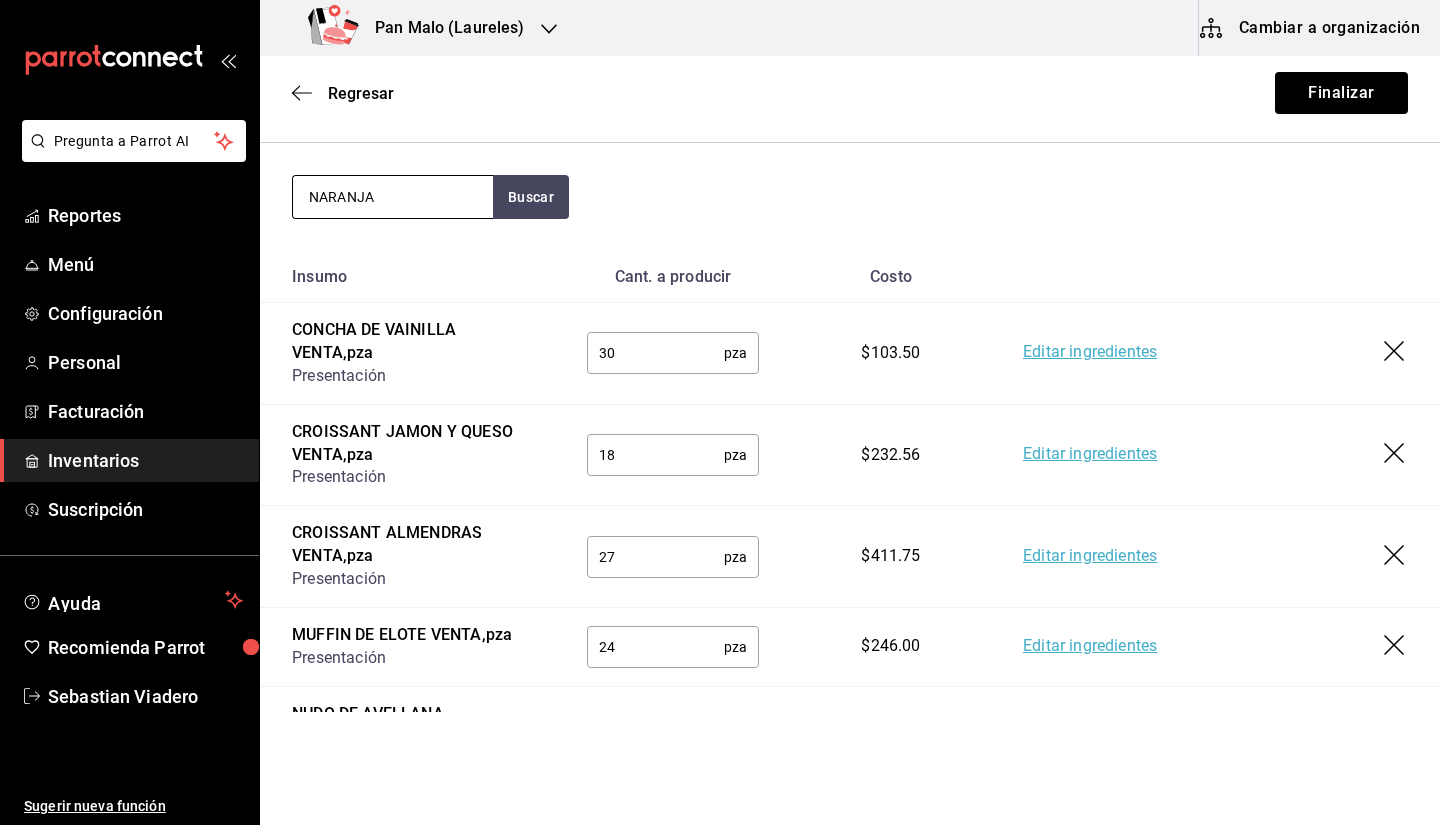 type on "NARANJA" 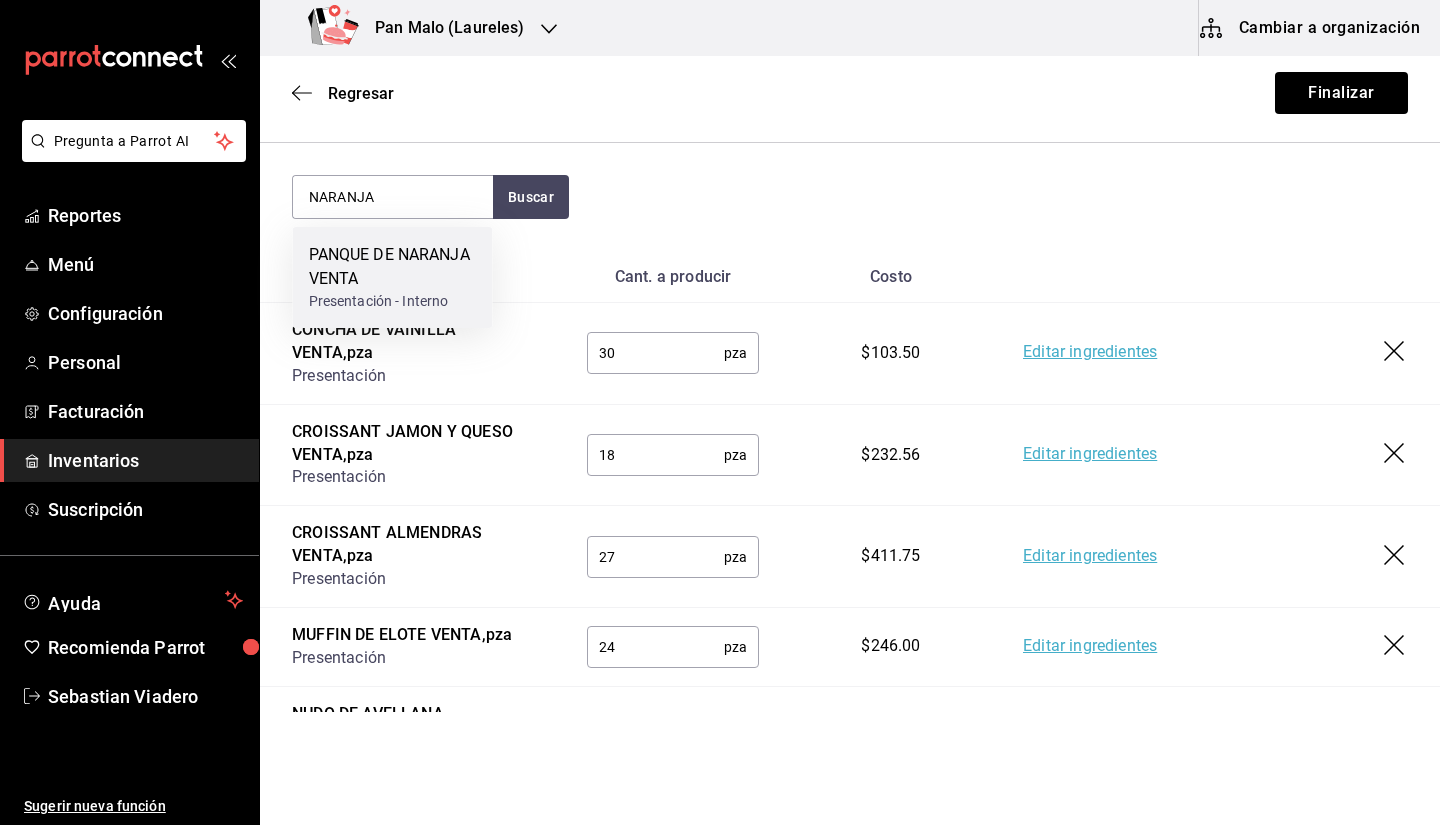 click on "Presentación - Interno" at bounding box center (393, 301) 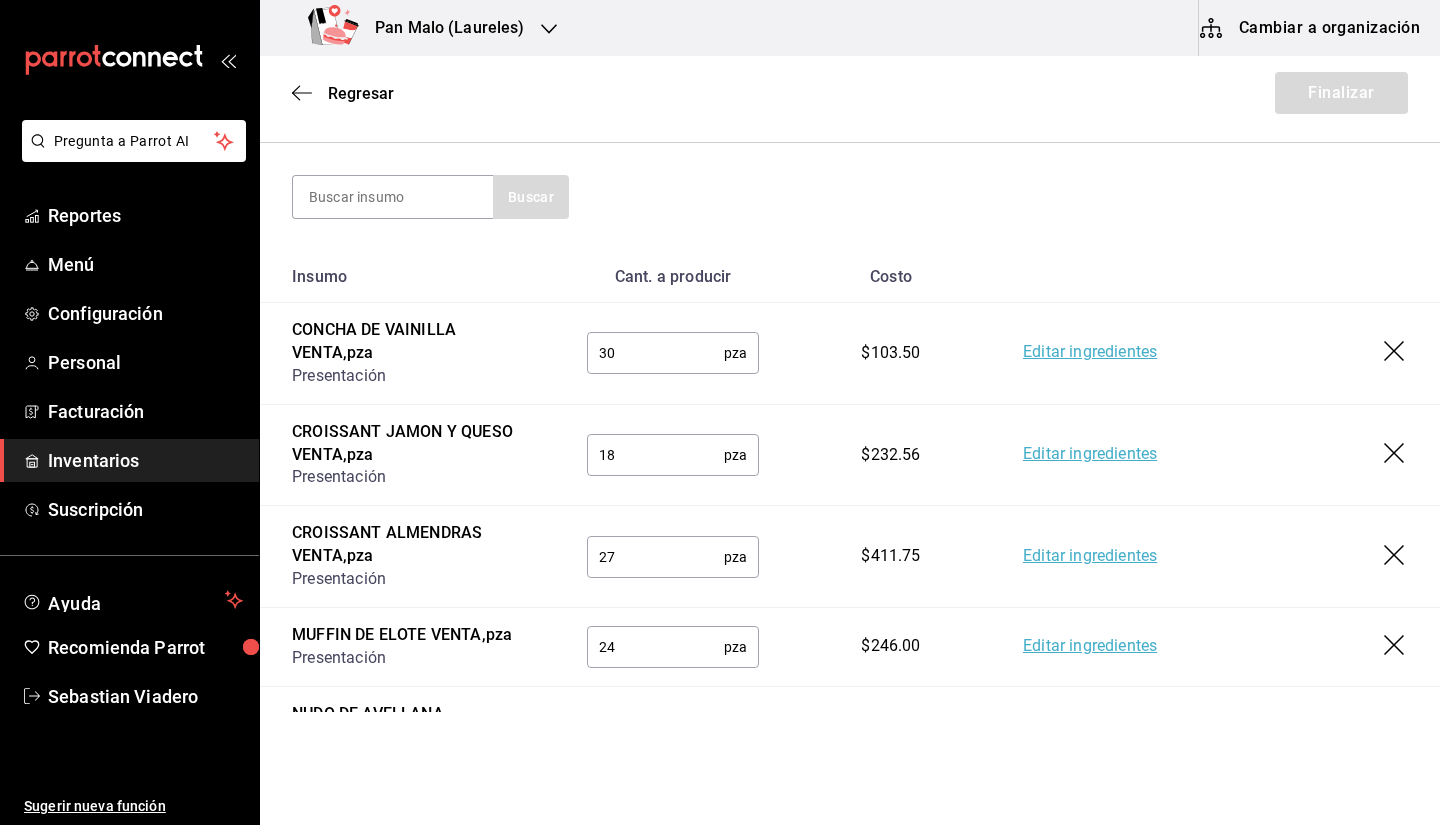 scroll, scrollTop: 436, scrollLeft: 0, axis: vertical 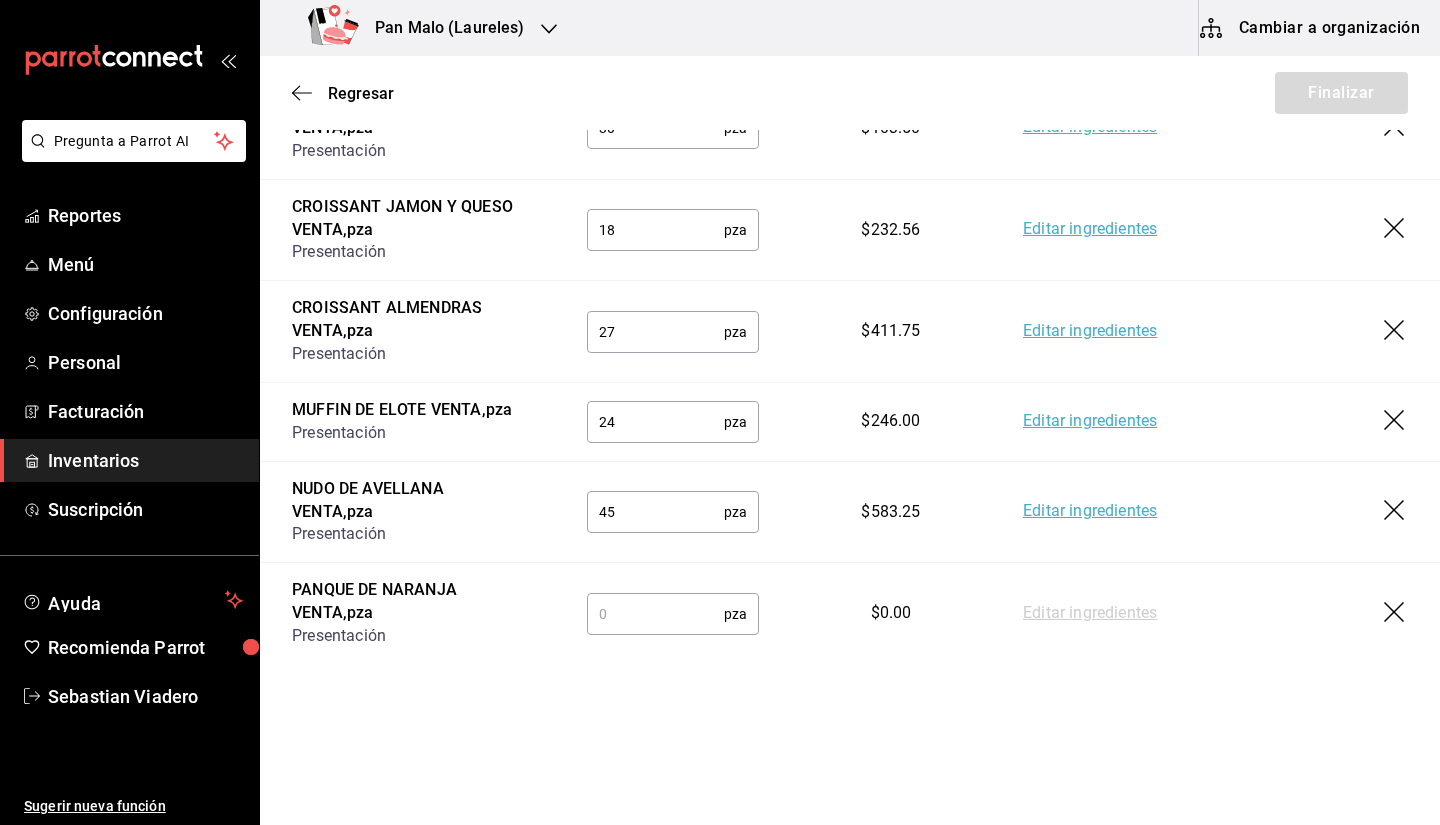 click at bounding box center [655, 614] 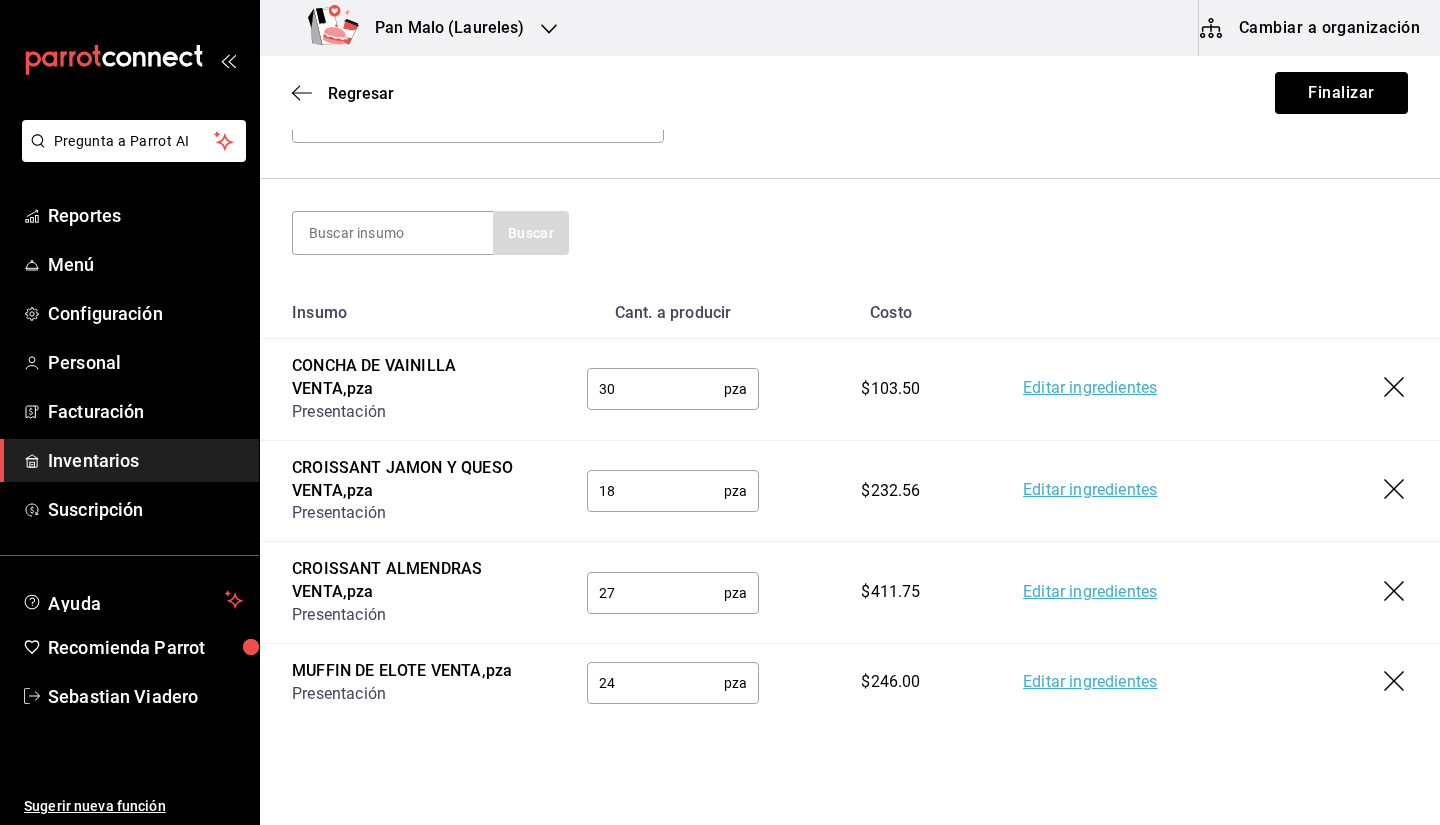 scroll, scrollTop: 0, scrollLeft: 0, axis: both 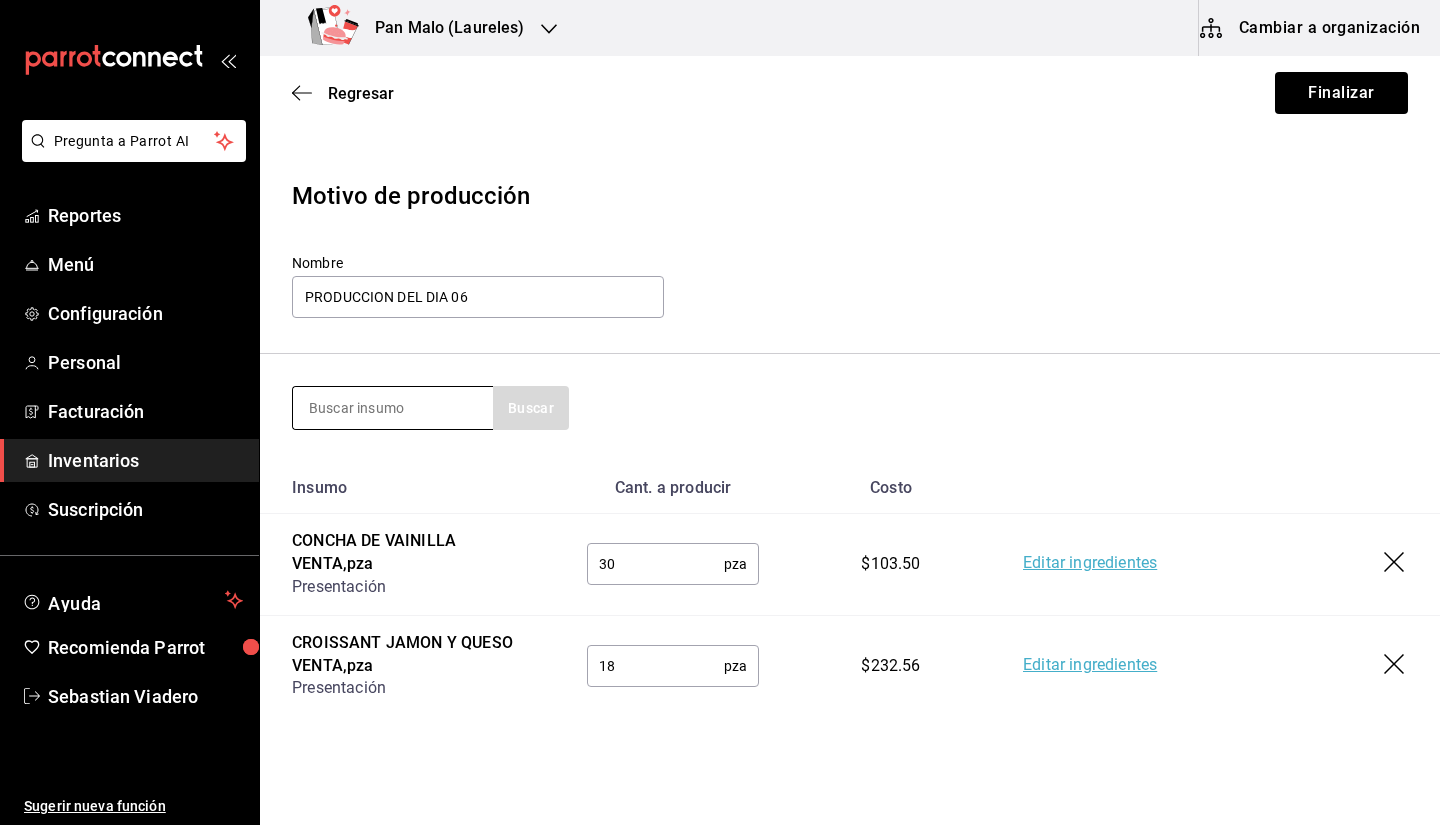 type on "4" 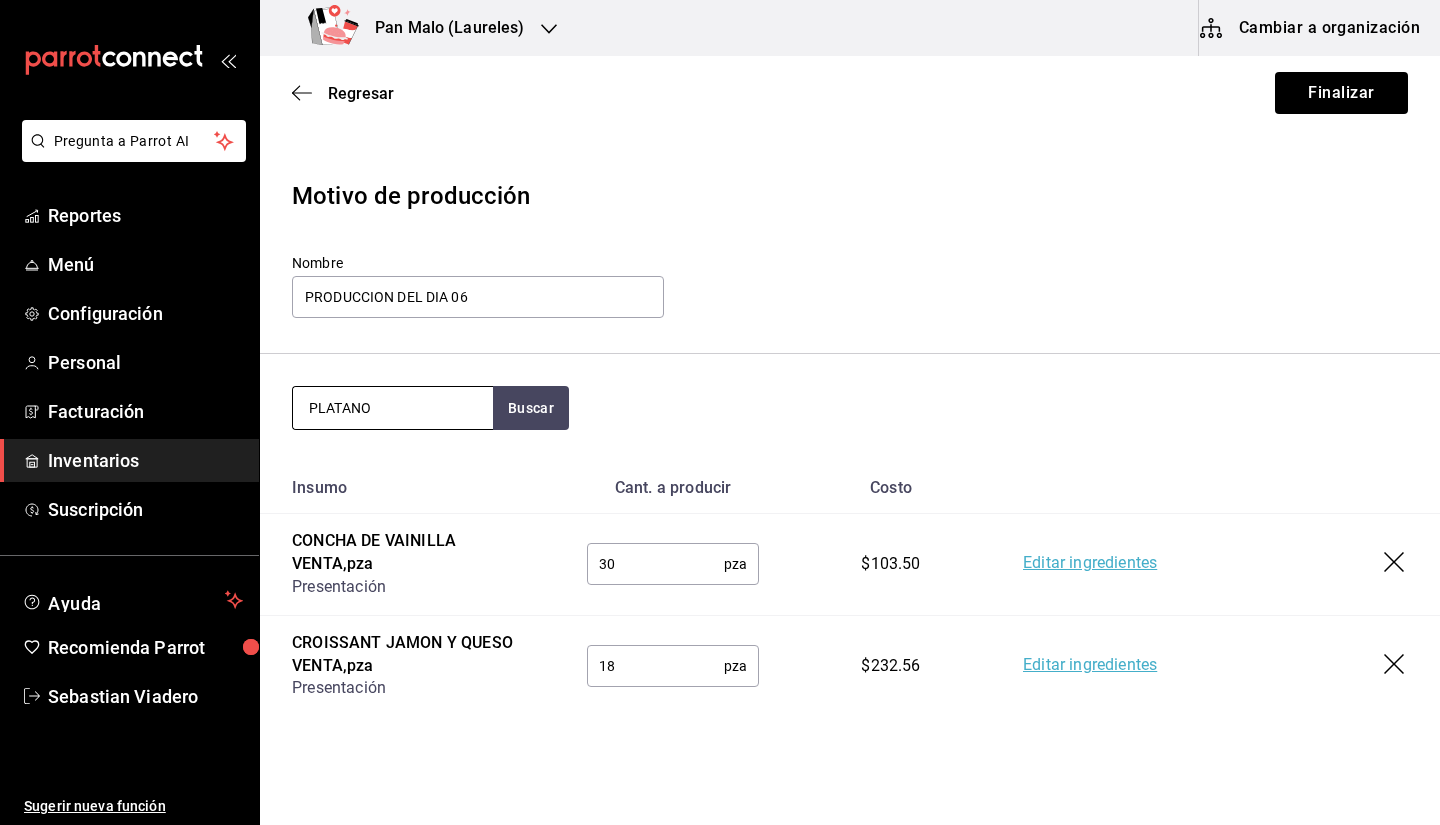 type on "PLATANO" 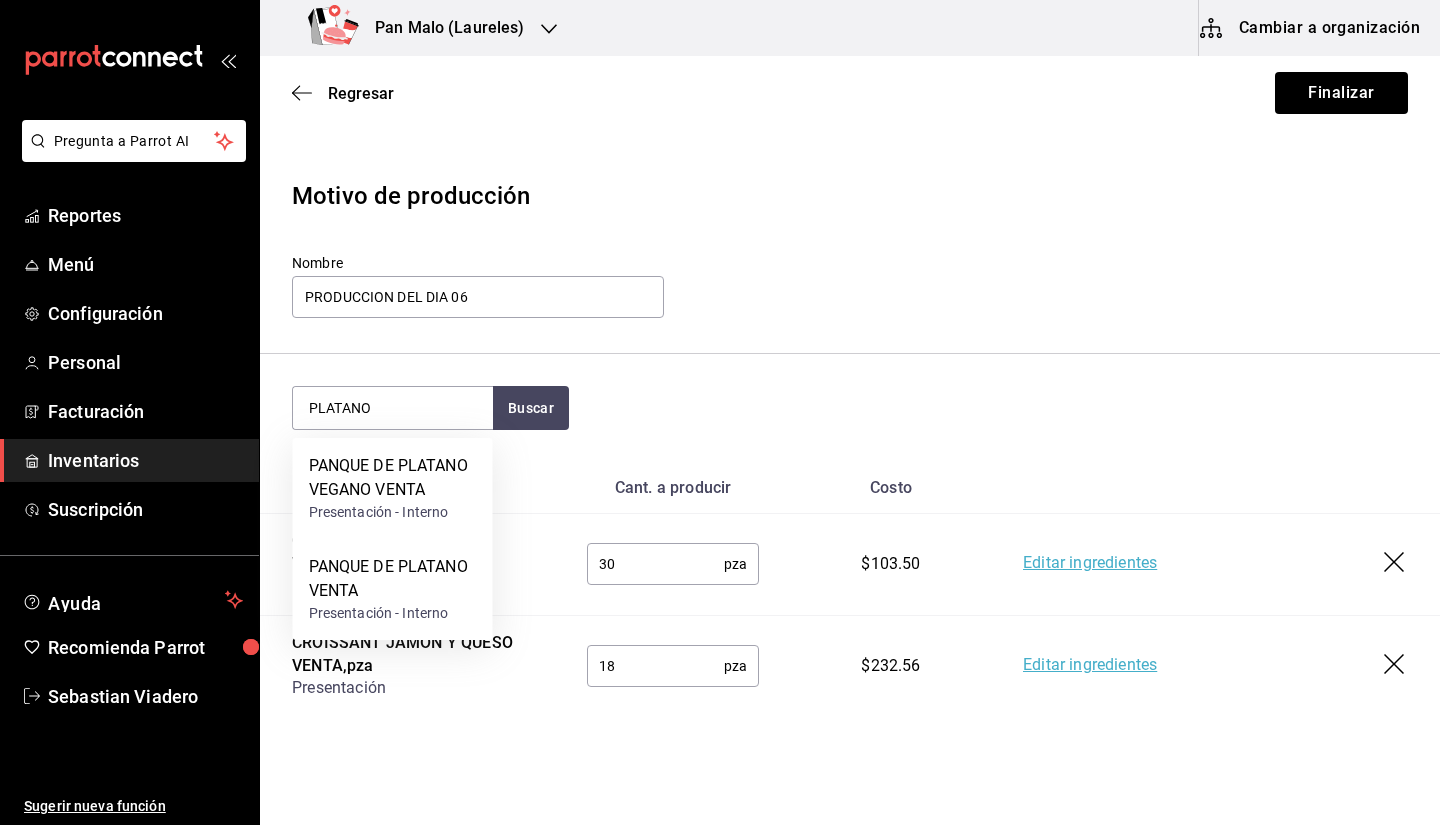 click on "PANQUE DE PLATANO VENTA" at bounding box center [393, 579] 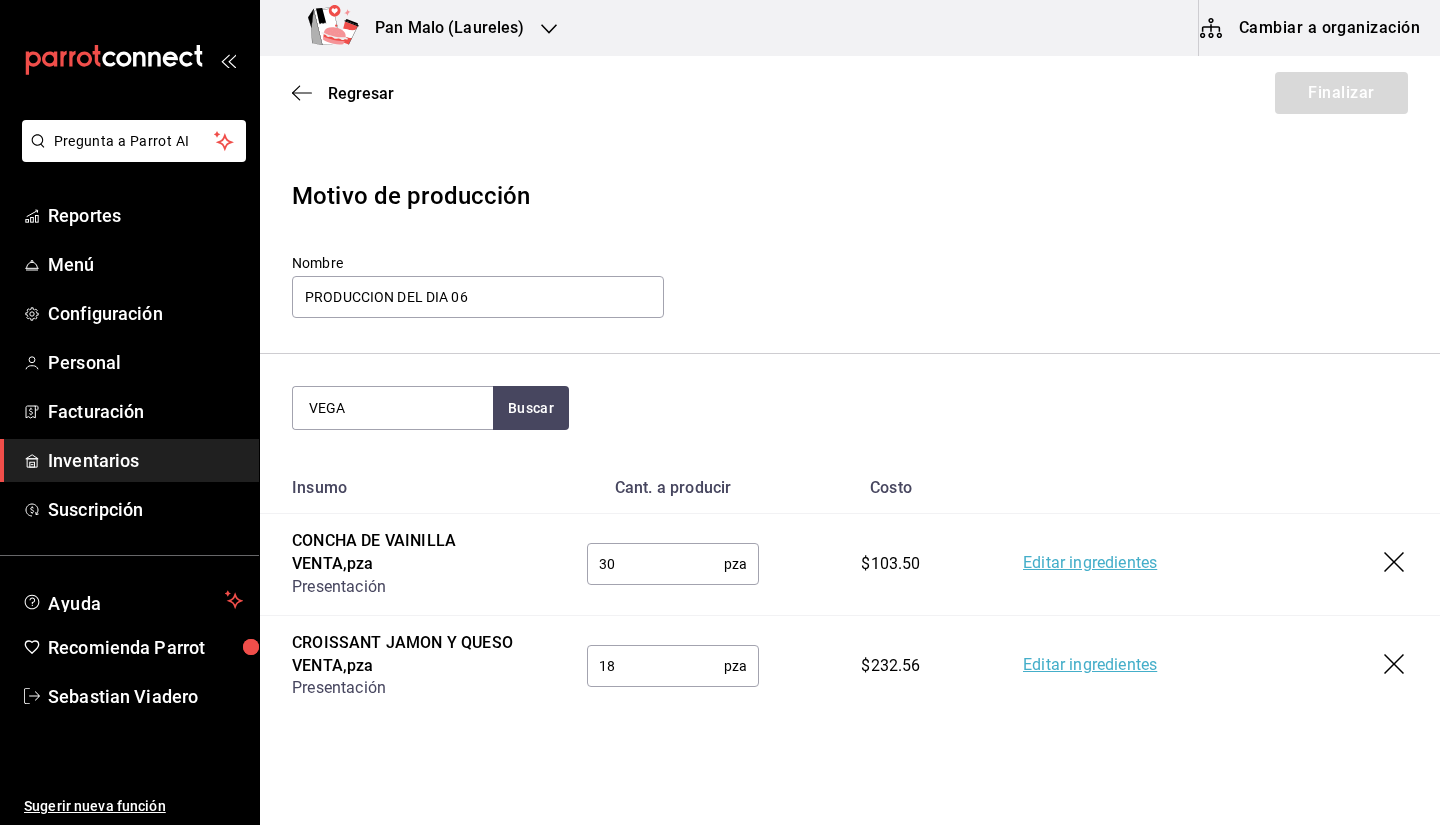type on "VEGA" 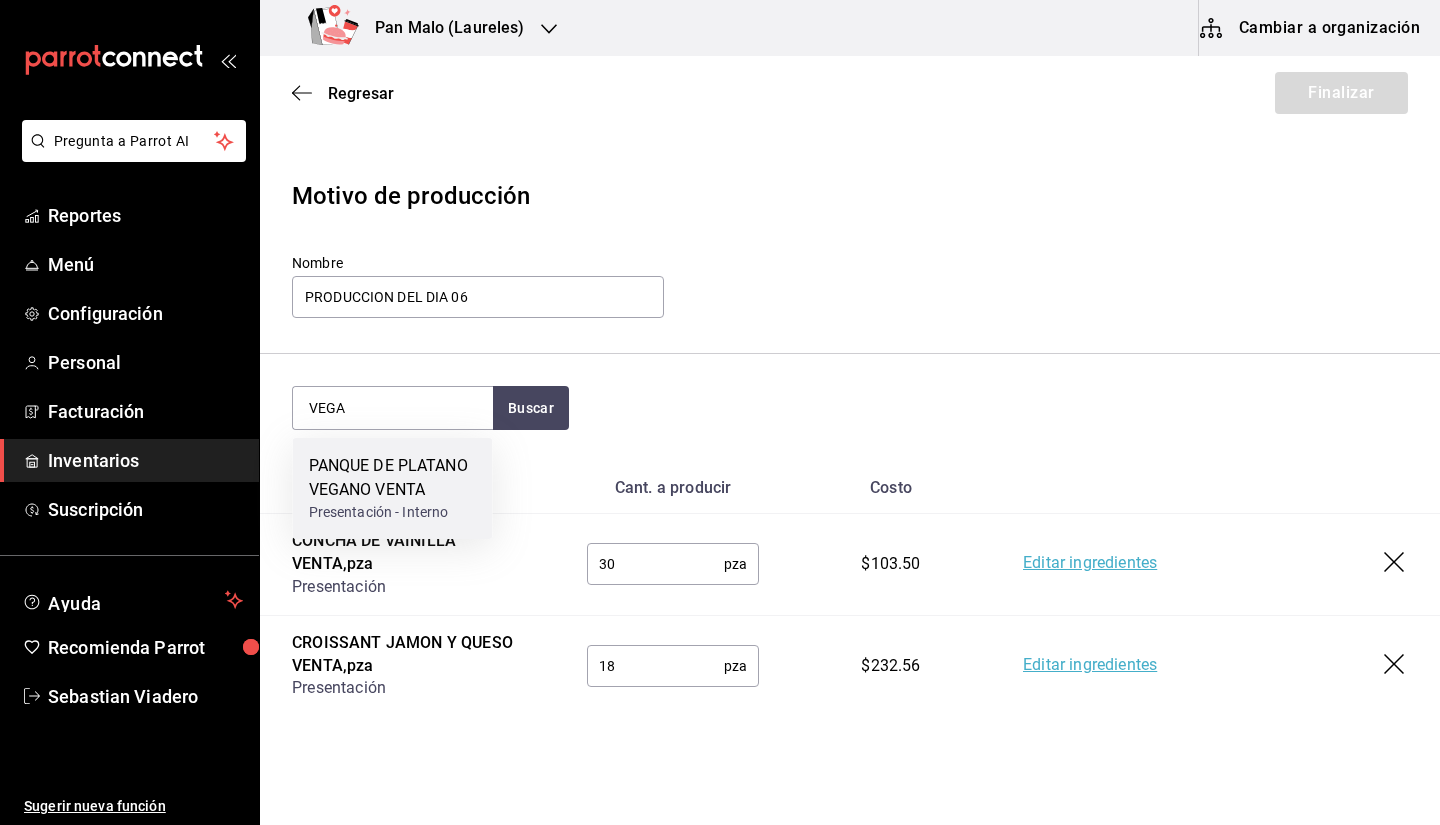 click on "PANQUE DE PLATANO VEGANO VENTA" at bounding box center [393, 478] 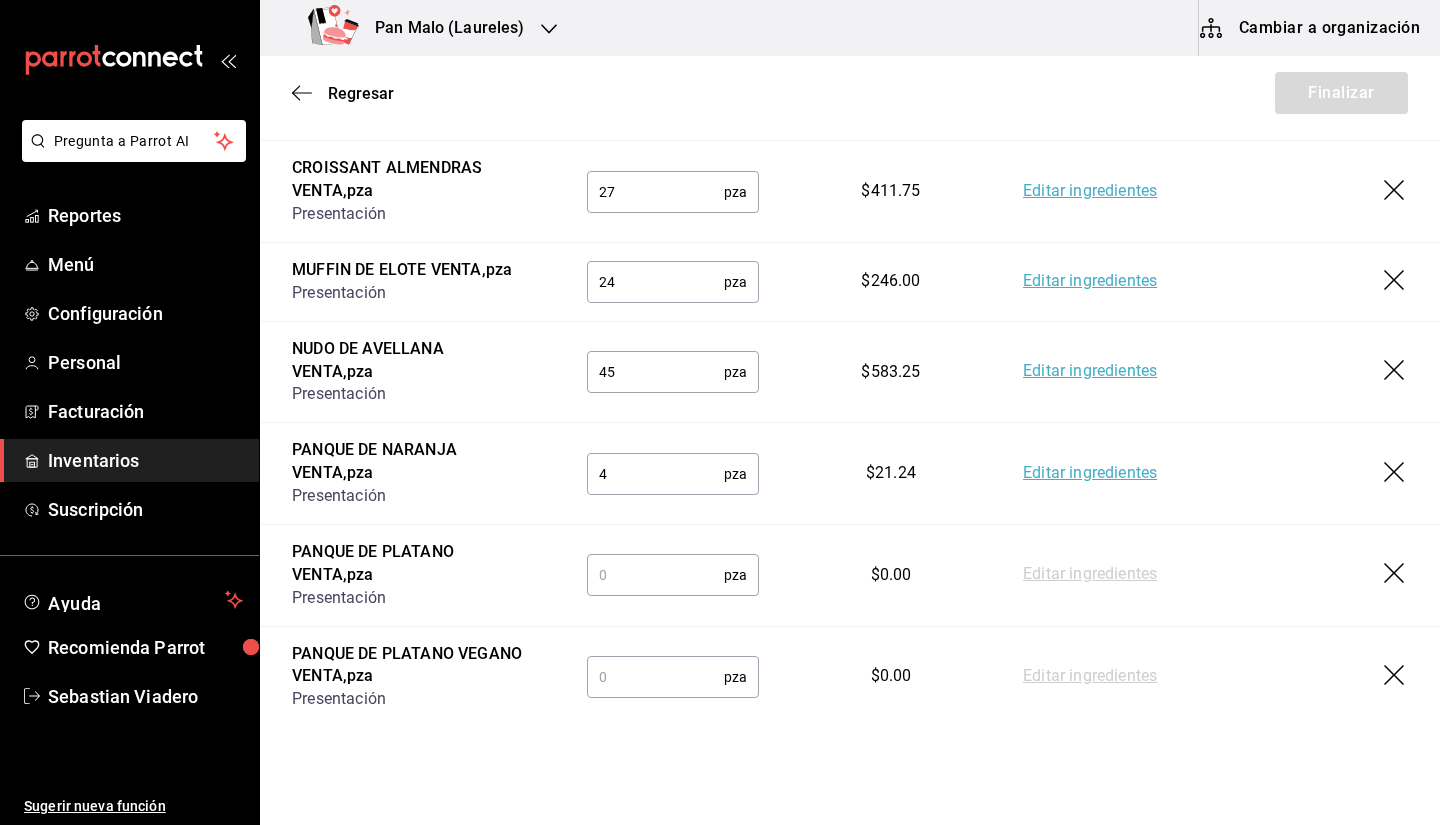 scroll, scrollTop: 639, scrollLeft: 0, axis: vertical 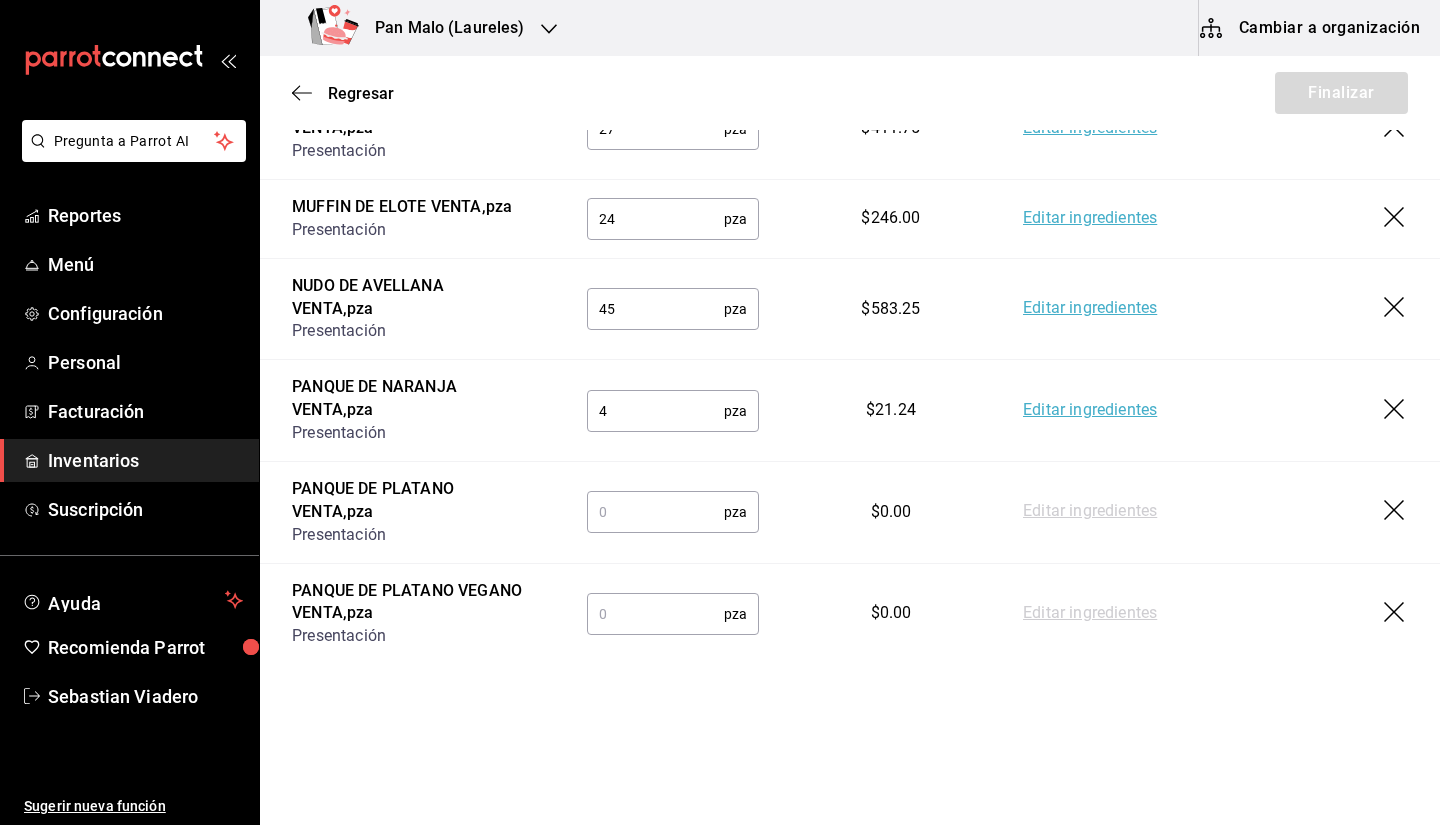 click at bounding box center (655, 614) 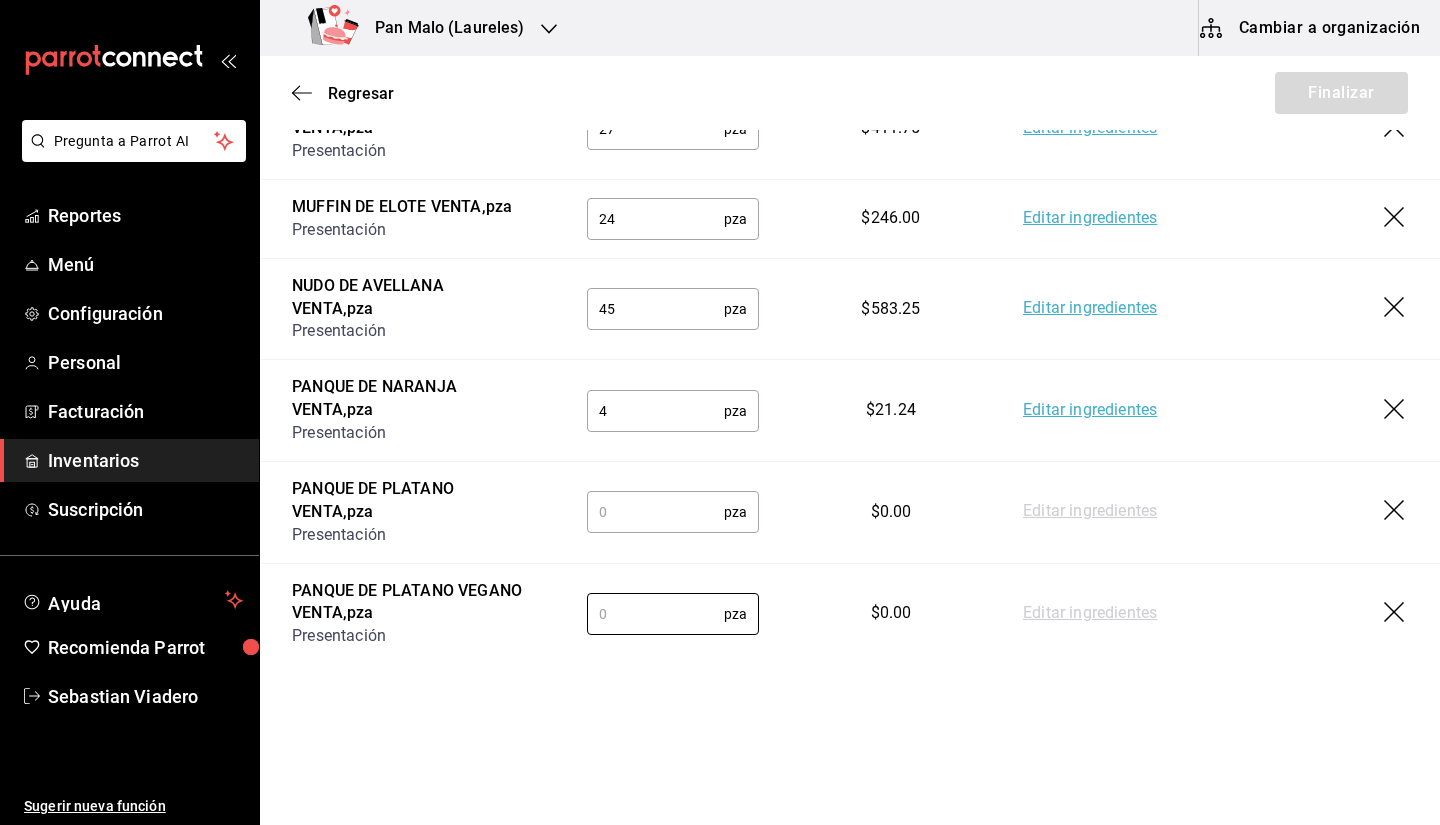click at bounding box center (655, 512) 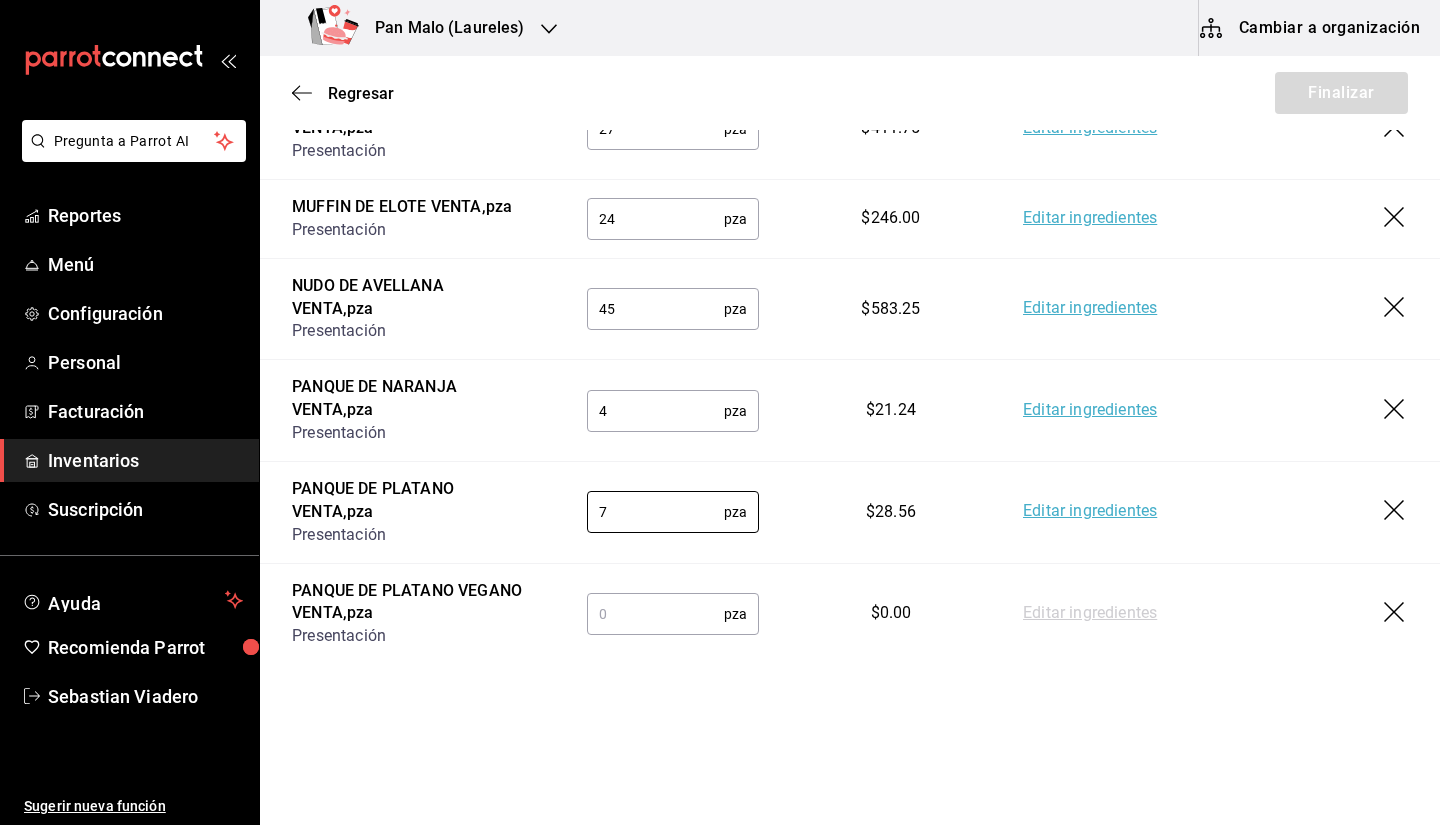 type on "7" 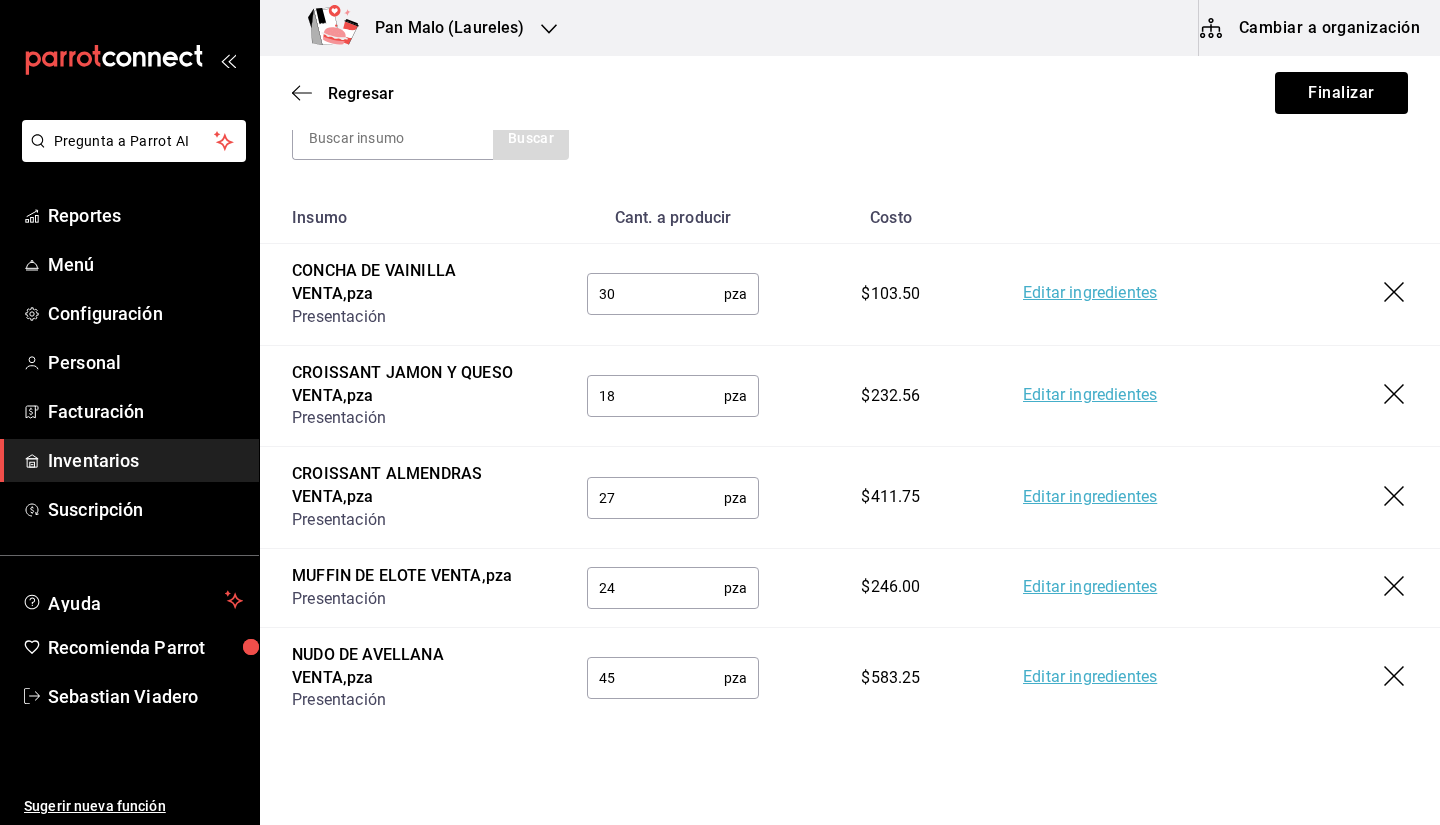 scroll, scrollTop: 161, scrollLeft: 0, axis: vertical 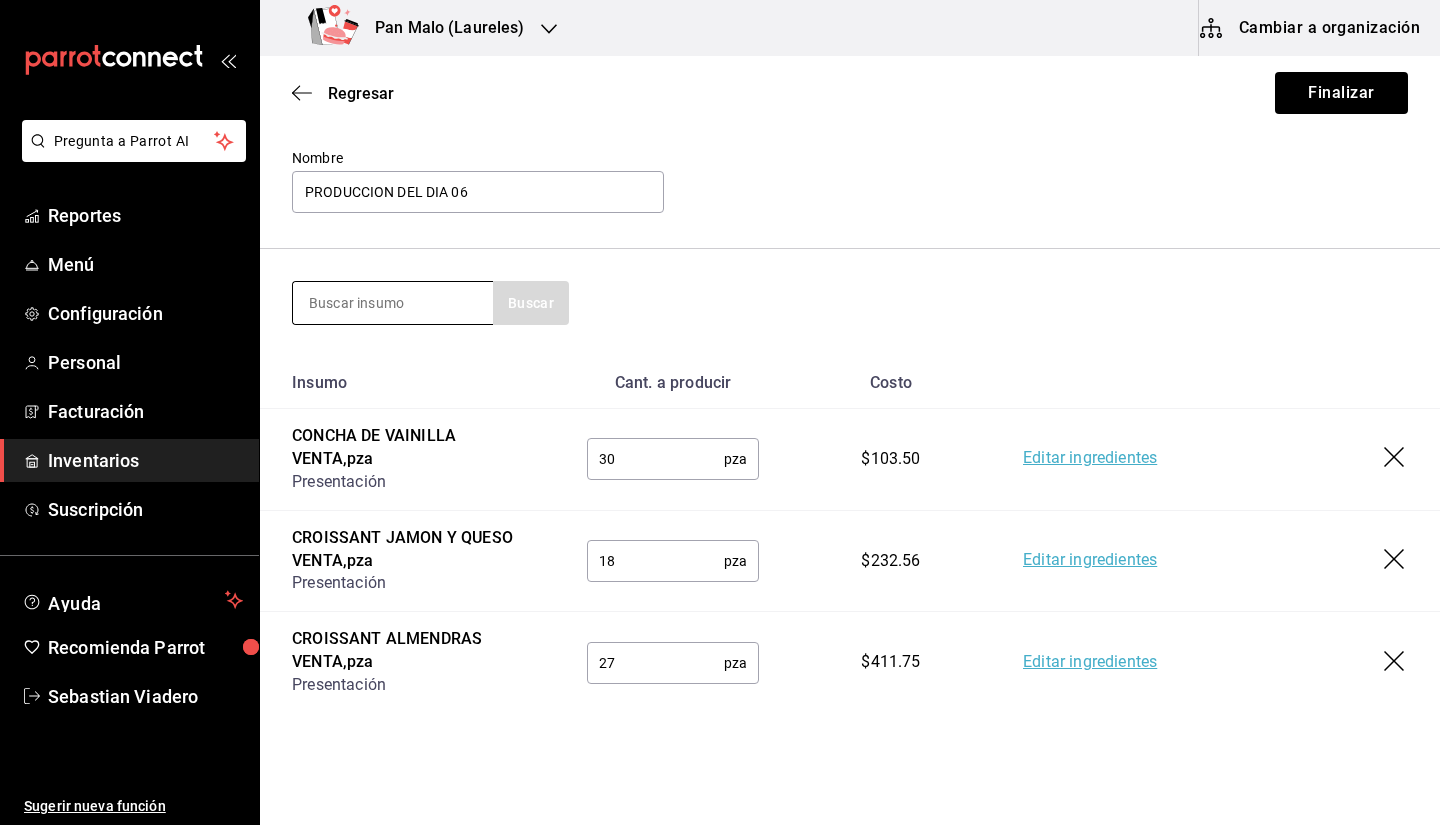type on "1" 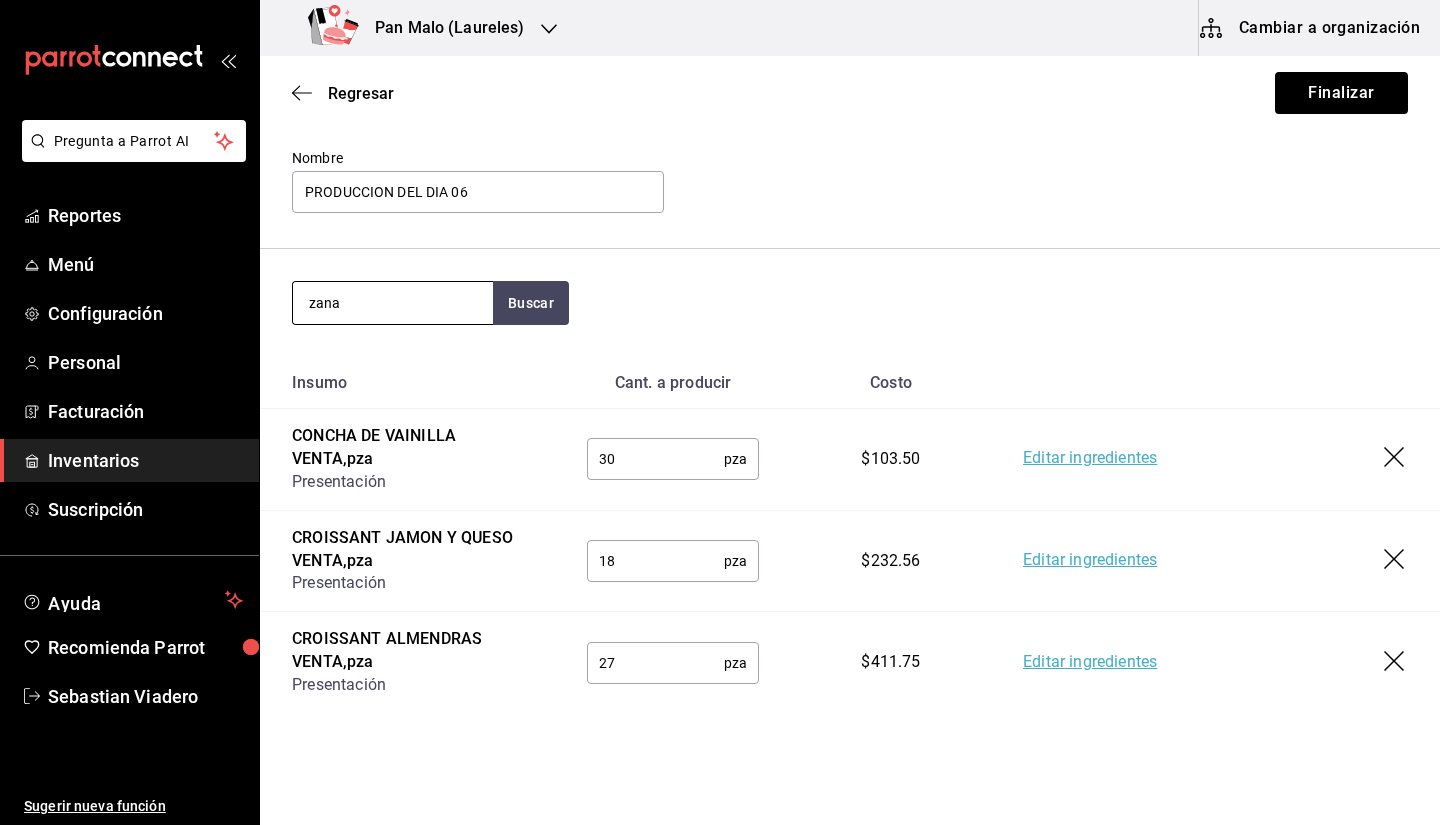 type on "zana" 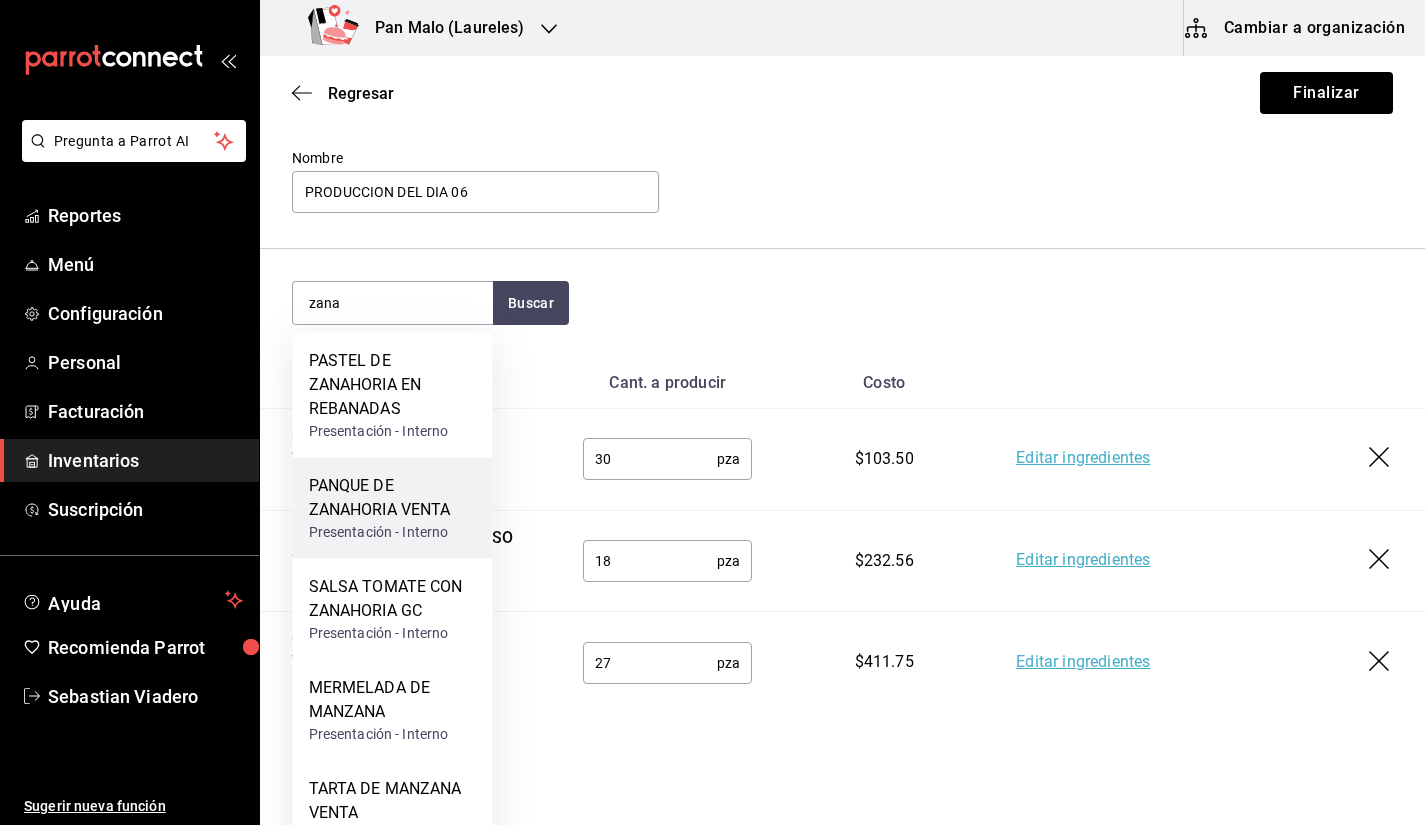 click on "PANQUE DE ZANAHORIA VENTA" at bounding box center (393, 498) 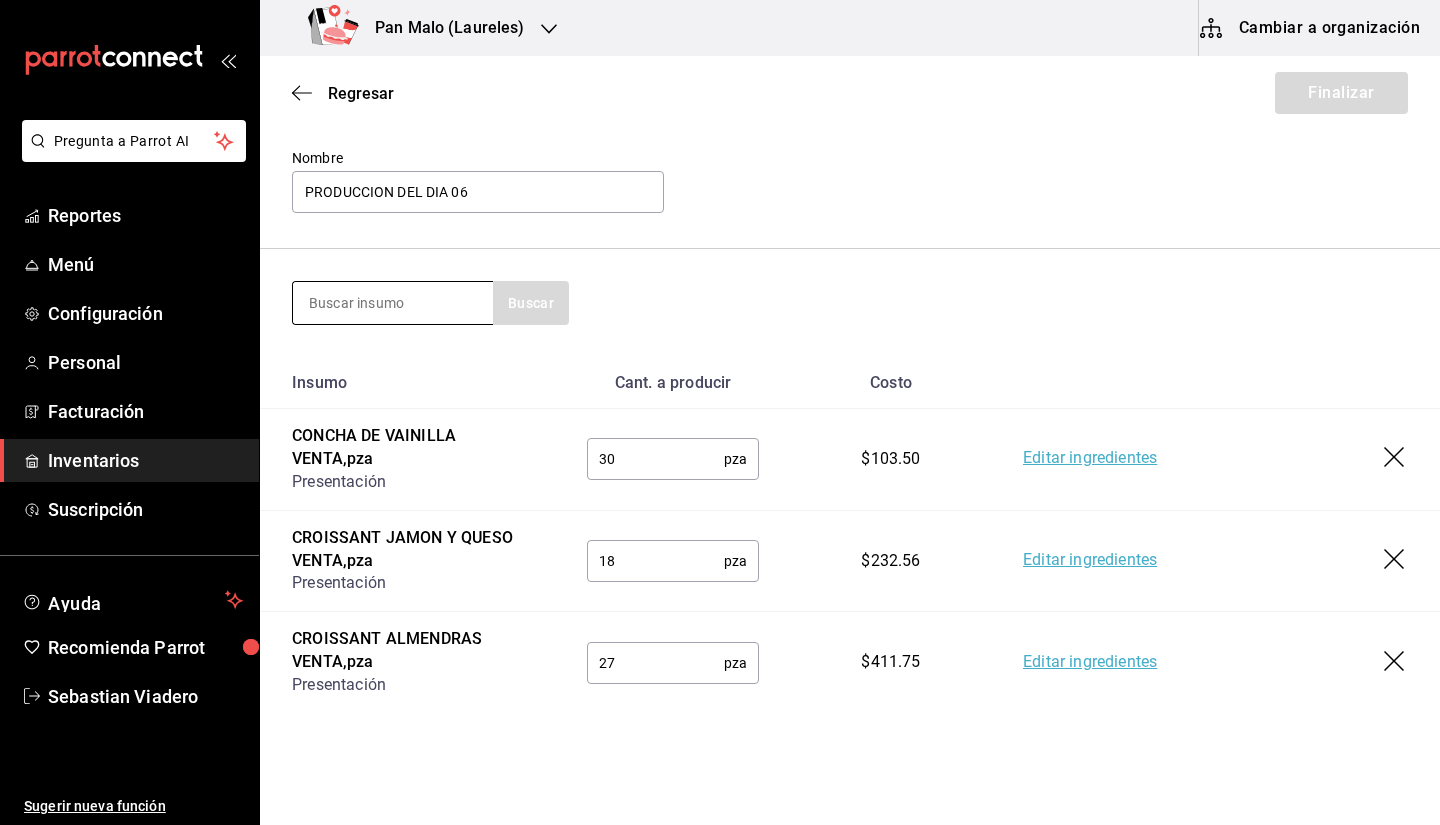 click at bounding box center (393, 303) 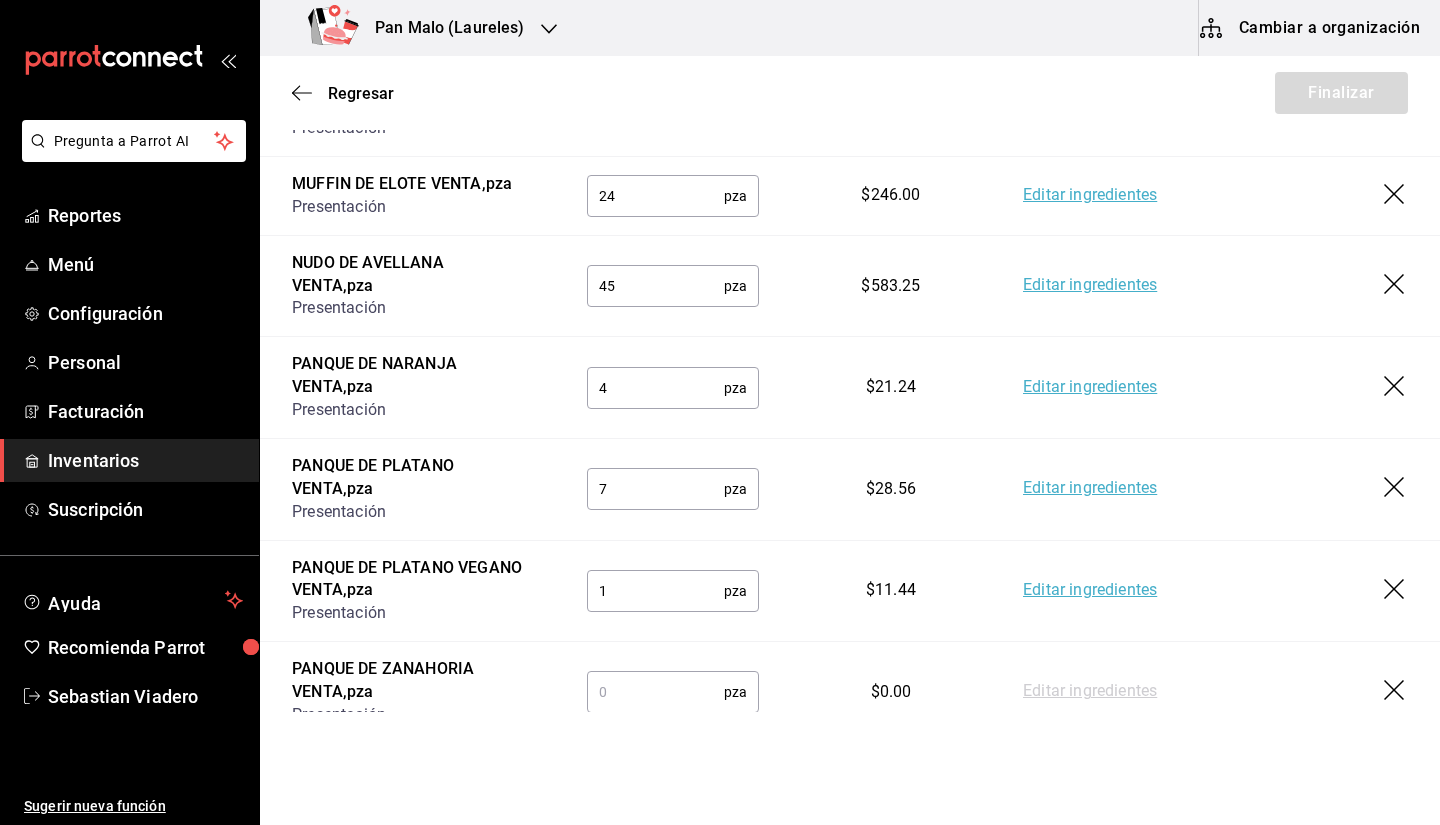 scroll, scrollTop: 741, scrollLeft: 0, axis: vertical 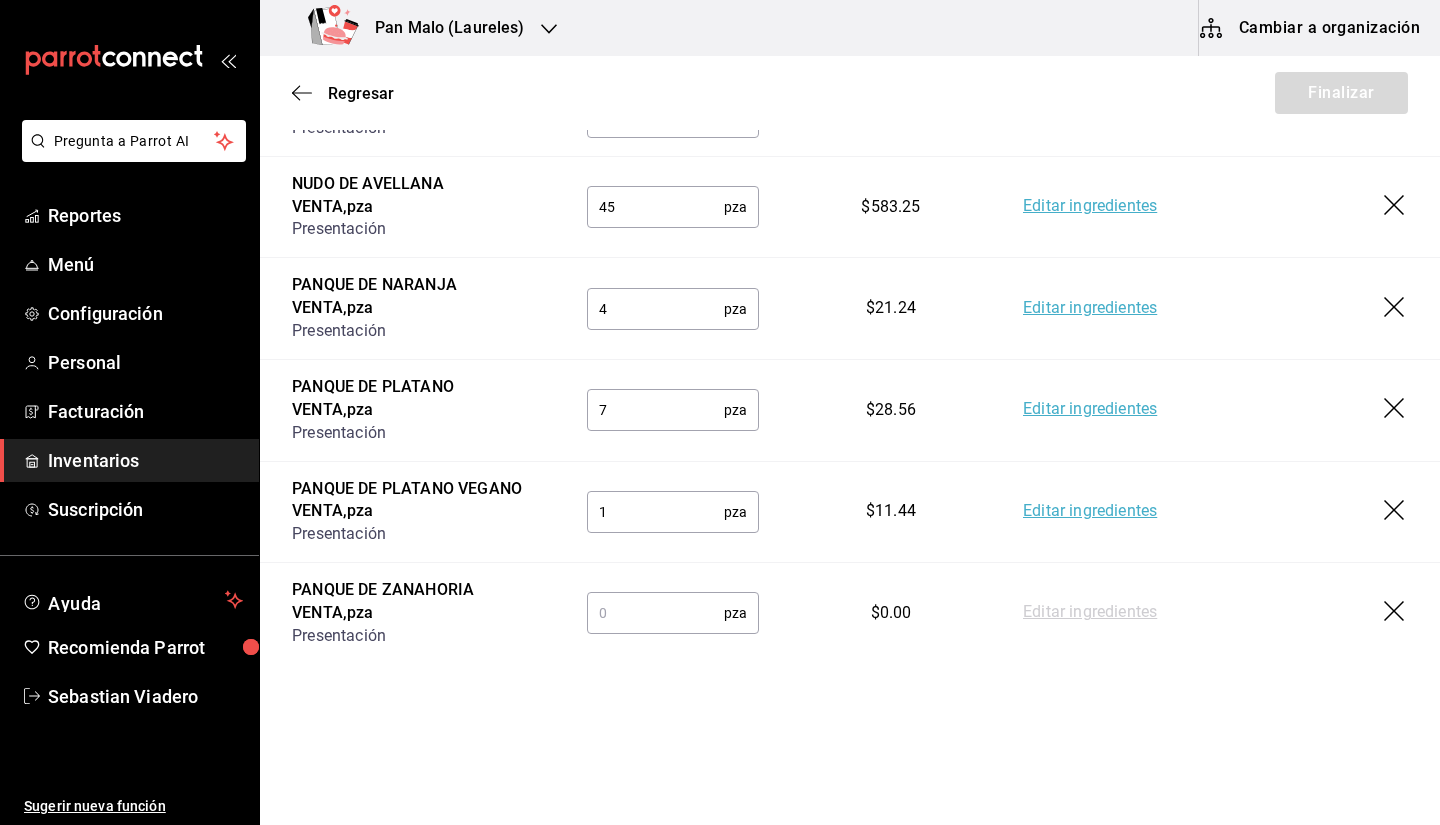 click at bounding box center (655, 613) 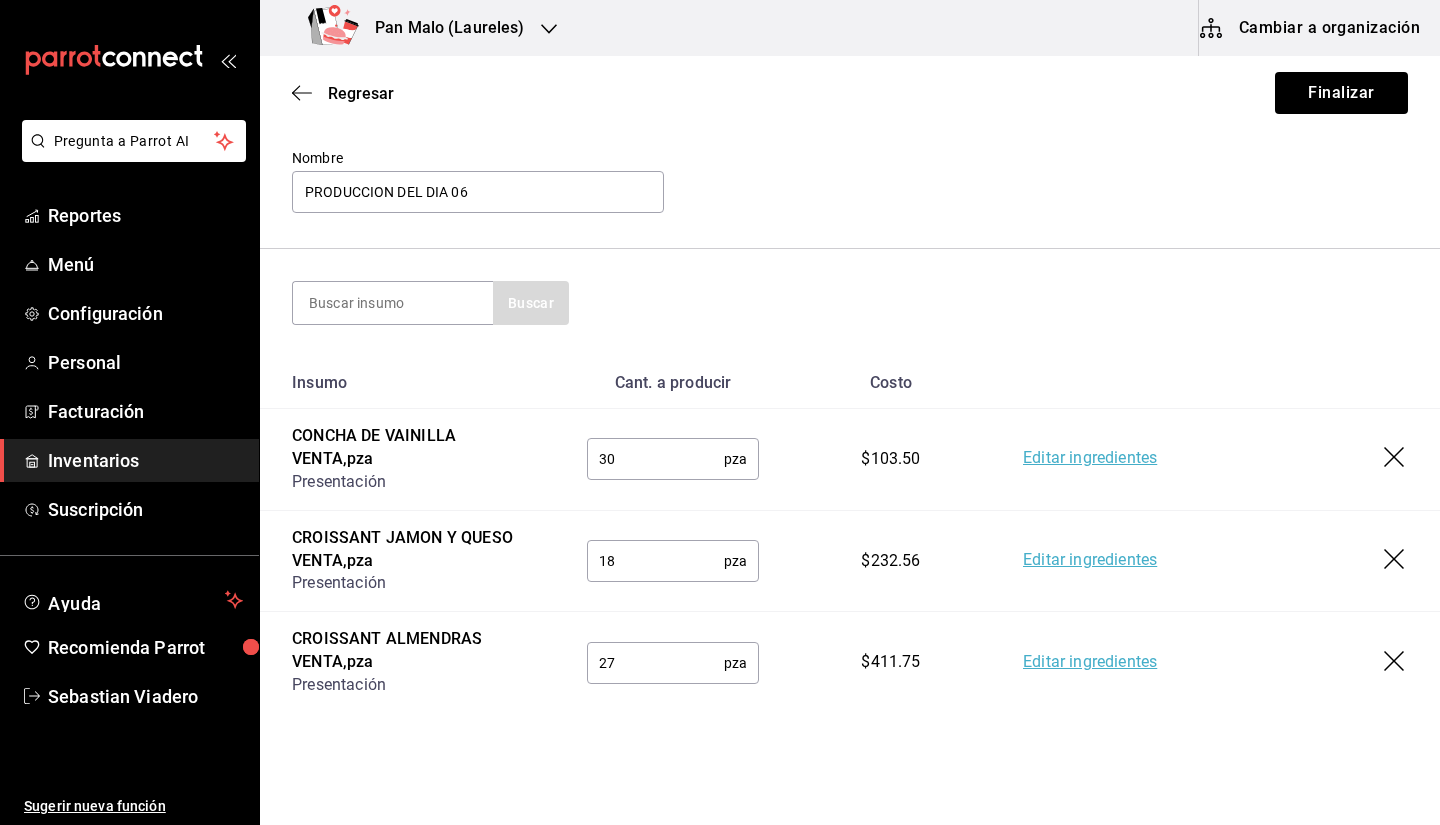 scroll, scrollTop: 105, scrollLeft: 0, axis: vertical 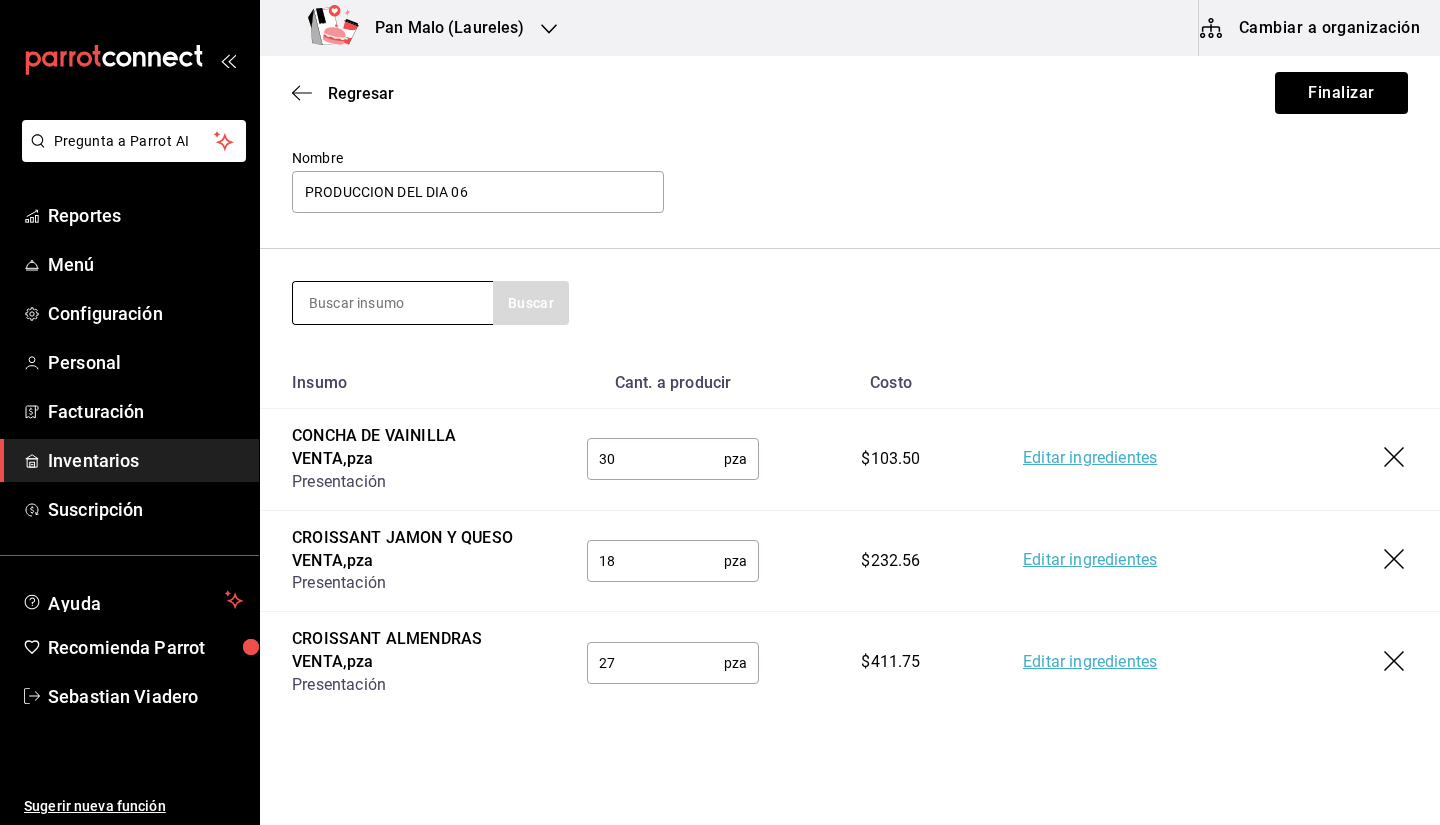 click at bounding box center (393, 303) 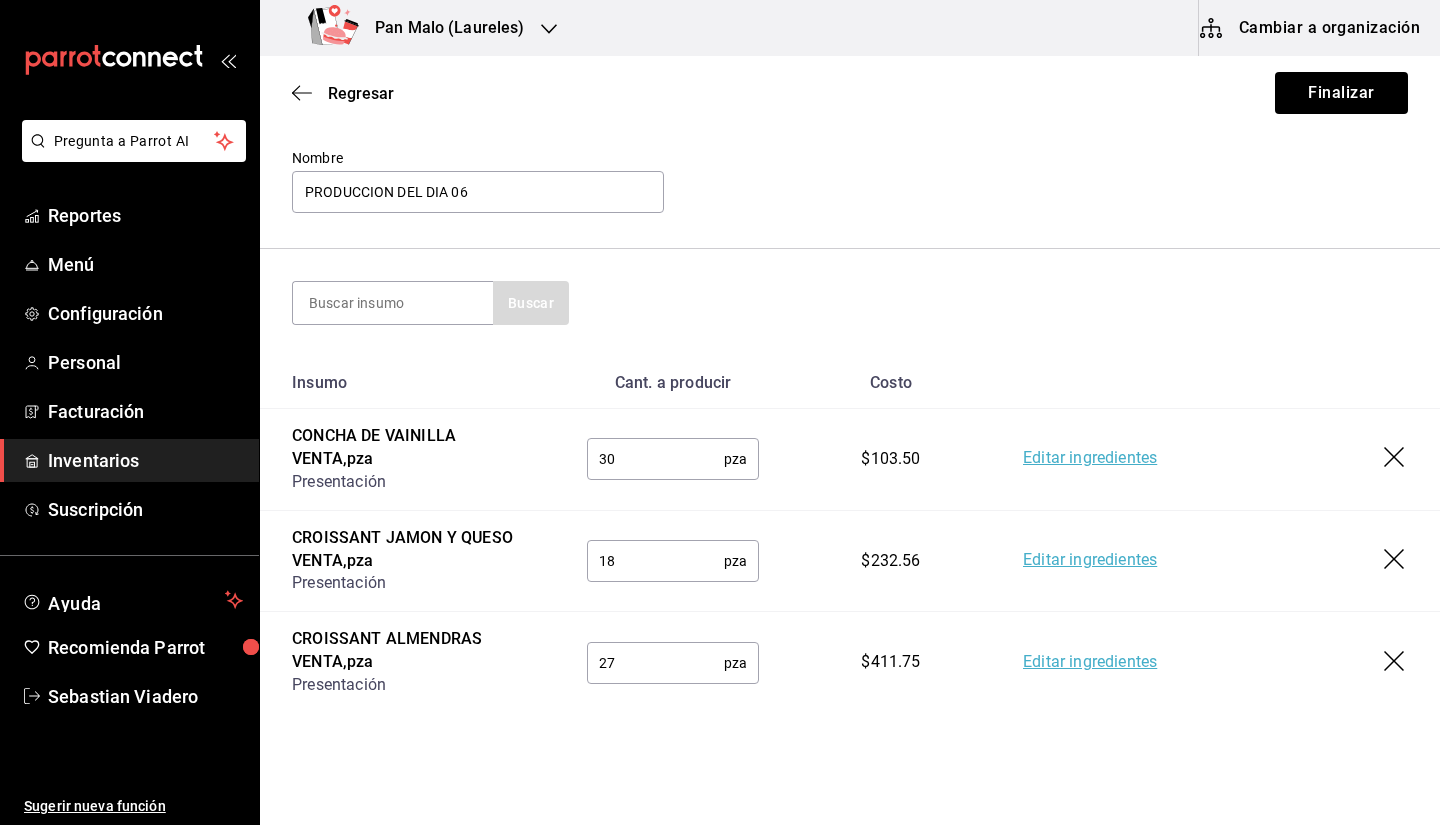 scroll, scrollTop: 741, scrollLeft: 0, axis: vertical 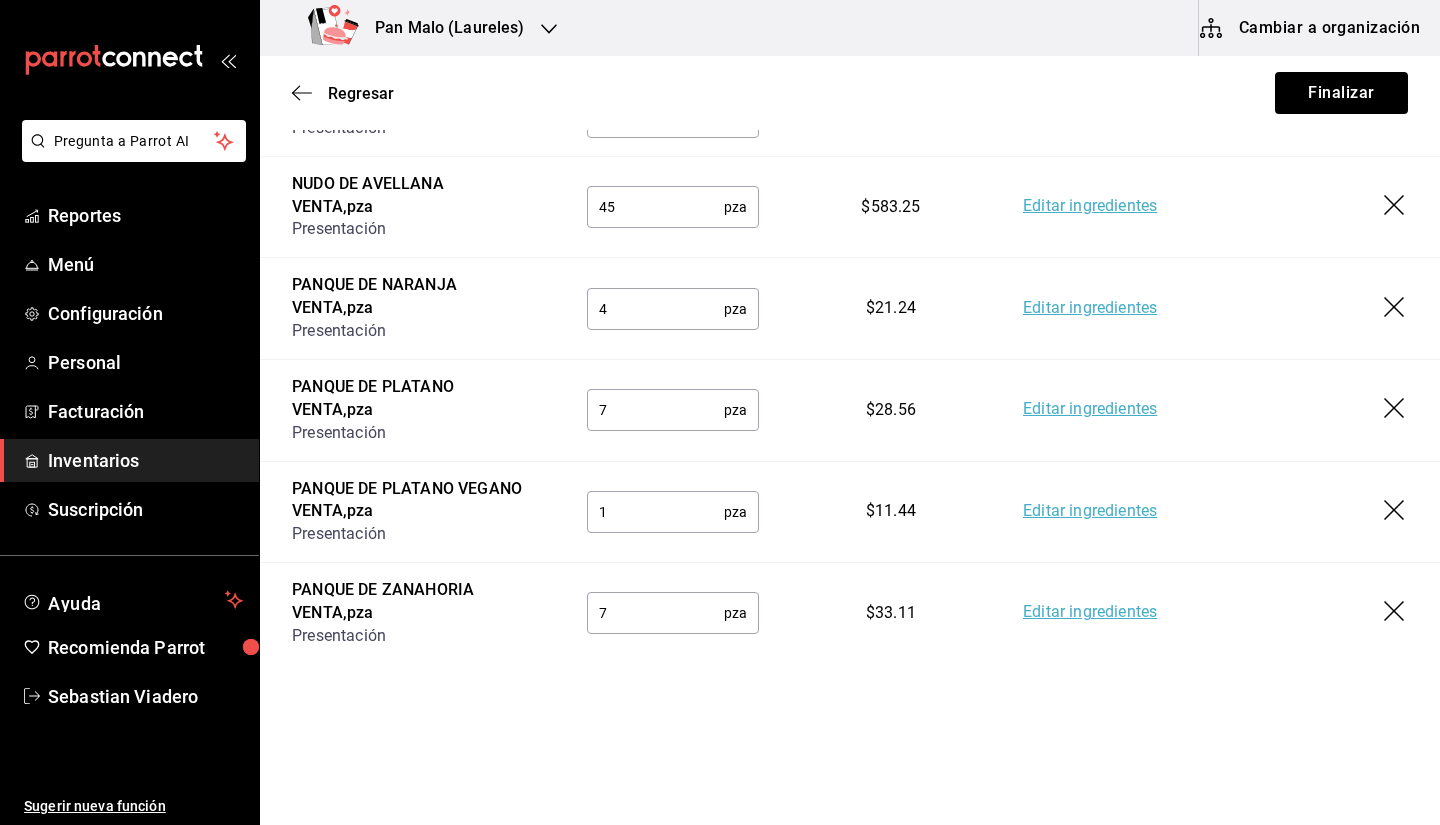 click on "Editar ingredientes" at bounding box center (1215, 613) 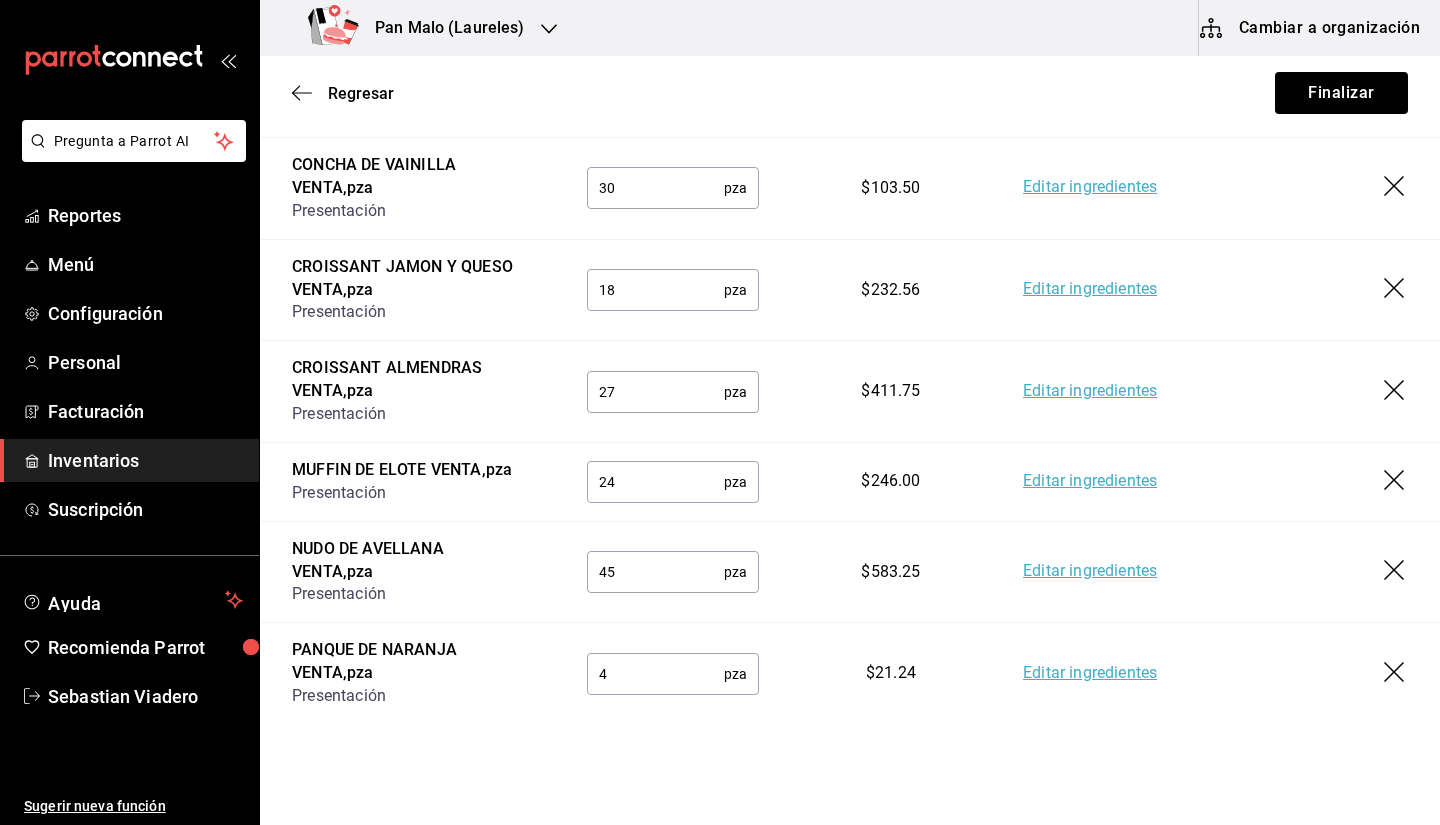 scroll, scrollTop: 437, scrollLeft: 0, axis: vertical 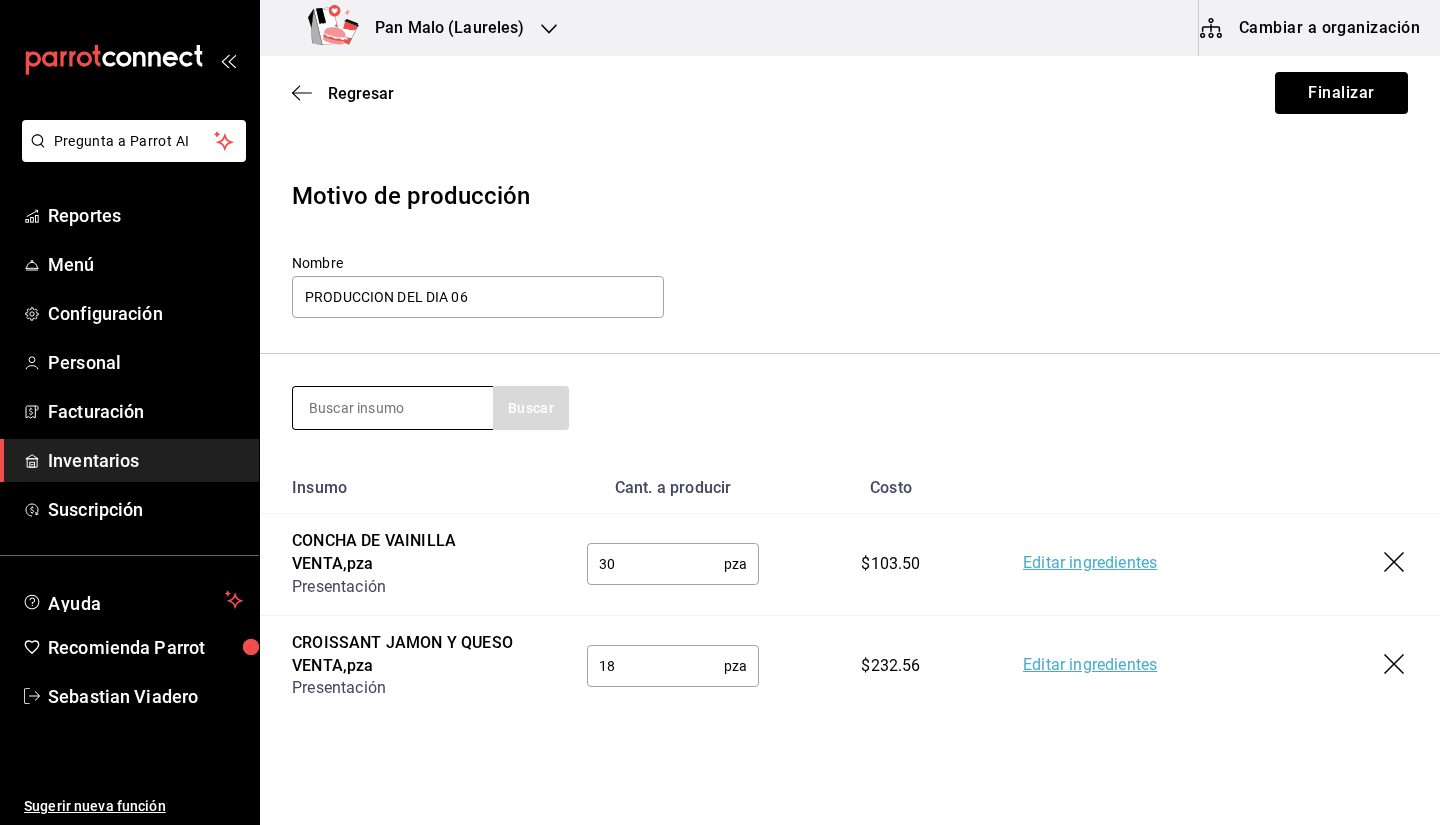 click at bounding box center (393, 408) 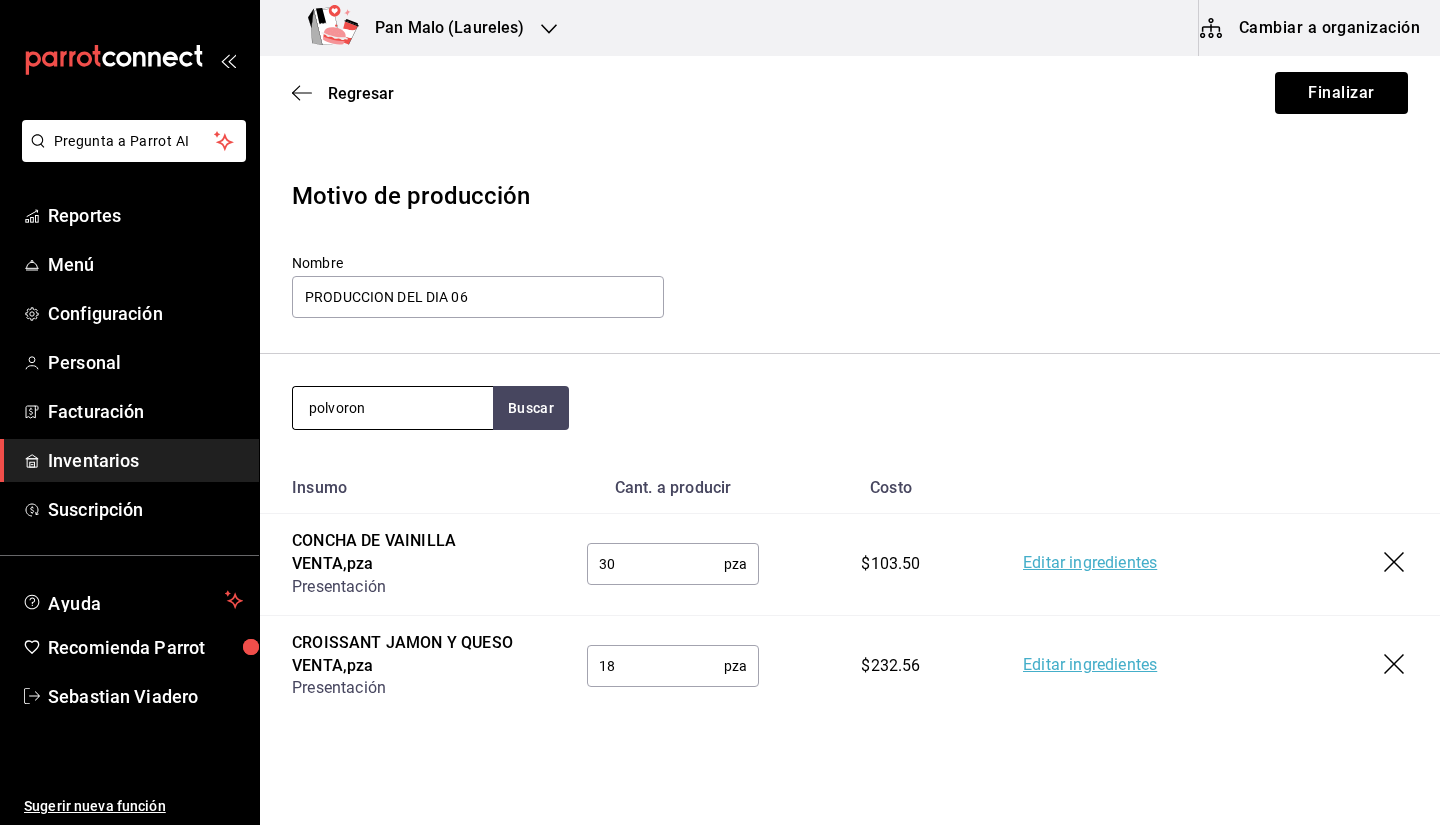 type on "polvoron" 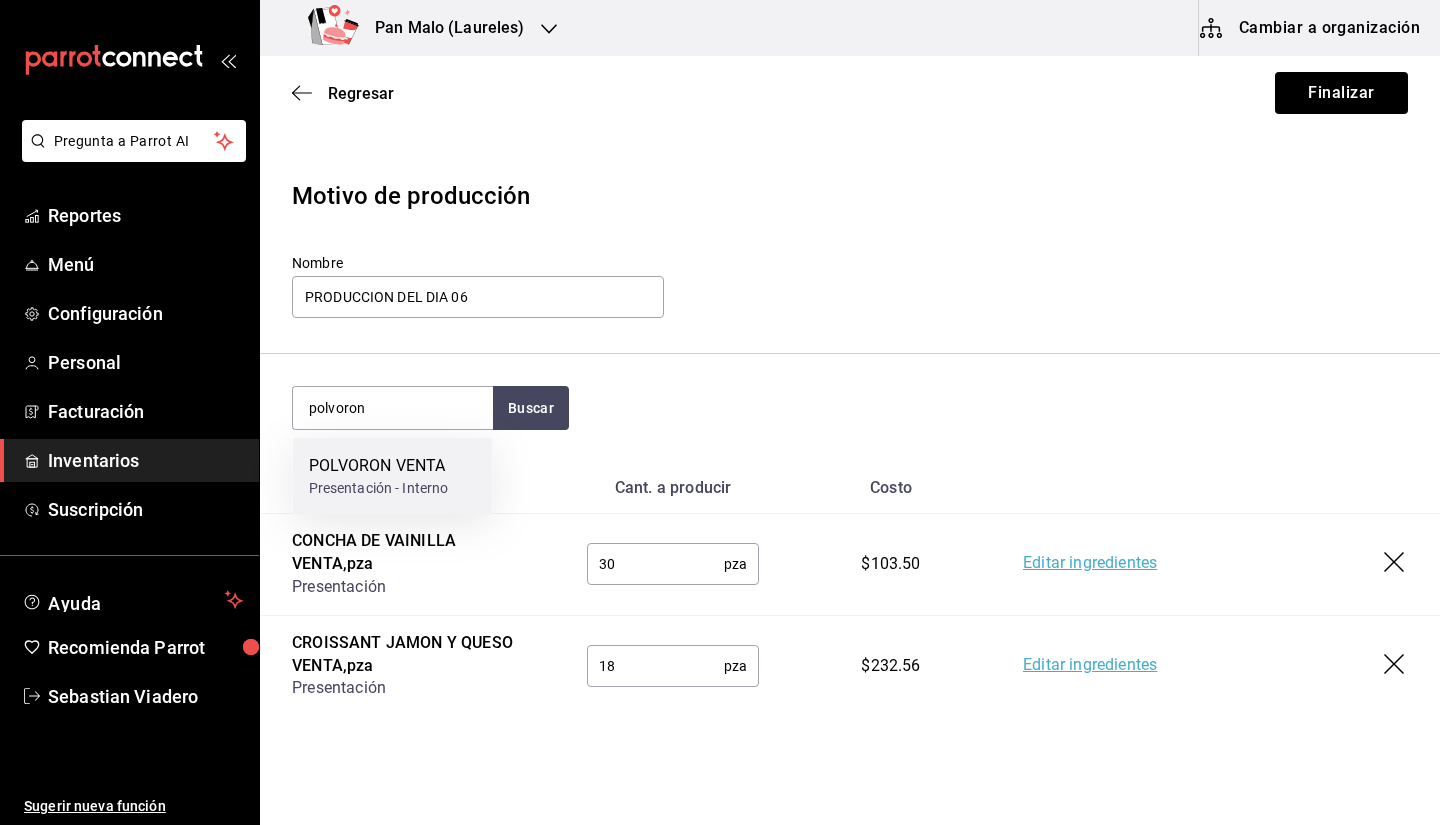 click on "POLVORON VENTA" at bounding box center (379, 466) 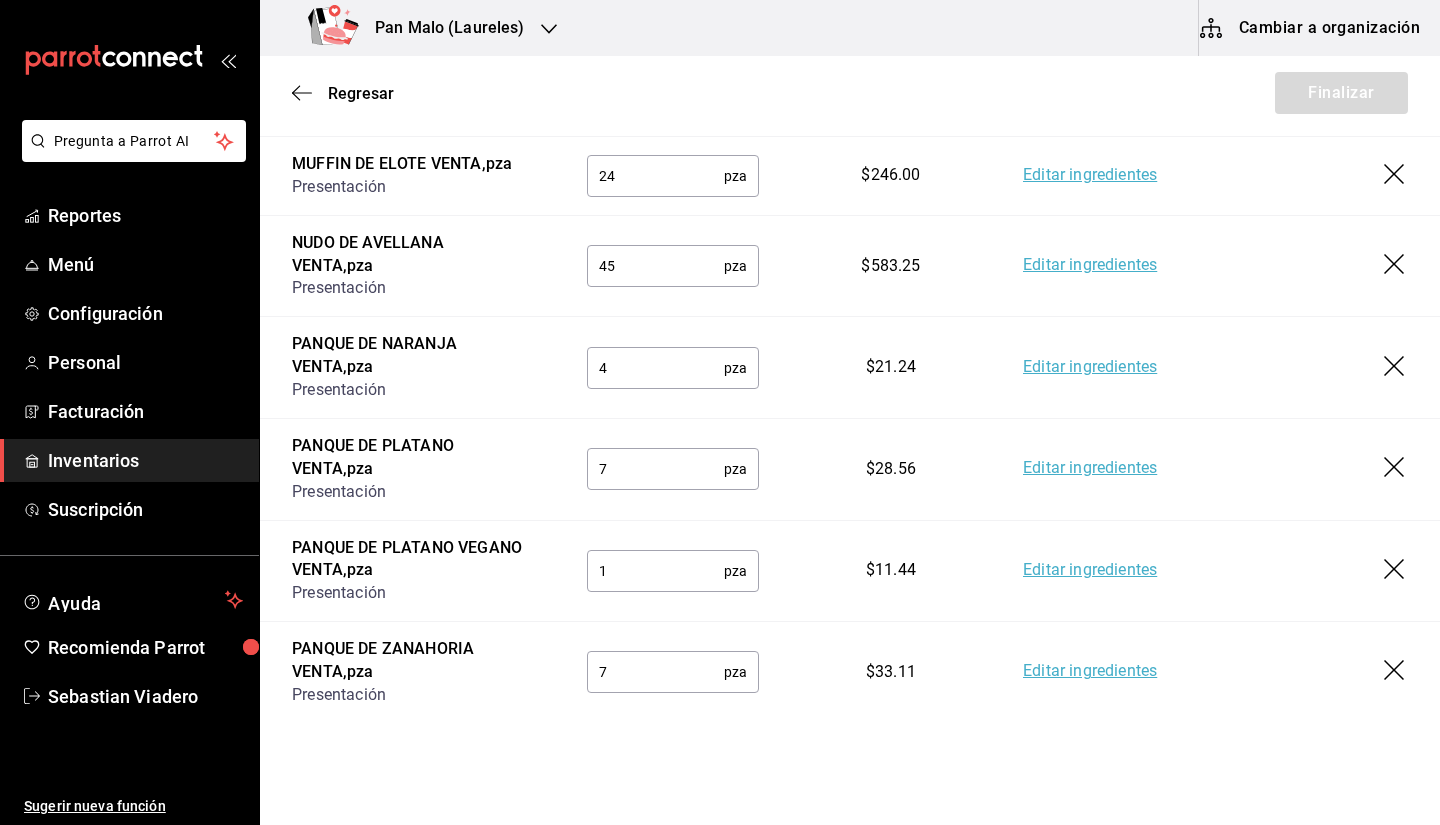 scroll, scrollTop: 819, scrollLeft: 0, axis: vertical 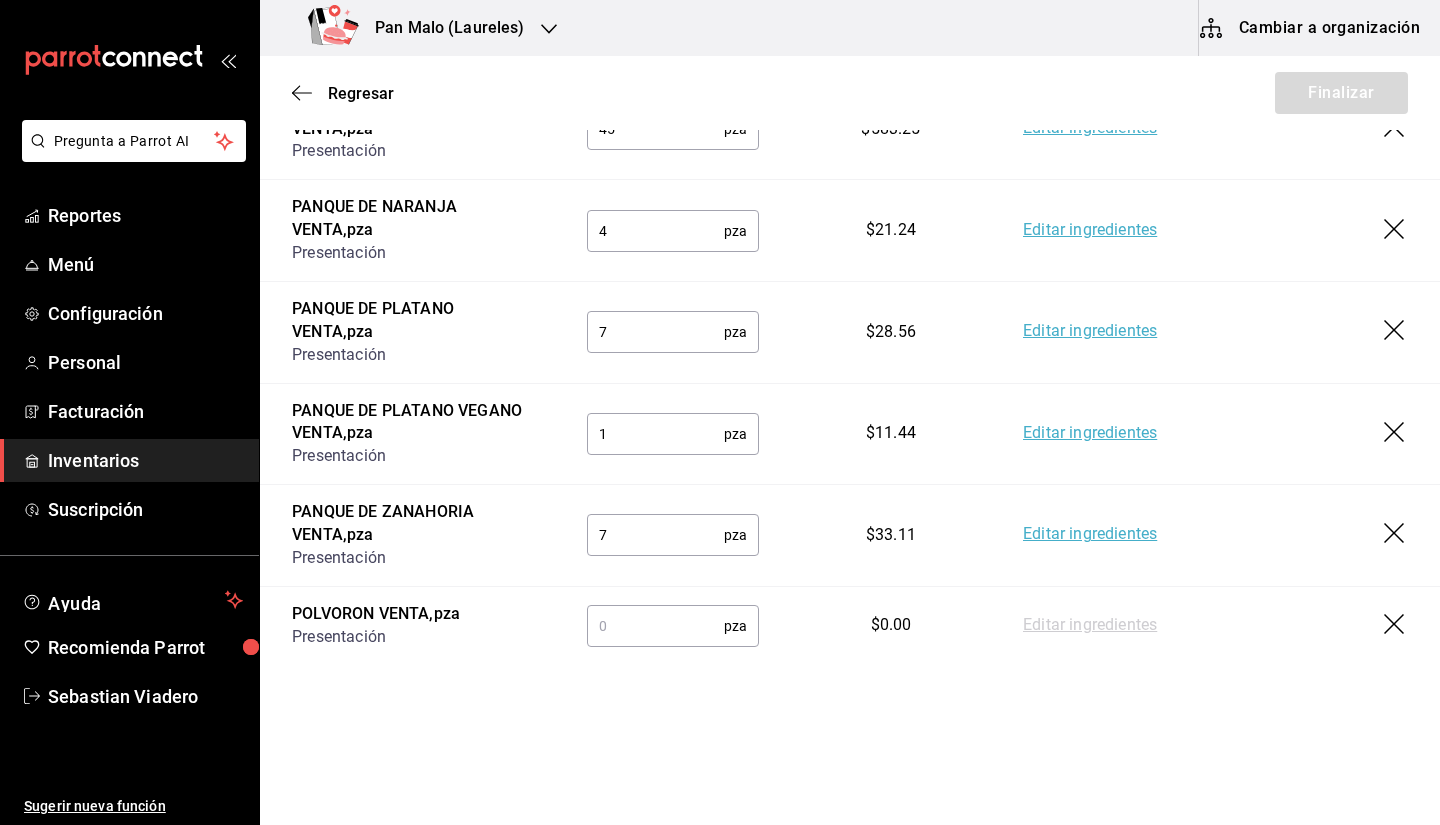 click at bounding box center (655, 626) 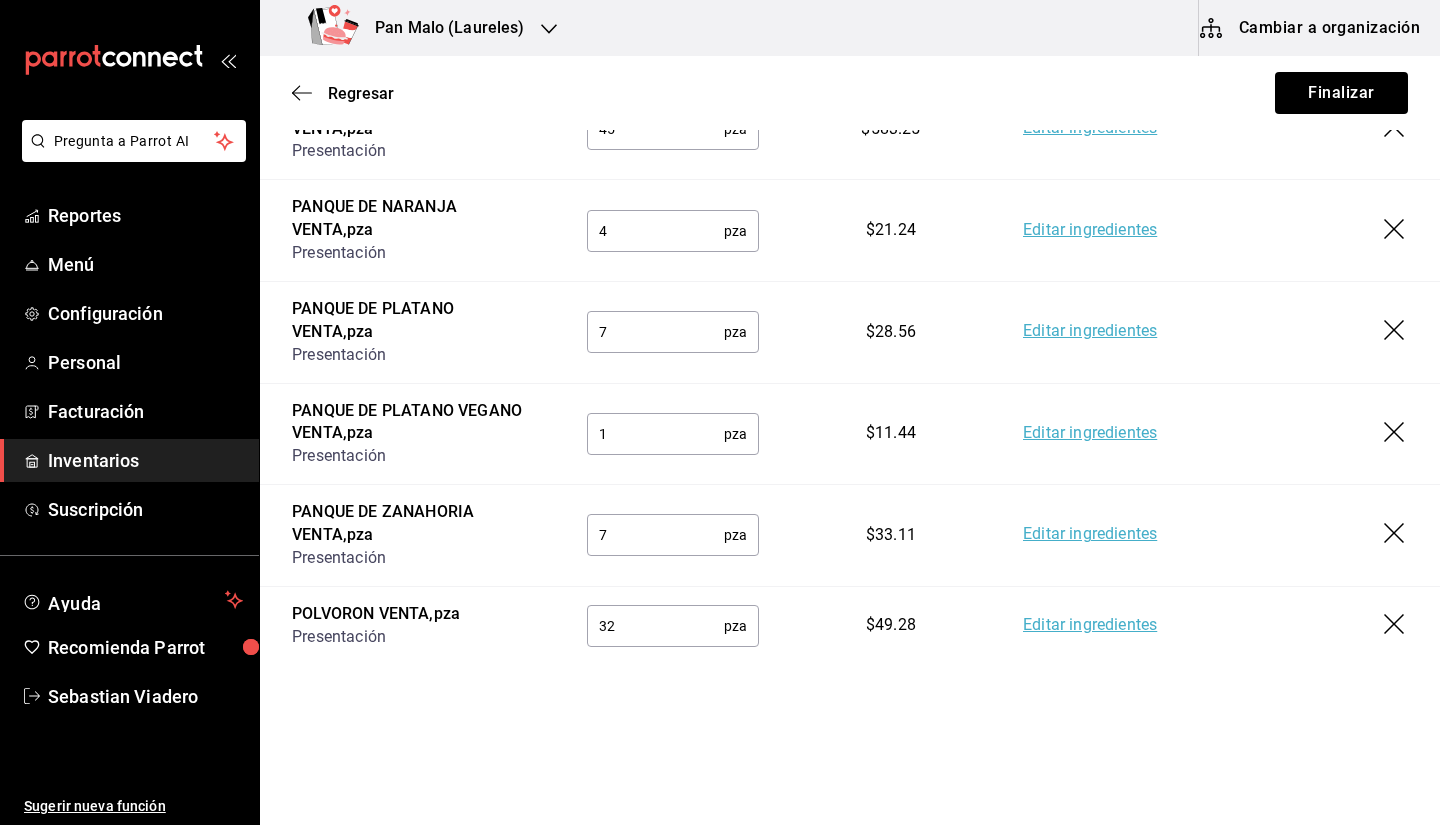type on "32" 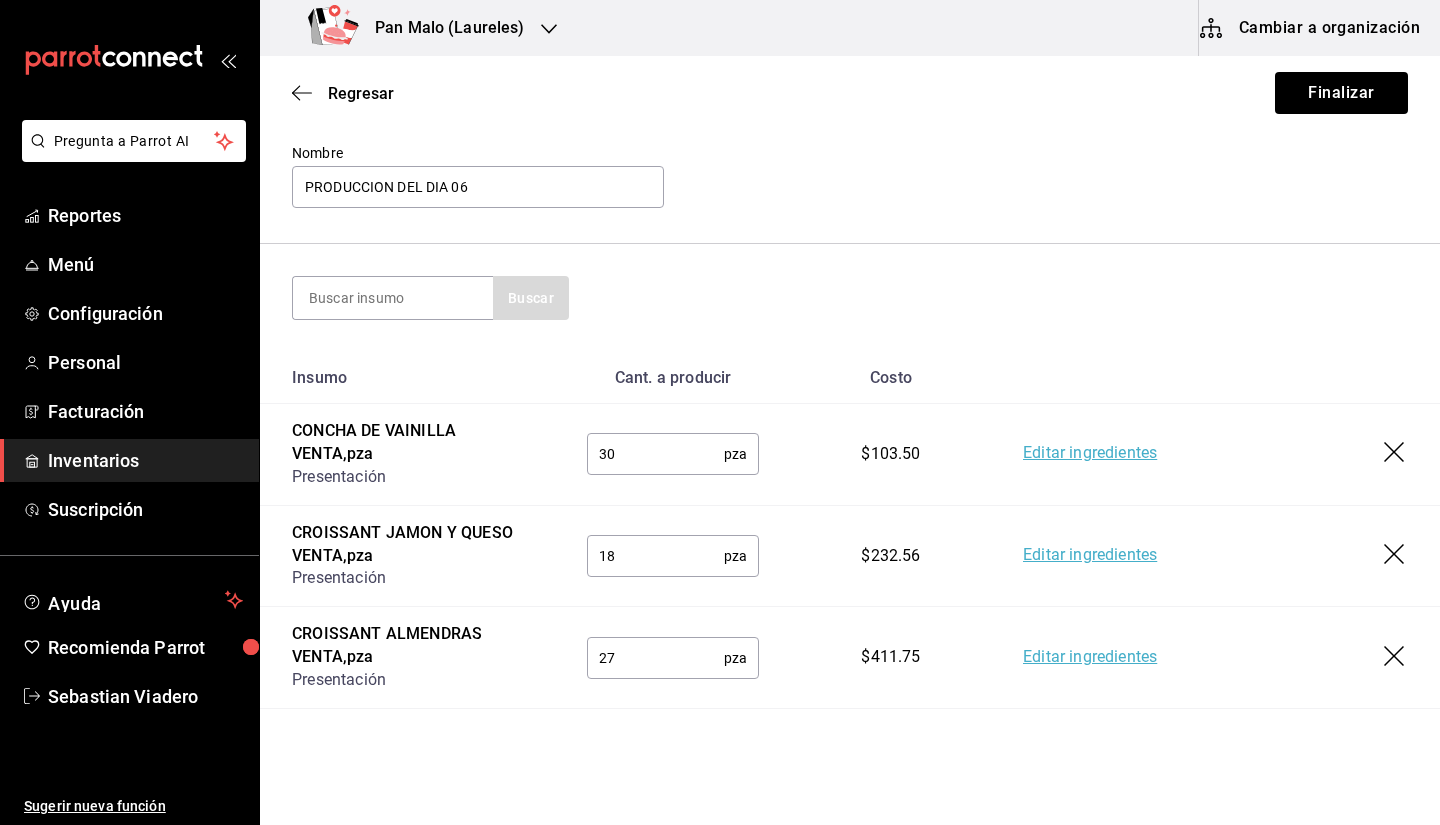 scroll, scrollTop: 0, scrollLeft: 0, axis: both 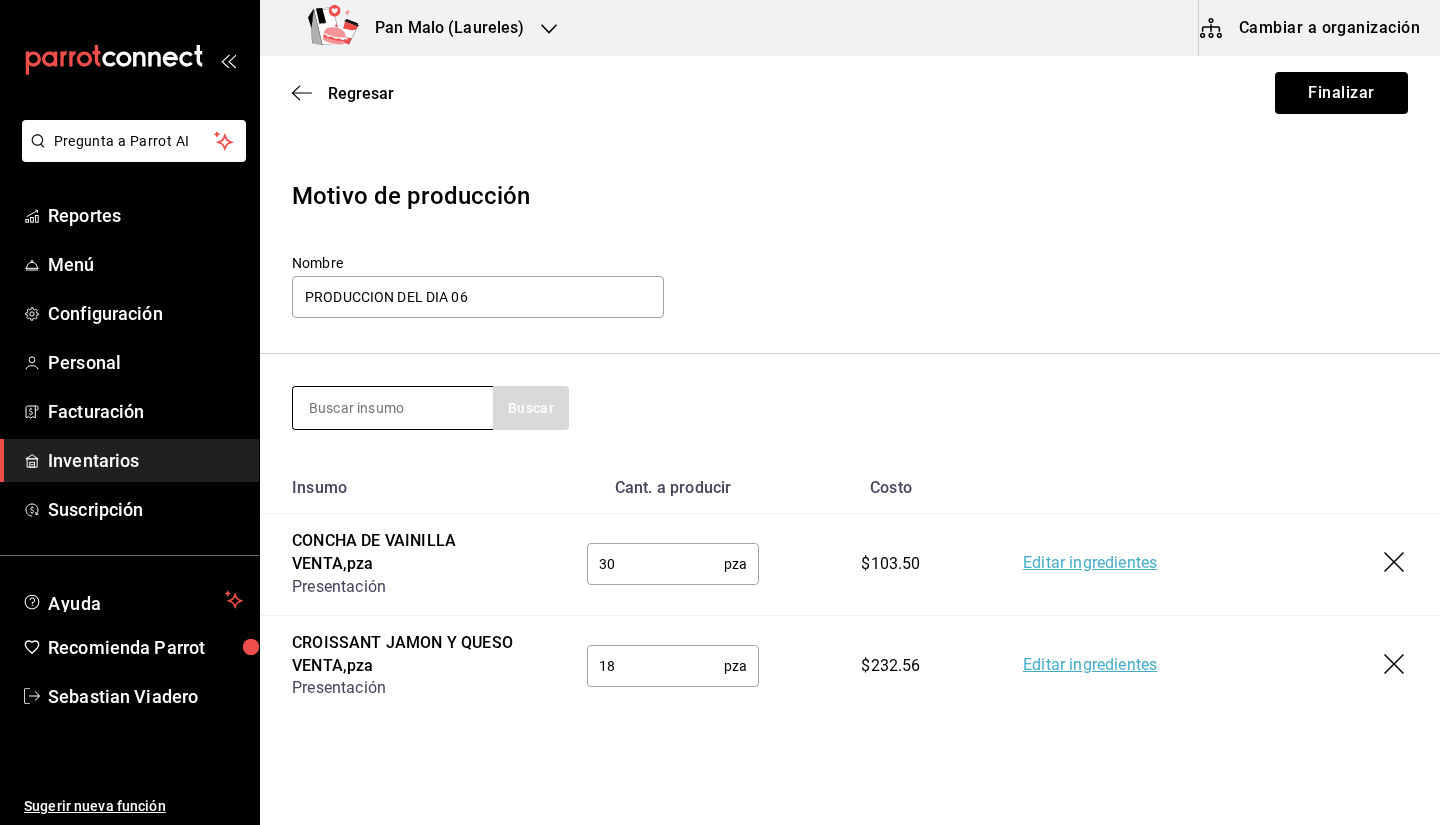 click at bounding box center (393, 408) 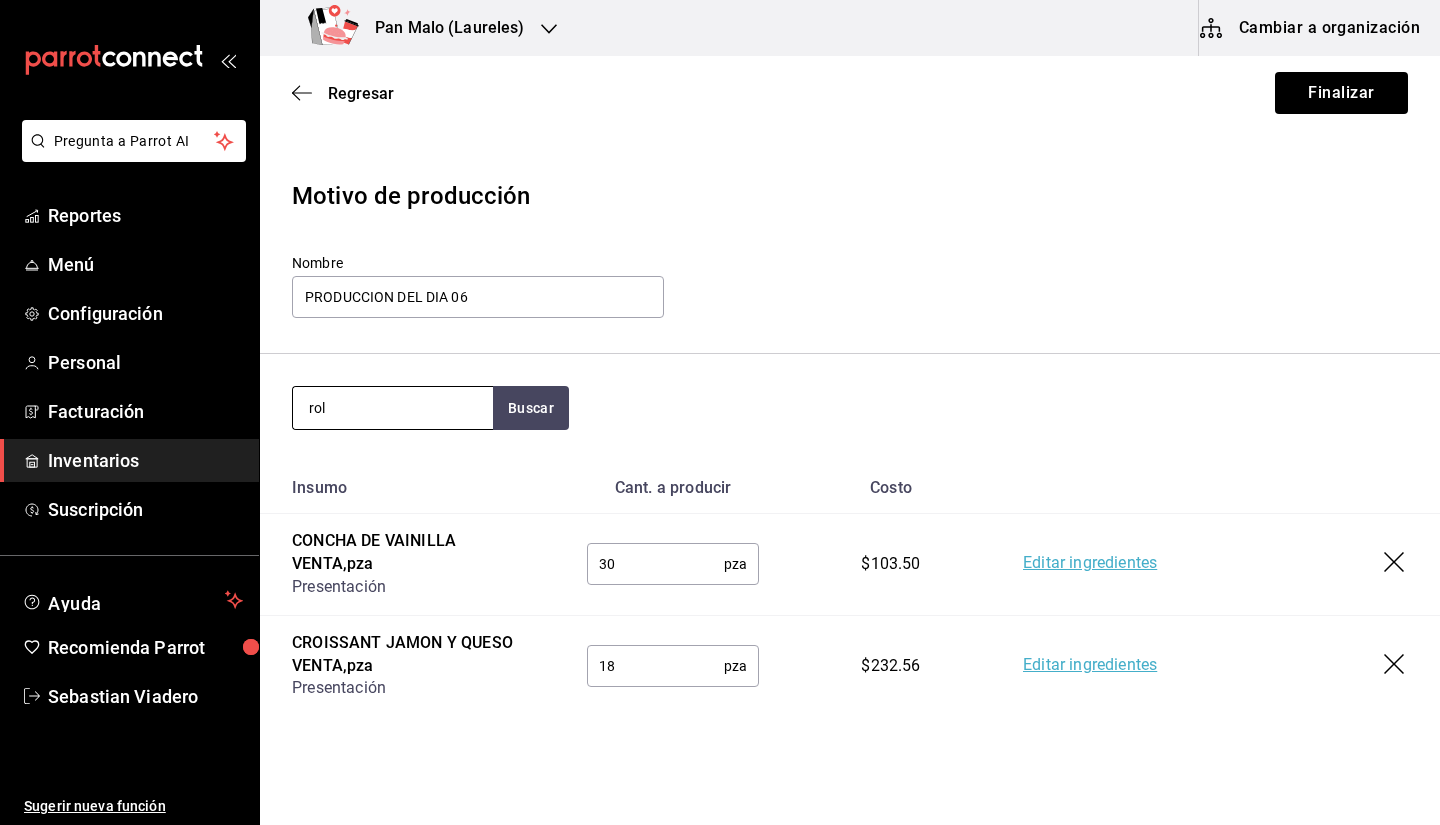 type on "rol" 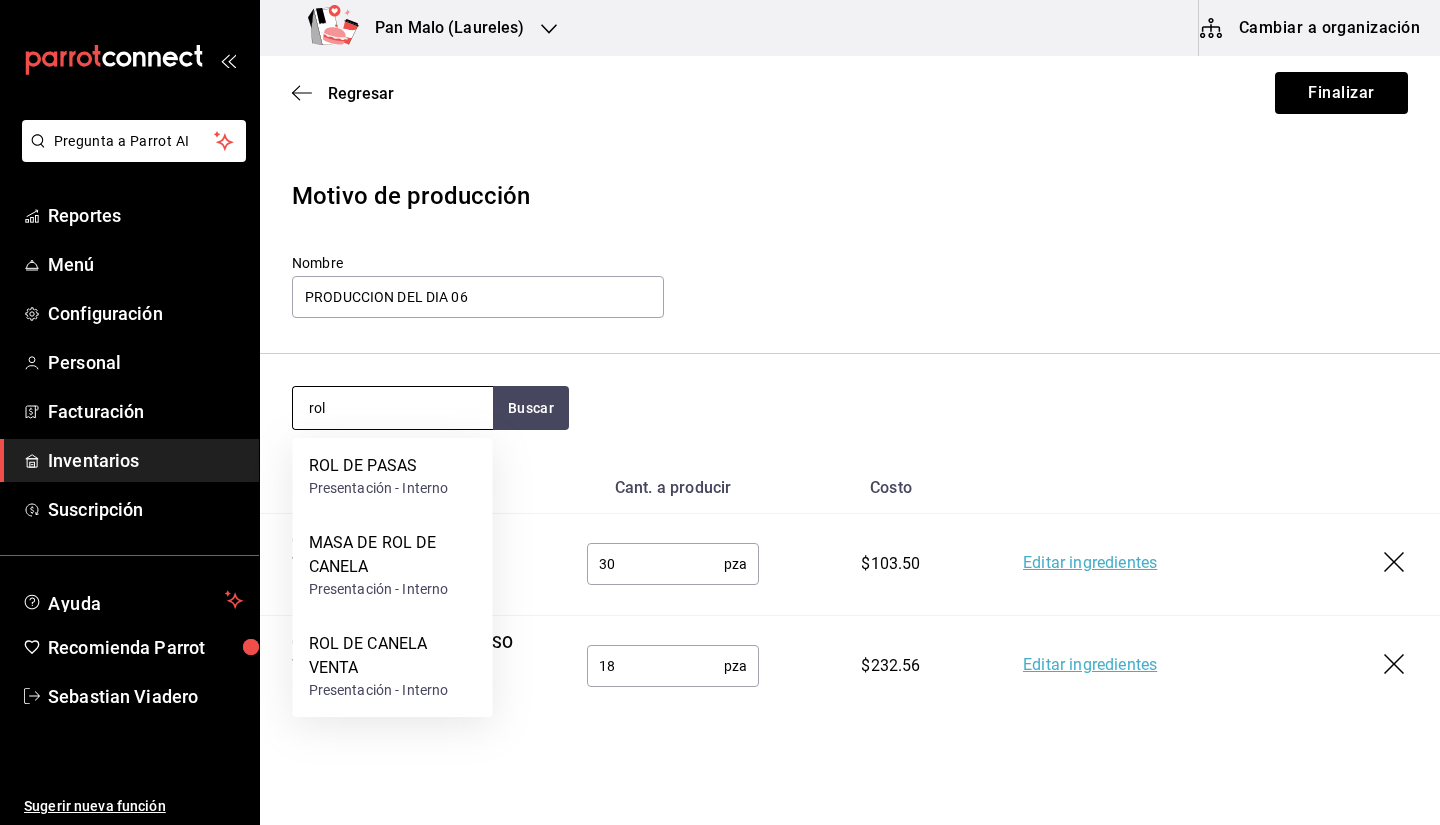 click on "ROL DE CANELA VENTA" at bounding box center [393, 656] 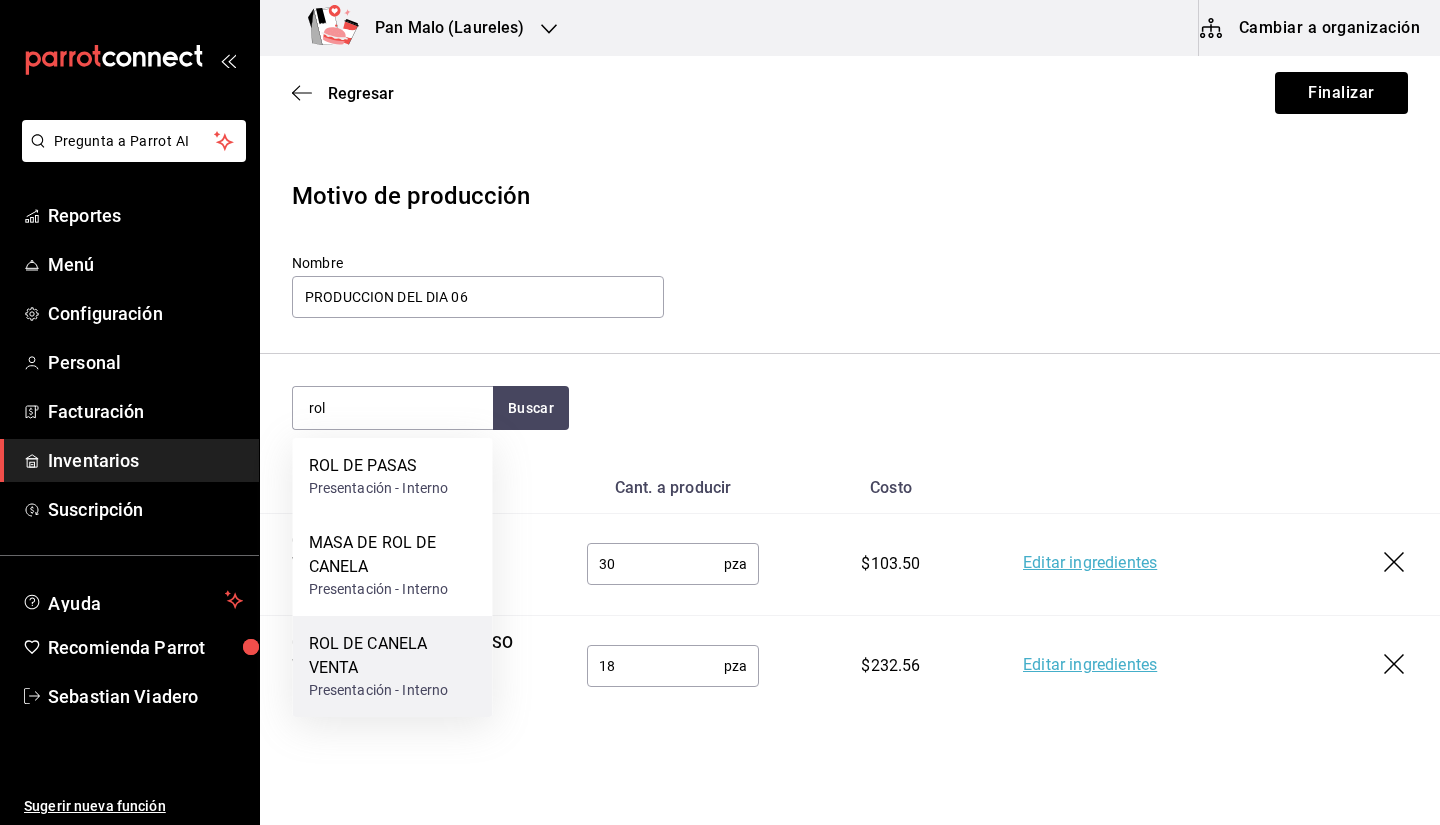 type 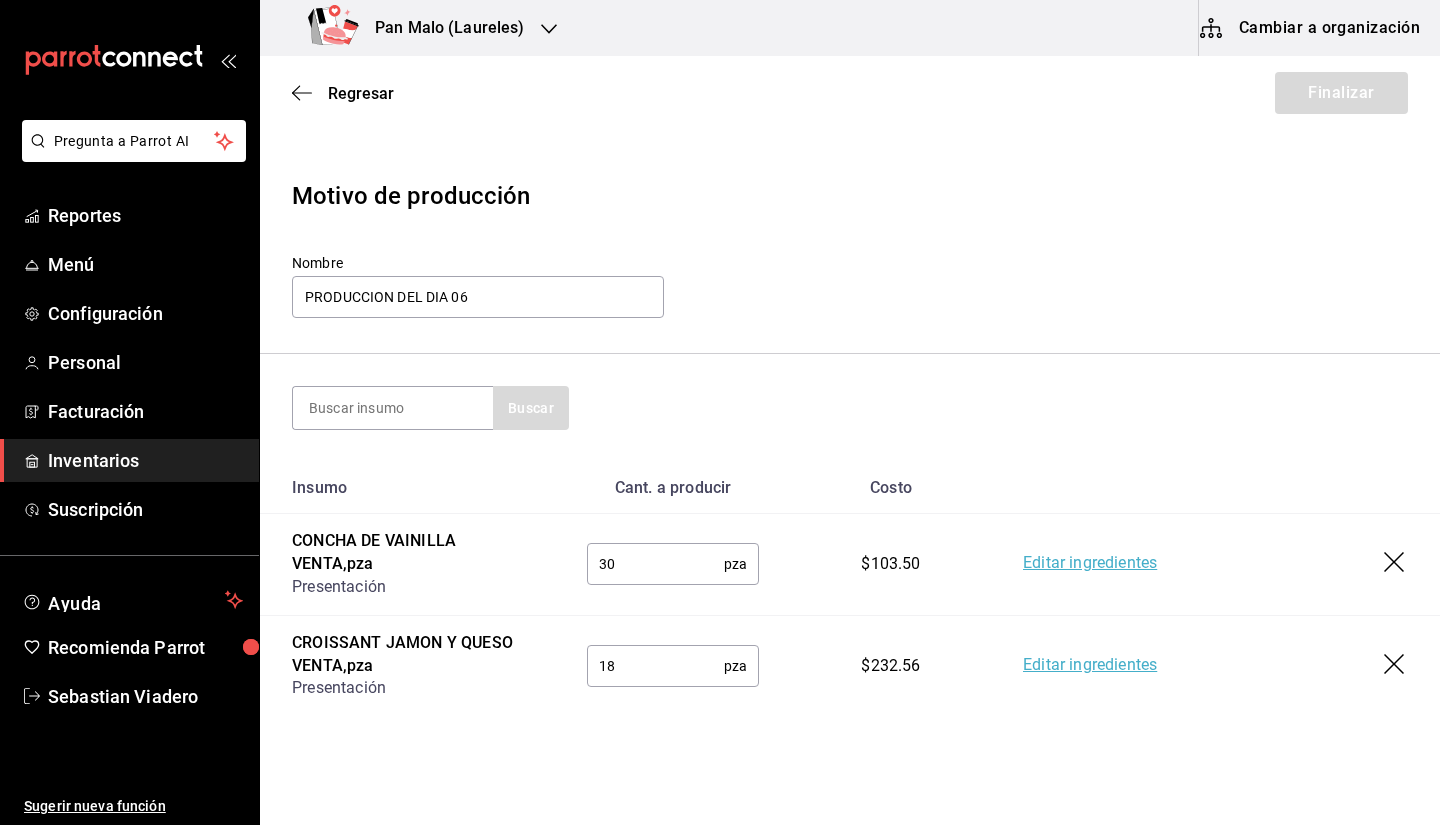click on "Buscar" at bounding box center [850, 408] 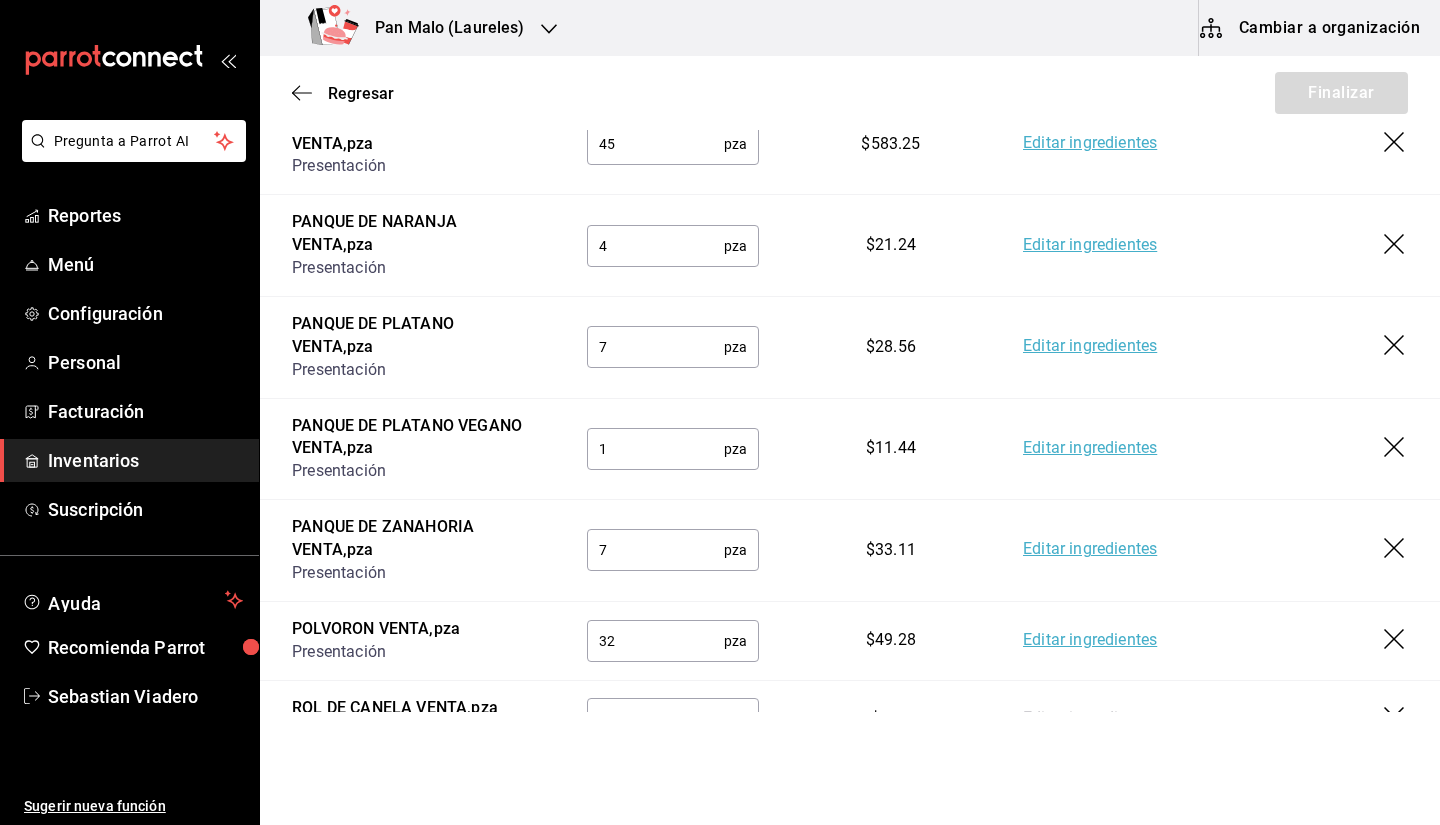 scroll, scrollTop: 898, scrollLeft: 0, axis: vertical 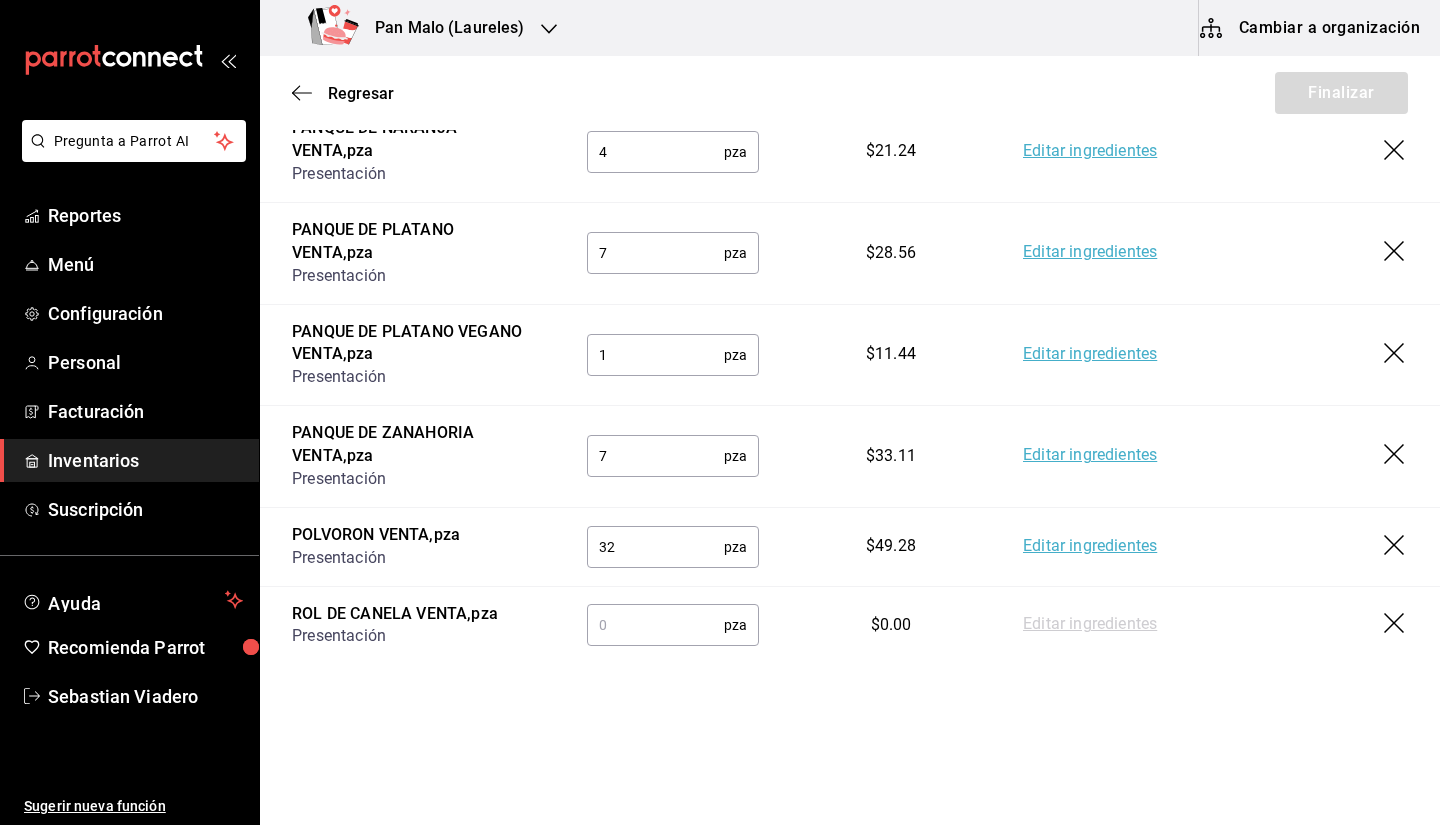 click at bounding box center [655, 625] 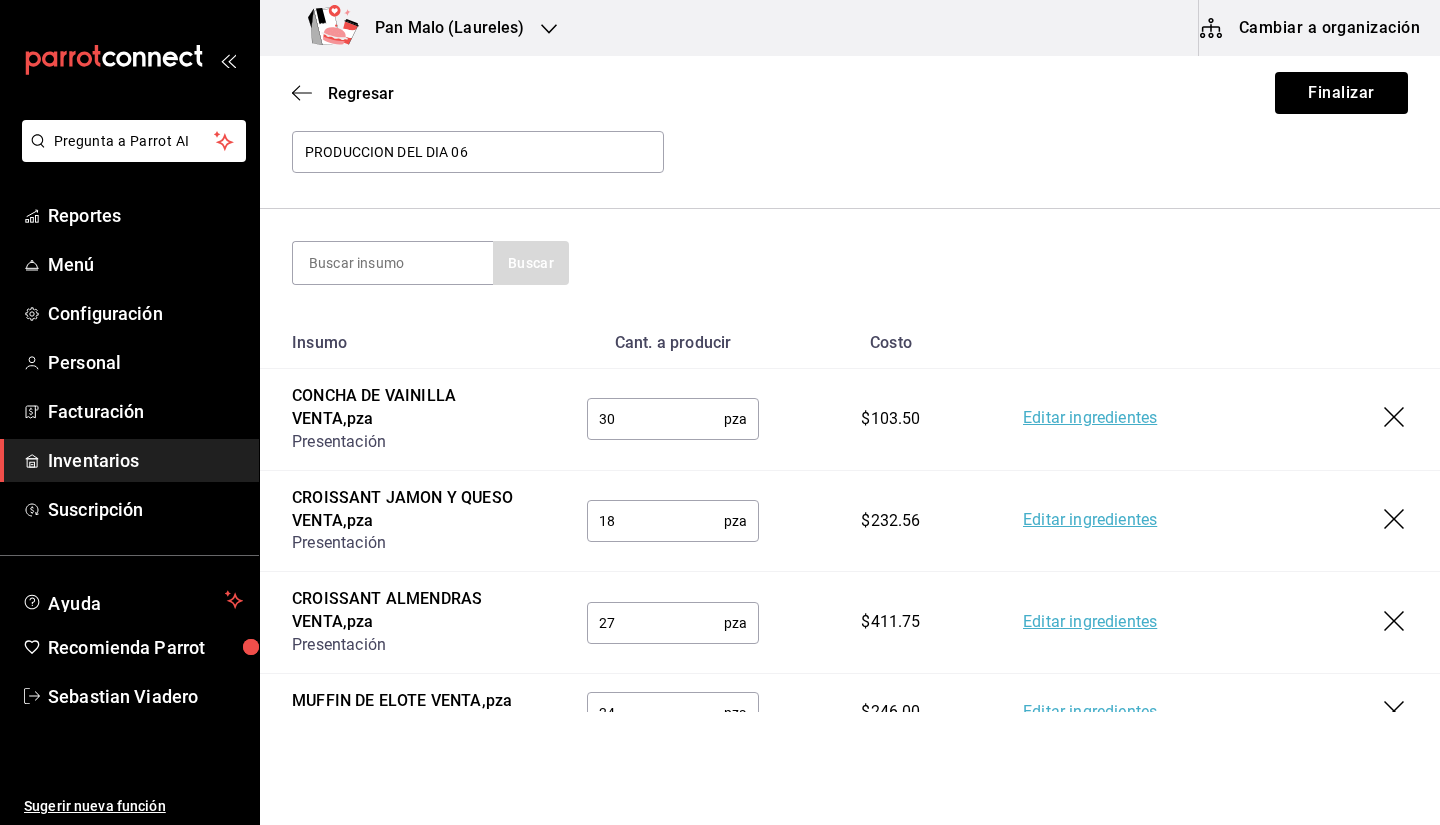 scroll, scrollTop: 143, scrollLeft: 0, axis: vertical 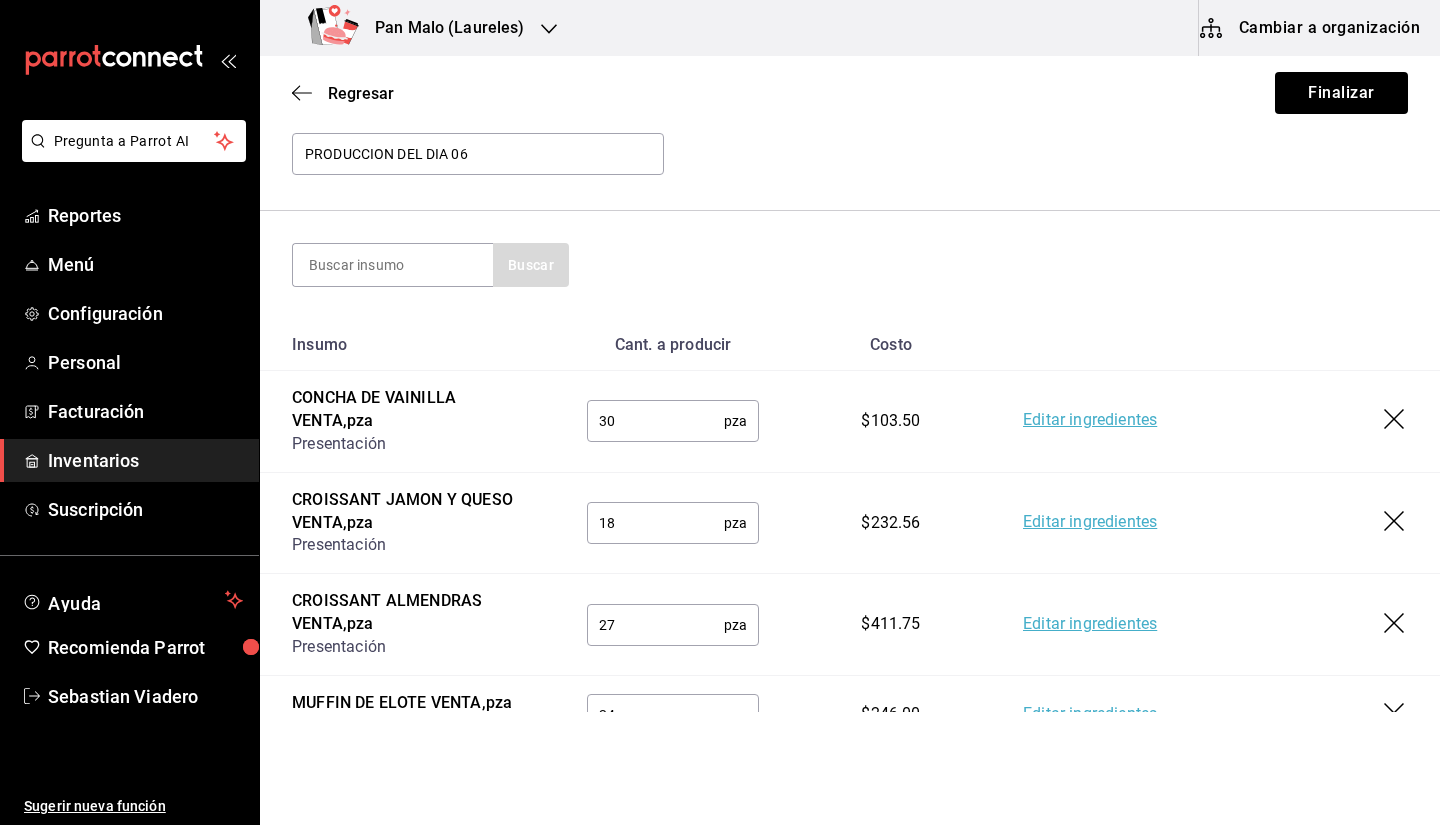 type on "40" 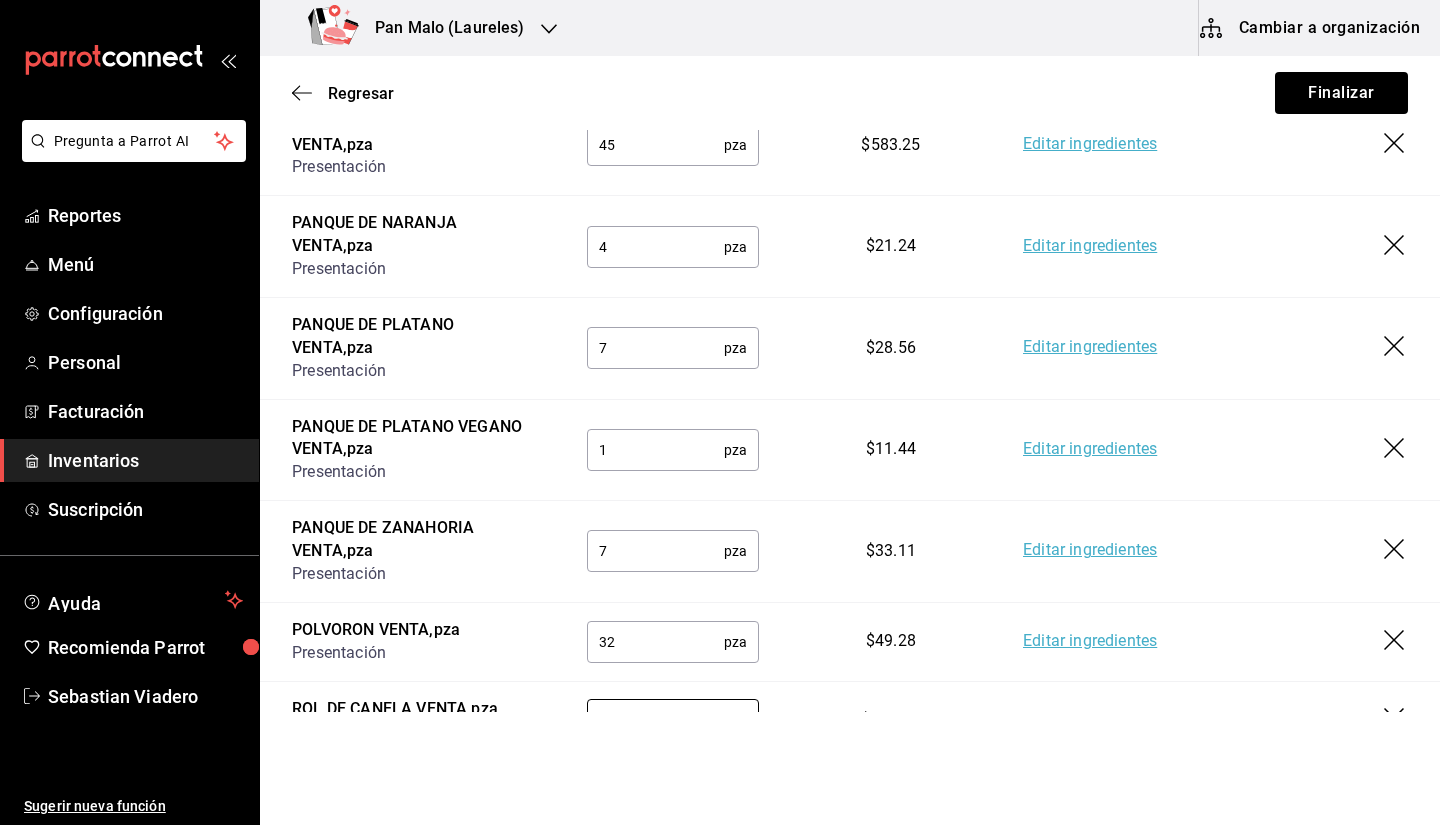 scroll, scrollTop: 898, scrollLeft: 0, axis: vertical 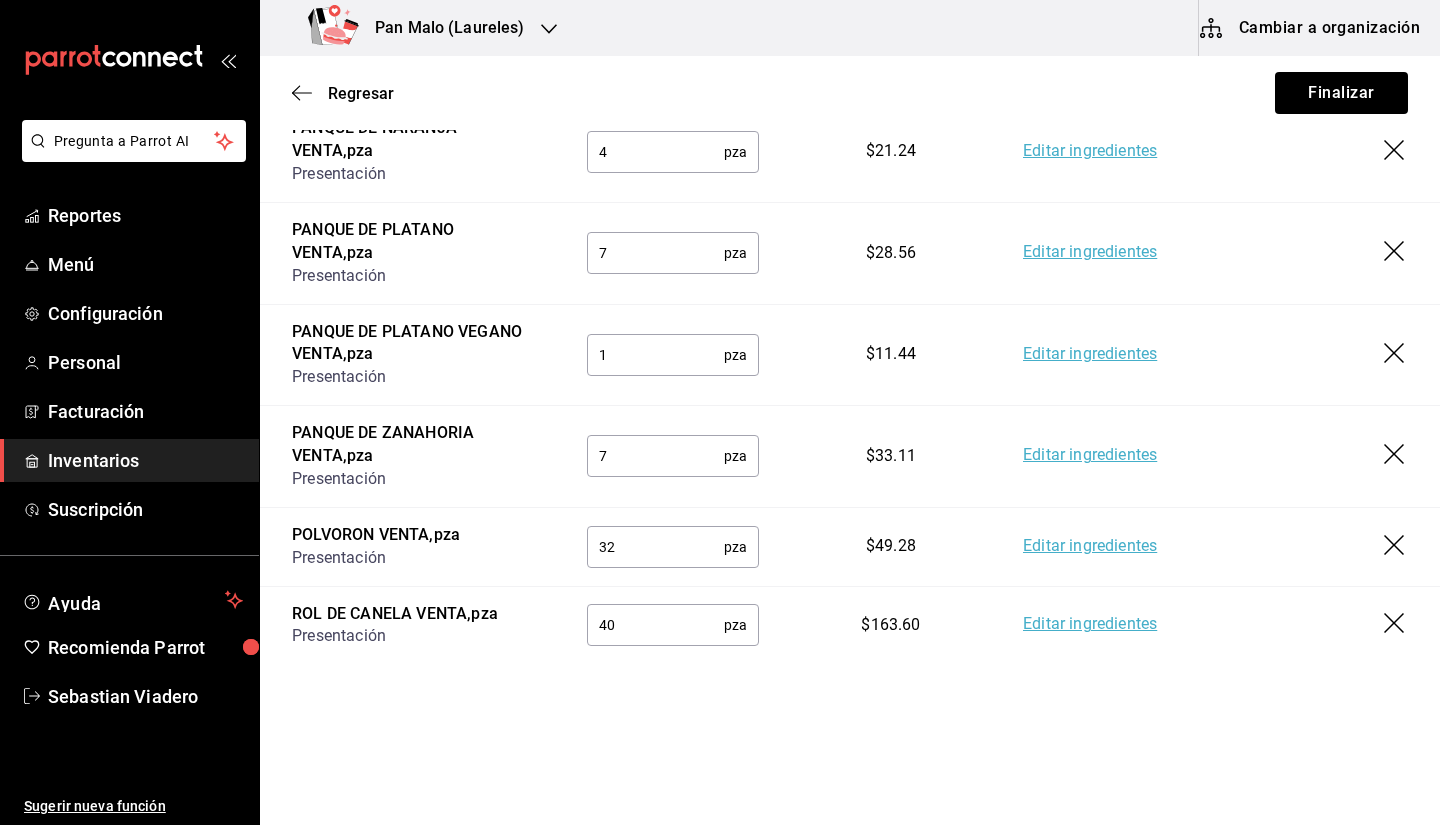drag, startPoint x: 1439, startPoint y: 750, endPoint x: 1424, endPoint y: 658, distance: 93.214806 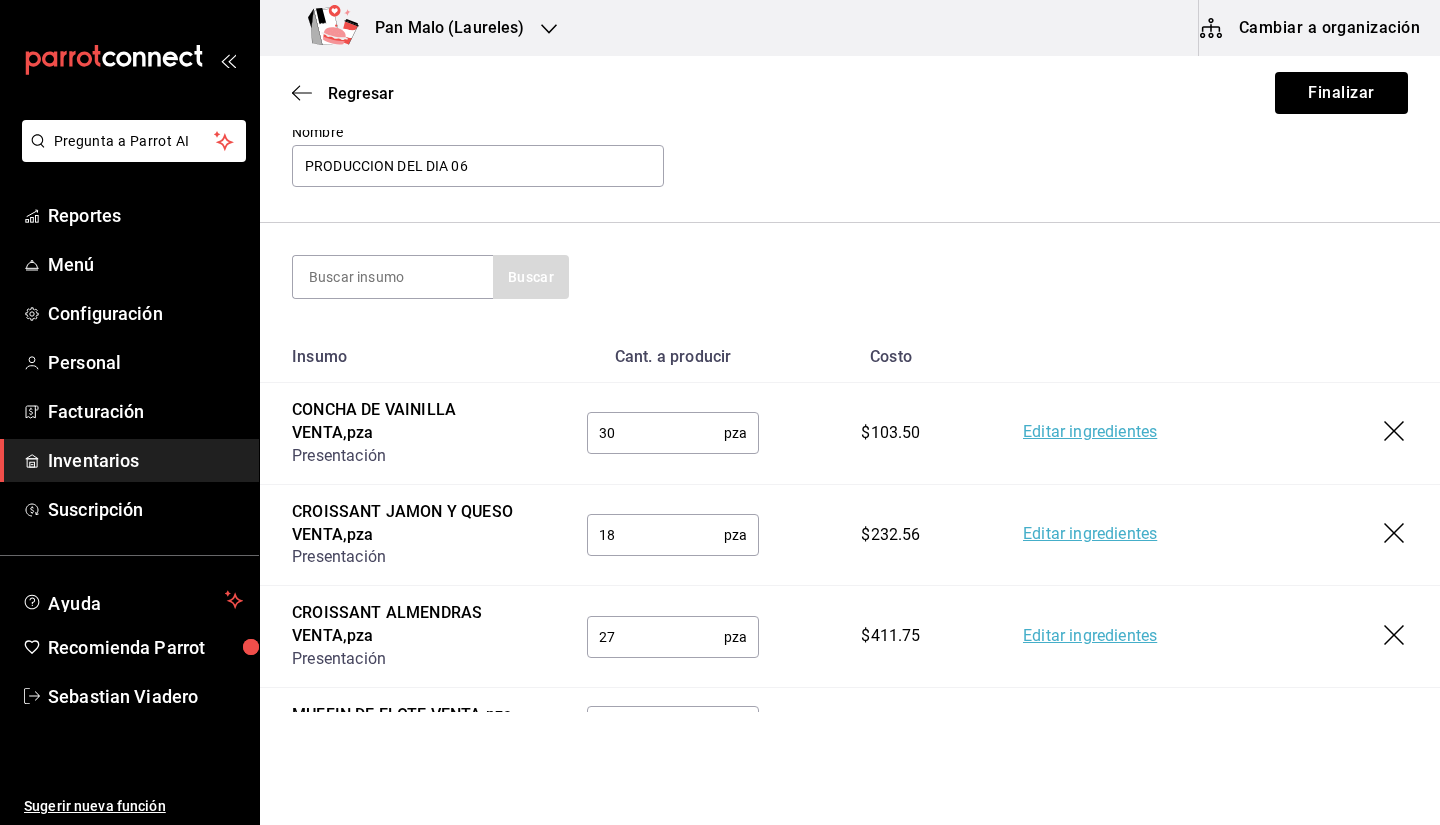 scroll, scrollTop: 0, scrollLeft: 0, axis: both 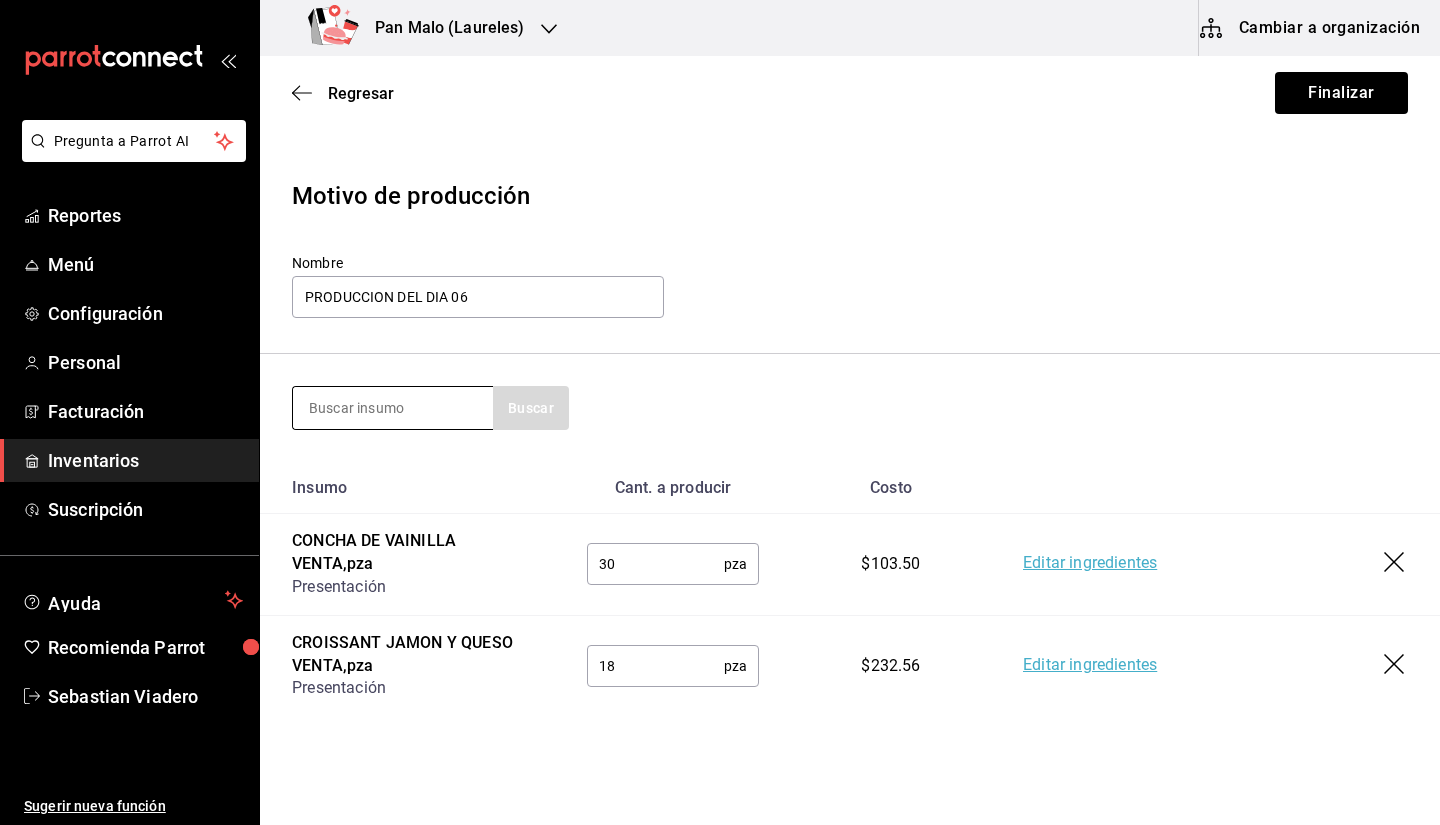 click at bounding box center [393, 408] 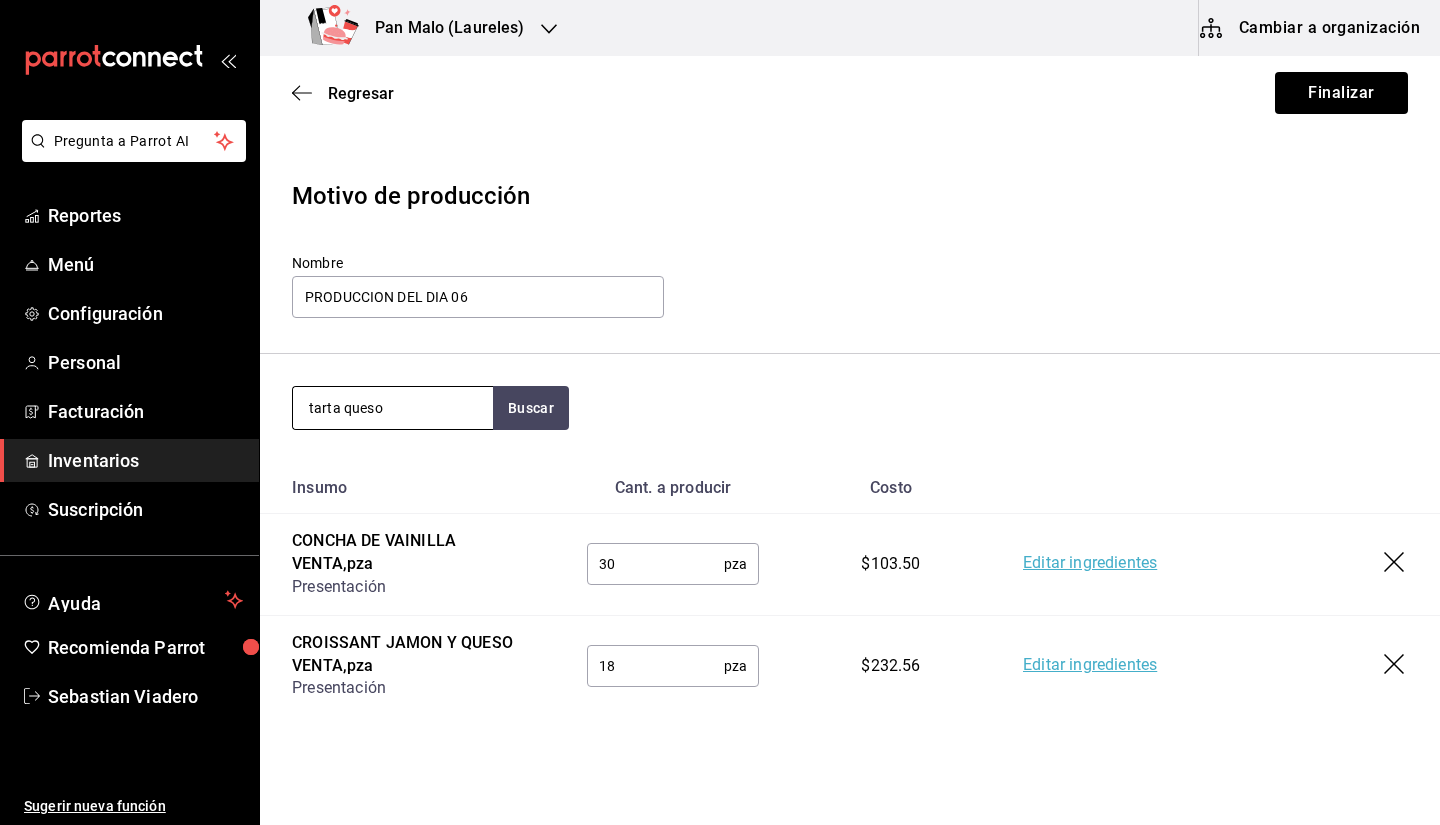 type on "tarta queso" 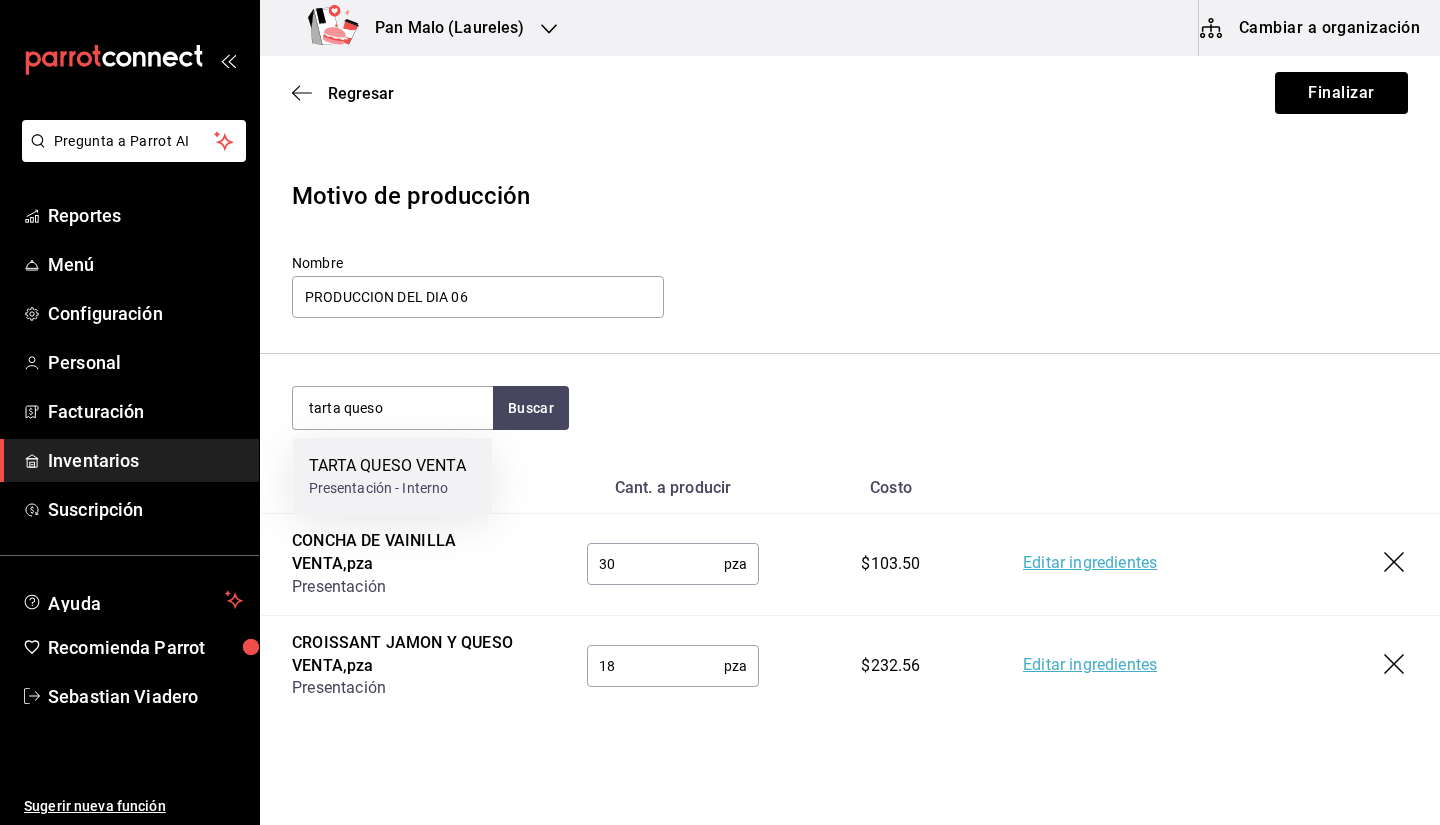 click on "Presentación - Interno" at bounding box center [387, 488] 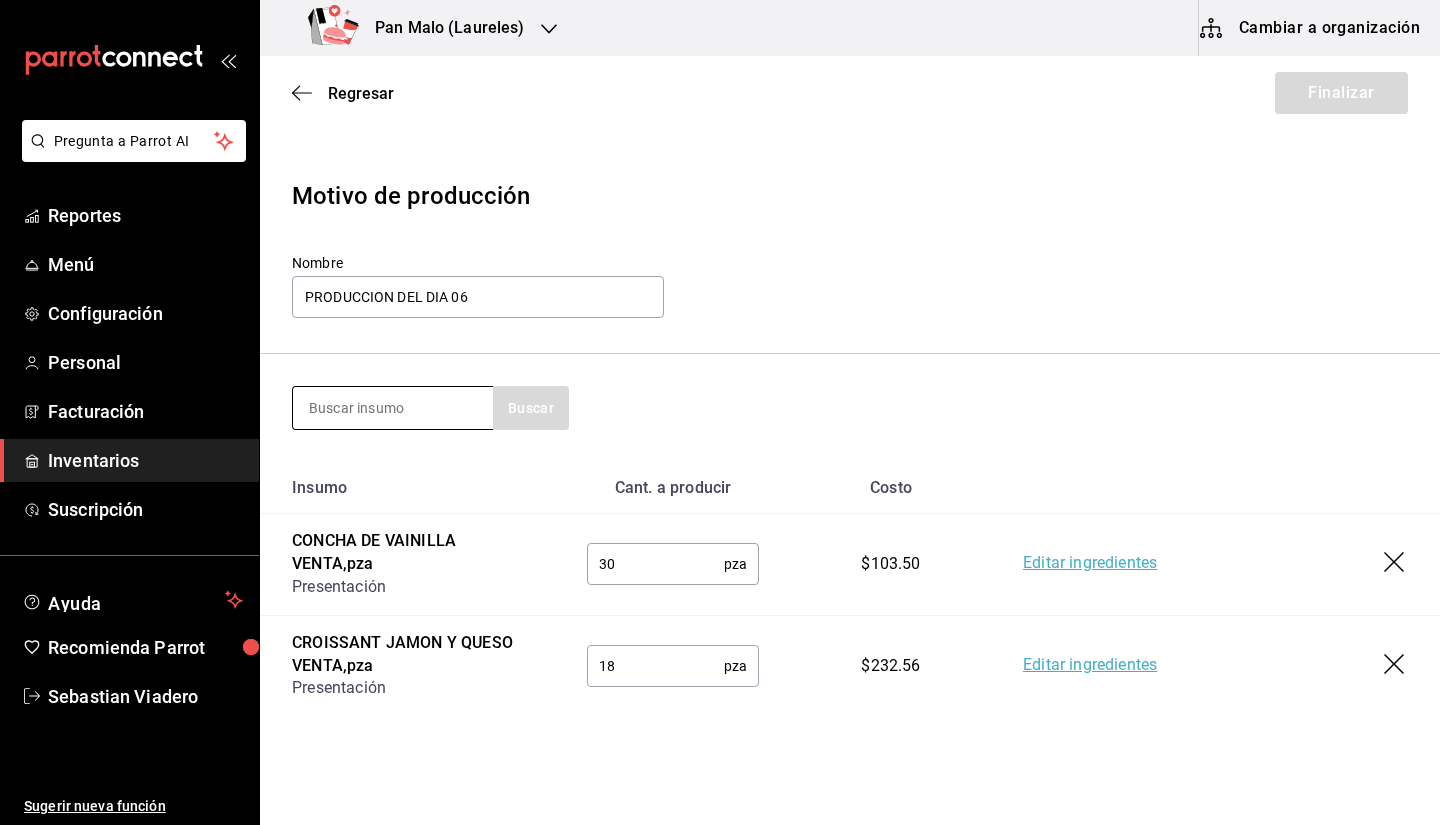 click at bounding box center (393, 408) 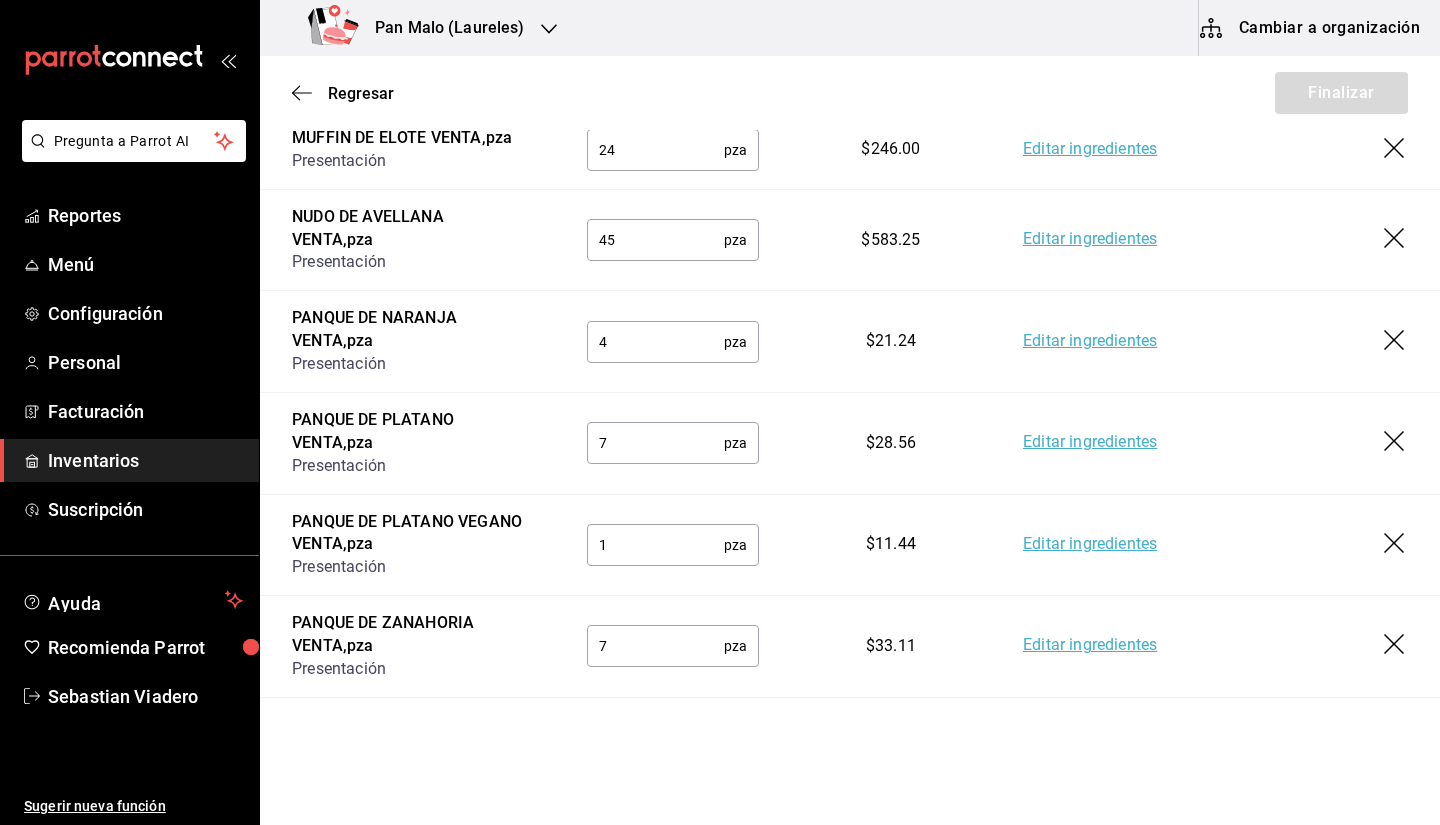 scroll, scrollTop: 977, scrollLeft: 0, axis: vertical 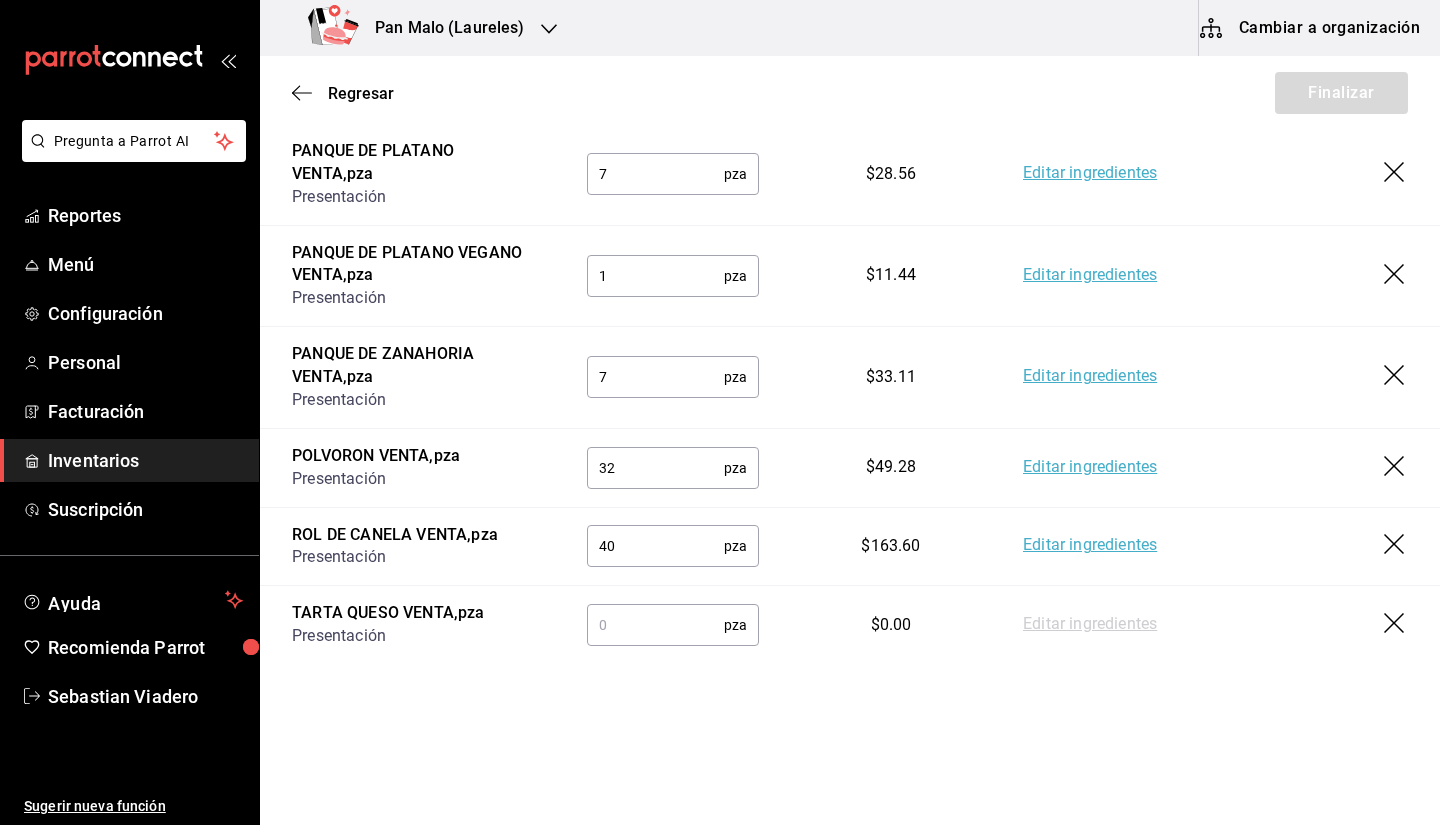 click at bounding box center [655, 625] 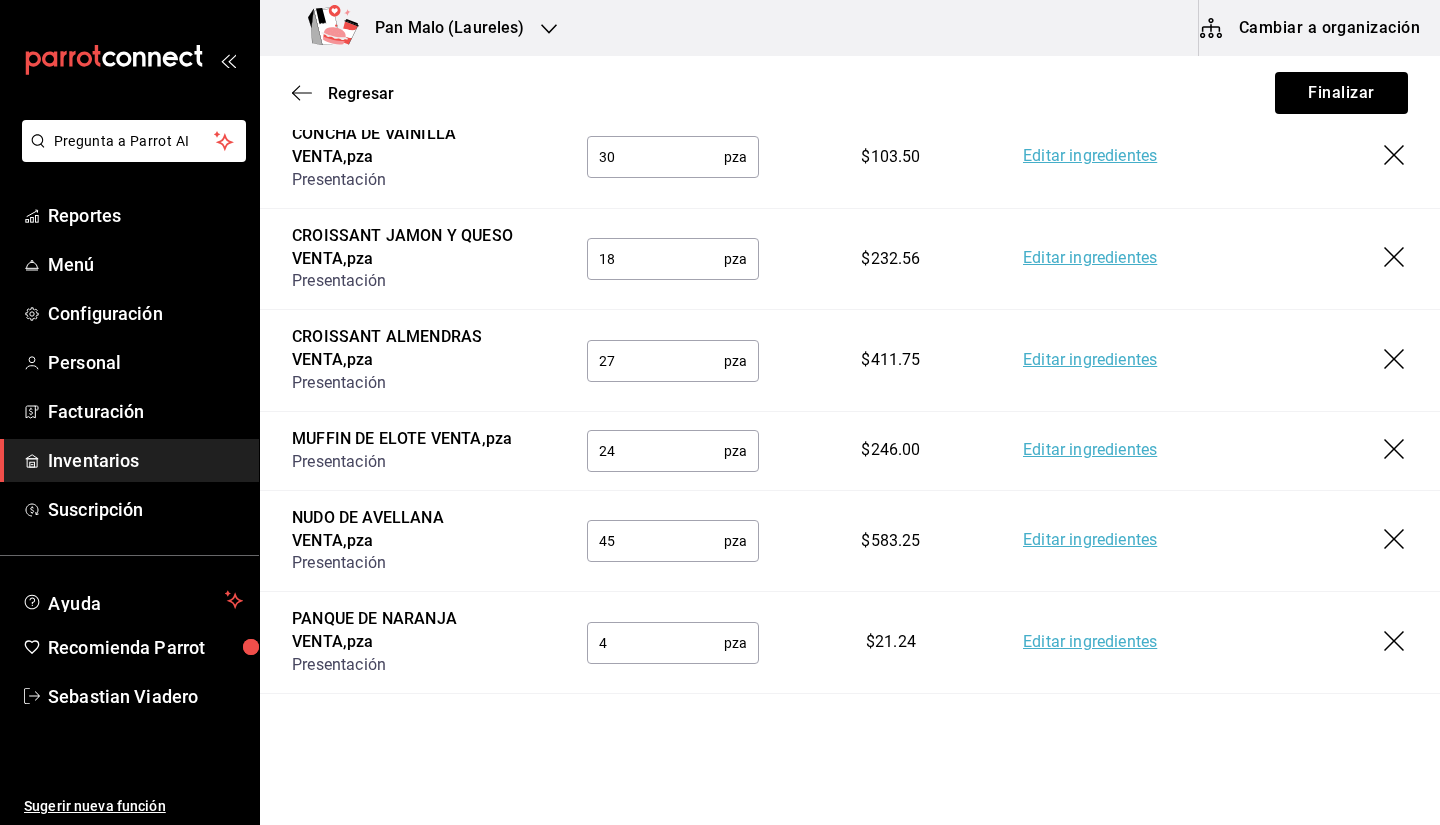 scroll, scrollTop: 13, scrollLeft: 0, axis: vertical 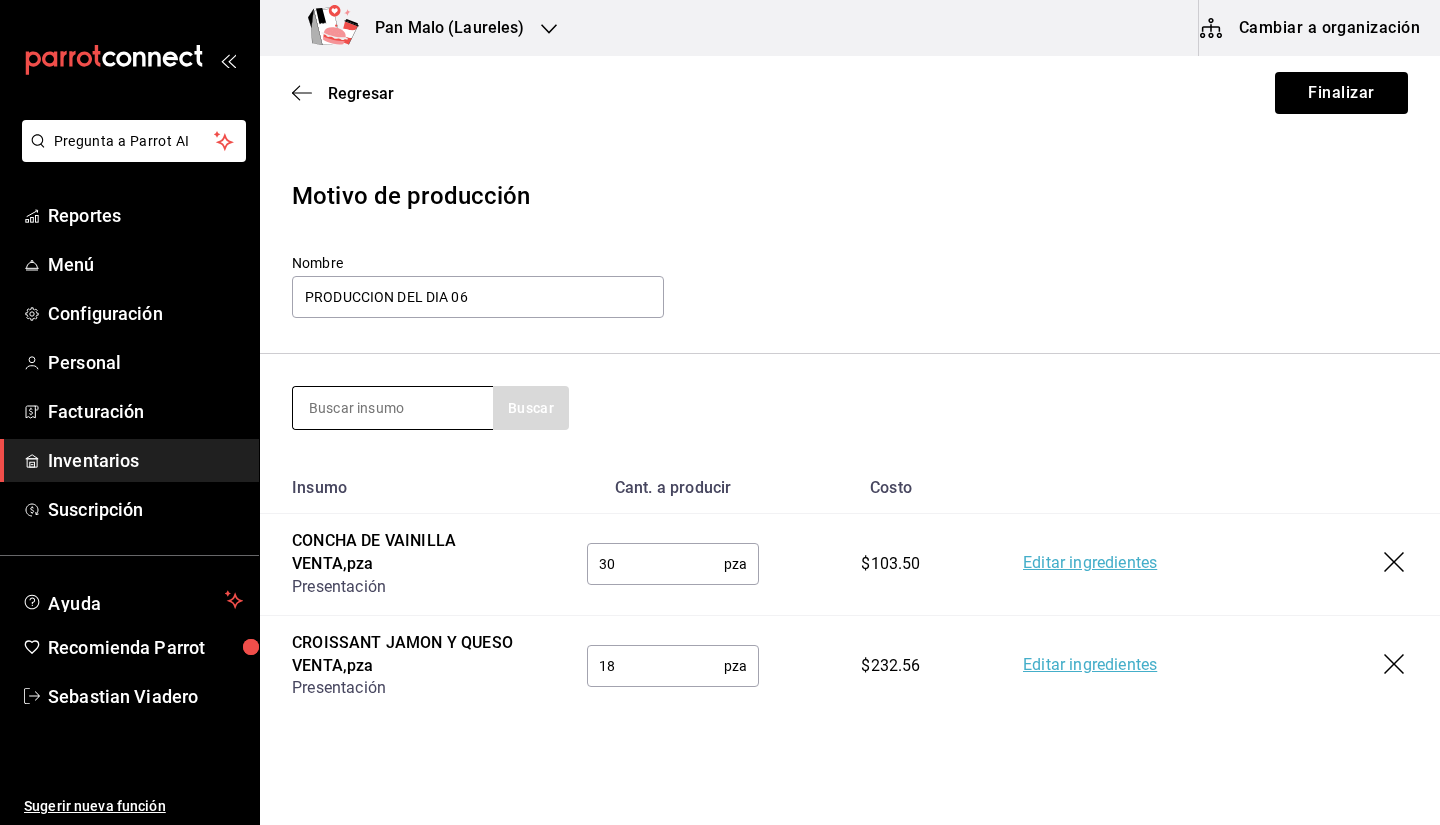 type on "10" 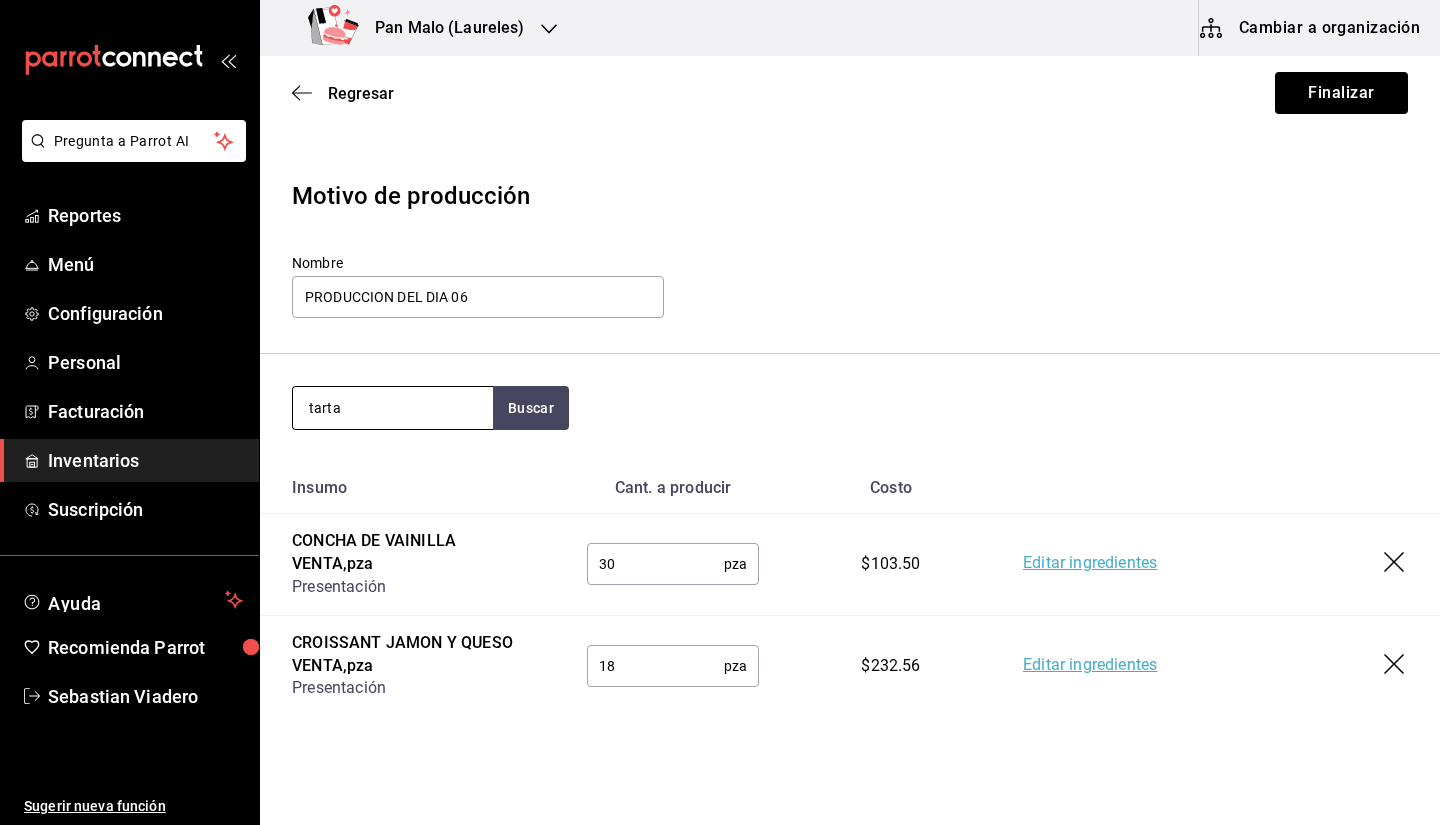 type on "tarta" 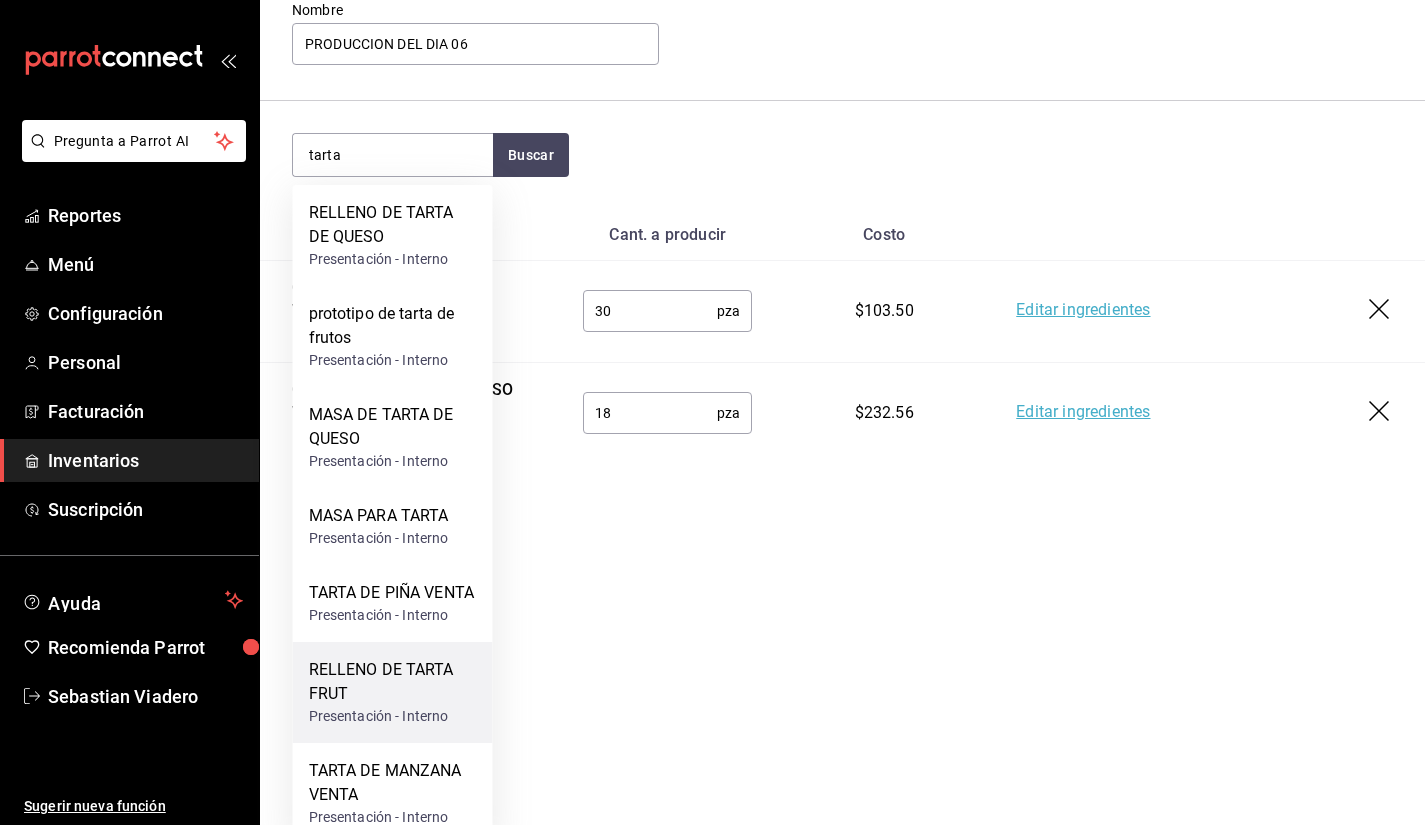 scroll, scrollTop: 304, scrollLeft: 0, axis: vertical 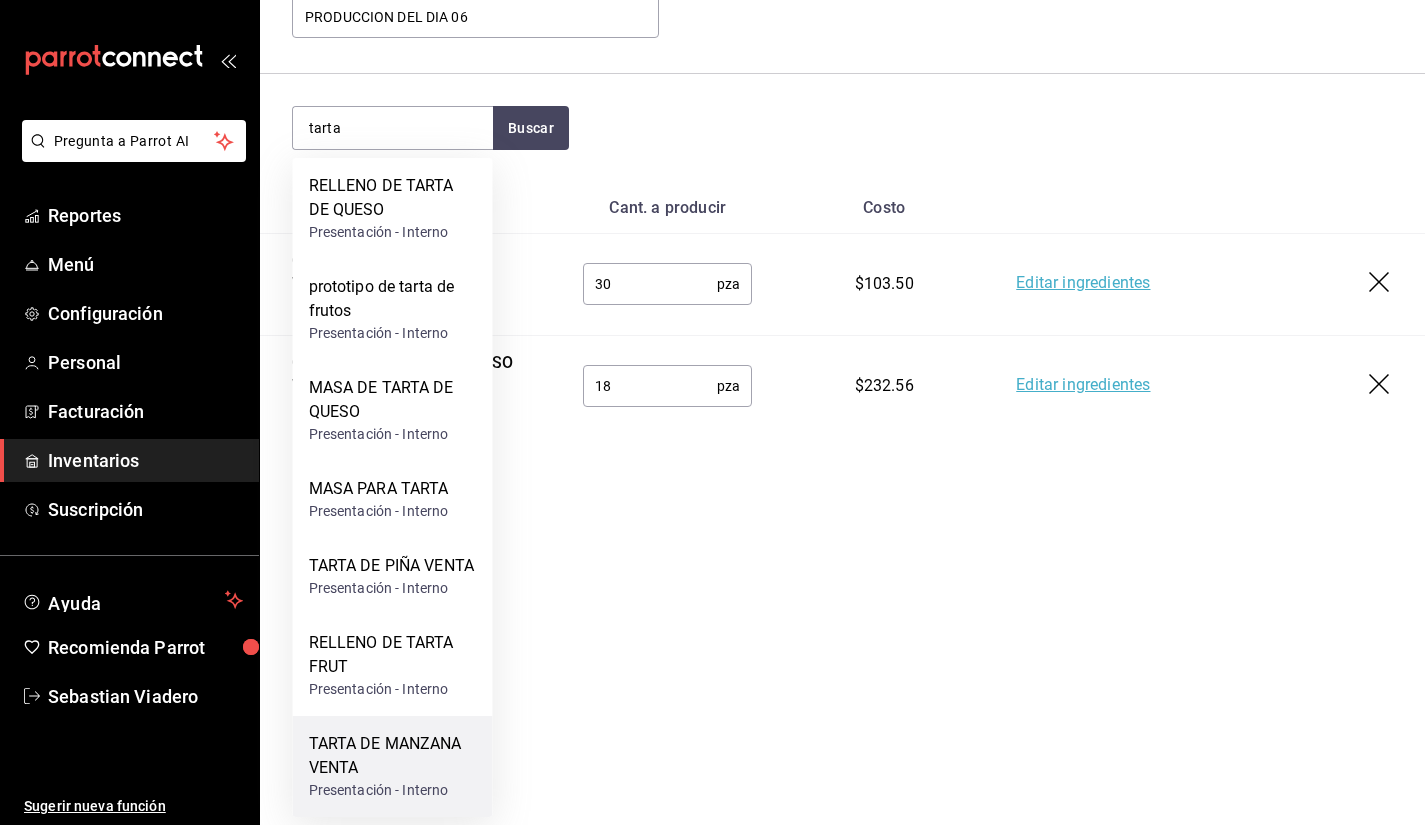 click on "TARTA DE MANZANA VENTA" at bounding box center (393, 756) 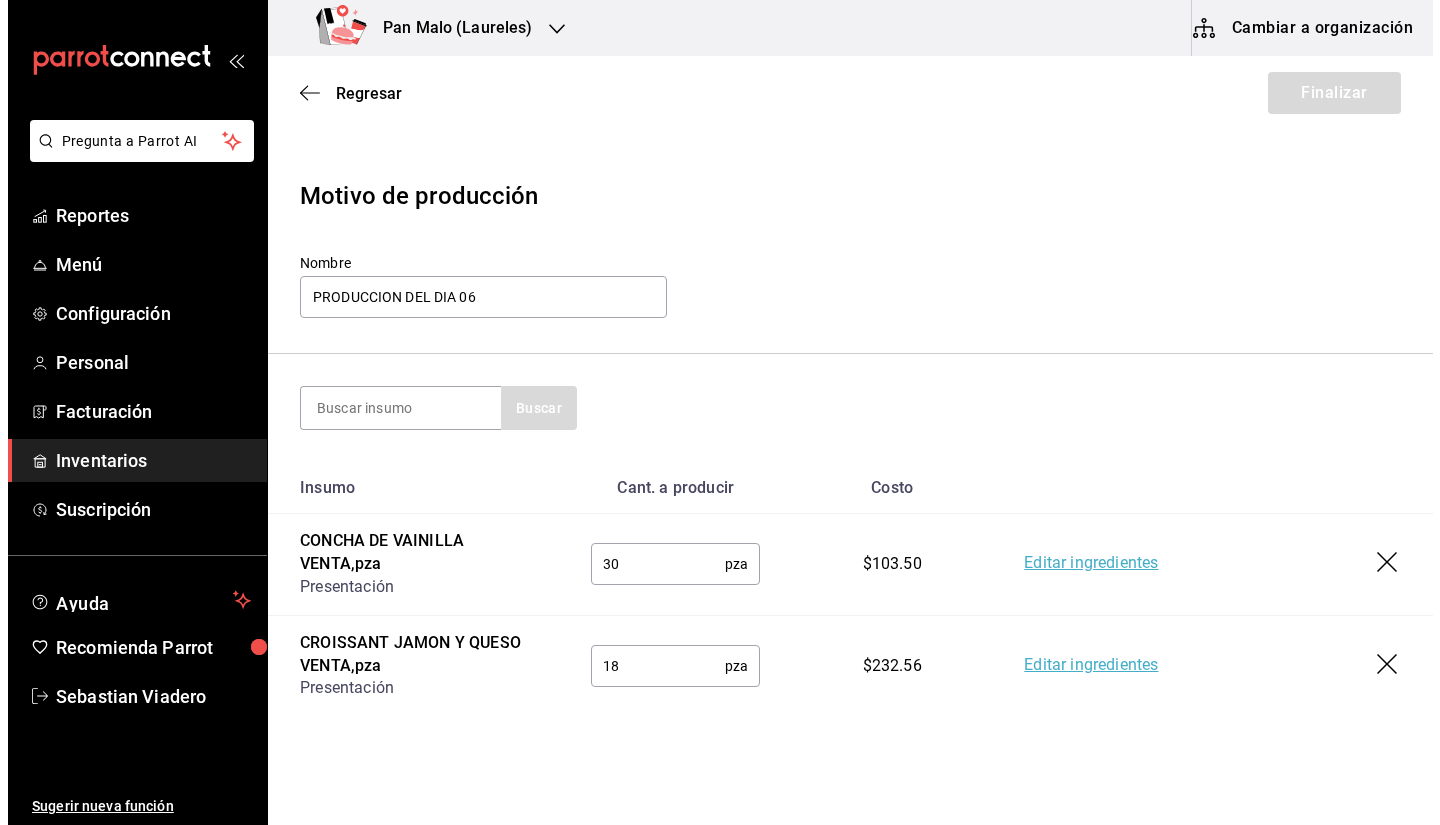 scroll, scrollTop: 0, scrollLeft: 0, axis: both 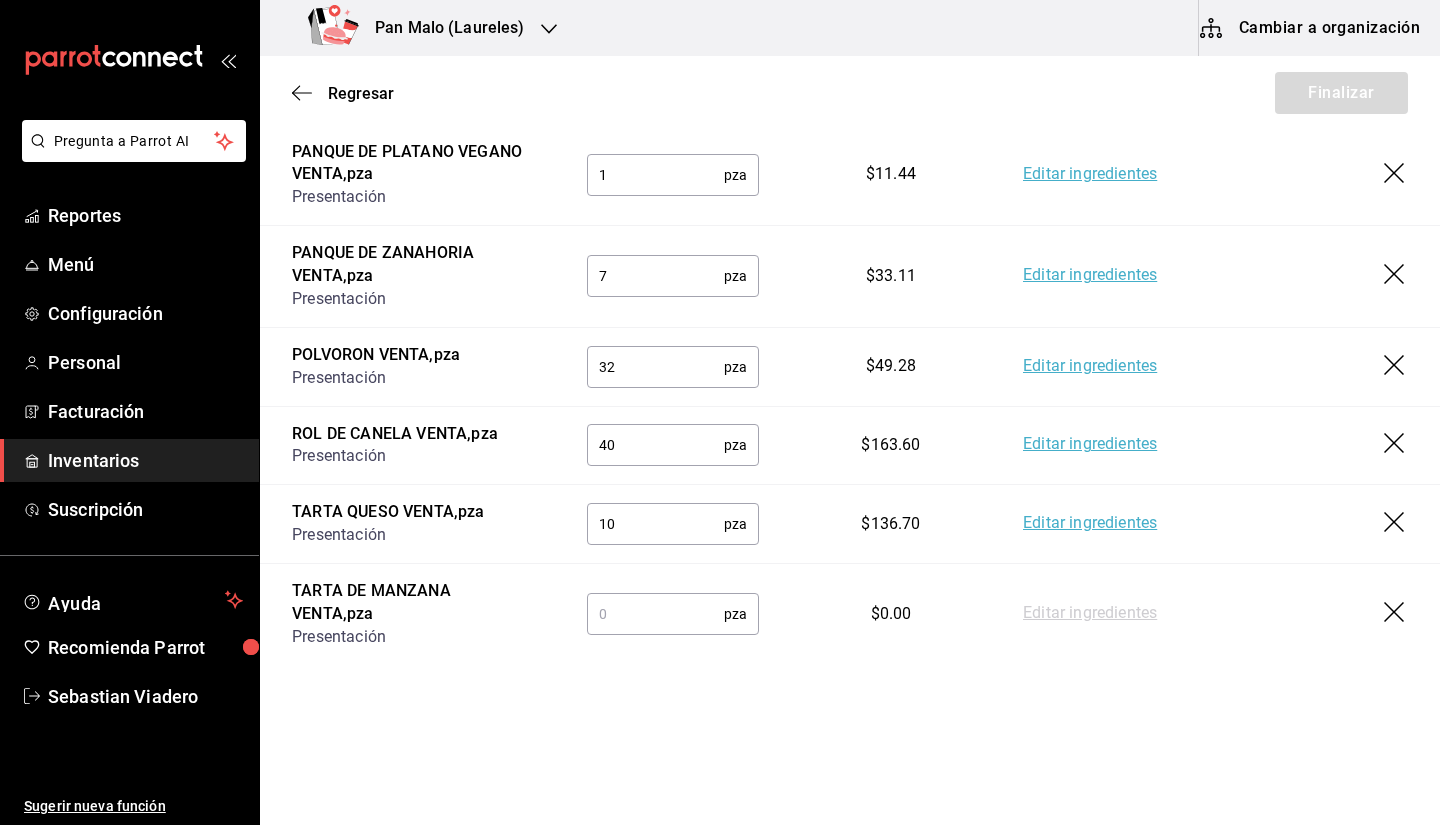 click at bounding box center [655, 614] 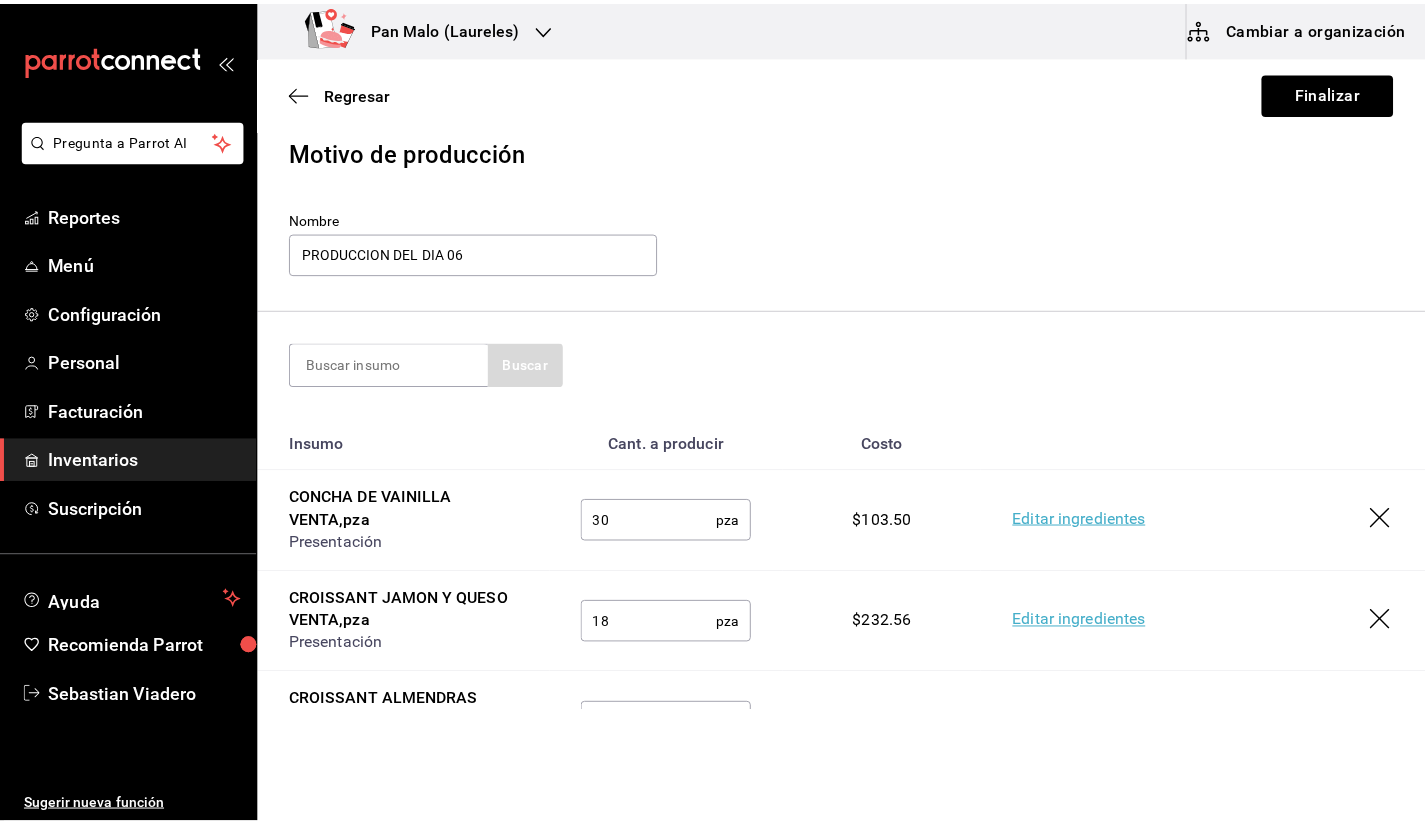 scroll, scrollTop: 0, scrollLeft: 0, axis: both 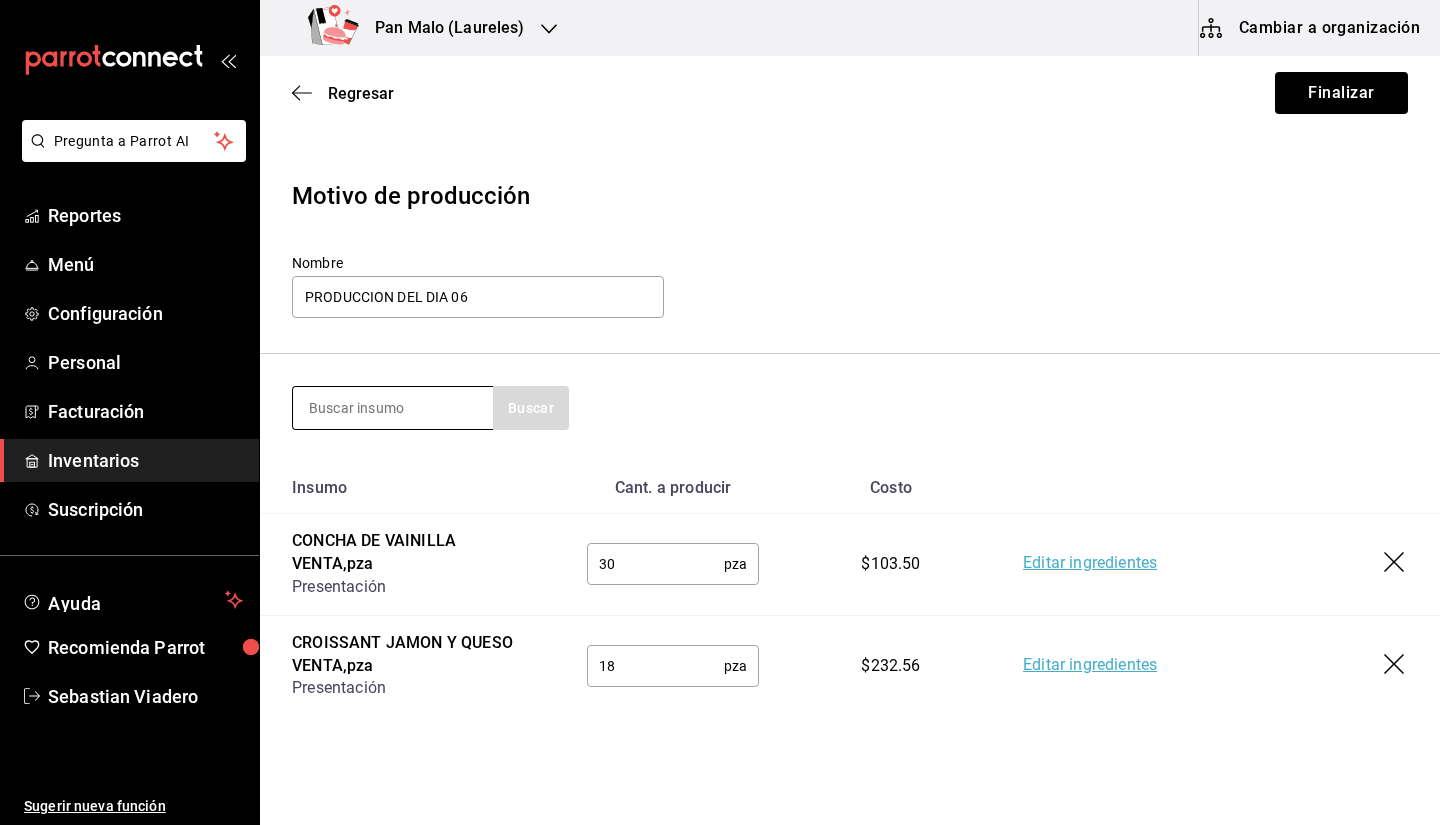 type on "19" 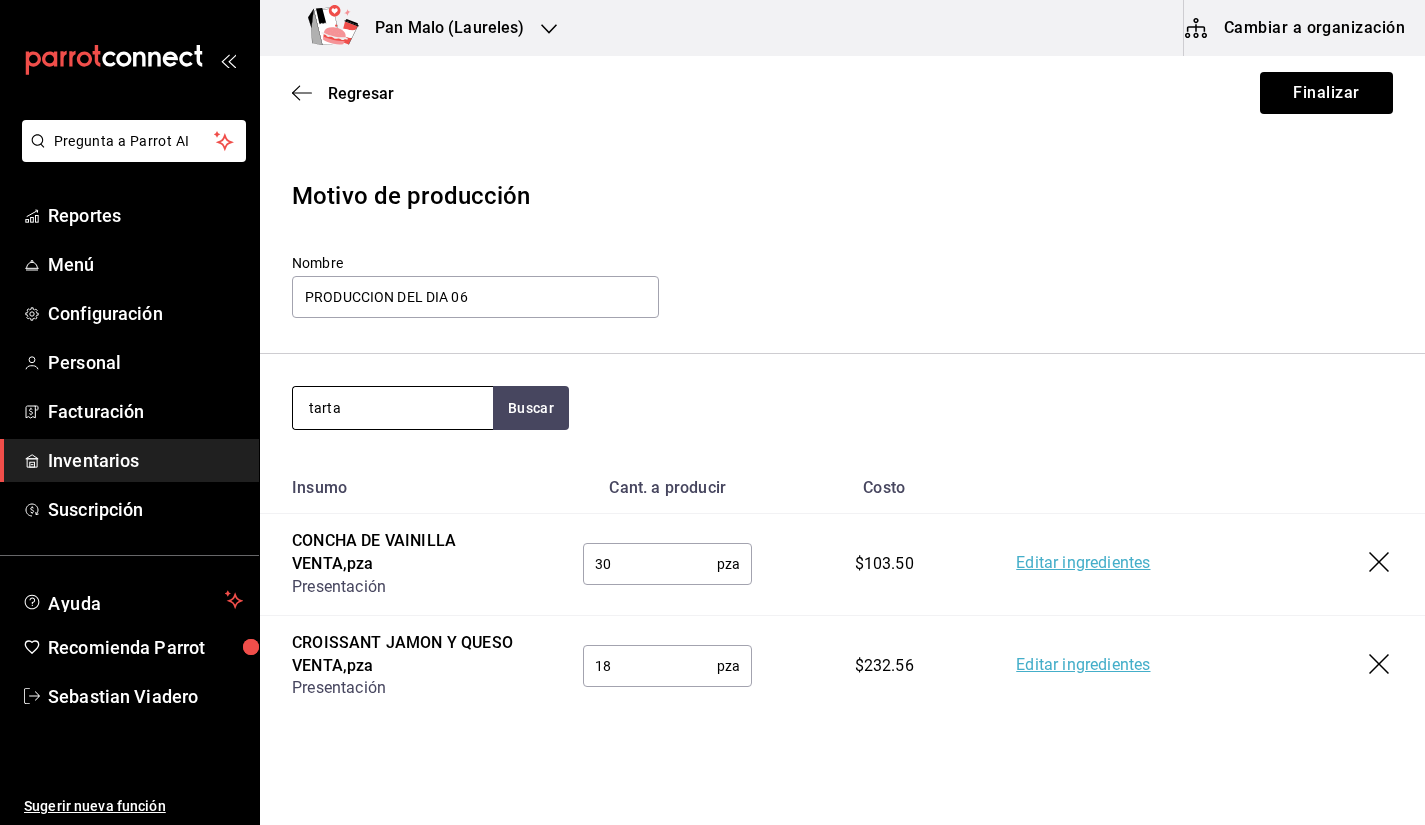 type on "tarta" 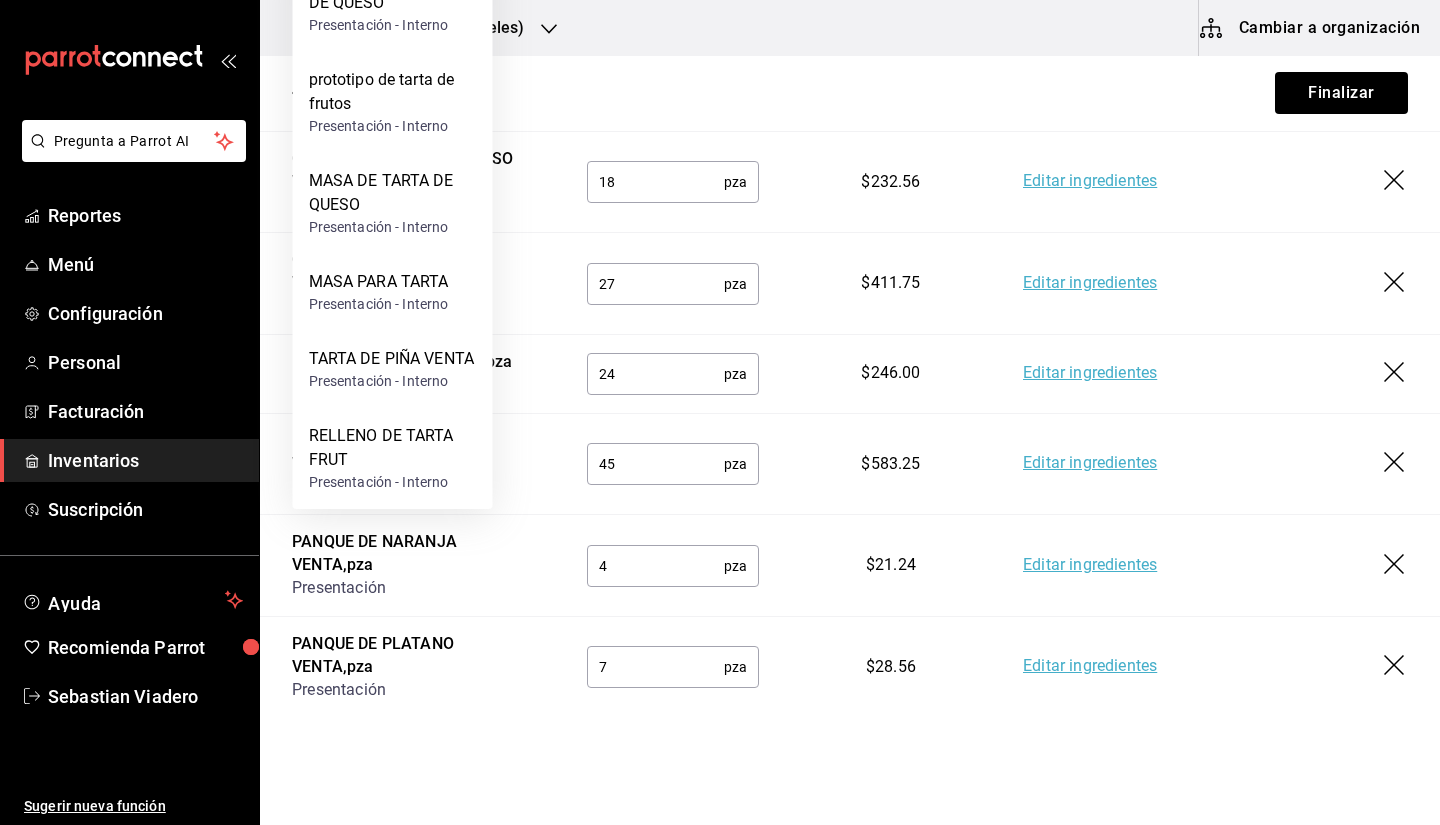 scroll, scrollTop: 485, scrollLeft: 0, axis: vertical 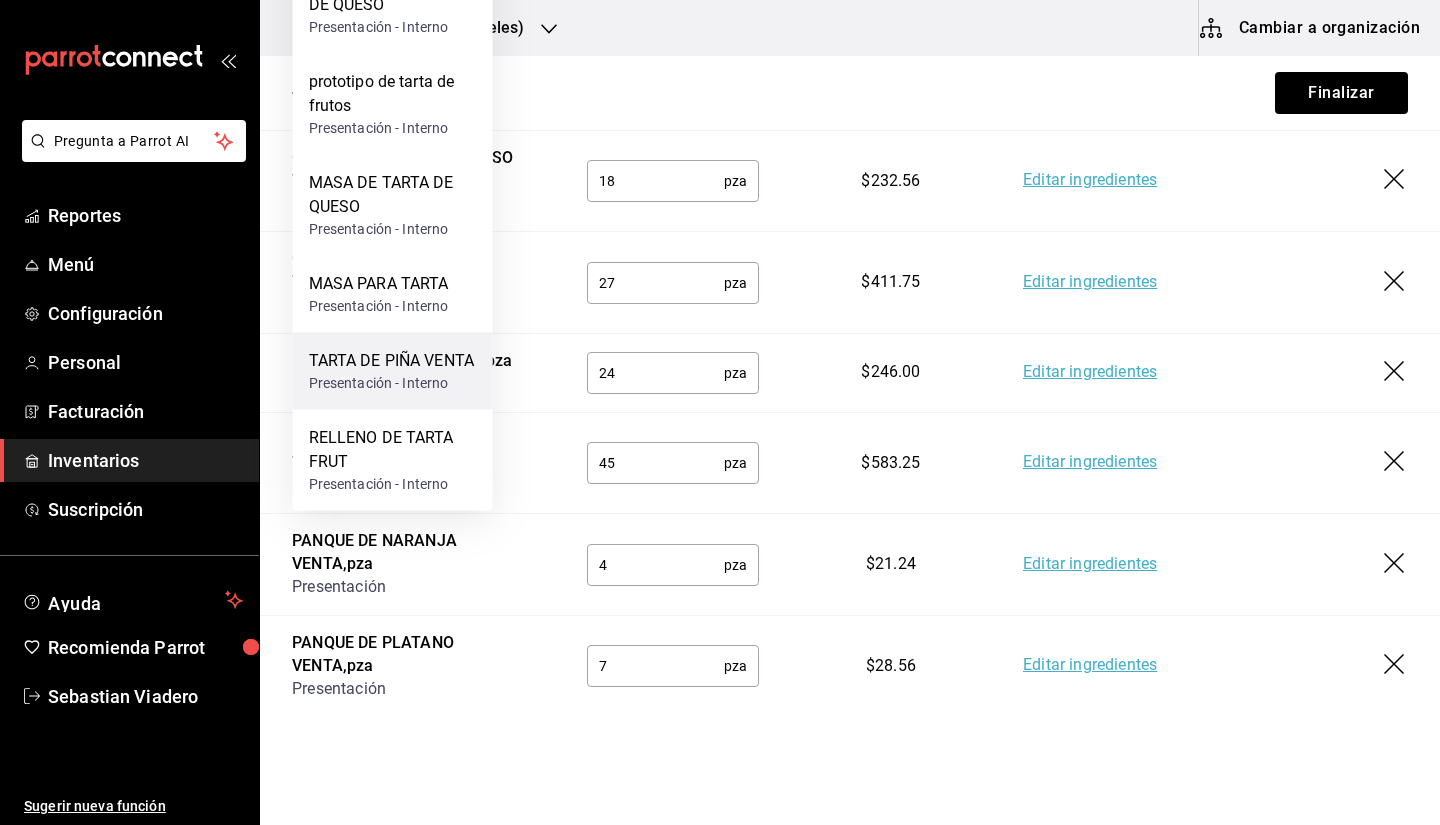 click on "TARTA DE PIÑA VENTA" at bounding box center [392, 361] 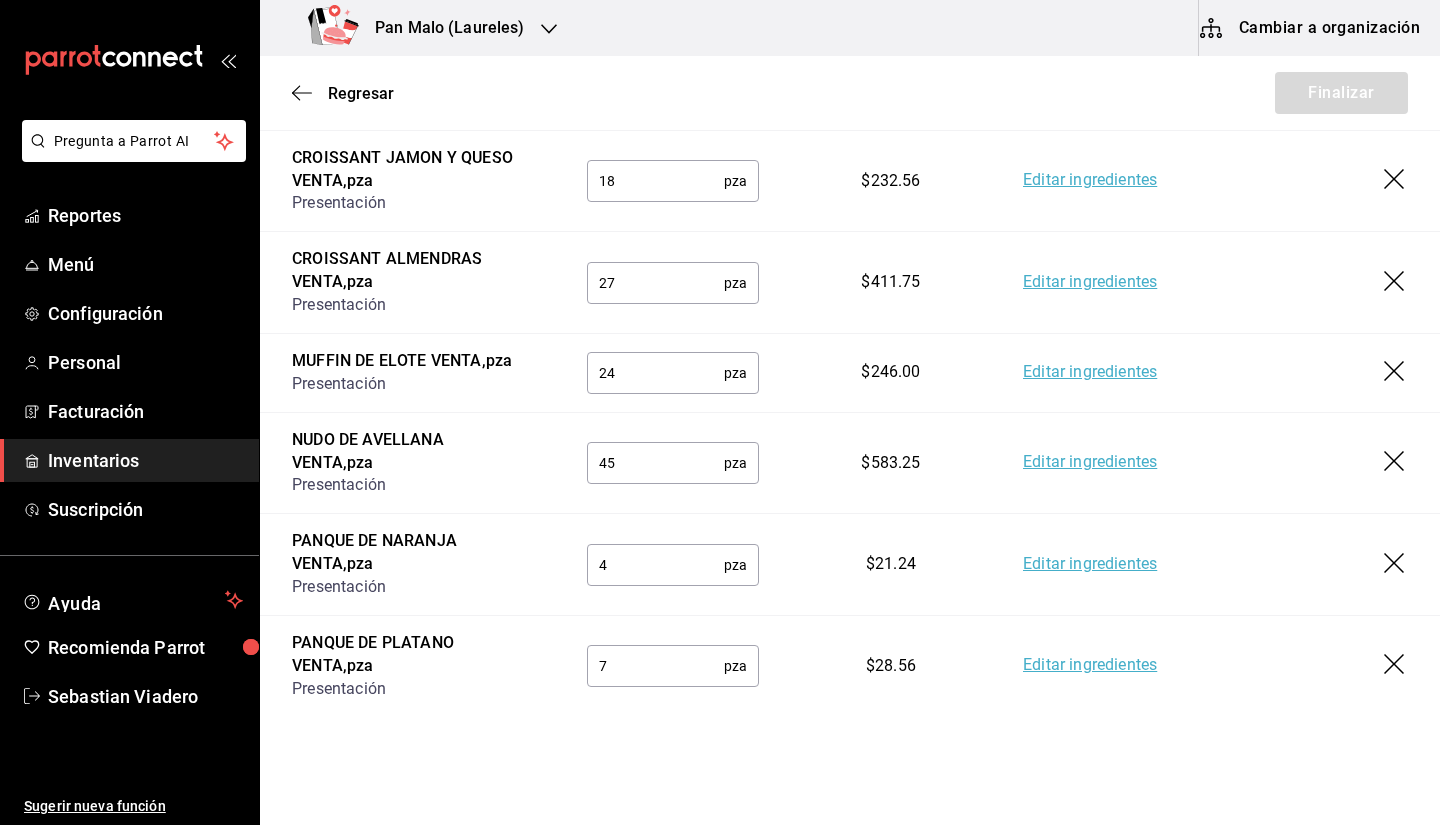 type 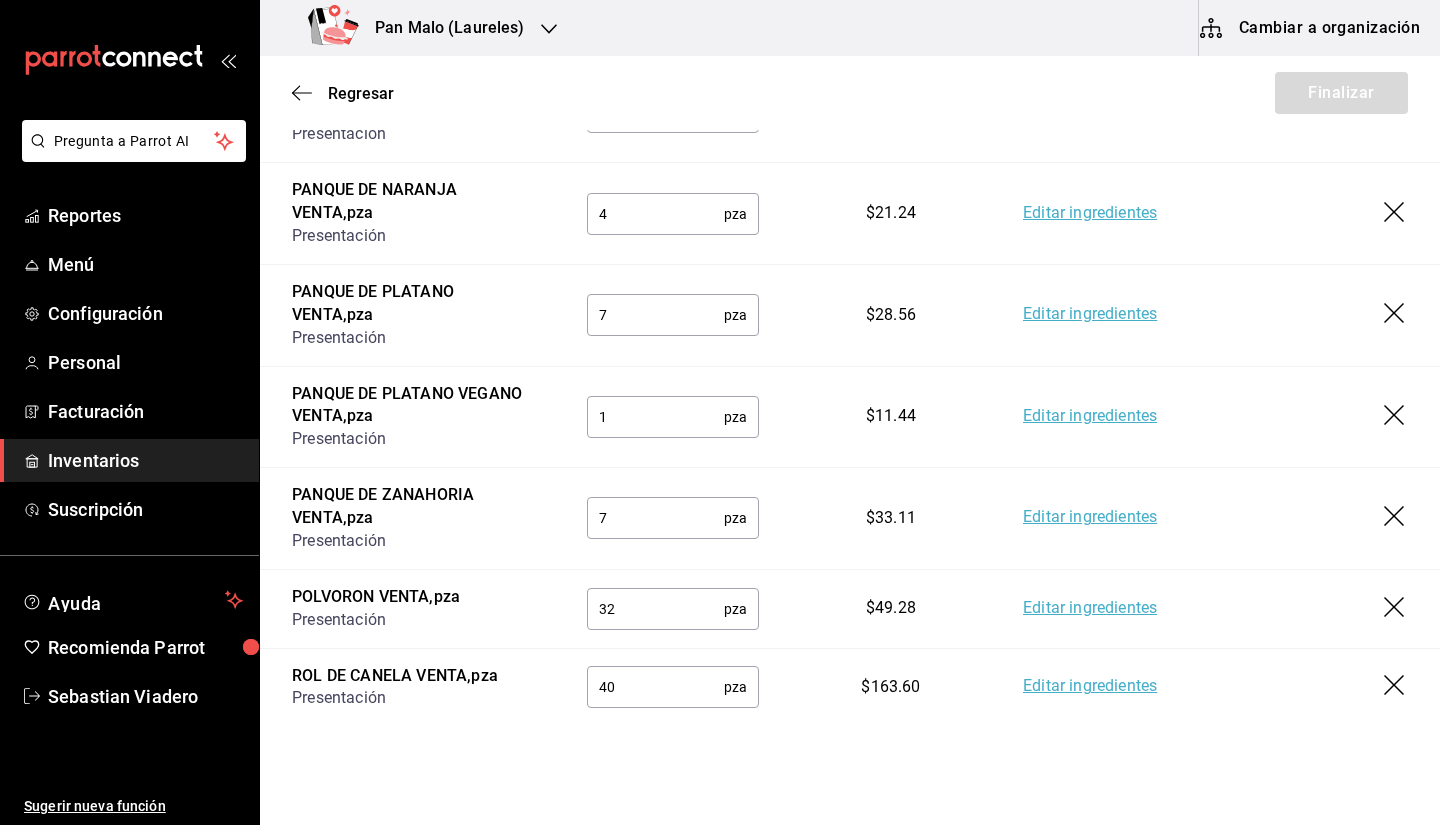 scroll, scrollTop: 1157, scrollLeft: 0, axis: vertical 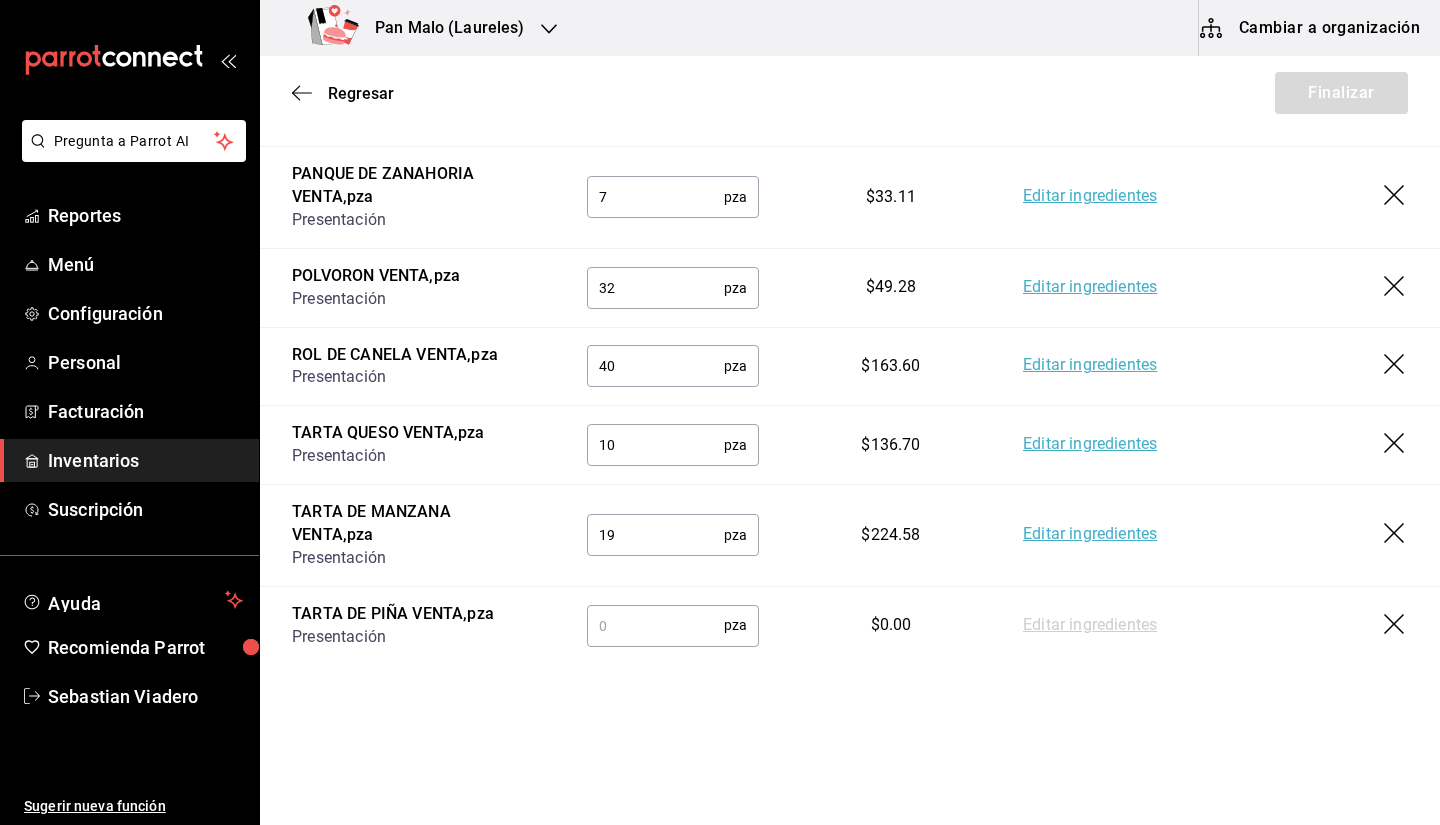 click at bounding box center [655, 625] 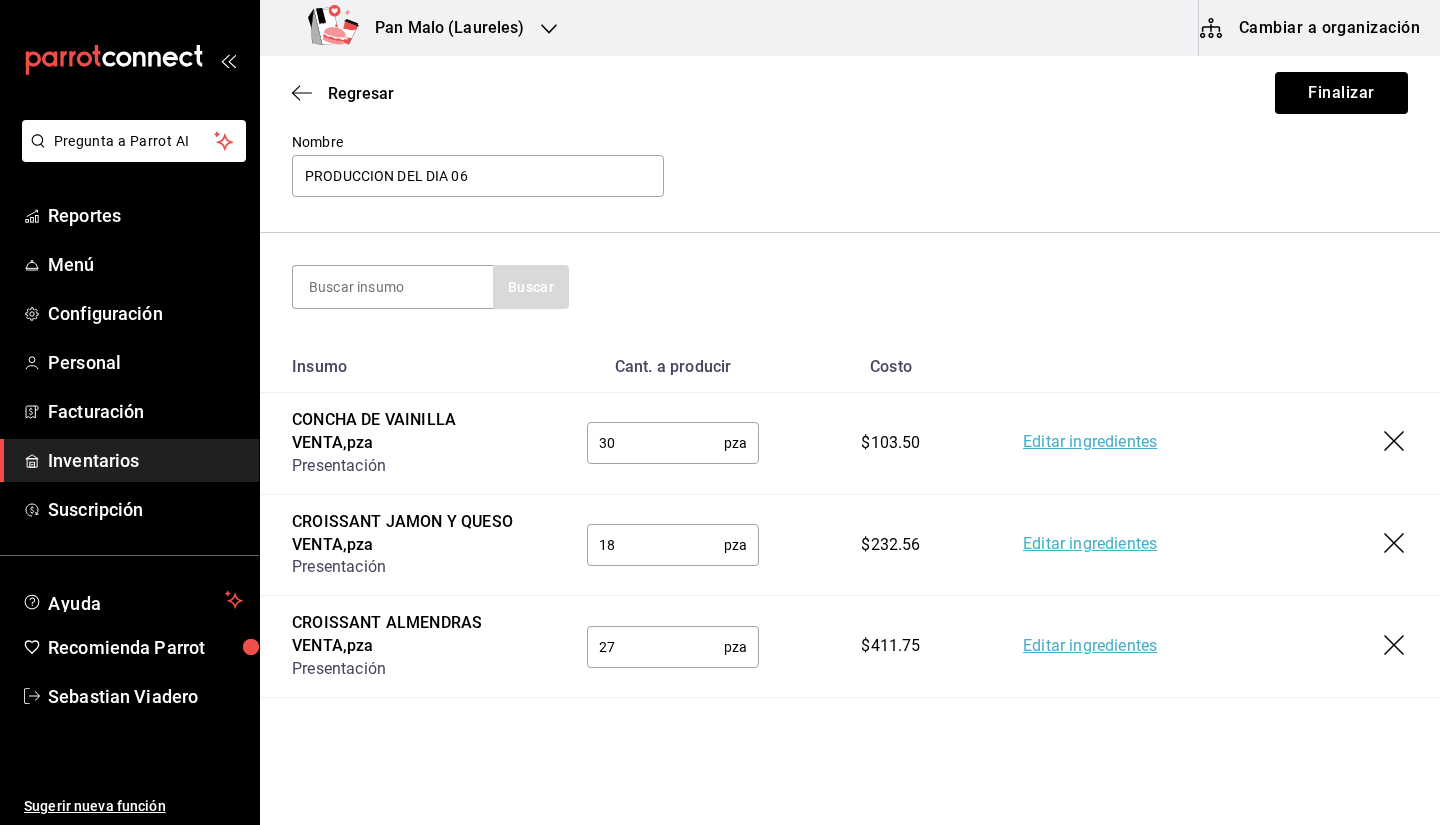 scroll, scrollTop: 115, scrollLeft: 0, axis: vertical 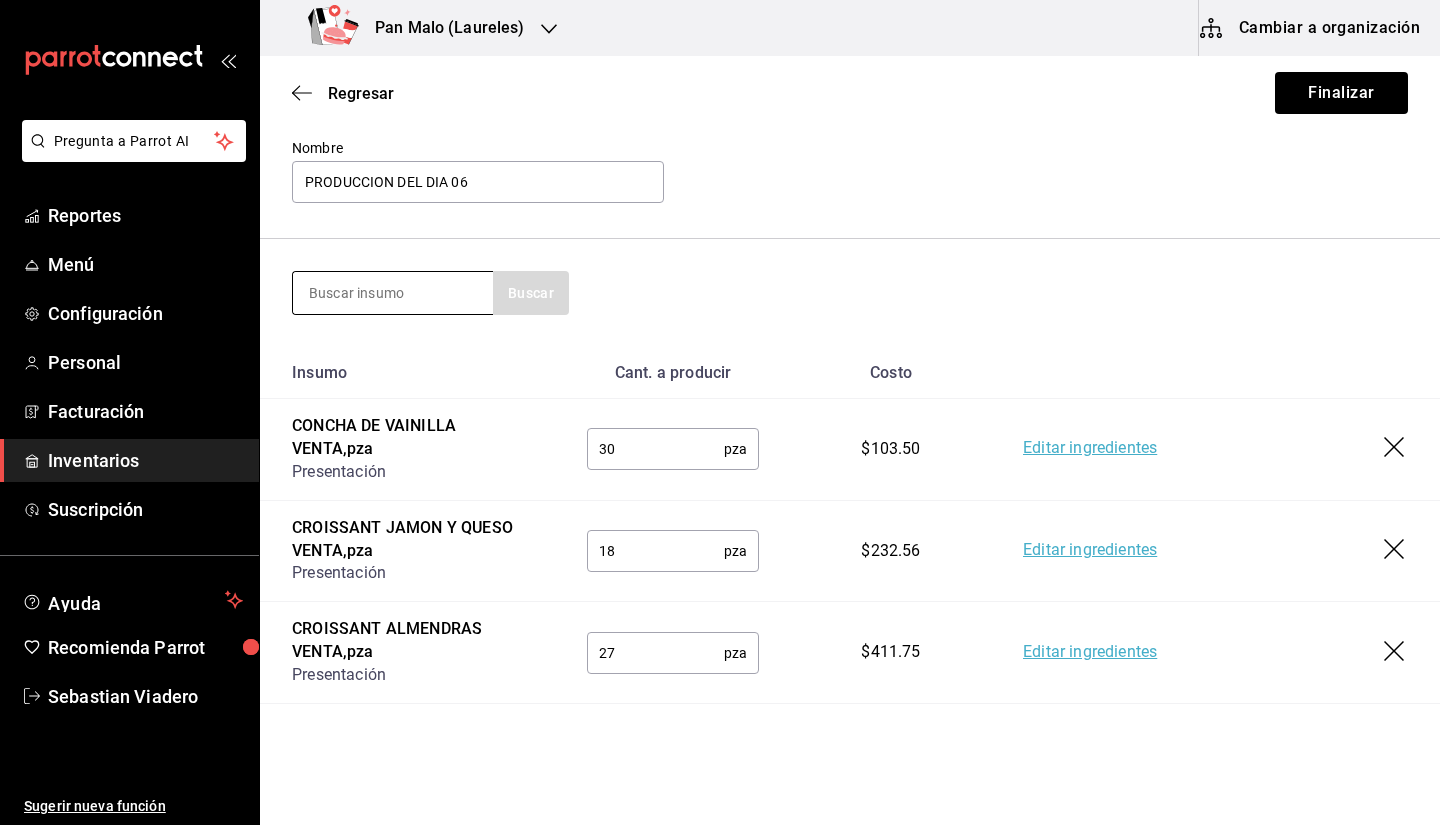 type on "24" 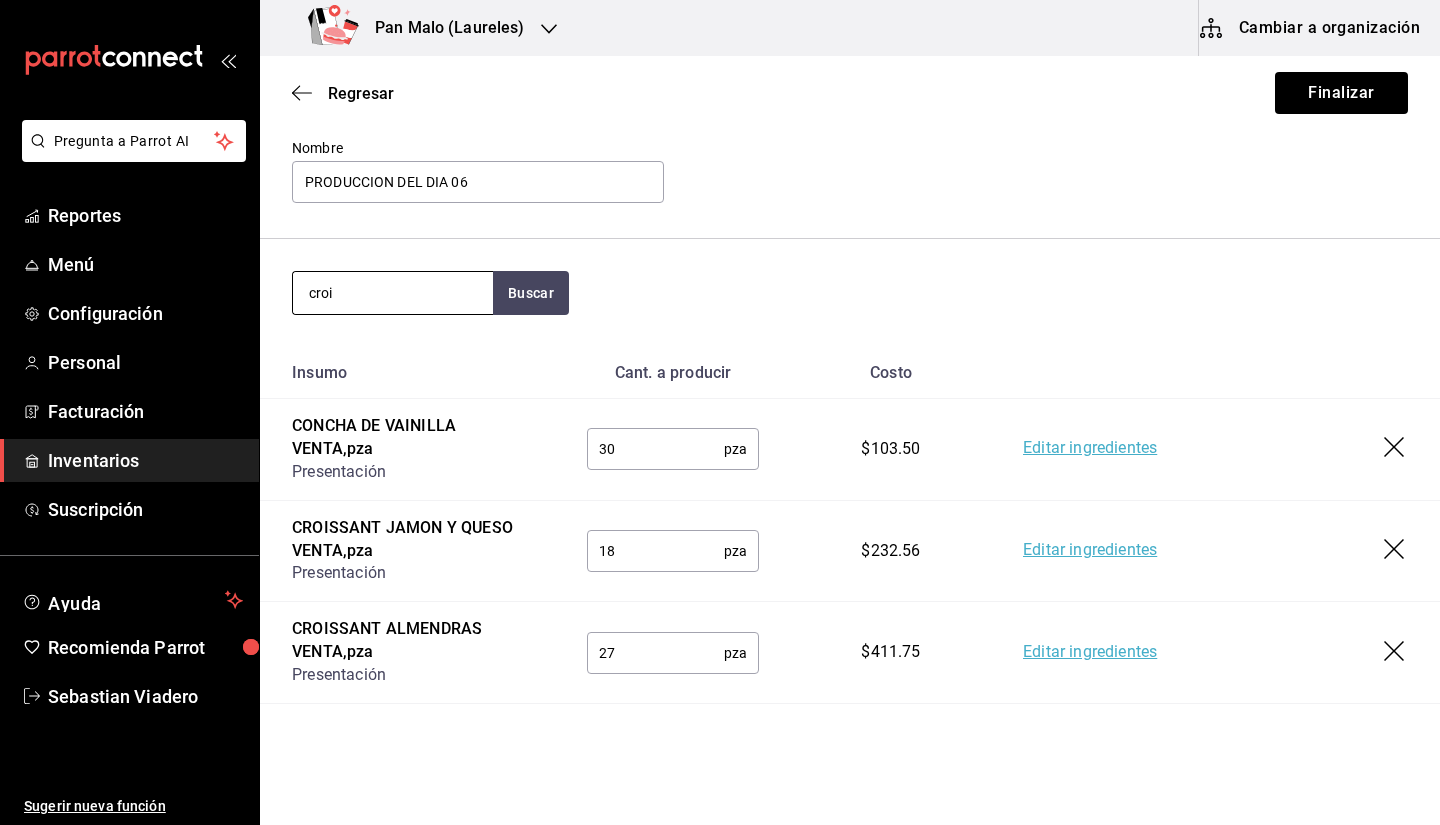 type on "croi" 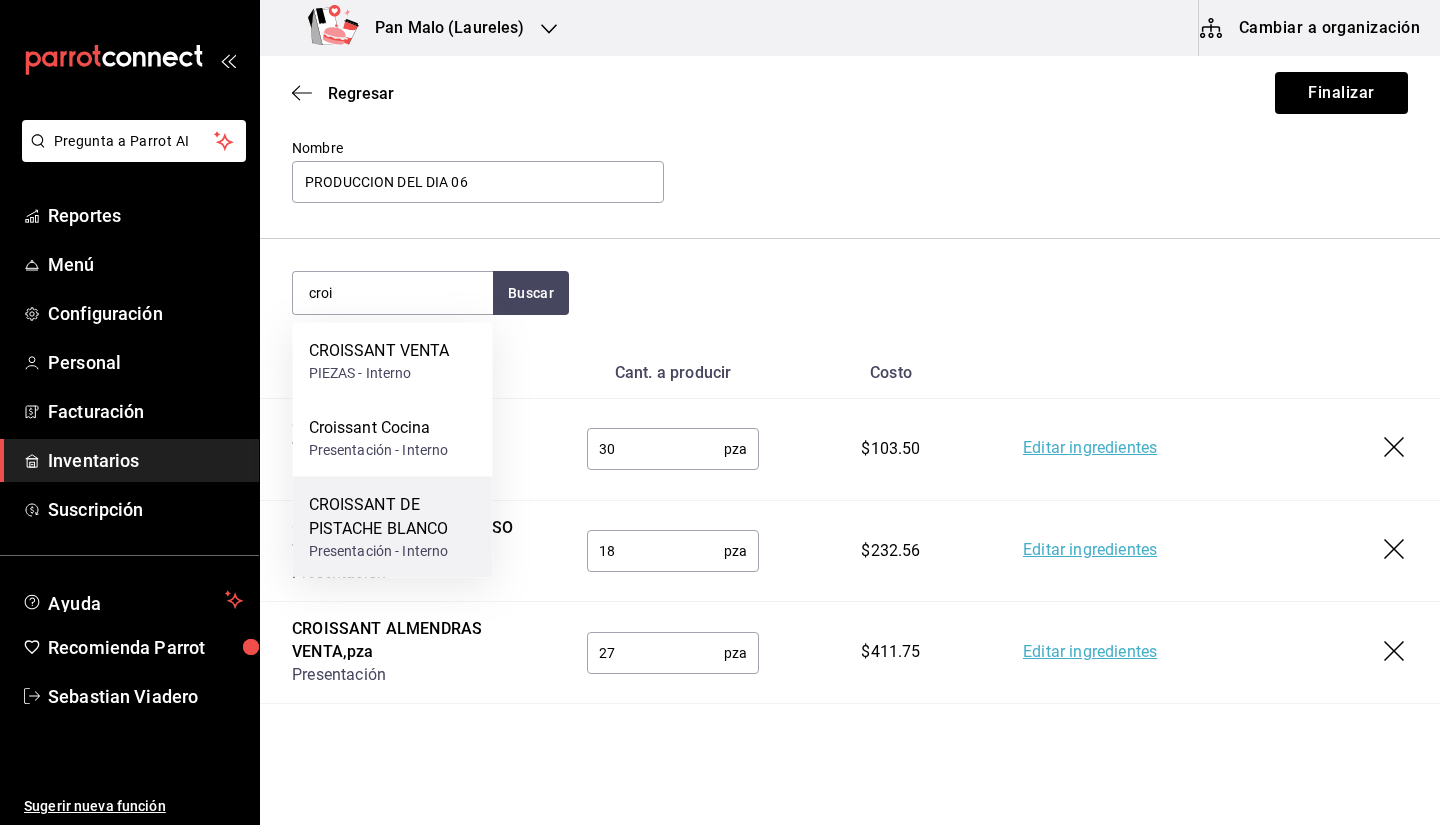 click on "CROISSANT DE PISTACHE BLANCO" at bounding box center (393, 517) 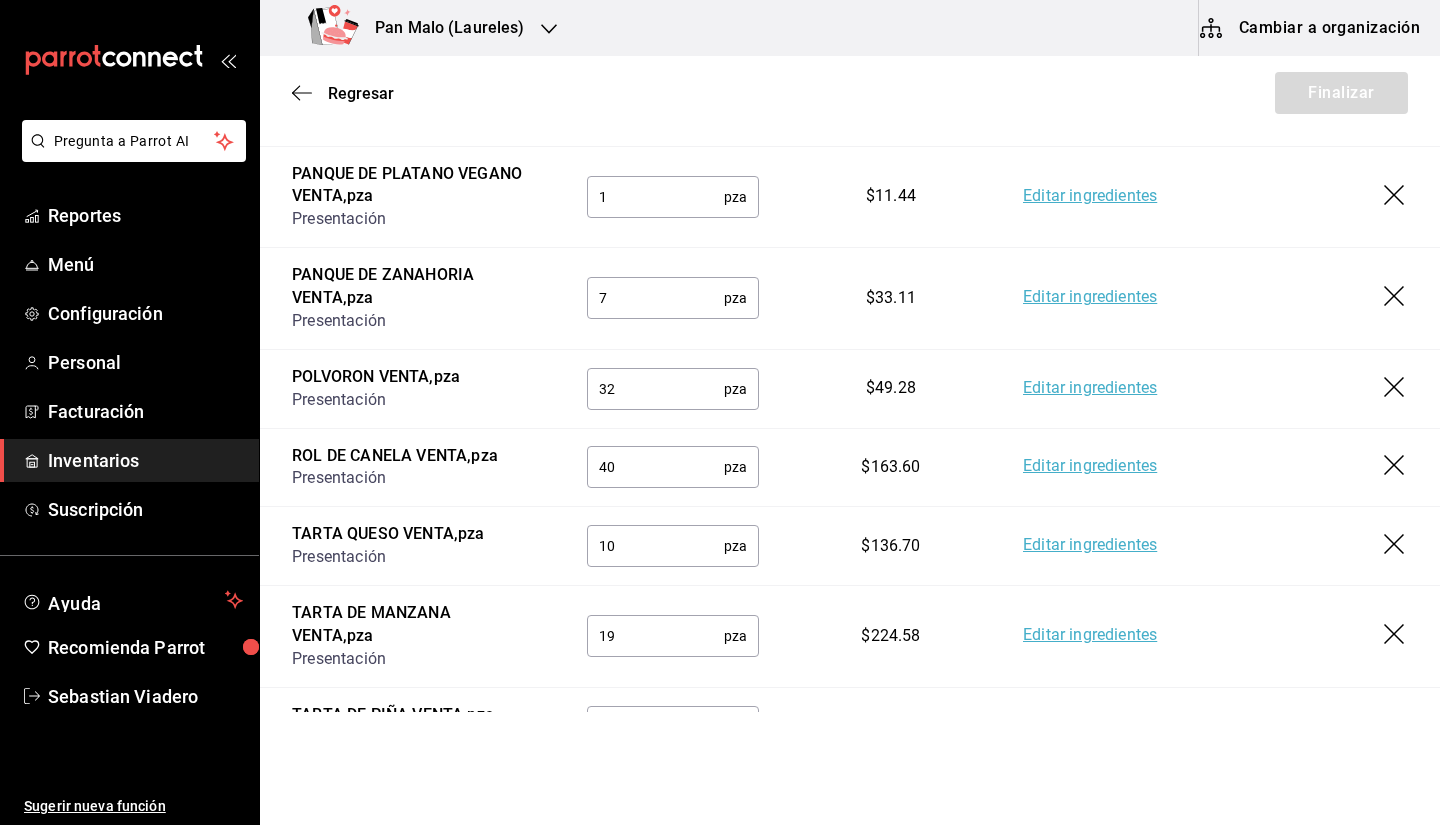 scroll, scrollTop: 1259, scrollLeft: 0, axis: vertical 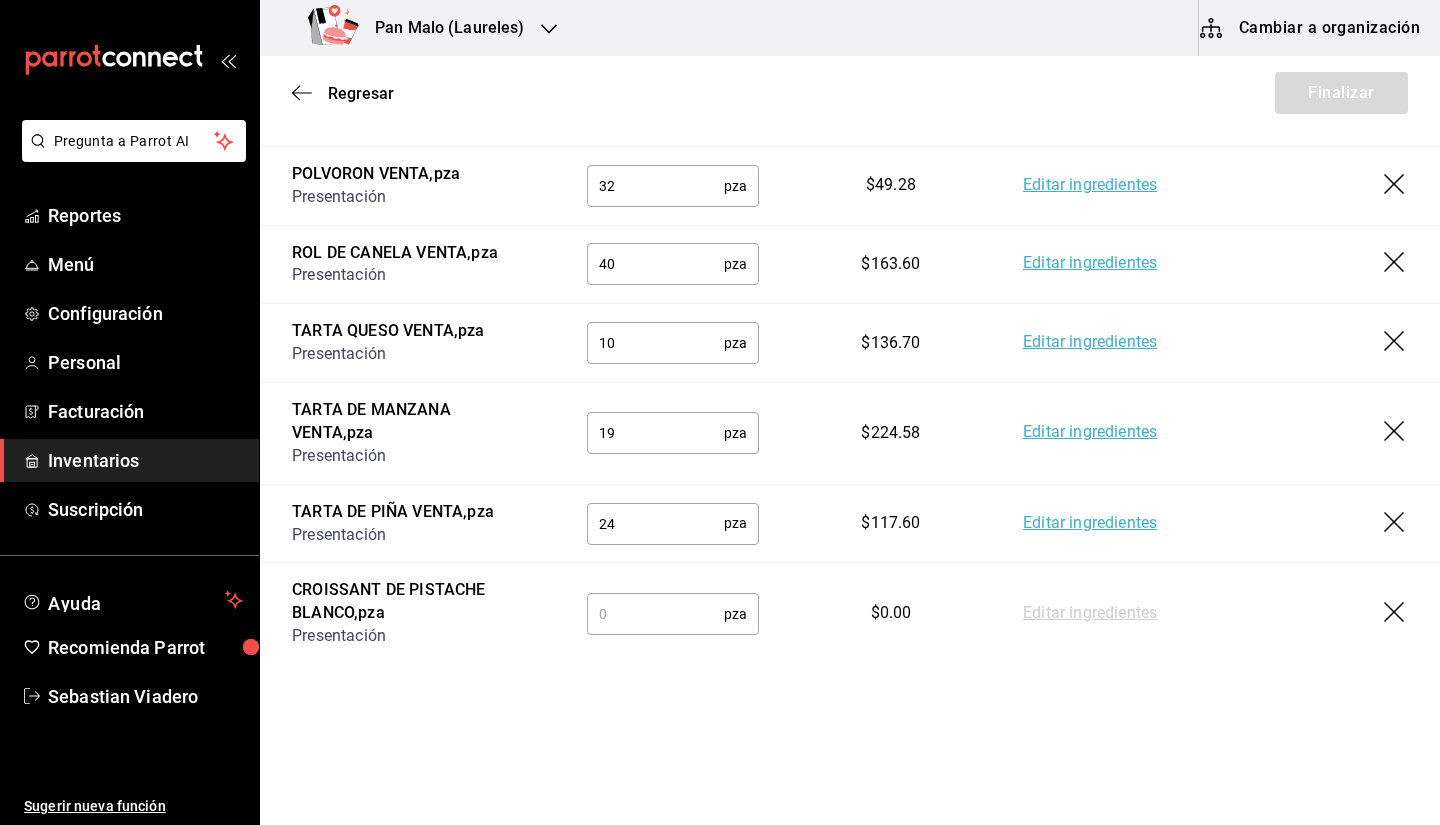 click at bounding box center (655, 614) 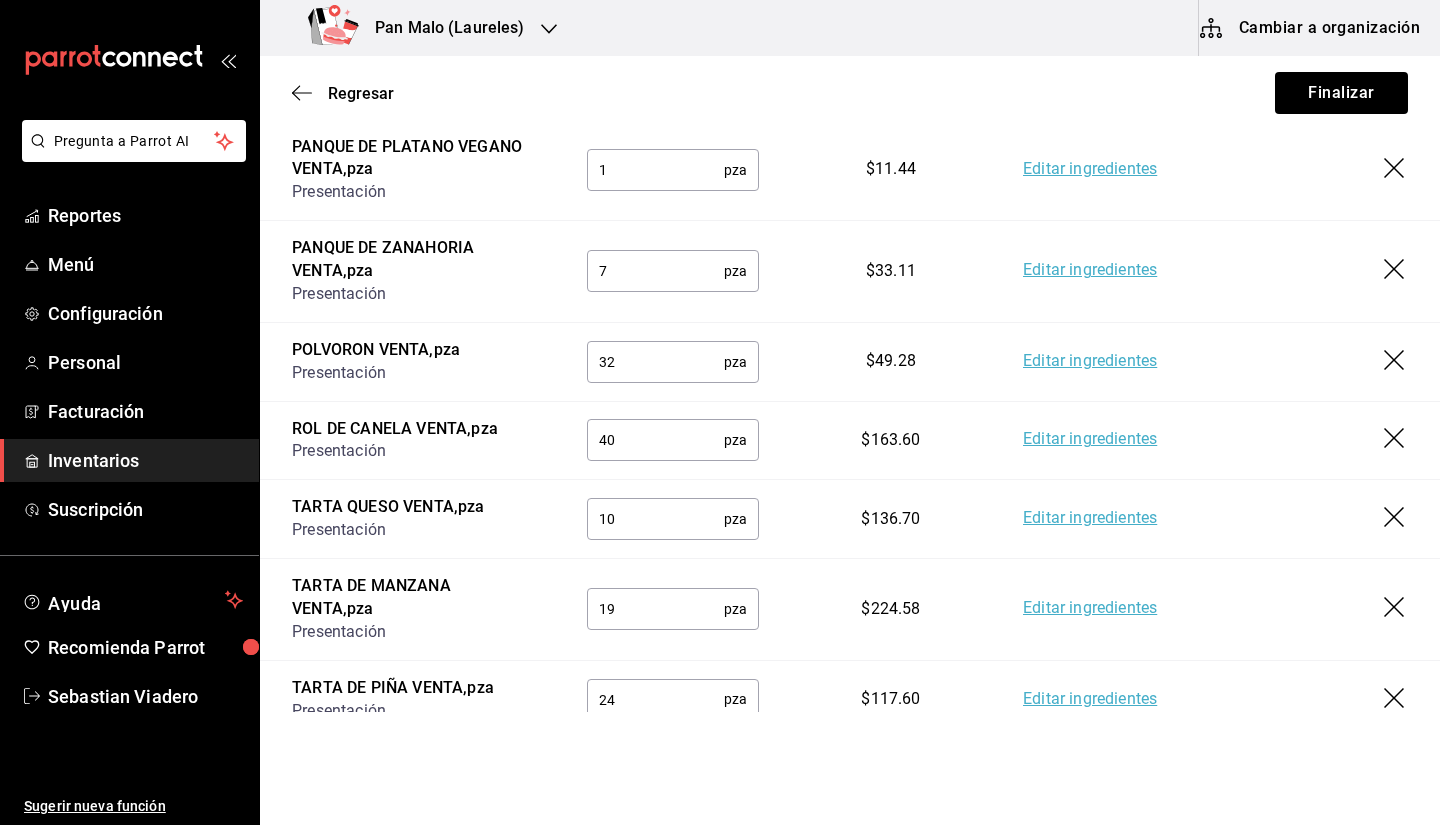 scroll, scrollTop: 1052, scrollLeft: 0, axis: vertical 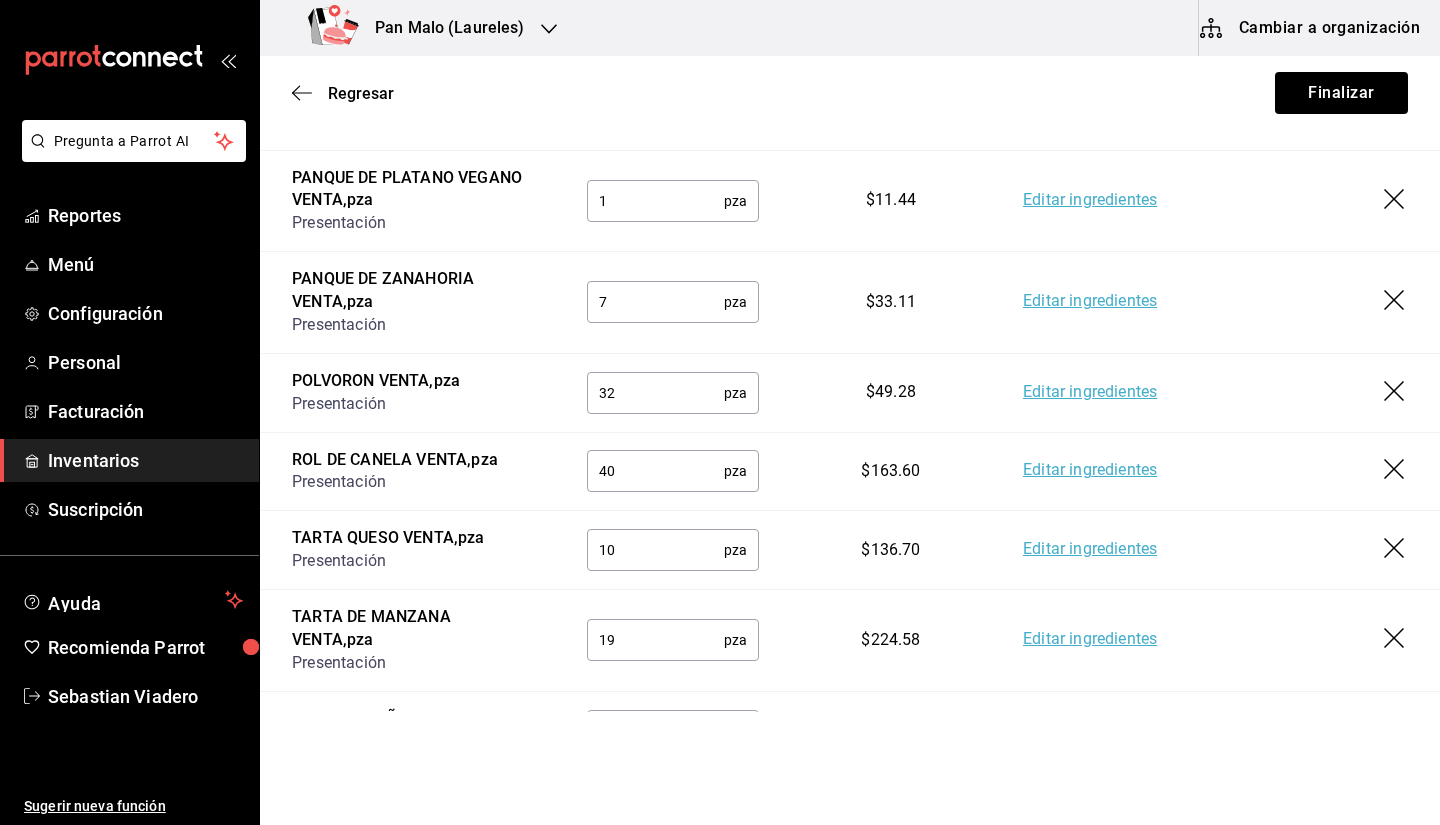 type on "12" 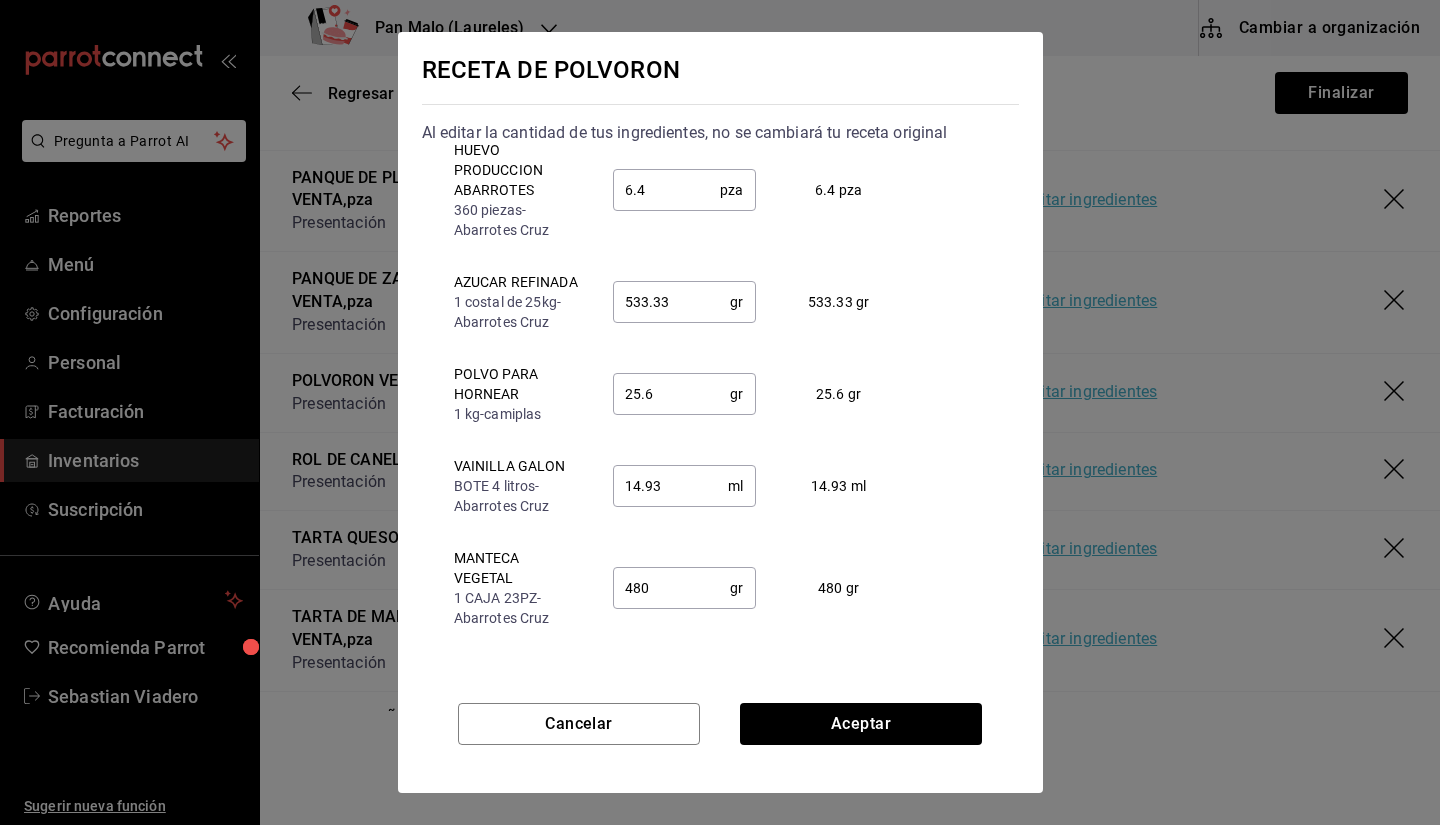 scroll, scrollTop: 202, scrollLeft: 0, axis: vertical 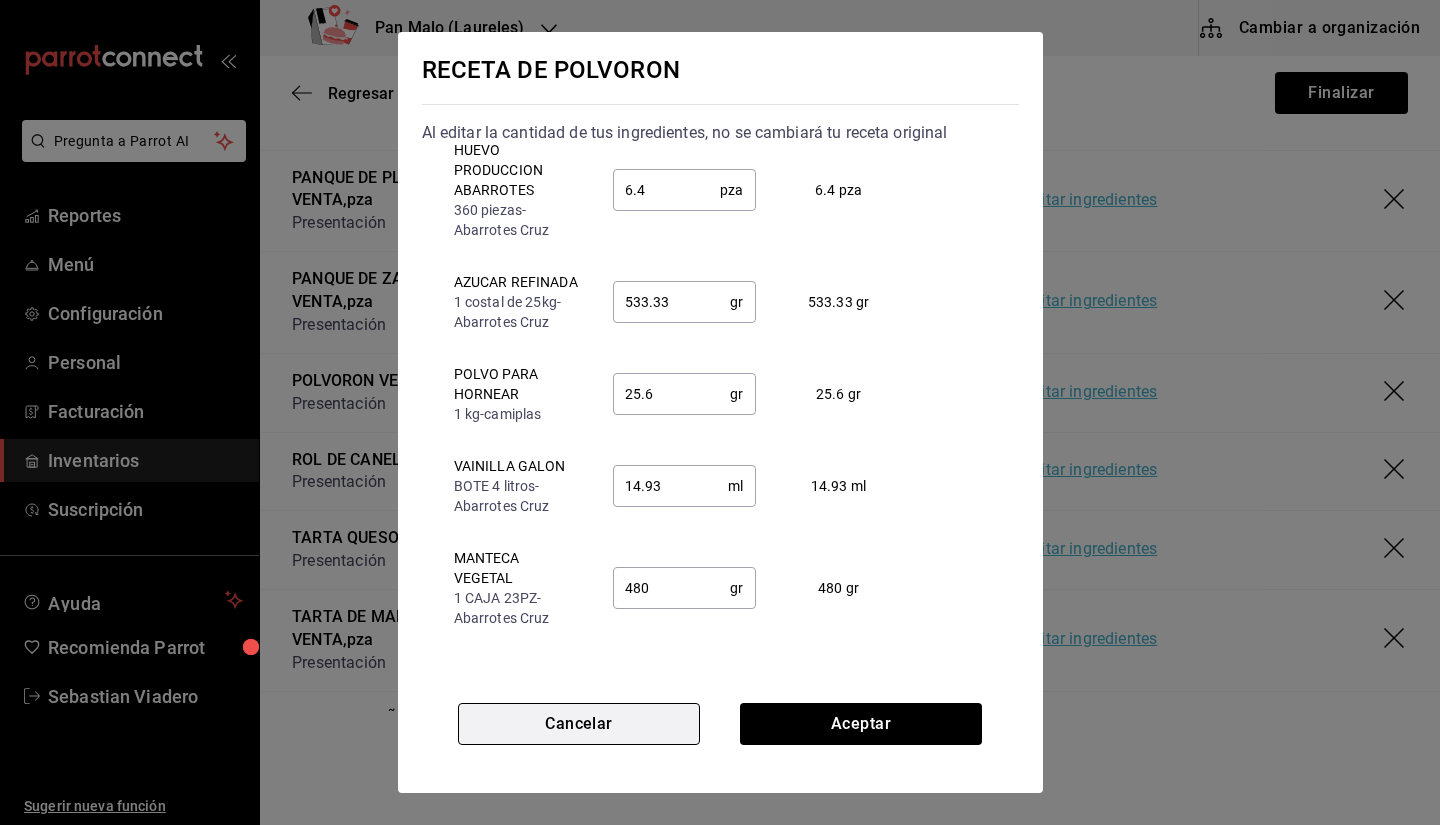 click on "Cancelar" at bounding box center (579, 724) 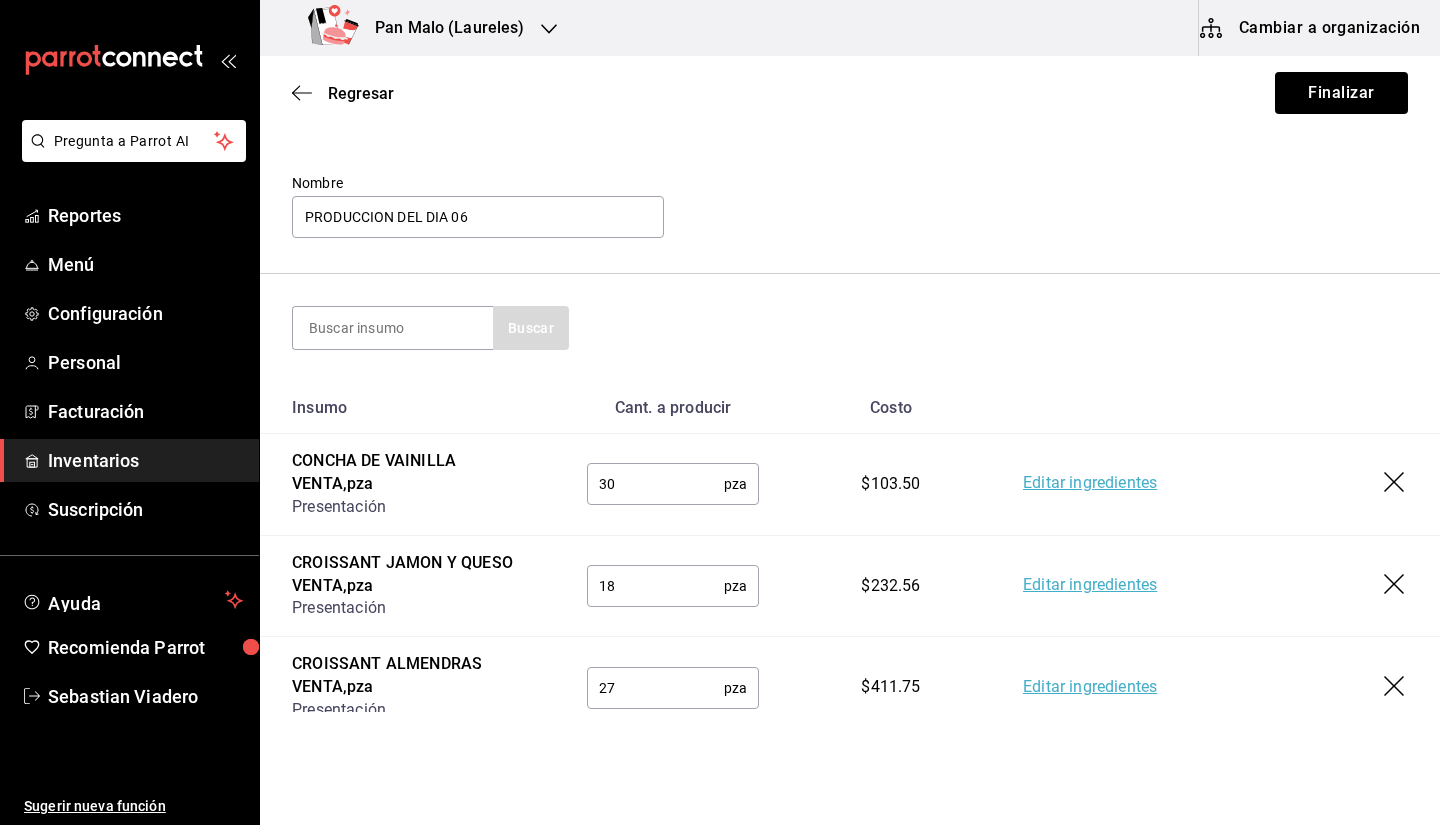 scroll, scrollTop: 635, scrollLeft: 0, axis: vertical 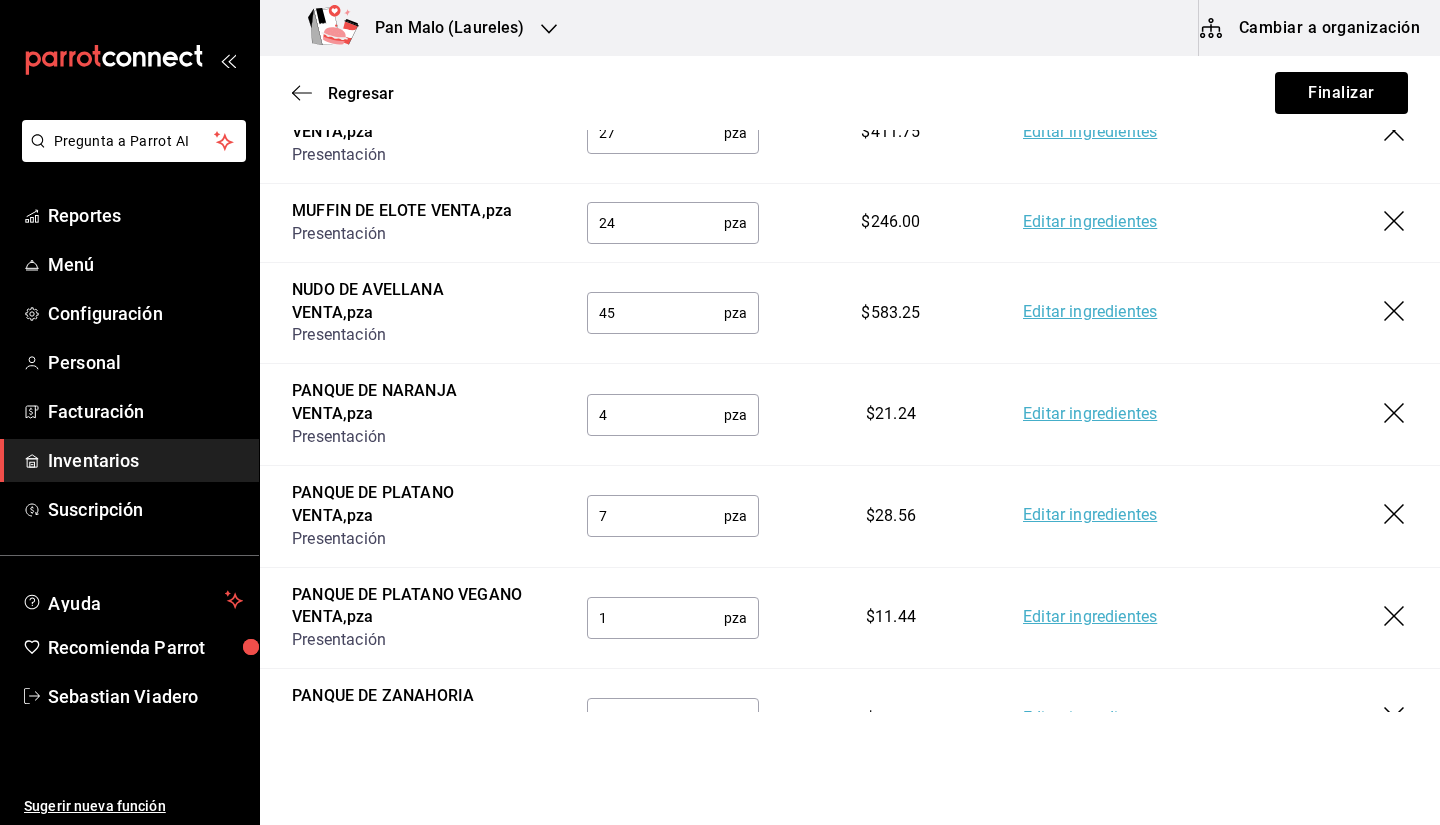 click on "Editar ingredientes" at bounding box center [1215, 222] 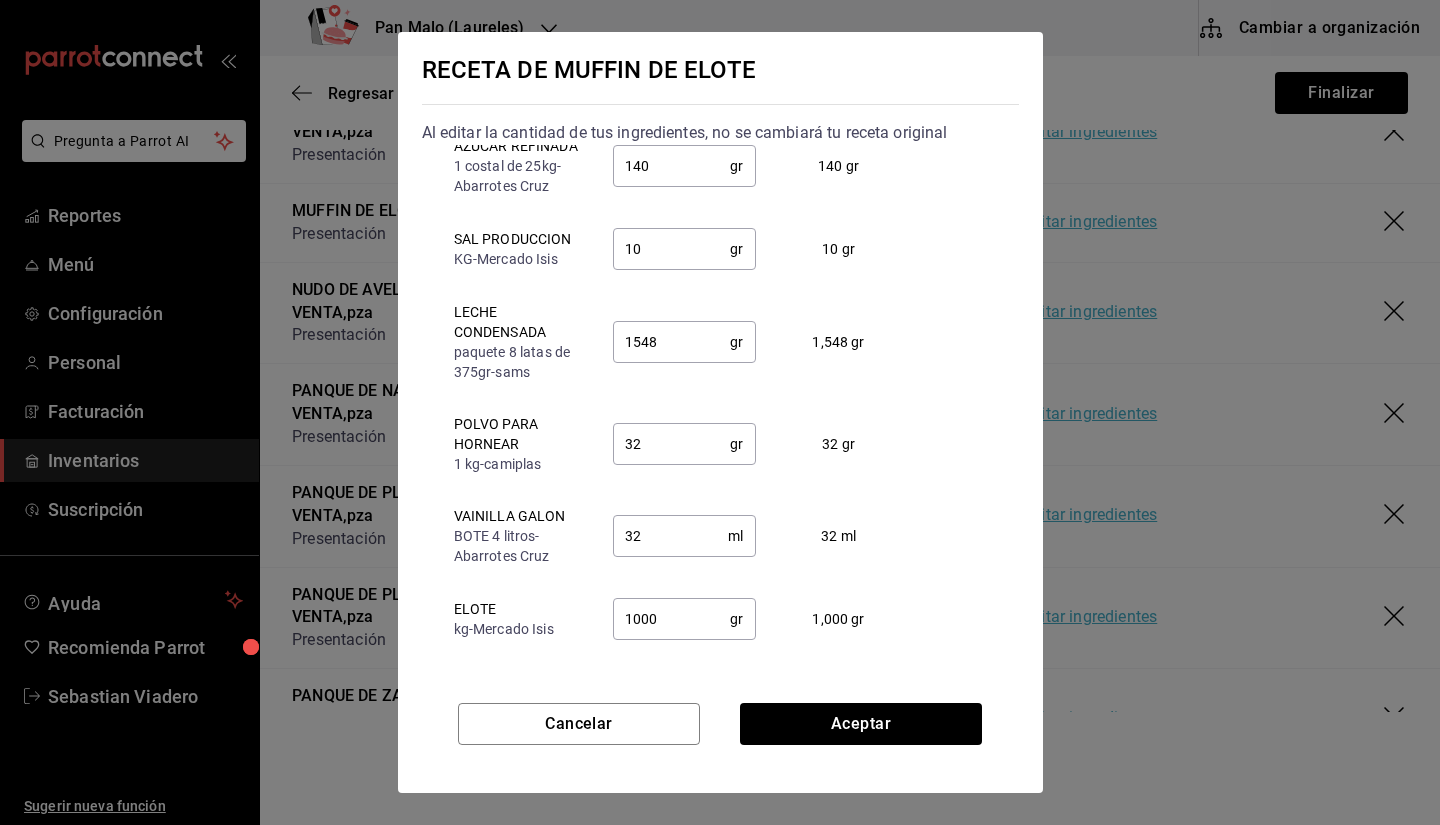scroll, scrollTop: 462, scrollLeft: 0, axis: vertical 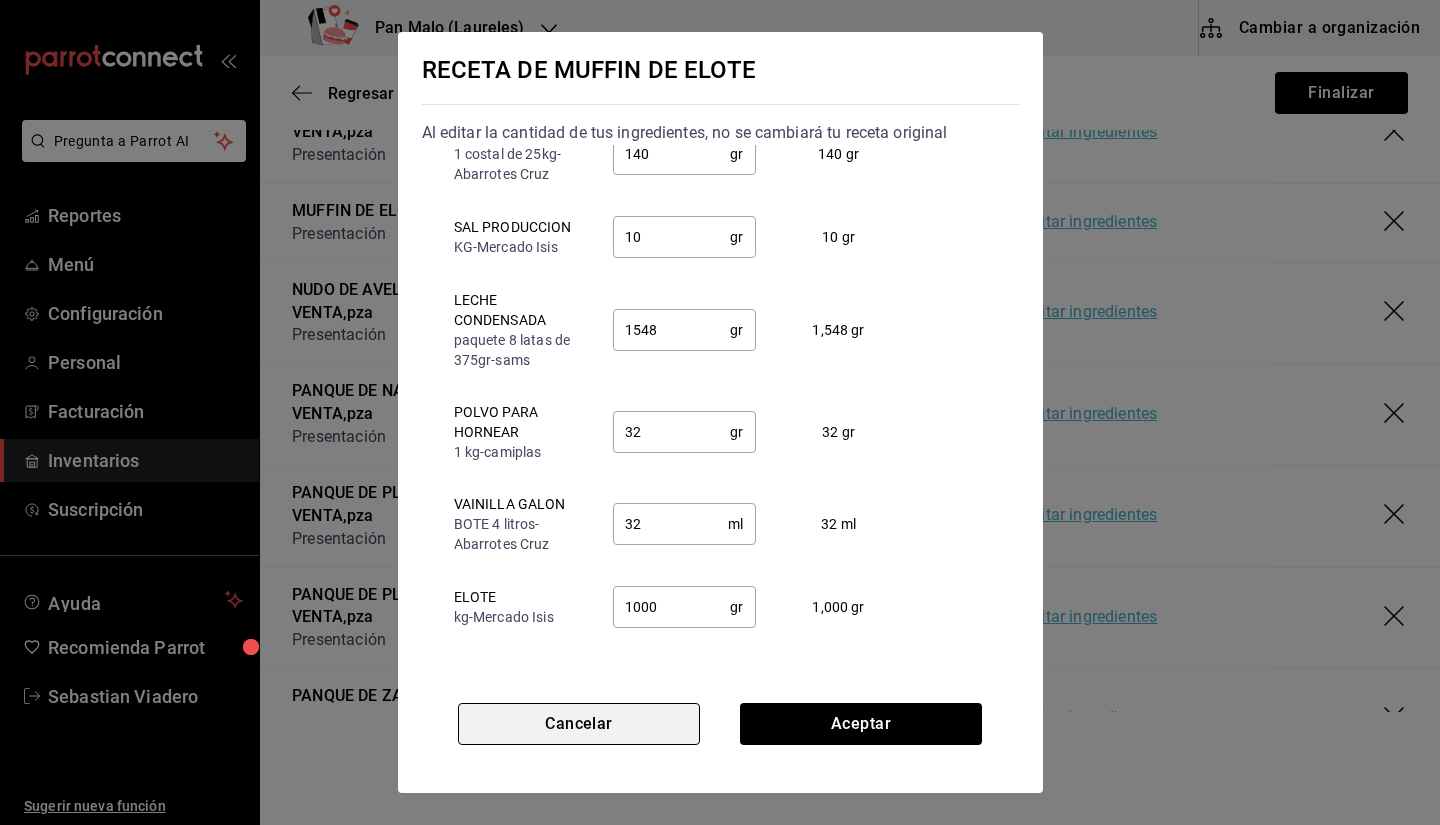 click on "Cancelar" at bounding box center [579, 724] 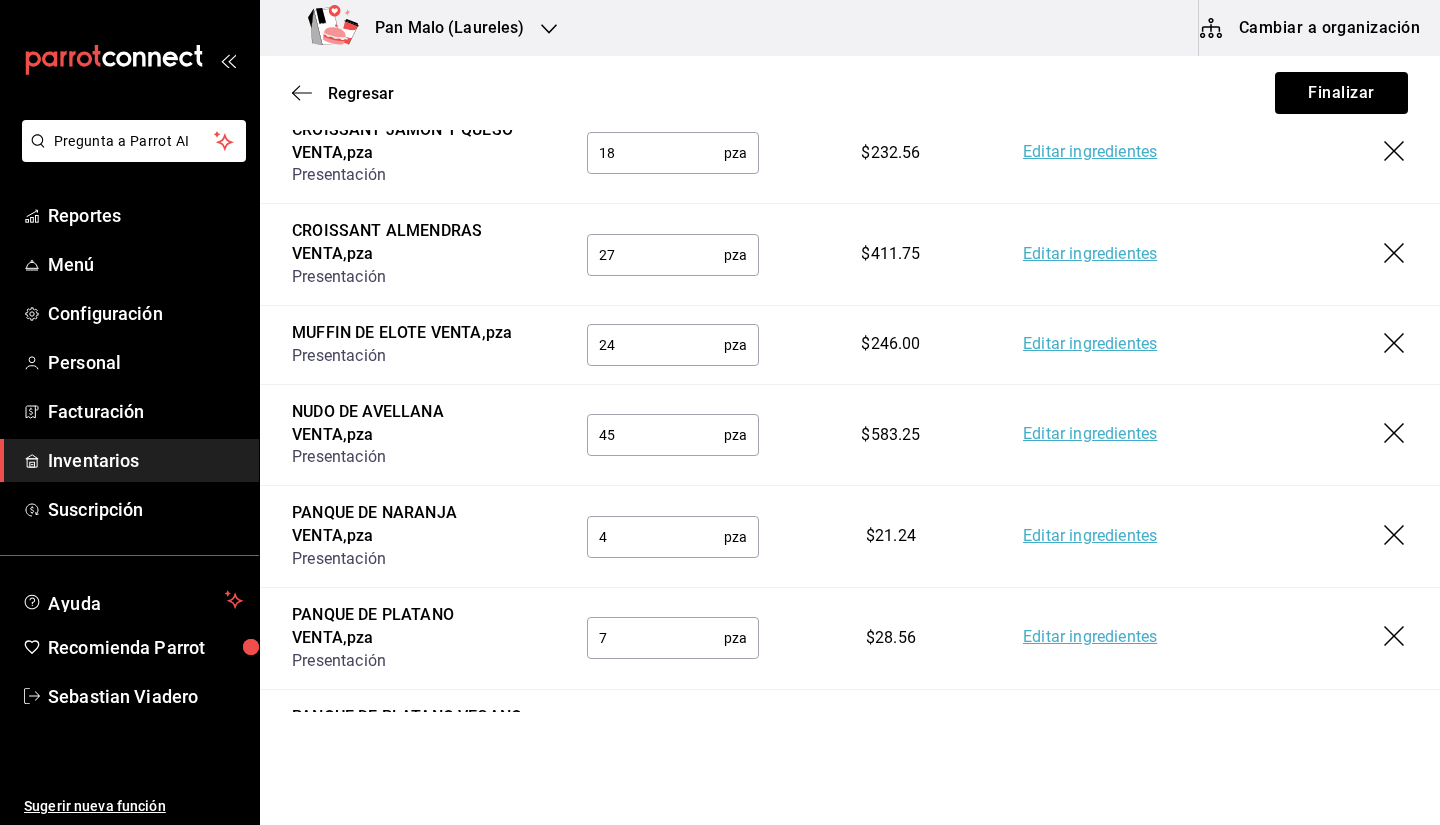 scroll, scrollTop: 523, scrollLeft: 0, axis: vertical 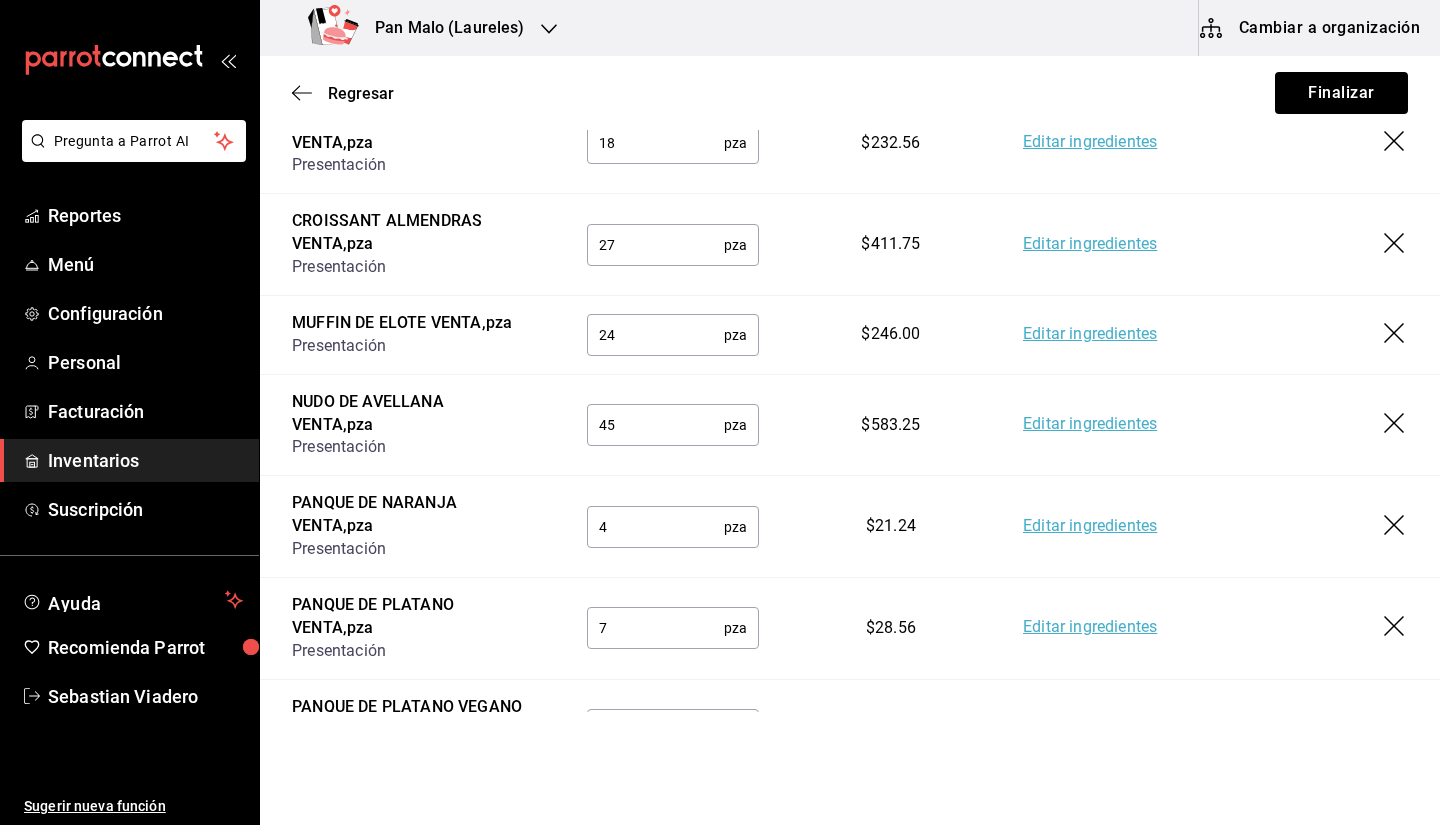 click on "Editar ingredientes" at bounding box center (1090, 425) 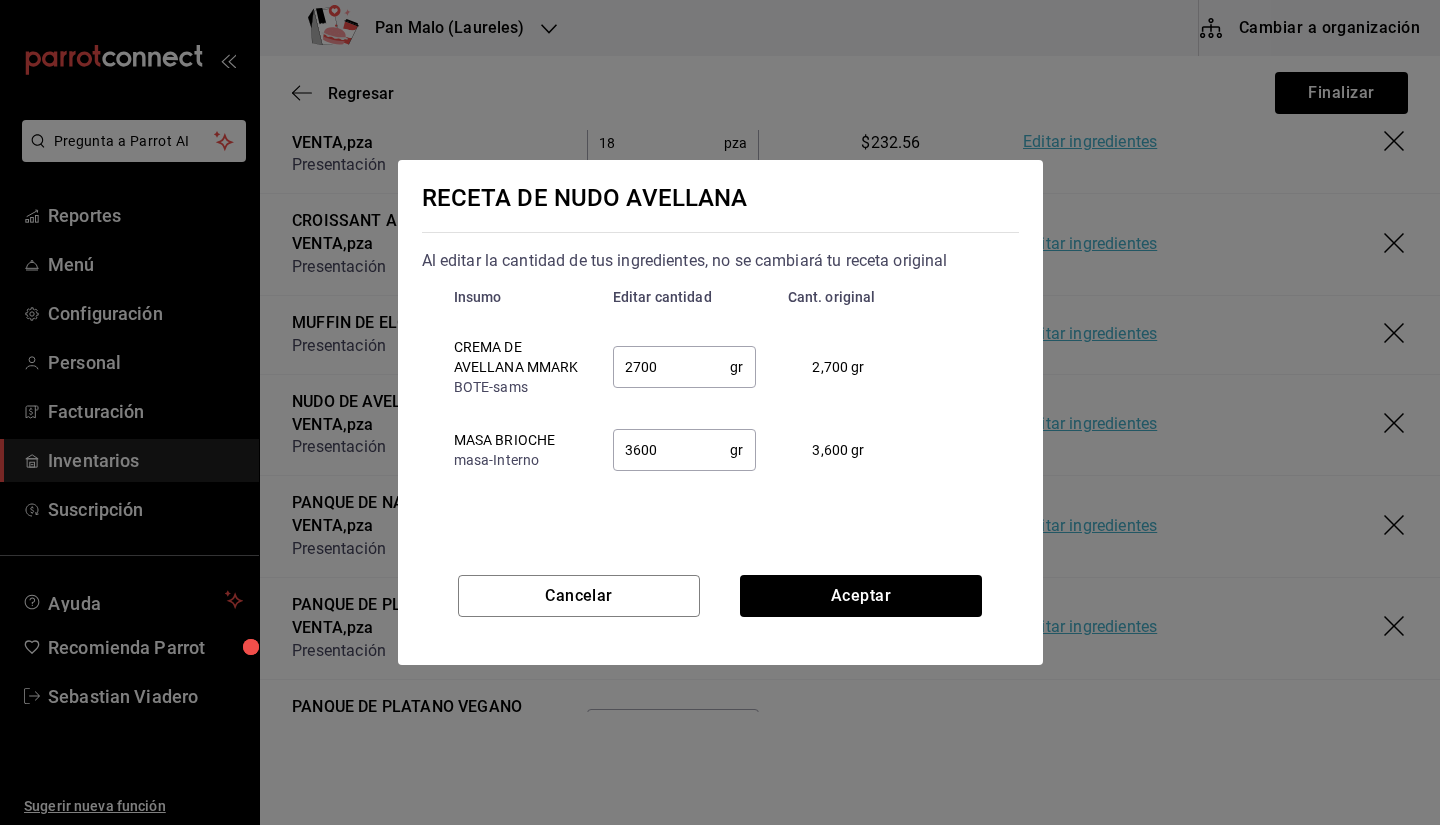 click on "2700" at bounding box center [672, 367] 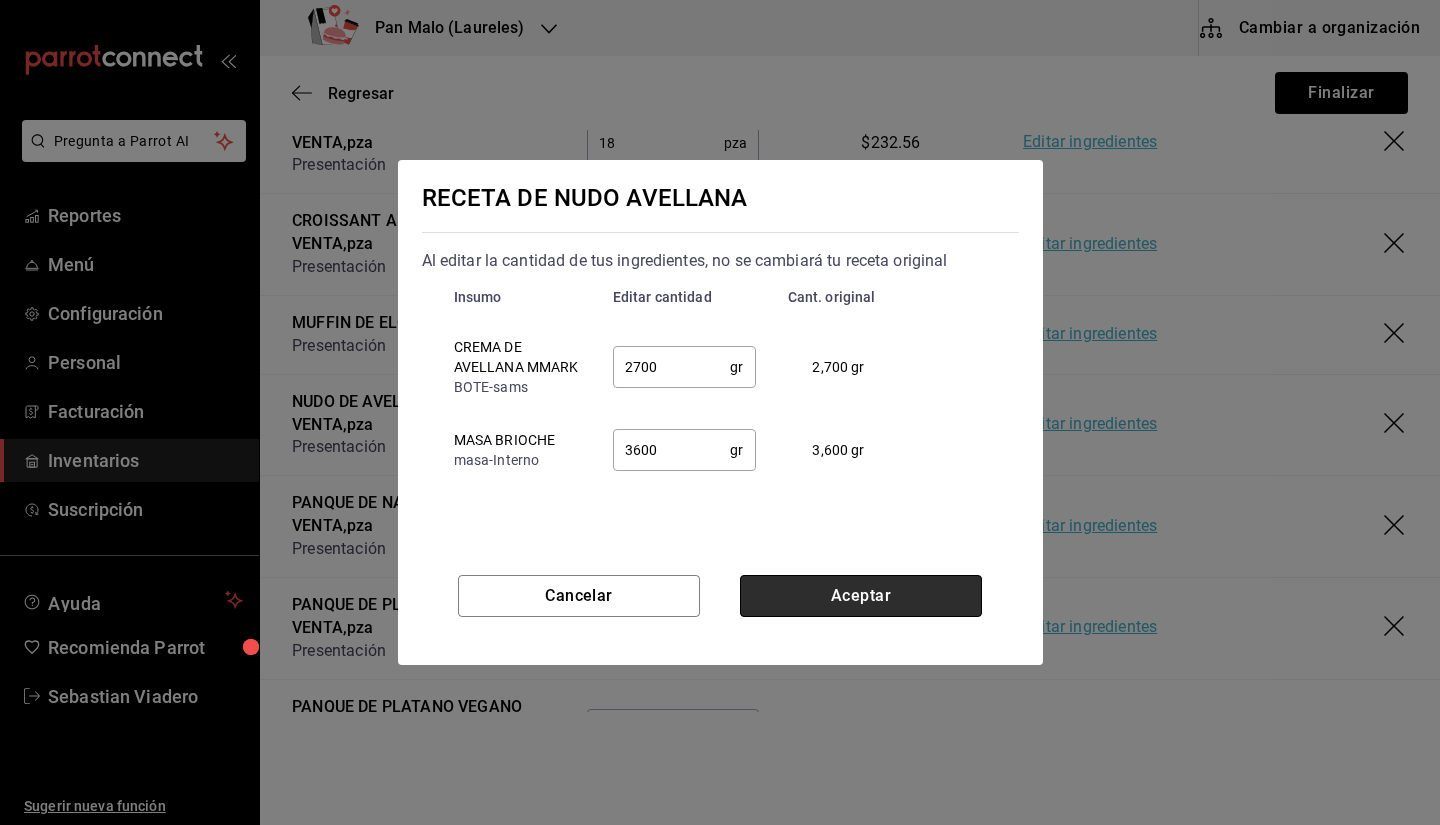click on "Aceptar" at bounding box center [861, 596] 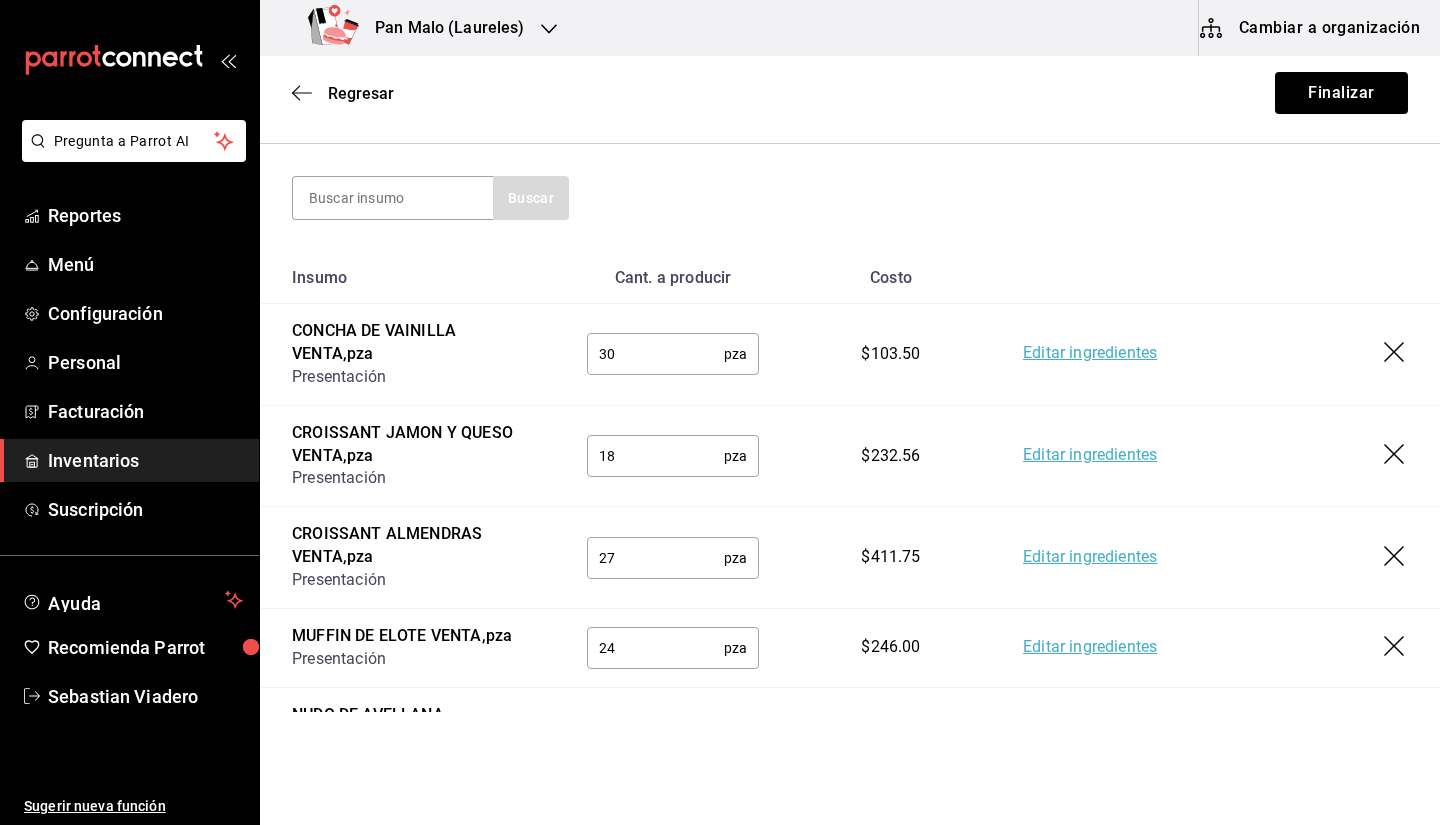 scroll, scrollTop: 211, scrollLeft: 0, axis: vertical 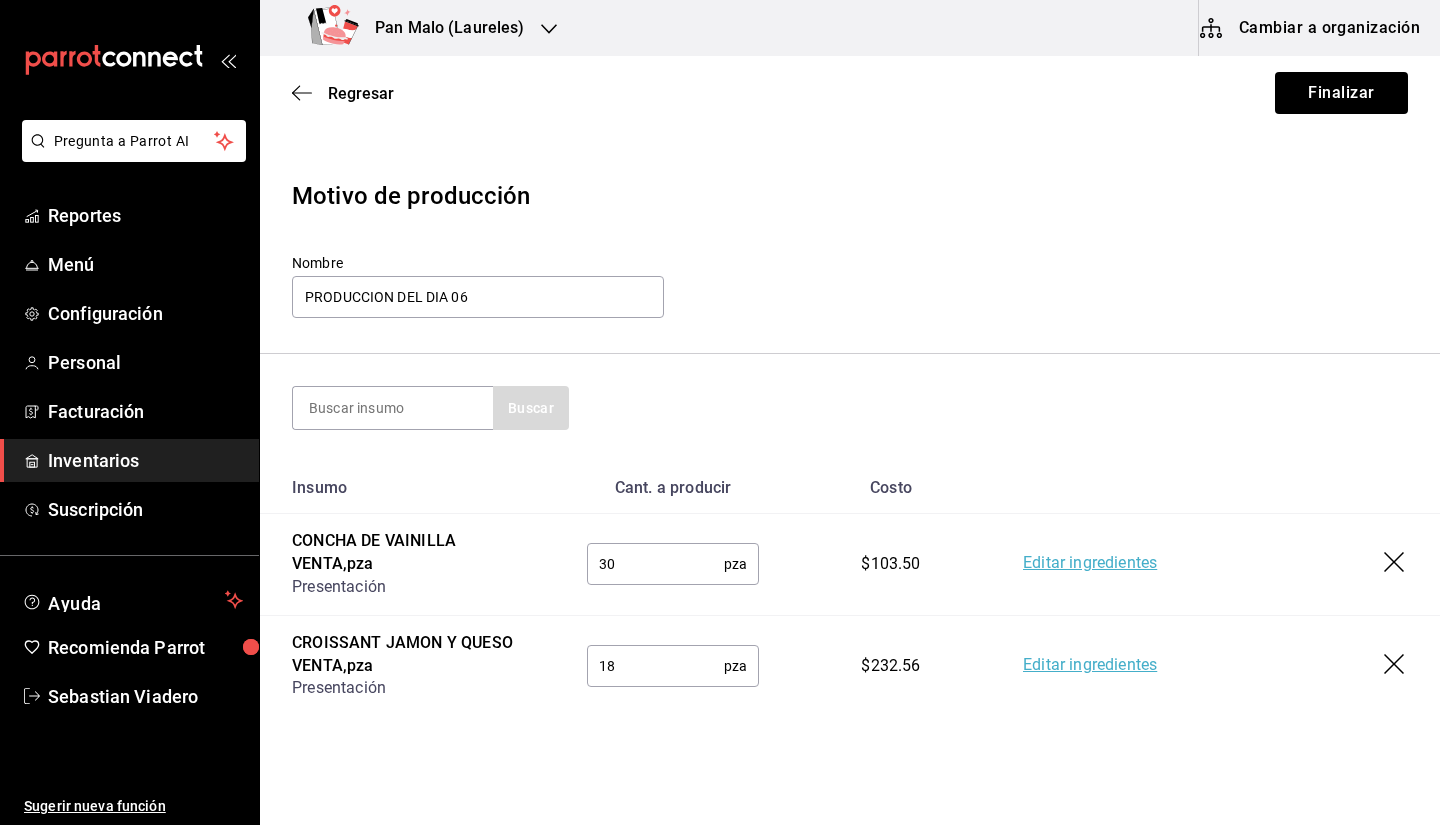 click on "Buscar" at bounding box center [850, 408] 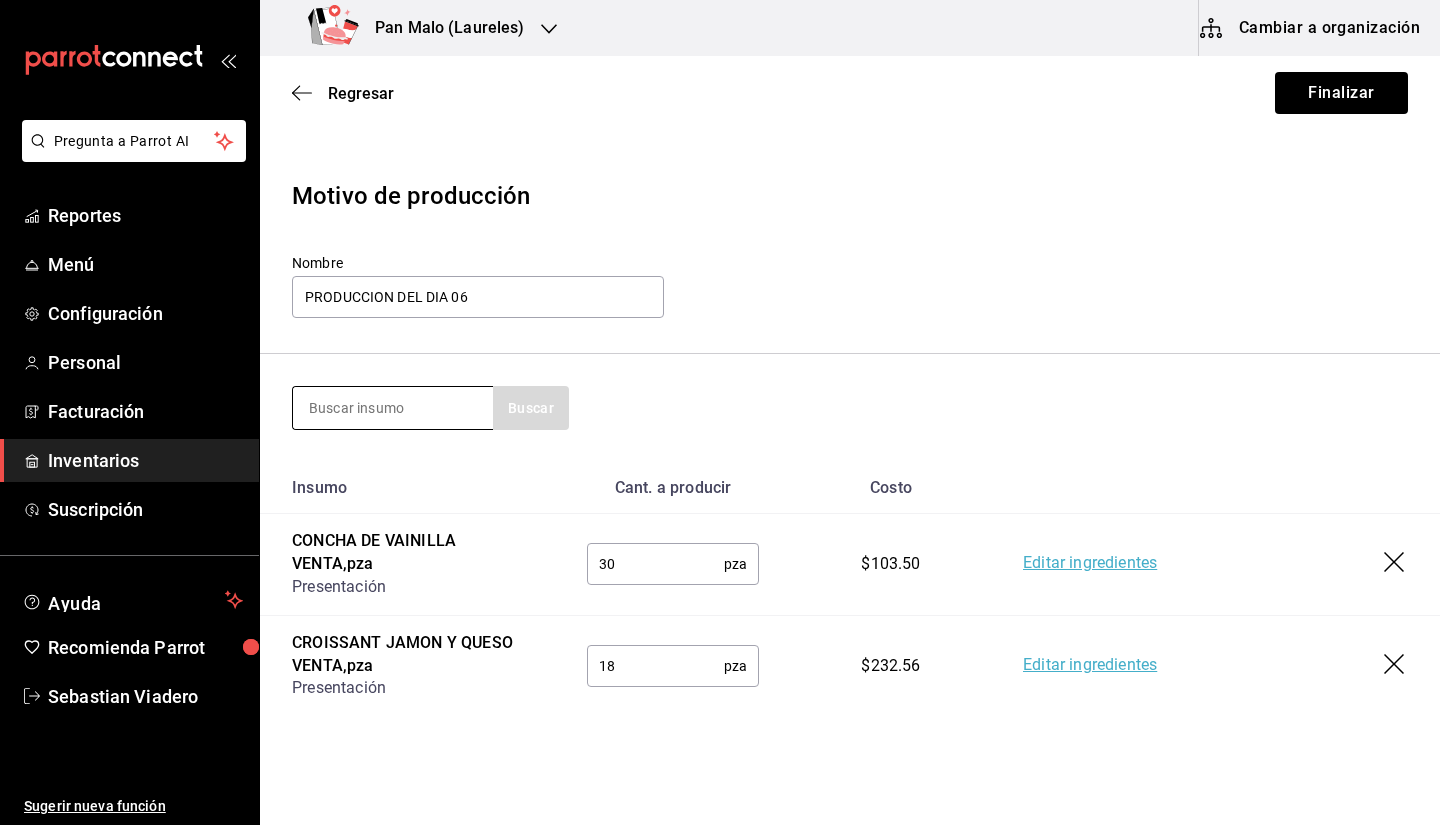 click at bounding box center [393, 408] 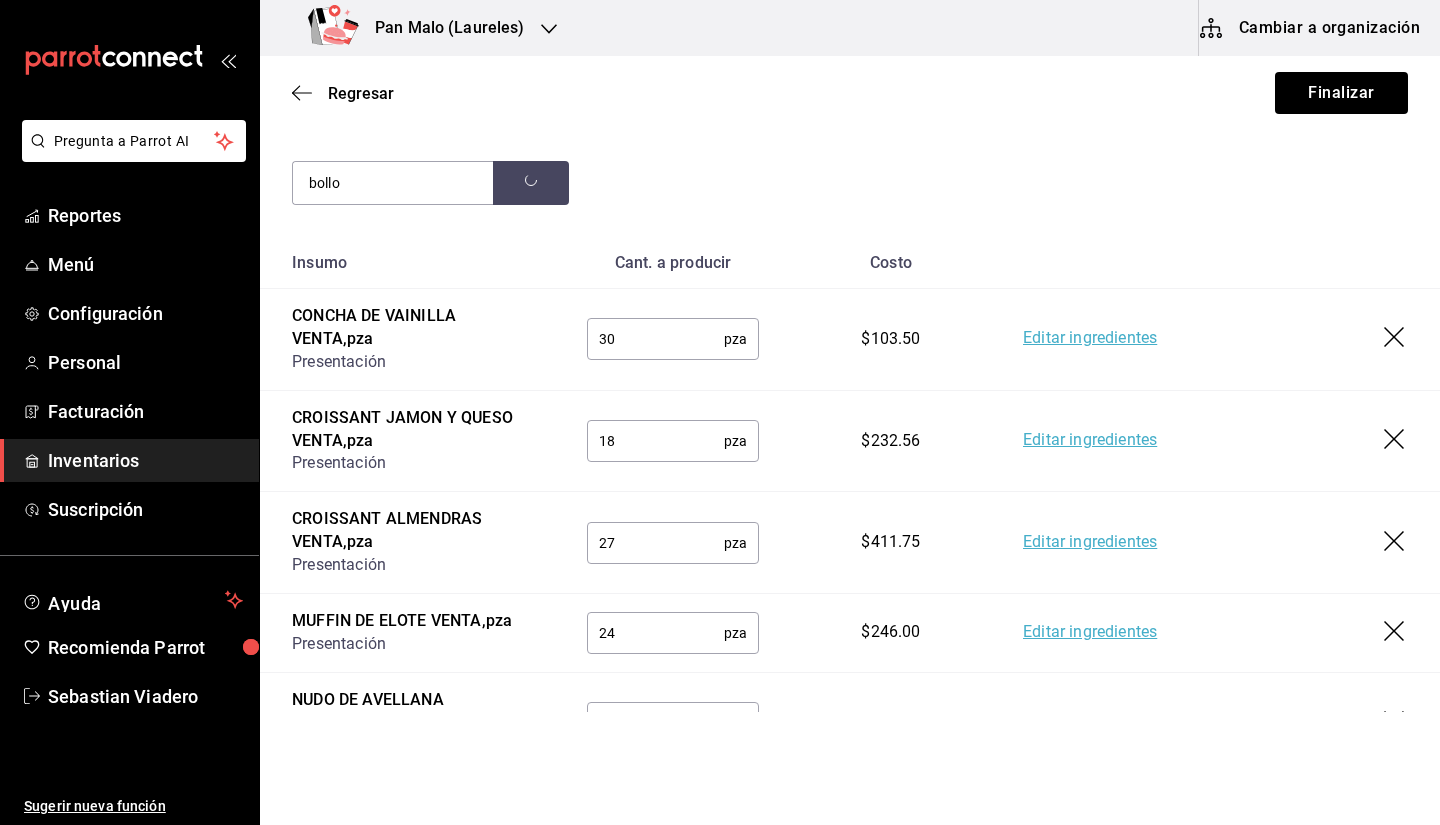 scroll, scrollTop: 238, scrollLeft: 0, axis: vertical 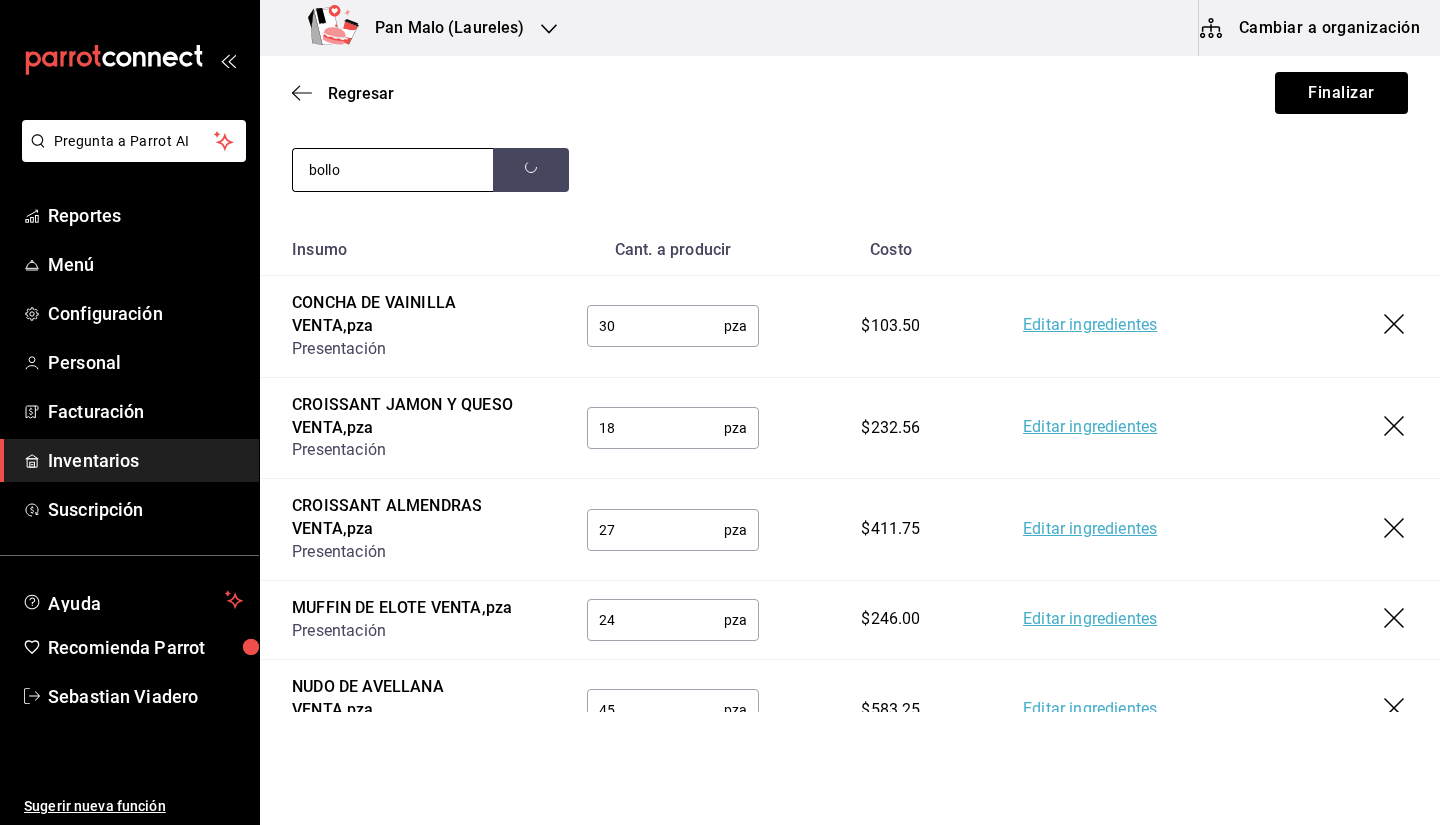 click on "bollo" at bounding box center (393, 170) 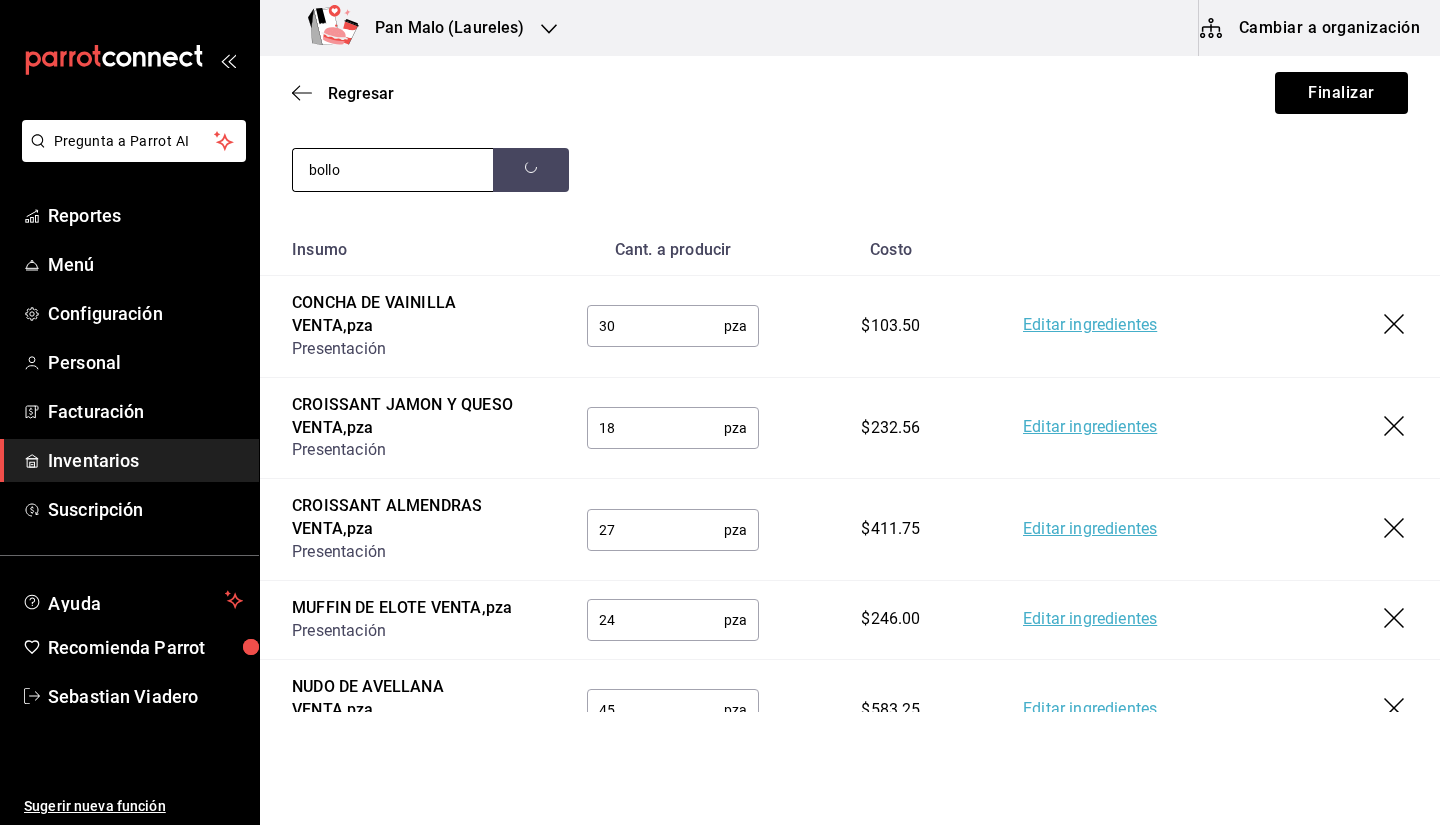 click on "bollo" at bounding box center (393, 170) 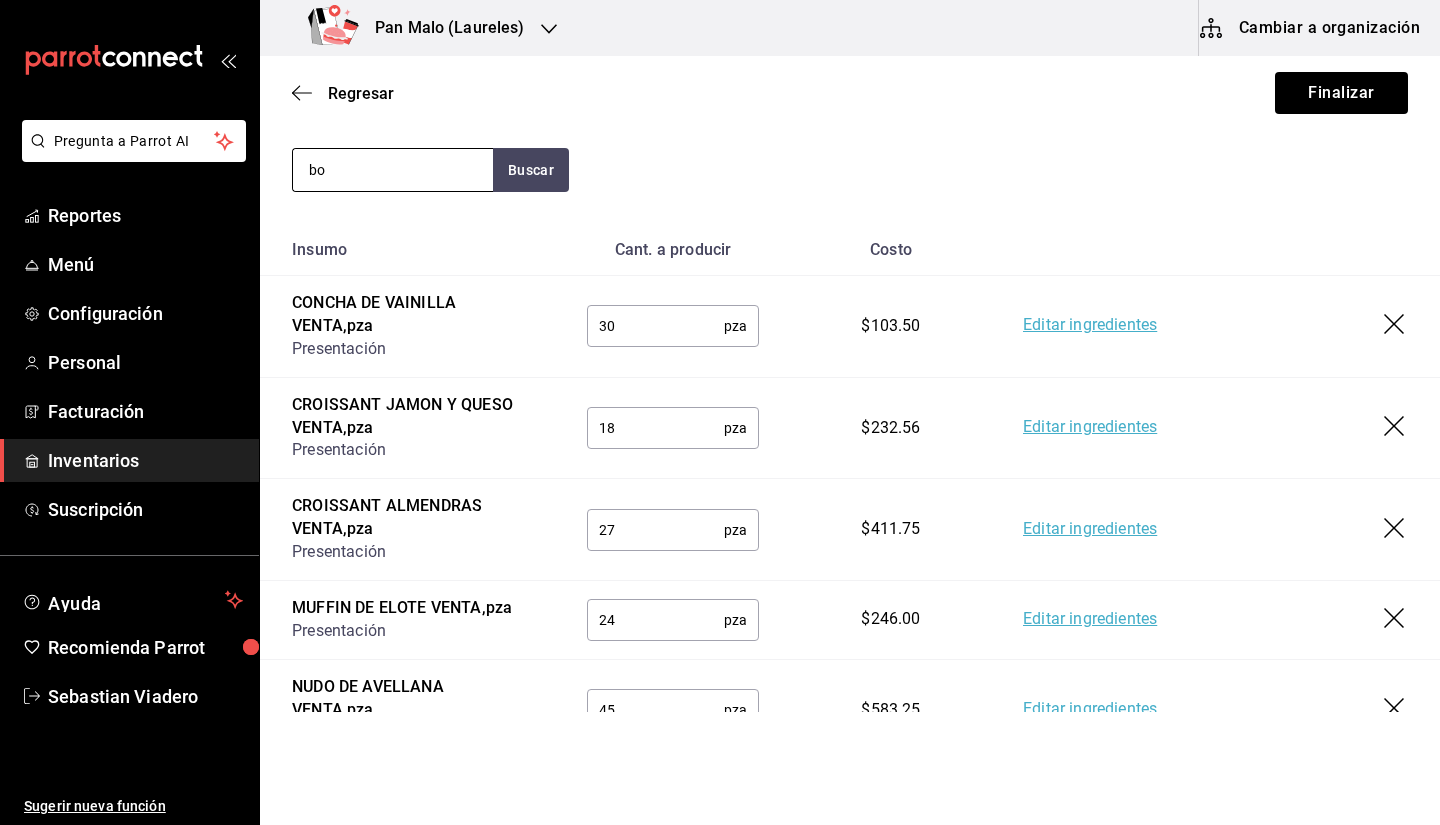 type on "b" 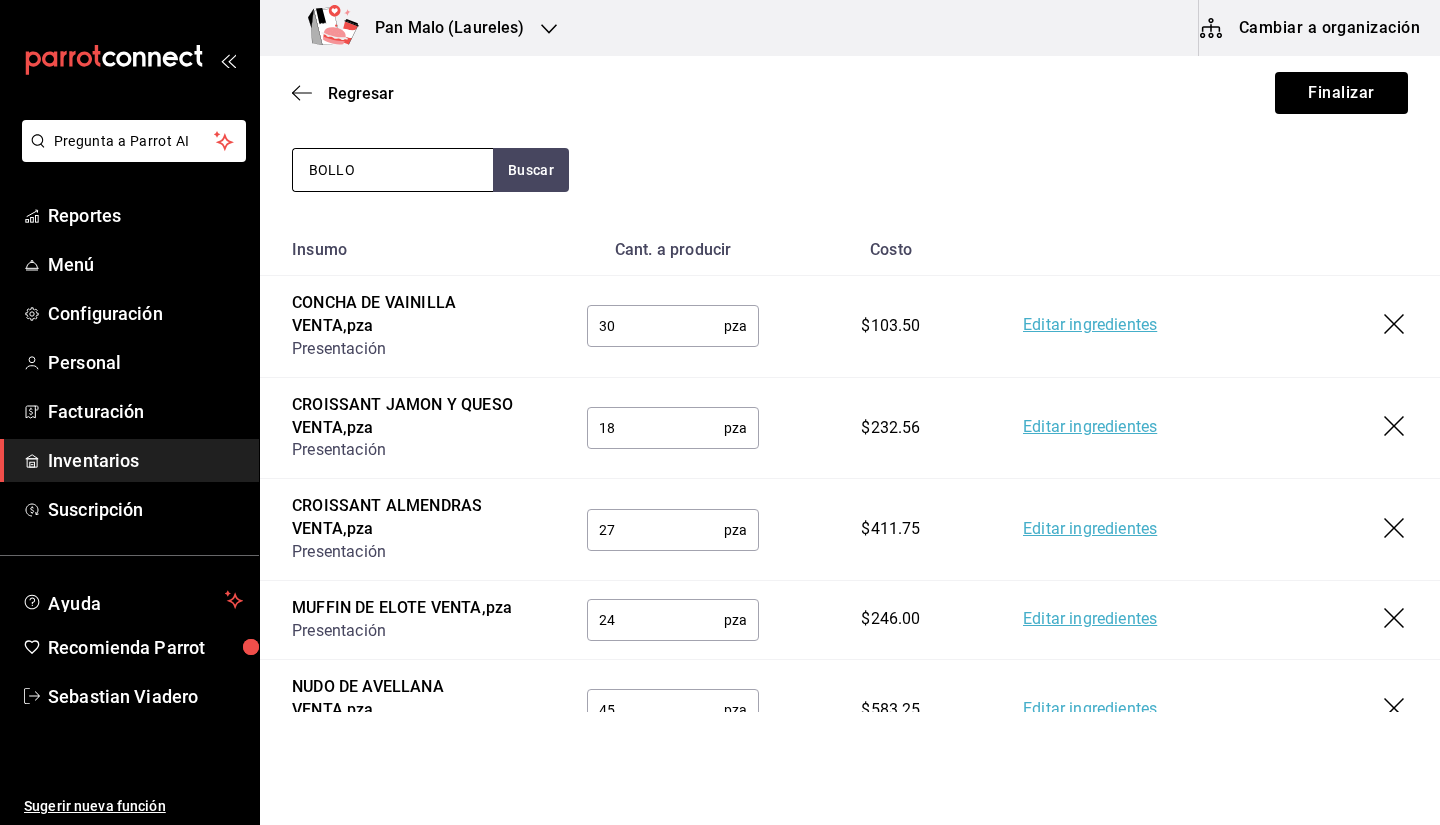 type on "BOLLO" 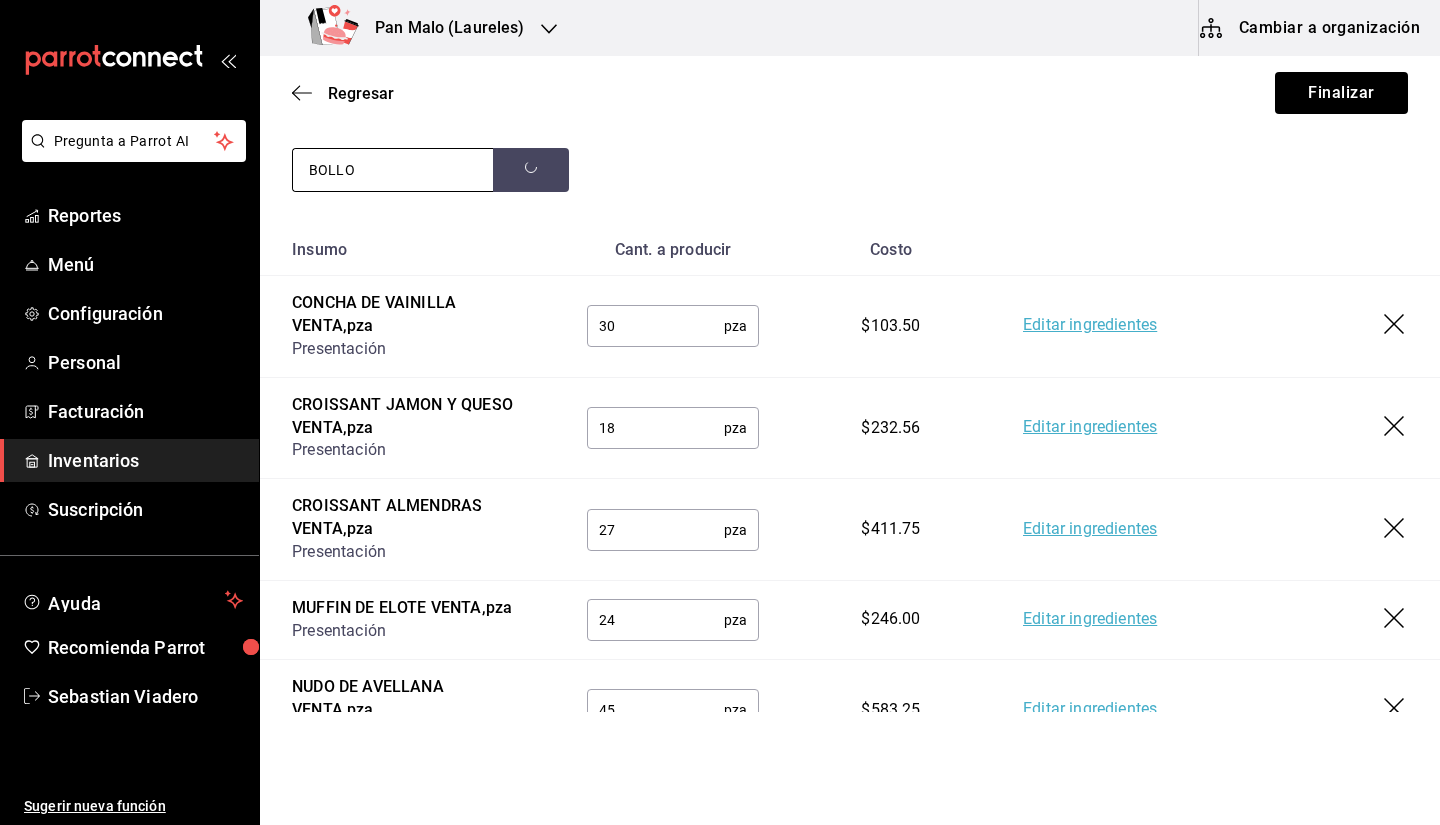 click on "BOLLO" at bounding box center [393, 170] 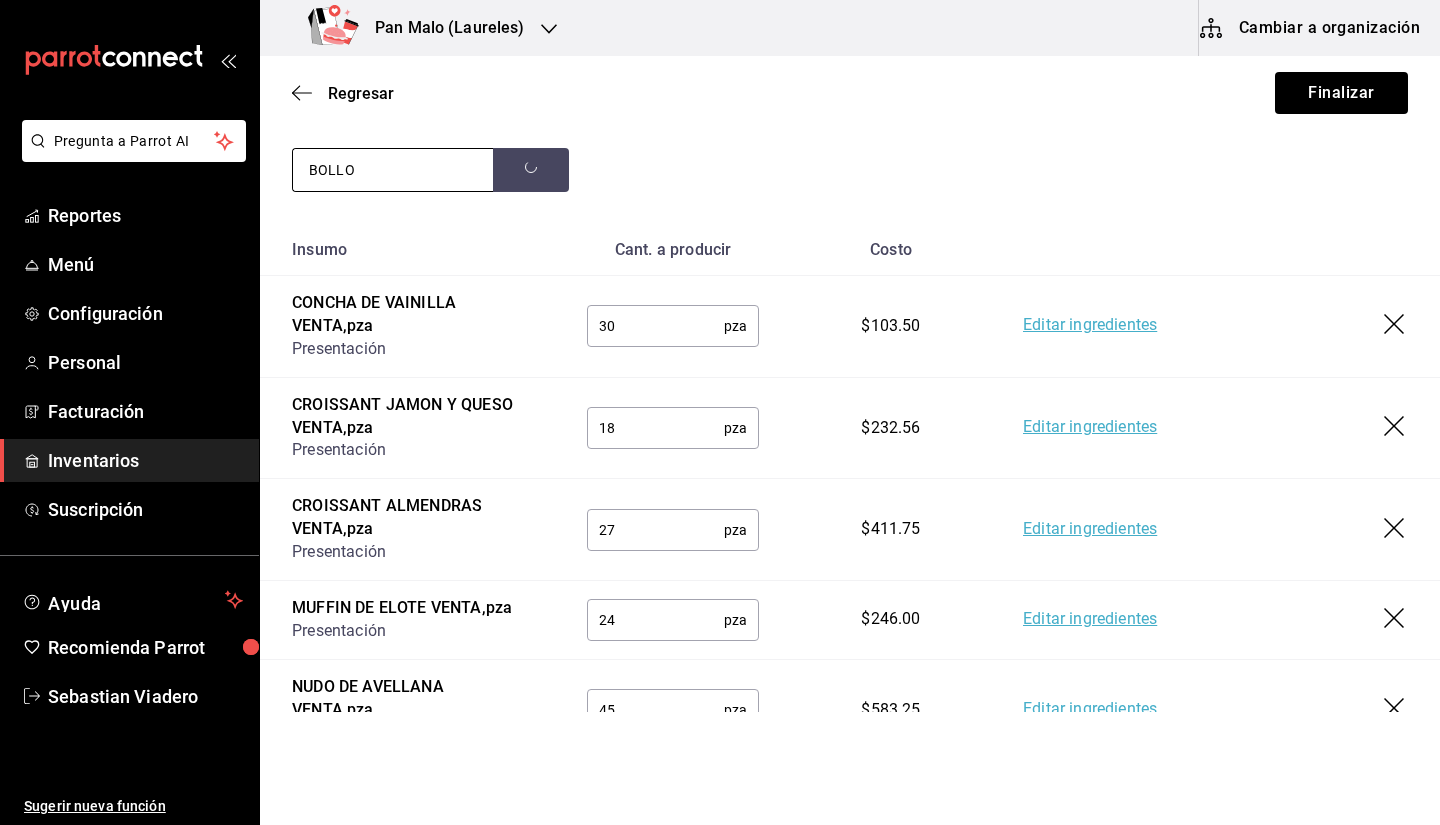 click on "BOLLO" at bounding box center (393, 170) 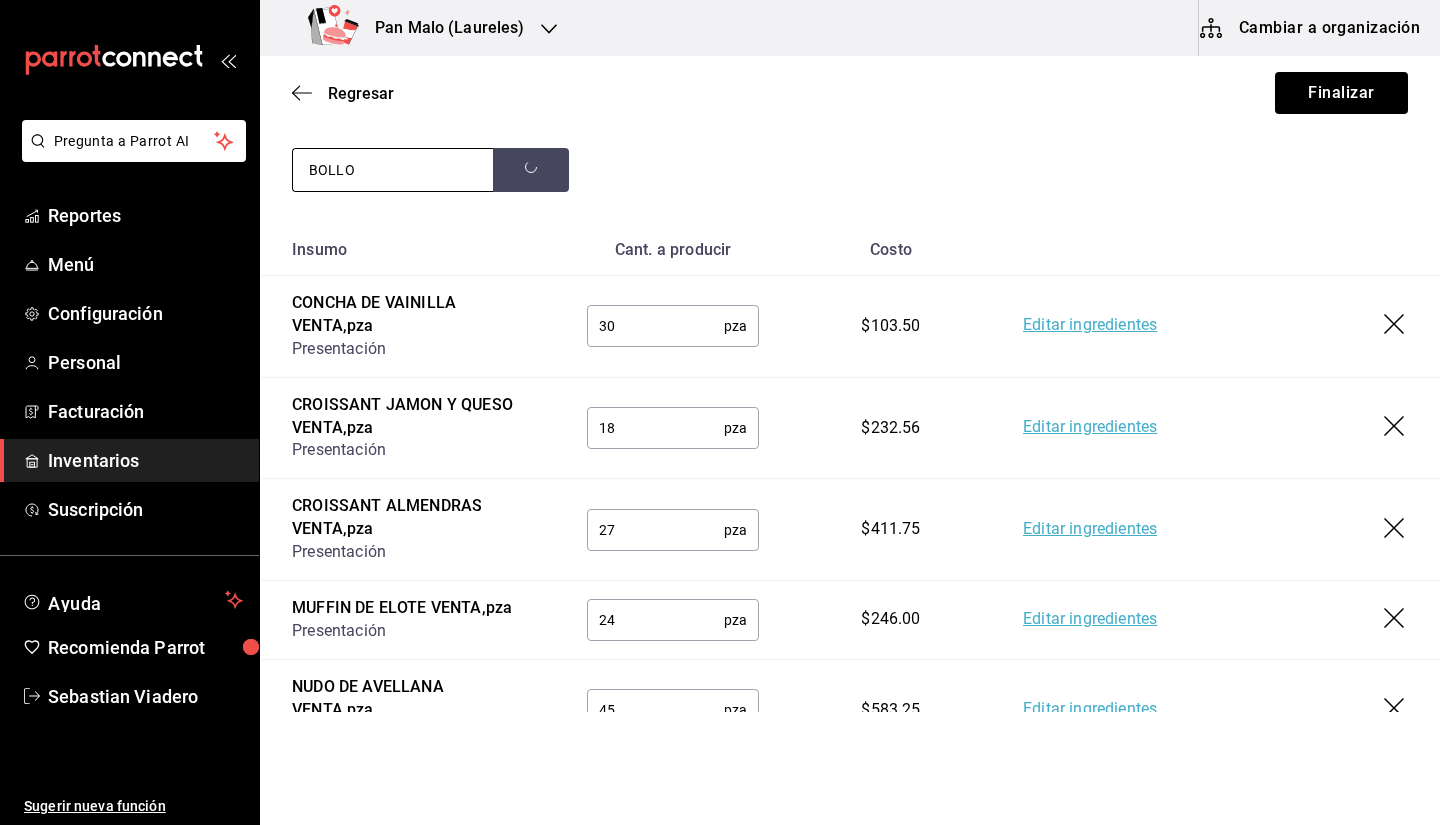 click on "BOLLO" at bounding box center [393, 170] 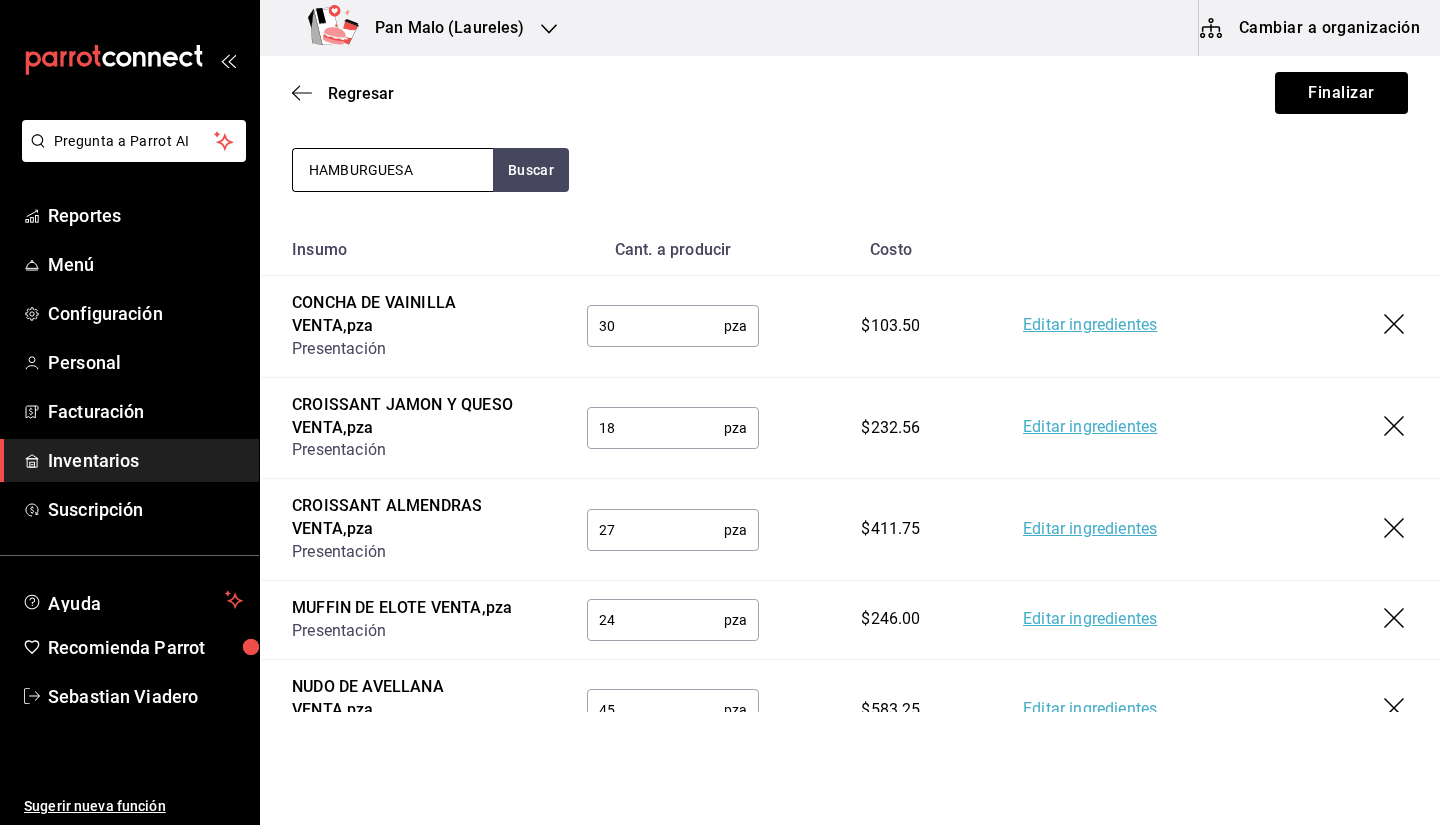 type on "HAMBURGUESA" 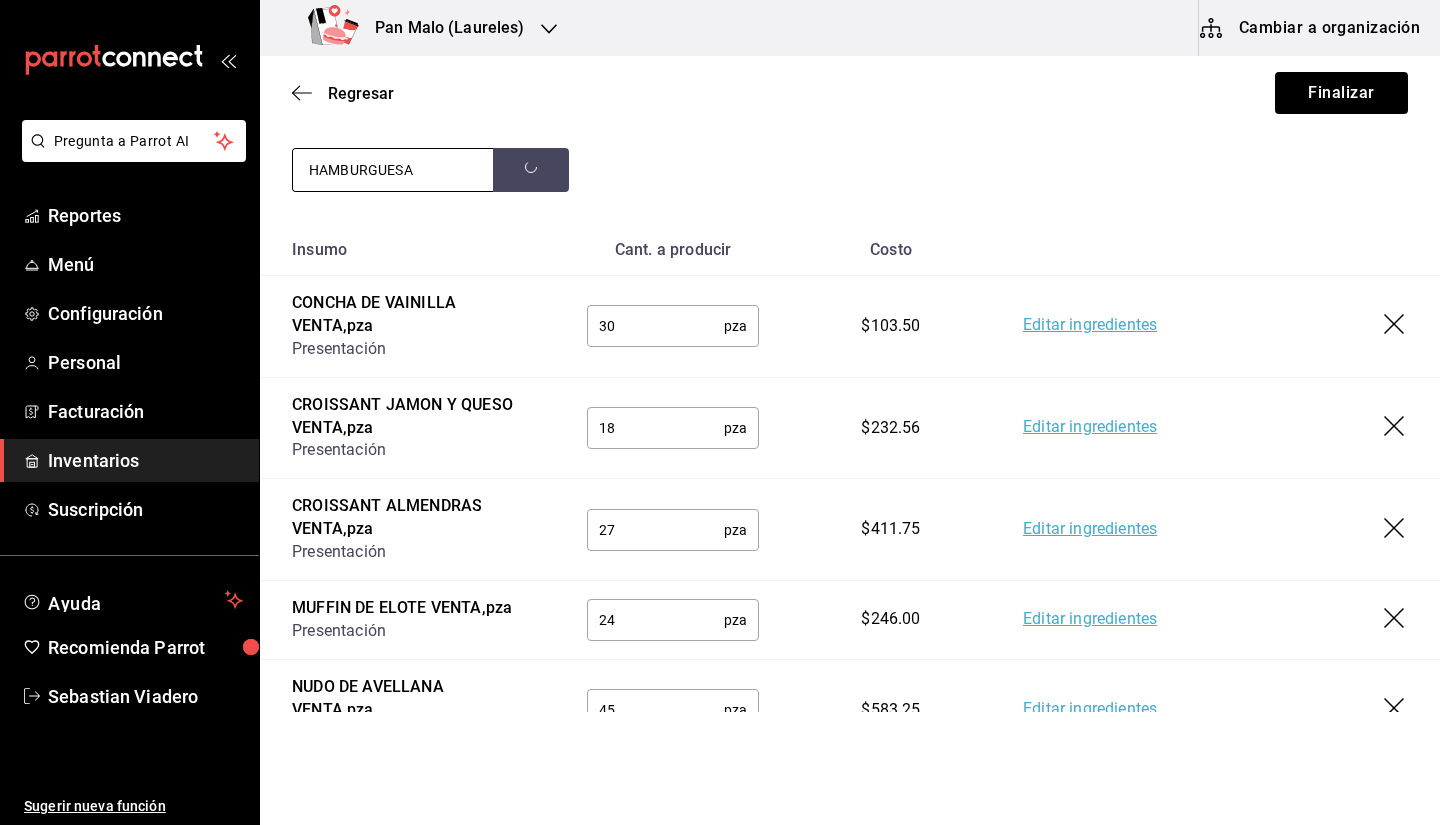 click on "HAMBURGUESA" at bounding box center (393, 170) 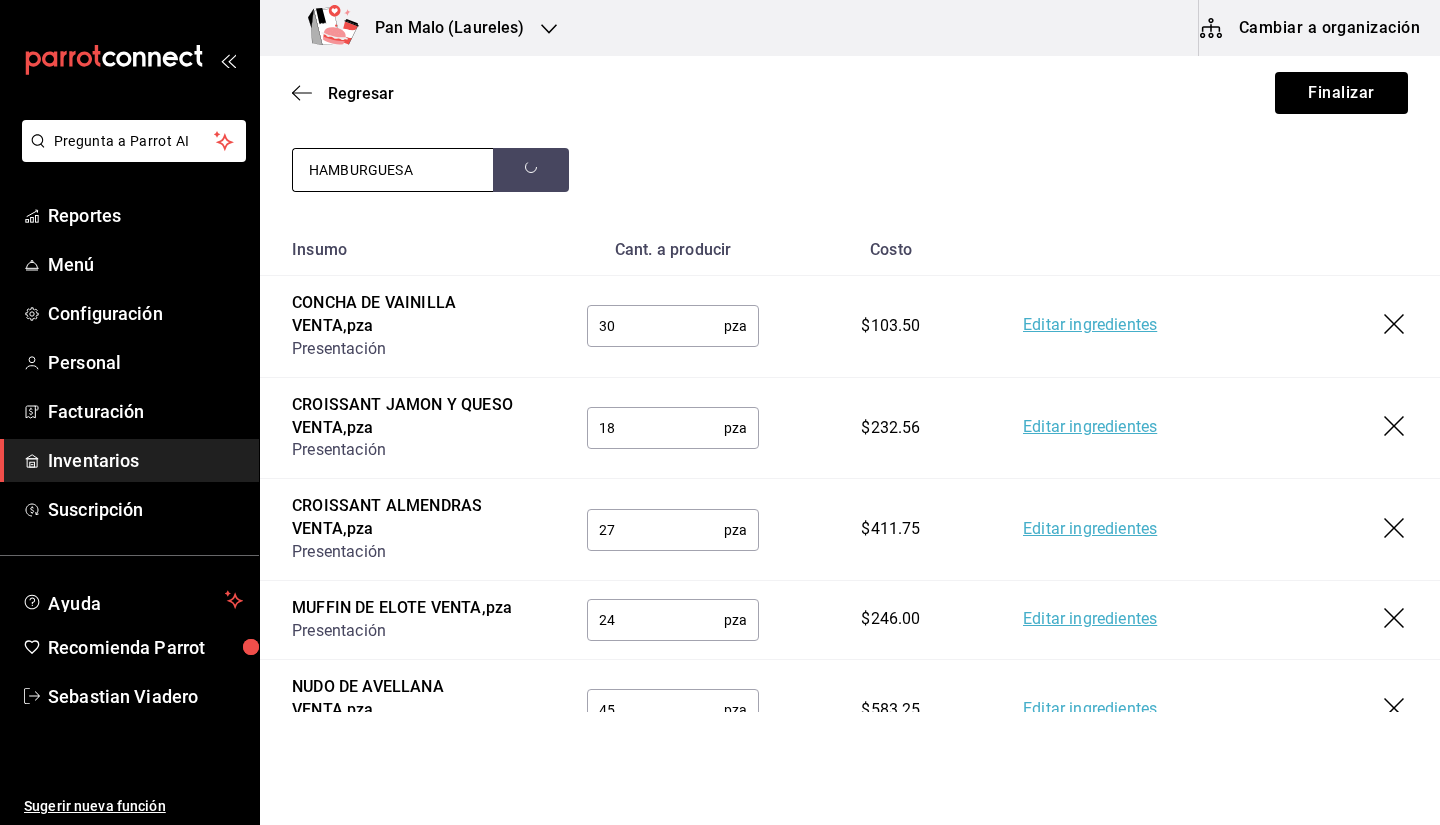 click on "HAMBURGUESA" at bounding box center [393, 170] 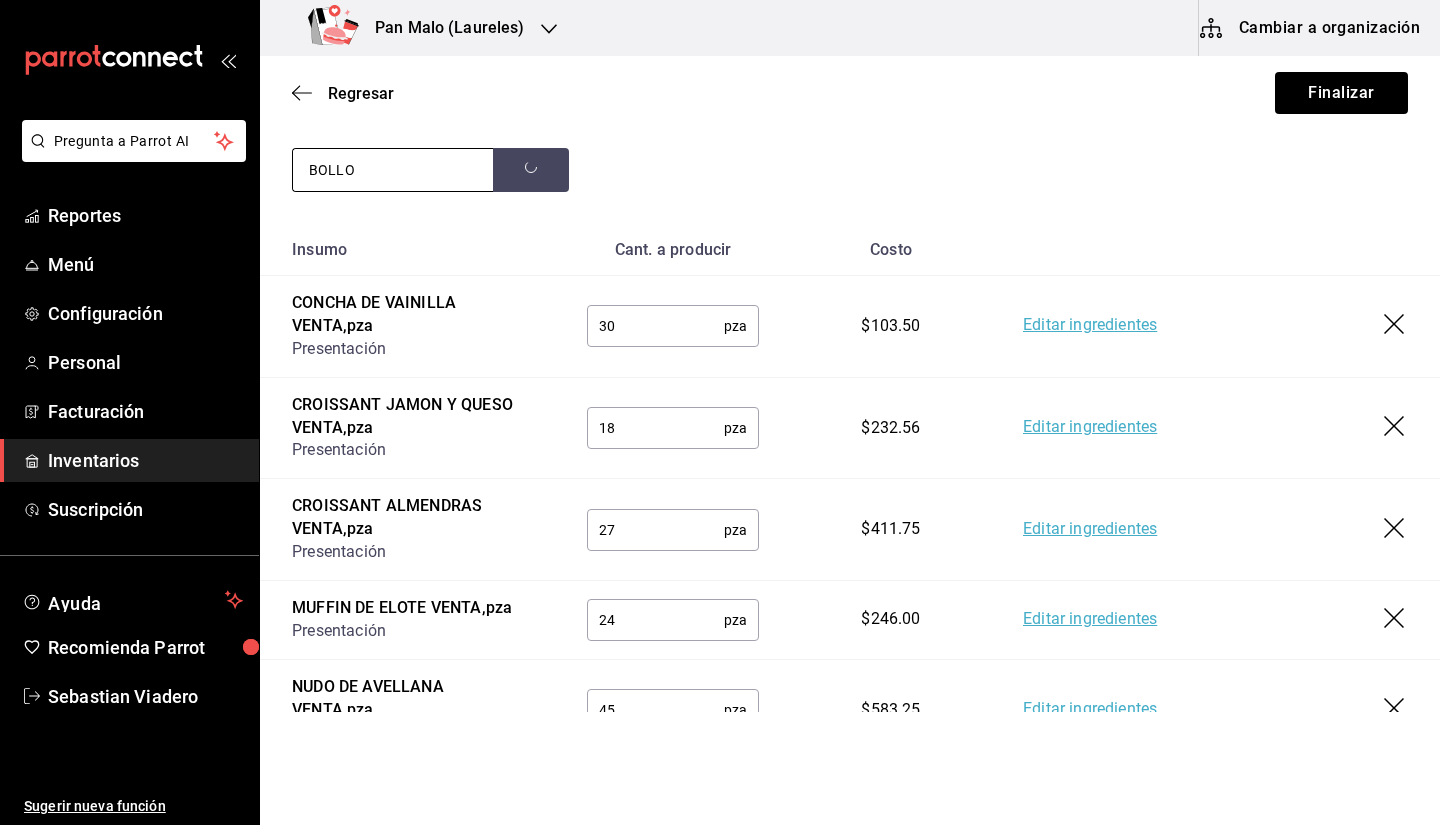 type on "BOLLO" 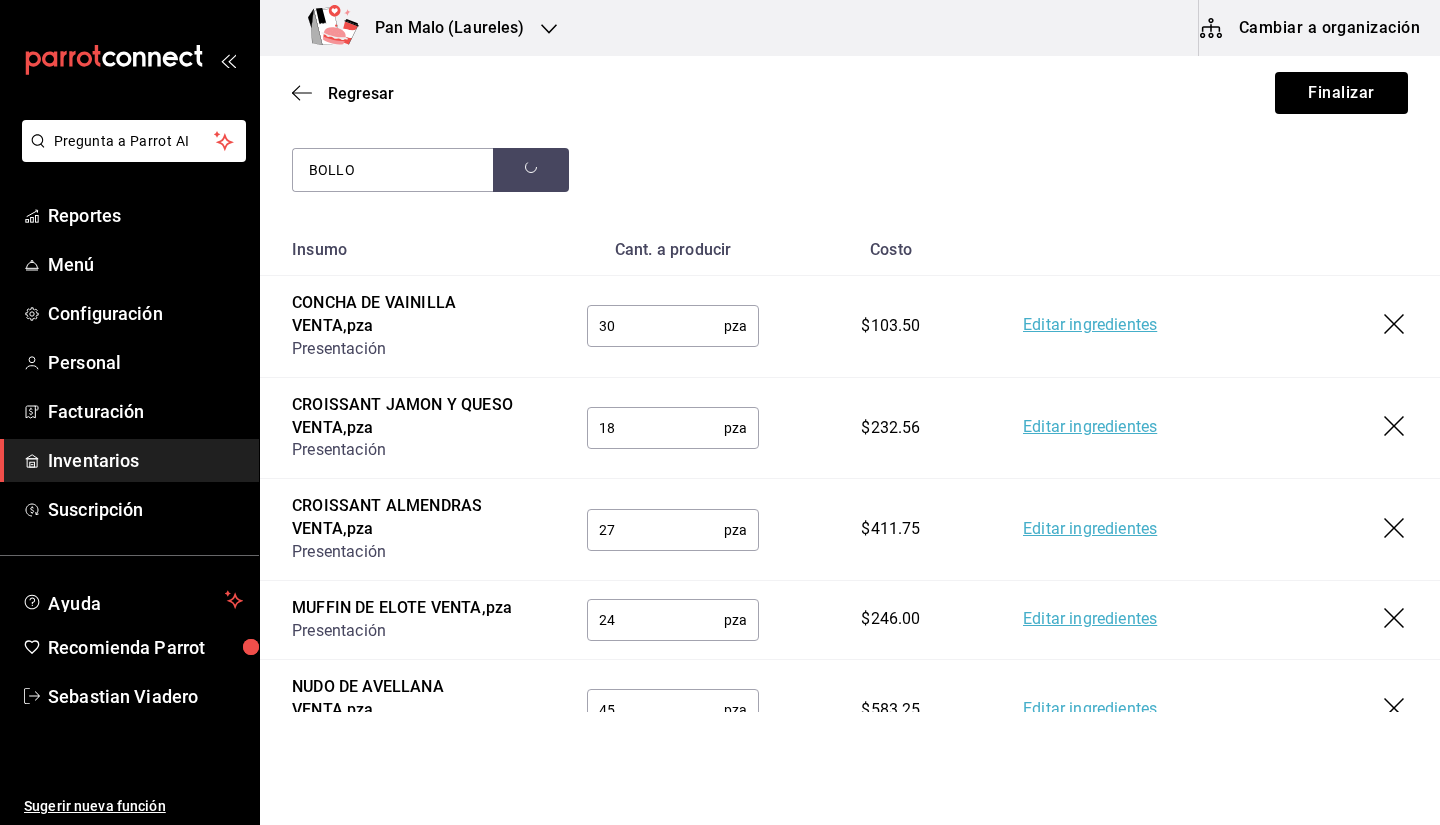 click on "BOLLO" at bounding box center (850, 170) 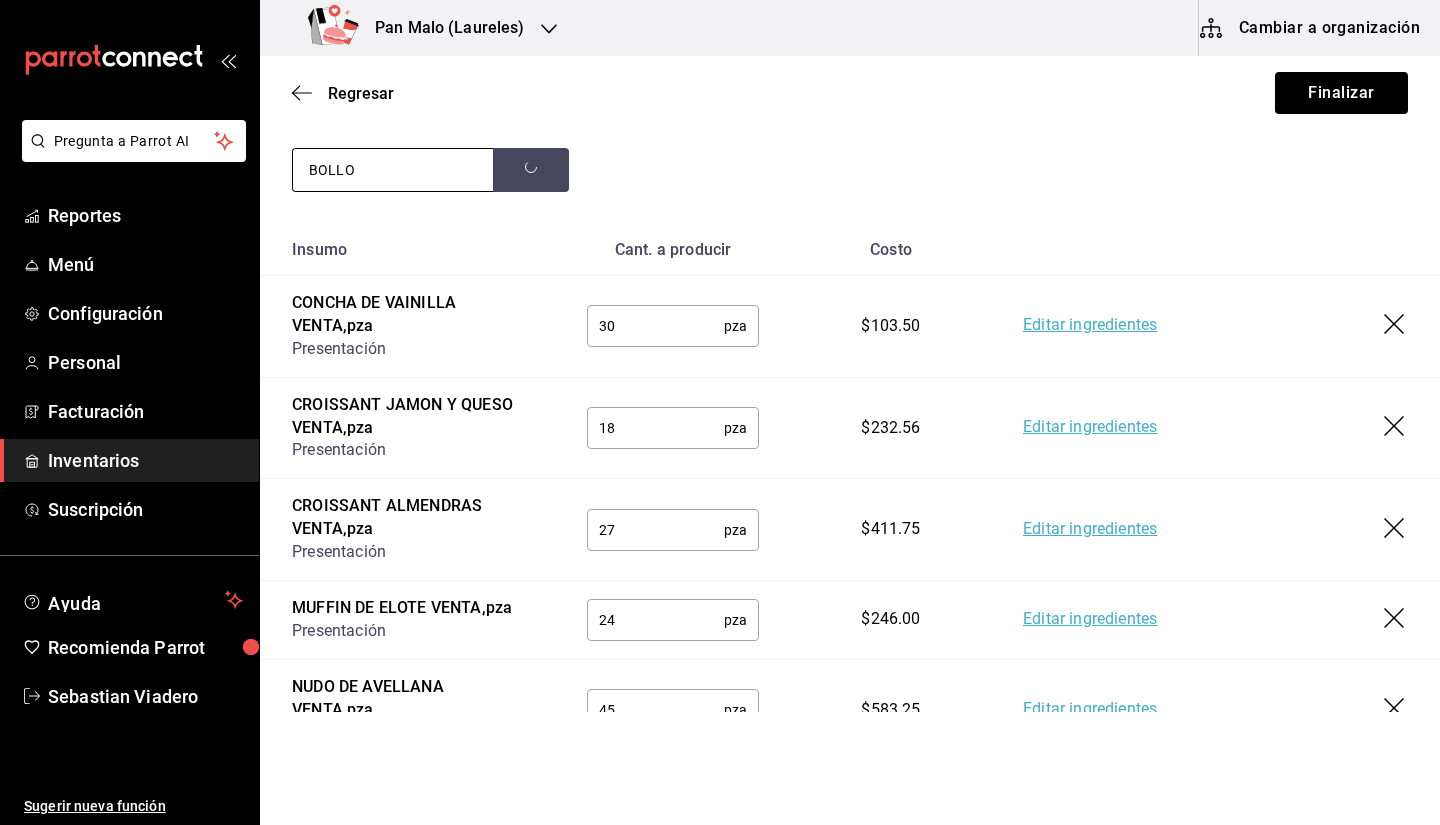 click on "BOLLO" at bounding box center [393, 170] 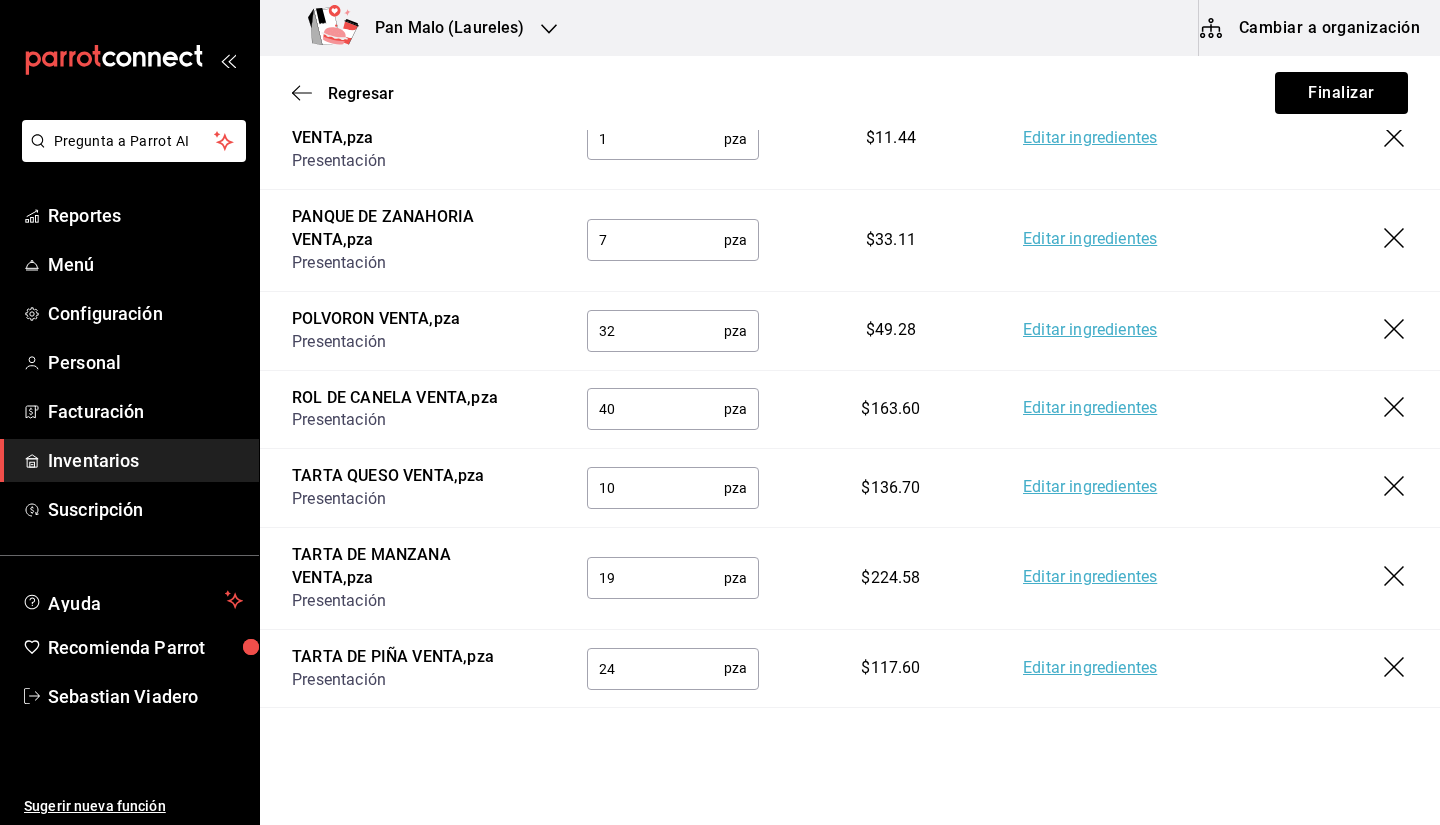 scroll, scrollTop: 1259, scrollLeft: 0, axis: vertical 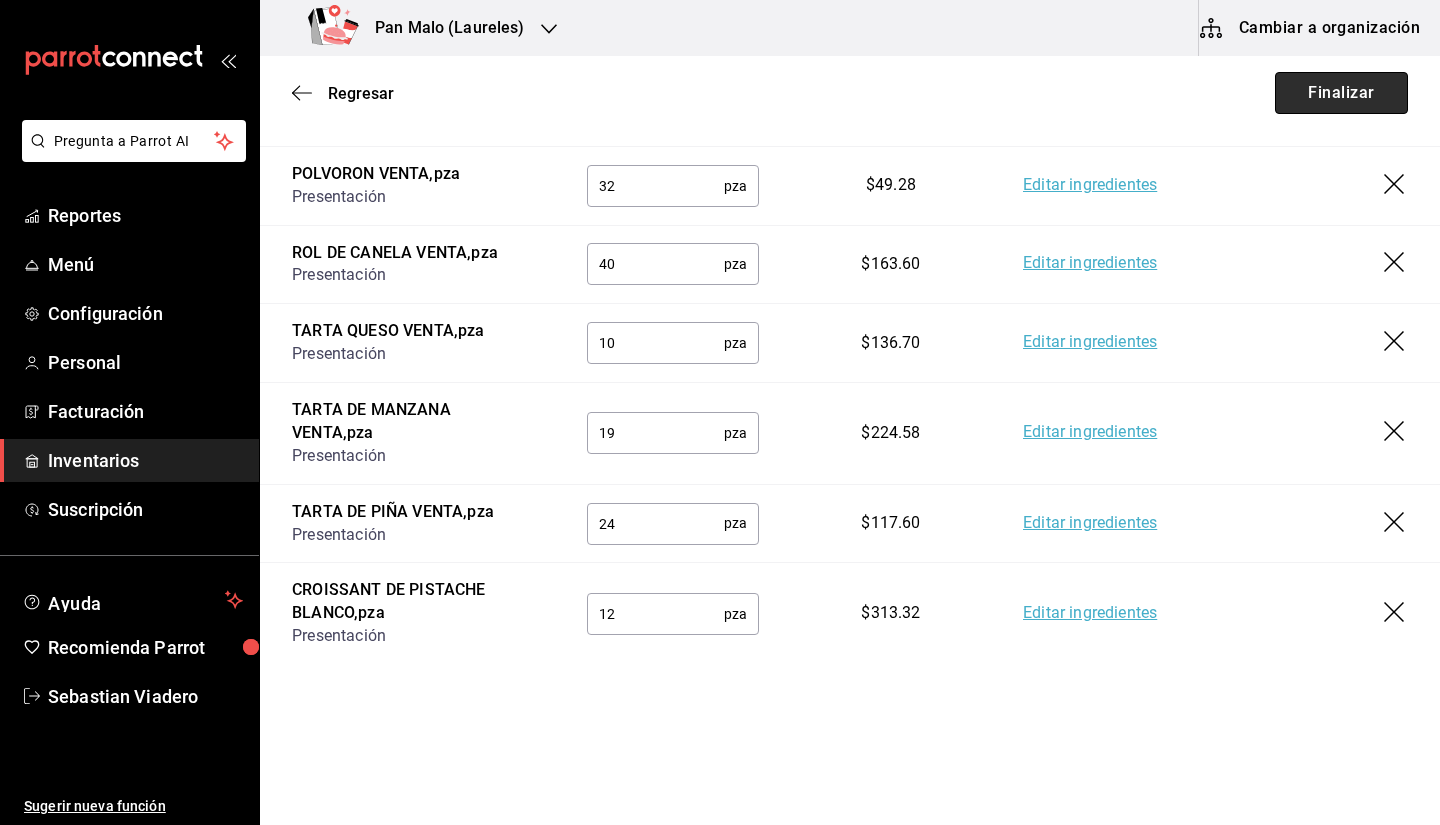 click on "Finalizar" at bounding box center [1341, 93] 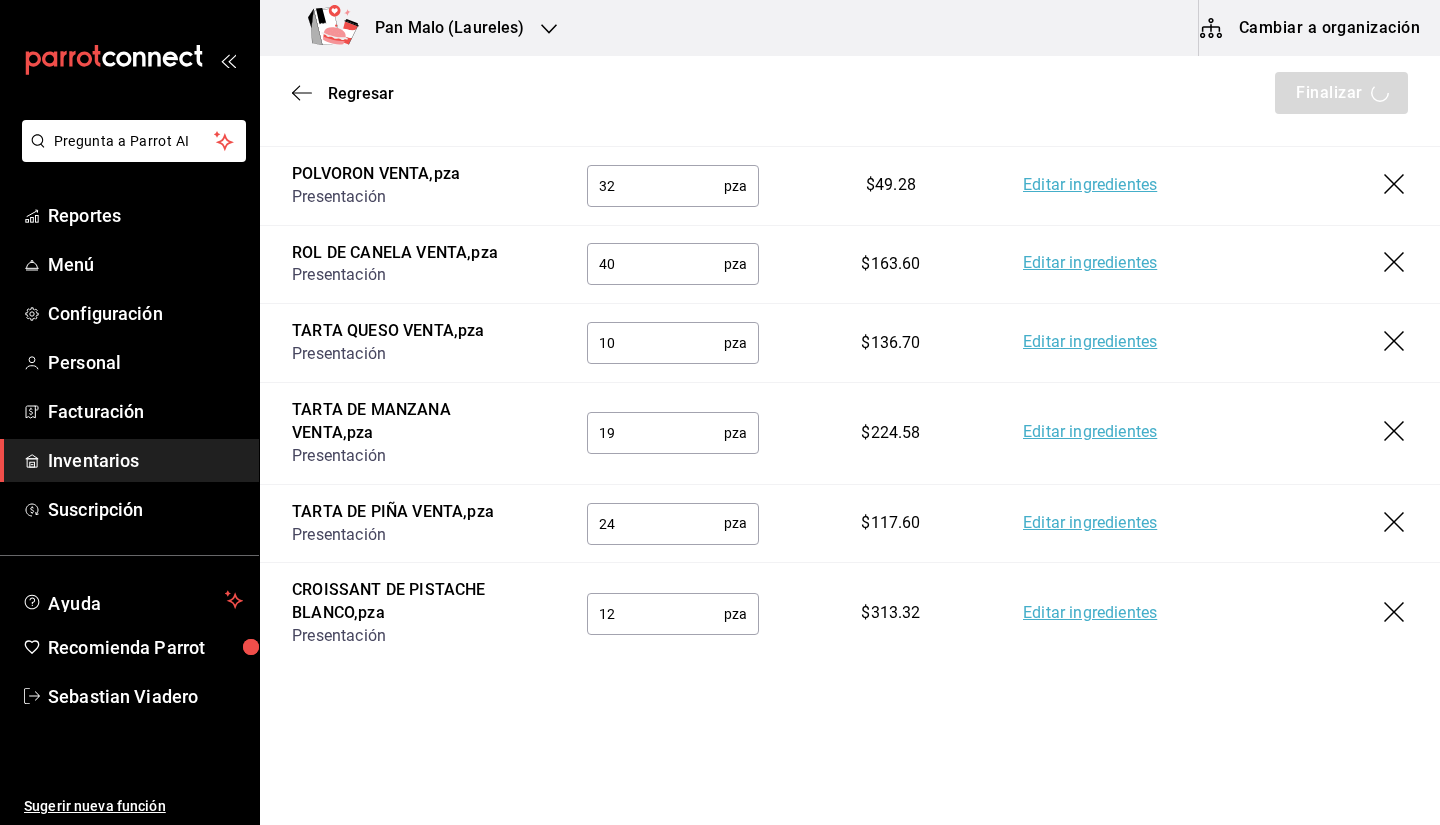 click on "Motivo de producción Nombre PRODUCCION DEL DIA 06 BOLLO Buscar Insumo Cant. a producir Costo CONCHA DE VAINILLA VENTA ,  pza Presentación 30 pza ​ $103.50 Editar ingredientes CROISSANT JAMON Y QUESO VENTA ,  pza Presentación 18 pza ​ $232.56 Editar ingredientes CROISSANT ALMENDRAS VENTA ,  pza Presentación 27 pza ​ $411.75 Editar ingredientes MUFFIN DE ELOTE VENTA ,  pza Presentación 24 pza ​ $246.00 Editar ingredientes NUDO DE AVELLANA VENTA ,  pza Presentación 45 pza ​ $583.25 Editar ingredientes PANQUE DE NARANJA VENTA ,  pza Presentación 4 pza ​ $21.24 Editar ingredientes PANQUE DE PLATANO VENTA ,  pza Presentación 7 pza ​ $28.56 Editar ingredientes PANQUE DE PLATANO VEGANO VENTA ,  pza Presentación 1 pza ​ $11.44 Editar ingredientes PANQUE DE ZANAHORIA VENTA ,  pza Presentación 7 pza ​ $33.11 Editar ingredientes POLVORON VENTA ,  pza Presentación 32 pza ​ $49.28 Editar ingredientes ROL DE CANELA VENTA ,  pza Presentación 40 pza ​ $163.60 Editar ingredientes ,  pza 10 pza" at bounding box center [850, -213] 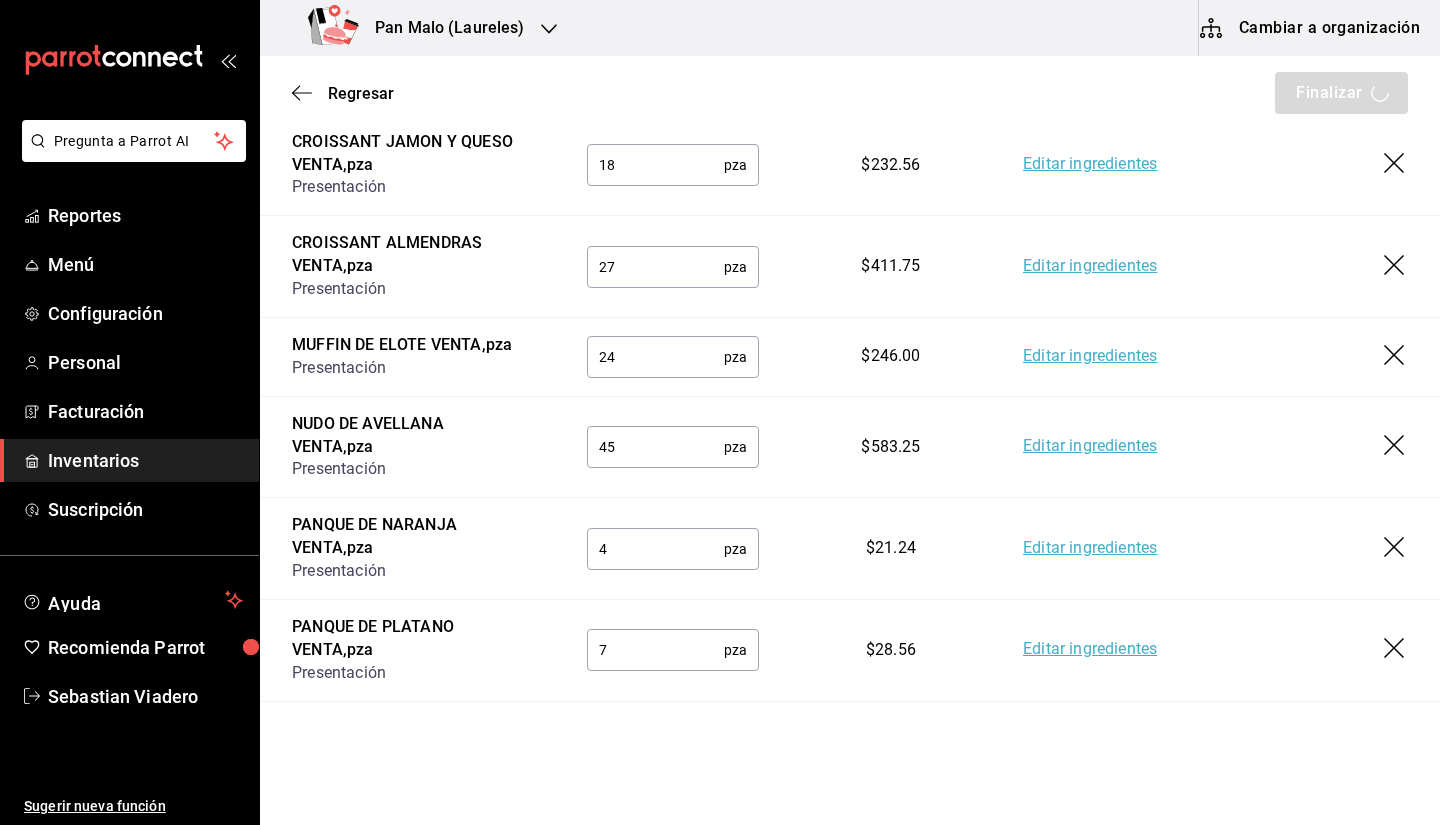 scroll, scrollTop: 386, scrollLeft: 0, axis: vertical 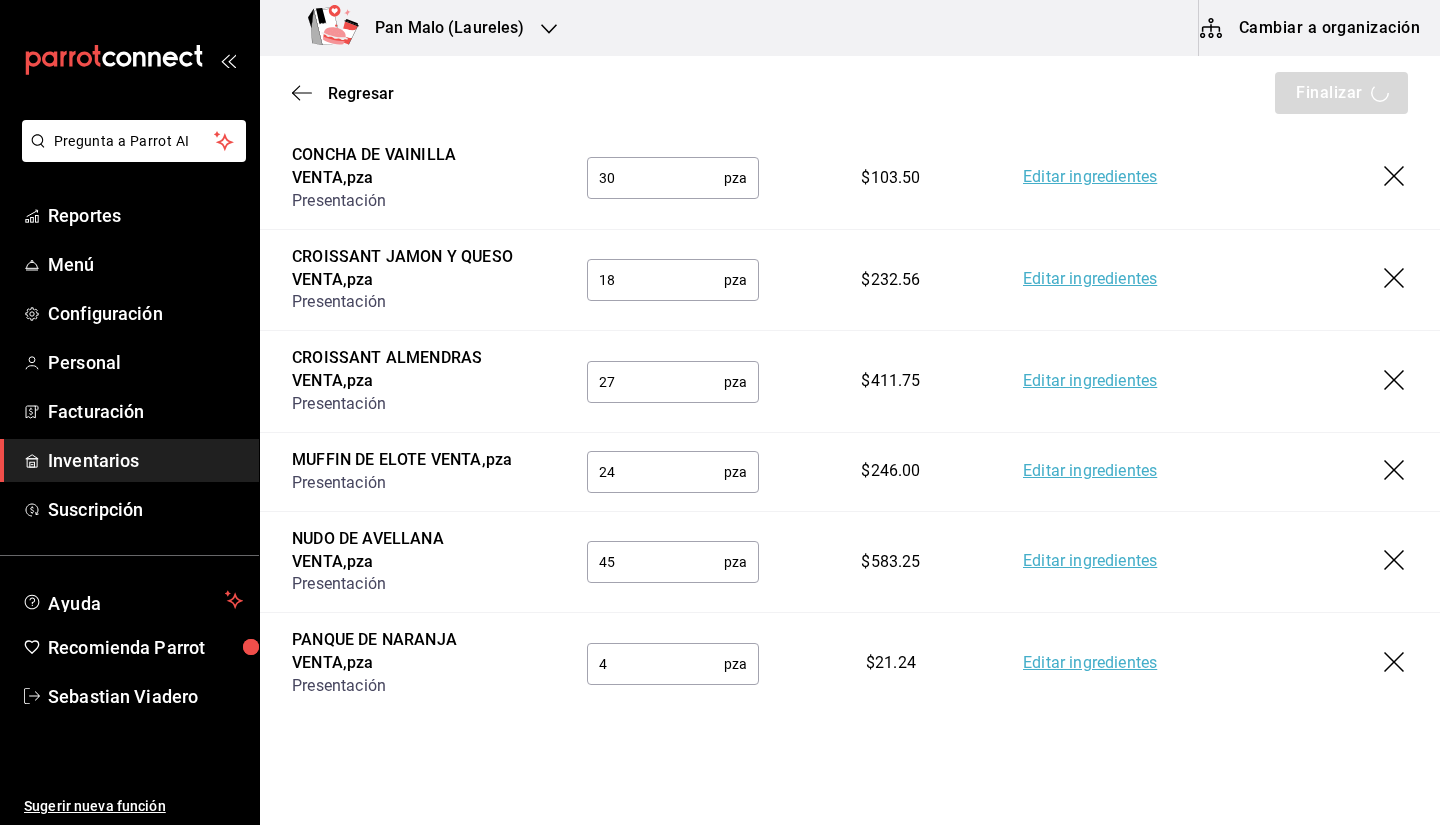 click on "27" at bounding box center (655, 382) 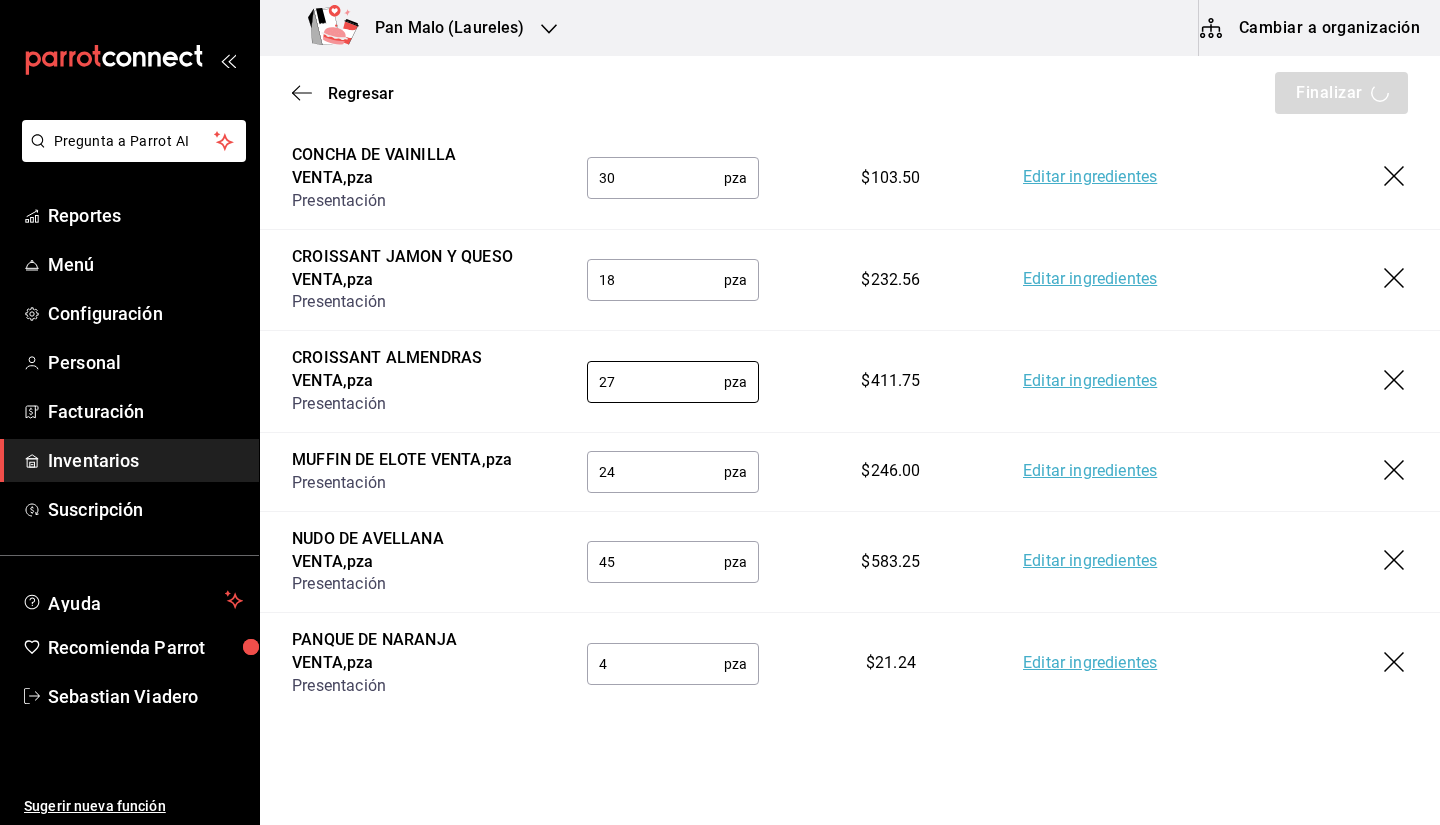 click on "Regresar Finalizar" at bounding box center [850, 93] 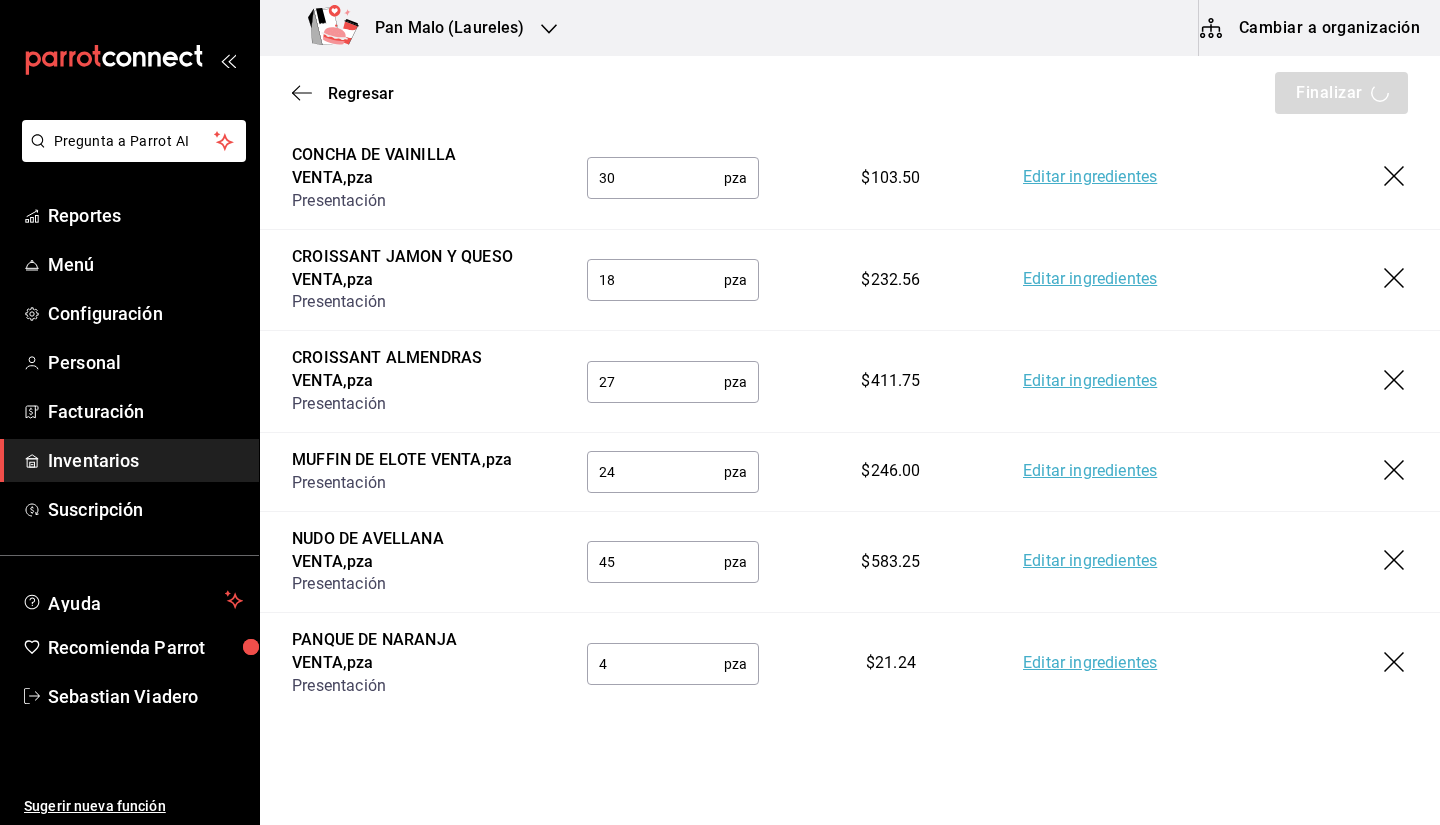 click on "Regresar Finalizar" at bounding box center (850, 93) 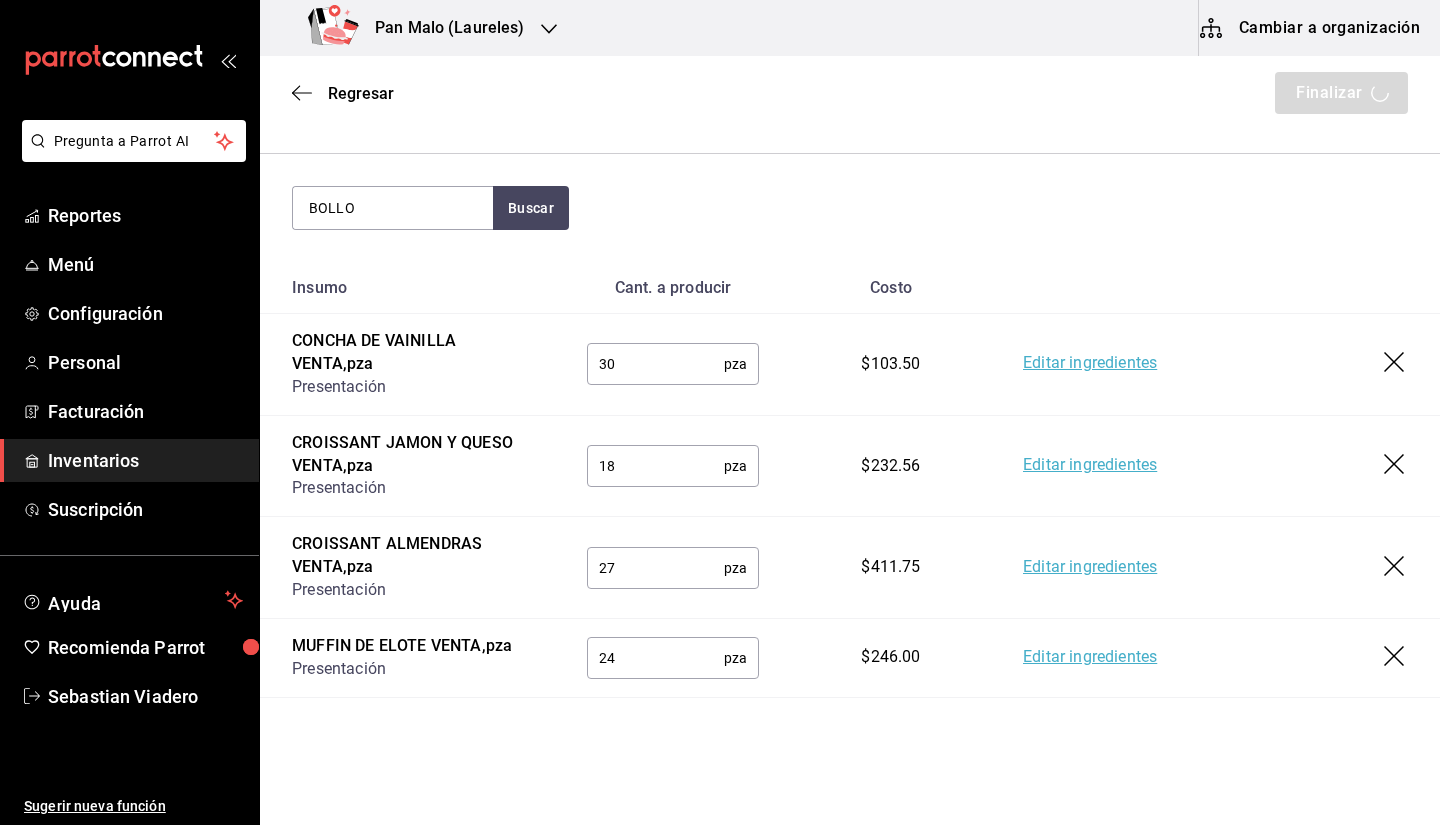 scroll, scrollTop: 0, scrollLeft: 0, axis: both 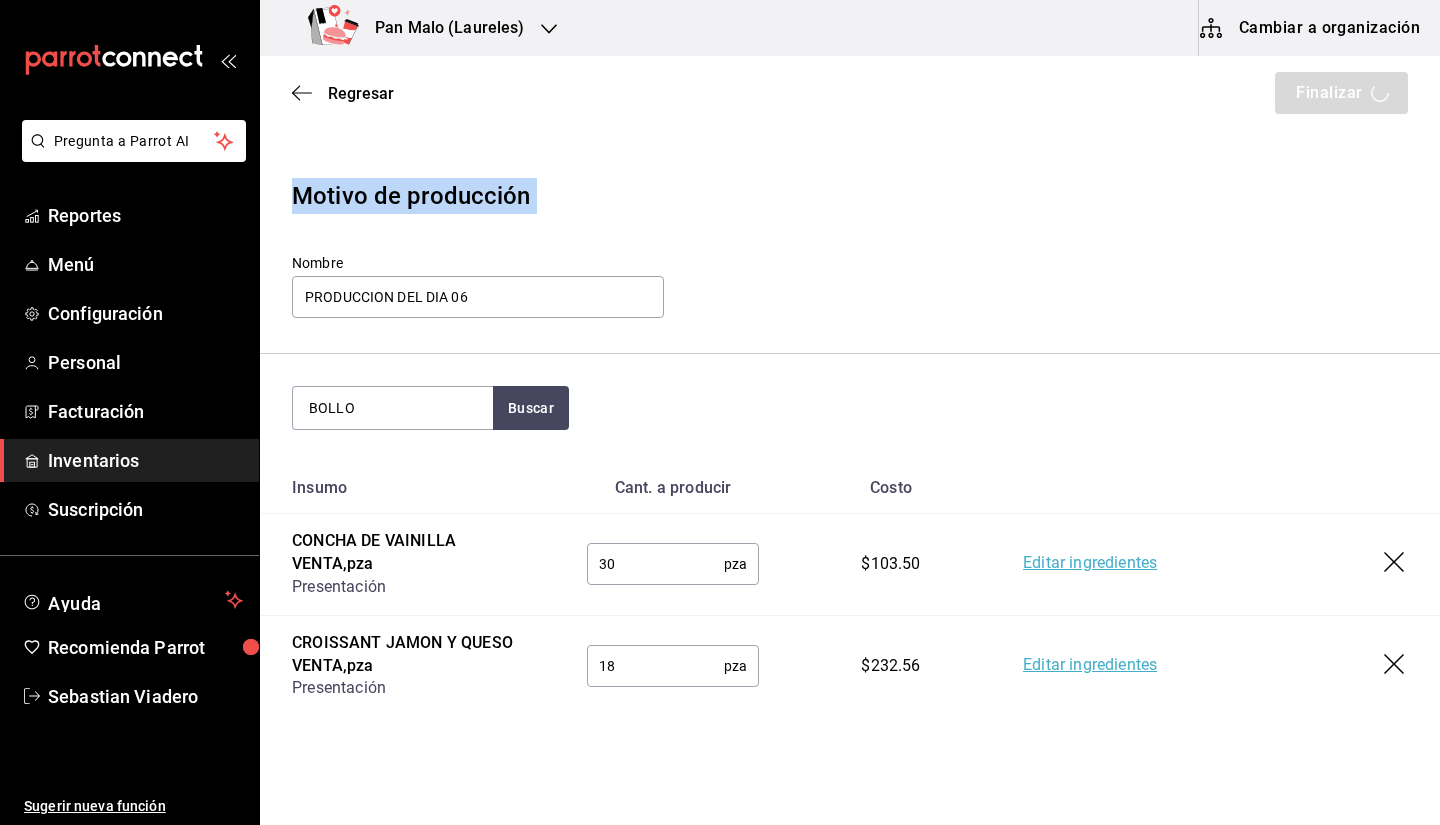 click on "BOLLO Buscar" at bounding box center [850, 408] 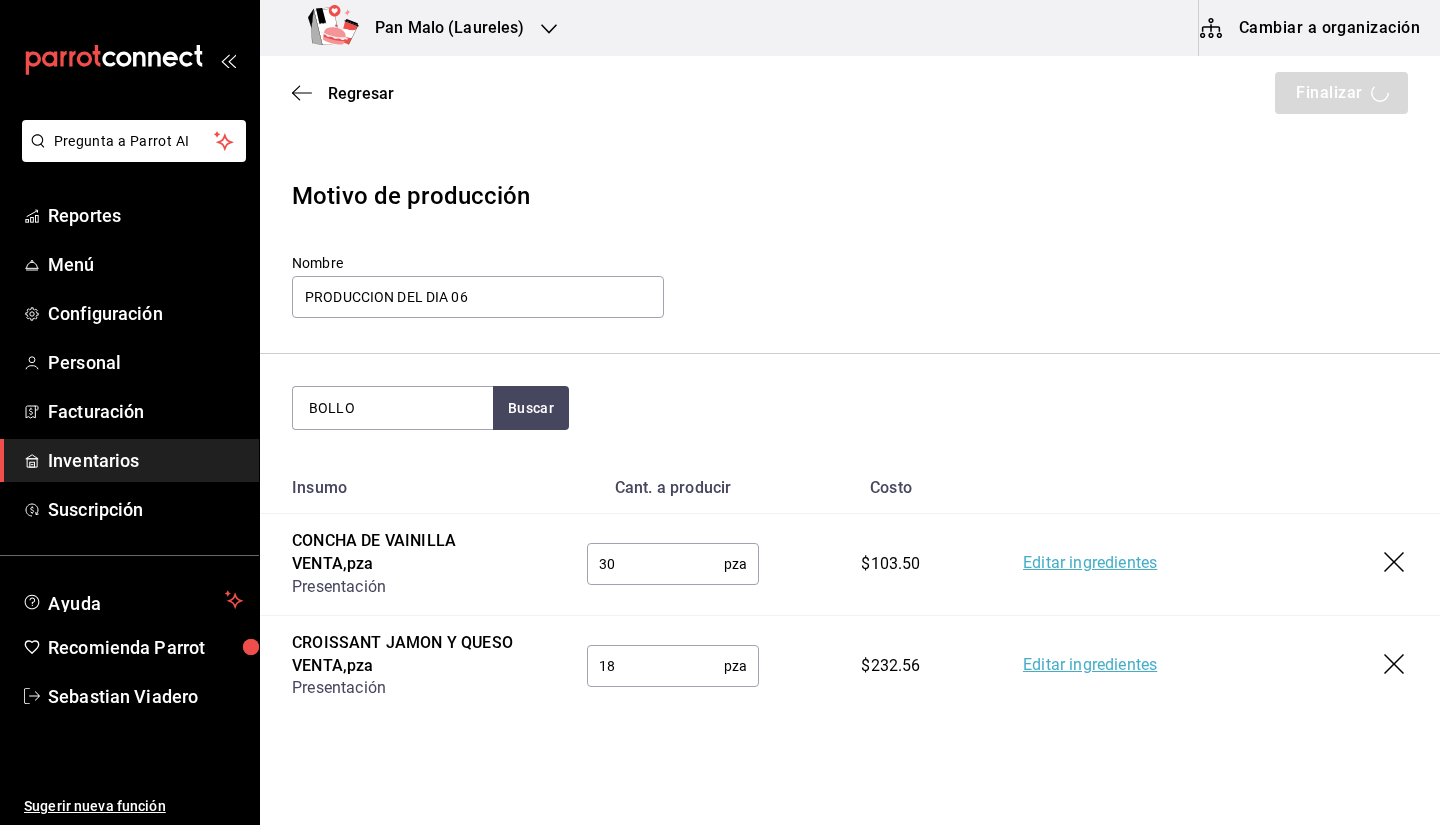 click on "Motivo de producción Nombre PRODUCCION DEL DIA 06" at bounding box center (850, 250) 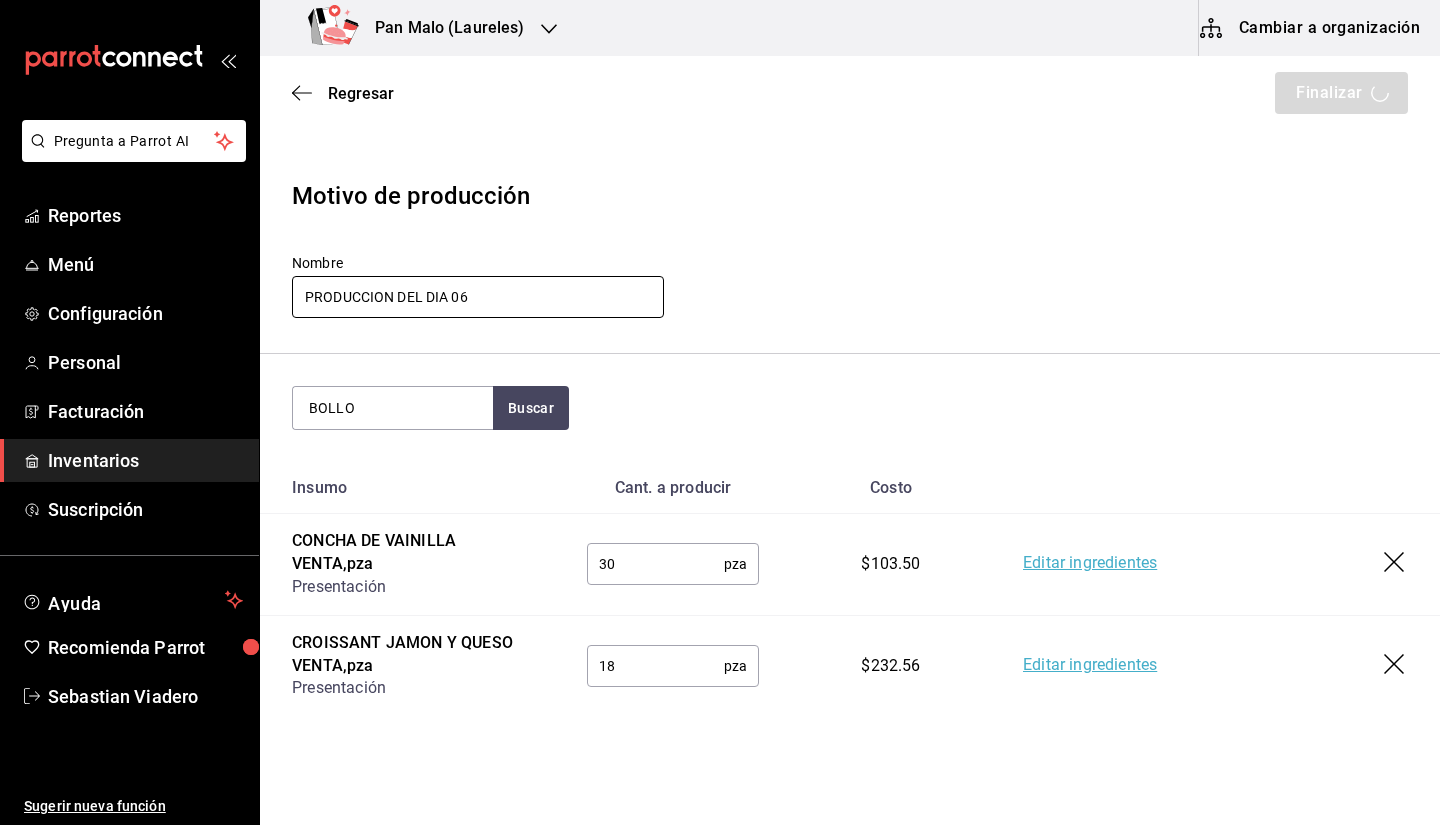 click on "PRODUCCION DEL DIA 06" at bounding box center [478, 297] 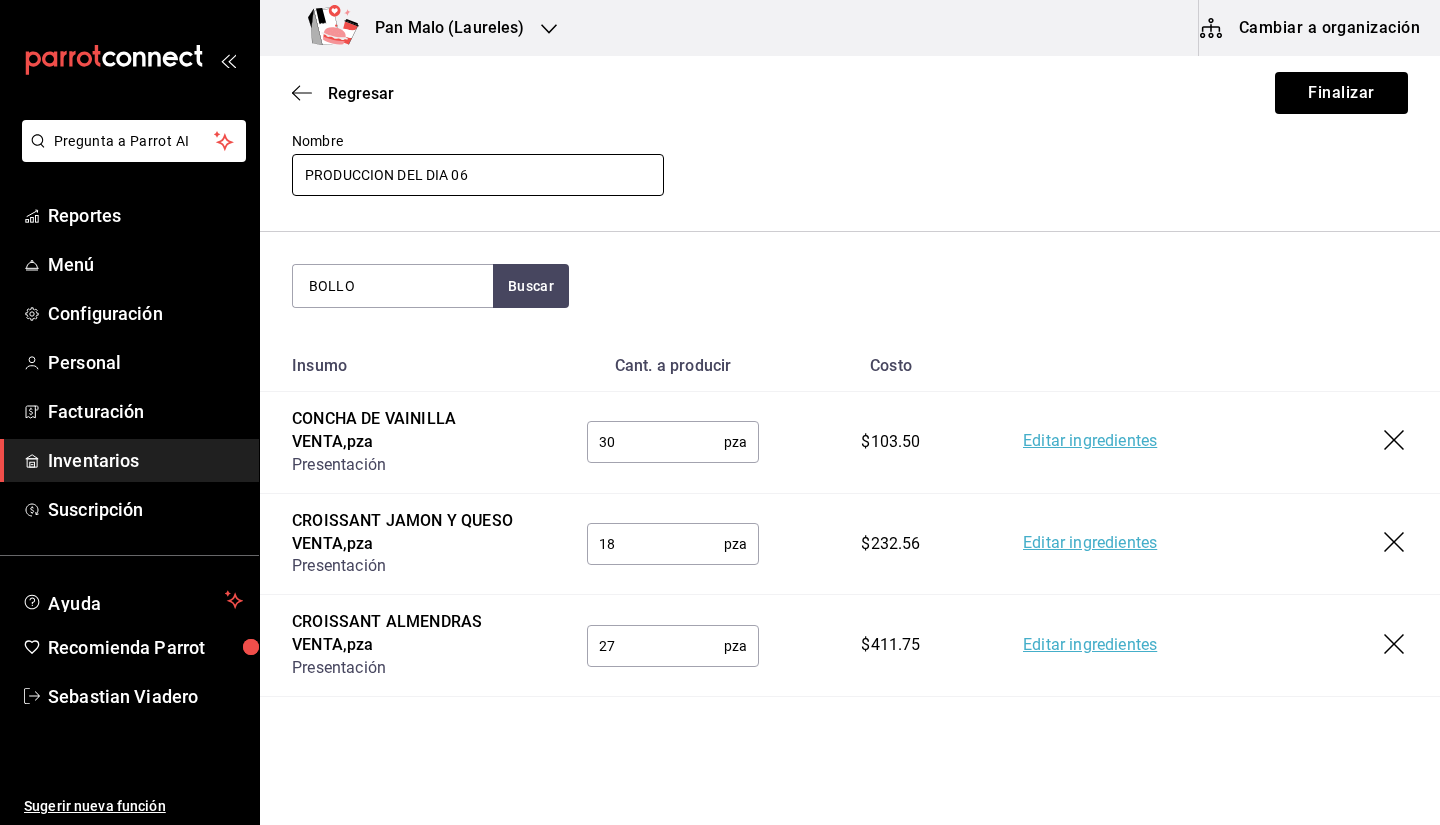 scroll, scrollTop: 24, scrollLeft: 0, axis: vertical 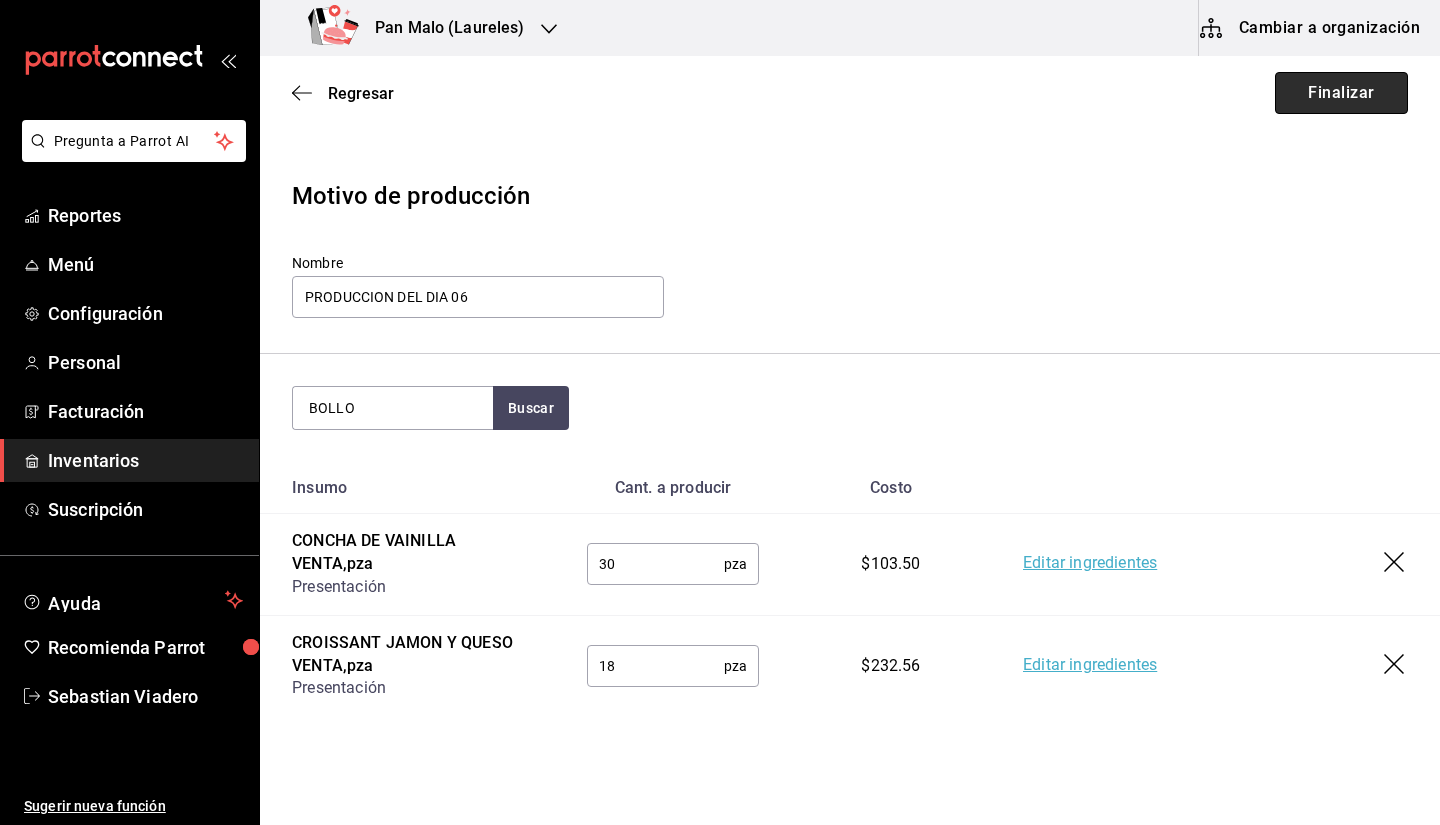 click on "Finalizar" at bounding box center [1341, 93] 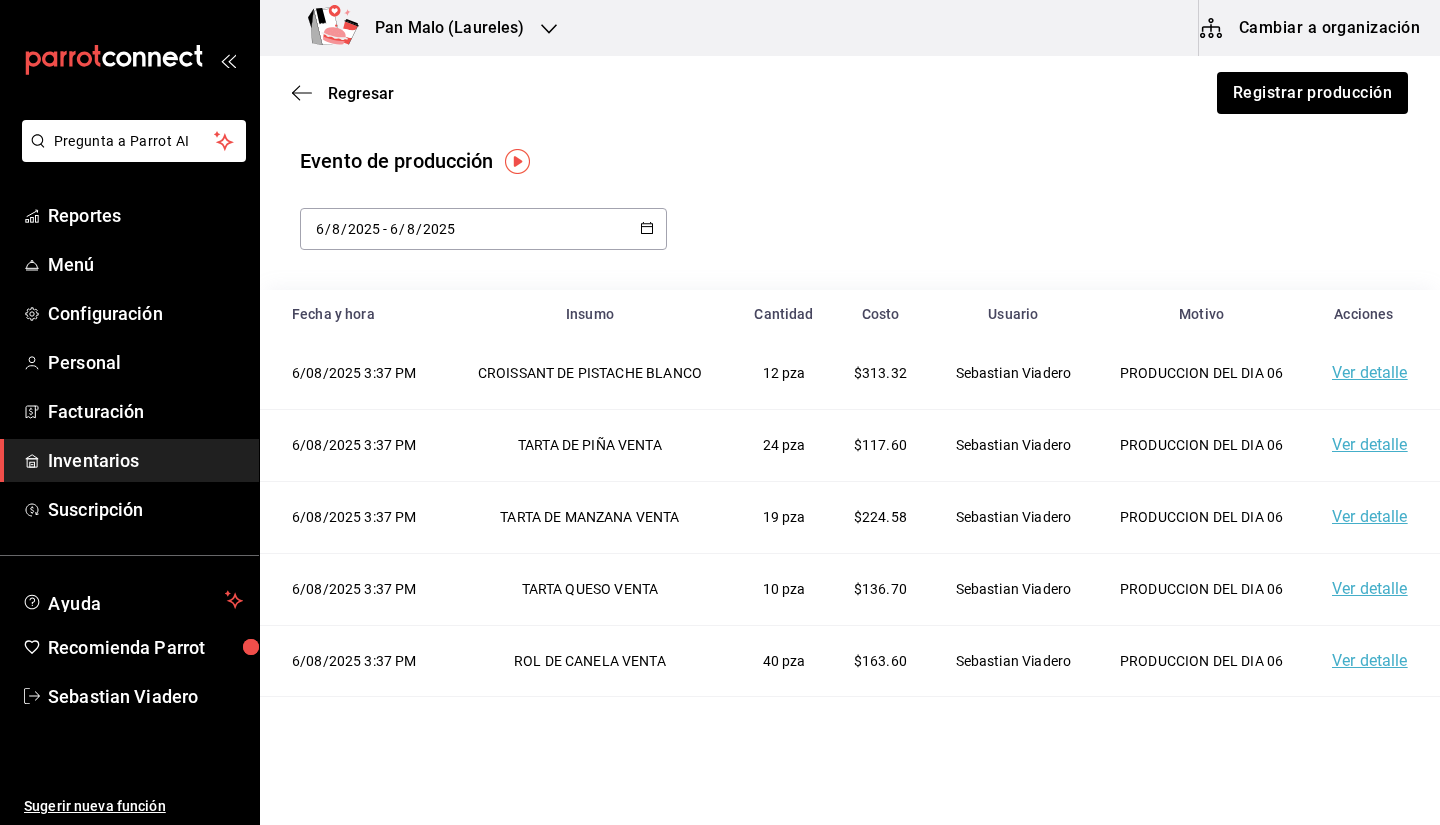 click on "Regresar Registrar producción" at bounding box center [850, 93] 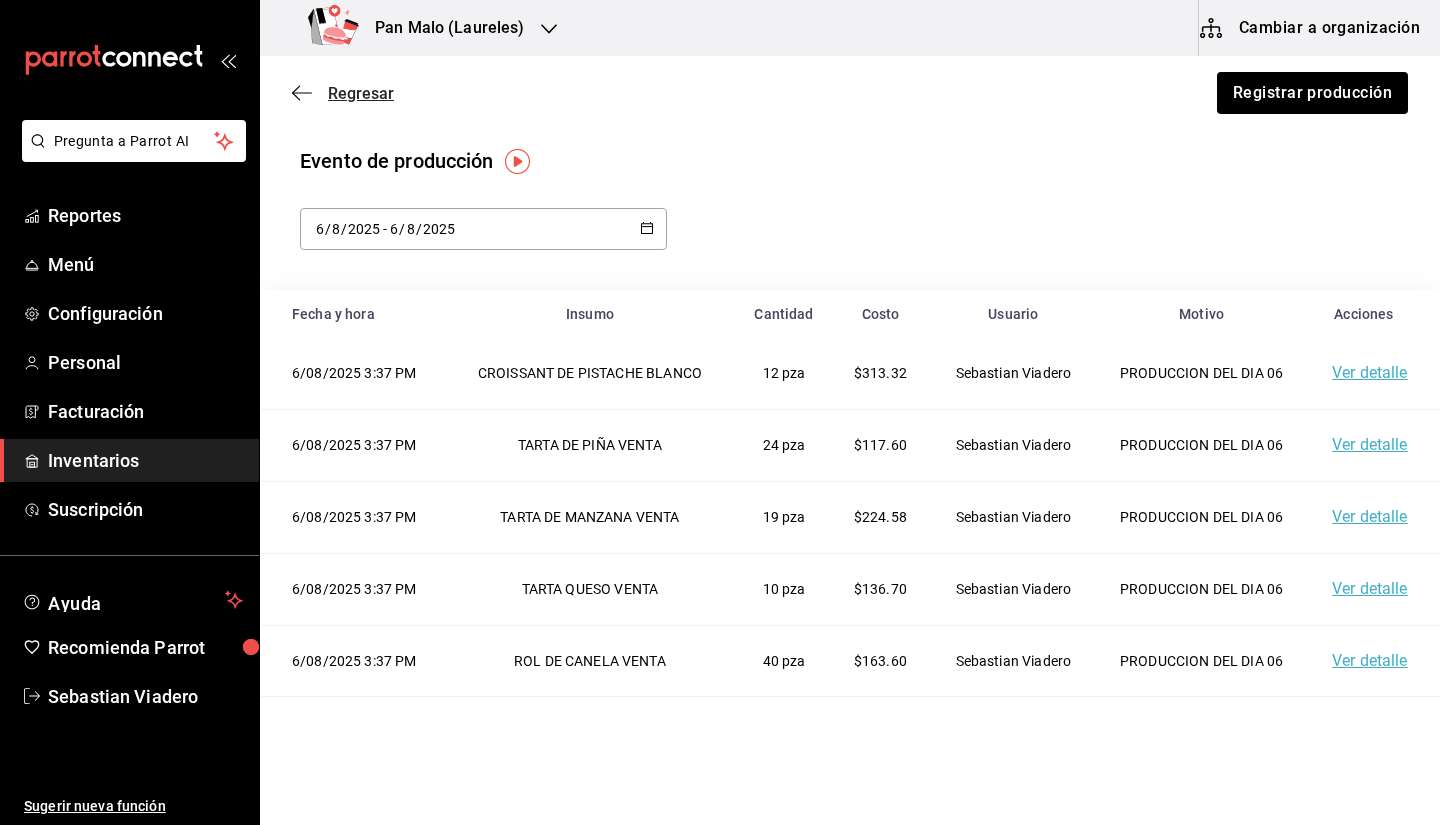 click 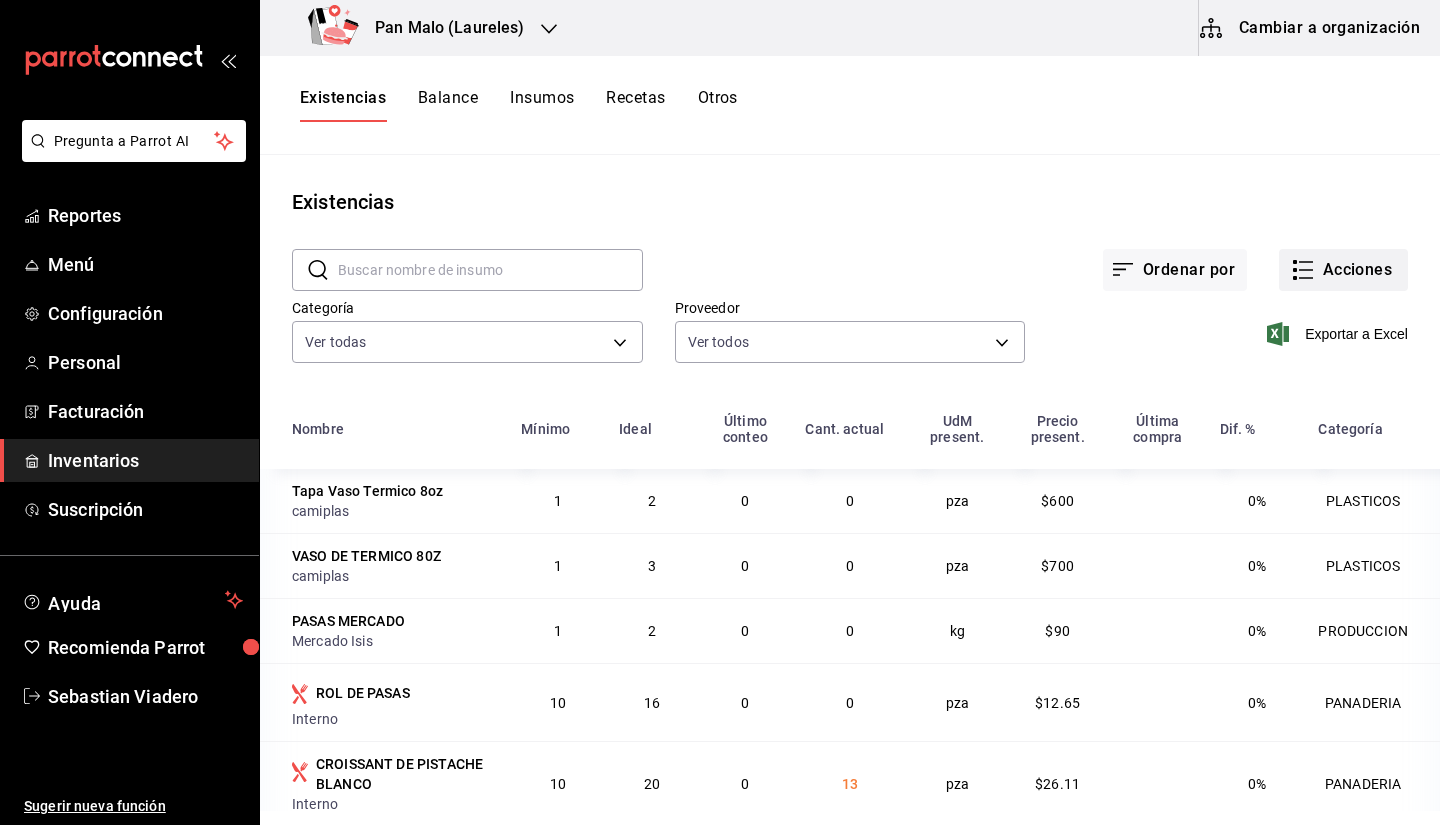 click on "Acciones" at bounding box center (1343, 270) 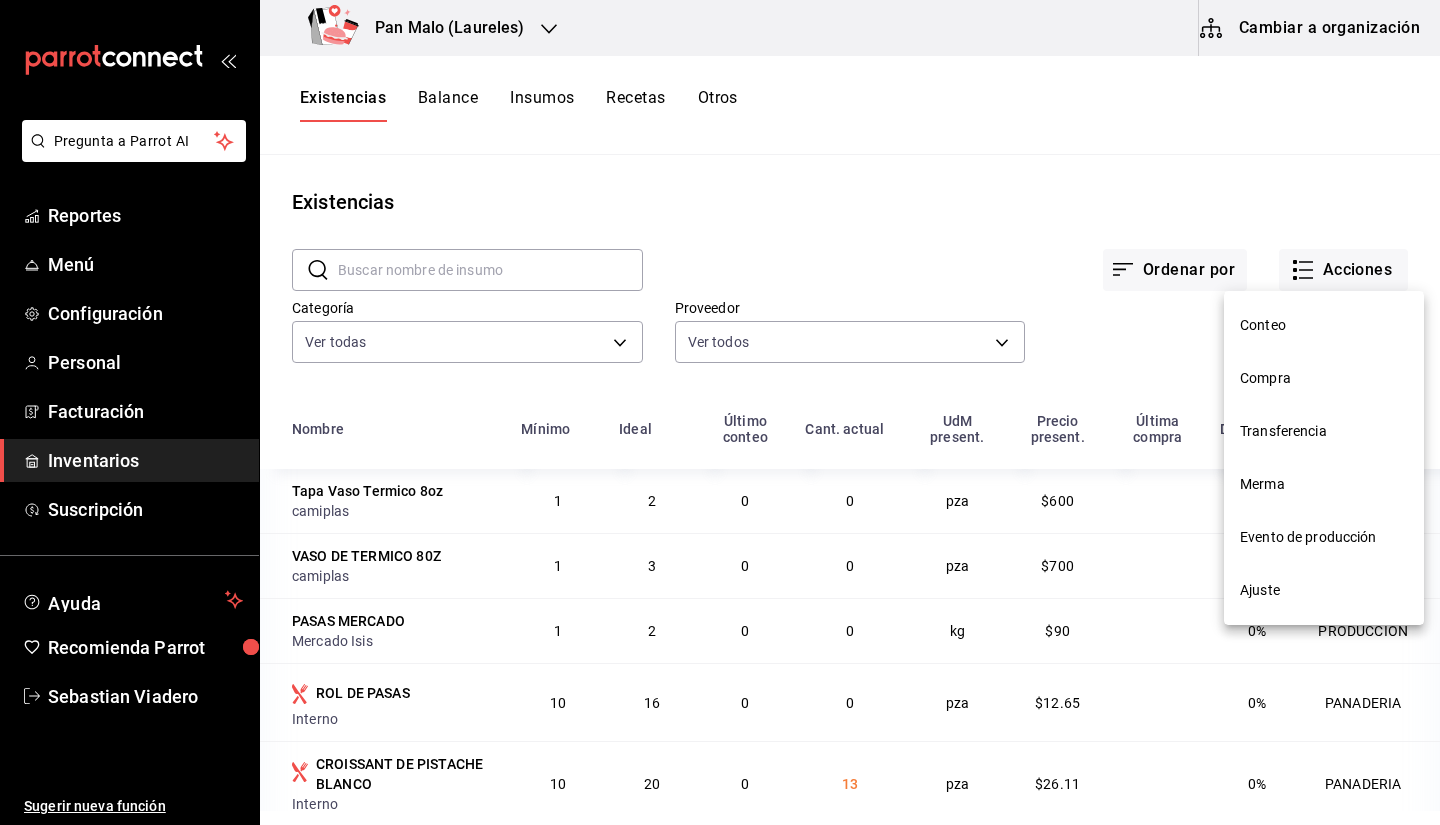 click on "Evento de producción" at bounding box center (1324, 537) 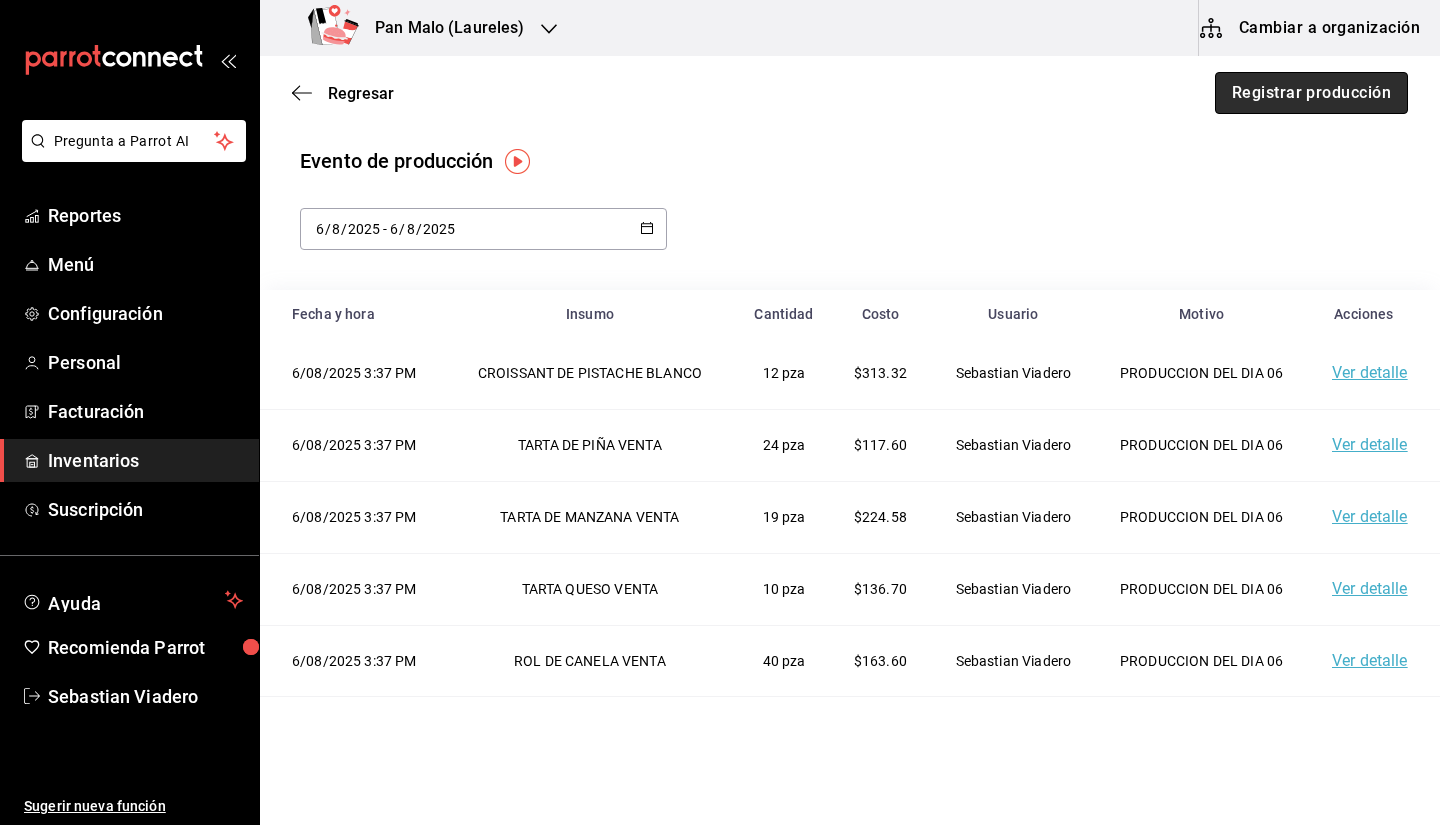 click on "Registrar producción" at bounding box center (1311, 93) 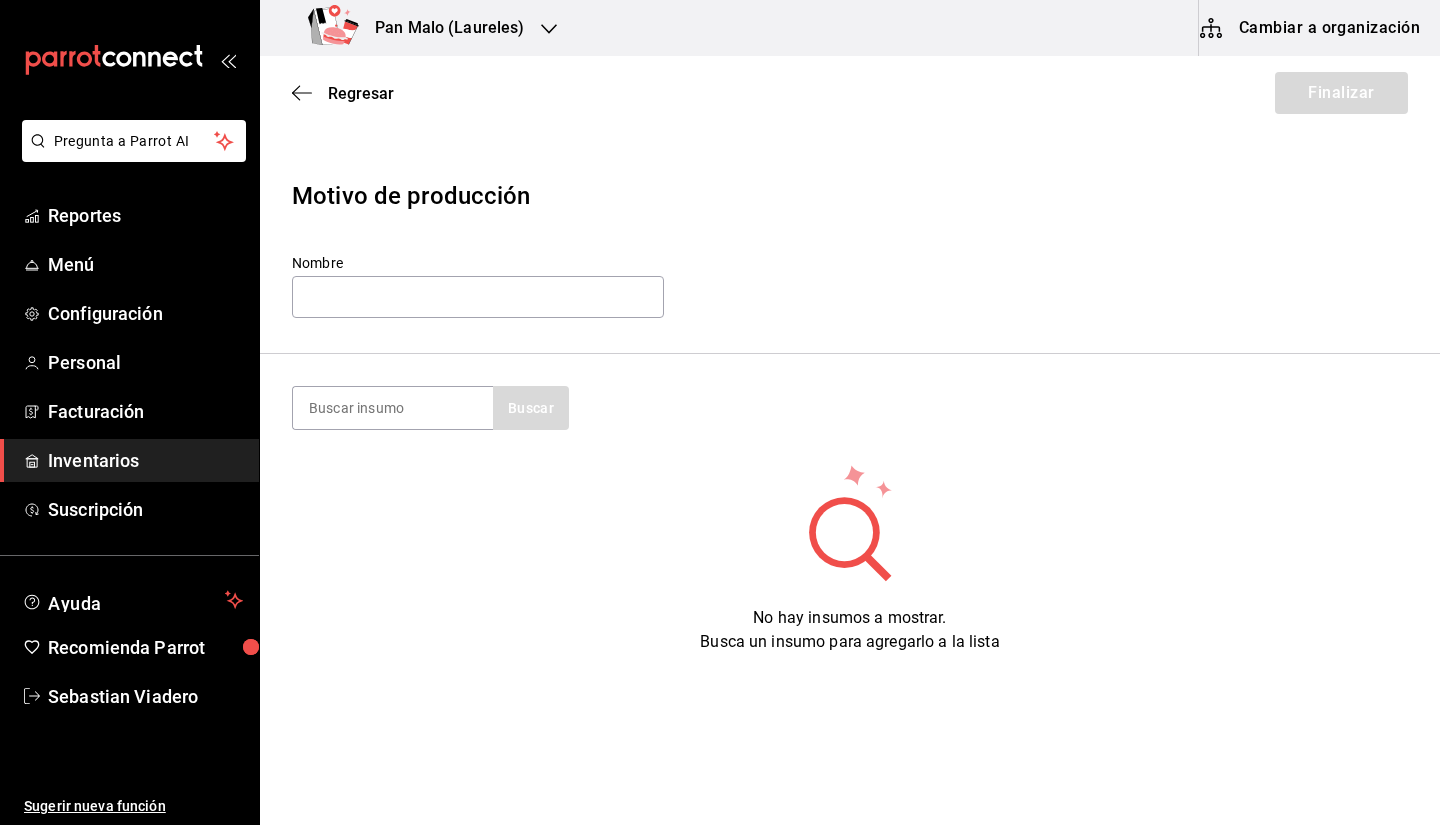 click on "Buscar" at bounding box center (850, 408) 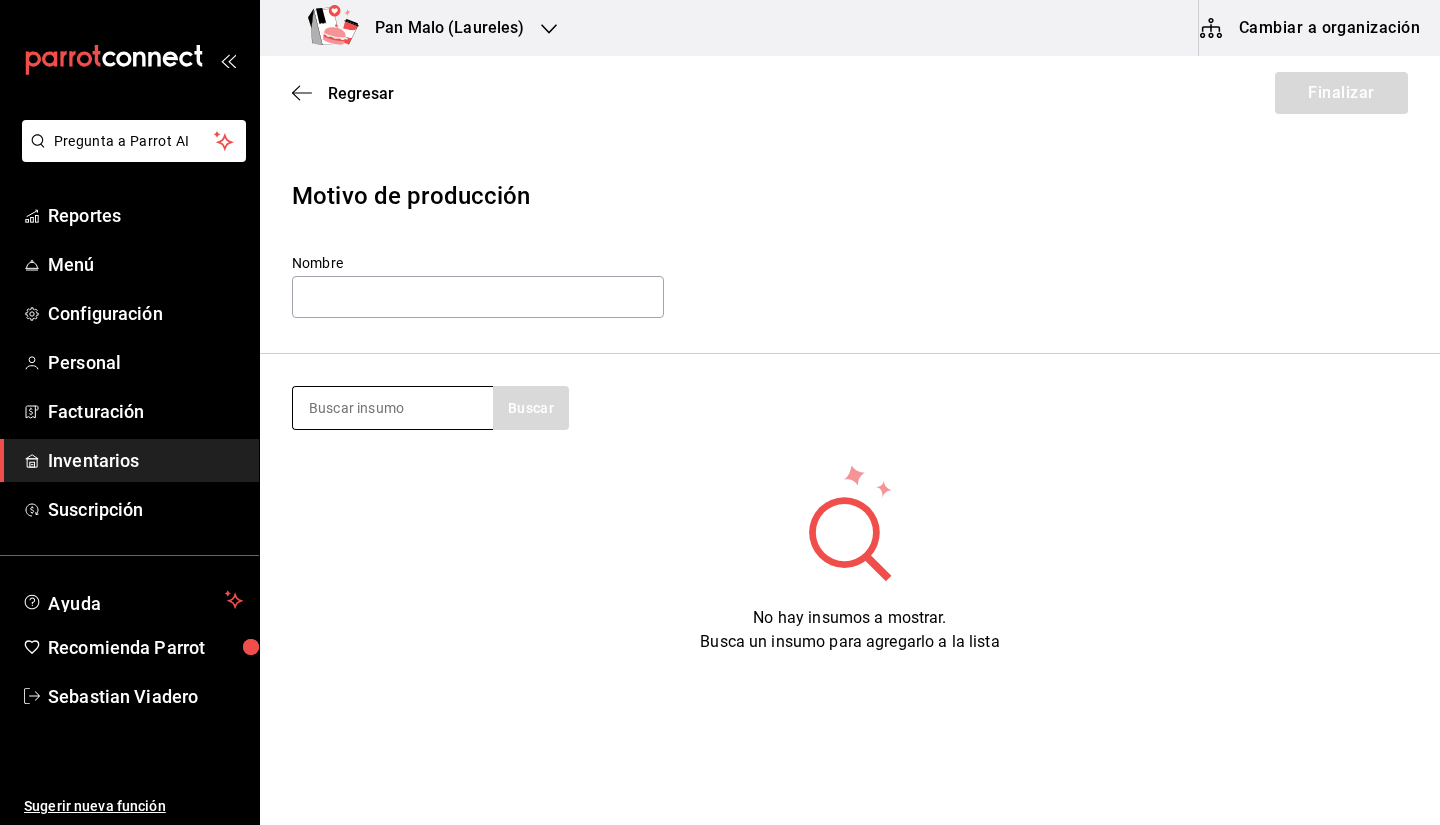click at bounding box center (393, 408) 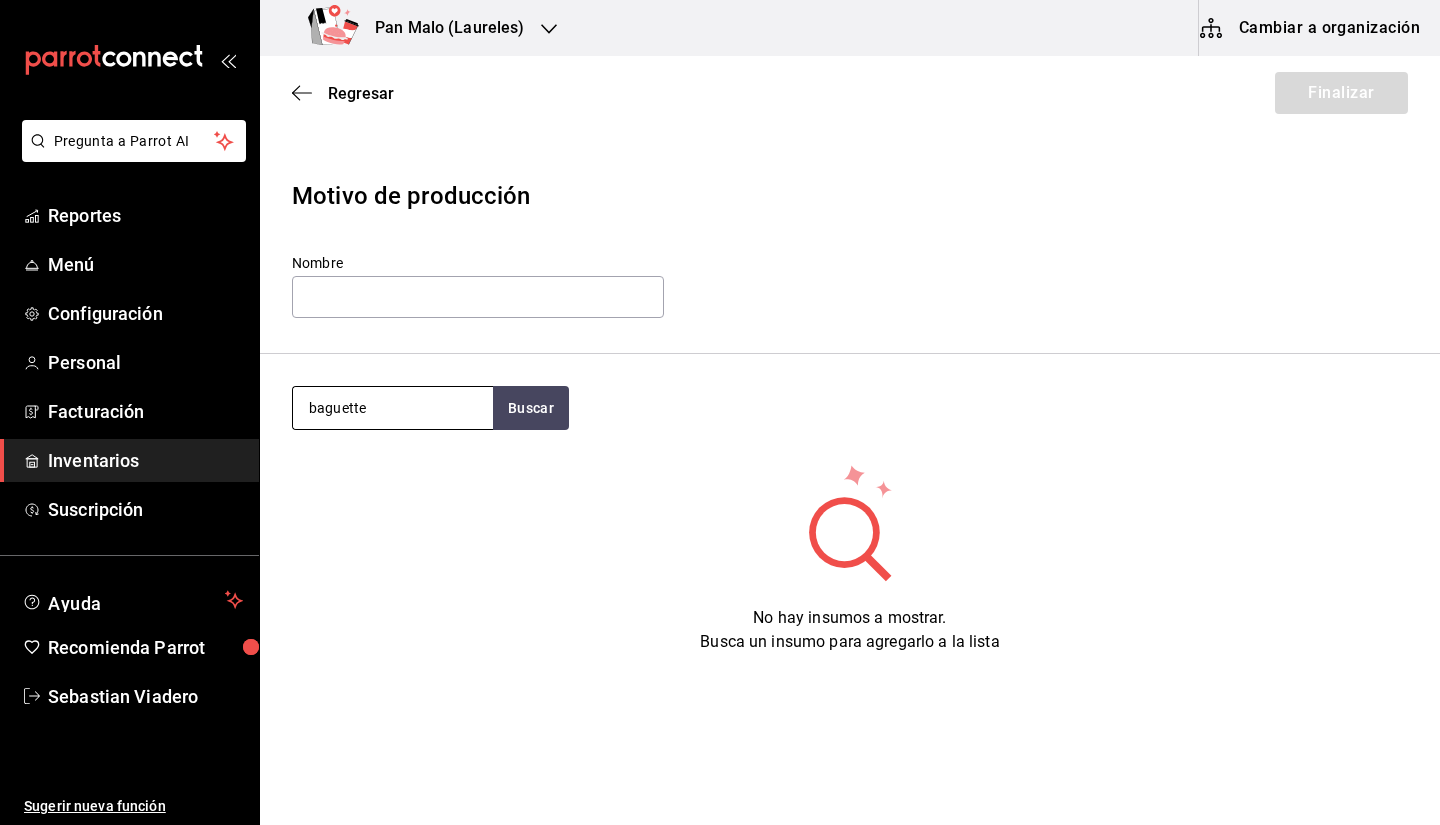 type on "baguette" 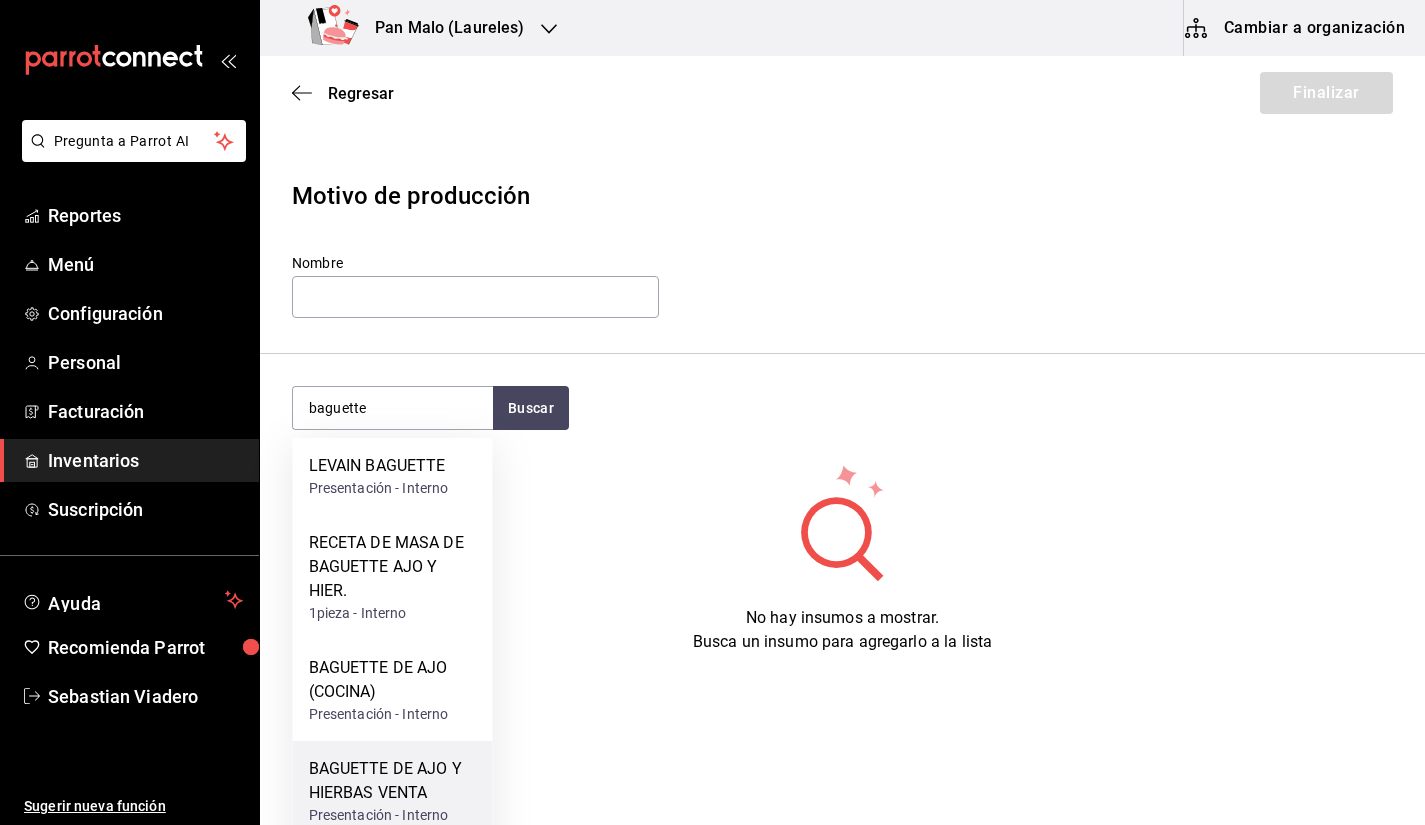 click on "BAGUETTE DE AJO Y HIERBAS VENTA" at bounding box center (393, 781) 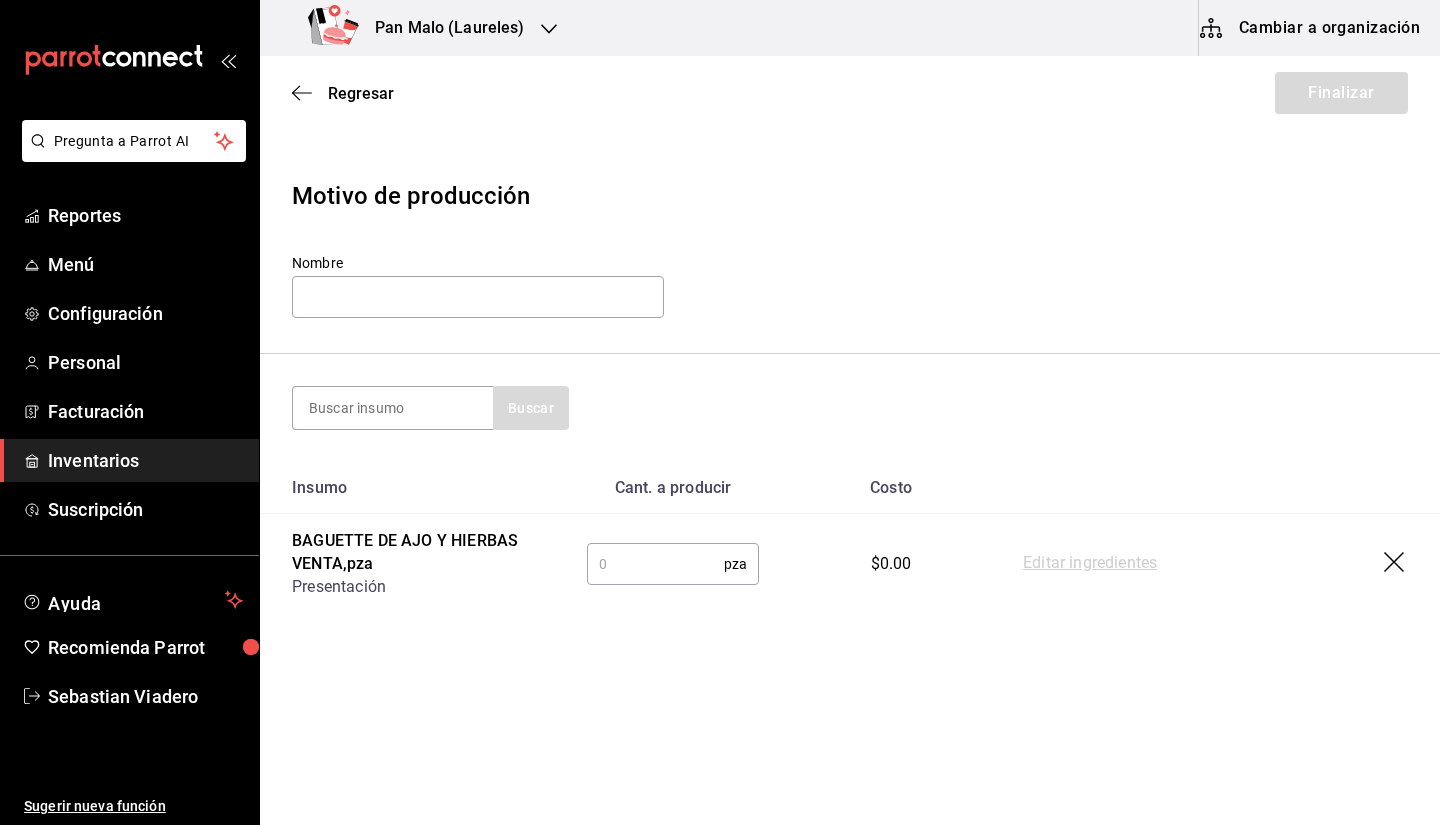 click at bounding box center (655, 564) 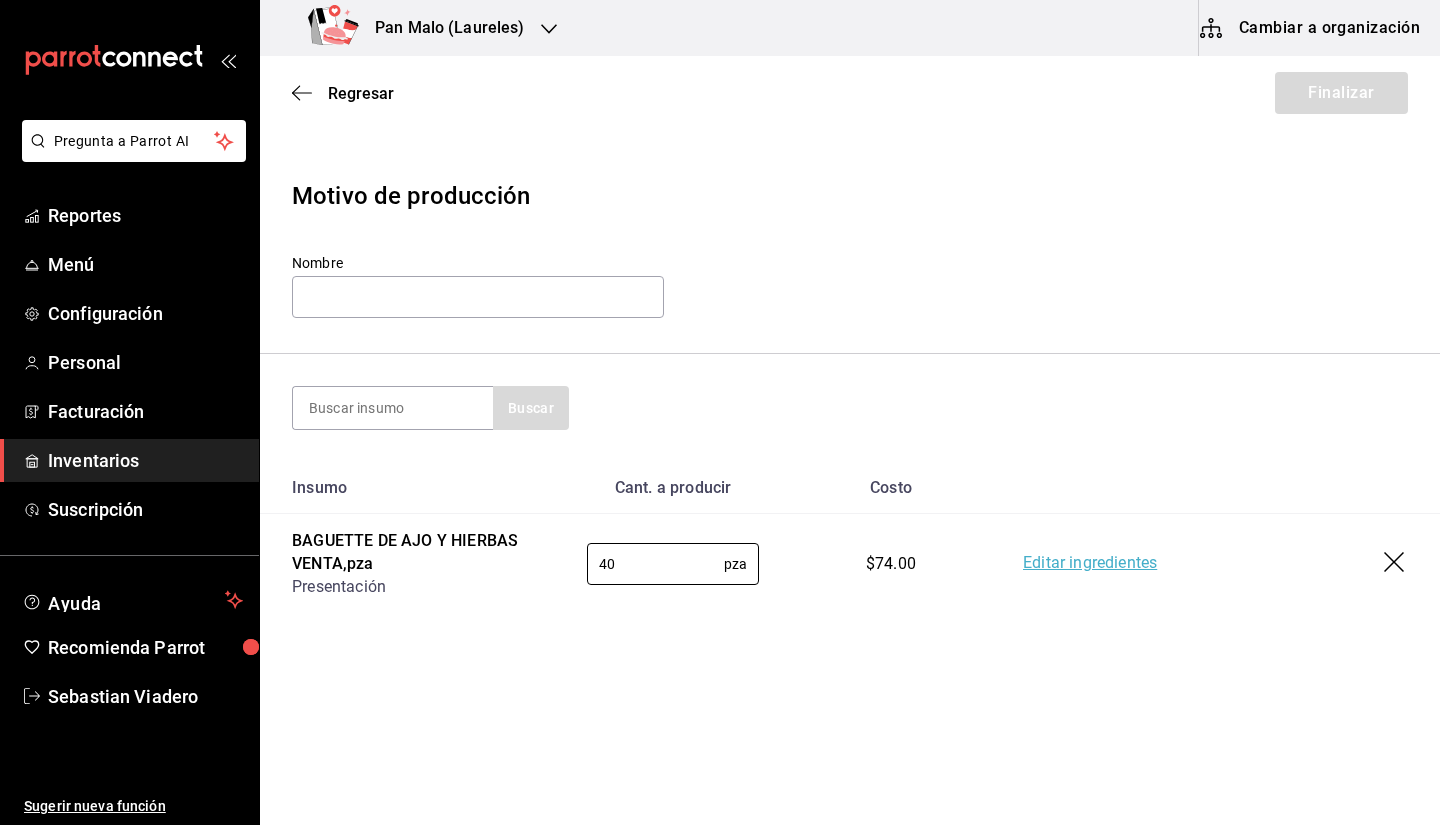 type on "40" 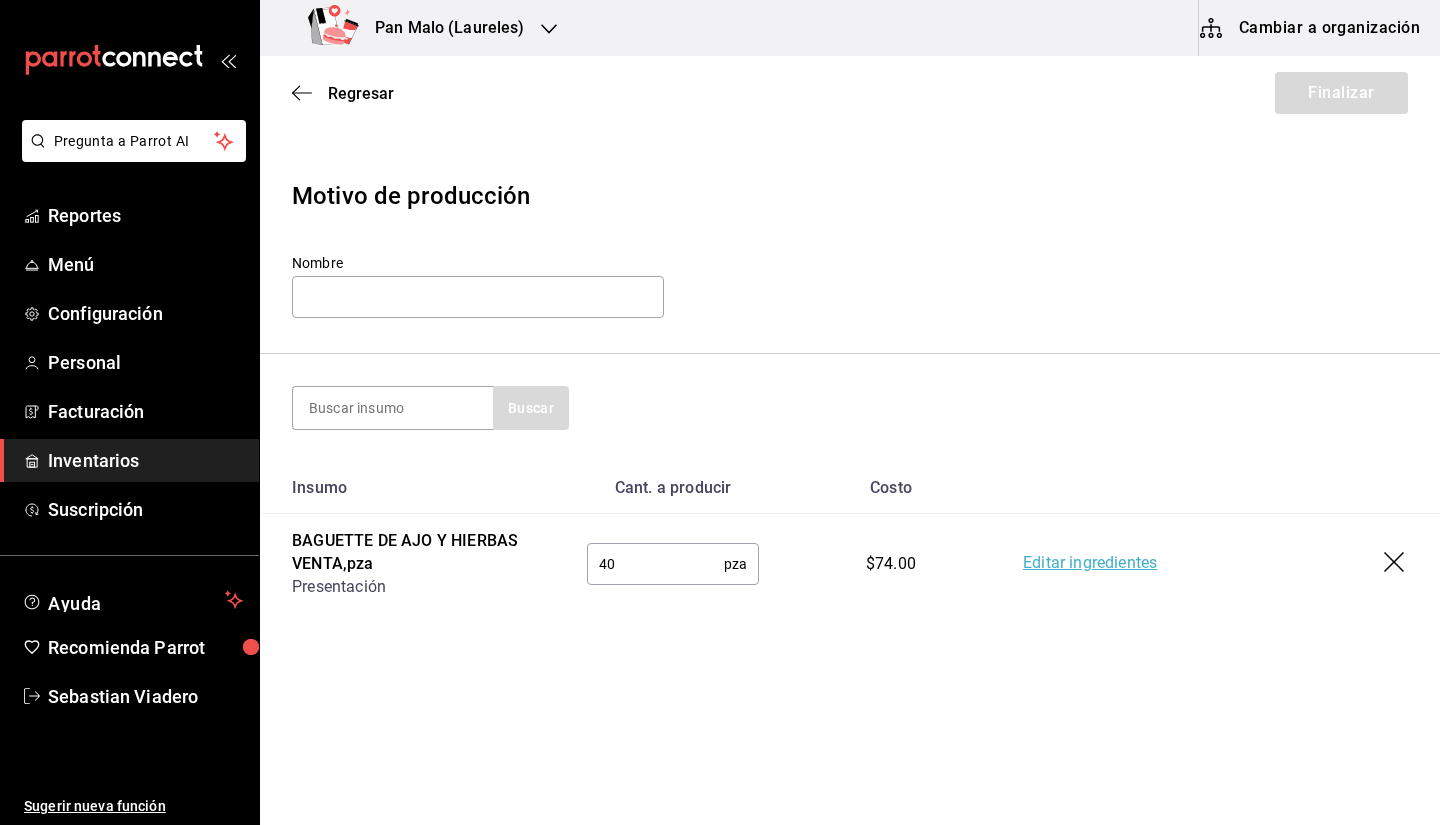 click on "Regresar Finalizar Motivo de producción Nombre Buscar Insumo Cant. a producir Costo BAGUETTE DE AJO Y HIERBAS VENTA ,  pza Presentación 40 pza ​ $74.00 Editar ingredientes" at bounding box center (850, 384) 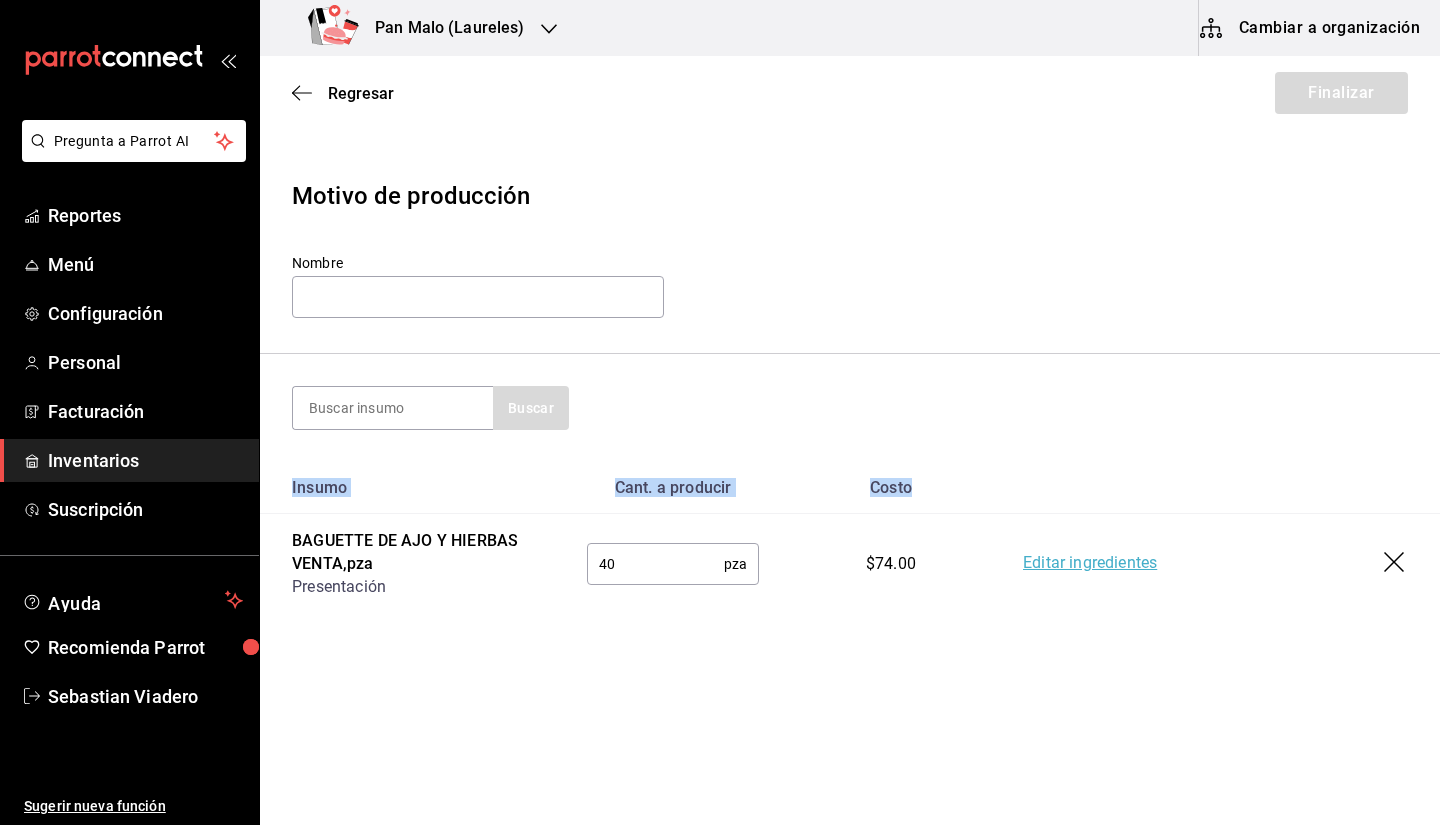 drag, startPoint x: 1439, startPoint y: 475, endPoint x: 1435, endPoint y: 685, distance: 210.03809 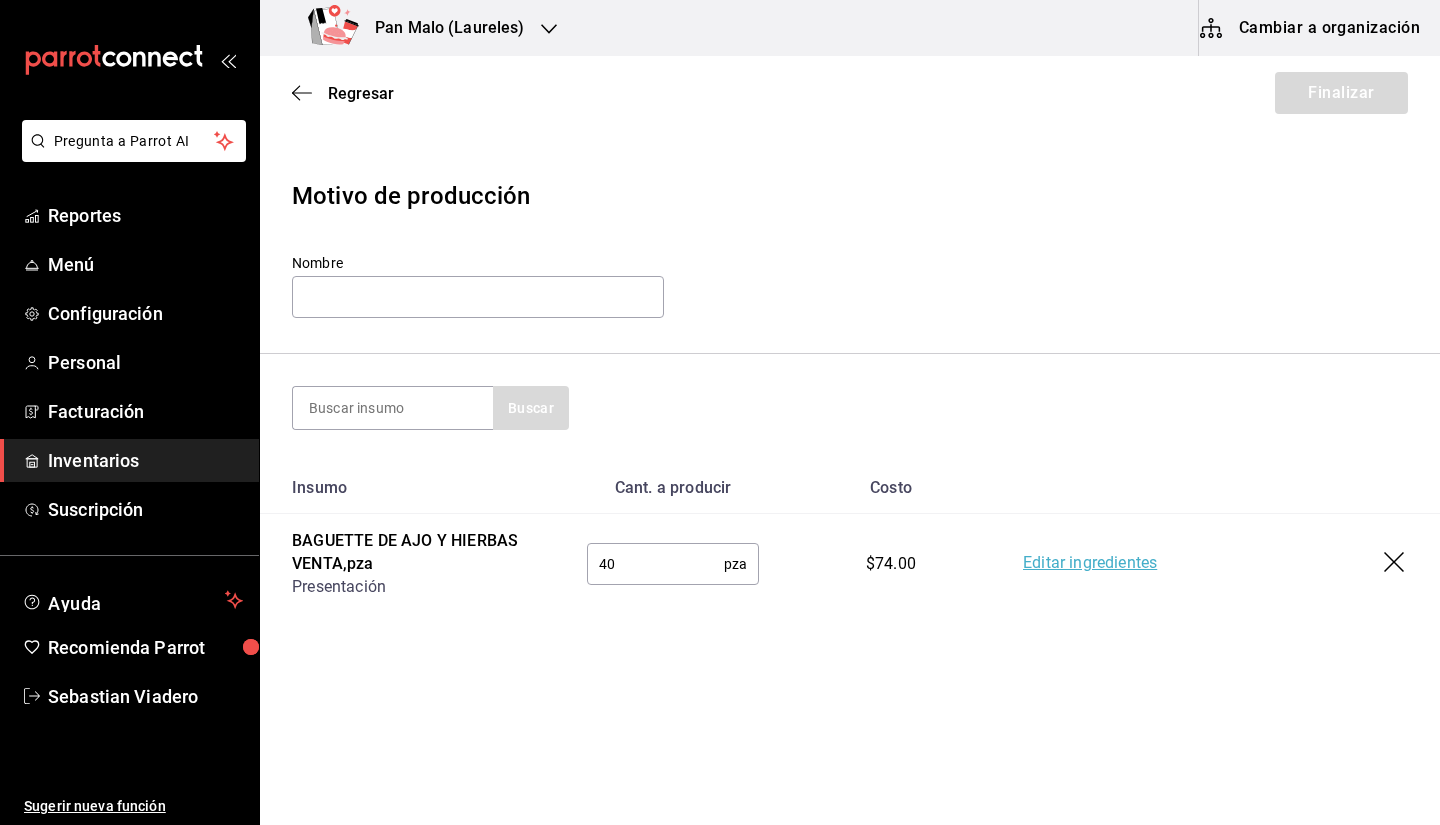 click at bounding box center (1215, 488) 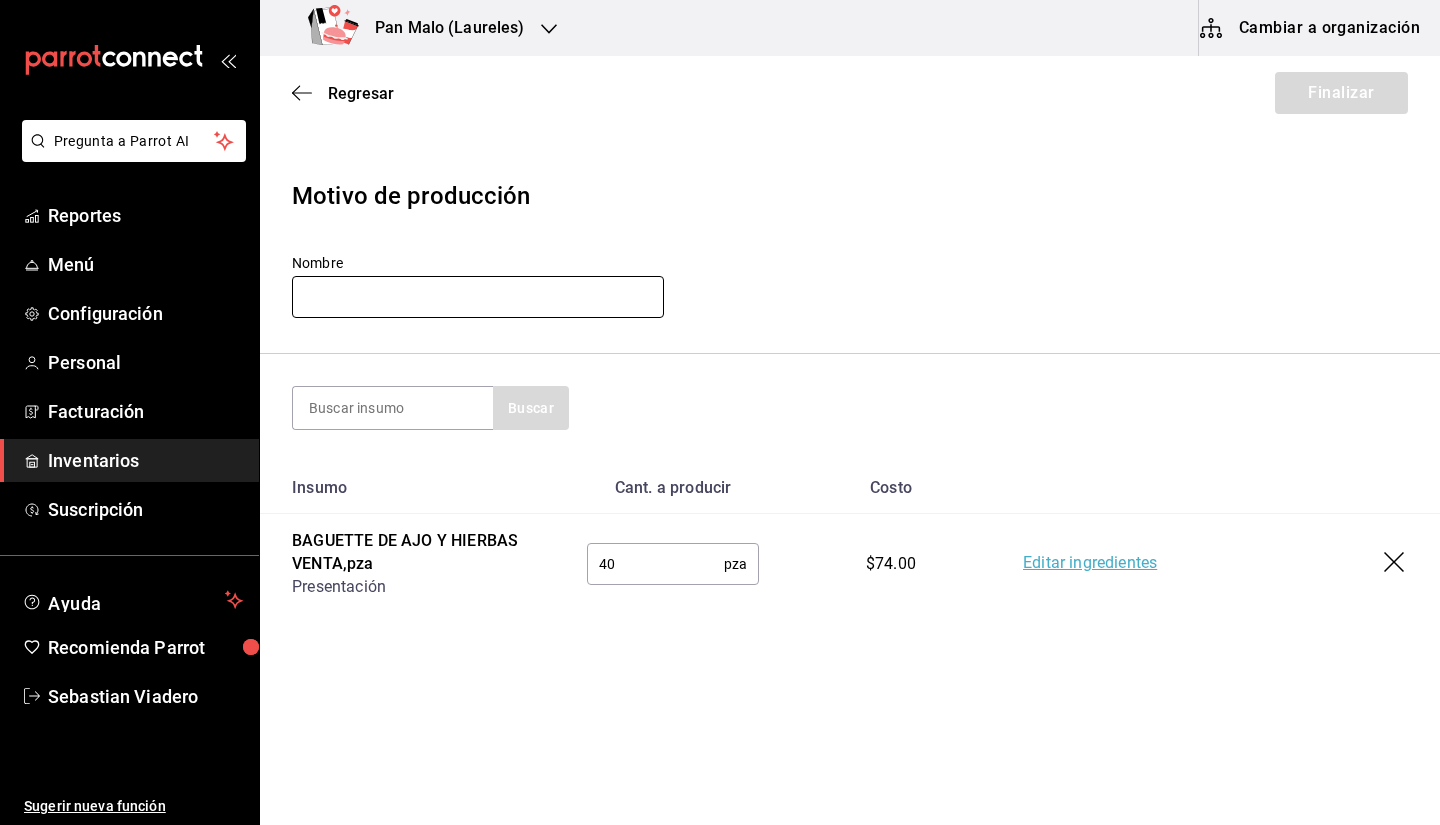click at bounding box center [478, 297] 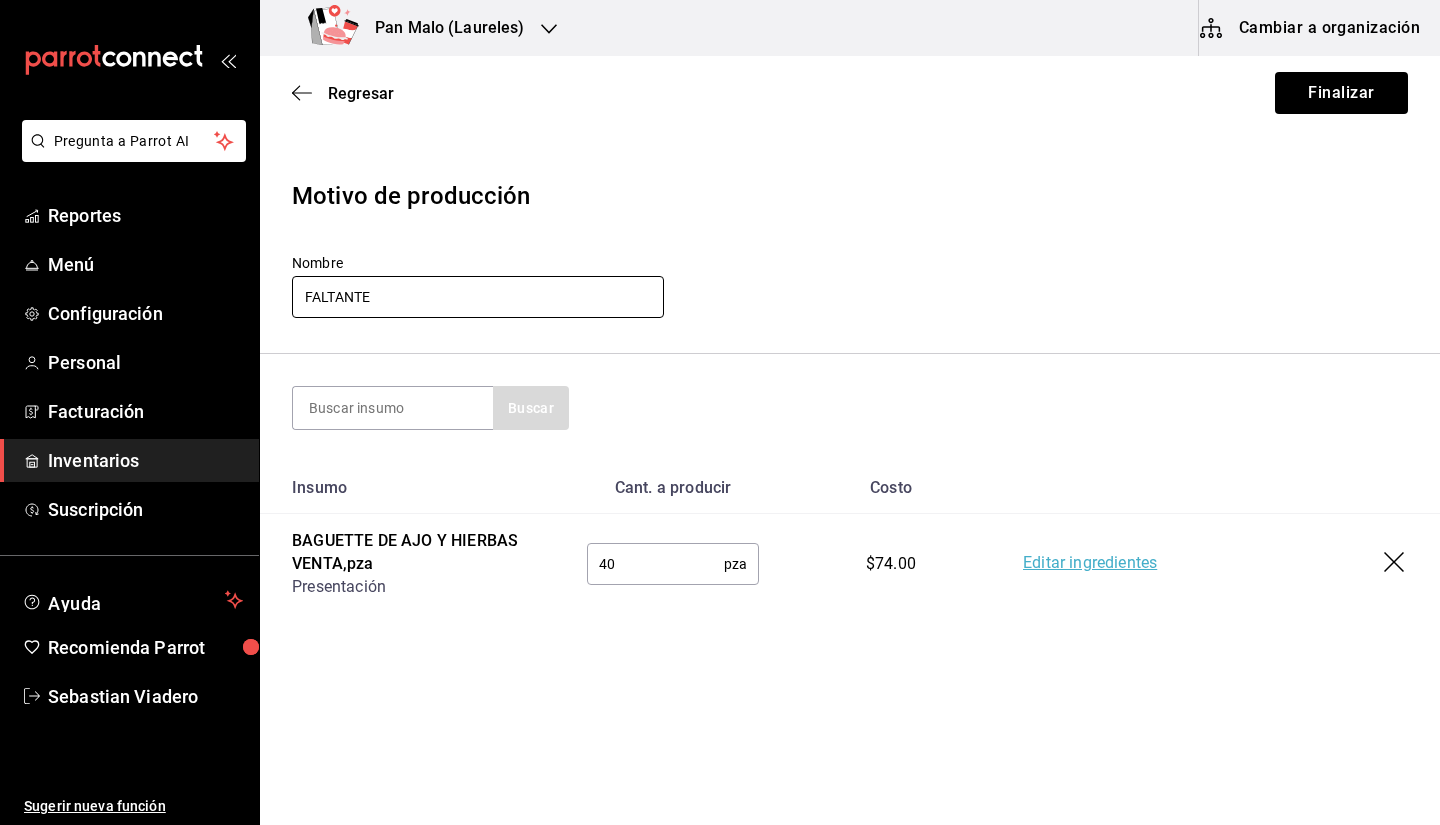 type on "FALTANTE" 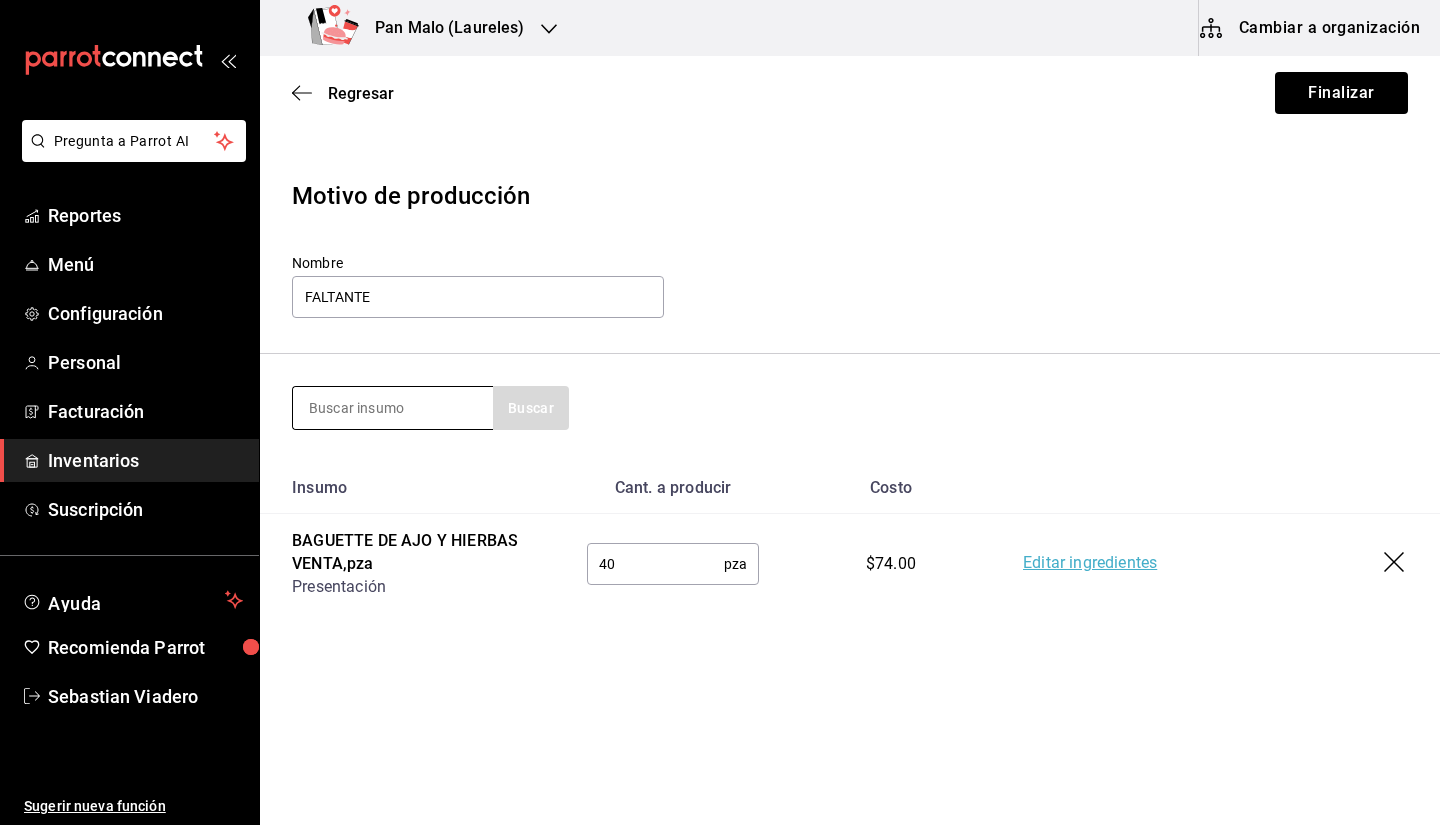 click at bounding box center [393, 408] 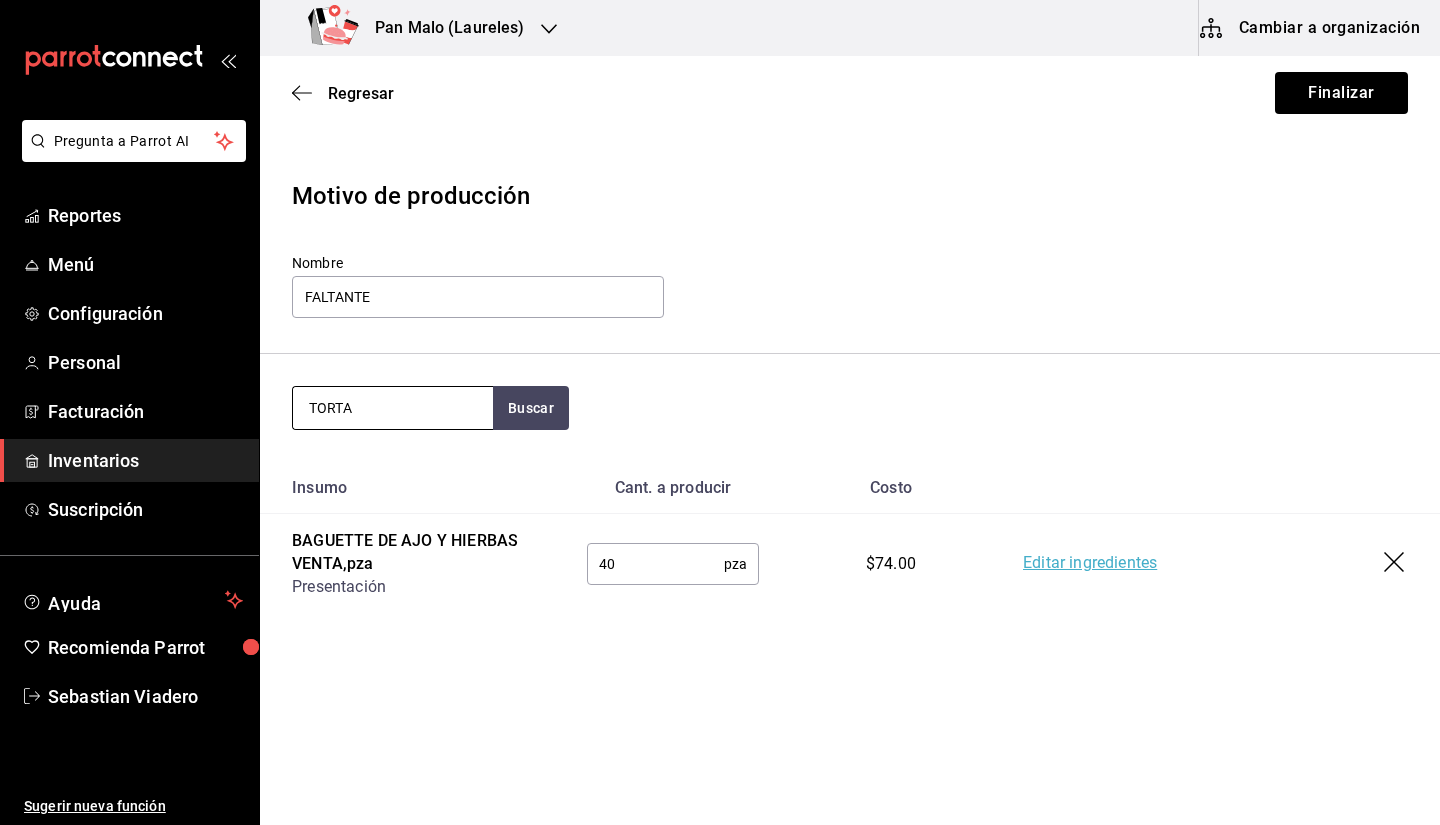 type on "TORTA" 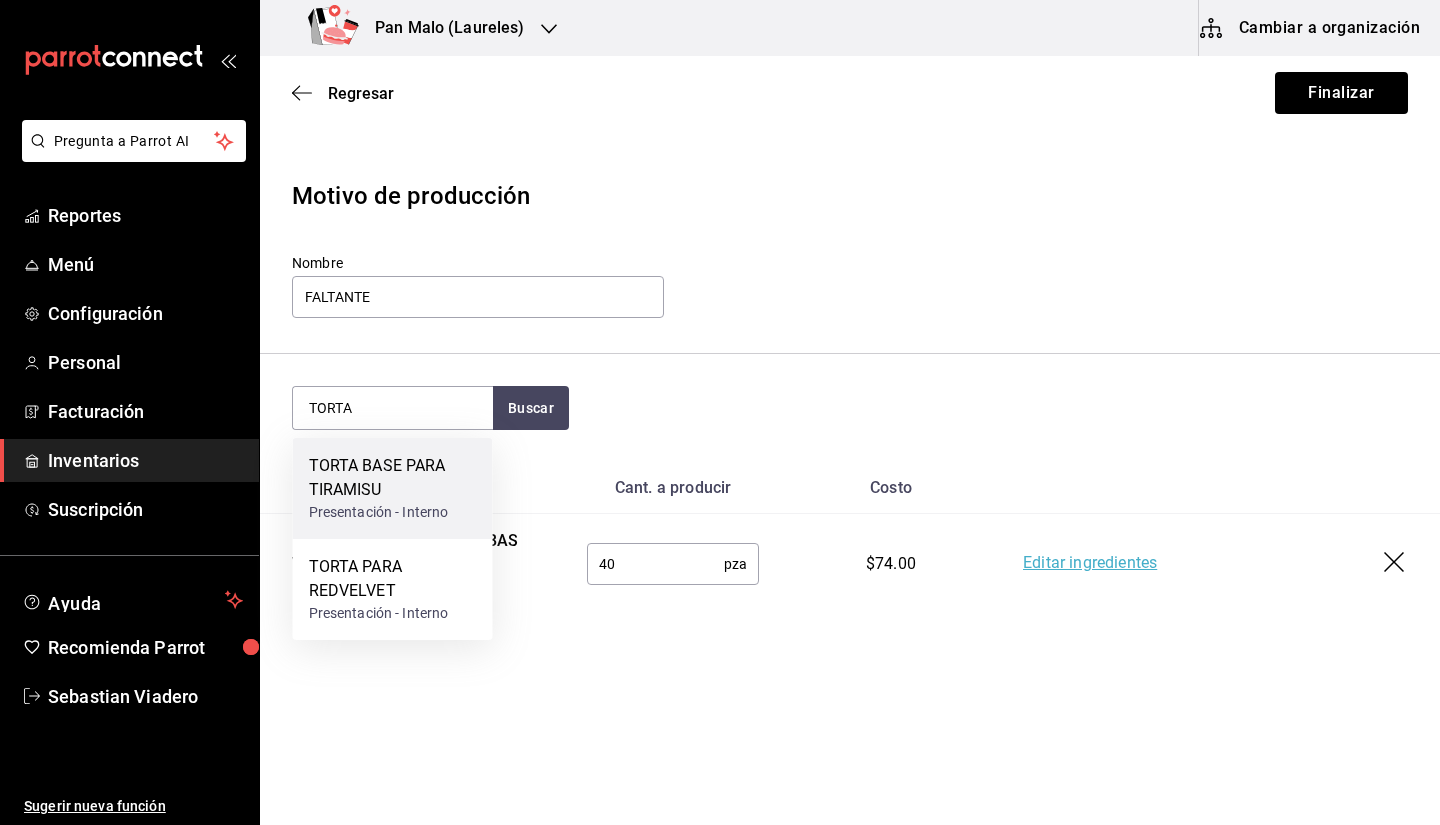 click on "TORTA BASE PARA TIRAMISU" at bounding box center (393, 478) 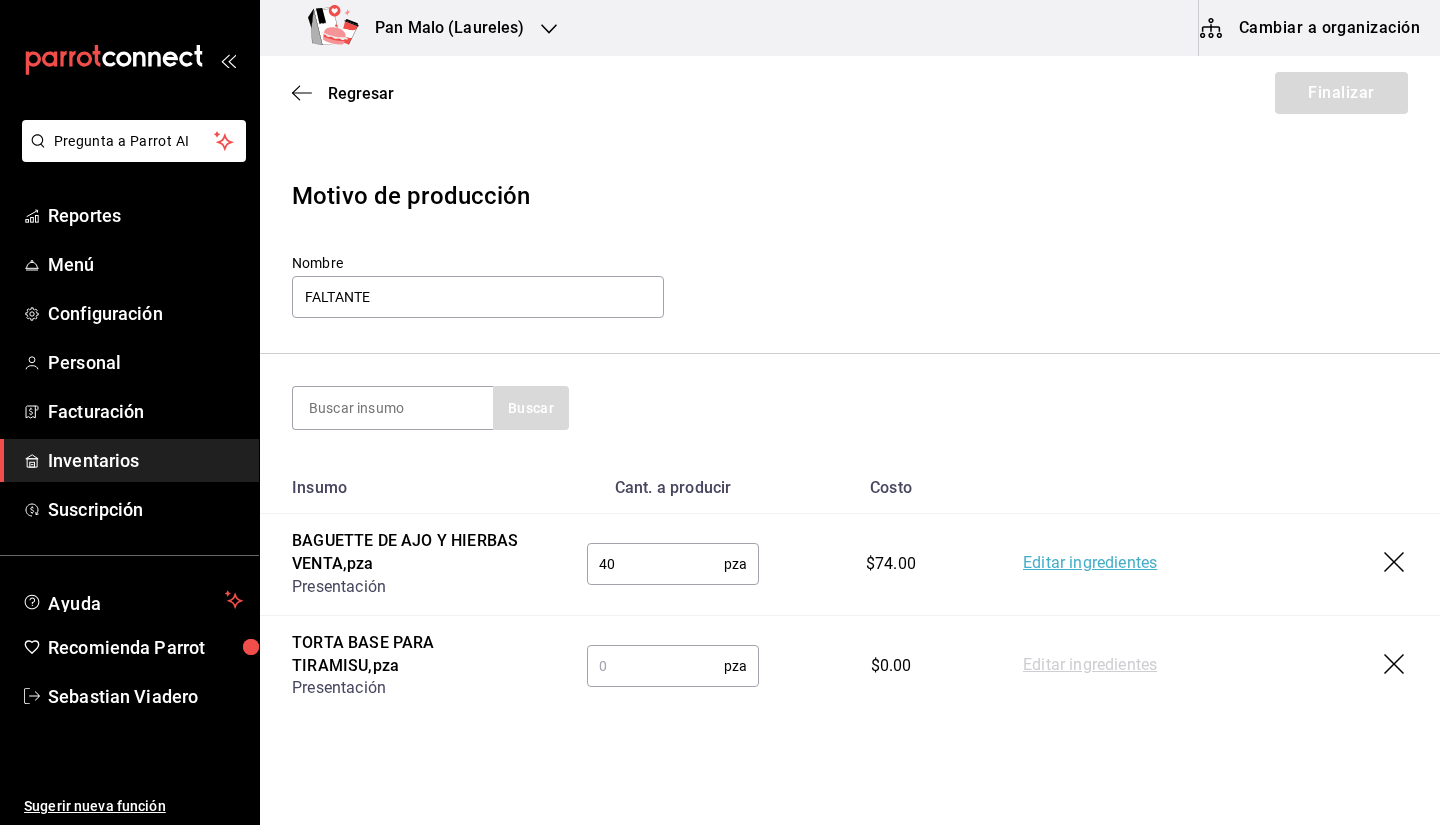 click at bounding box center [655, 666] 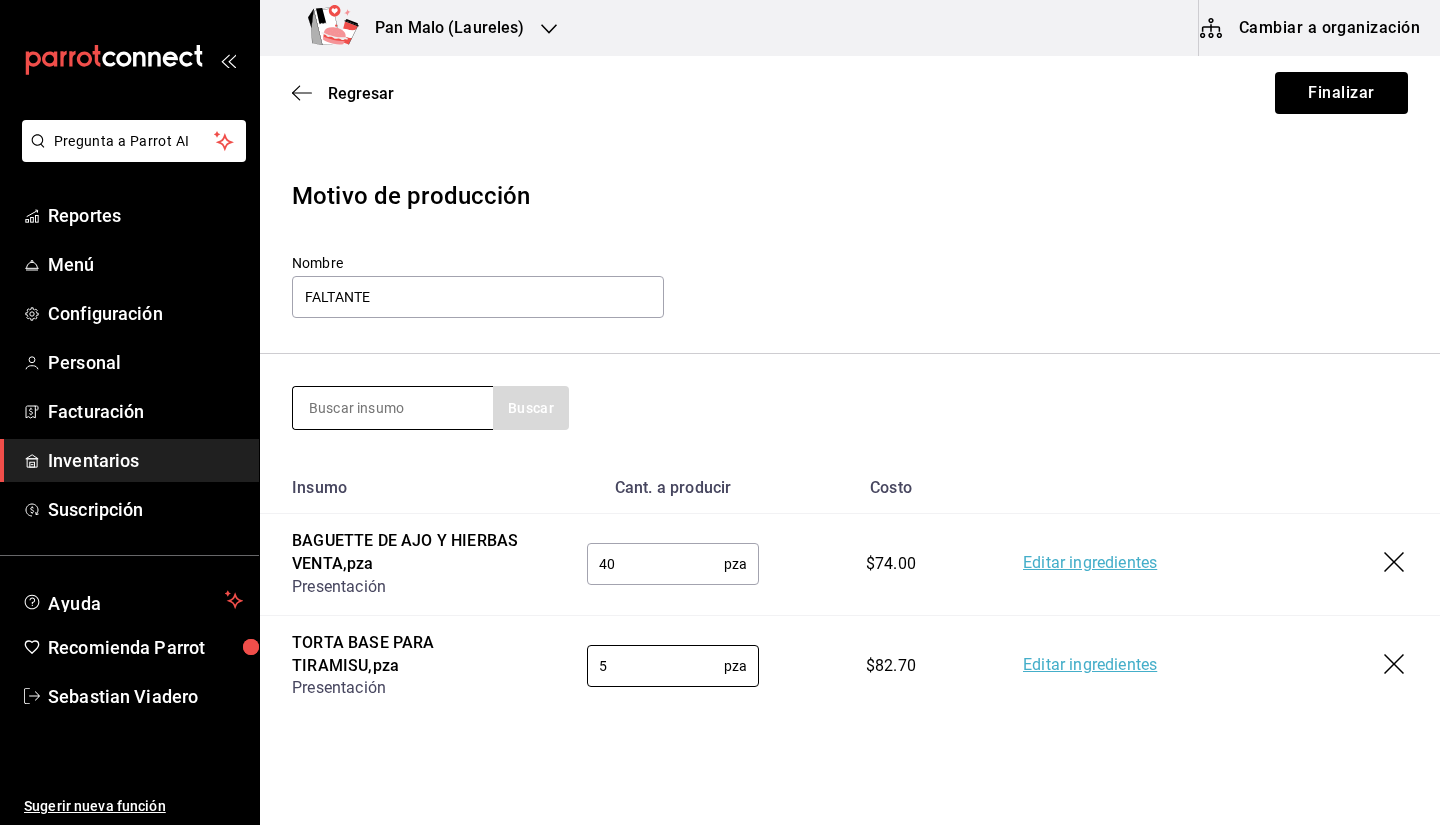 type on "5" 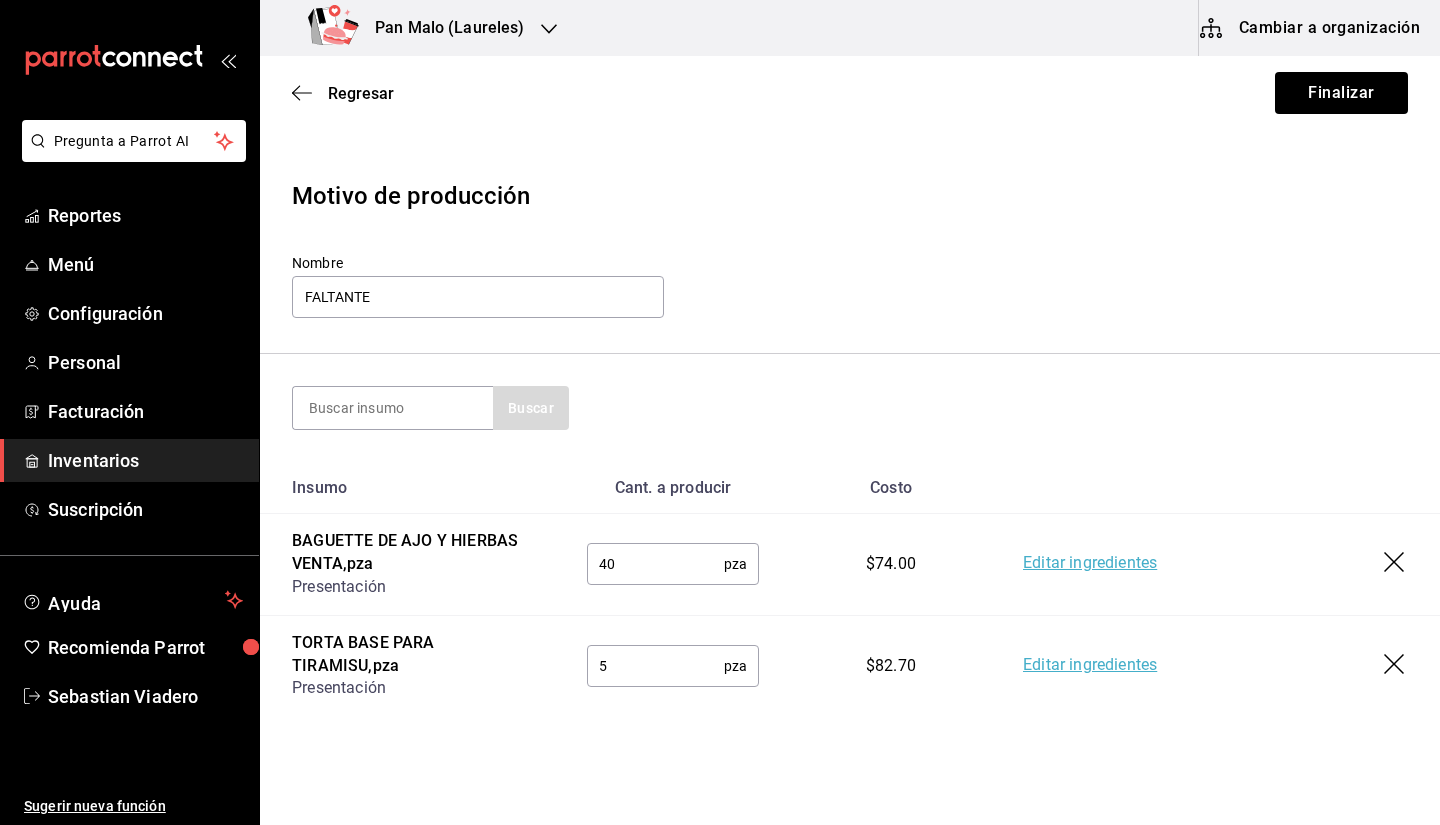 scroll, scrollTop: 52, scrollLeft: 0, axis: vertical 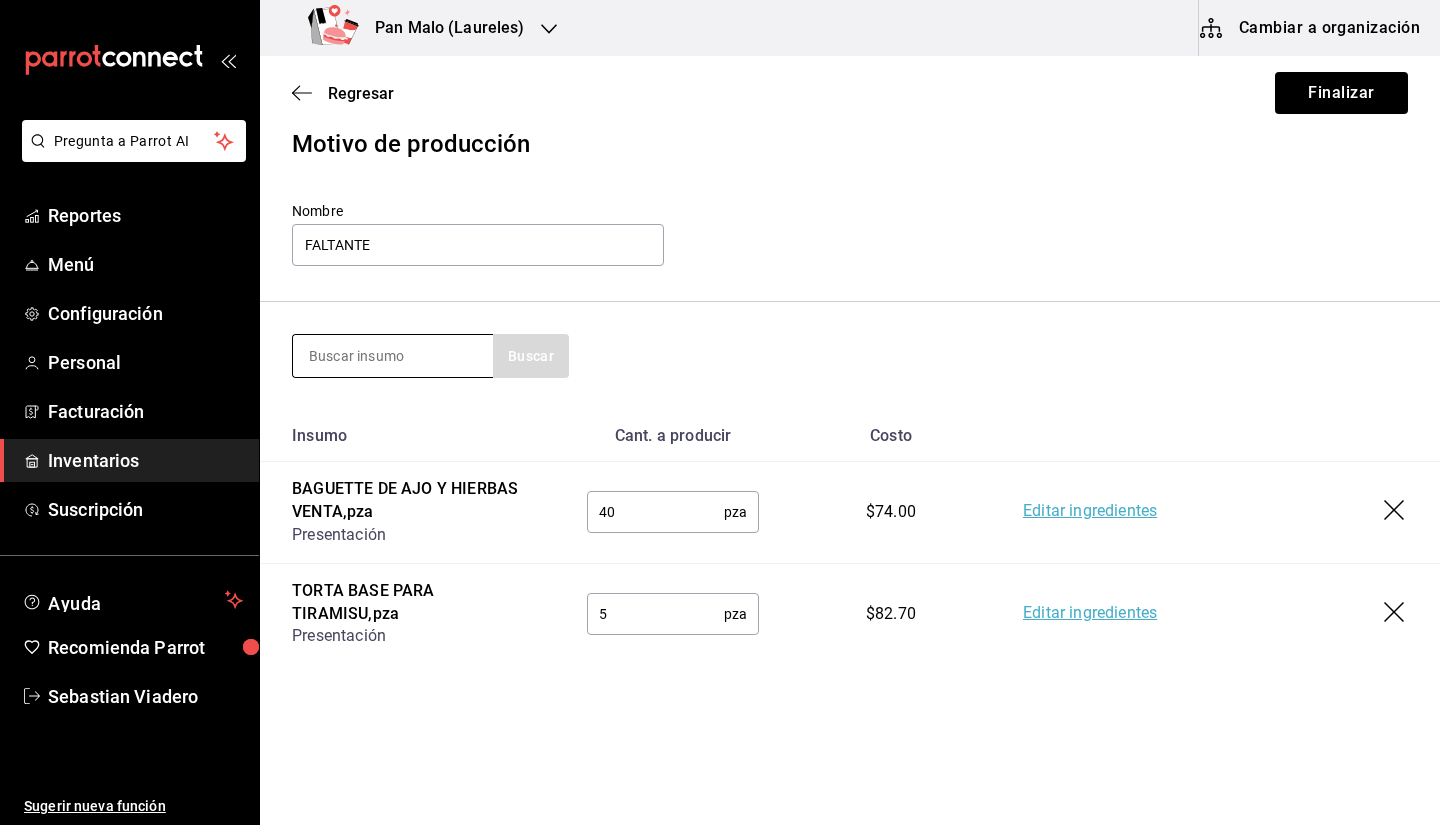 click at bounding box center (393, 356) 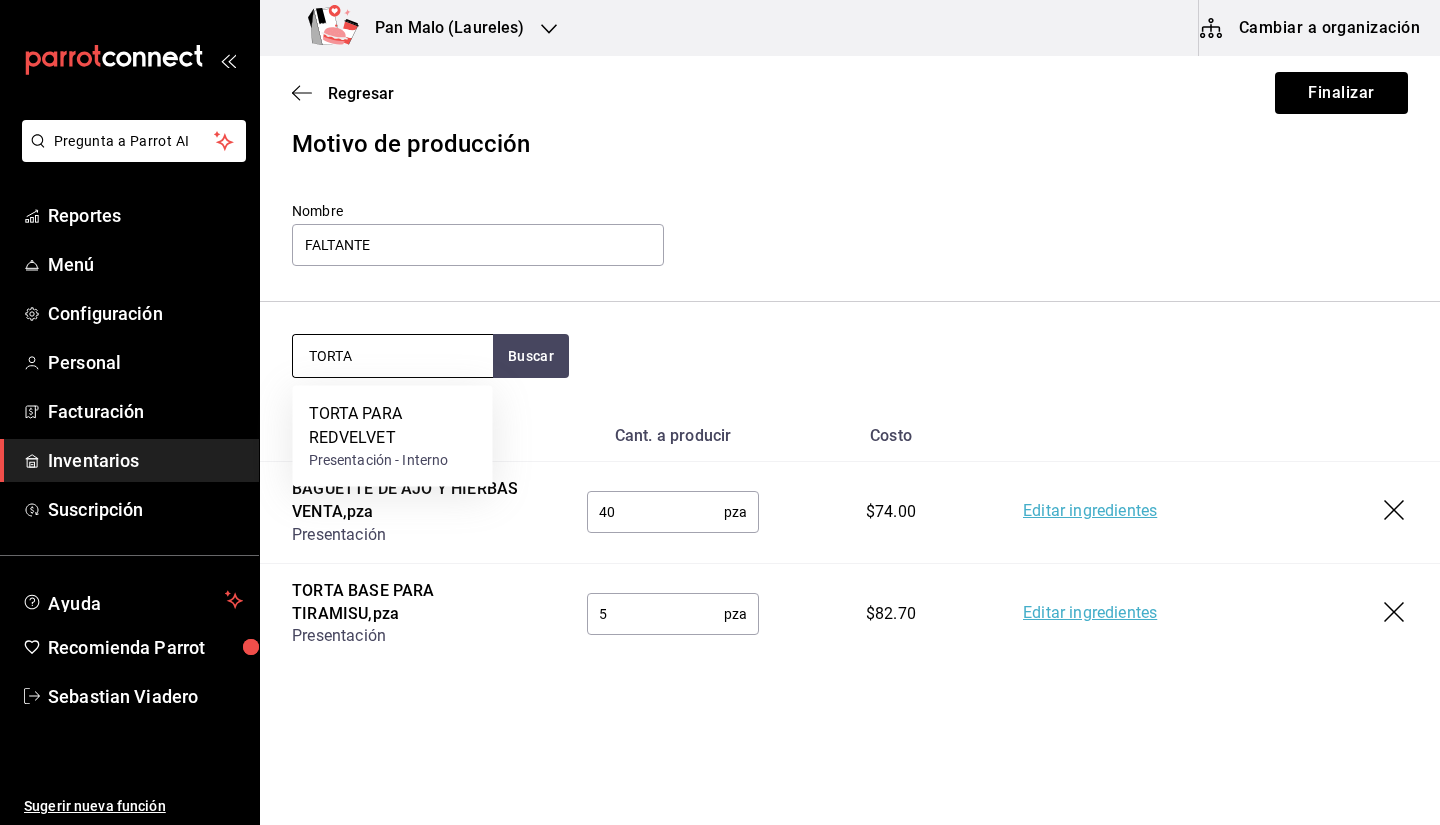 type on "TORTA" 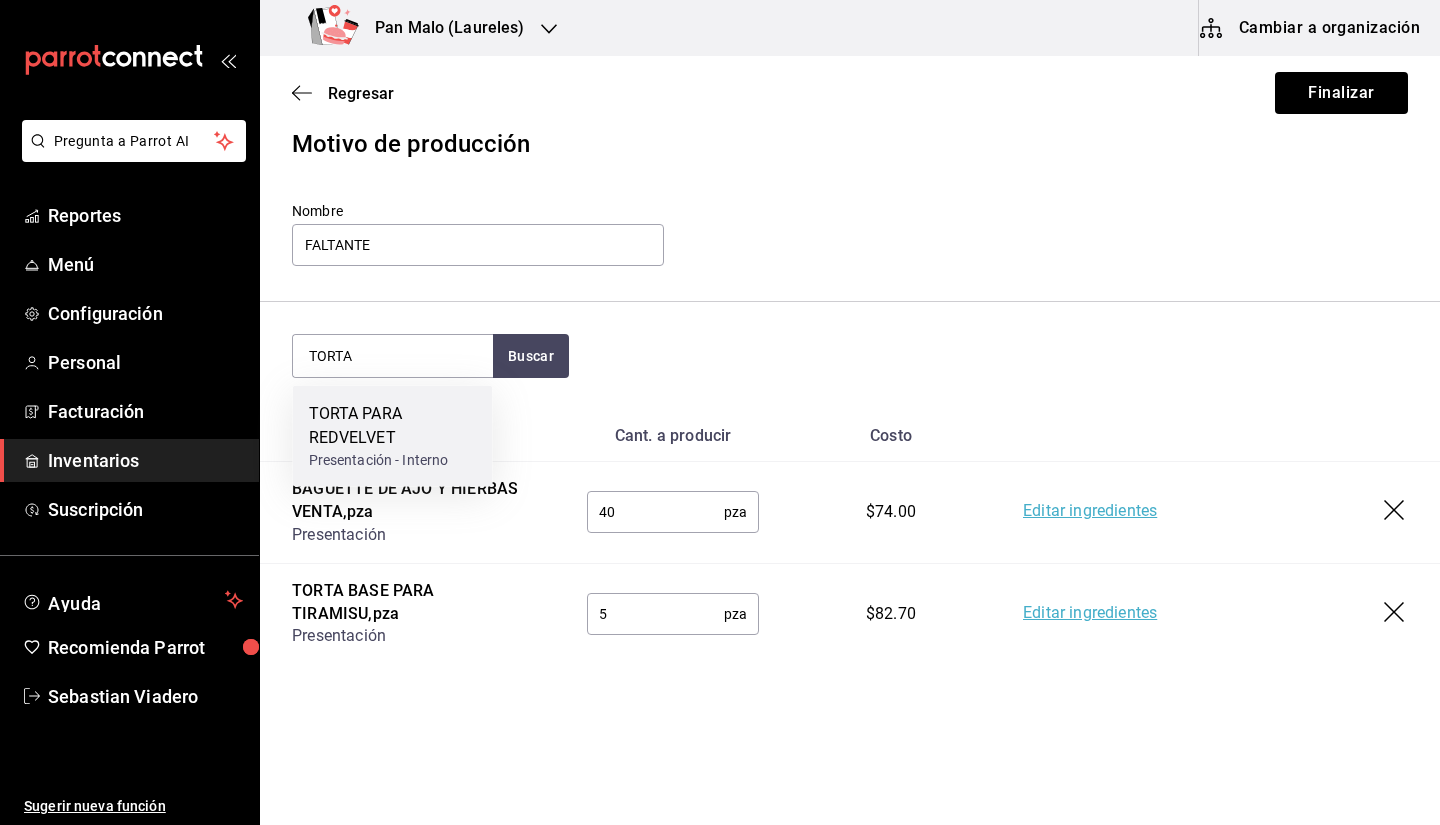 click on "Presentación - Interno" at bounding box center (393, 460) 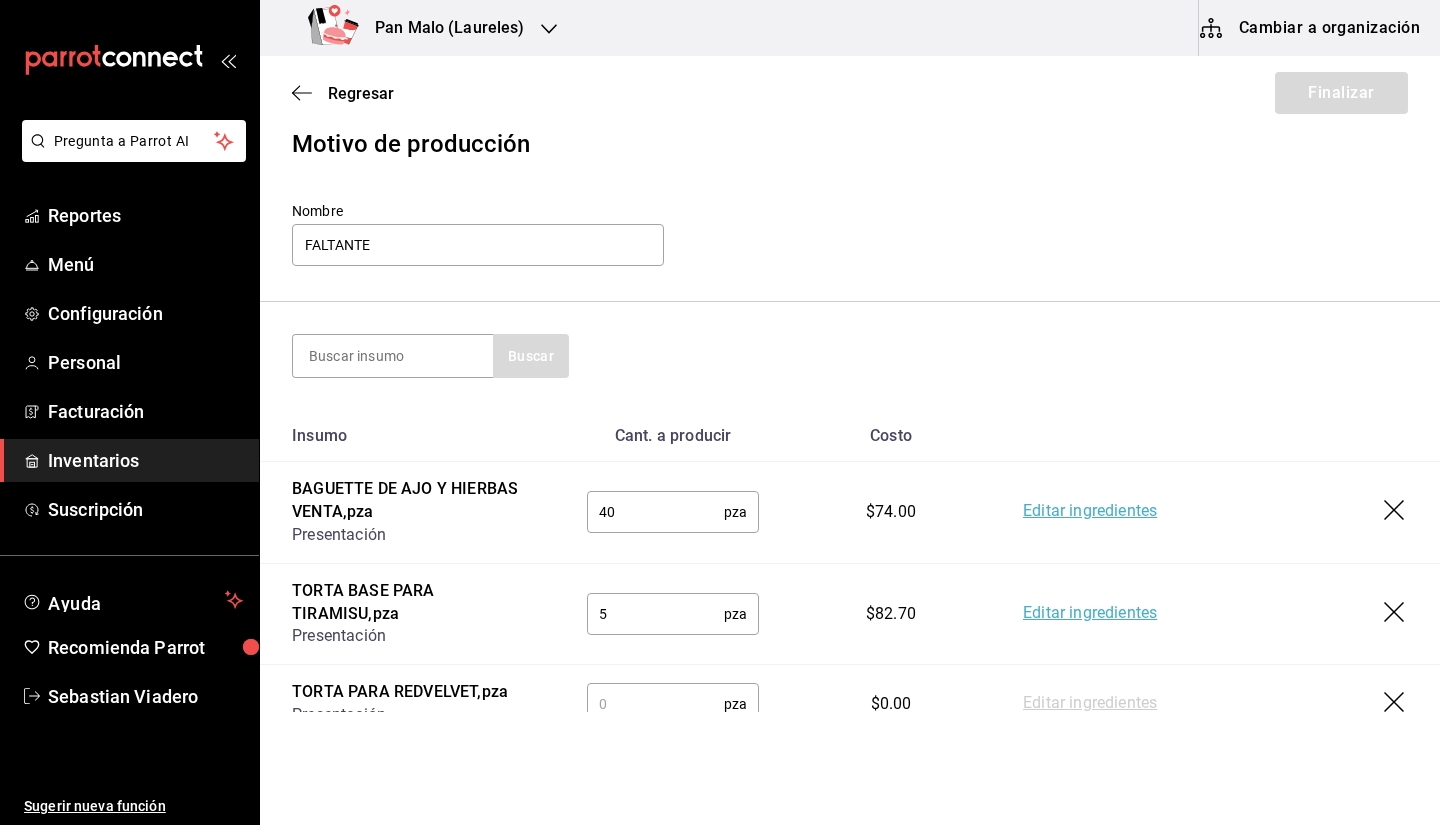scroll, scrollTop: 131, scrollLeft: 0, axis: vertical 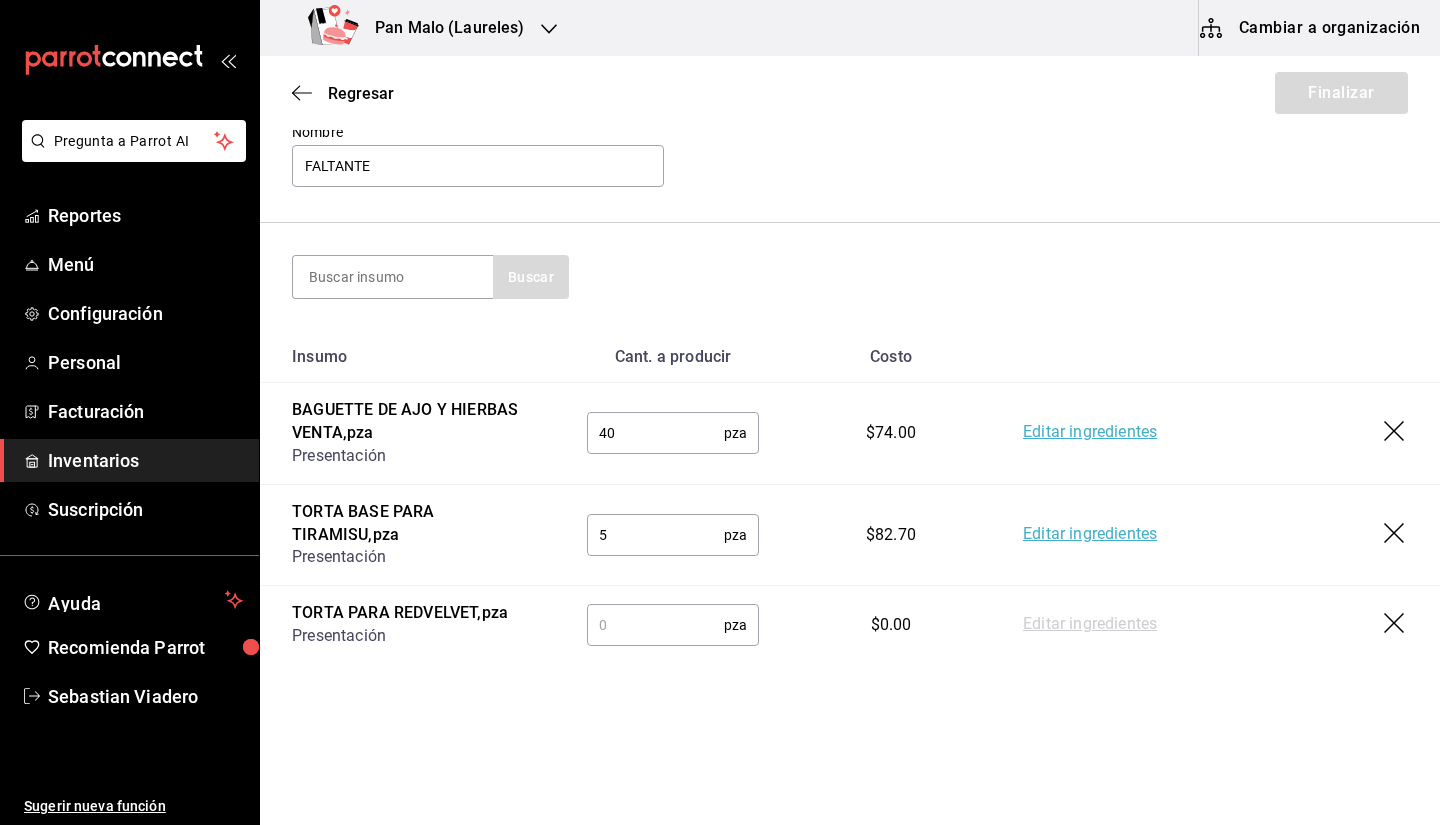 click at bounding box center [655, 625] 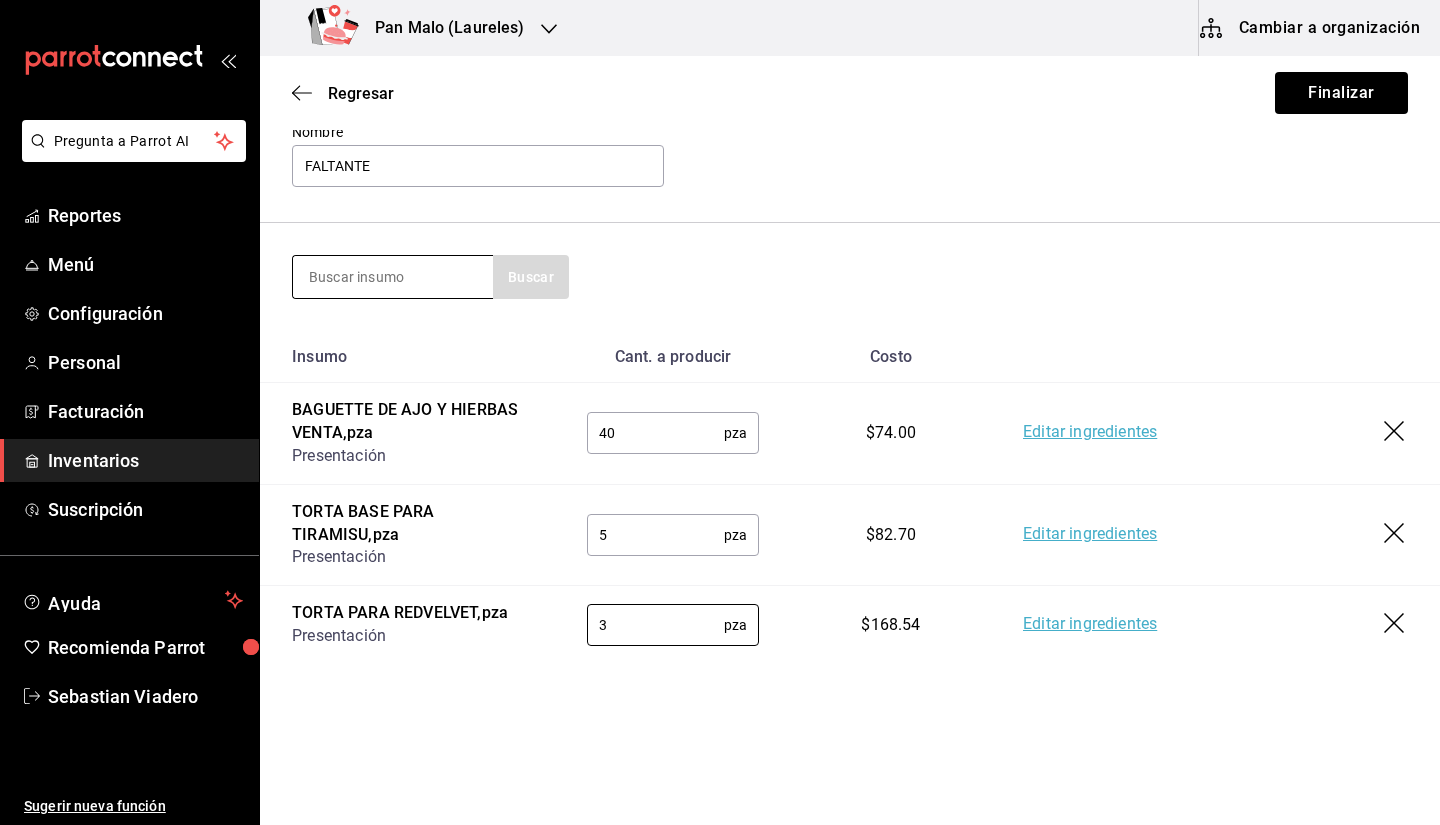 type on "3" 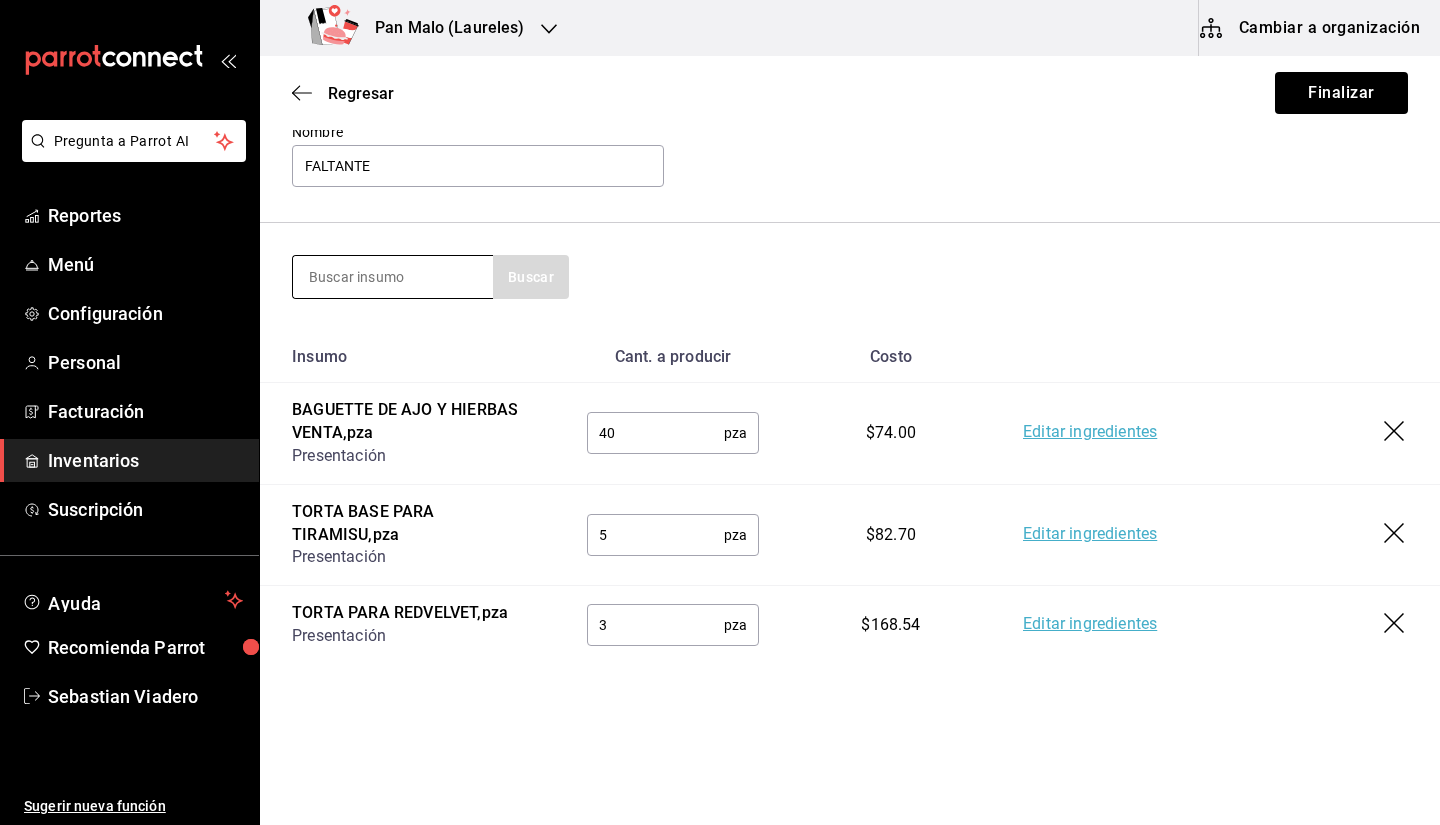 click at bounding box center (393, 277) 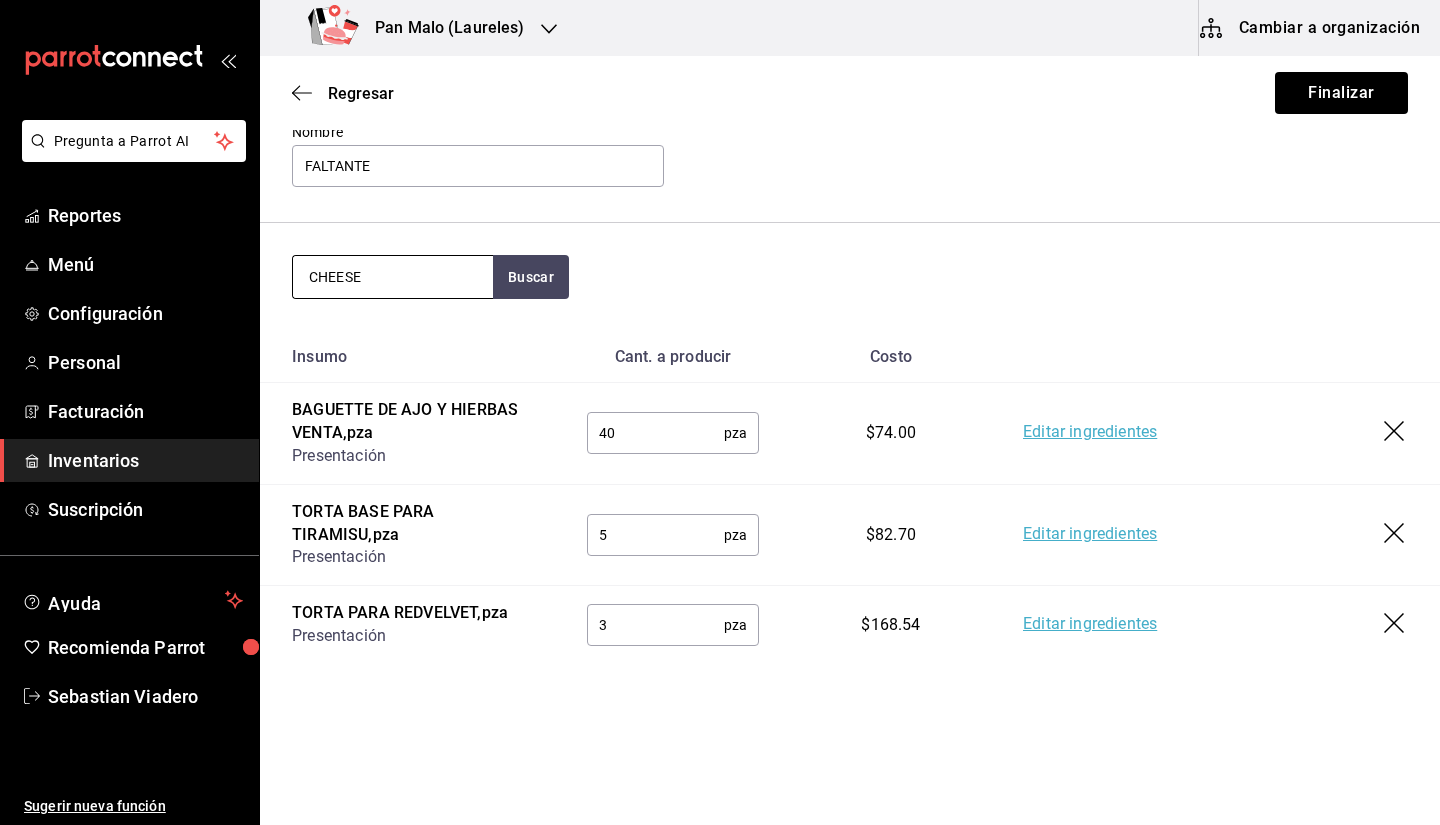 type on "CHEESE" 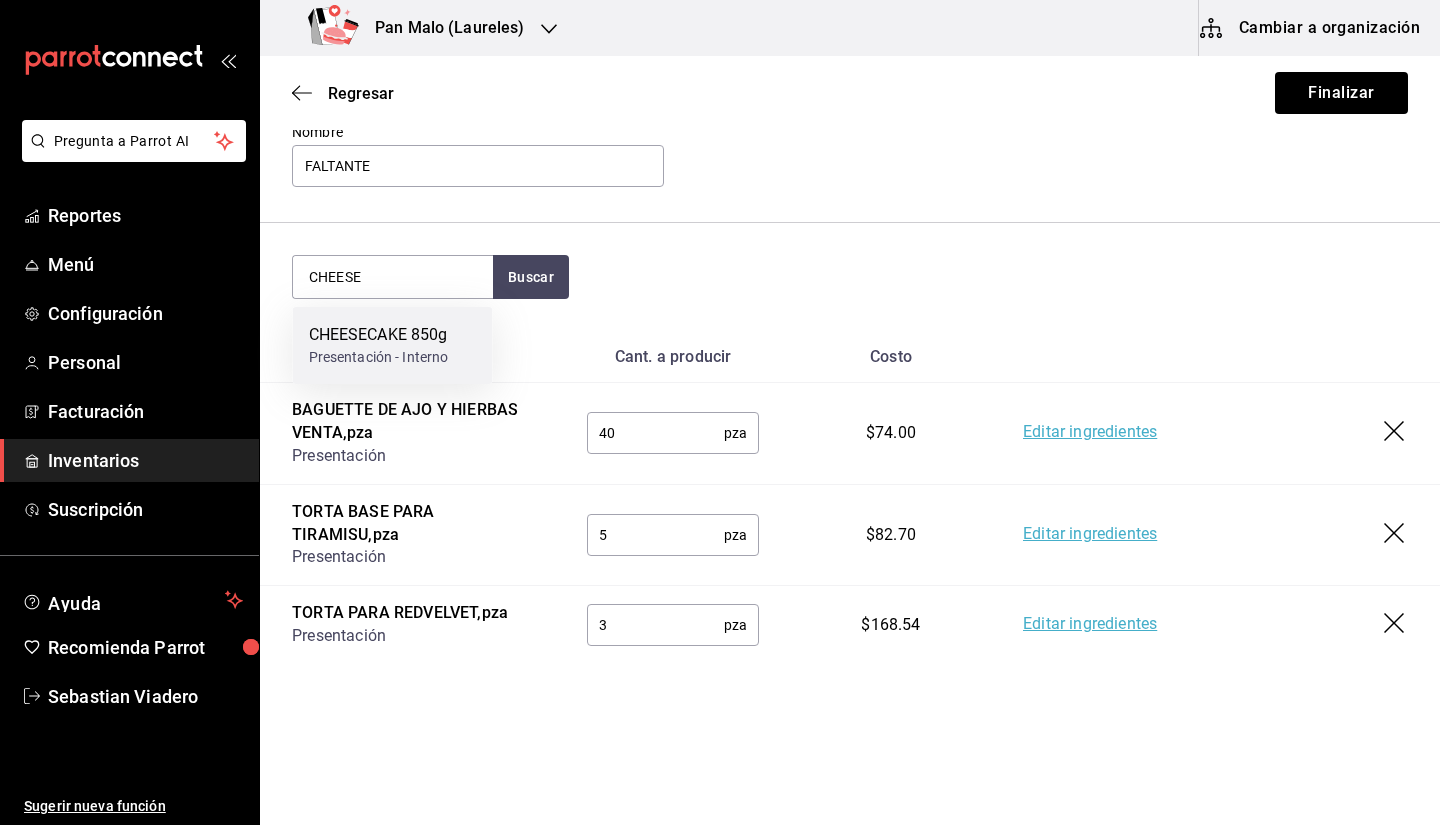 click on "CHEESECAKE 850g" at bounding box center [379, 335] 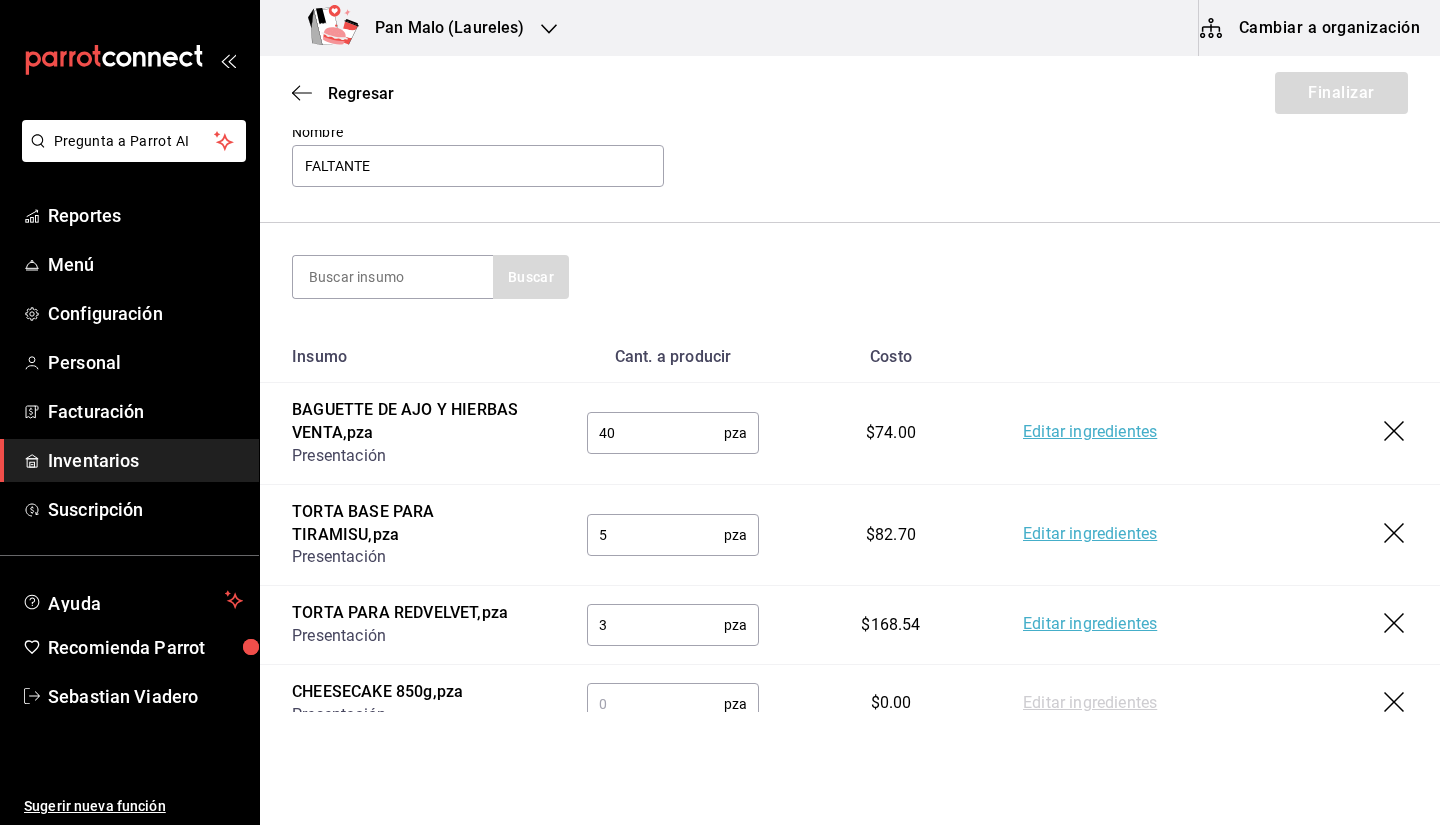 scroll, scrollTop: 210, scrollLeft: 0, axis: vertical 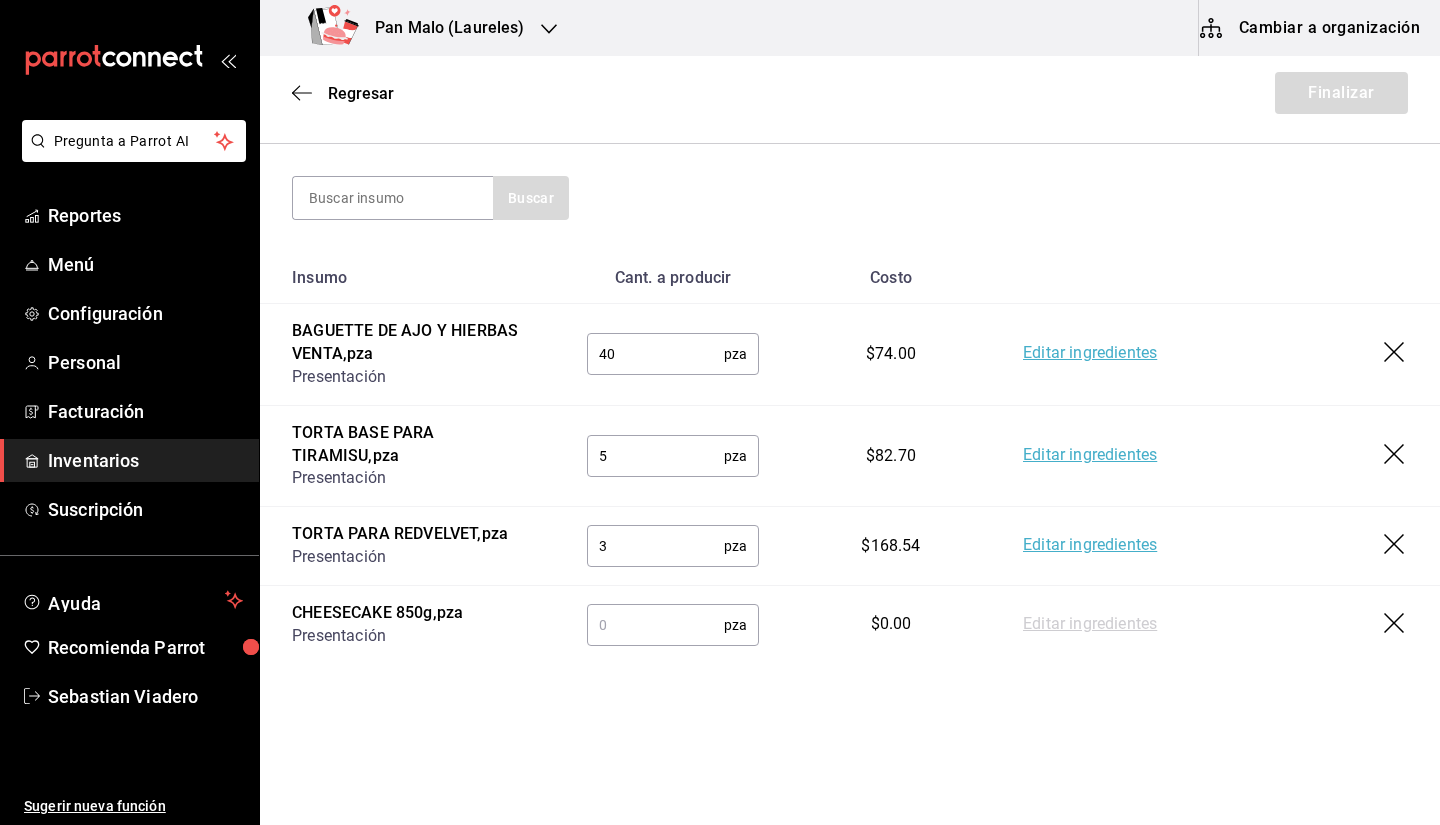 click at bounding box center [655, 625] 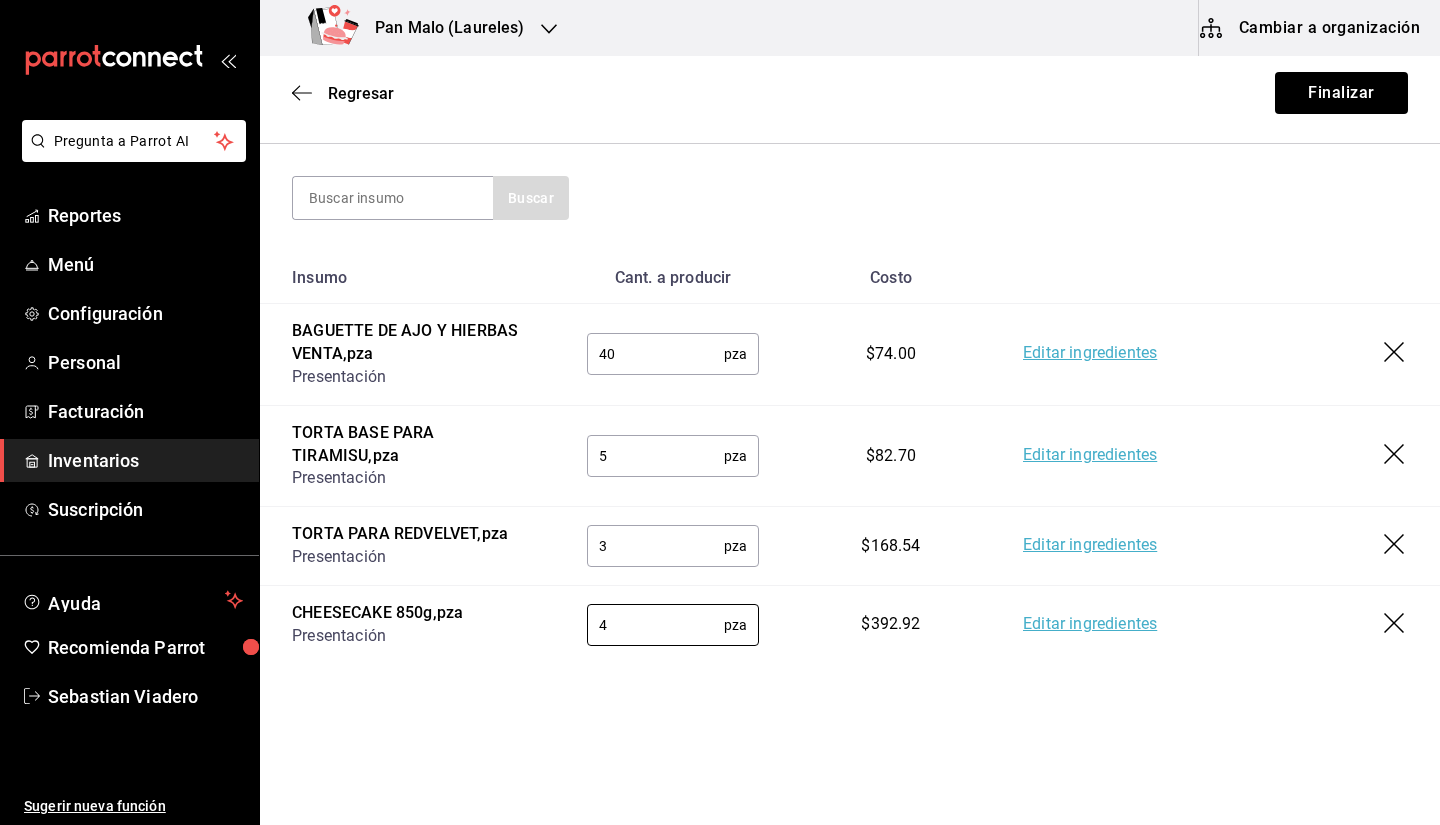 type on "4" 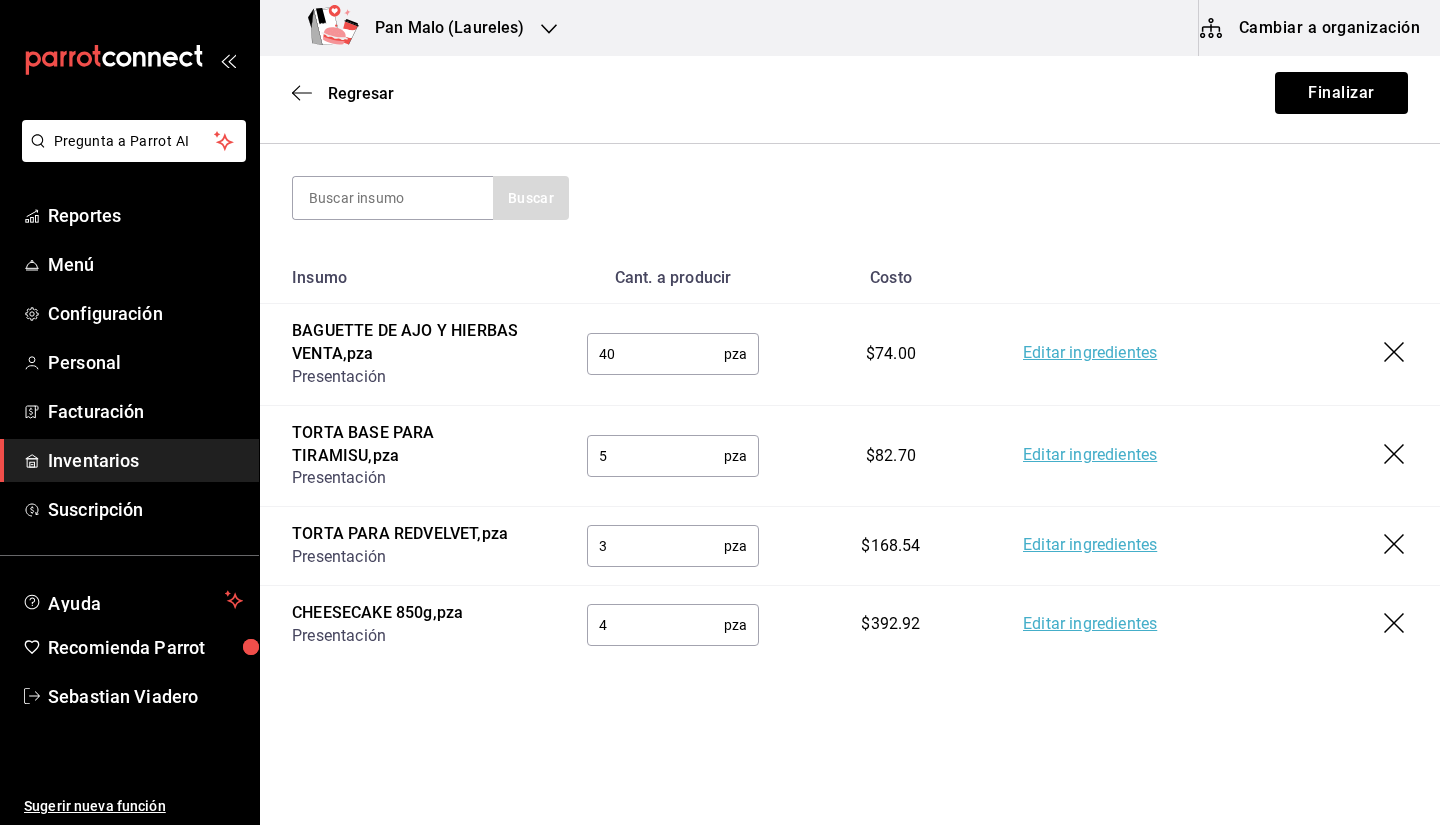 click on "Editar ingredientes" at bounding box center (1090, 625) 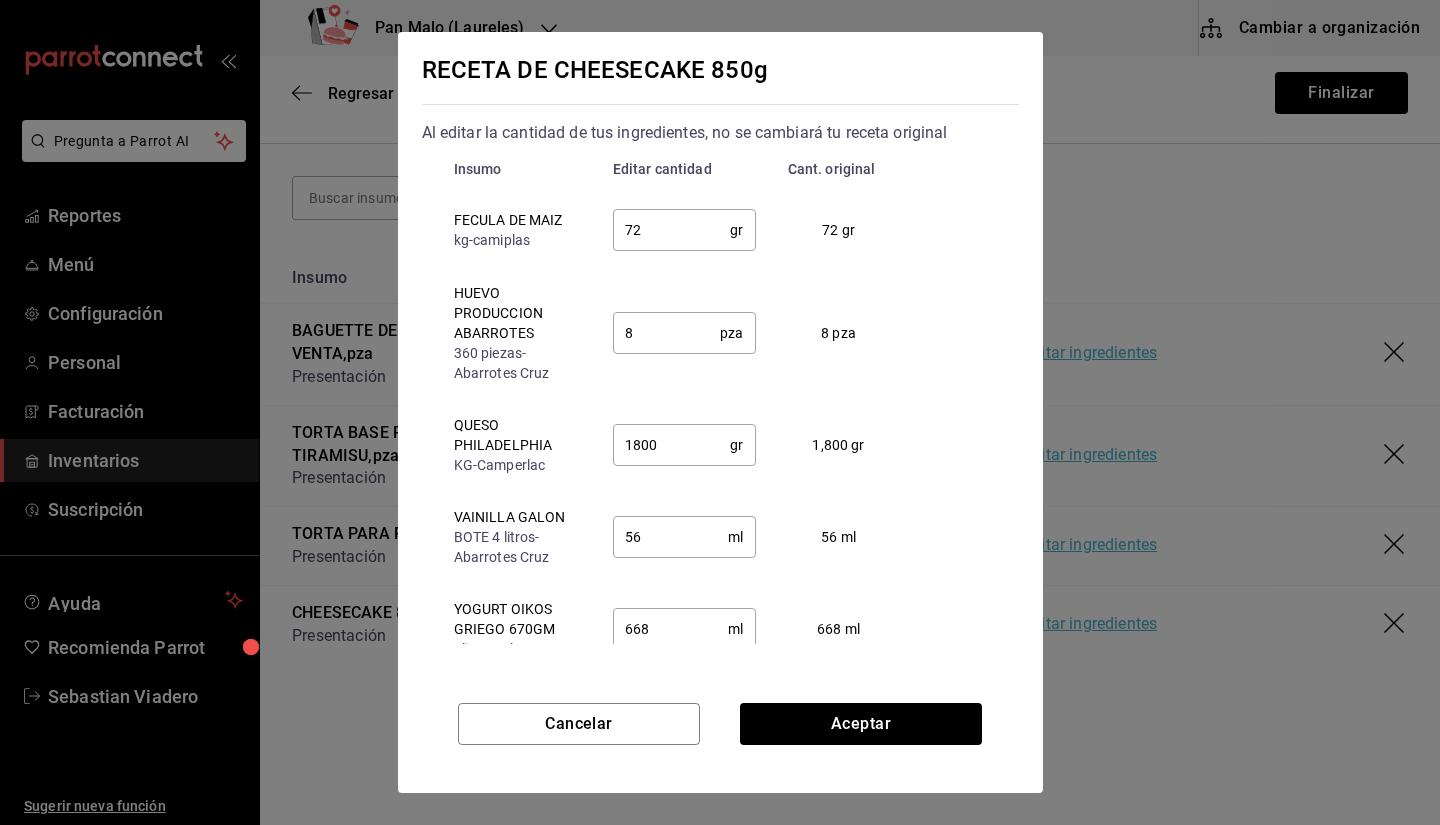 scroll, scrollTop: 32, scrollLeft: 0, axis: vertical 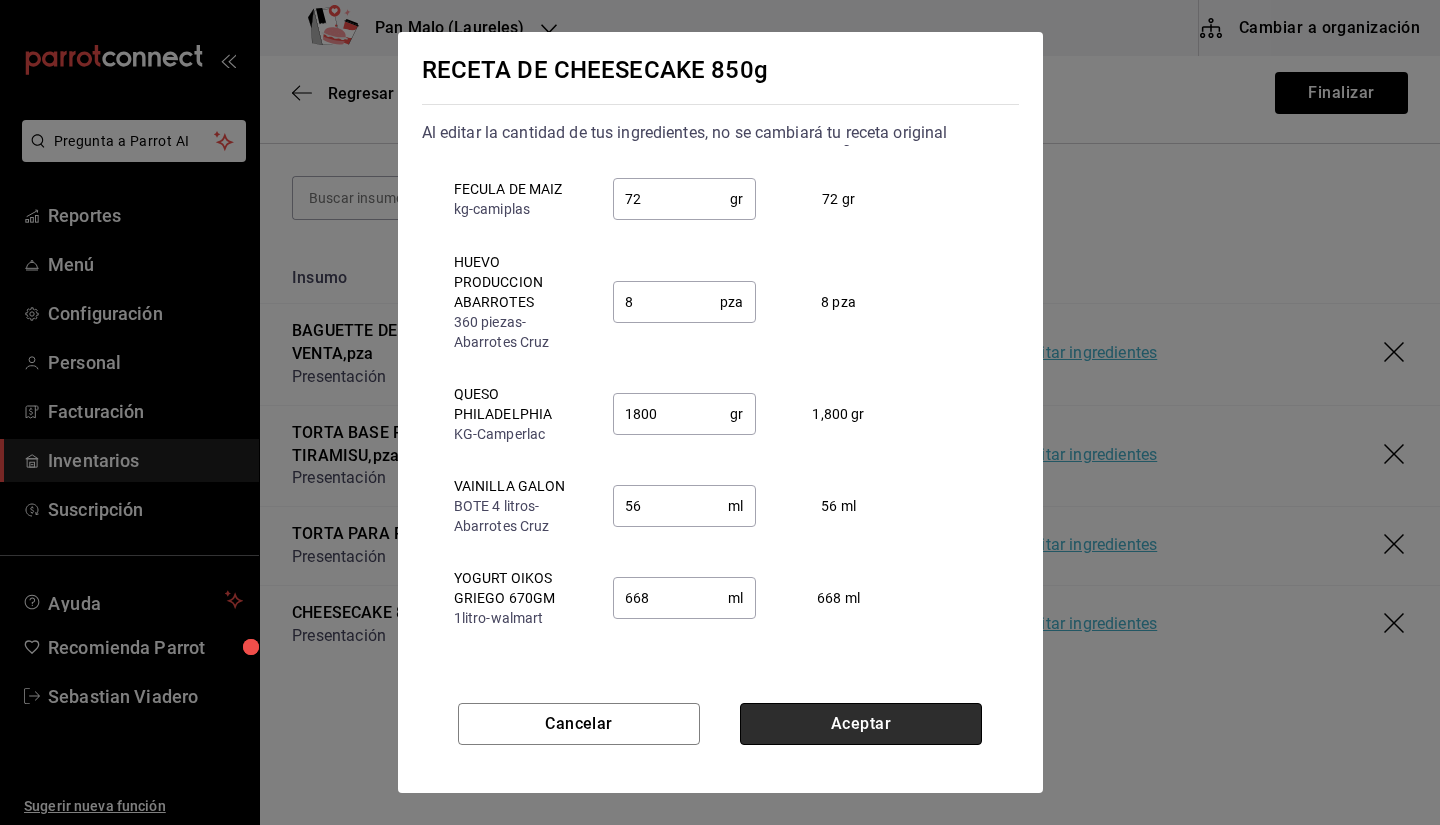 click on "Aceptar" at bounding box center (861, 724) 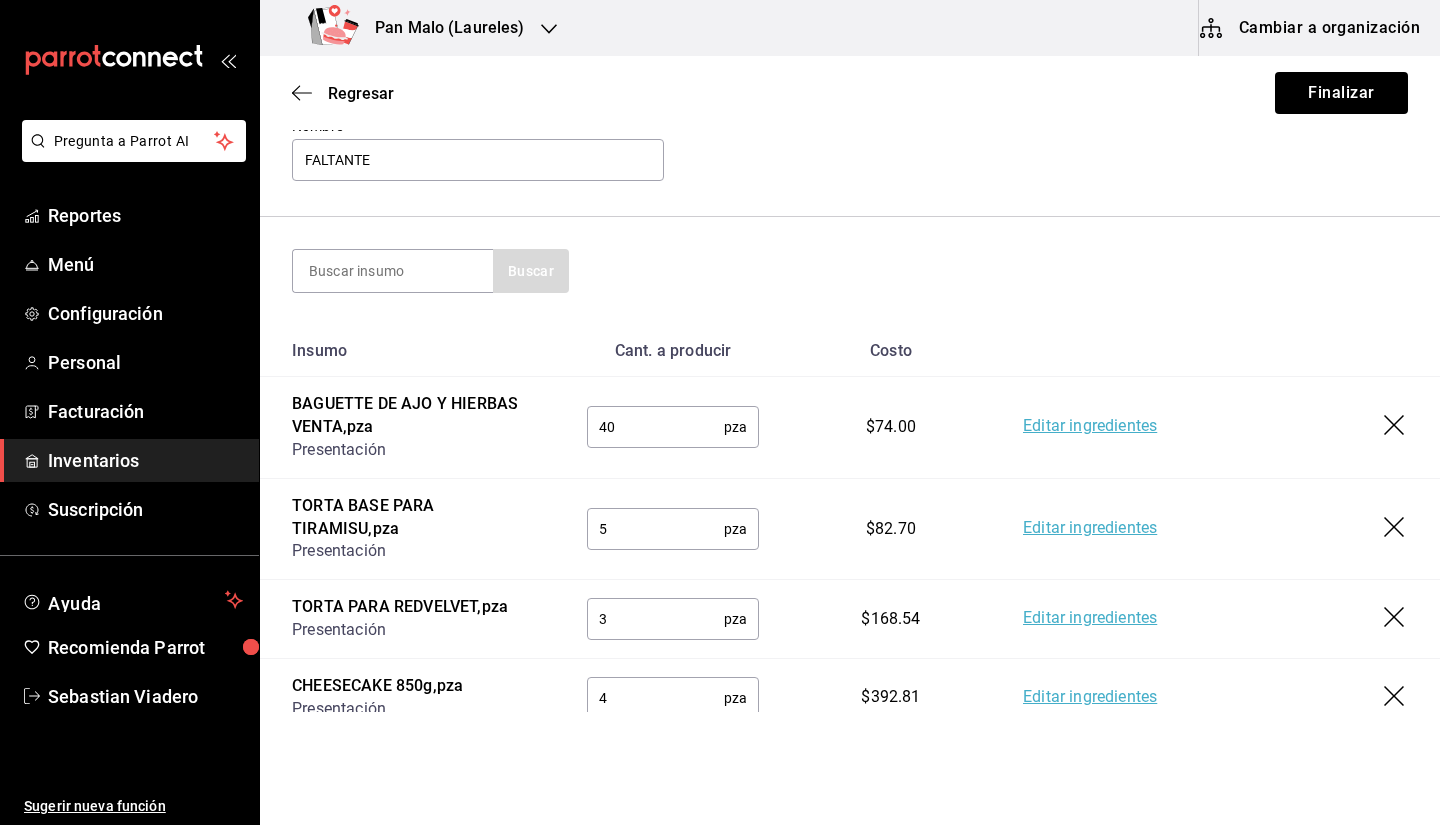 scroll, scrollTop: 210, scrollLeft: 0, axis: vertical 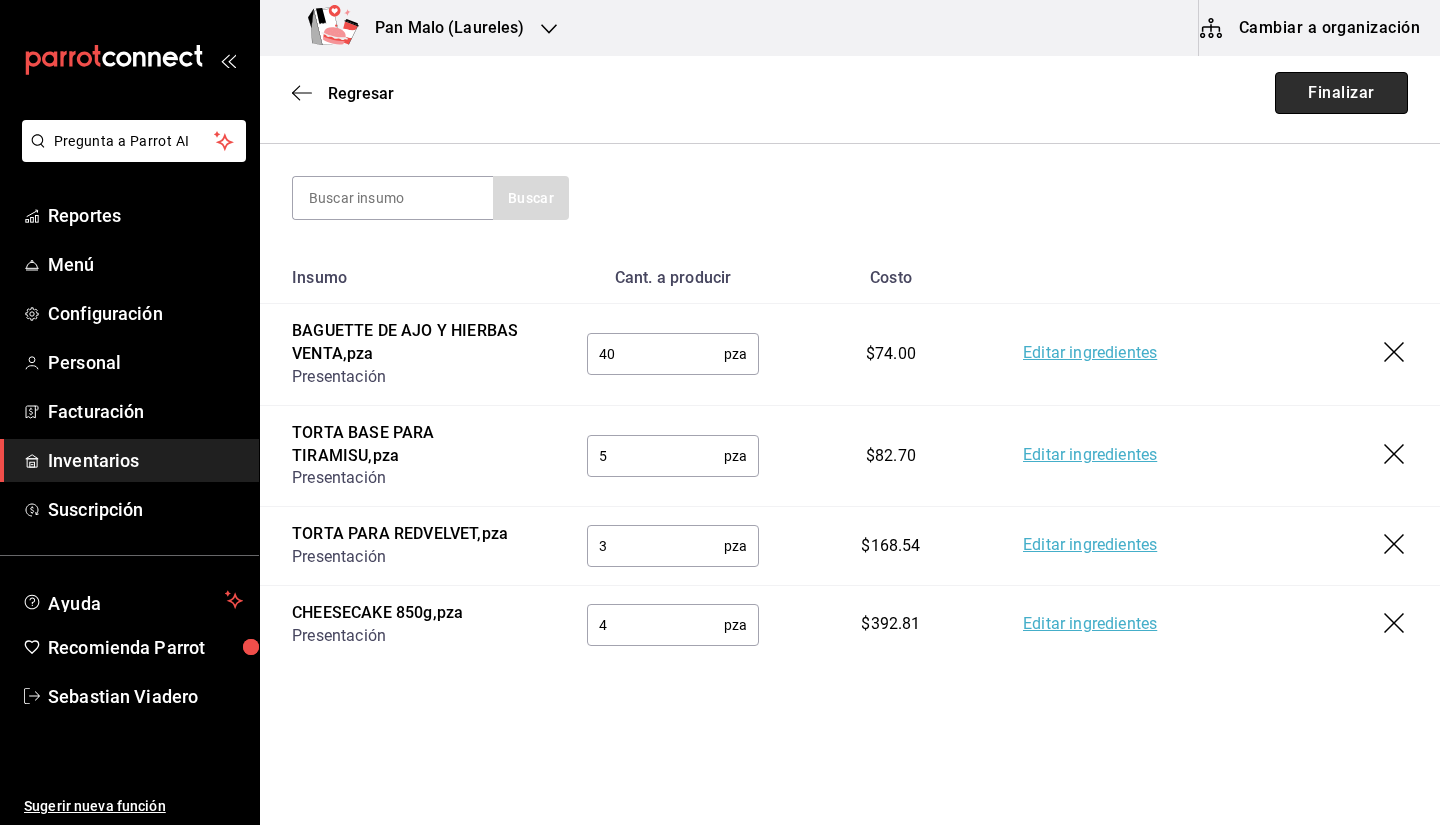 click on "Finalizar" at bounding box center [1341, 93] 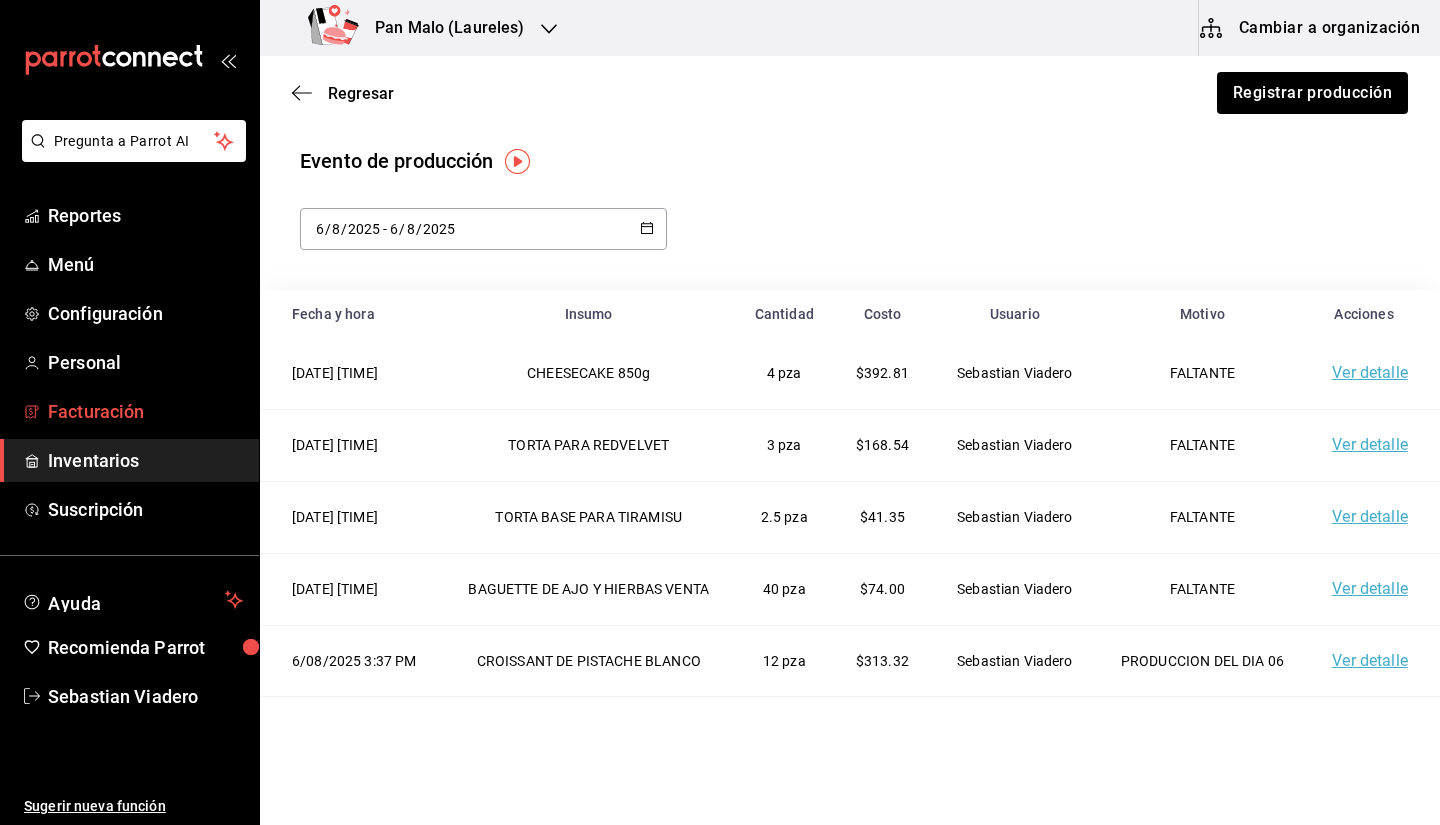 click on "Facturación" at bounding box center [145, 411] 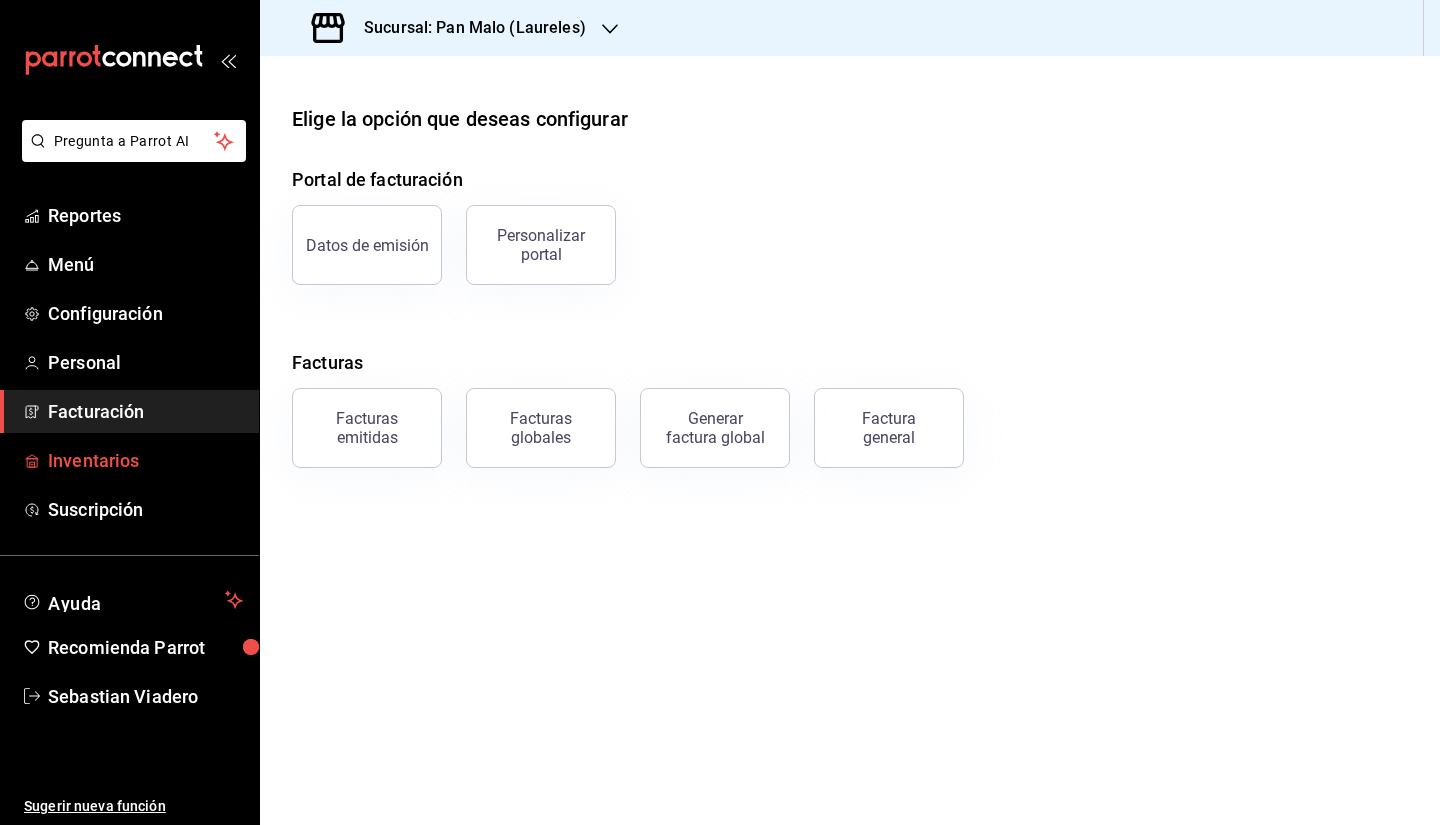 click on "Inventarios" at bounding box center [145, 460] 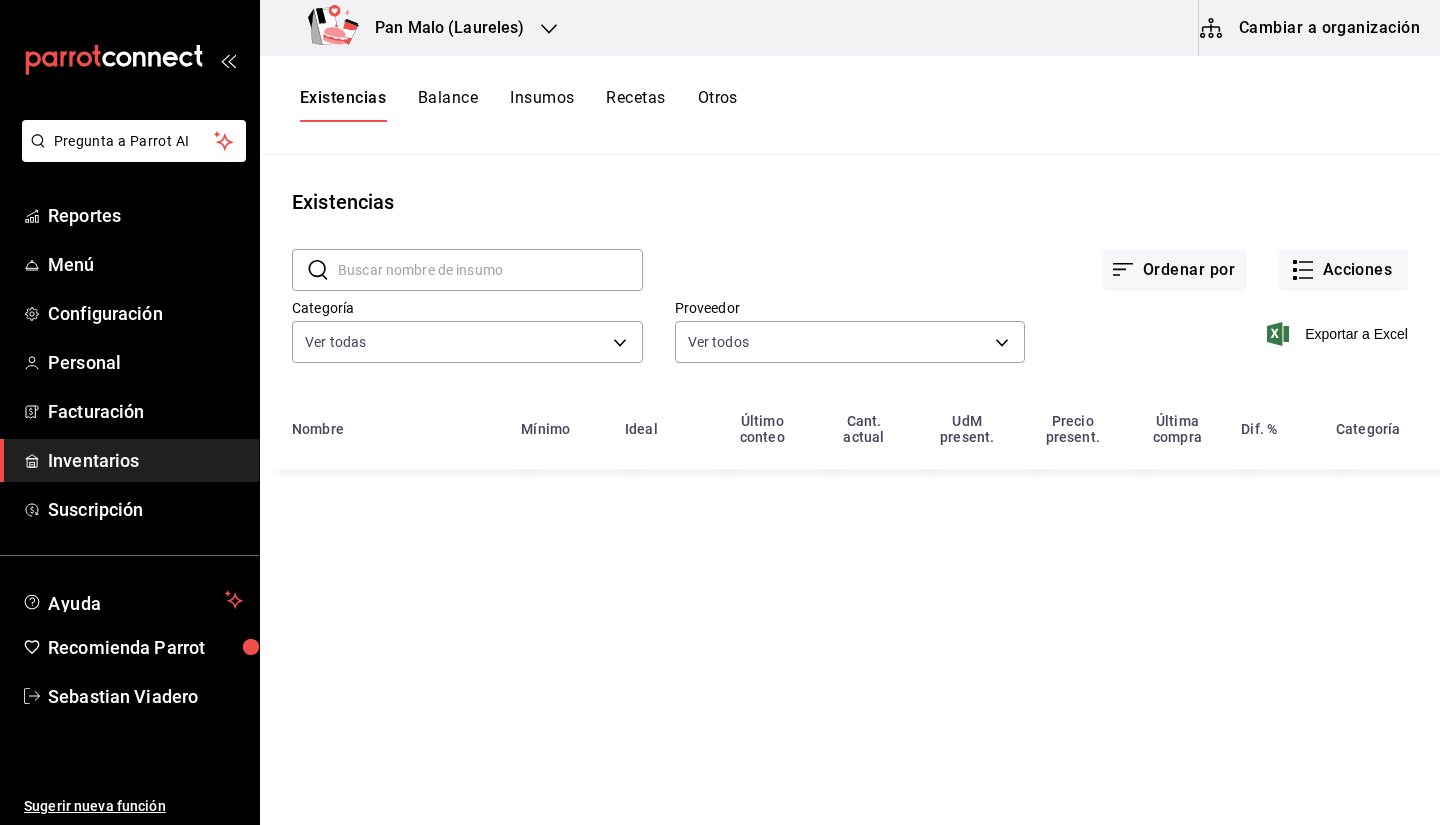 click on "Inventarios" at bounding box center [145, 460] 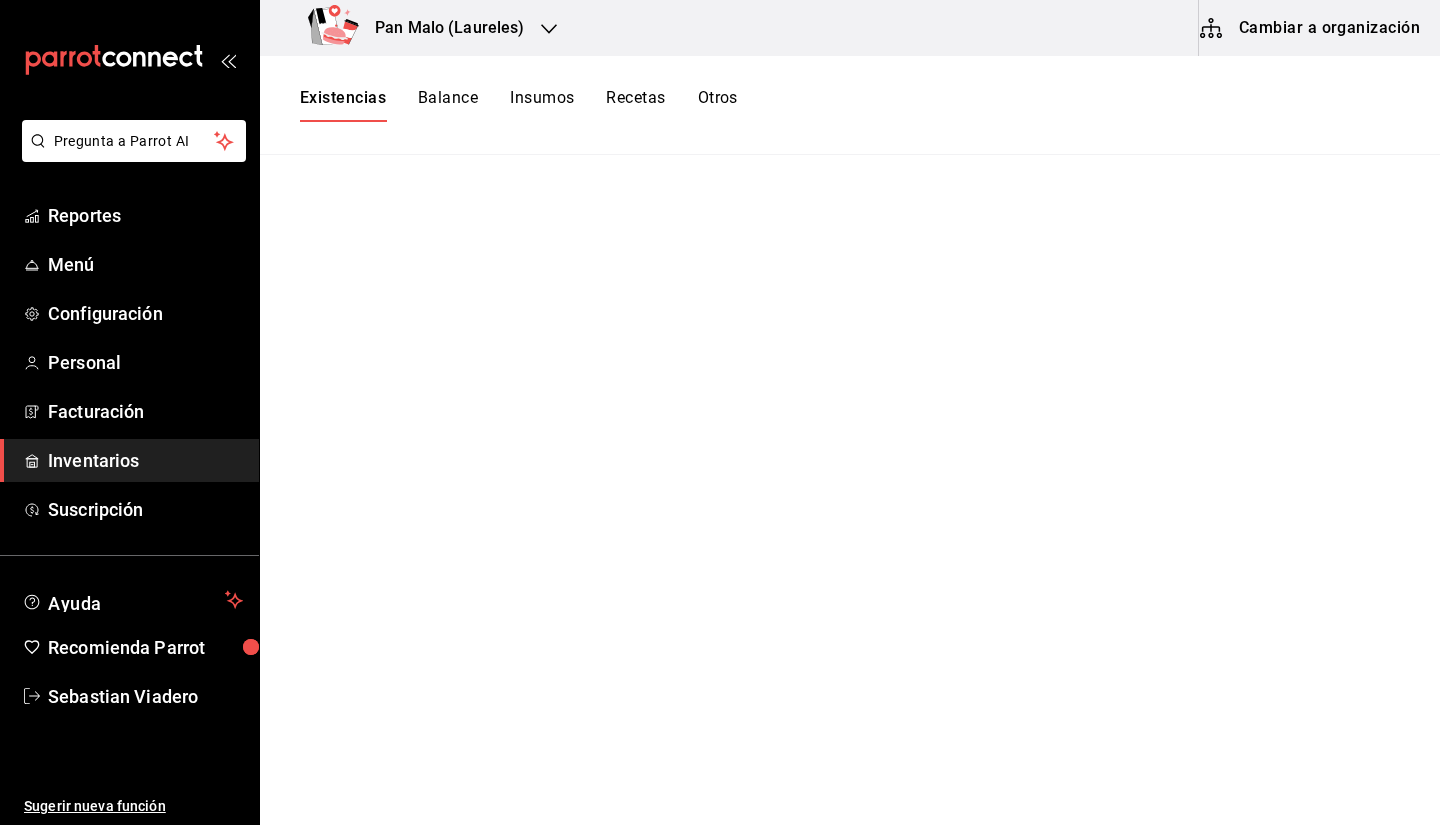 click on "Insumos" at bounding box center (542, 105) 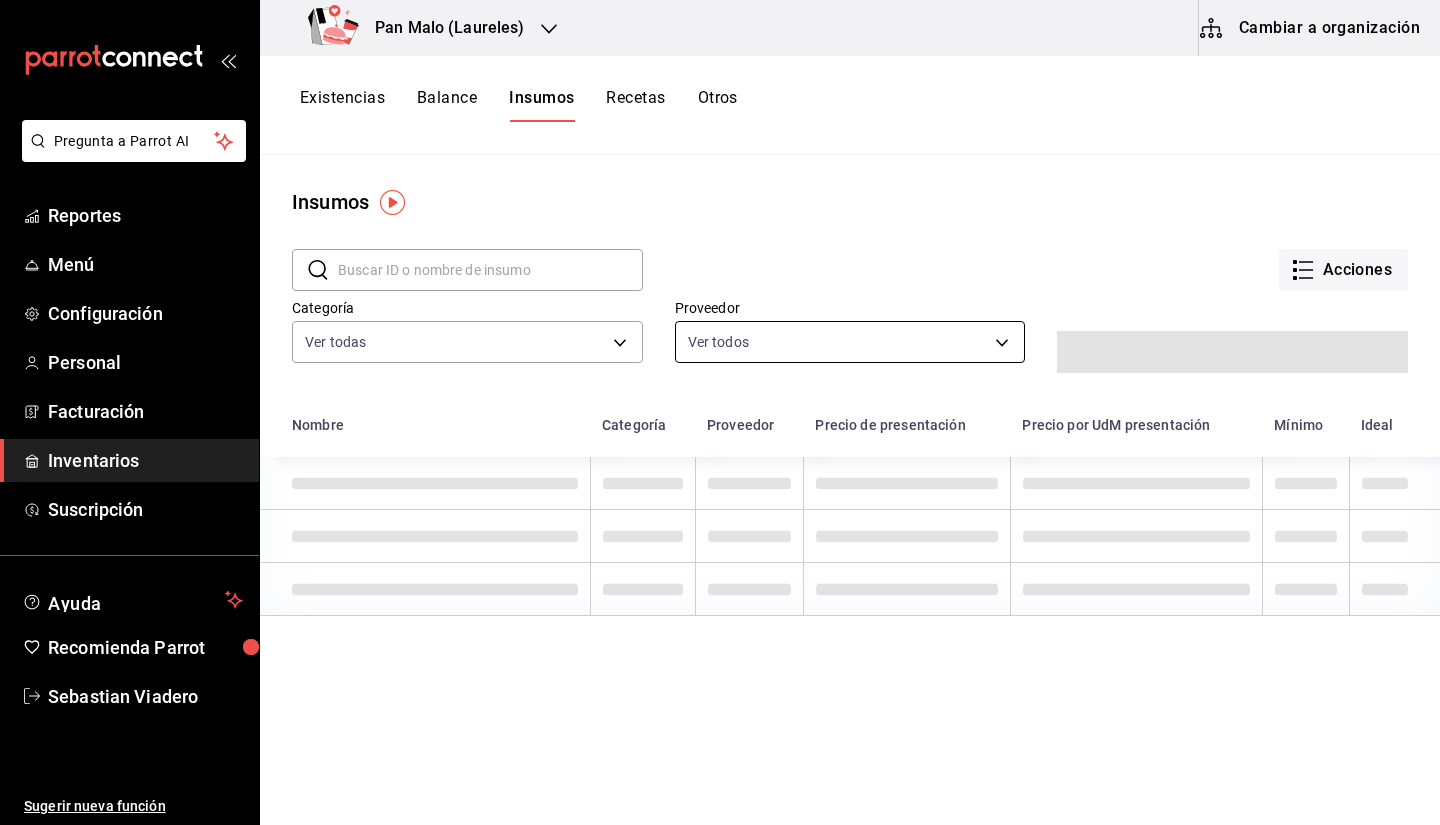 click on "Pregunta a Parrot AI Reportes   Menú   Configuración   Personal   Facturación   Inventarios   Suscripción   Ayuda Recomienda Parrot   Sebastian Viadero   Sugerir nueva función   Pan Malo (Laureles) Cambiar a organización Existencias Balance Insumos Recetas Otros Insumos ​ ​ Acciones Categoría Ver todas 845d24ca-60dd-4e7e-b3c9-ca2702778d83,d258234b-eb86-4f23-b0af-7f39f8376d1d,b487d5ec-9a72-45d0-bbdf-ace0a58857df,b7fa4d3f-7896-4504-b4eb-29f52eb713d6,244b5d13-ccc3-40e0-adb2-1f470b7c2b02,5221ede4-7101-46e2-abe0-c56c9f57c453,97c4540b-fae9-4f1d-bf52-72ae5b7112b3,dfca19a1-d0af-4dd2-9161-d29e1e6480e6,845fc0d5-bafa-4929-a86e-e534cf7c03f2 Proveedor Ver todos Nombre Categoría Proveedor Precio de presentación Precio por UdM presentación Mínimo Ideal GANA 1 MES GRATIS EN TU SUSCRIPCIÓN AQUÍ Ver video tutorial Ir a video Pregunta a Parrot AI Reportes   Menú   Configuración   Personal   Facturación   Inventarios   Suscripción   Ayuda Recomienda Parrot   Sebastian Viadero   Sugerir nueva función" at bounding box center [720, 405] 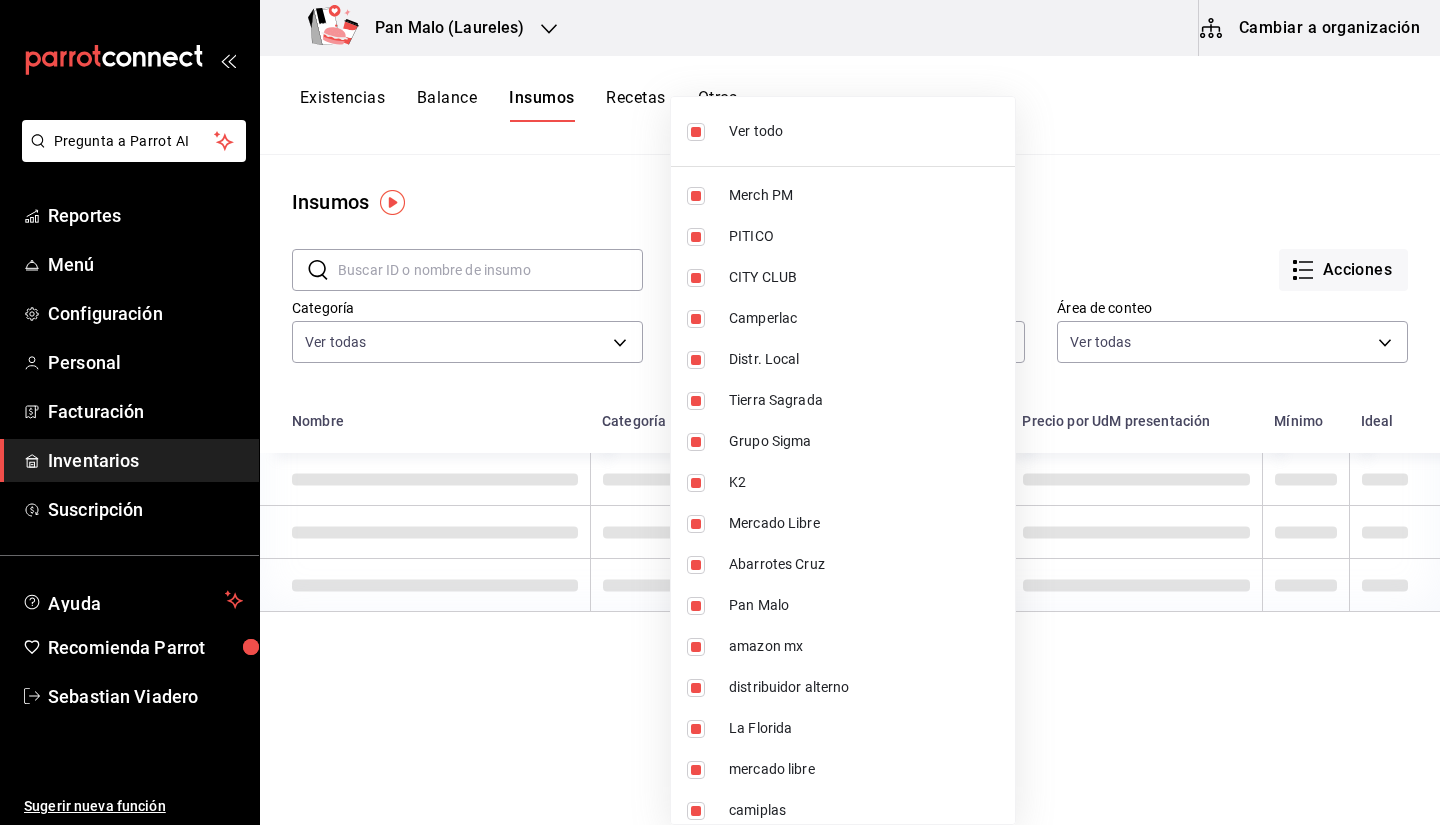 click at bounding box center (720, 412) 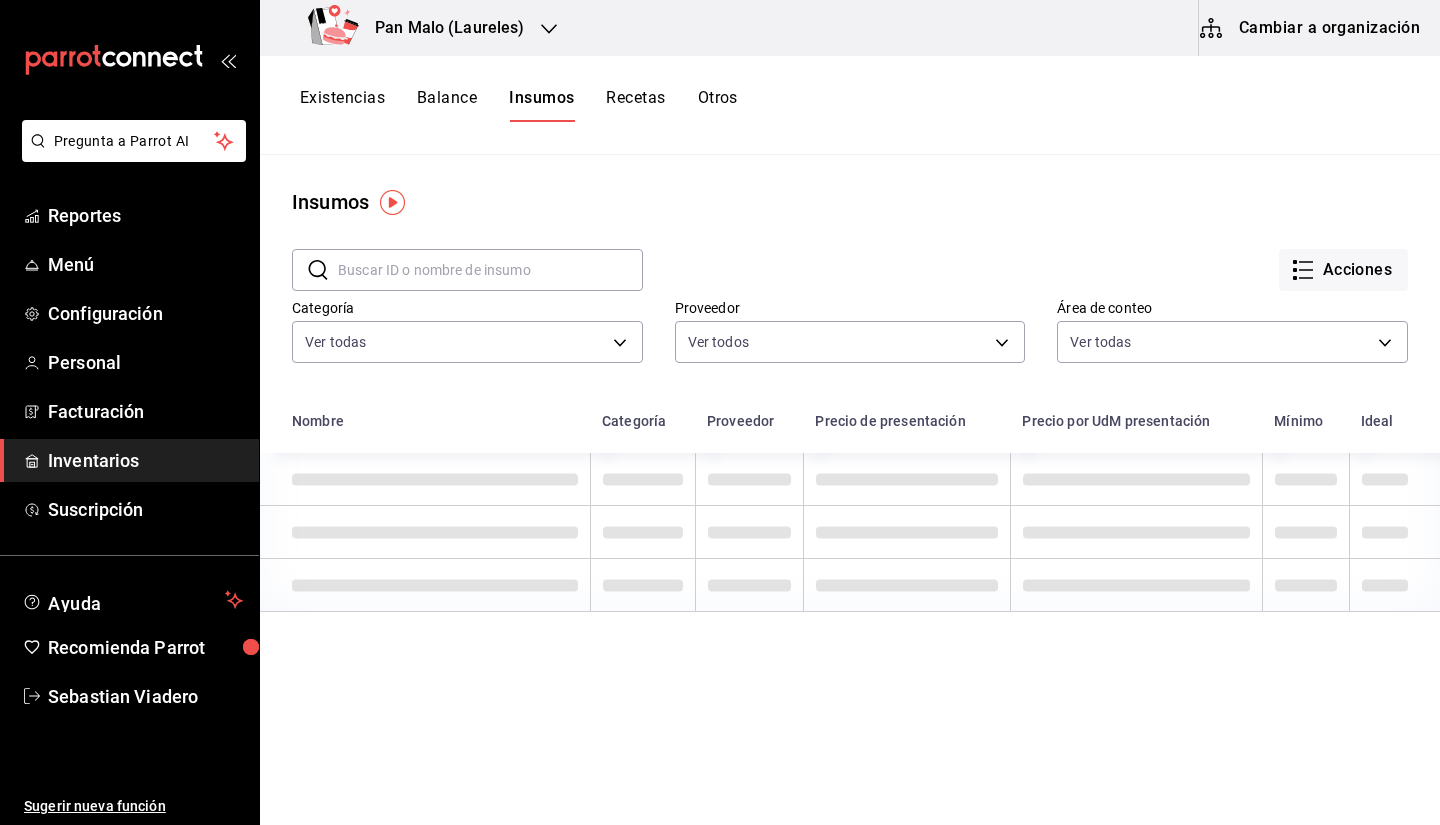 click on "Ver todo Merch PM PITICO CITY CLUB Camperlac Distr. Local Tierra Sagrada Grupo Sigma K2 Mercado Libre Abarrotes Cruz Pan Malo amazon mx distribuidor alterno La Florida mercado libre camiplas grupo florida Mercado Isis sky water Femsa amazon walmart sams Interno" at bounding box center [720, 412] 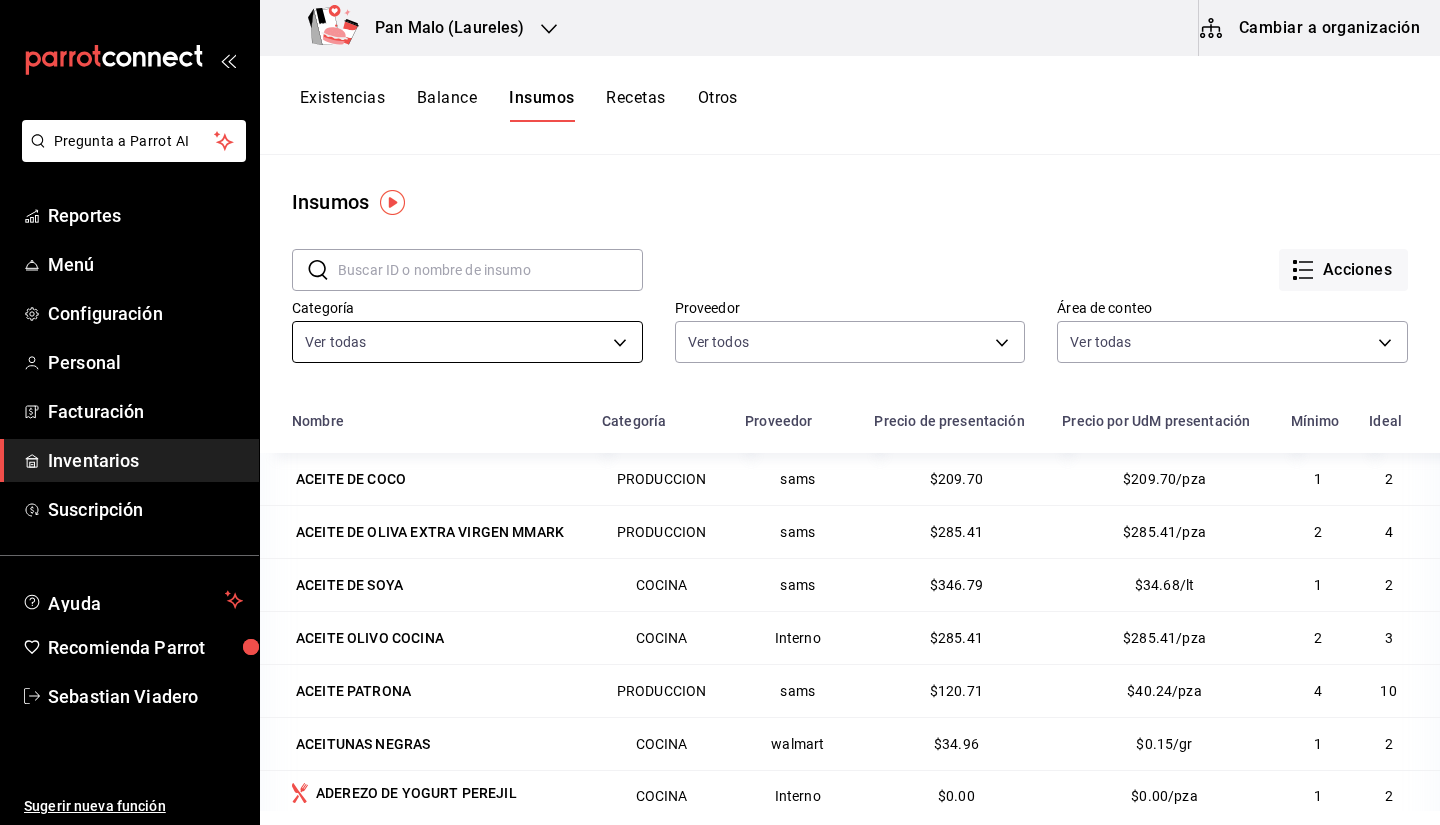 click on "Pregunta a Parrot AI Reportes   Menú   Configuración   Personal   Facturación   Inventarios   Suscripción   Ayuda Recomienda Parrot   Sebastian Viadero   Sugerir nueva función   Pan Malo (Laureles) Cambiar a organización Existencias Balance Insumos Recetas Otros Insumos ​ ​ Acciones Categoría Ver todas 845d24ca-60dd-4e7e-b3c9-ca2702778d83,d258234b-eb86-4f23-b0af-7f39f8376d1d,b487d5ec-9a72-45d0-bbdf-ace0a58857df,b7fa4d3f-7896-4504-b4eb-29f52eb713d6,244b5d13-ccc3-40e0-adb2-1f470b7c2b02,5221ede4-7101-46e2-abe0-c56c9f57c453,97c4540b-fae9-4f1d-bf52-72ae5b7112b3,dfca19a1-d0af-4dd2-9161-d29e1e6480e6,845fc0d5-bafa-4929-a86e-e534cf7c03f2 Proveedor Ver todos Área de conteo Ver todas c4d08561-fe3f-4d0b-9e8c-55dd6b6232db,3ece442d-8ef7-4dde-b159-57e55c6633a1 Nombre Categoría Proveedor Precio de presentación Precio por UdM presentación Mínimo Ideal ACEITE DE COCO PRODUCCION sams $209.70 $209.70/pza 1 2 ACEITE DE OLIVA EXTRA VIRGEN MMARK PRODUCCION sams $285.41 $285.41/pza 2 4 ACEITE DE SOYA COCINA sams 1 2" at bounding box center (720, 405) 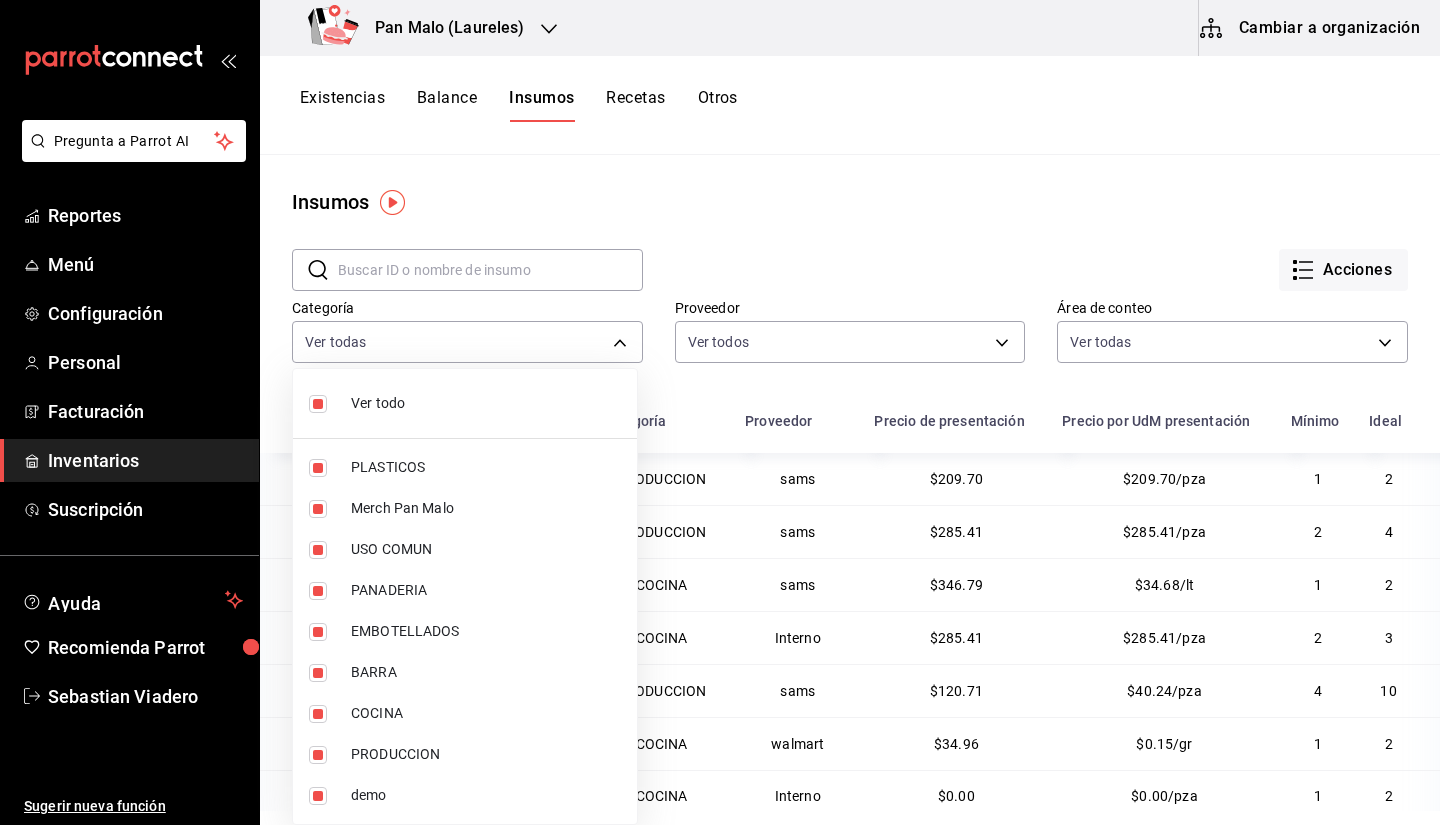 click on "Ver todo" at bounding box center [465, 403] 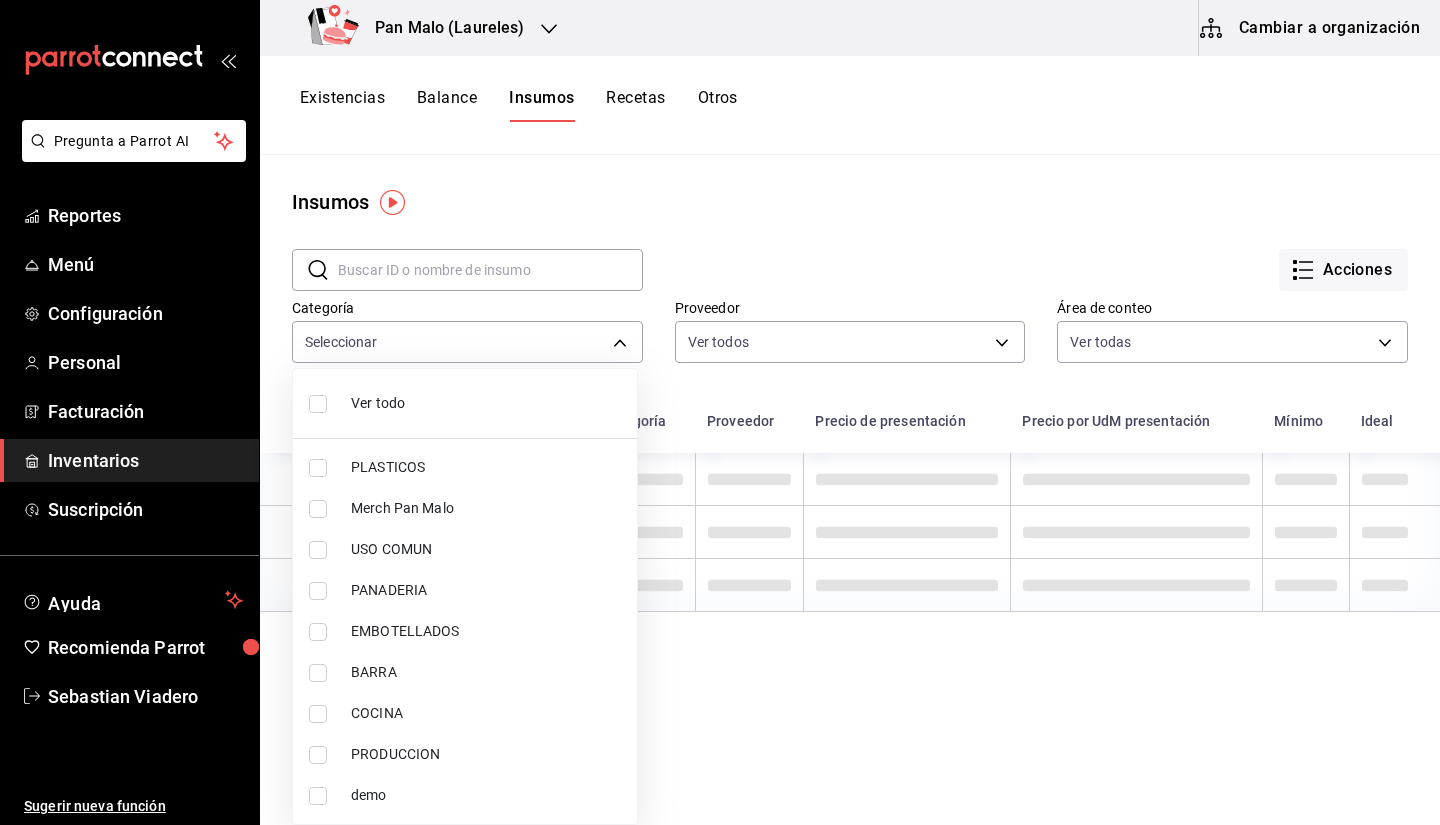 click on "PRODUCCION" at bounding box center (486, 754) 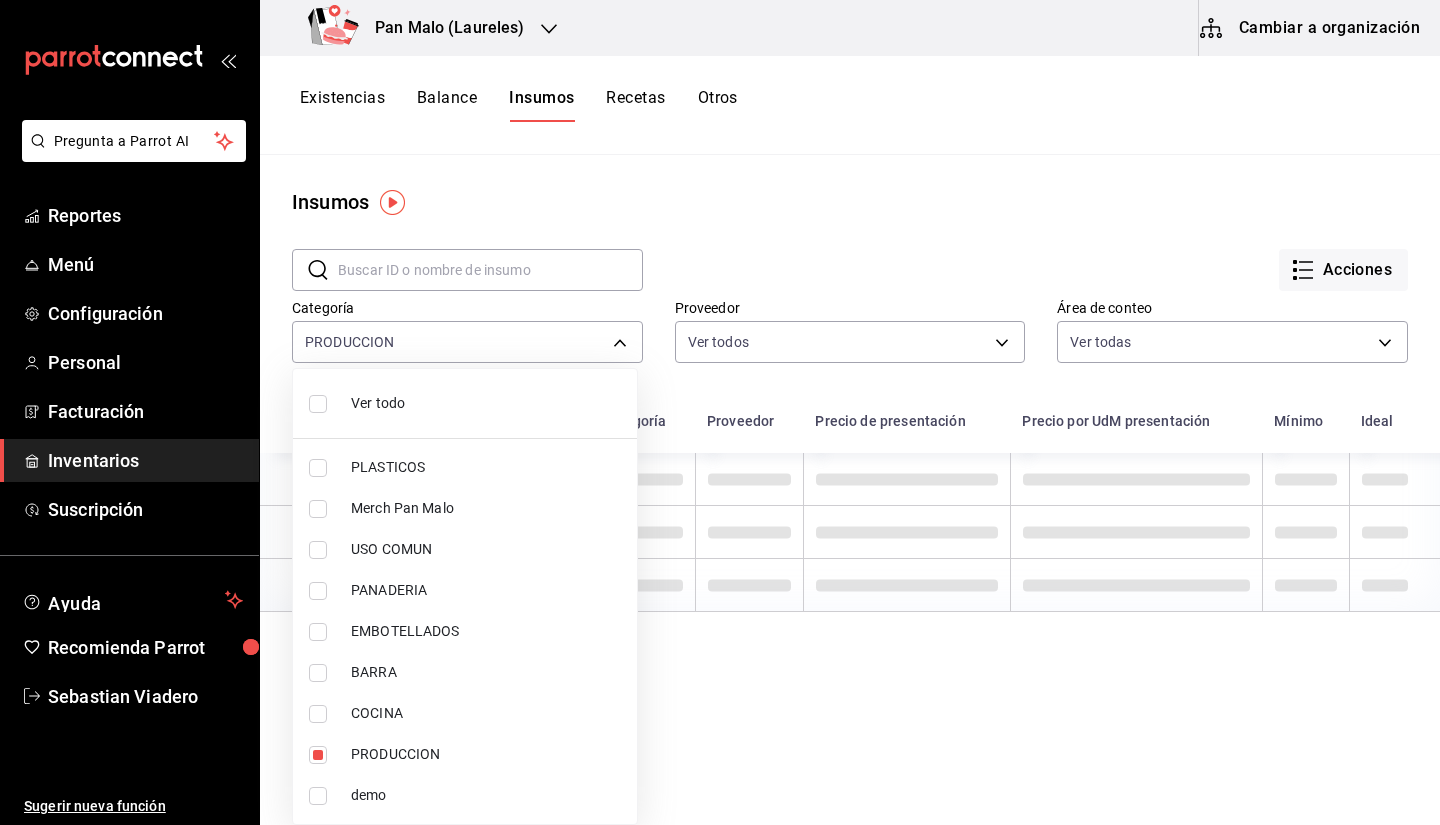 click at bounding box center (720, 412) 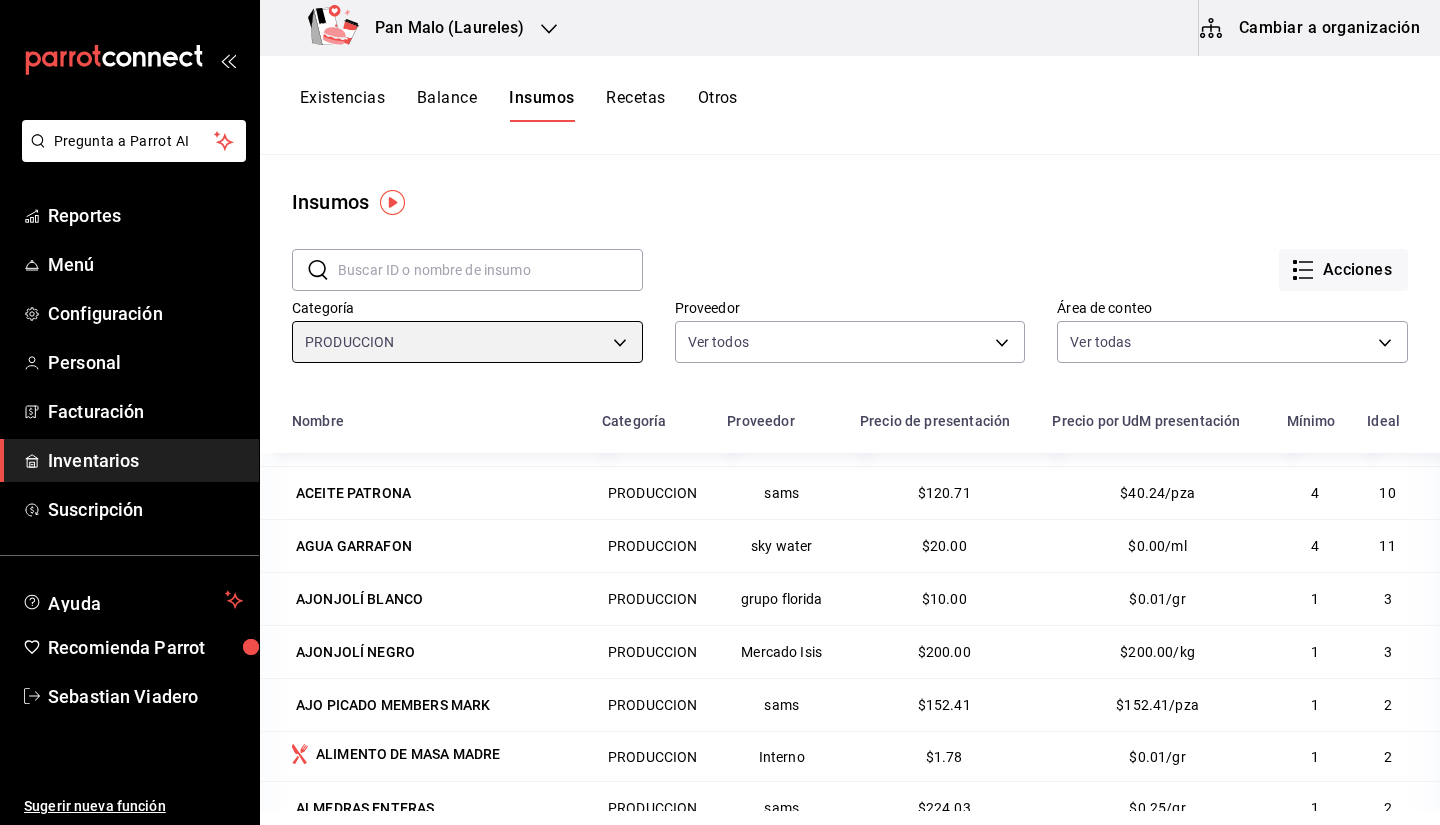 scroll, scrollTop: 0, scrollLeft: 0, axis: both 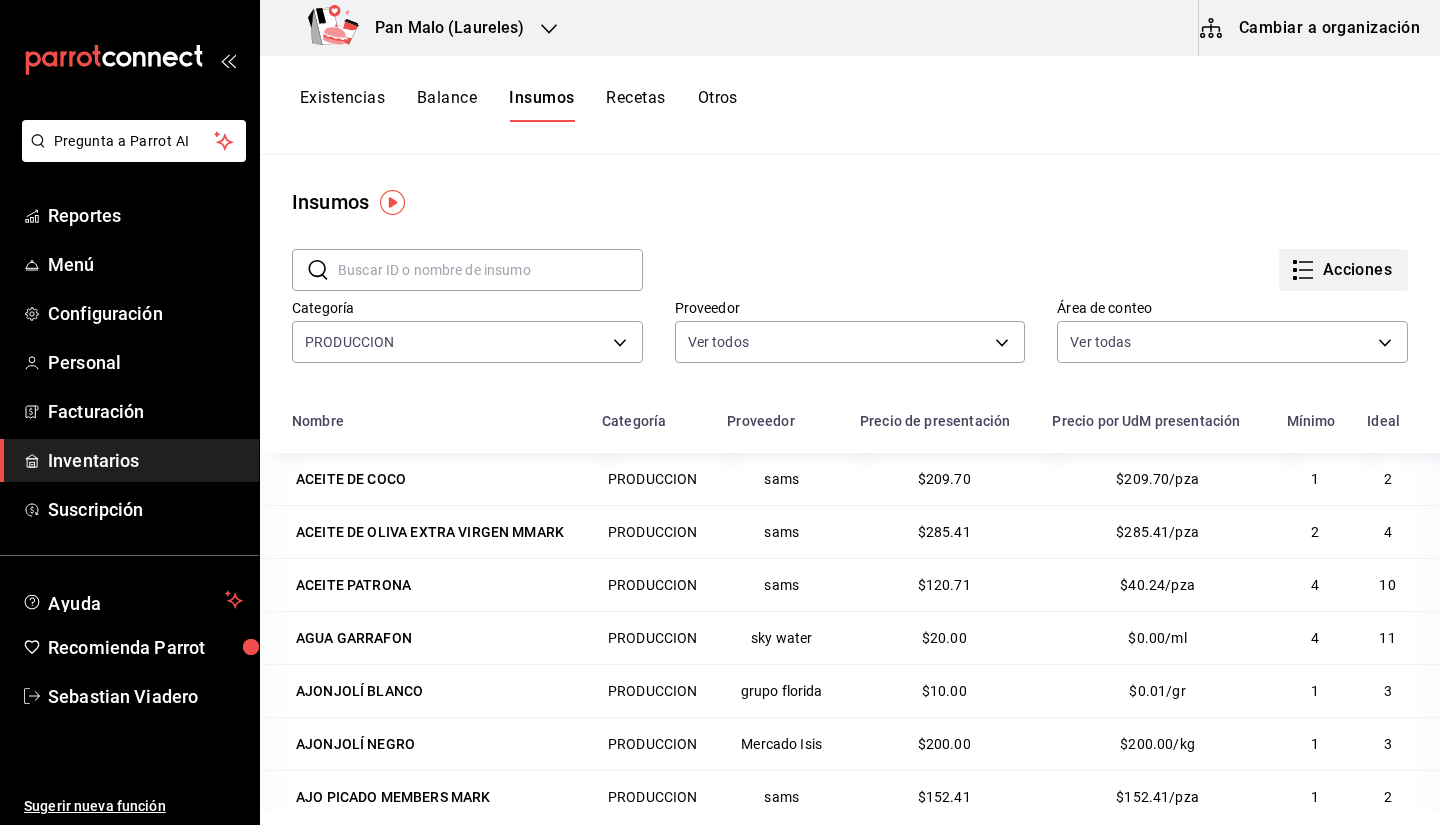 click on "Acciones" at bounding box center (1343, 270) 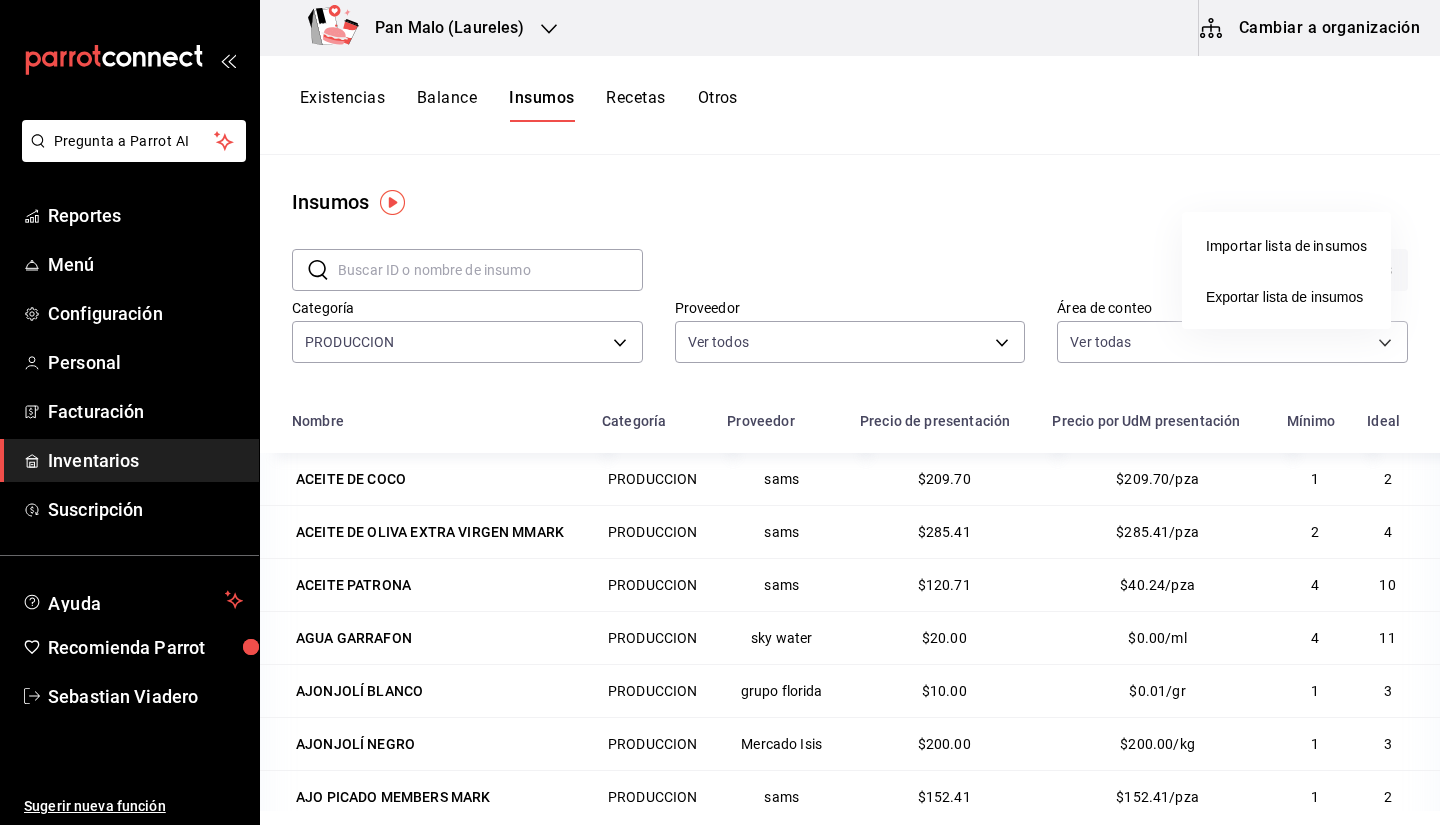 click at bounding box center [720, 412] 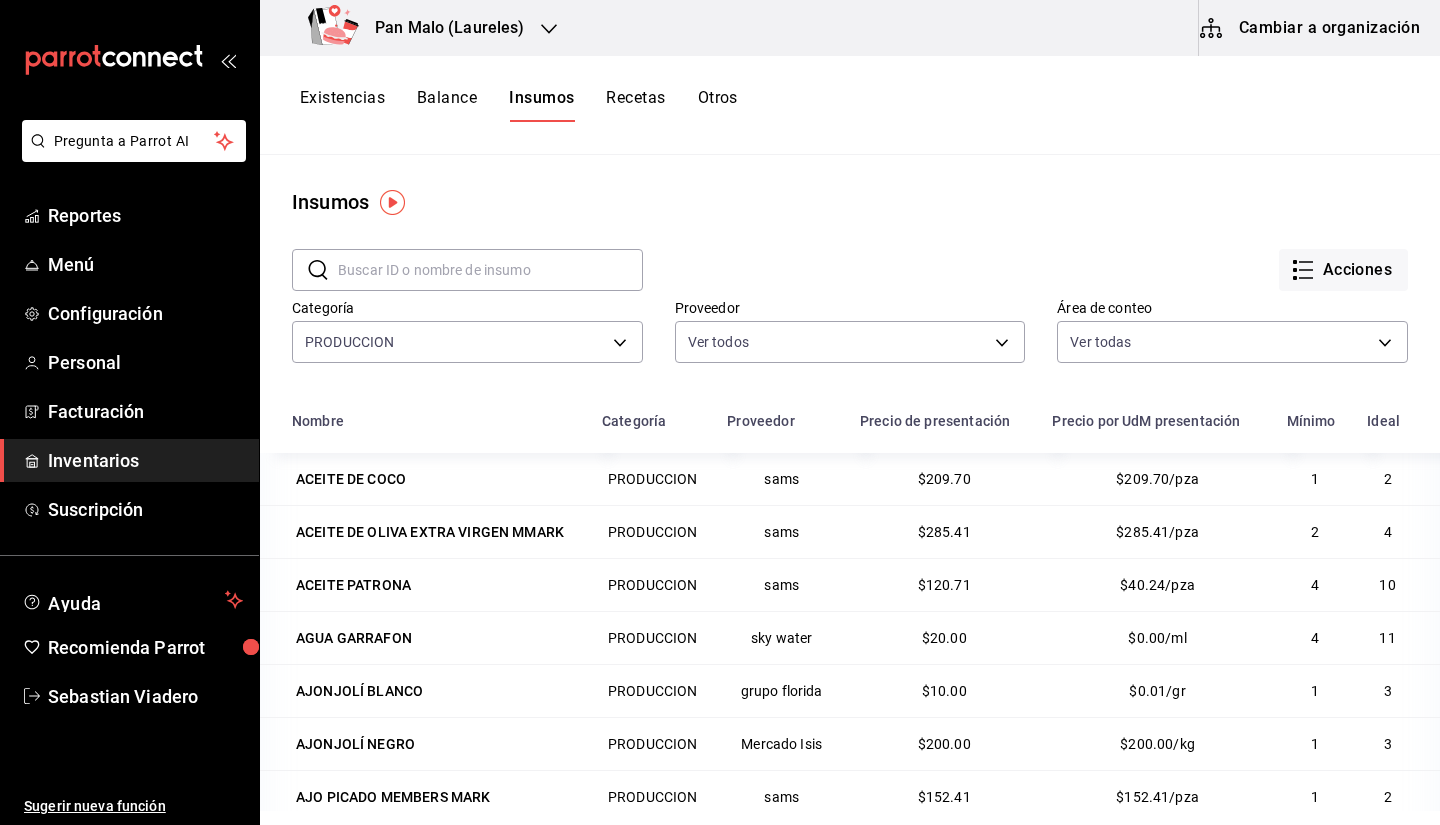 click on "Existencias" at bounding box center [342, 105] 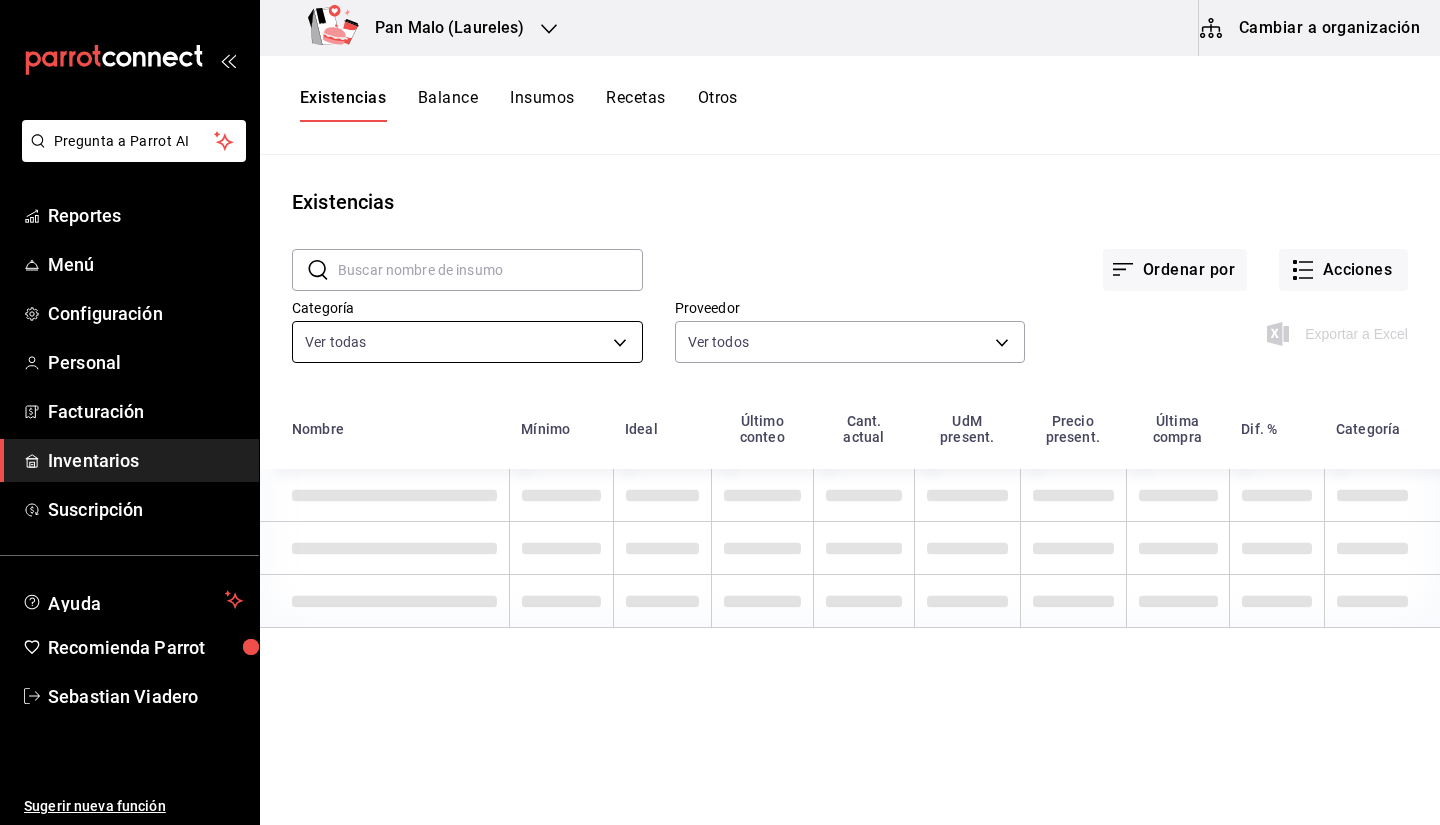 click on "Pregunta a Parrot AI Reportes   Menú   Configuración   Personal   Facturación   Inventarios   Suscripción   Ayuda Recomienda Parrot   Sebastian Viadero   Sugerir nueva función   Pan Malo (Laureles) Cambiar a organización Existencias Balance Insumos Recetas Otros Existencias ​ ​ Ordenar por Acciones Categoría Ver todas 845d24ca-60dd-4e7e-b3c9-ca2702778d83,d258234b-eb86-4f23-b0af-7f39f8376d1d,b487d5ec-9a72-45d0-bbdf-ace0a58857df,b7fa4d3f-7896-4504-b4eb-29f52eb713d6,244b5d13-ccc3-40e0-adb2-1f470b7c2b02,5221ede4-7101-46e2-abe0-c56c9f57c453,97c4540b-fae9-4f1d-bf52-72ae5b7112b3,dfca19a1-d0af-4dd2-9161-d29e1e6480e6,845fc0d5-bafa-4929-a86e-e534cf7c03f2 Proveedor Ver todos Exportar a Excel Nombre Mínimo Ideal Último conteo Cant. actual UdM present. Precio present. Última compra Dif. % Categoría GANA 1 MES GRATIS EN TU SUSCRIPCIÓN AQUÍ Ver video tutorial Ir a video Pregunta a Parrot AI Reportes   Menú   Configuración   Personal   Facturación   Inventarios   Suscripción   Ayuda Recomienda Parrot" at bounding box center (720, 405) 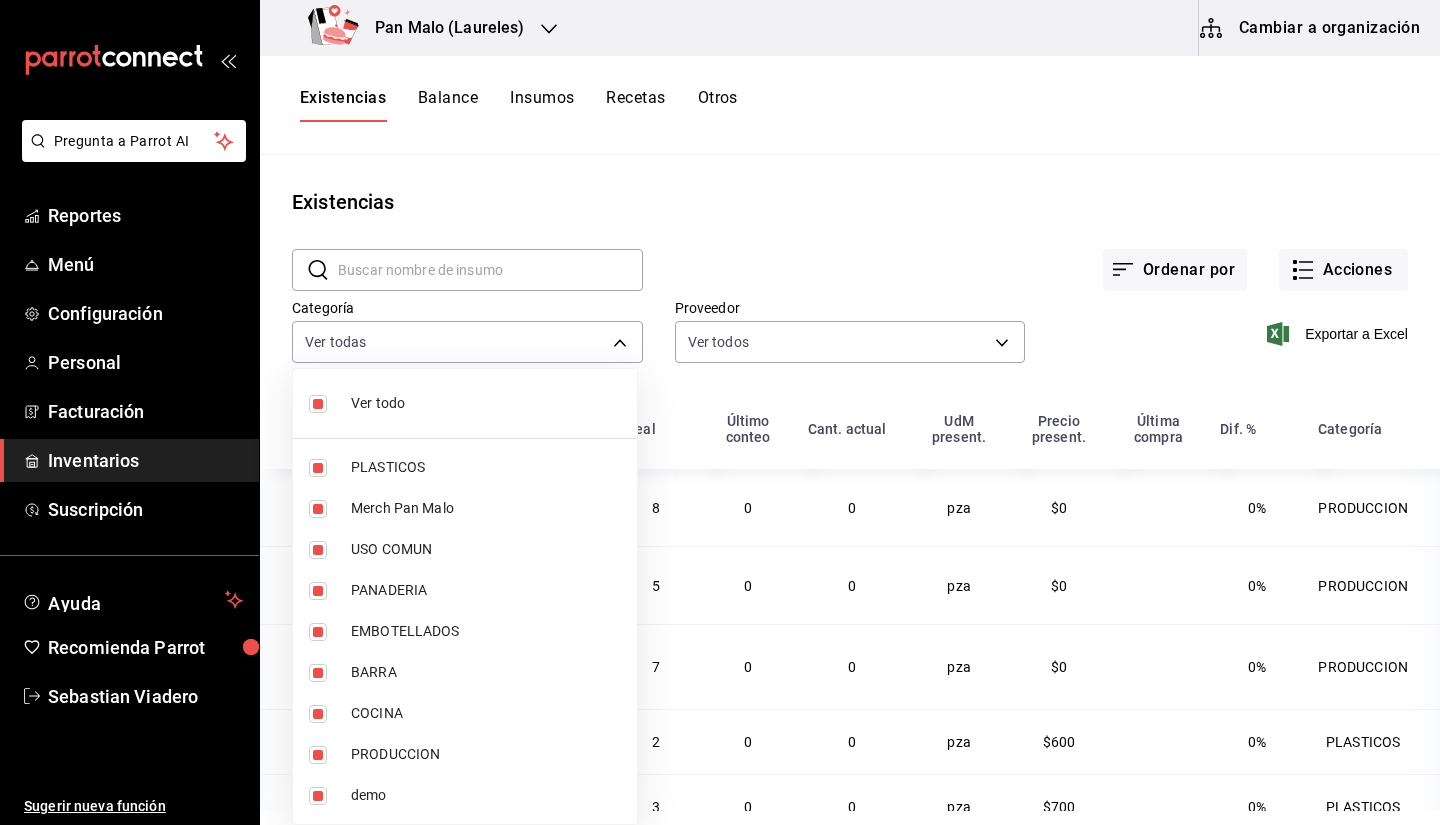 click at bounding box center [720, 412] 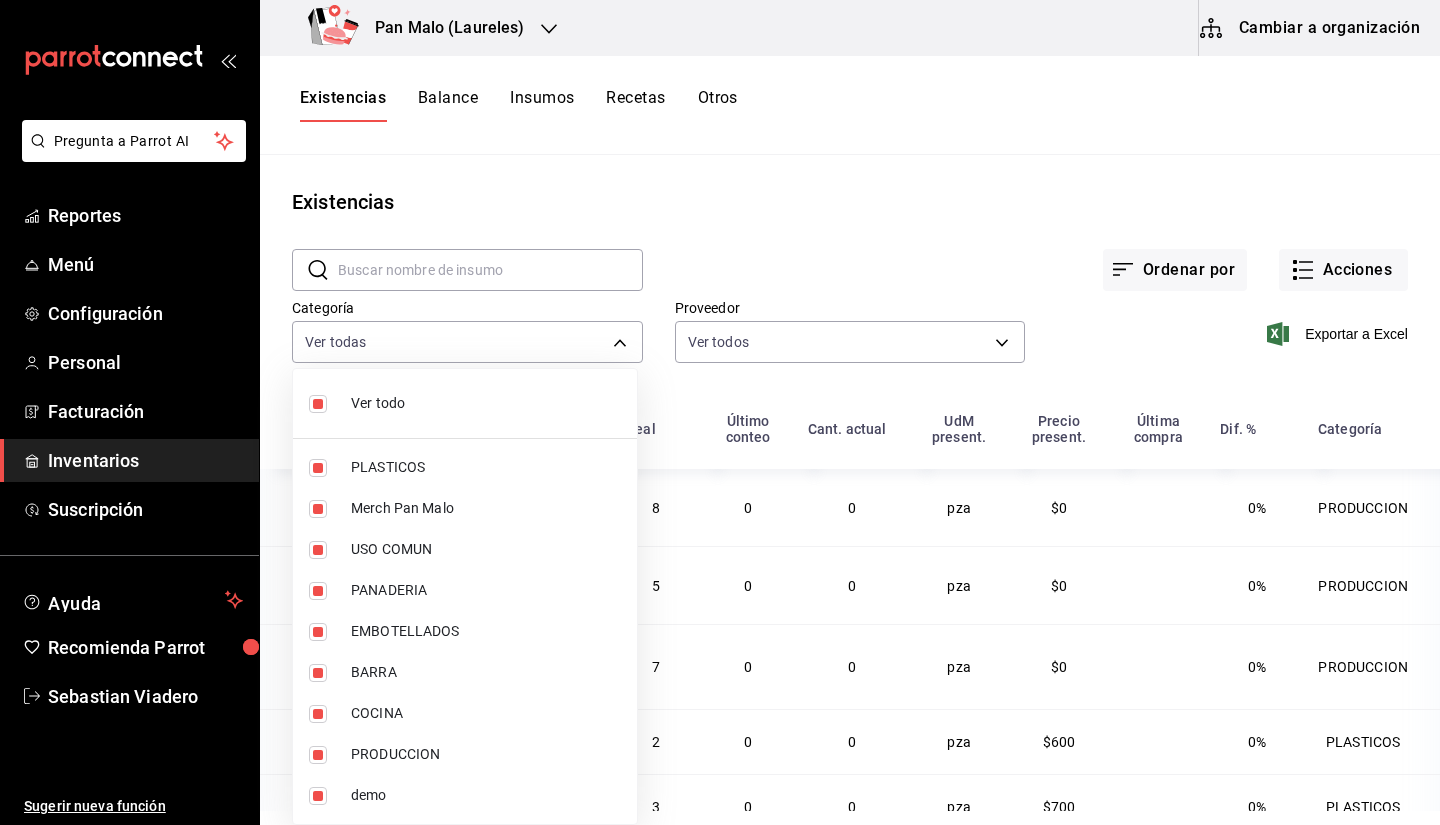 click on "Pregunta a Parrot AI Reportes   Menú   Configuración   Personal   Facturación   Inventarios   Suscripción   Ayuda Recomienda Parrot   Sebastian Viadero   Sugerir nueva función   Pan Malo (Laureles) Cambiar a organización Existencias Balance Insumos Recetas Otros Existencias ​ ​ Ordenar por Acciones Categoría Ver todas 845d24ca-60dd-4e7e-b3c9-ca2702778d83,d258234b-eb86-4f23-b0af-7f39f8376d1d,b487d5ec-9a72-45d0-bbdf-ace0a58857df,b7fa4d3f-7896-4504-b4eb-29f52eb713d6,244b5d13-ccc3-40e0-adb2-1f470b7c2b02,5221ede4-7101-46e2-abe0-c56c9f57c453,97c4540b-fae9-4f1d-bf52-72ae5b7112b3,dfca19a1-d0af-4dd2-9161-d29e1e6480e6,845fc0d5-bafa-4929-a86e-e534cf7c03f2 Proveedor Ver todos Exportar a Excel Nombre Mínimo Ideal Último conteo Cant. actual UdM present. Precio present. Última compra Dif. % Categoría   TAPA DE REDVELVETVET  Interno 3 8 0 0 pza $0 0% PRODUCCION   TAPA PARA TIRAMISÚ Interno 2 5 0 0 pza $0 0% PRODUCCION   TAPA PARA PANQUE DE ZANAHORIA Interno 3 7 0 0 pza $0 0% PRODUCCION Tapa Vaso Termico 8oz 1" at bounding box center [720, 405] 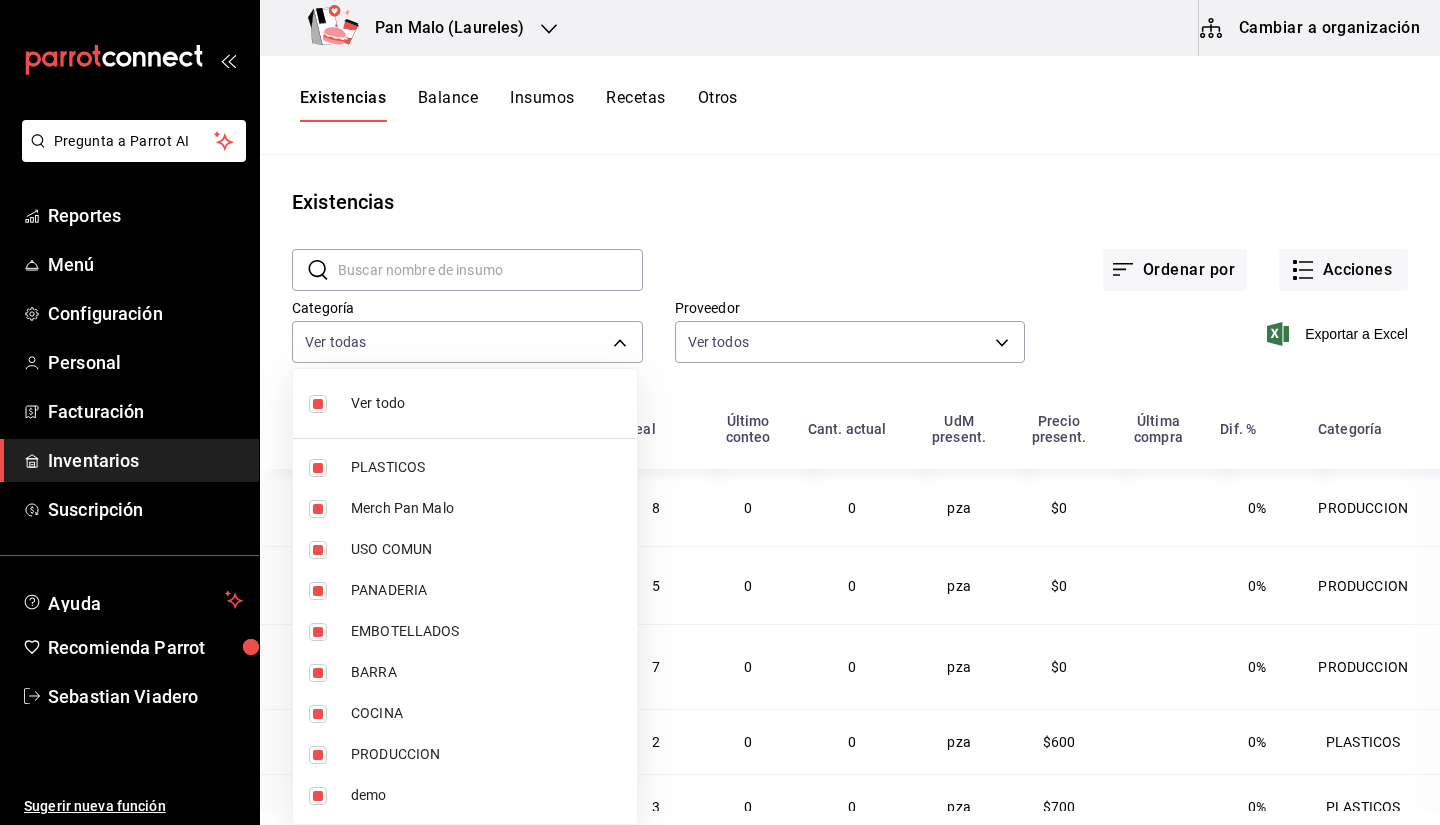 click on "Ver todo" at bounding box center [465, 403] 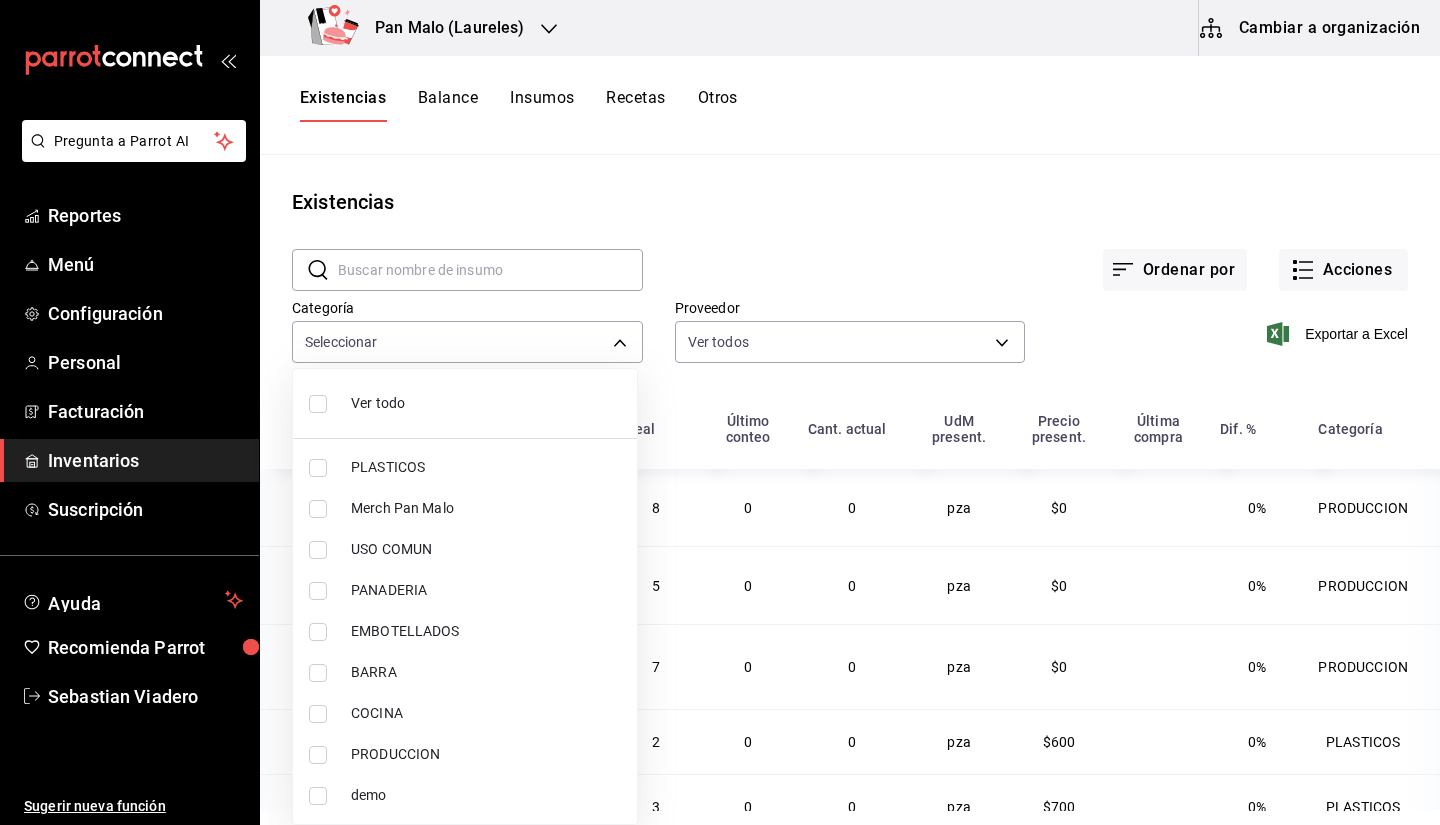 click on "PRODUCCION" at bounding box center [486, 754] 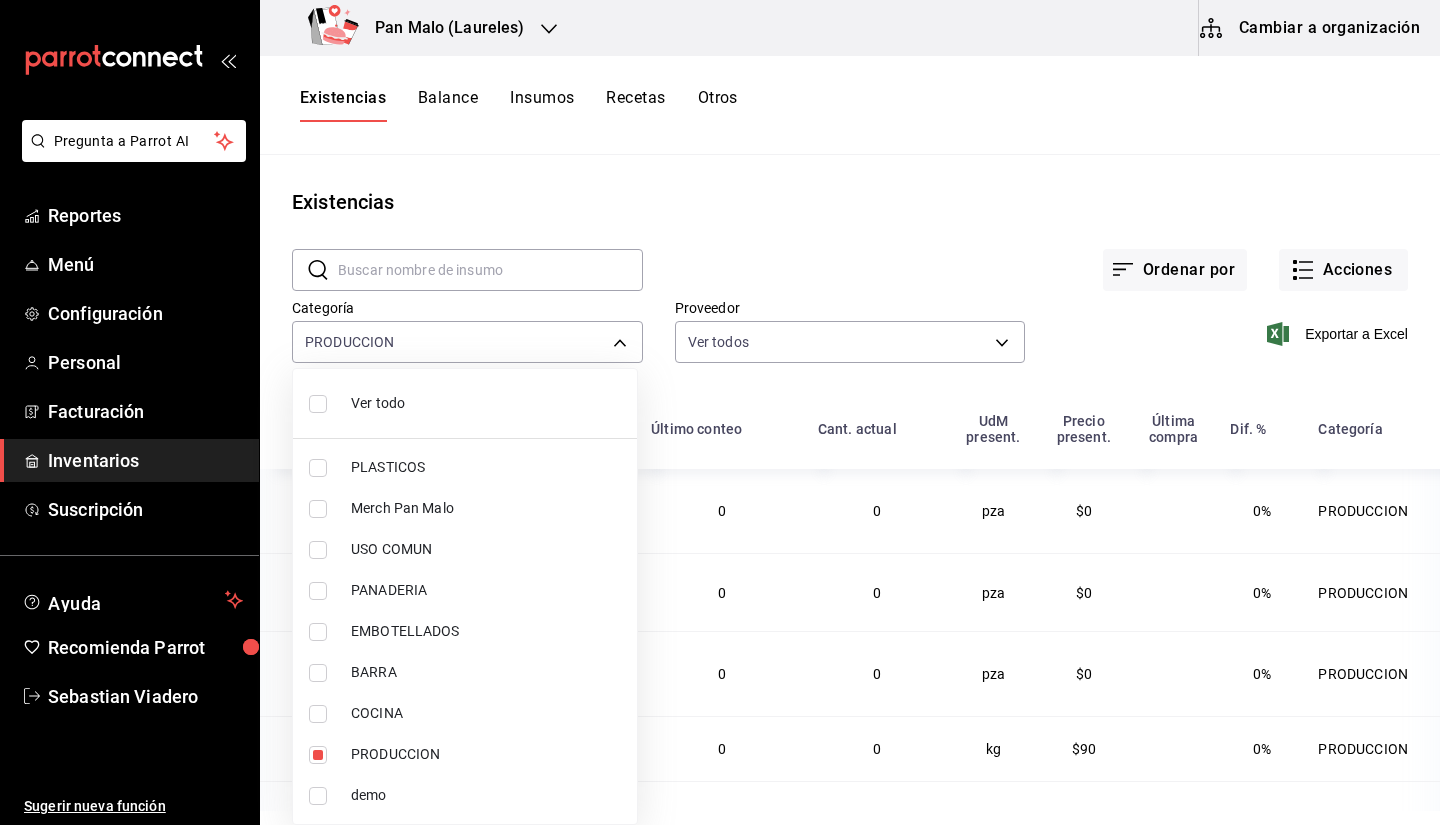 click at bounding box center (720, 412) 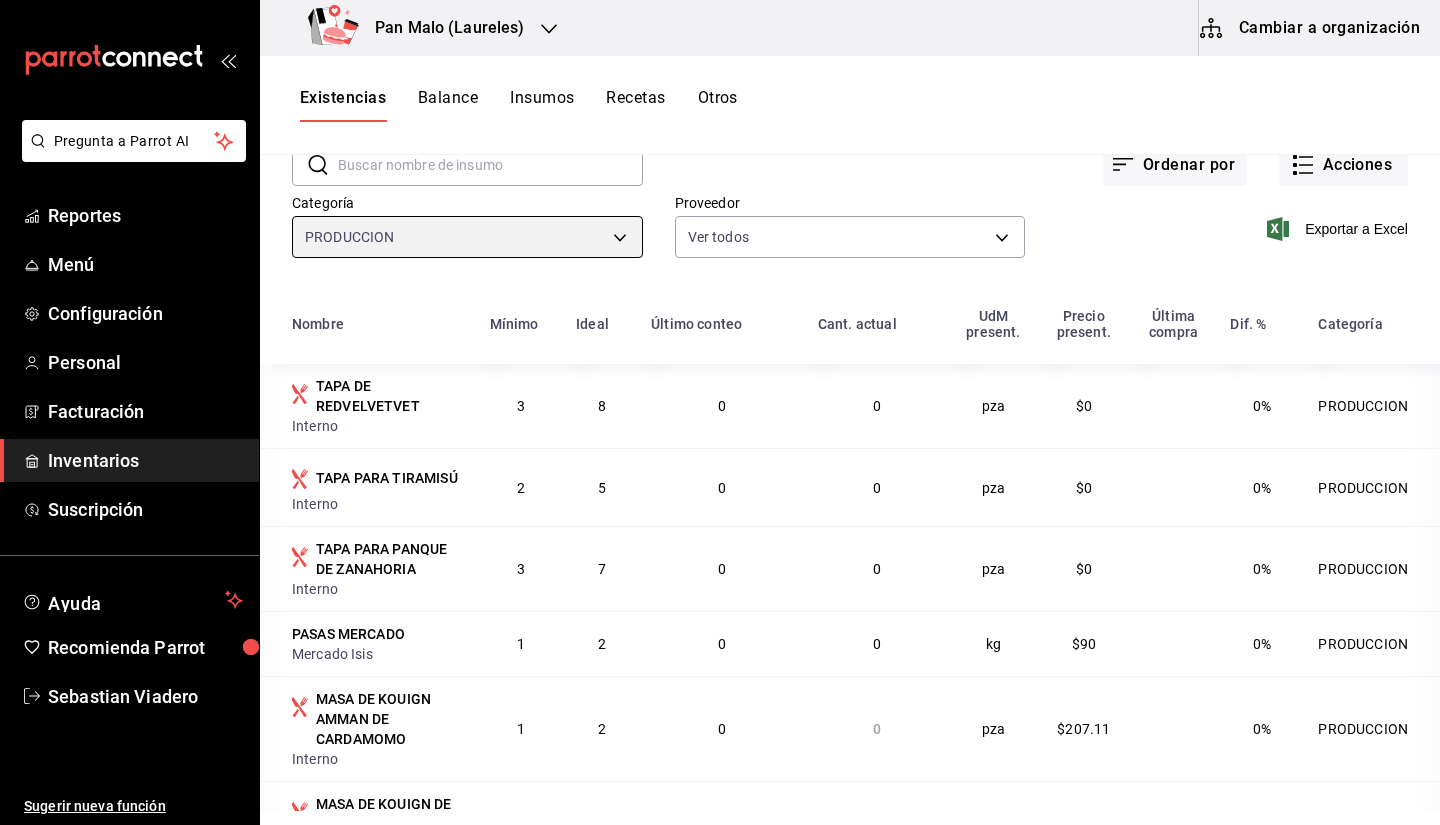 scroll, scrollTop: 8, scrollLeft: 0, axis: vertical 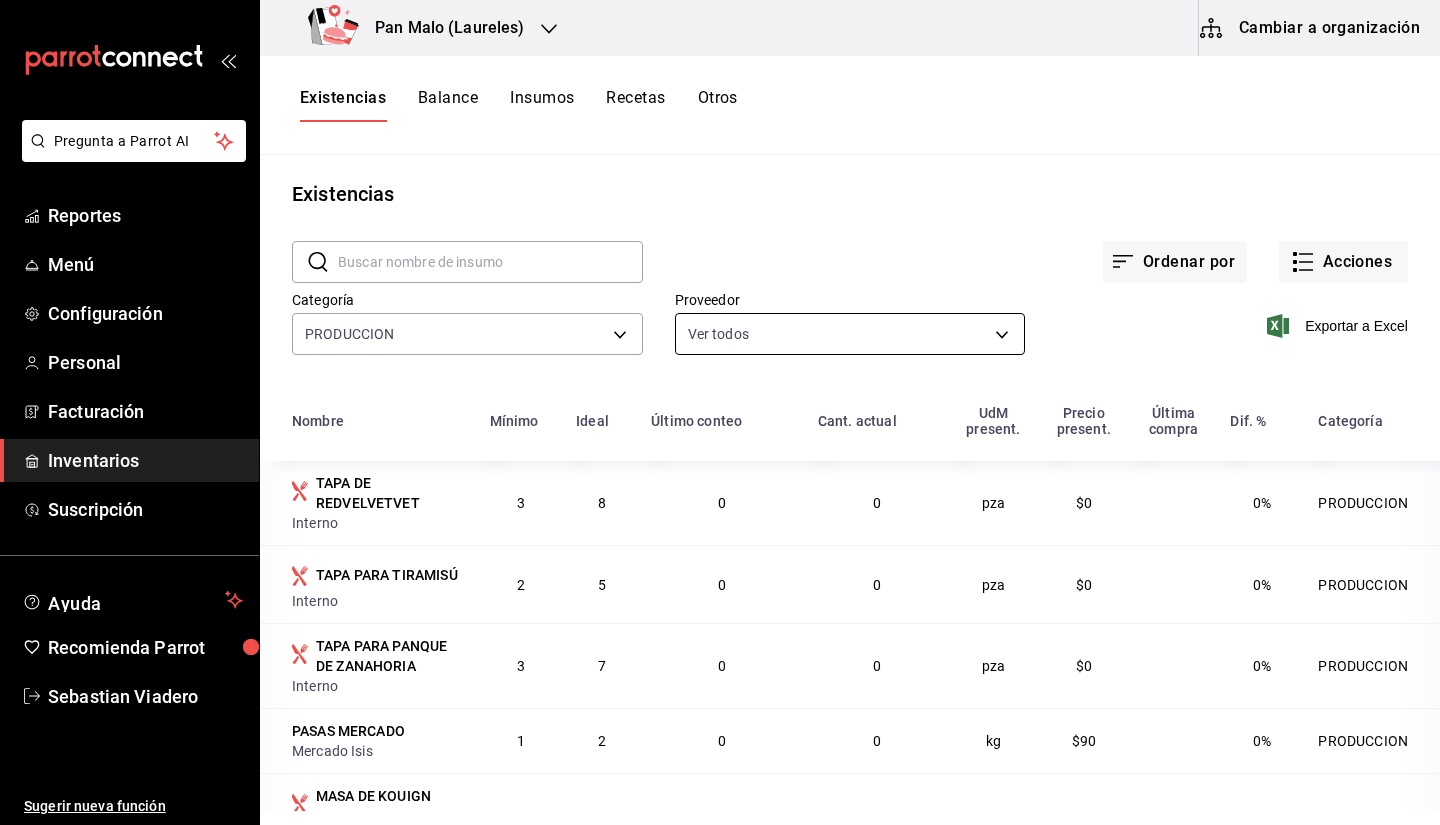 click on "Pregunta a Parrot AI Reportes   Menú   Configuración   Personal   Facturación   Inventarios   Suscripción   Ayuda Recomienda Parrot   Sebastian Viadero   Sugerir nueva función   Pan Malo (Laureles) Cambiar a organización Existencias Balance Insumos Recetas Otros Existencias ​ ​ Ordenar por Acciones Categoría PRODUCCION dfca19a1-d0af-4dd2-9161-d29e1e6480e6 Proveedor Ver todos Exportar a Excel Nombre Mínimo Ideal Último conteo Cant. actual UdM present. Precio present. Última compra Dif. % Categoría   TAPA DE REDVELVETVET  Interno 3 8 0 0 pza $0 0% PRODUCCION   TAPA PARA TIRAMISÚ Interno 2 5 0 0 pza $0 0% PRODUCCION   TAPA PARA PANQUE DE ZANAHORIA Interno 3 7 0 0 pza $0 0% PRODUCCION PASAS MERCADO Mercado Isis 1 2 0 0 kg $90 0% PRODUCCION   MASA DE KOUIGN AMMAN DE CARDAMOMO Interno 1 2 0 0 pza $207.11 0% PRODUCCION   MASA DE KOUIGN DE CAFÉ Interno 1 2 0 7 pza $195.5 0% PRODUCCION Grenetina en polvo Distr. Local 2 3 0 0 gr $70 0% PRODUCCION   BUTTER CREAM COFFE Interno 2 4 0 0 pza $74.62 0%   2 4" at bounding box center [720, 405] 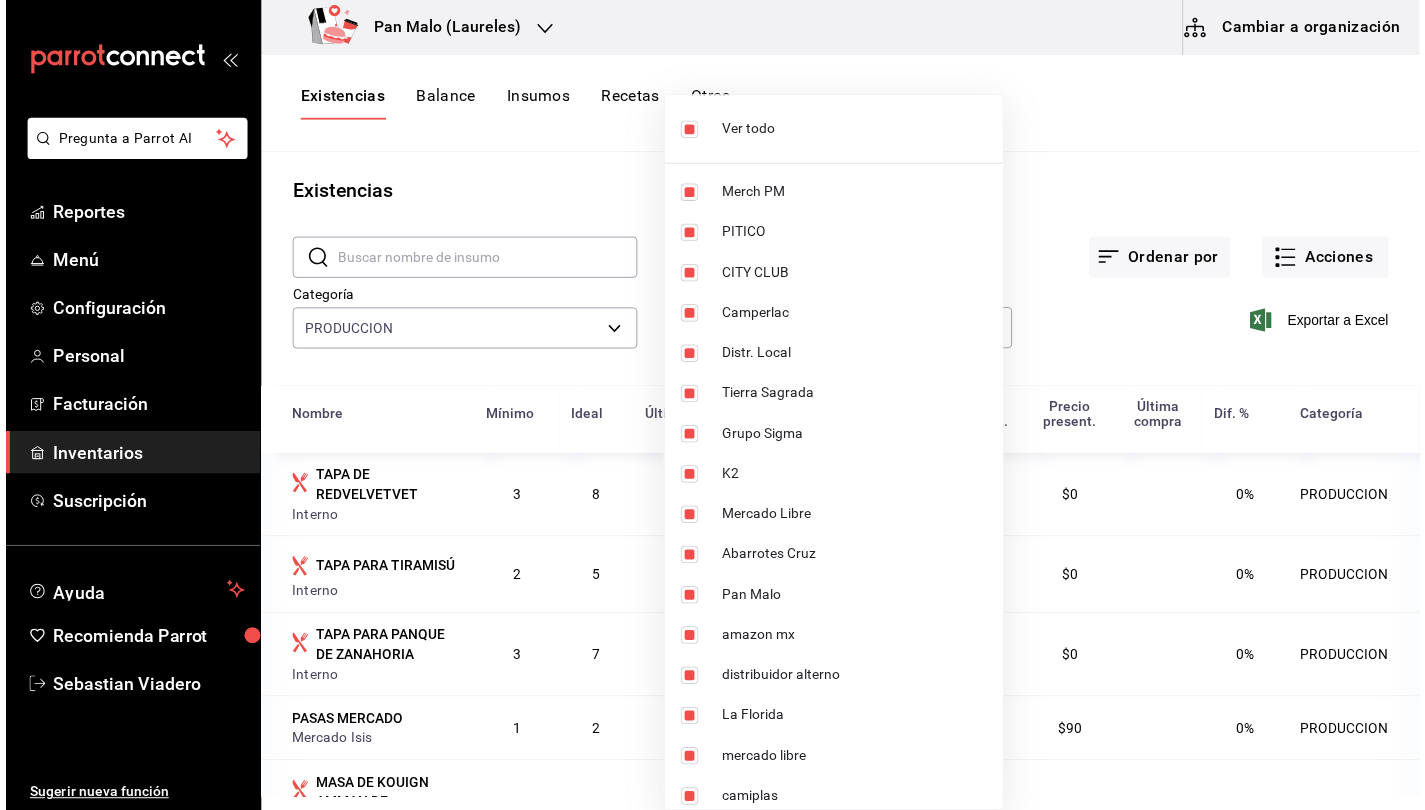 scroll, scrollTop: 343, scrollLeft: 0, axis: vertical 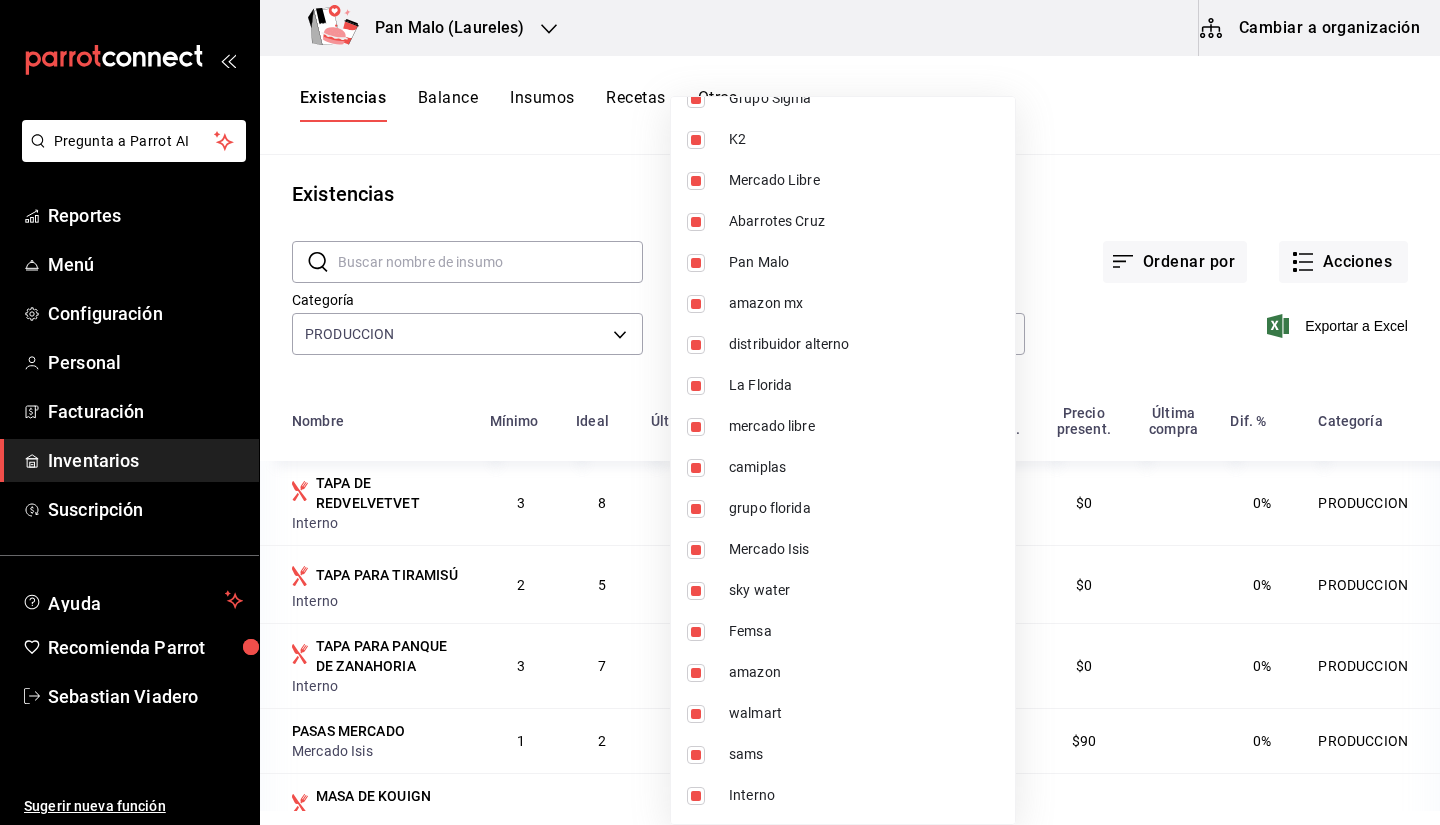 click on "Interno" at bounding box center [843, 795] 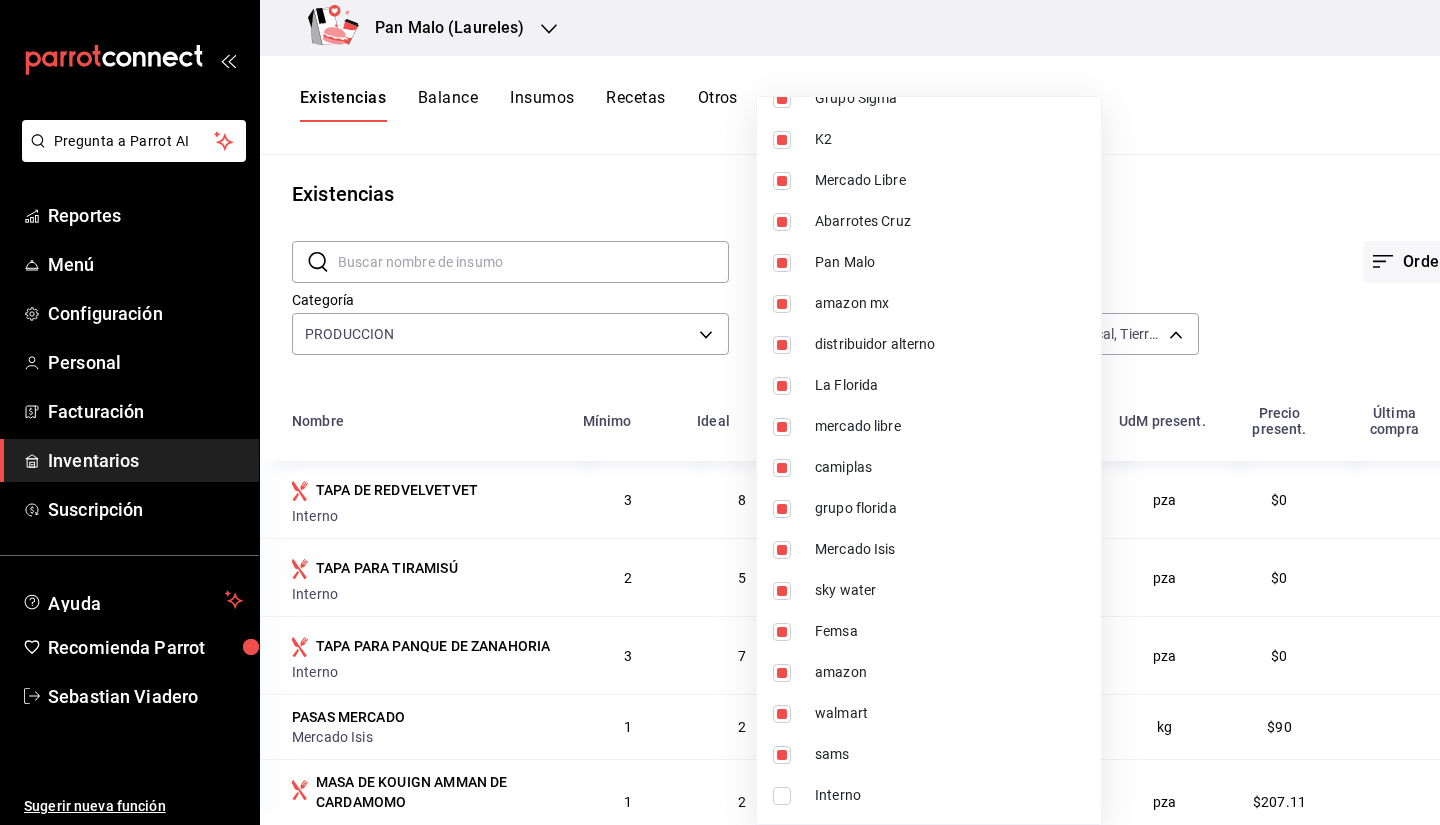 click on "Interno" at bounding box center [929, 795] 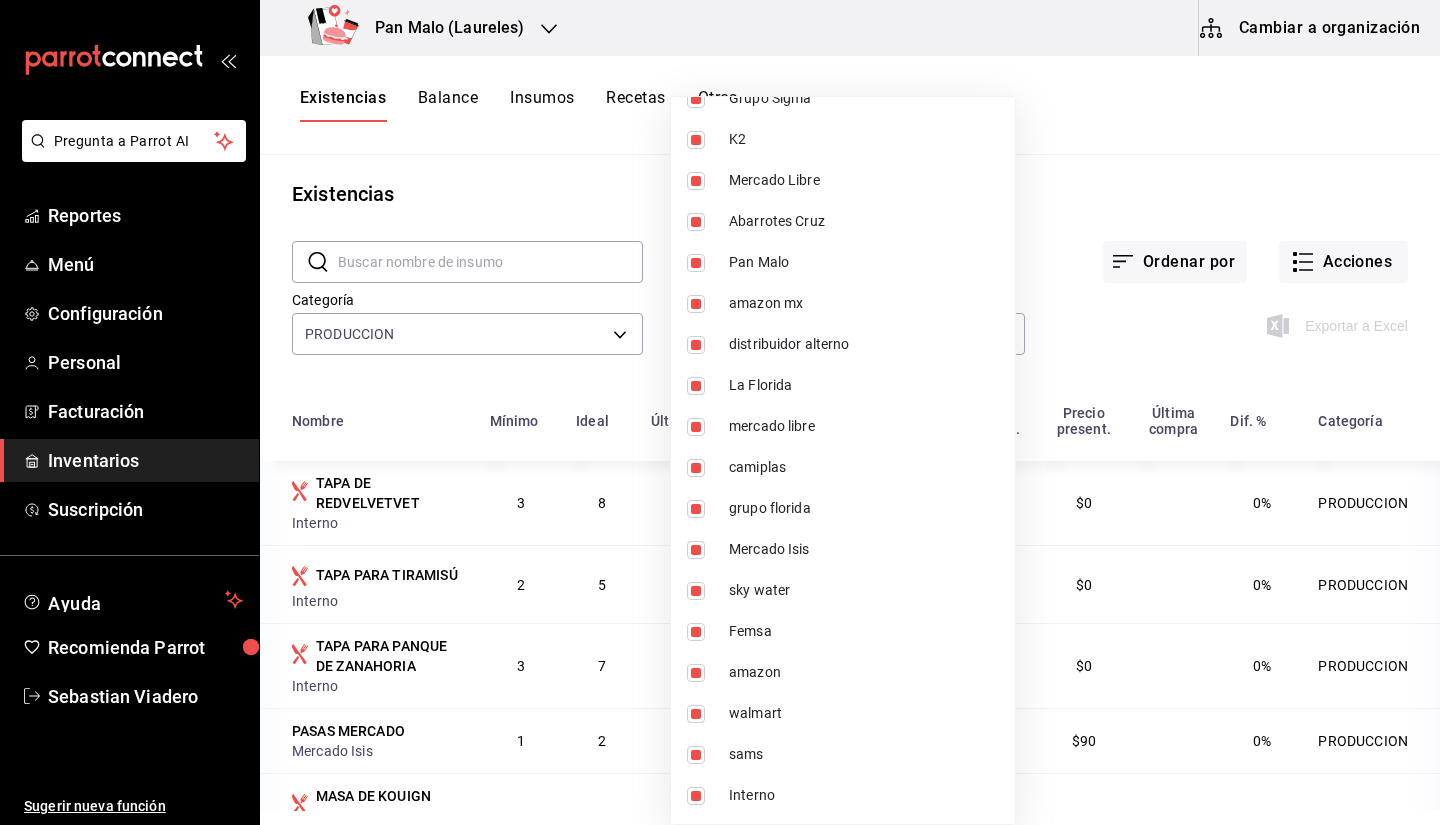 click on "Interno" at bounding box center (843, 795) 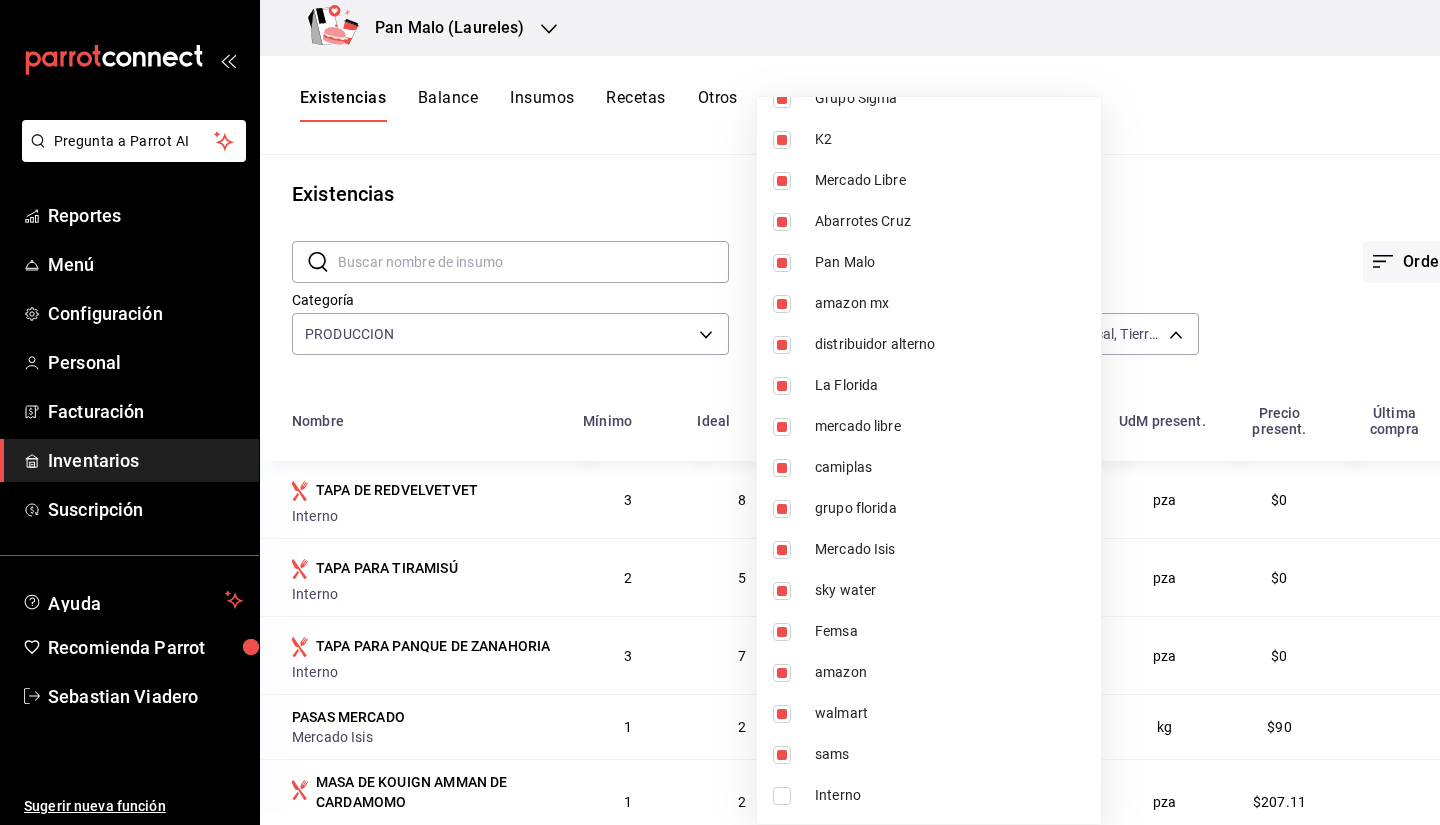 click at bounding box center [720, 412] 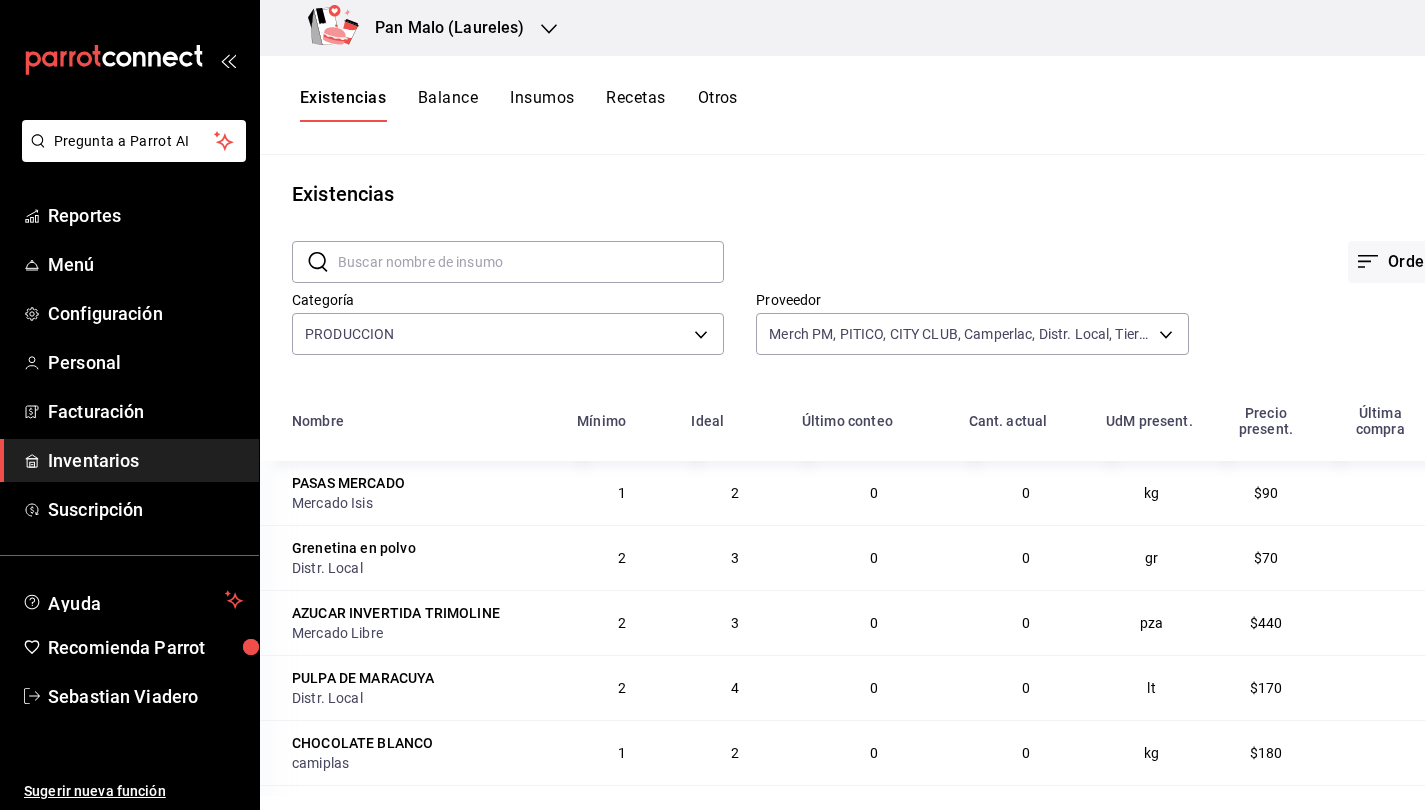 click on "Existencias ​ ​ Ordenar por Acciones Categoría PRODUCCION dfca19a1-d0af-4dd2-9161-d29e1e6480e6 Proveedor Merch PM, PITICO, CITY CLUB, Camperlac, Distr. Local, Tierra Sagrada, Grupo Sigma, K2, Mercado Libre, Abarrotes Cruz, Pan Malo, amazon mx, distribuidor alterno, La Florida, mercado libre, camiplas, grupo florida, Mercado Isis, sky water, Femsa, amazon, walmart, sams Exportar a Excel Nombre Mínimo Ideal Último conteo Cant. actual UdM present. Precio present. Última compra Dif. % Categoría PASAS MERCADO Mercado Isis 1 2 0 0 kg $90 0% PRODUCCION Grenetina en polvo Distr. Local 2 3 0 0 gr $70 0% PRODUCCION AZUCAR INVERTIDA TRIMOLINE Mercado Libre 2 3 0 0 pza $440 0% PRODUCCION PULPA DE MARACUYA Distr. Local 2 4 0 0 lt $170 0% PRODUCCION CHOCOLATE BLANCO camiplas 1 2 0 0 kg $180 0% PRODUCCION CREMA DE PISTACHE  Mercado Libre 1 2 0 0 pza $599 0% PRODUCCION CHISPAS DE CHOCOLATE camiplas 1 2 0.002 1 gr $170 0% PRODUCCION NUEZ DE CASTILLA  CITY CLUB 2 5 3 3 pza $226 0% PRODUCCION RON AÑEJO CITY CLUB 2 3 0" at bounding box center [972, 475] 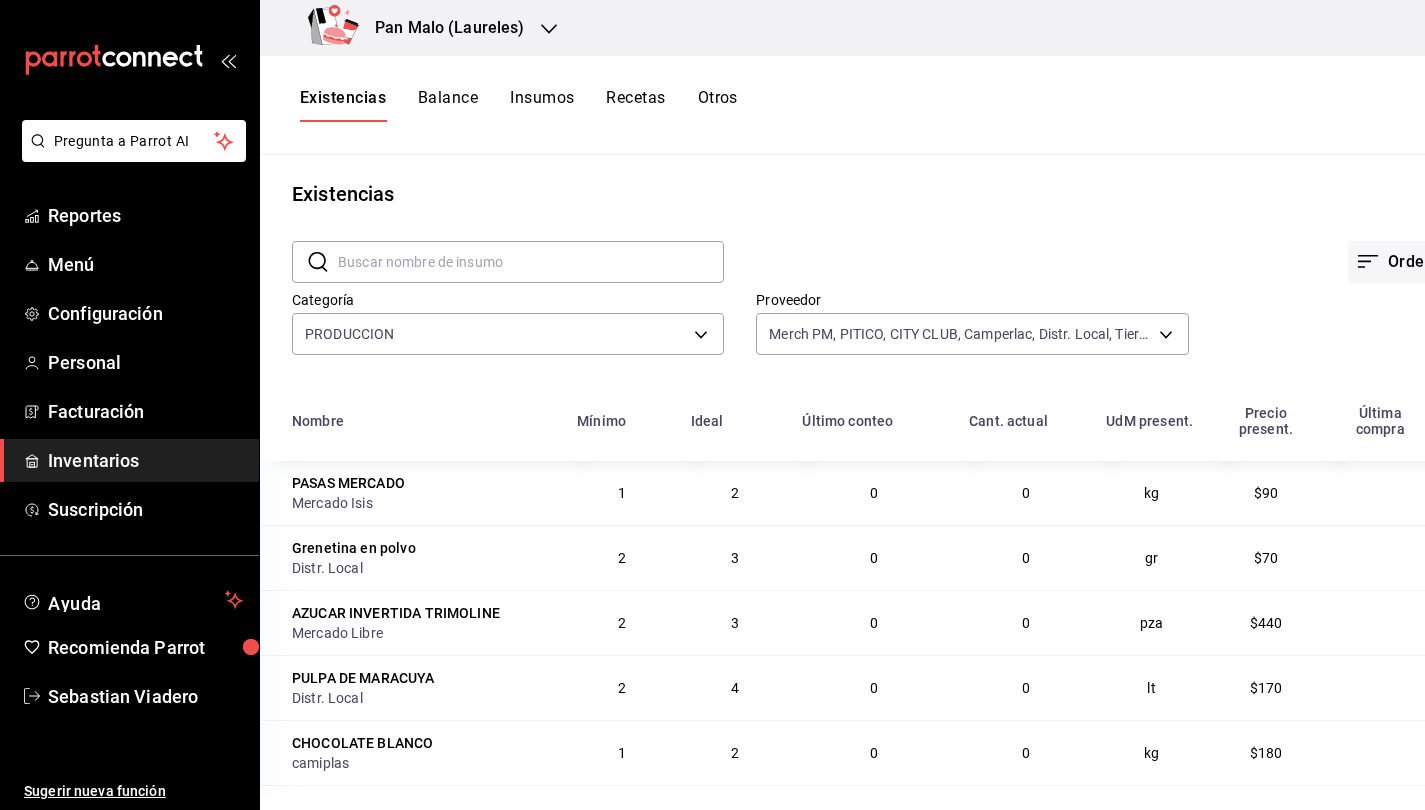 drag, startPoint x: 1420, startPoint y: 224, endPoint x: 1429, endPoint y: 231, distance: 11.401754 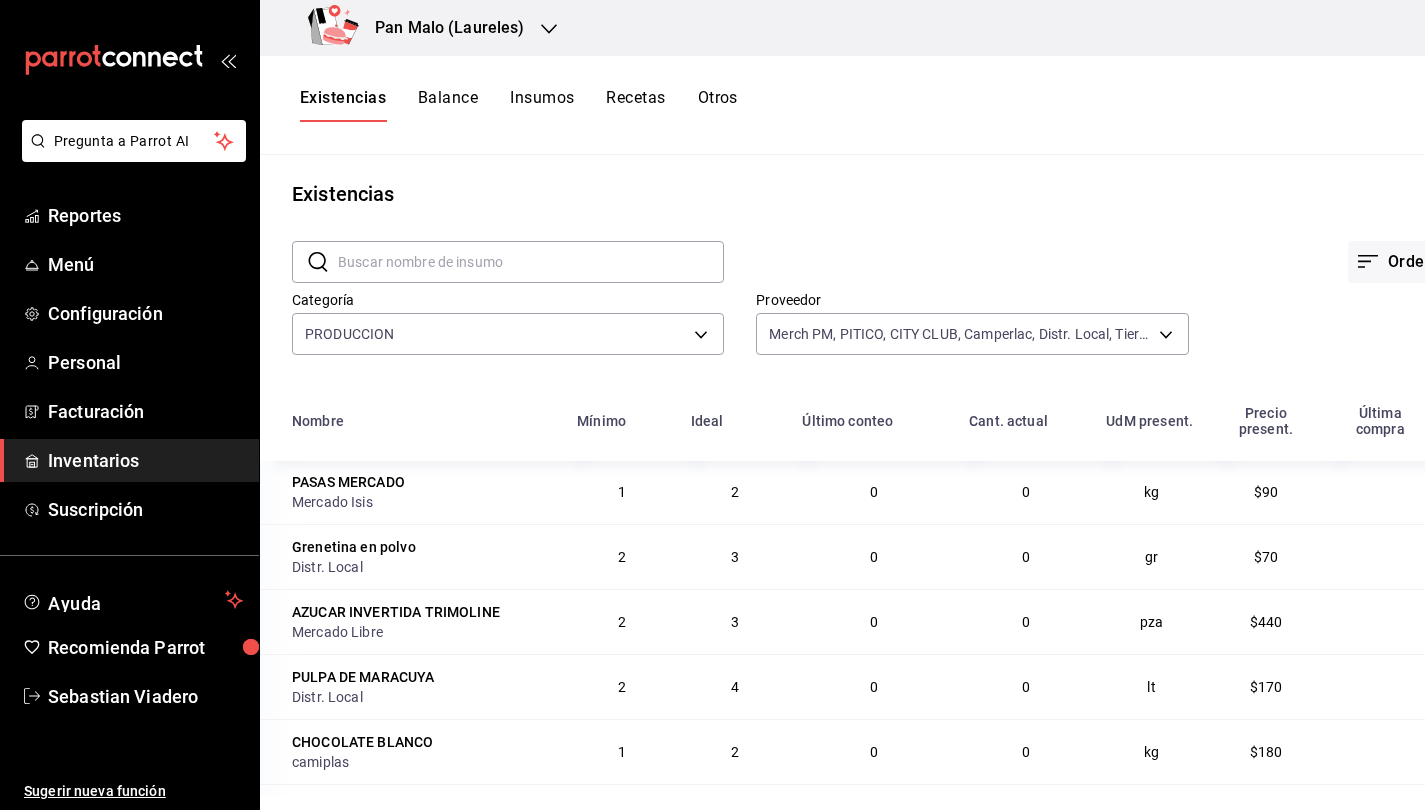scroll, scrollTop: 0, scrollLeft: 0, axis: both 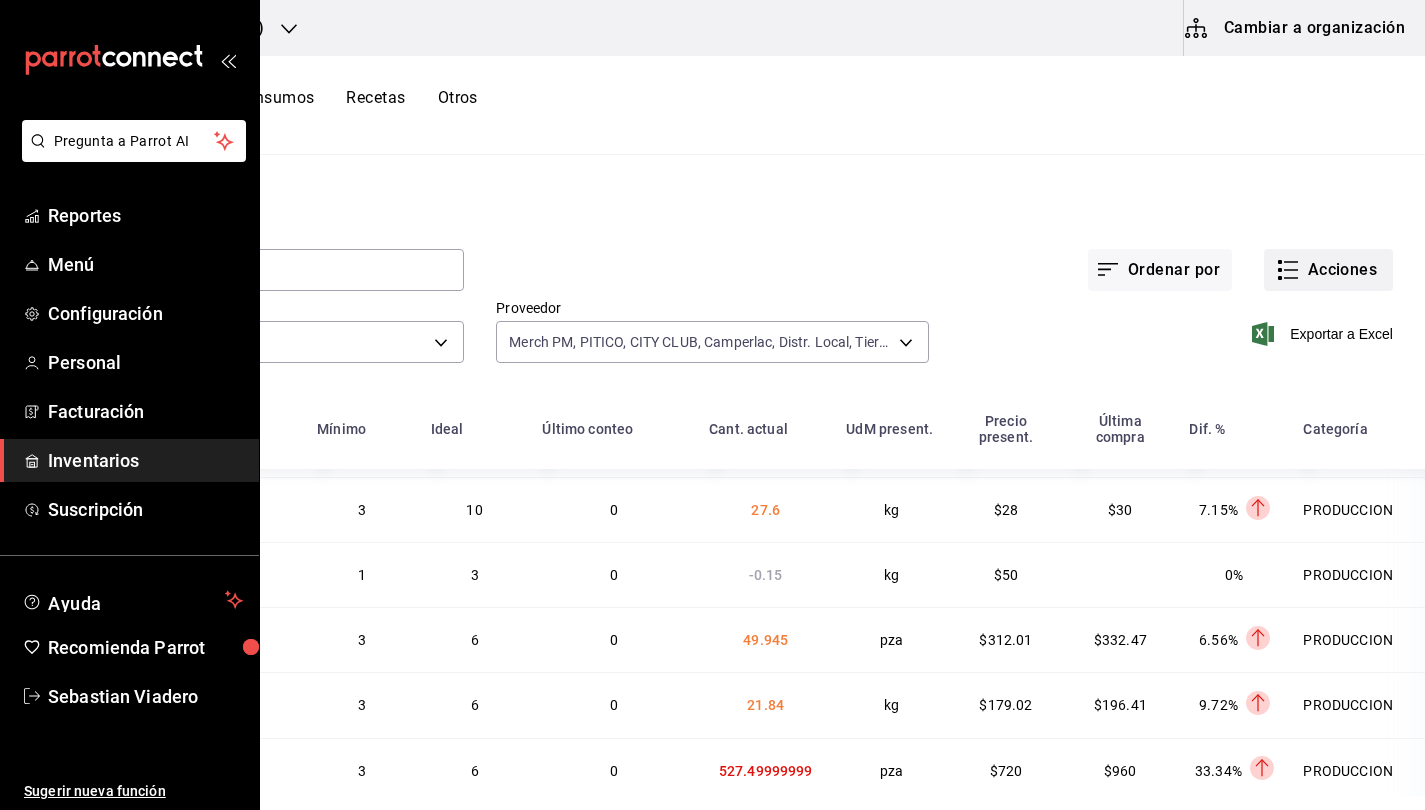 click on "Acciones" at bounding box center [1328, 270] 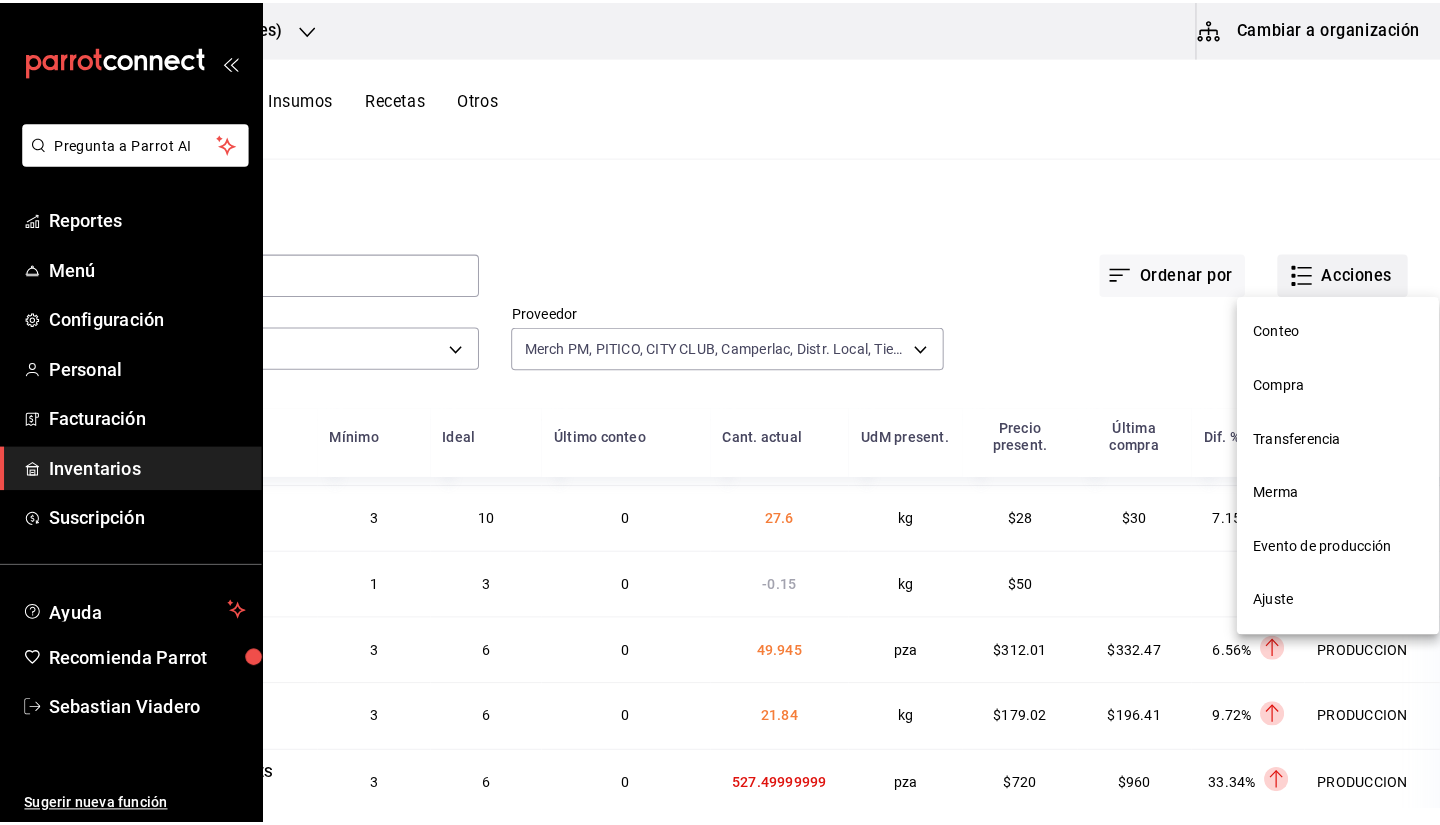 scroll, scrollTop: 0, scrollLeft: 245, axis: horizontal 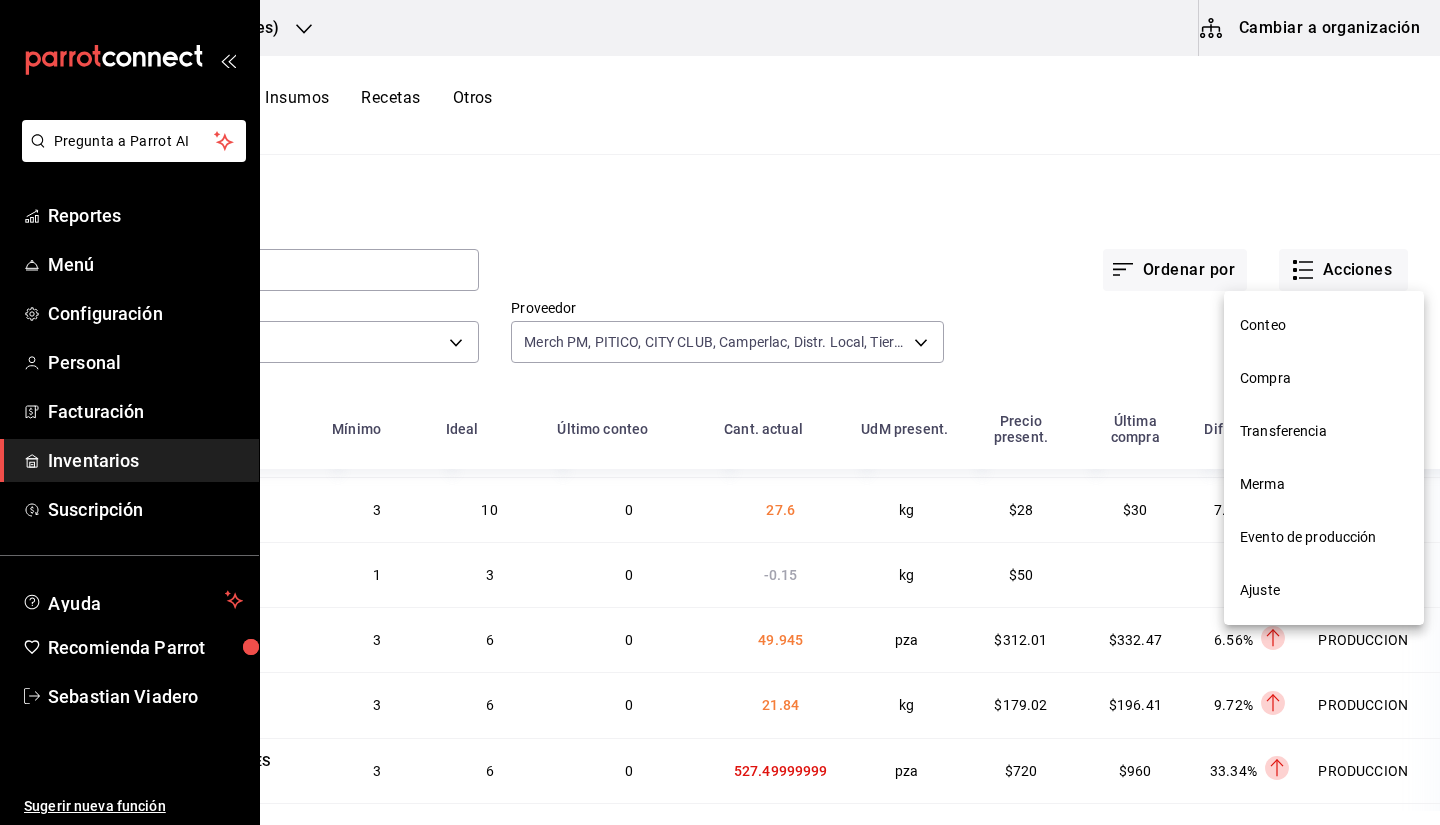 click on "Ajuste" at bounding box center [1324, 590] 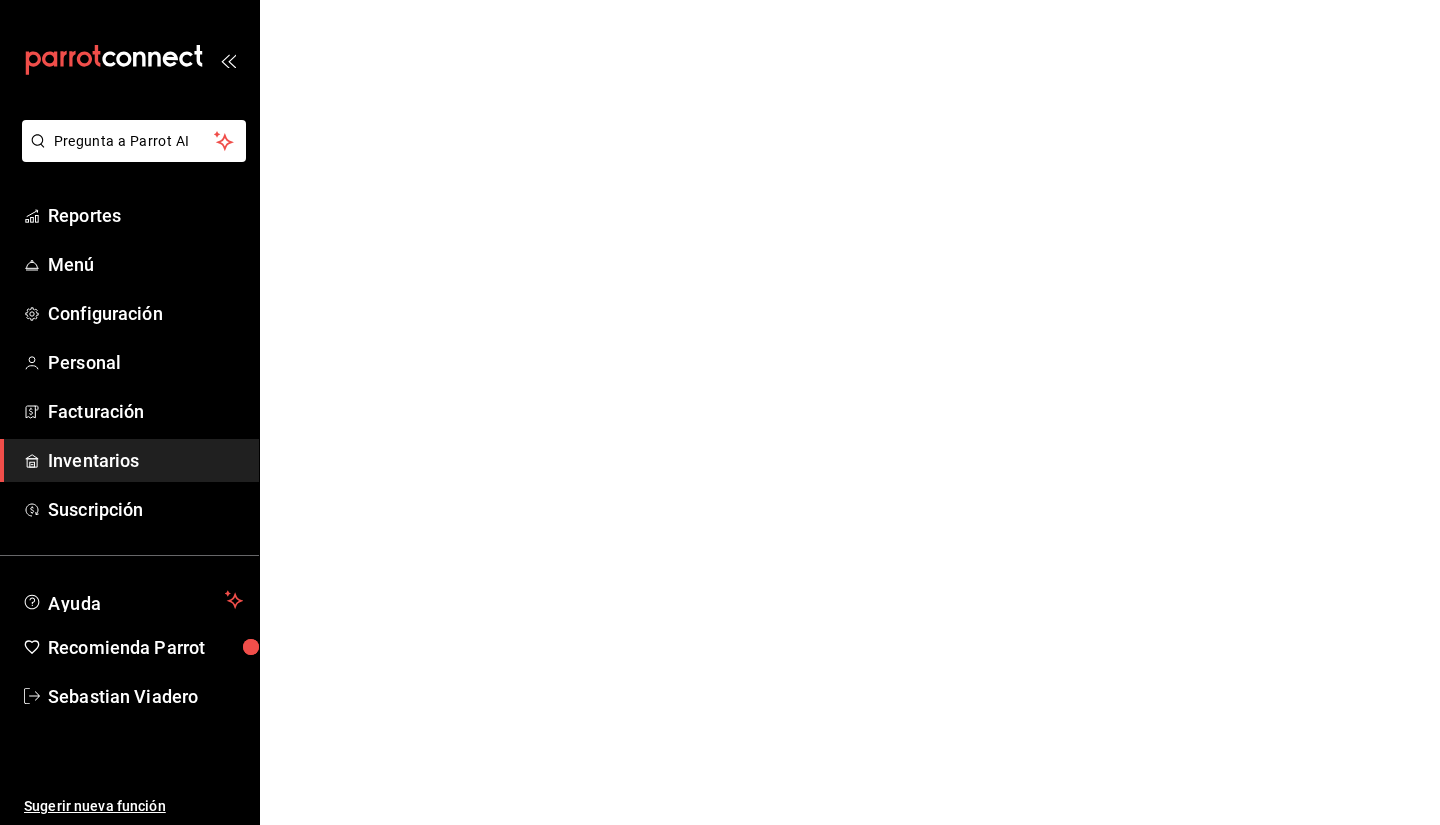 scroll, scrollTop: 0, scrollLeft: 0, axis: both 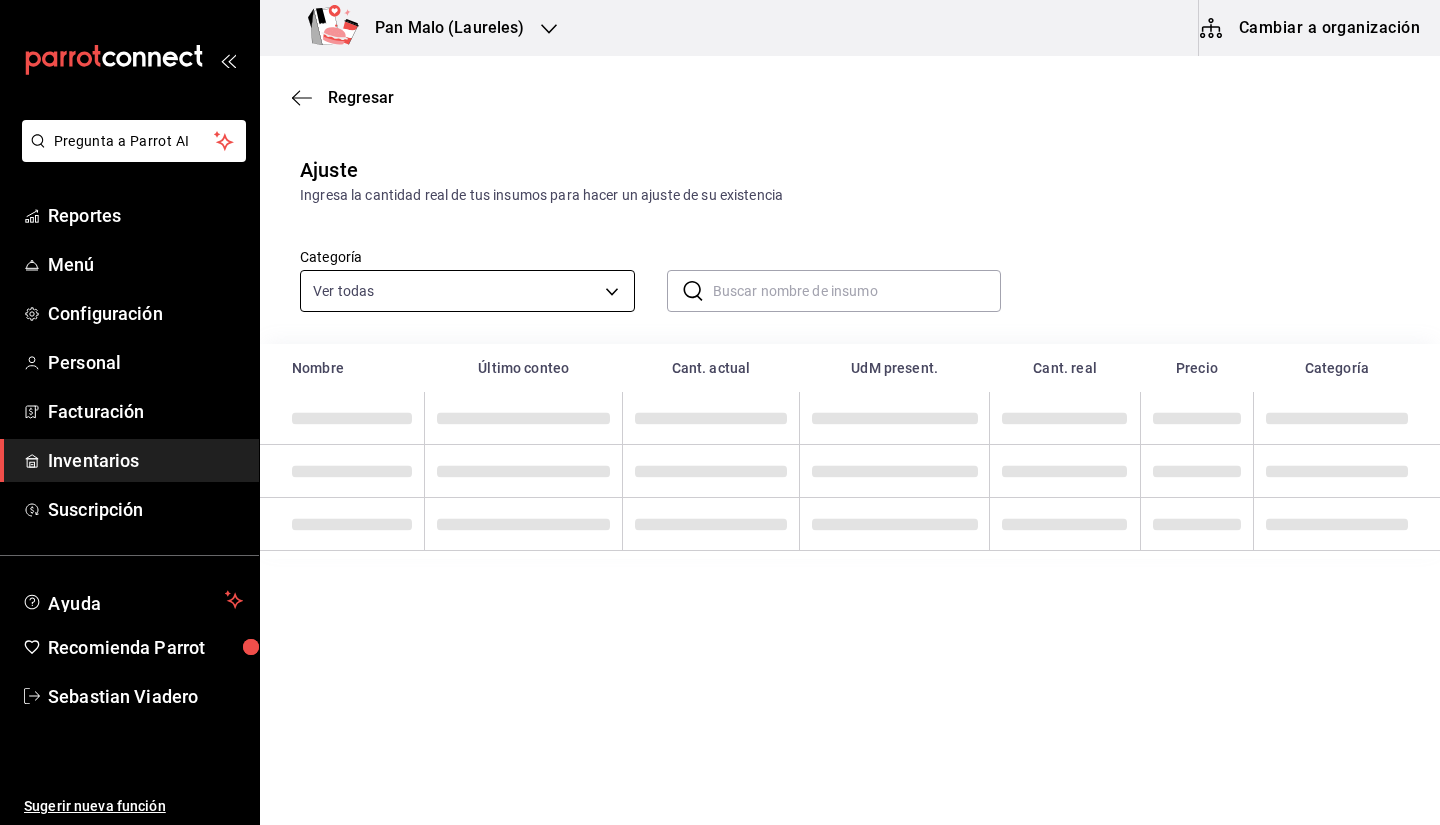 click on "Pregunta a Parrot AI Reportes   Menú   Configuración   Personal   Facturación   Inventarios   Suscripción   Ayuda Recomienda Parrot   Sebastian Viadero   Sugerir nueva función   Pan Malo (Laureles) Cambiar a organización Regresar Ajuste Ingresa la cantidad real de tus insumos para hacer un ajuste de su existencia Categoría Ver todas 845d24ca-60dd-4e7e-b3c9-ca2702778d83,d258234b-eb86-4f23-b0af-7f39f8376d1d,b487d5ec-9a72-45d0-bbdf-ace0a58857df,b7fa4d3f-7896-4504-b4eb-29f52eb713d6,244b5d13-ccc3-40e0-adb2-1f470b7c2b02,5221ede4-7101-46e2-abe0-c56c9f57c453,97c4540b-fae9-4f1d-bf52-72ae5b7112b3,dfca19a1-d0af-4dd2-9161-d29e1e6480e6,845fc0d5-bafa-4929-a86e-e534cf7c03f2 ​ ​ Nombre Último conteo Cant. actual UdM present. Cant. real Precio Categoría GANA 1 MES GRATIS EN TU SUSCRIPCIÓN AQUÍ Ver video tutorial Ir a video Pregunta a Parrot AI Reportes   Menú   Configuración   Personal   Facturación   Inventarios   Suscripción   Ayuda Recomienda Parrot   Sebastian Viadero   Sugerir nueva función   Eliminar" at bounding box center (720, 356) 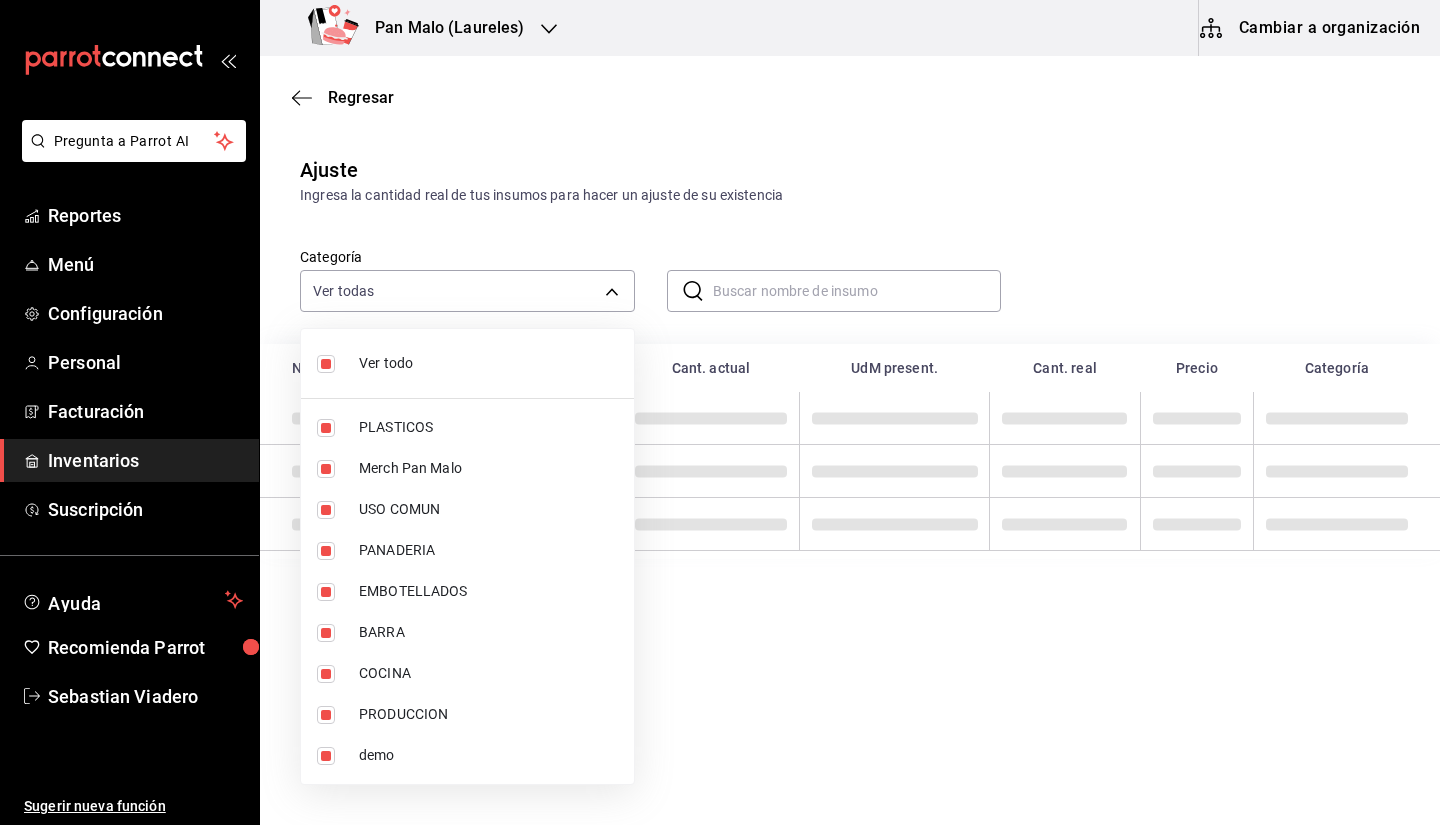 click at bounding box center (720, 412) 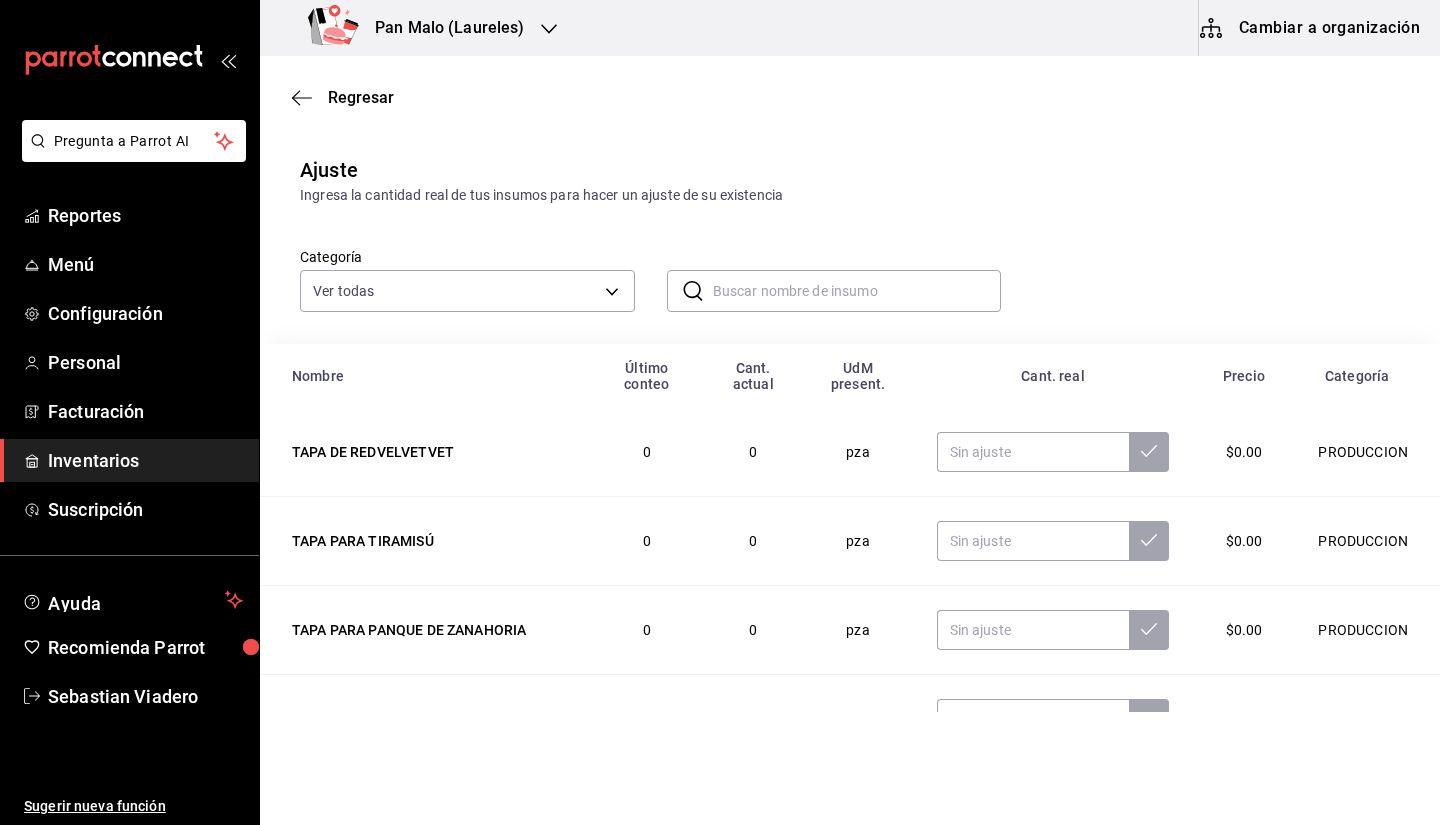 click at bounding box center (857, 291) 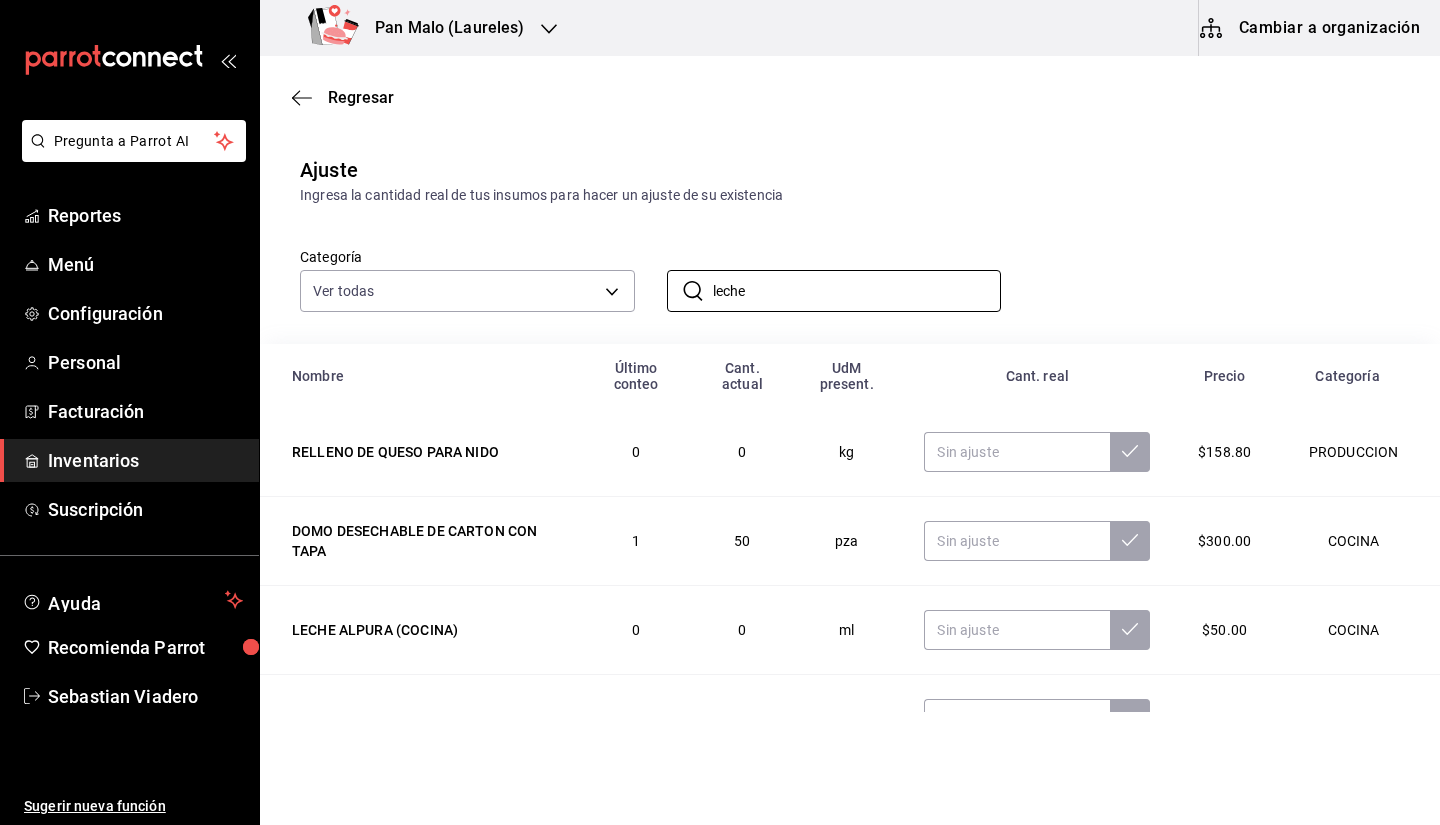 click on "Regresar" at bounding box center (850, 97) 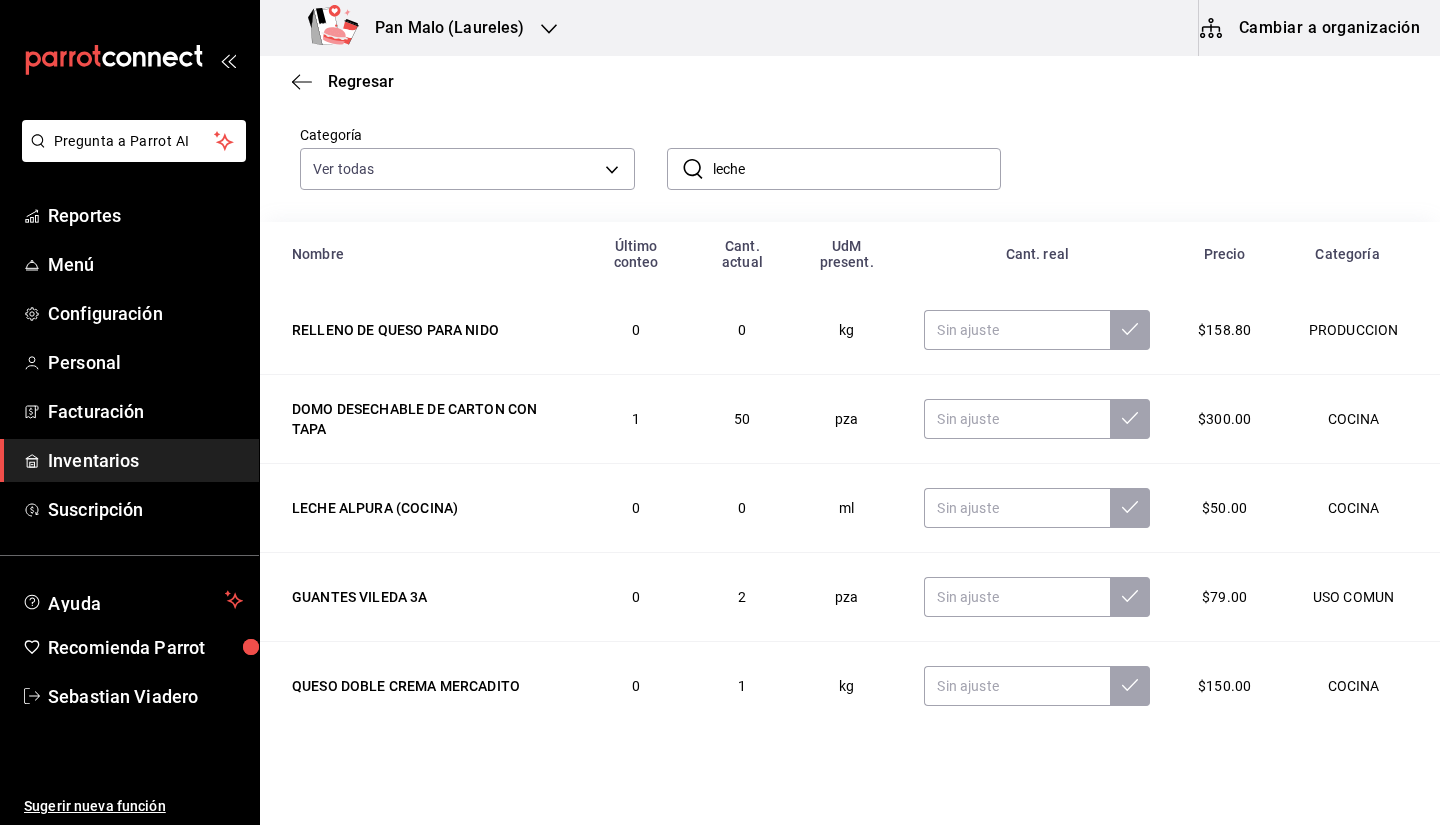 scroll, scrollTop: 115, scrollLeft: 0, axis: vertical 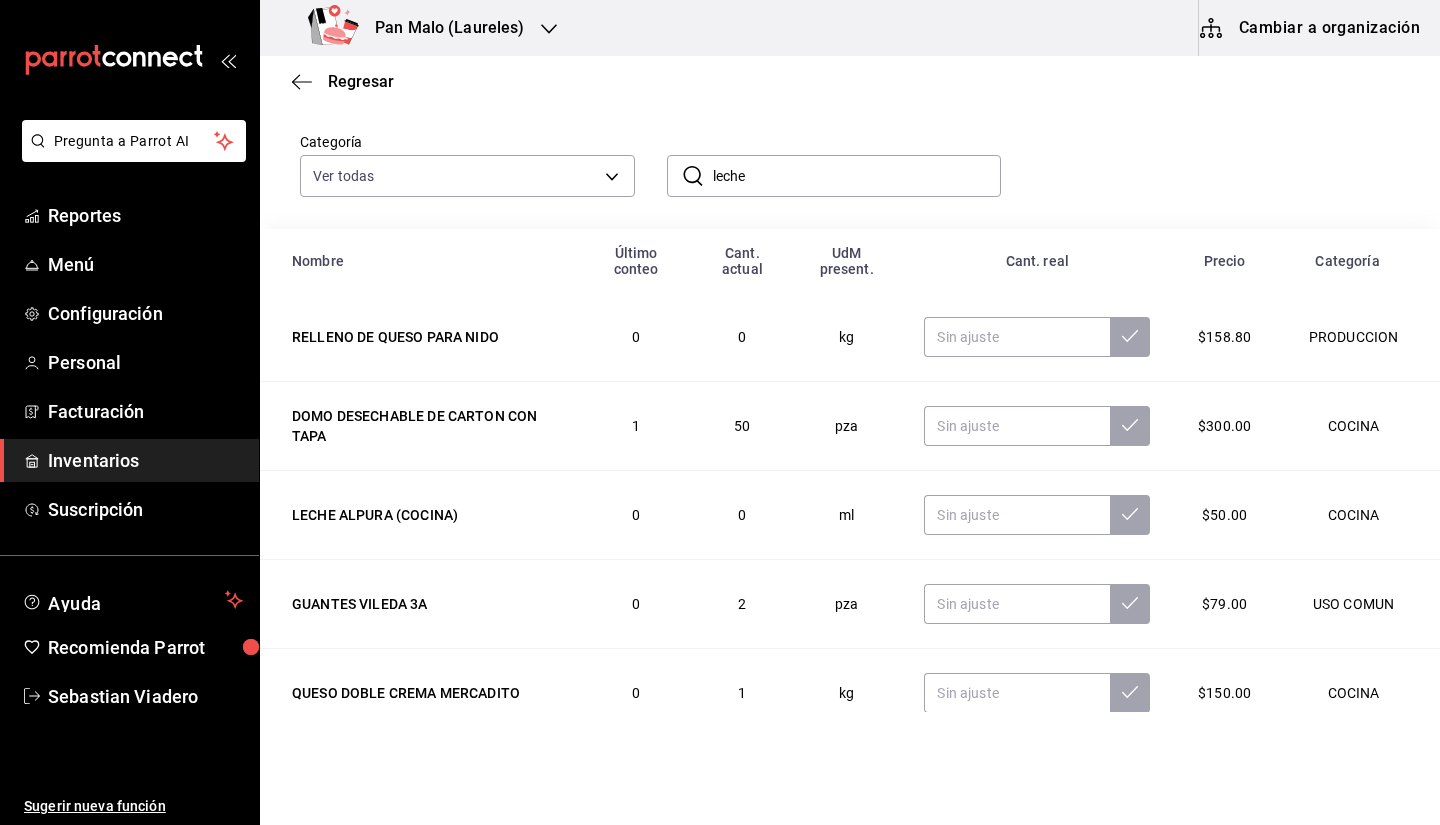 click on "leche" at bounding box center (857, 176) 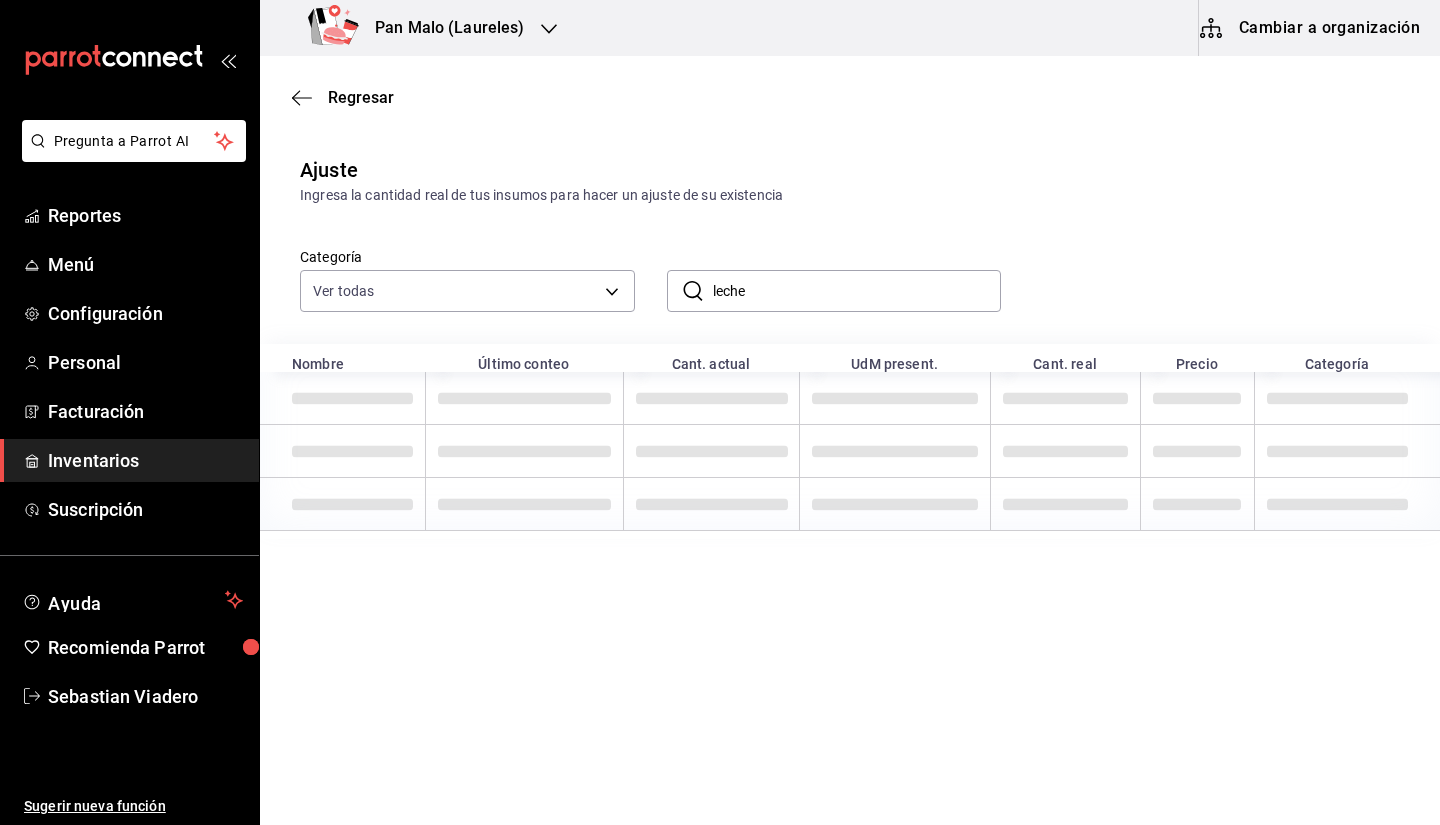 scroll, scrollTop: 0, scrollLeft: 0, axis: both 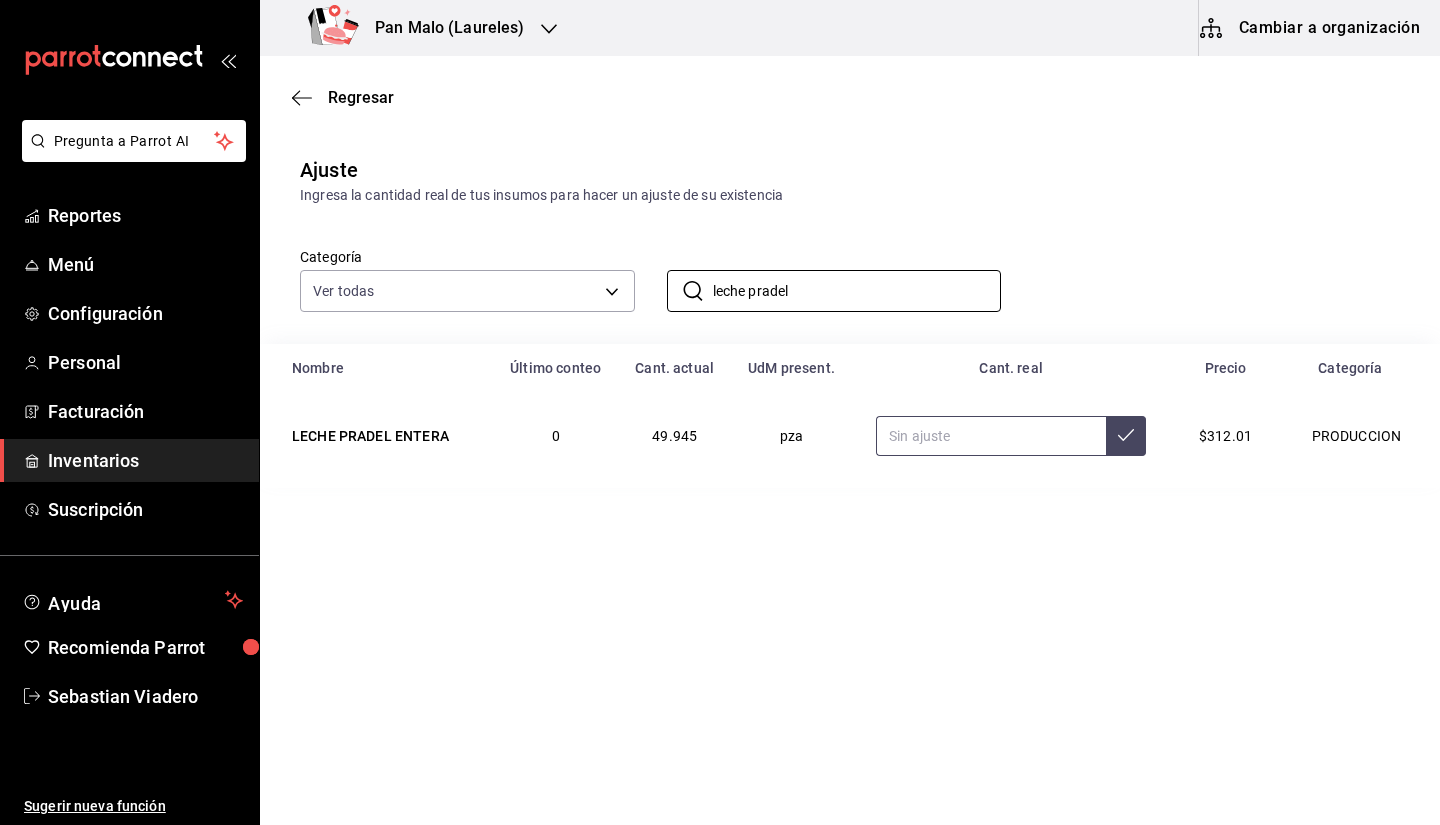 click at bounding box center [991, 436] 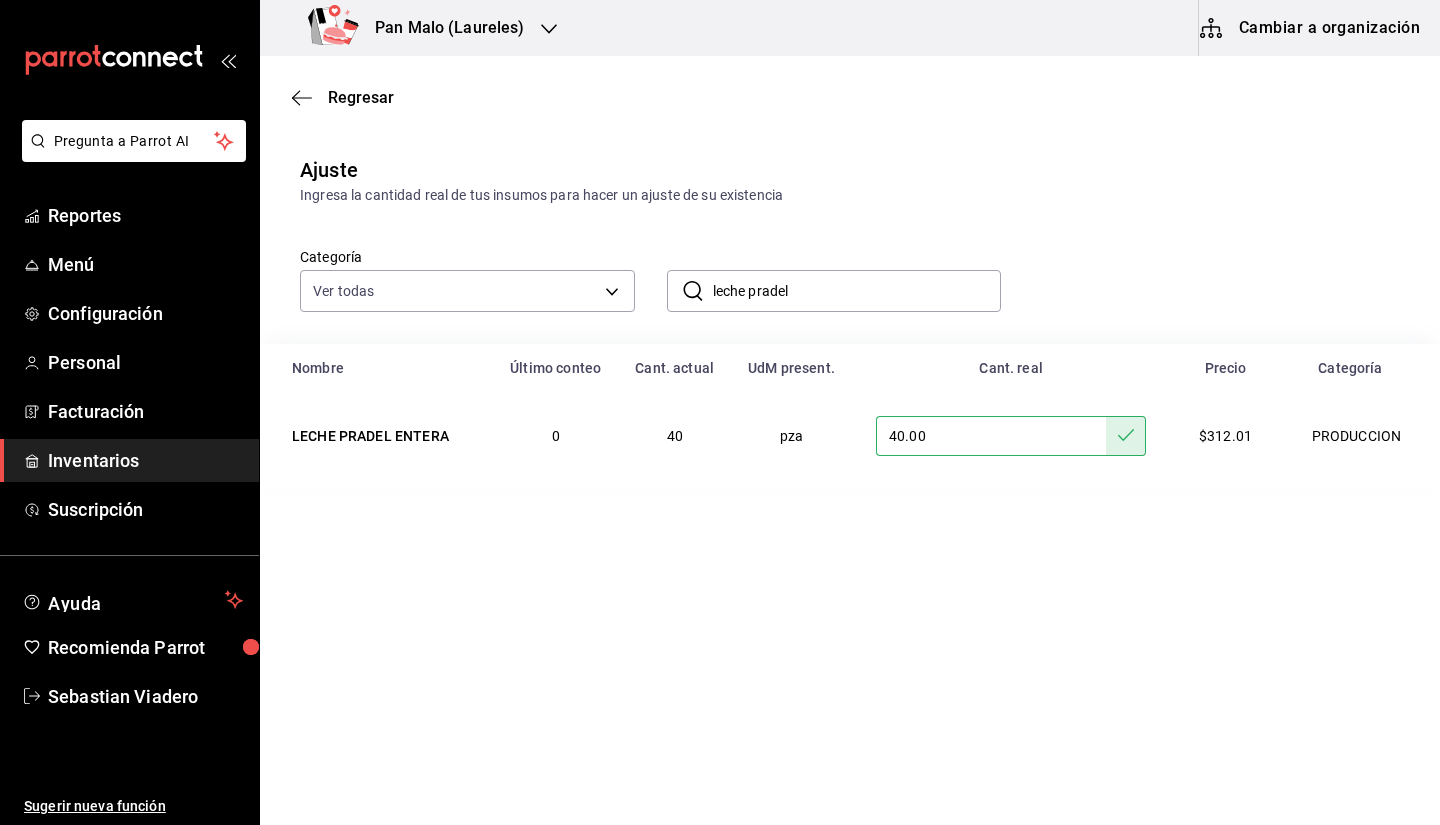 click on "leche pradel" at bounding box center [857, 291] 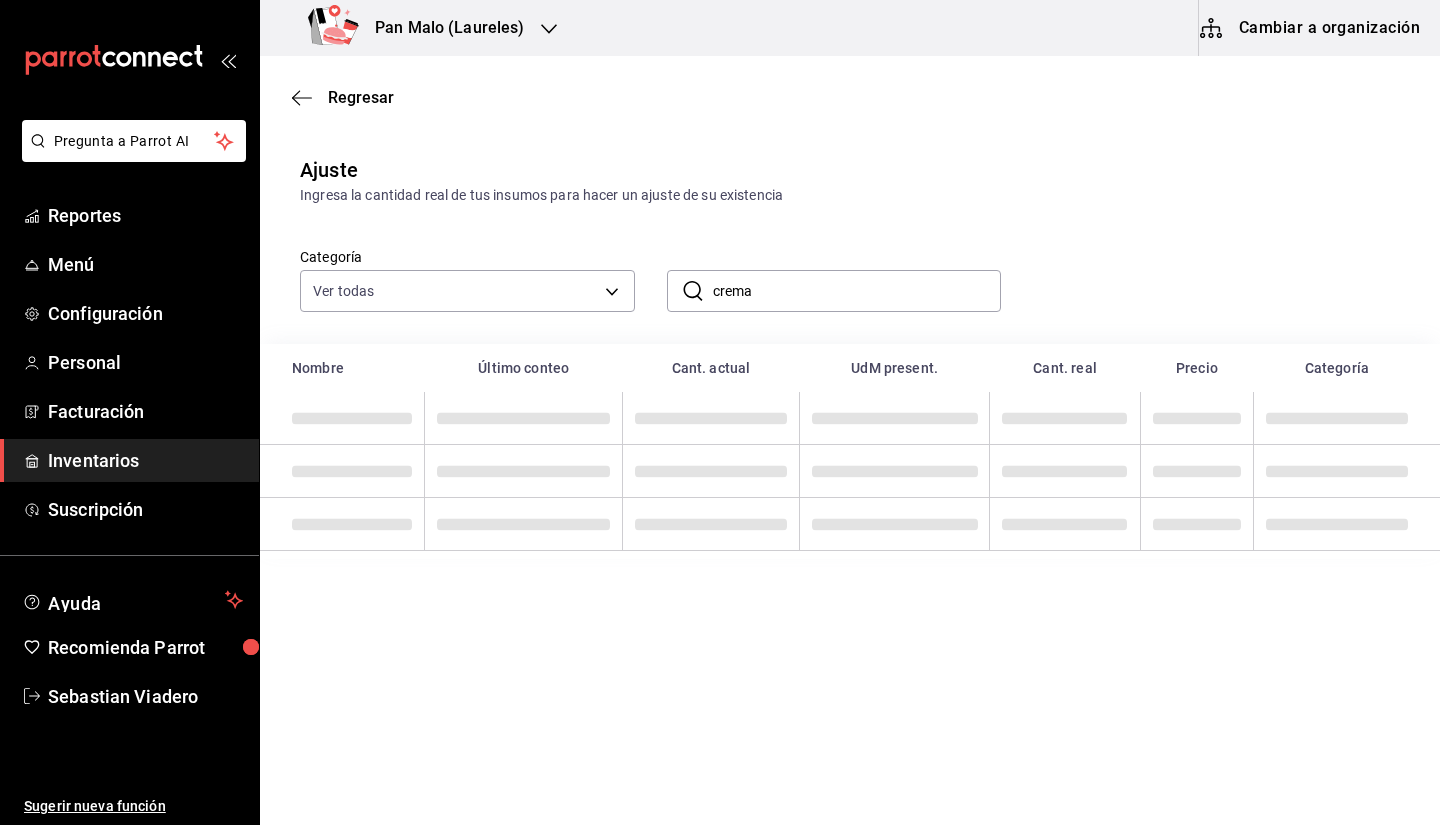 click on "Ingresa la cantidad real de tus insumos para hacer un ajuste de su existencia" at bounding box center [850, 195] 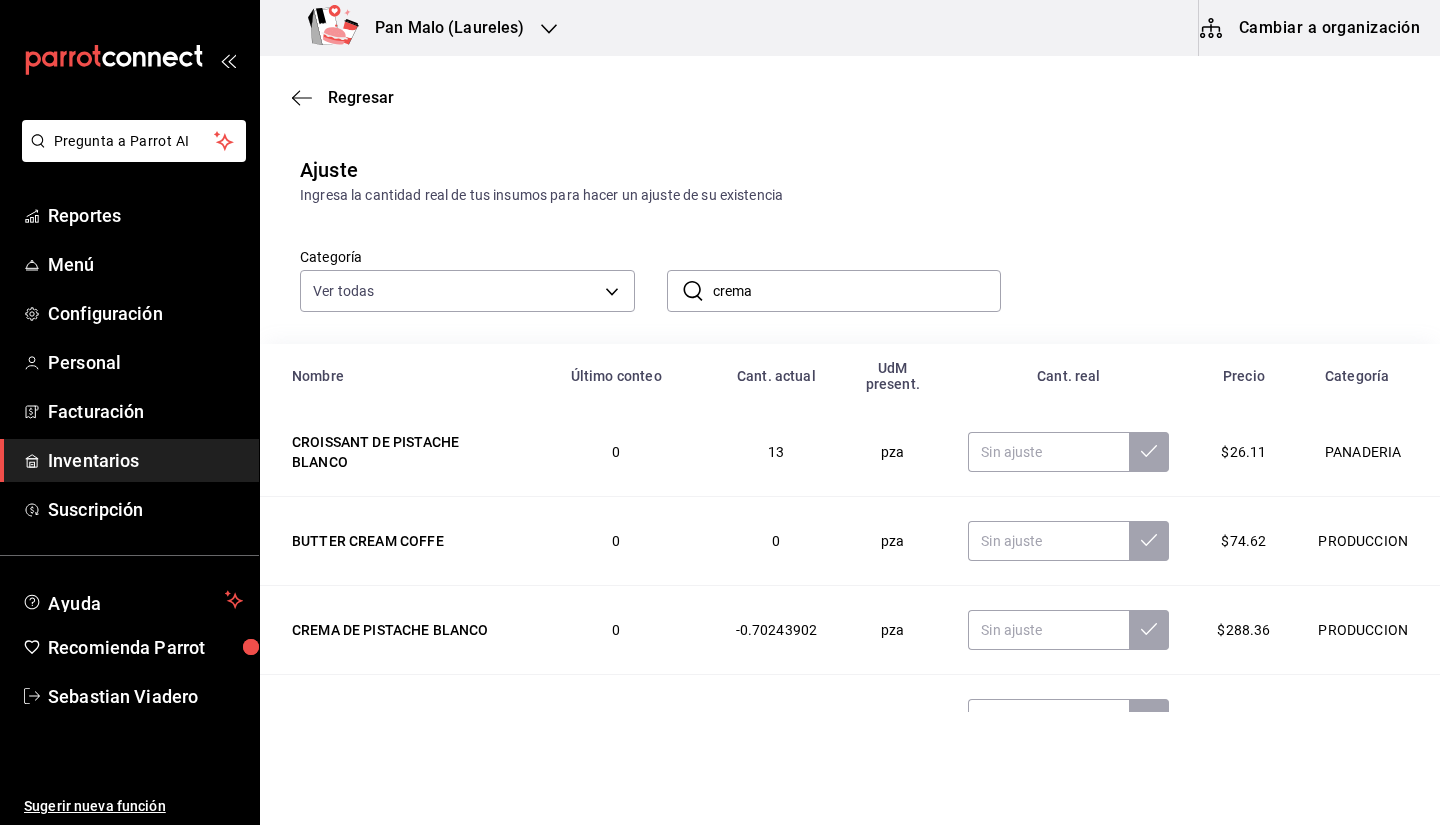 click on "crema" at bounding box center (857, 291) 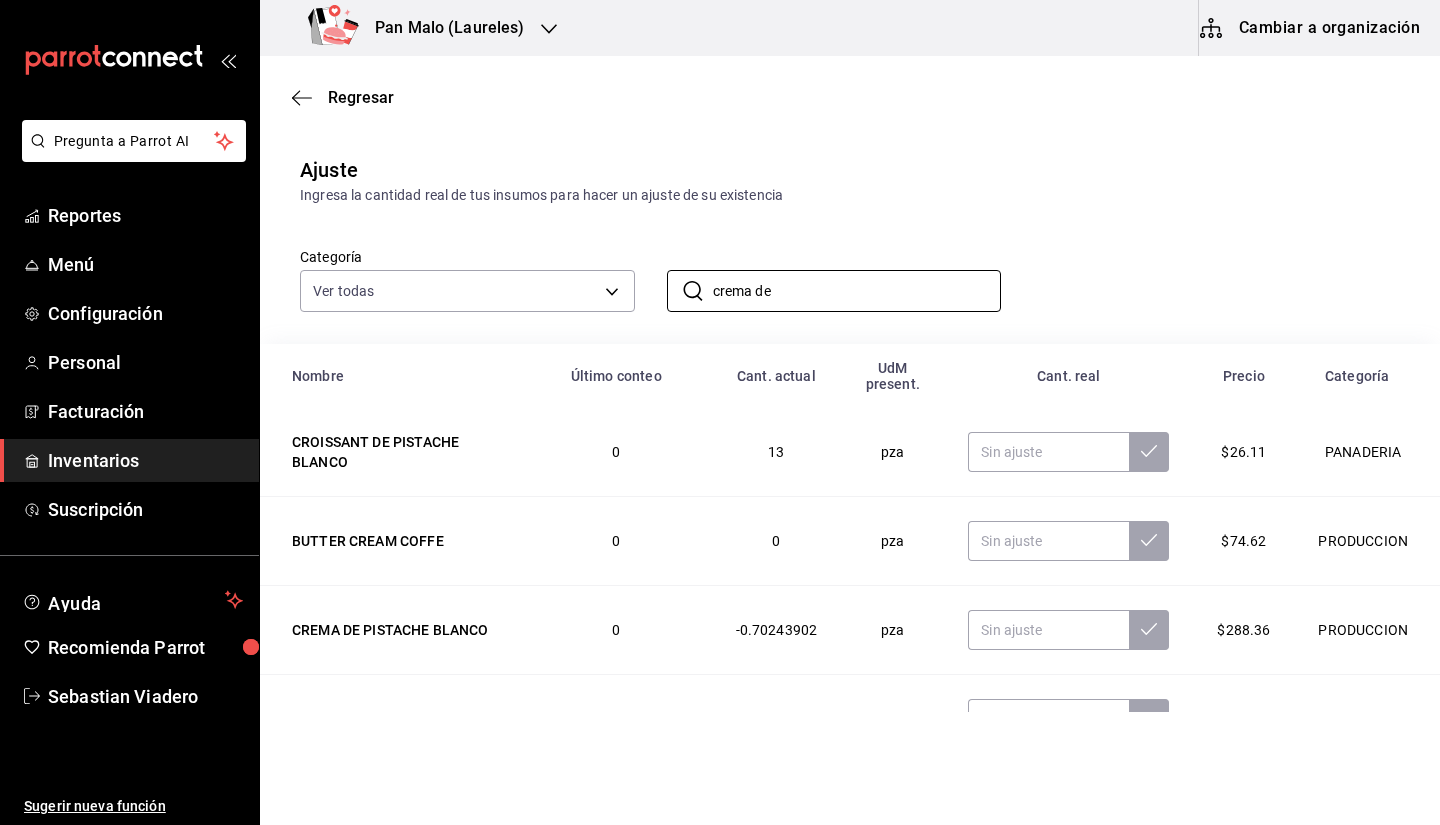 click on "Ajuste Ingresa la cantidad real de tus insumos para hacer un ajuste de su existencia Categoría Ver todas 845d24ca-60dd-4e7e-b3c9-ca2702778d83,d258234b-eb86-4f23-b0af-7f39f8376d1d,b487d5ec-9a72-45d0-bbdf-ace0a58857df,b7fa4d3f-7896-4504-b4eb-29f52eb713d6,244b5d13-ccc3-40e0-adb2-1f470b7c2b02,5221ede4-7101-46e2-abe0-c56c9f57c453,97c4540b-fae9-4f1d-bf52-72ae5b7112b3,dfca19a1-d0af-4dd2-9161-d29e1e6480e6,845fc0d5-bafa-4929-a86e-e534cf7c03f2 ​ crema de ​ Nombre Último conteo Cant. actual UdM present. Cant. real Precio Categoría CROISSANT DE PISTACHE BLANCO 0 13 pza $26.11 PANADERIA BUTTER CREAM COFFE 0 0 pza $74.62 PRODUCCION CREMA DE PISTACHE BLANCO 0 -0.70243902 pza $288.36 PRODUCCION CREMA DE PISTACHE  0 0 pza $599.00 PRODUCCION GREAT VALUE MICRO FIBRA 0 2 pza $27.00 USO COMUN QUESO DOBLE CREMA MERCADITO 0 1 kg $150.00 COCINA Croissant Cocina 0.4666666666666667 7 pza $8.29 COCINA CROISSANT ALMENDRAS VENTA 0 20 pza $15.25 PANADERIA CROISSANT JAMON Y QUESO VENTA 0 15 pza $12.92 PANADERIA 0 0 gr $0.05" at bounding box center [850, 591] 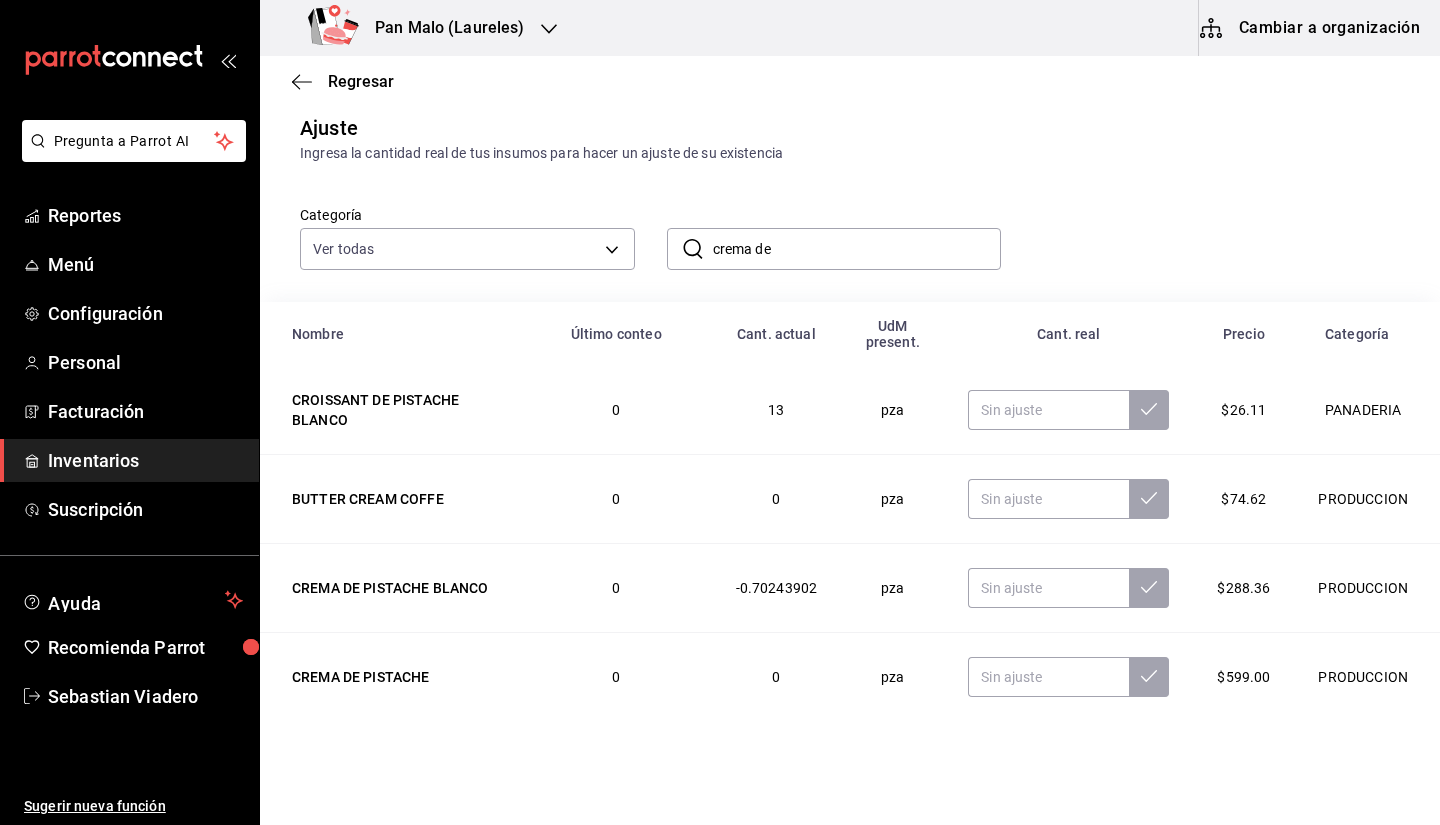 scroll, scrollTop: 34, scrollLeft: 0, axis: vertical 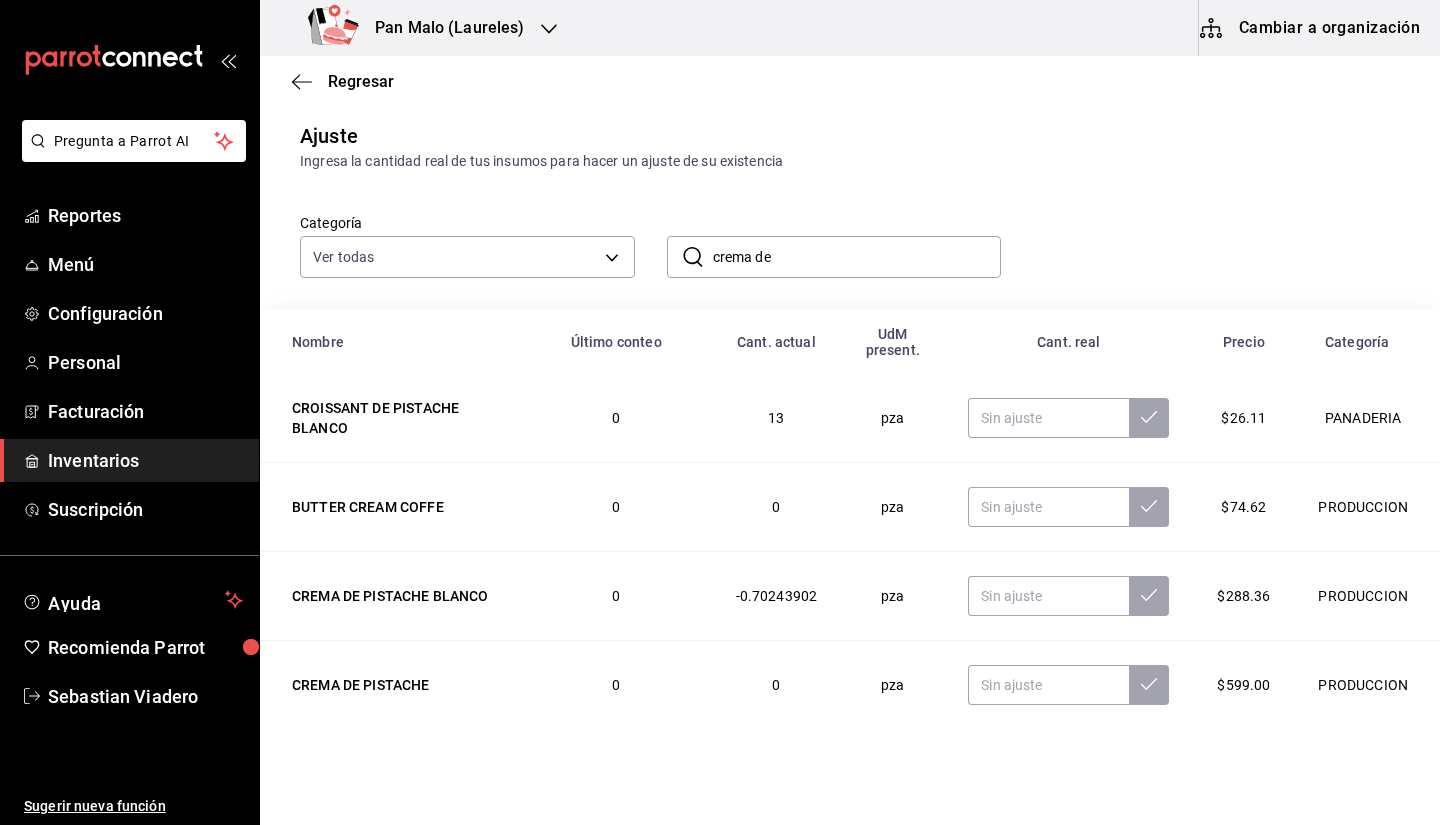 click on "crema de" at bounding box center (857, 257) 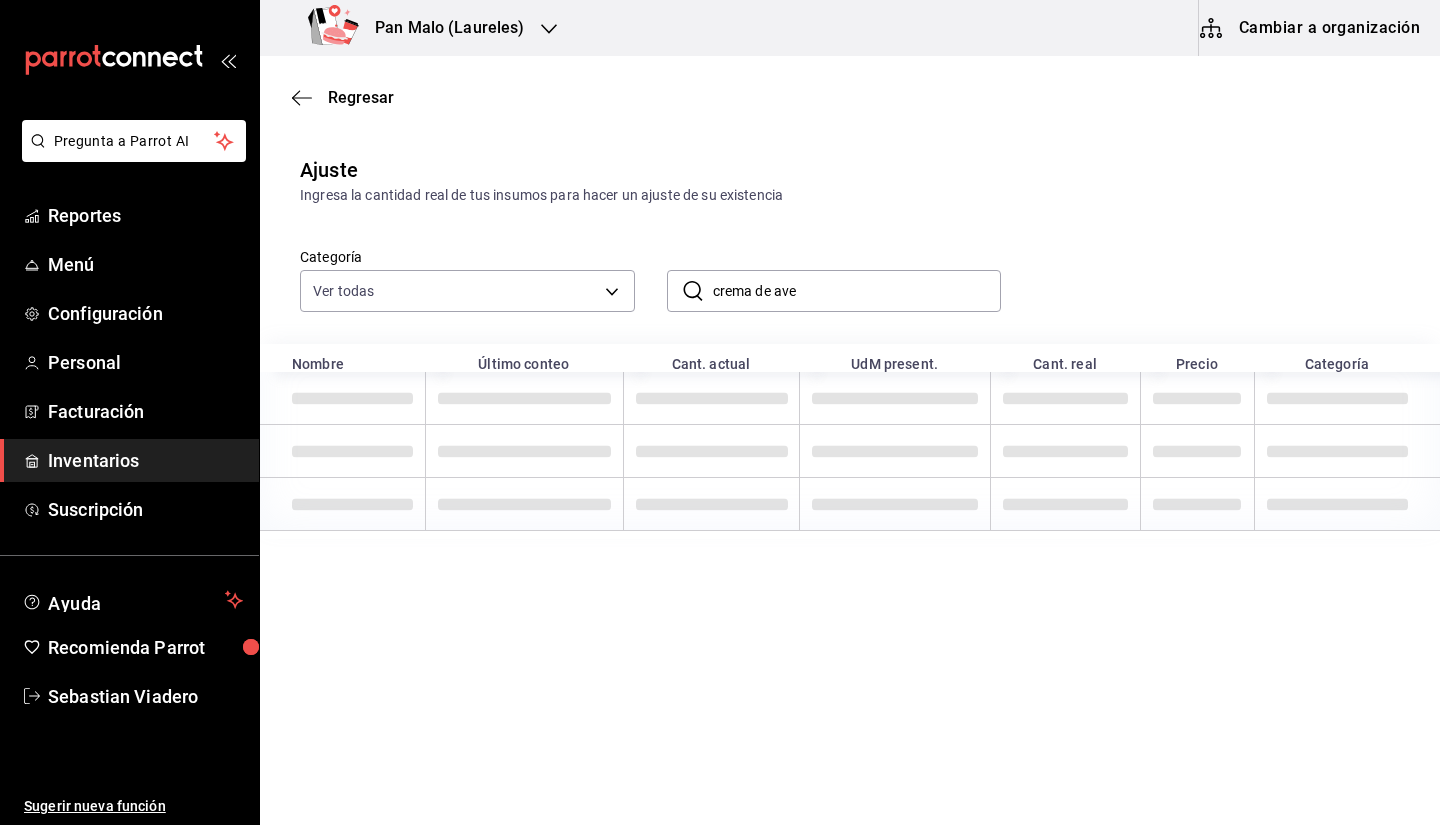 scroll, scrollTop: 0, scrollLeft: 0, axis: both 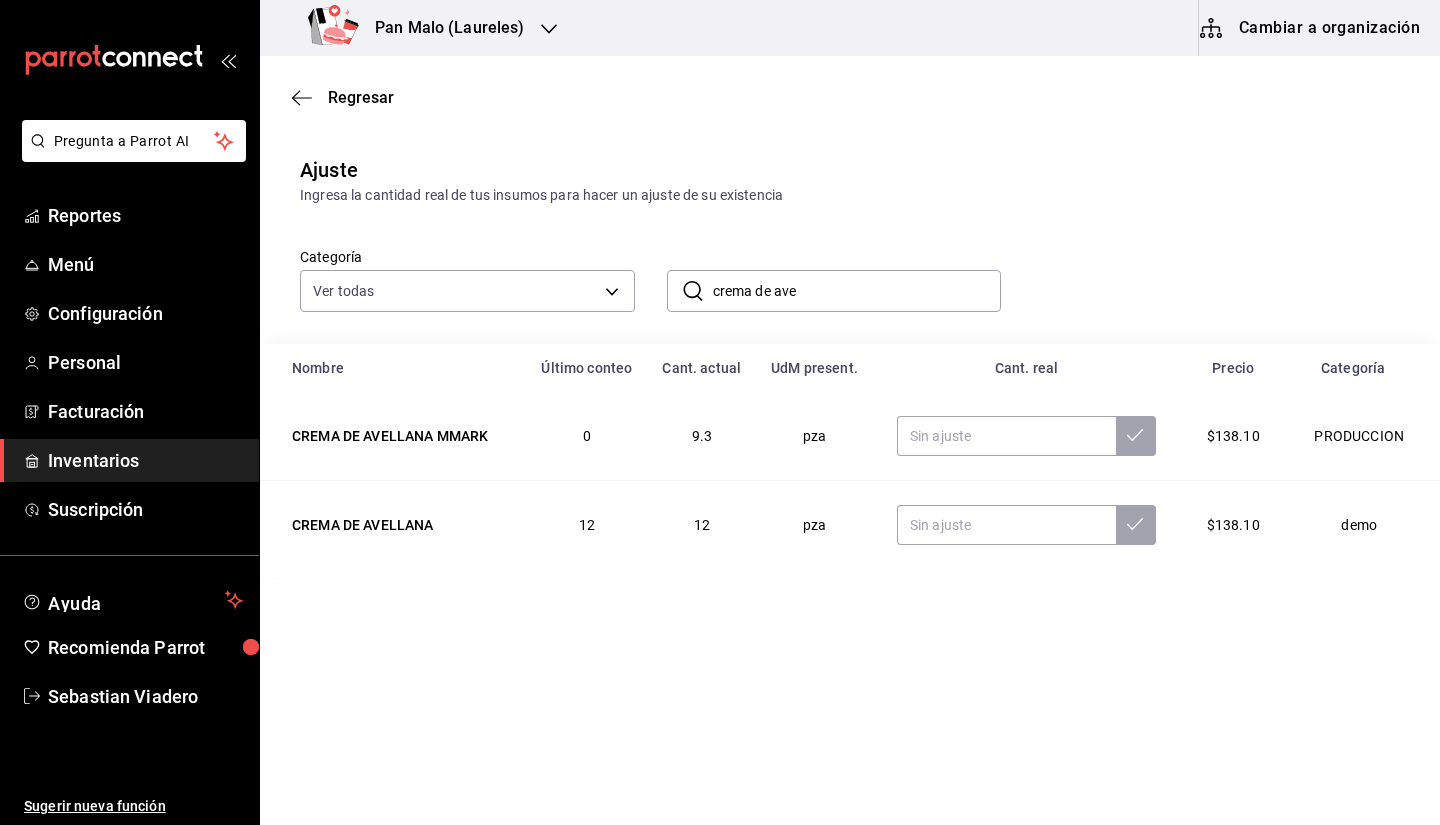 click on "Categoría Ver todas 845d24ca-60dd-4e7e-b3c9-ca2702778d83,d258234b-eb86-4f23-b0af-7f39f8376d1d,b487d5ec-9a72-45d0-bbdf-ace0a58857df,b7fa4d3f-7896-4504-b4eb-29f52eb713d6,244b5d13-ccc3-40e0-adb2-1f470b7c2b02,5221ede4-7101-46e2-abe0-c56c9f57c453,97c4540b-fae9-4f1d-bf52-72ae5b7112b3,dfca19a1-d0af-4dd2-9161-d29e1e6480e6,845fc0d5-bafa-4929-a86e-e534cf7c03f2 ​ crema de ave ​" at bounding box center [818, 259] 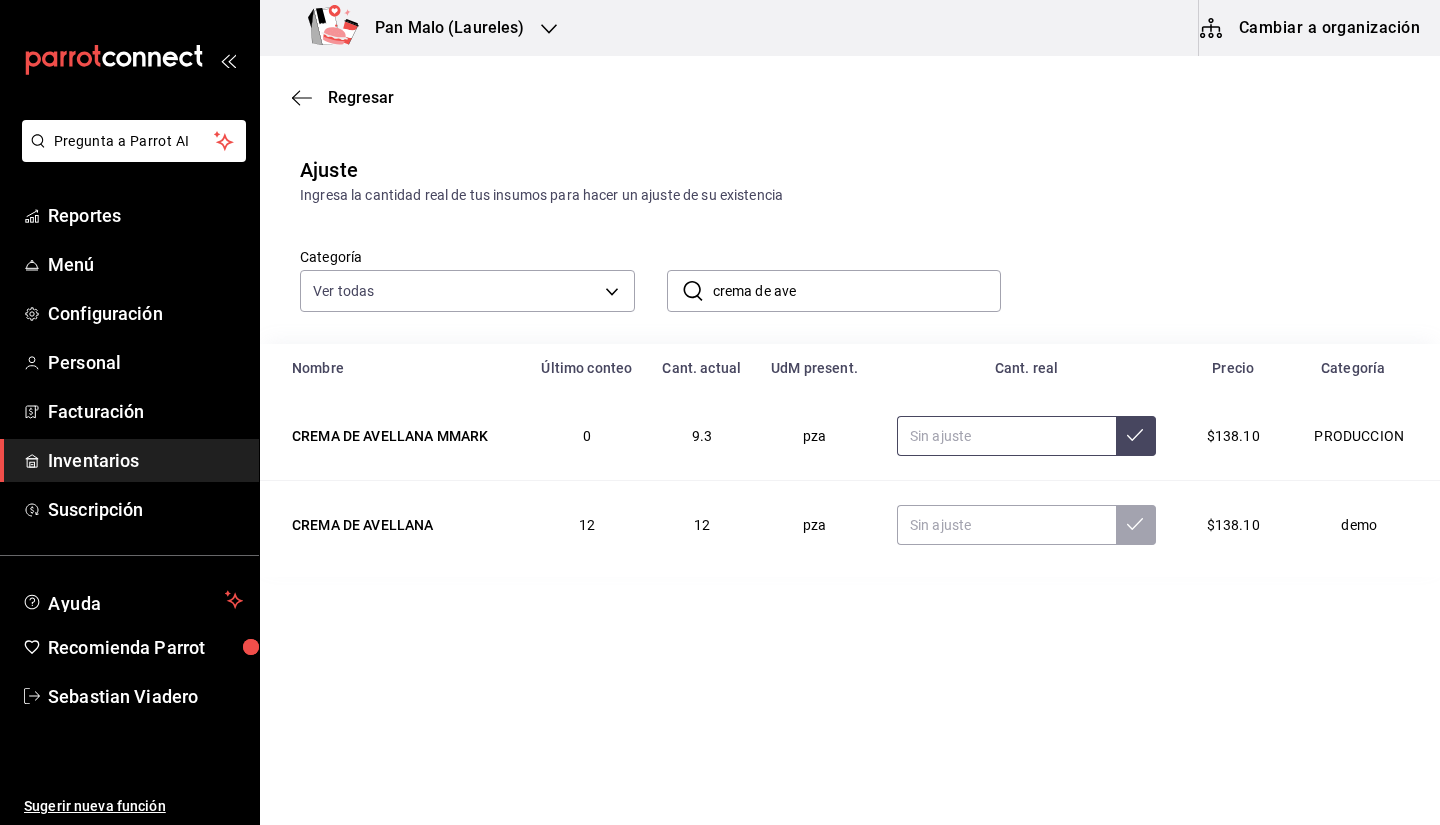 click at bounding box center [1006, 436] 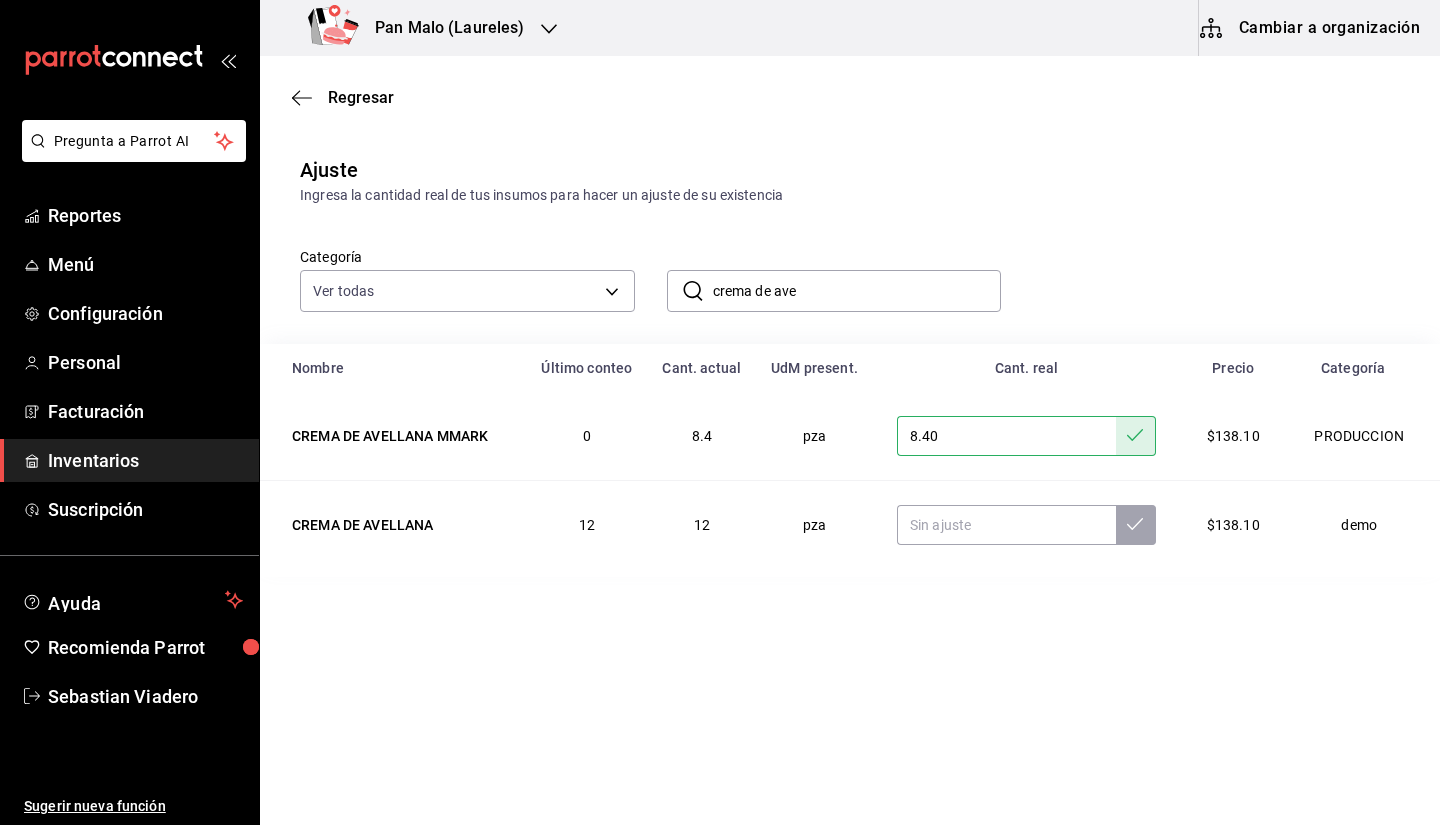 click on "crema de ave" at bounding box center (857, 291) 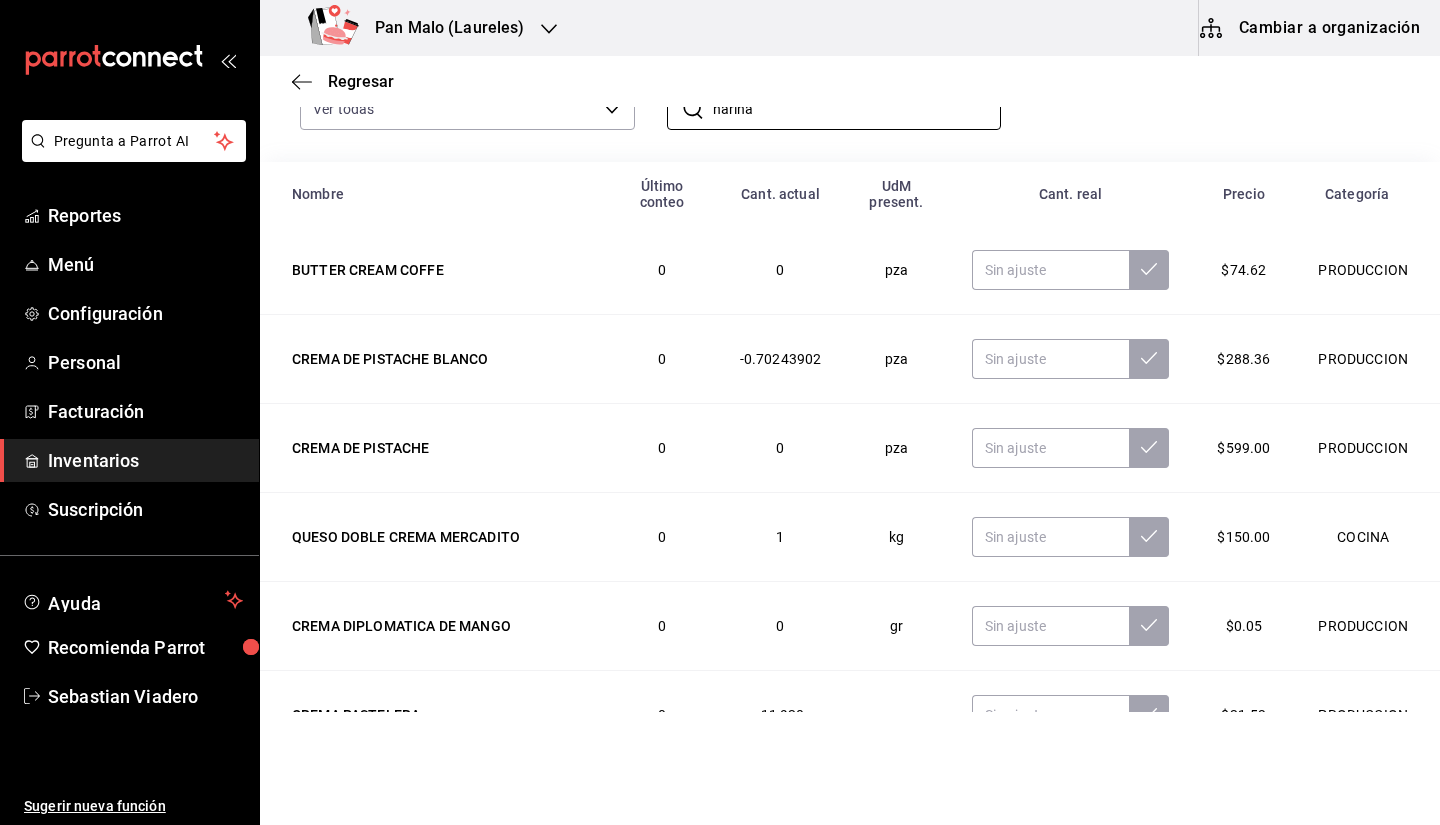 scroll, scrollTop: 192, scrollLeft: 0, axis: vertical 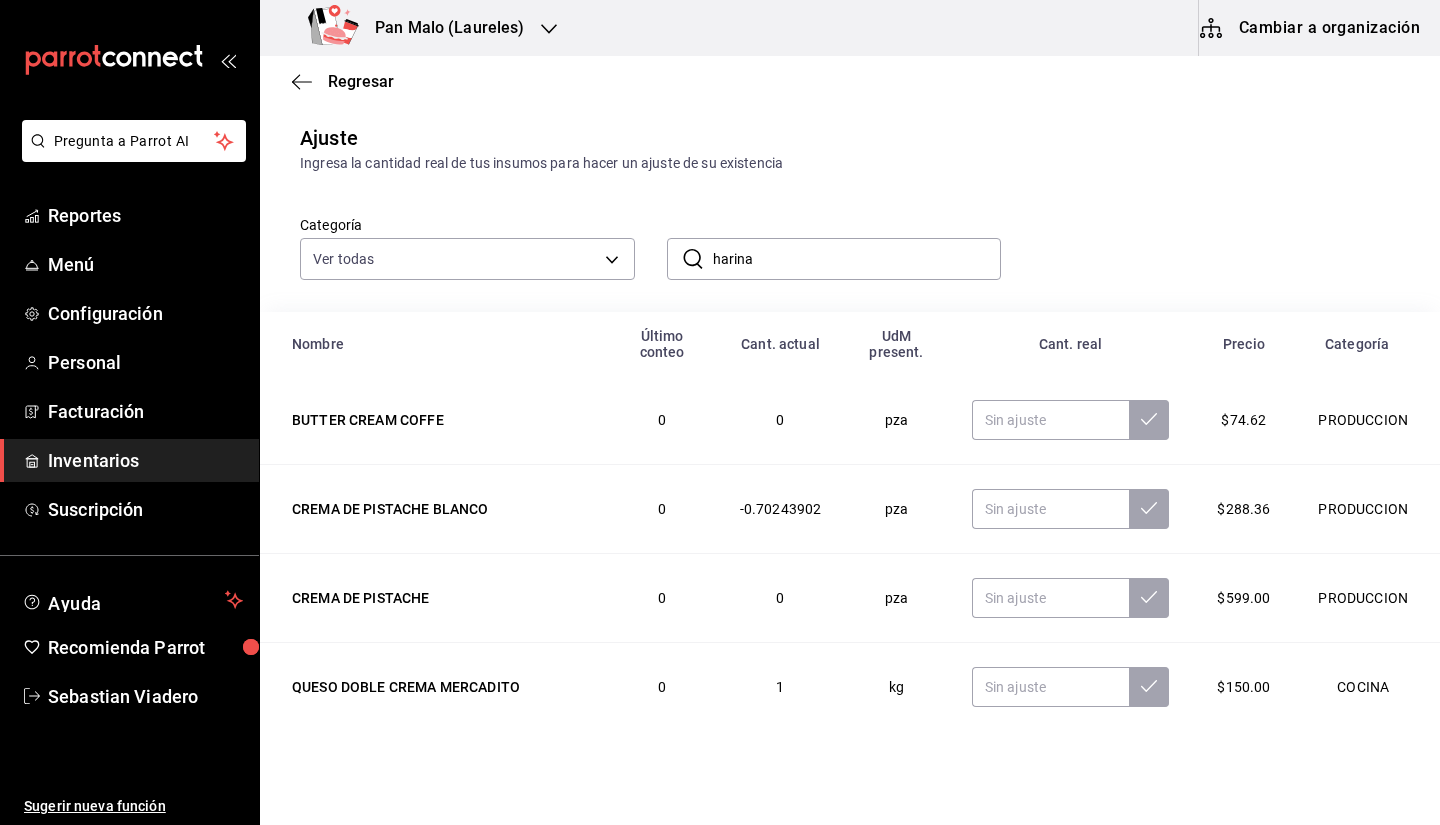 click on "harina" at bounding box center (857, 259) 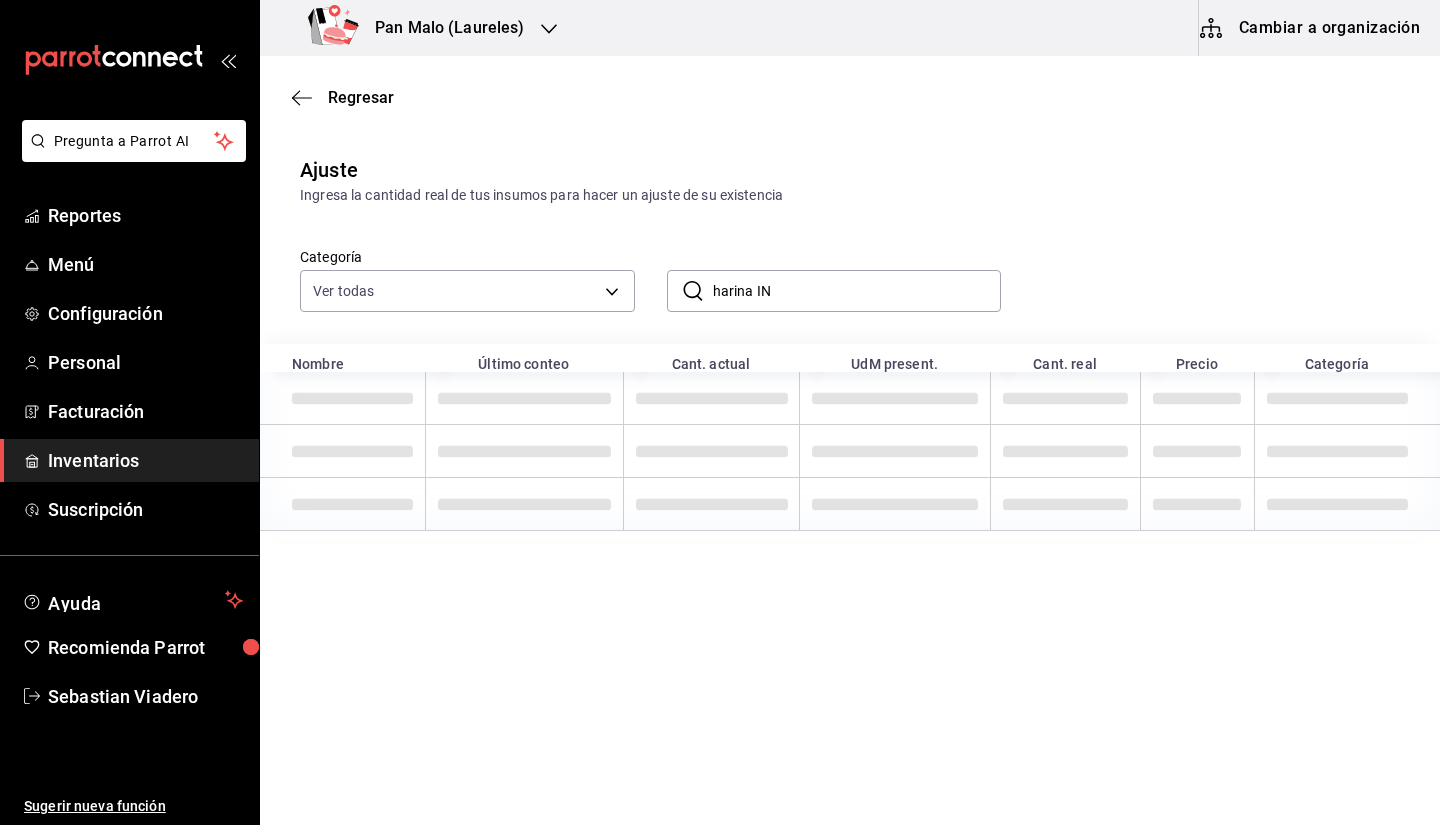 scroll, scrollTop: 0, scrollLeft: 0, axis: both 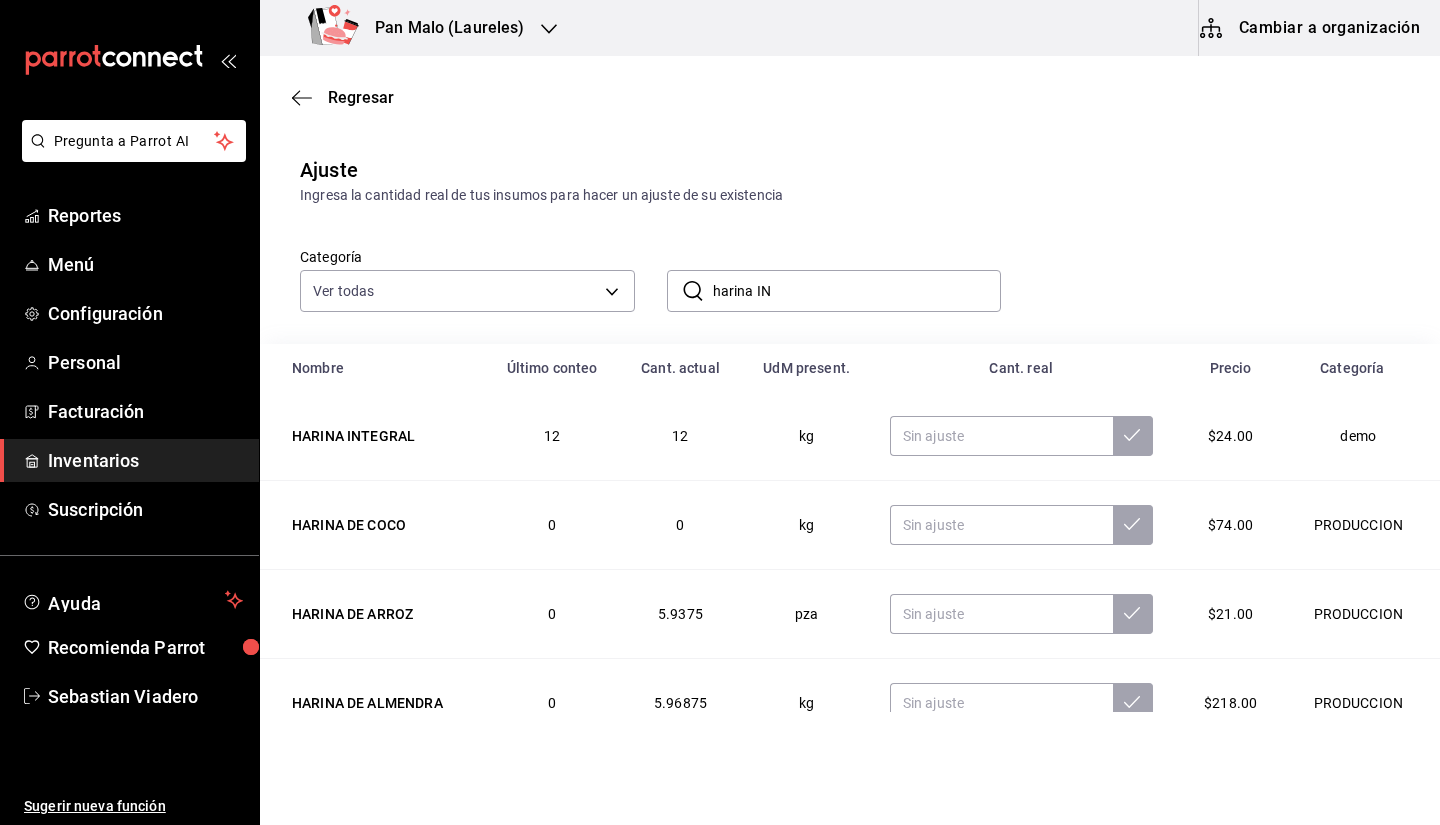 click on "Ajuste Ingresa la cantidad real de tus insumos para hacer un ajuste de su existencia" at bounding box center (850, 180) 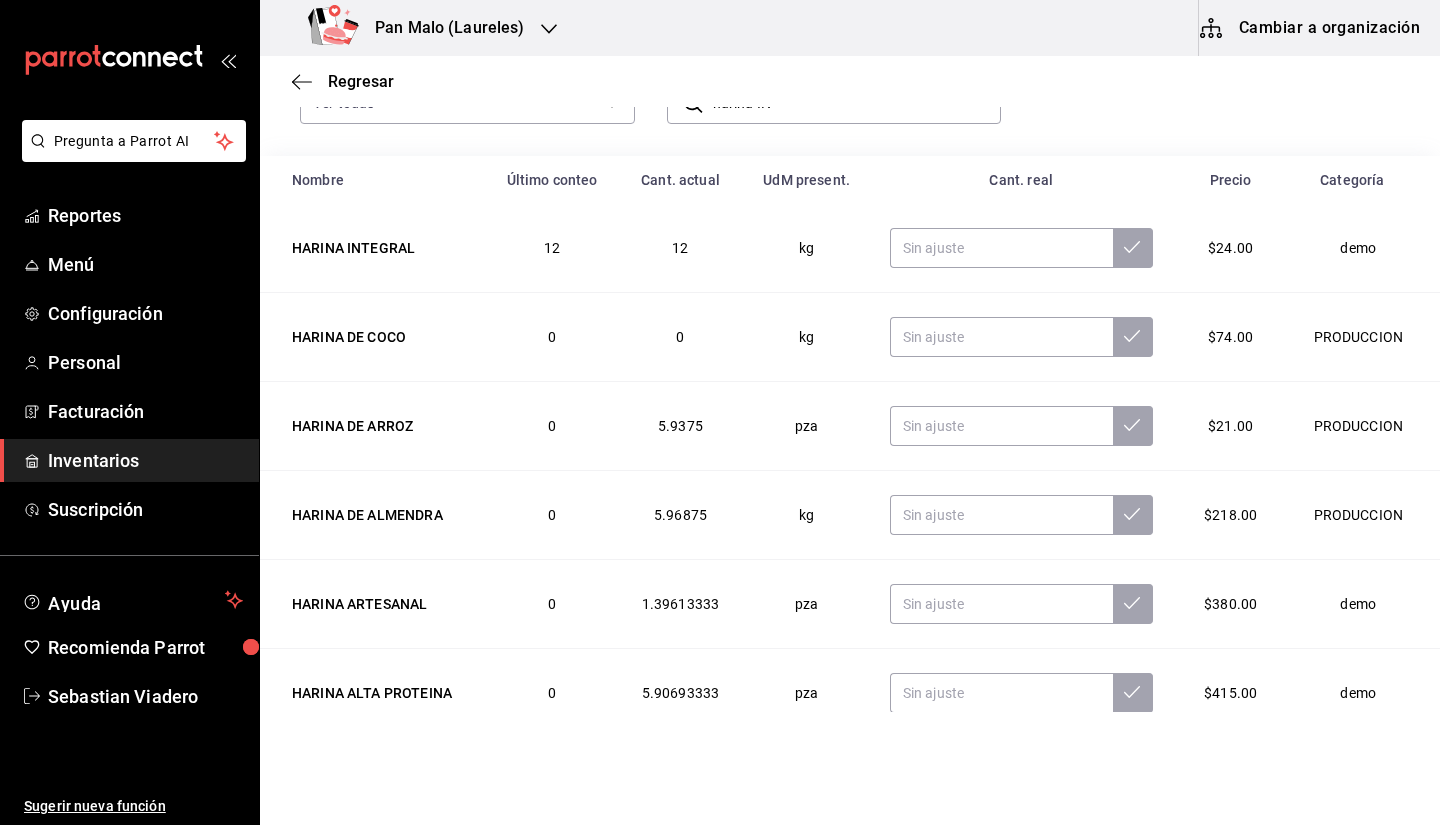 scroll, scrollTop: 222, scrollLeft: 0, axis: vertical 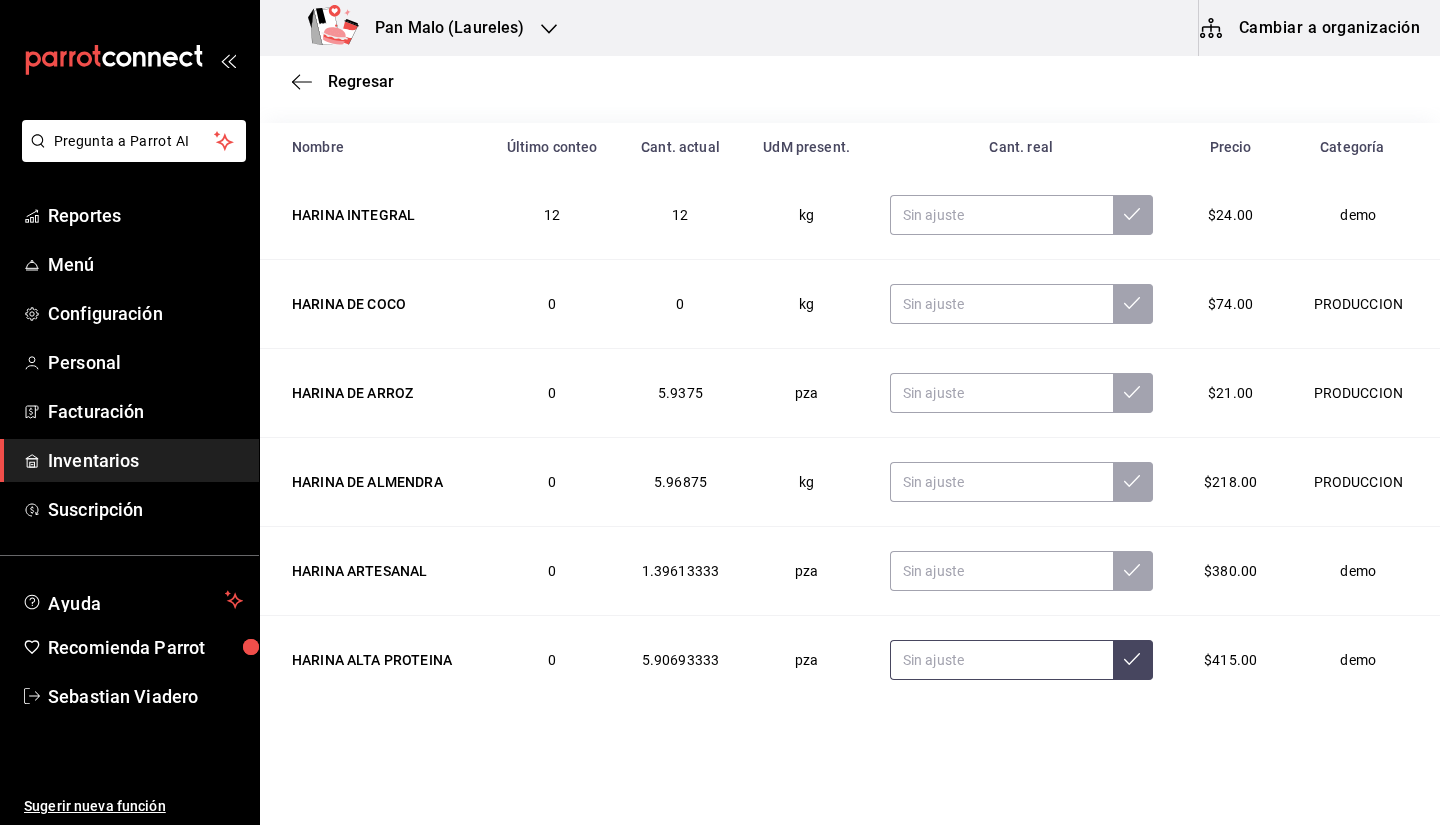 click at bounding box center [1001, 660] 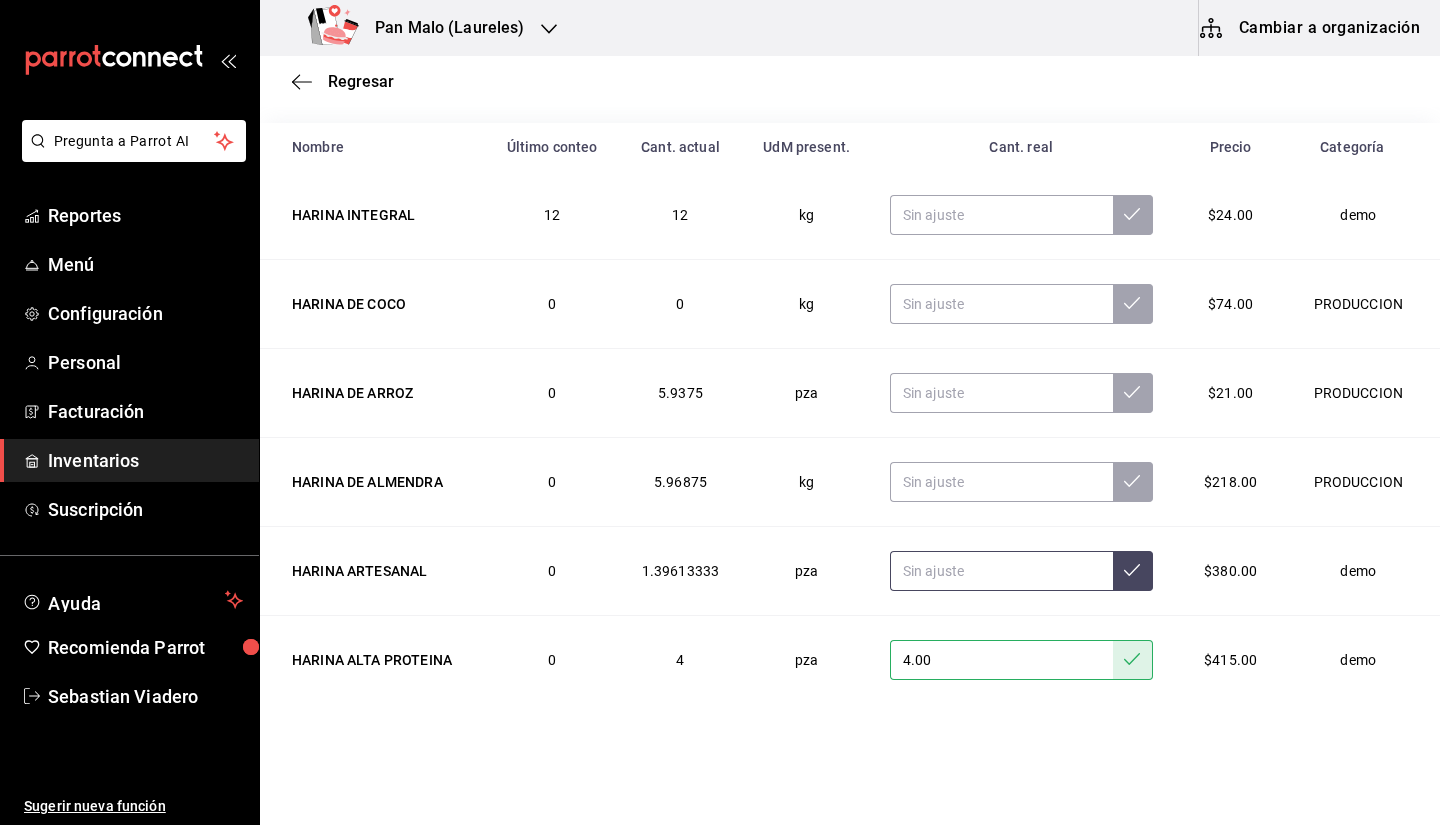 click at bounding box center (1001, 571) 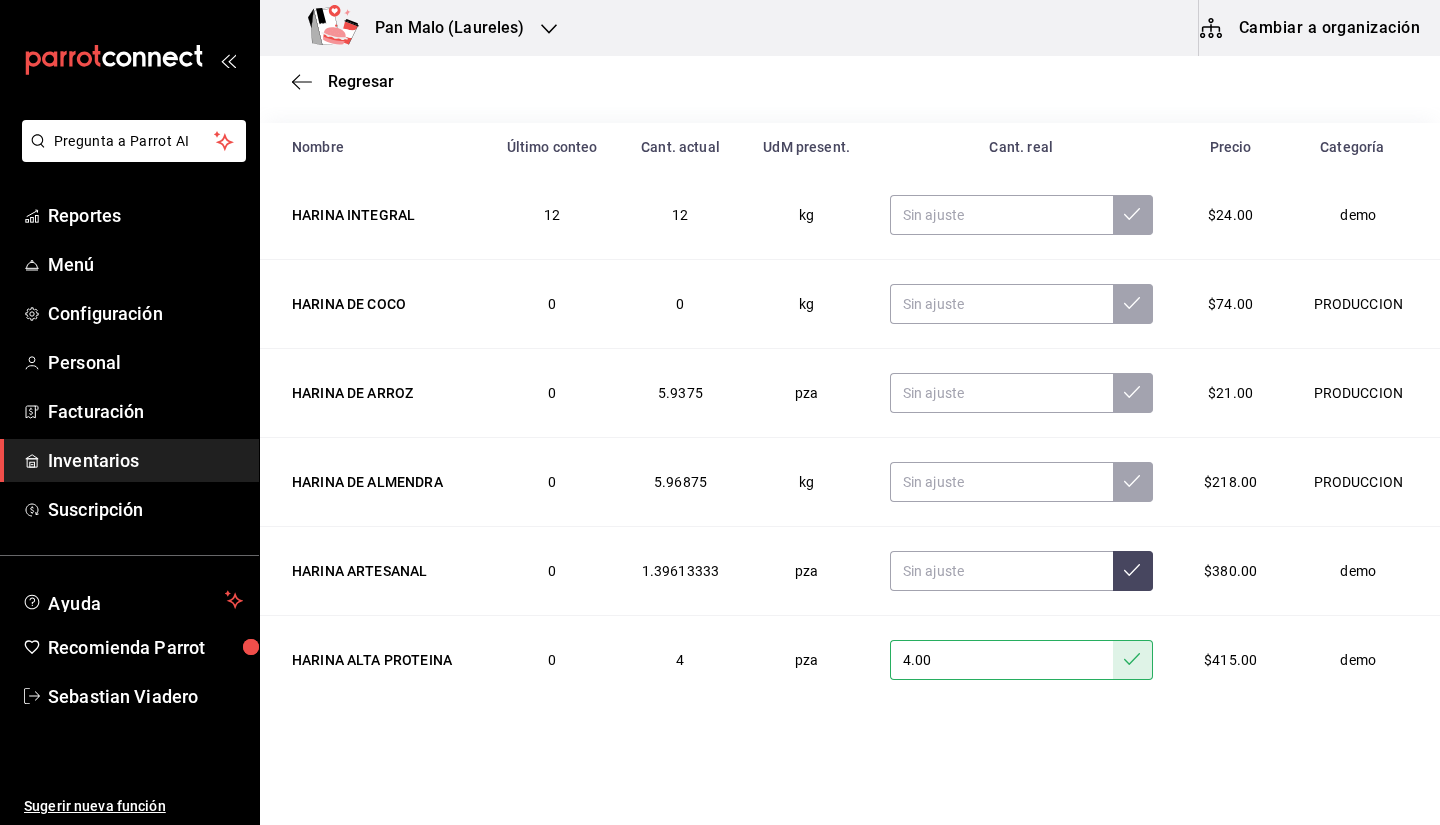 click on "4.00" at bounding box center (1001, 660) 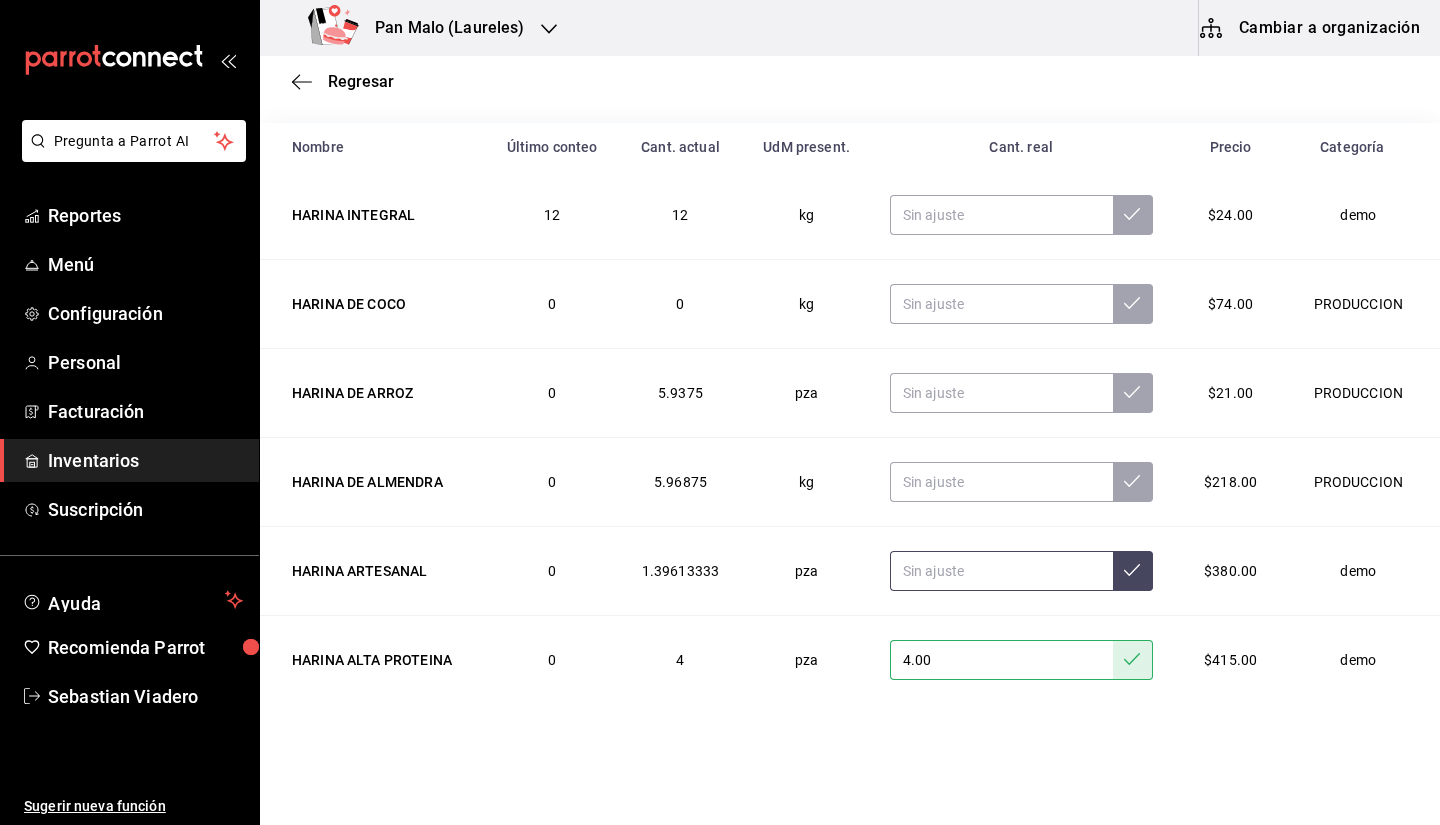 click at bounding box center [1001, 571] 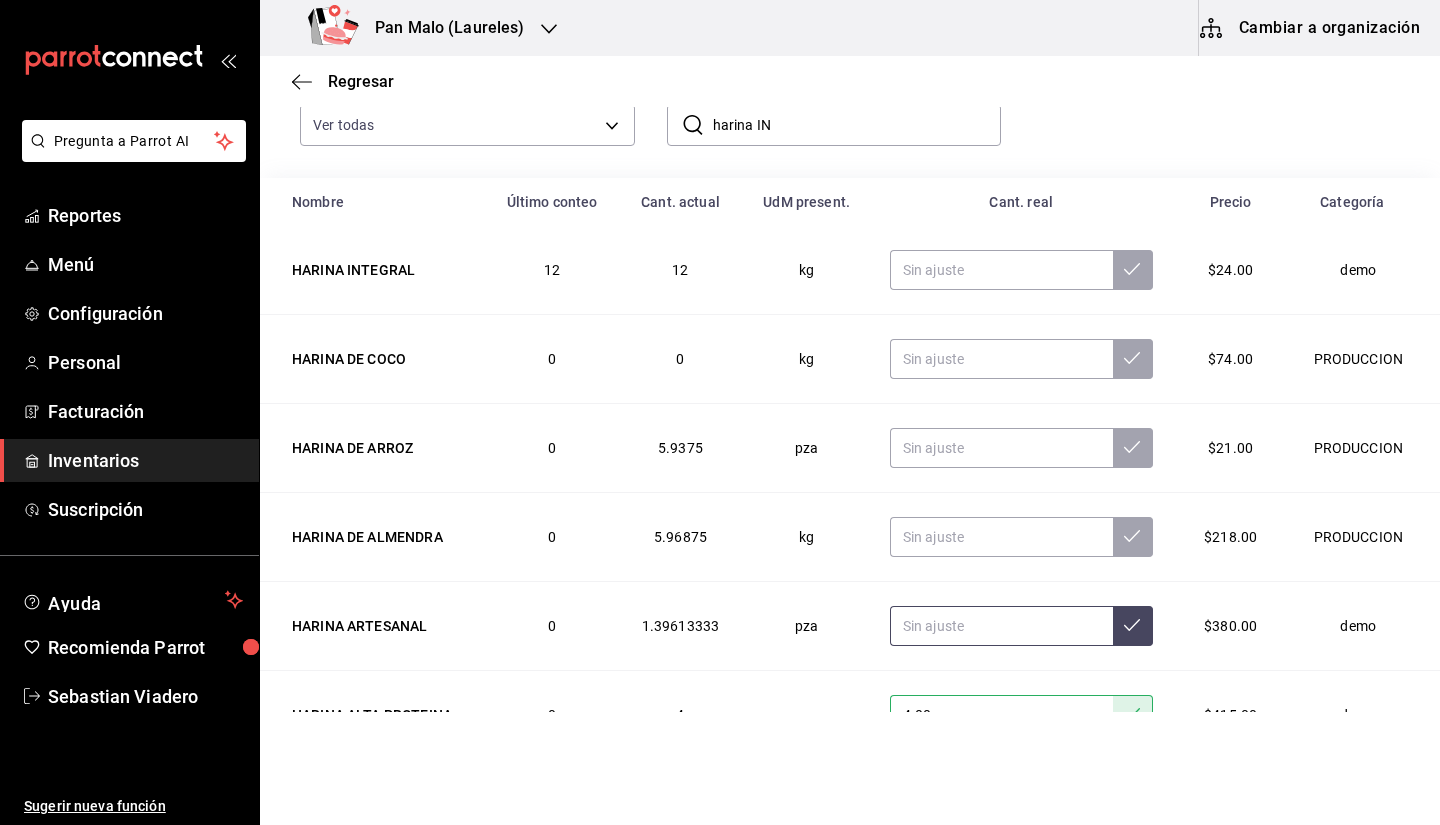 scroll, scrollTop: 124, scrollLeft: 0, axis: vertical 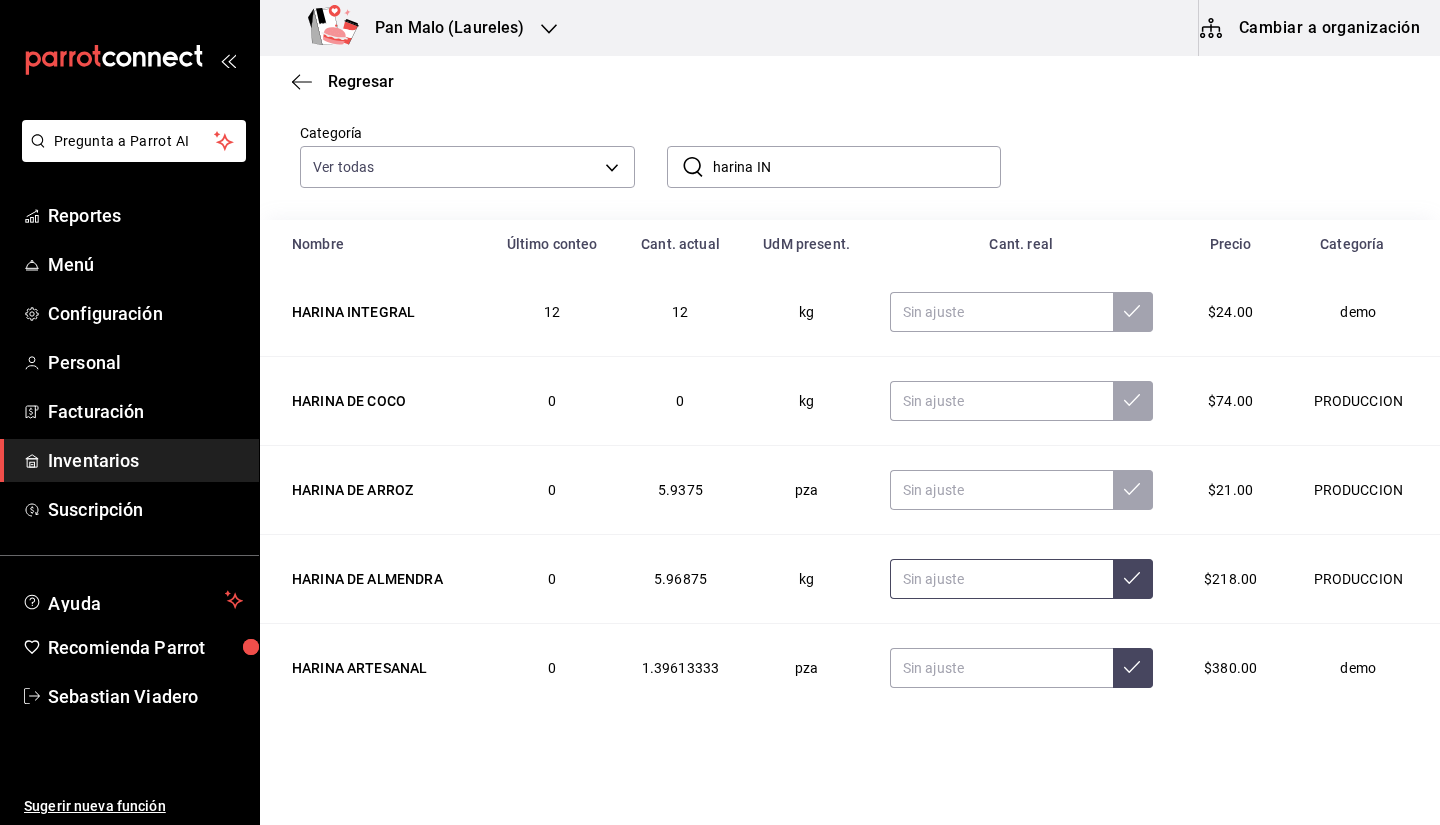 click at bounding box center (1001, 579) 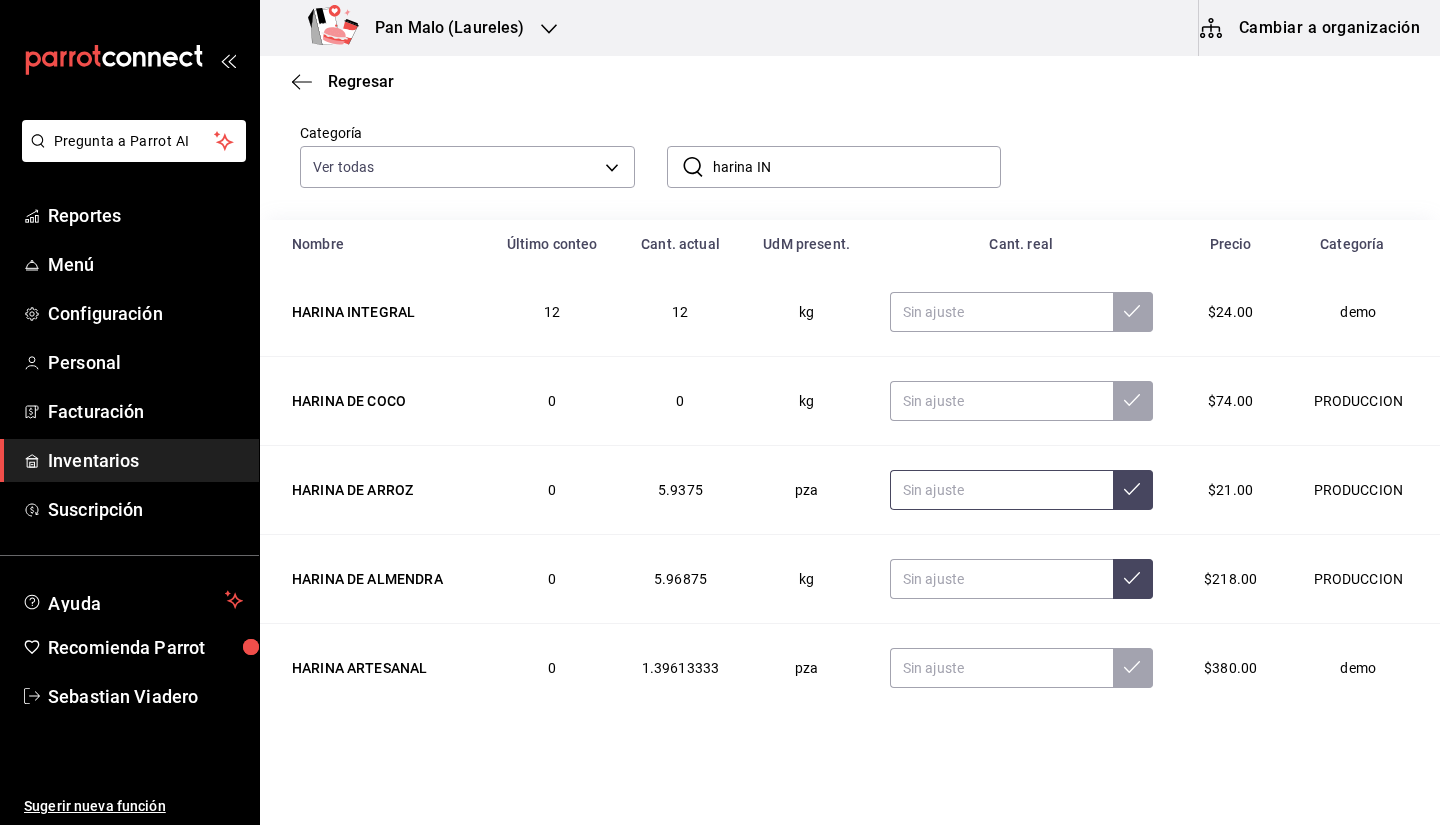 click at bounding box center [1001, 490] 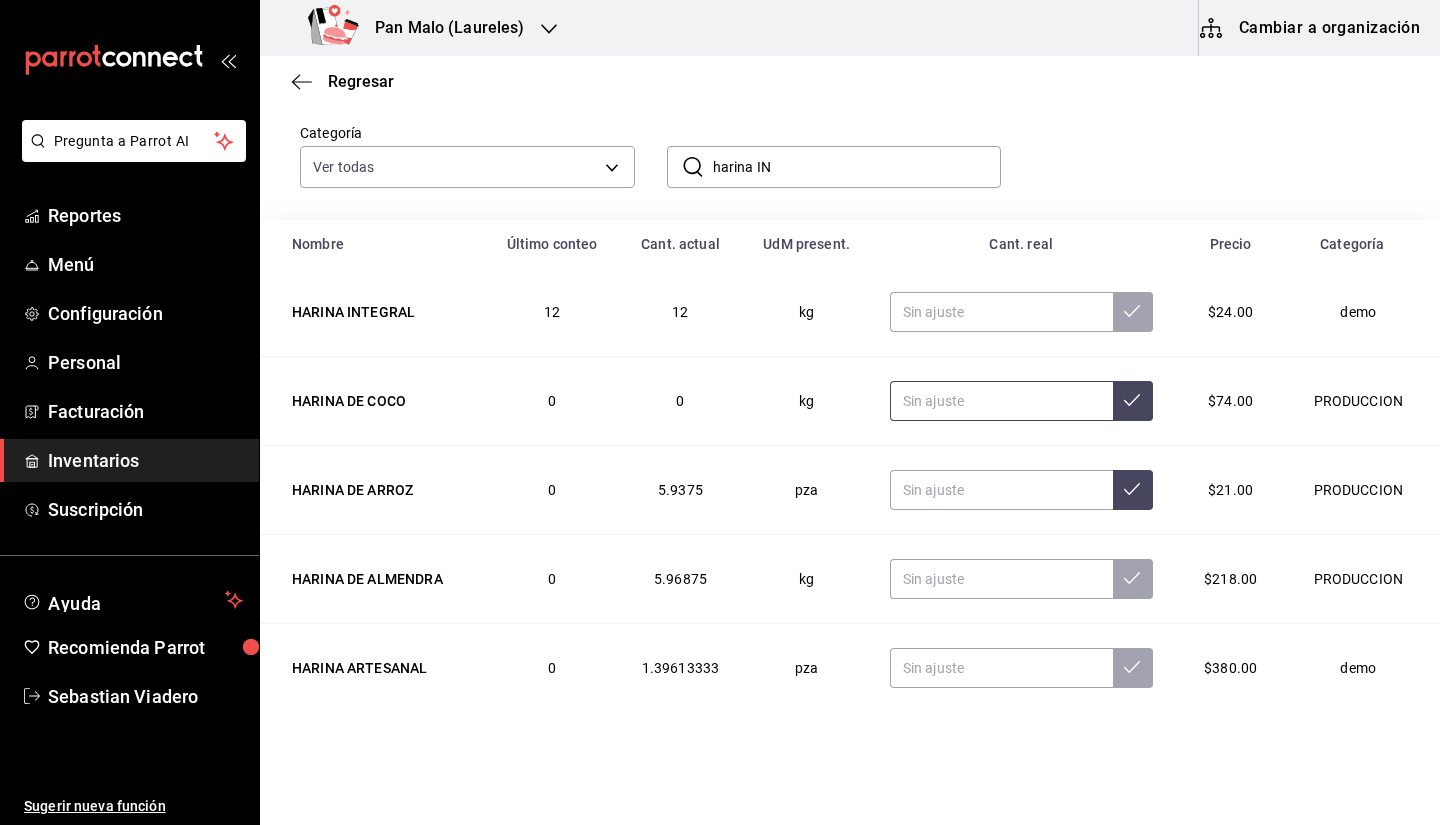 click at bounding box center (1001, 401) 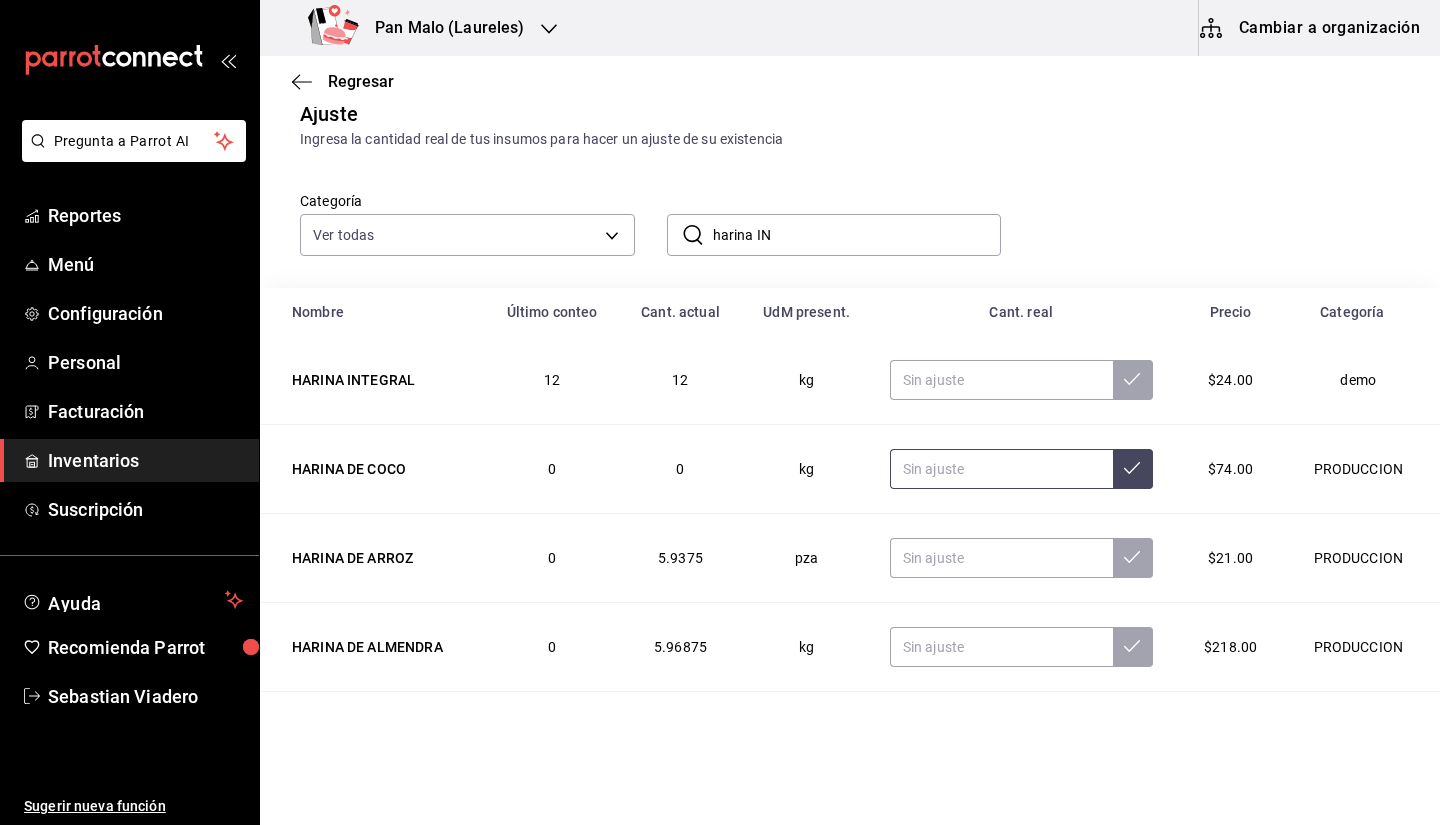 scroll, scrollTop: 51, scrollLeft: 0, axis: vertical 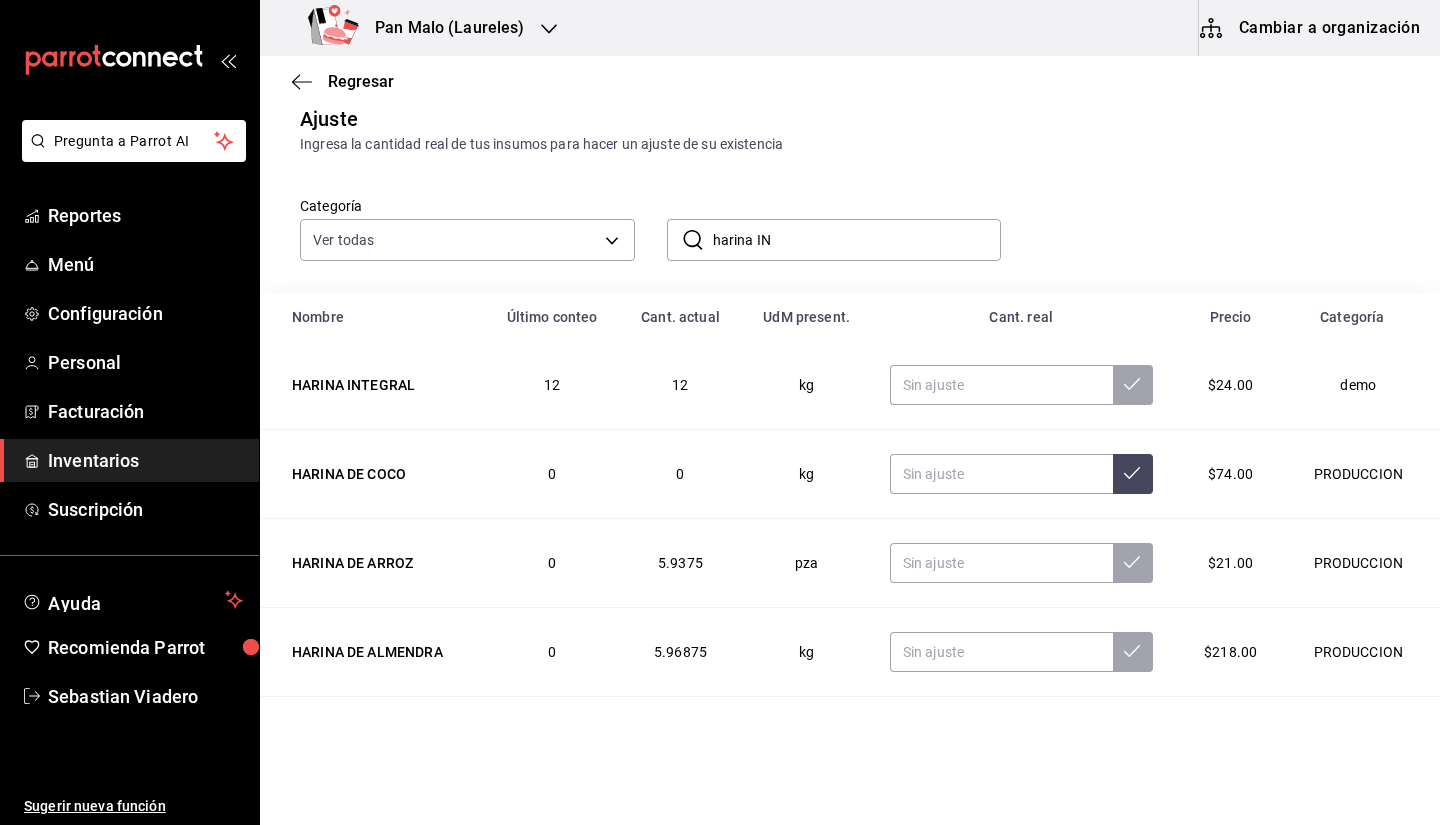 click on "harina IN" at bounding box center [857, 240] 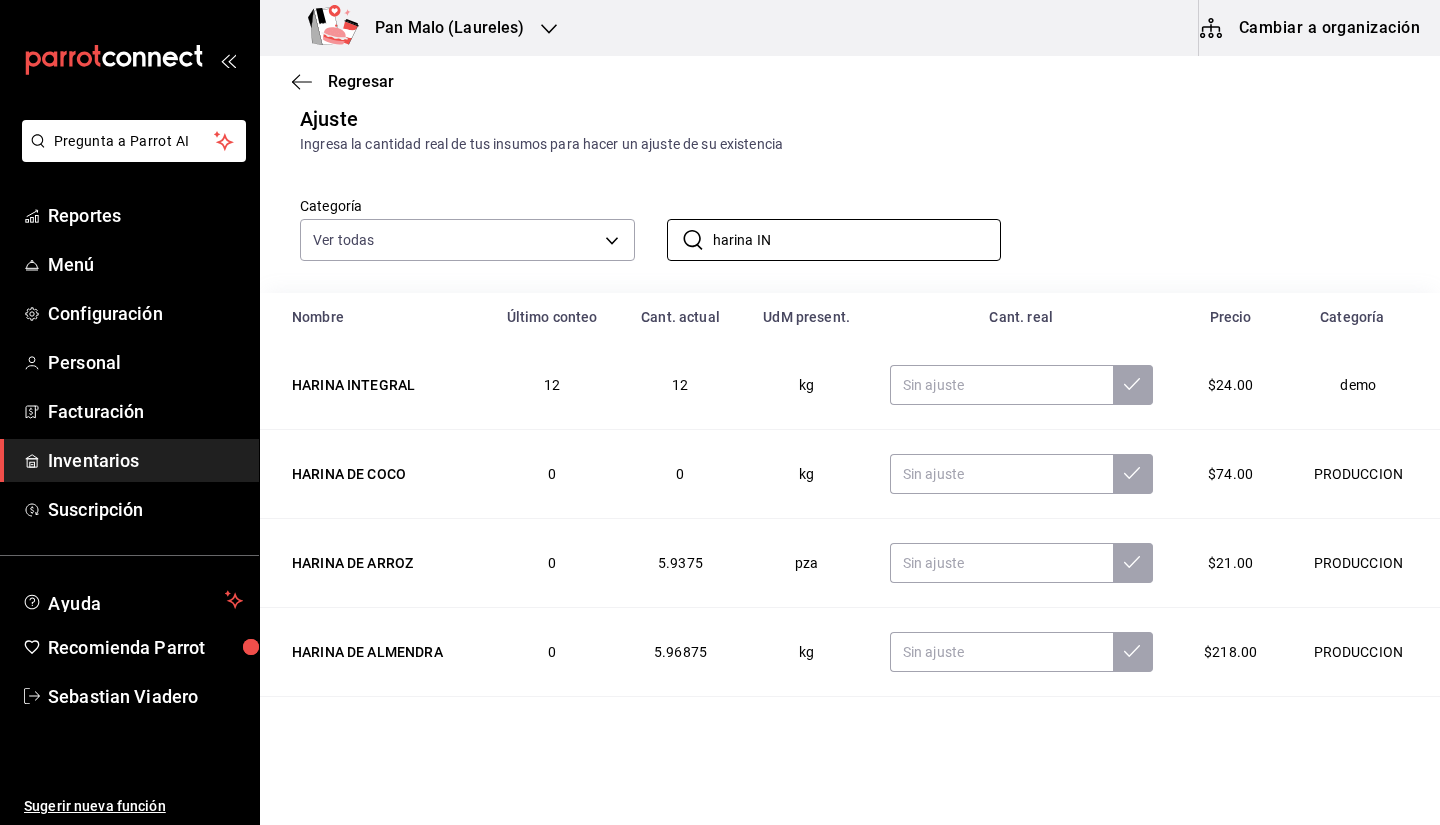 click on "​ harina IN ​" at bounding box center (818, 224) 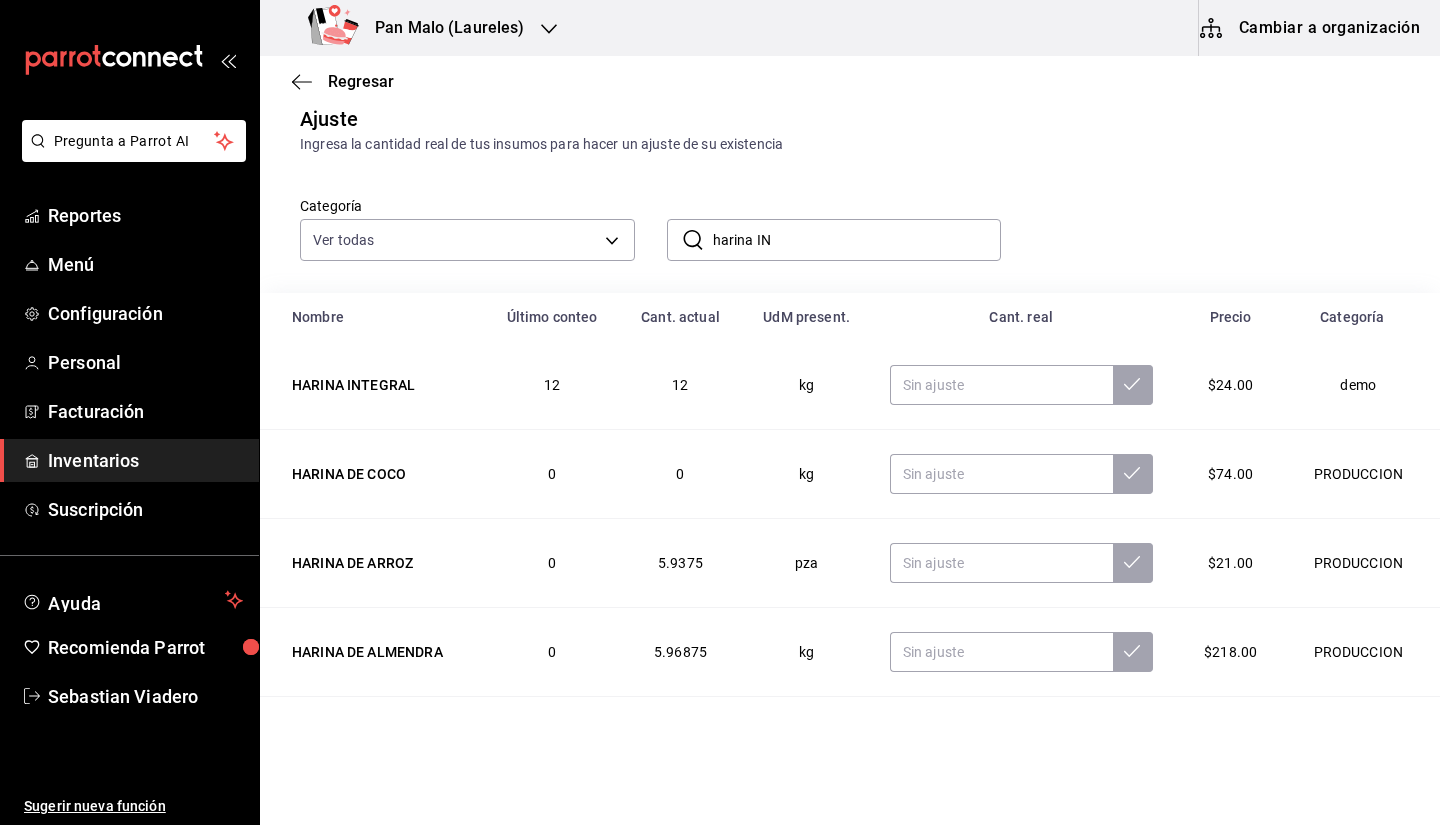 click on "harina IN" at bounding box center [857, 240] 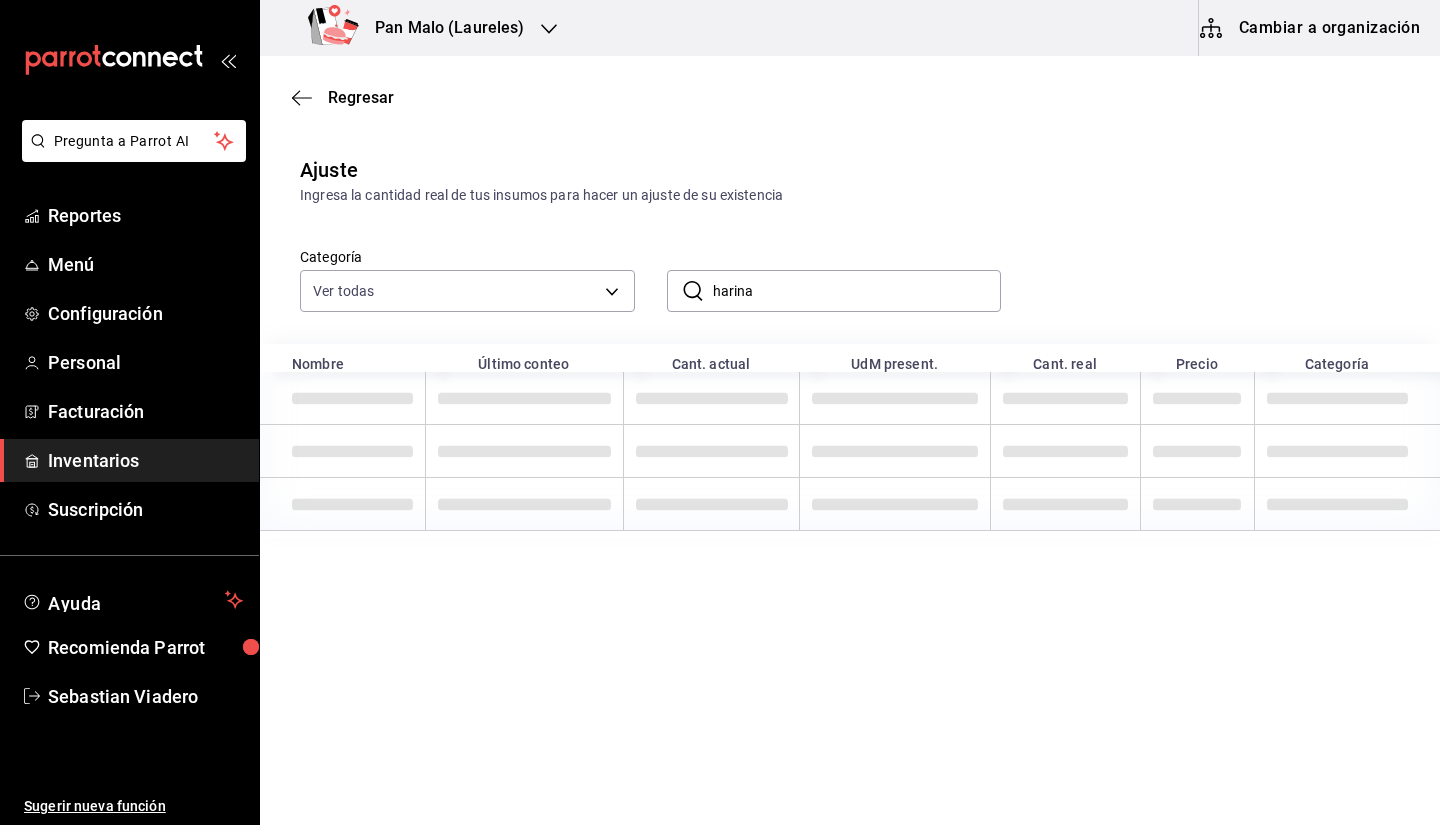 scroll, scrollTop: 0, scrollLeft: 0, axis: both 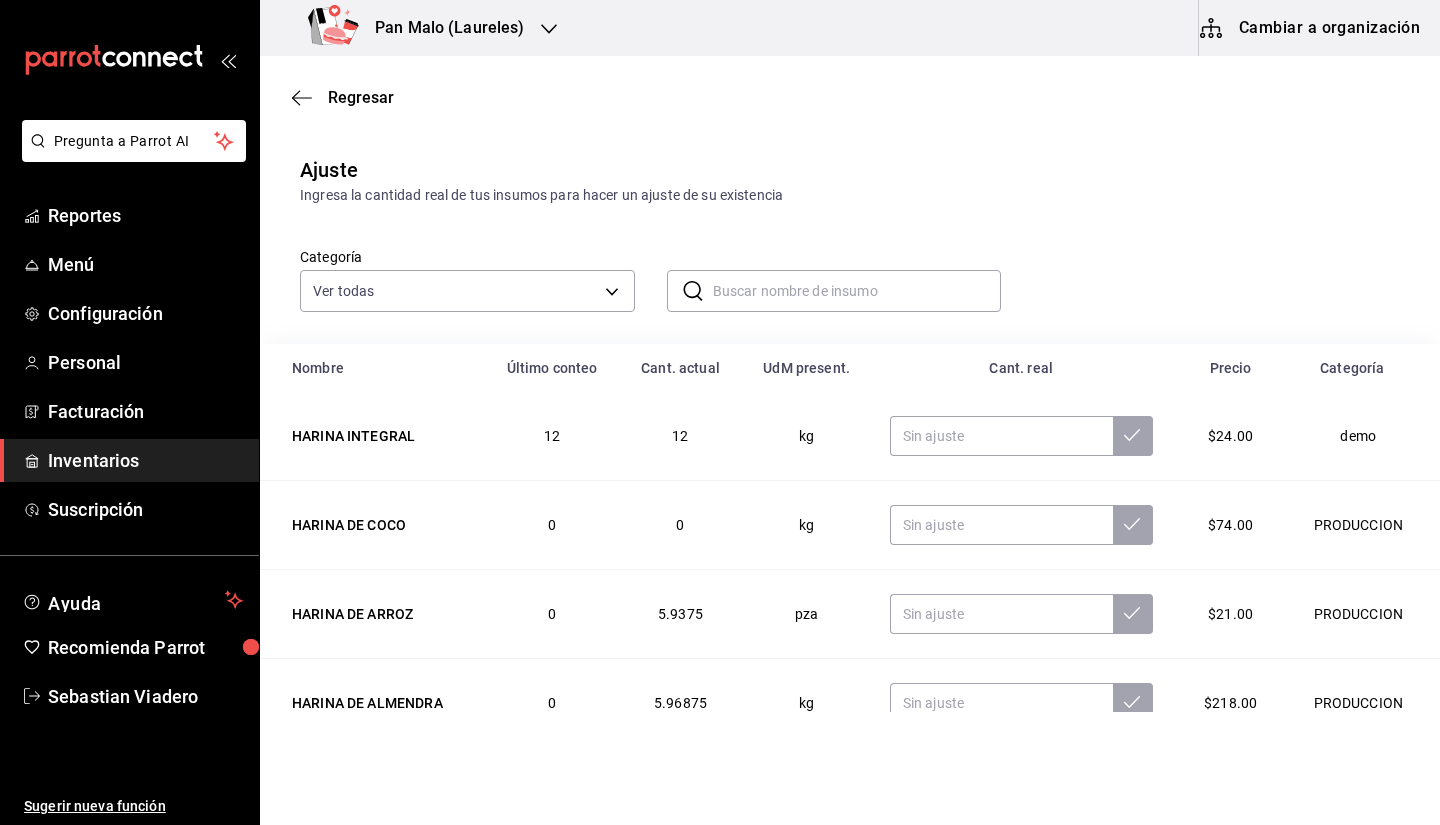 click at bounding box center [857, 291] 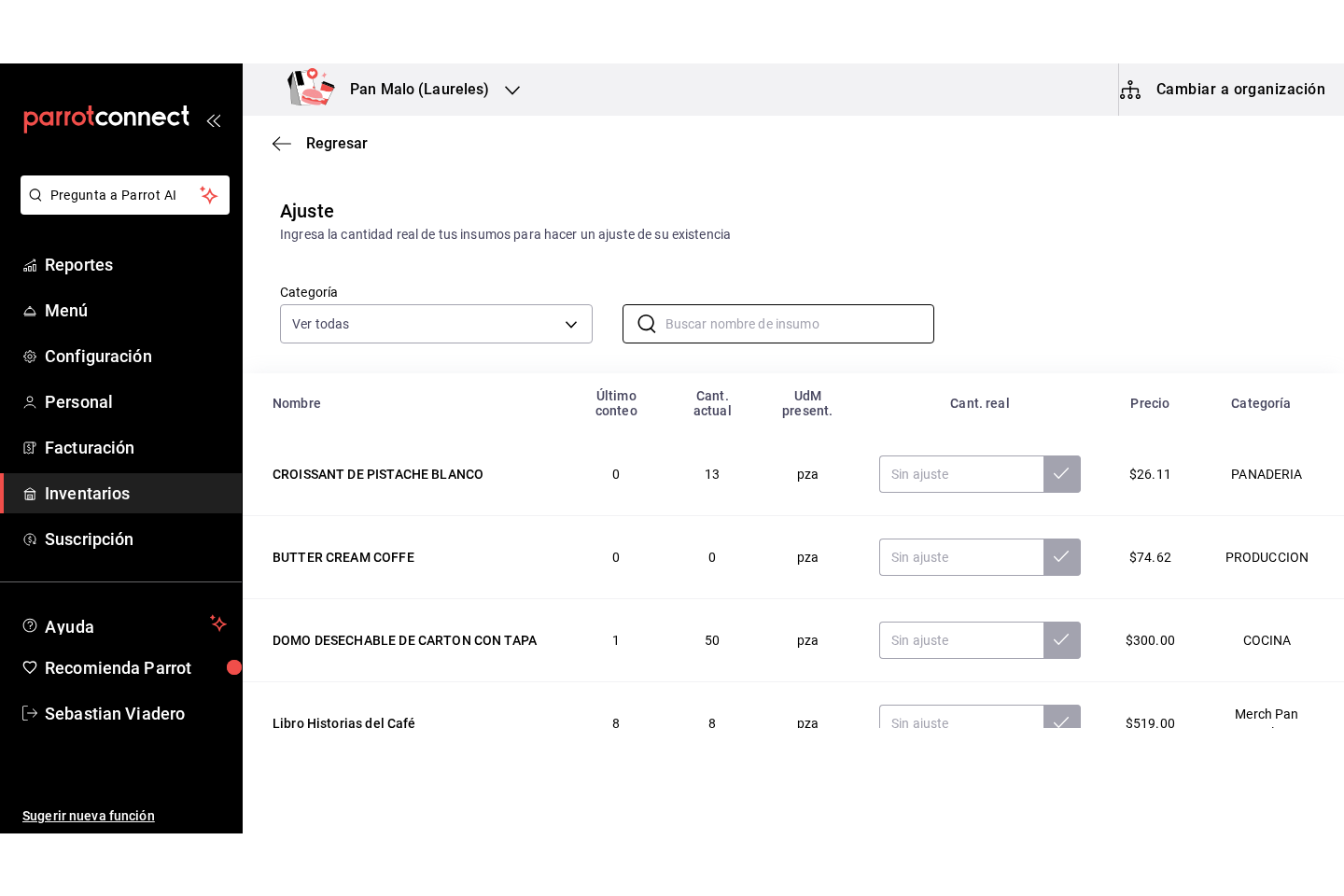 scroll, scrollTop: 0, scrollLeft: 0, axis: both 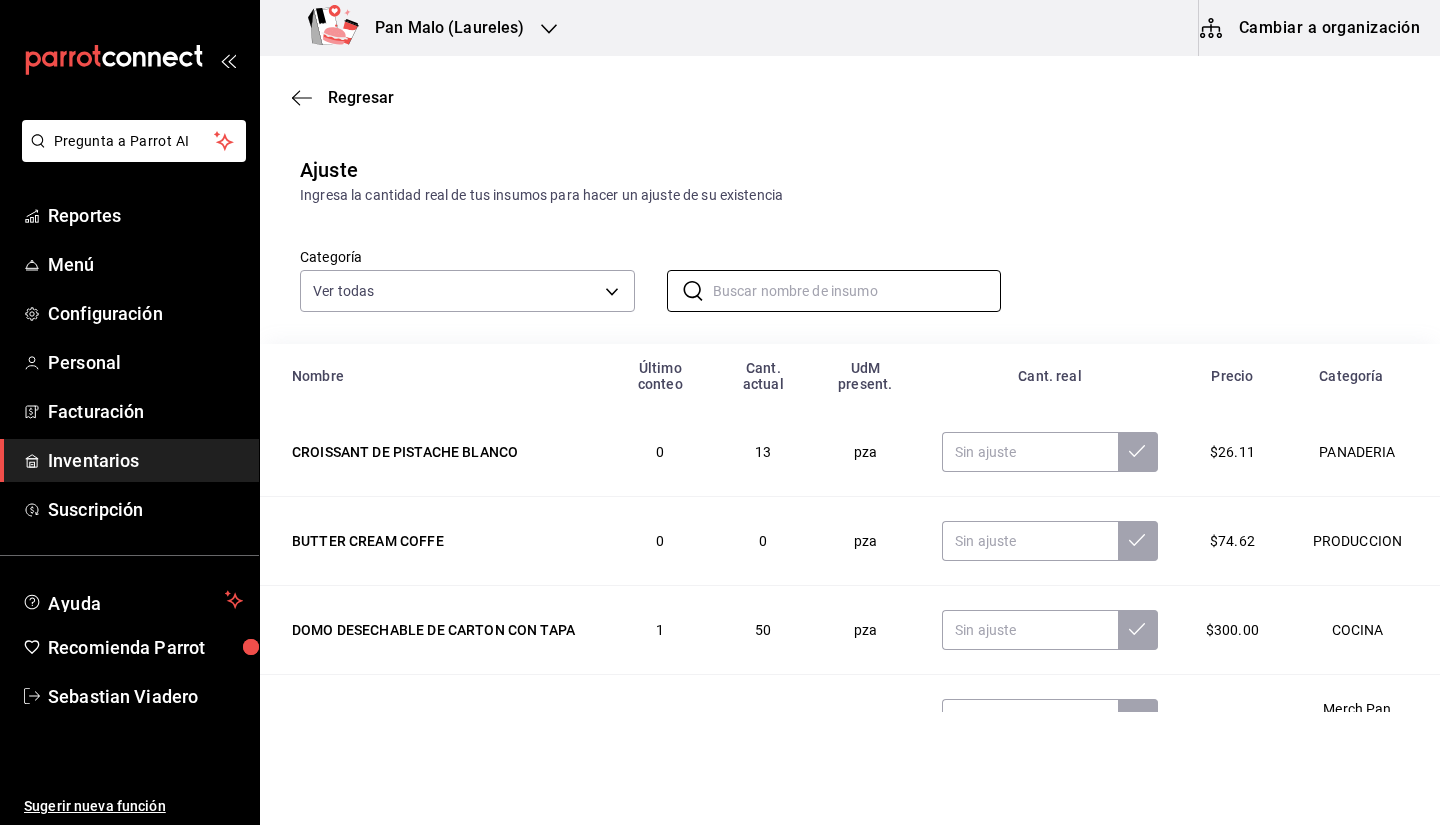 click on "Regresar" at bounding box center (850, 97) 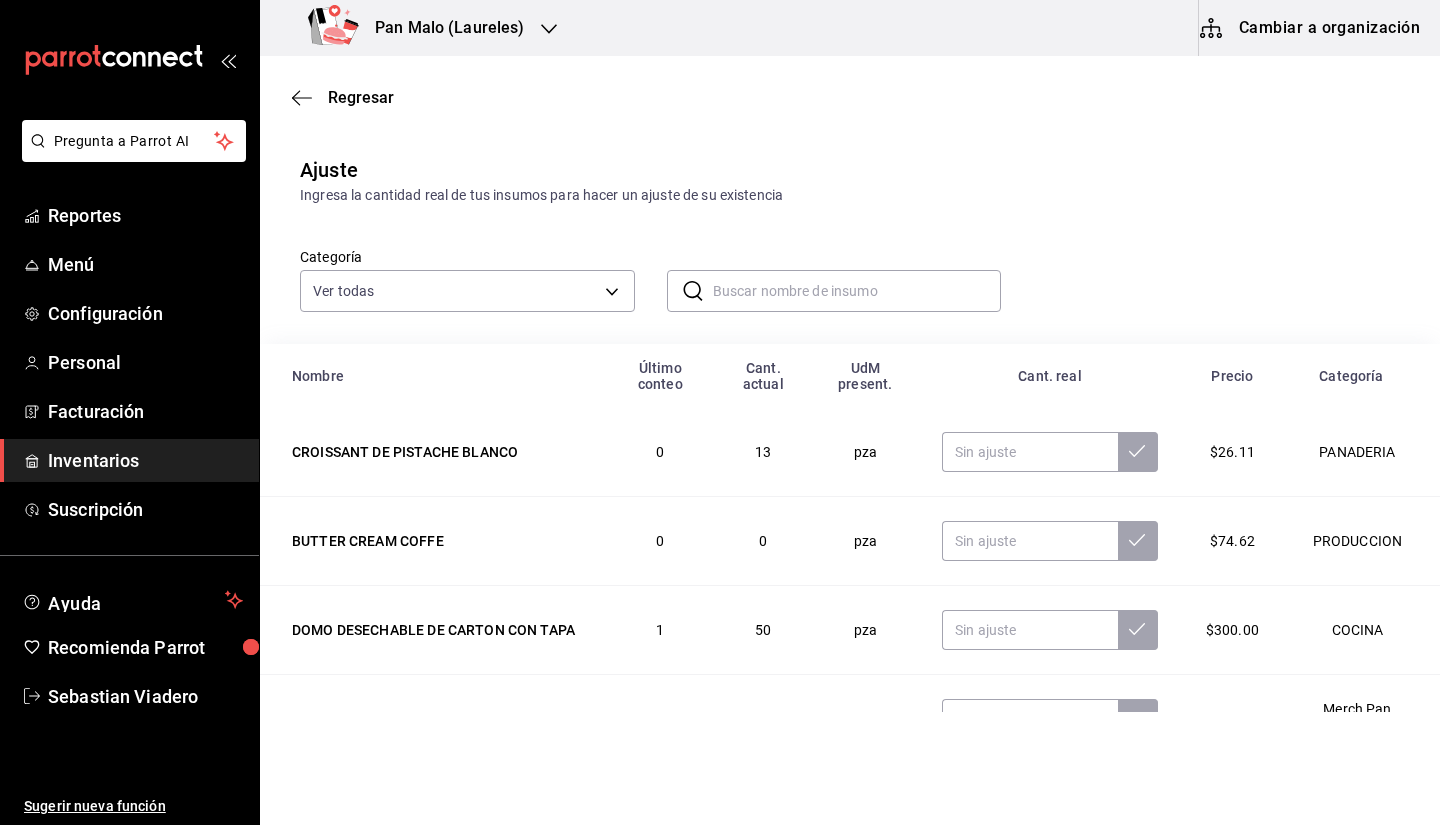 click on "Regresar" at bounding box center (850, 97) 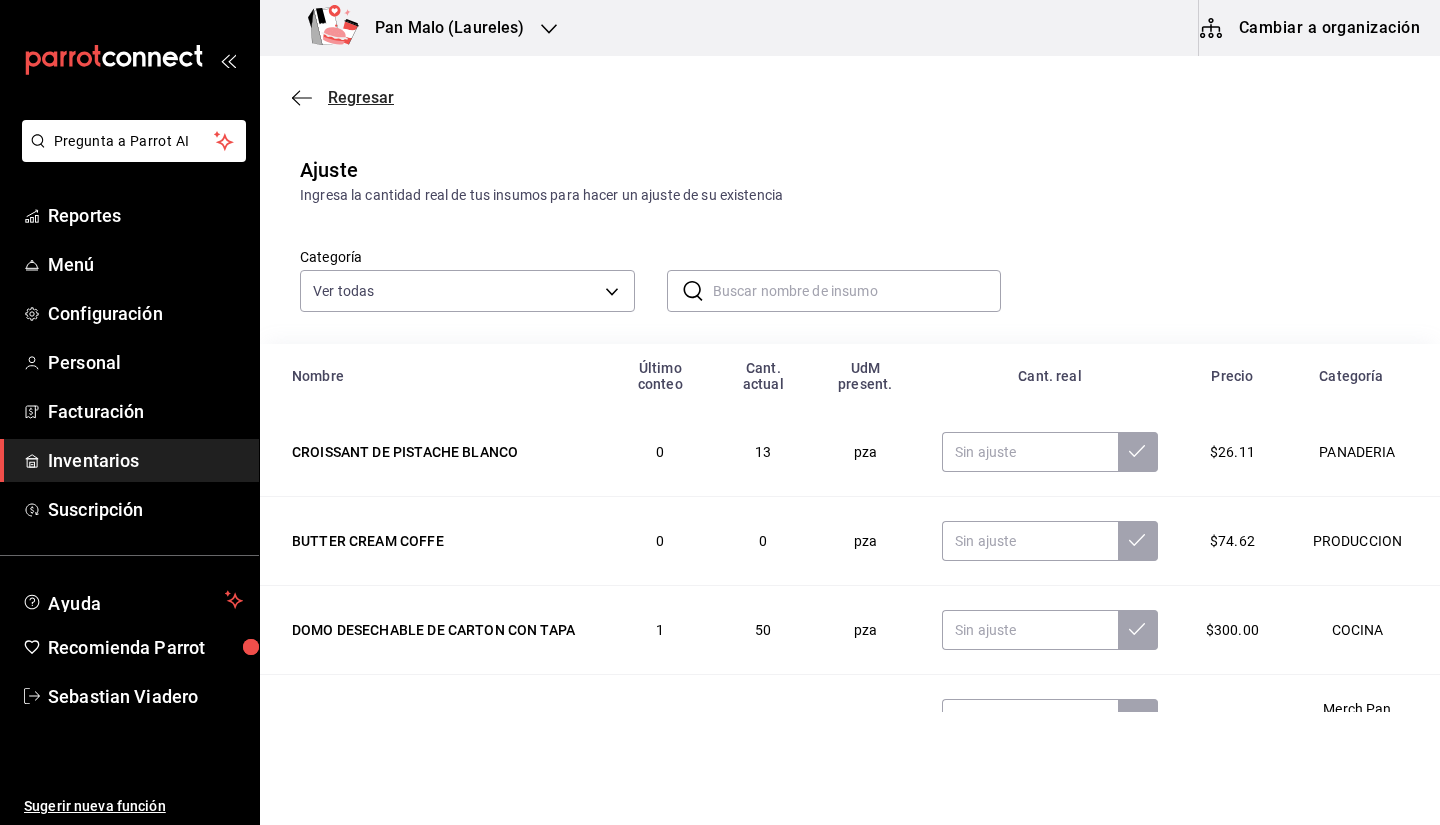 click 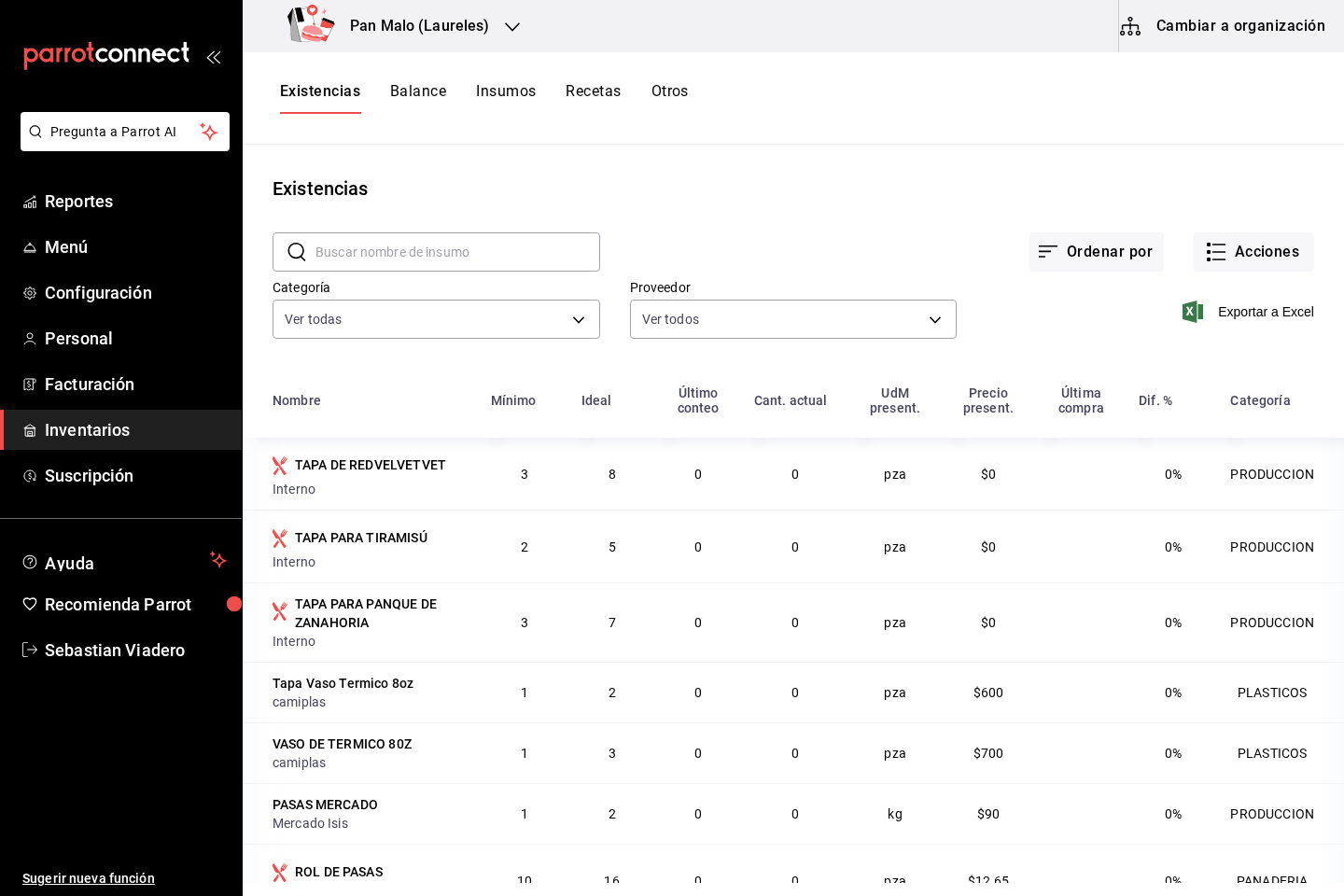 click on "Pan Malo (Laureles) Cambiar a organización" at bounding box center [793, 26] 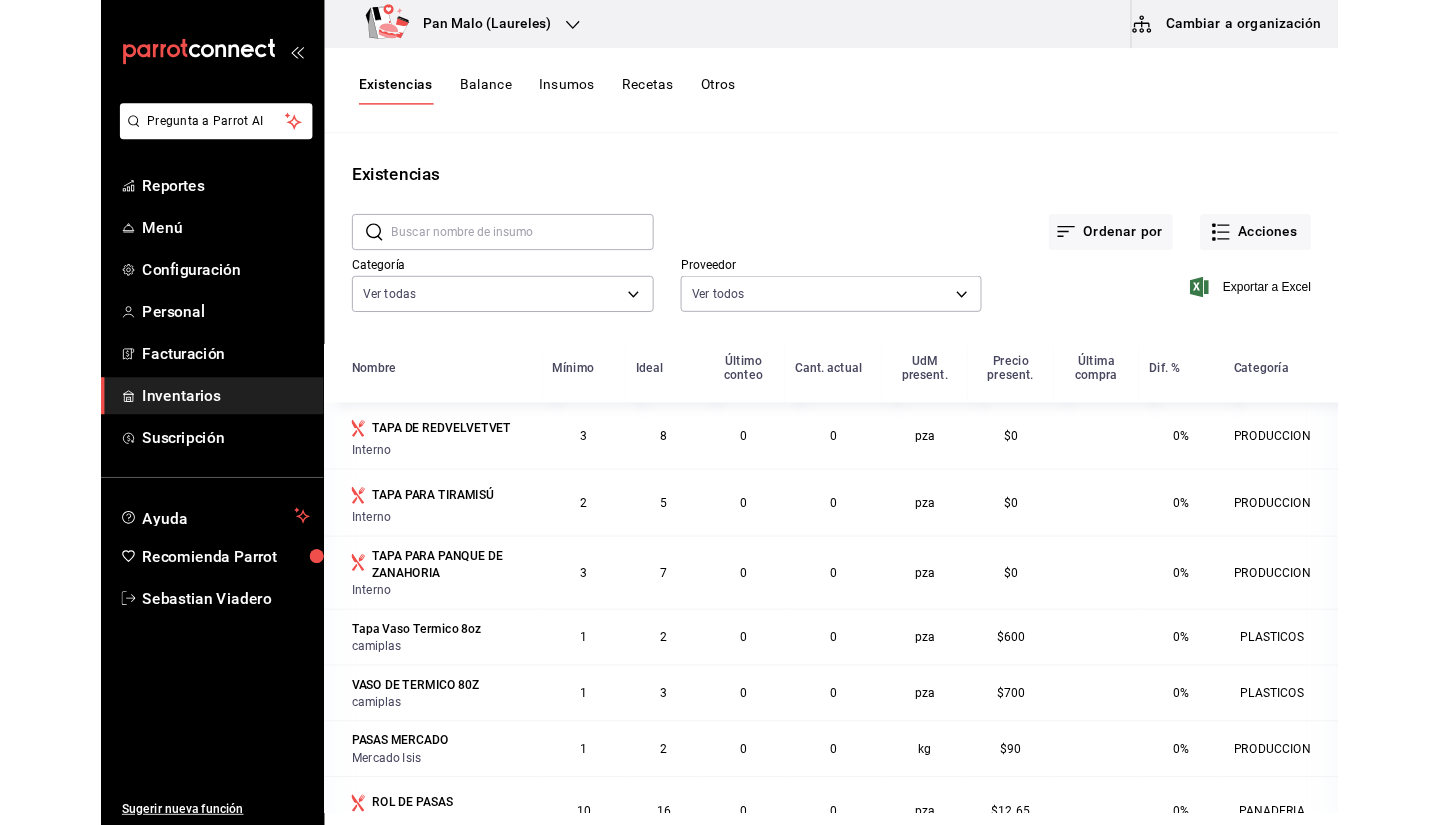 scroll, scrollTop: 149, scrollLeft: 0, axis: vertical 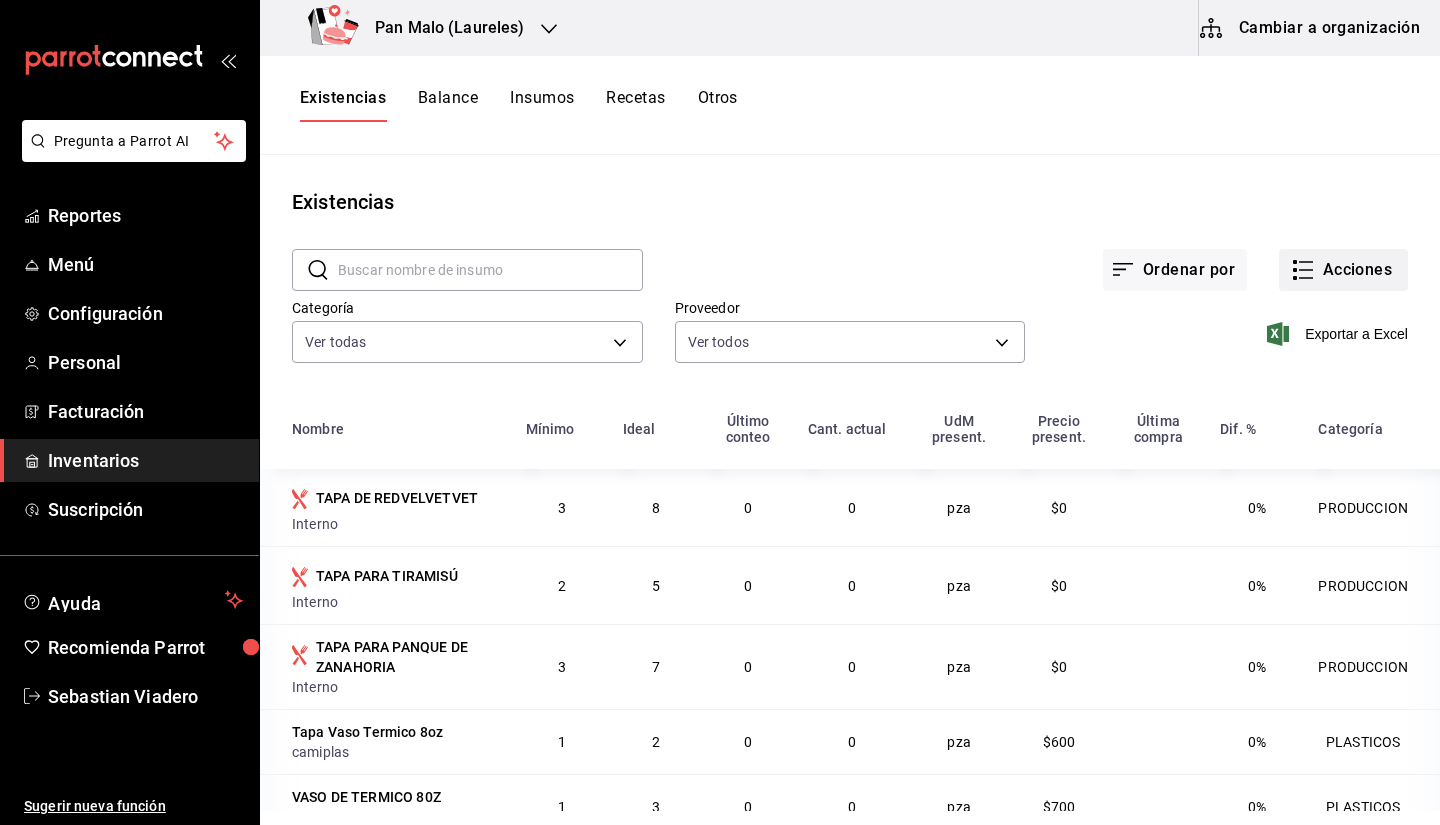 click on "Acciones" at bounding box center [1343, 270] 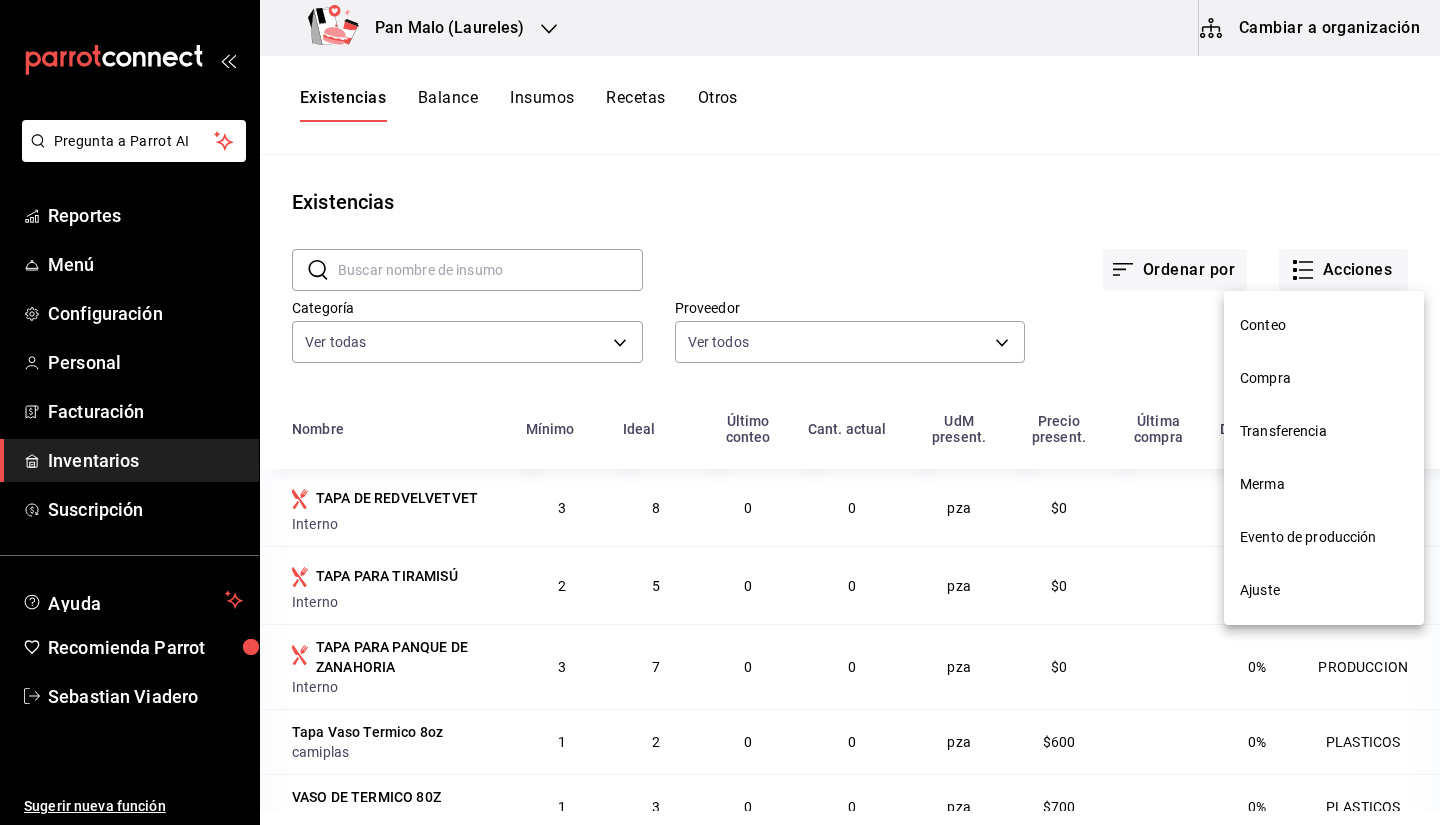 click on "Transferencia" at bounding box center [1324, 431] 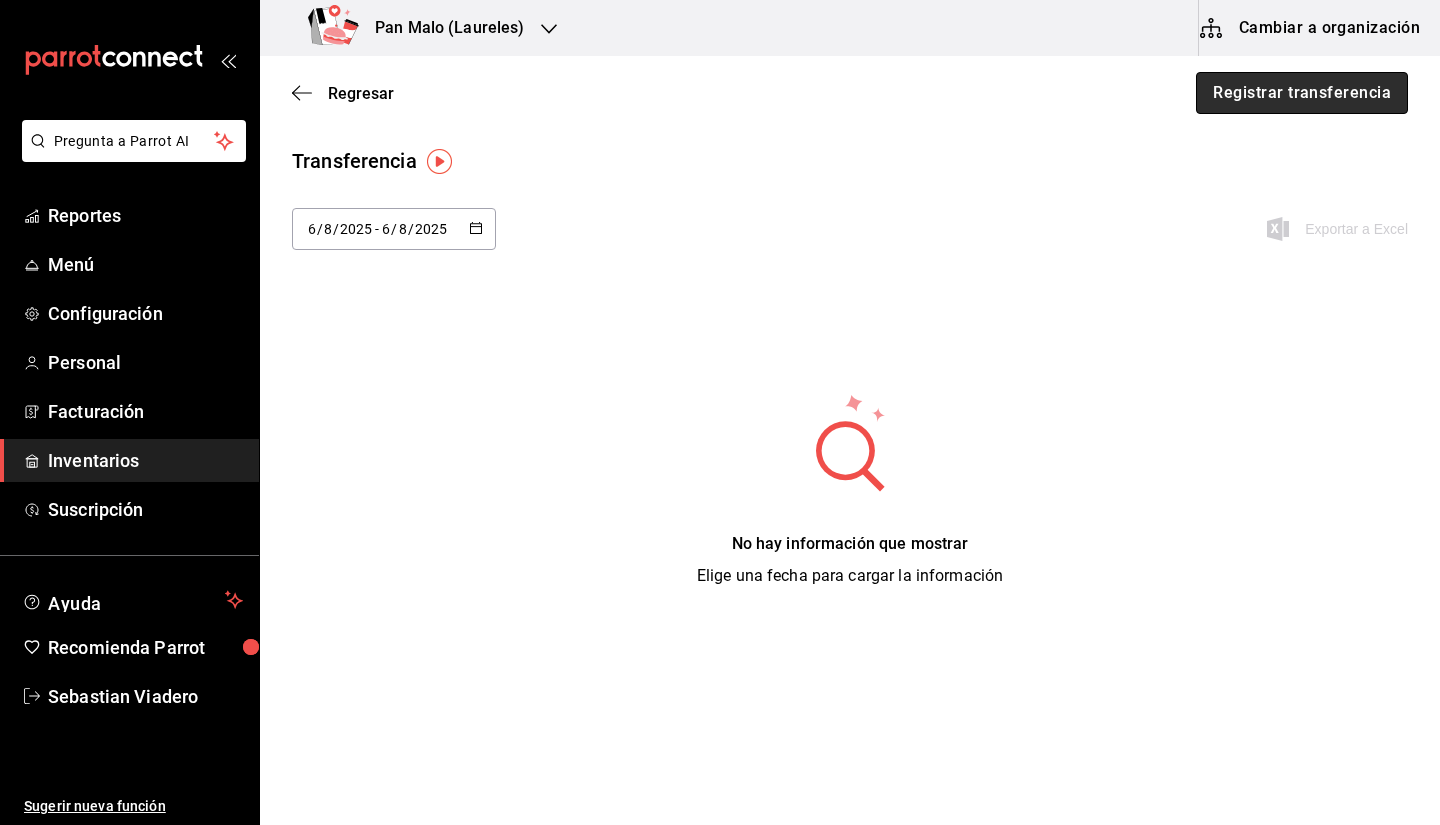 click on "Registrar transferencia" at bounding box center (1302, 93) 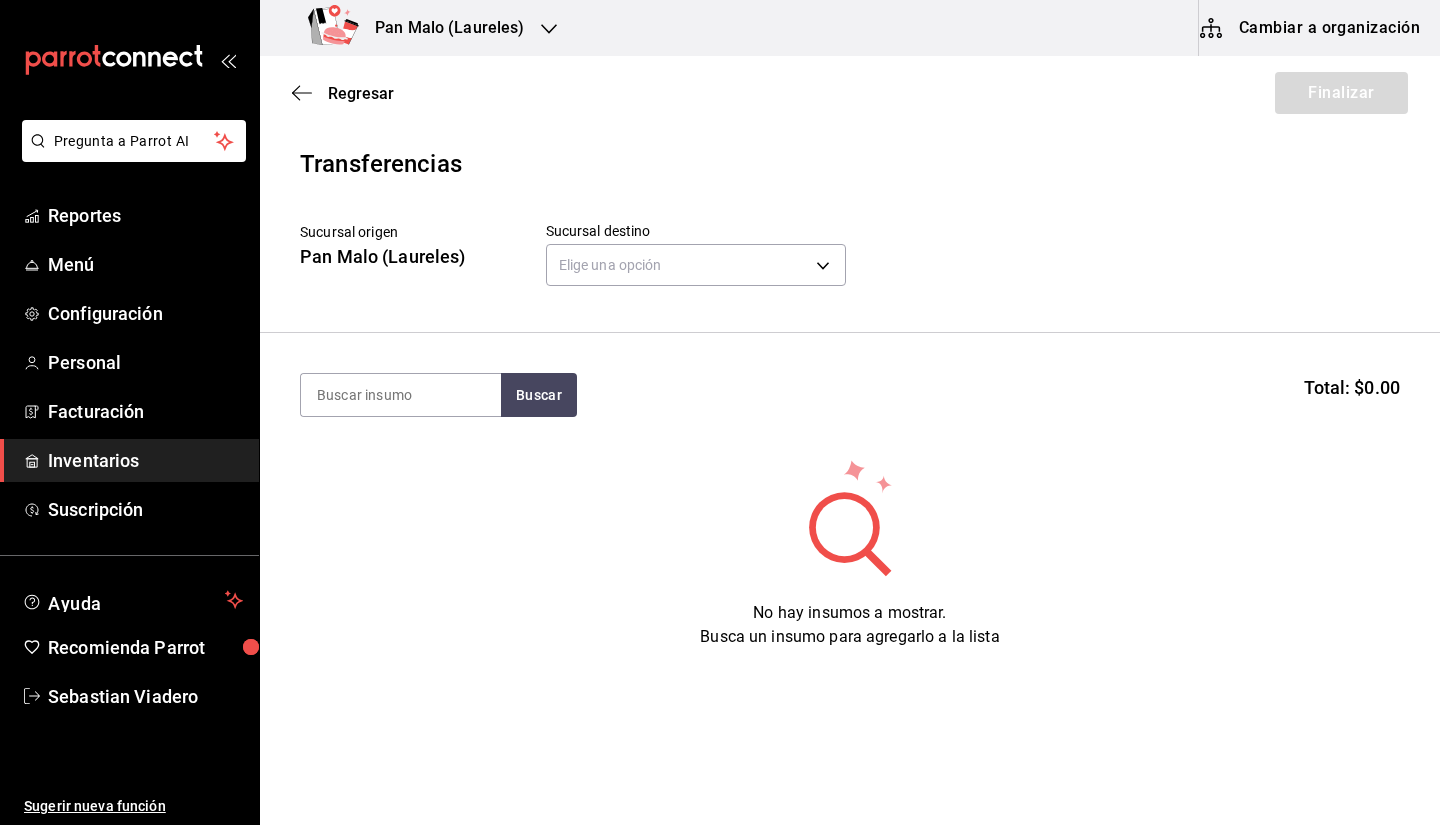 click on "Pan Malo (Laureles)" at bounding box center (383, 256) 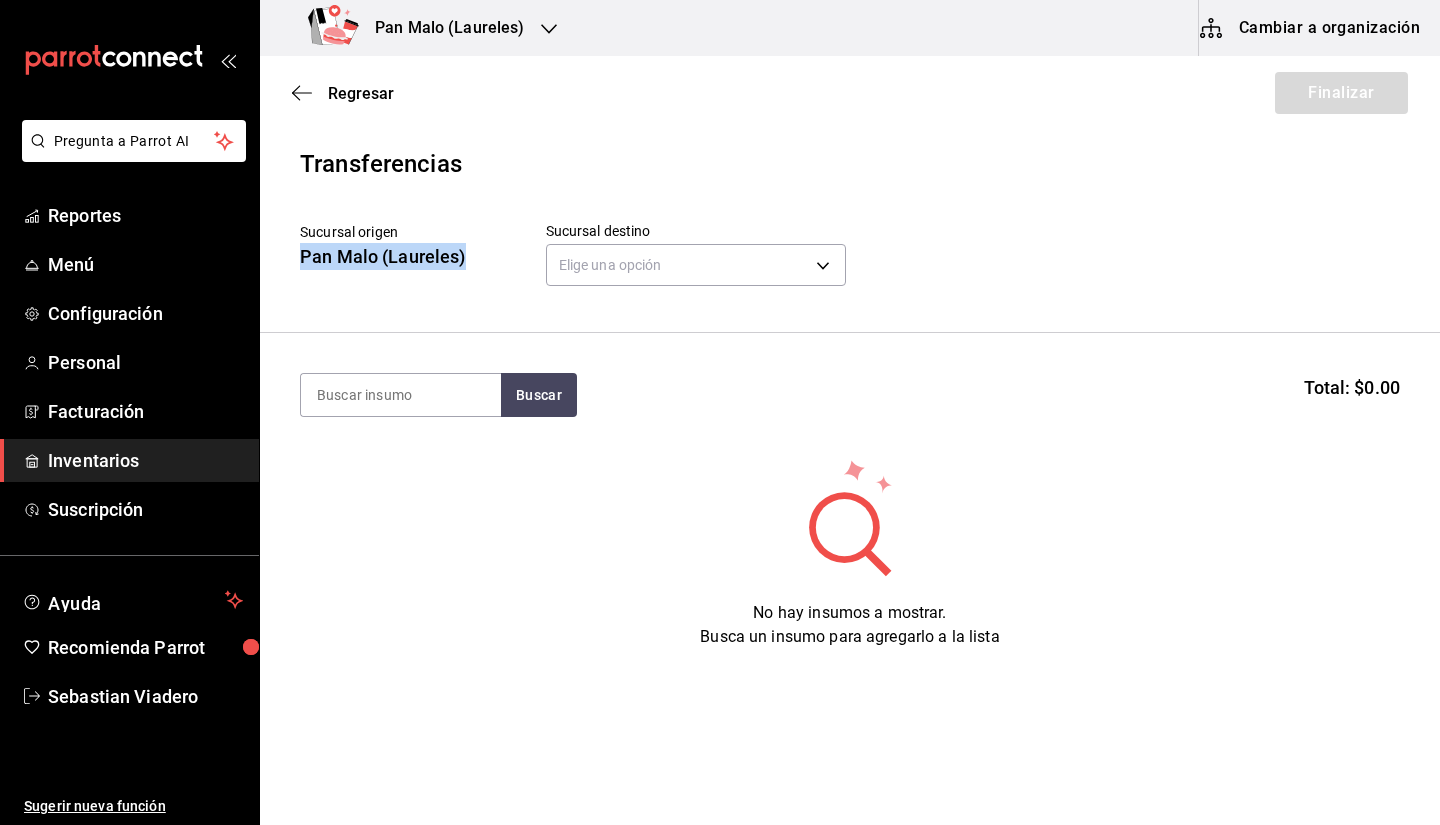 drag, startPoint x: 297, startPoint y: 257, endPoint x: 507, endPoint y: 271, distance: 210.46616 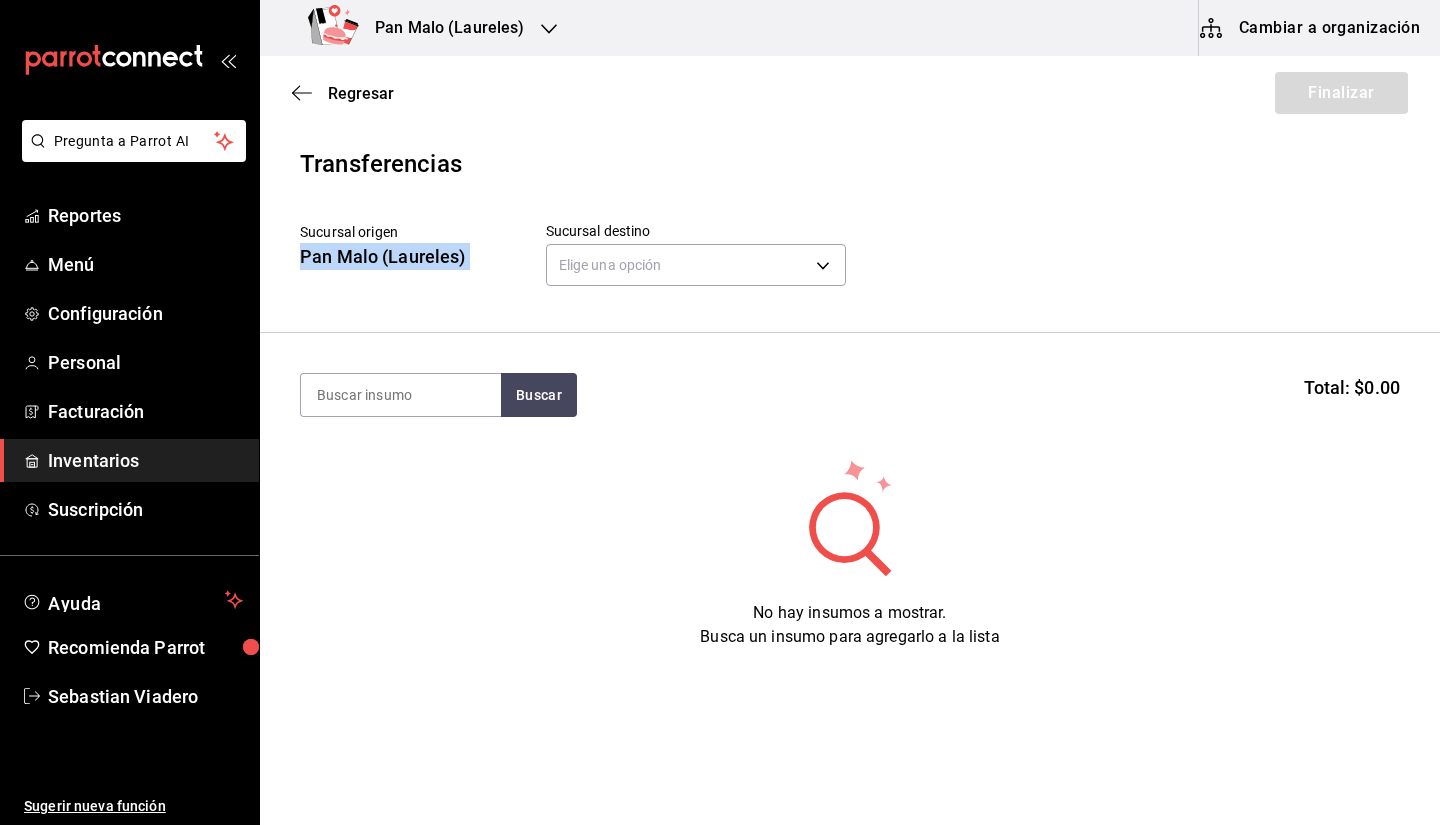 click on "Sucursal origen Pan Malo (Laureles) Sucursal destino Elige una opción default" at bounding box center [850, 257] 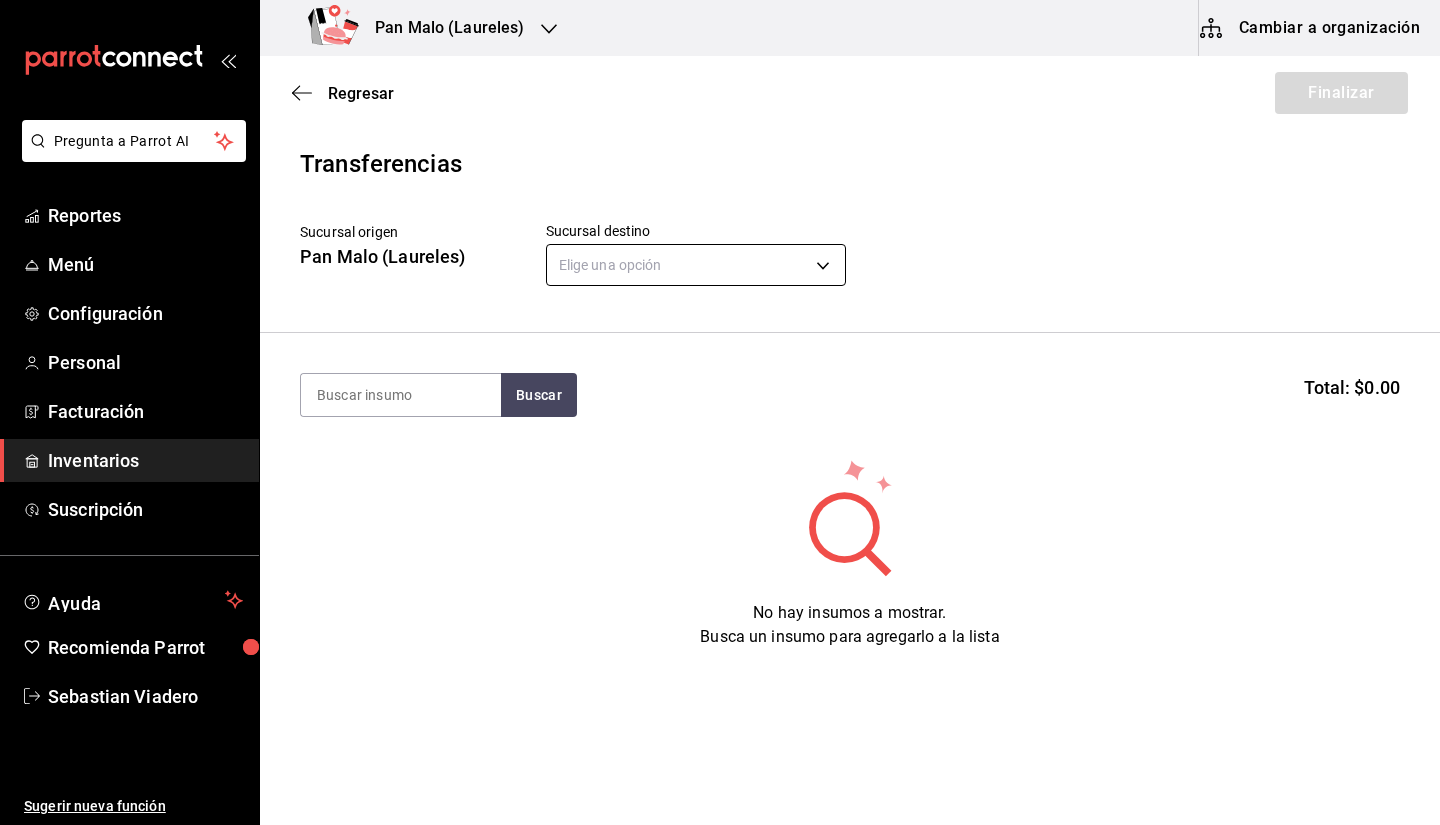 click on "Pregunta a Parrot AI Reportes   Menú   Configuración   Personal   Facturación   Inventarios   Suscripción   Ayuda Recomienda Parrot   Sebastian Viadero   Sugerir nueva función   Pan Malo (Laureles) Cambiar a organización Regresar Finalizar Transferencias Sucursal origen Pan Malo (Laureles) Sucursal destino Elige una opción default Buscar Total: $0.00 No hay insumos a mostrar. Busca un insumo para agregarlo a la lista GANA 1 MES GRATIS EN TU SUSCRIPCIÓN AQUÍ ¿Recuerdas cómo empezó tu restaurante?
Hoy puedes ayudar a un colega a tener el mismo cambio que tú viviste.
Recomienda Parrot directamente desde tu Portal Administrador.
Es fácil y rápido.
🎁 Por cada restaurante que se una, ganas 1 mes gratis. Pregunta a Parrot AI Reportes   Menú   Configuración   Personal   Facturación   Inventarios   Suscripción   Ayuda Recomienda Parrot   Sebastian Viadero   Sugerir nueva función   Editar Eliminar Visitar centro de ayuda (81) 2046 6363 soporte@parrotsoftware.io Visitar centro de ayuda" at bounding box center [720, 356] 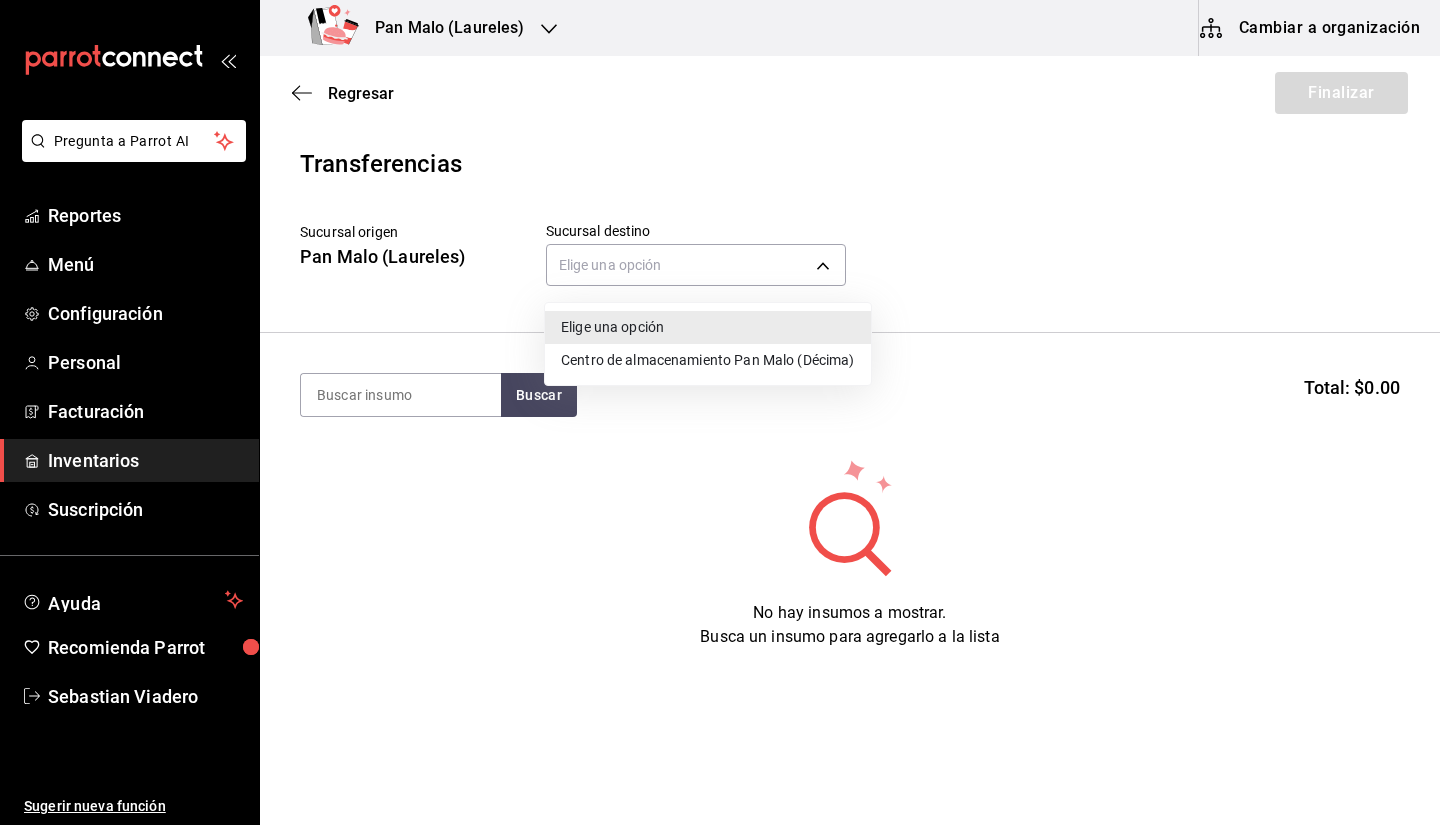 click on "Centro de almacenamiento Pan Malo (Décima)" at bounding box center (708, 360) 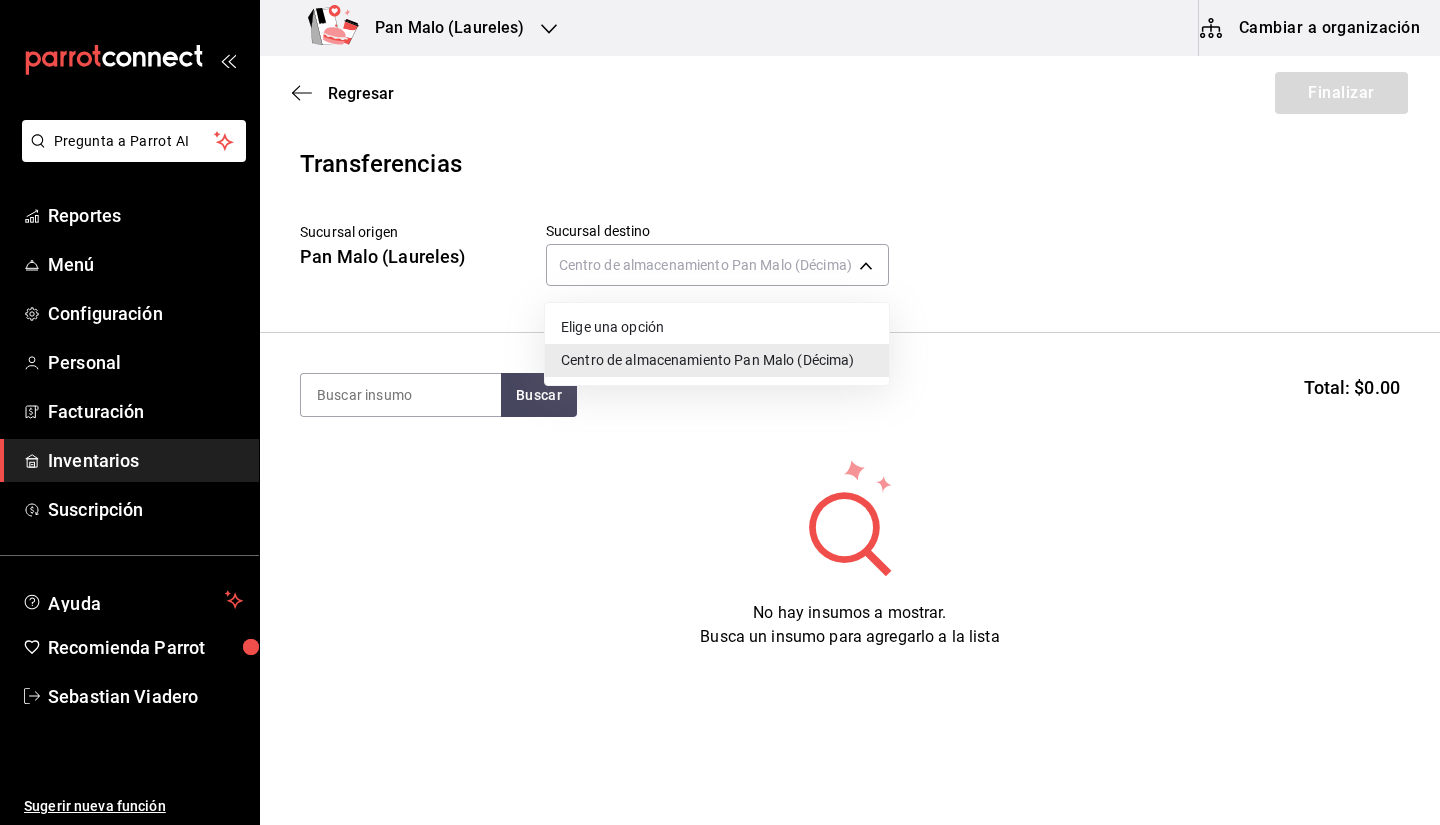 drag, startPoint x: 611, startPoint y: 263, endPoint x: 694, endPoint y: 321, distance: 101.257095 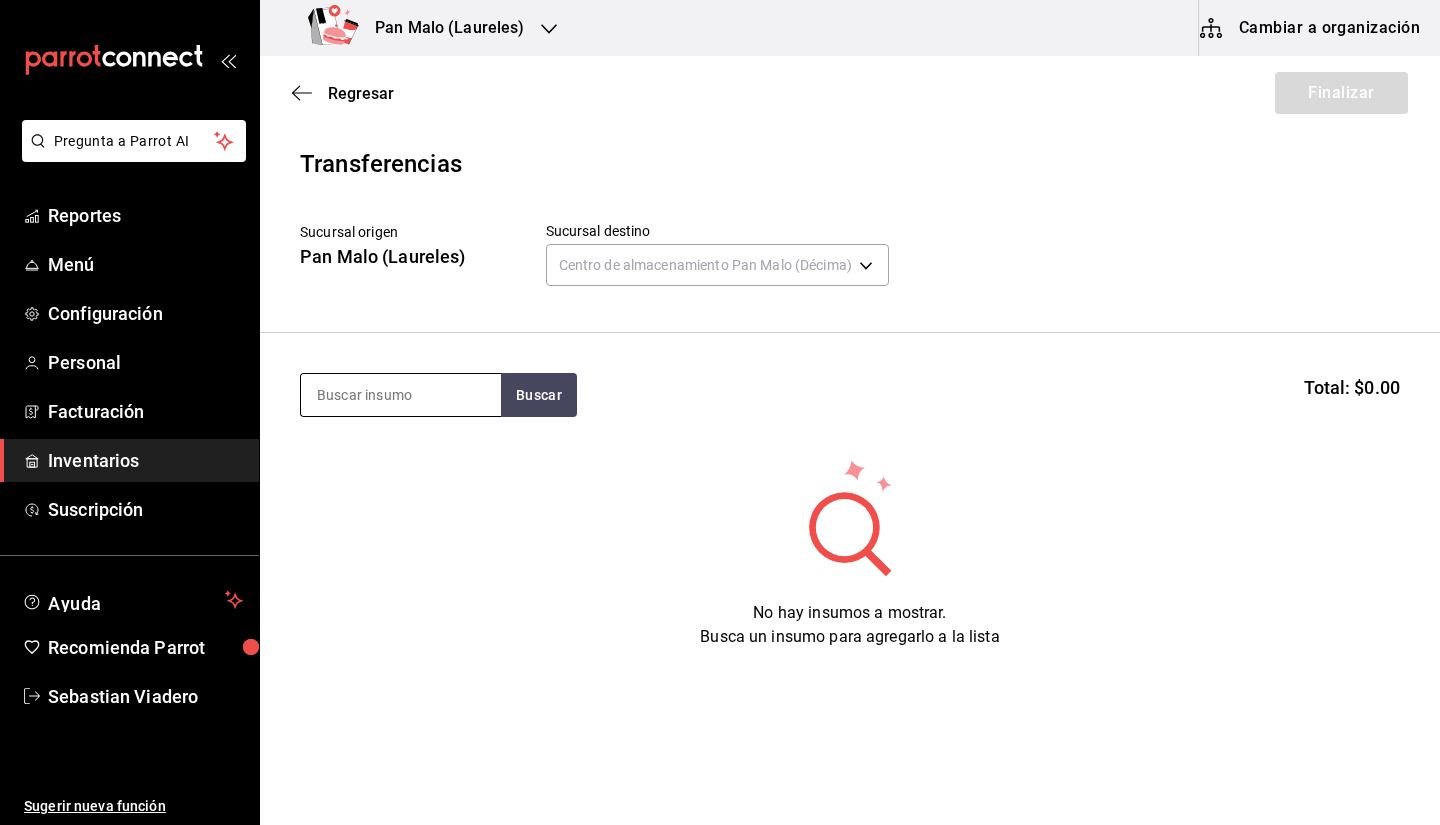 click at bounding box center [401, 395] 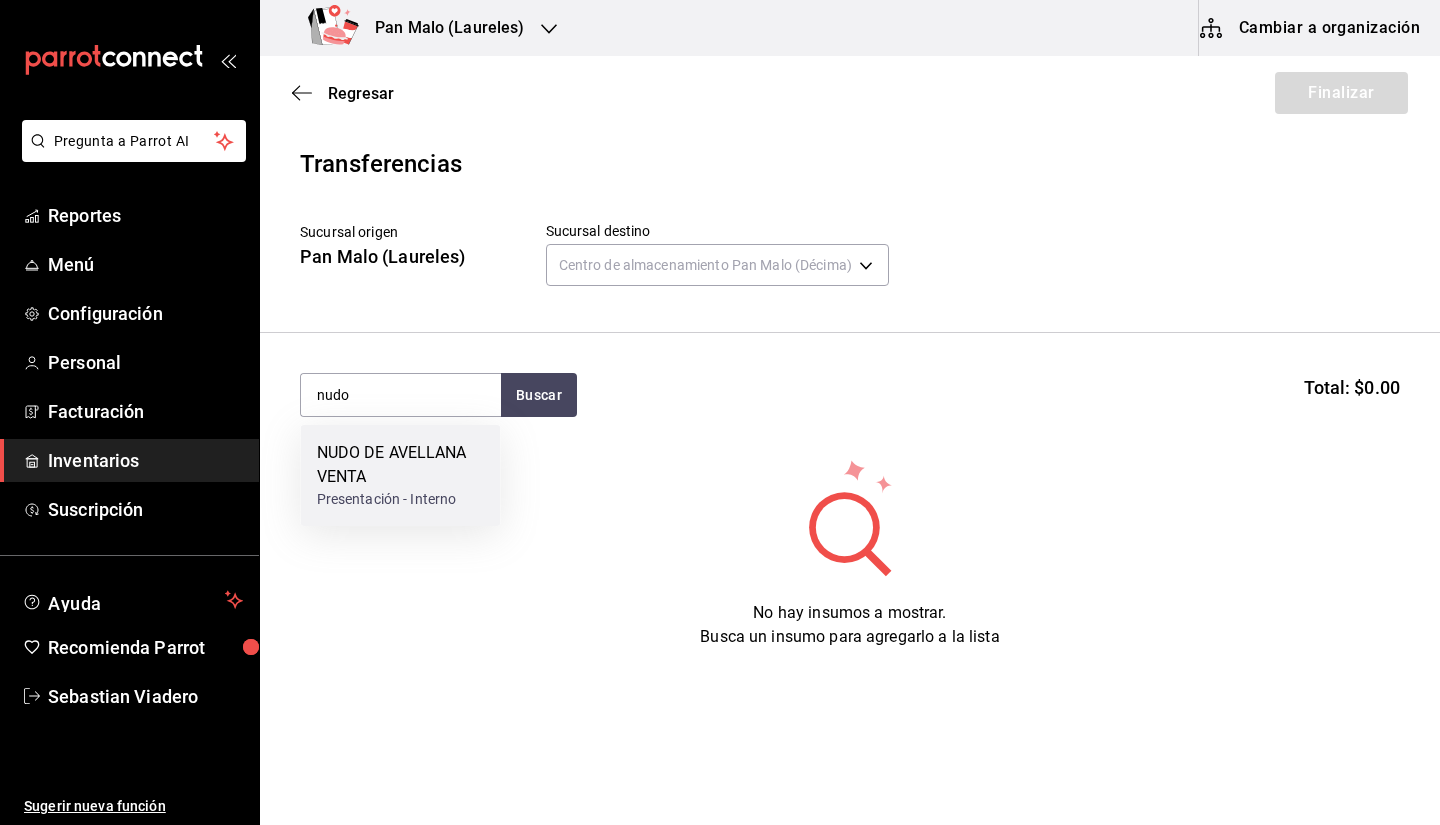 click on "NUDO DE AVELLANA VENTA" at bounding box center (401, 465) 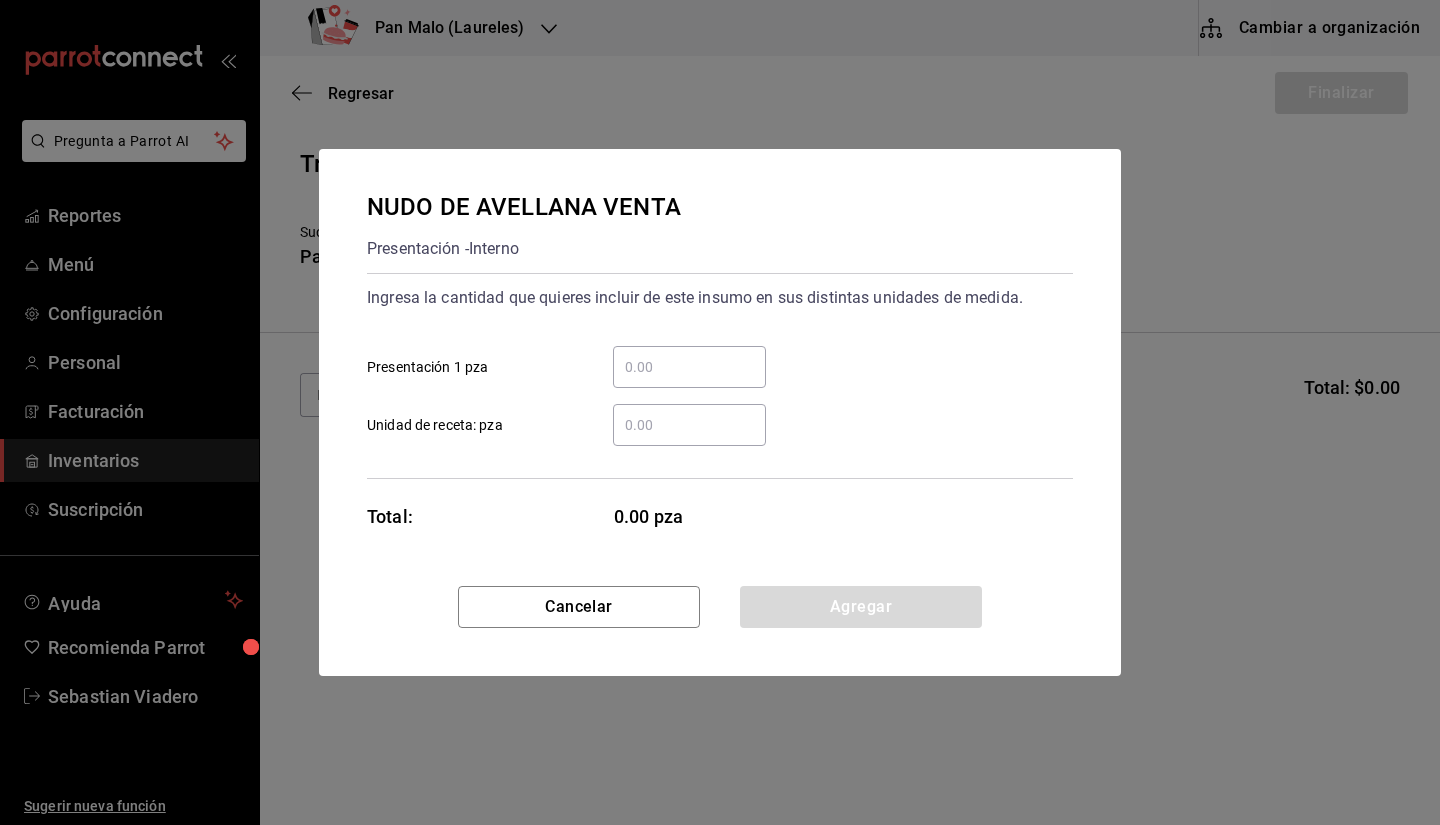 click on "​ Presentación 1 pza" at bounding box center (689, 367) 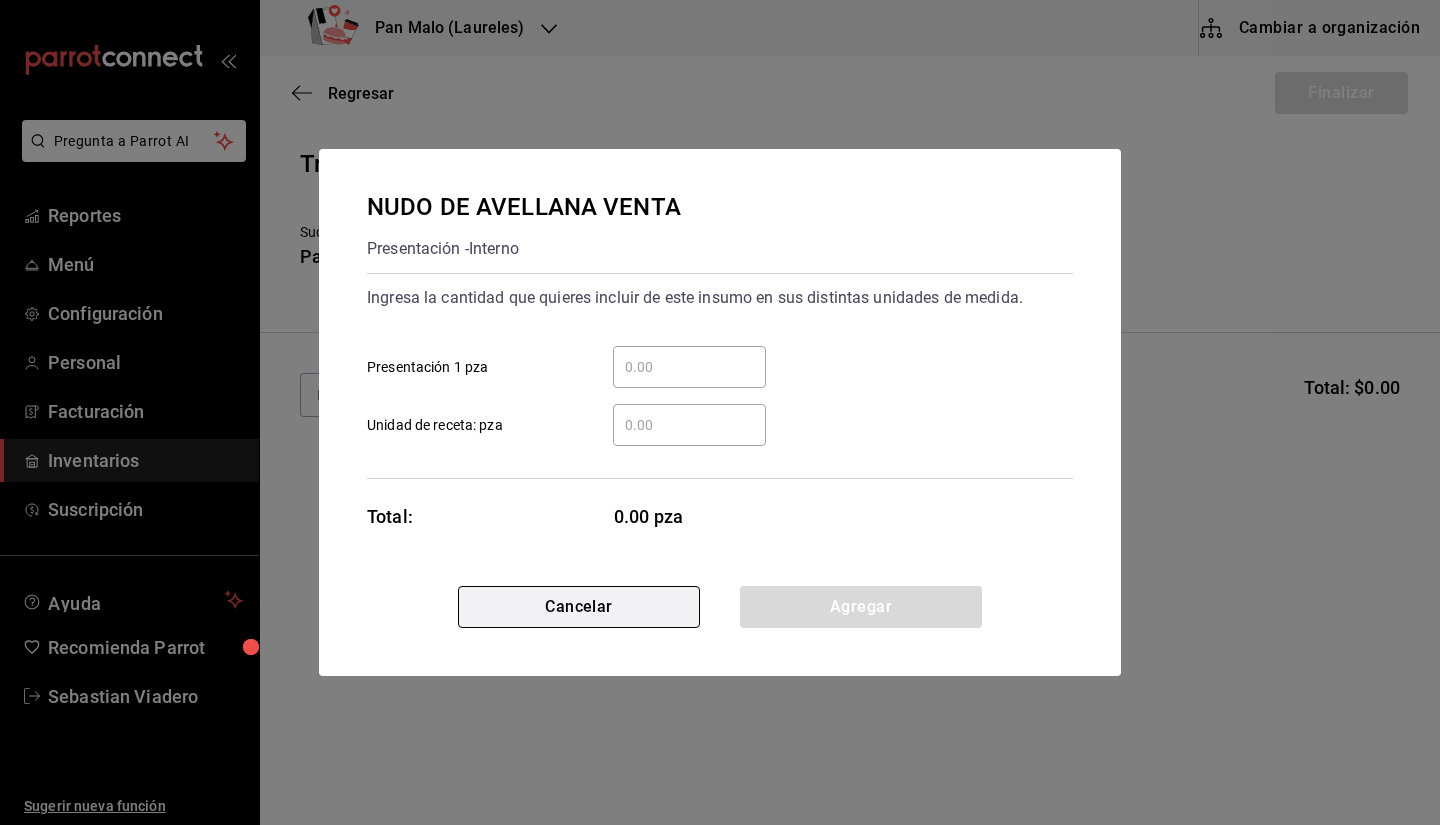 click on "Cancelar" at bounding box center [579, 607] 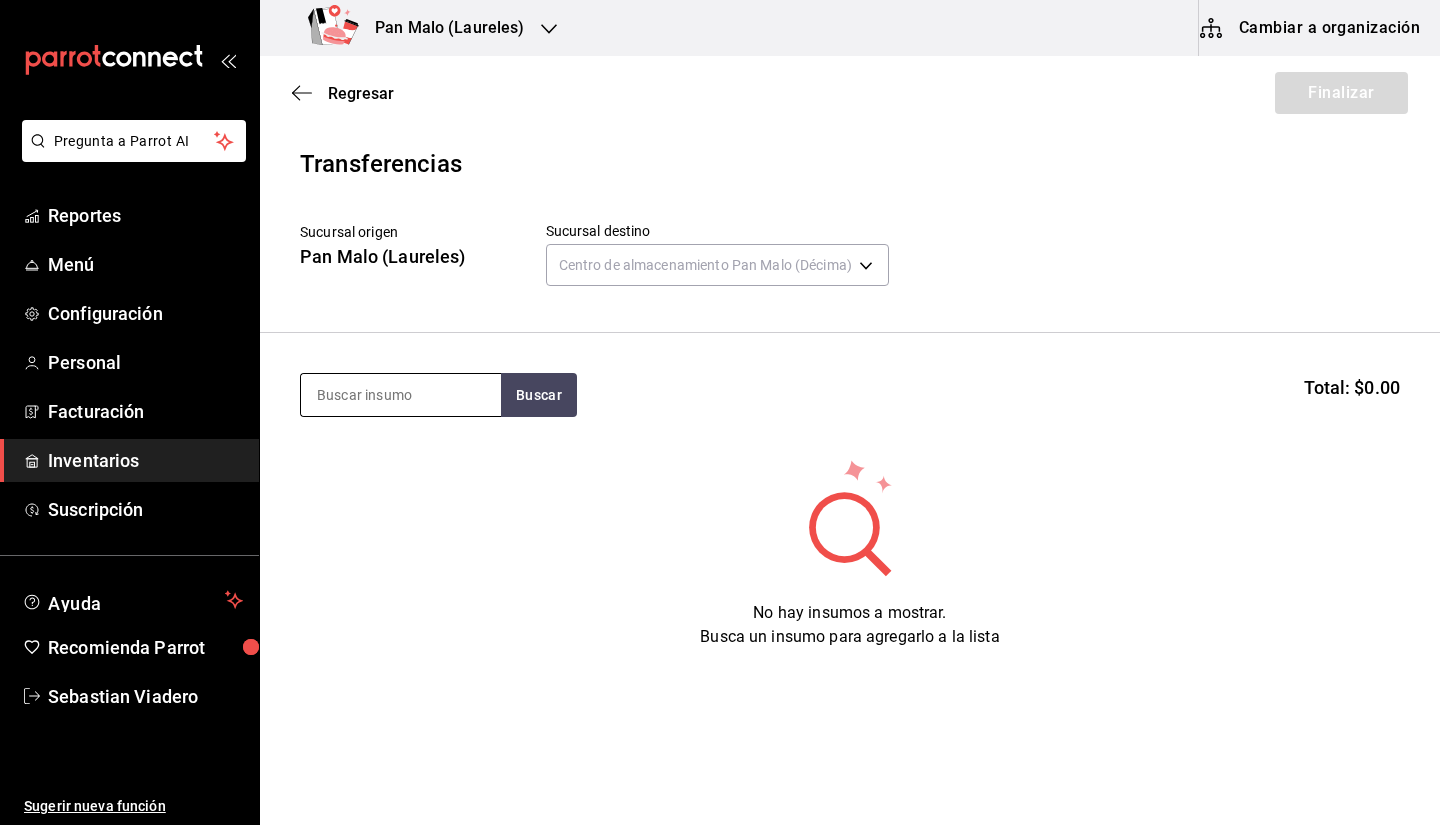 click at bounding box center (401, 395) 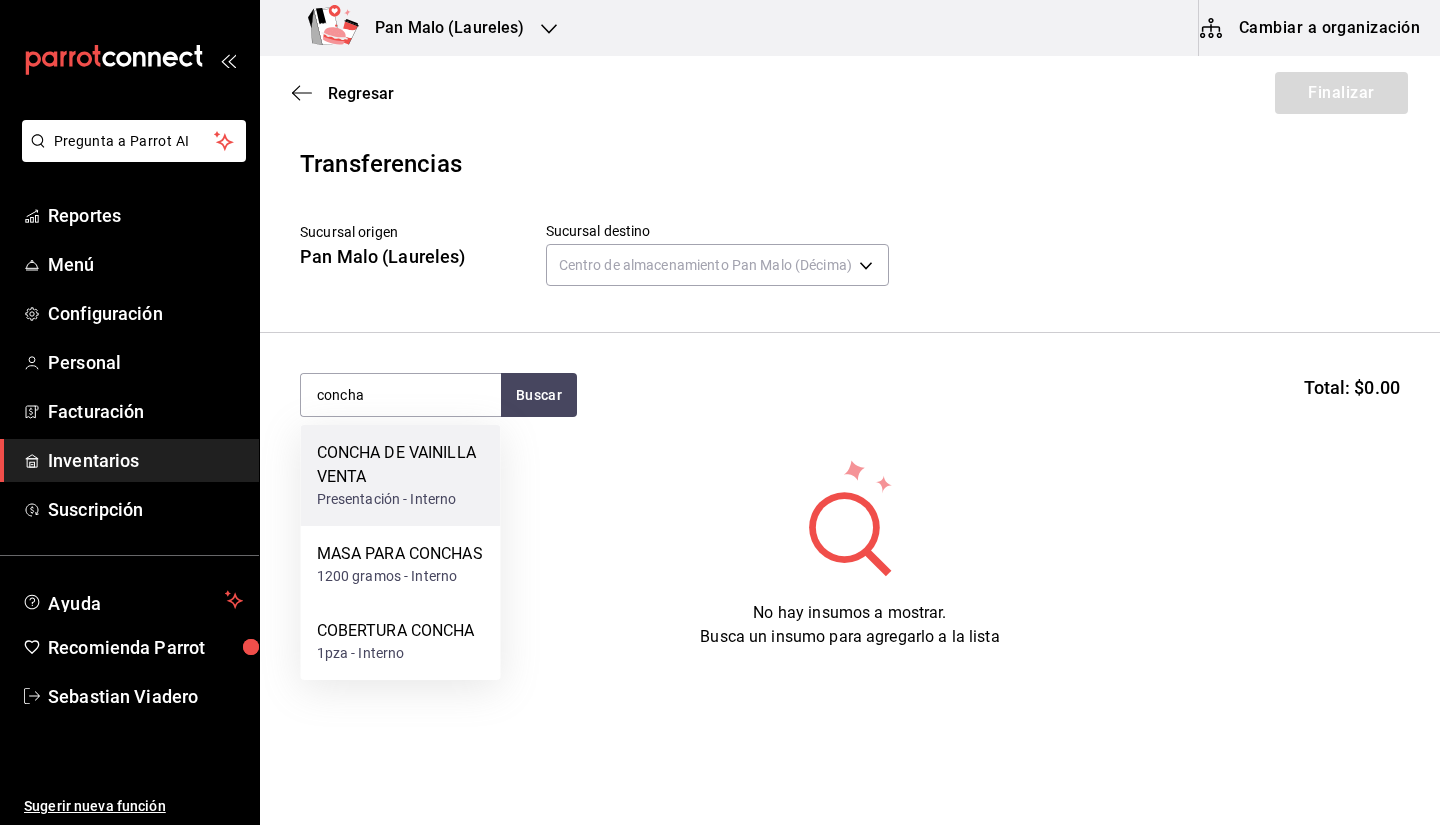 click on "CONCHA DE VAINILLA VENTA" at bounding box center (401, 465) 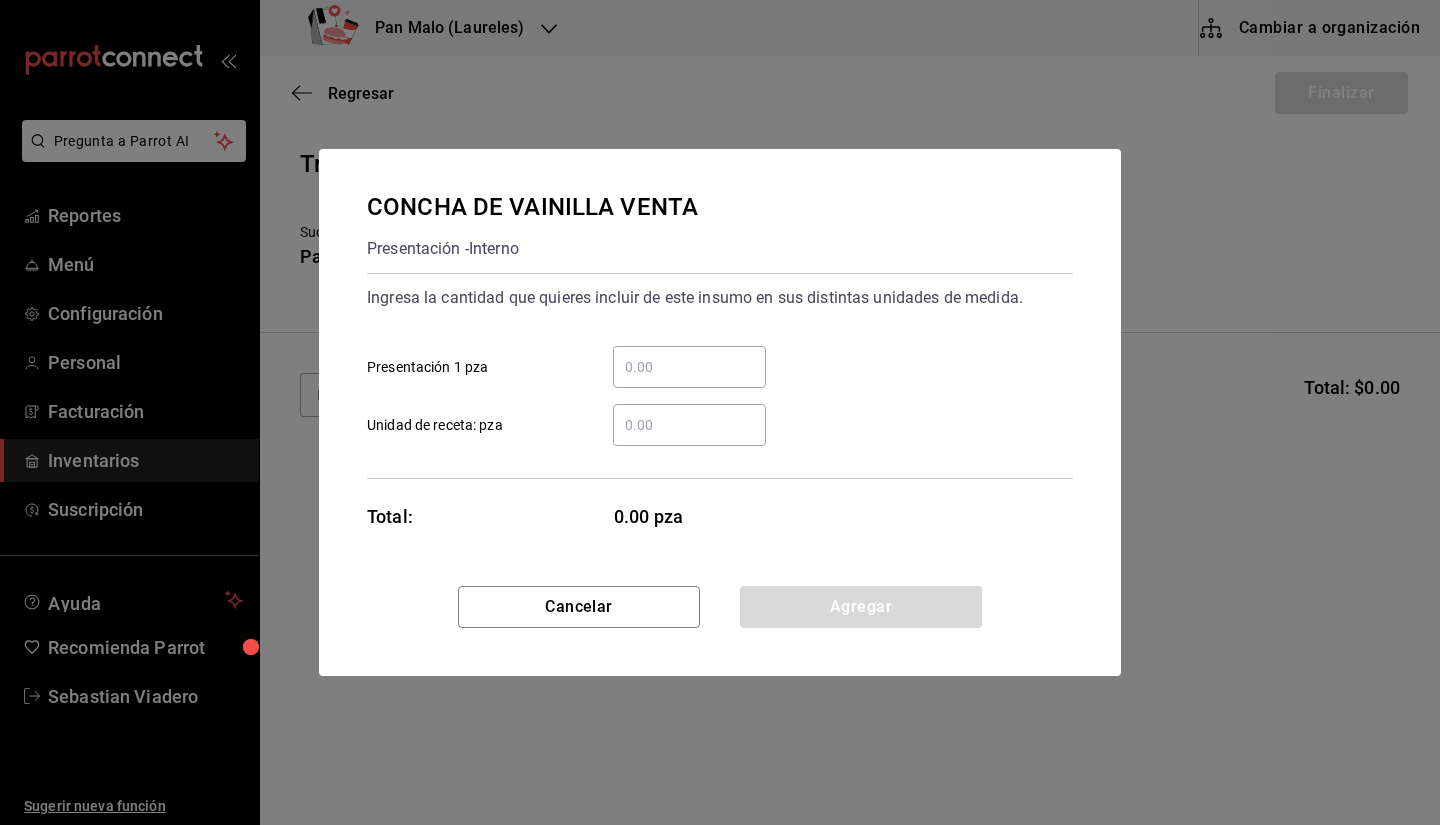 click on "​ Presentación 1 pza" at bounding box center (689, 367) 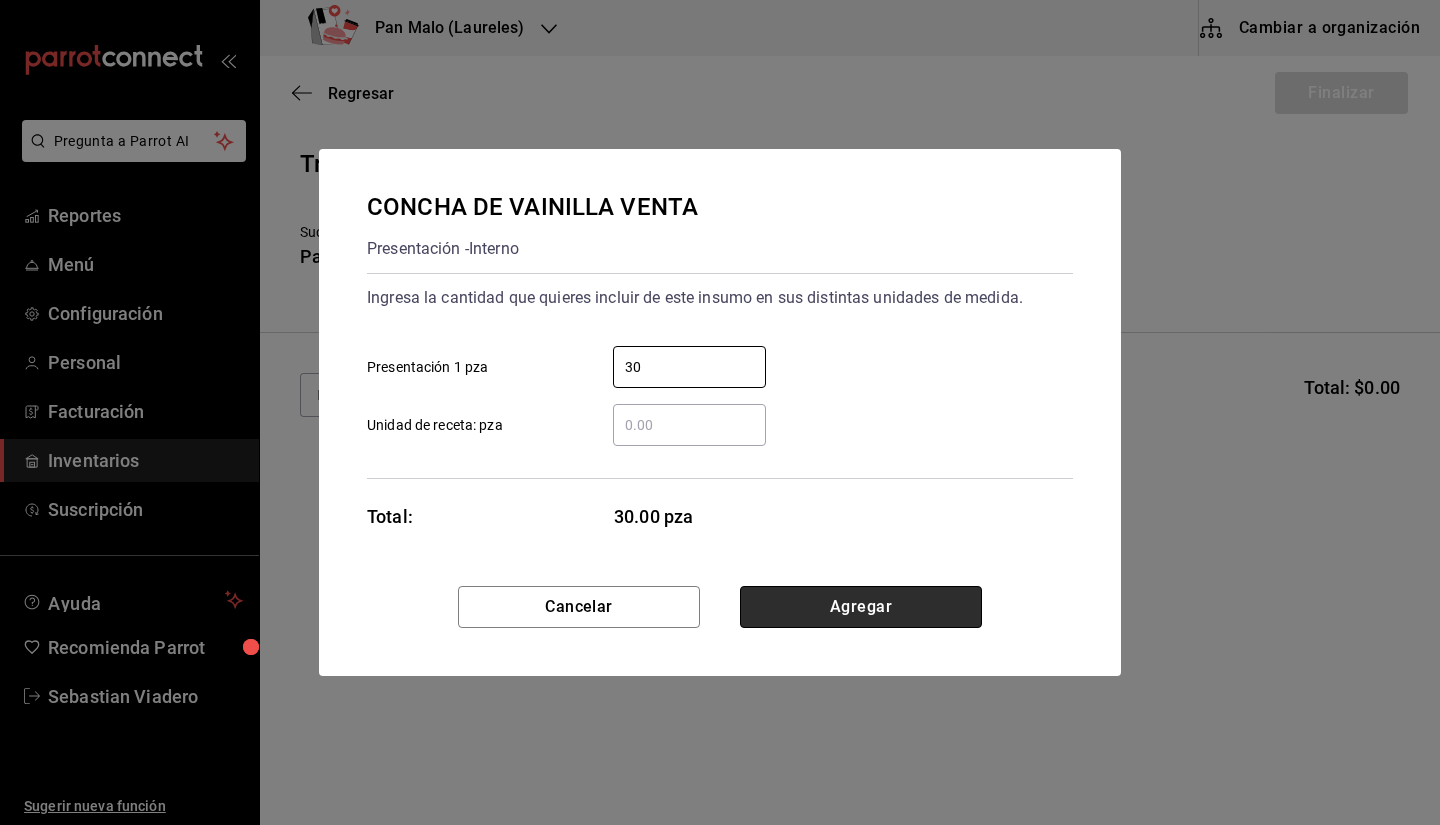 click on "Agregar" at bounding box center (861, 607) 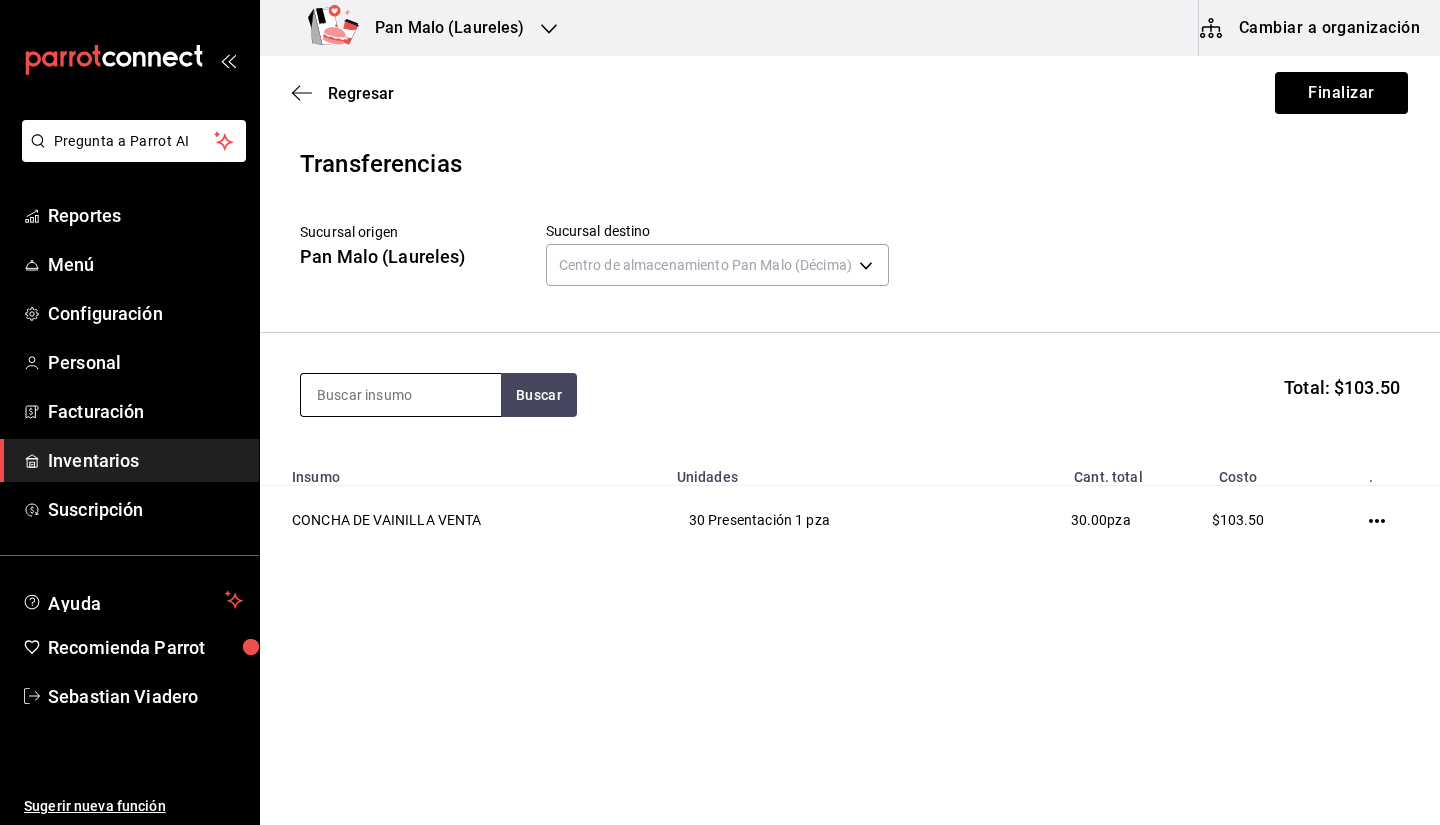 click at bounding box center (401, 395) 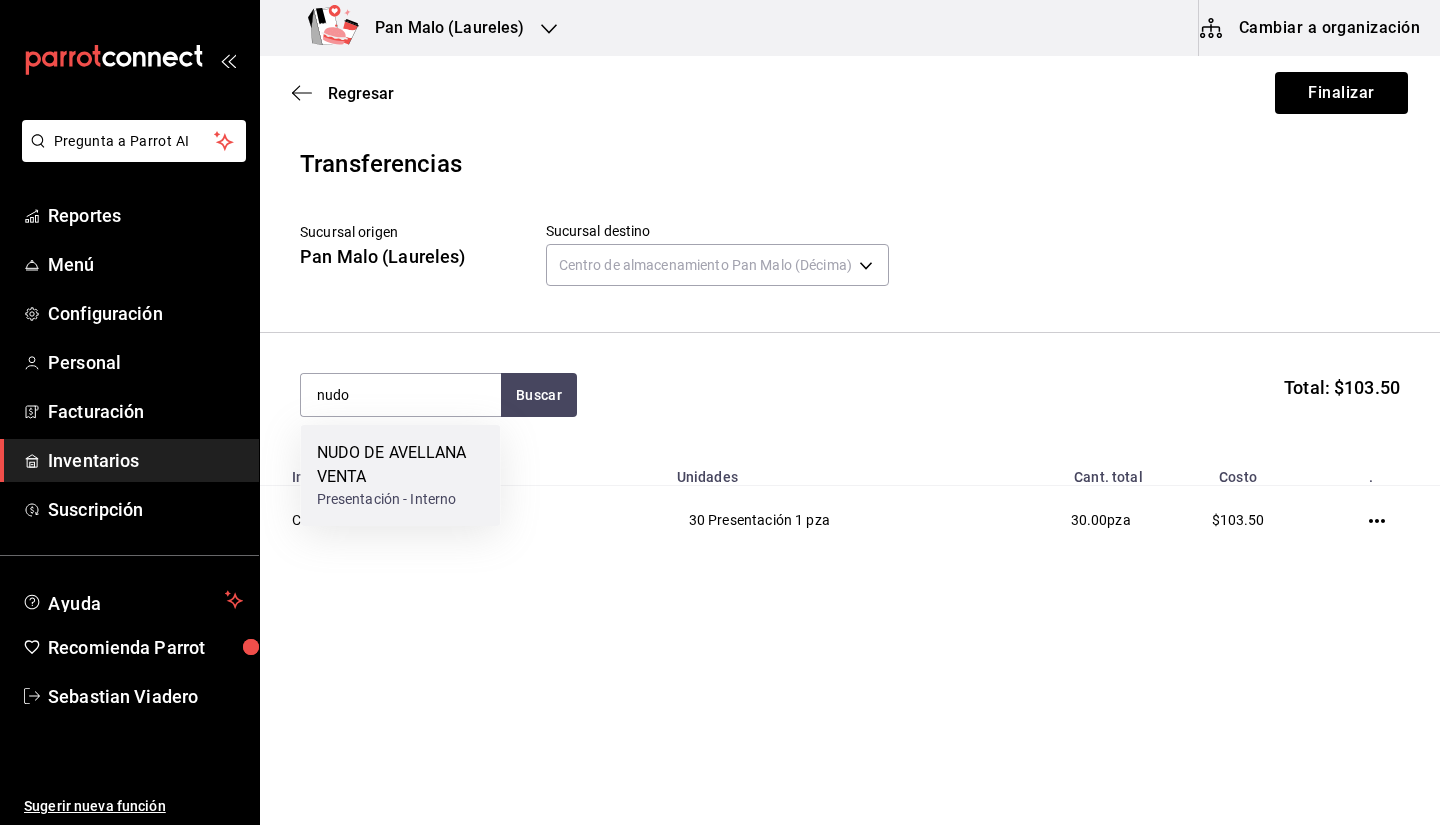 click on "NUDO DE AVELLANA VENTA" at bounding box center [401, 465] 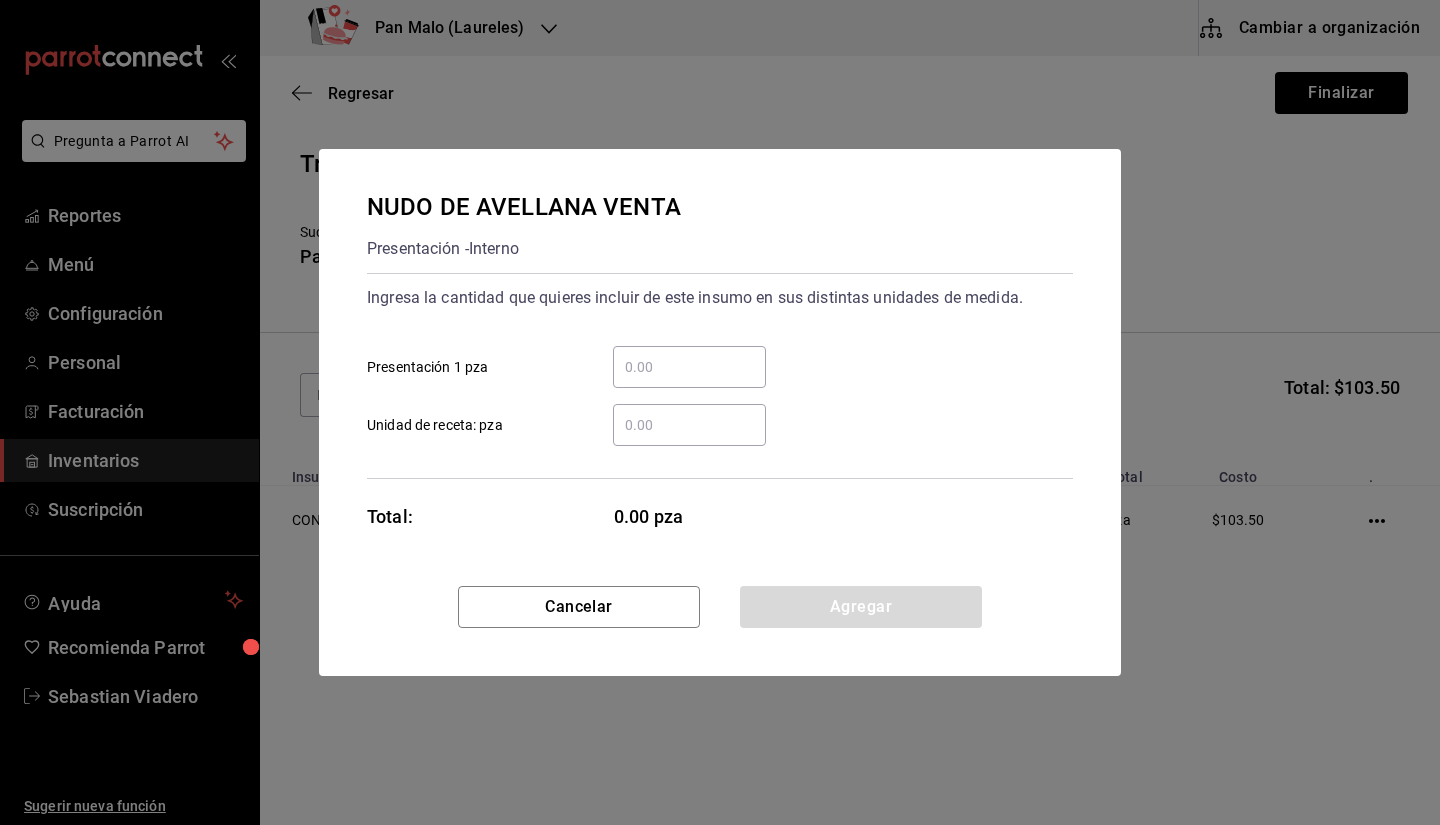 click on "​" at bounding box center (689, 367) 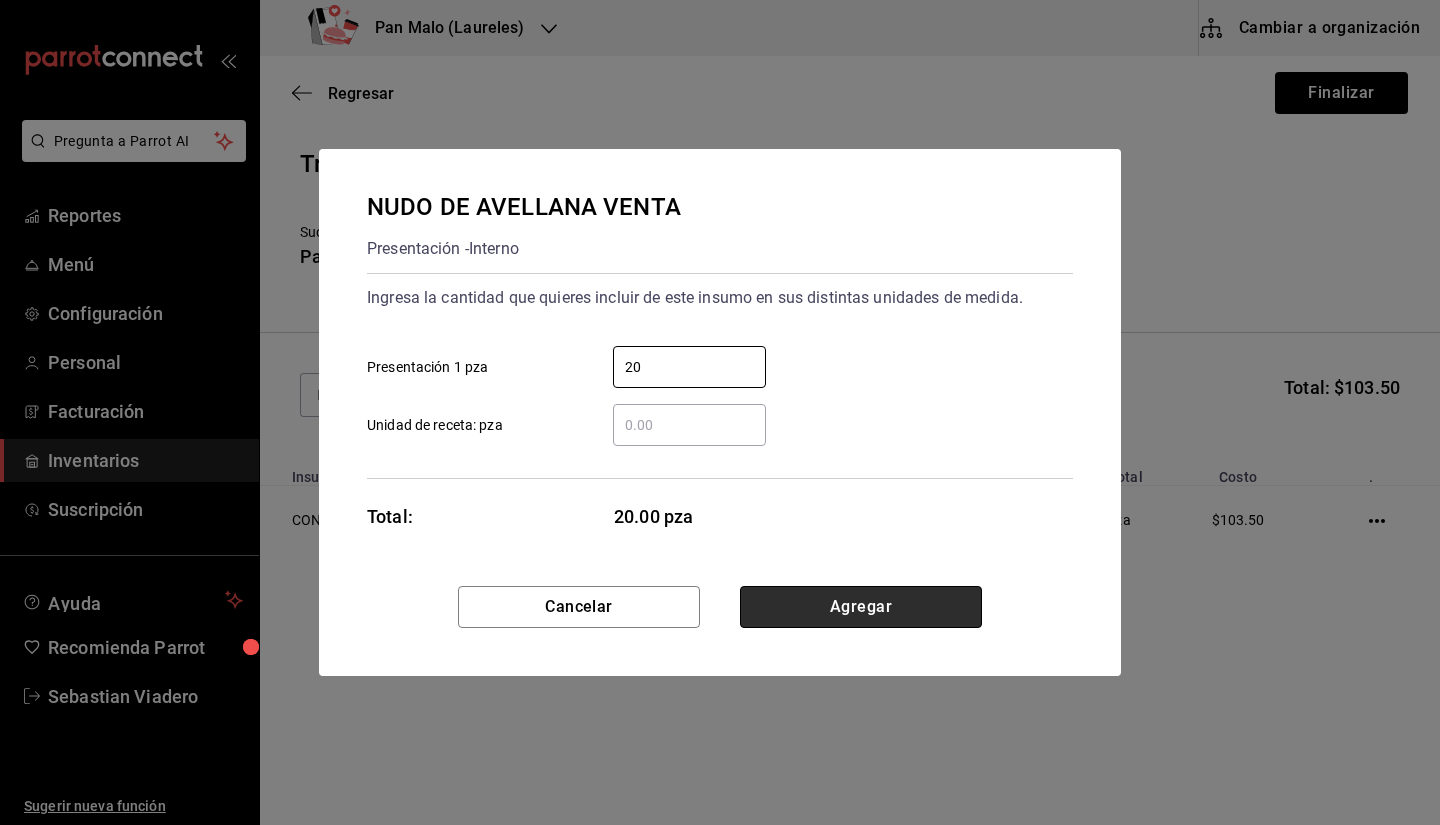 click on "Agregar" at bounding box center [861, 607] 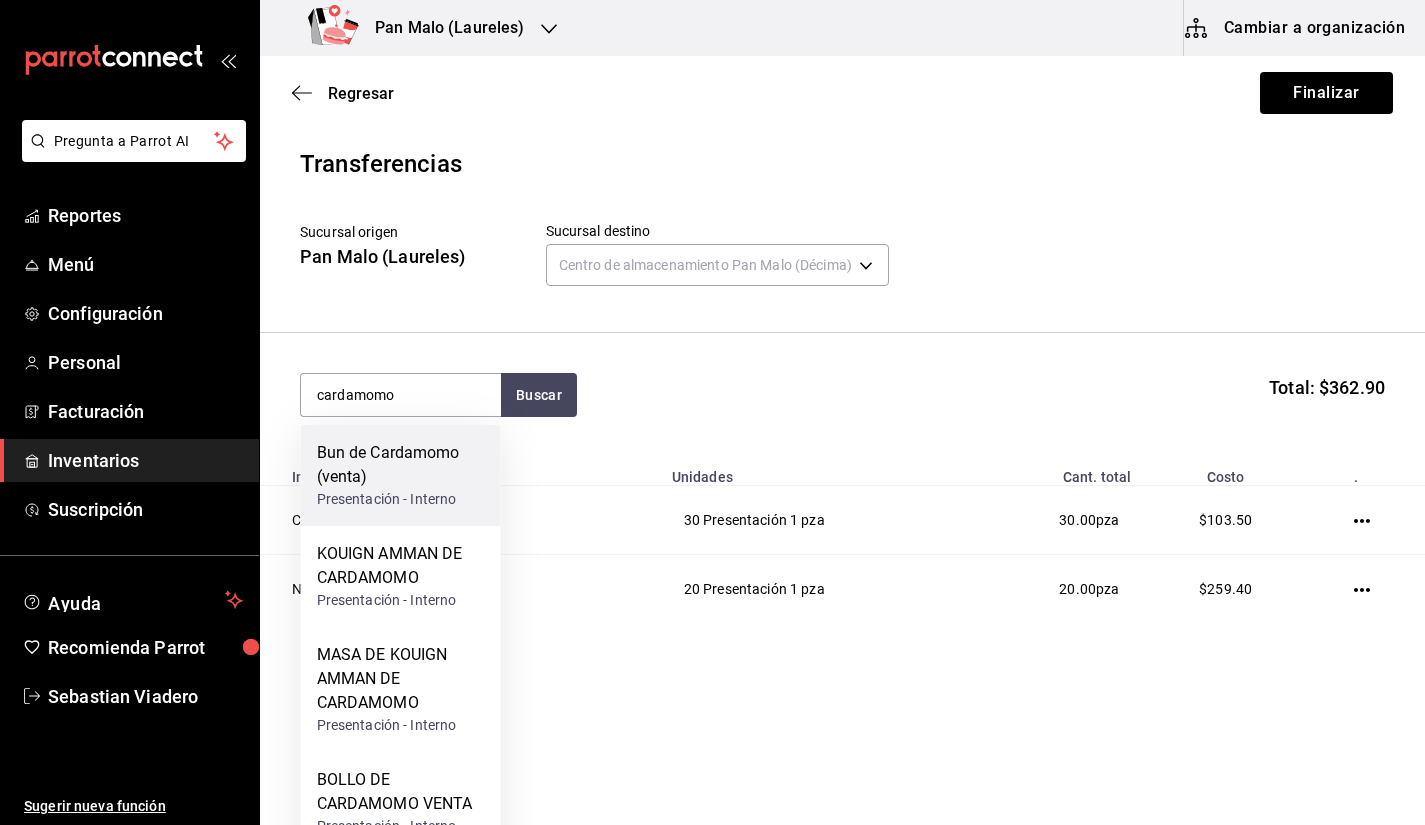 click on "Presentación - Interno" at bounding box center [401, 499] 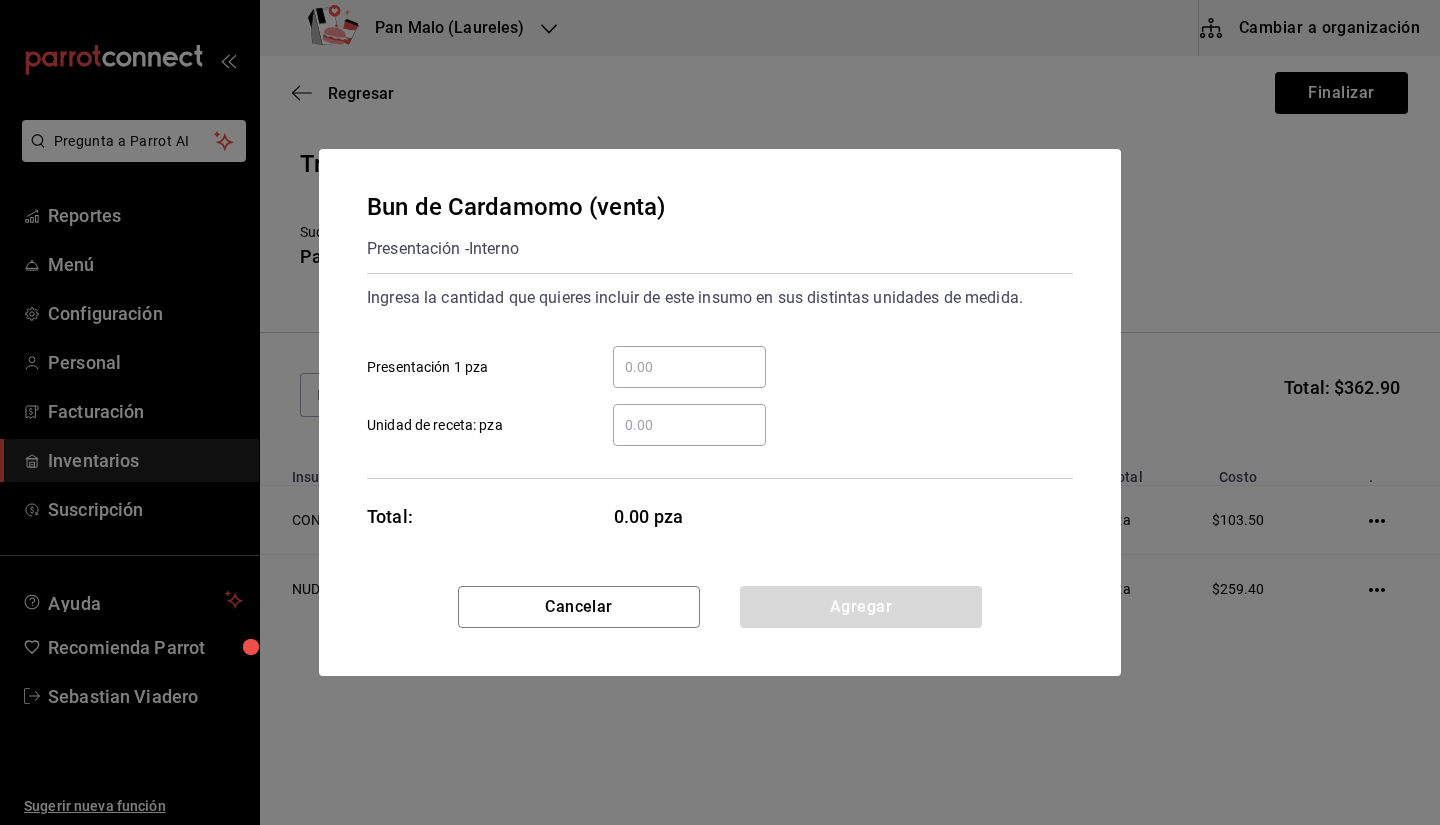 click on "​ Presentación 1 pza" at bounding box center (689, 367) 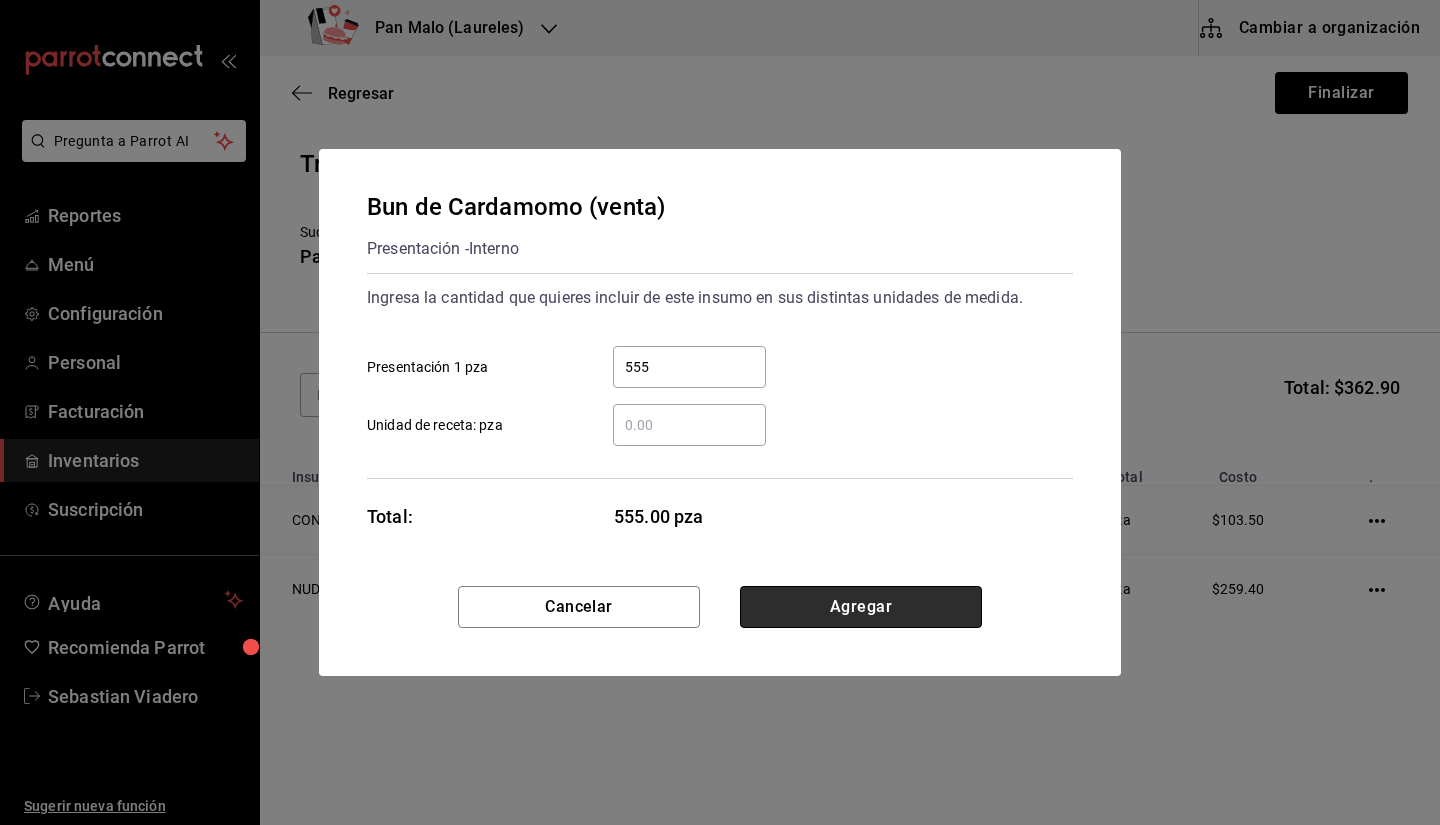 click on "Agregar" at bounding box center (861, 607) 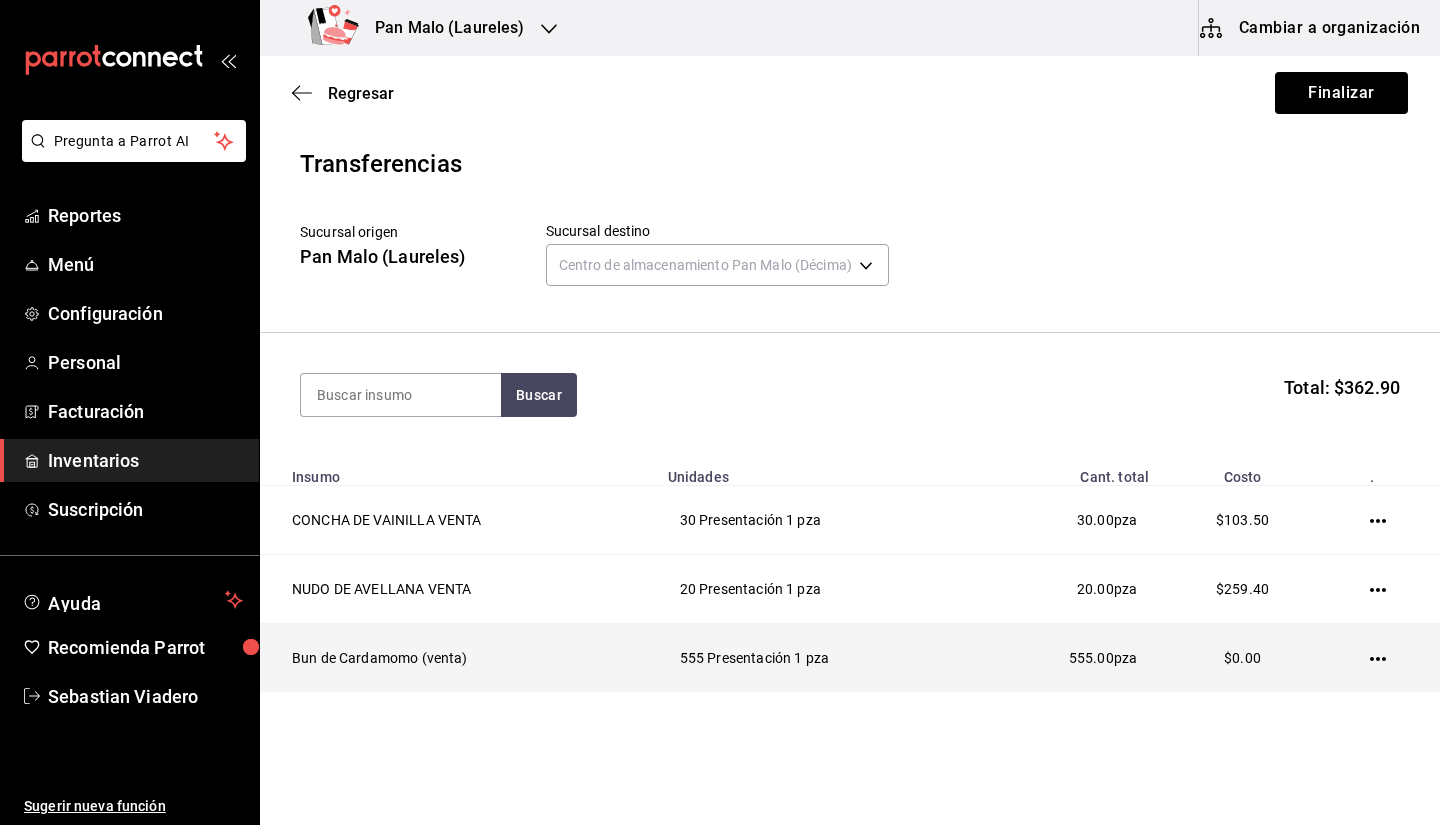 click 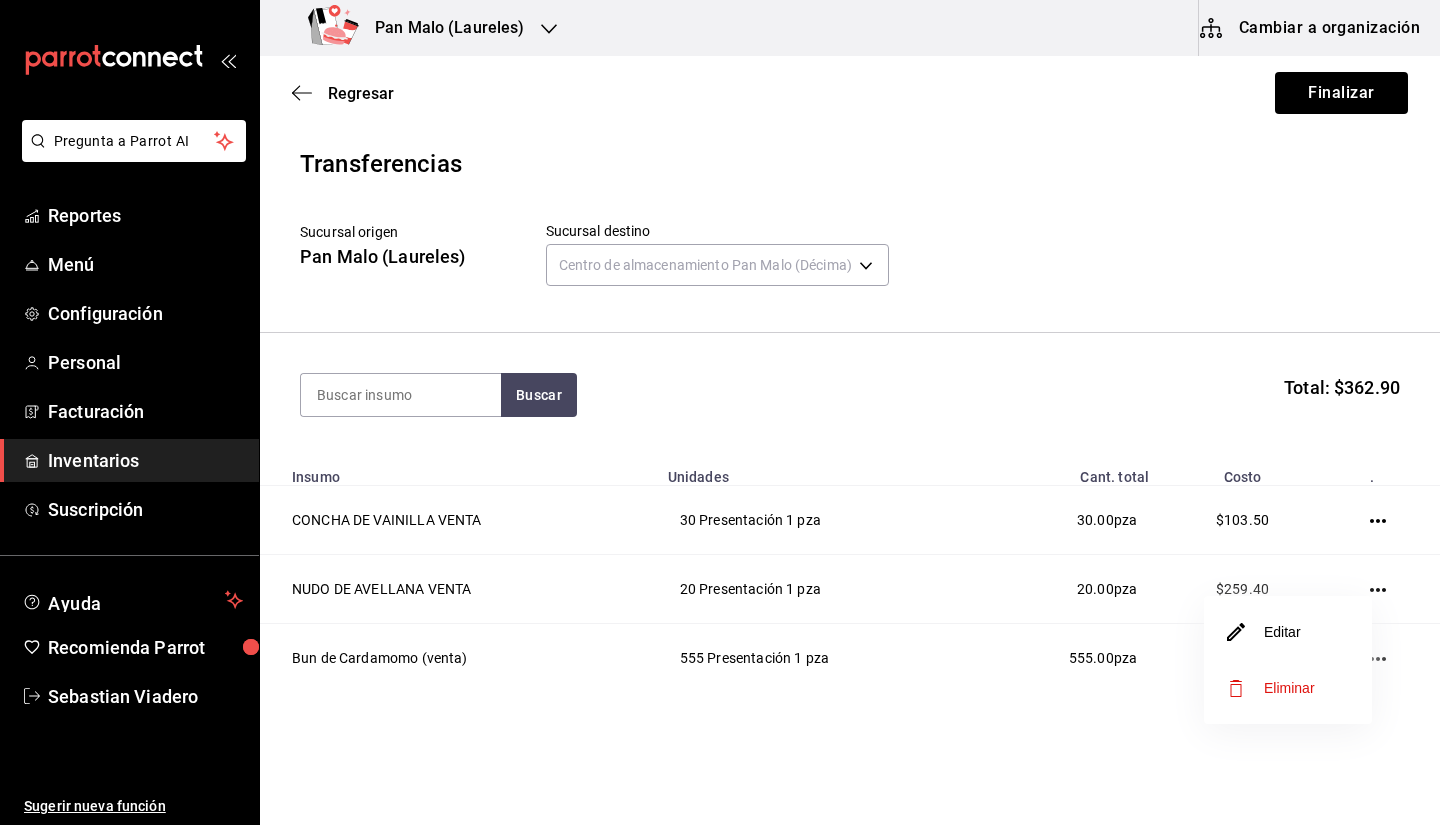 click on "Eliminar" at bounding box center [1271, 688] 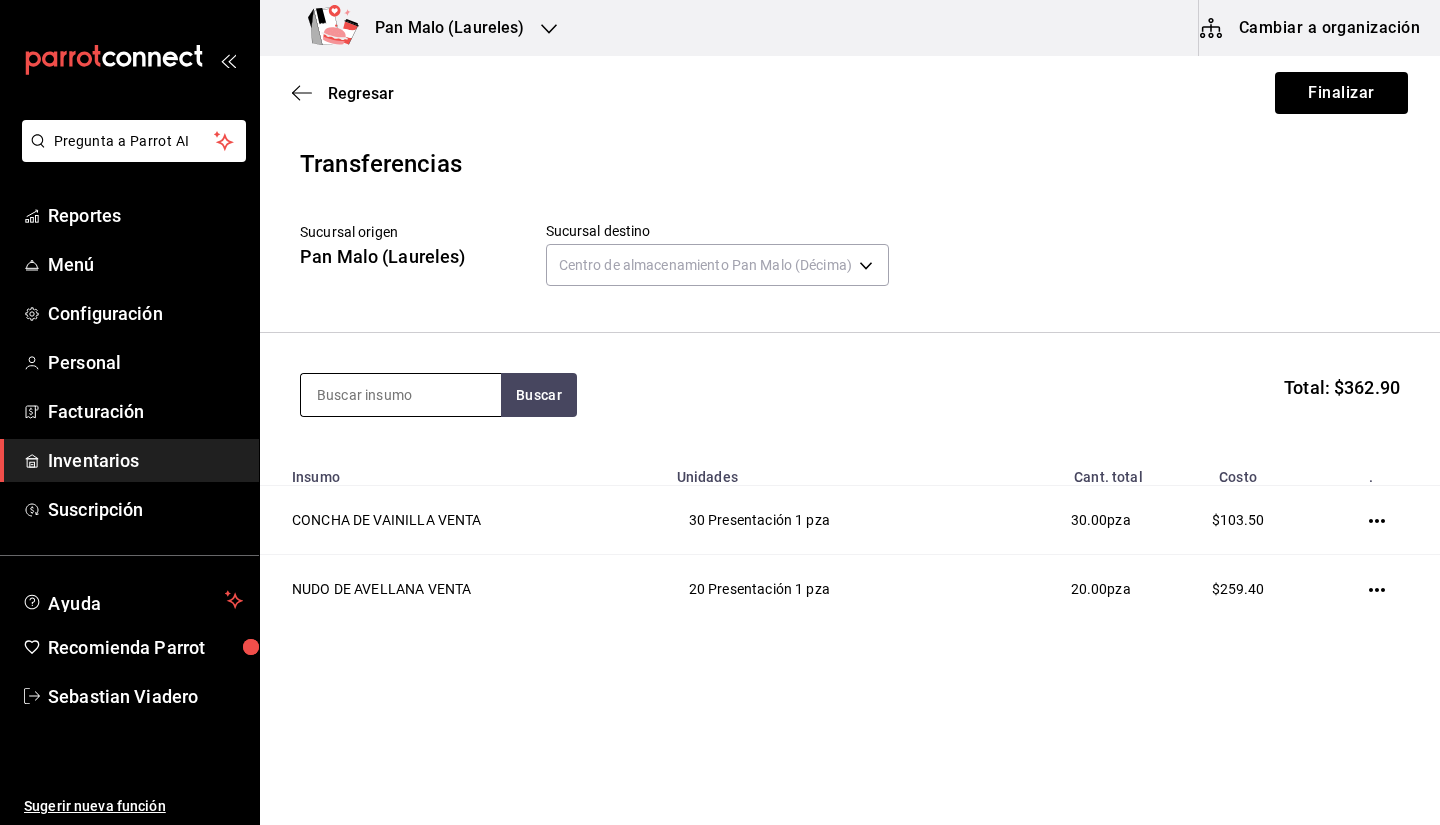 click at bounding box center (401, 395) 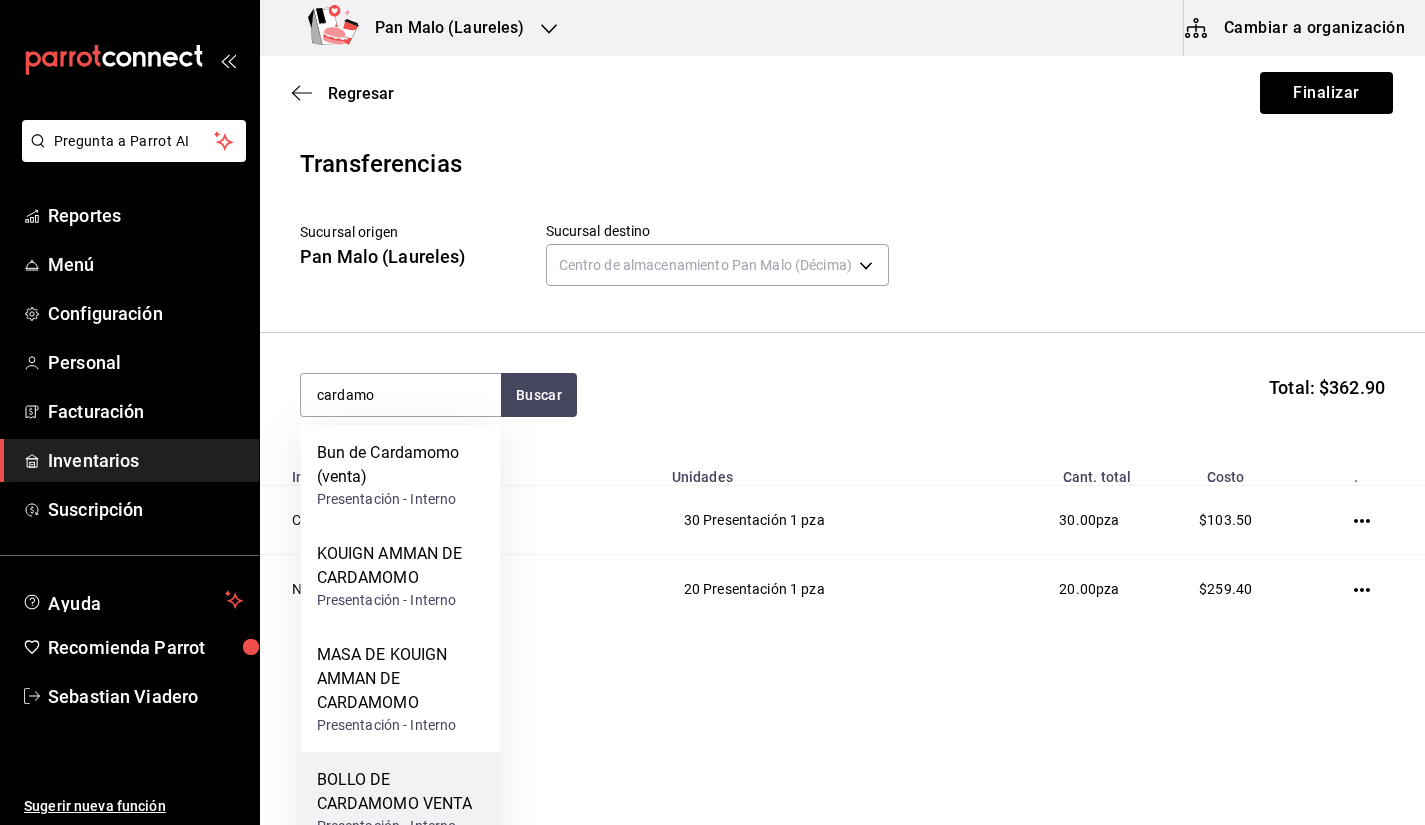 click on "BOLLO DE CARDAMOMO VENTA" at bounding box center (401, 792) 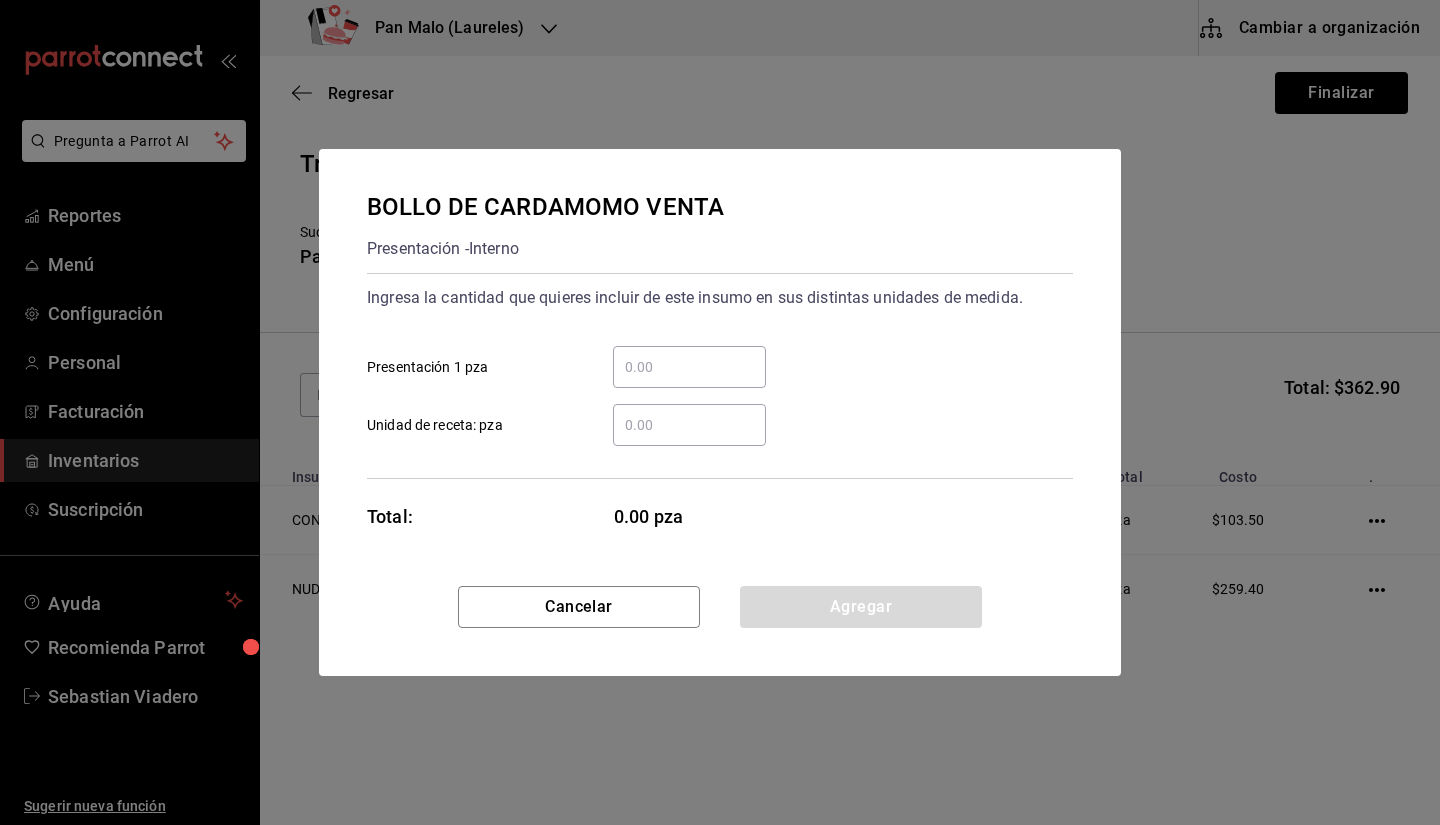 click on "​ Presentación 1 pza" at bounding box center (689, 367) 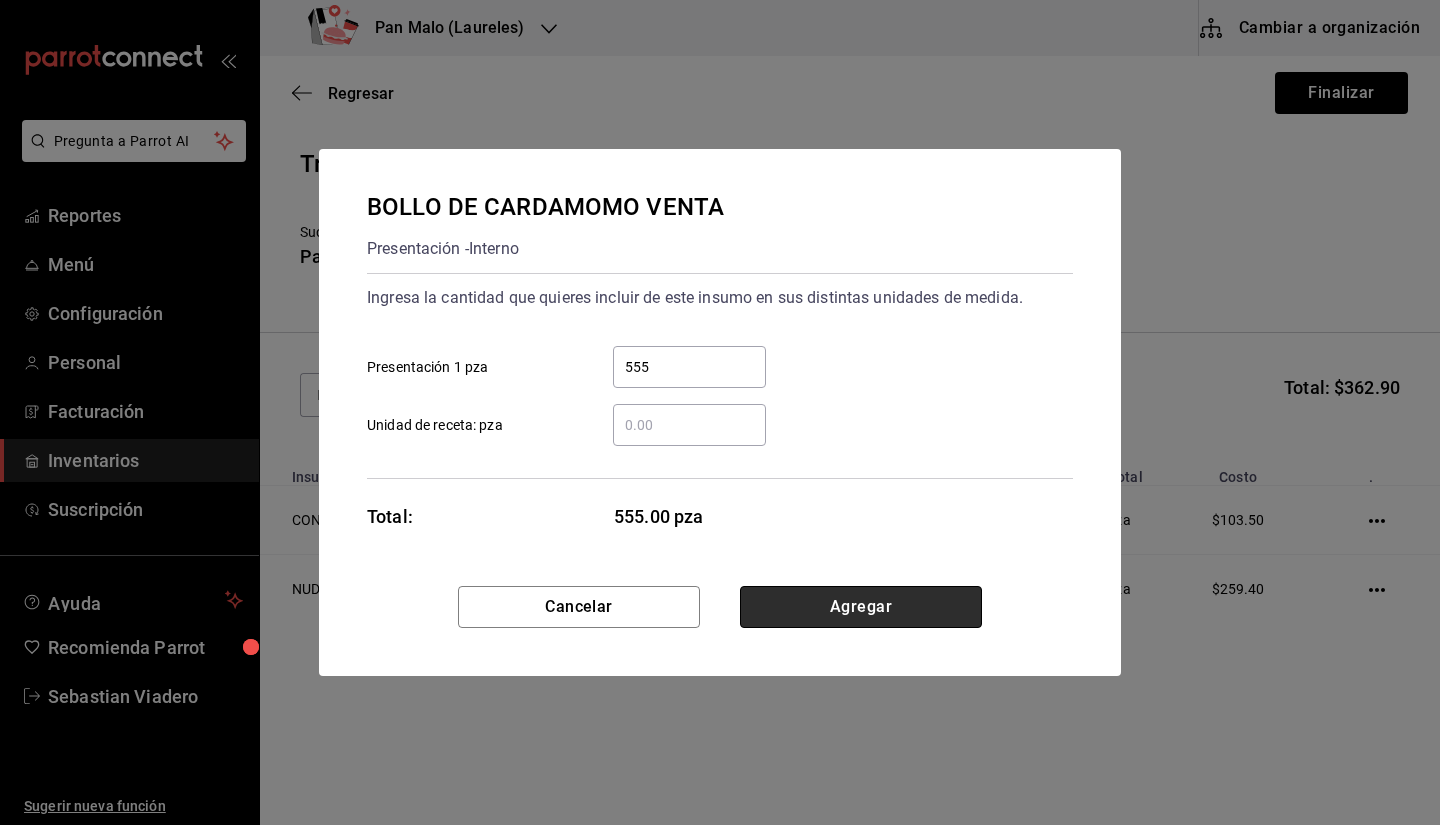 click on "Agregar" at bounding box center (861, 607) 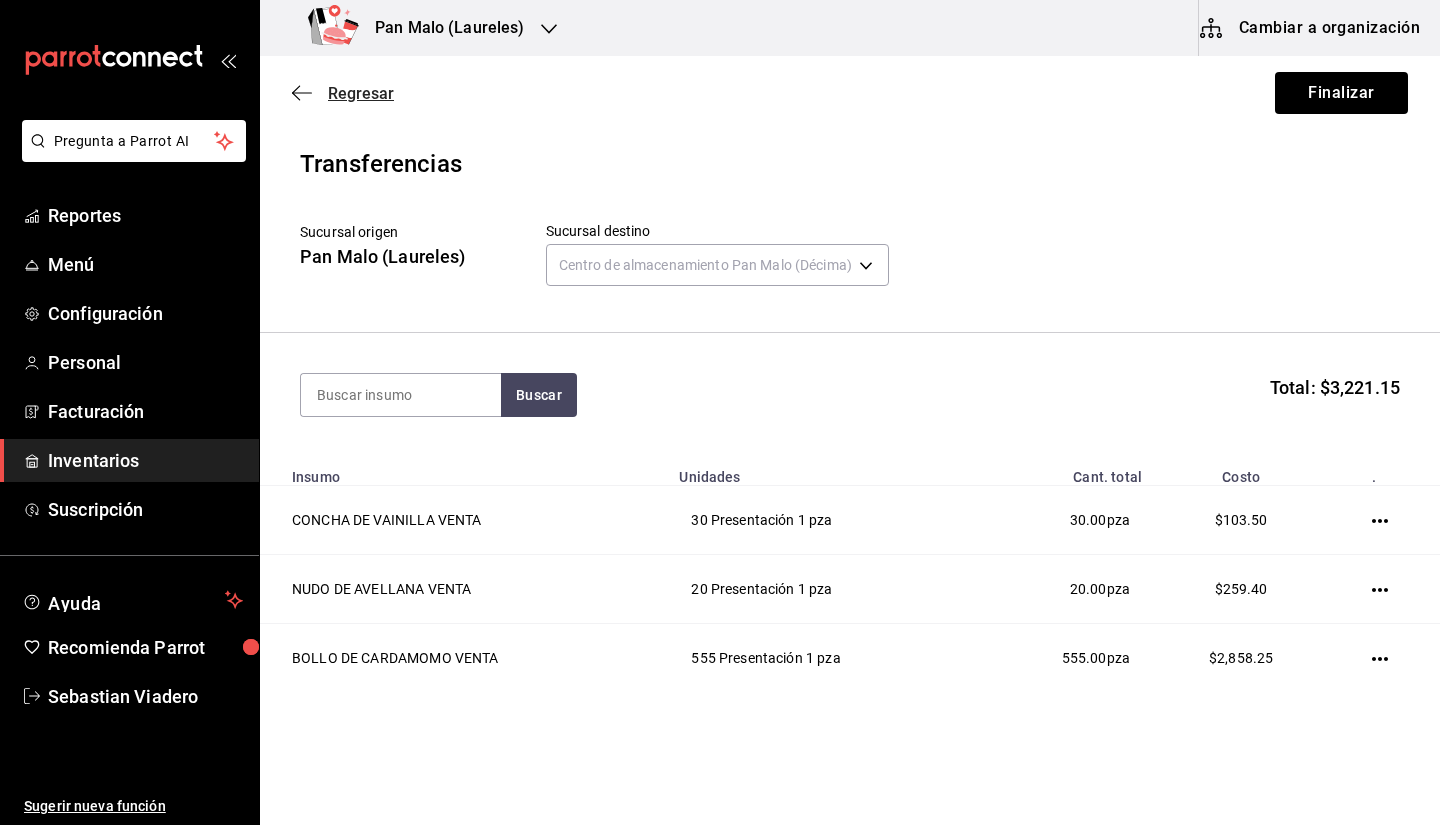click 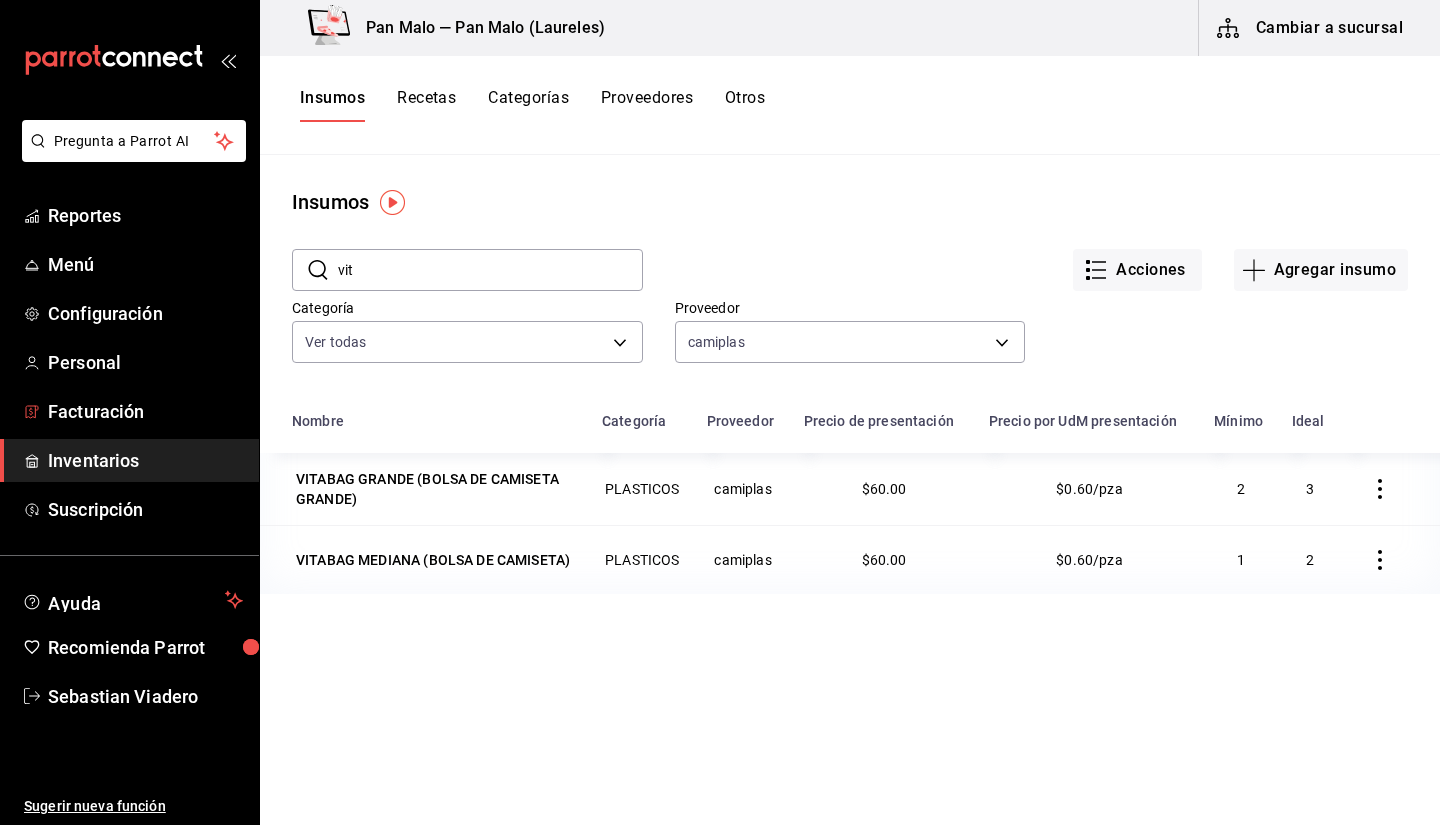 scroll, scrollTop: 0, scrollLeft: 0, axis: both 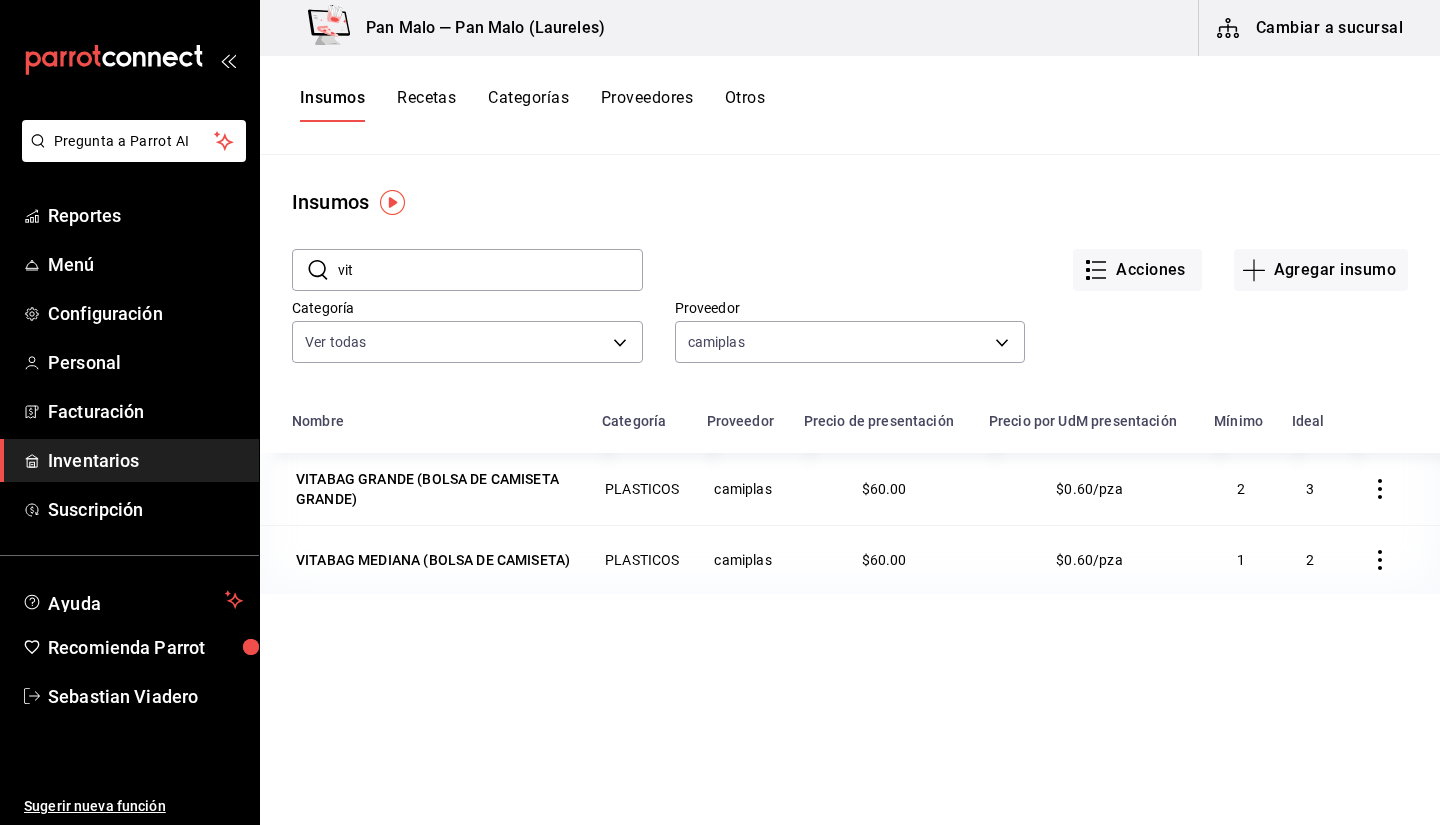 click on "Inventarios" at bounding box center (145, 460) 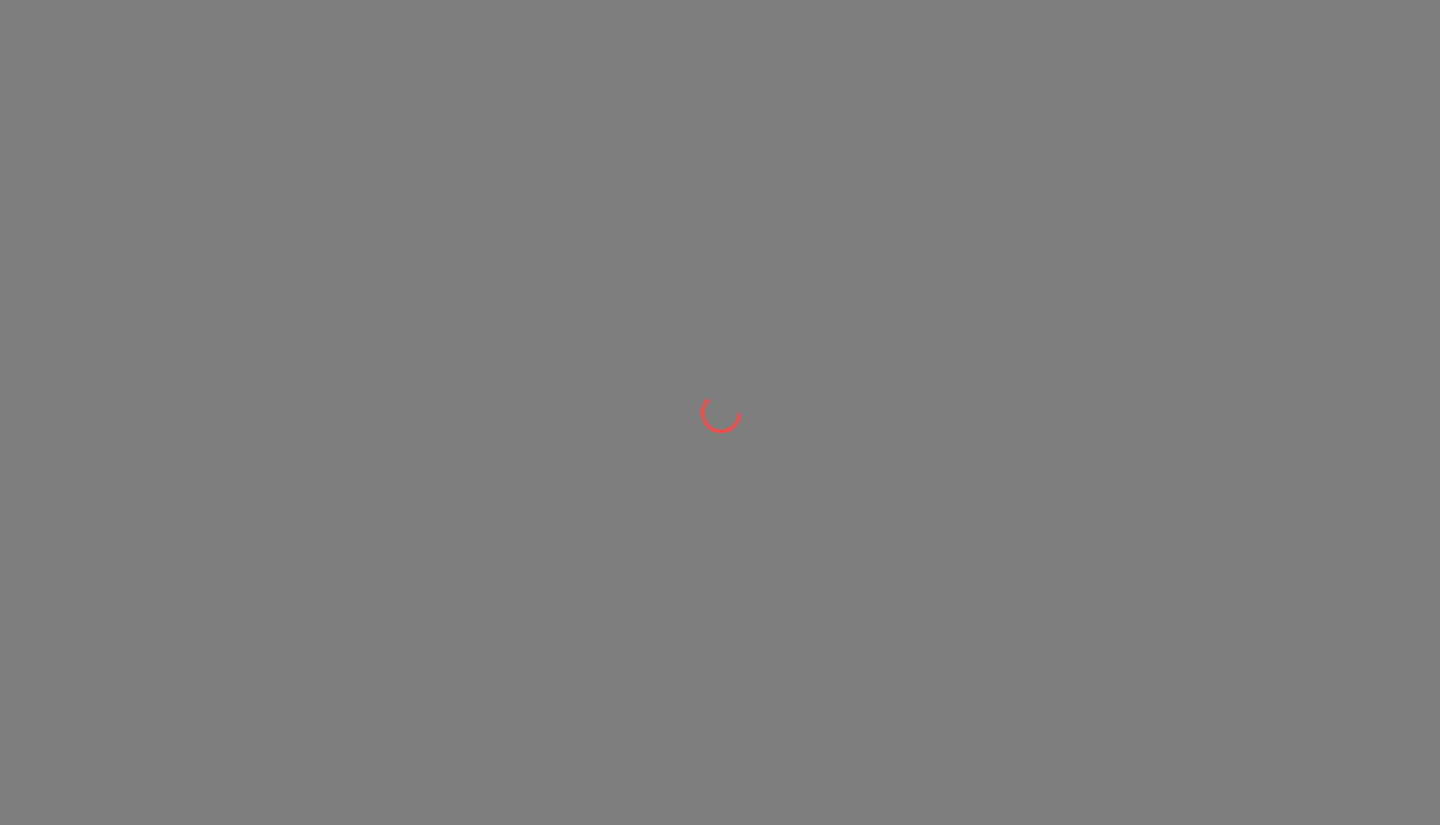 scroll, scrollTop: 0, scrollLeft: 0, axis: both 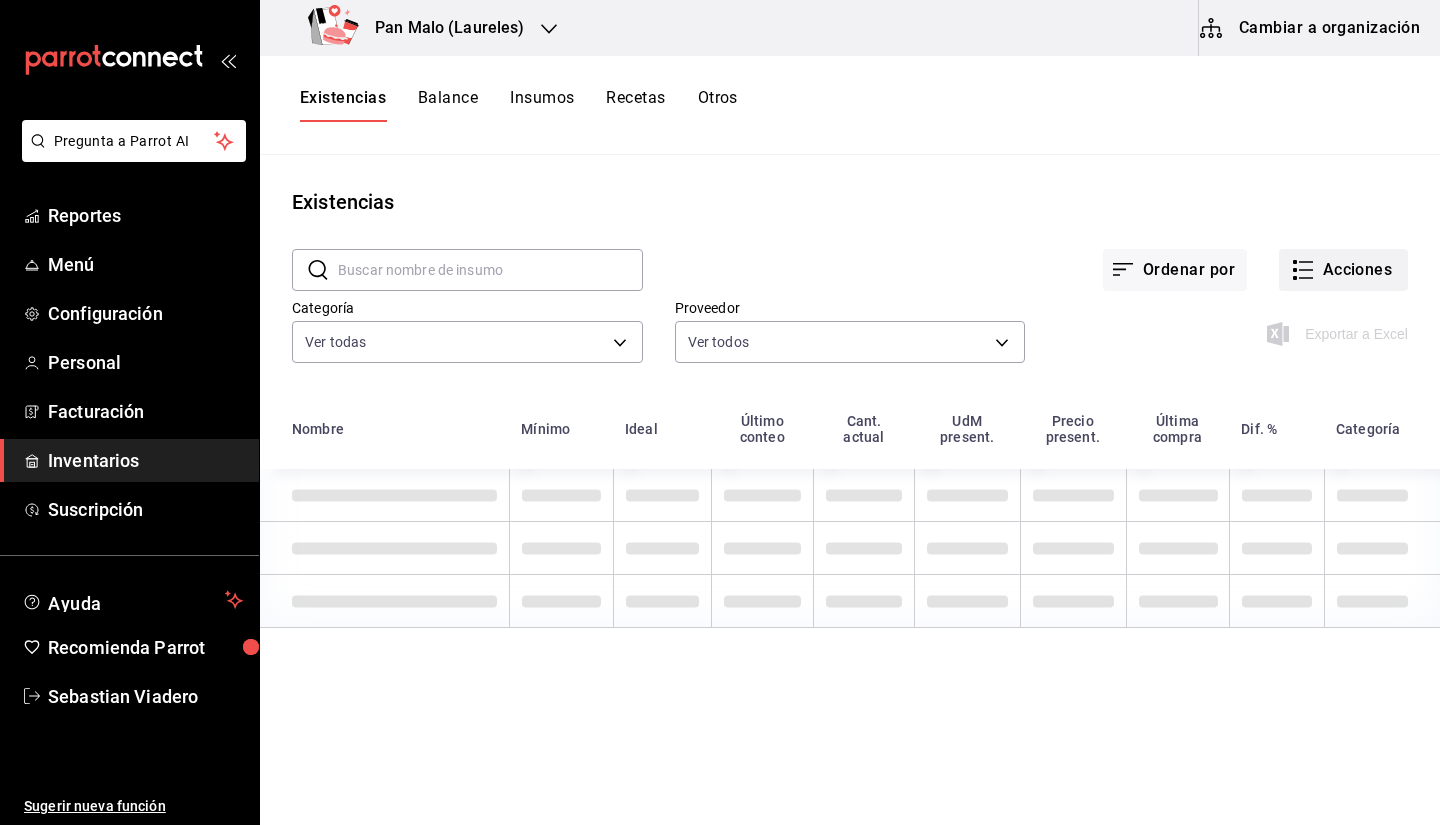 click on "Acciones" at bounding box center [1343, 270] 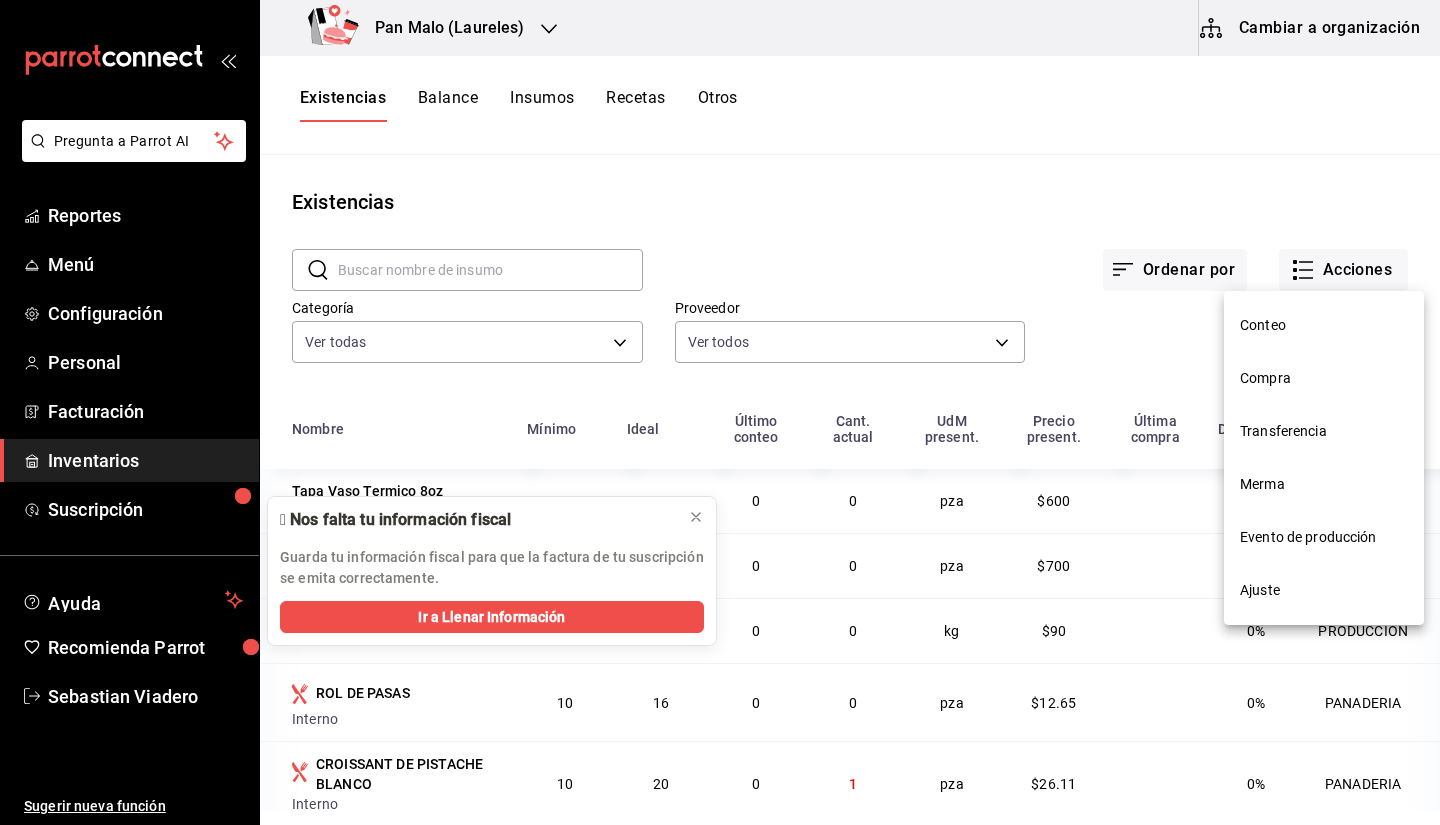 click on "Evento de producción" at bounding box center (1324, 537) 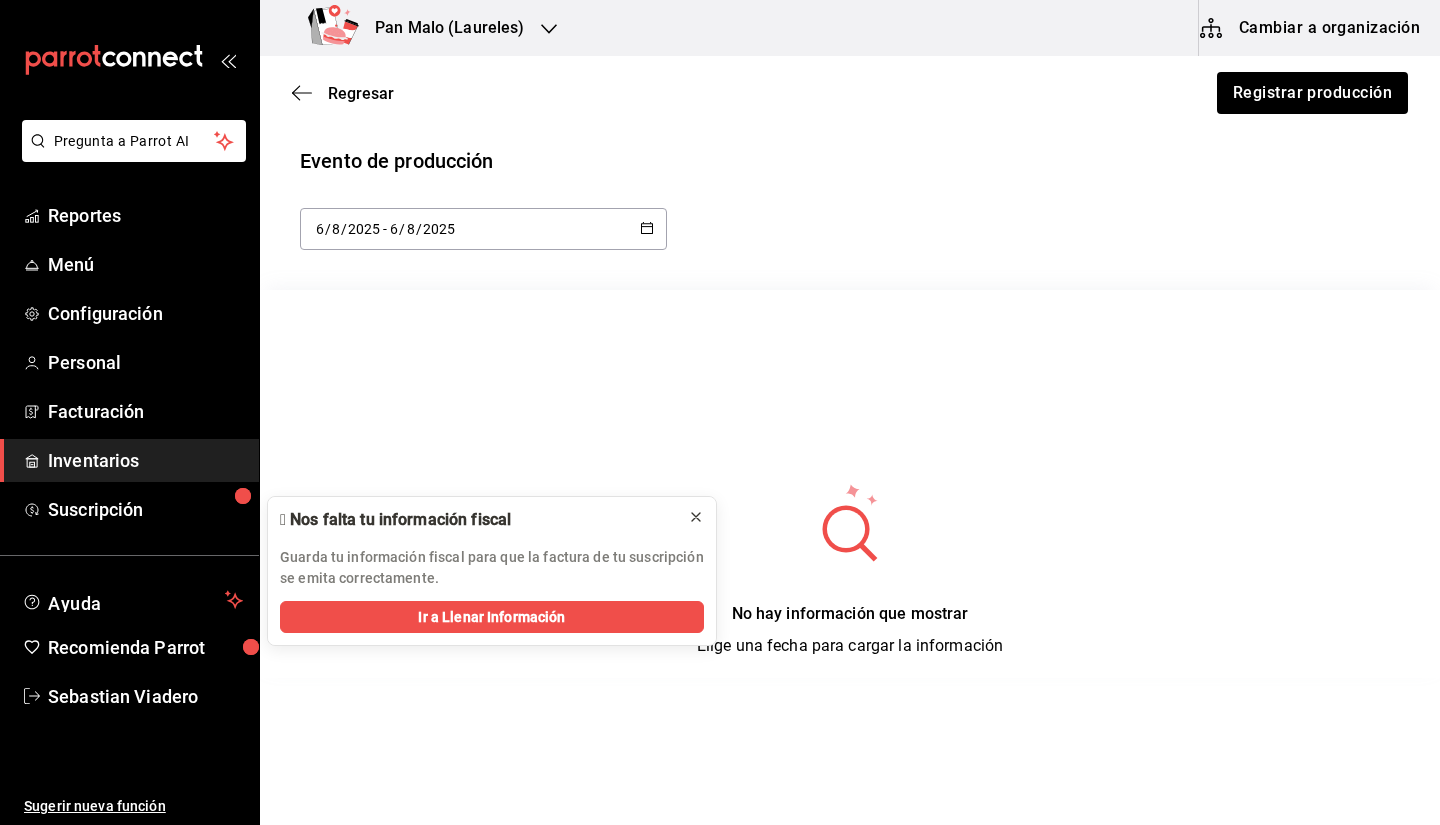 click on "No hay información que mostrar Elige una fecha para cargar la información" at bounding box center (850, 570) 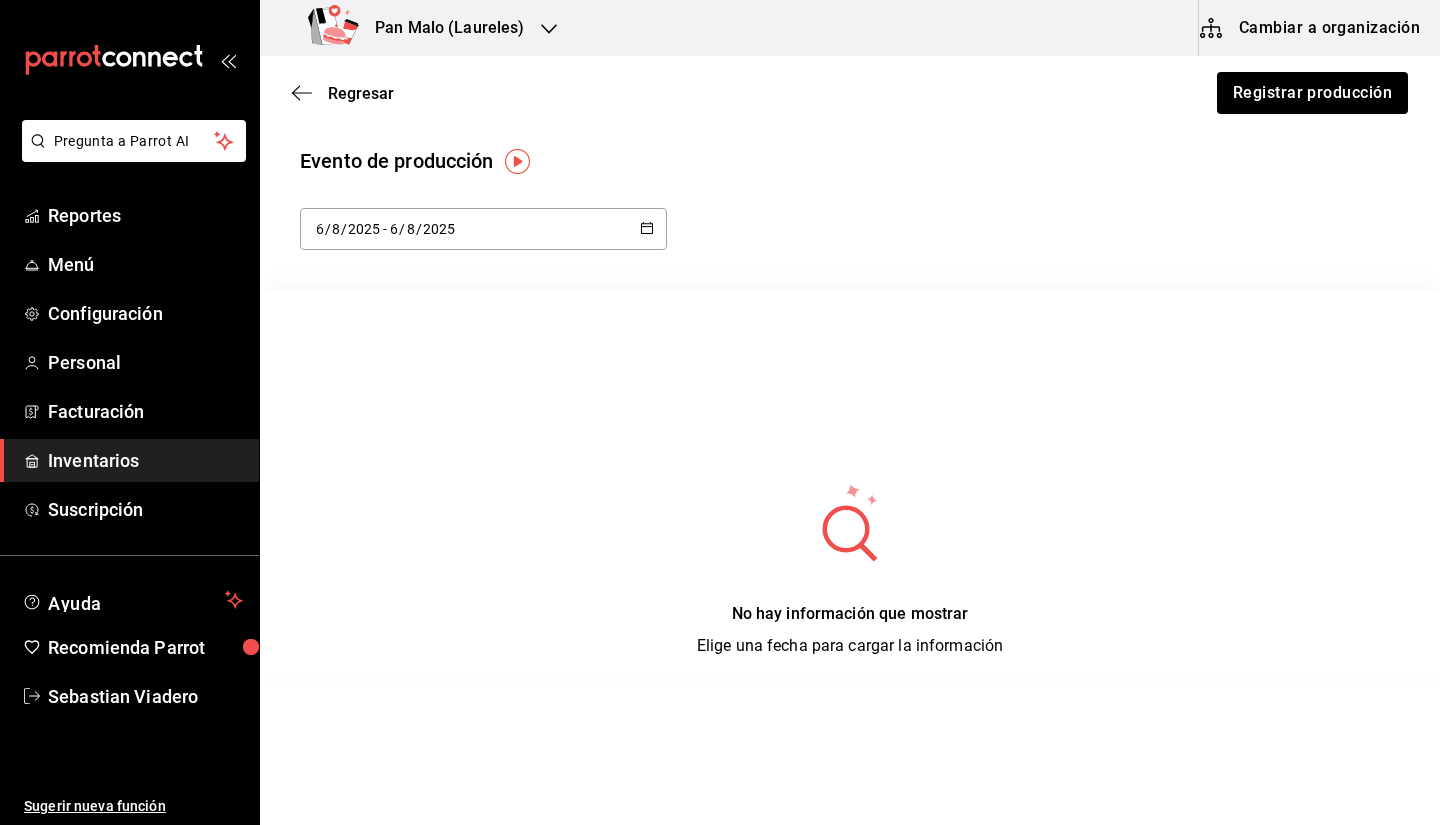 click on "Evento de producción [DATE] [NUMBER] / [NUMBER] / [NUMBER] - [DATE] [NUMBER] / [NUMBER] / [NUMBER] No hay información que mostrar Elige una fecha para cargar la información" at bounding box center [850, 412] 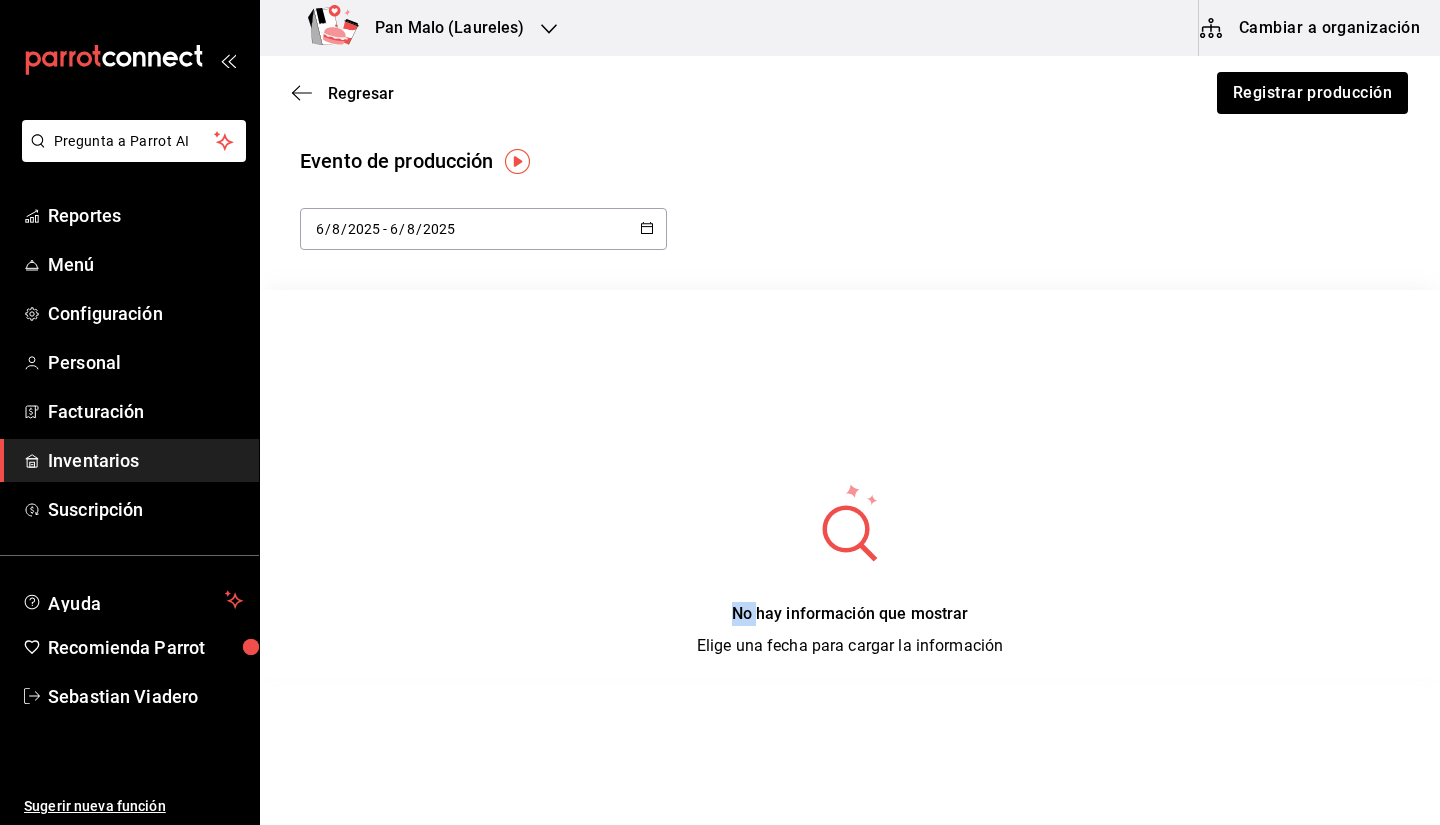click on "Evento de producción [DATE] [NUMBER] / [NUMBER] / [NUMBER] - [DATE] [NUMBER] / [NUMBER] / [NUMBER] No hay información que mostrar Elige una fecha para cargar la información" at bounding box center [850, 412] 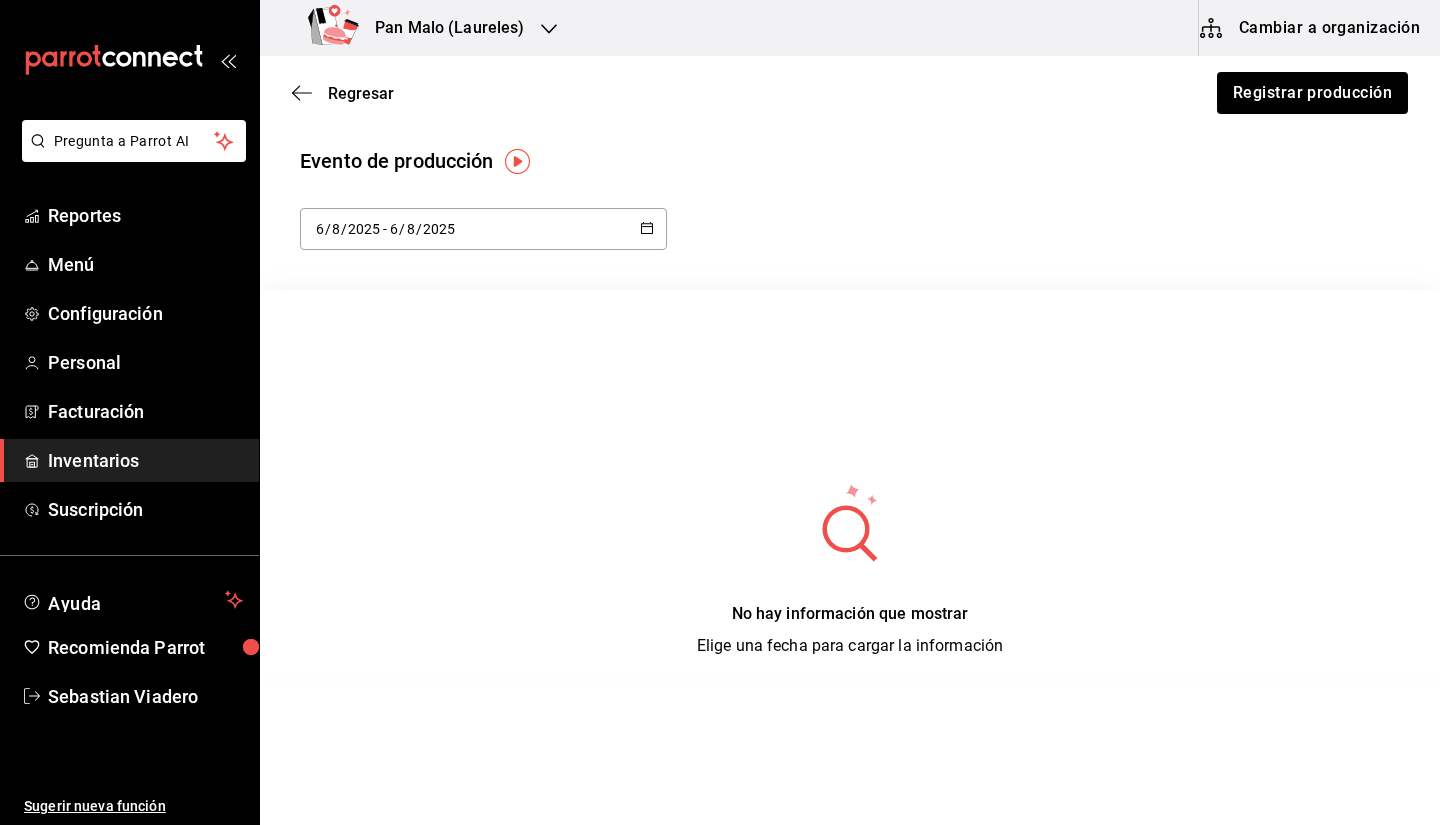 click on "2025-08-06 6 / 8 / 2025 - 2025-08-06 6 / 8 / 2025" at bounding box center [483, 229] 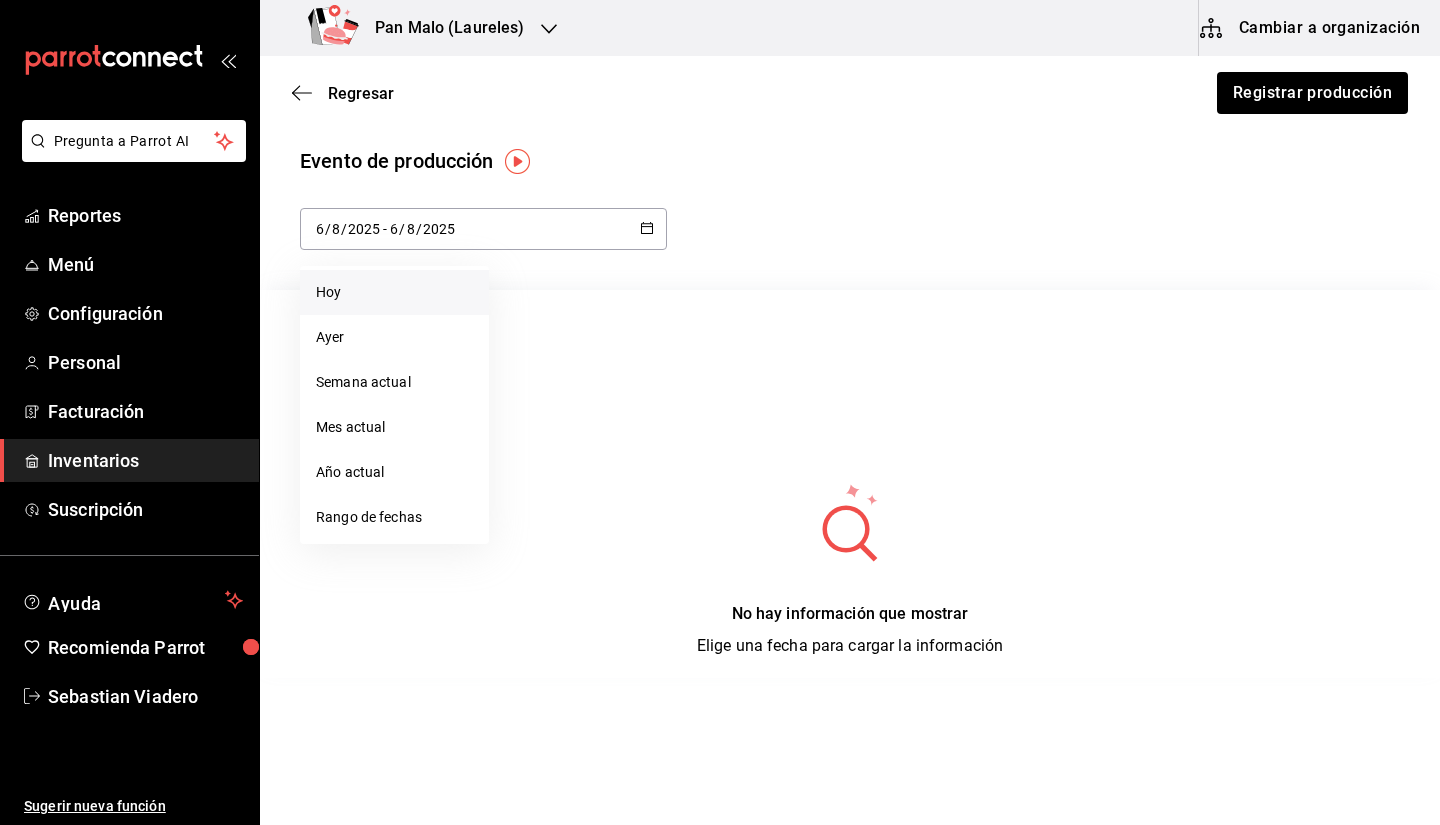 click on "Hoy" at bounding box center [394, 292] 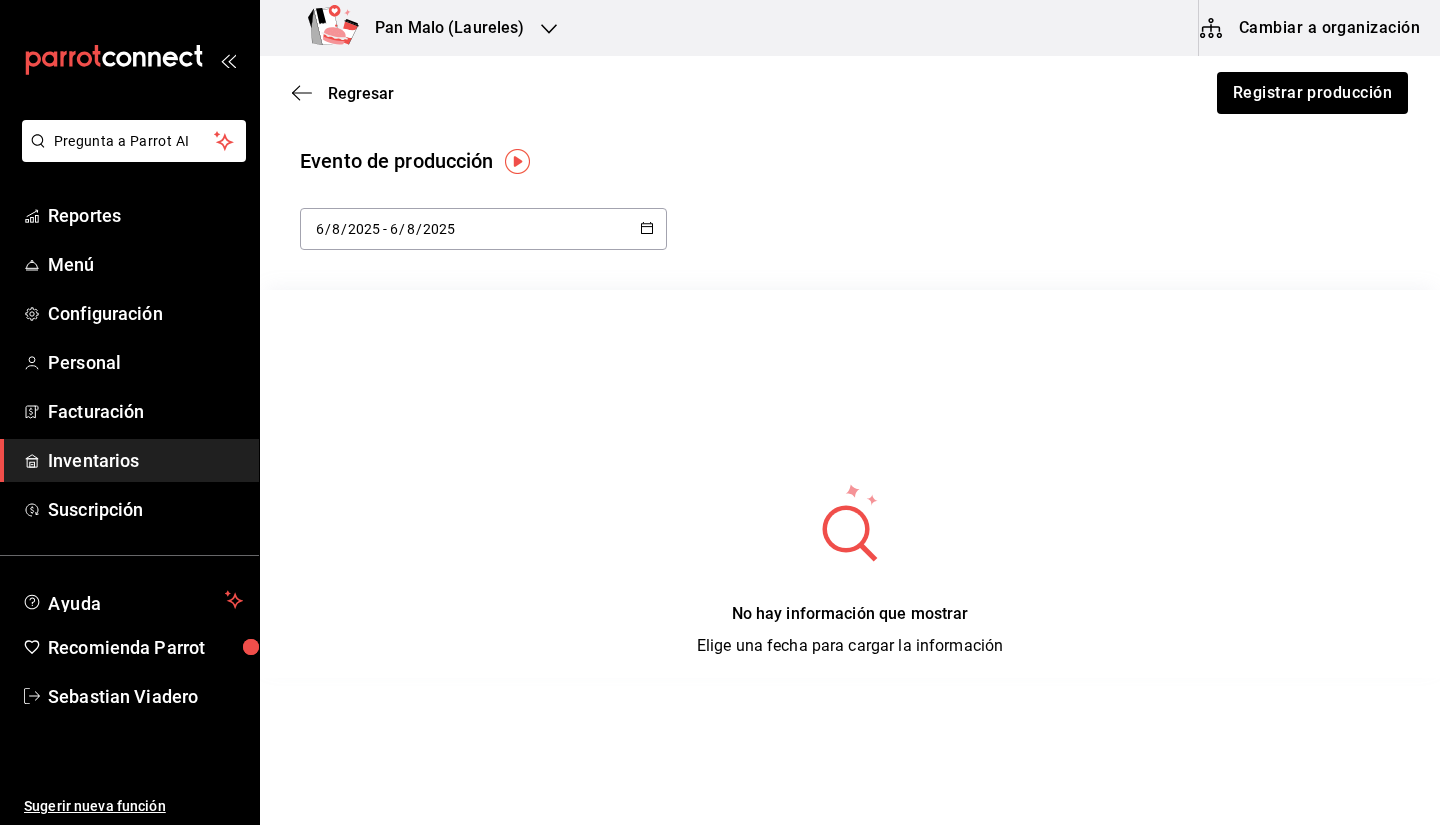 click on "2025-08-06 6 / 8 / 2025 - 2025-08-06 6 / 8 / 2025" at bounding box center (483, 229) 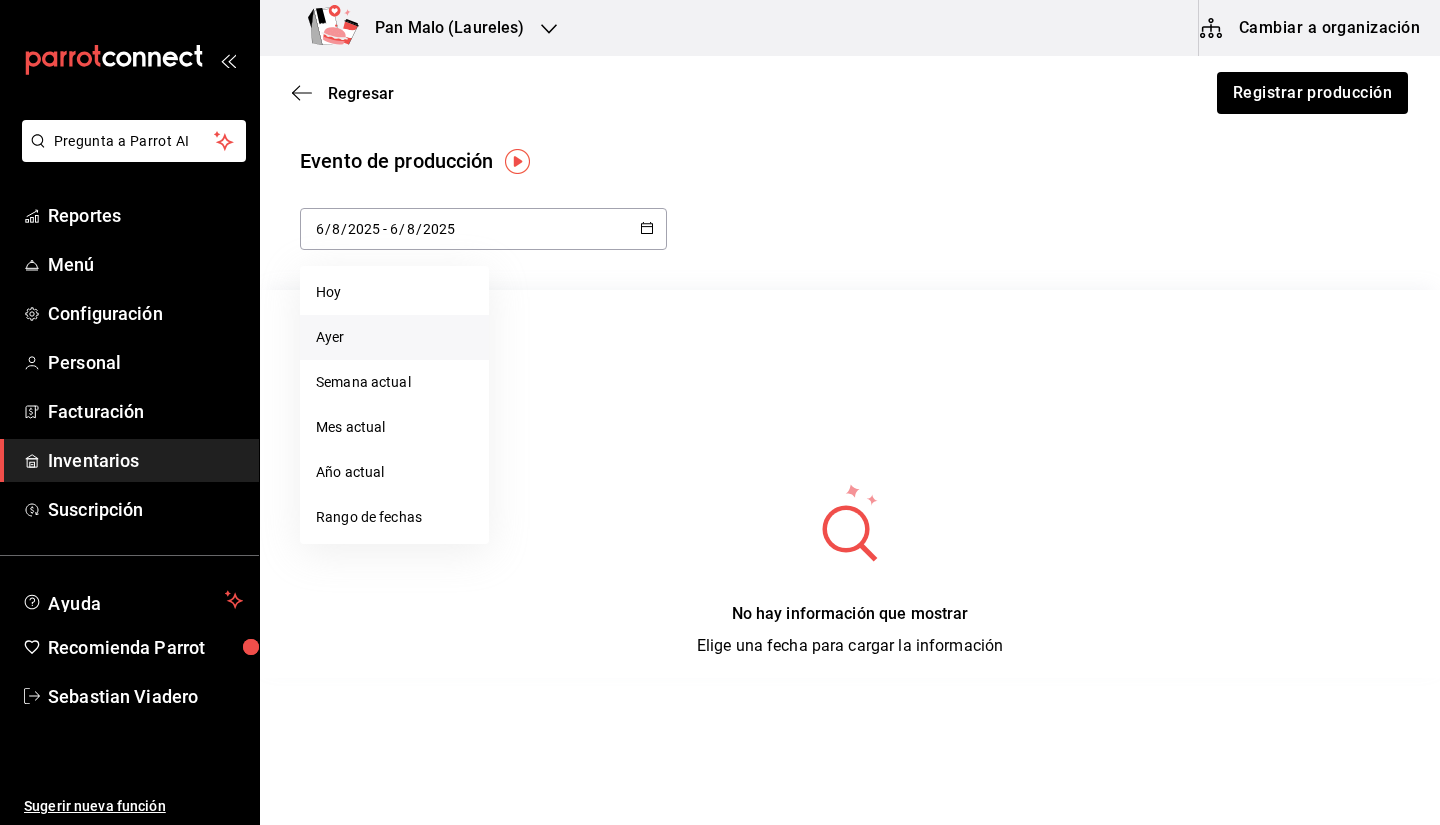 click on "Ayer" at bounding box center [394, 337] 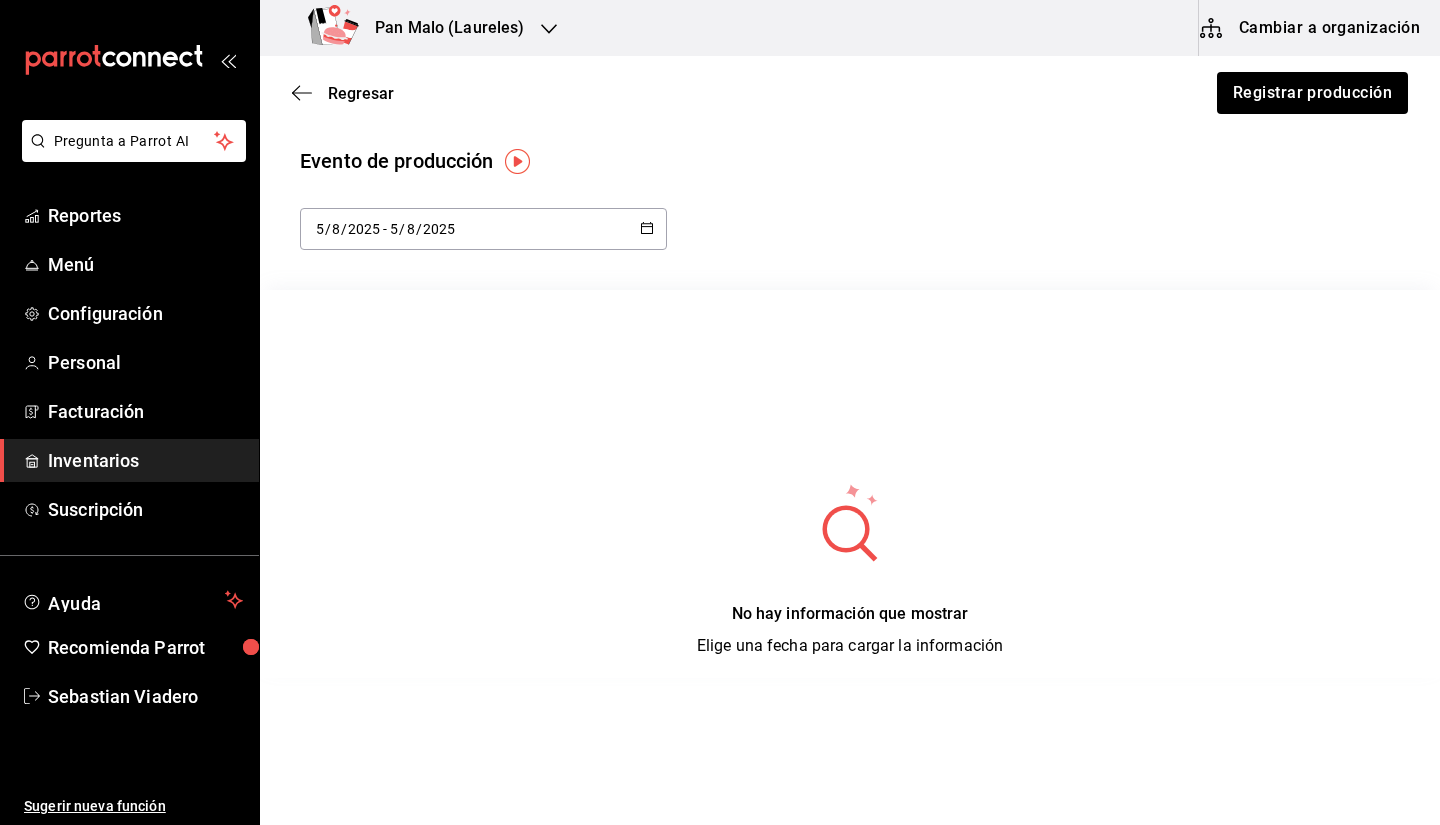 click on "2025-08-05 5 / 8 / 2025 - 2025-08-05 5 / 8 / 2025" at bounding box center (483, 229) 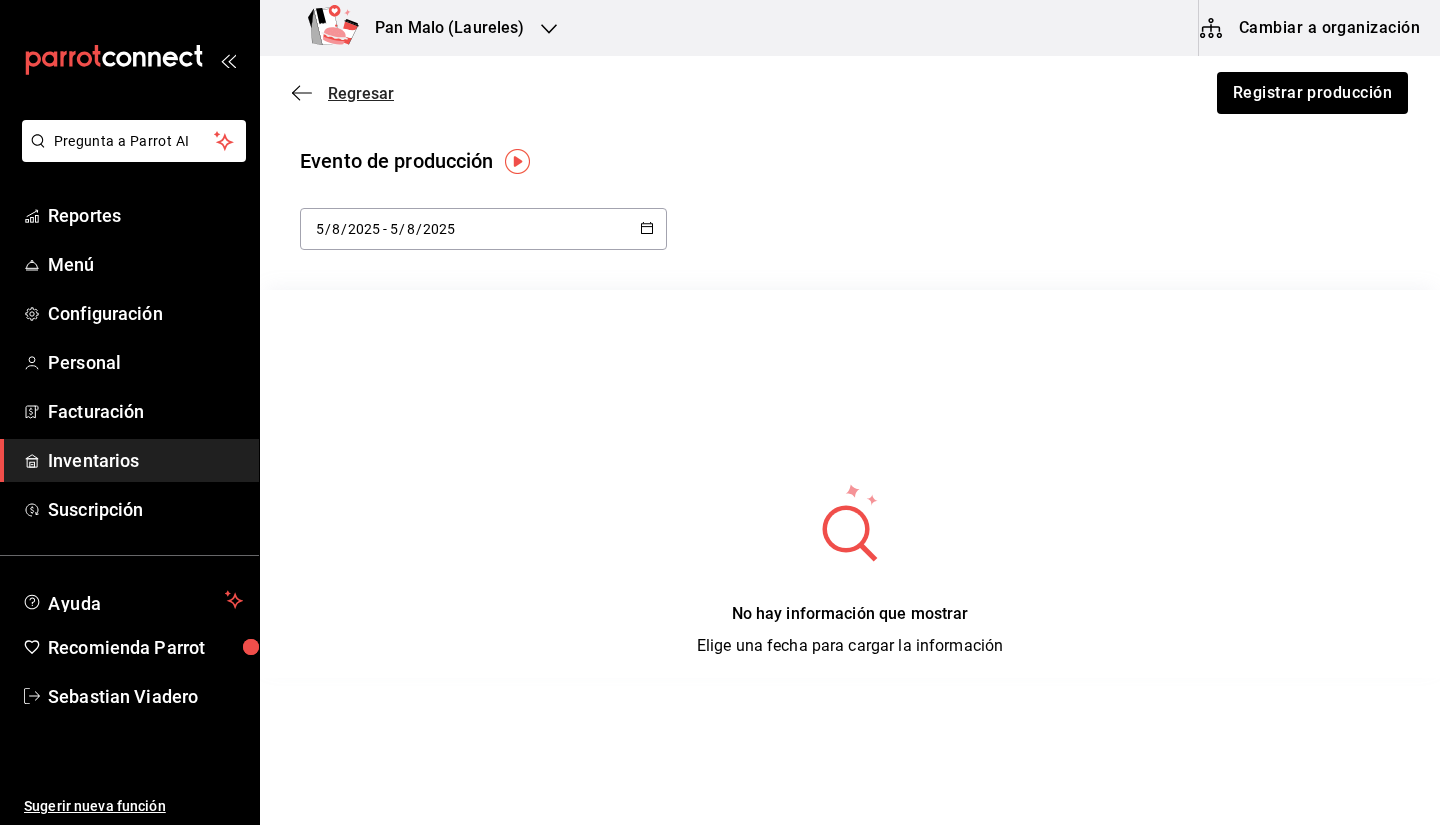 click on "Regresar" at bounding box center (361, 93) 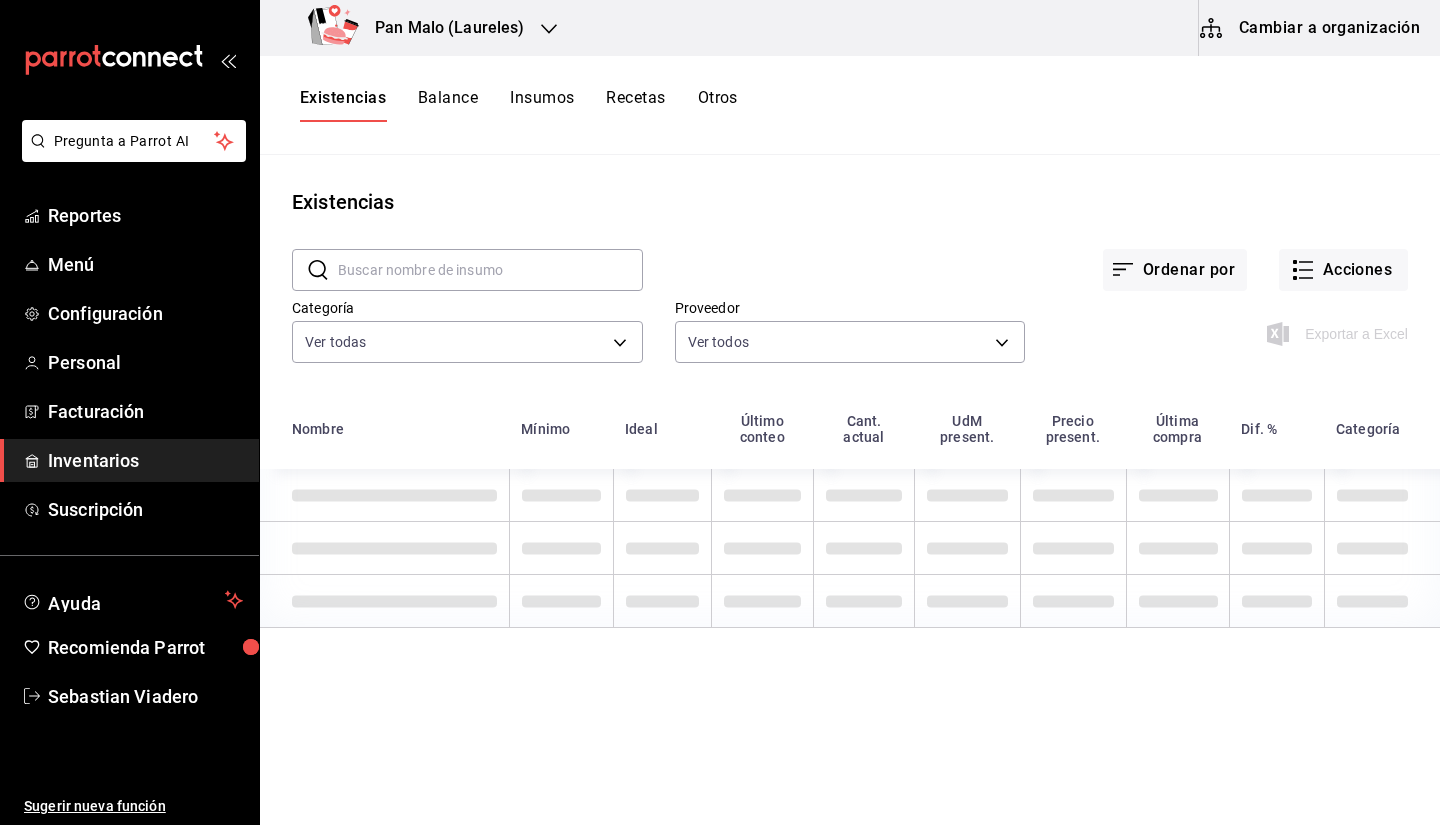 click on "Cambiar a organización" at bounding box center [1311, 28] 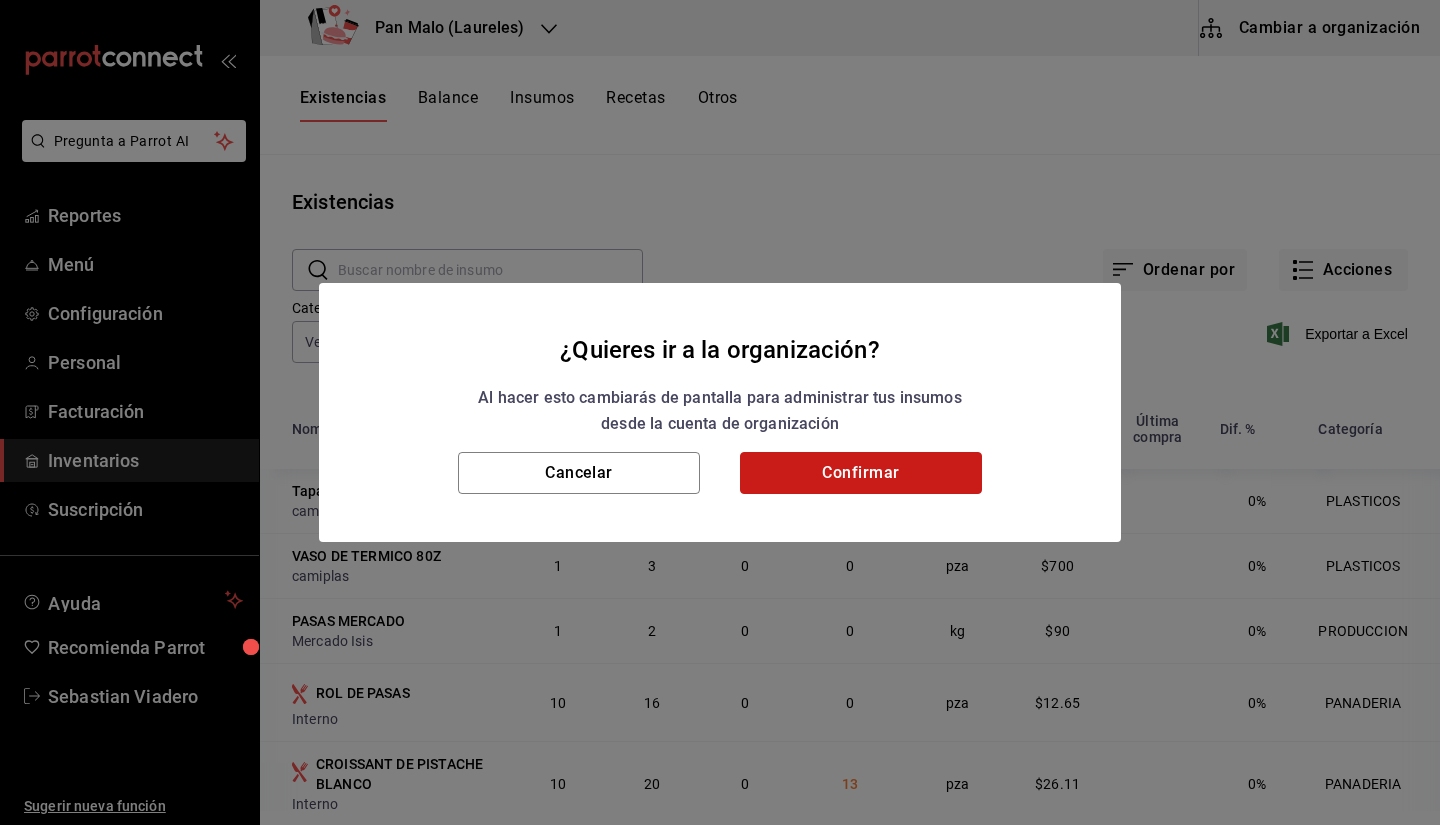 click on "Confirmar" at bounding box center [861, 473] 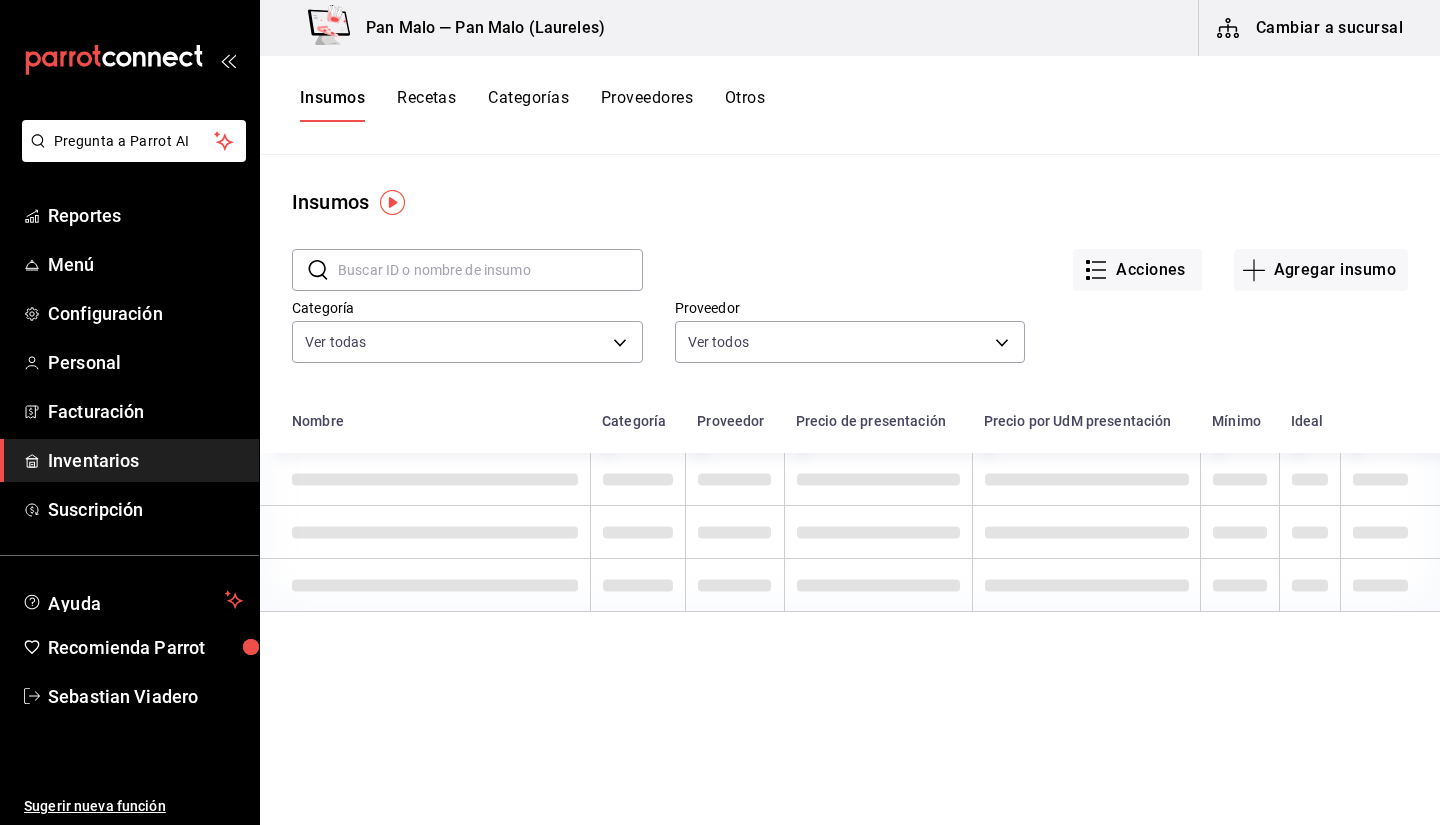 click on "Recetas" at bounding box center (426, 105) 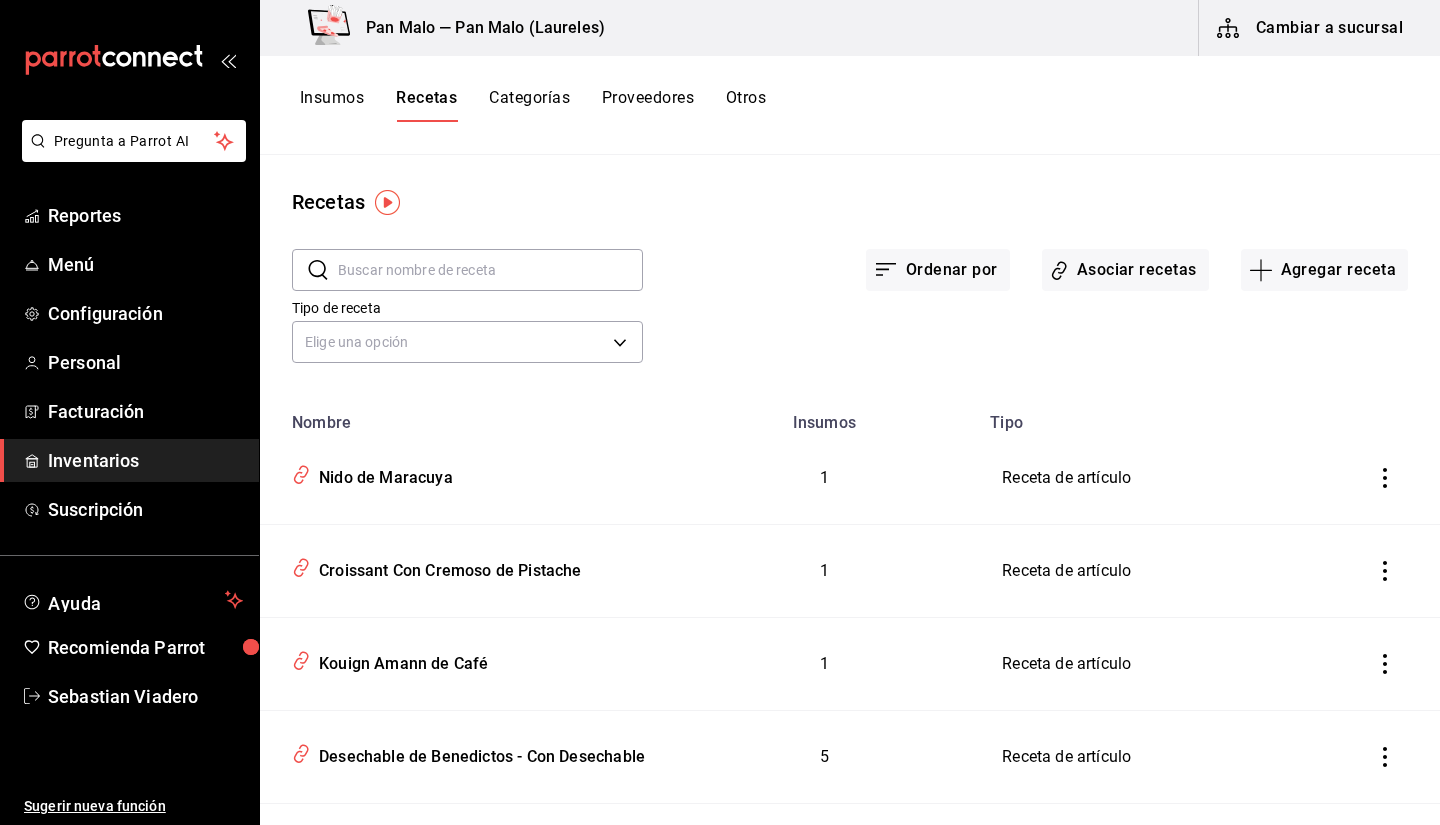 click at bounding box center (490, 270) 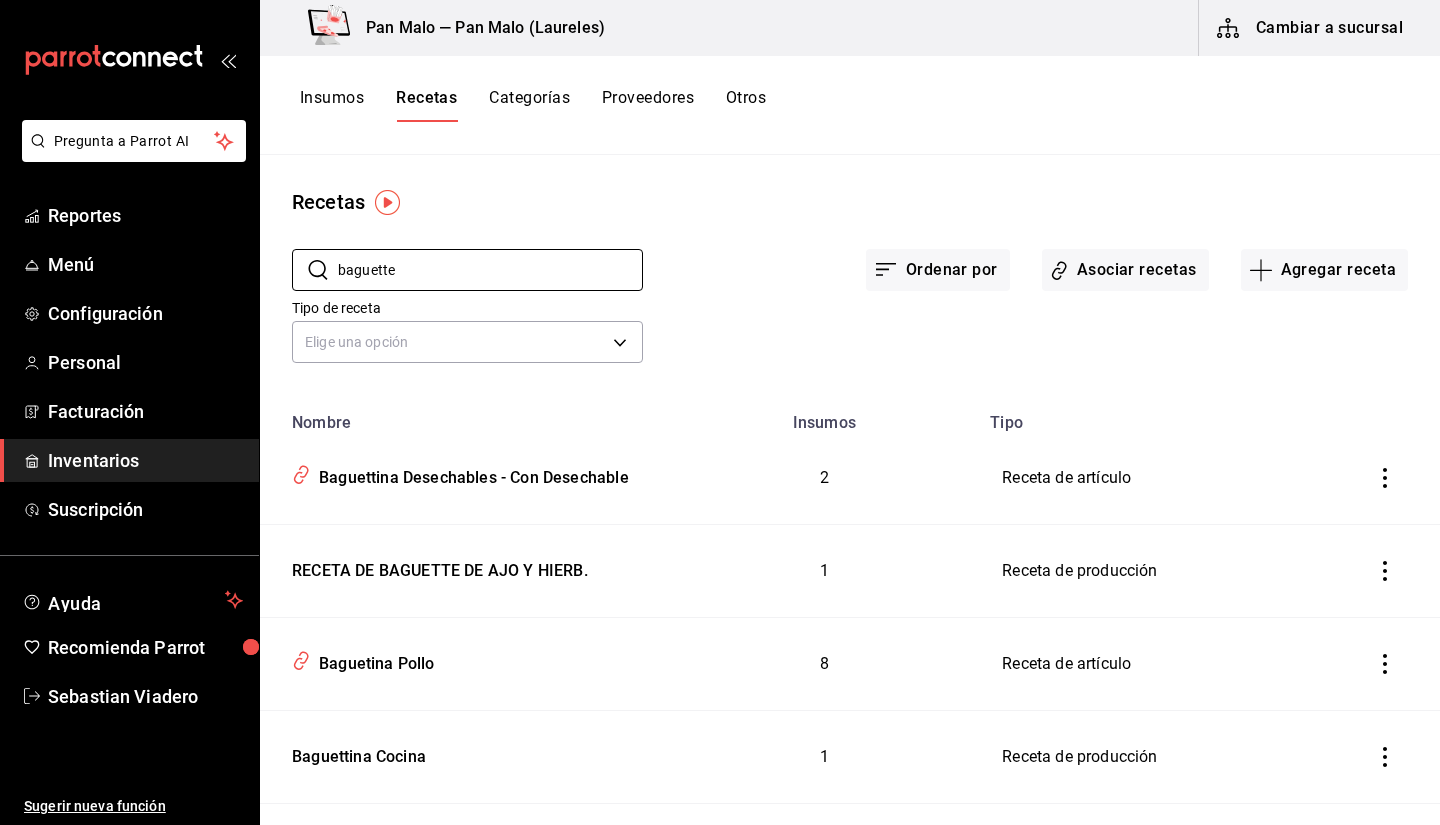 type on "baguette" 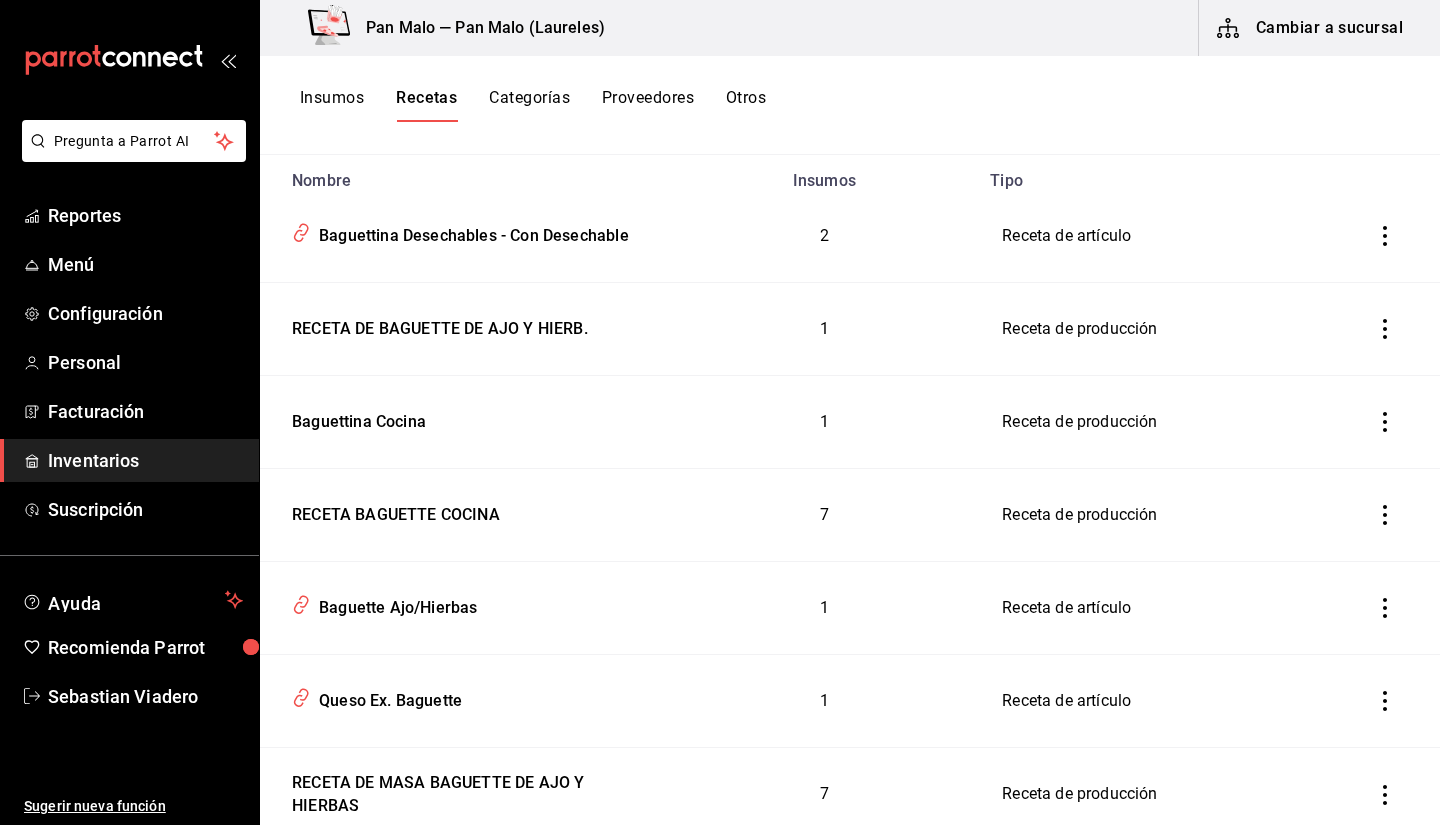 scroll, scrollTop: 241, scrollLeft: 0, axis: vertical 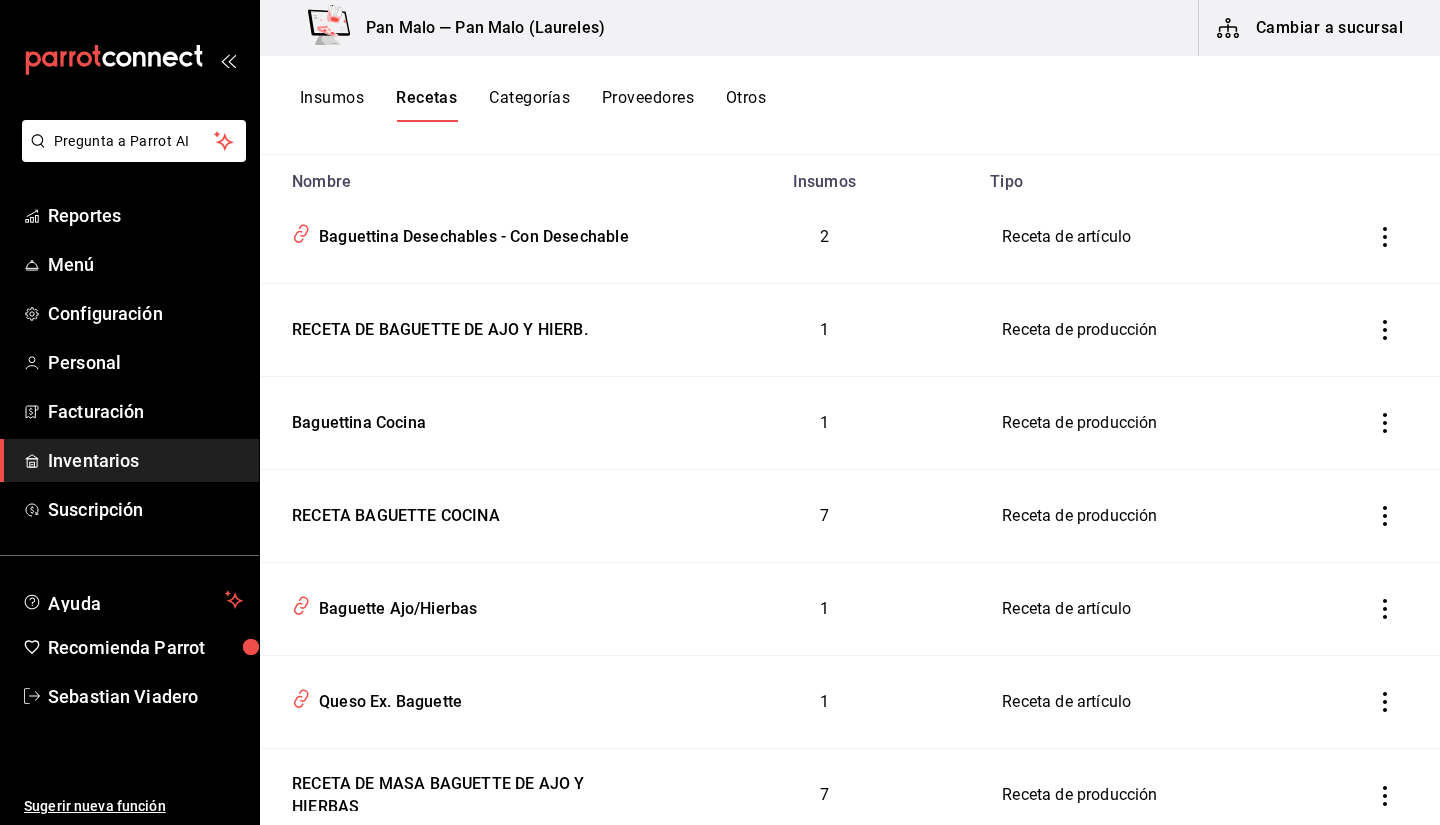 click on "1" at bounding box center [824, 329] 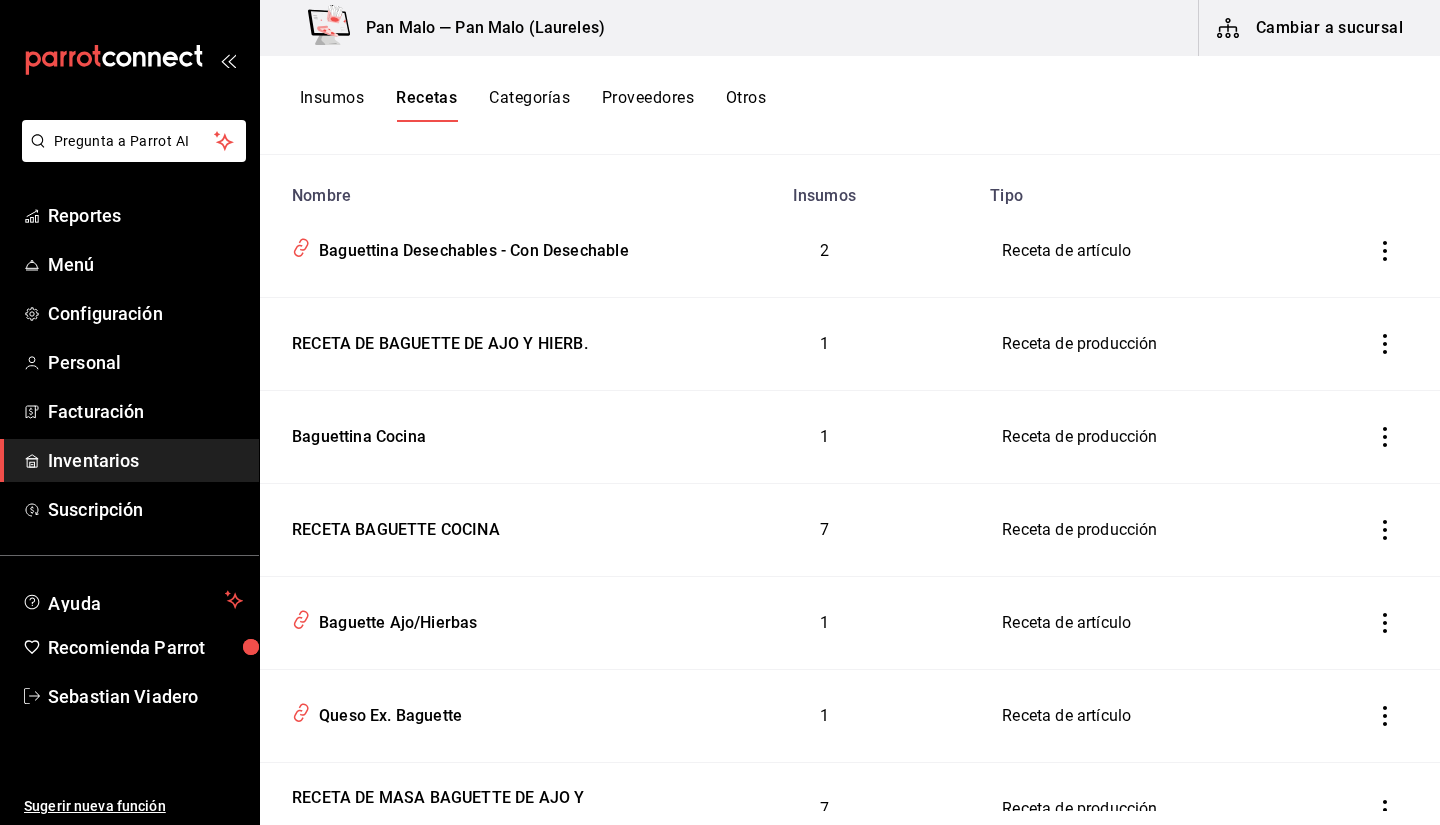 scroll, scrollTop: 214, scrollLeft: 0, axis: vertical 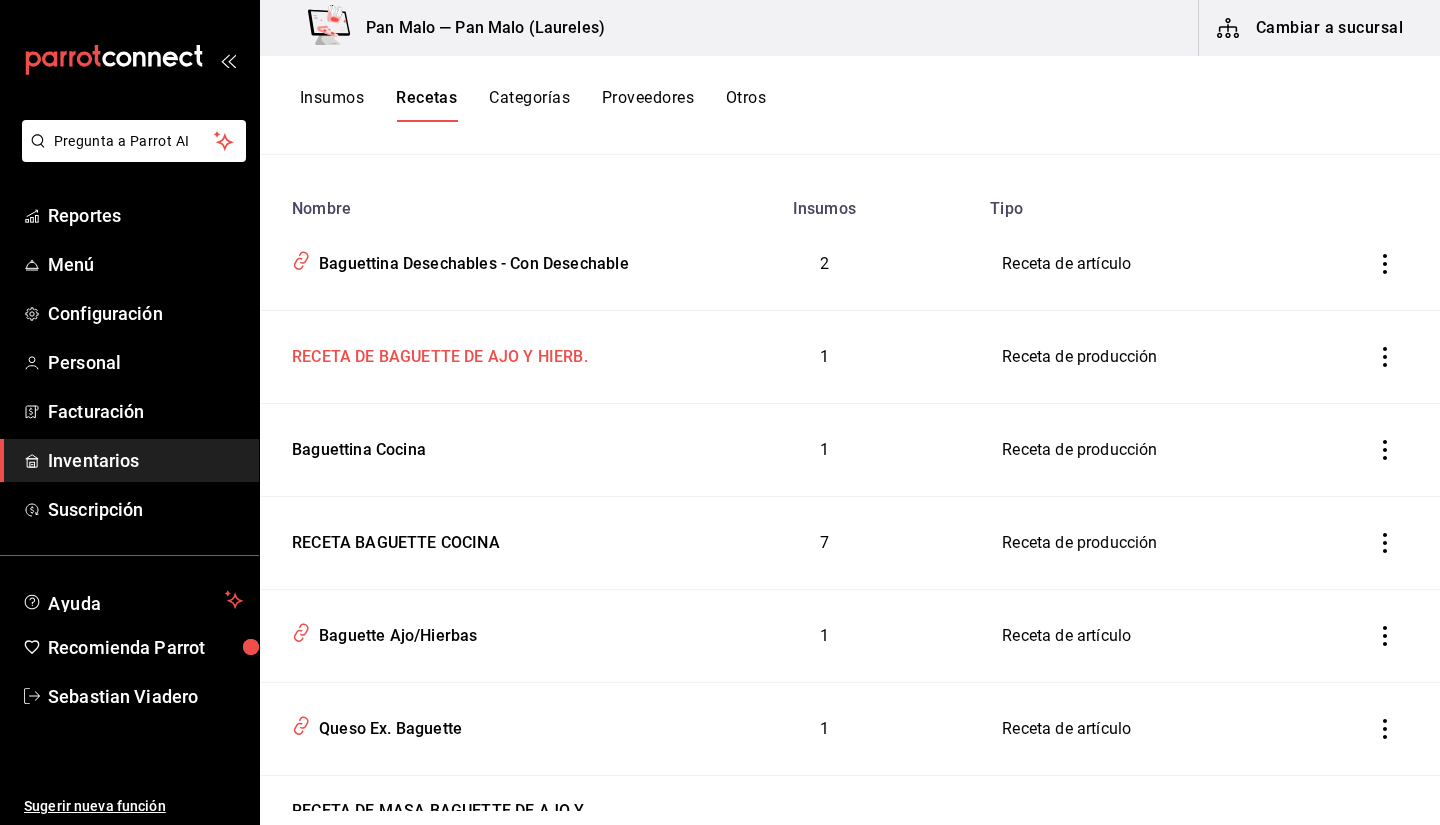 click on "RECETA DE BAGUETTE DE AJO Y HIERB." at bounding box center [436, 353] 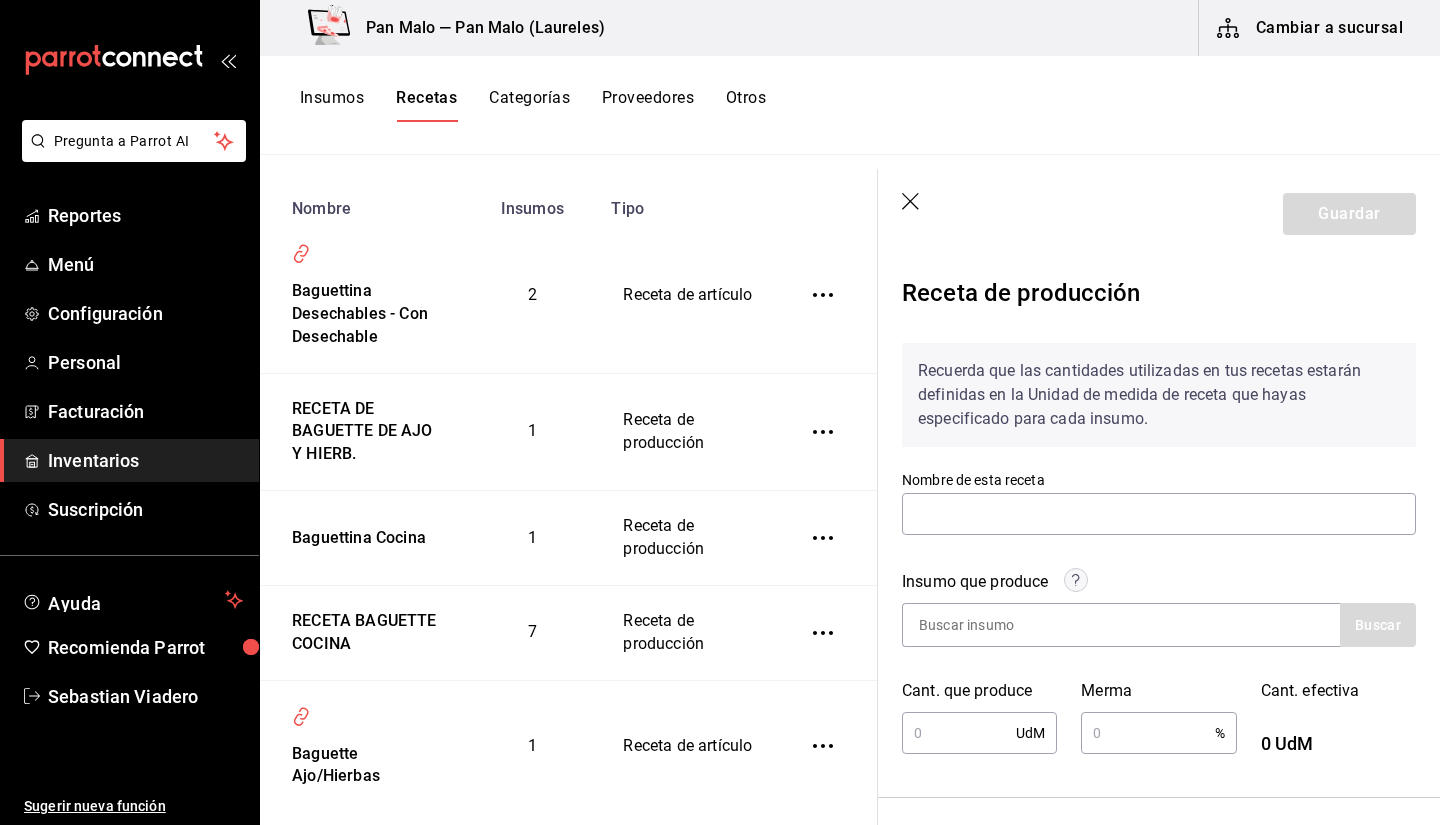 type on "RECETA DE BAGUETTE DE AJO Y HIERB." 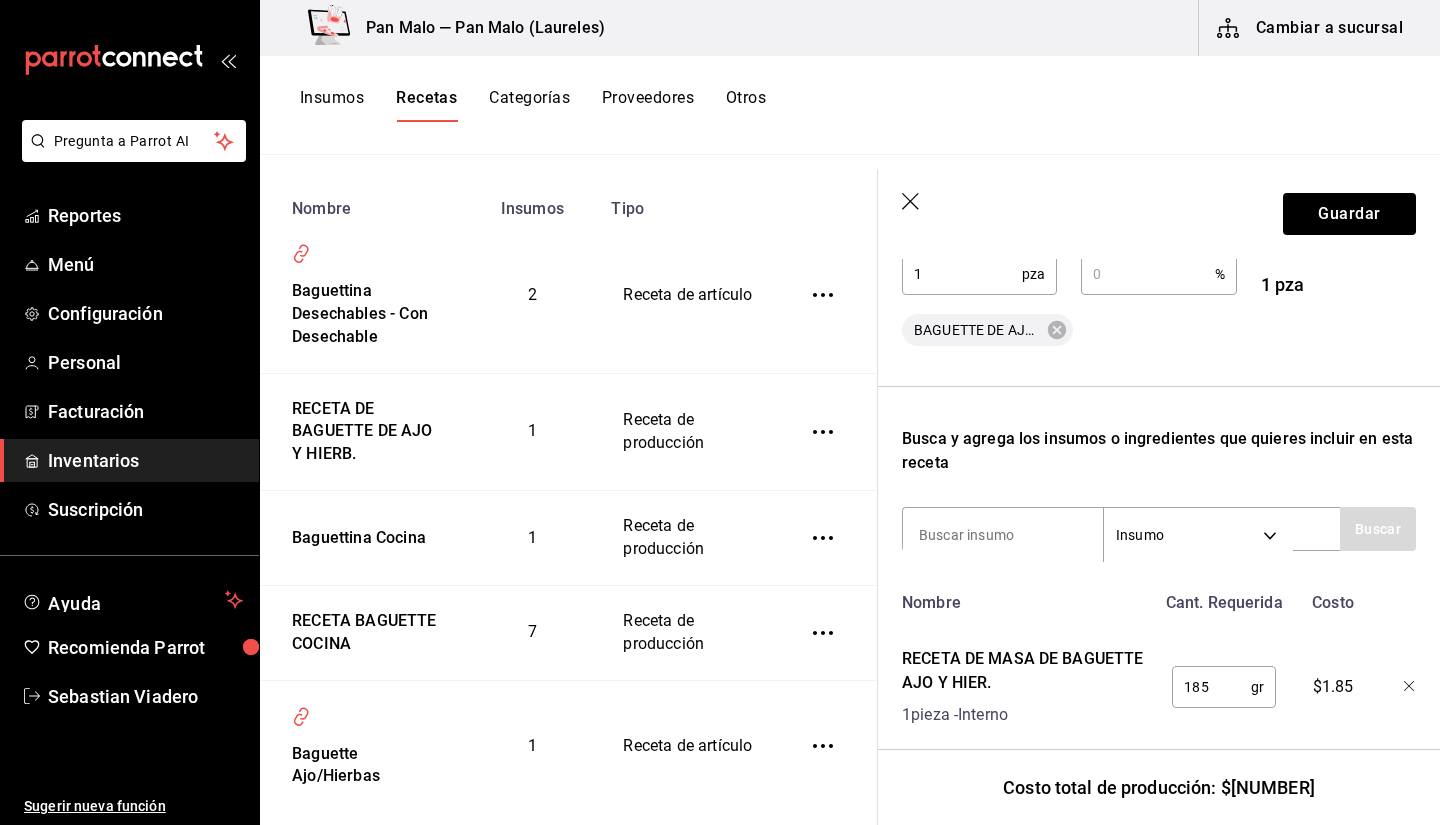 scroll, scrollTop: 505, scrollLeft: 0, axis: vertical 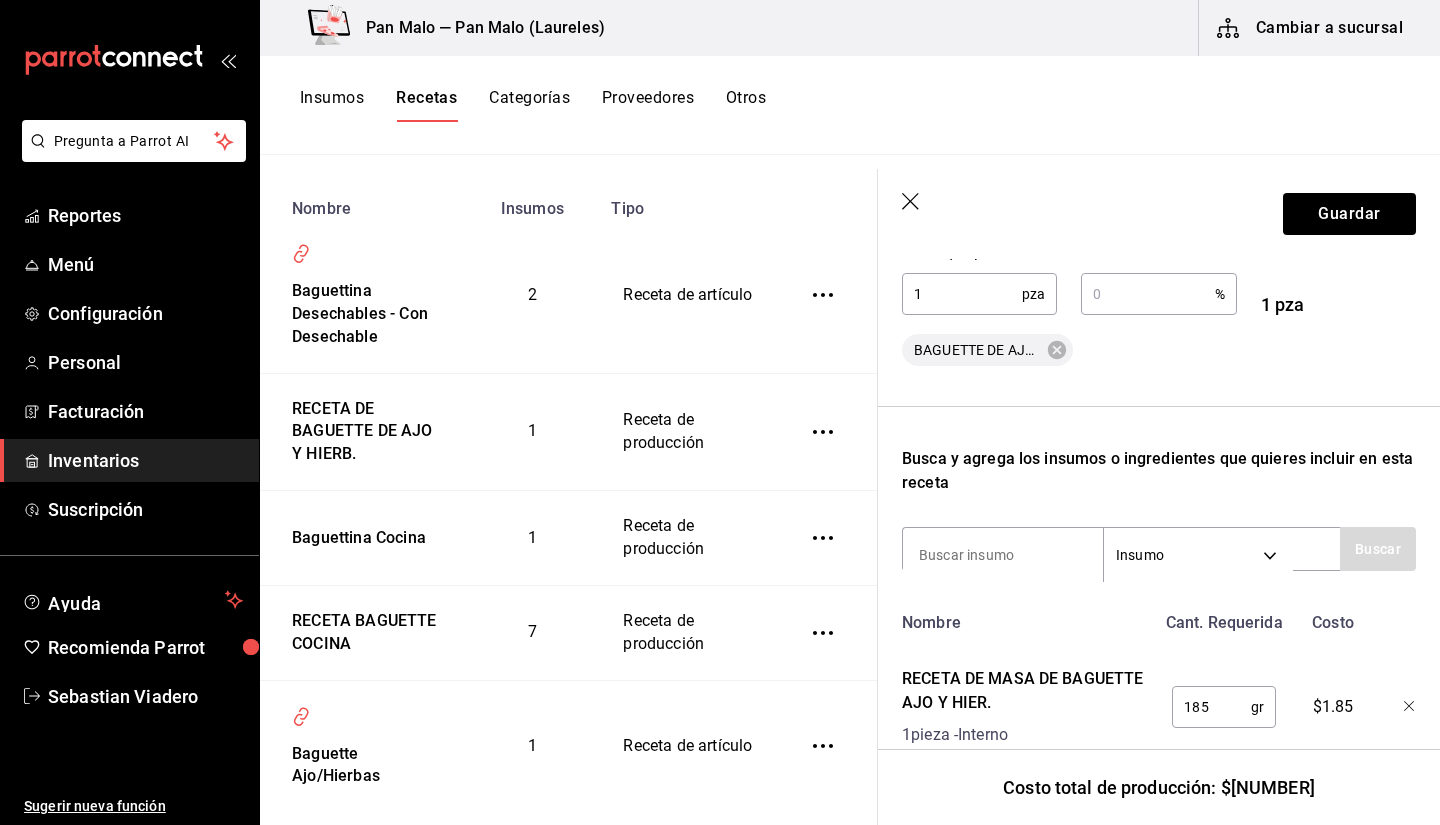 click 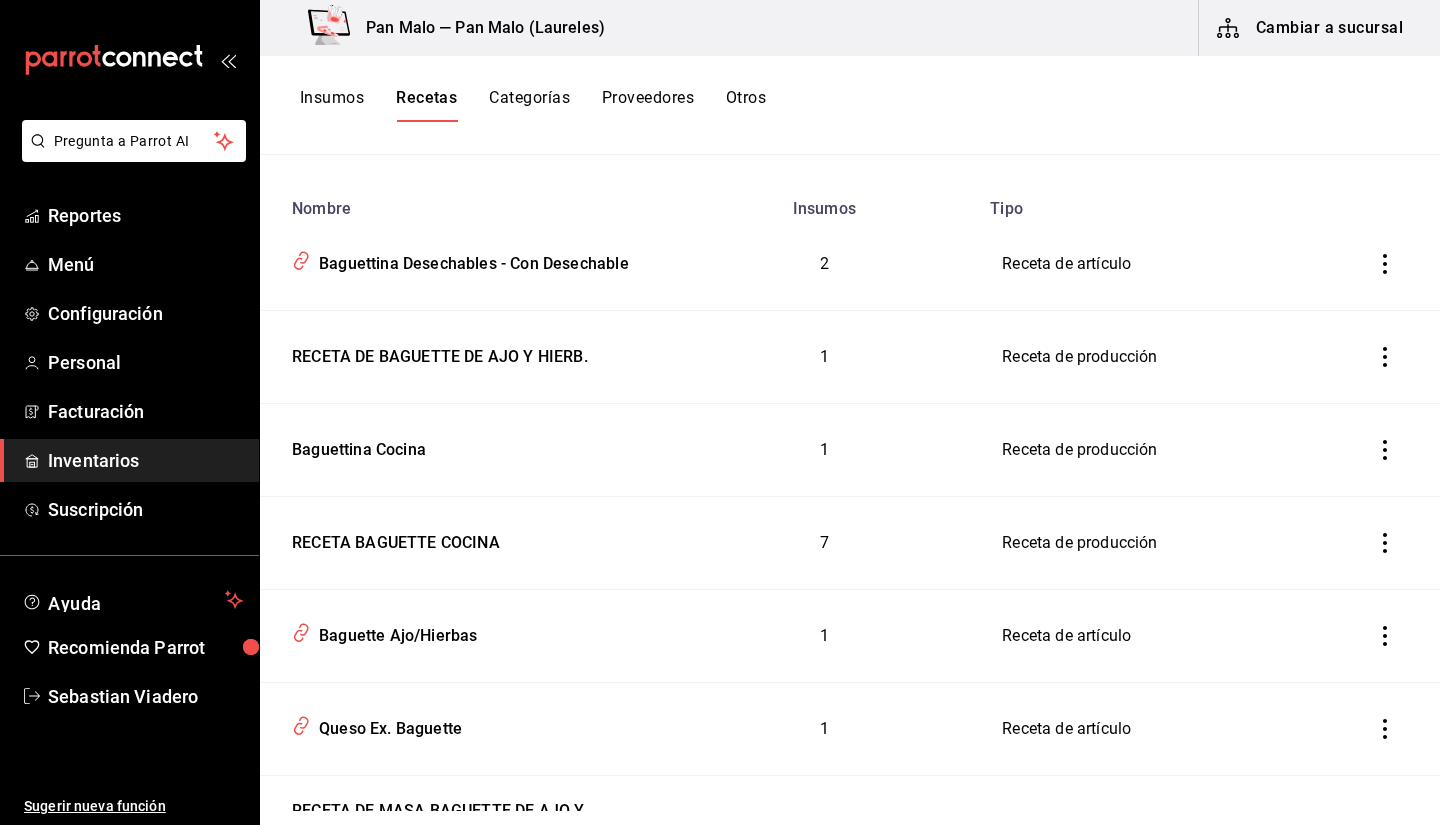 scroll, scrollTop: 0, scrollLeft: 0, axis: both 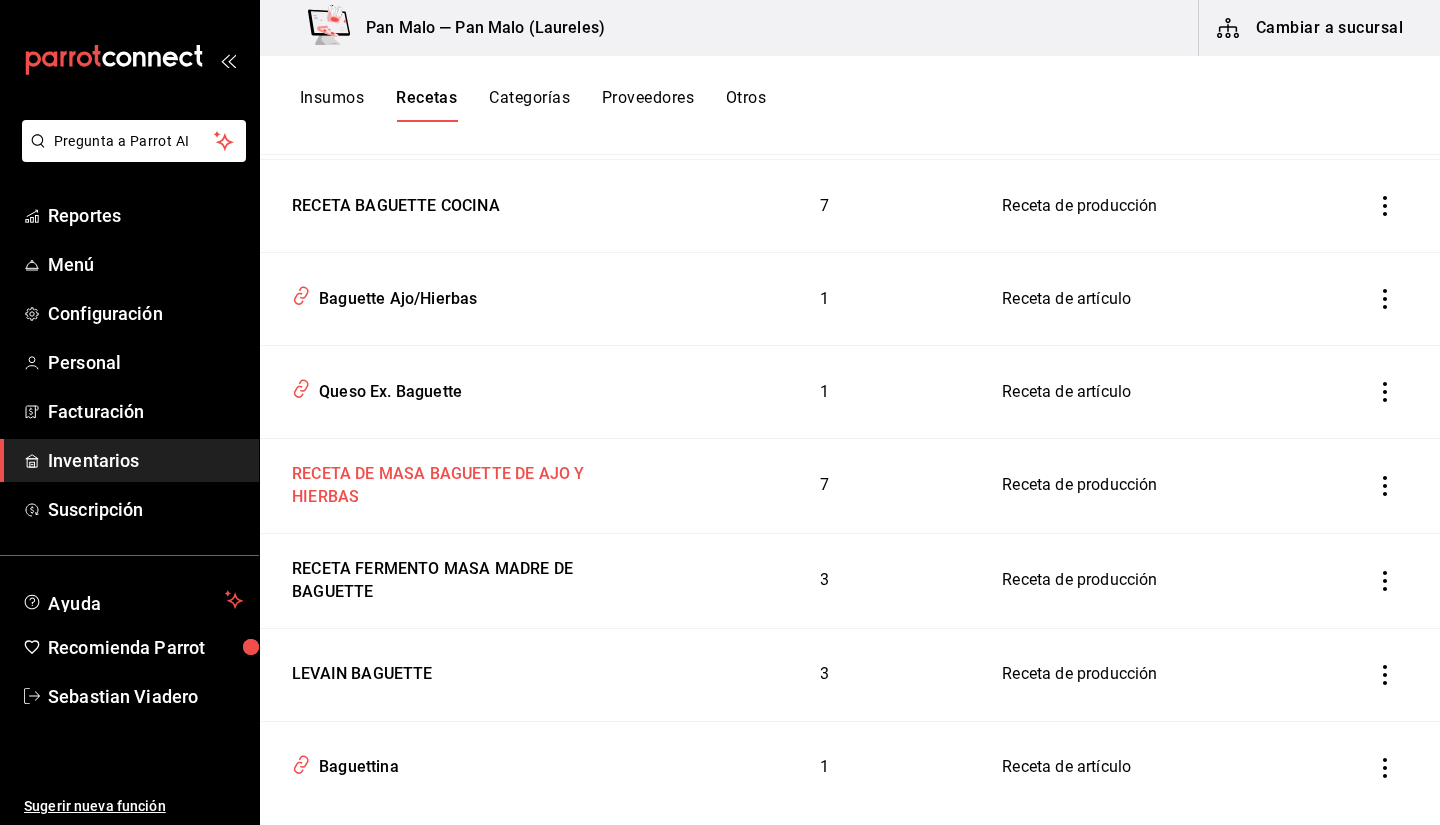 click on "RECETA DE MASA BAGUETTE DE AJO Y HIERBAS" at bounding box center [465, 482] 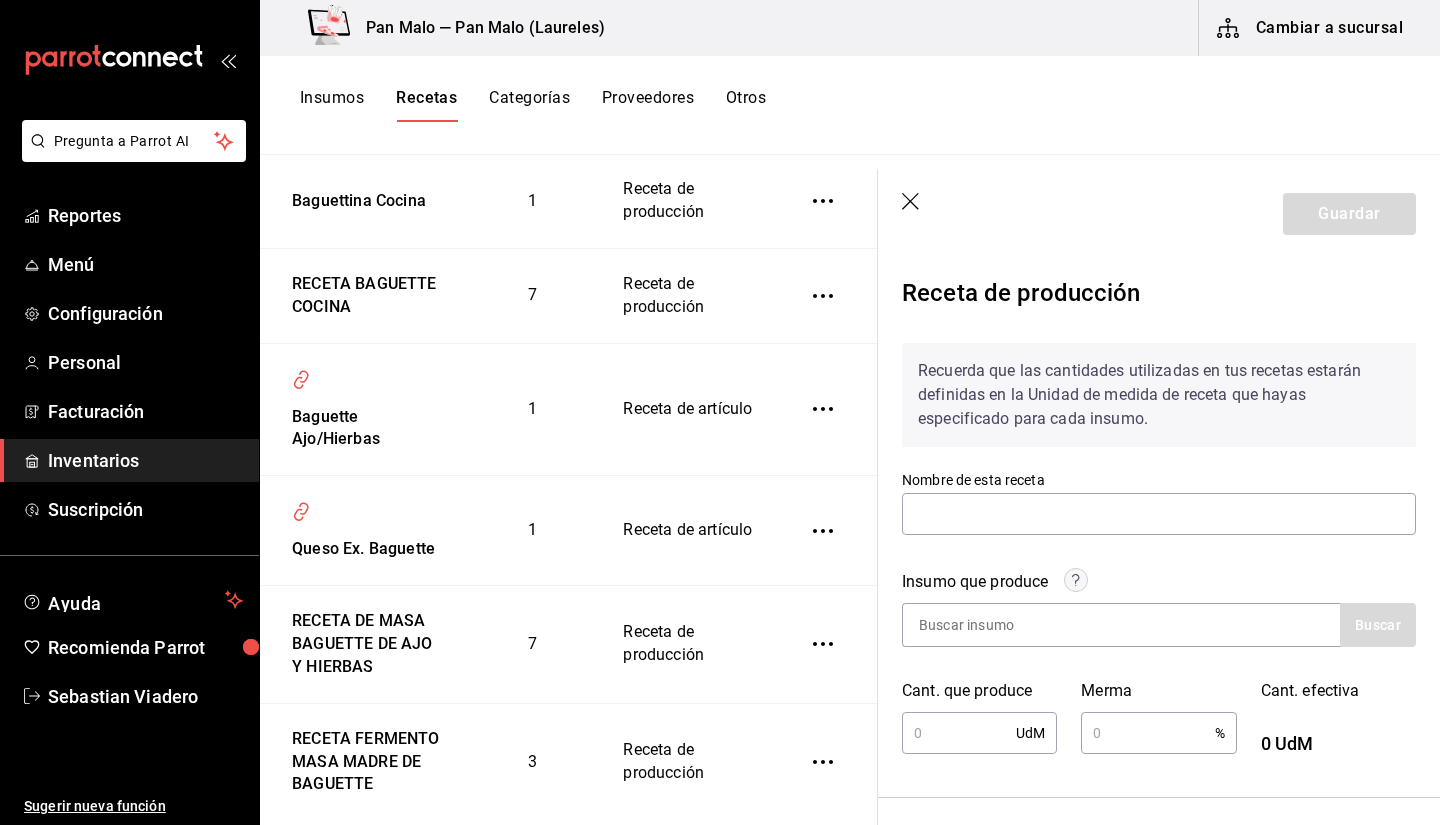 type on "RECETA DE MASA BAGUETTE DE AJO Y HIERBAS" 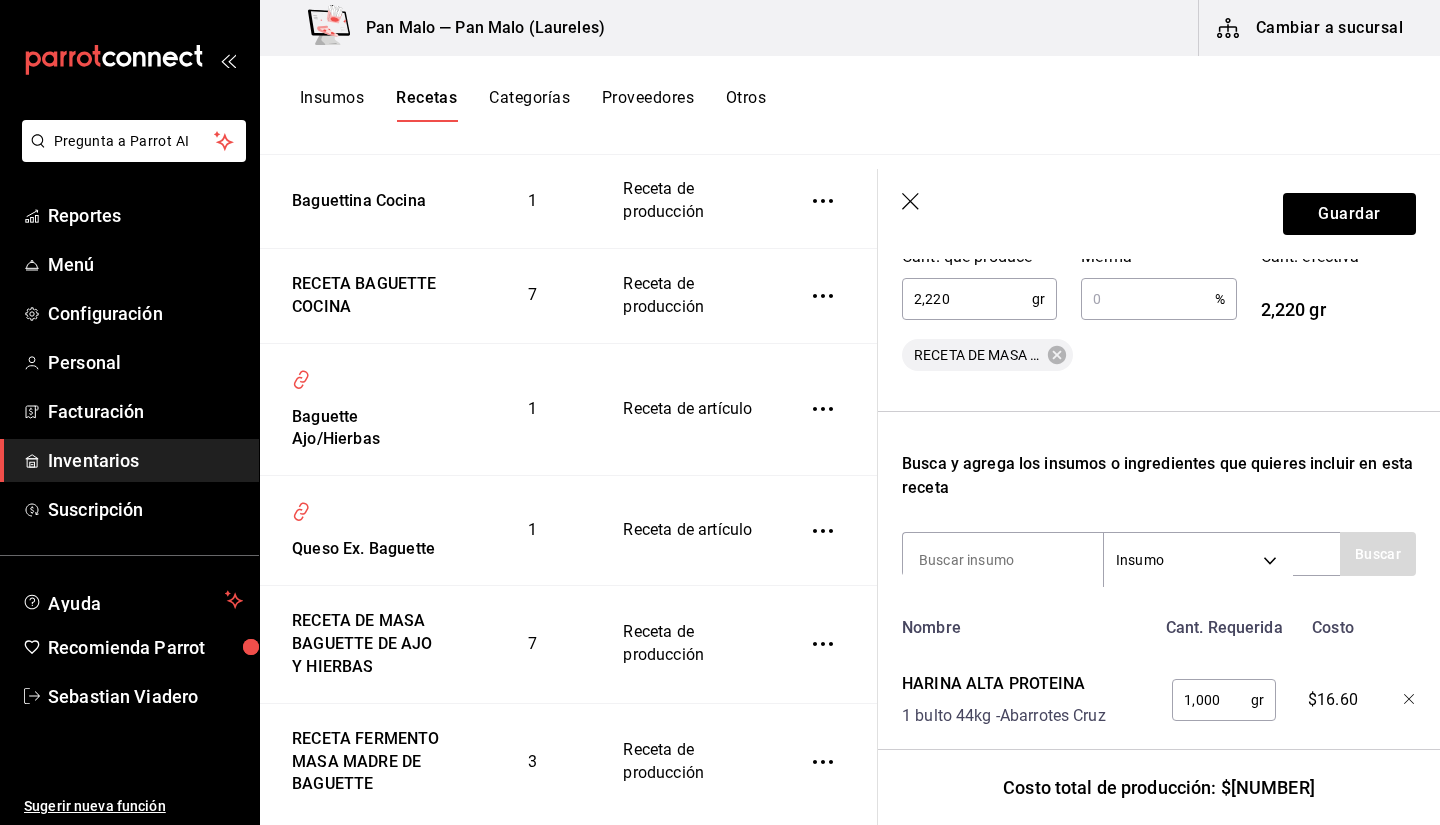 scroll, scrollTop: 439, scrollLeft: 0, axis: vertical 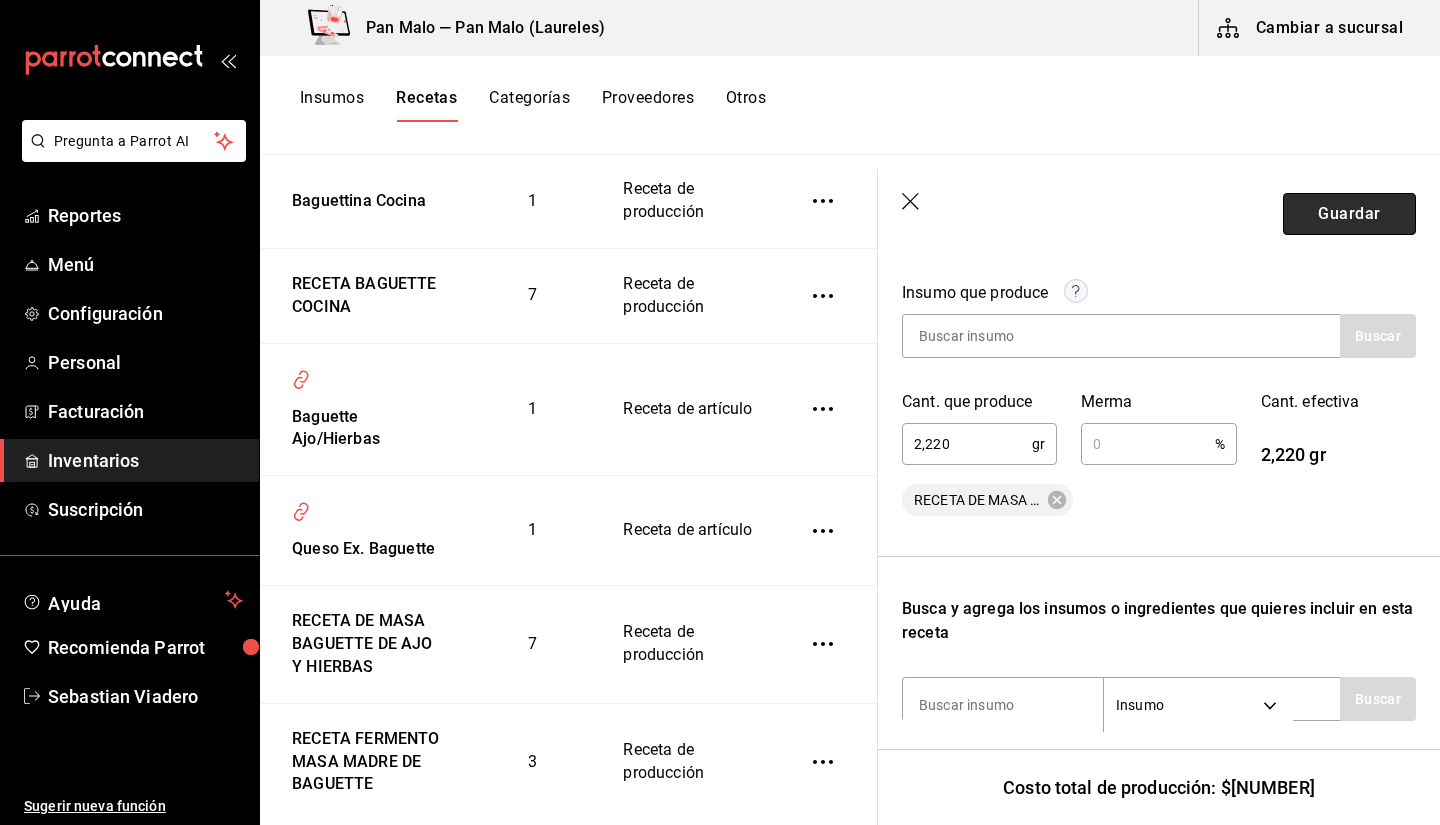 click on "Guardar" at bounding box center (1349, 214) 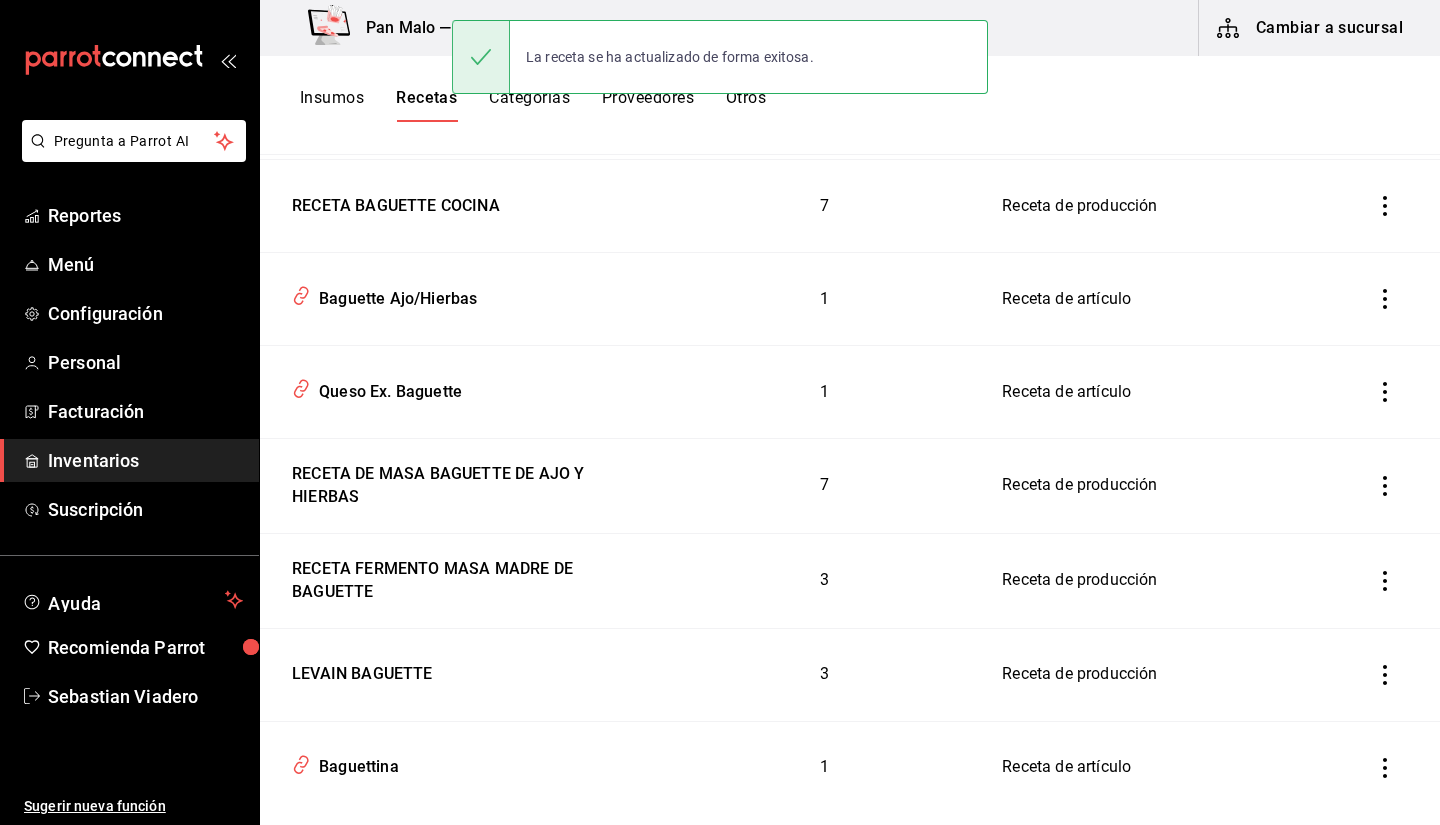 scroll, scrollTop: 0, scrollLeft: 0, axis: both 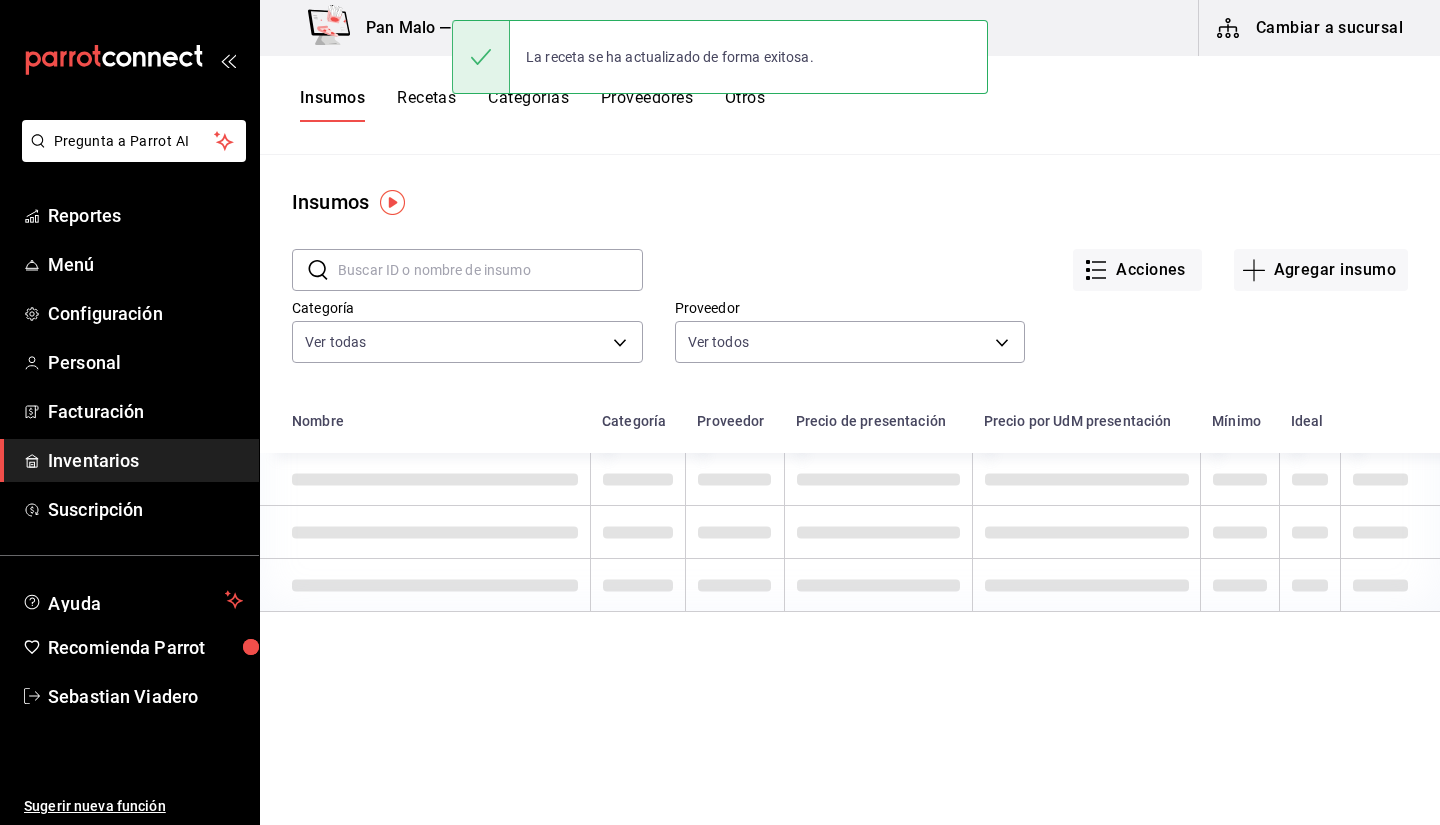 click at bounding box center (490, 270) 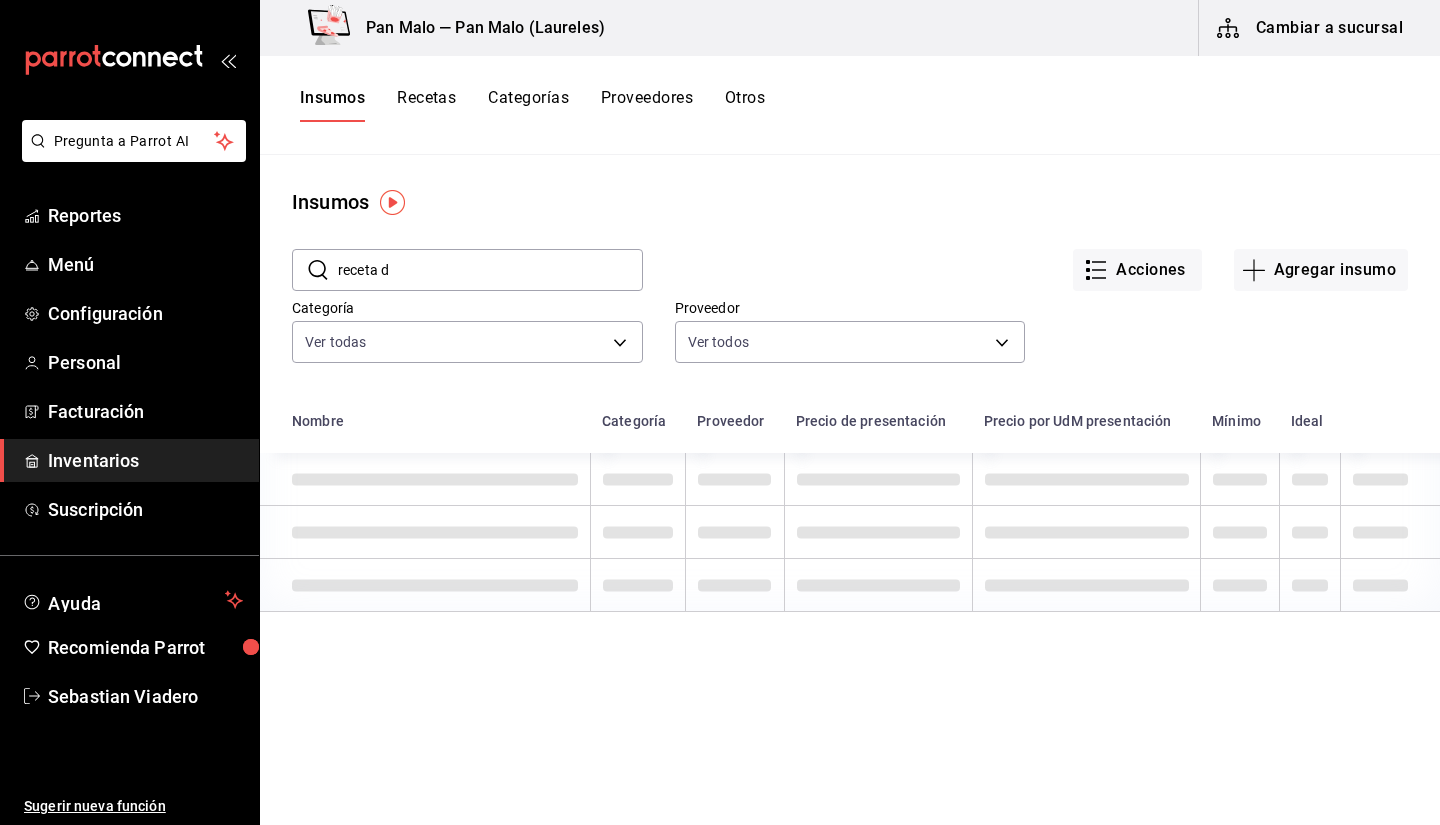 type on "receta de" 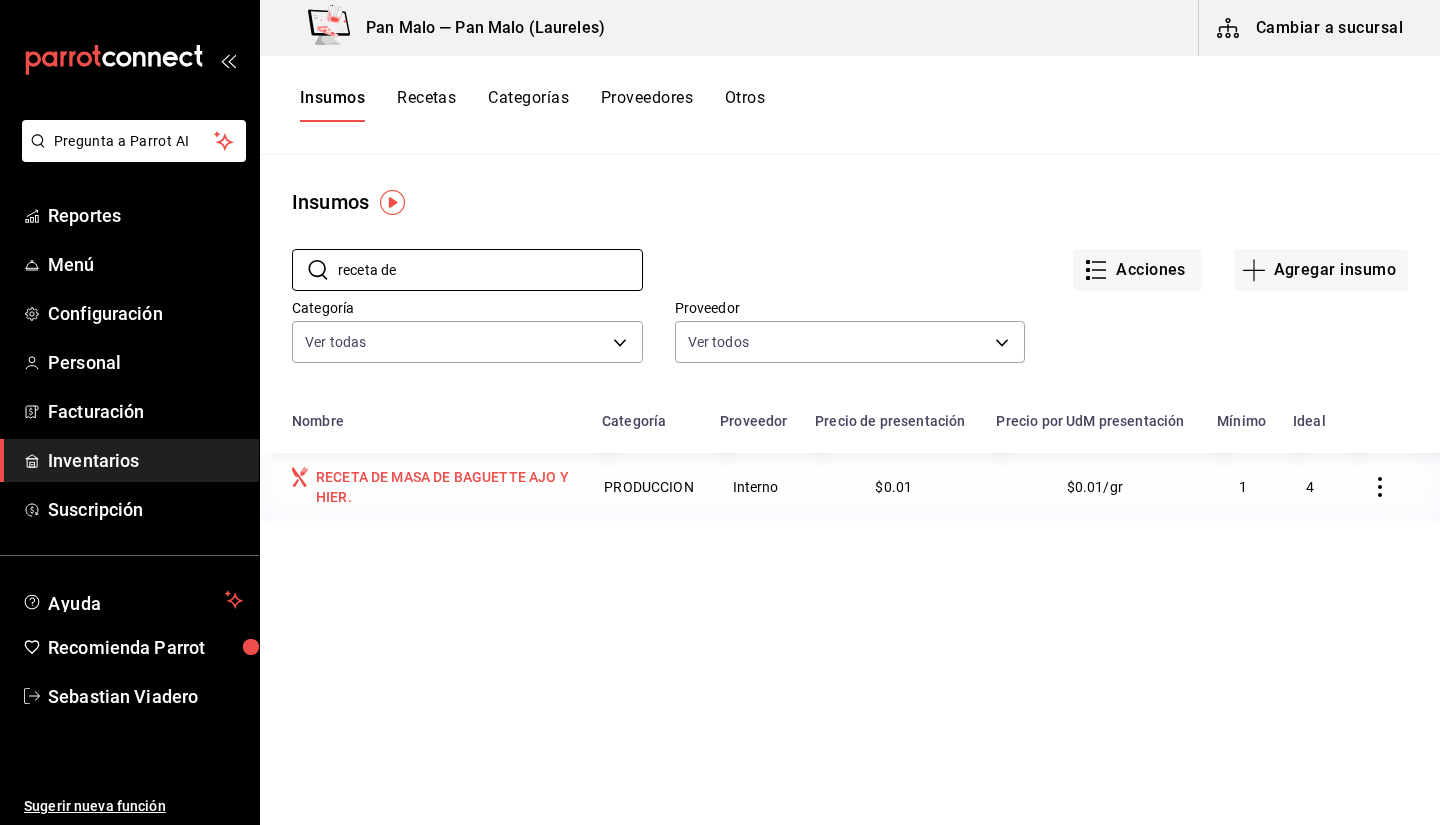 click on "RECETA DE MASA DE BAGUETTE AJO Y HIER." at bounding box center [447, 487] 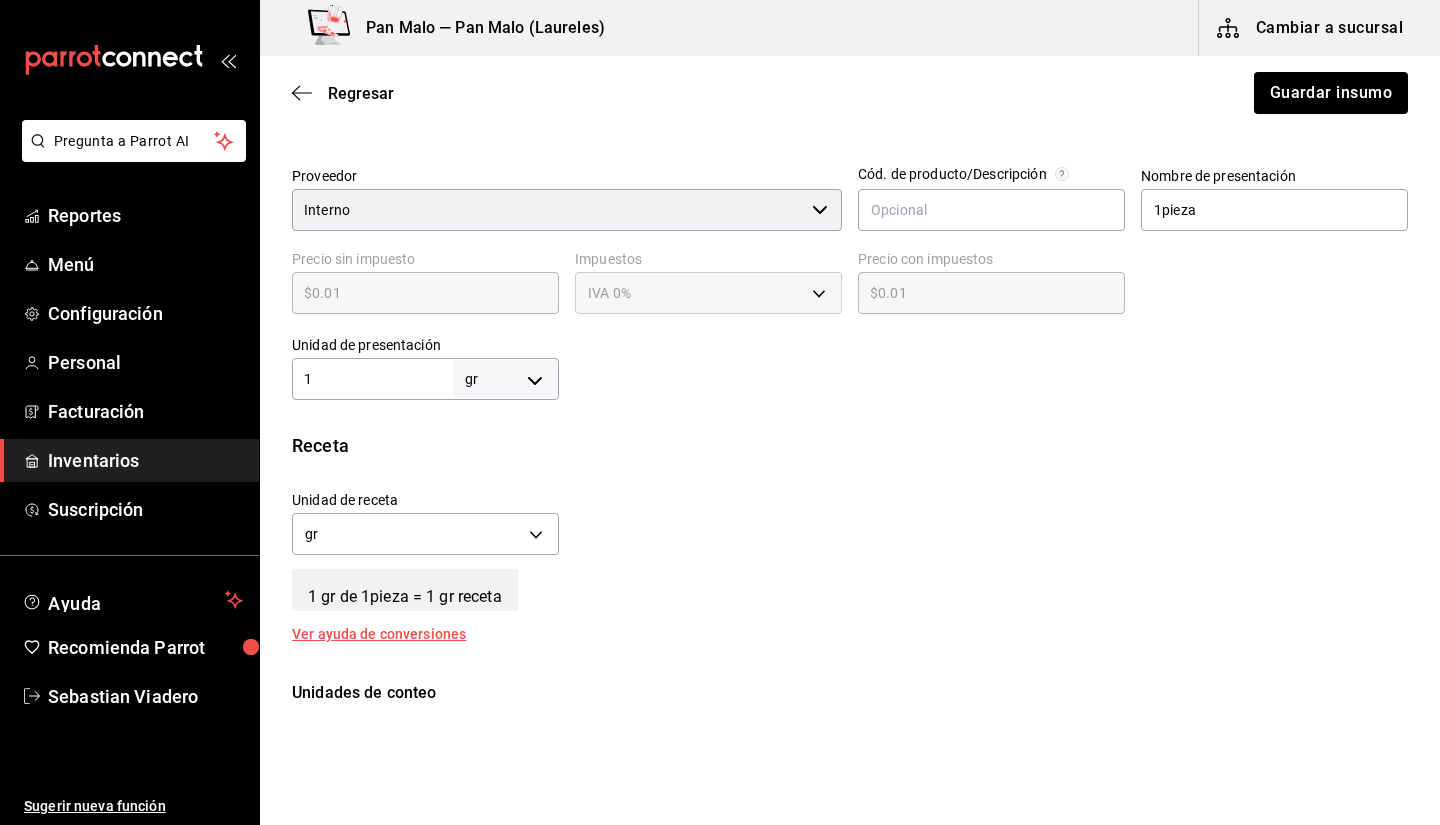 scroll, scrollTop: 428, scrollLeft: 0, axis: vertical 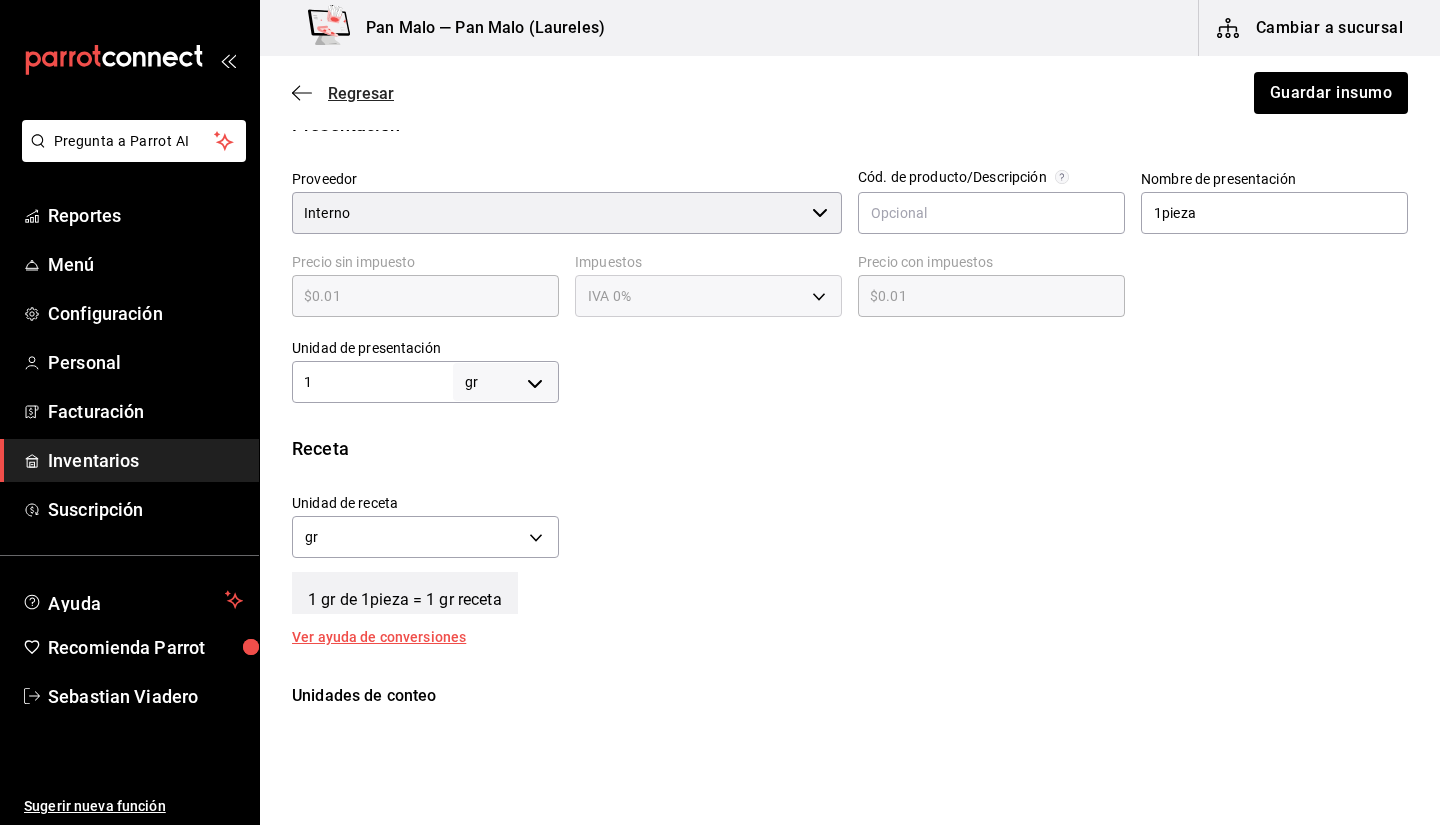 click 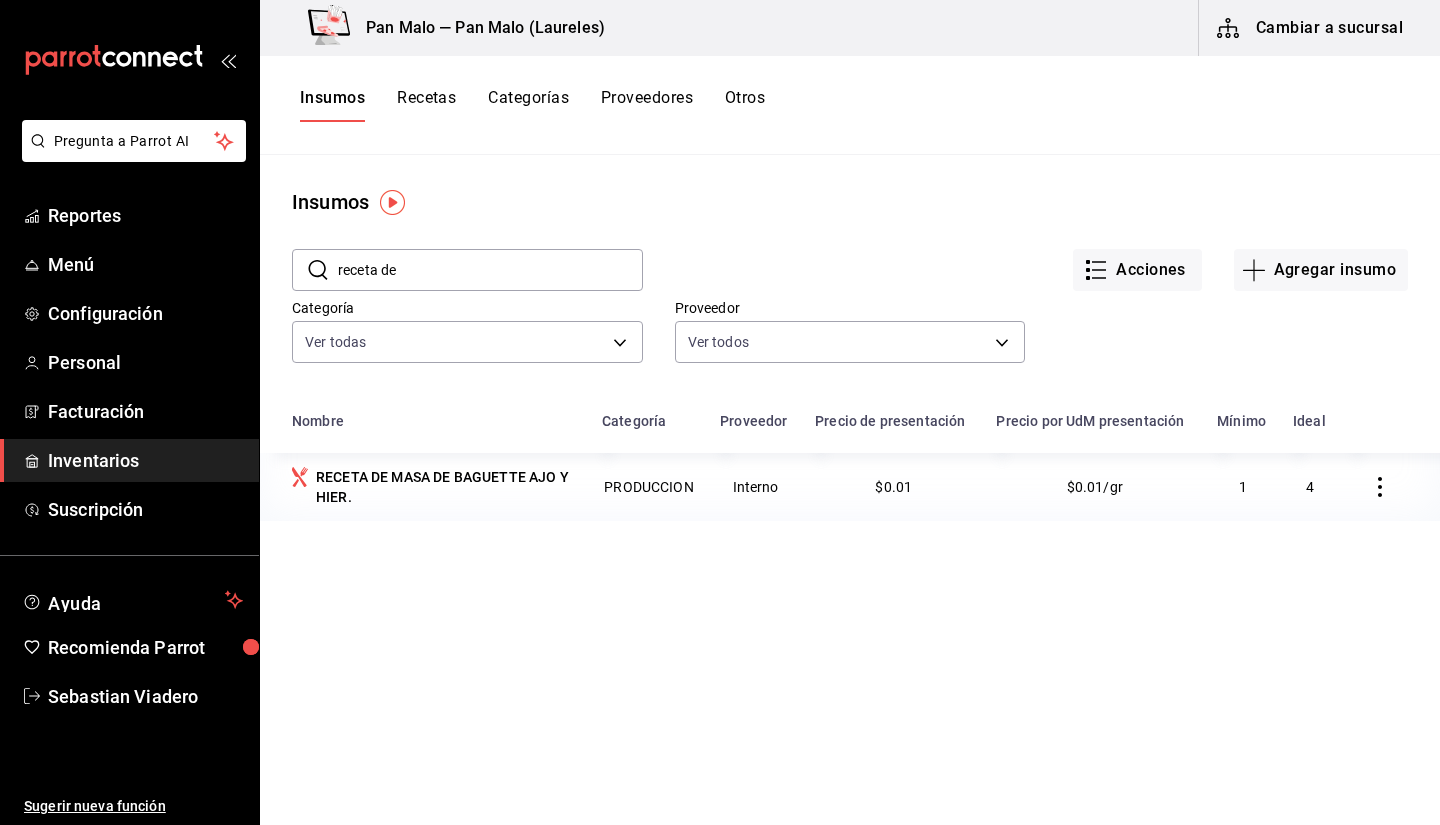click on "receta de" at bounding box center [490, 270] 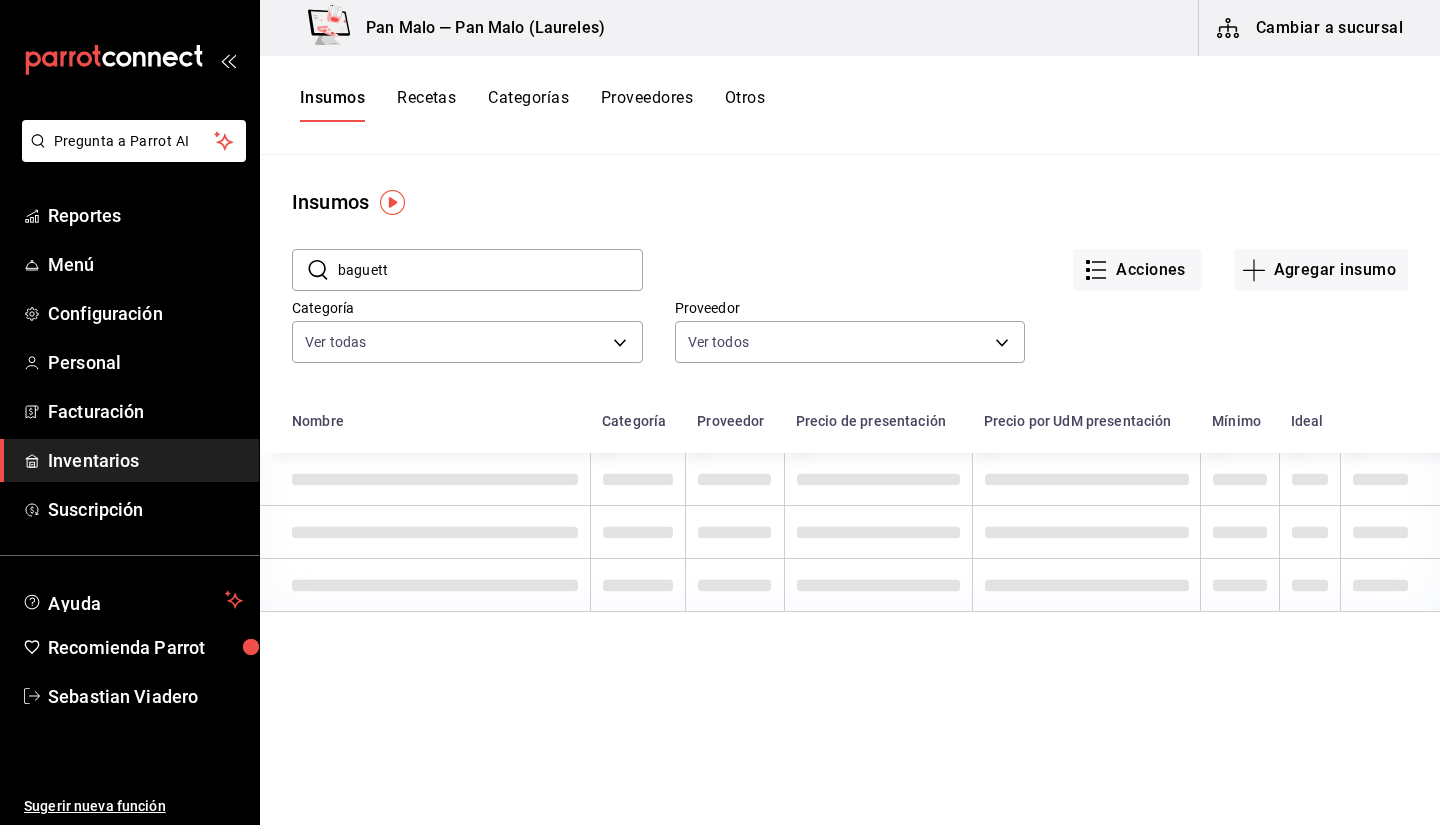 type on "baguett" 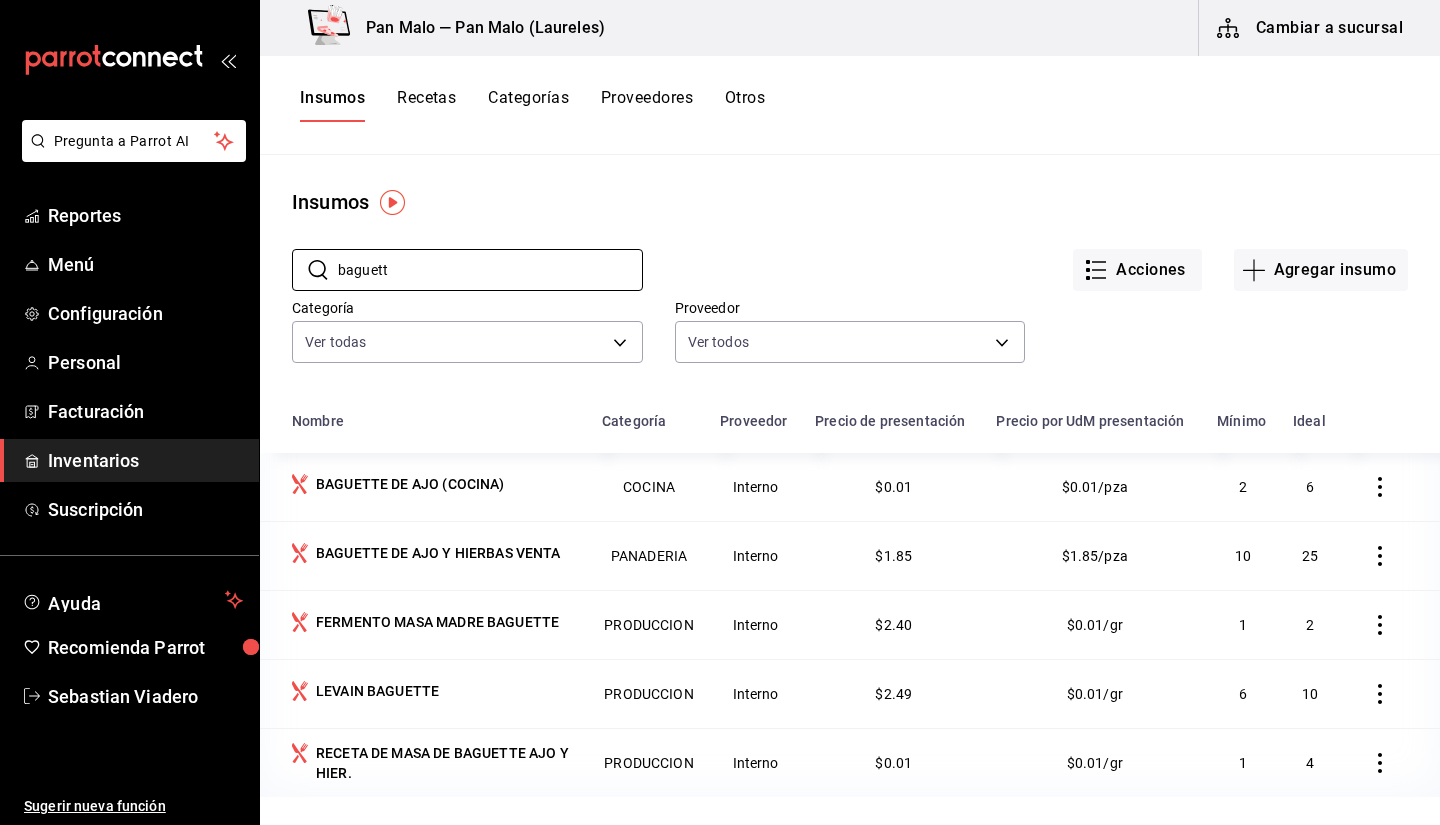 click on "Insumos" at bounding box center (850, 202) 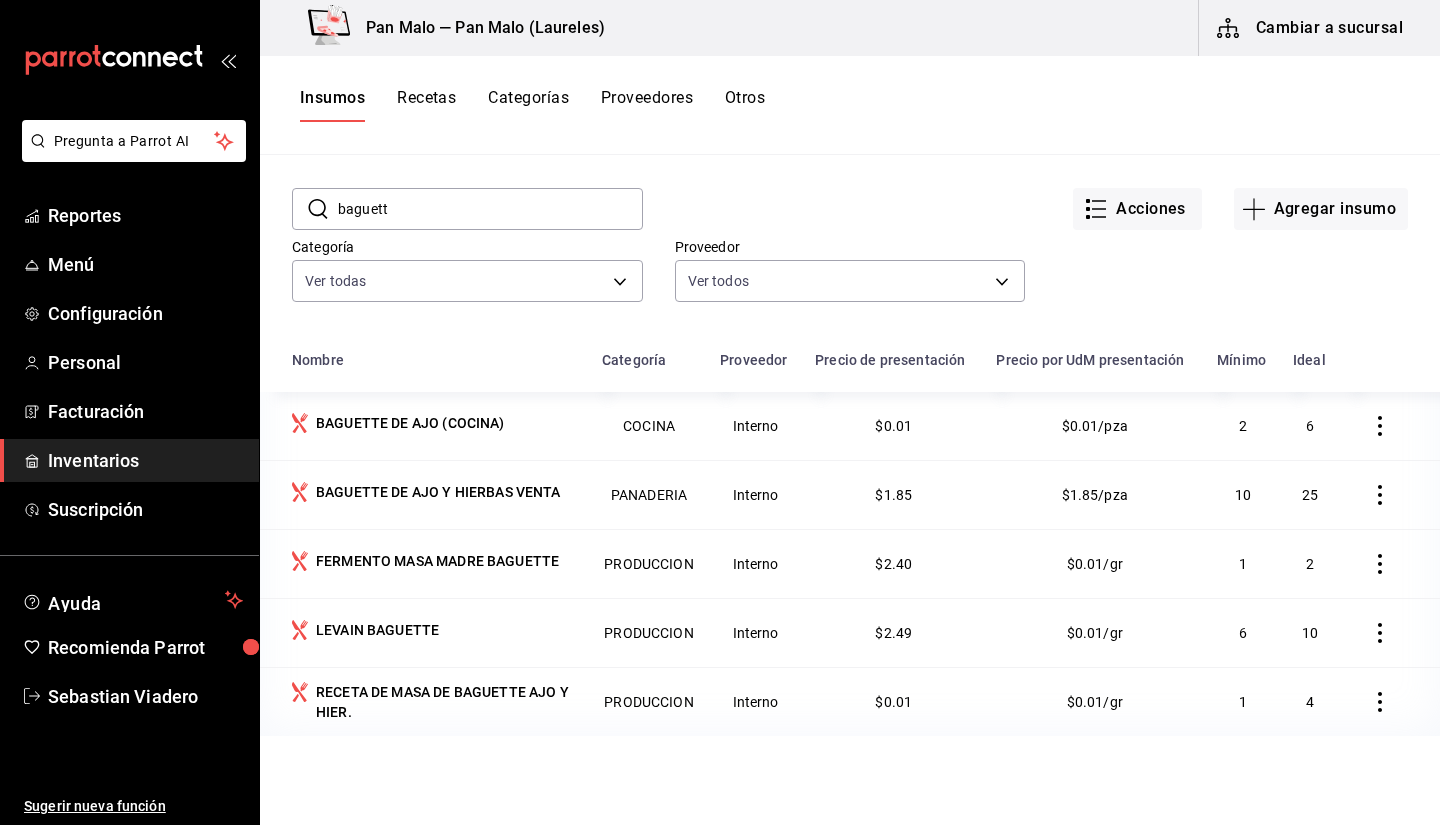 scroll, scrollTop: 0, scrollLeft: 0, axis: both 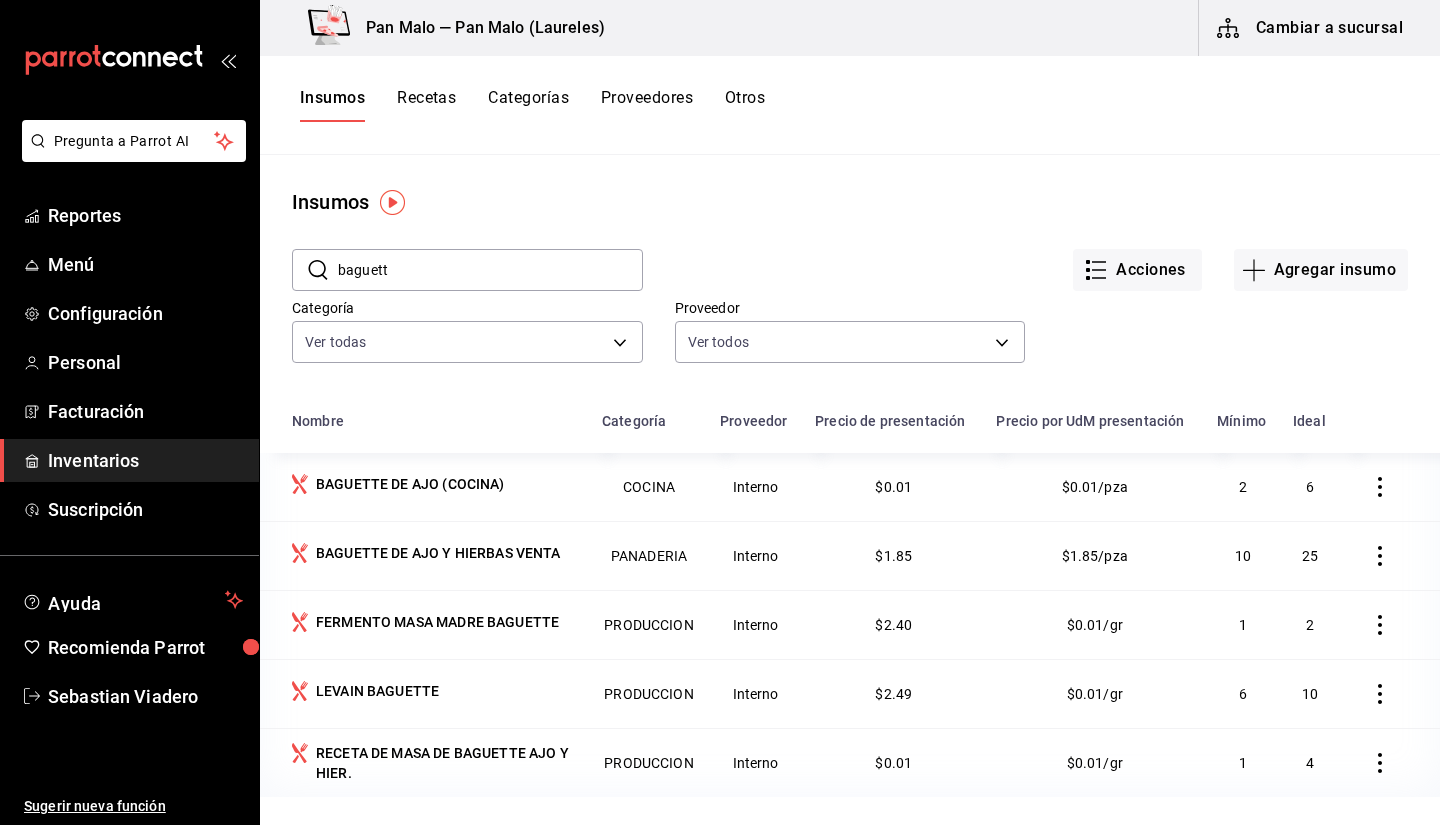 click on "Recetas" at bounding box center (426, 105) 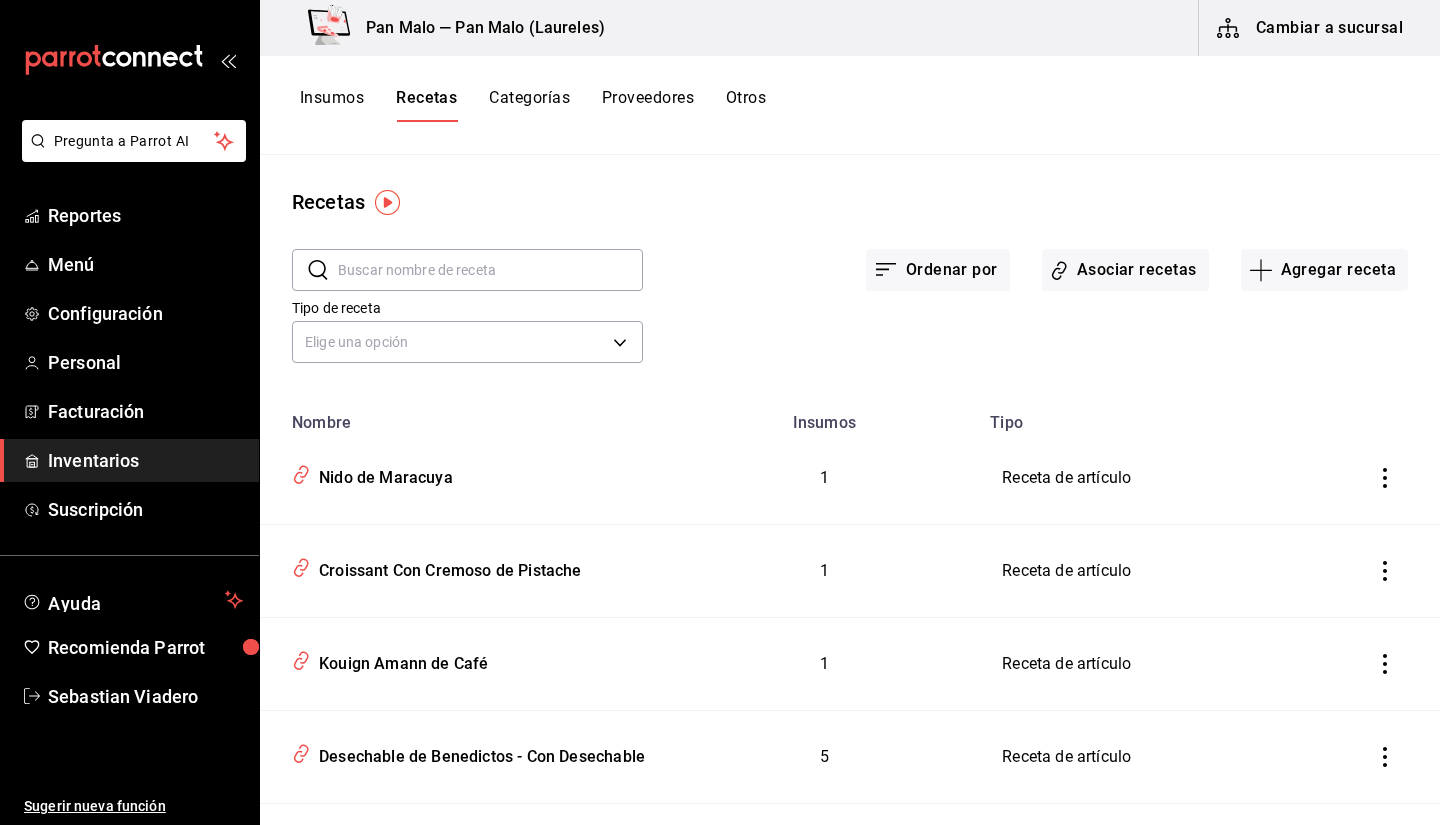 click at bounding box center (490, 270) 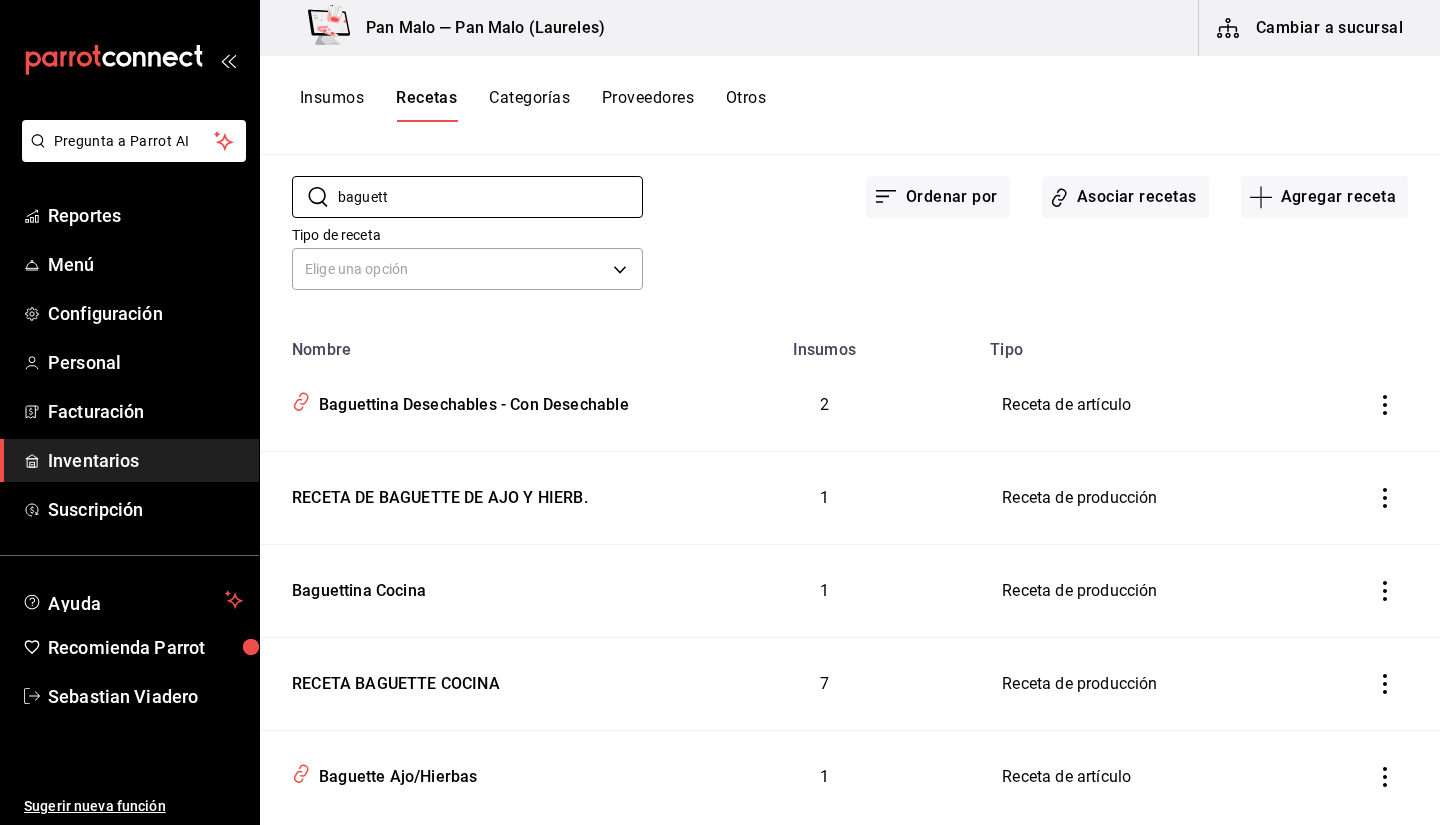 scroll, scrollTop: 77, scrollLeft: 0, axis: vertical 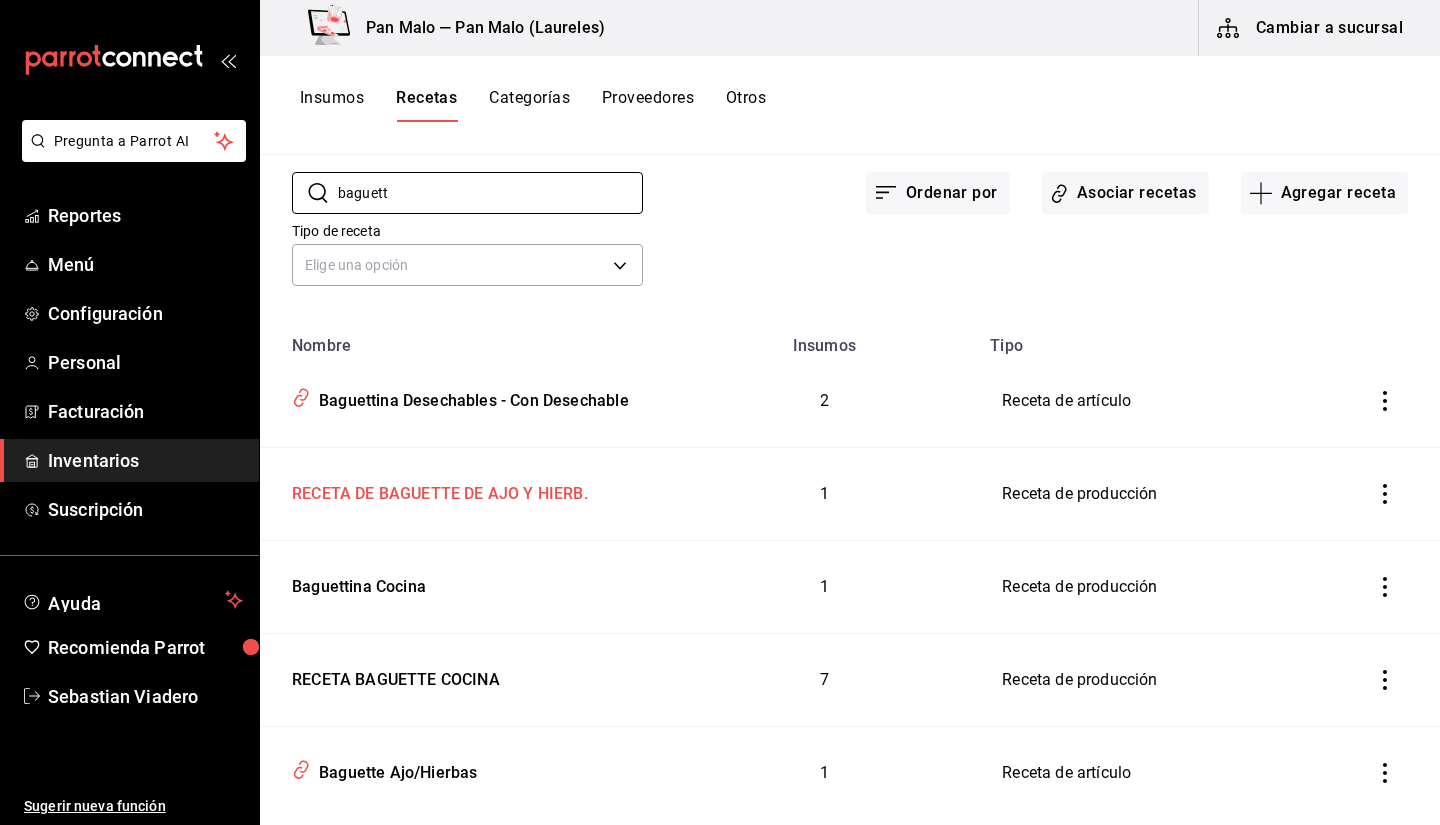 type on "baguett" 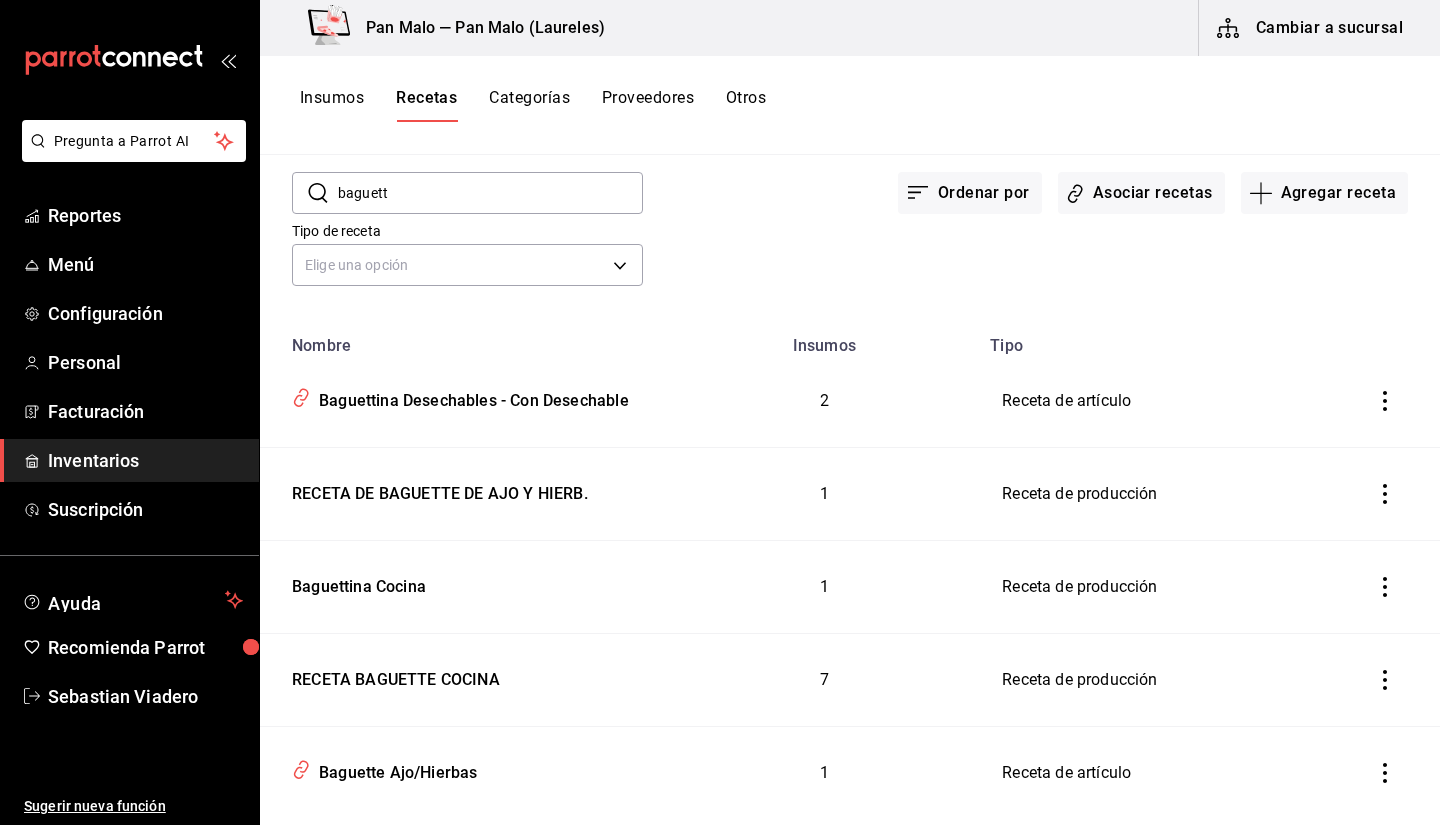 type on "RECETA DE BAGUETTE DE AJO Y HIERB." 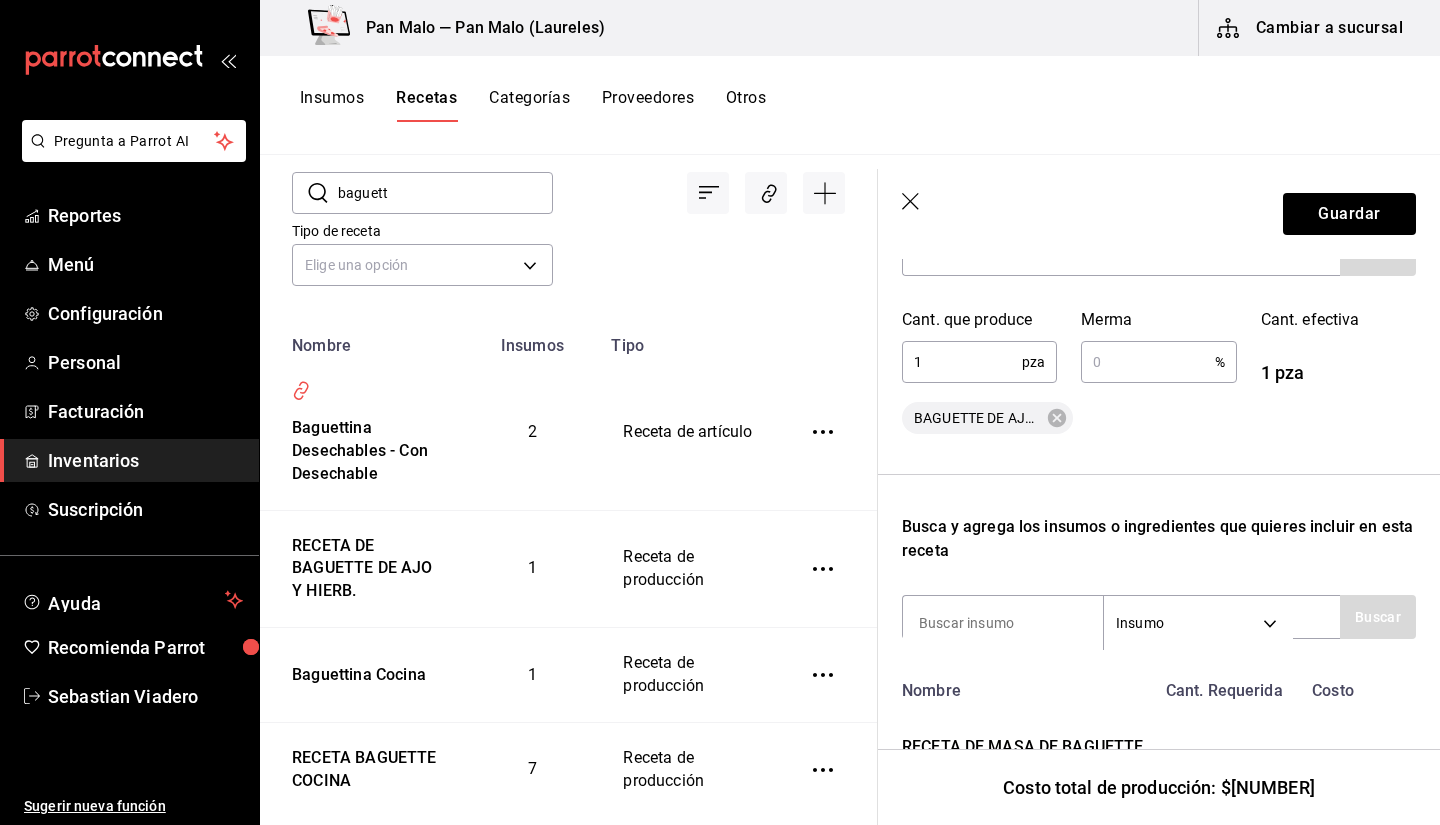 scroll, scrollTop: 368, scrollLeft: 0, axis: vertical 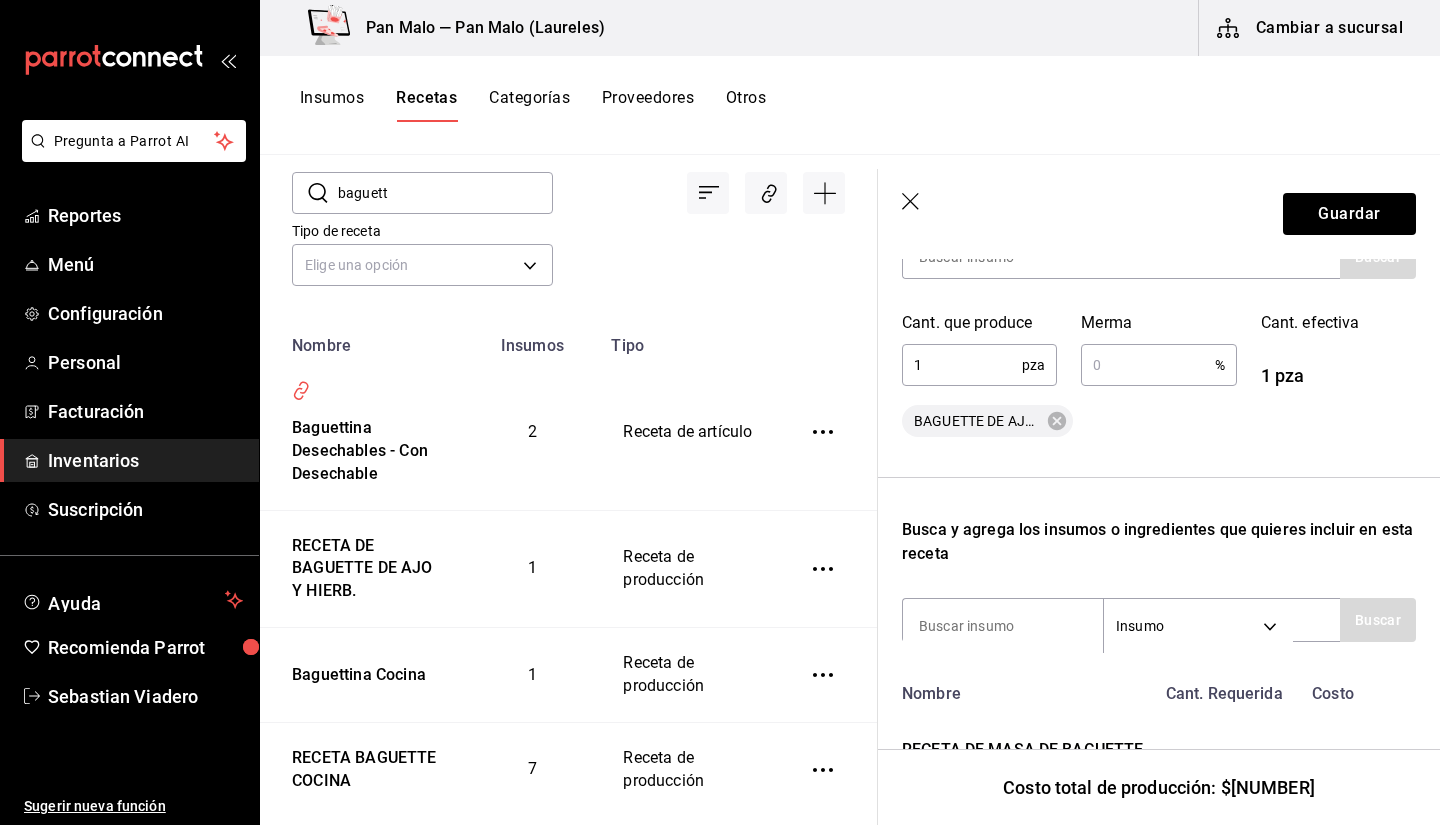 click on "BAGUETTE DE AJO Y HIERBAS VENTA" at bounding box center [977, 421] 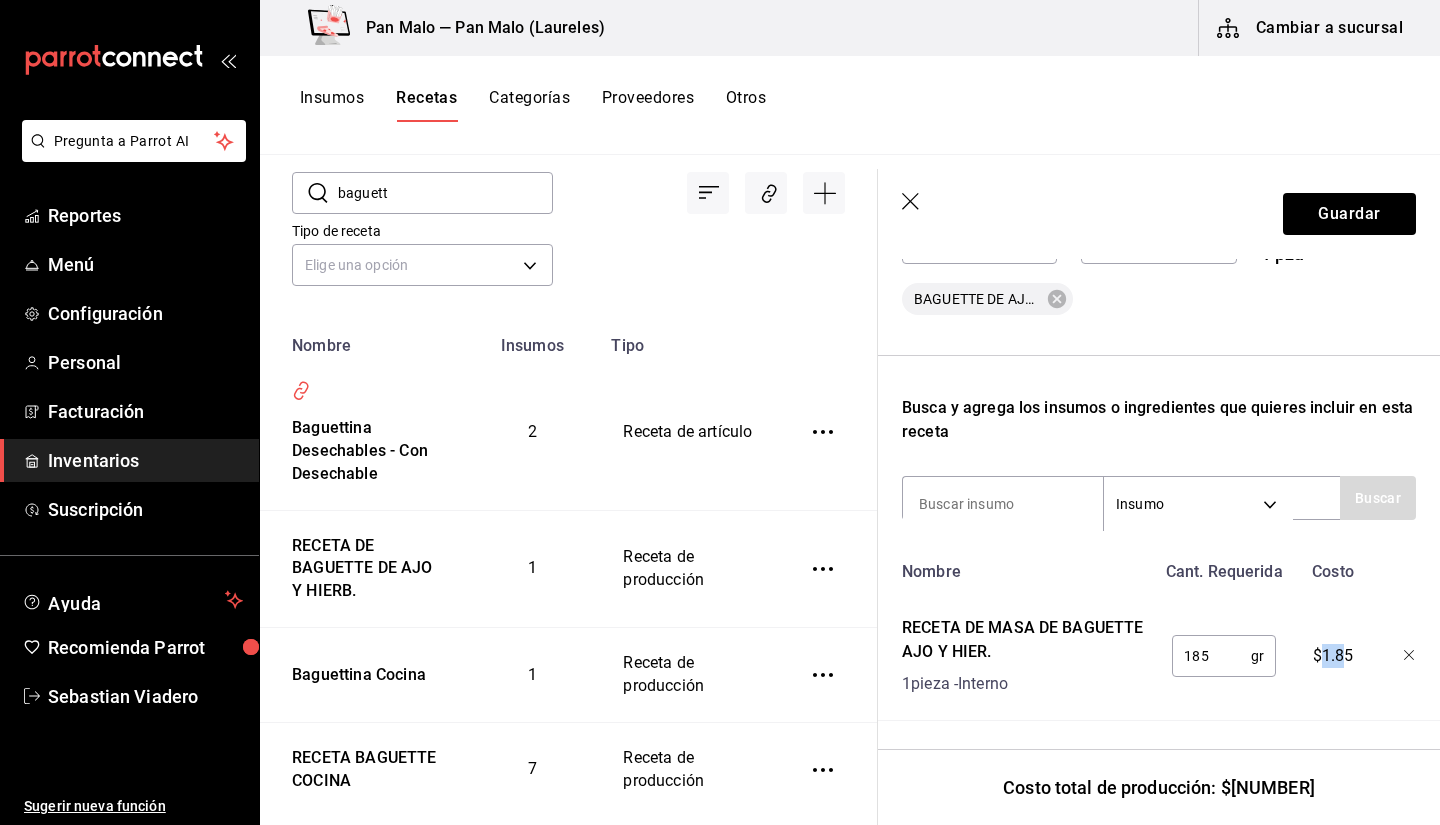 drag, startPoint x: 1306, startPoint y: 656, endPoint x: 1331, endPoint y: 655, distance: 25.019993 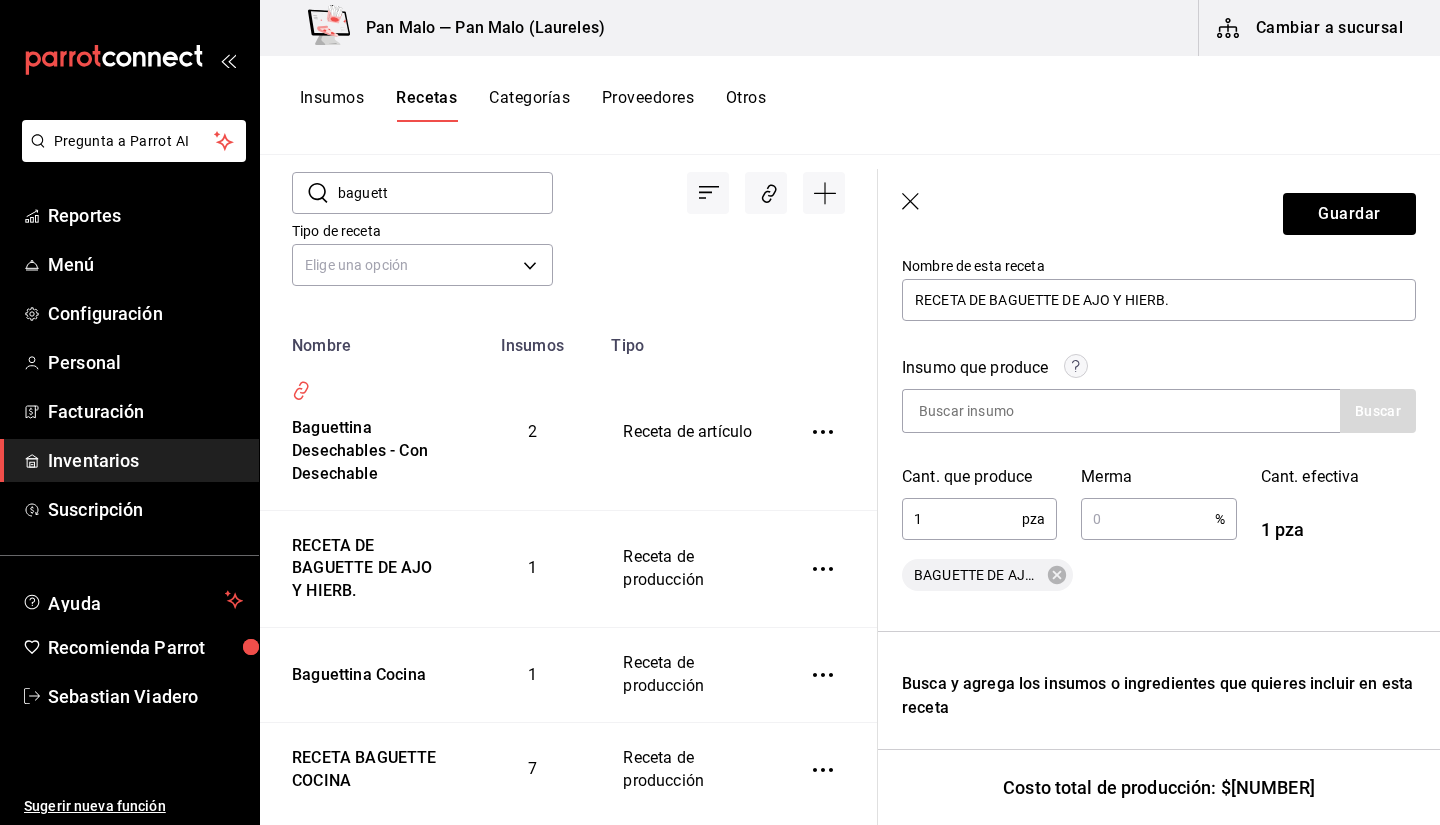 scroll, scrollTop: 216, scrollLeft: 0, axis: vertical 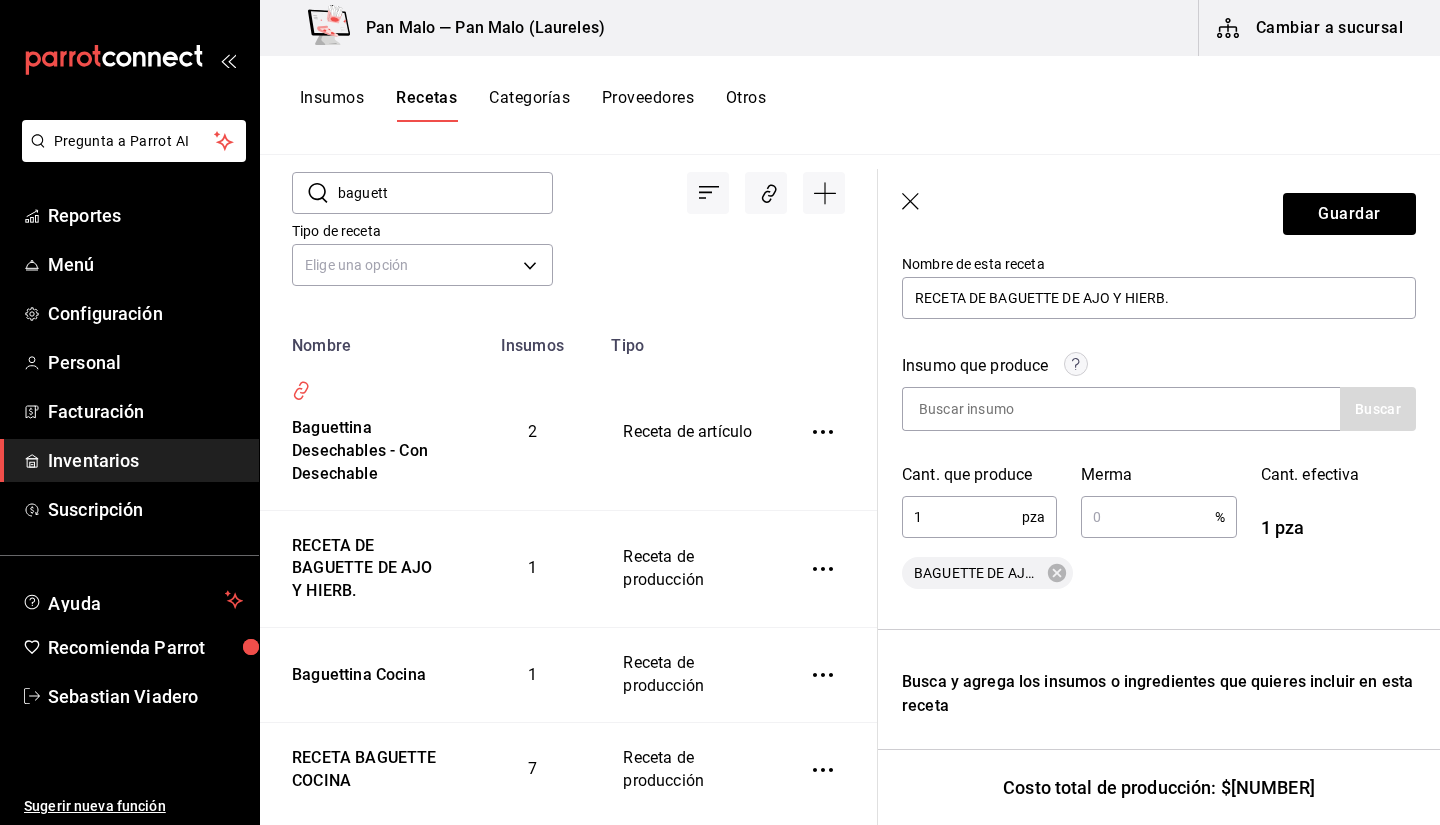 click on "Insumos" at bounding box center [332, 105] 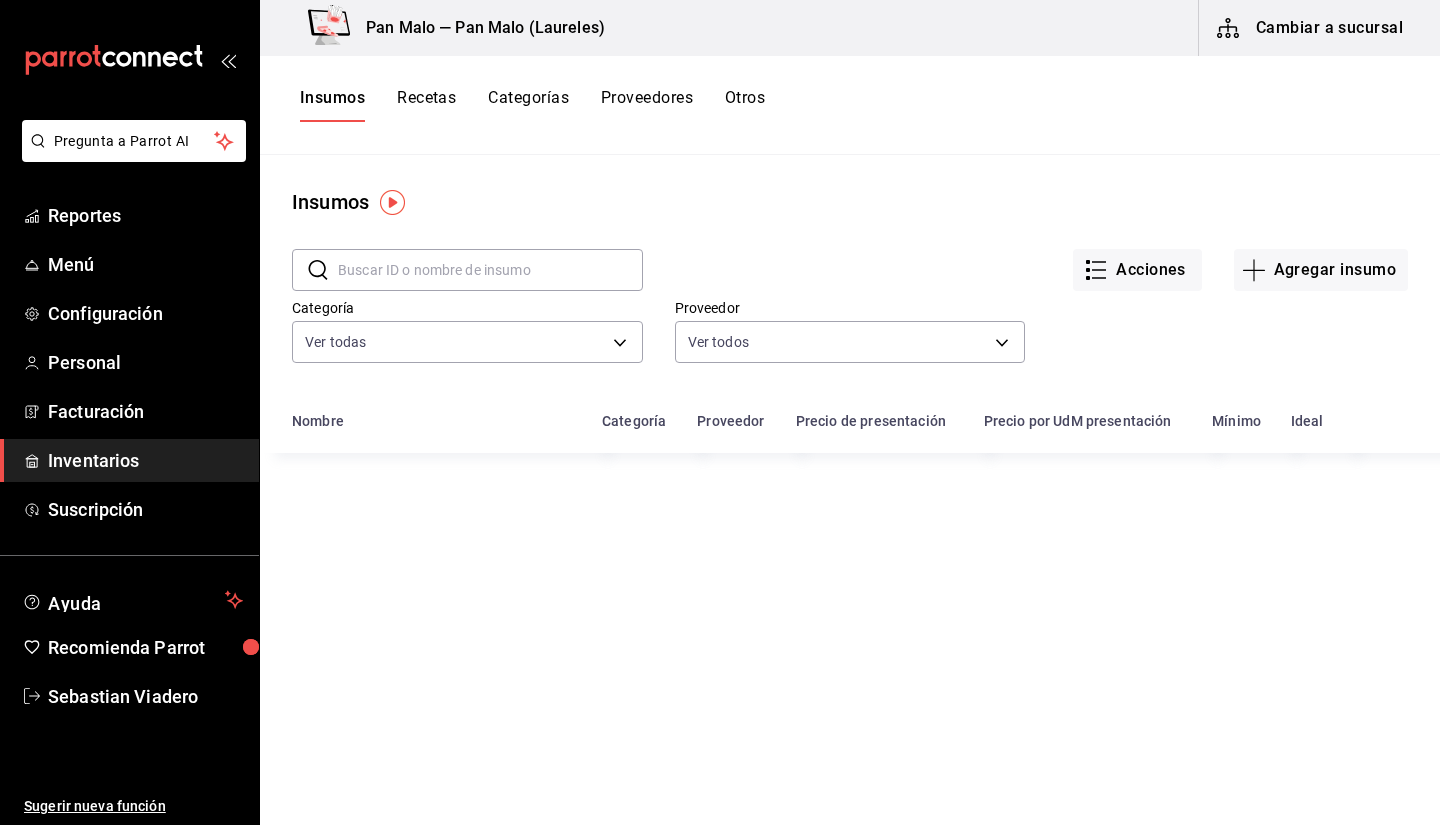 click at bounding box center (490, 270) 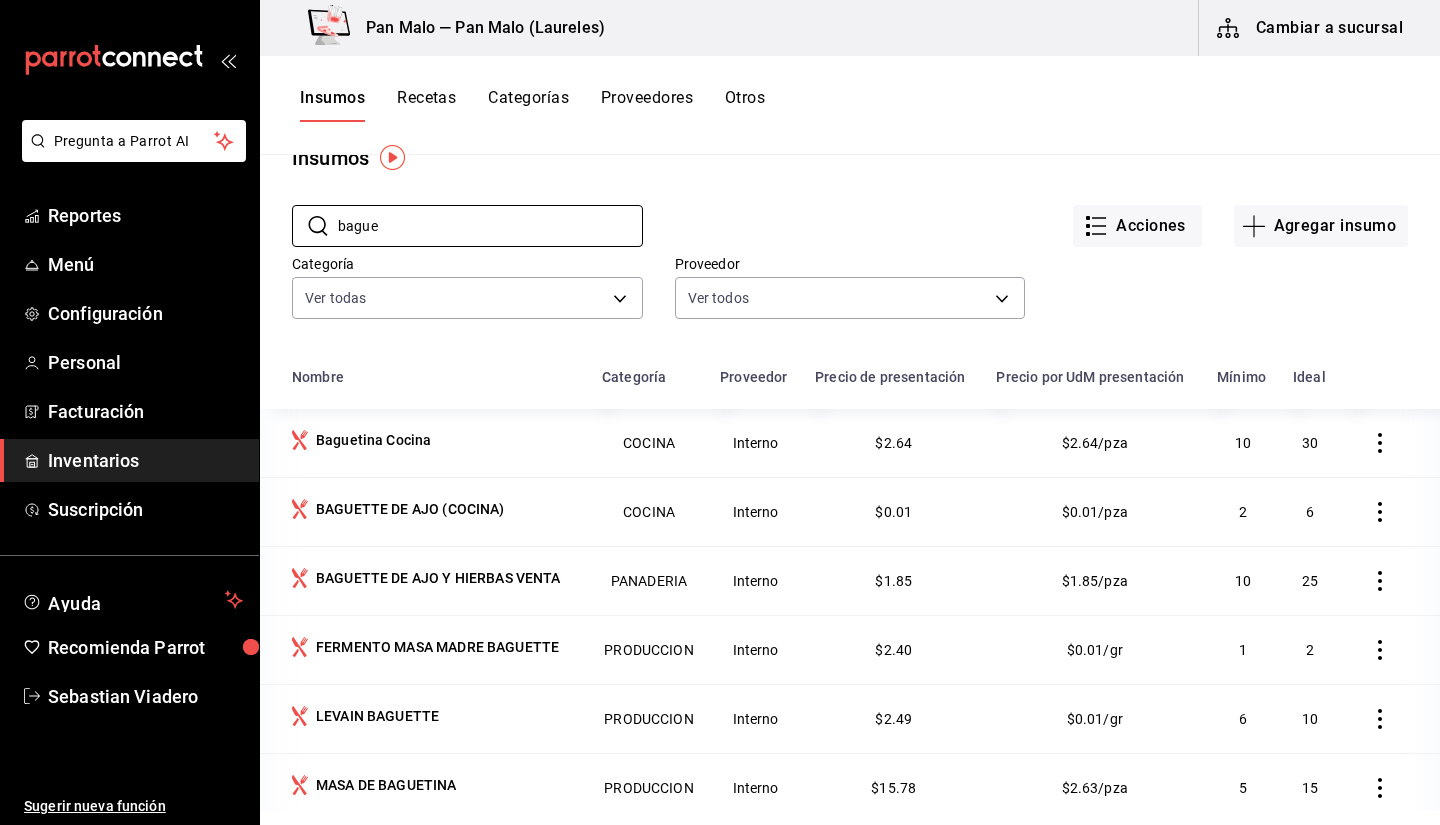 scroll, scrollTop: 45, scrollLeft: 0, axis: vertical 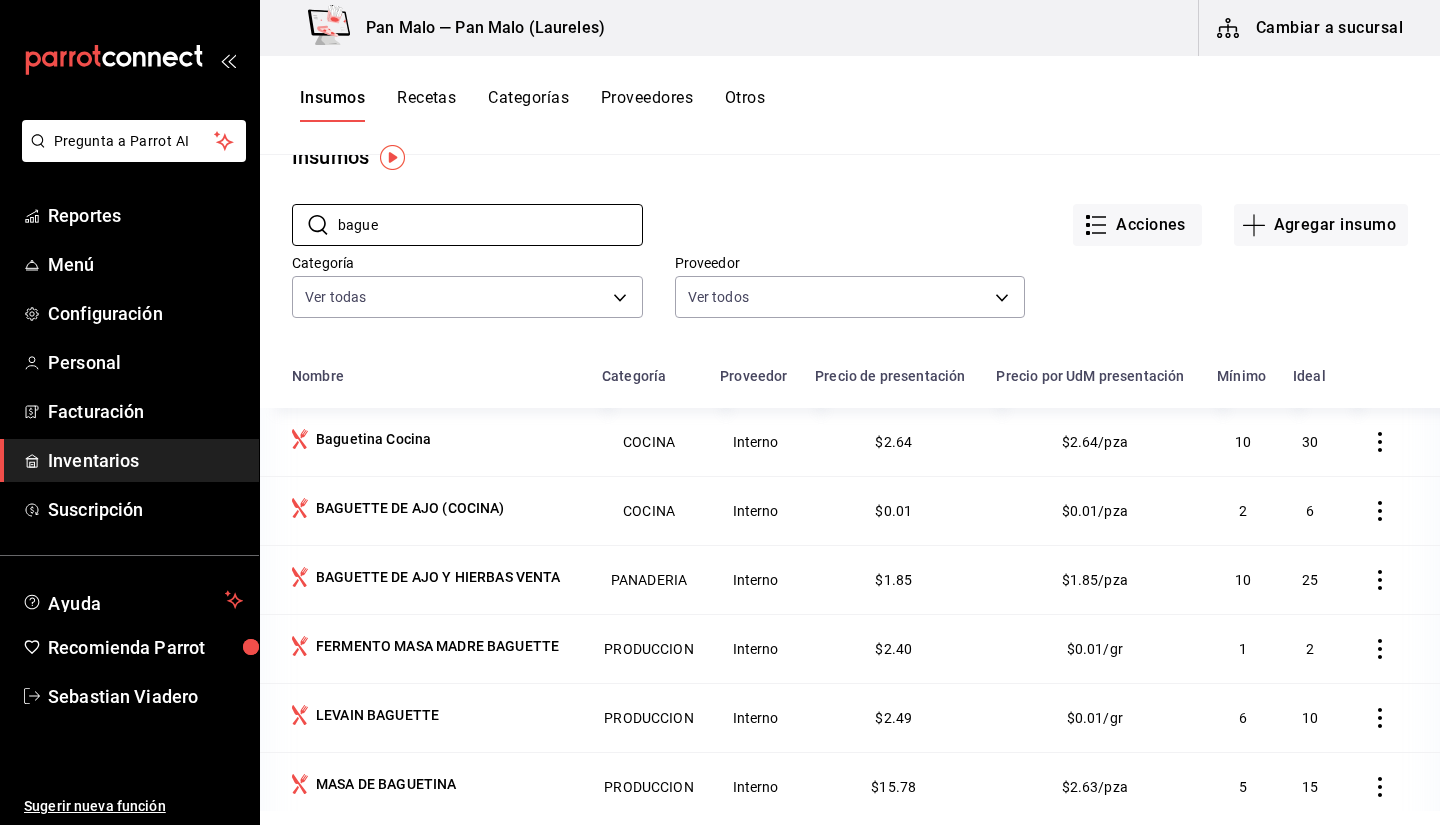 type on "bague" 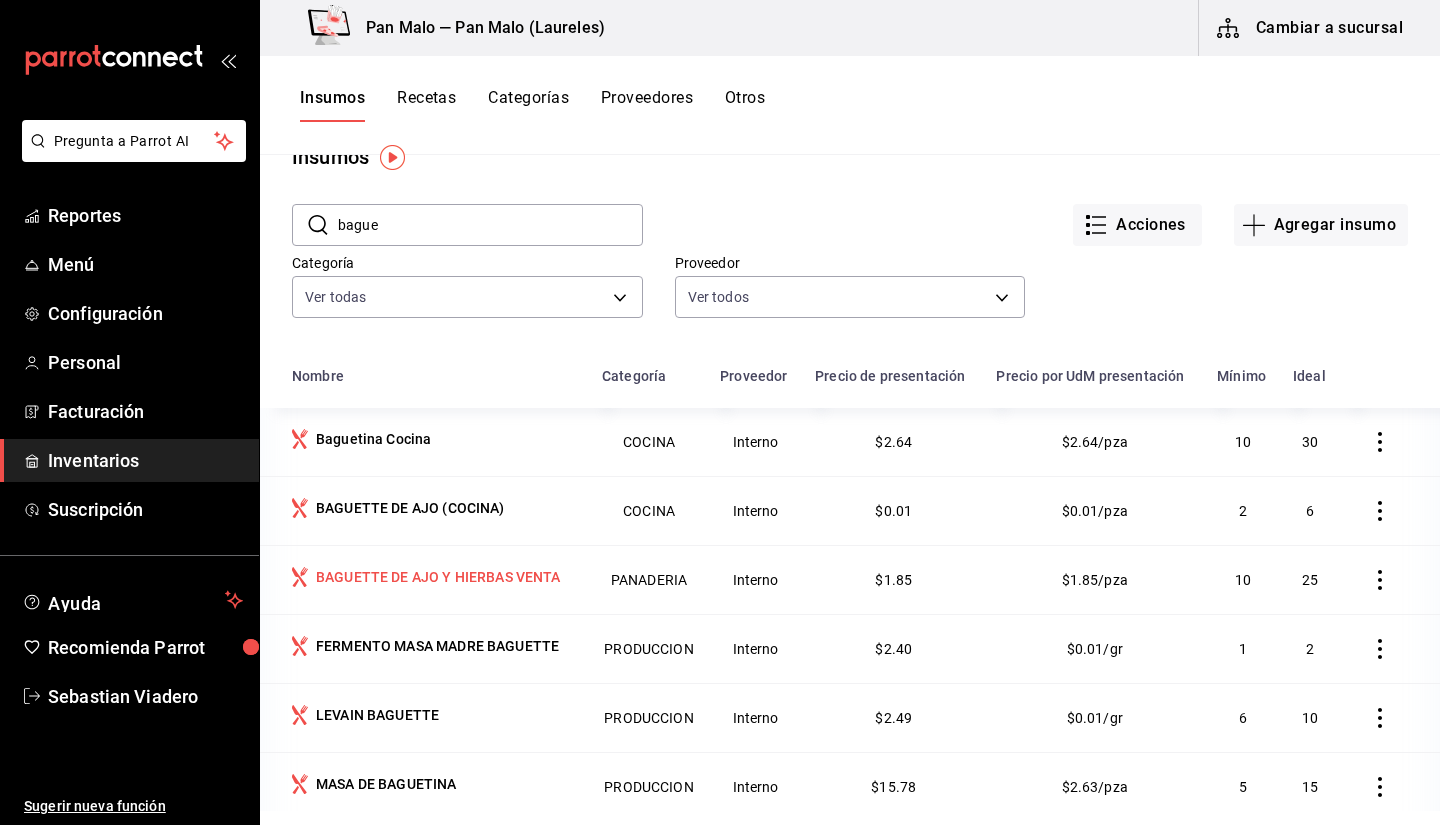 click on "BAGUETTE DE AJO Y HIERBAS VENTA" at bounding box center (438, 577) 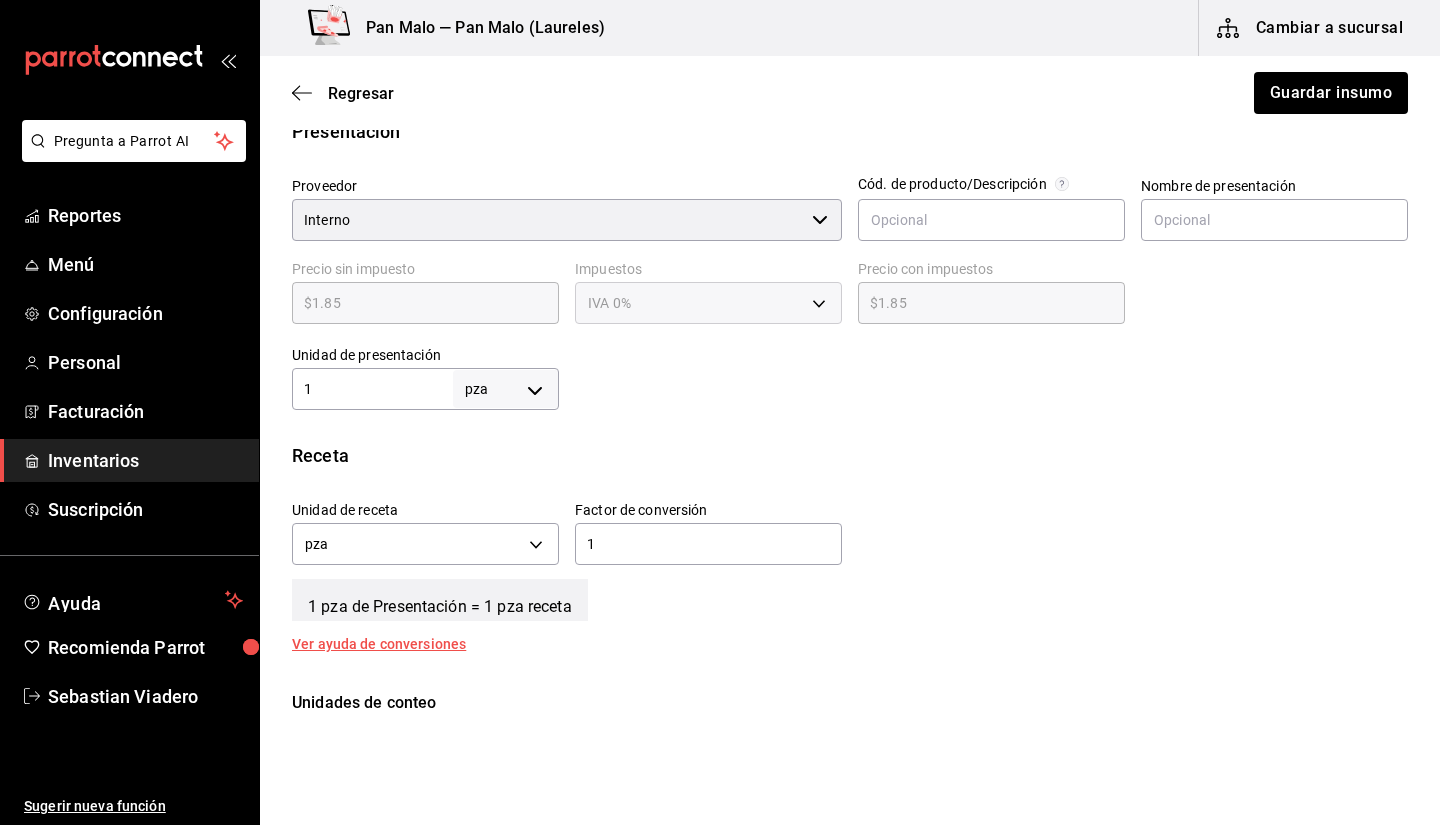 scroll, scrollTop: 162, scrollLeft: 0, axis: vertical 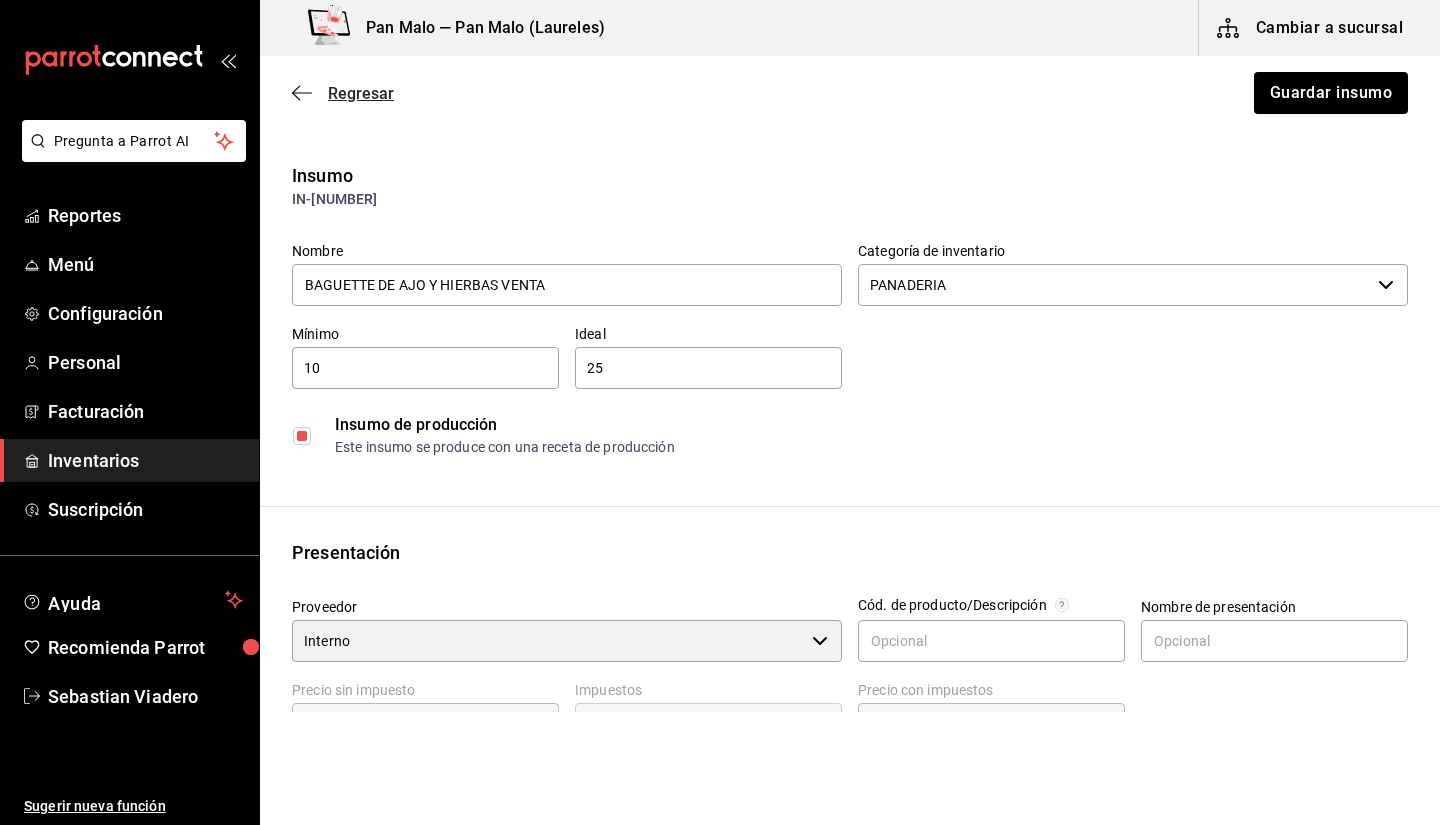click 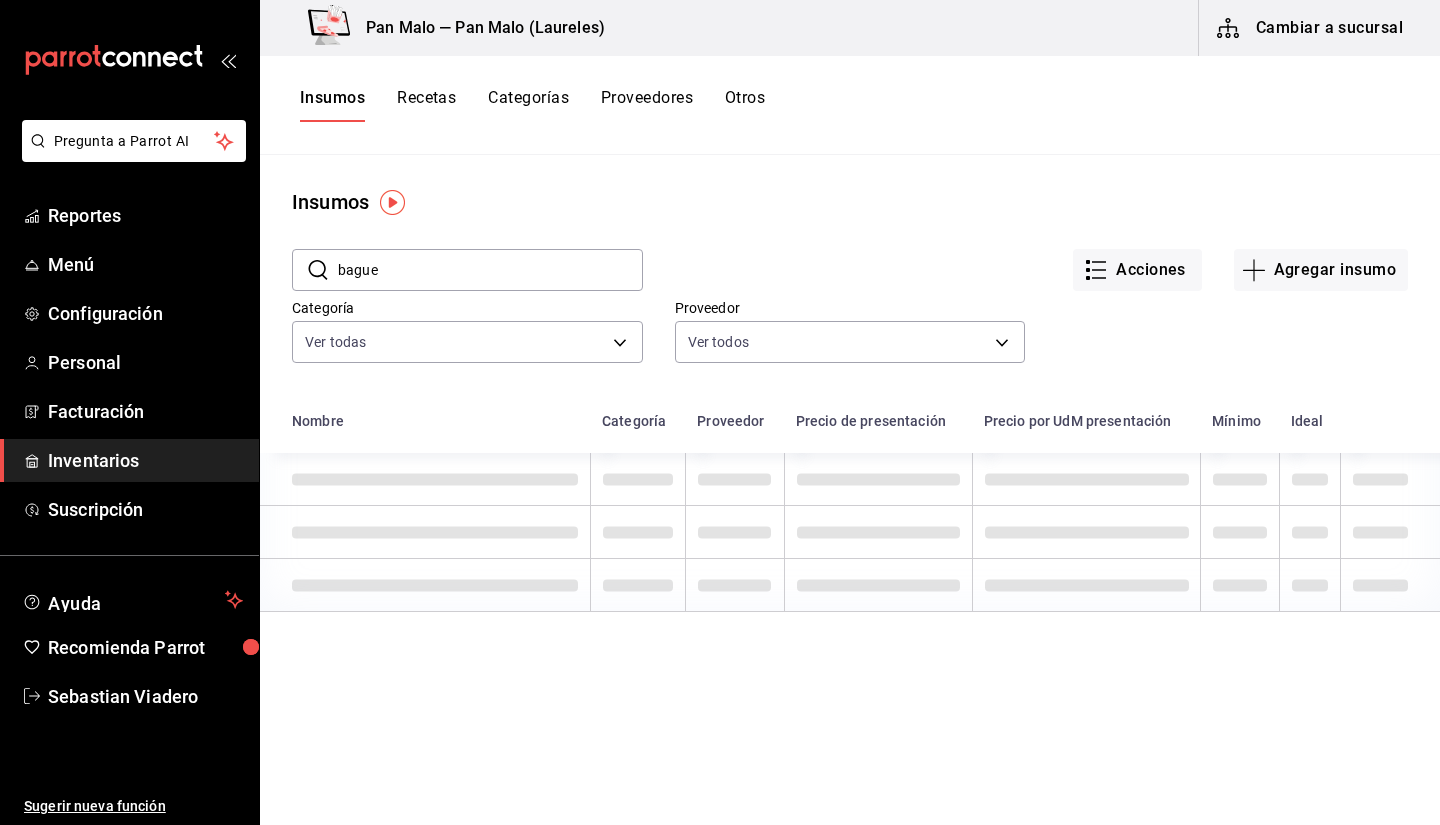click on "Recetas" at bounding box center (426, 105) 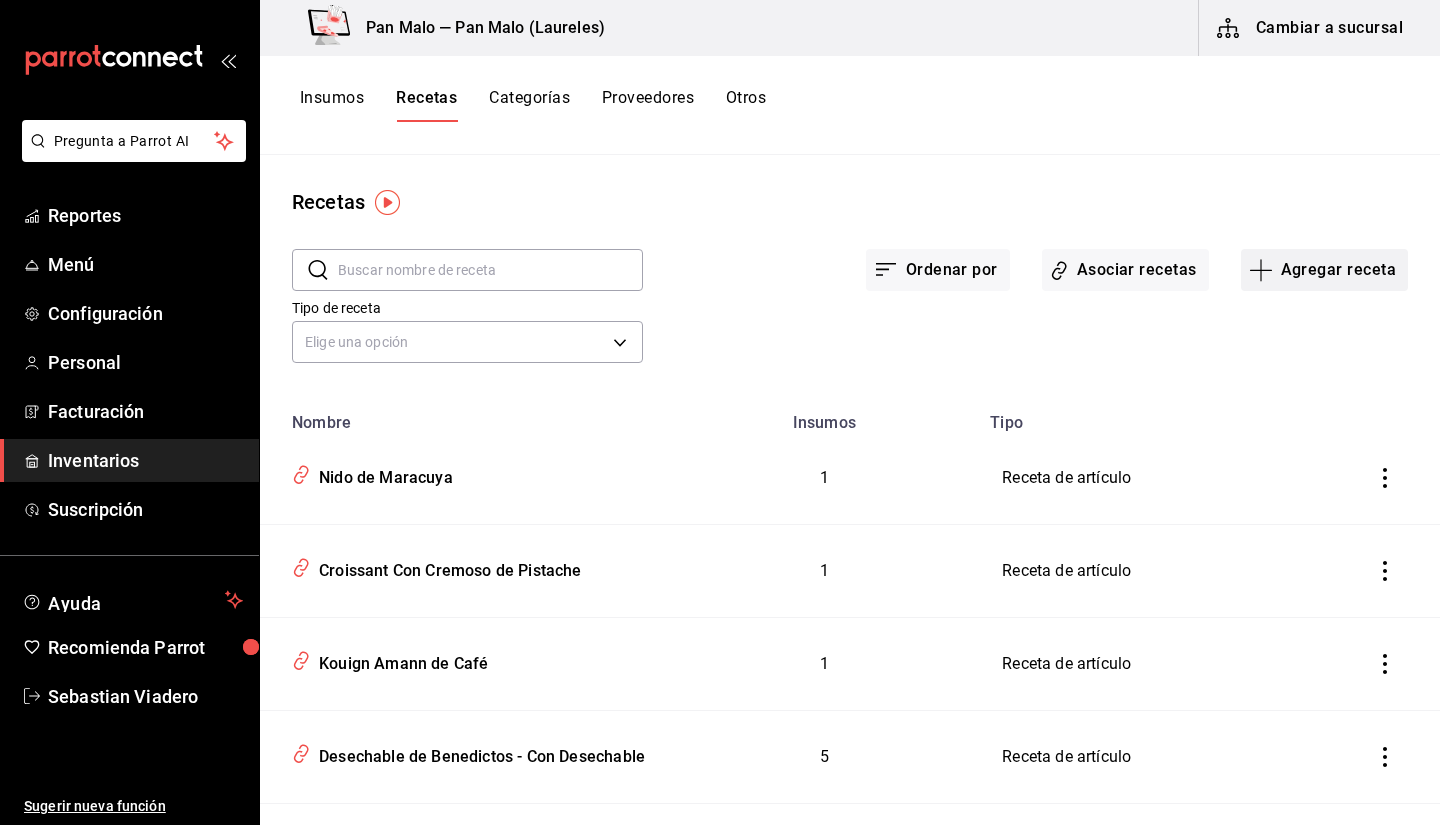 click on "Agregar receta" at bounding box center (1324, 270) 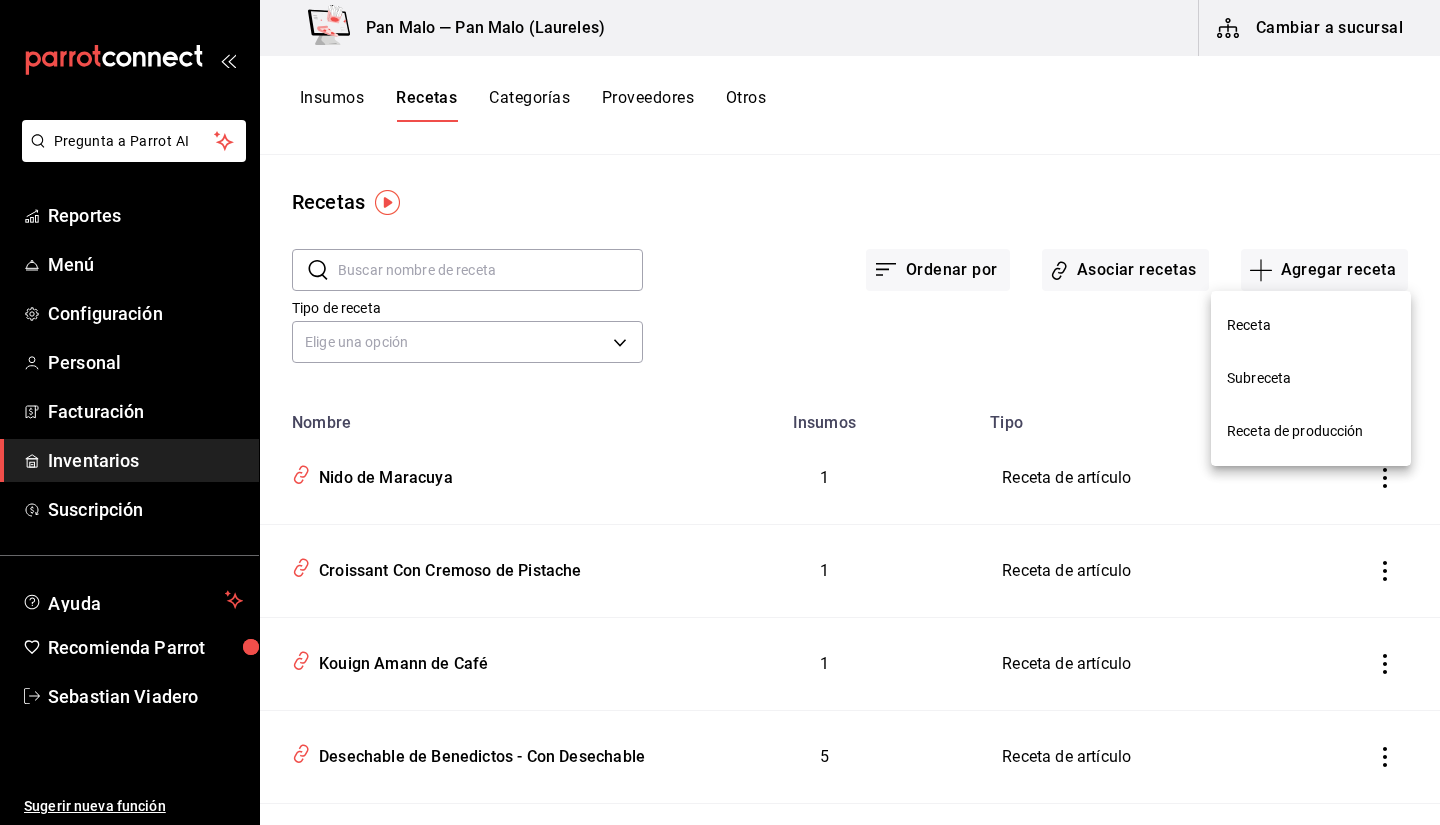 click at bounding box center [720, 412] 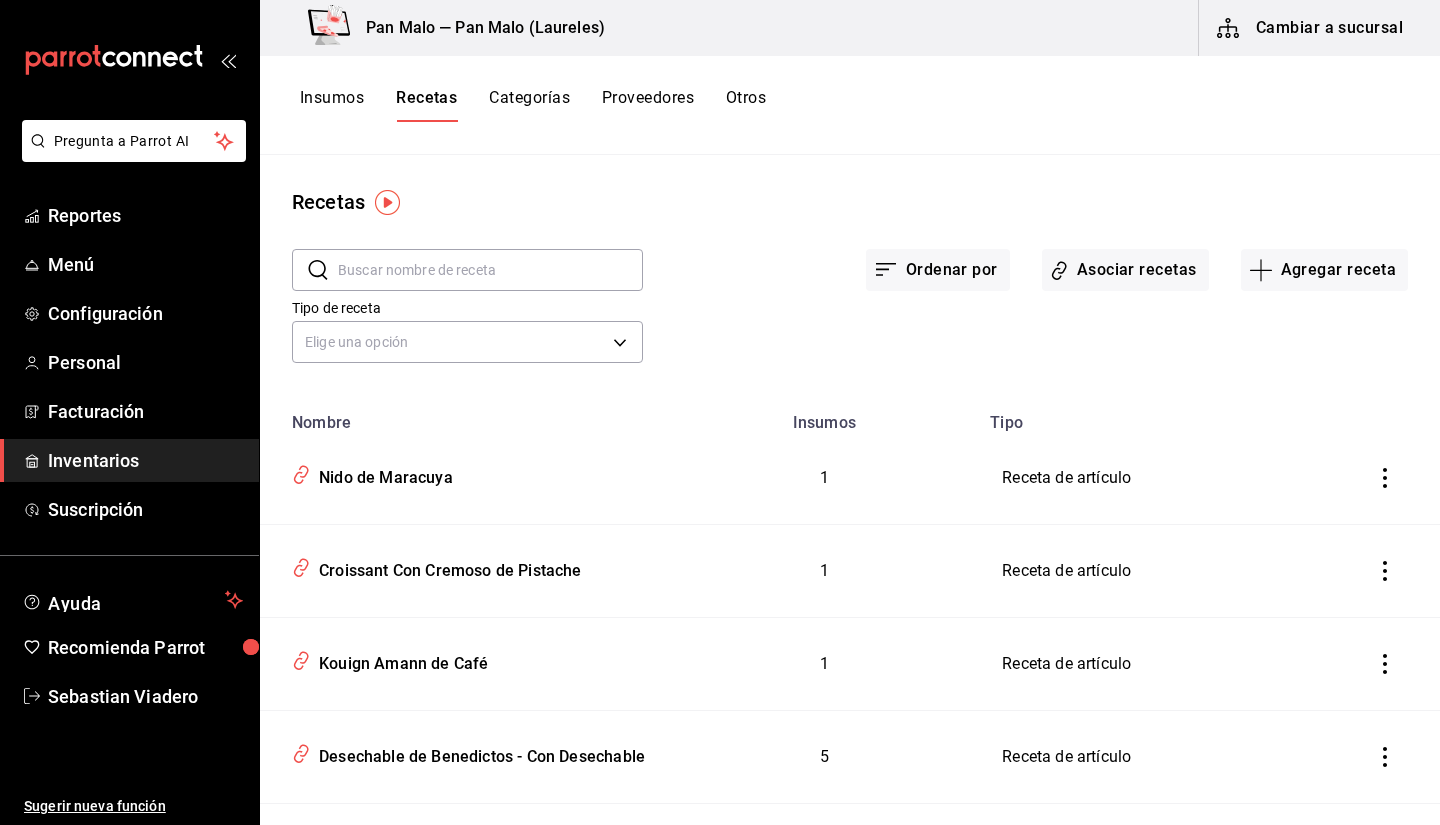 click on "Insumos Recetas Categorías Proveedores Otros" at bounding box center (533, 105) 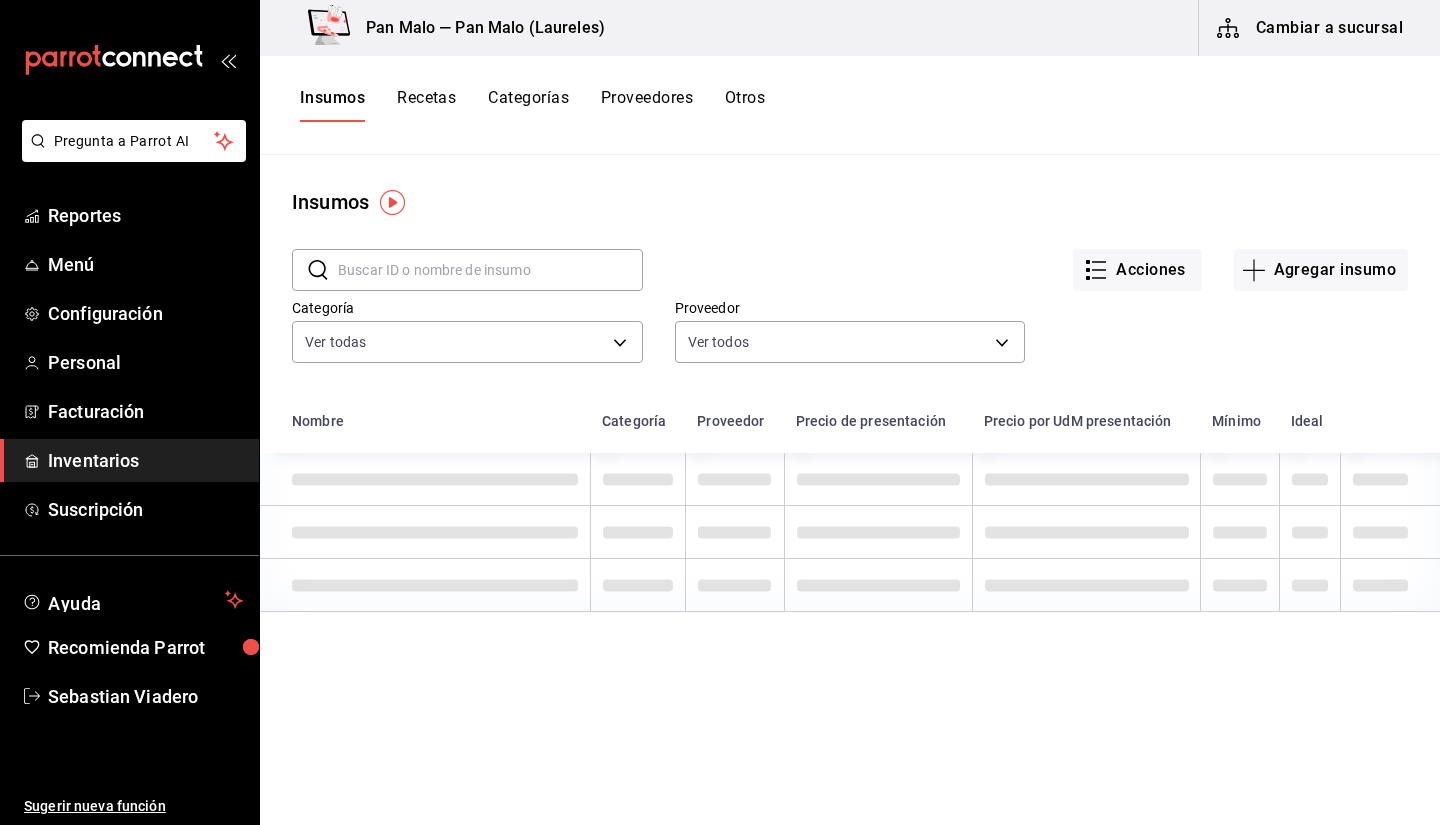 click at bounding box center [490, 270] 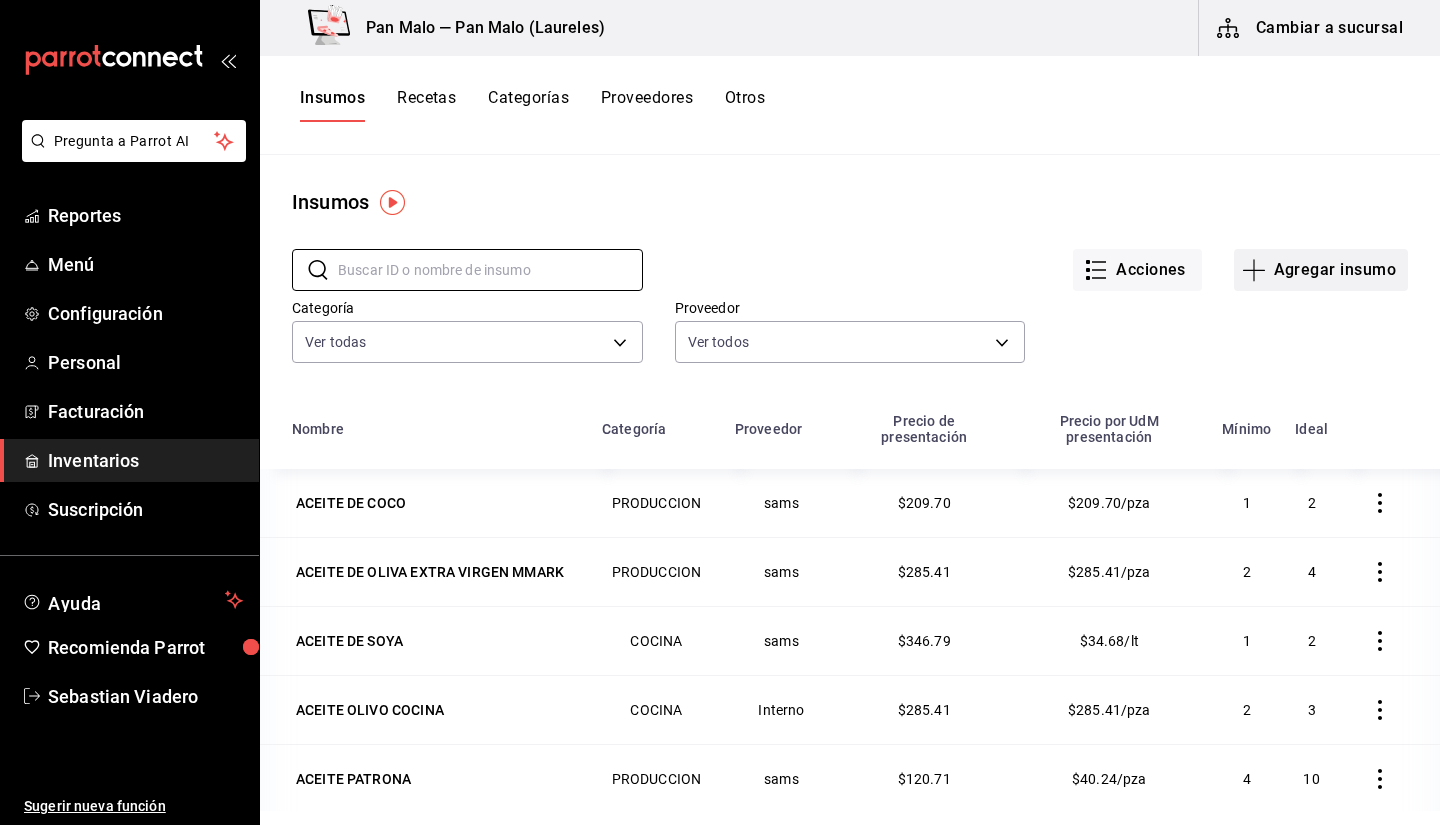 click on "Agregar insumo" at bounding box center (1321, 270) 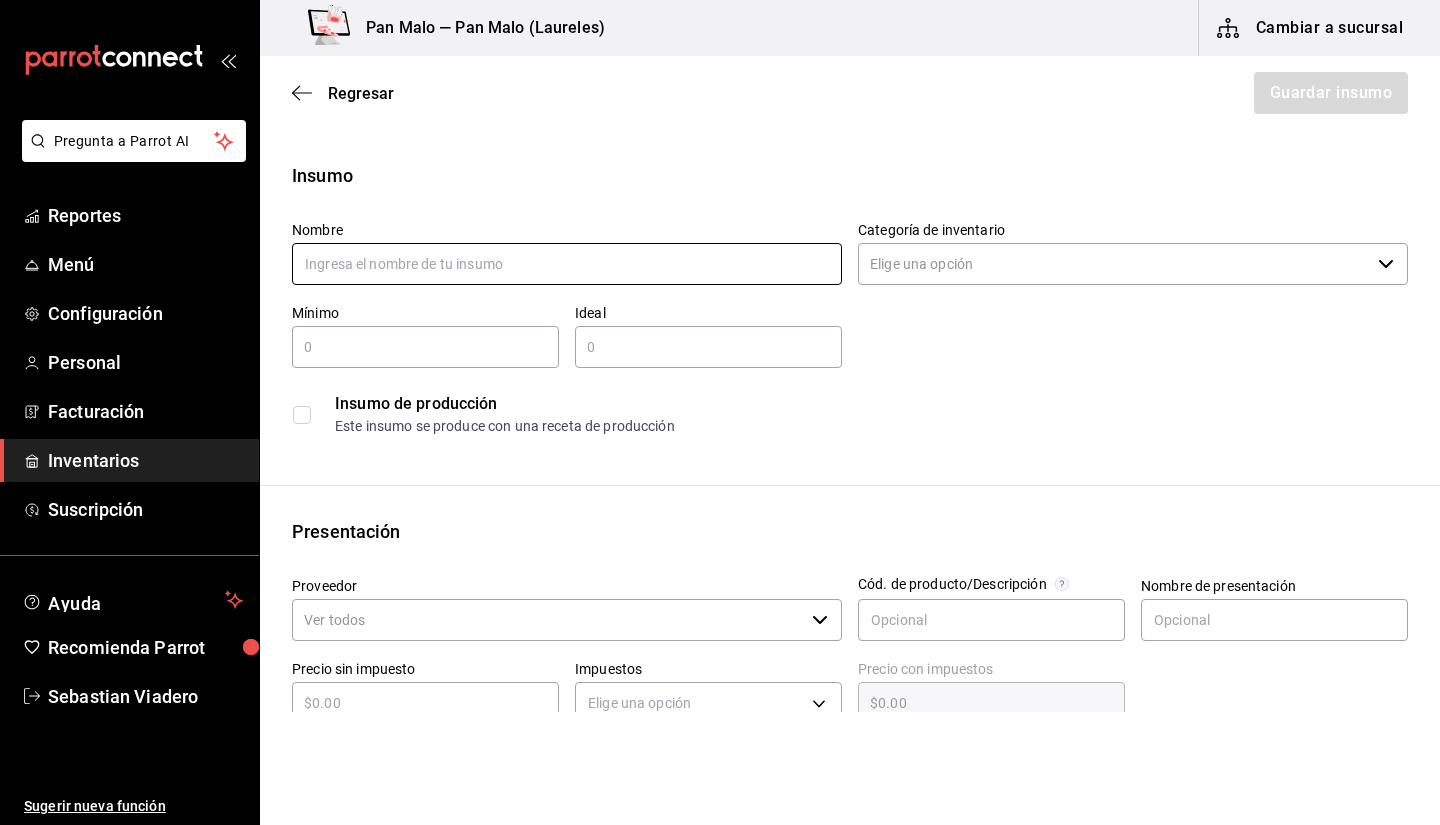 type on "t" 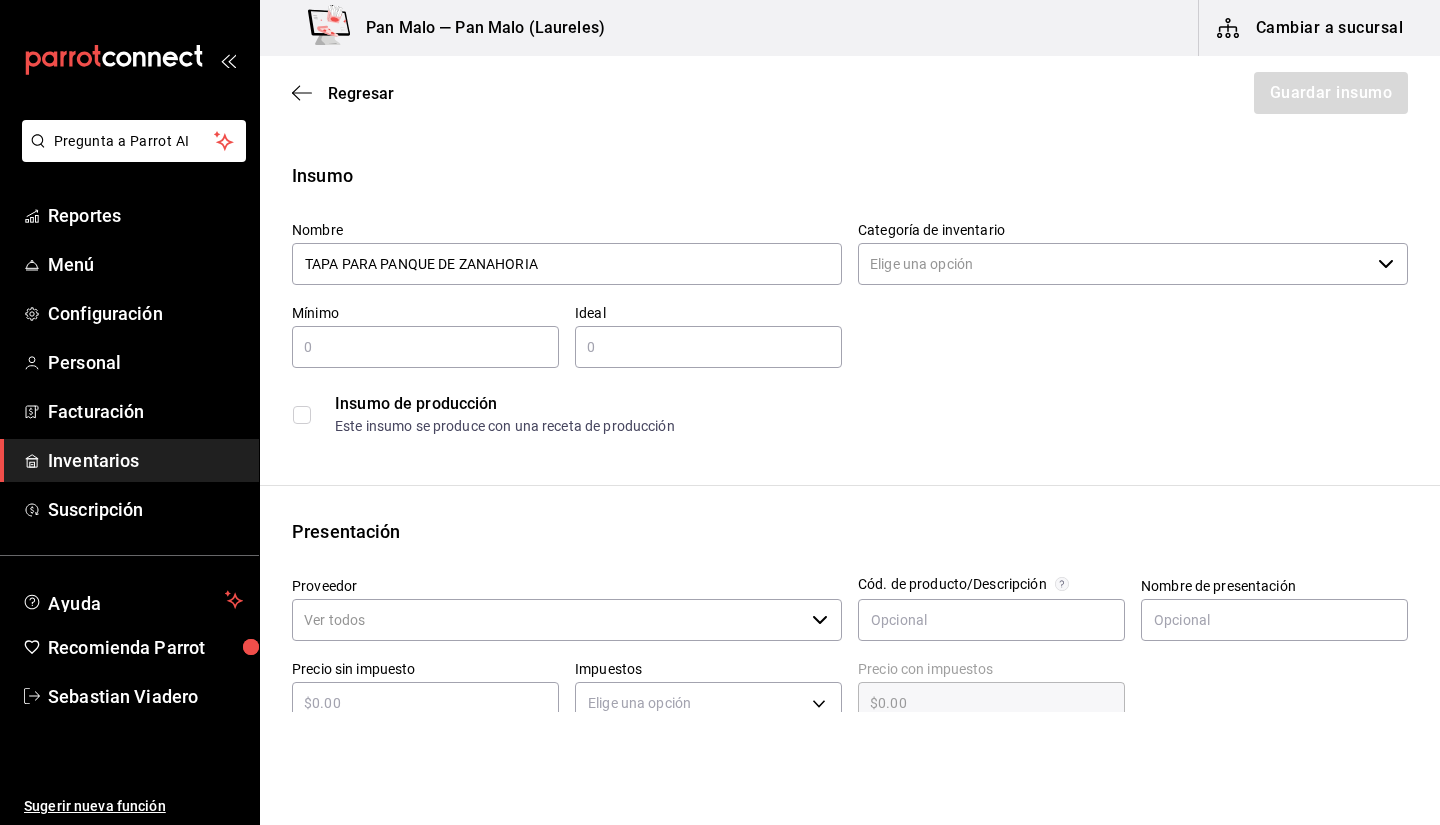 type on "TAPA PARA PANQUE DE ZANAHORIA" 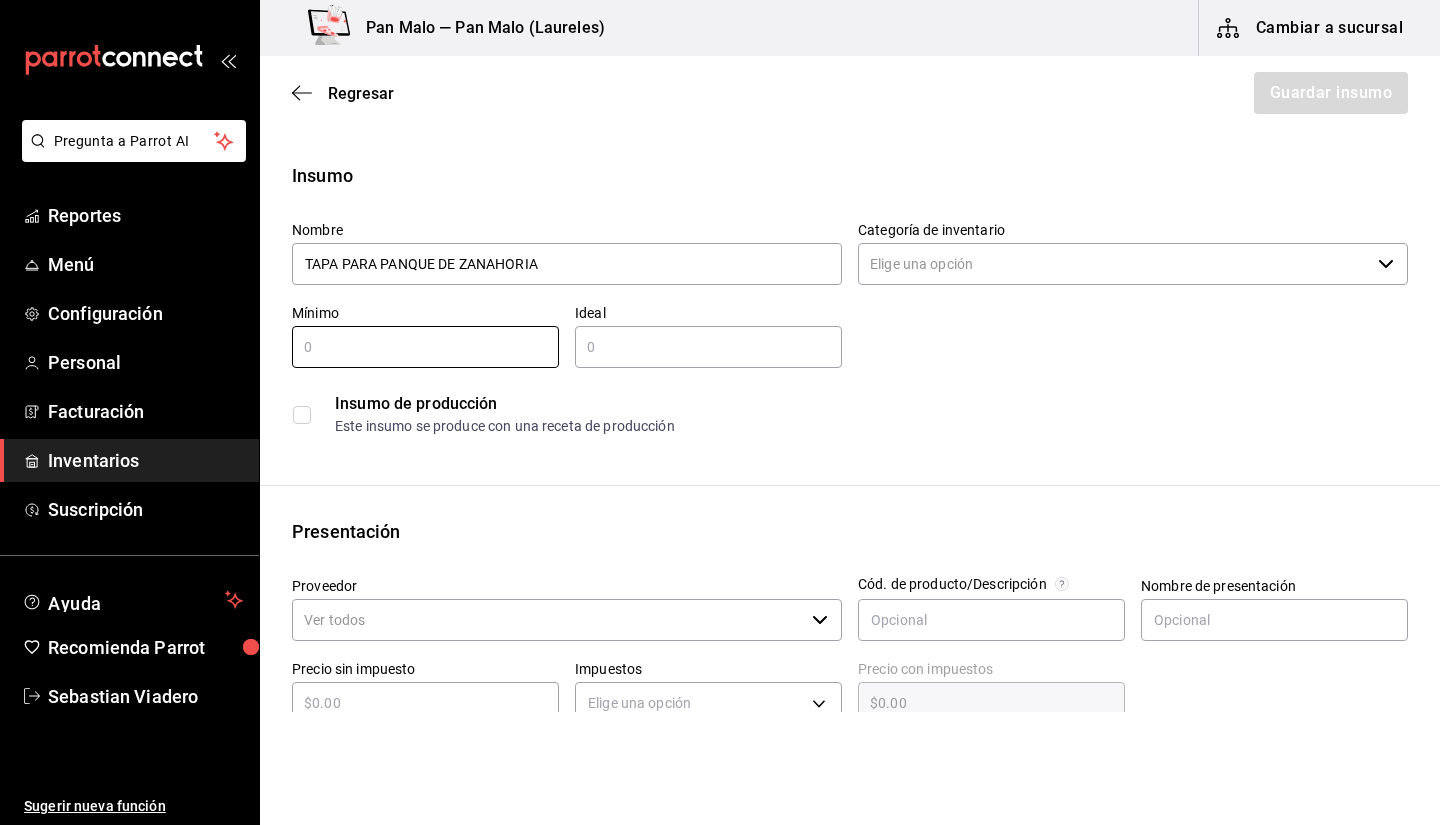 click at bounding box center (708, 347) 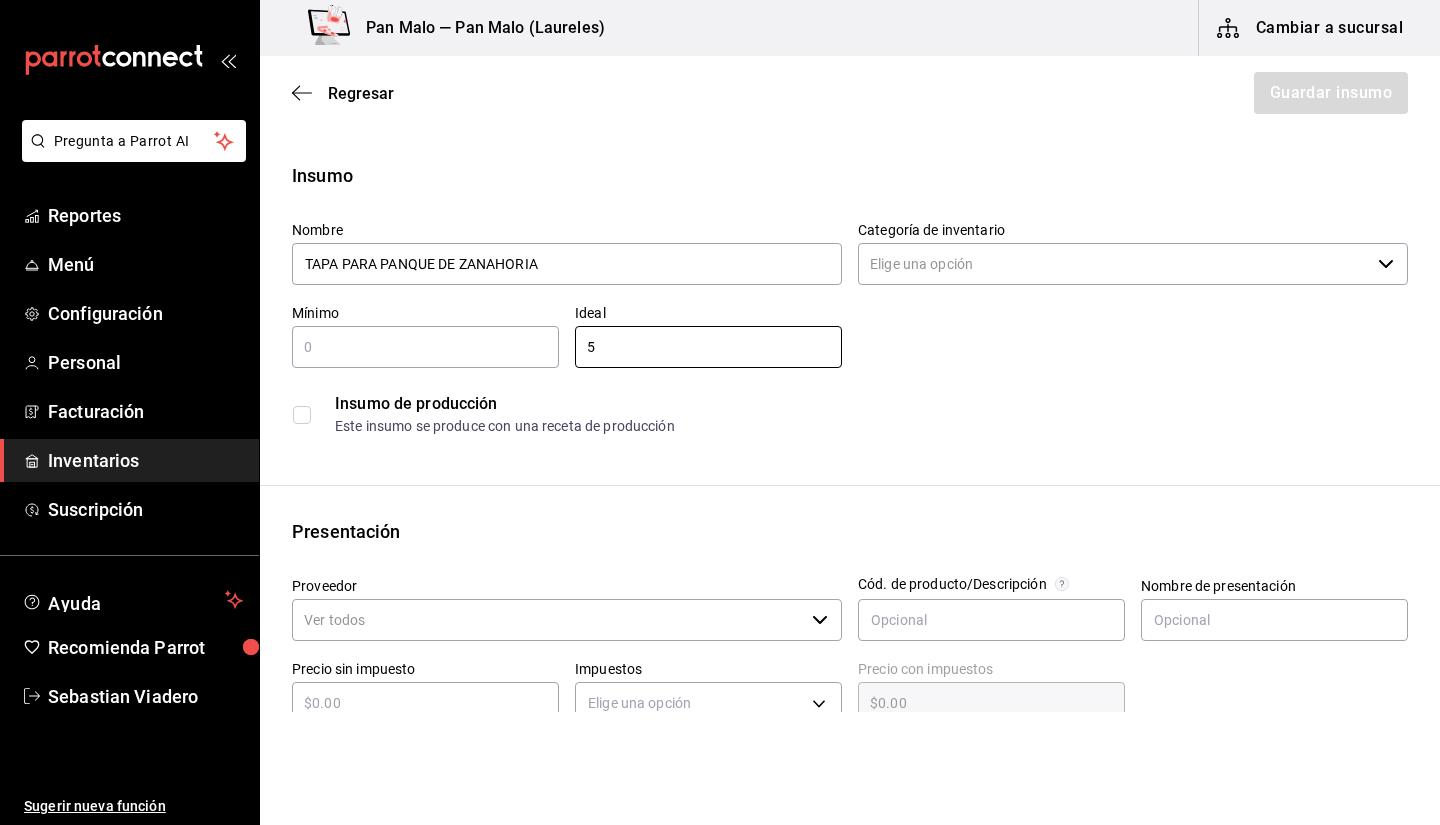 type on "5" 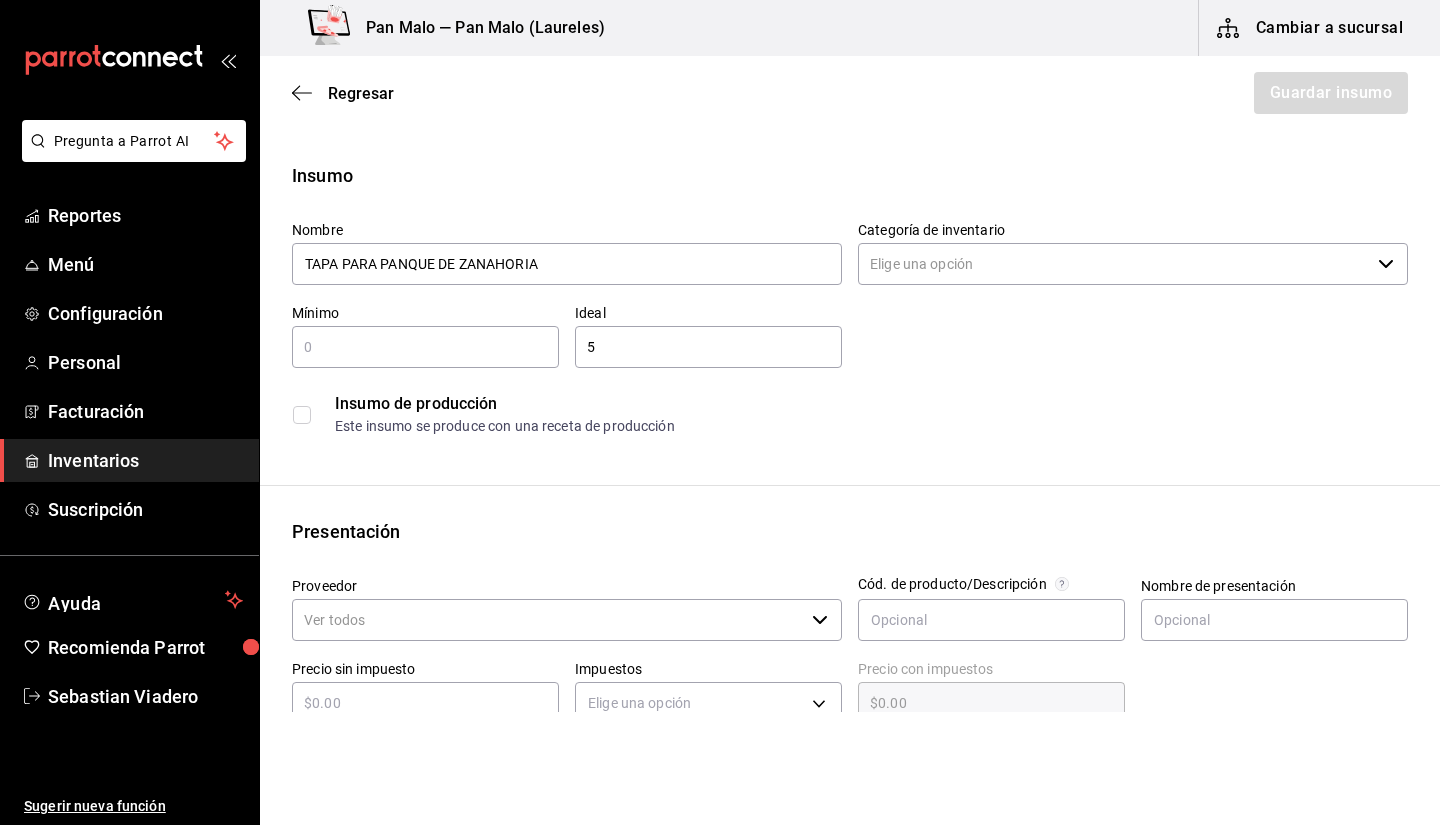 click on "5" at bounding box center [708, 347] 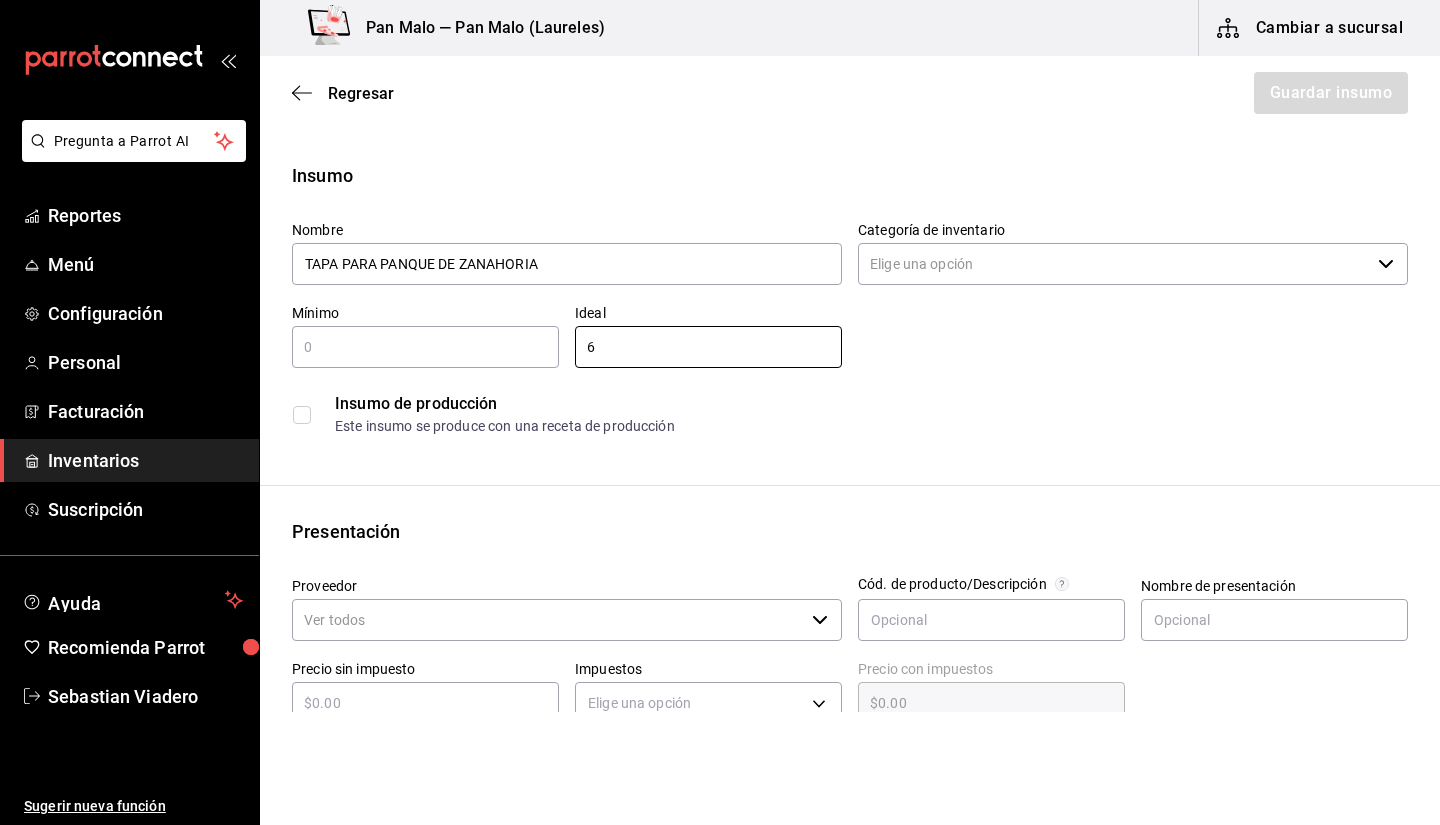 type on "6" 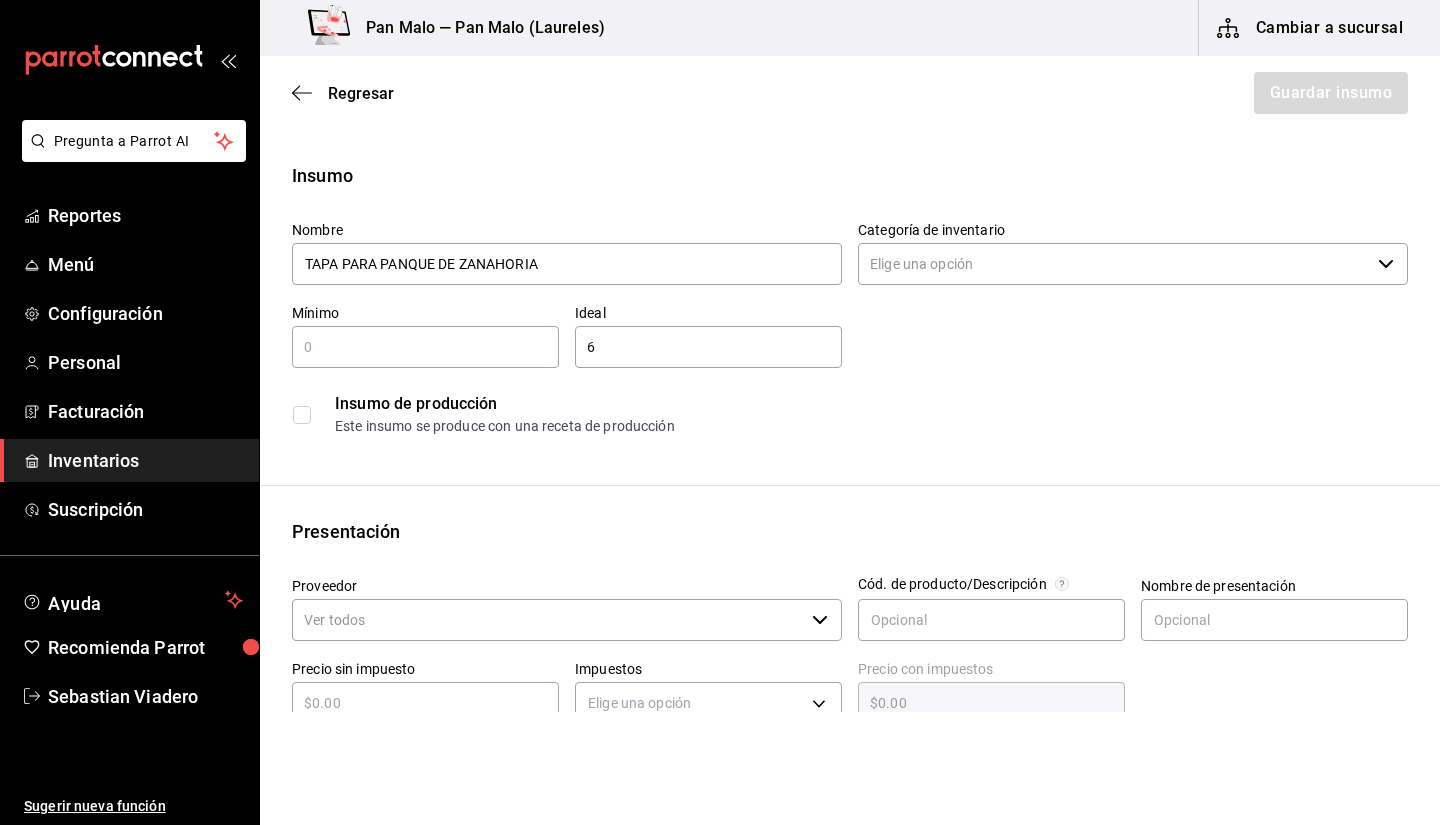 click at bounding box center (425, 347) 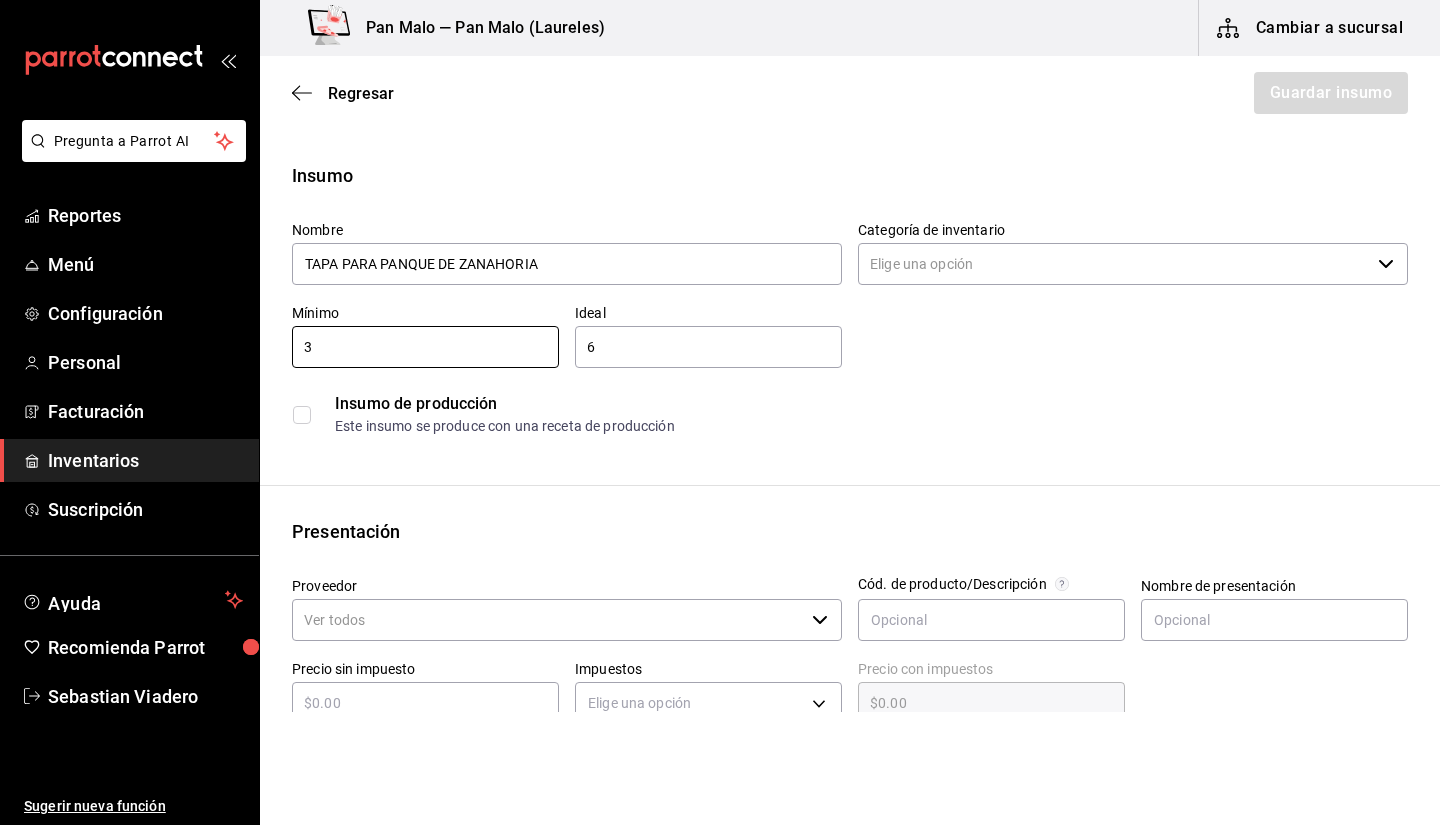 type on "3" 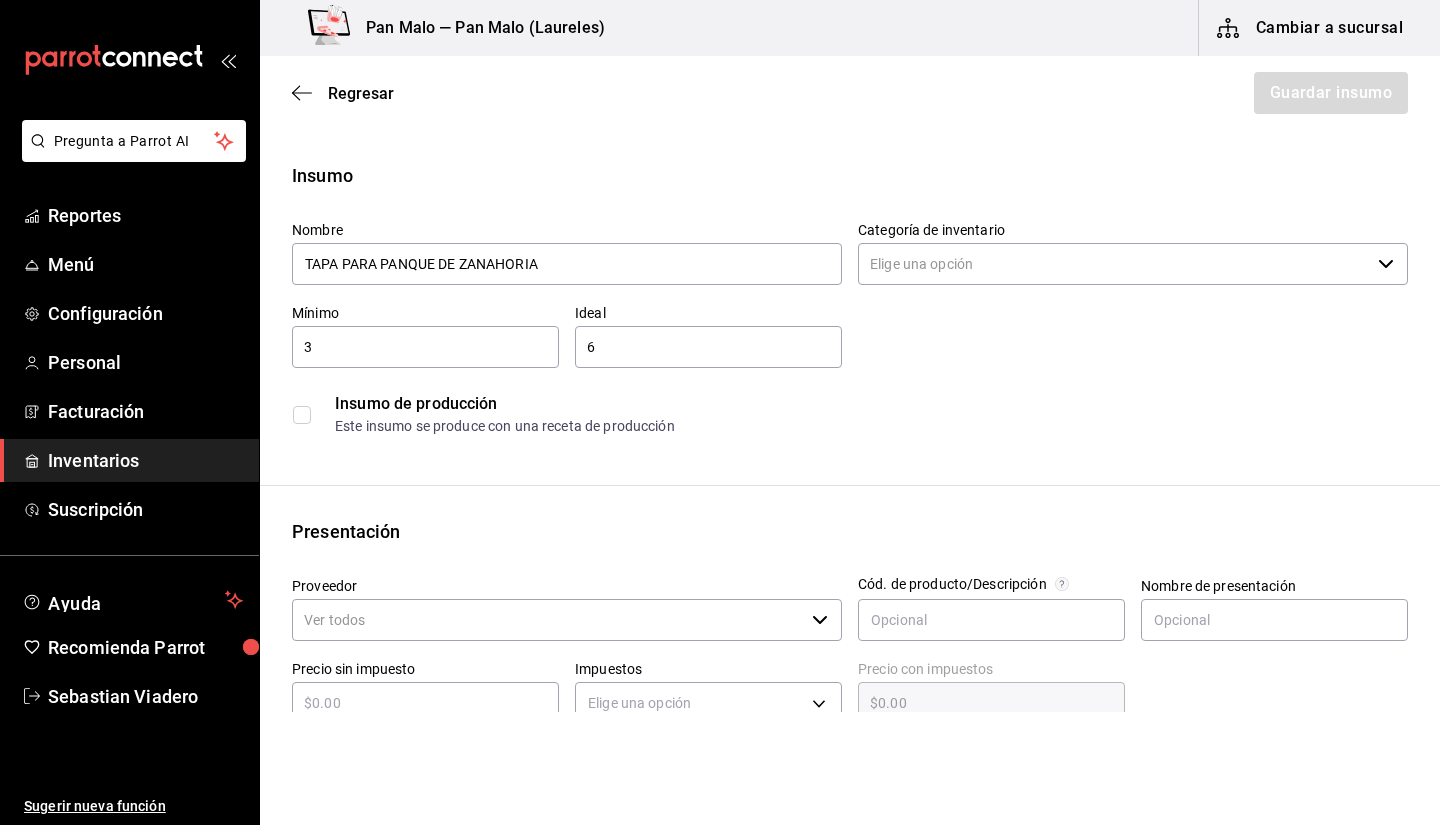 click on "Insumo de producción Este insumo se produce con una receta de producción" at bounding box center [842, 406] 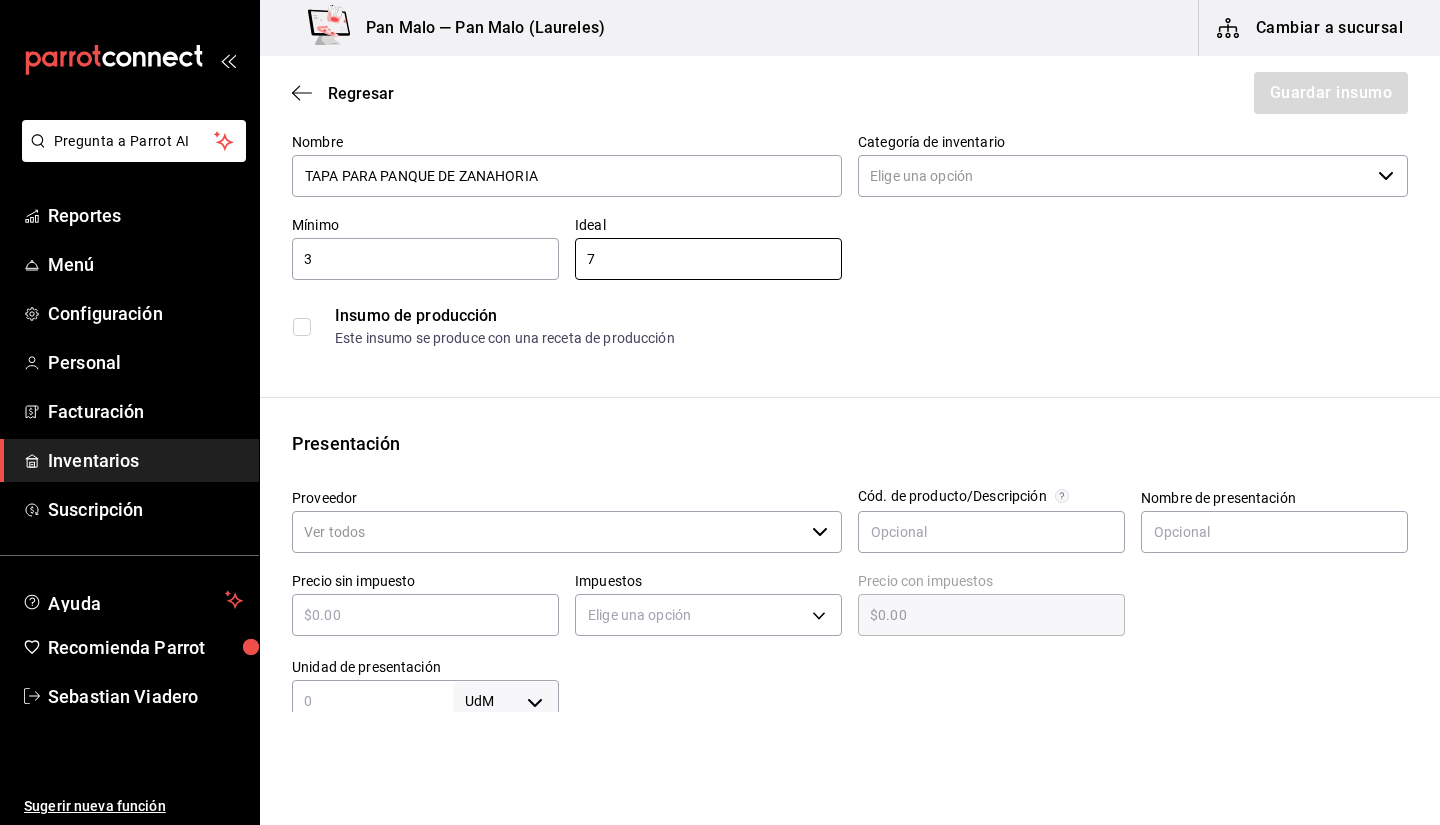 scroll, scrollTop: 84, scrollLeft: 0, axis: vertical 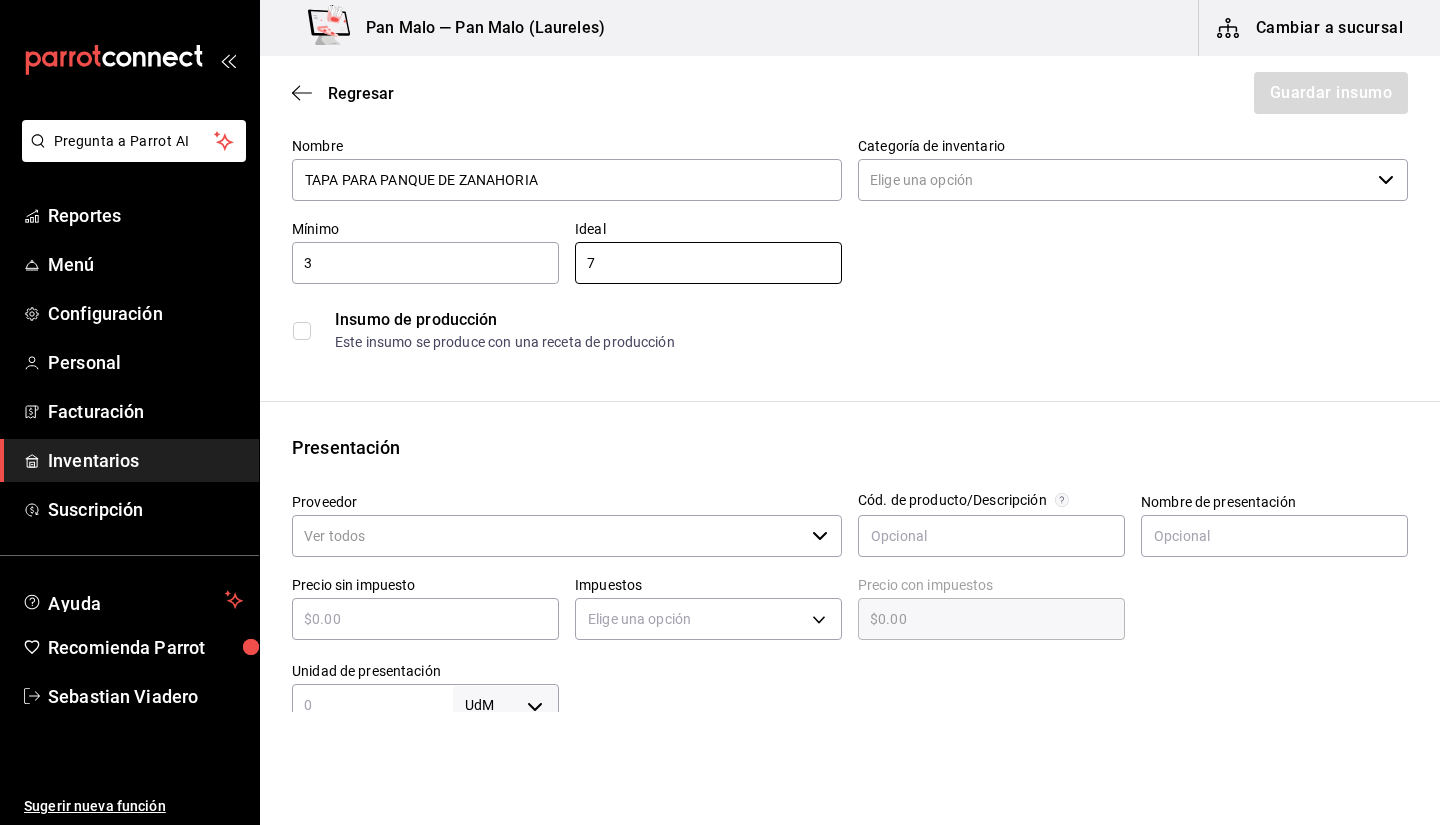 type on "7" 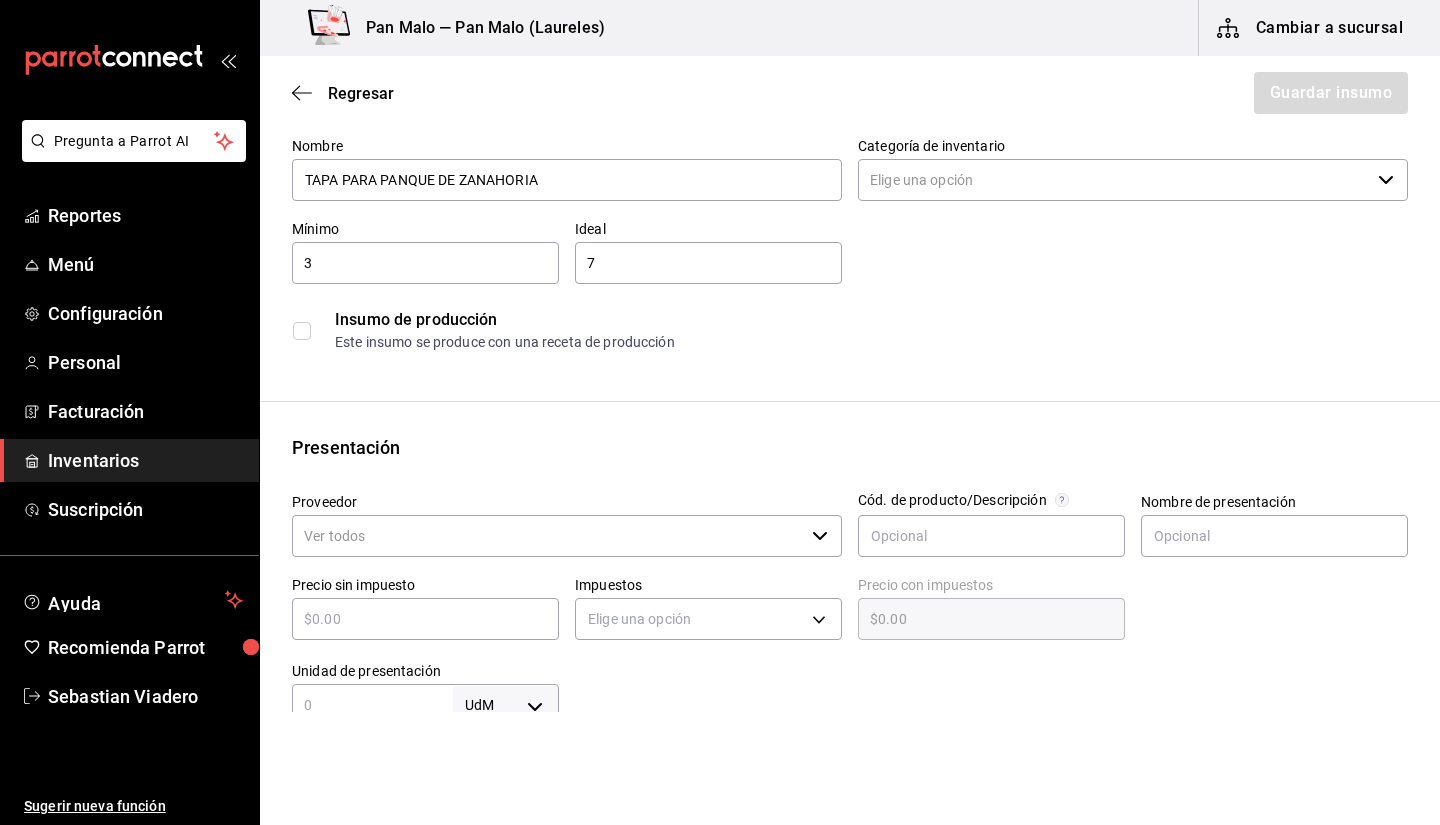 click on "Insumo de producción" at bounding box center [871, 320] 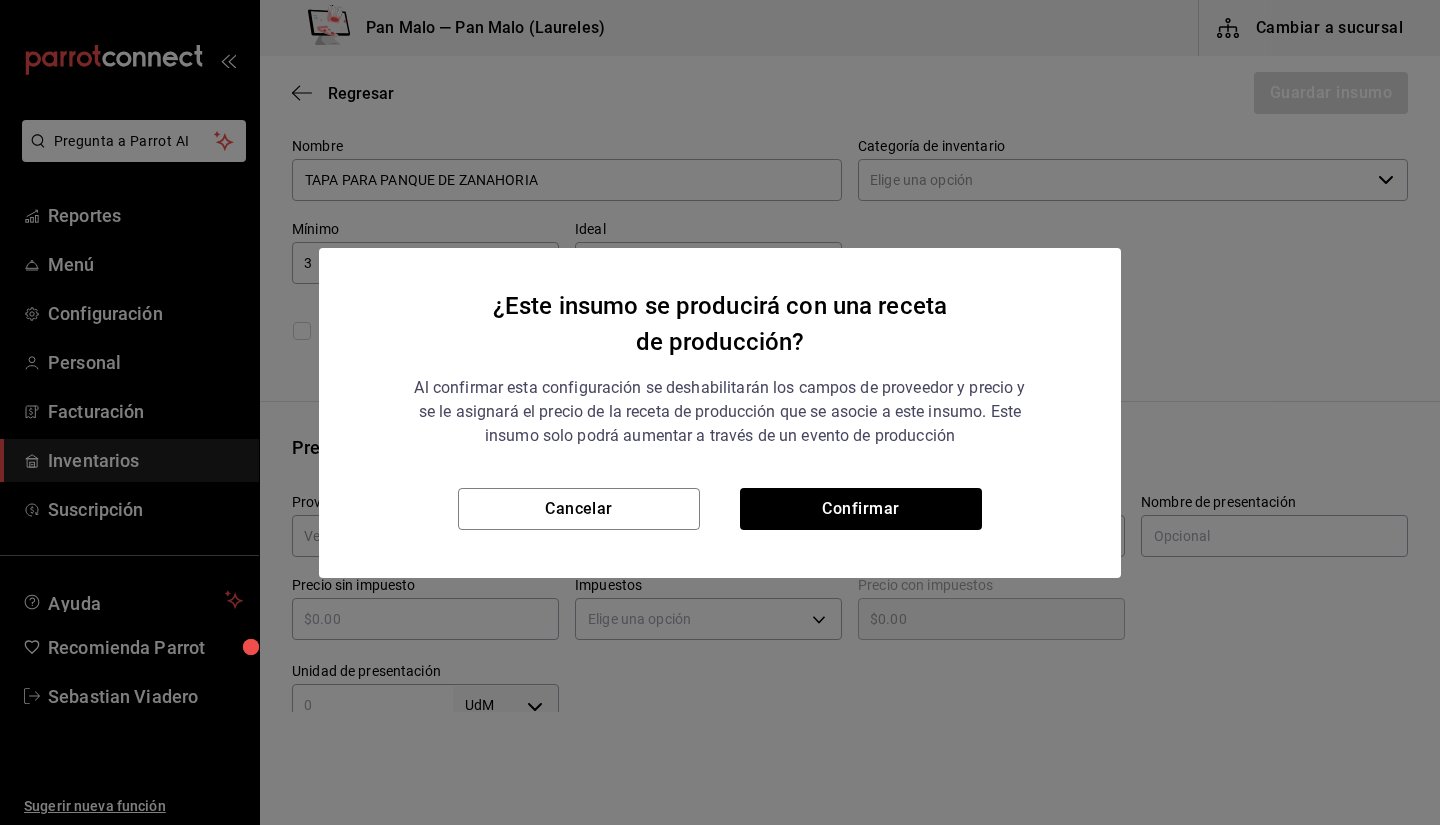 click on "Cancelar Confirmar" at bounding box center [720, 533] 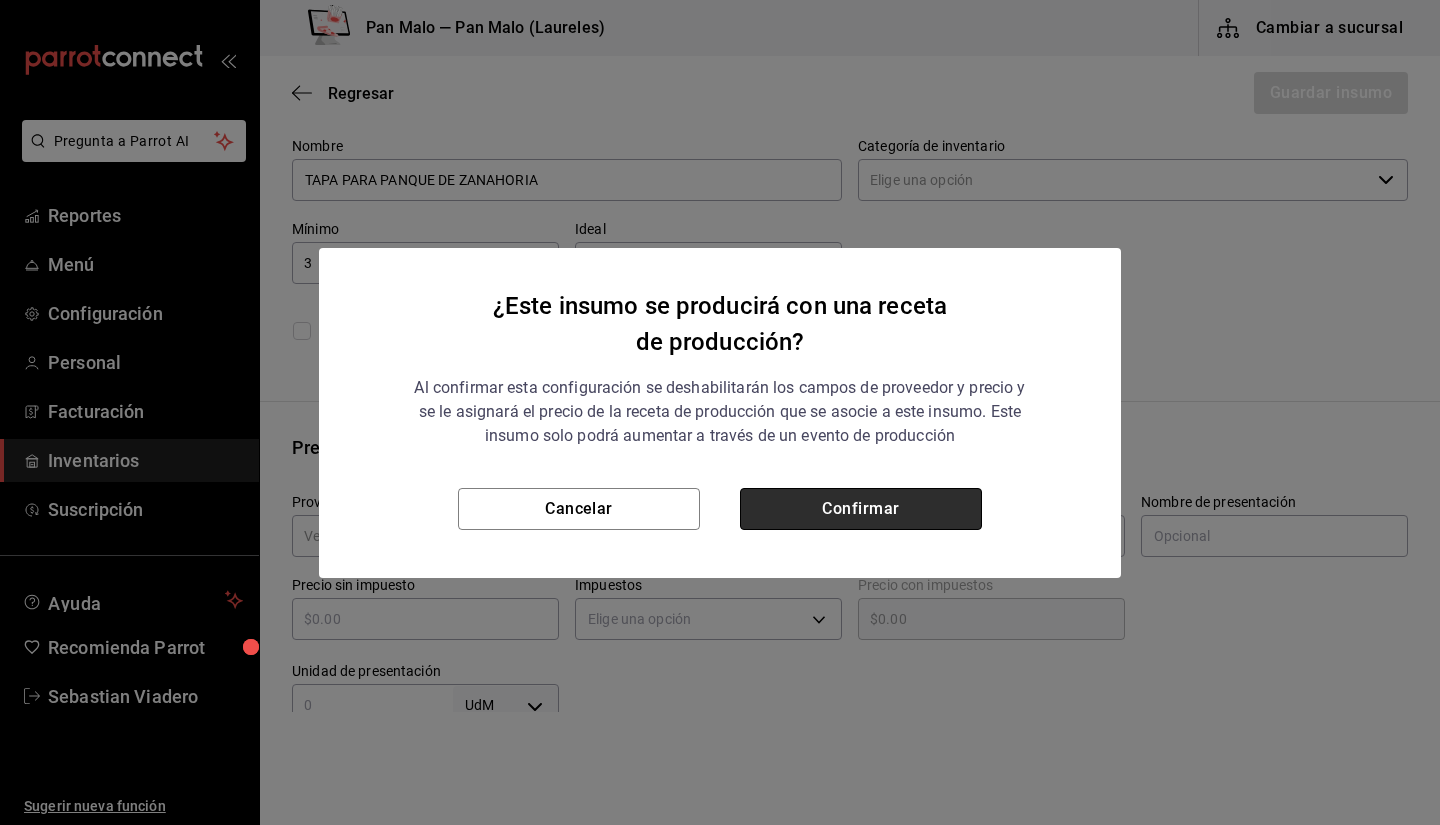 click on "Confirmar" at bounding box center (861, 509) 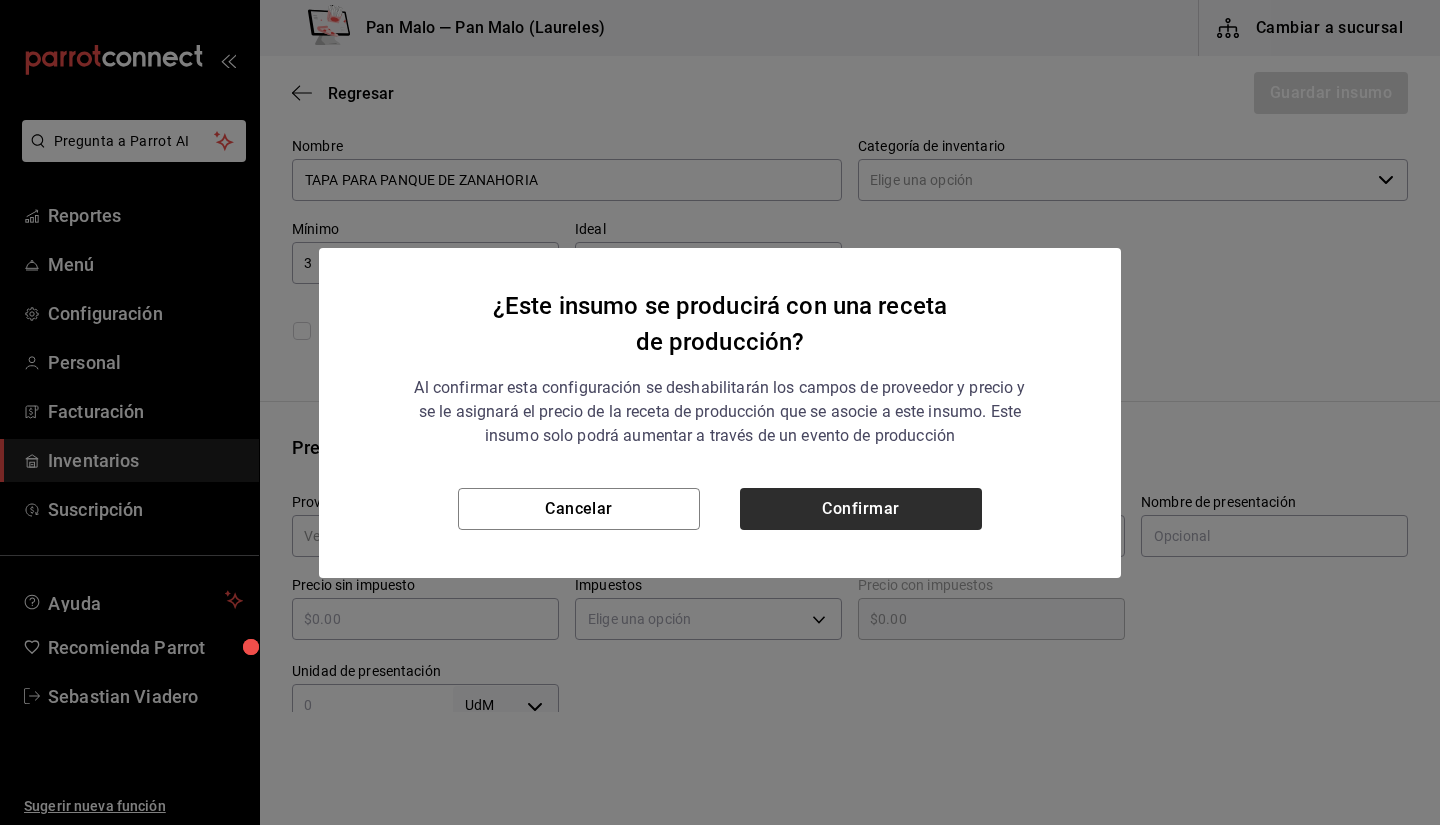 checkbox on "true" 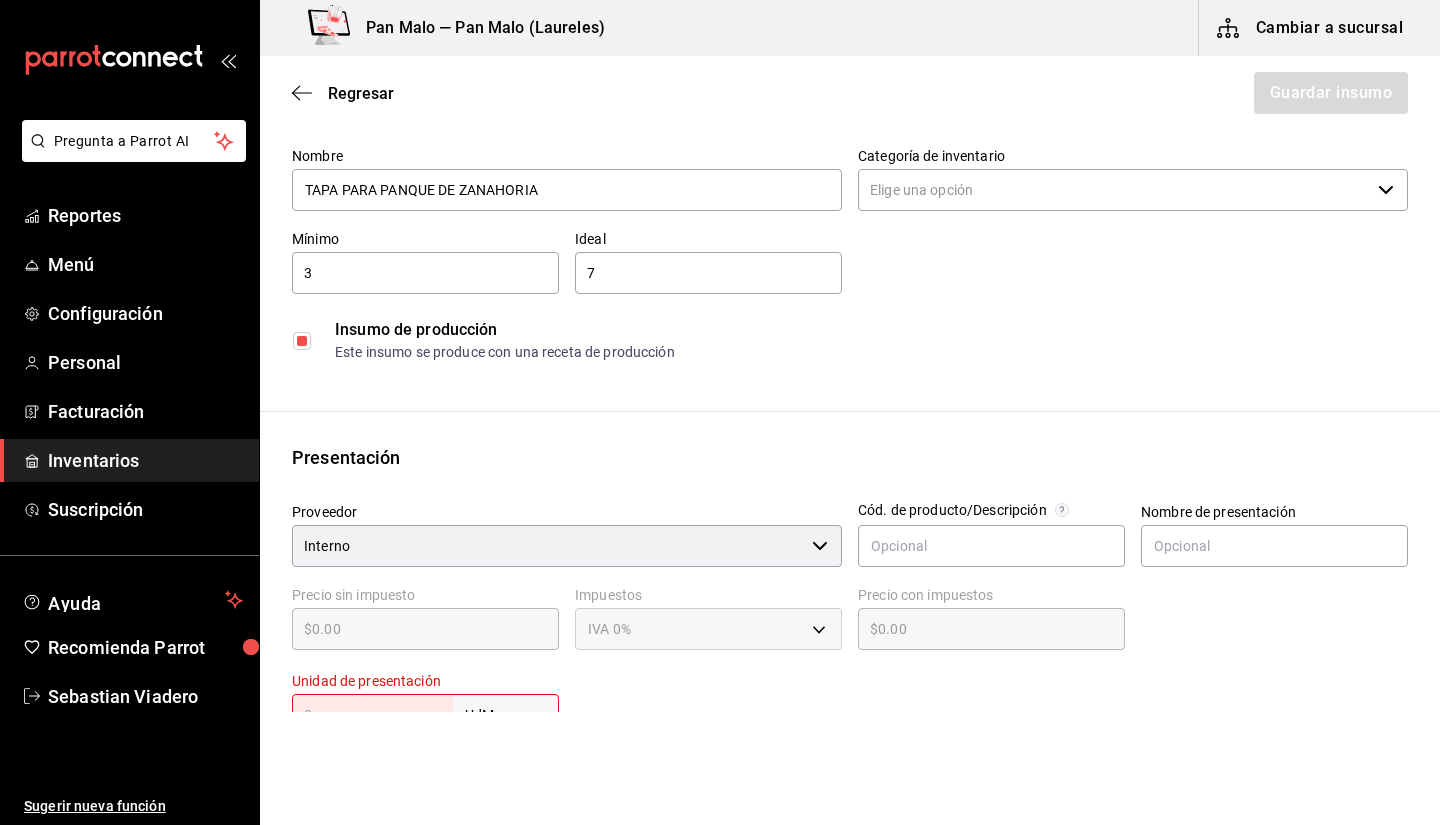 scroll, scrollTop: 31, scrollLeft: 0, axis: vertical 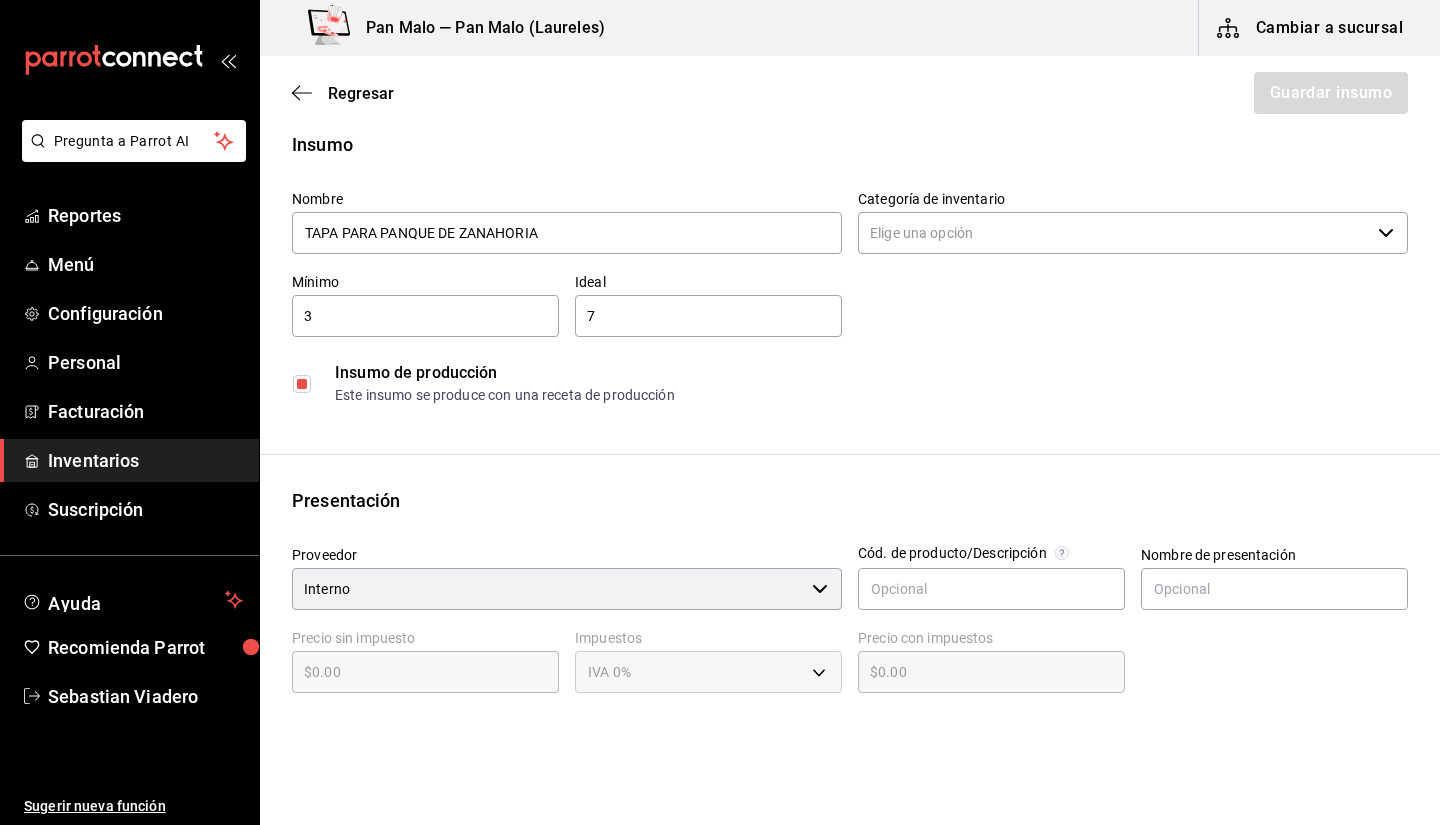 click on "Categoría de inventario" at bounding box center [1114, 233] 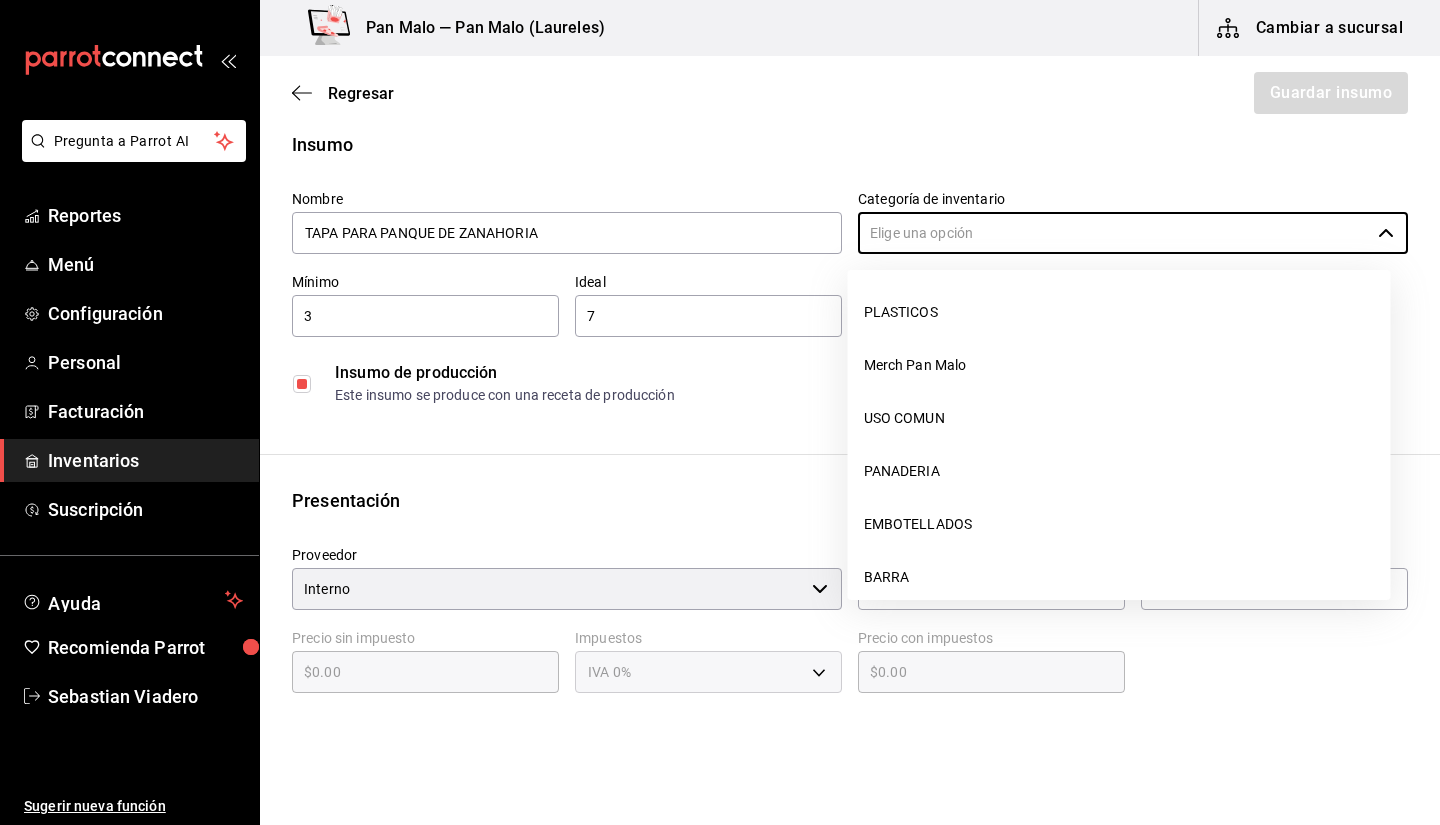 scroll, scrollTop: 170, scrollLeft: 0, axis: vertical 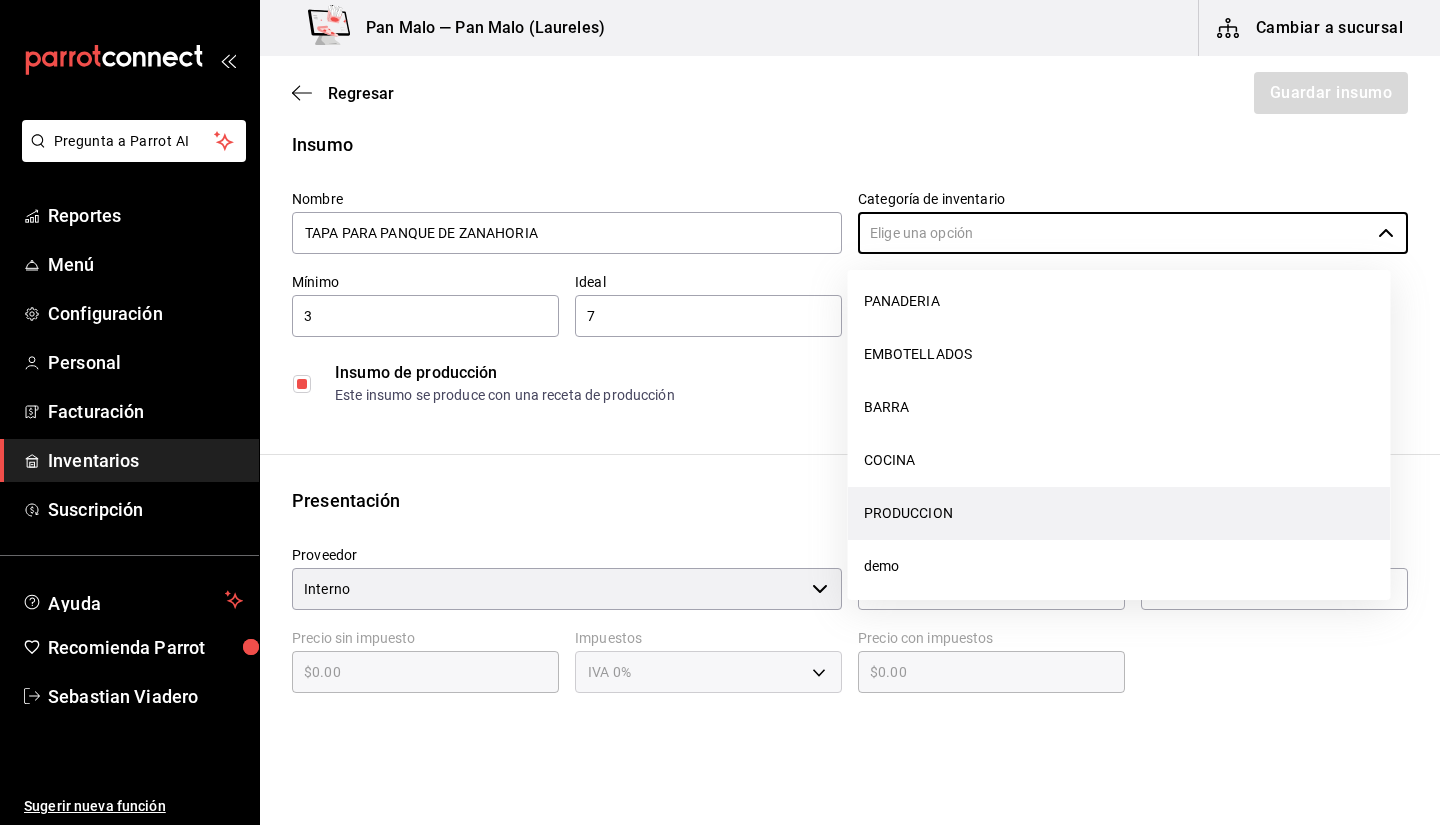 click on "PRODUCCION" at bounding box center (1119, 513) 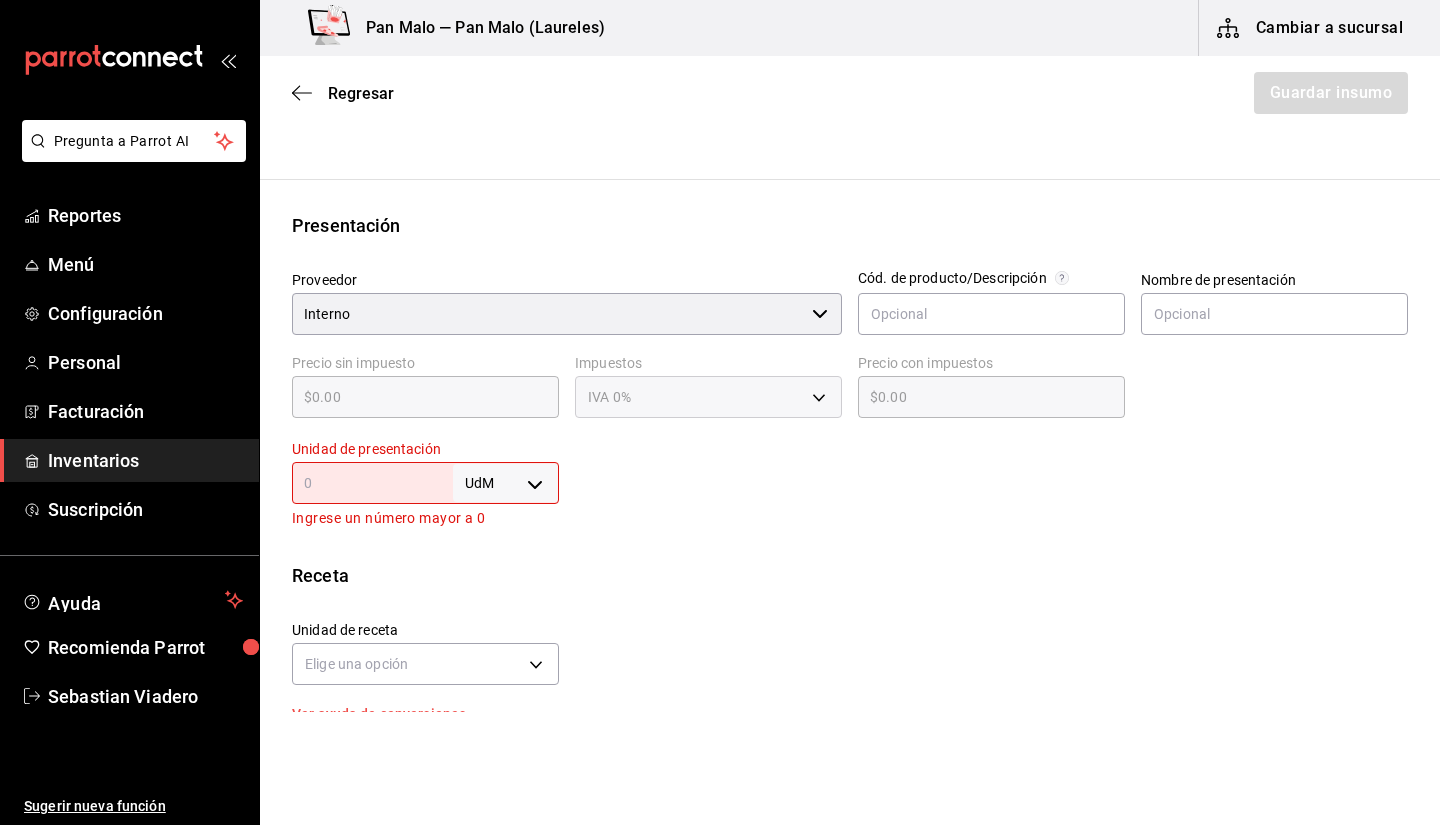 scroll, scrollTop: 341, scrollLeft: 0, axis: vertical 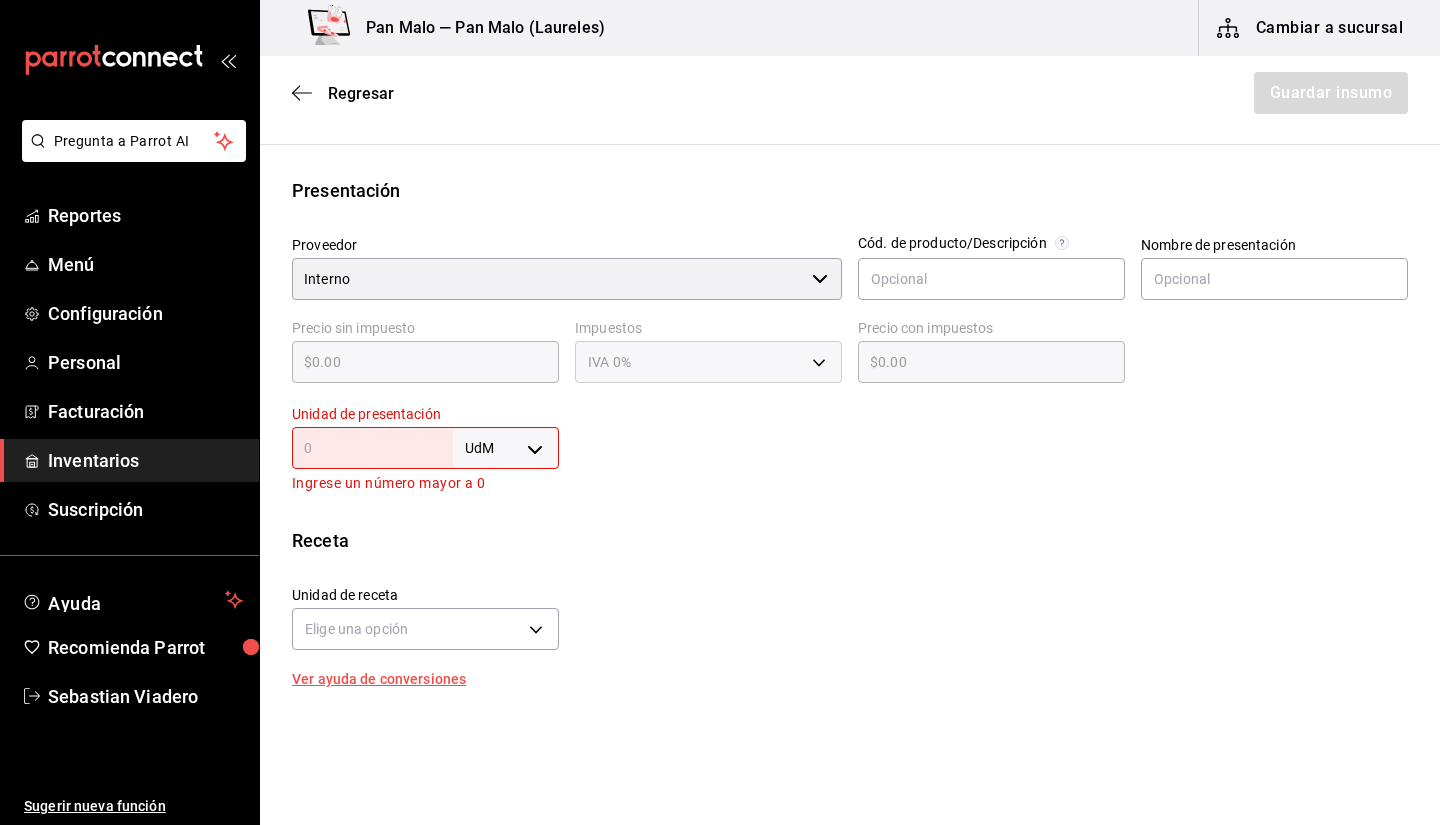 click on "Ingrese un número mayor a 0" at bounding box center [425, 483] 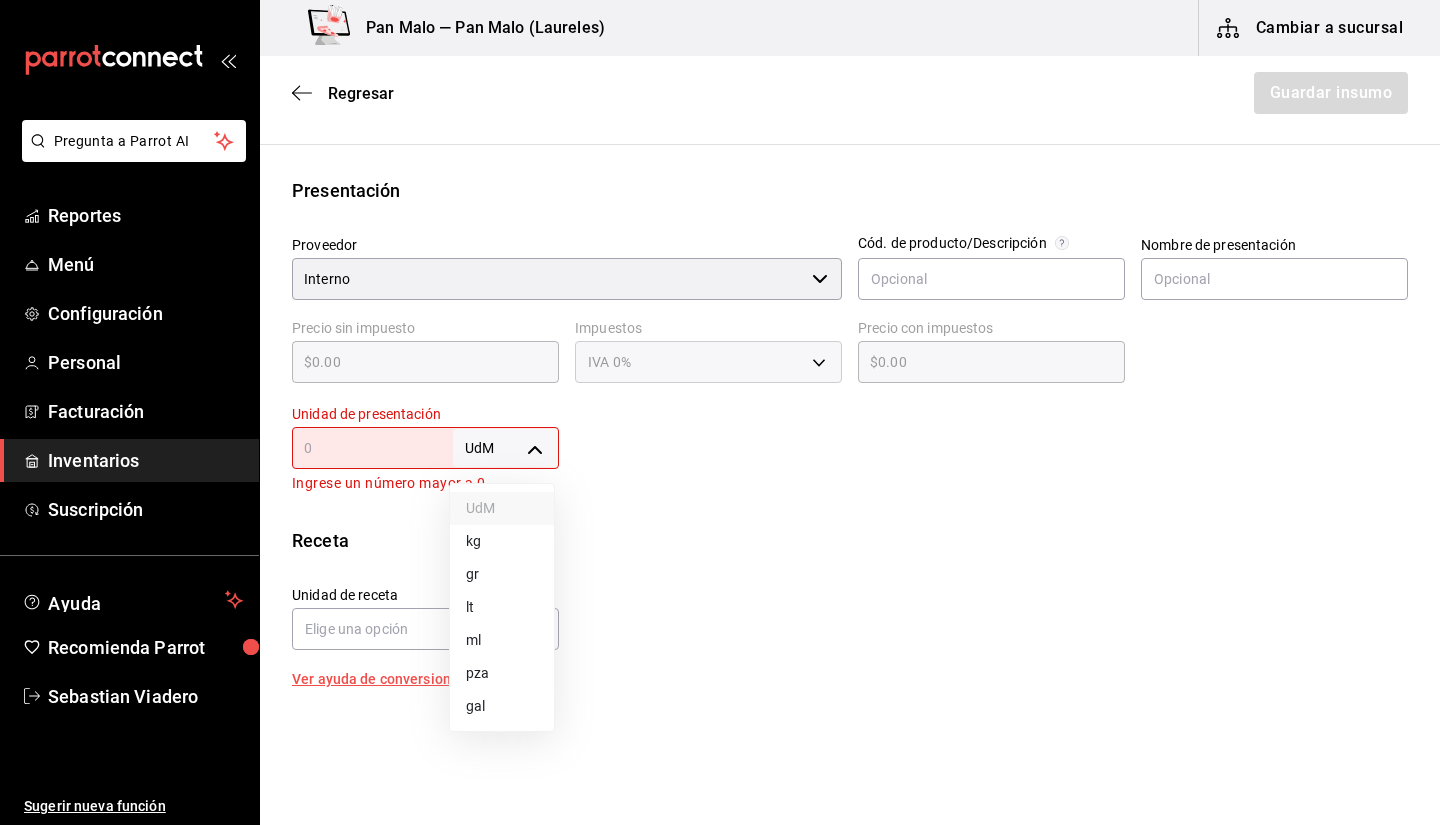drag, startPoint x: 517, startPoint y: 676, endPoint x: 483, endPoint y: 683, distance: 34.713108 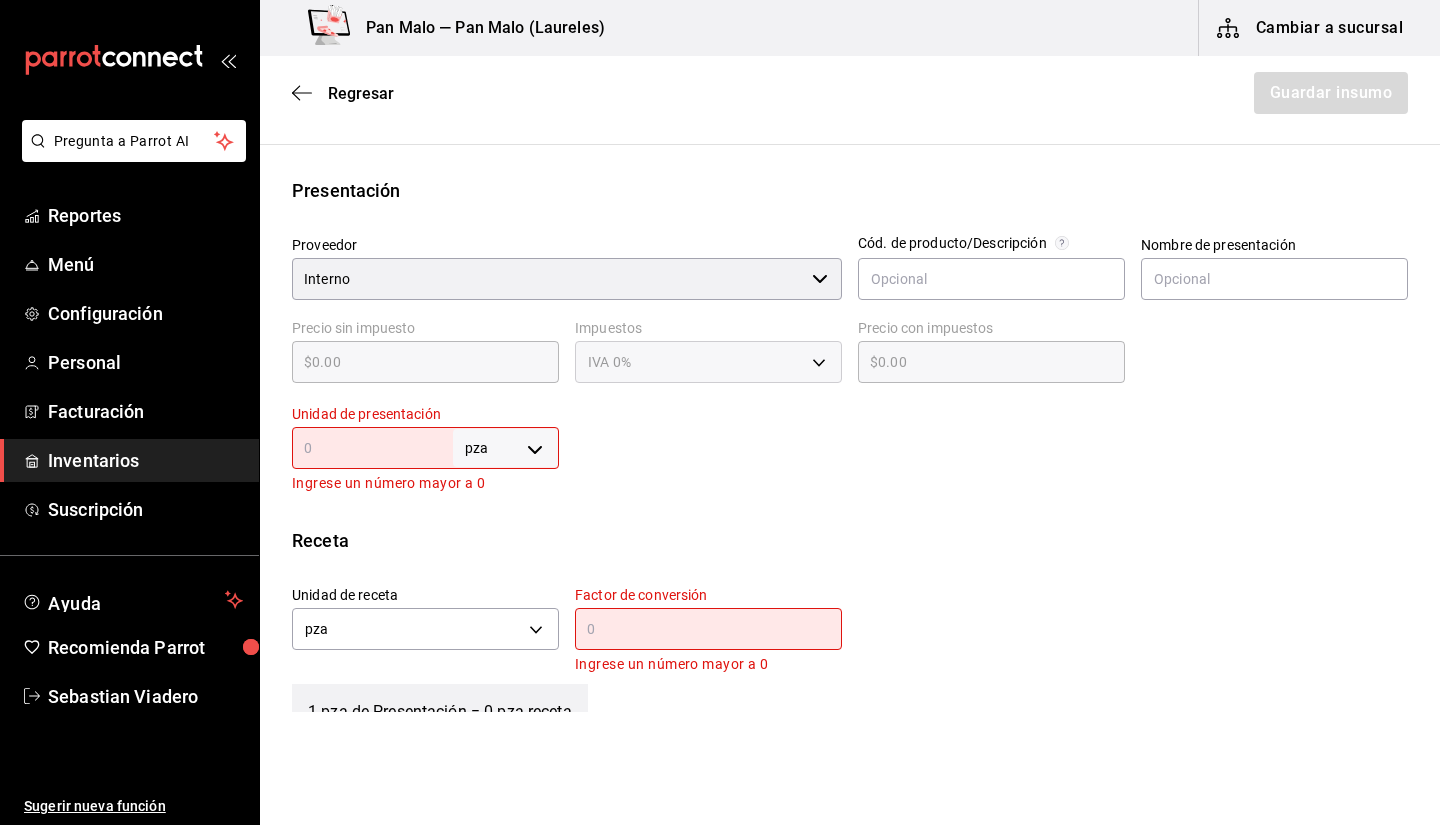click at bounding box center [372, 448] 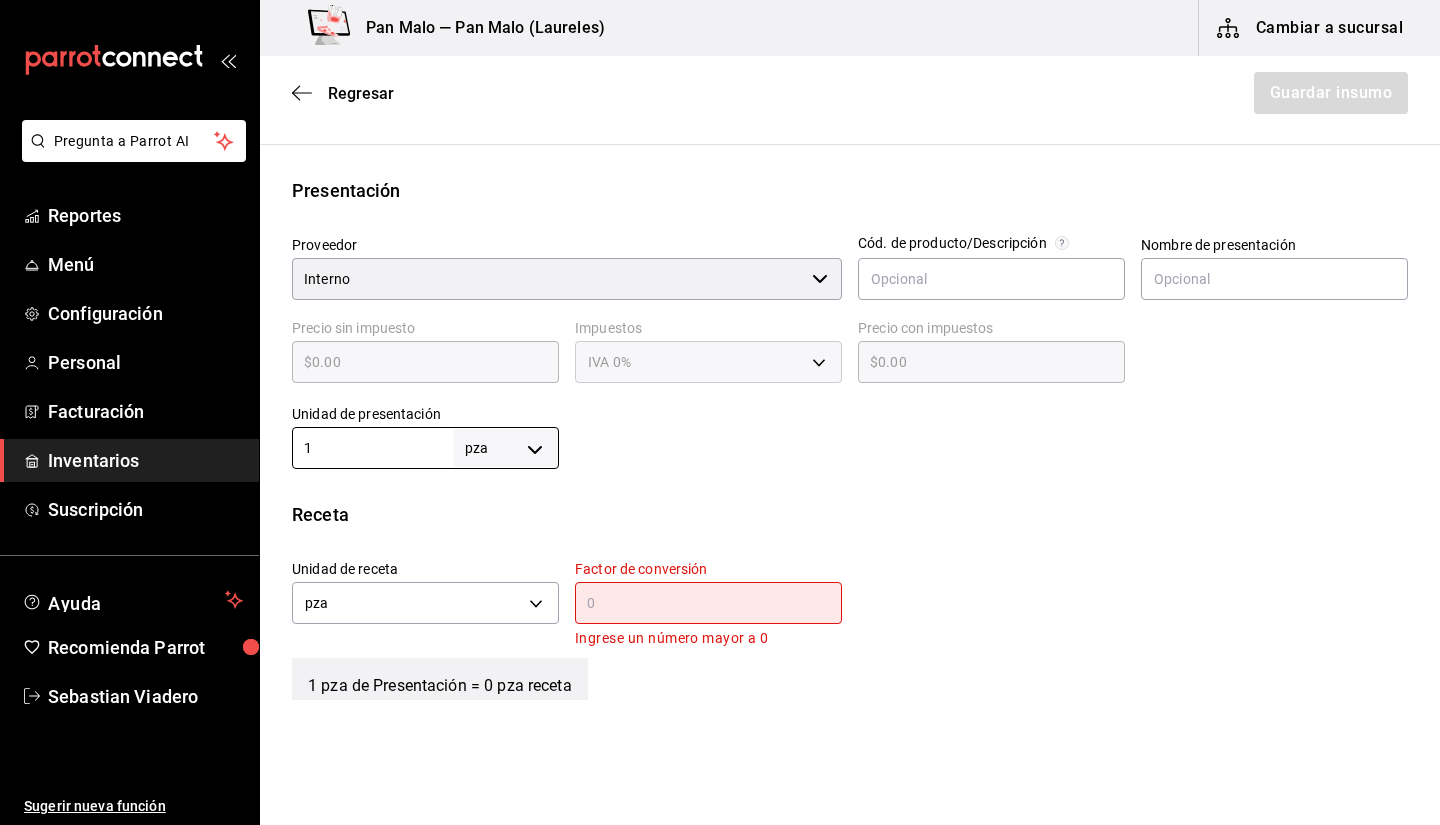 scroll, scrollTop: 491, scrollLeft: 0, axis: vertical 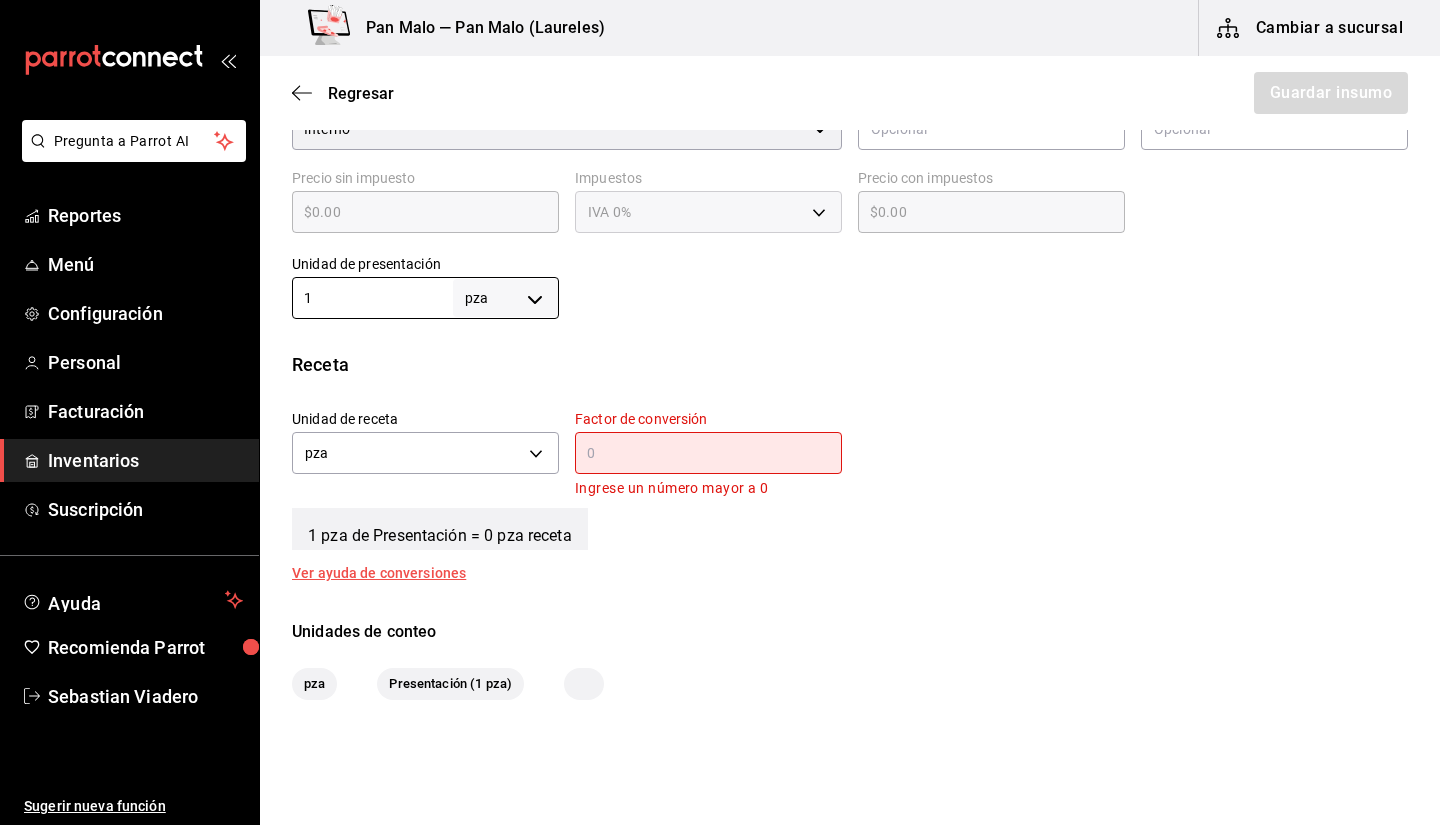 type on "1" 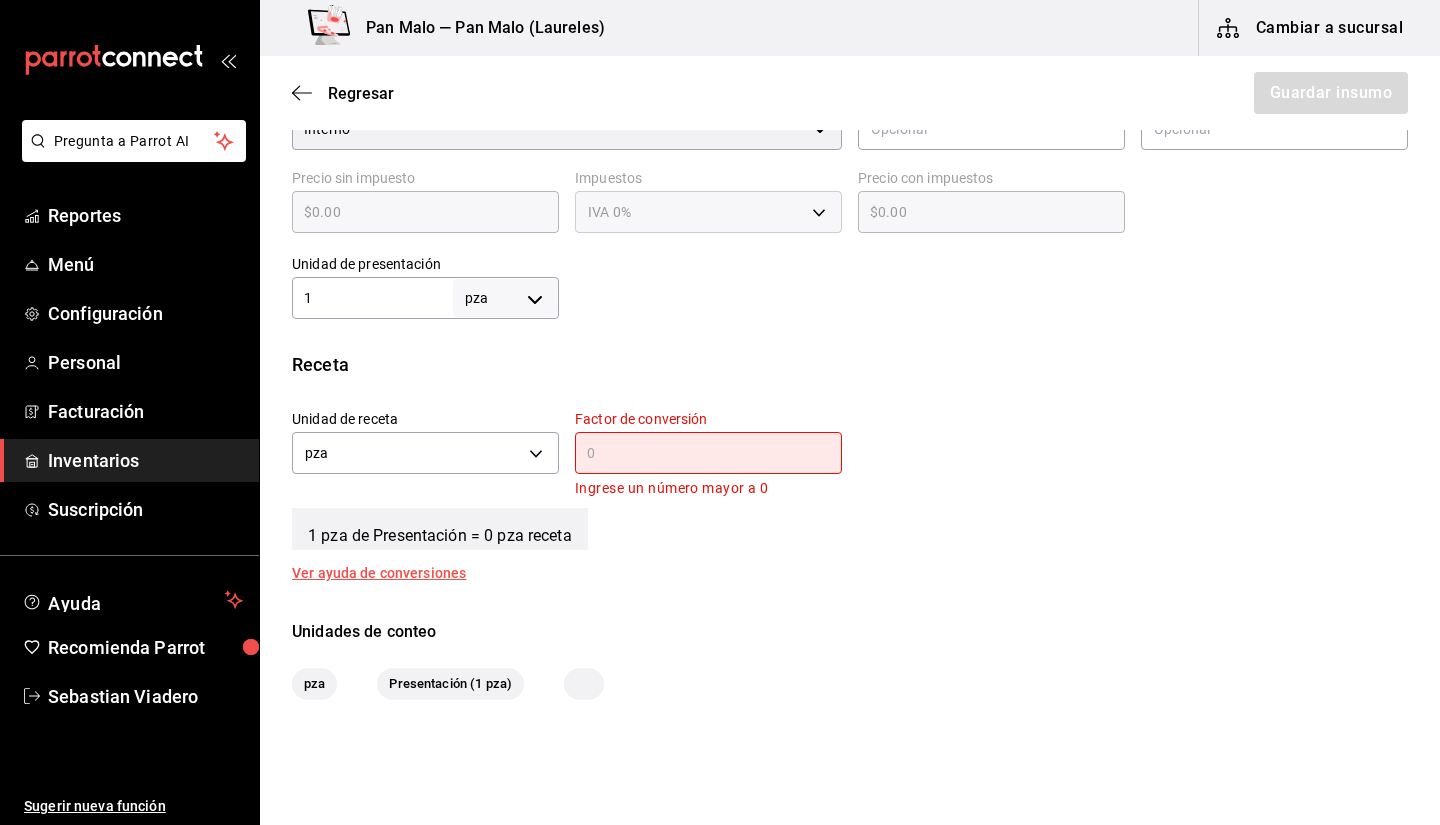 click on "Receta" at bounding box center (850, 364) 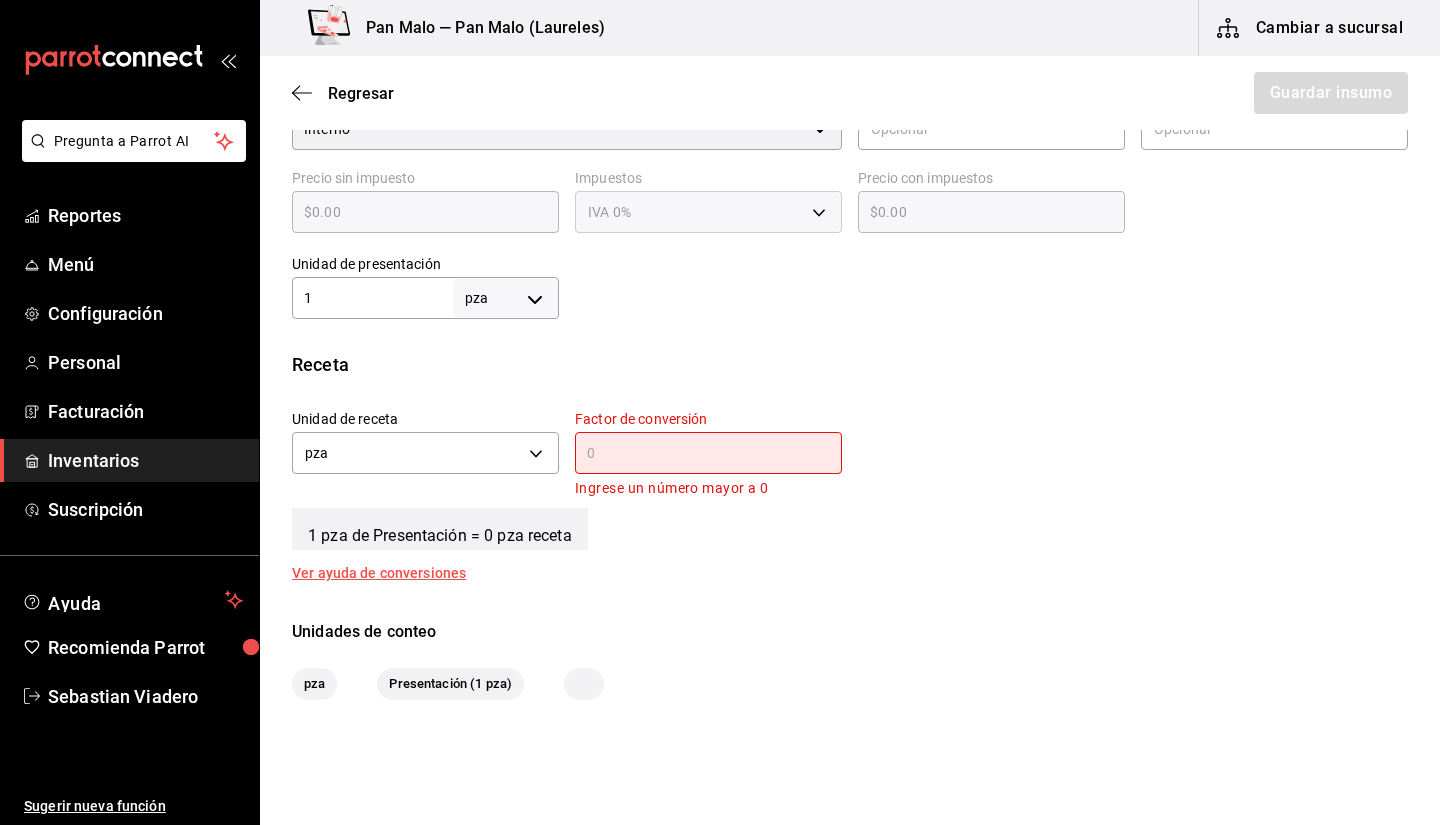 click at bounding box center (708, 453) 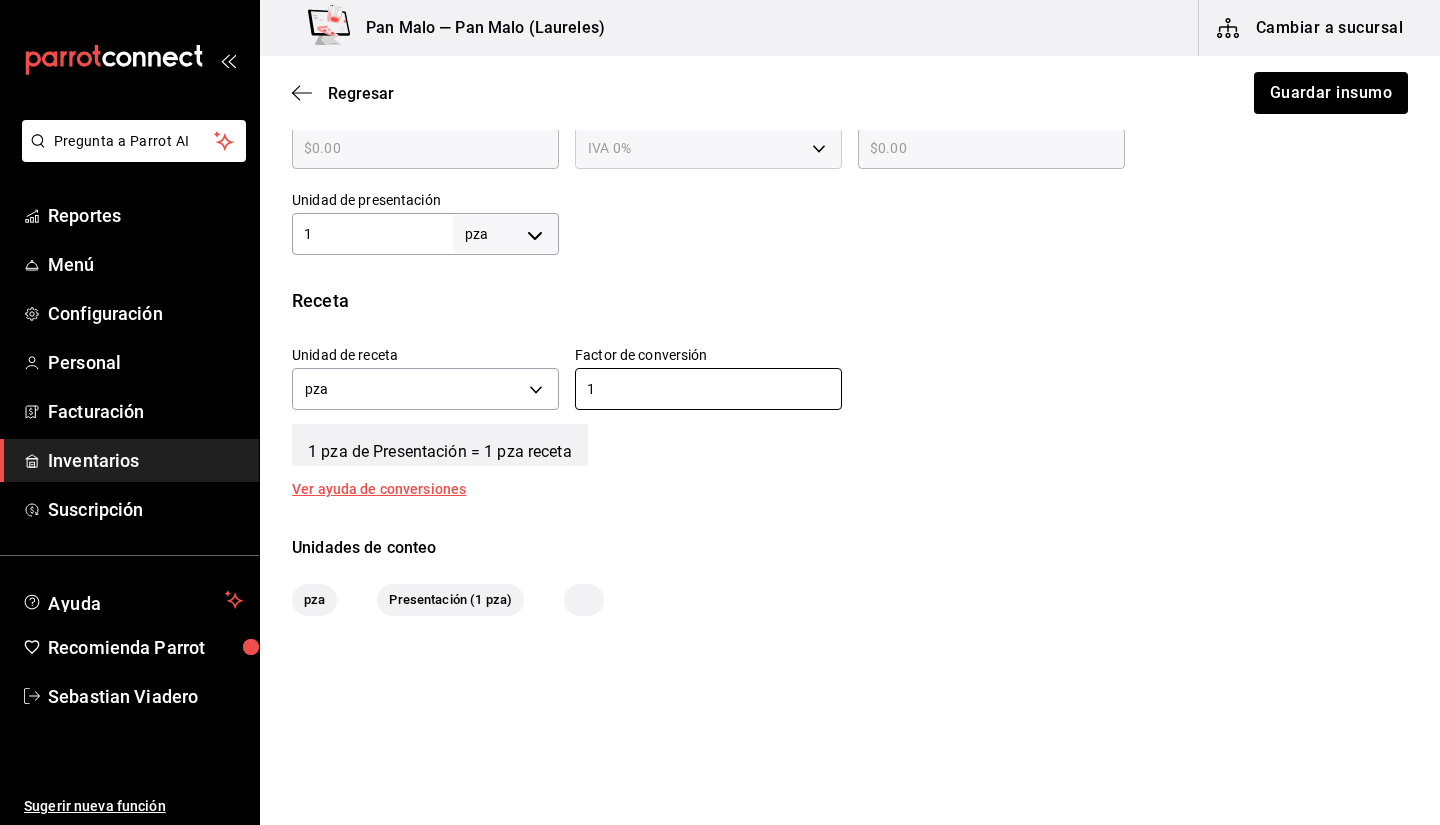 scroll, scrollTop: 122, scrollLeft: 0, axis: vertical 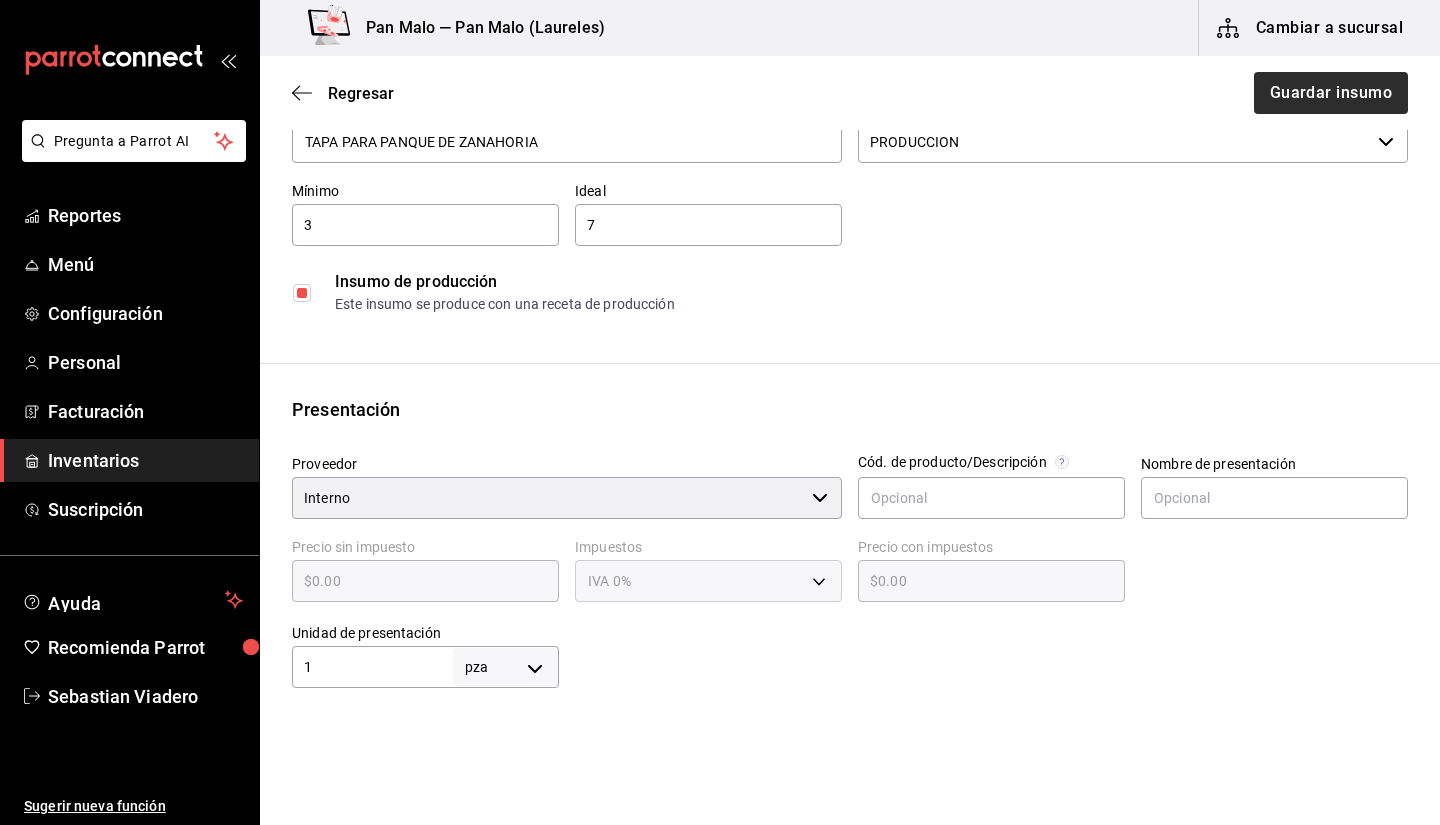 type on "1" 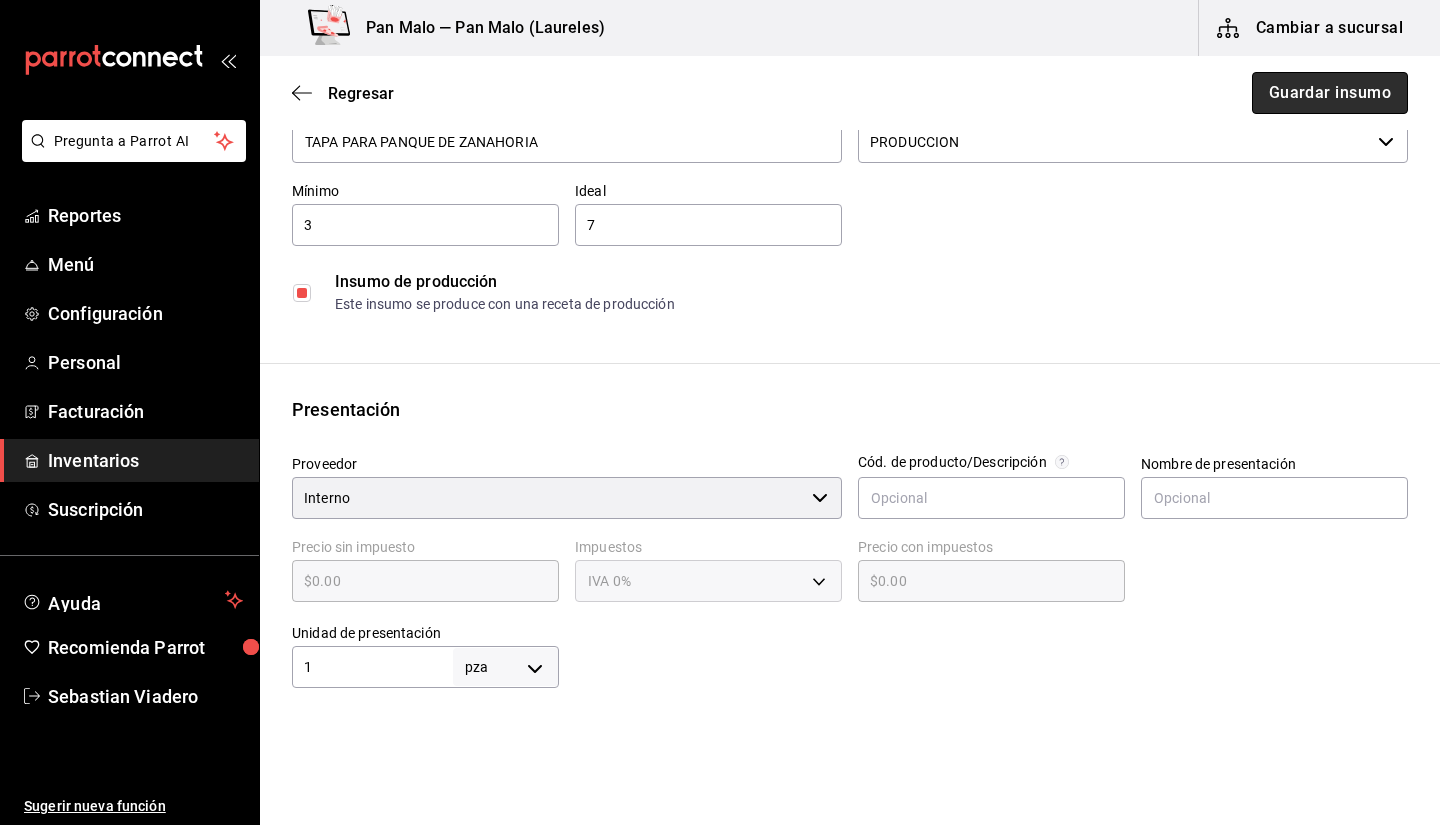 click on "Guardar insumo" at bounding box center (1330, 93) 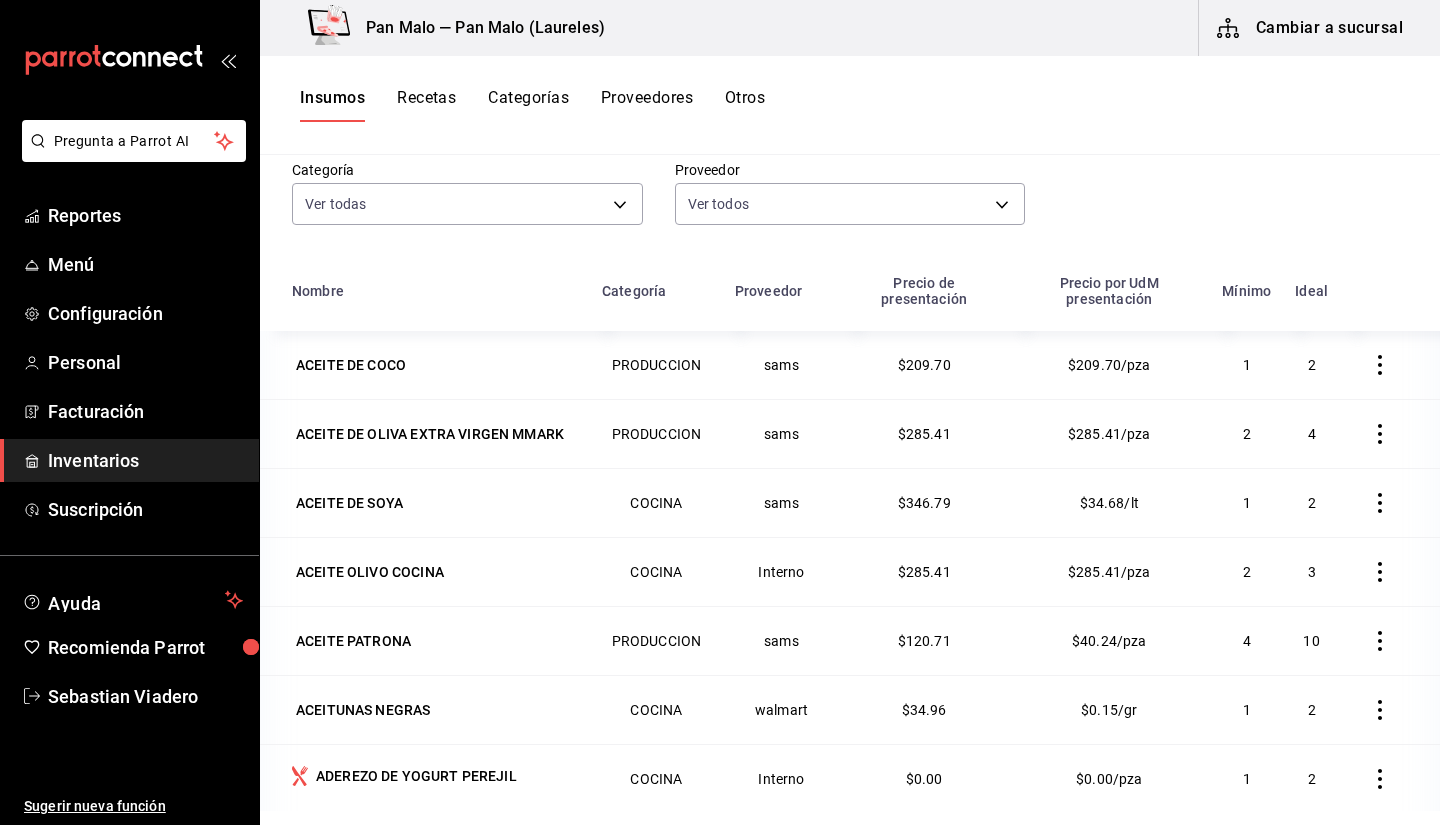 scroll, scrollTop: 0, scrollLeft: 0, axis: both 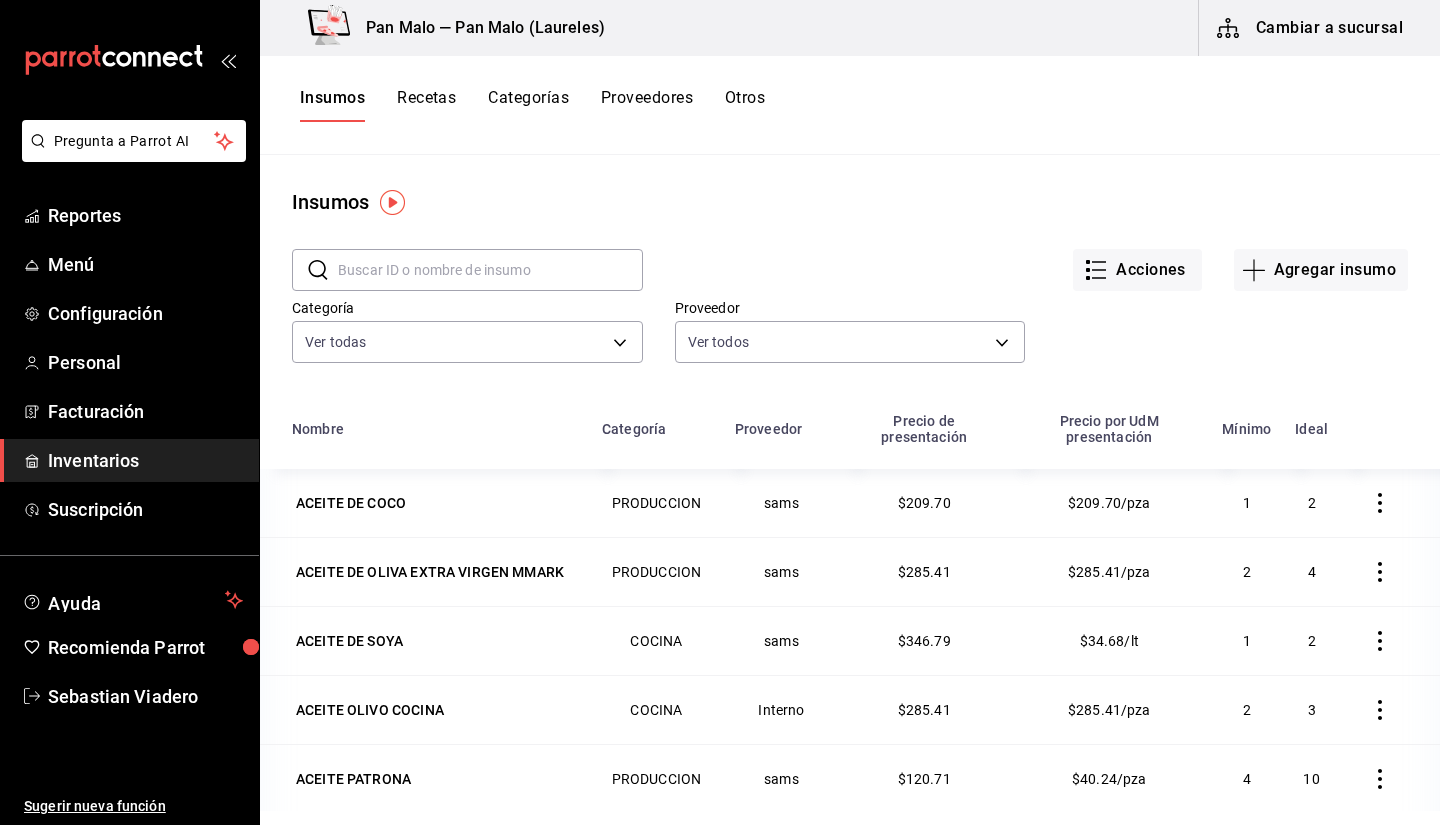 click at bounding box center (490, 270) 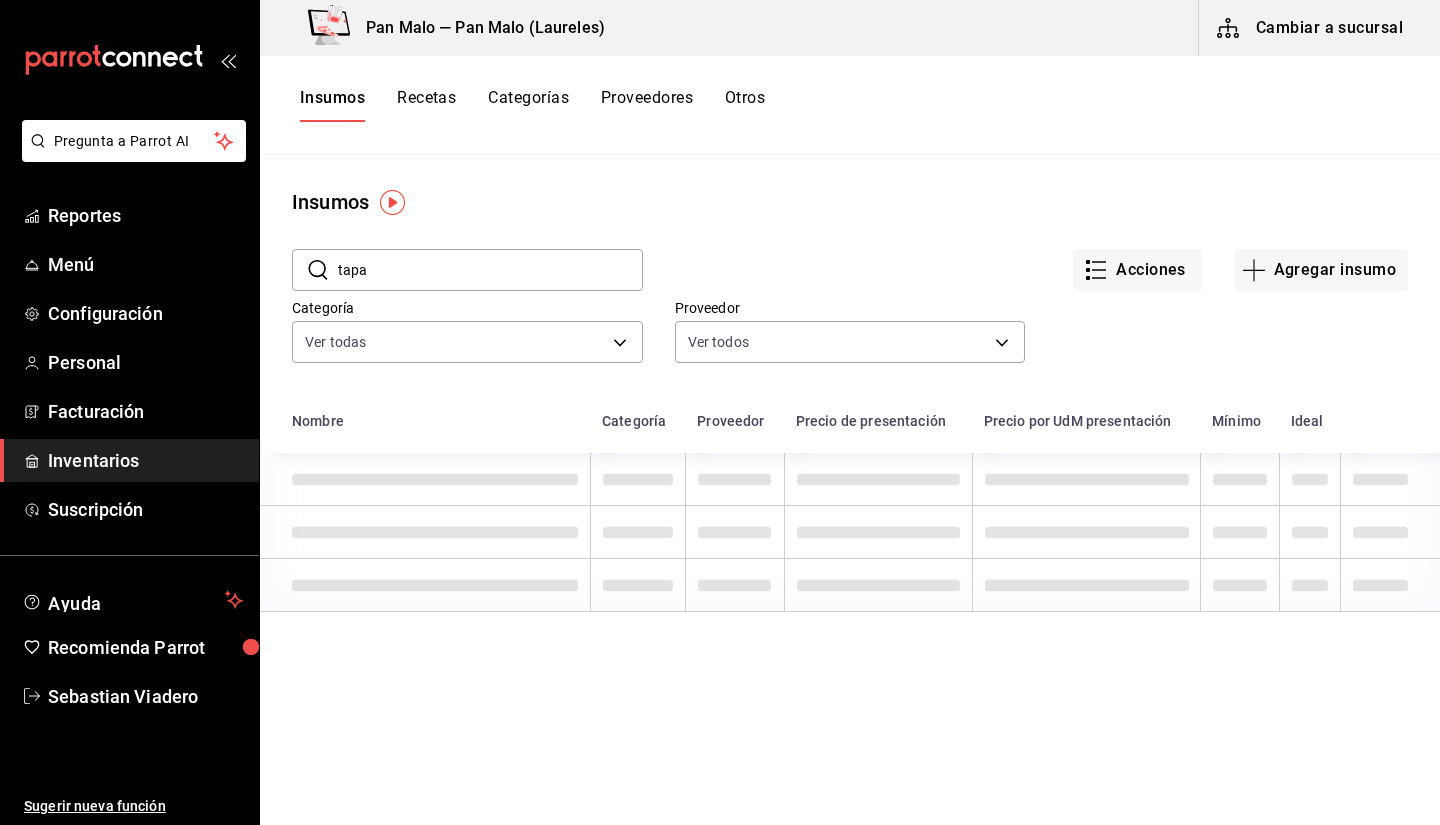 type on "tapa" 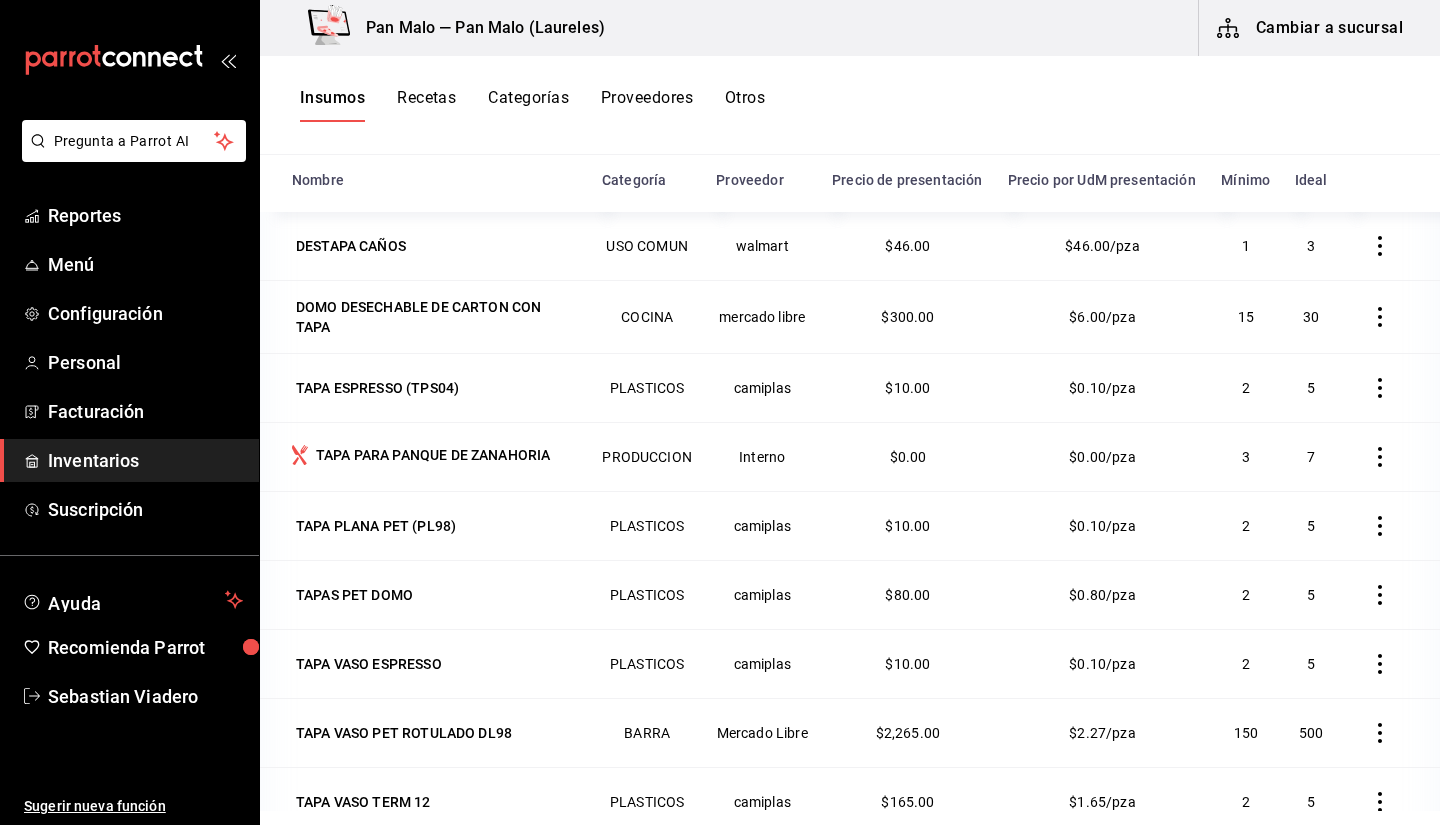 scroll, scrollTop: 246, scrollLeft: 0, axis: vertical 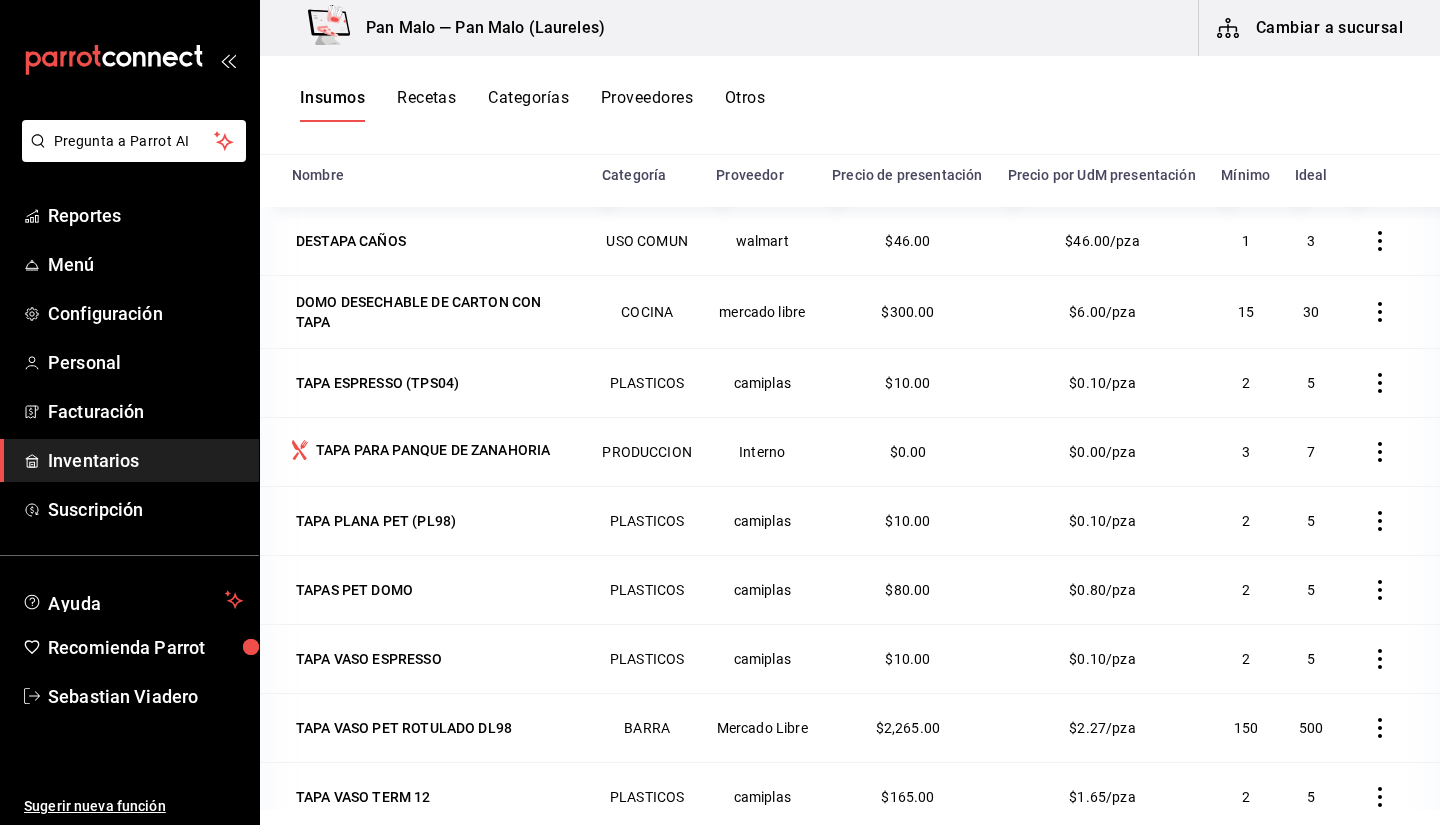 click 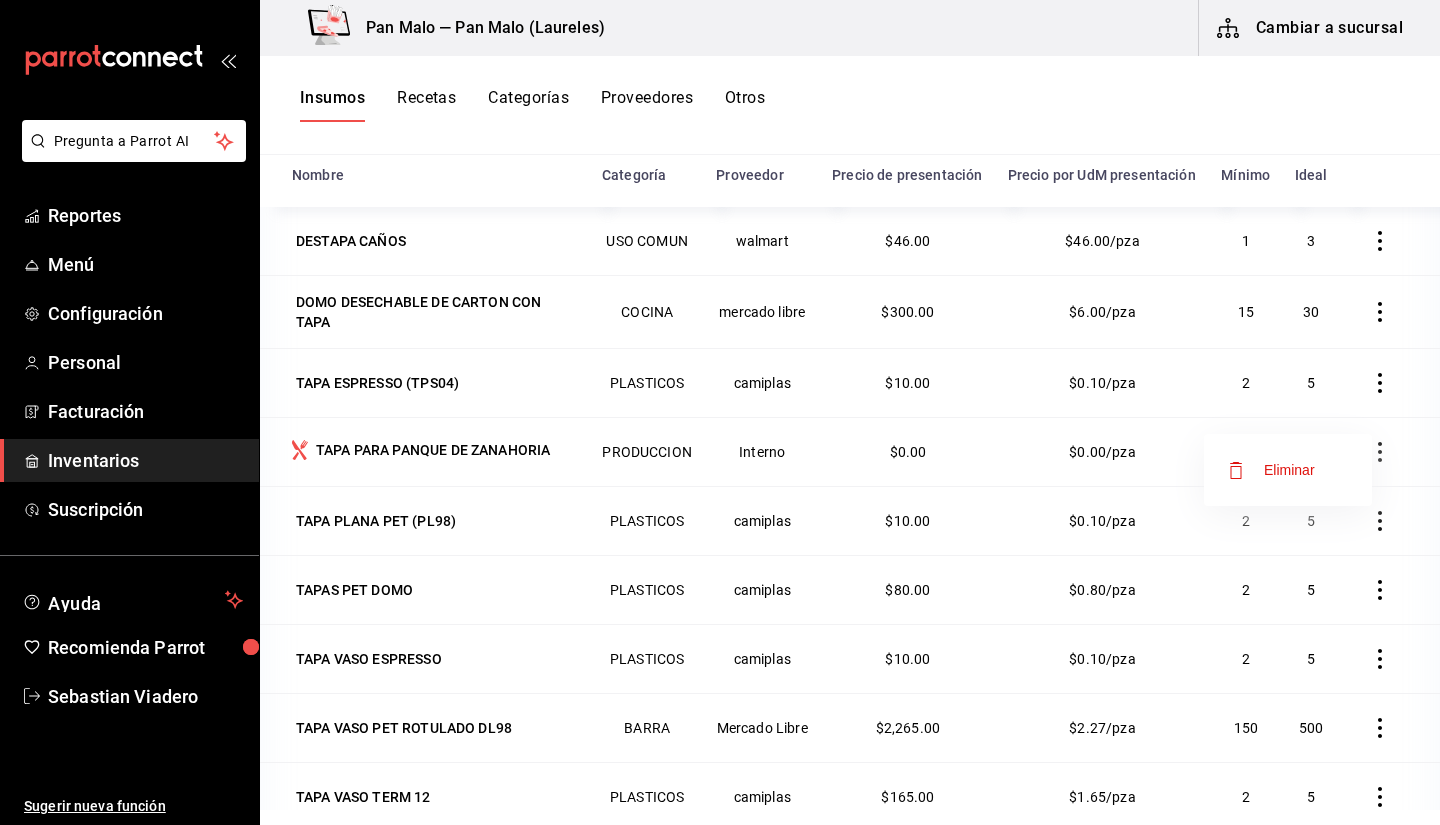 drag, startPoint x: 1439, startPoint y: 362, endPoint x: 1438, endPoint y: 256, distance: 106.004715 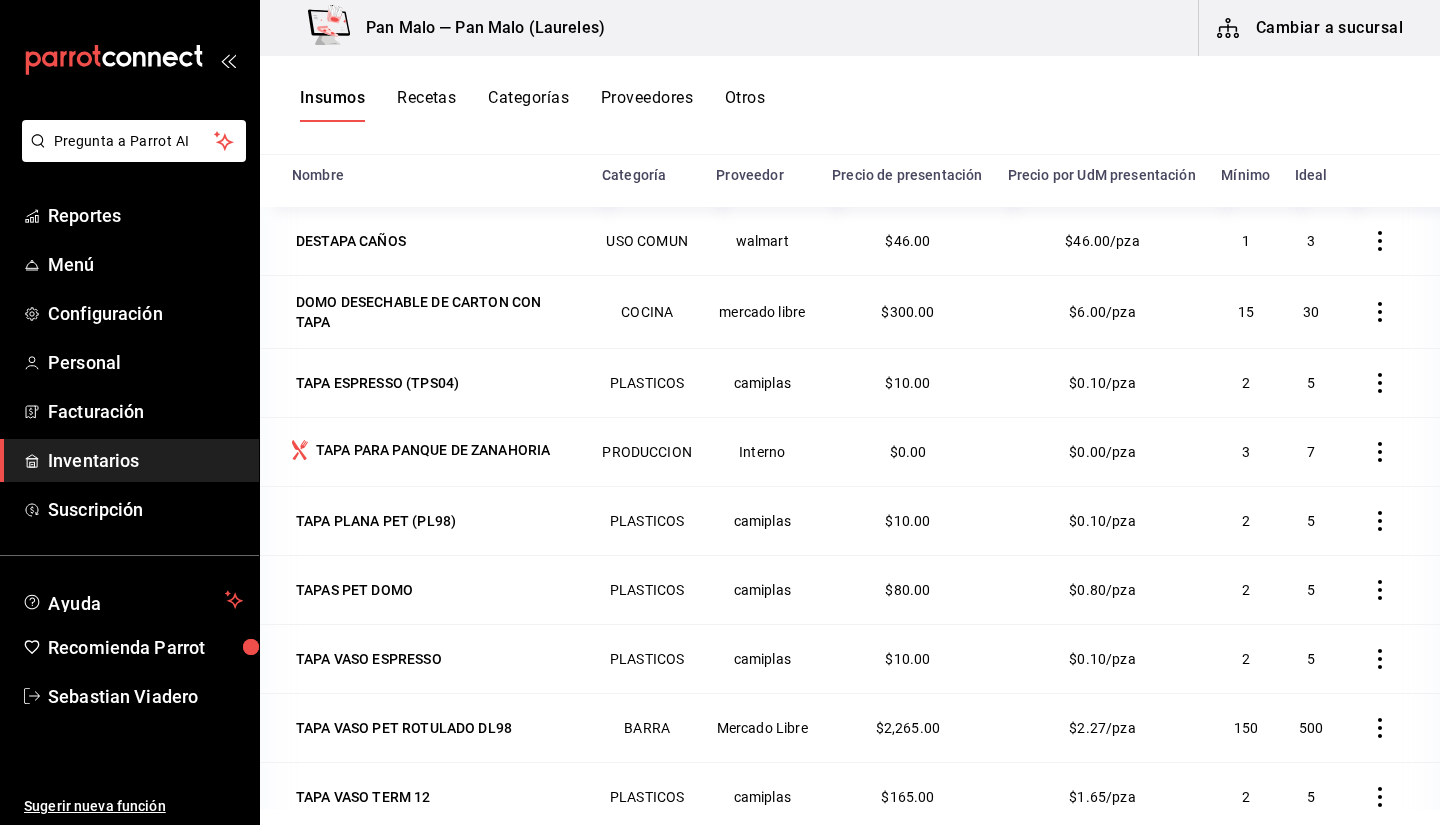 scroll, scrollTop: 0, scrollLeft: 0, axis: both 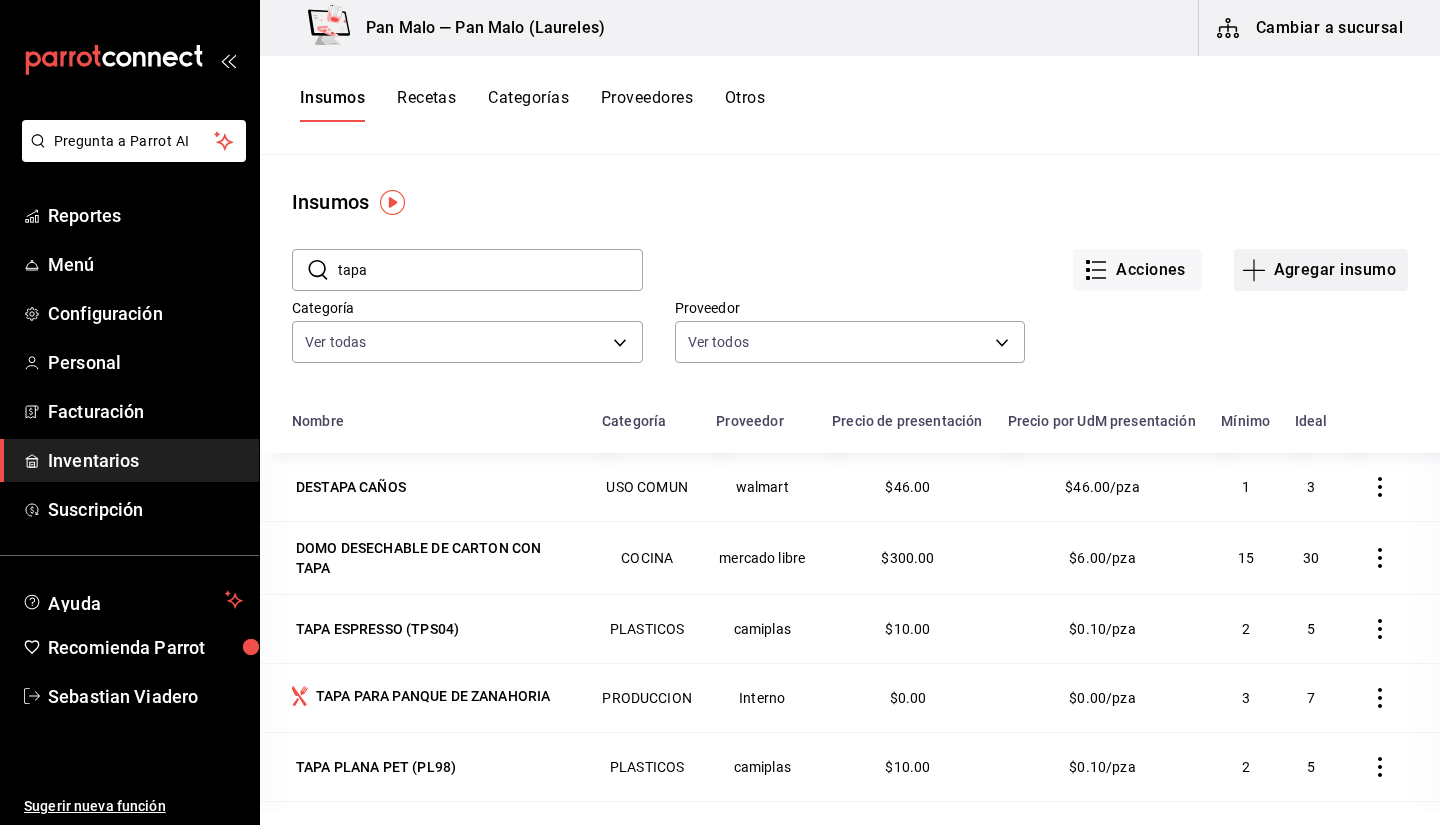 click on "Agregar insumo" at bounding box center [1321, 270] 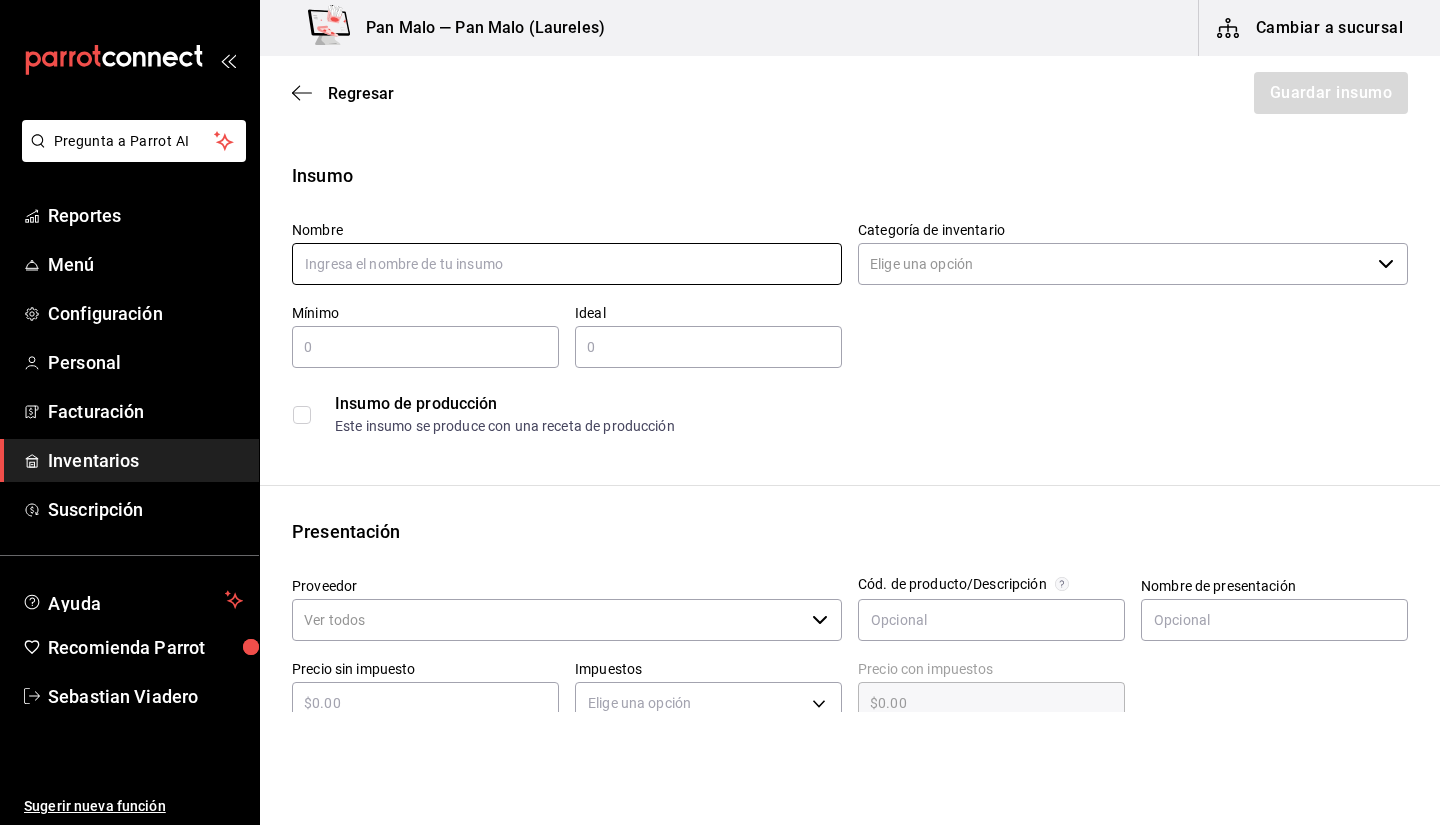 click at bounding box center (567, 264) 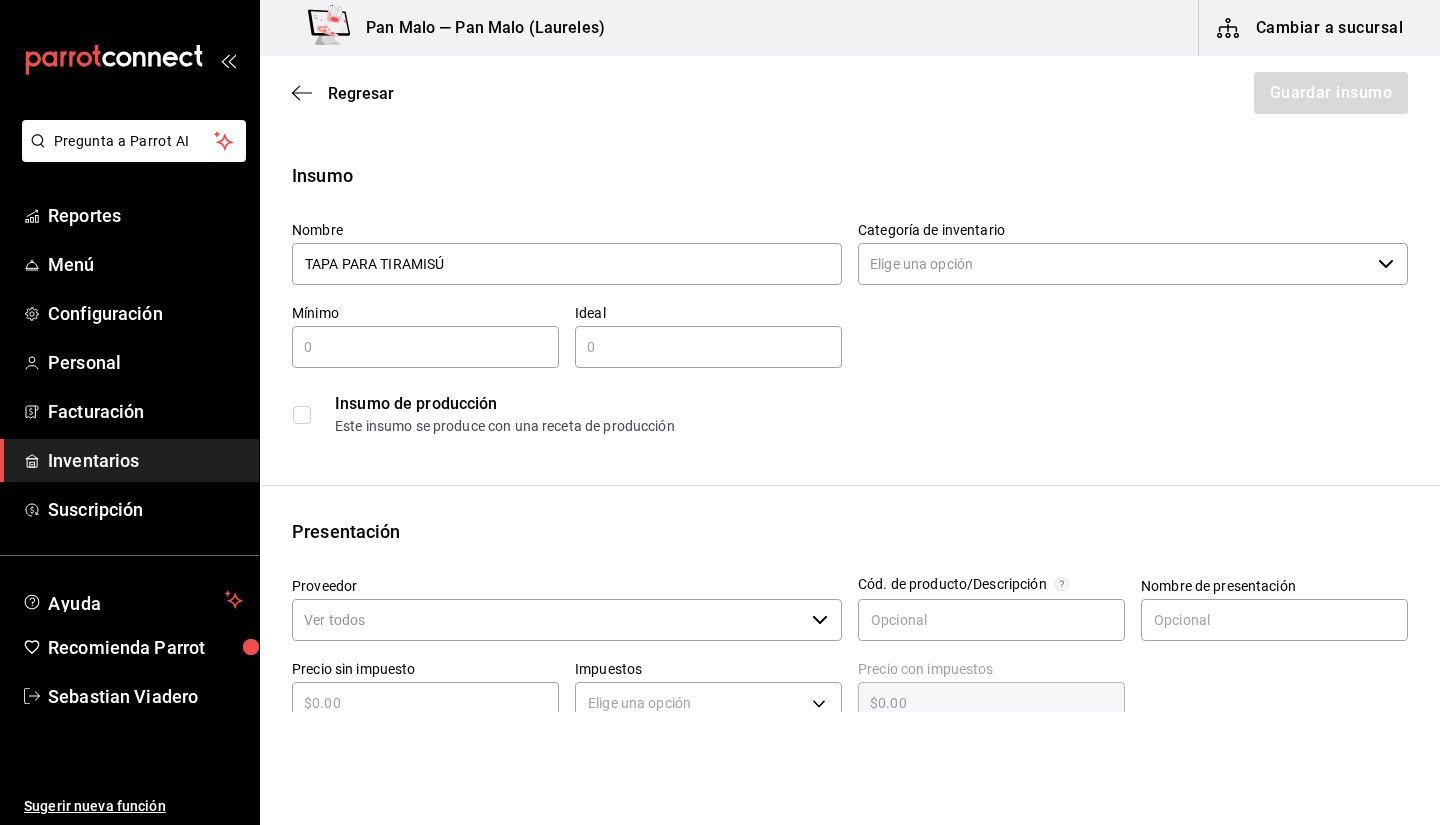 type on "TAPA PARA TIRAMISÚ" 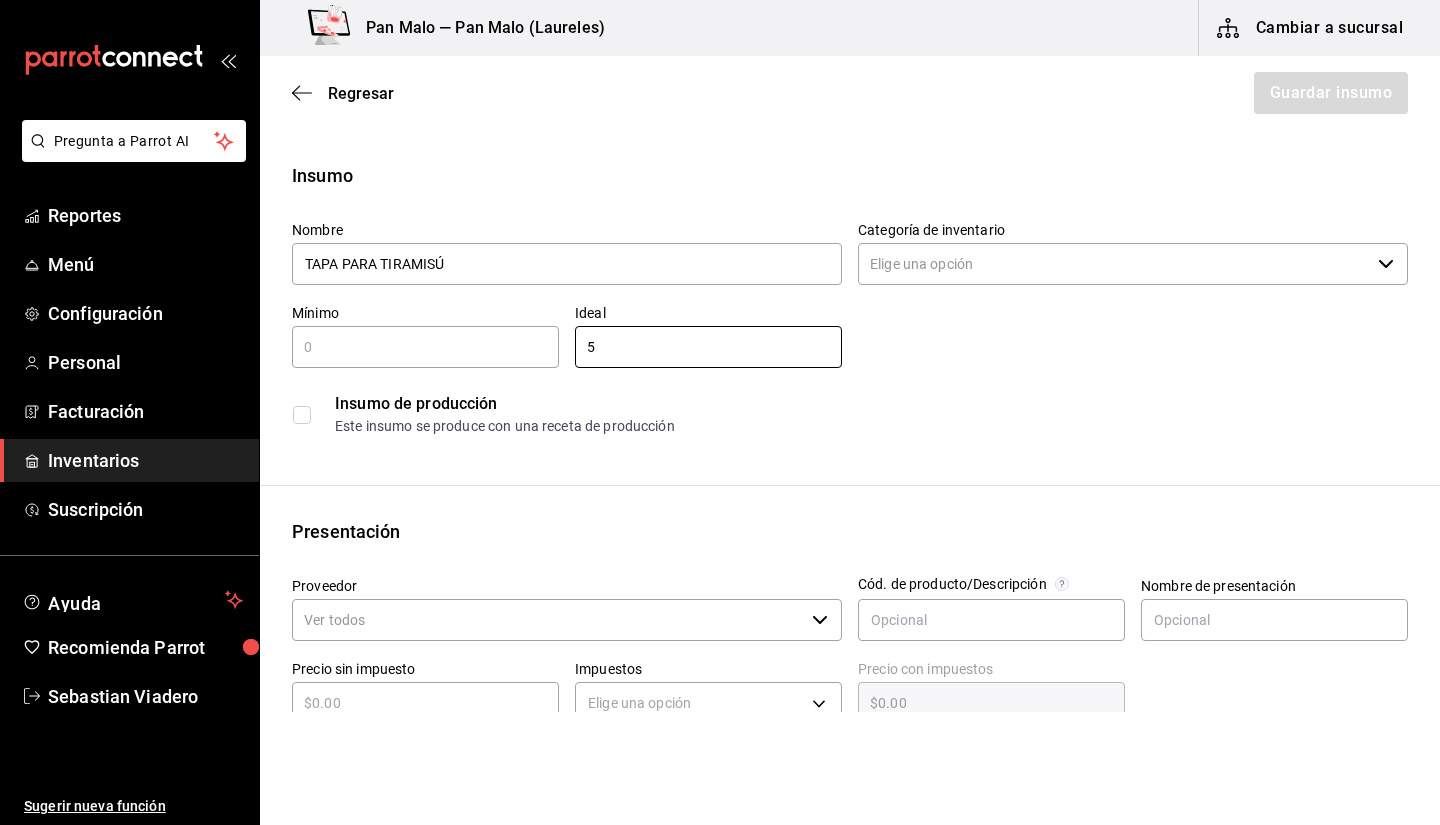 type on "5" 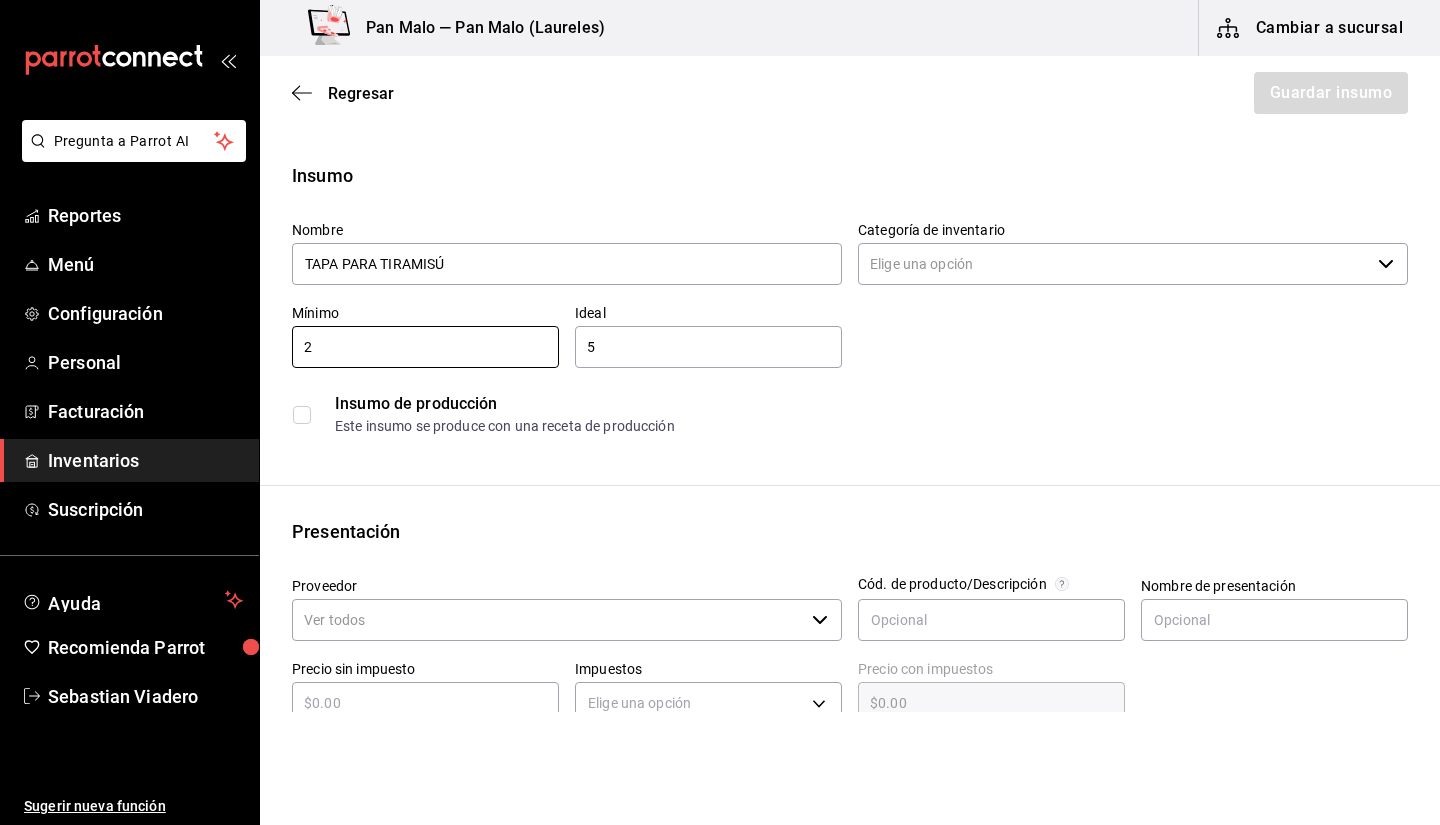 type on "2" 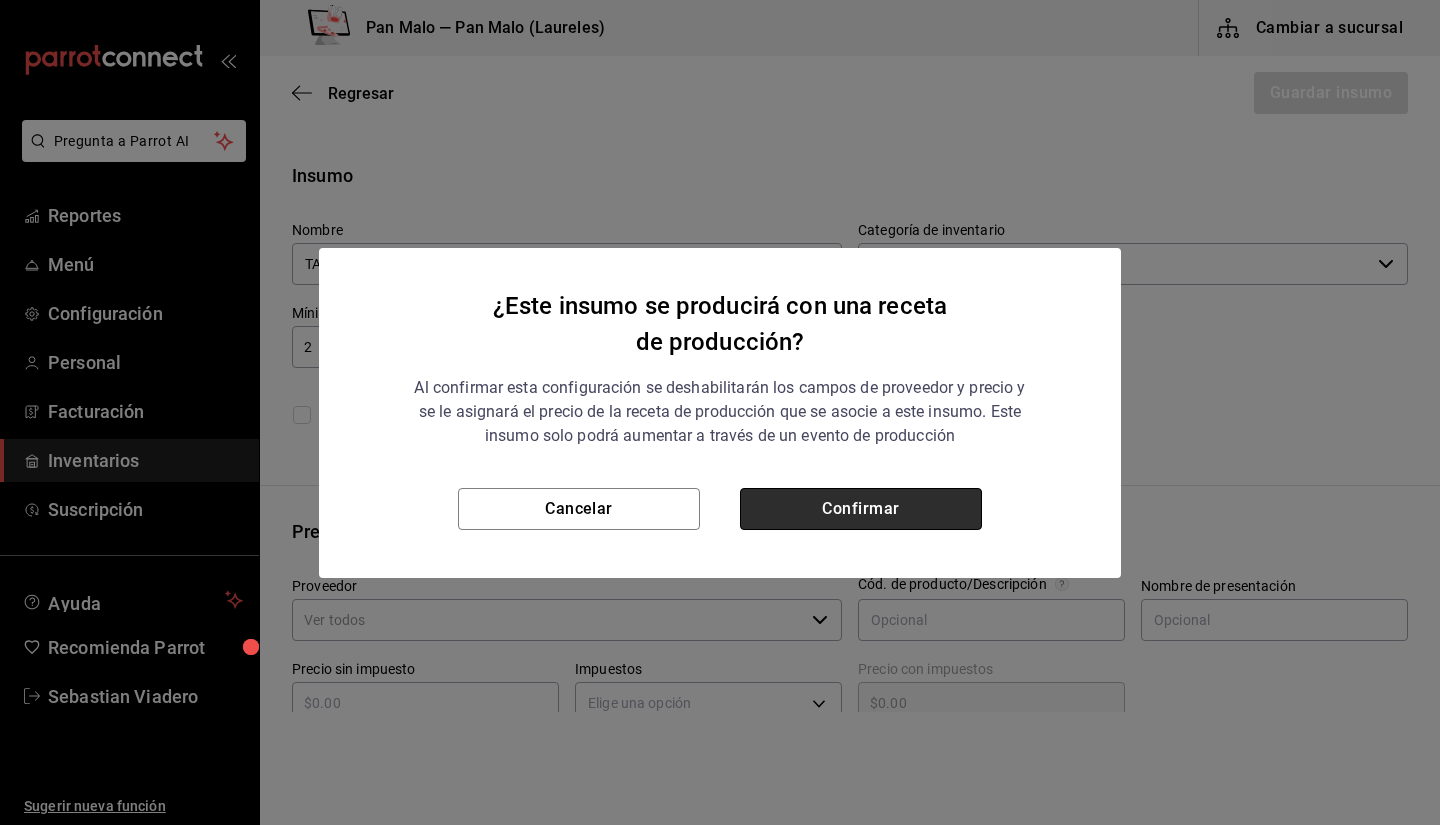 click on "Confirmar" at bounding box center (861, 509) 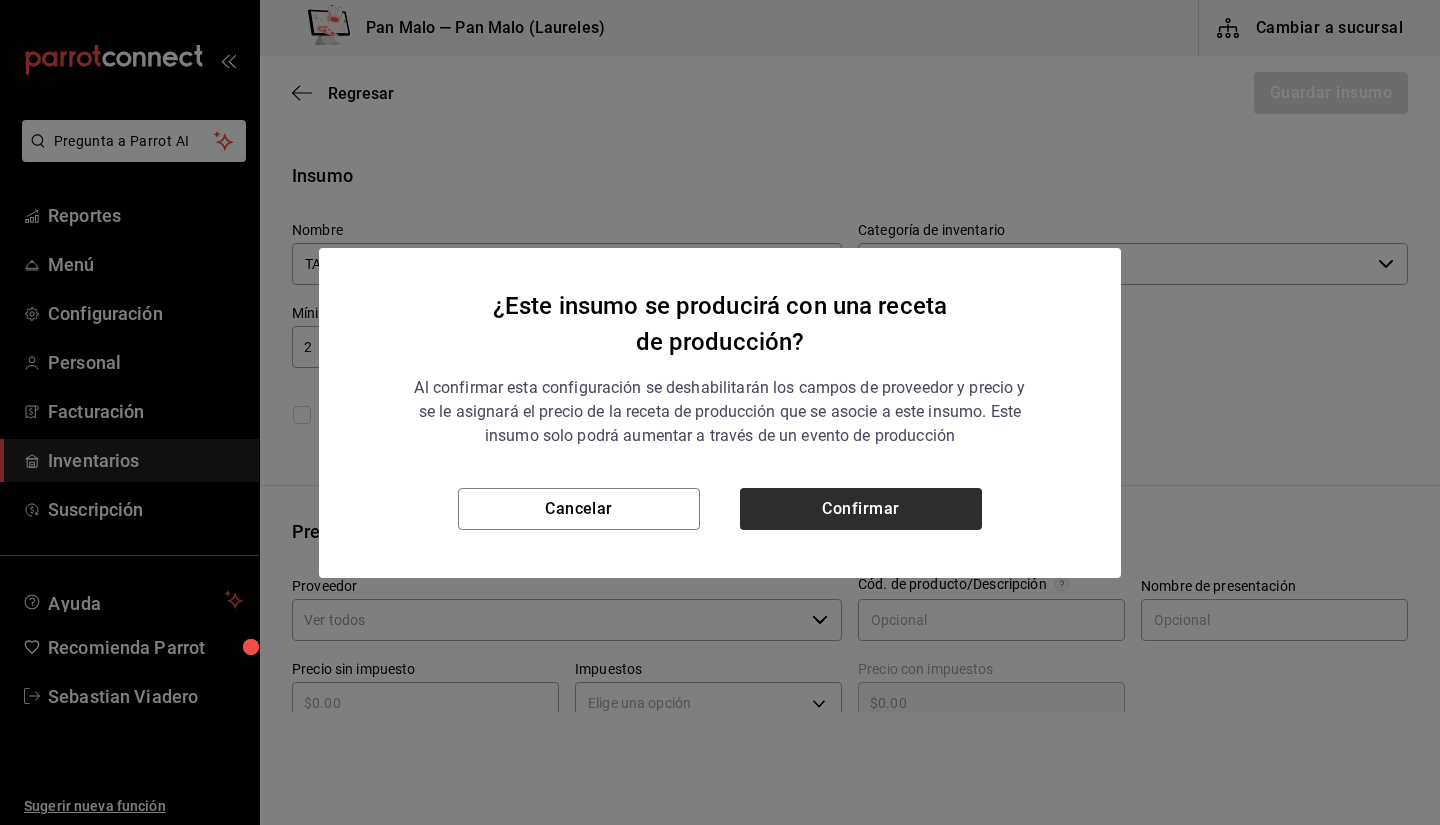 checkbox on "true" 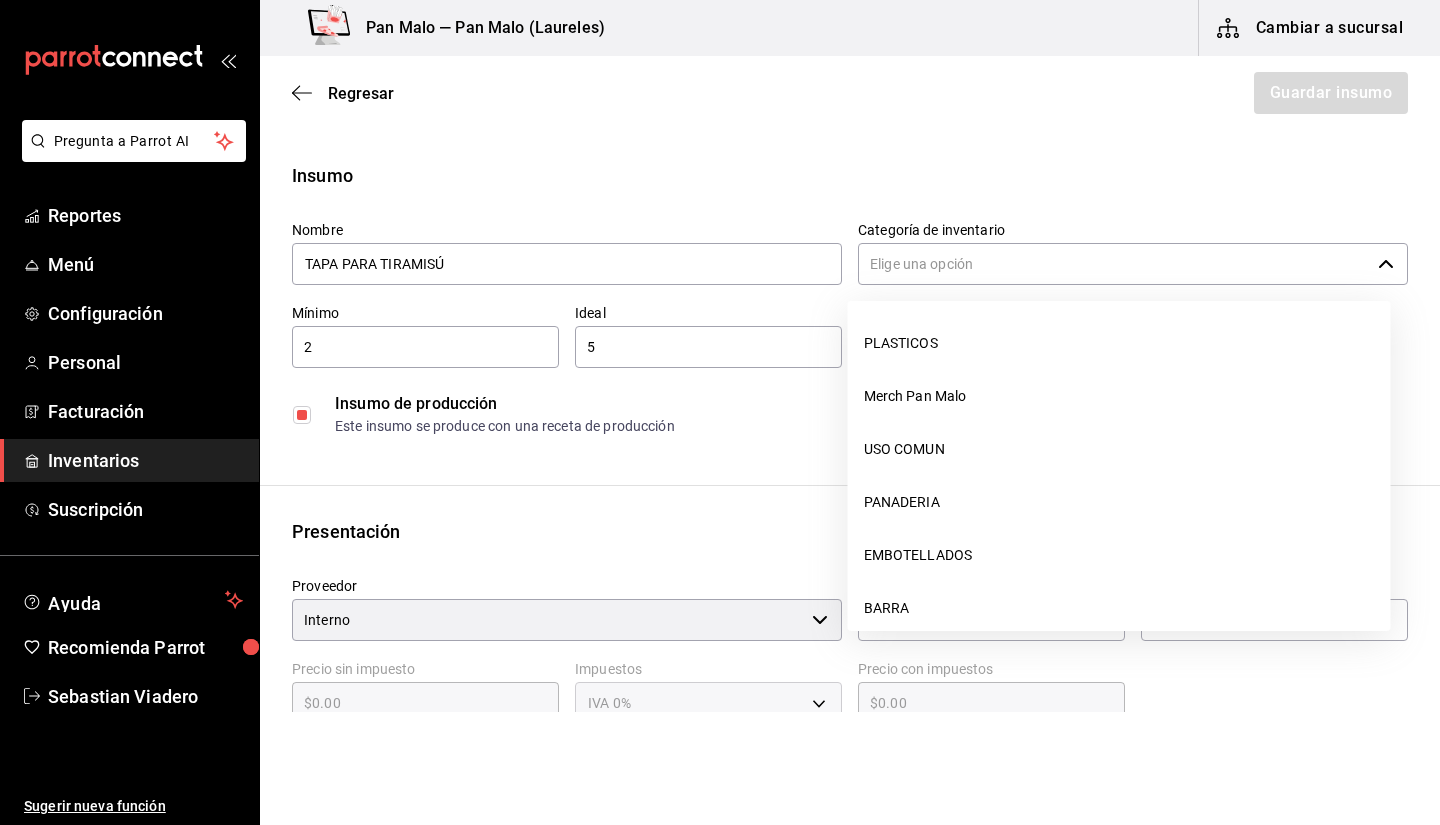 click on "Categoría de inventario" at bounding box center [1114, 264] 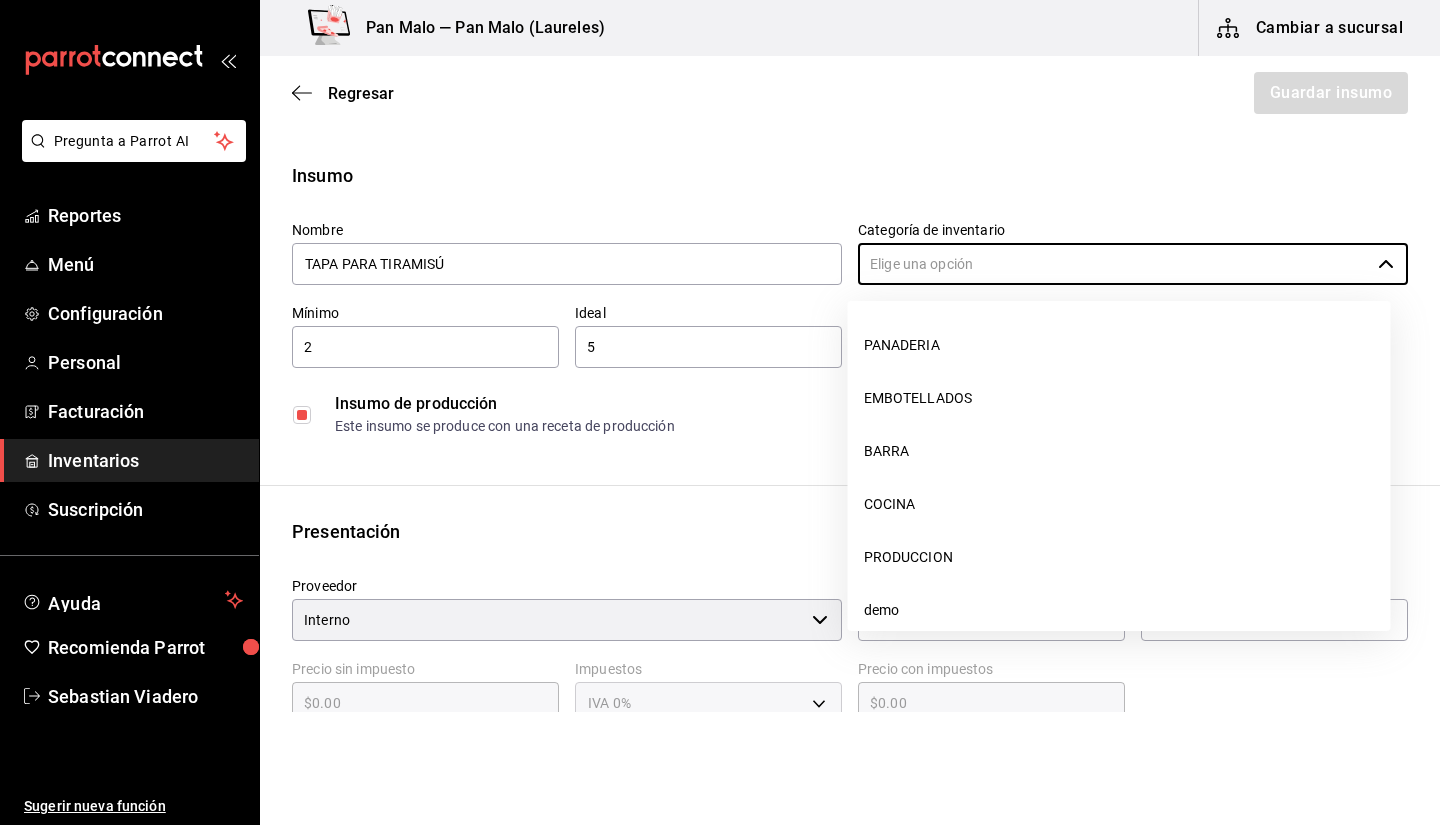 scroll, scrollTop: 179, scrollLeft: 0, axis: vertical 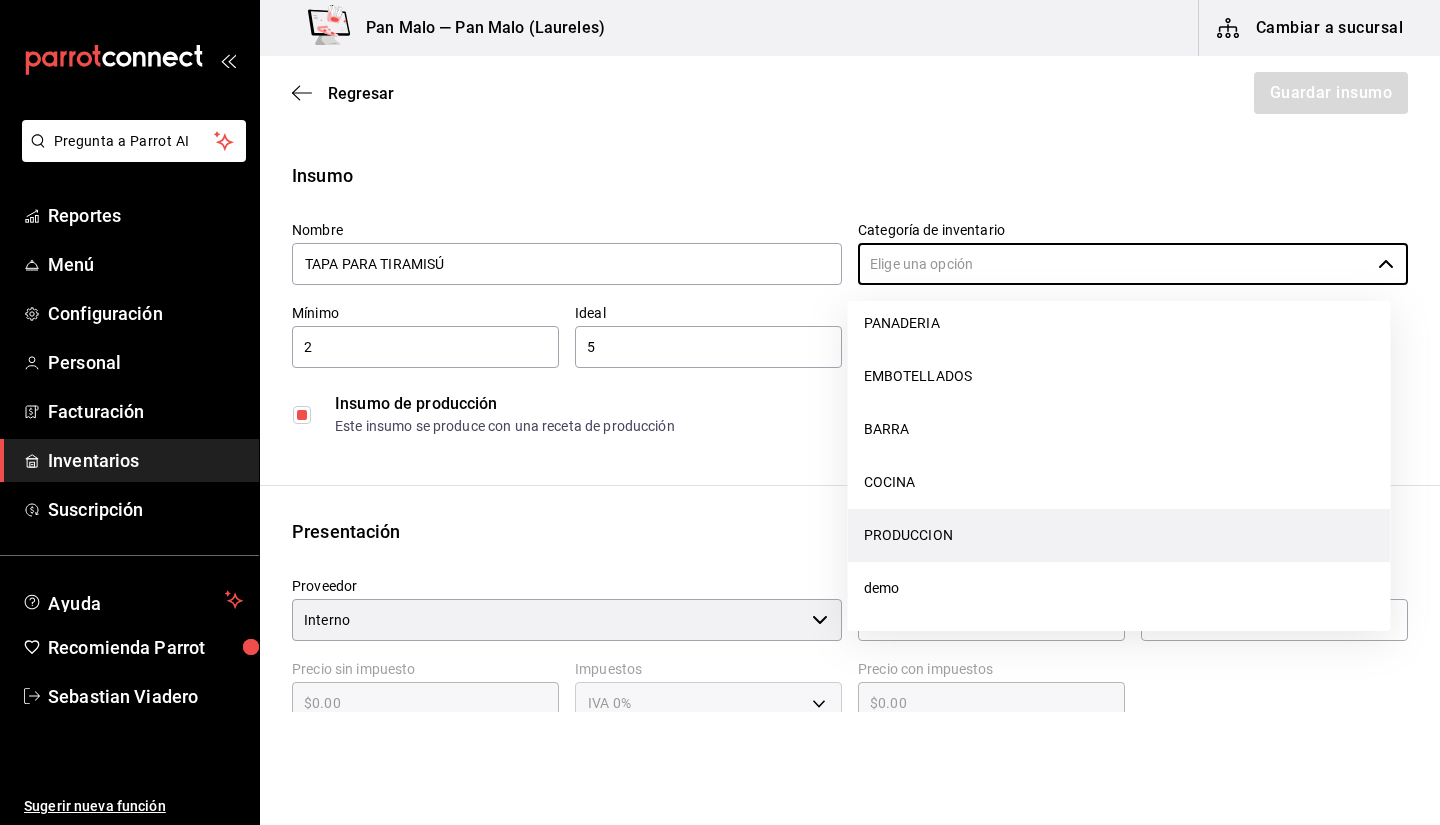 click on "PRODUCCION" at bounding box center (1119, 535) 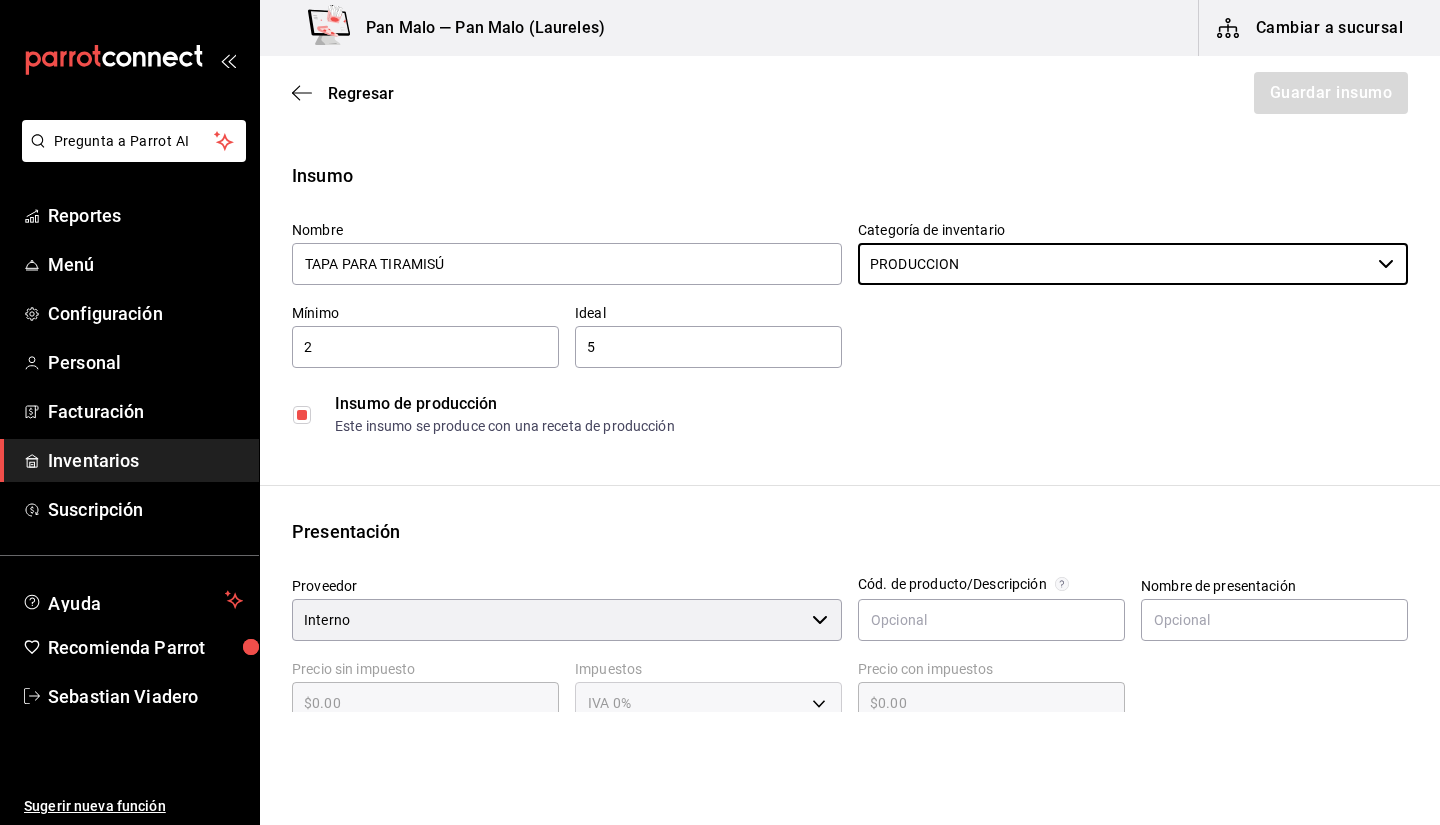 scroll, scrollTop: 281, scrollLeft: 0, axis: vertical 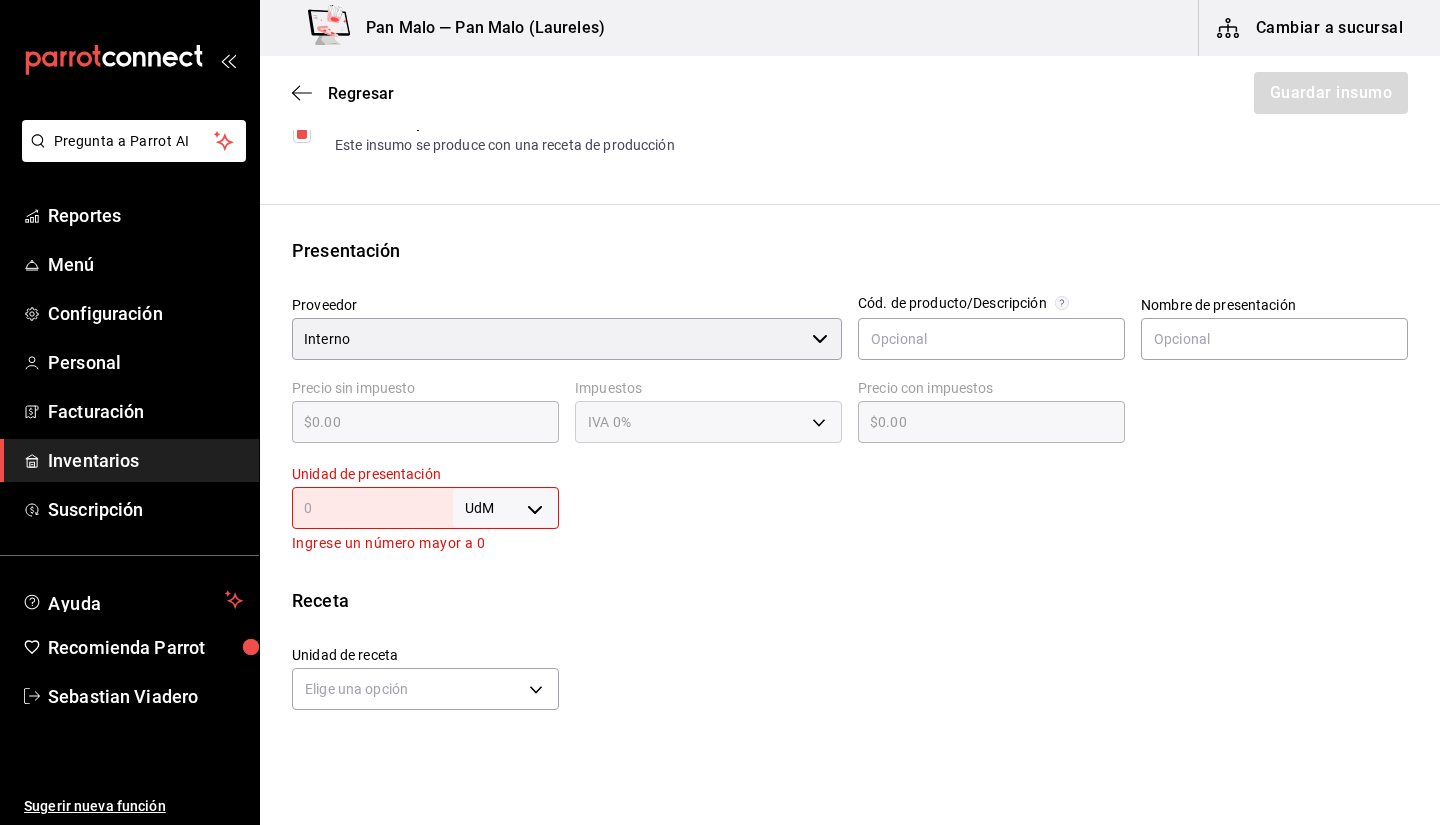click on "Interno" at bounding box center [548, 339] 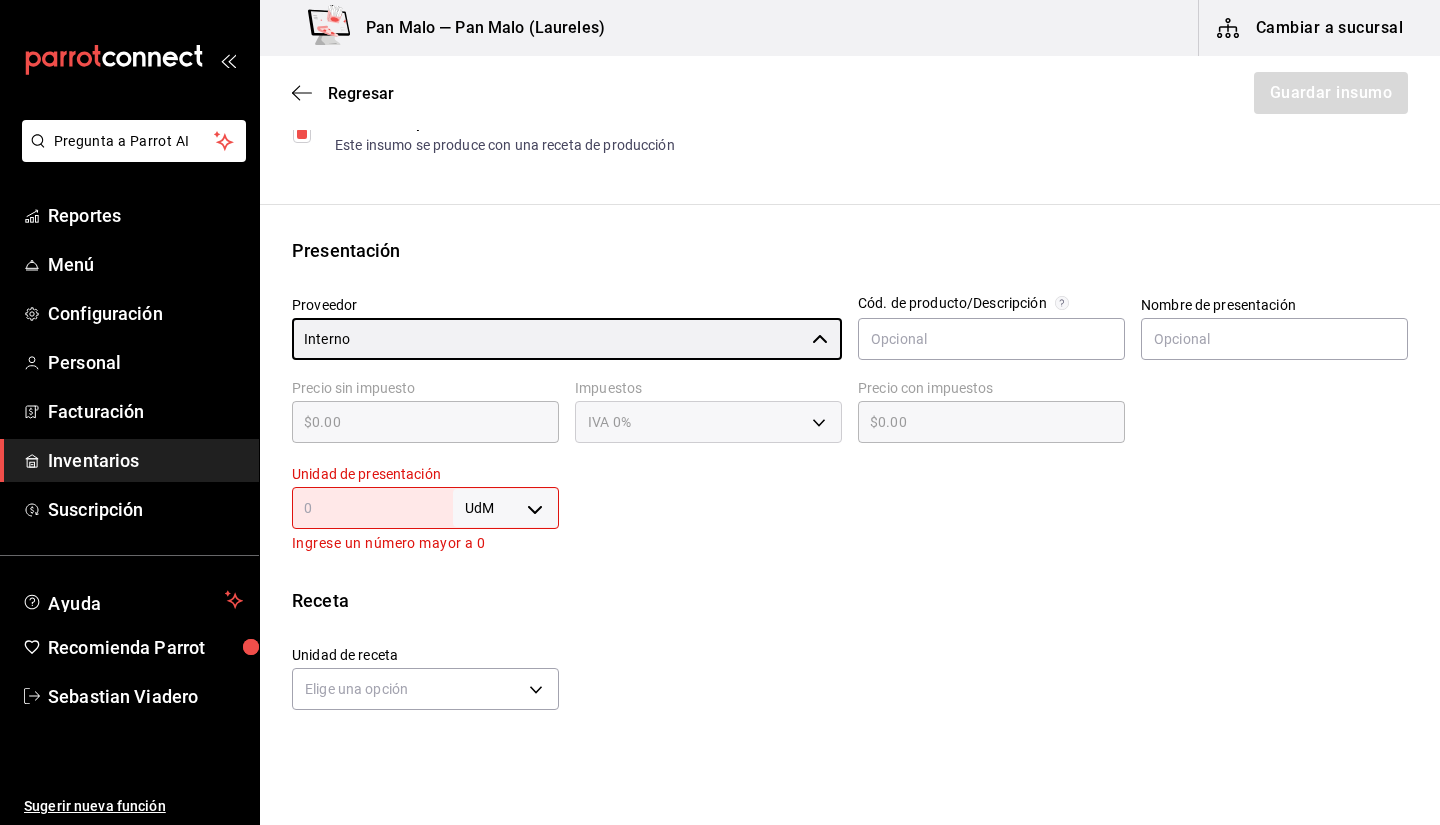 click on "Pregunta a Parrot AI Reportes   Menú   Configuración   Personal   Facturación   Inventarios   Suscripción   Ayuda Recomienda Parrot   [PERSON]   Sugerir nueva función   Pan Malo — Pan Malo (Laureles) Cambiar a sucursal Regresar Guardar insumo Insumo Nombre TAPA PARA TIRAMISÚ Categoría de inventario PRODUCCION ​ Mínimo 2 ​ Ideal 5 ​ Insumo de producción Este insumo se produce con una receta de producción Presentación Proveedor Interno ​ Cód. de producto/Descripción Nombre de presentación Precio sin impuesto $0.00 ​ Impuestos IVA 0% Precio con impuestos $0.00 ​ Unidad de presentación UdM ​ Ingrese un número mayor a 0 Receta Unidad de receta Elige una opción Factor de conversión ​ Ver ayuda de conversiones Unidades de conteo Pregunta a Parrot AI Reportes   Menú   Configuración   Personal   Facturación   Inventarios   Suscripción   Ayuda Recomienda Parrot   [PERSON]   Sugerir nueva función   GANA 1 MES GRATIS EN TU SUSCRIPCIÓN AQUÍ ([PHONE])" at bounding box center (720, 356) 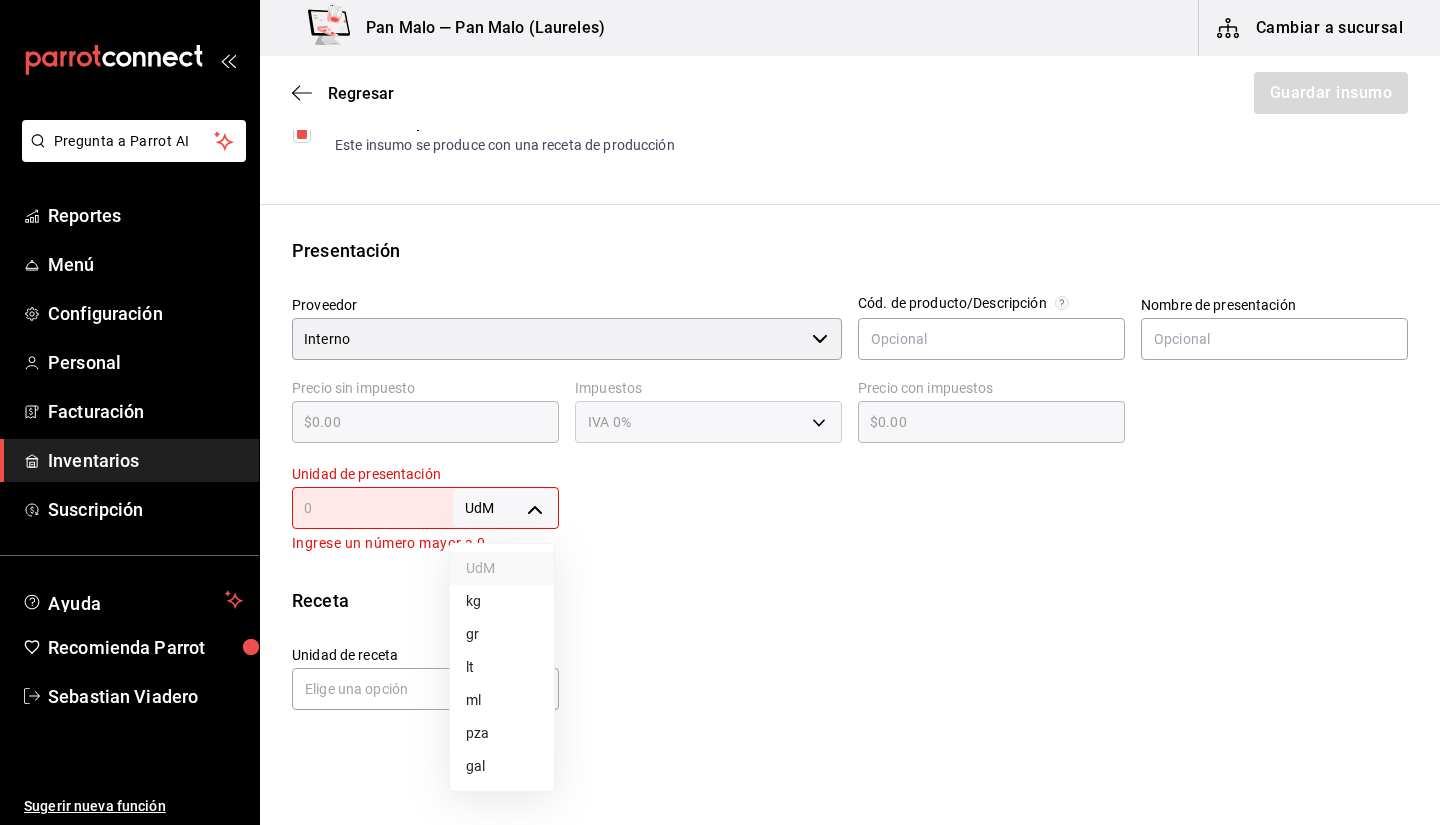 type 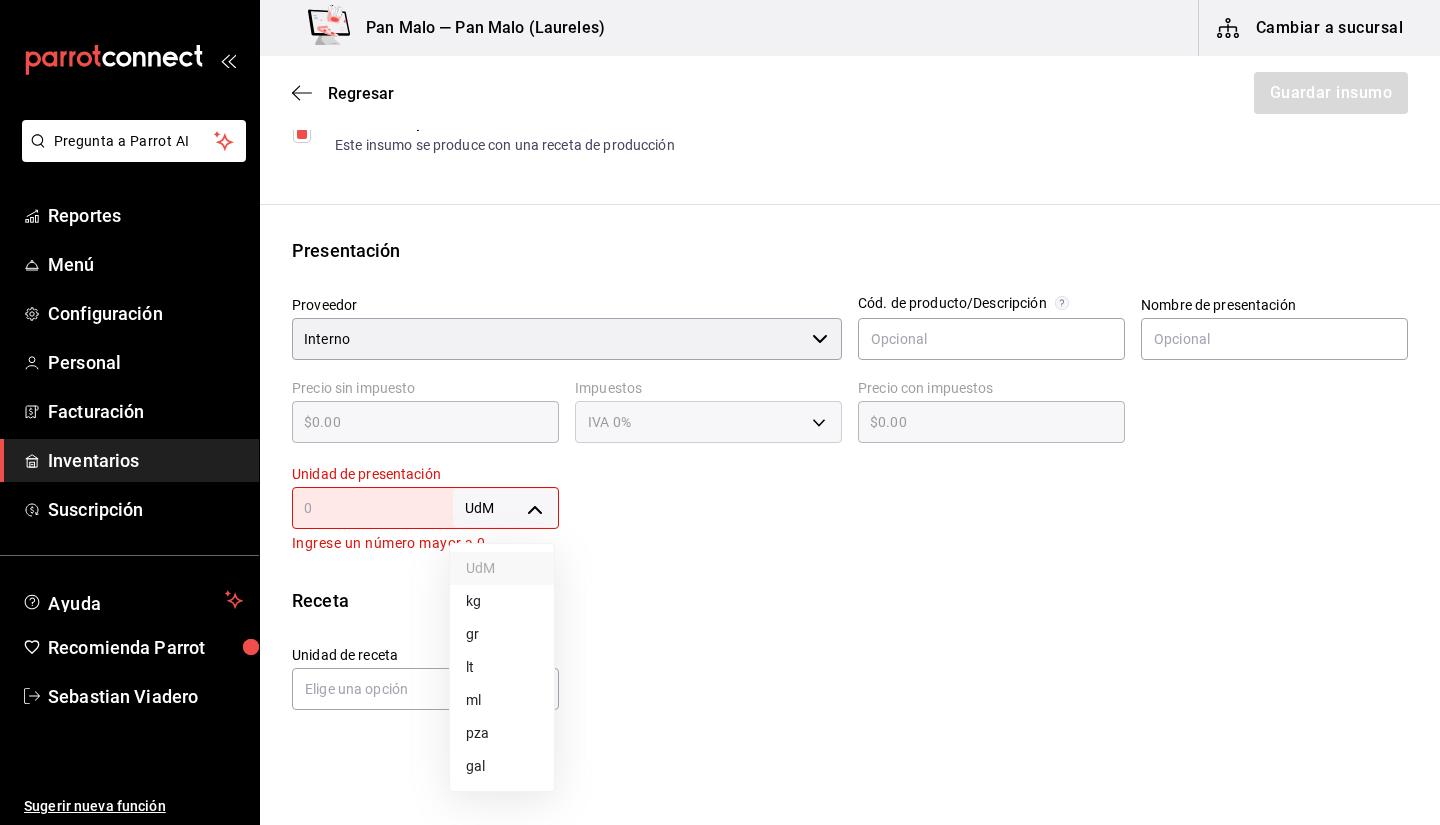 click on "pza" at bounding box center (502, 733) 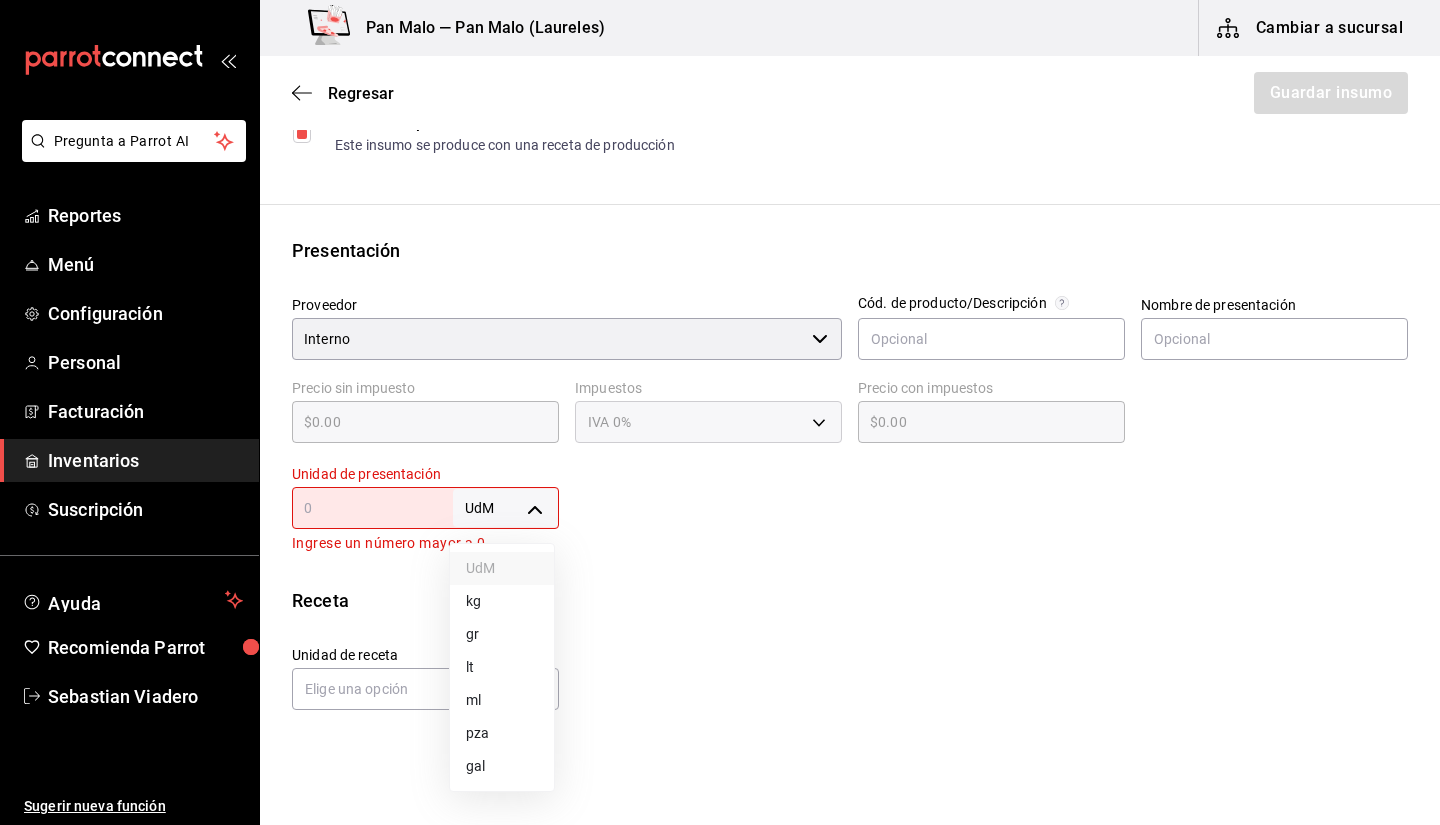 type on "UNIT" 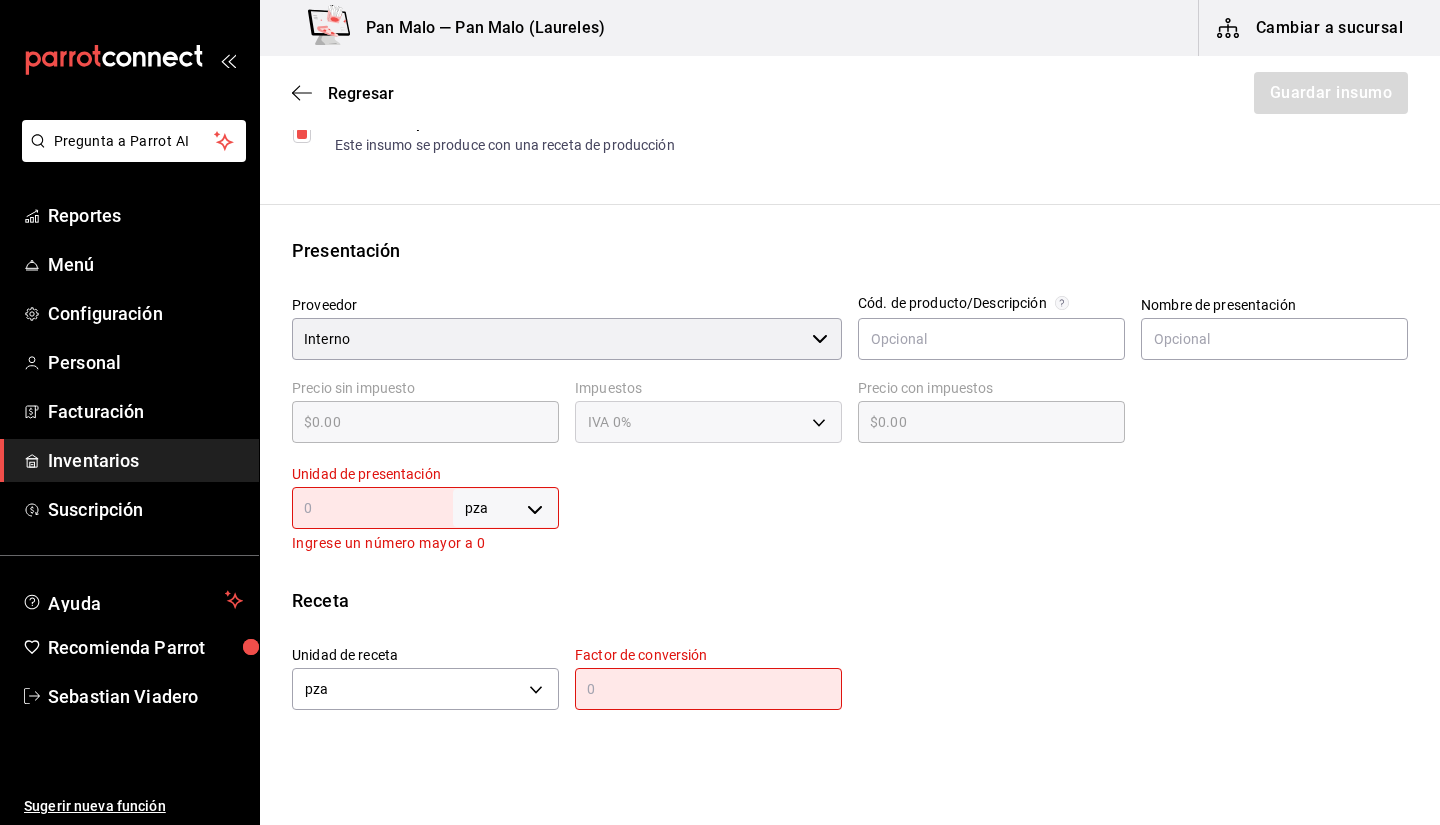 click on "​" at bounding box center [708, 689] 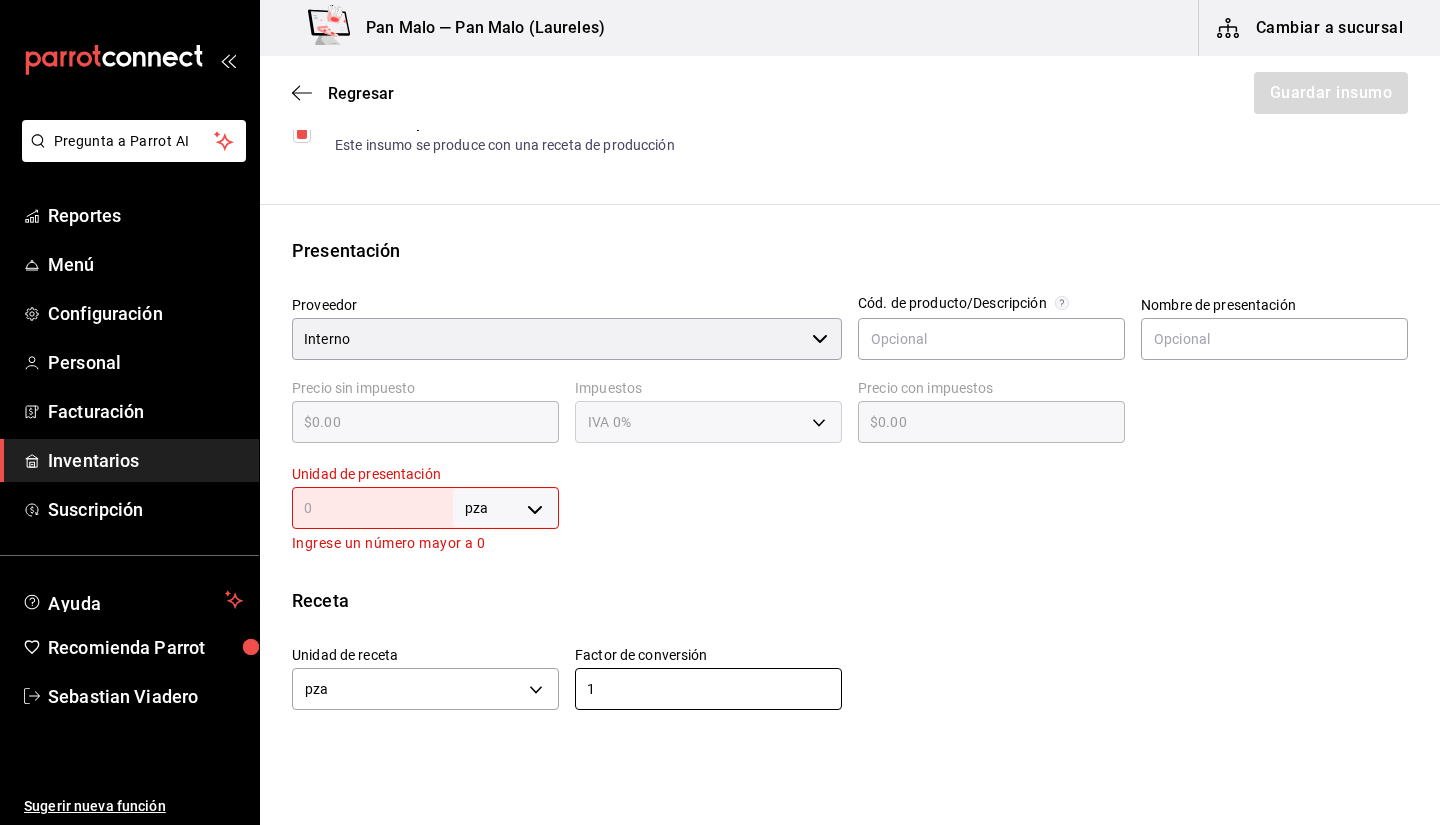 type on "1" 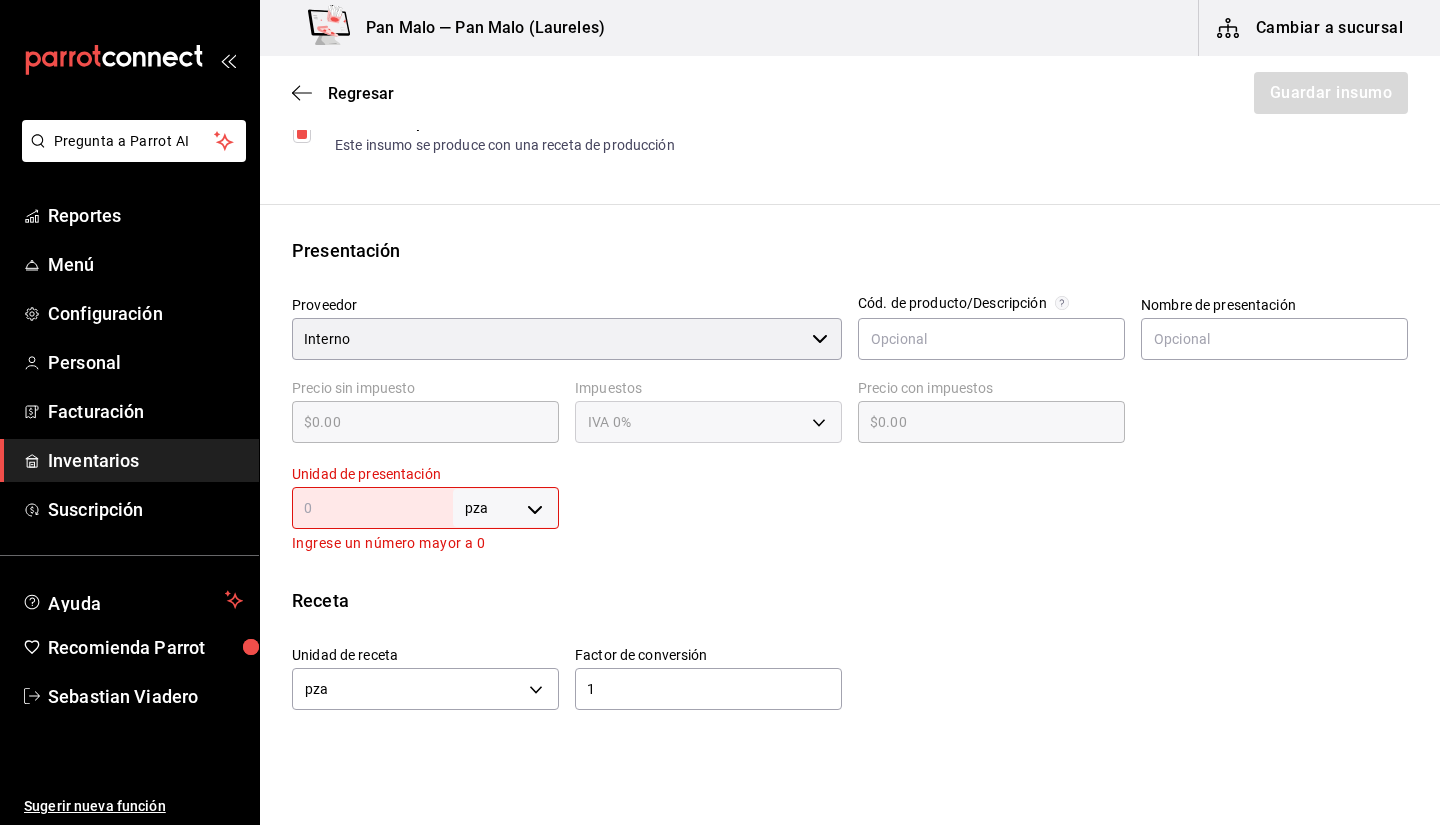 click at bounding box center (372, 508) 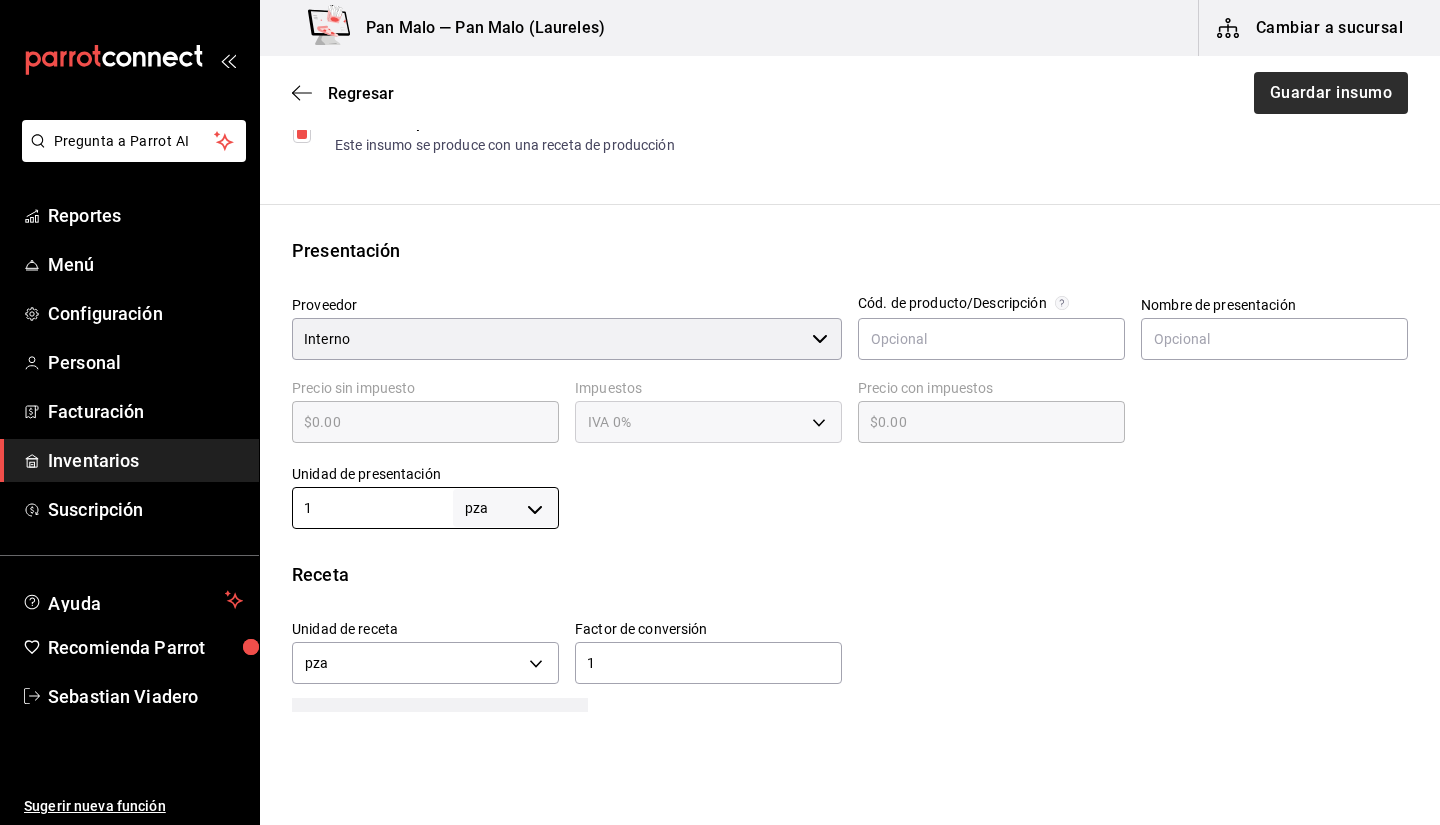 type on "1" 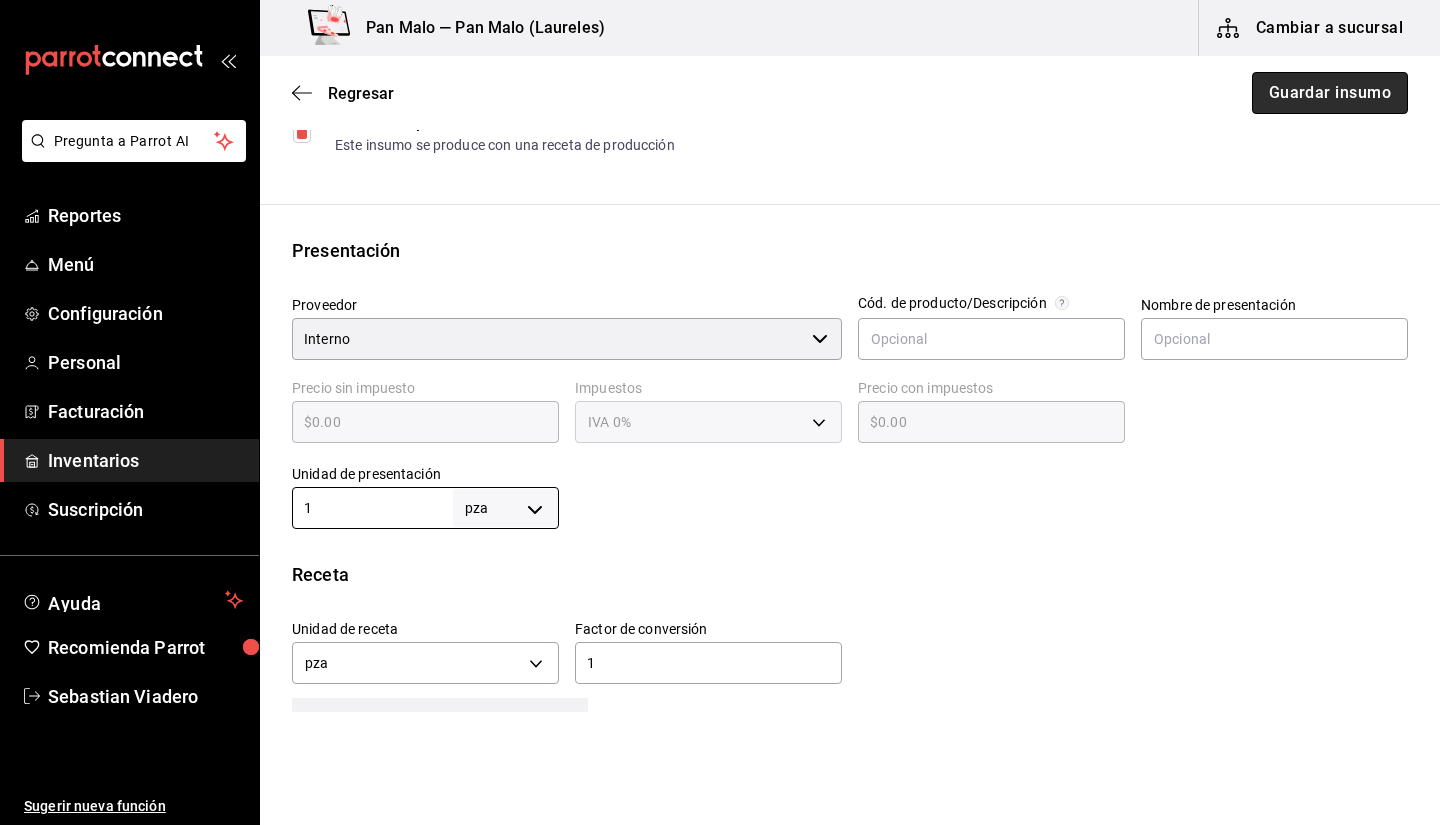 click on "Guardar insumo" at bounding box center [1330, 93] 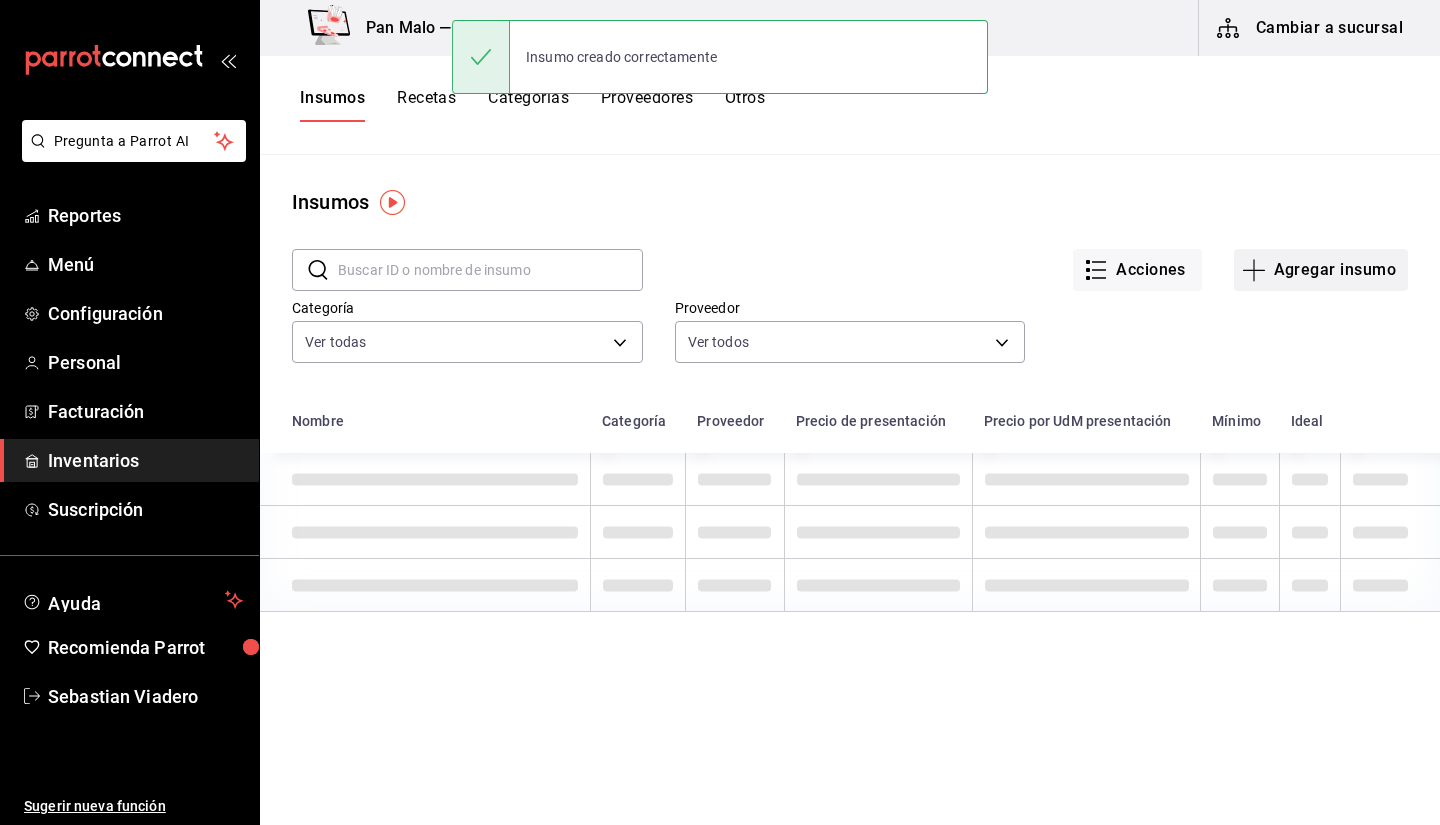 click on "Agregar insumo" at bounding box center (1321, 270) 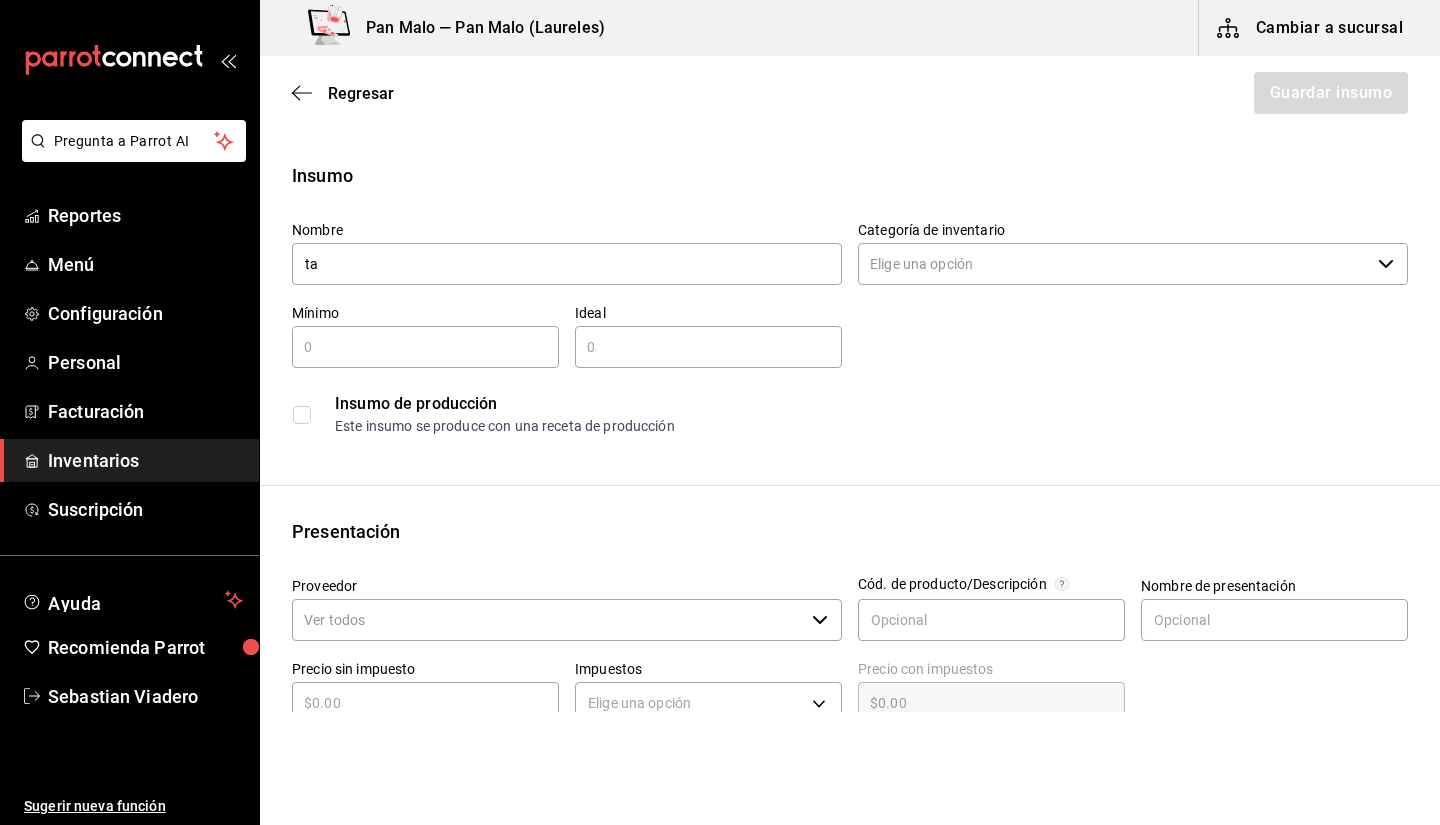 type on "t" 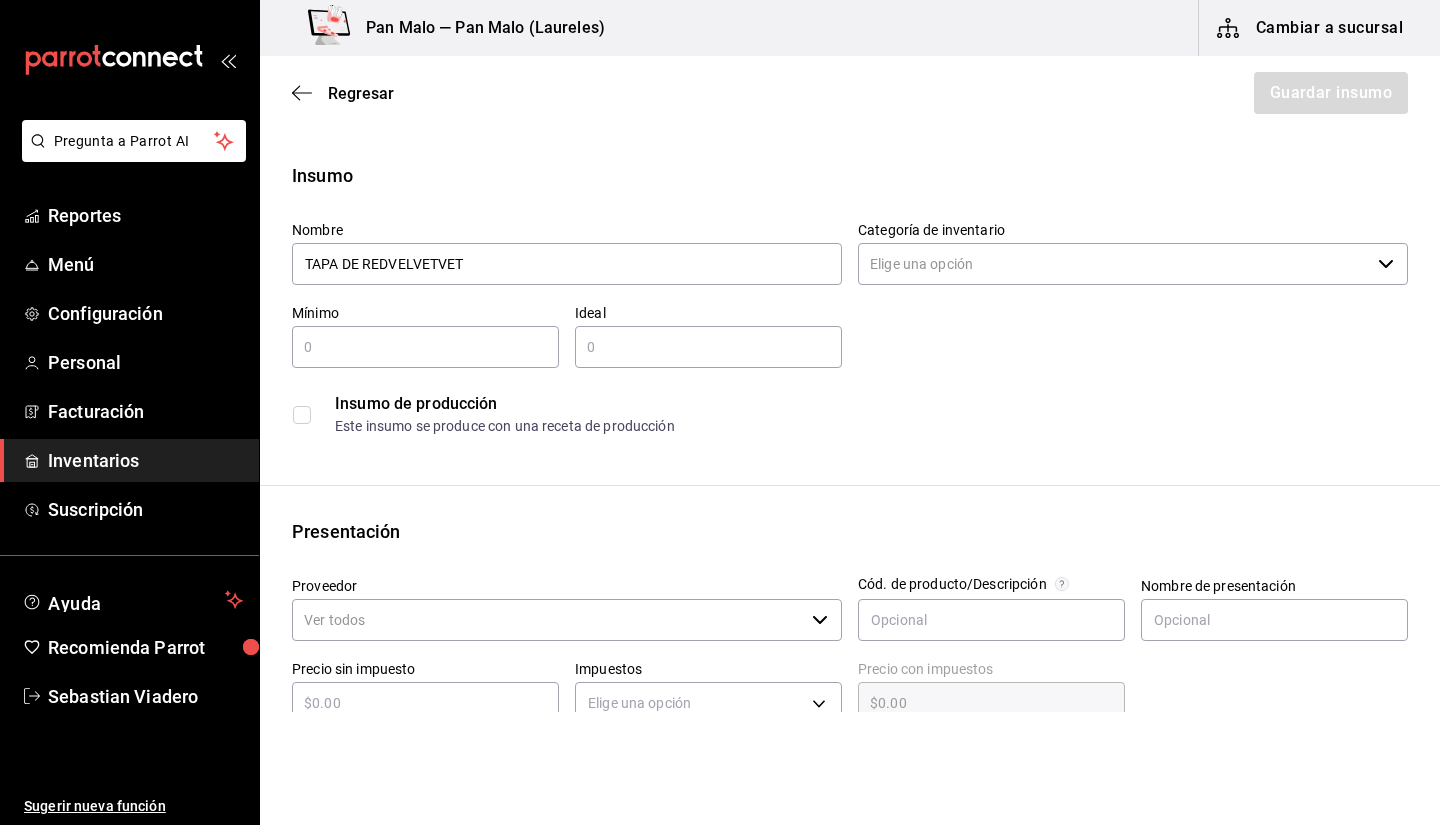 type on "TAPA DE REDVELVETVET" 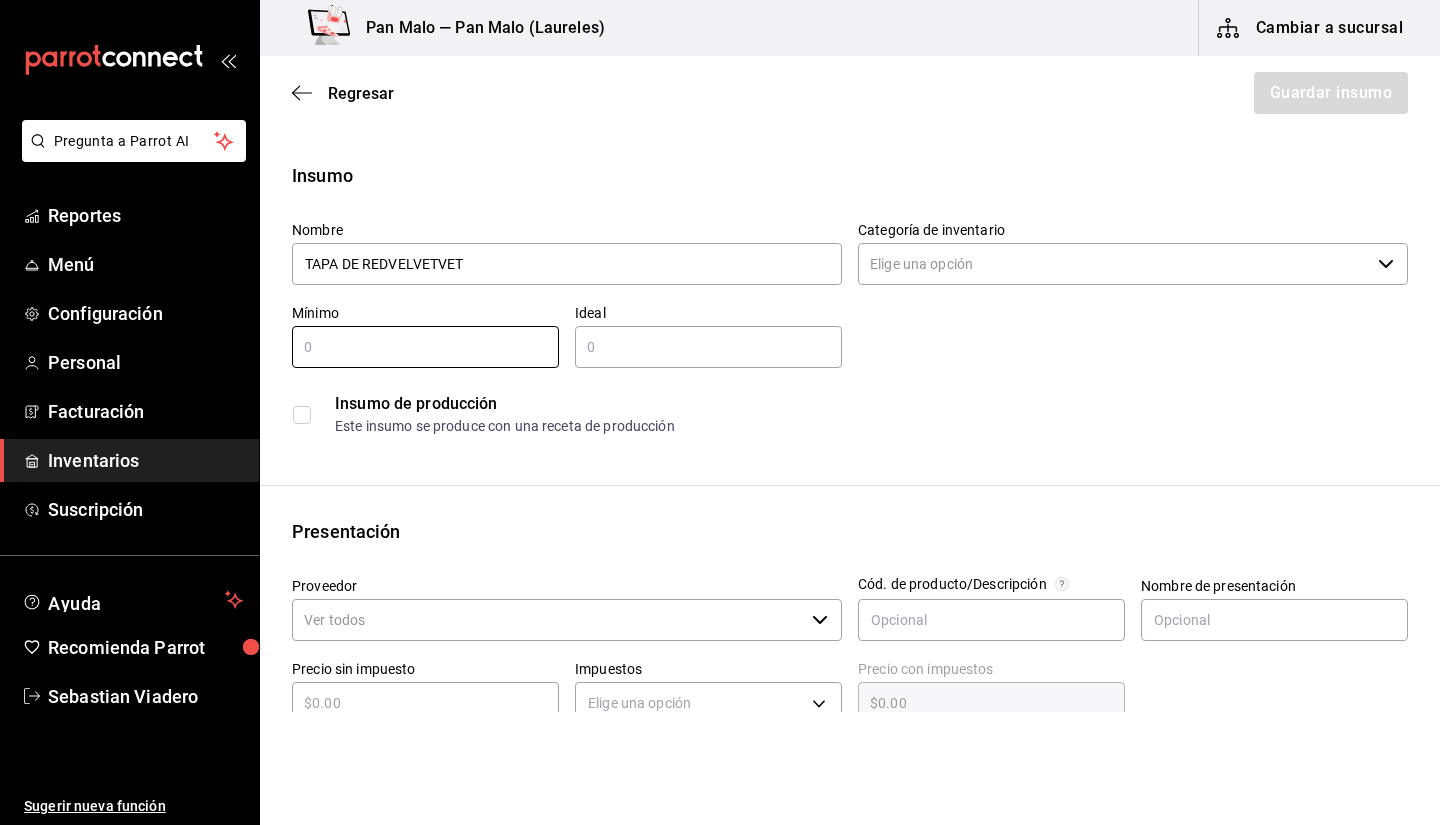 click at bounding box center (708, 347) 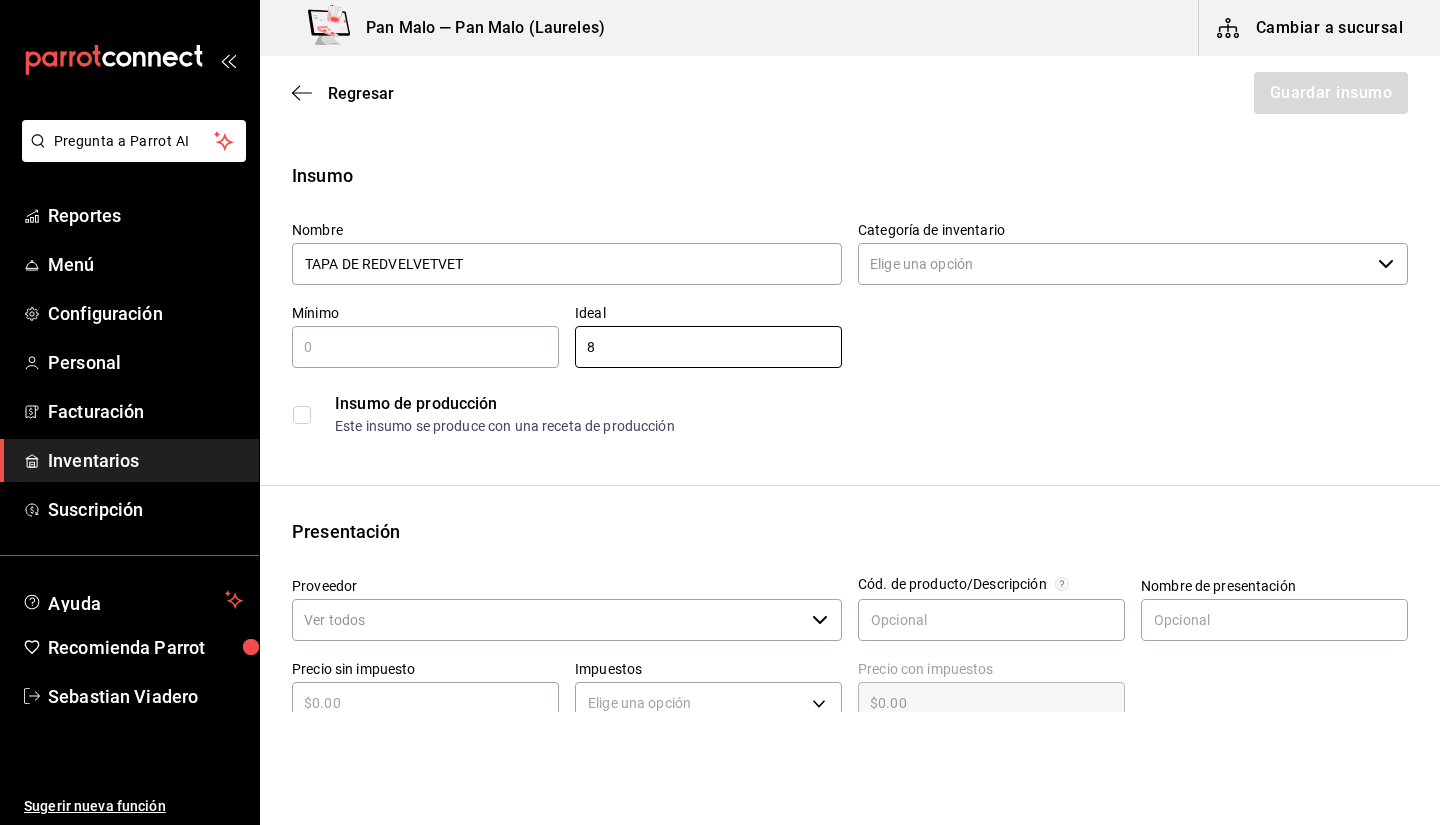 type on "8" 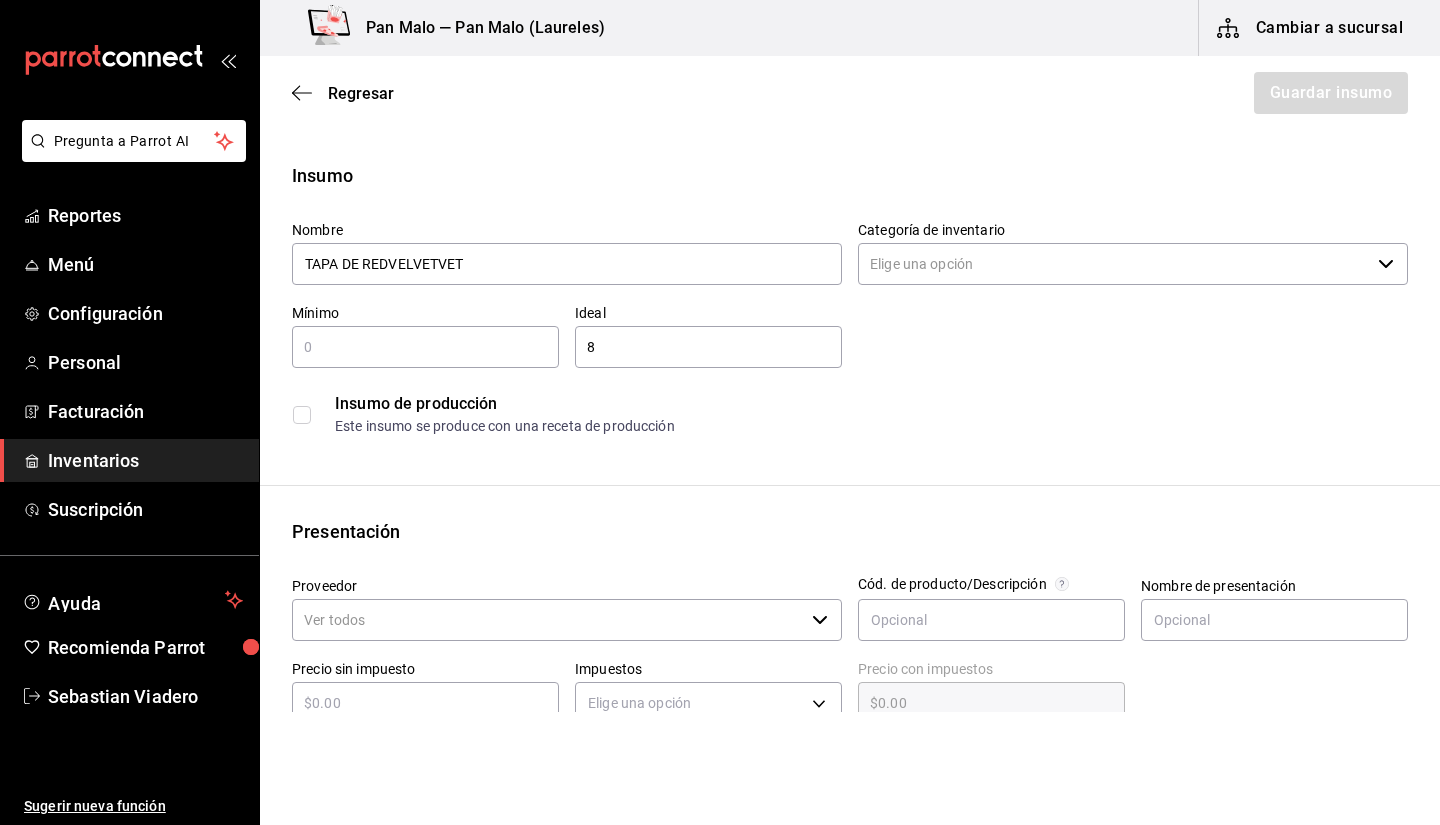 click at bounding box center (425, 347) 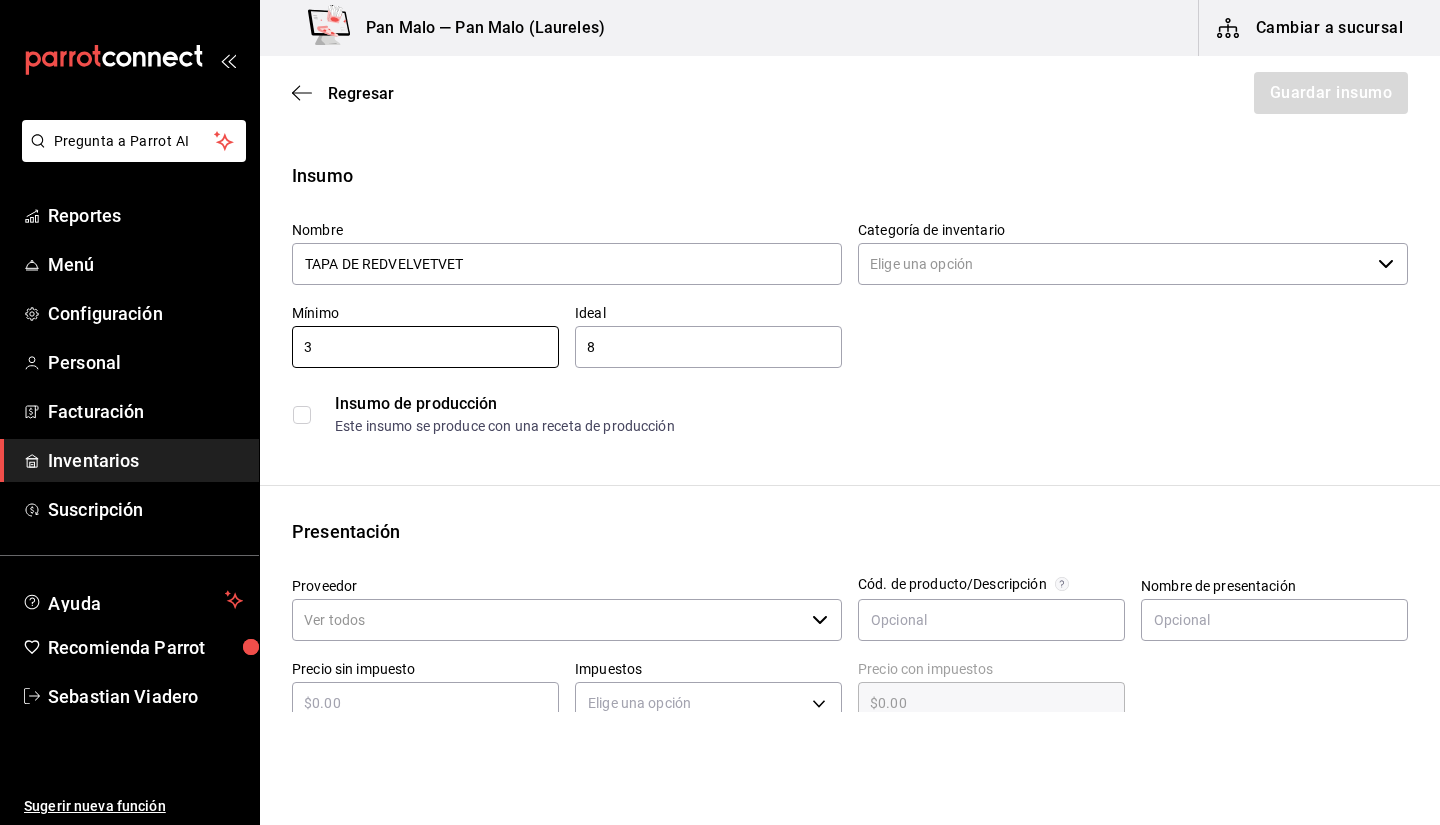 type on "3" 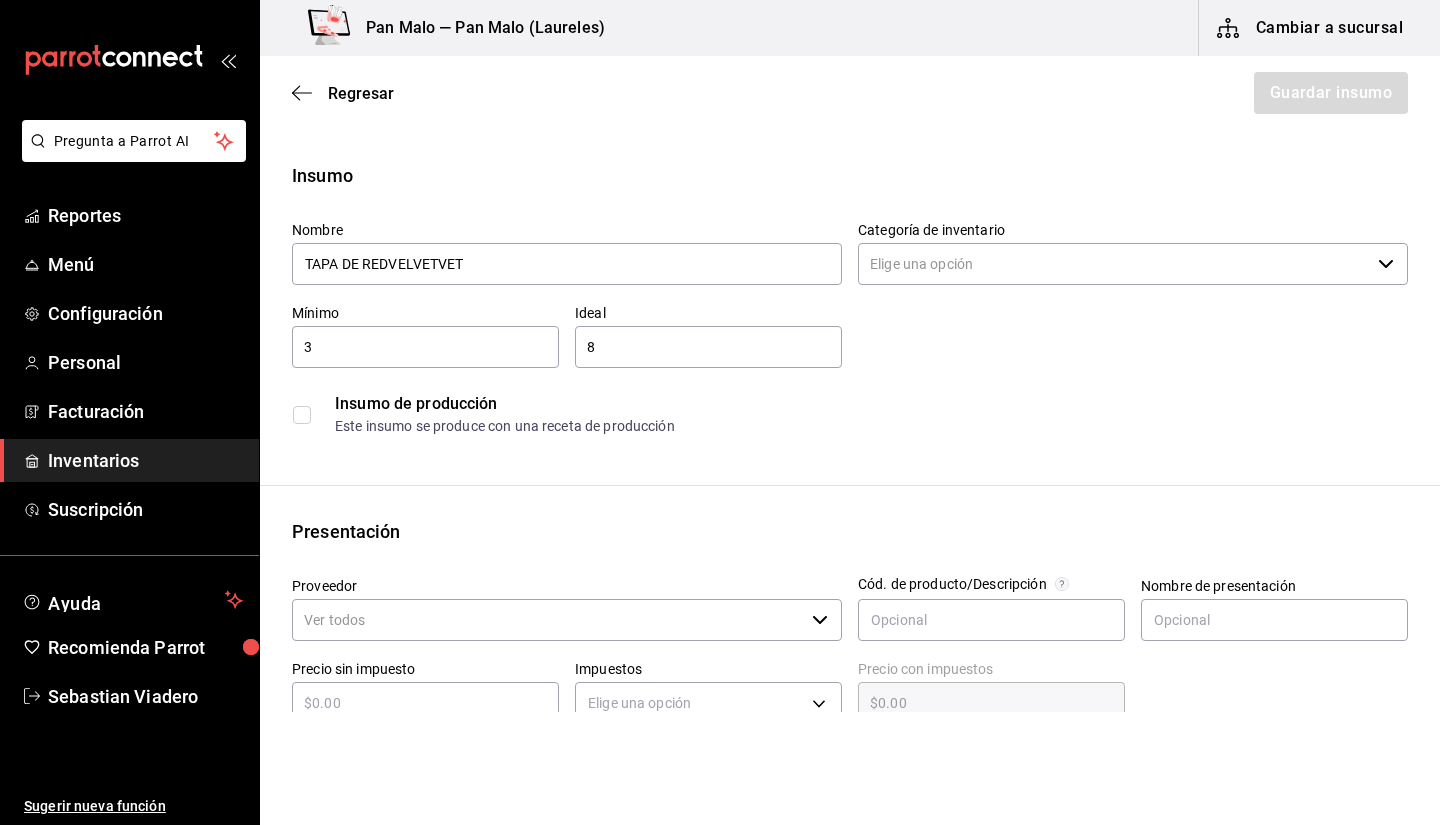 click on "Insumo de producción" at bounding box center [871, 404] 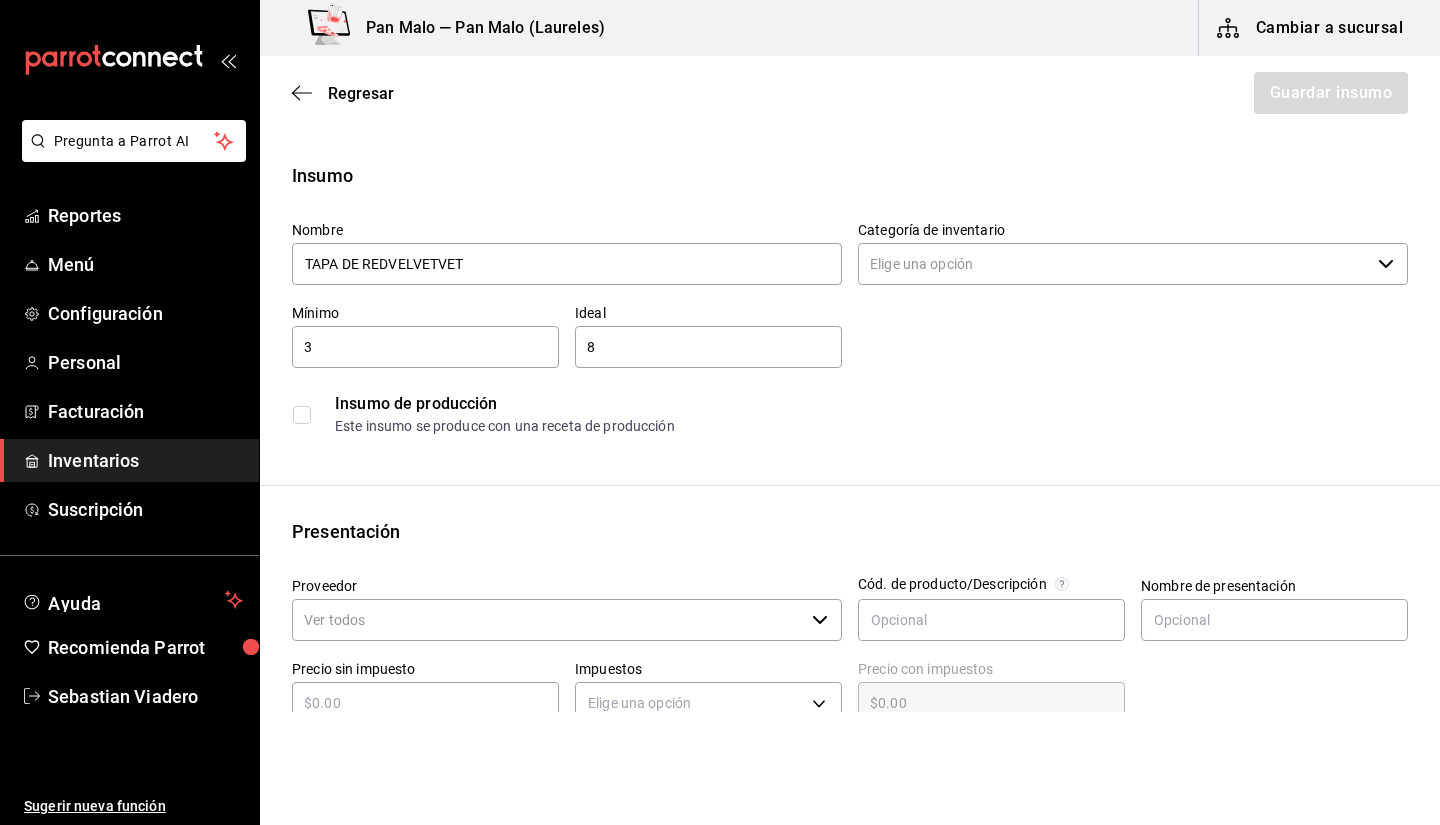 click at bounding box center (302, 415) 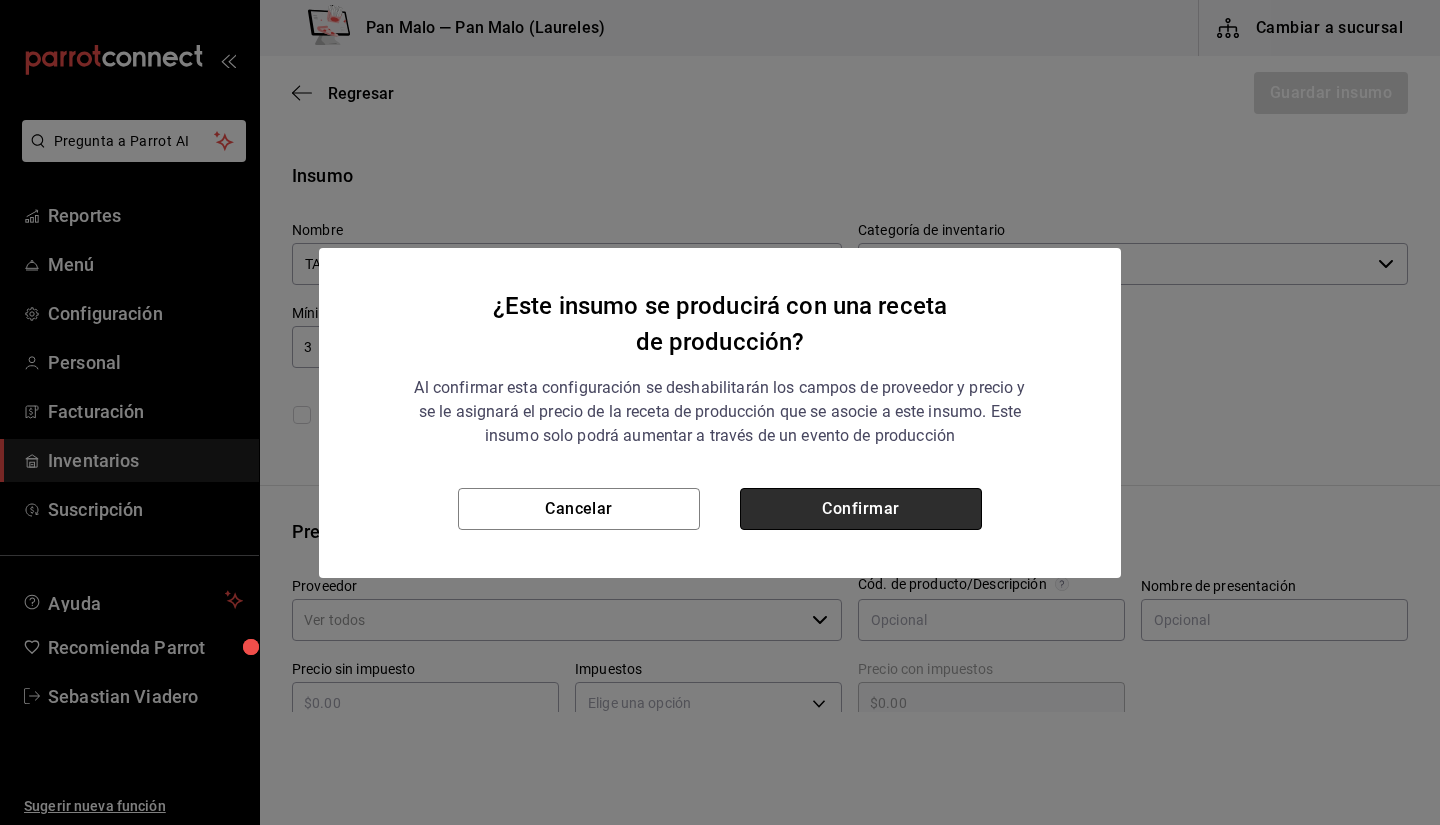 click on "Confirmar" at bounding box center (861, 509) 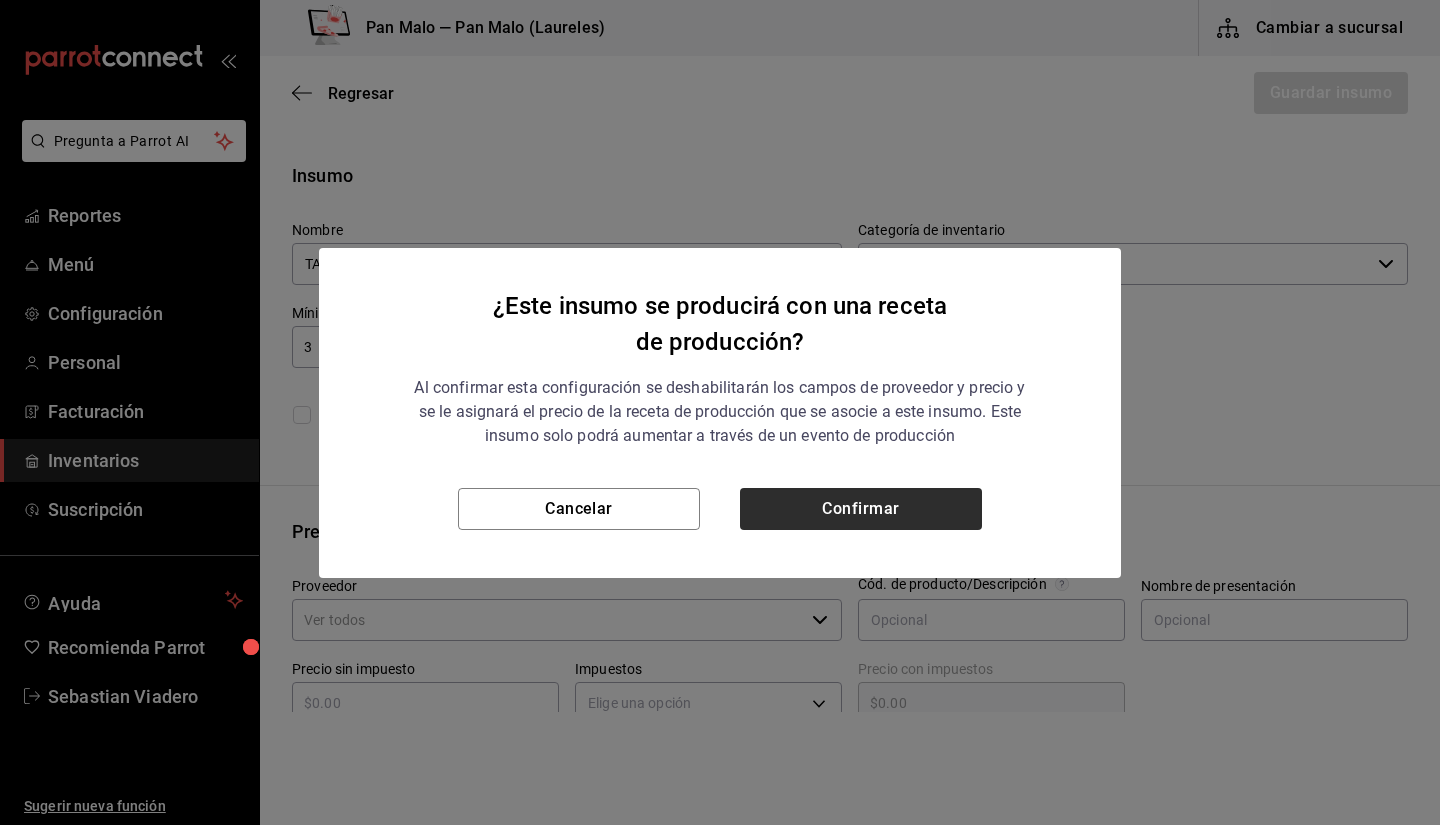 checkbox on "true" 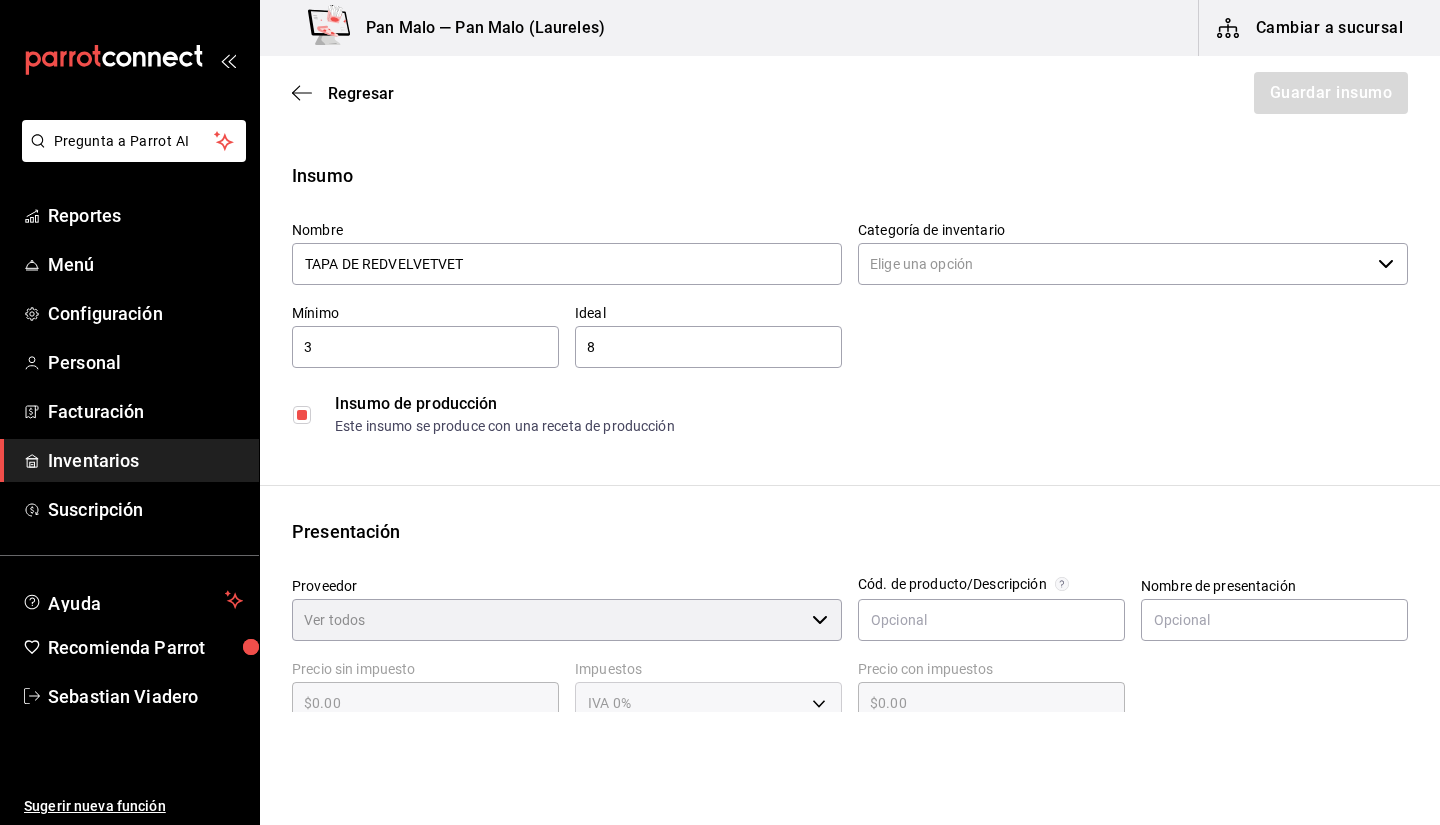 type on "Interno" 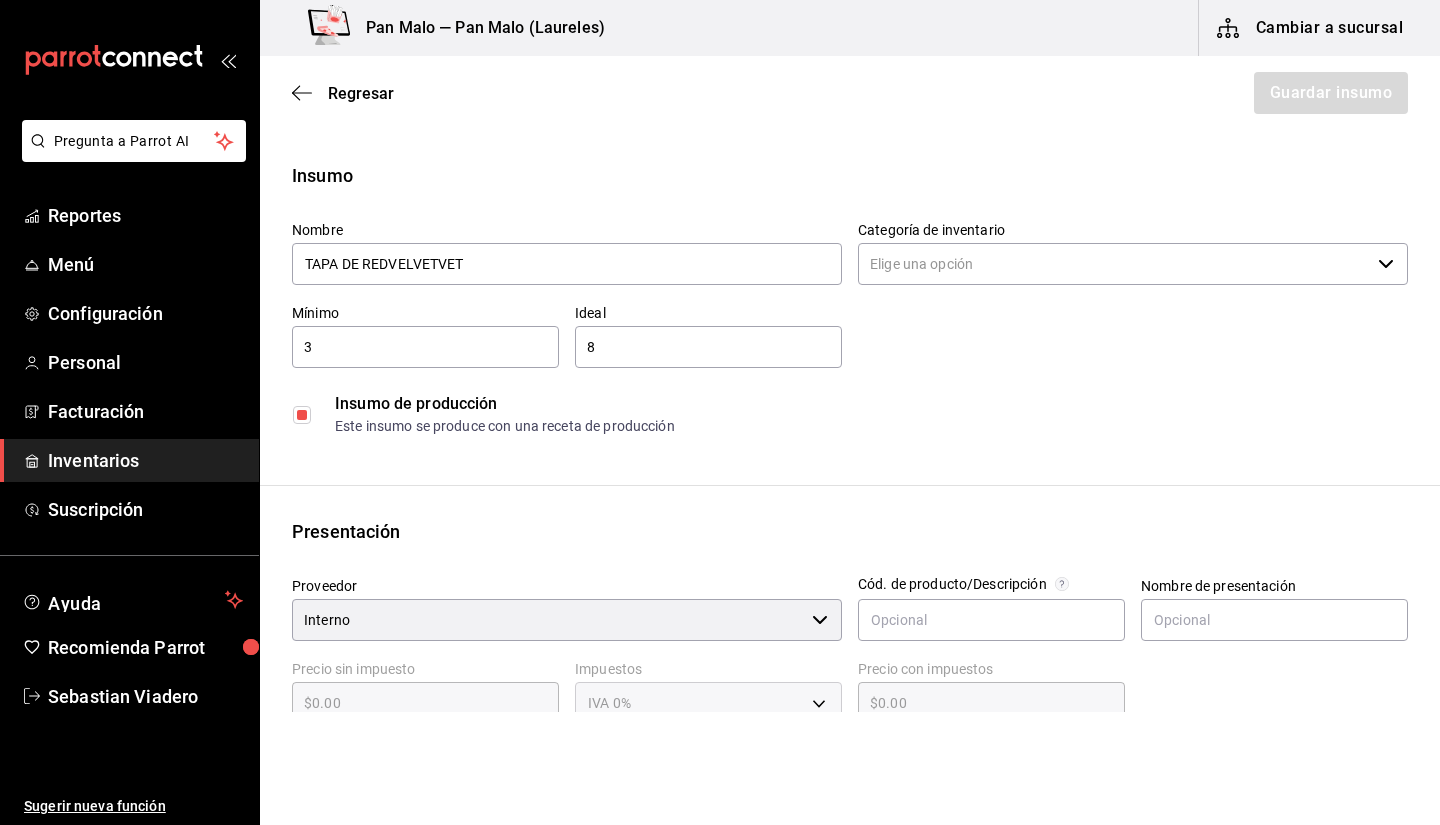 click on "Categoría de inventario" at bounding box center (1114, 264) 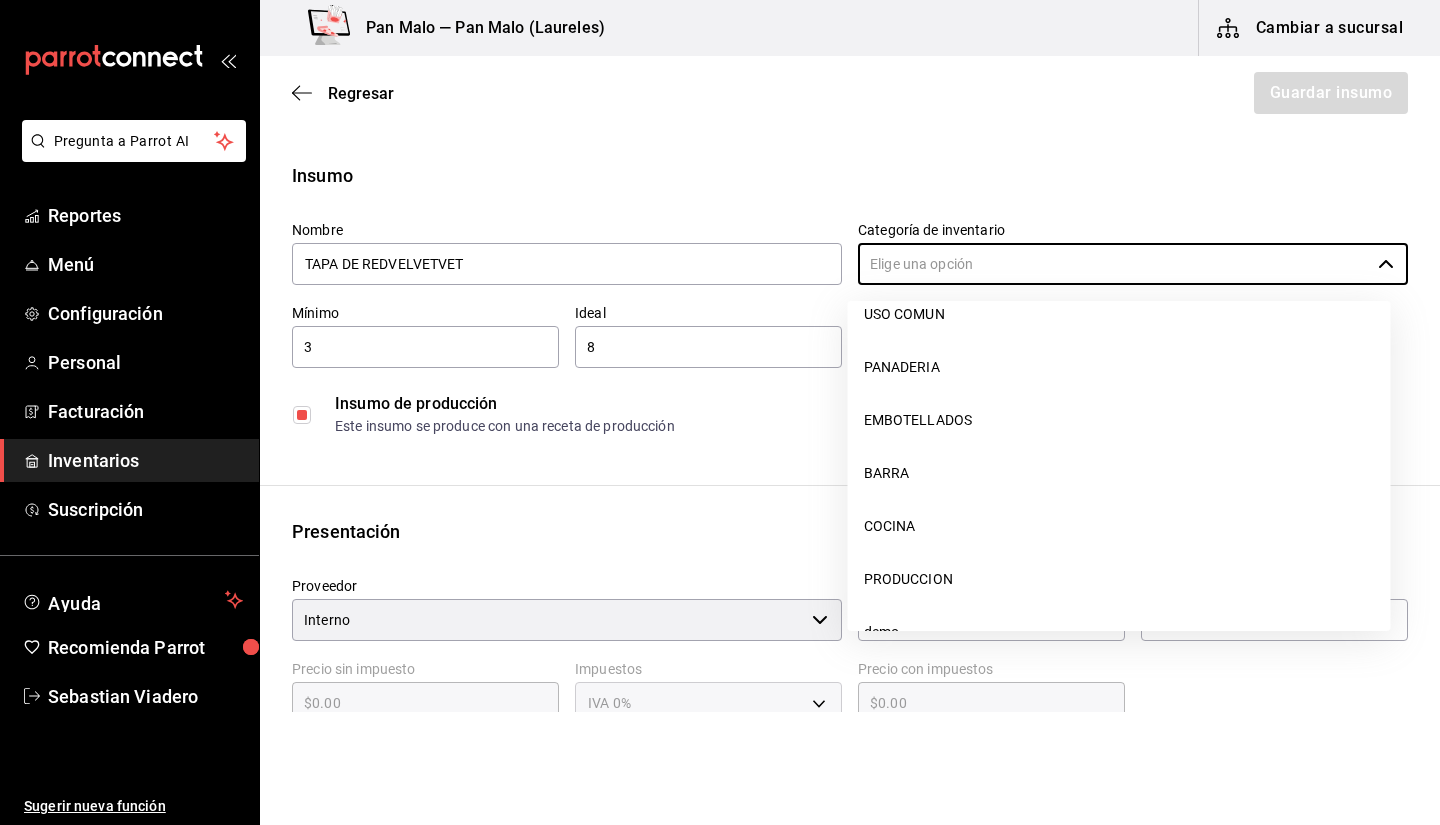 scroll, scrollTop: 179, scrollLeft: 0, axis: vertical 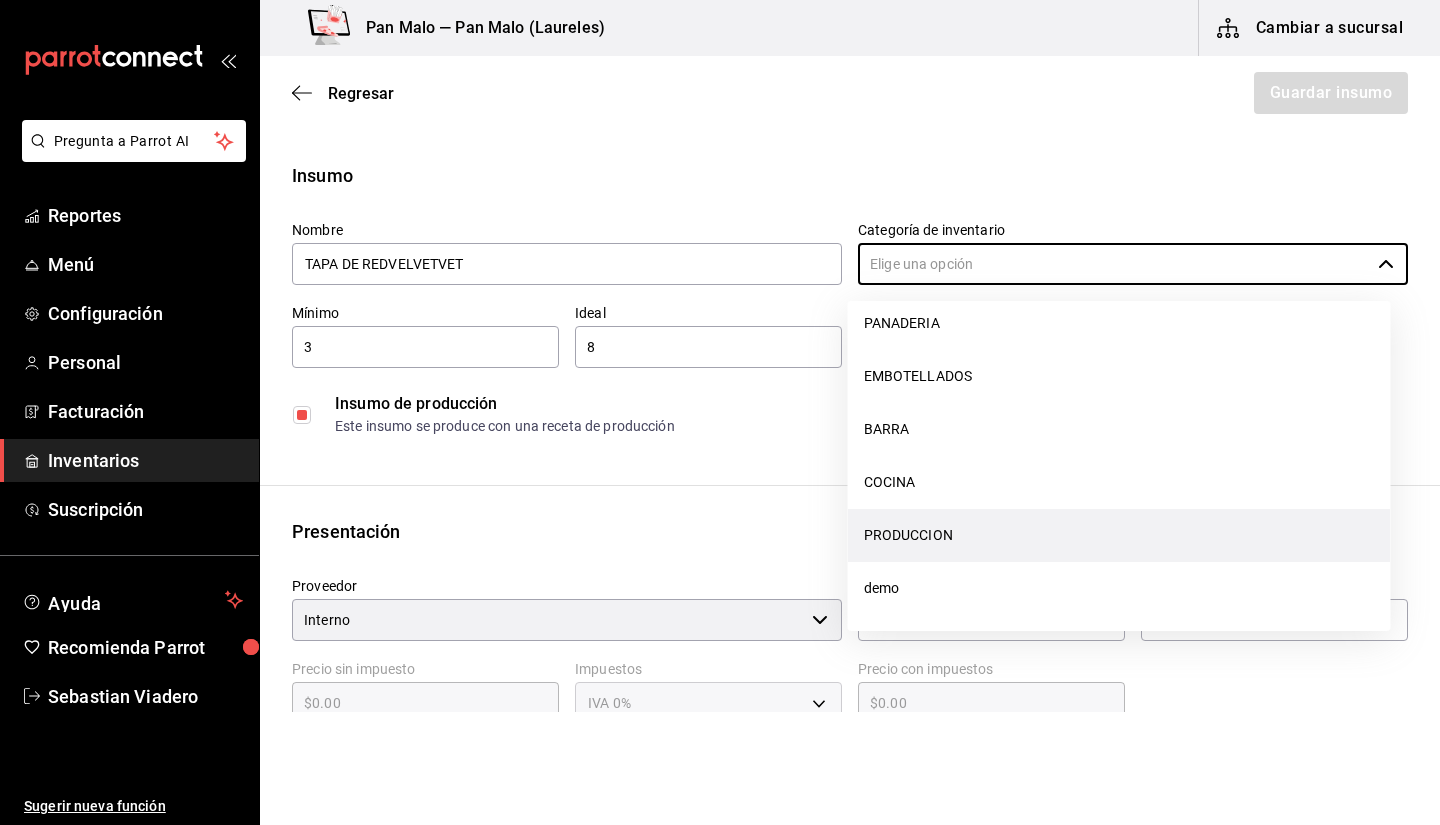 click on "PRODUCCION" at bounding box center (1119, 535) 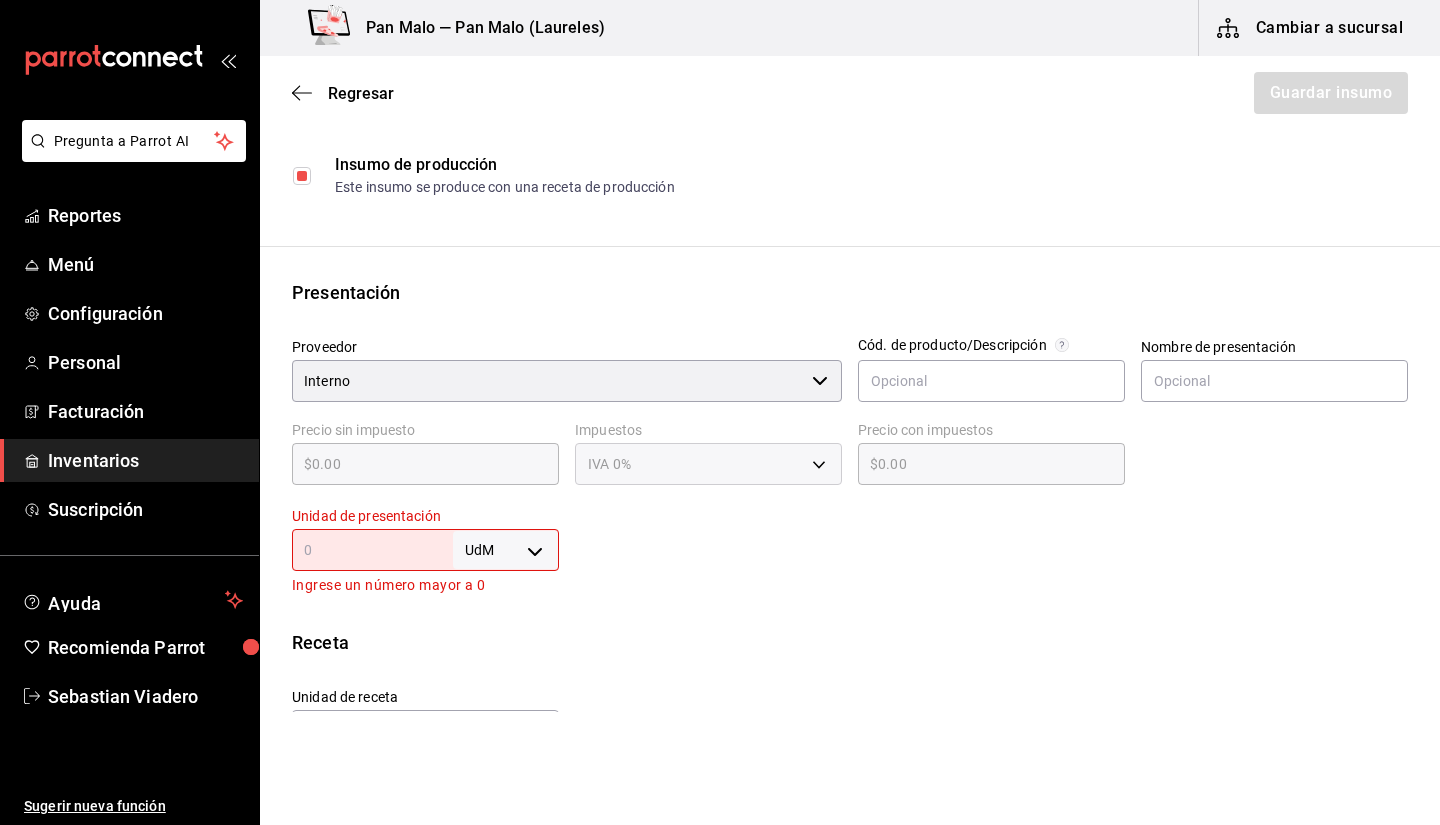 scroll, scrollTop: 256, scrollLeft: 0, axis: vertical 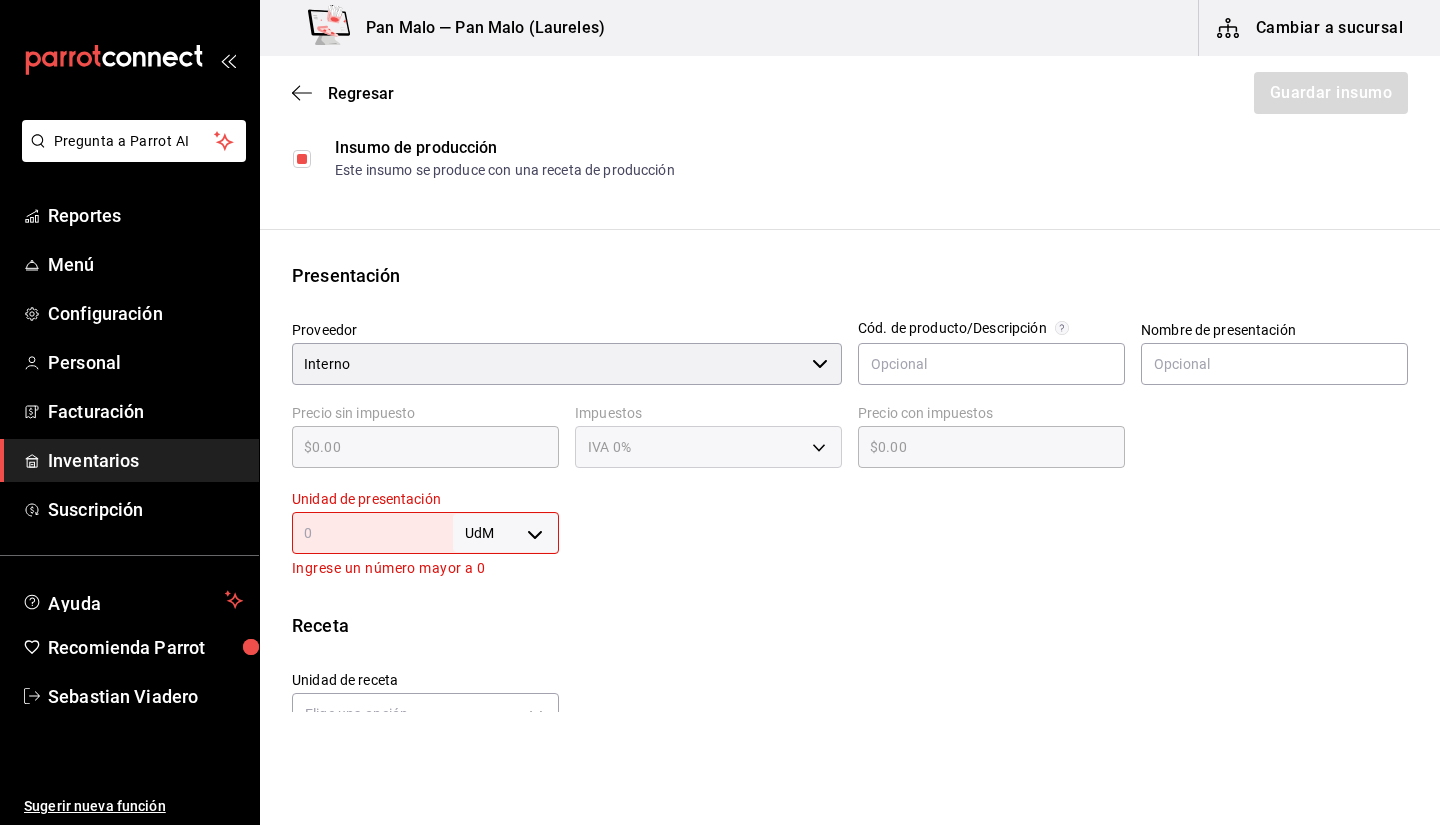 click at bounding box center [372, 533] 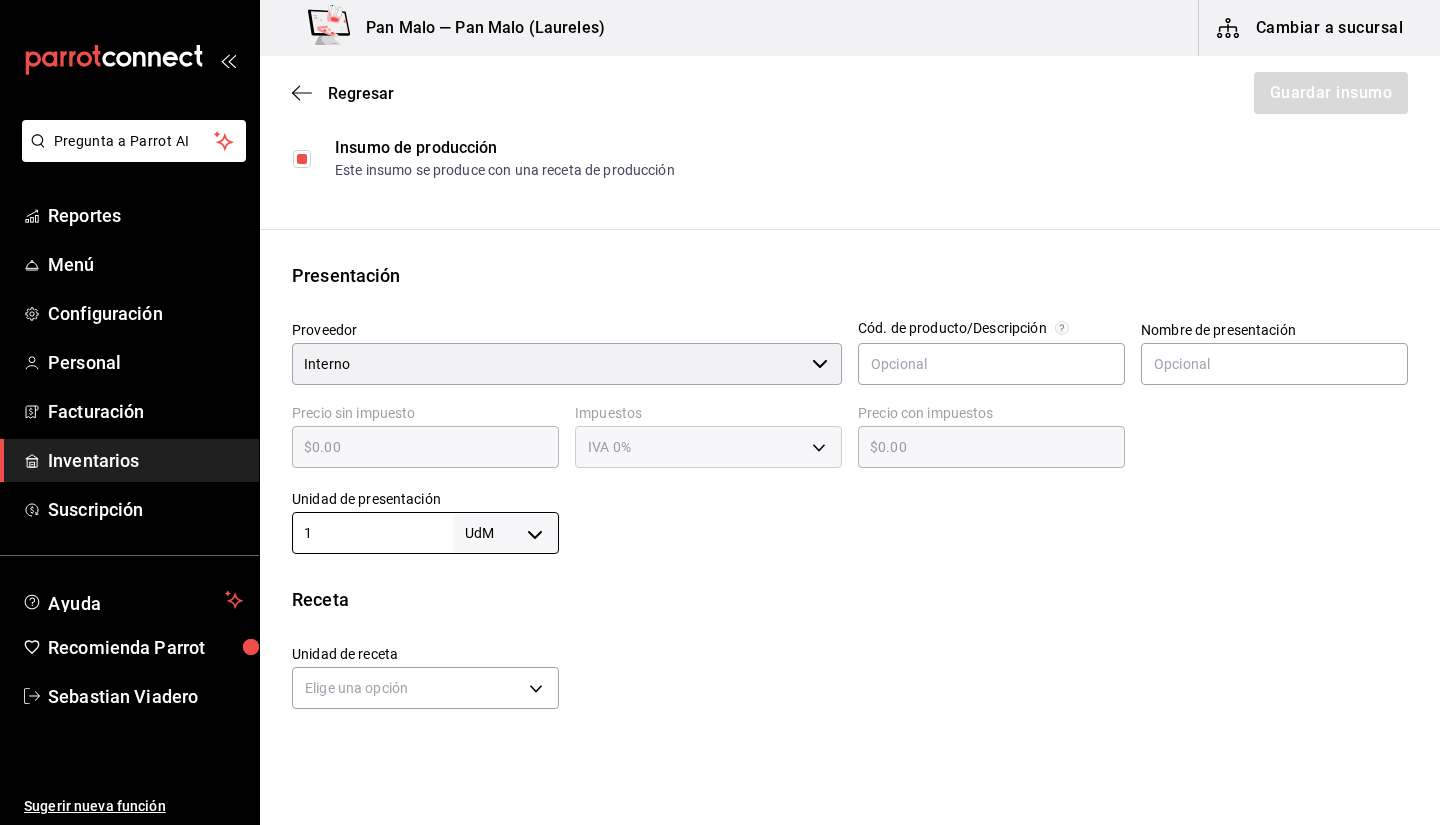 type on "1" 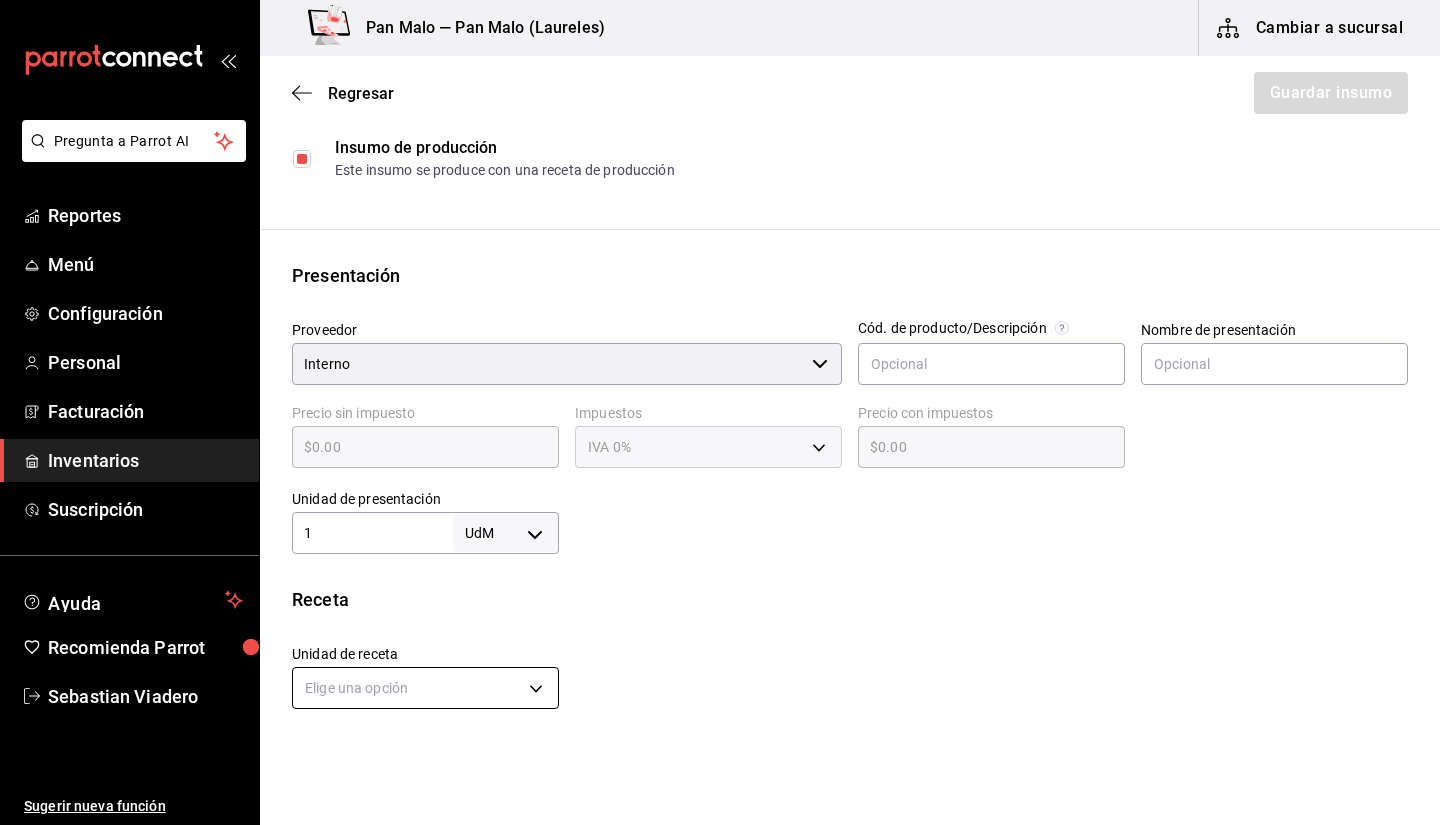 click on "Pregunta a Parrot AI Reportes   Menú   Configuración   Personal   Facturación   Inventarios   Suscripción   Ayuda Recomienda Parrot   [PERSON]   Sugerir nueva función   Pan Malo — Pan Malo (Laureles) Cambiar a sucursal Regresar Guardar insumo Insumo Nombre TAPA DE REDVELVETVET Categoría de inventario PRODUCCION ​ Mínimo 3 ​ Ideal 8 ​ Insumo de producción Este insumo se produce con una receta de producción Presentación Proveedor Interno ​ Cód. de producto/Descripción Nombre de presentación Precio sin impuesto $0.00 ​ Impuestos IVA 0% Precio con impuestos $0.00 ​ Unidad de presentación 1 UdM ​ Receta Unidad de receta Elige una opción Factor de conversión ​ Ver ayuda de conversiones Unidades de conteo Pregunta a Parrot AI Reportes   Menú   Configuración   Personal   Facturación   Inventarios   Suscripción   Ayuda Recomienda Parrot   [PERSON]   Sugerir nueva función   GANA 1 MES GRATIS EN TU SUSCRIPCIÓN AQUÍ Visitar centro de ayuda ([PHONE])" at bounding box center (720, 356) 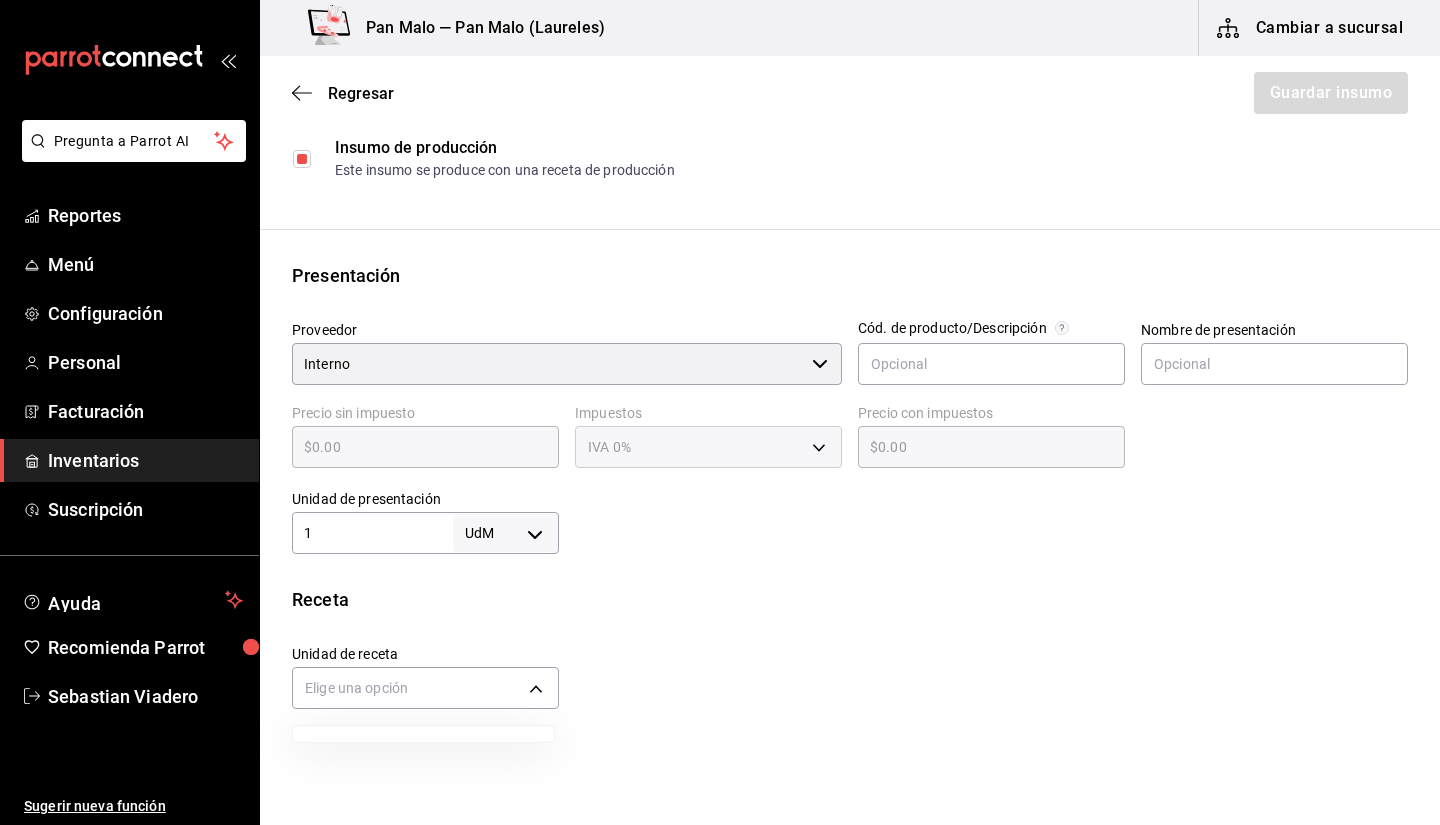 drag, startPoint x: 1439, startPoint y: 330, endPoint x: 1439, endPoint y: 466, distance: 136 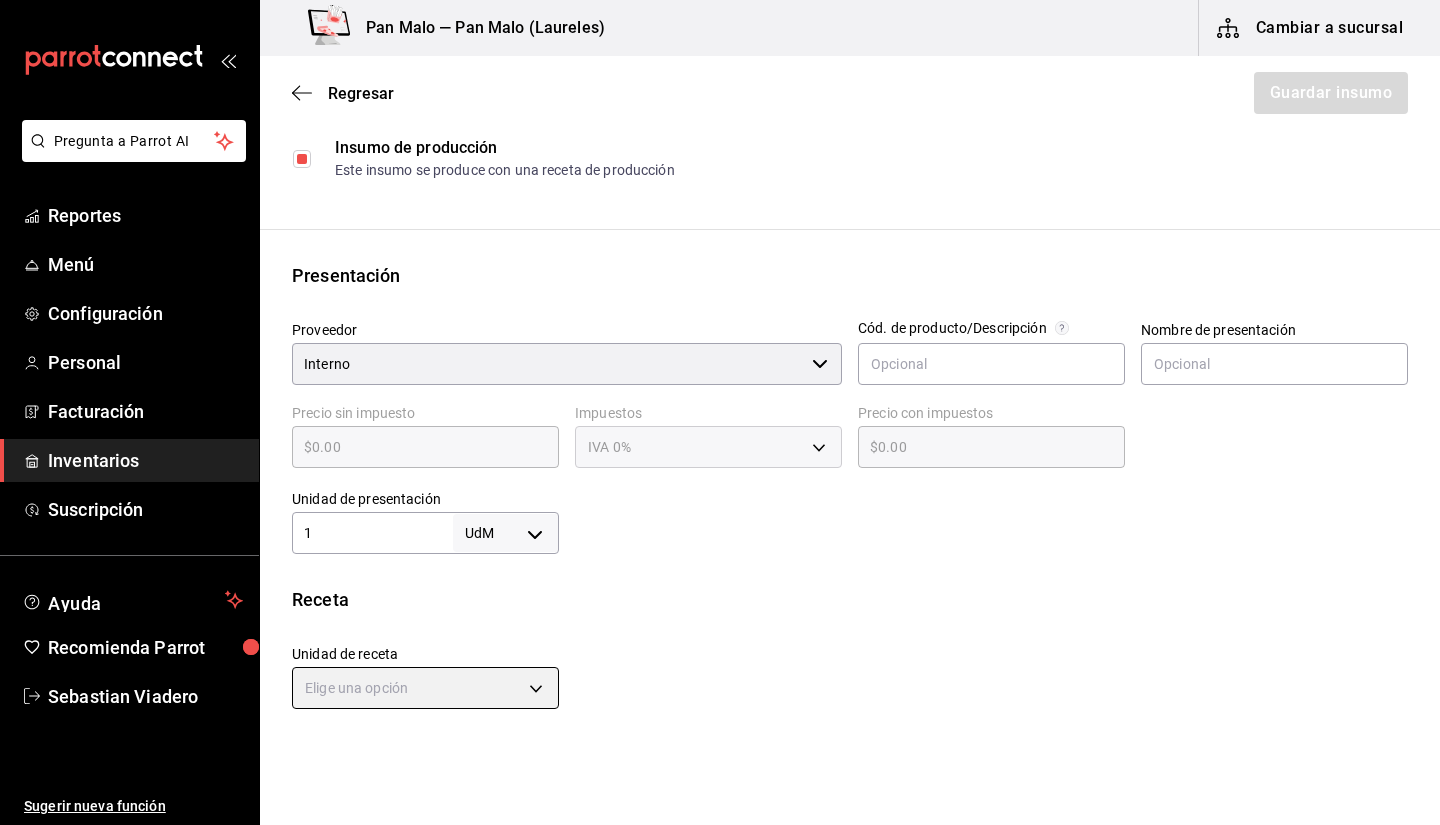 scroll, scrollTop: 505, scrollLeft: 0, axis: vertical 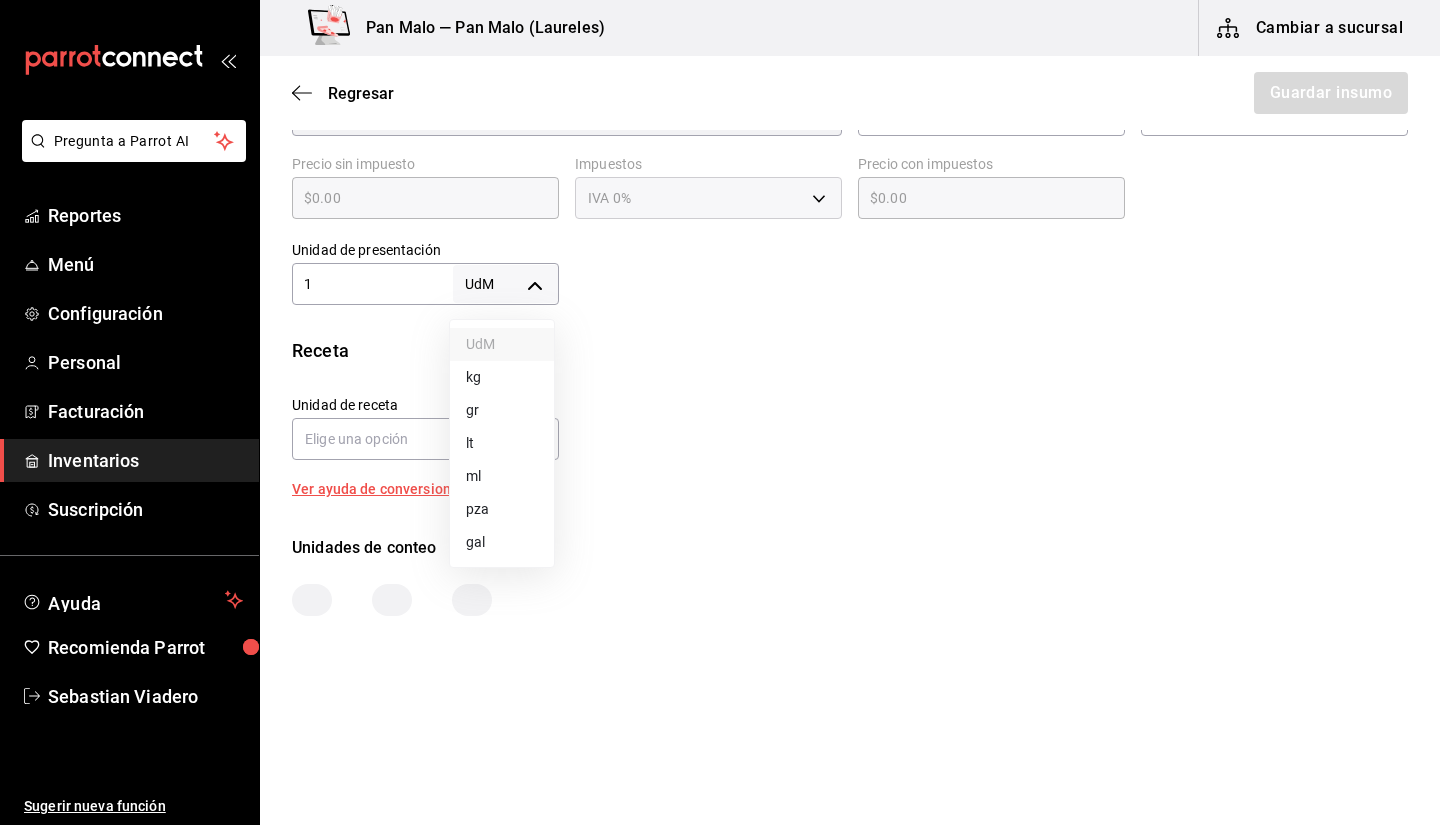 click on "Pregunta a Parrot AI Reportes   Menú   Configuración   Personal   Facturación   Inventarios   Suscripción   Ayuda Recomienda Parrot   [PERSON]   Sugerir nueva función   Pan Malo — Pan Malo (Laureles) Cambiar a sucursal Regresar Guardar insumo Insumo Nombre TAPA DE REDVELVETVET Categoría de inventario PRODUCCION ​ Mínimo 3 ​ Ideal 8 ​ Insumo de producción Este insumo se produce con una receta de producción Presentación Proveedor Interno ​ Cód. de producto/Descripción Nombre de presentación Precio sin impuesto $0.00 ​ Impuestos IVA 0% Precio con impuestos $0.00 ​ Unidad de presentación 1 UdM ​ Receta Unidad de receta Elige una opción Factor de conversión ​ Ver ayuda de conversiones Unidades de conteo Pregunta a Parrot AI Reportes   Menú   Configuración   Personal   Facturación   Inventarios   Suscripción   Ayuda Recomienda Parrot   [PERSON]   Sugerir nueva función   GANA 1 MES GRATIS EN TU SUSCRIPCIÓN AQUÍ Visitar centro de ayuda ([PHONE]) UdM kg" at bounding box center (720, 356) 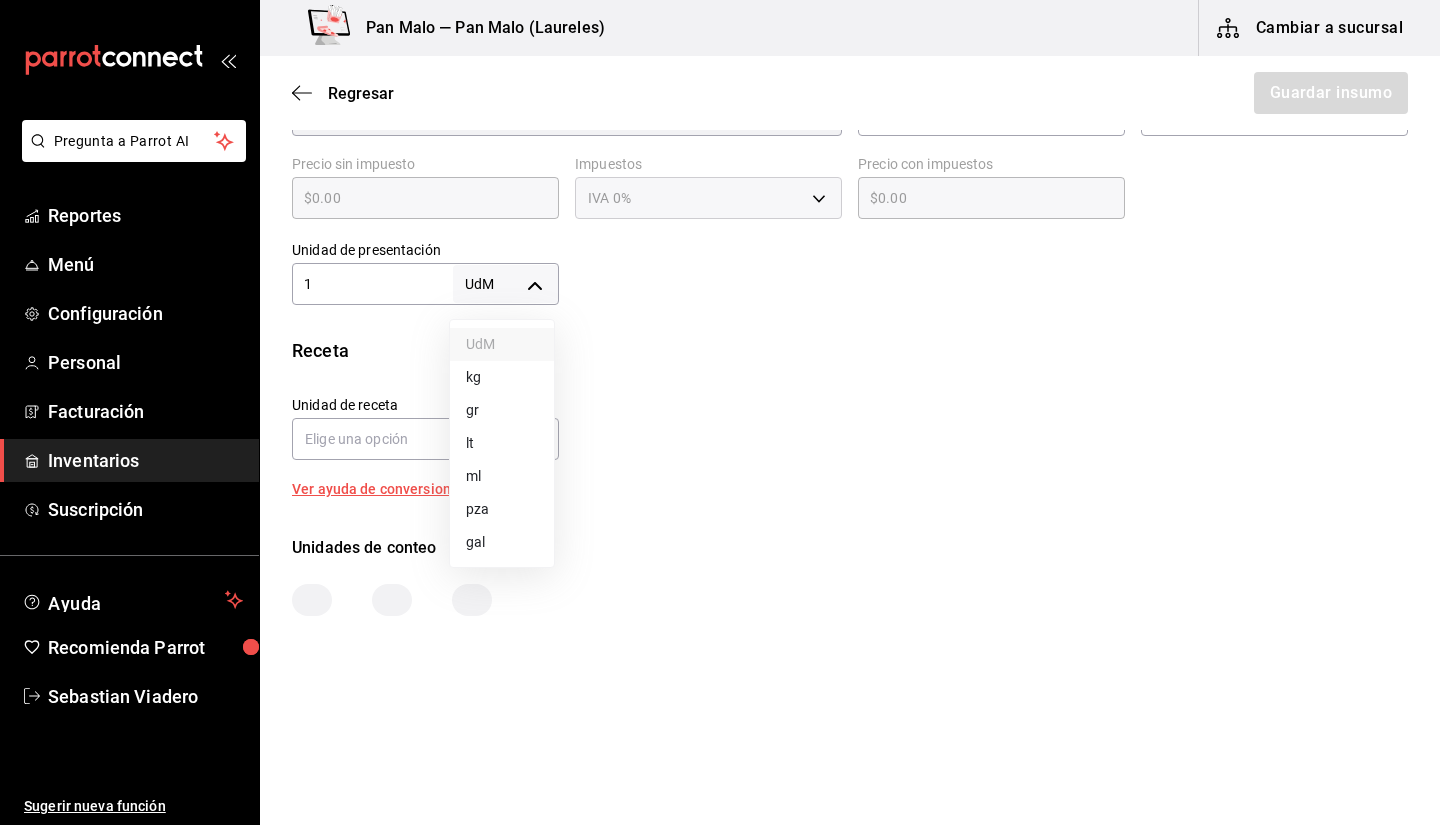 type on "UNIT" 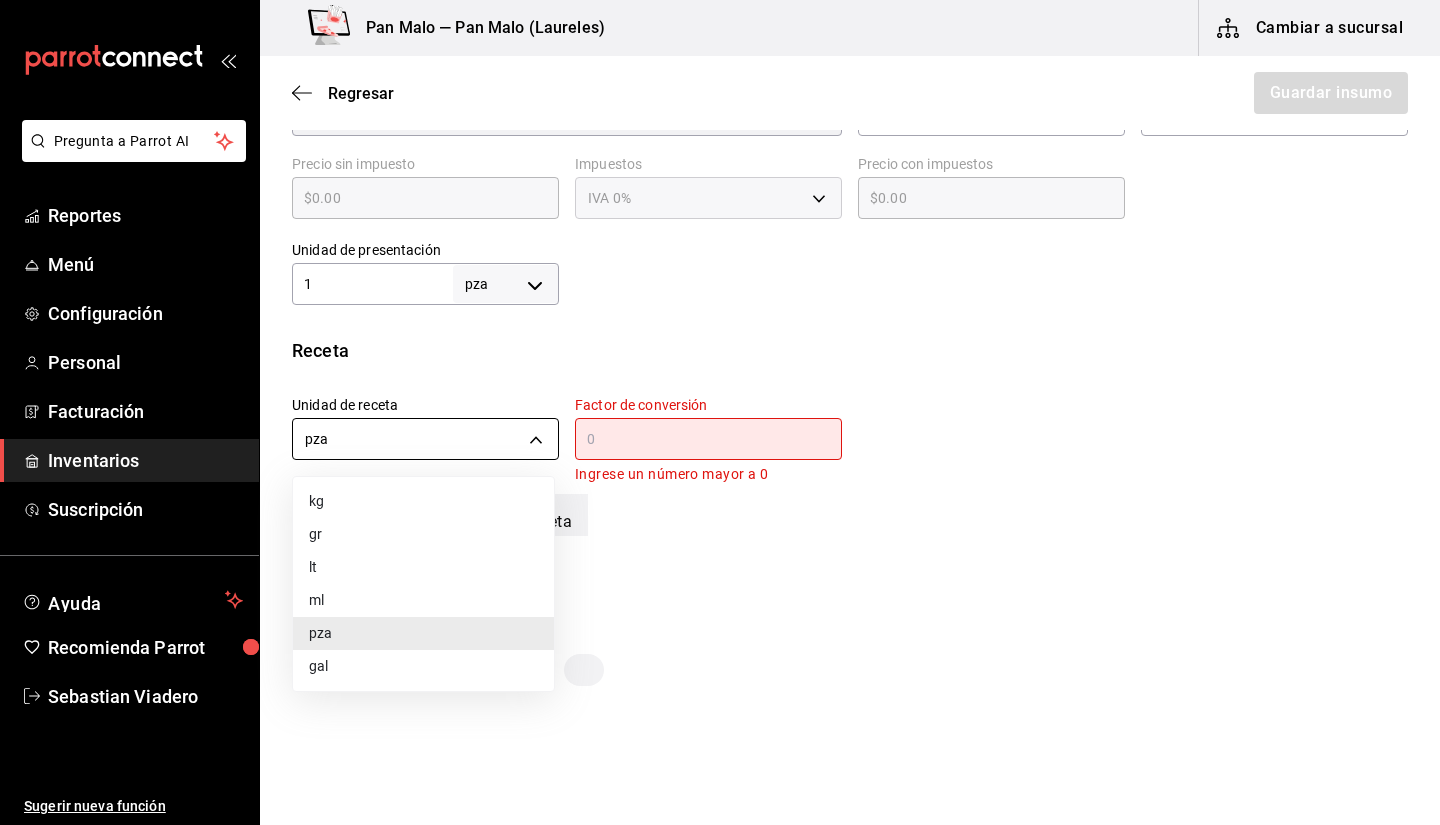 click on "Pregunta a Parrot AI Reportes   Menú   Configuración   Personal   Facturación   Inventarios   Suscripción   Ayuda Recomienda Parrot   [PERSON]   Sugerir nueva función   Pan Malo — Pan Malo (Laureles) Cambiar a sucursal Regresar Guardar insumo Insumo Nombre TAPA DE REDVELVETVET Categoría de inventario PRODUCCION ​ Mínimo 3 ​ Ideal 8 ​ Insumo de producción Este insumo se produce con una receta de producción Presentación Proveedor Interno ​ Cód. de producto/Descripción Nombre de presentación Precio sin impuesto $0.00 ​ Impuestos IVA 0% Precio con impuestos $0.00 ​ Unidad de presentación 1 pza UNIT ​ Receta Unidad de receta pza UNIT Factor de conversión ​ Ingrese un número mayor a 0 1 pza de Presentación = 0 pza receta Ver ayuda de conversiones Unidades de conteo pza Presentación (1 pza) Pregunta a Parrot AI Reportes   Menú   Configuración   Personal   Facturación   Inventarios   Suscripción   Ayuda Recomienda Parrot   [PERSON]   Sugerir nueva función" at bounding box center [720, 356] 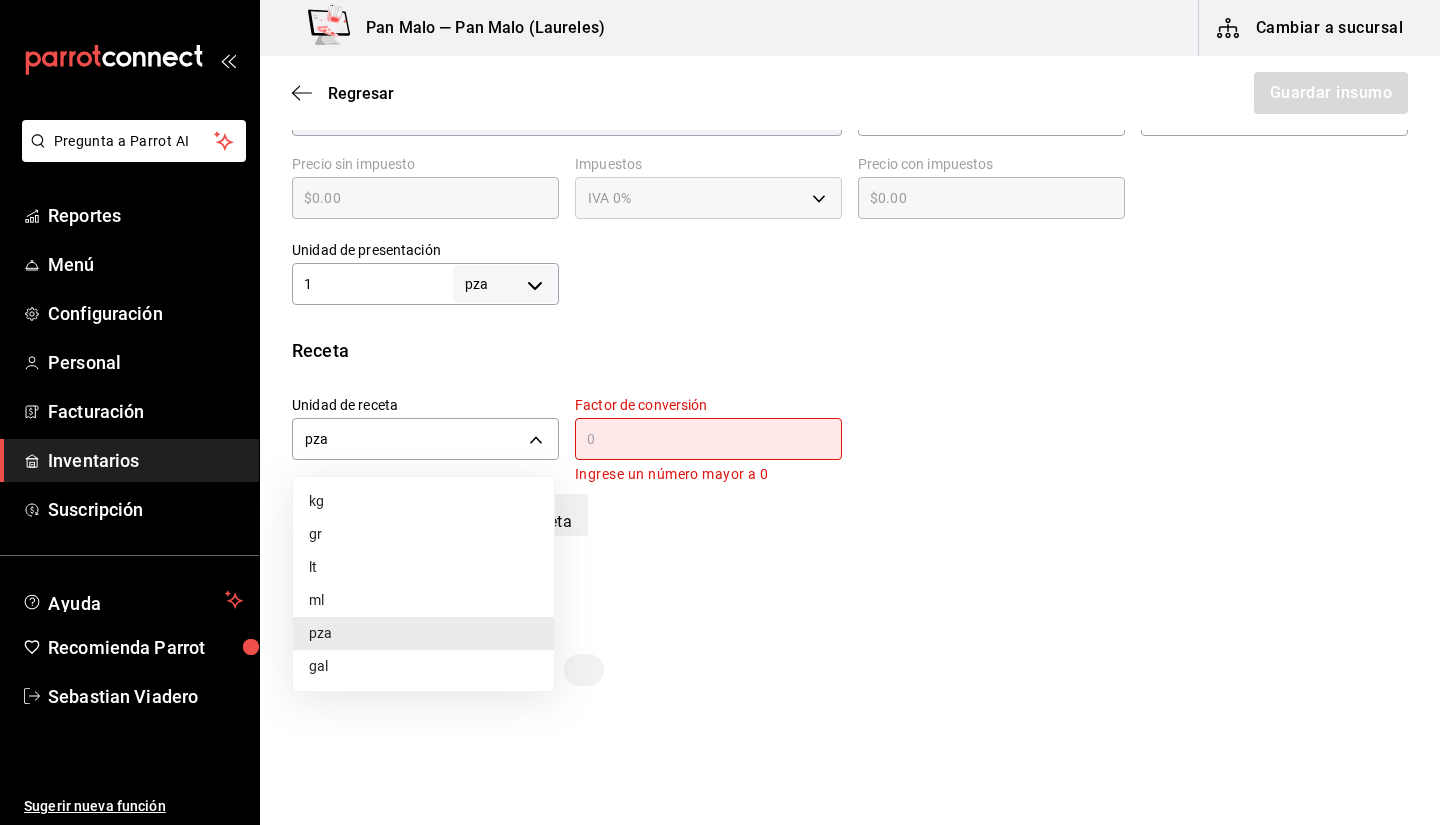 click at bounding box center [720, 412] 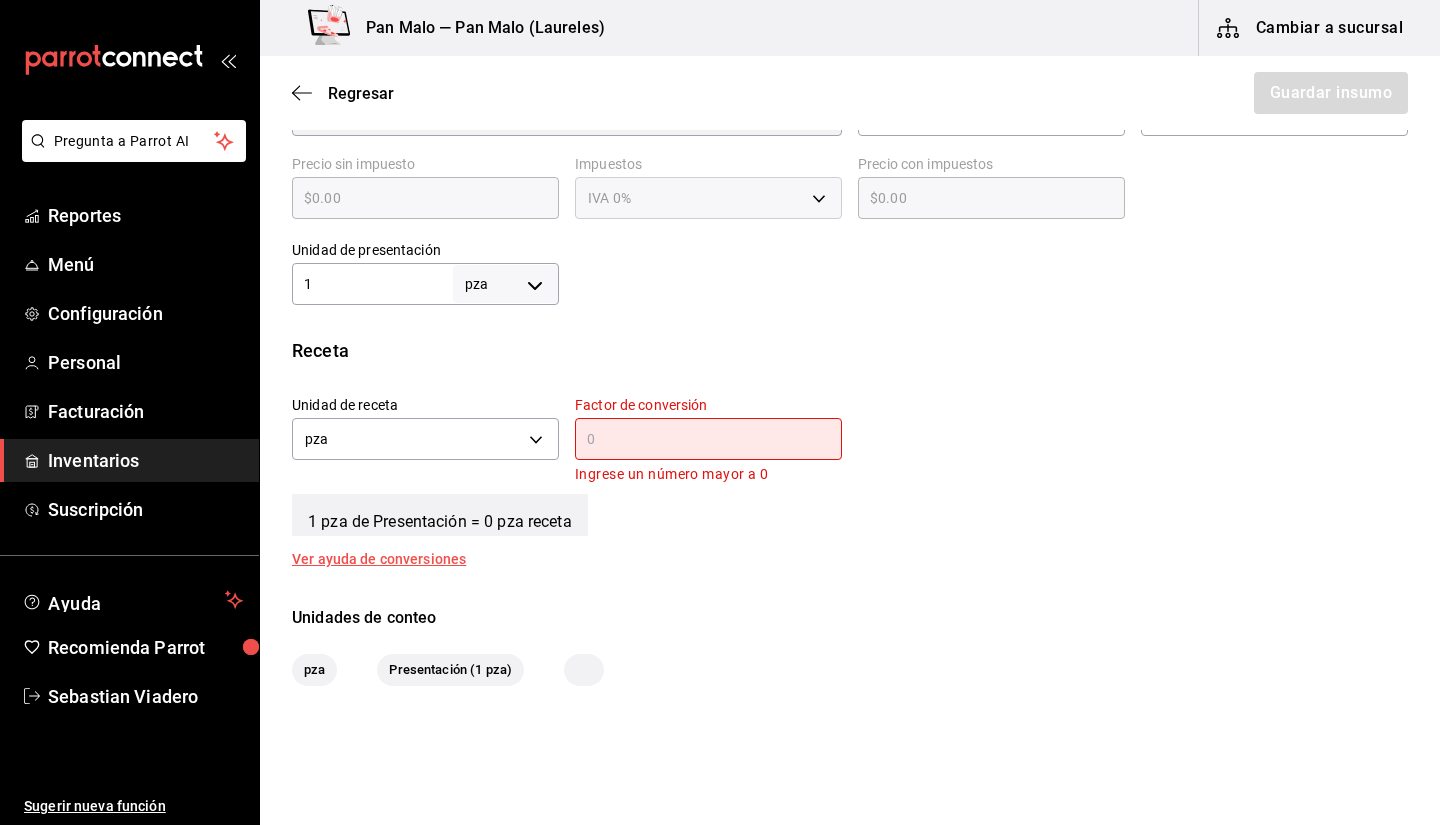 click at bounding box center [708, 439] 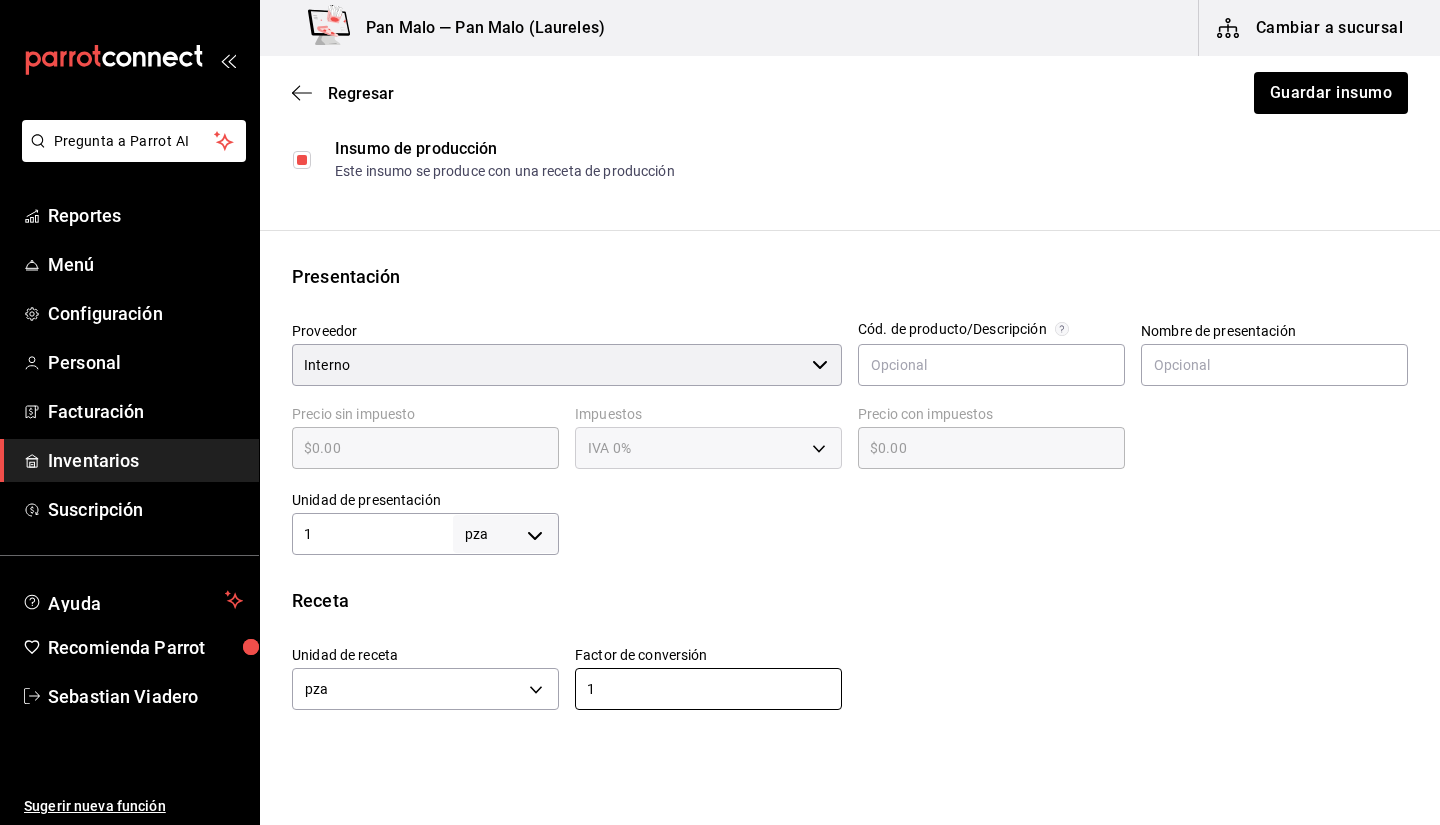 scroll, scrollTop: 149, scrollLeft: 0, axis: vertical 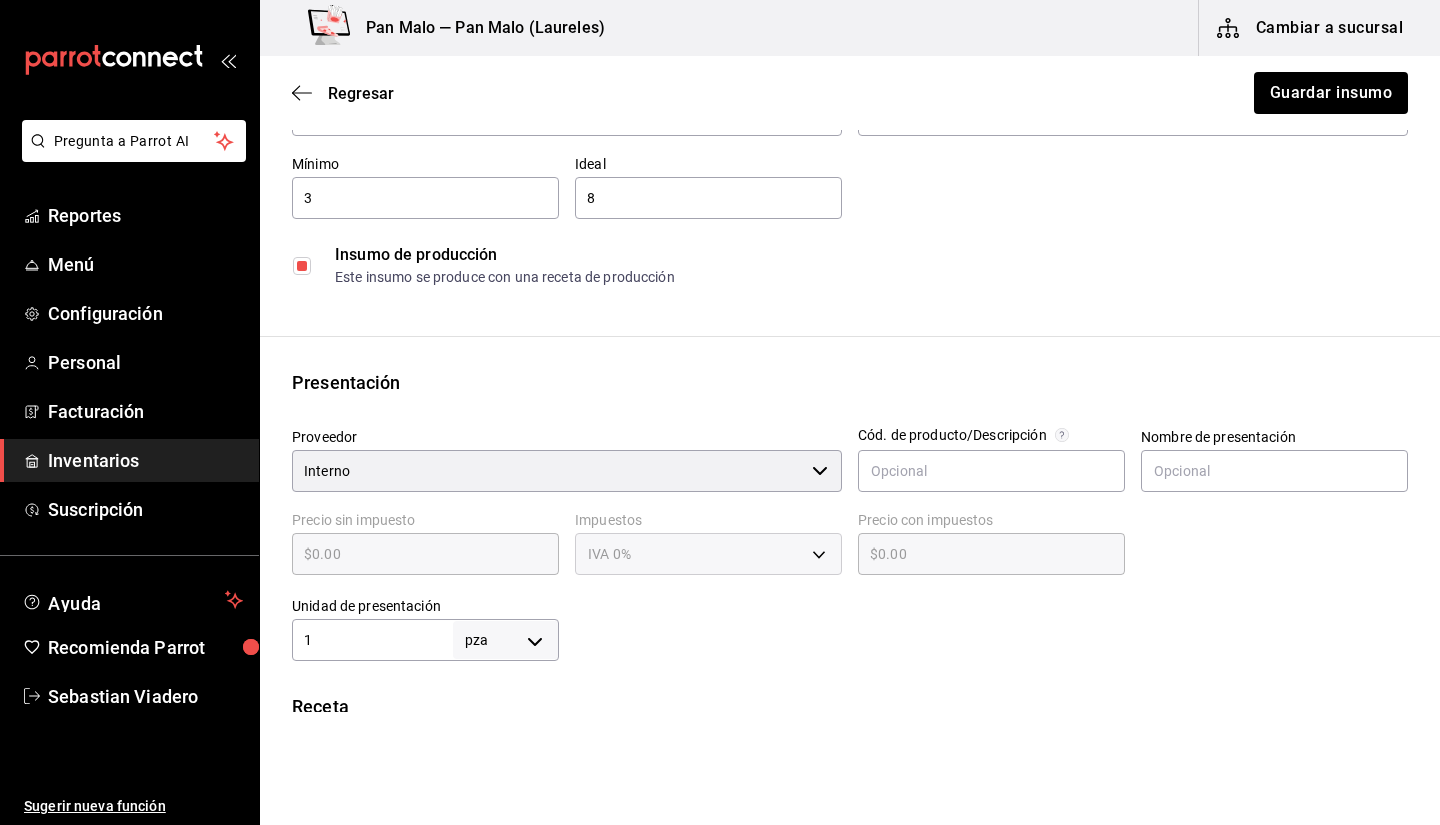 type on "1" 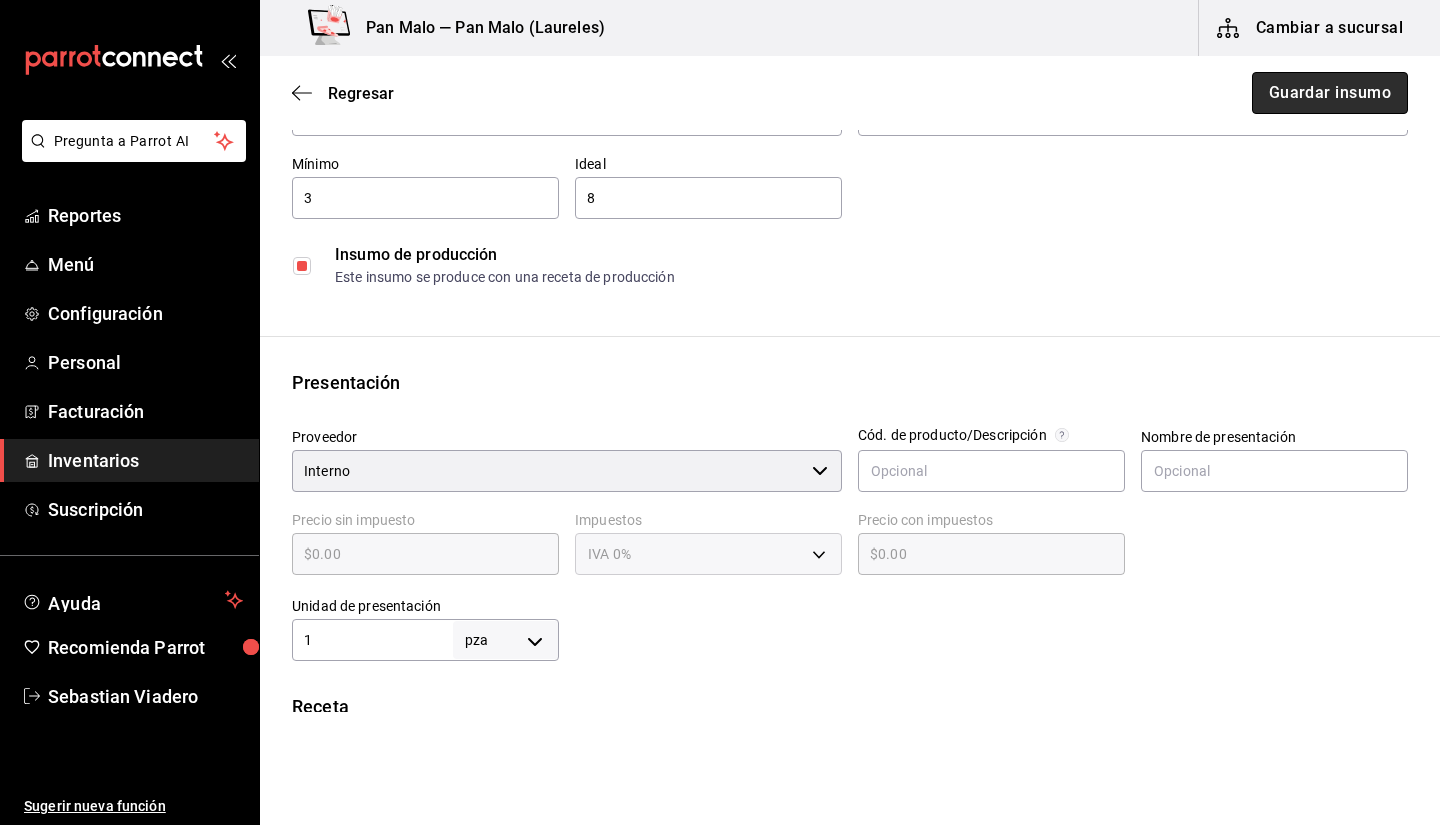 click on "Guardar insumo" at bounding box center [1330, 93] 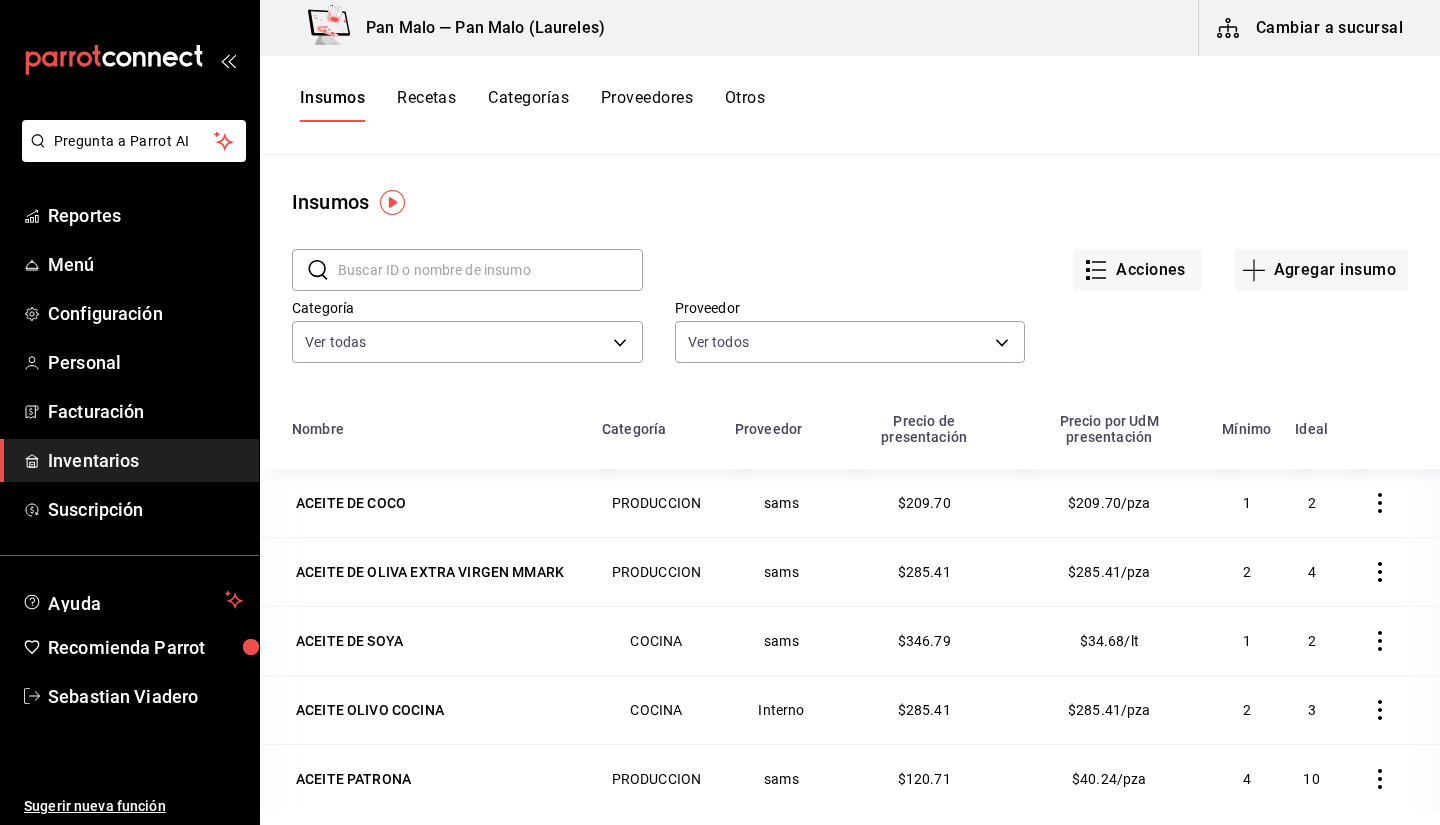 click on "Recetas" at bounding box center (426, 105) 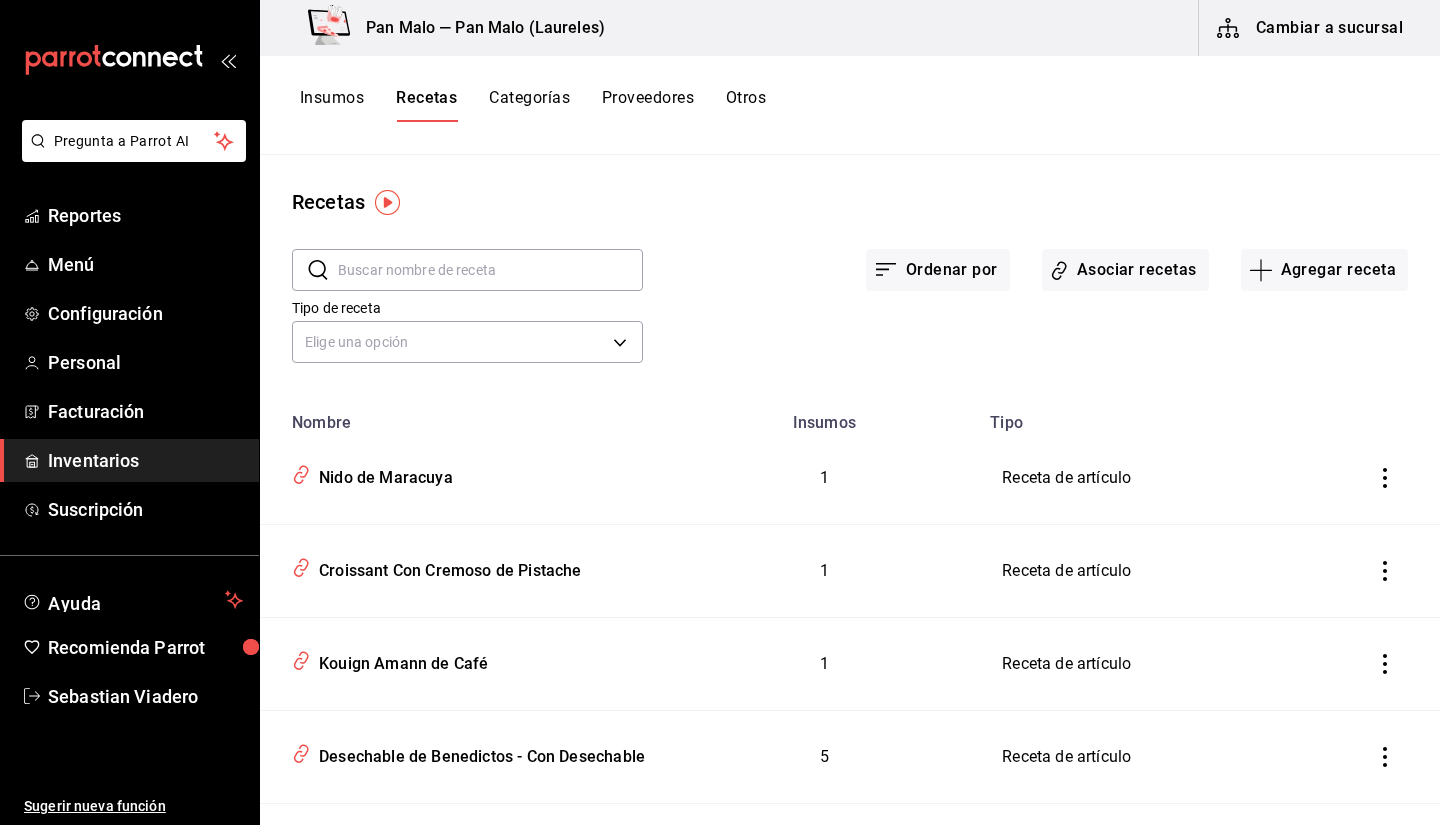 click at bounding box center (490, 270) 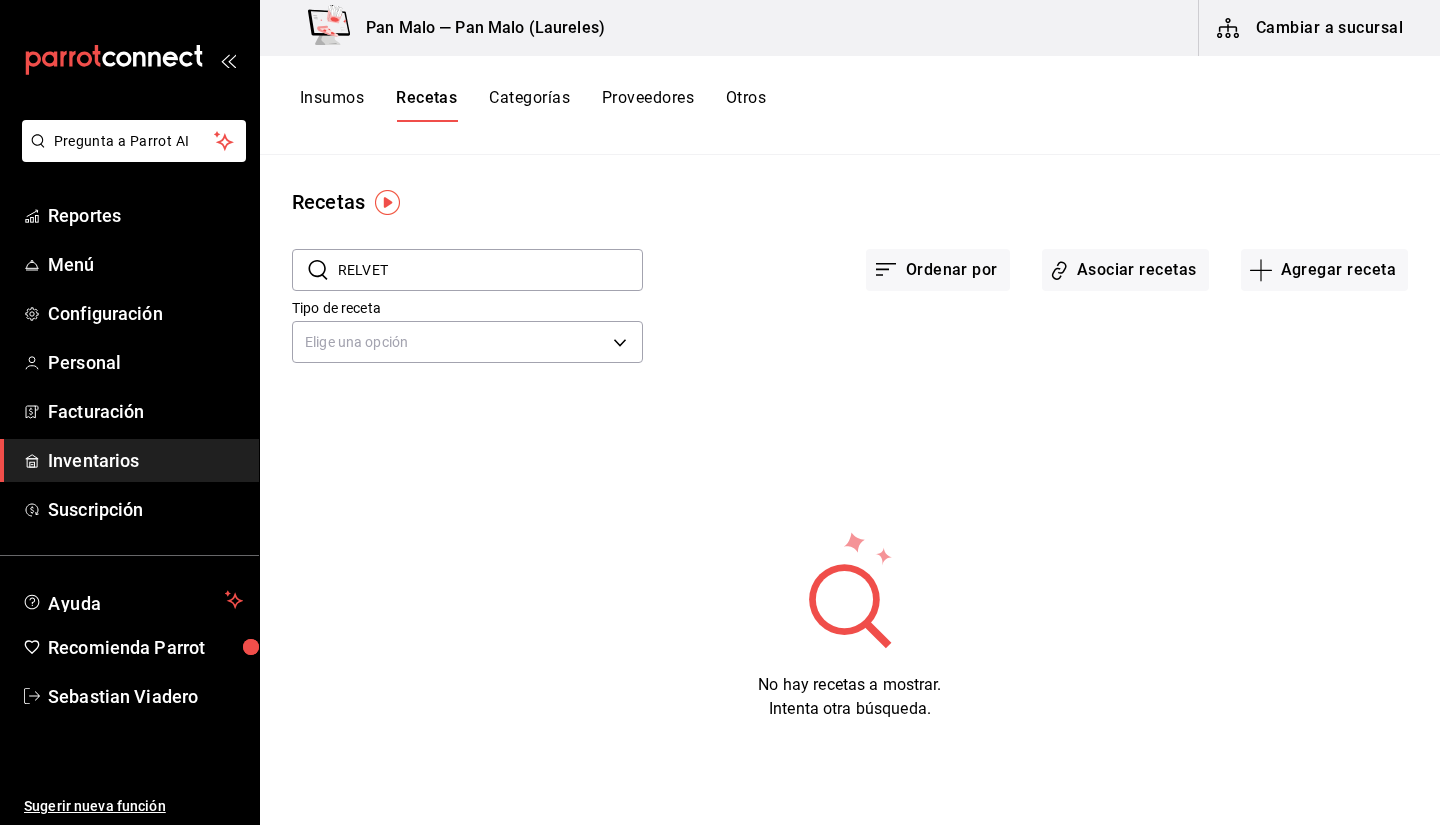 click on "RELVET" at bounding box center [490, 270] 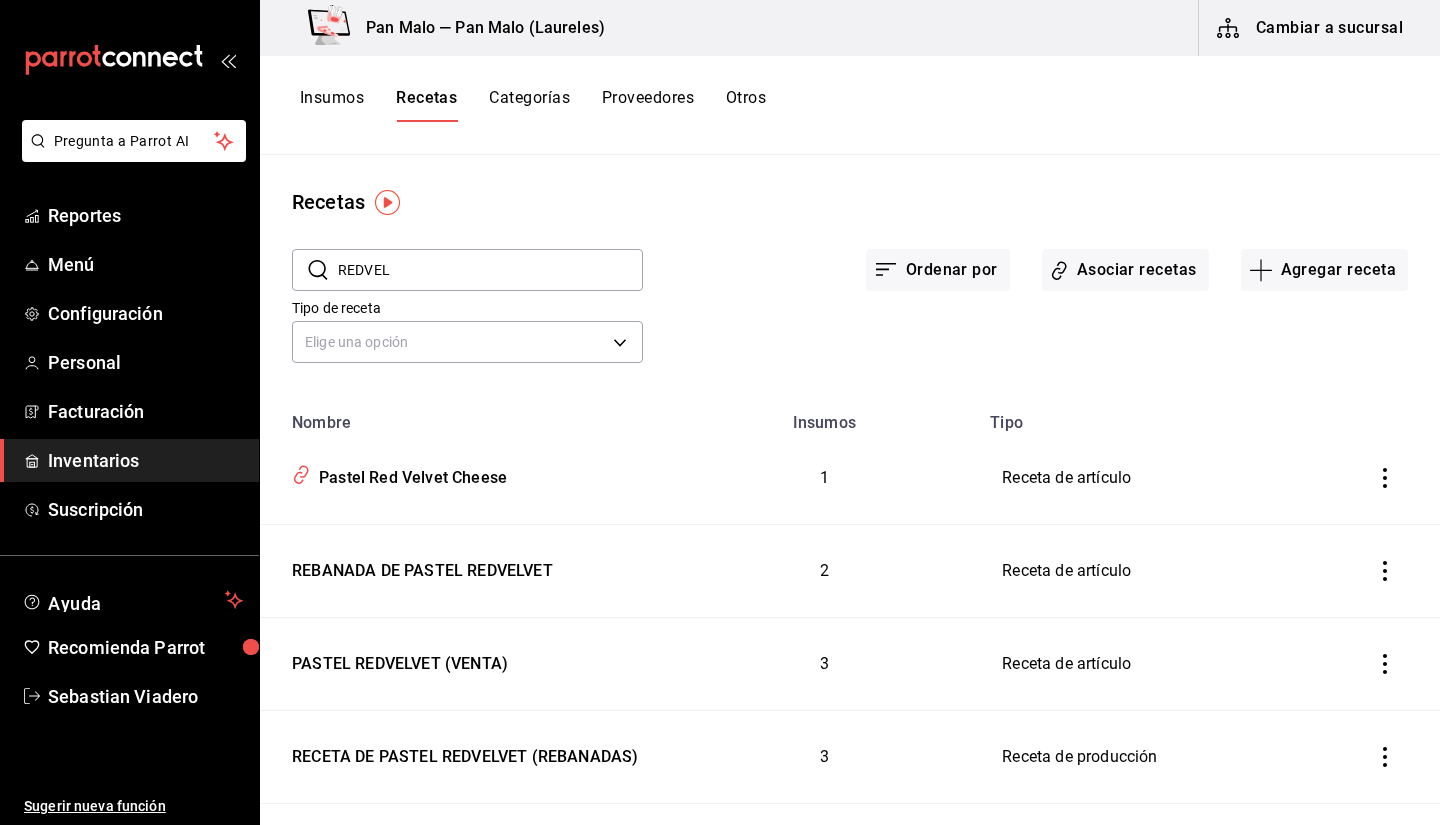 type on "REDVEL" 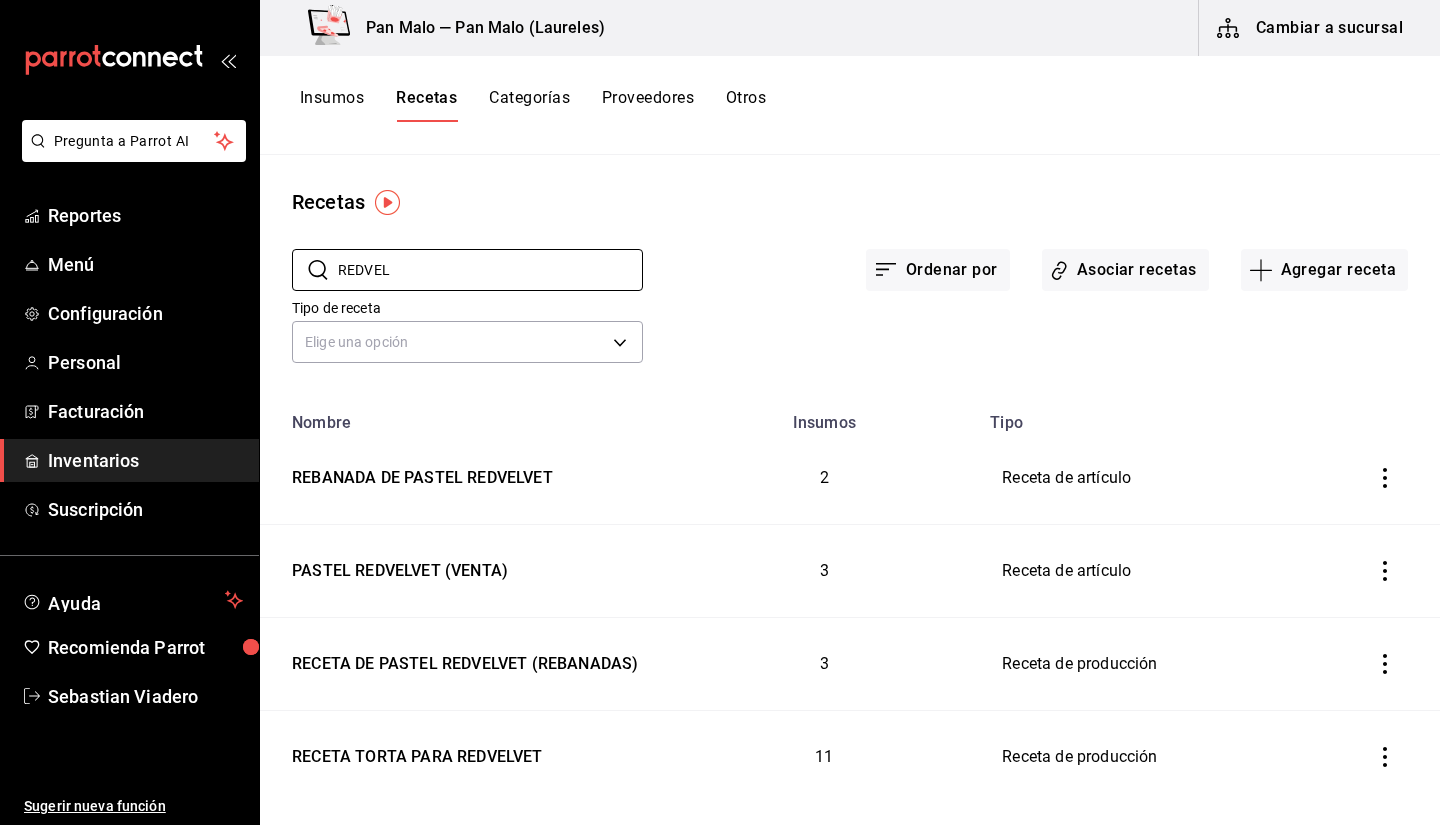 click on "Recetas ​ REDVEL ​ Ordenar por Asociar recetas Agregar receta Tipo de receta Elige una opción default Nombre Insumos Tipo REBANADA DE PASTEL REDVELVET  2 Receta de artículo  PASTEL REDVELVET (VENTA) 3 Receta de artículo RECETA DE PASTEL REDVELVET (REBANADAS) 3 Receta de producción RECETA TORTA PARA REDVELVET 11 Receta de producción" at bounding box center [850, 483] 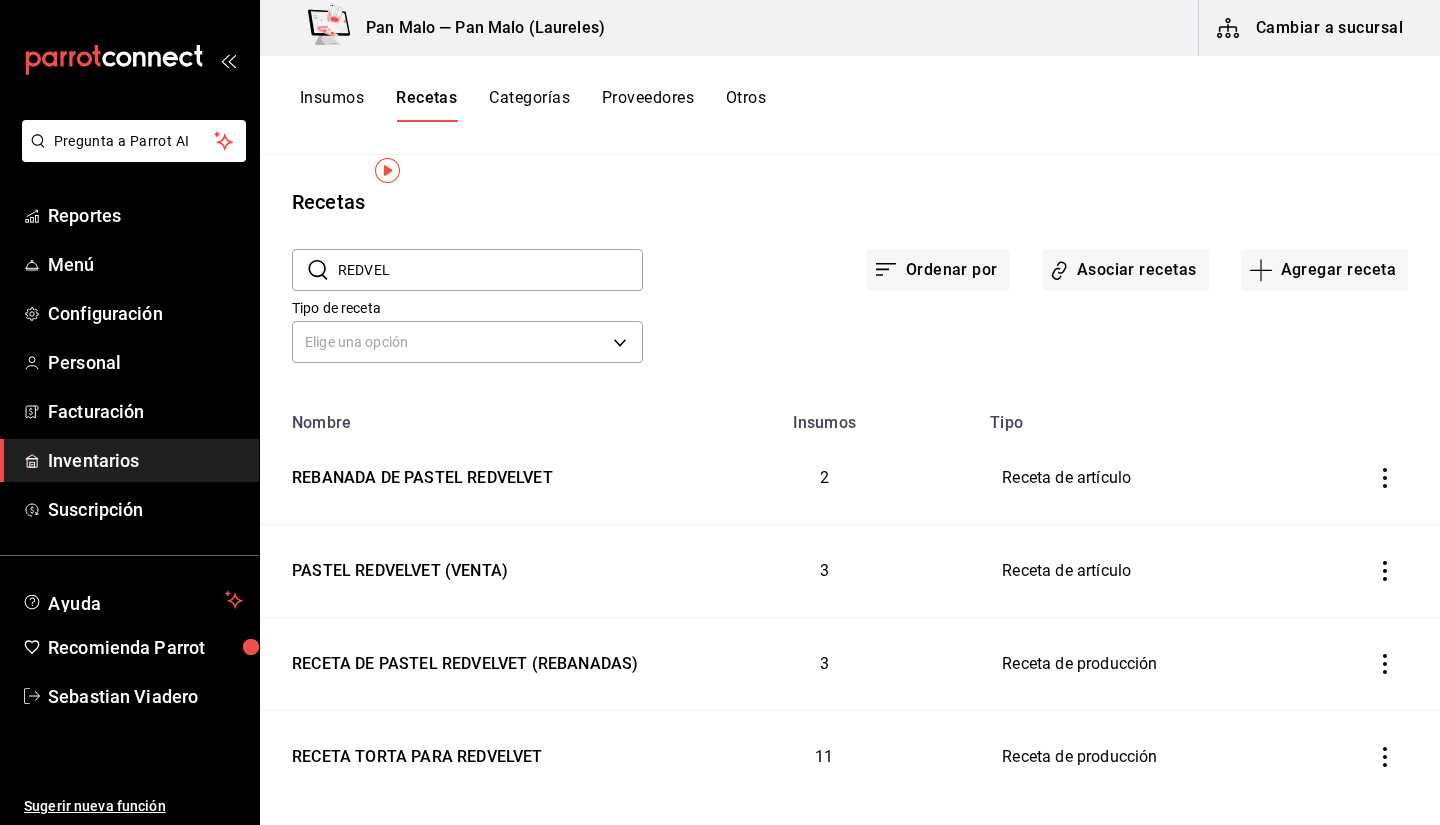 scroll, scrollTop: 32, scrollLeft: 0, axis: vertical 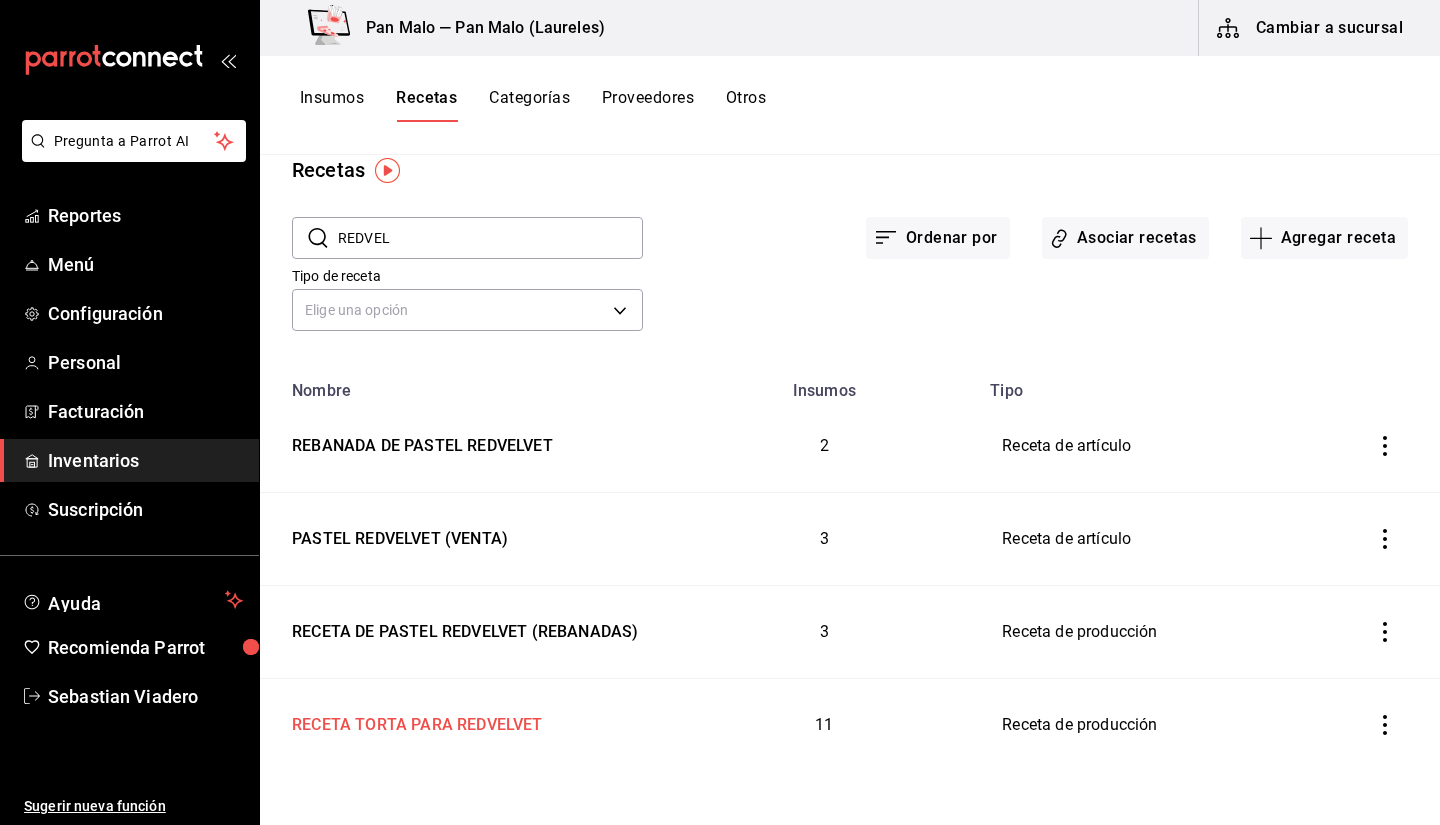 click on "RECETA TORTA PARA REDVELVET" at bounding box center (413, 721) 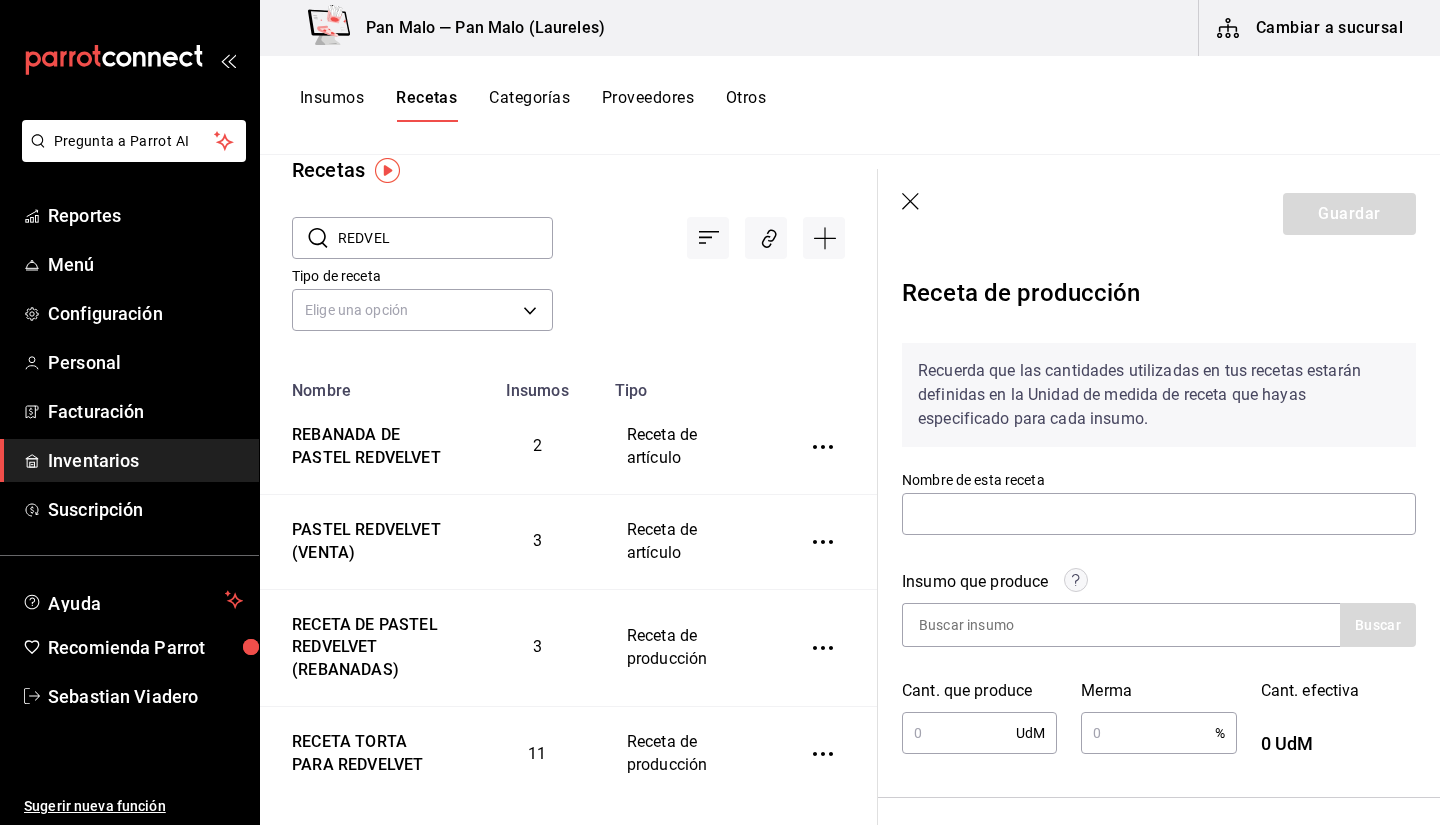 type on "RECETA TORTA PARA REDVELVET" 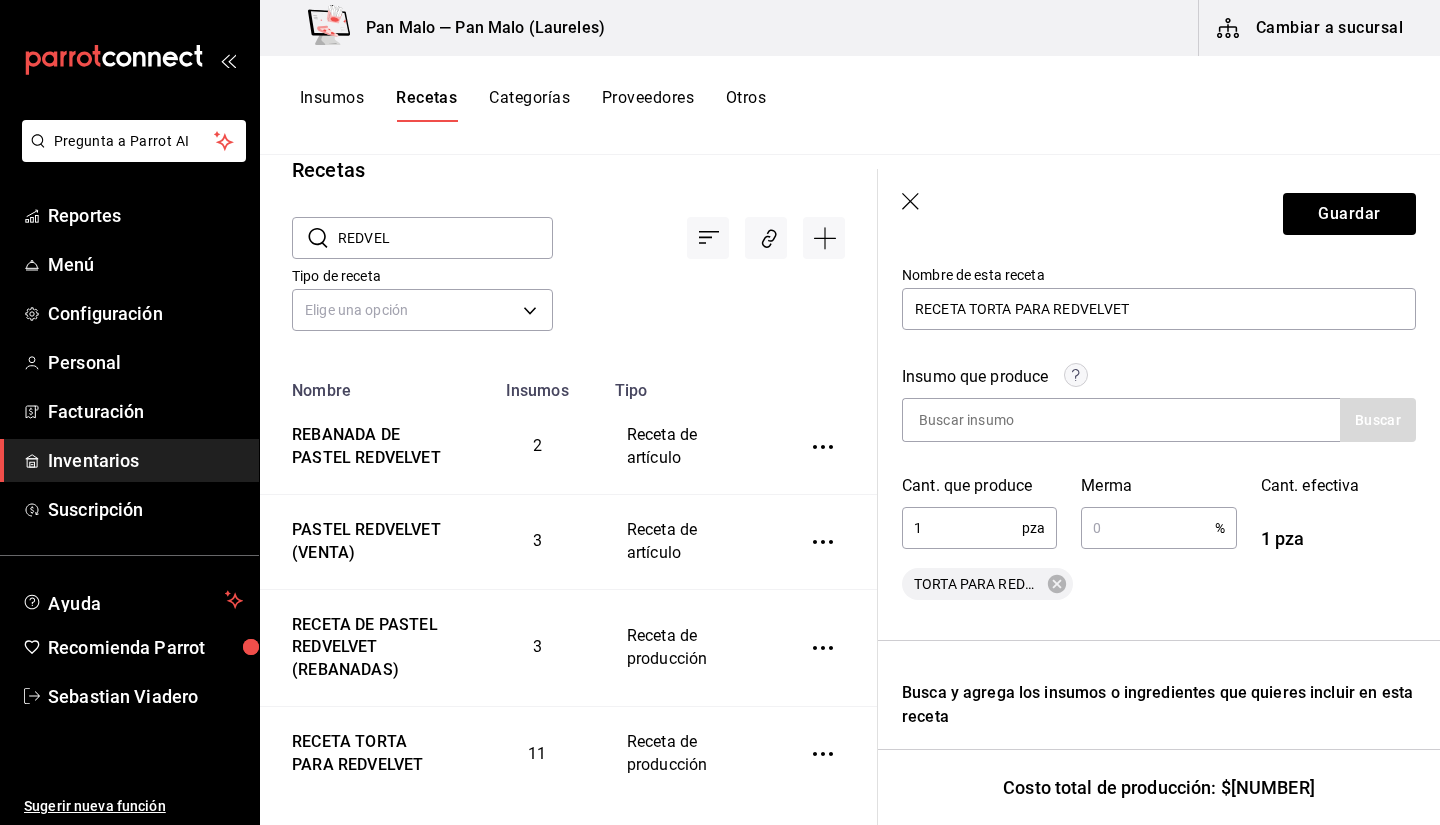 scroll, scrollTop: 261, scrollLeft: 0, axis: vertical 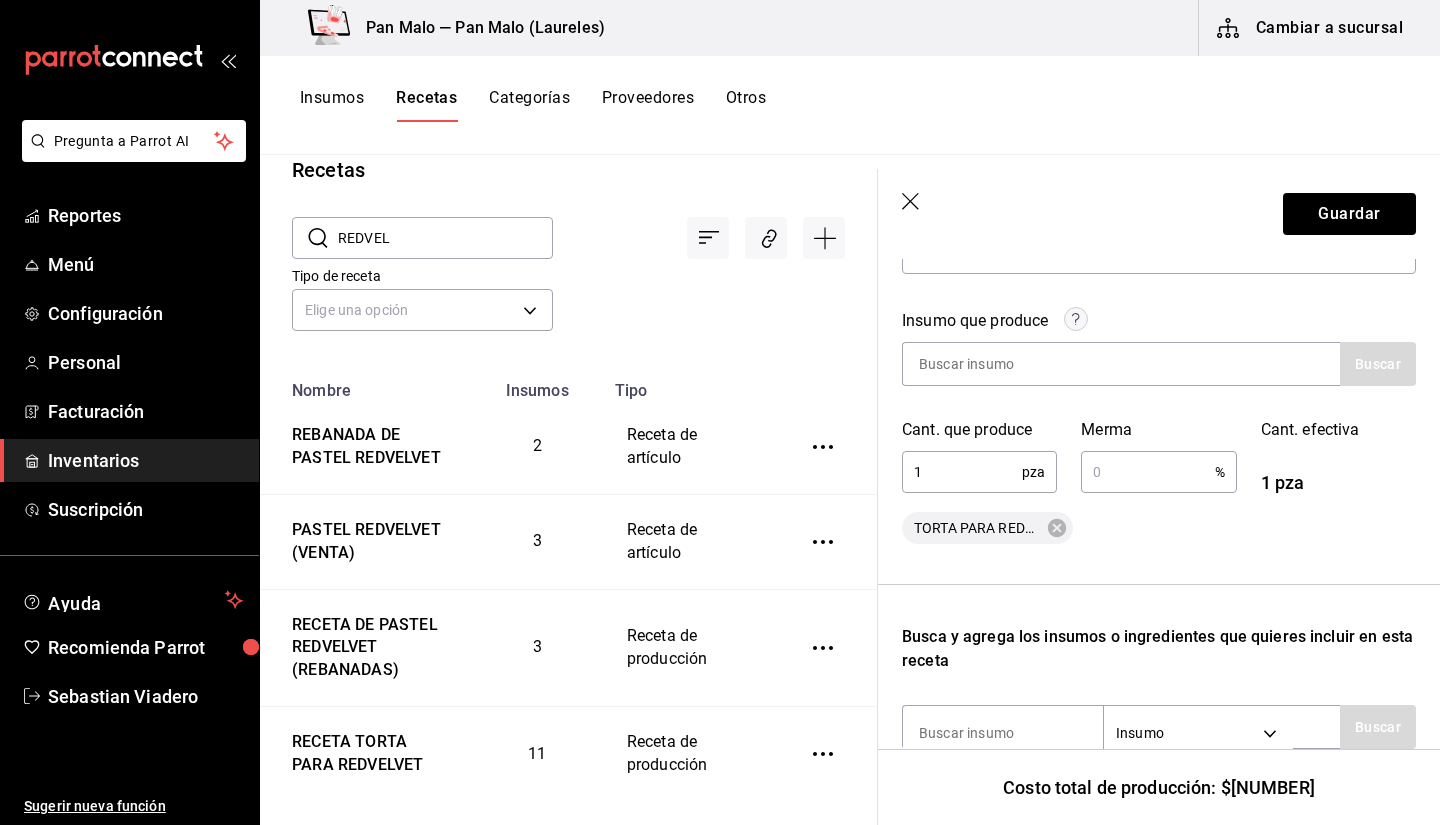 click on "REDVEL" at bounding box center [445, 238] 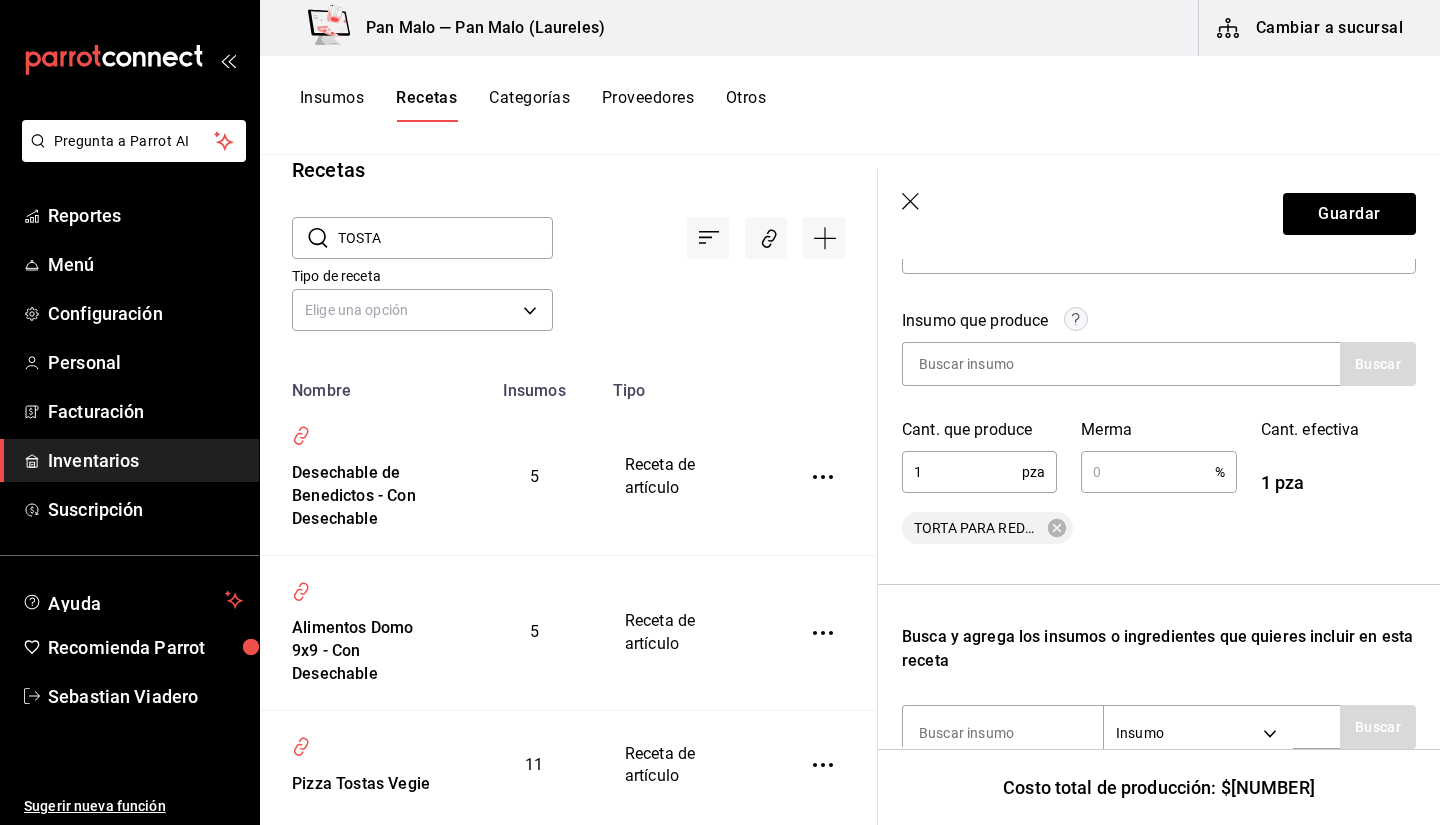 click on "TOSTA" at bounding box center [445, 238] 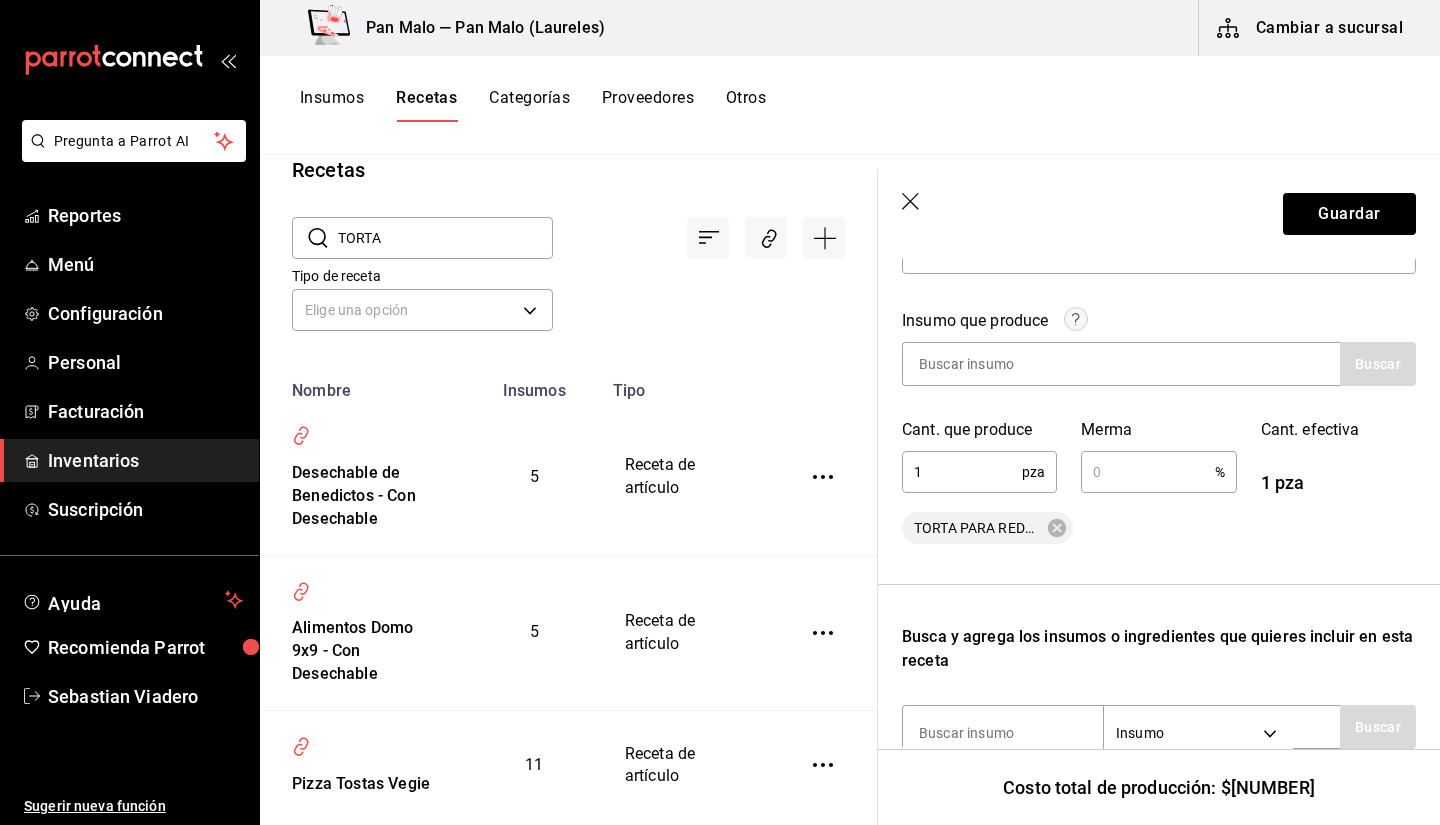 type on "TORTA" 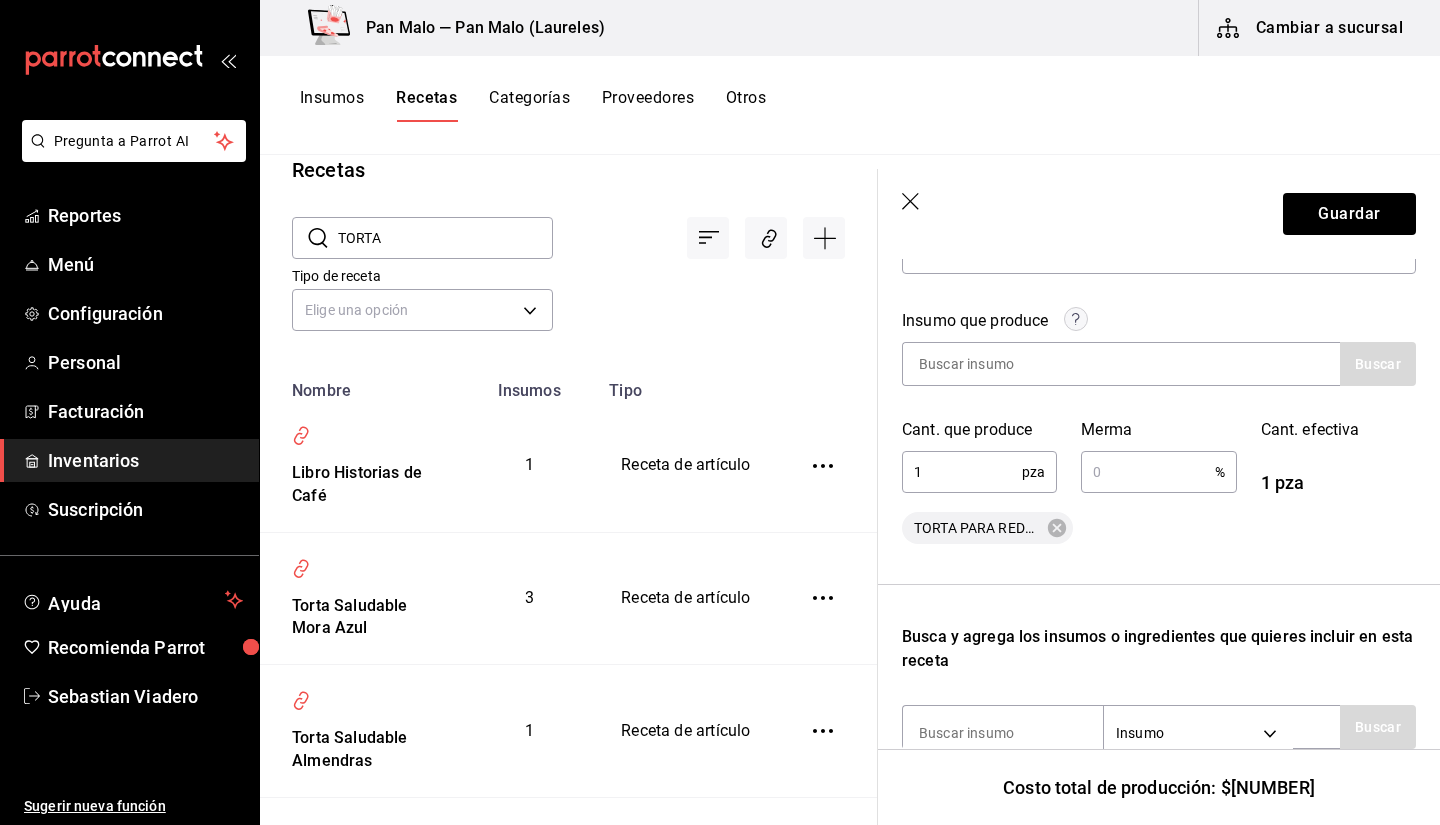 click on "​ TORTA ​ Tipo de receta Elige una opción default" at bounding box center [568, 277] 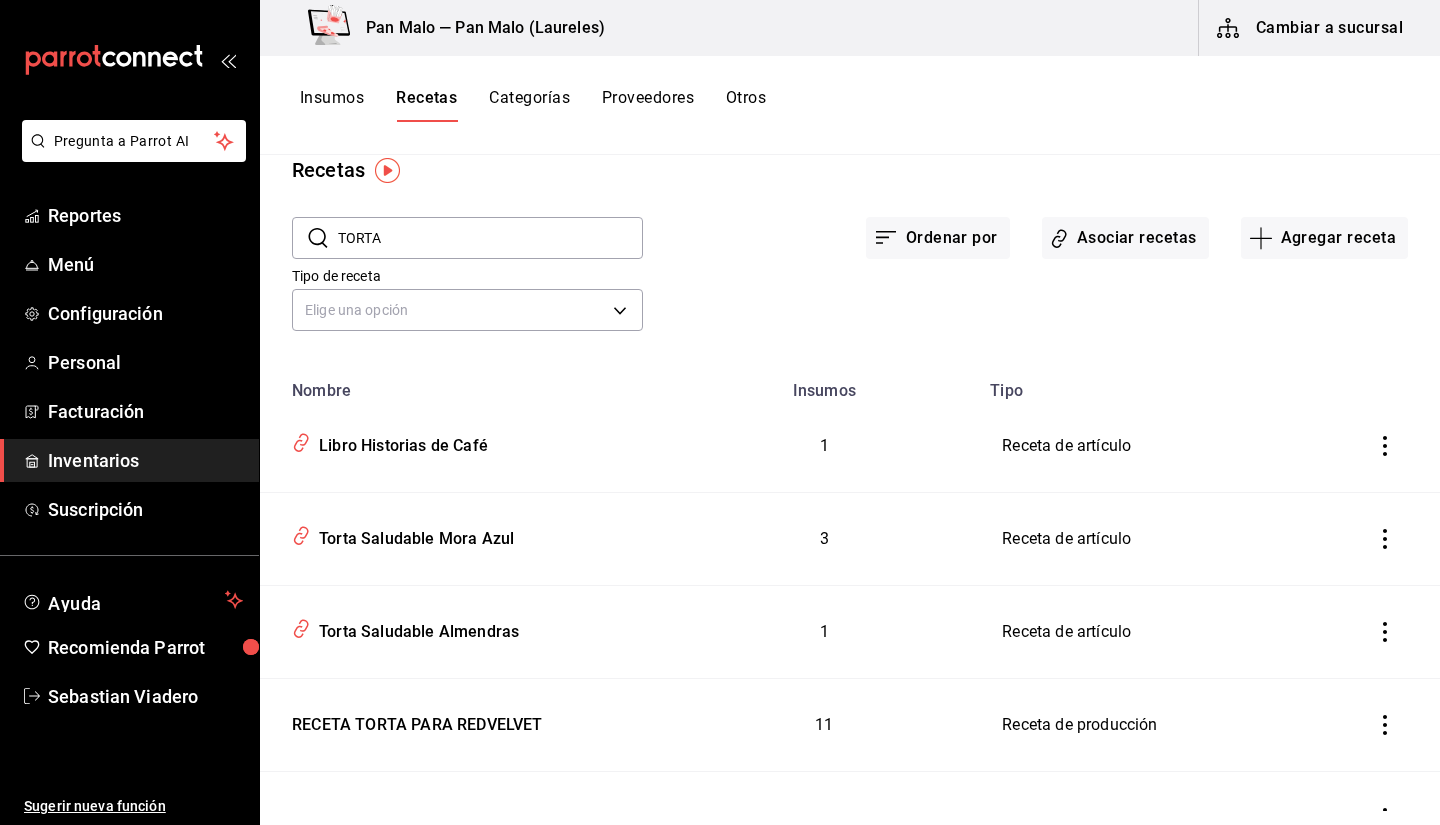 scroll, scrollTop: 0, scrollLeft: 0, axis: both 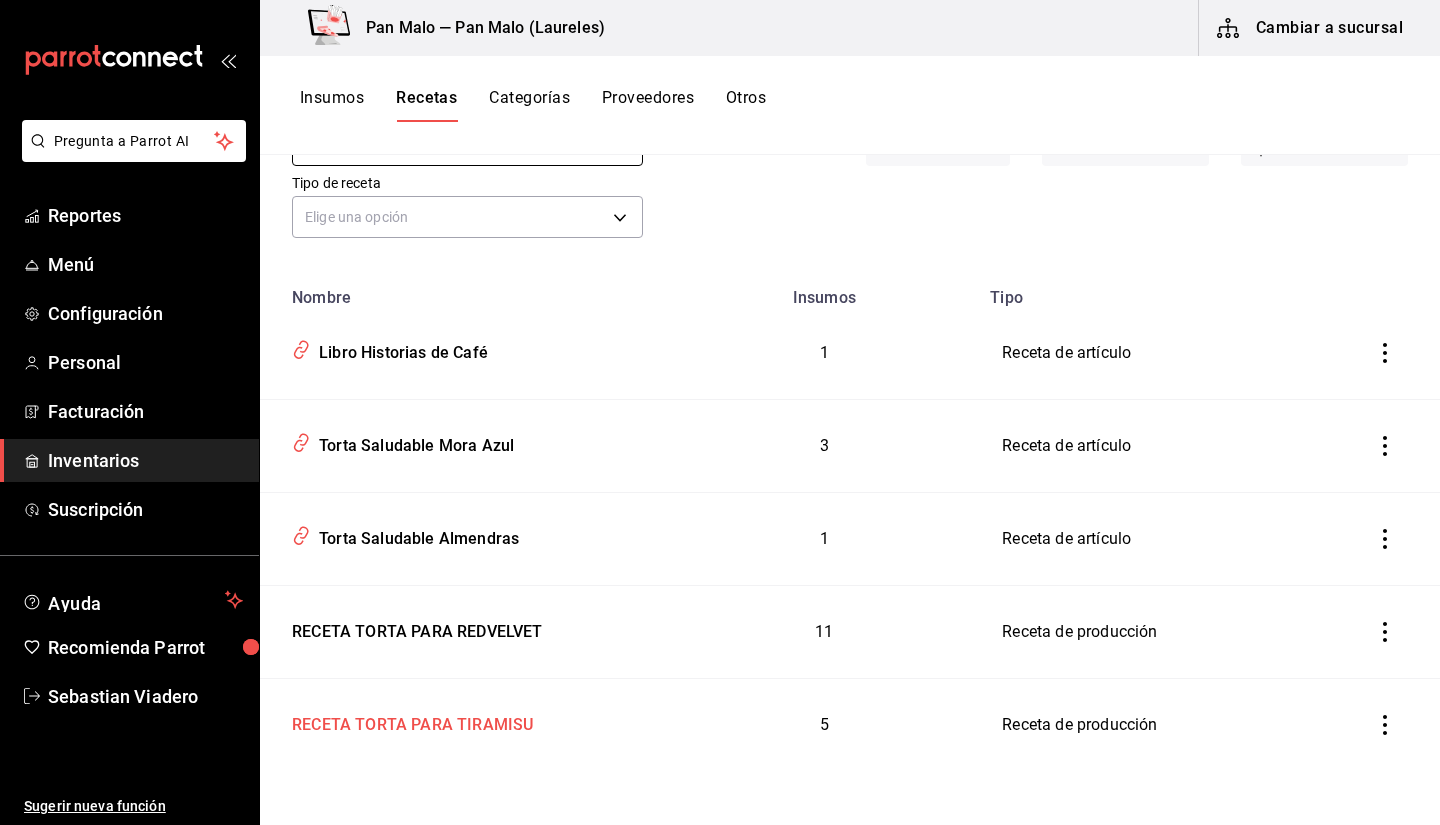click on "RECETA TORTA PARA TIRAMISU" at bounding box center [465, 721] 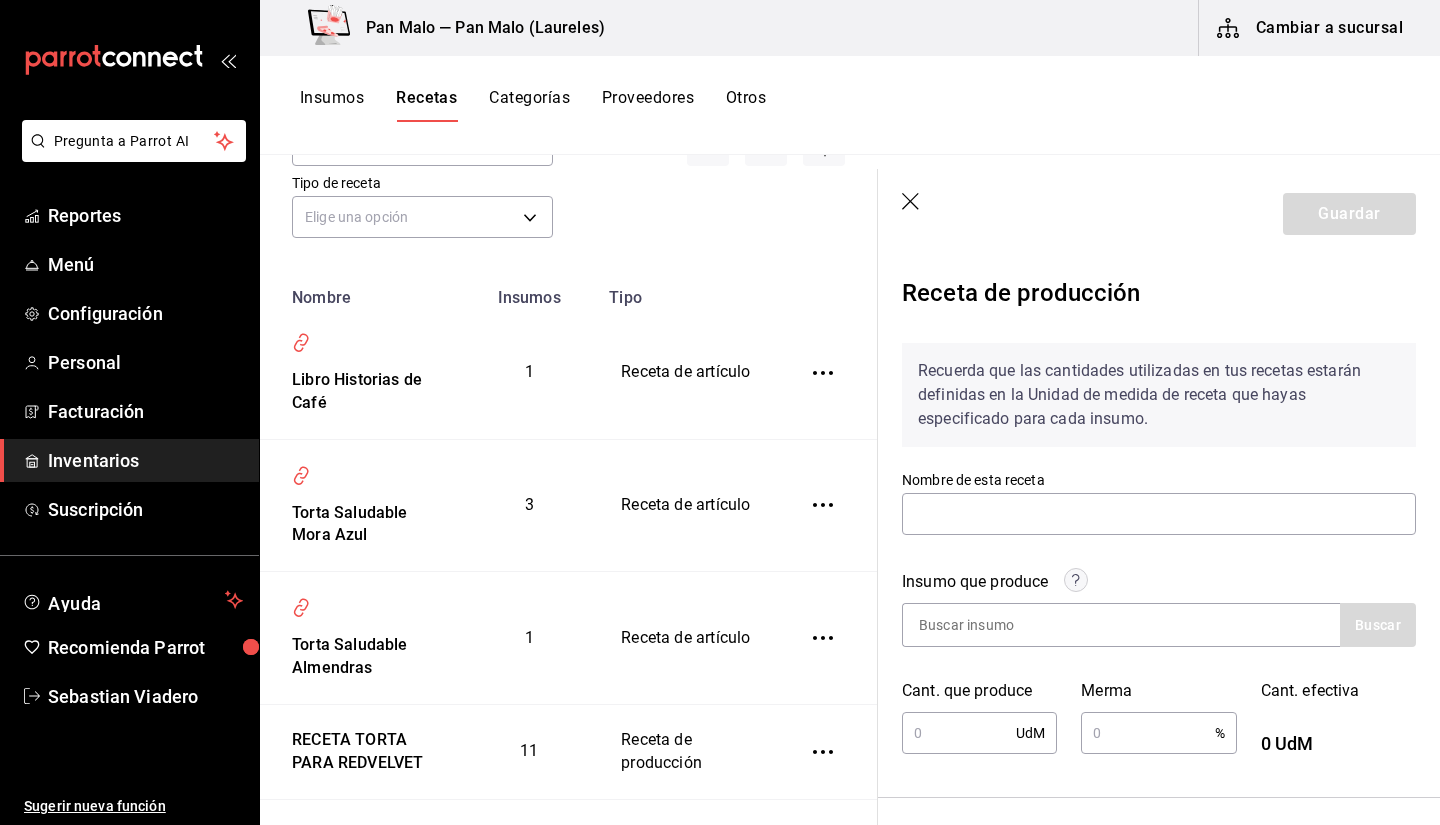 type on "RECETA TORTA PARA TIRAMISU" 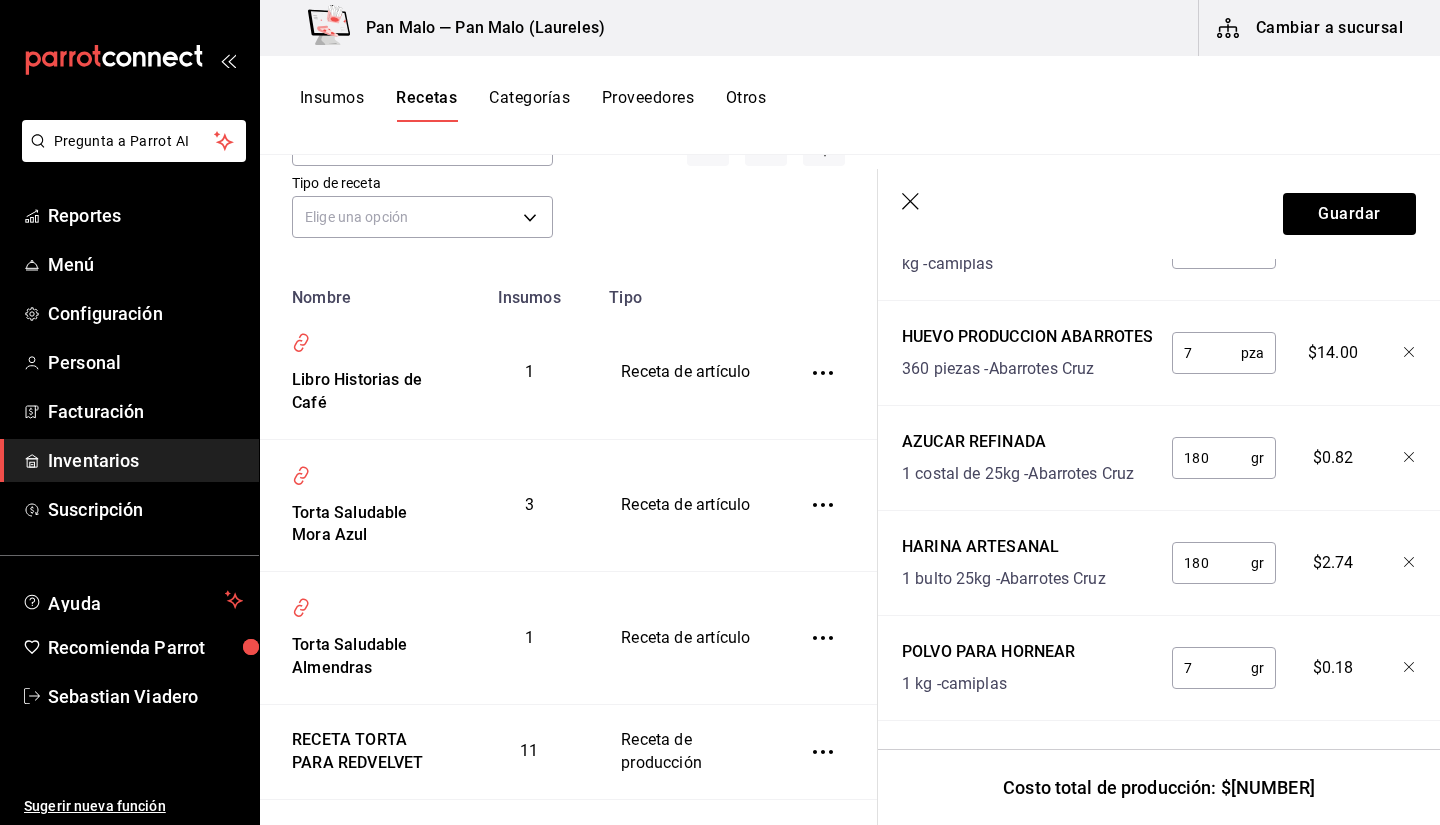 scroll, scrollTop: 911, scrollLeft: 0, axis: vertical 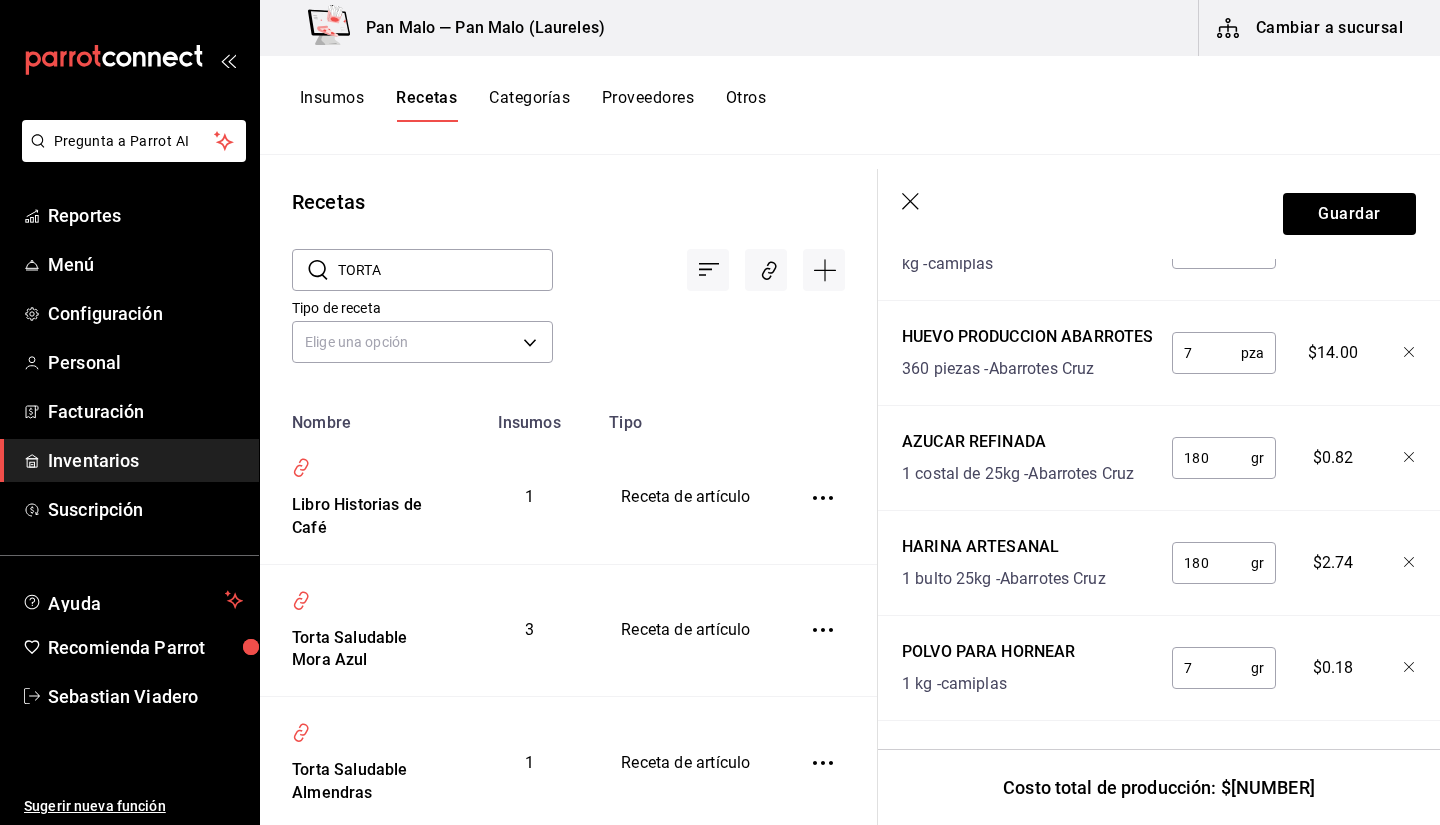click on "Insumos Recetas Categorías Proveedores Otros" at bounding box center (850, 105) 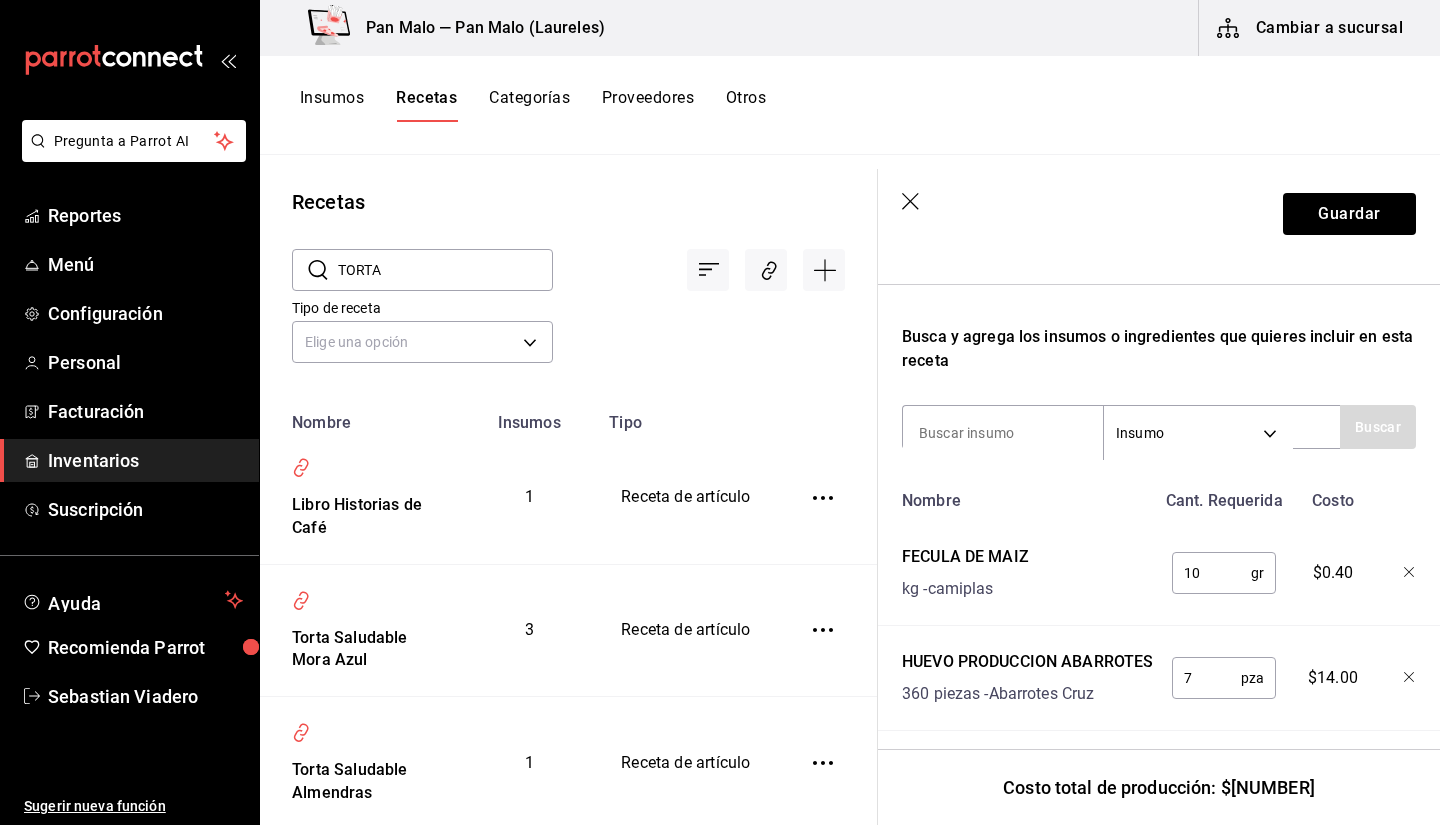scroll, scrollTop: 550, scrollLeft: 0, axis: vertical 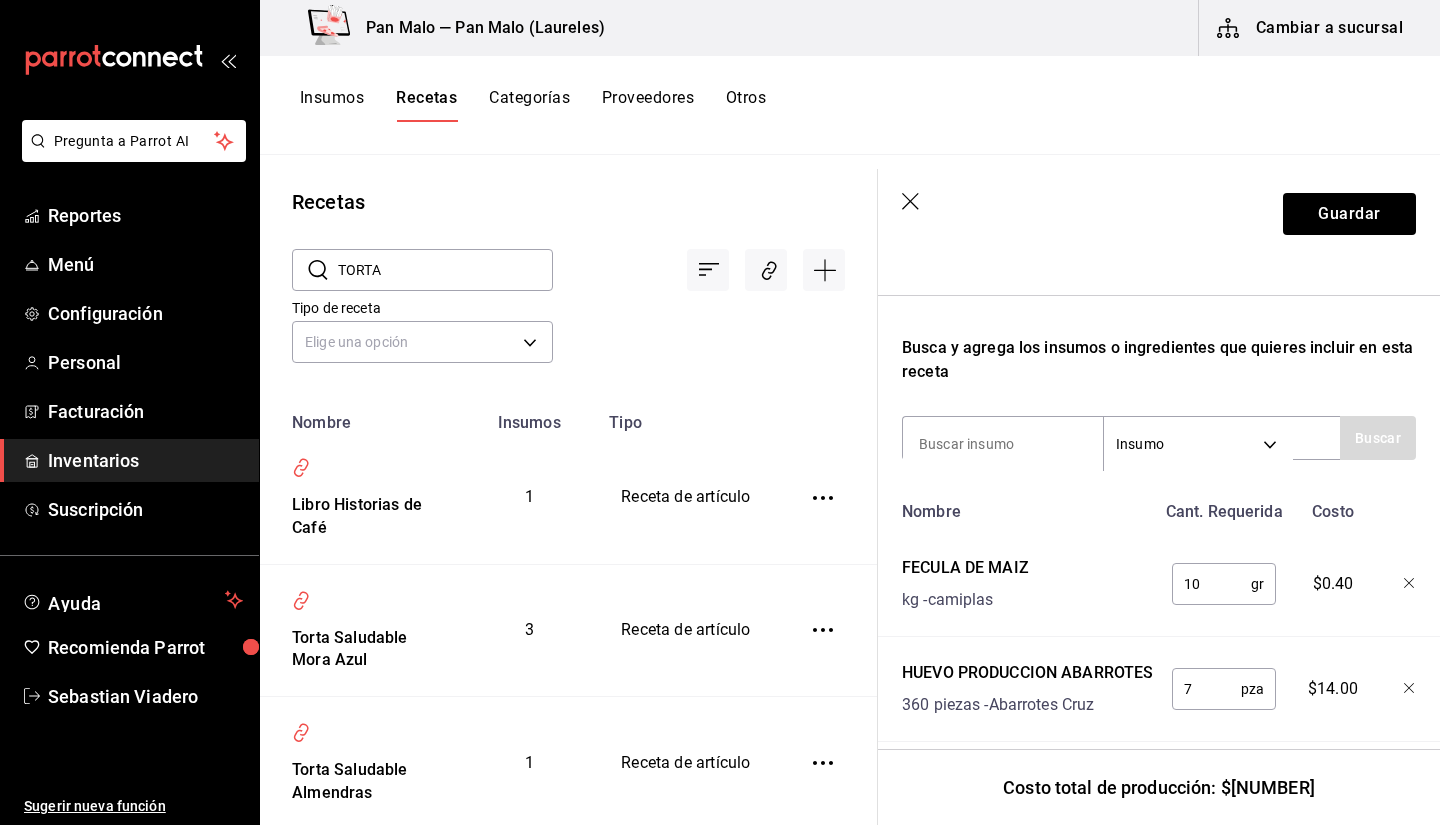click on "Recetas" at bounding box center [568, 202] 